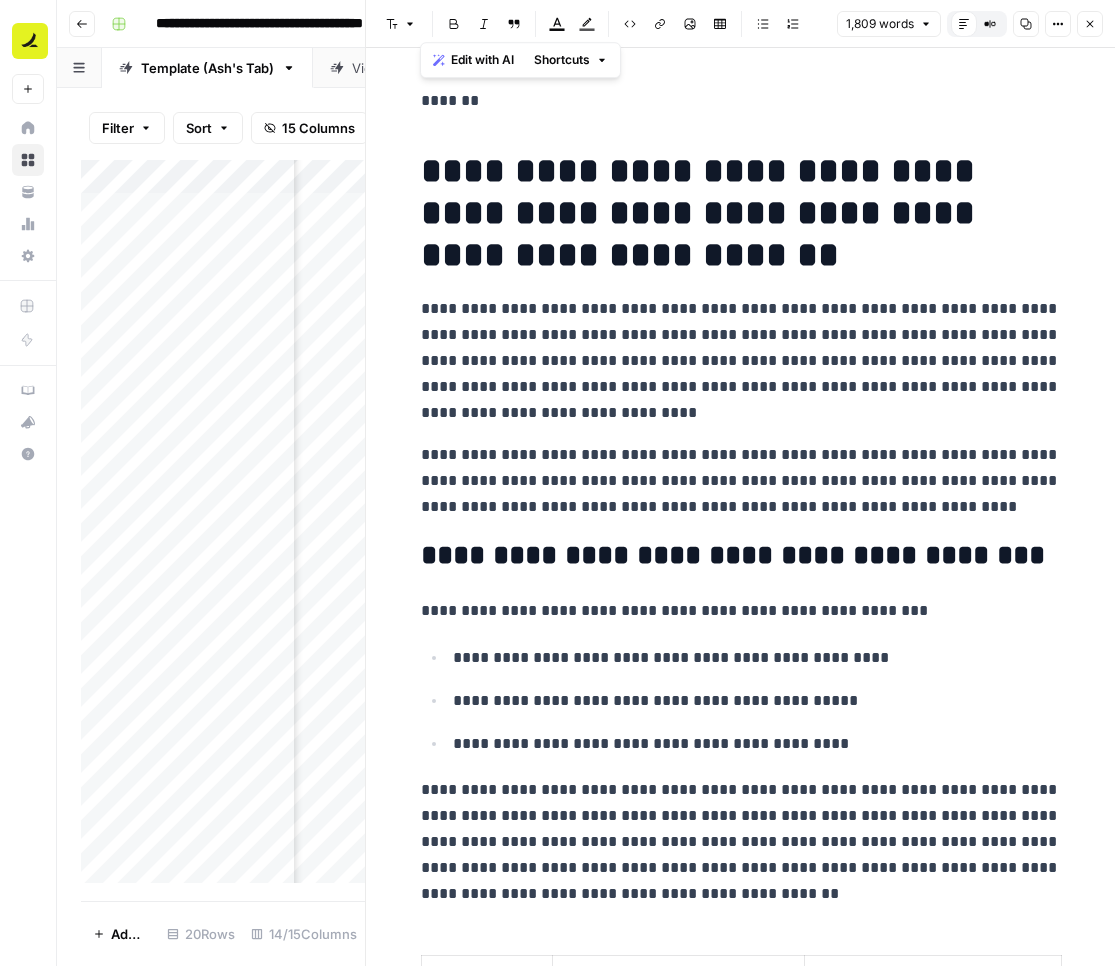 scroll, scrollTop: 0, scrollLeft: 0, axis: both 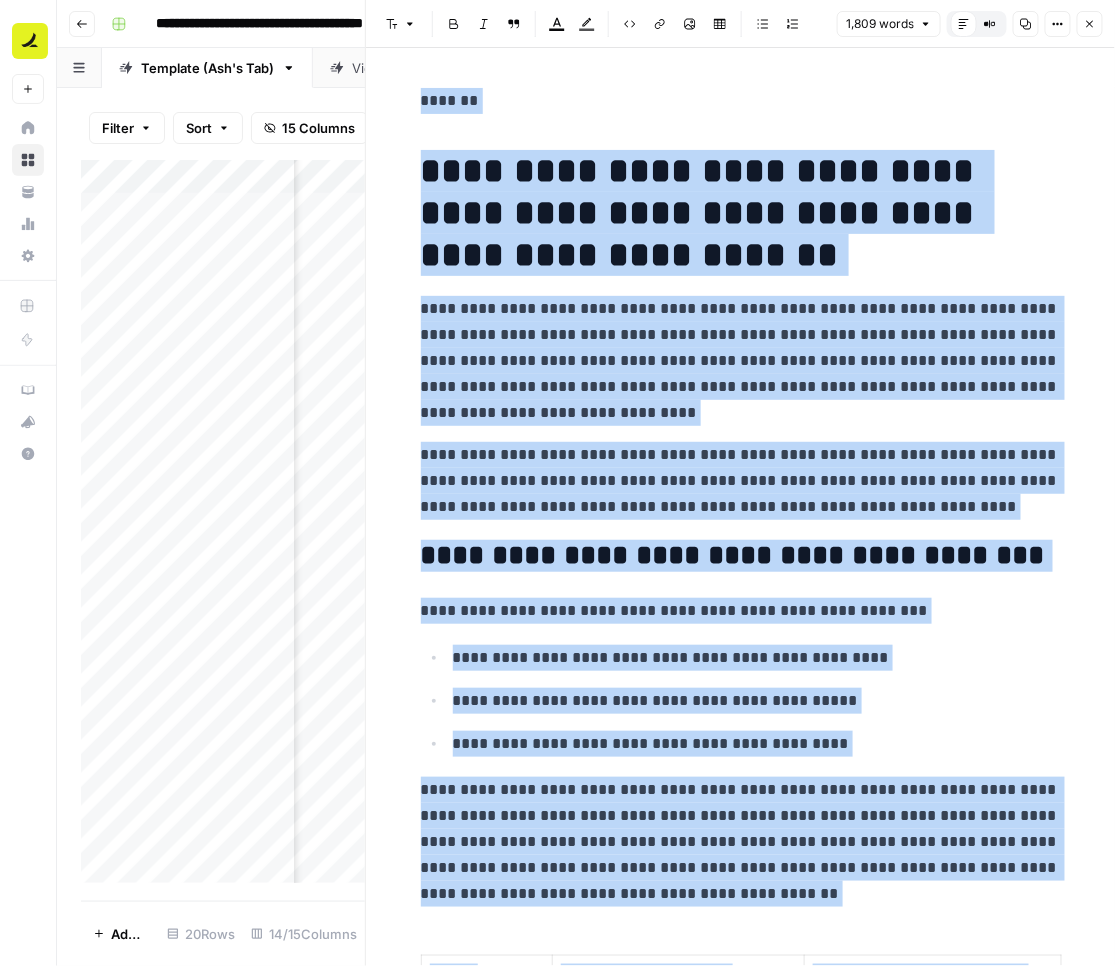click 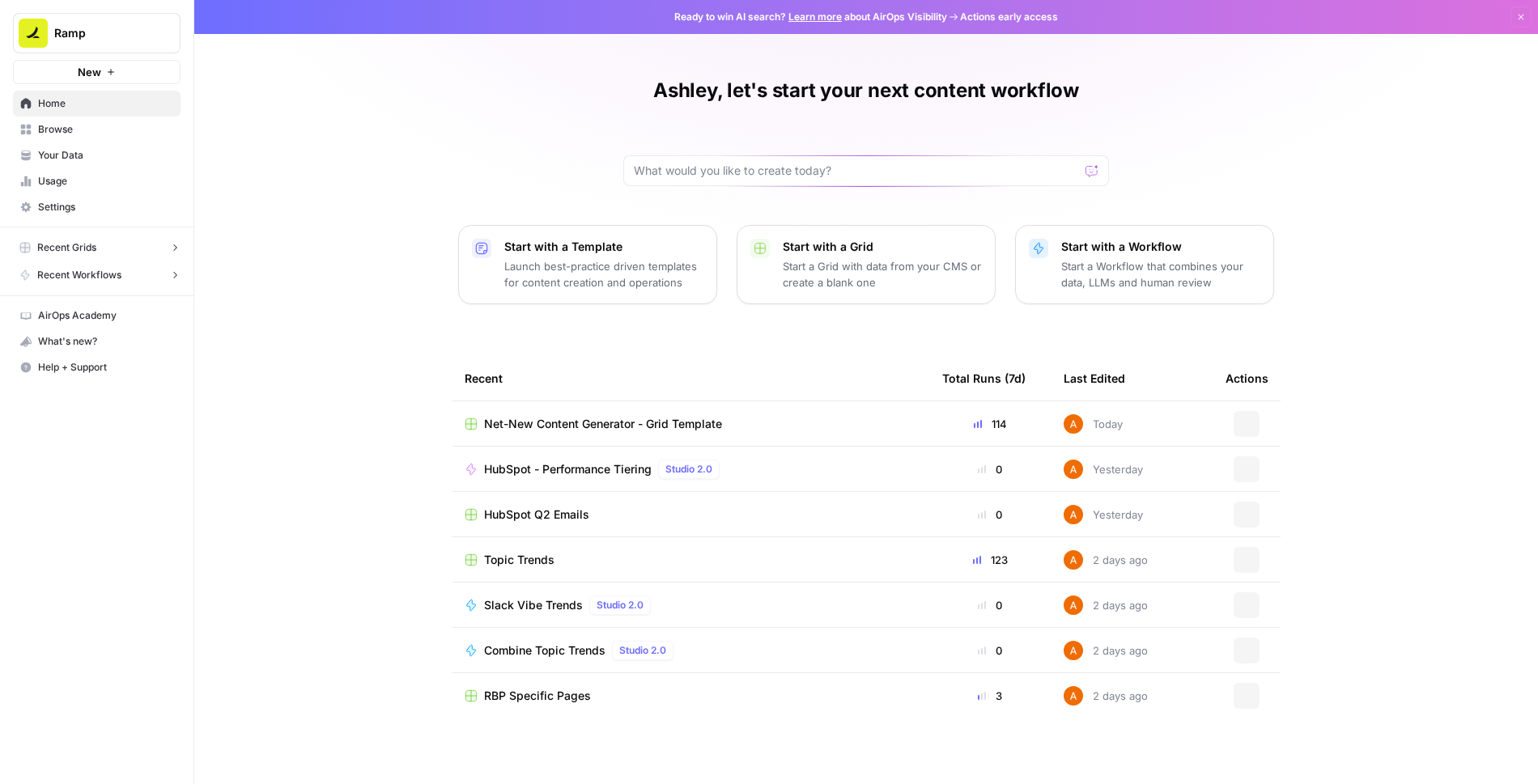 scroll, scrollTop: 0, scrollLeft: 0, axis: both 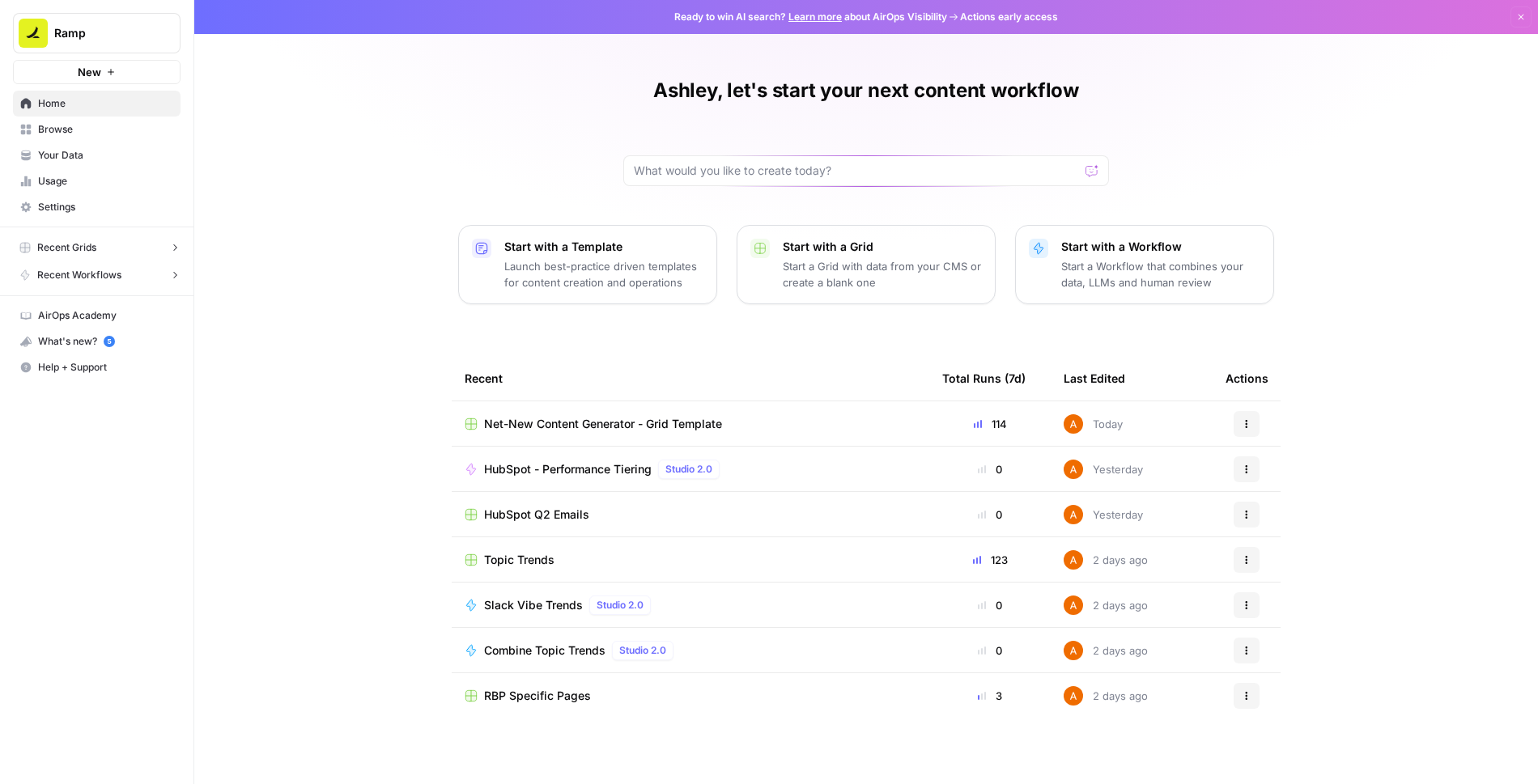 click on "Browse" at bounding box center [105, 129] 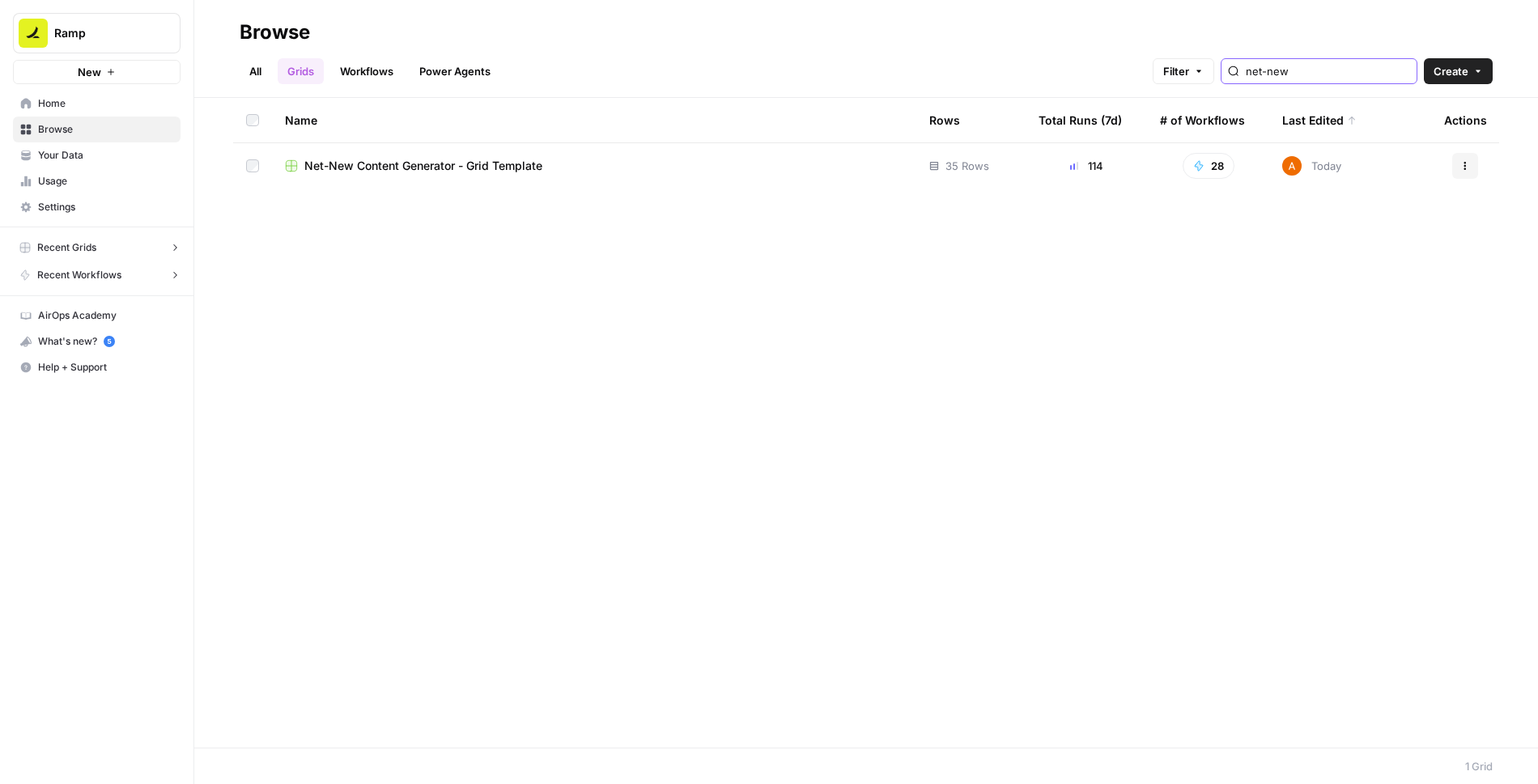 click on "net-new" at bounding box center [1328, 71] 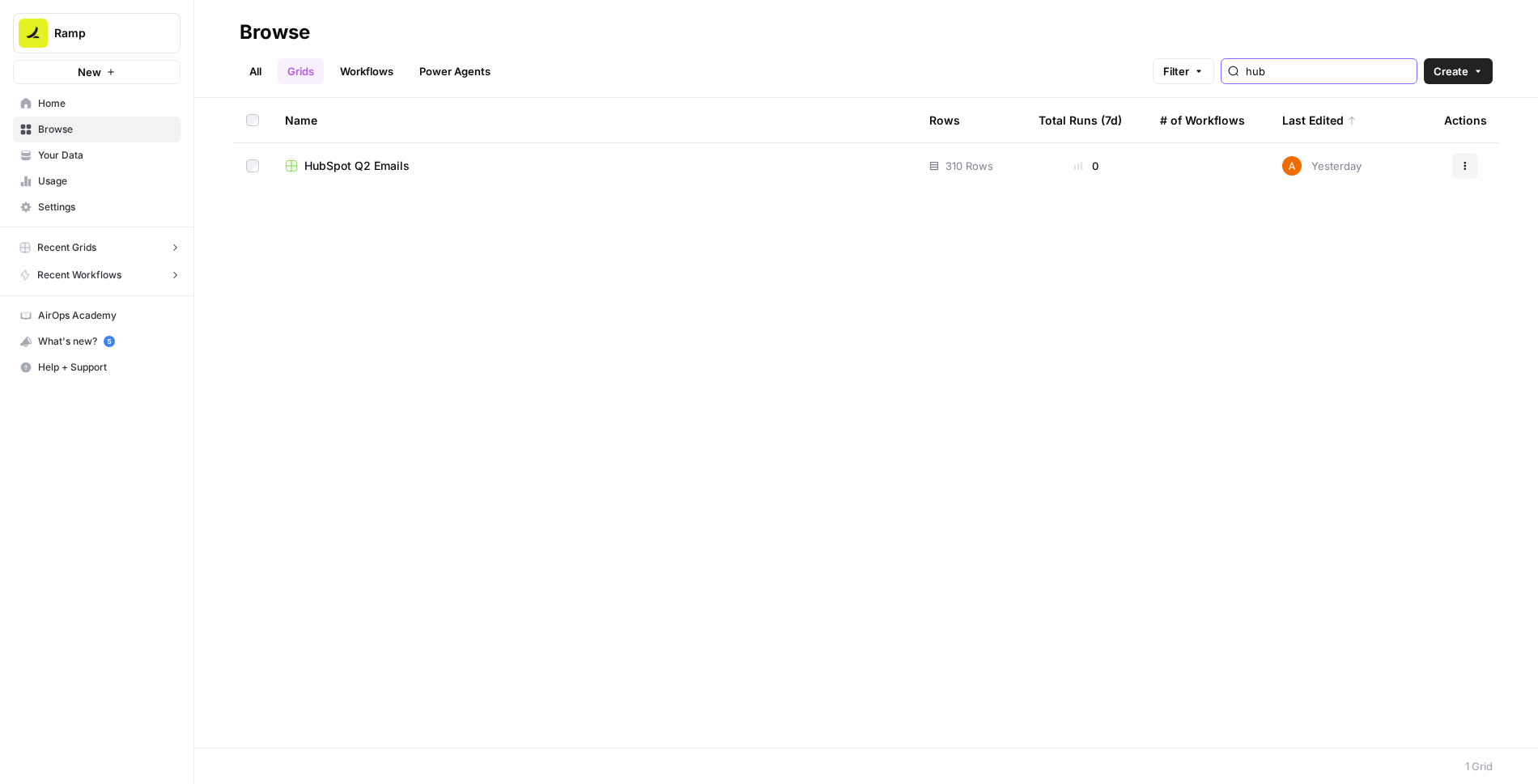 type on "hub" 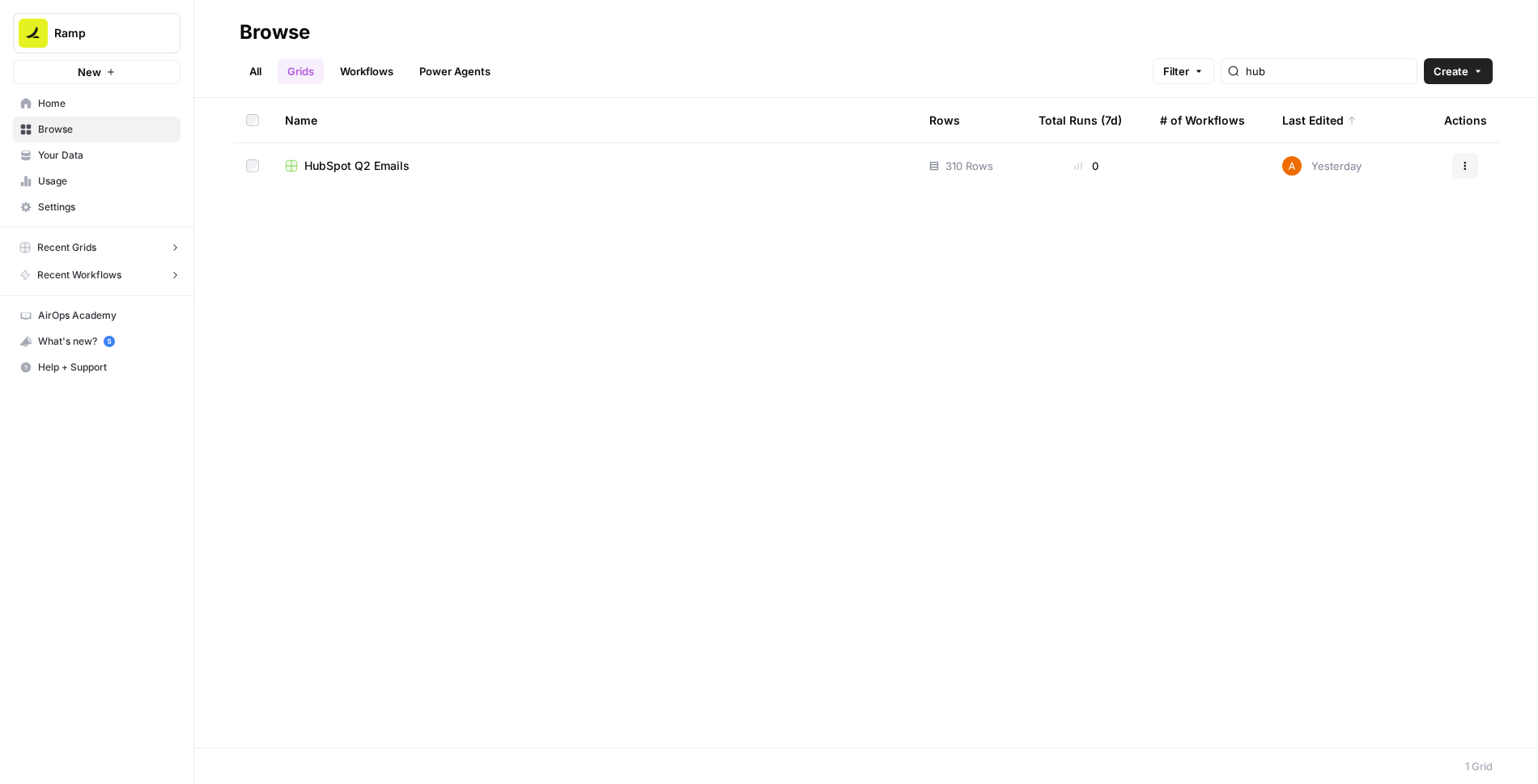 click on "Workflows" at bounding box center [367, 71] 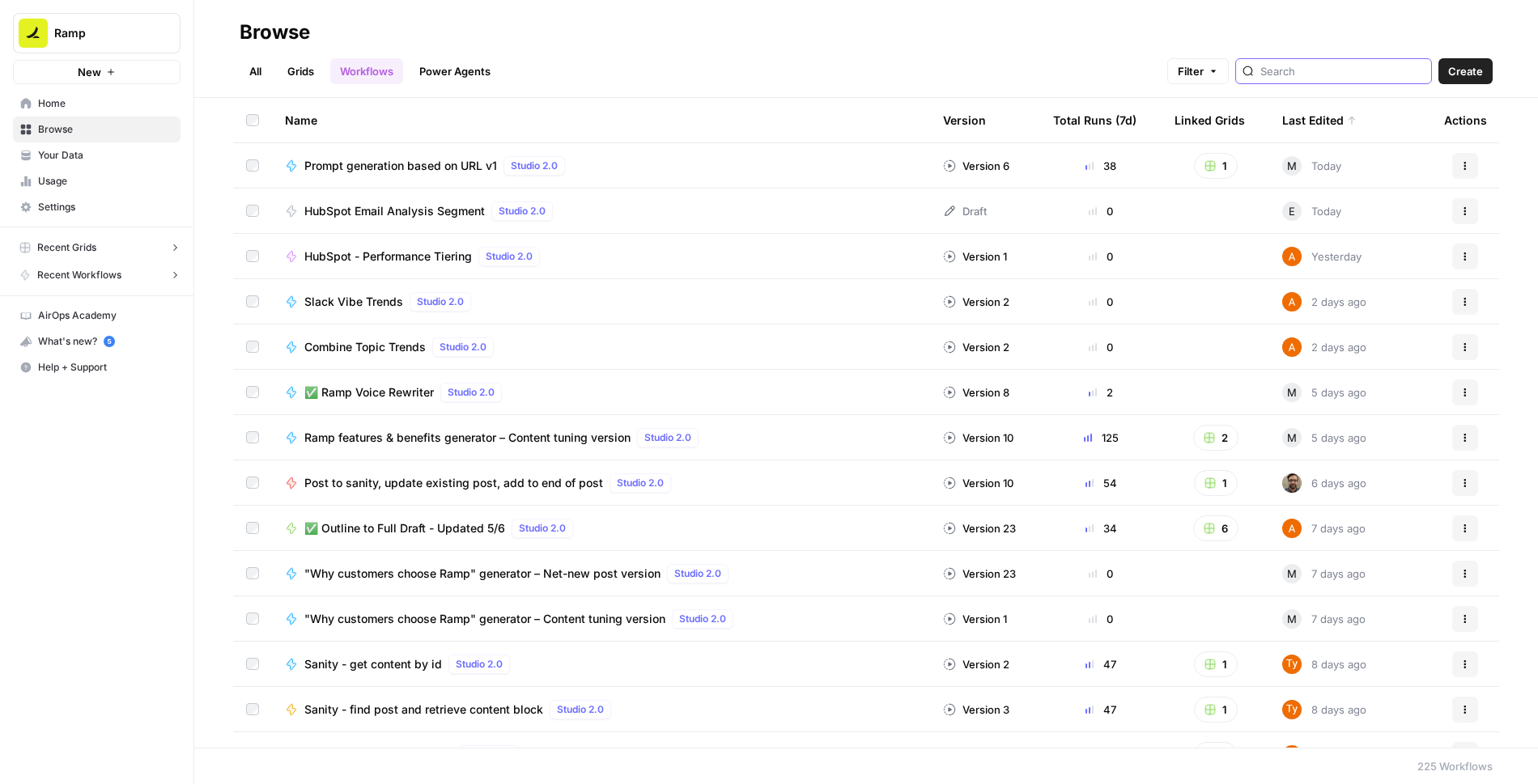 click at bounding box center [1342, 71] 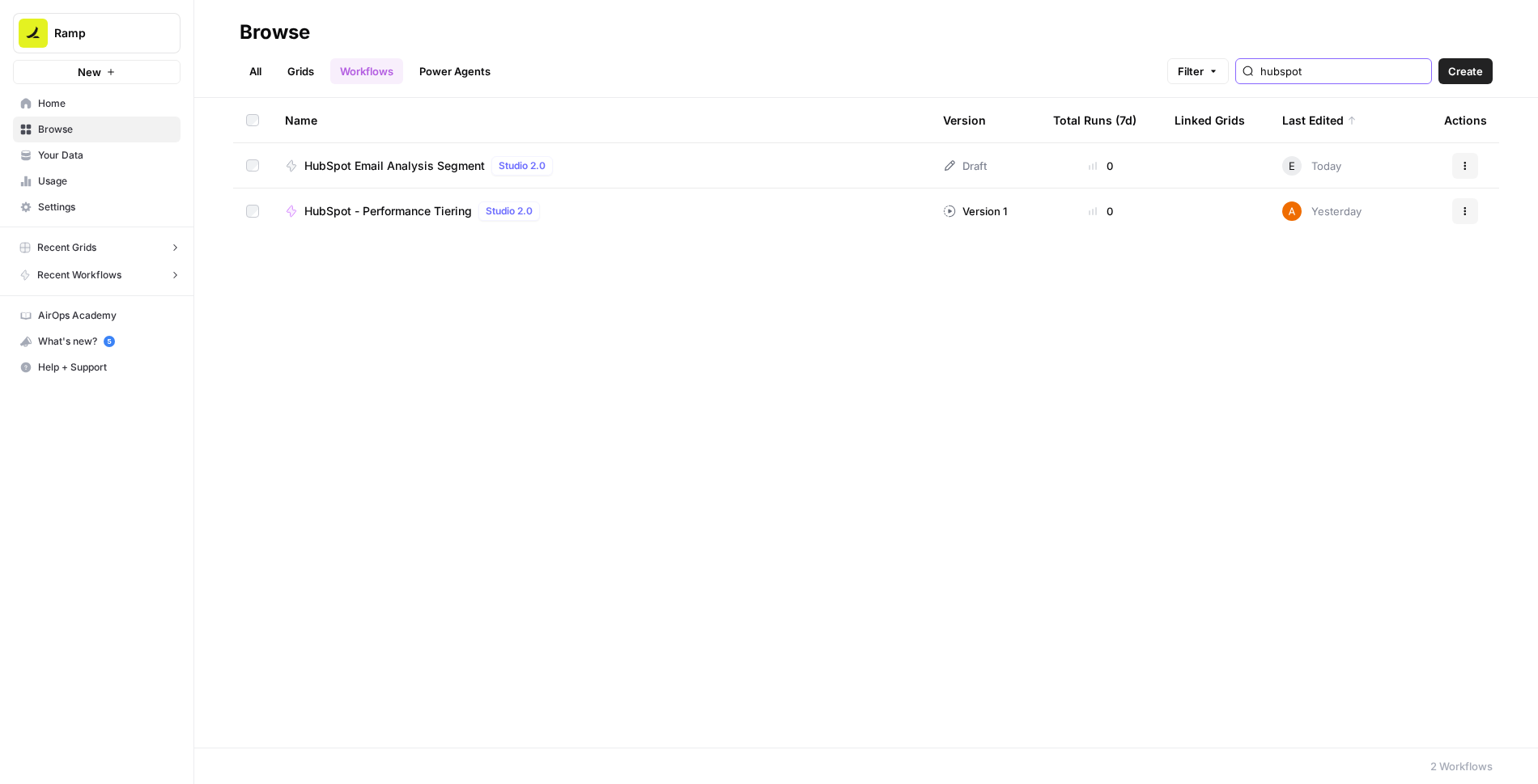 type on "hubspot" 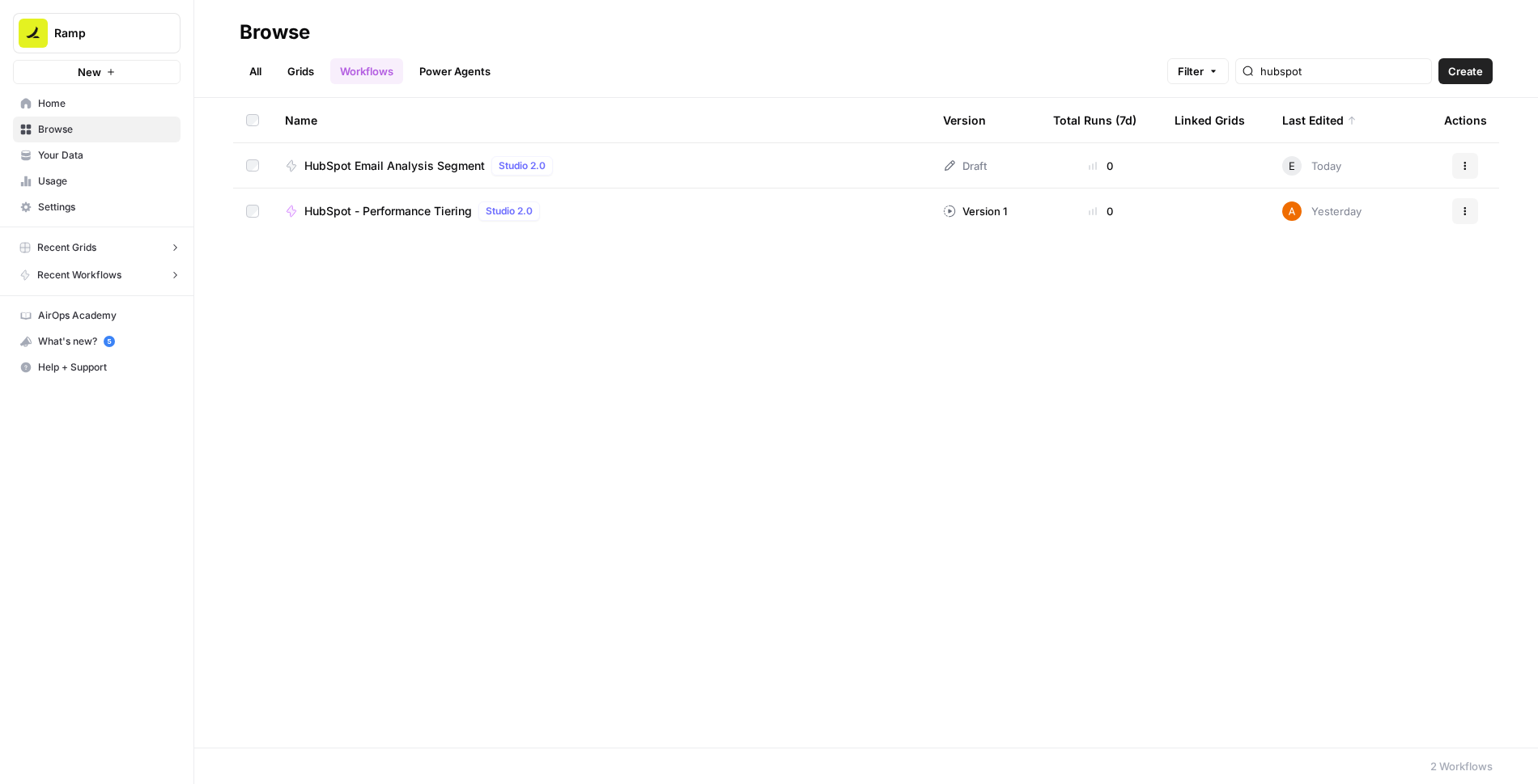 click on "HubSpot Email Analysis Segment" at bounding box center (394, 166) 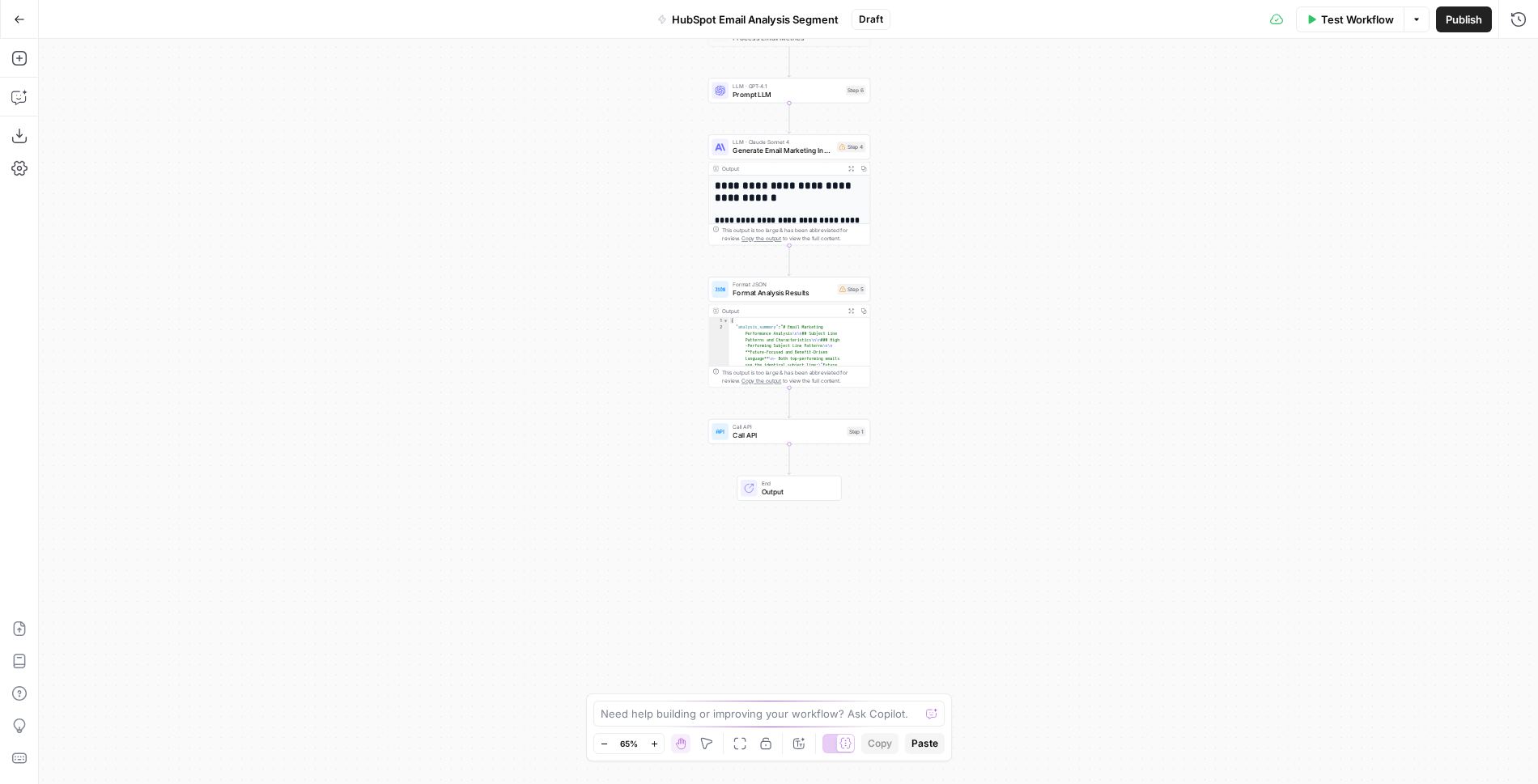 drag, startPoint x: 947, startPoint y: 468, endPoint x: 948, endPoint y: 219, distance: 249.00201 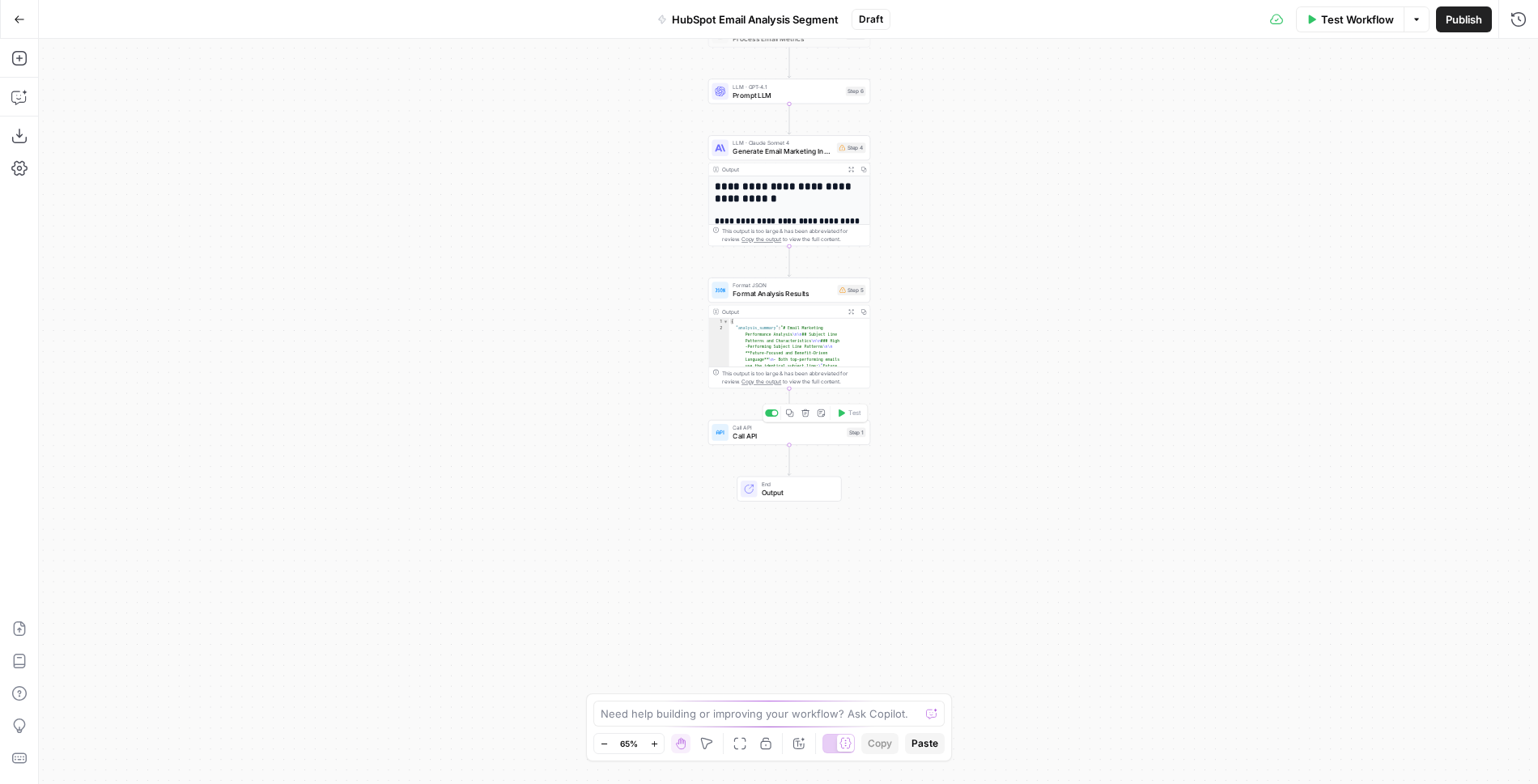 click on "Call API" at bounding box center [788, 436] 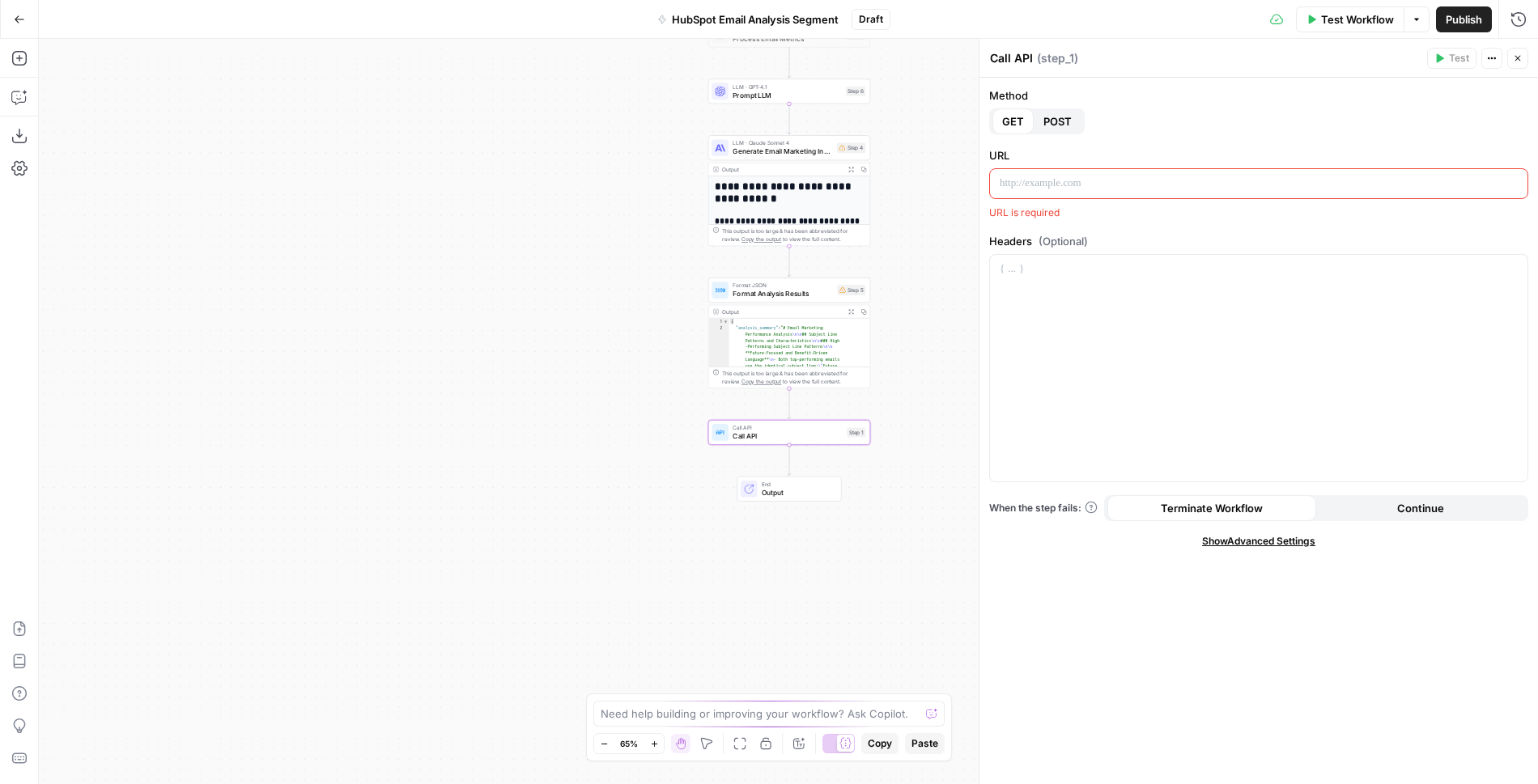click on "Test Actions Close" at bounding box center [1477, 58] 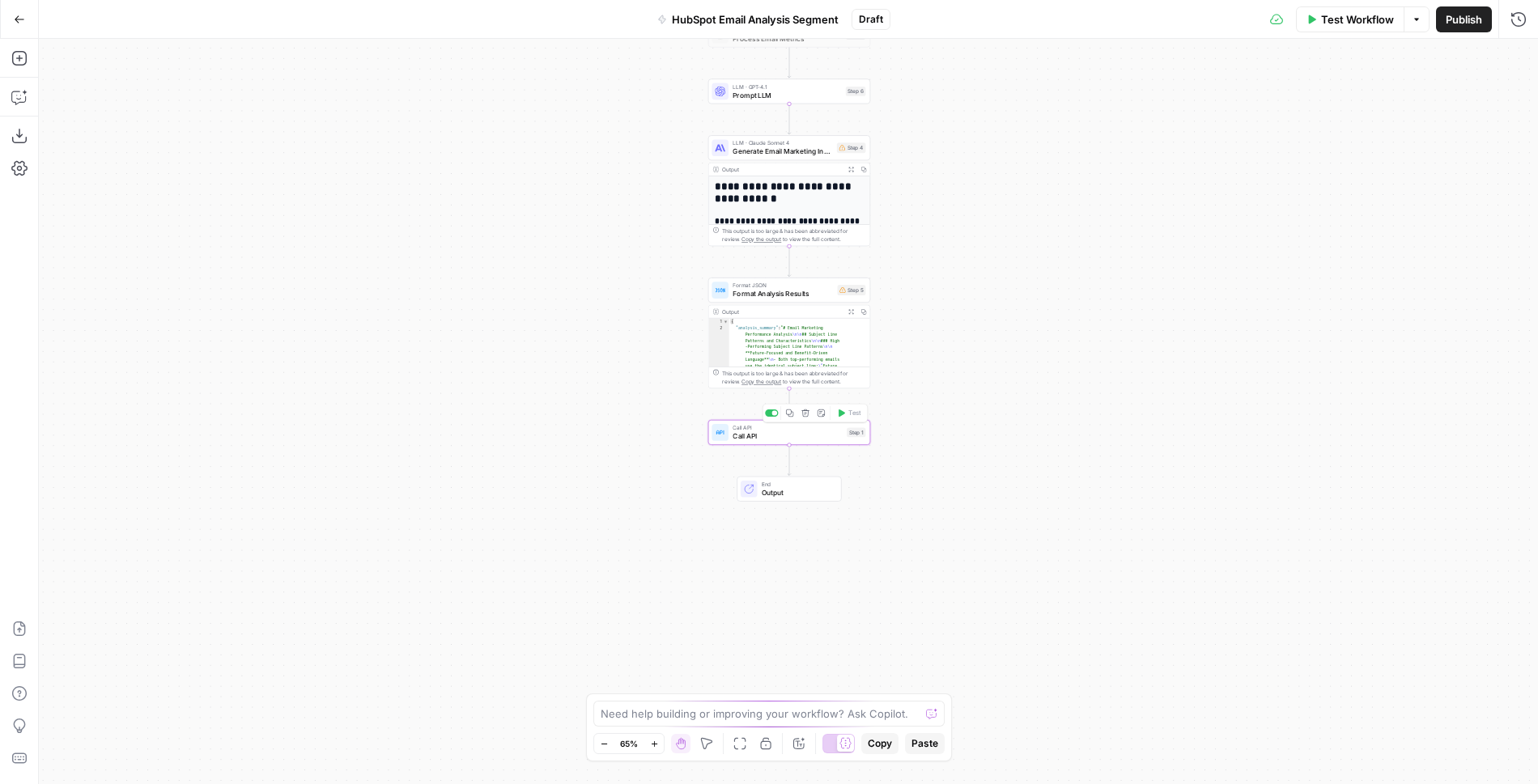 click at bounding box center [771, 413] 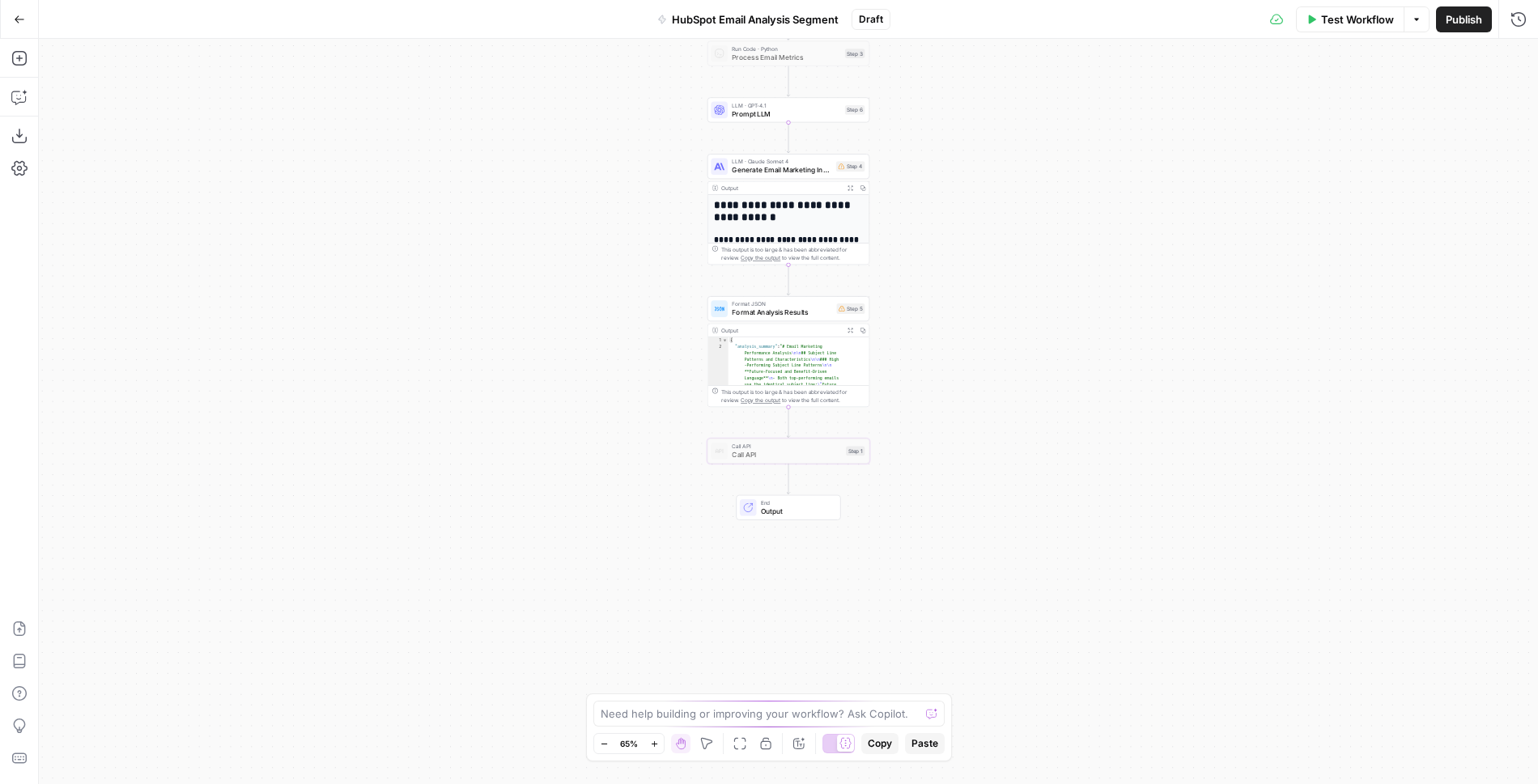 drag, startPoint x: 901, startPoint y: 206, endPoint x: 897, endPoint y: 415, distance: 209.03827 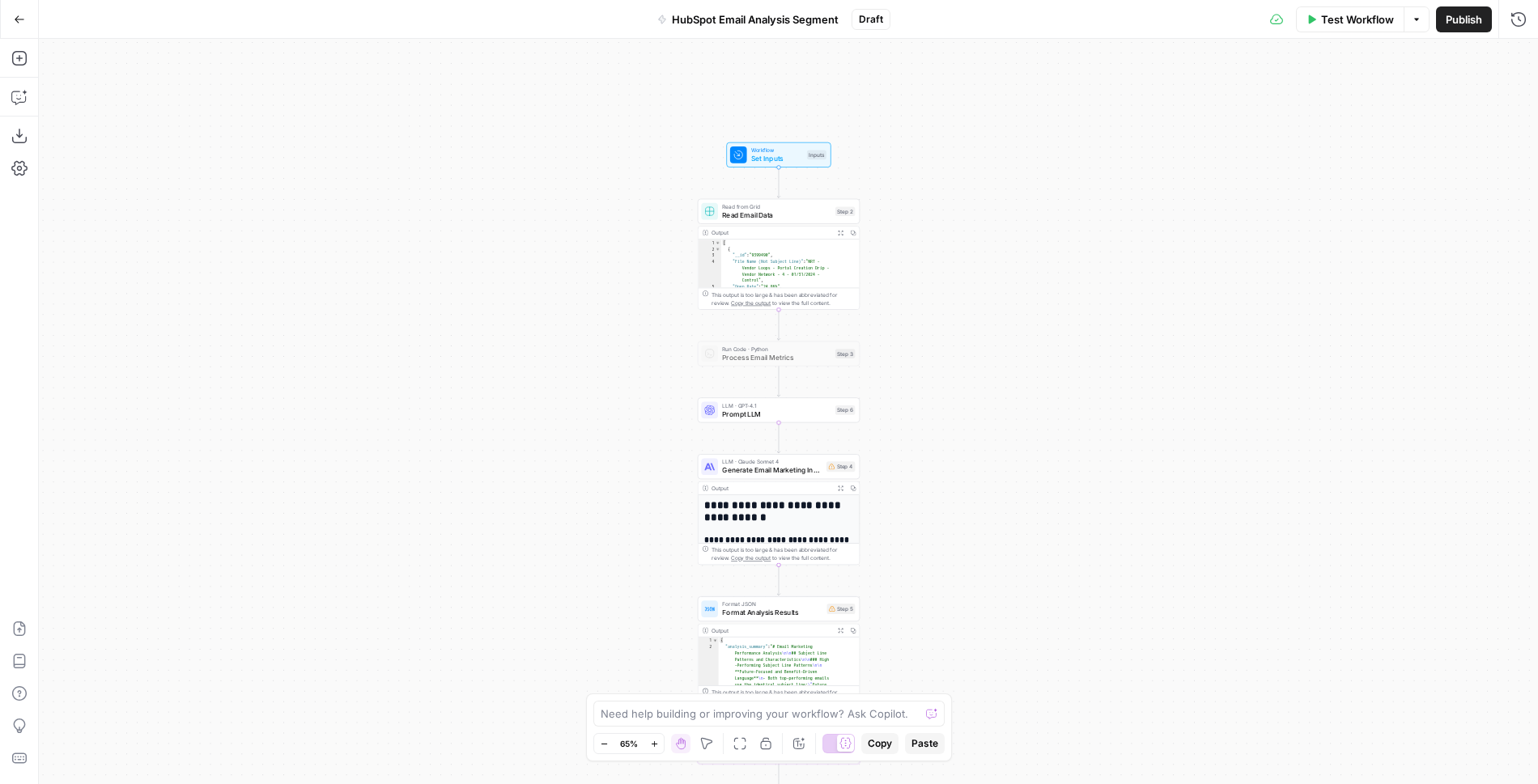 drag, startPoint x: 928, startPoint y: 118, endPoint x: 920, endPoint y: 232, distance: 114.28036 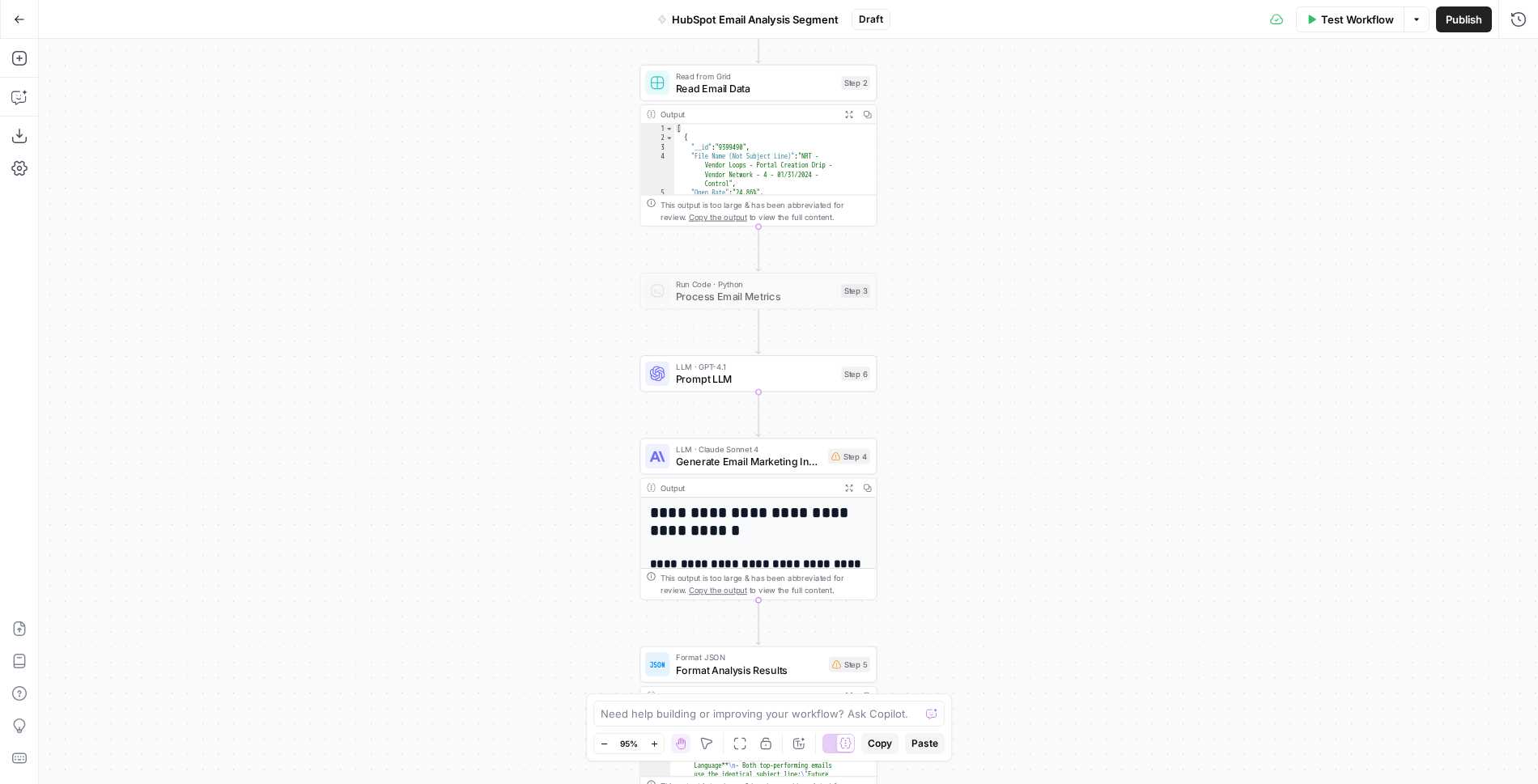 drag, startPoint x: 980, startPoint y: 364, endPoint x: 982, endPoint y: 203, distance: 161.01242 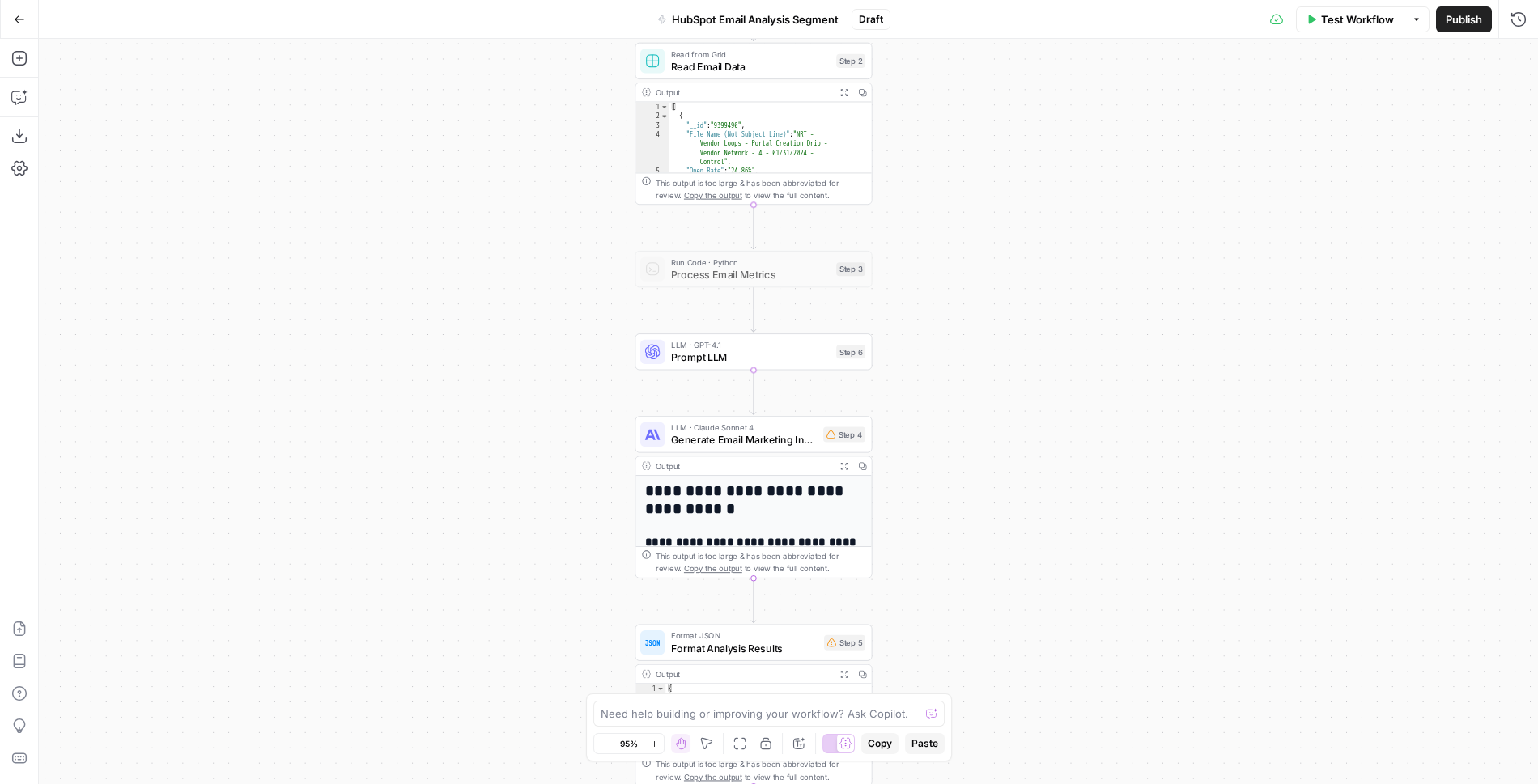 drag, startPoint x: 576, startPoint y: 157, endPoint x: 559, endPoint y: 519, distance: 362.399 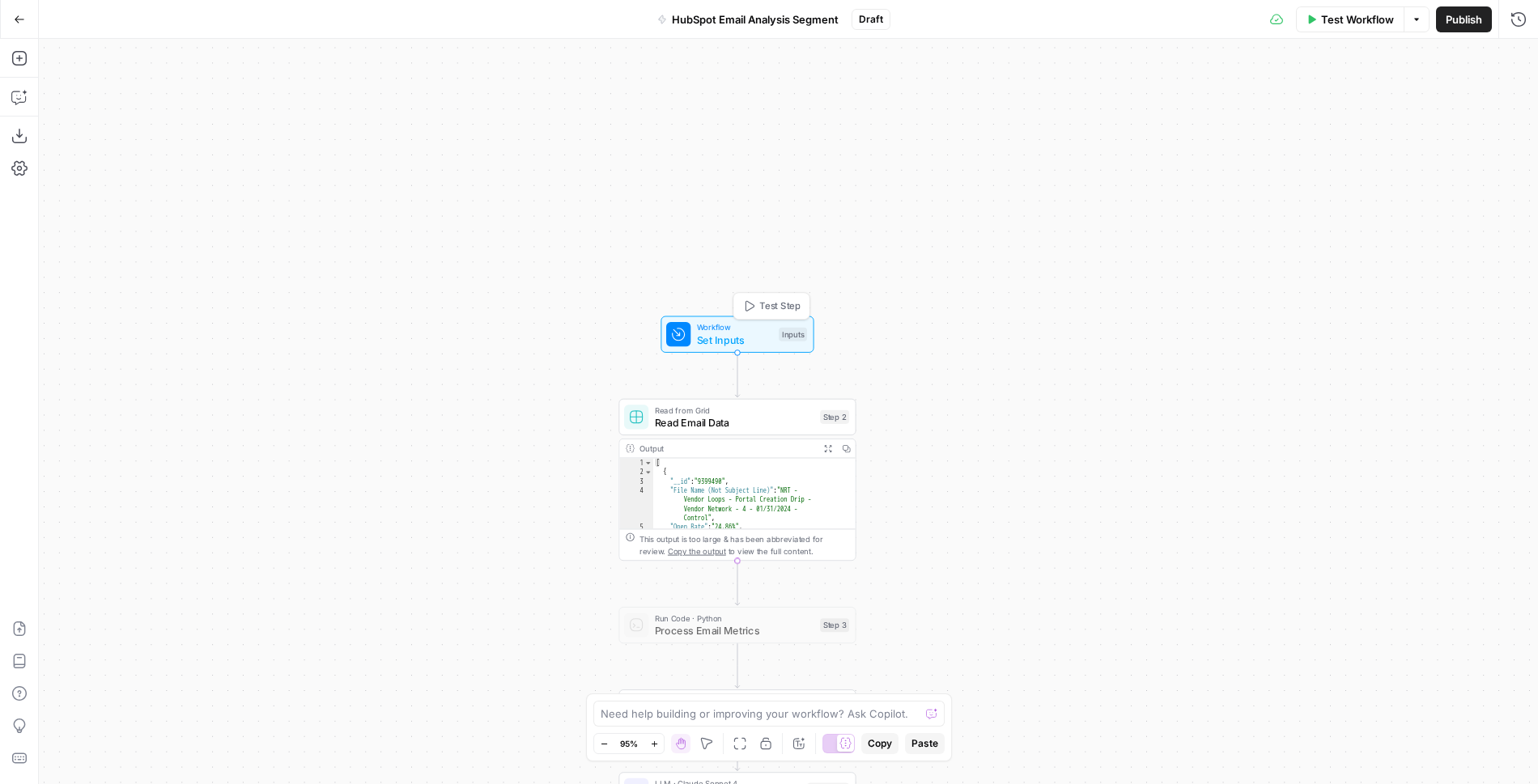 click on "Set Inputs" at bounding box center [735, 339] 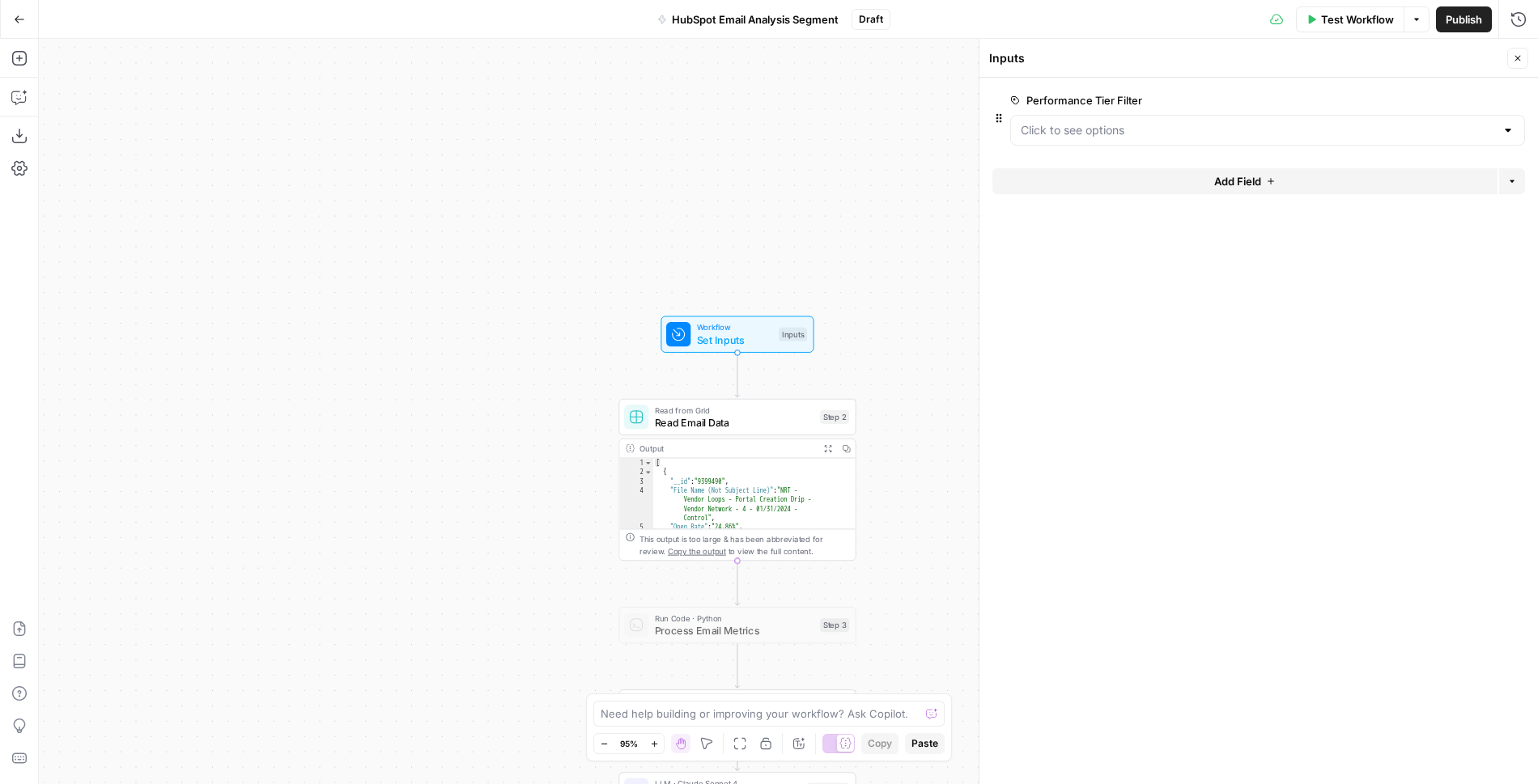 click on "edit field" at bounding box center [1464, 100] 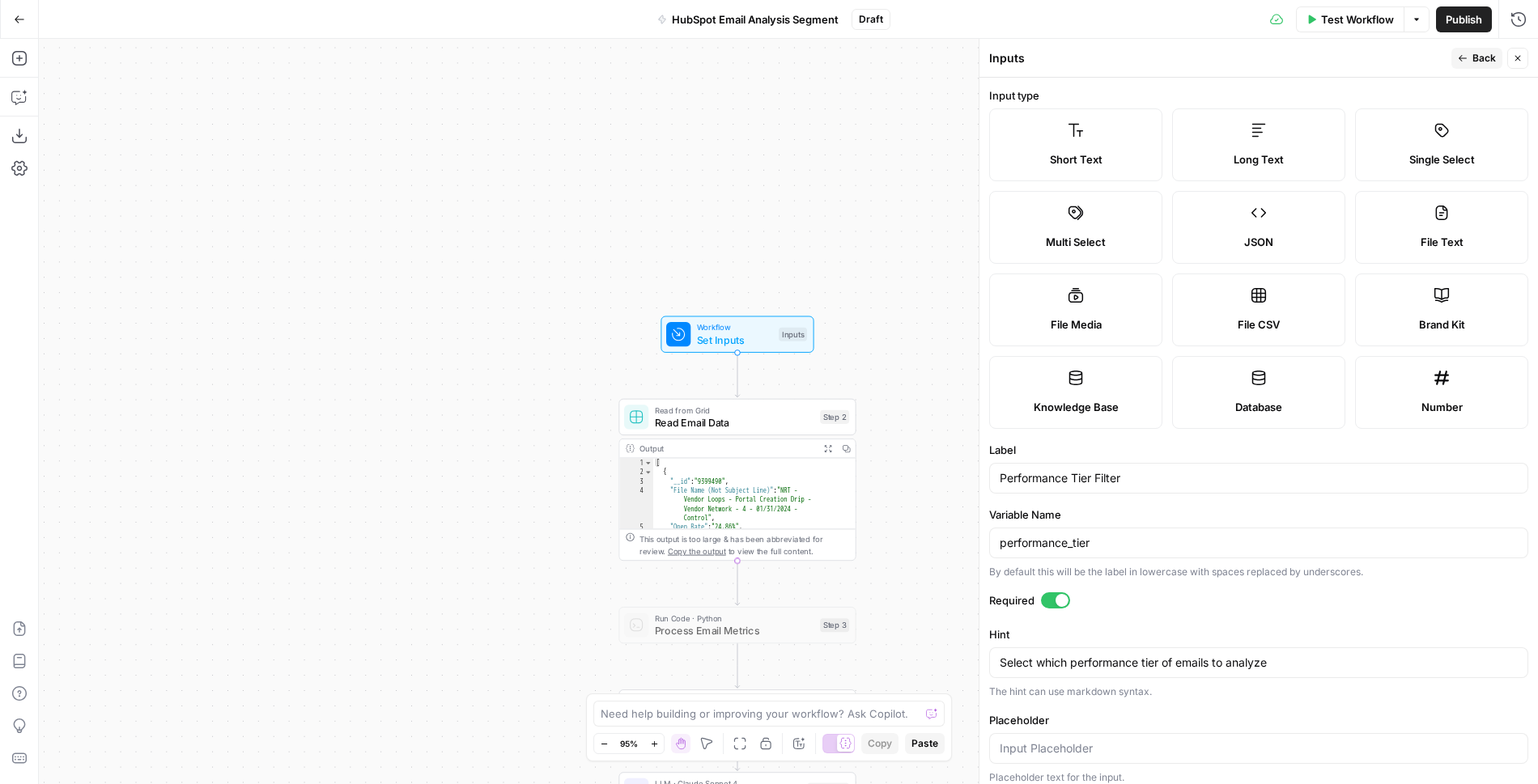 click 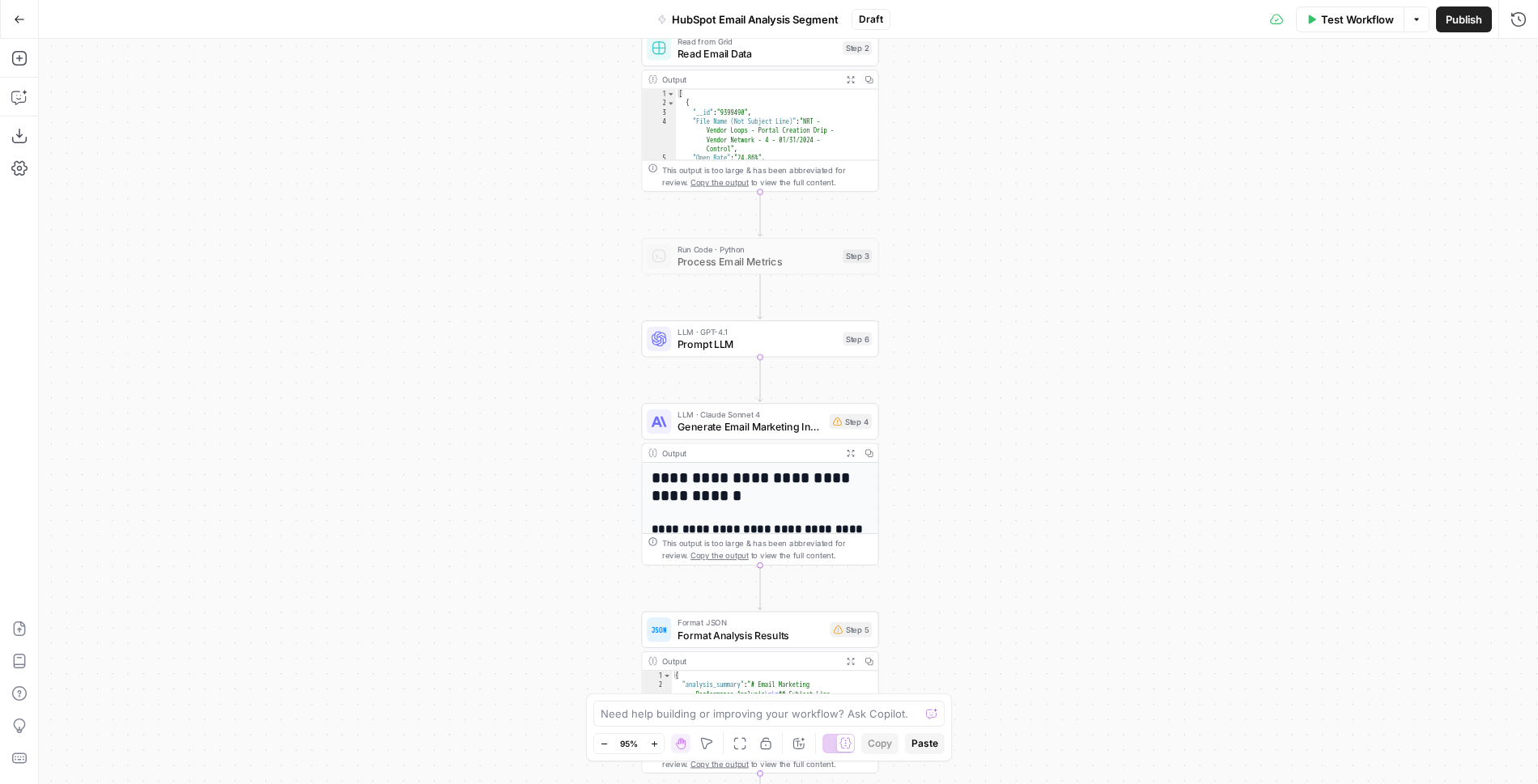 drag, startPoint x: 939, startPoint y: 537, endPoint x: 962, endPoint y: 163, distance: 374.70655 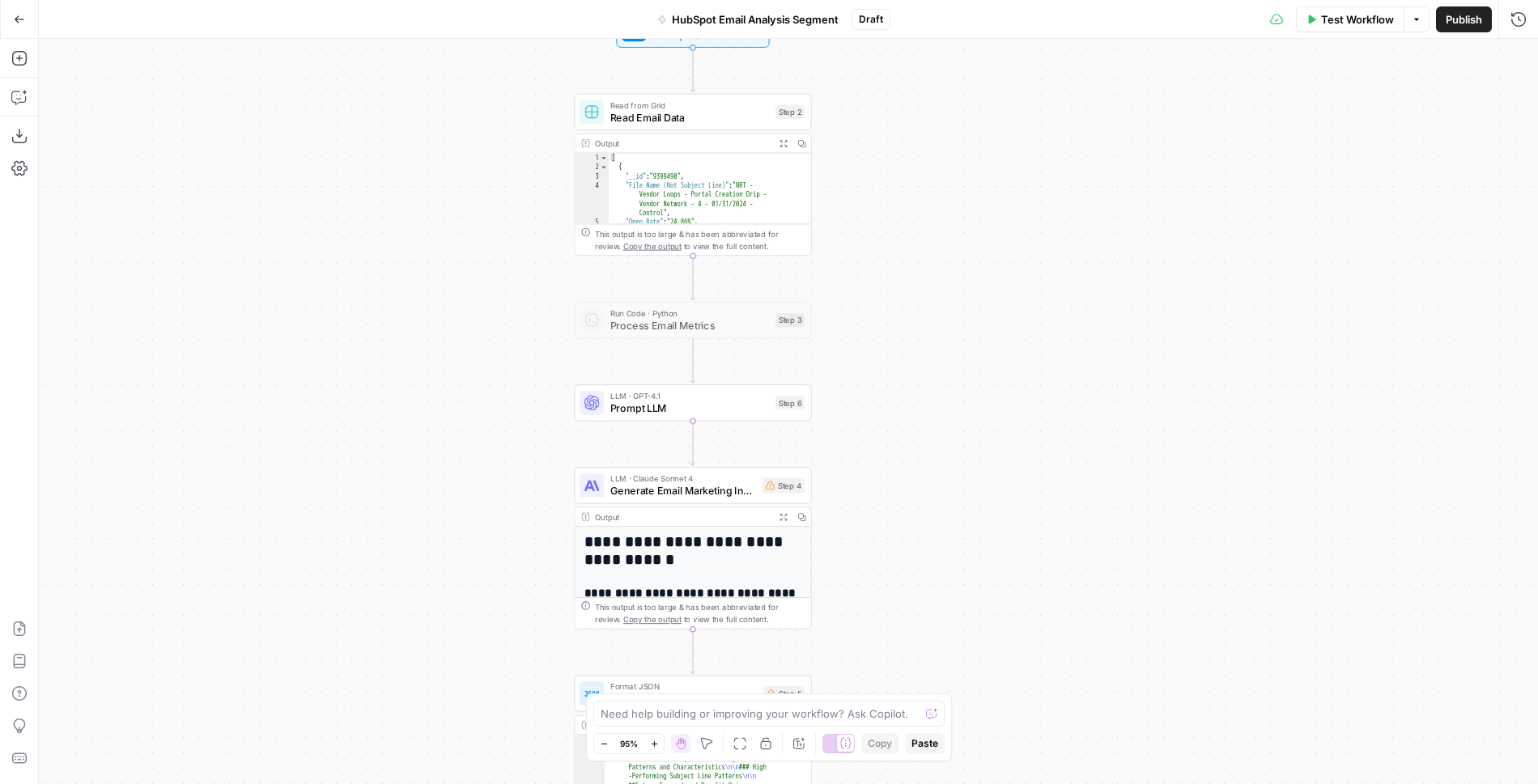 drag, startPoint x: 932, startPoint y: 510, endPoint x: 851, endPoint y: 656, distance: 166.96407 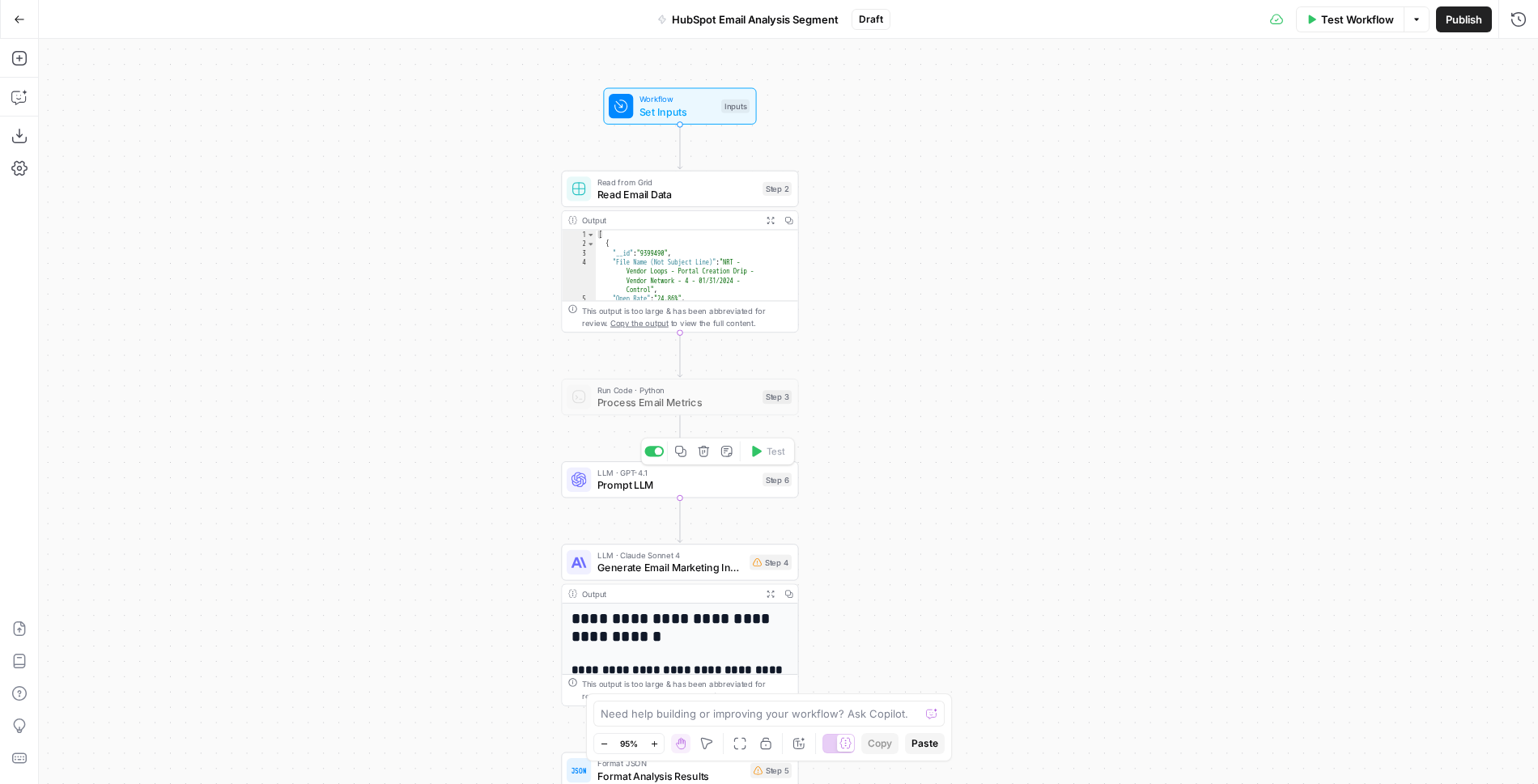 click on "Prompt LLM" at bounding box center (677, 485) 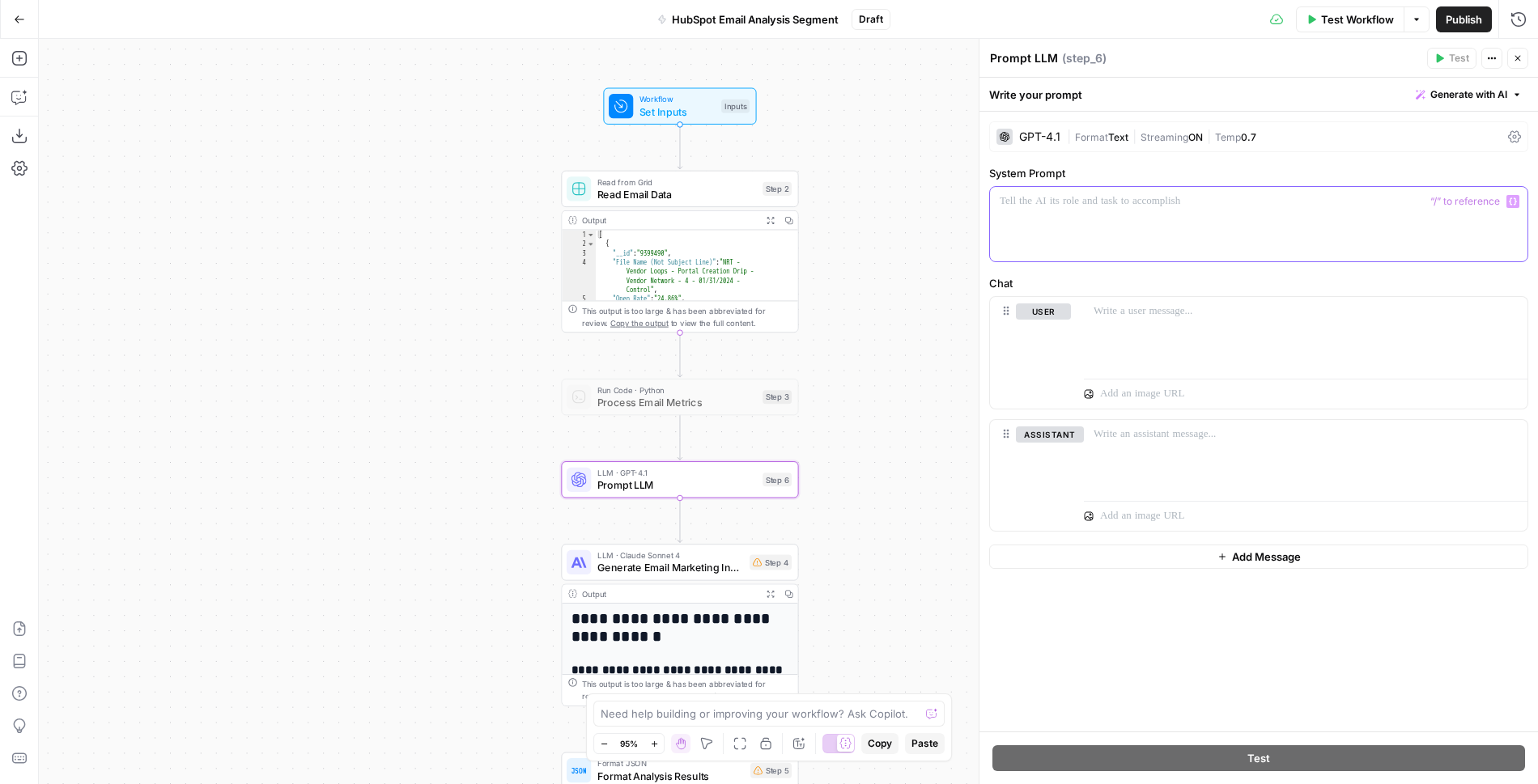 click at bounding box center (1259, 224) 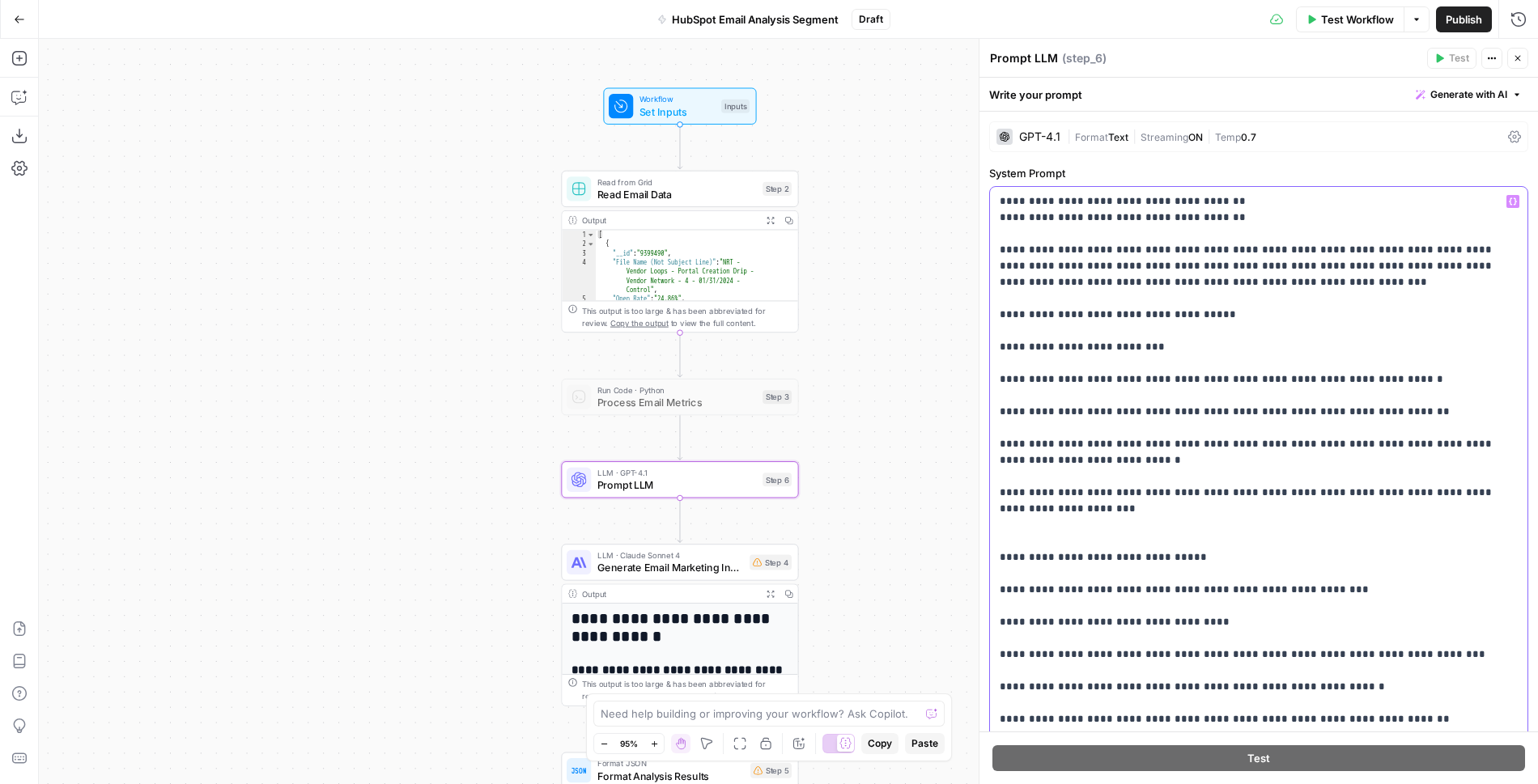 click on "**********" at bounding box center (1259, 930) 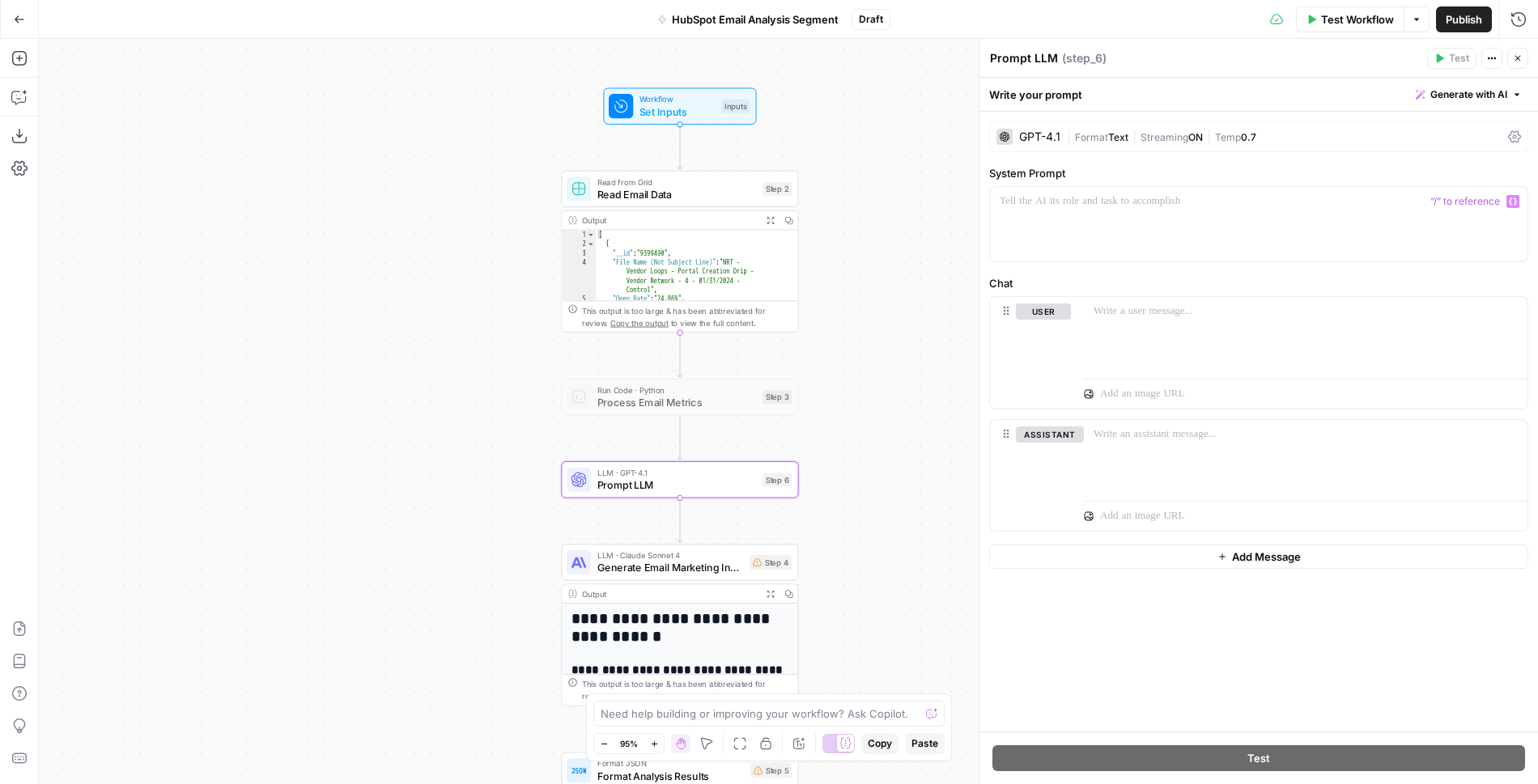 click on "Format" at bounding box center (1091, 137) 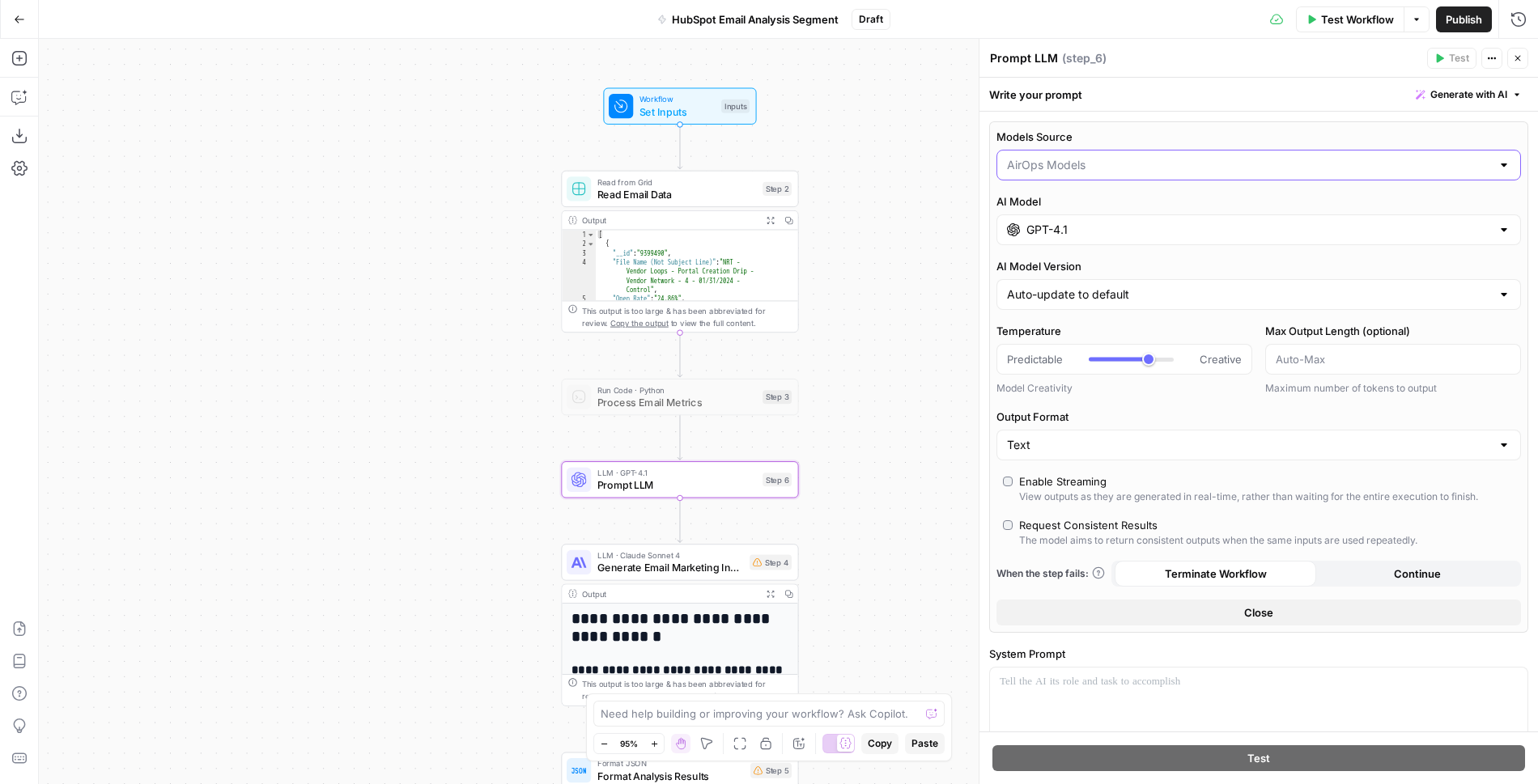 click on "Models Source" at bounding box center [1249, 165] 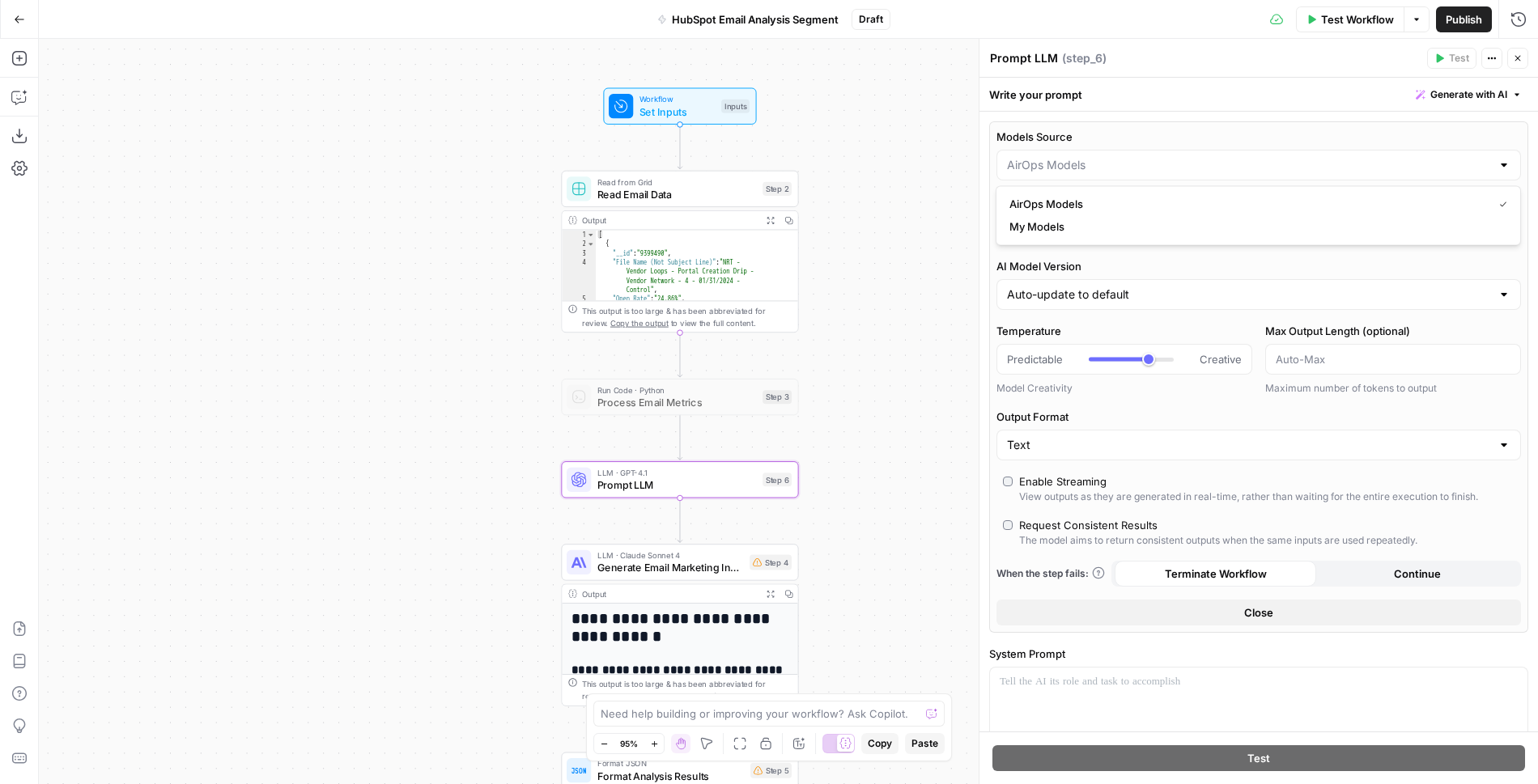 type on "AirOps Models" 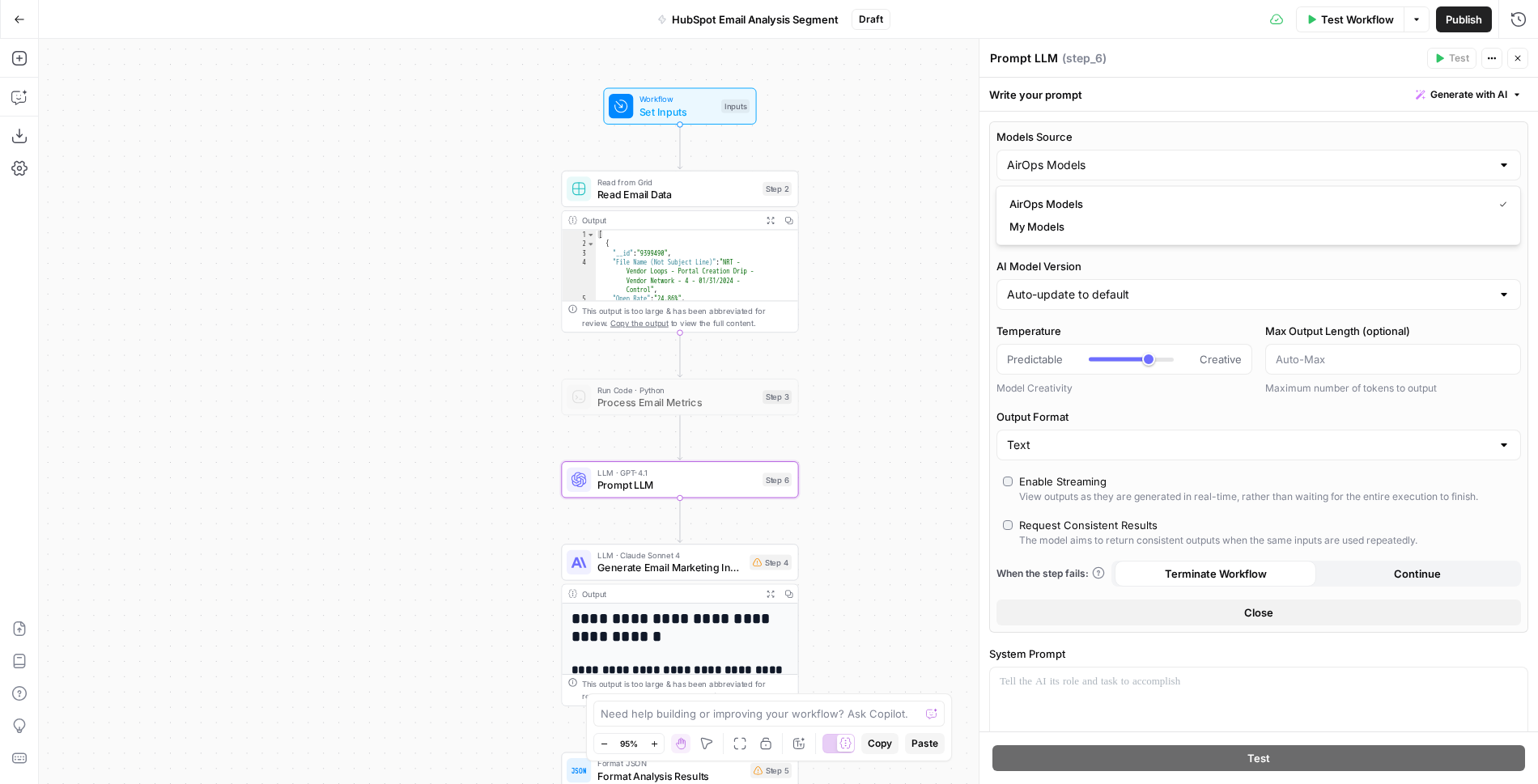 click on "Models Source AirOps Models" at bounding box center (1259, 155) 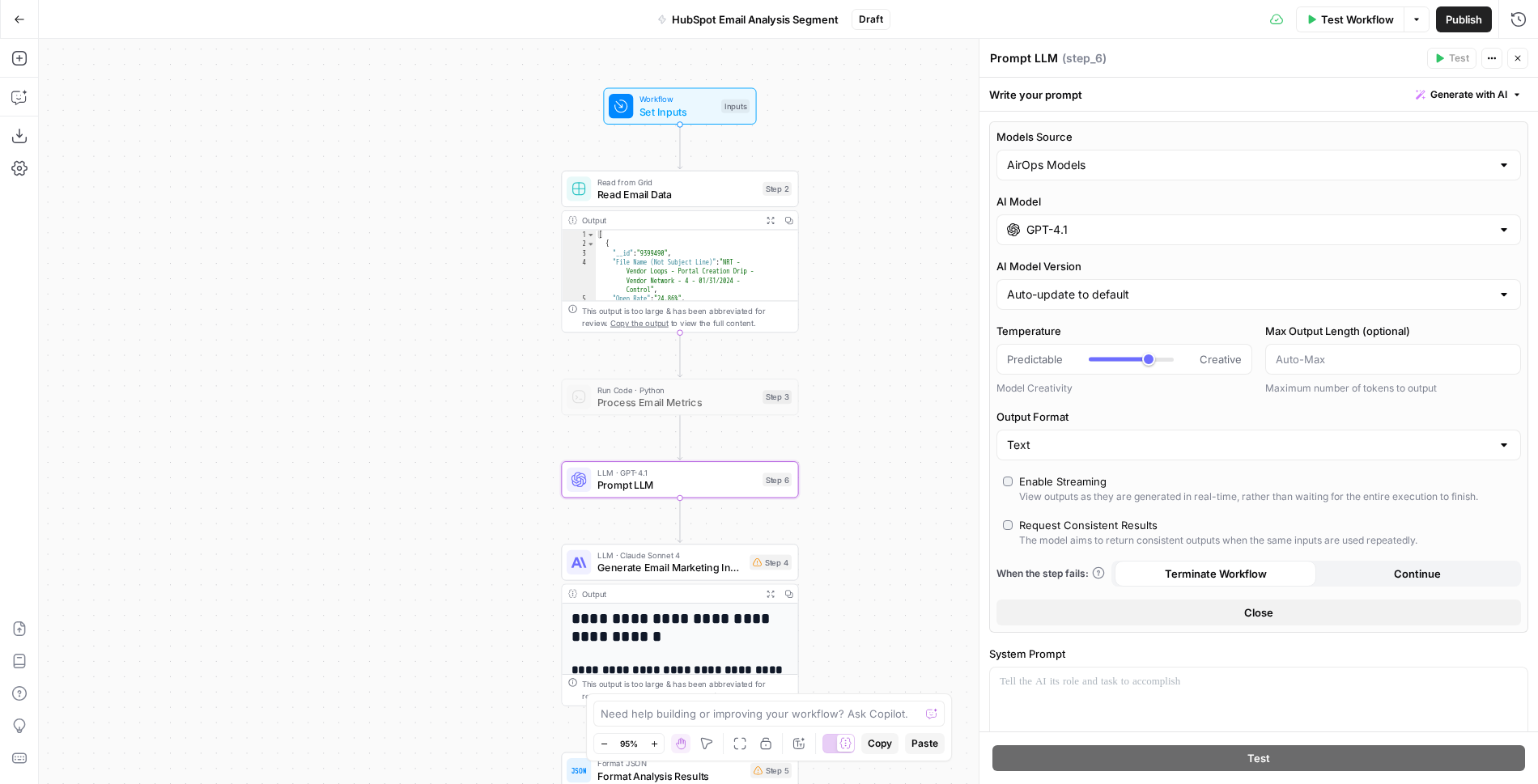 click on "GPT-4.1" at bounding box center [1259, 230] 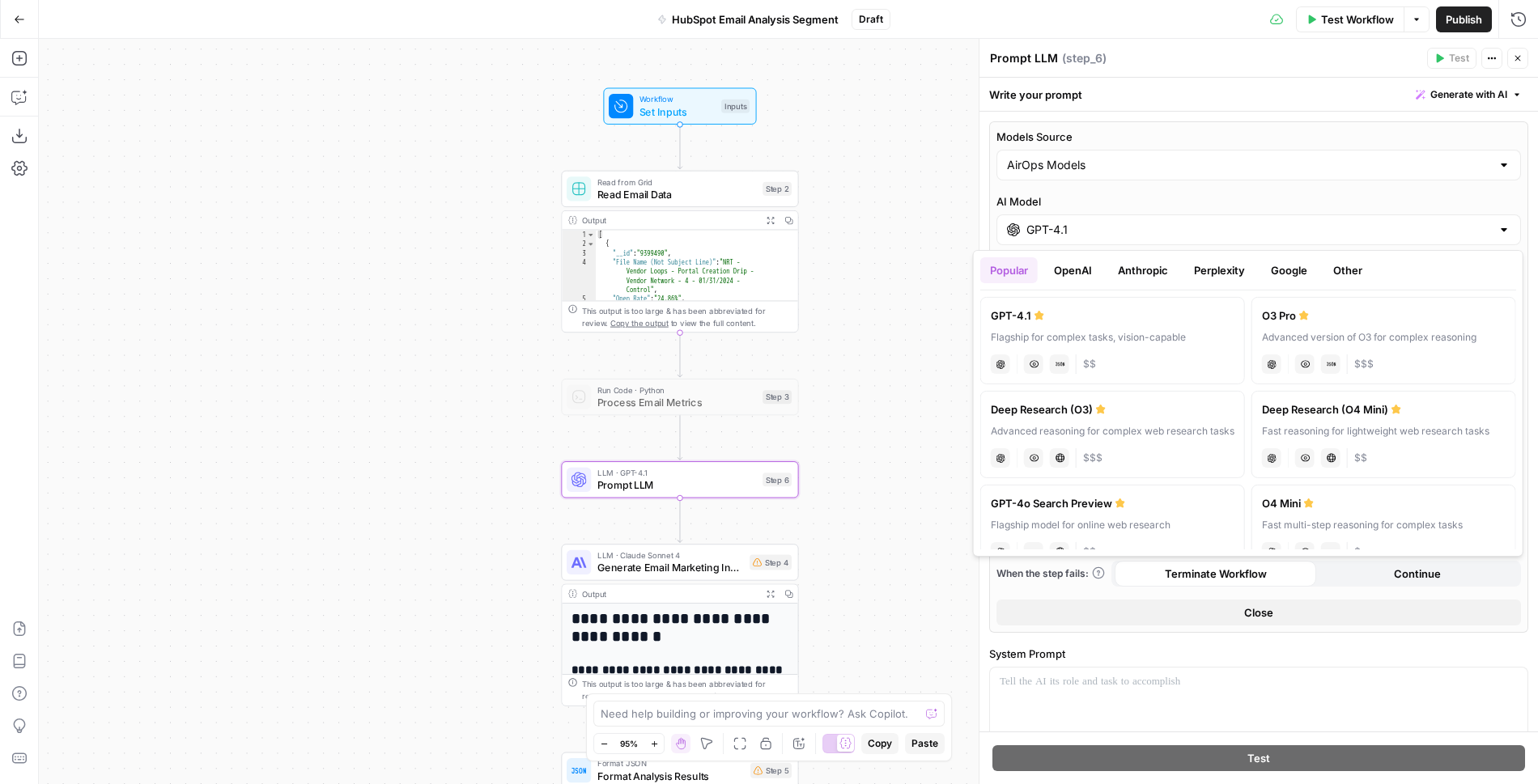 click on "Anthropic" at bounding box center (1143, 270) 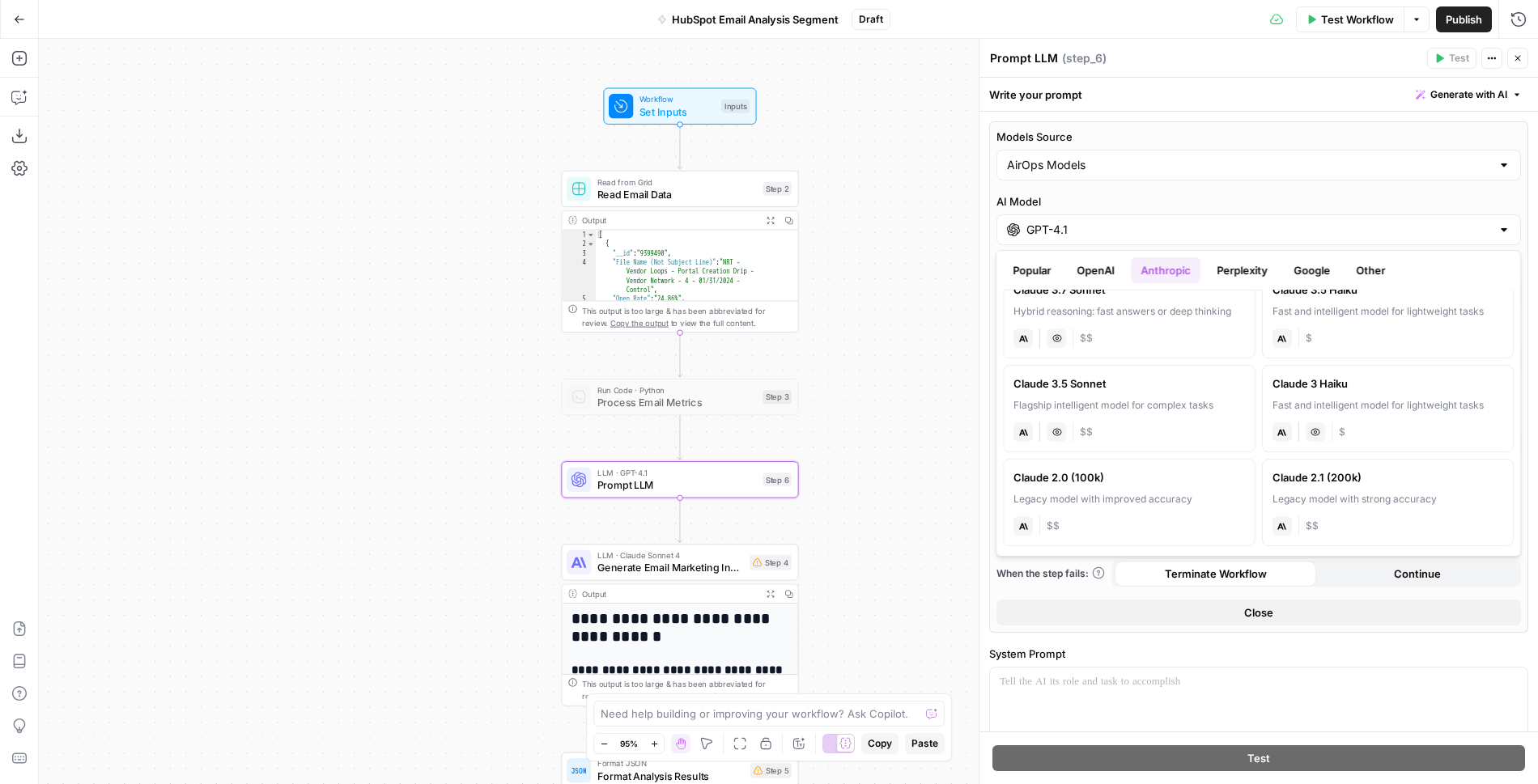 scroll, scrollTop: 0, scrollLeft: 0, axis: both 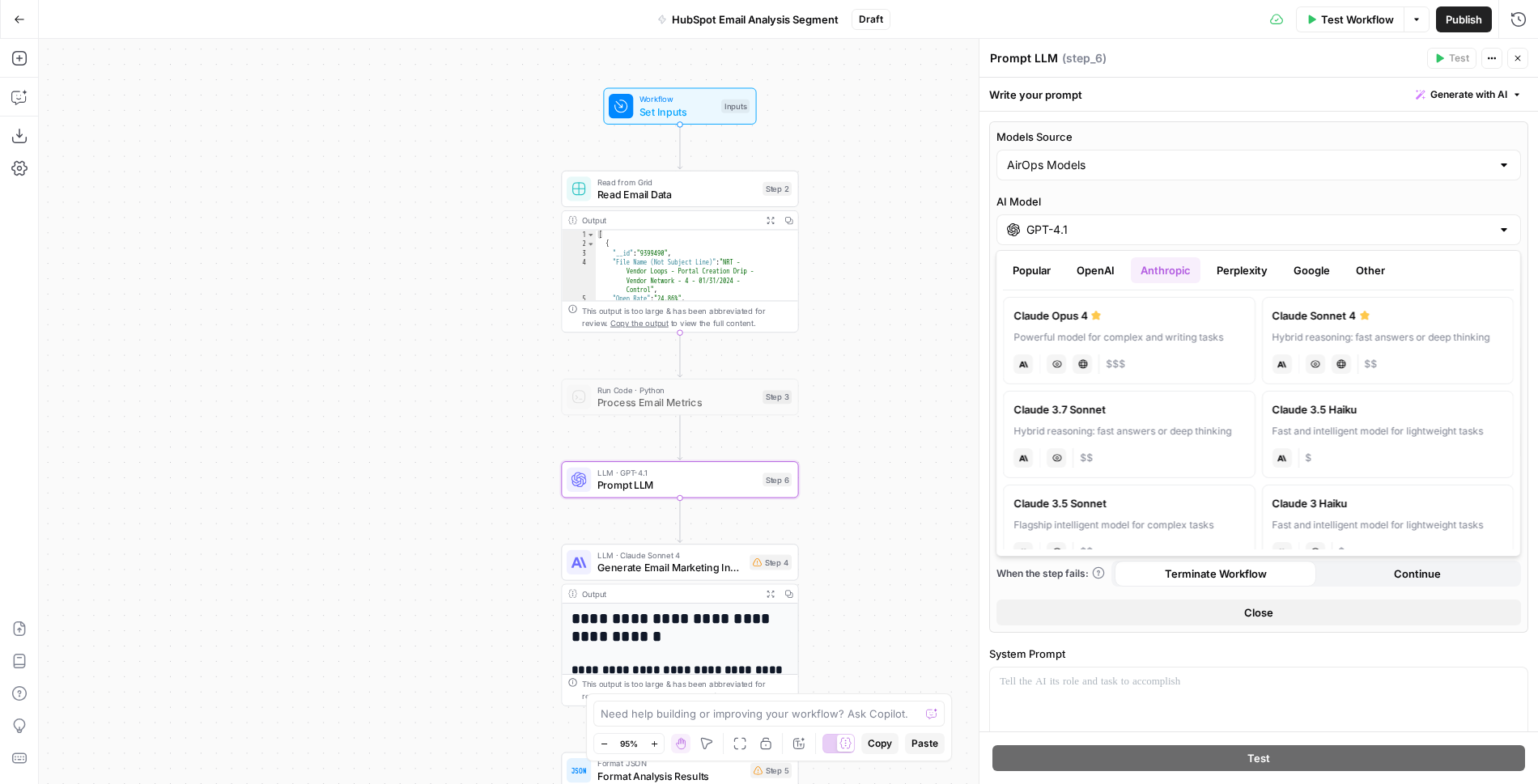 click on "Other" at bounding box center (1370, 270) 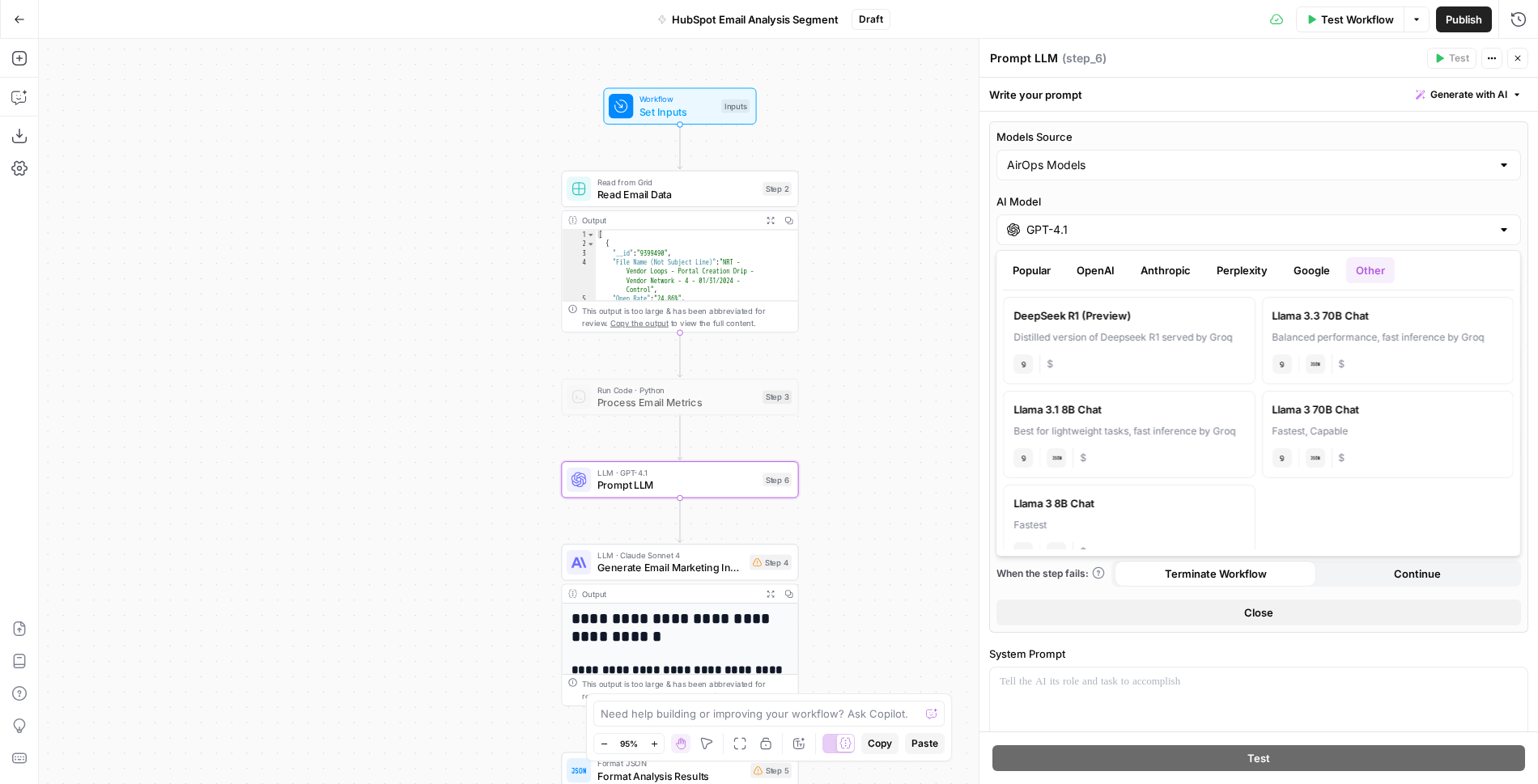 scroll, scrollTop: 27, scrollLeft: 0, axis: vertical 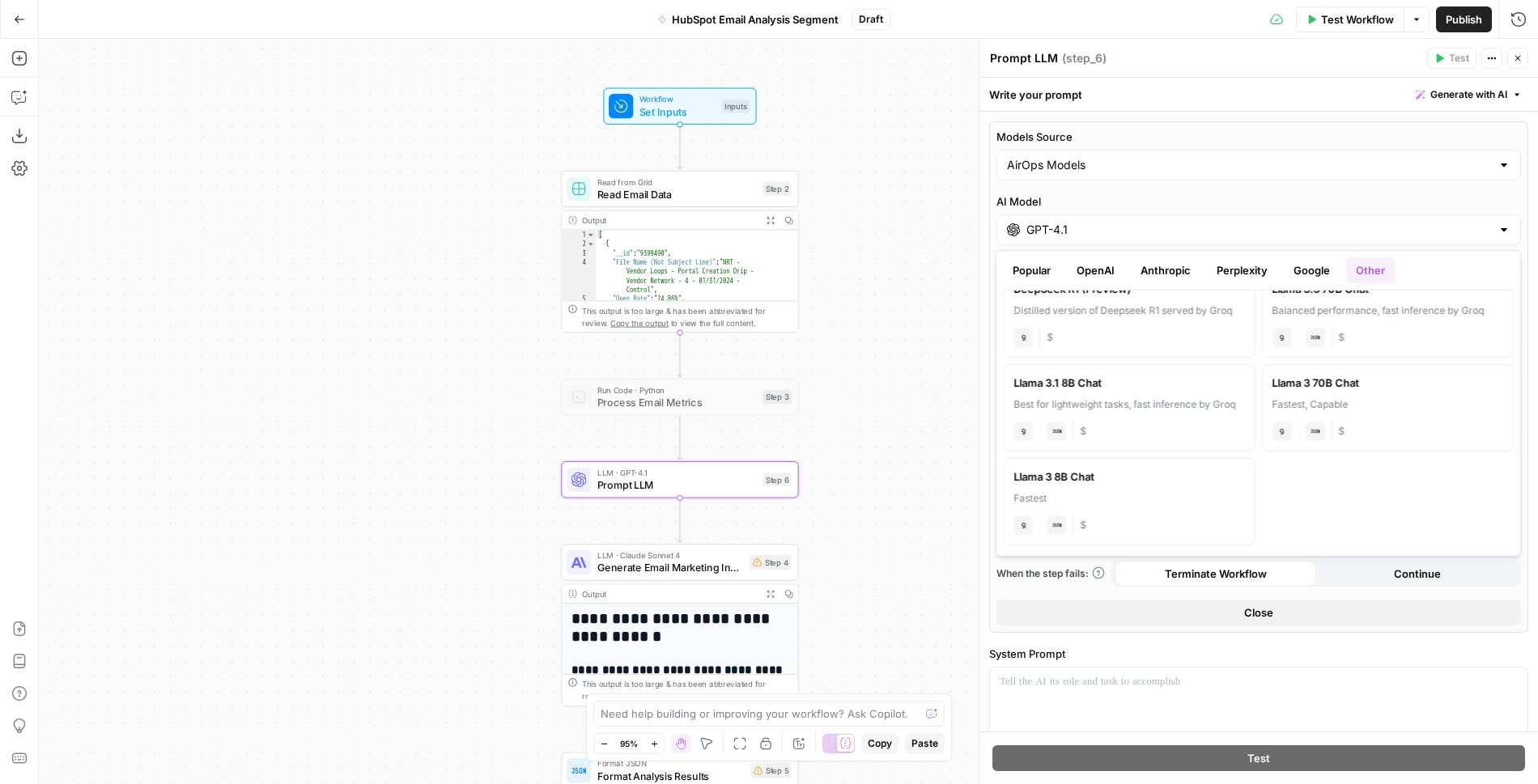 click on "Popular" at bounding box center (1031, 270) 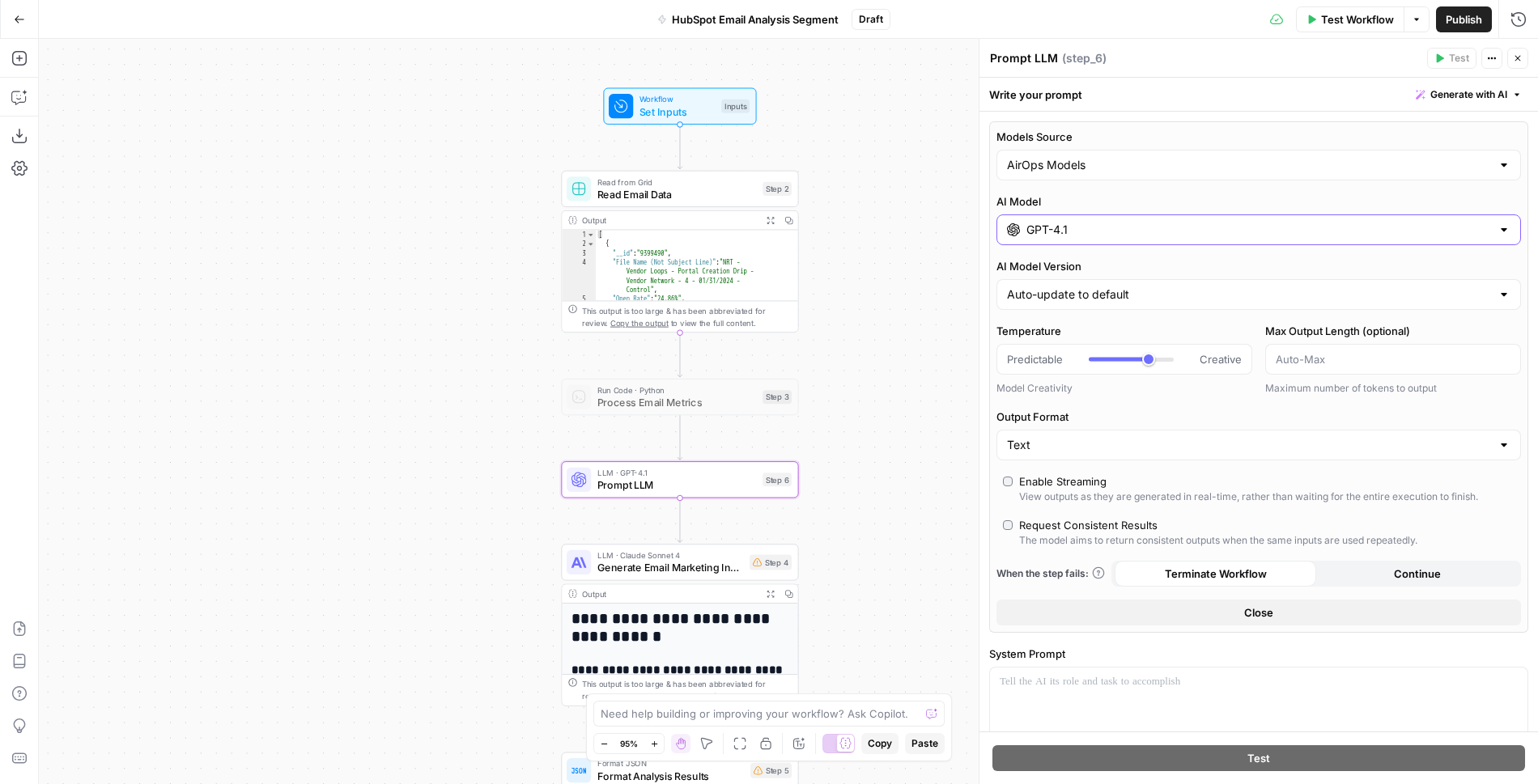 click on "GPT-4.1" at bounding box center (1259, 230) 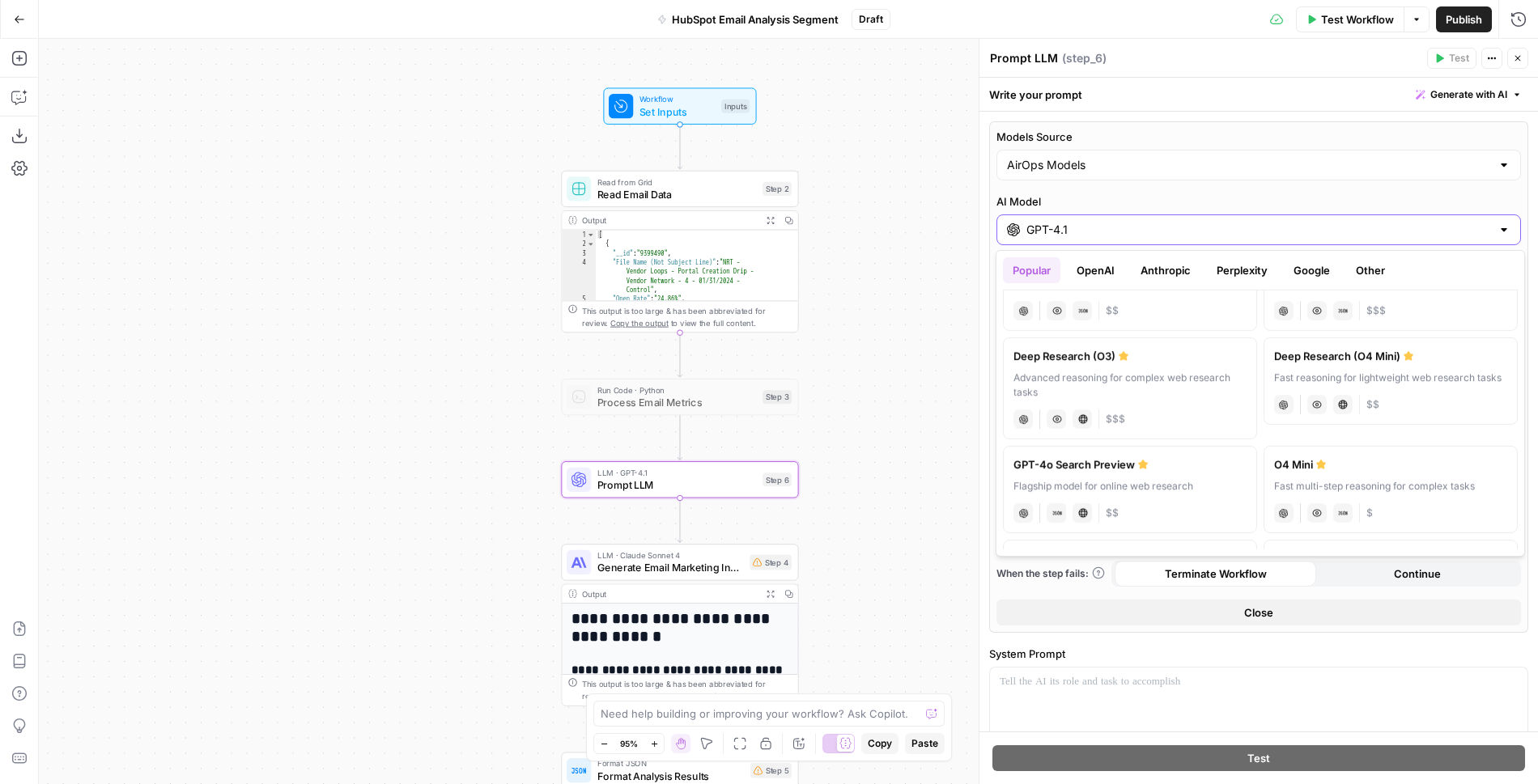 scroll, scrollTop: 0, scrollLeft: 0, axis: both 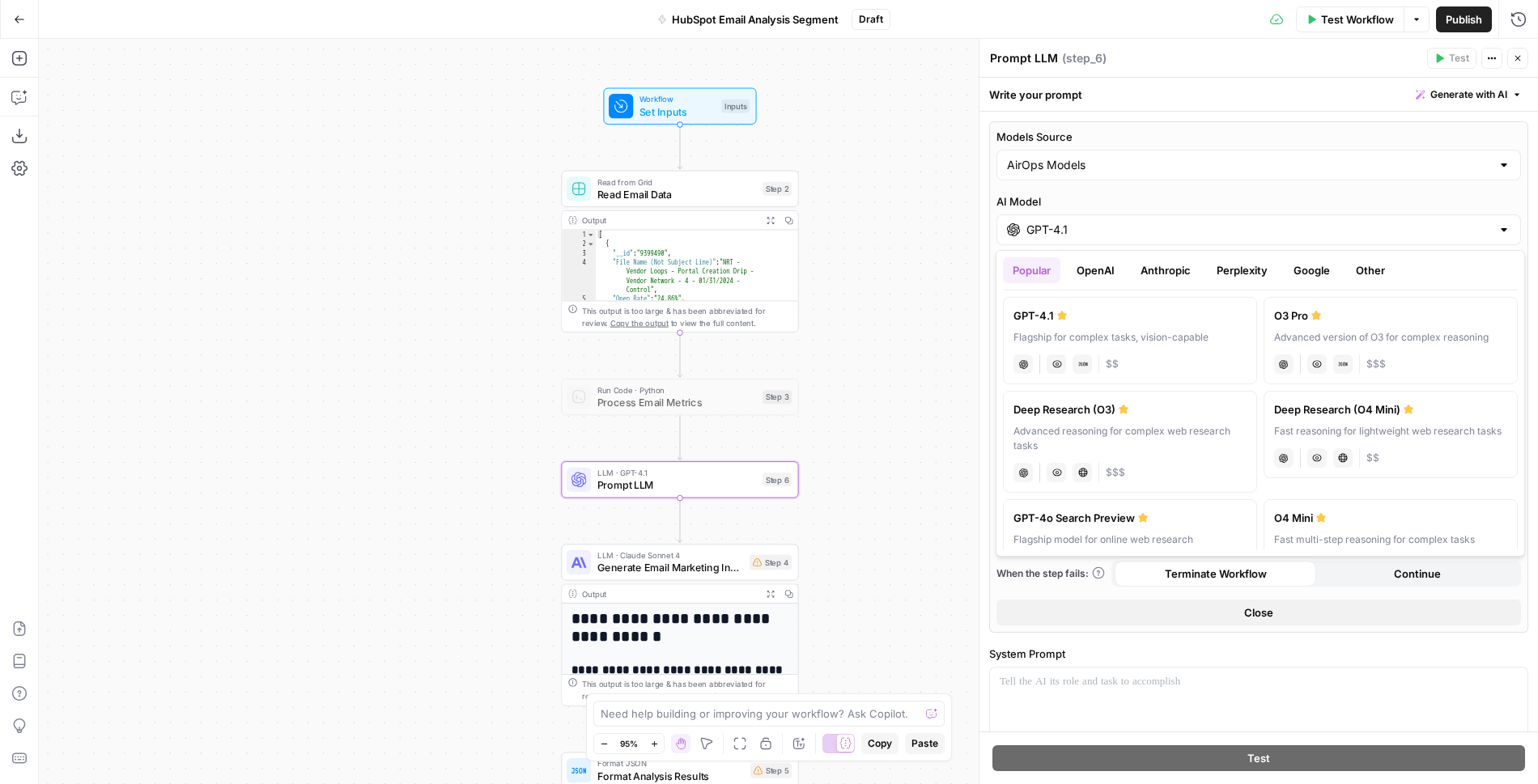 click on "OpenAI" at bounding box center (1095, 270) 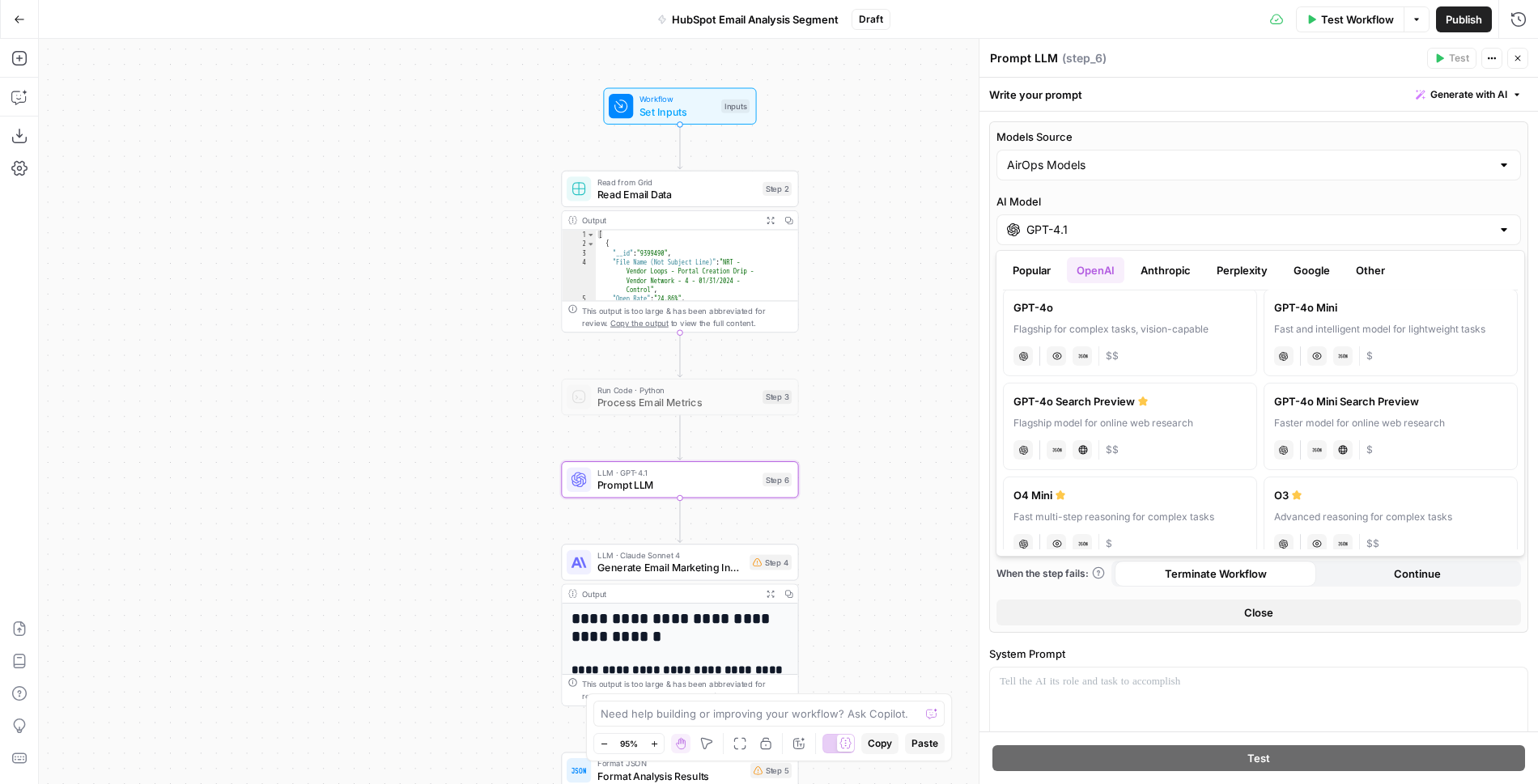scroll, scrollTop: 693, scrollLeft: 0, axis: vertical 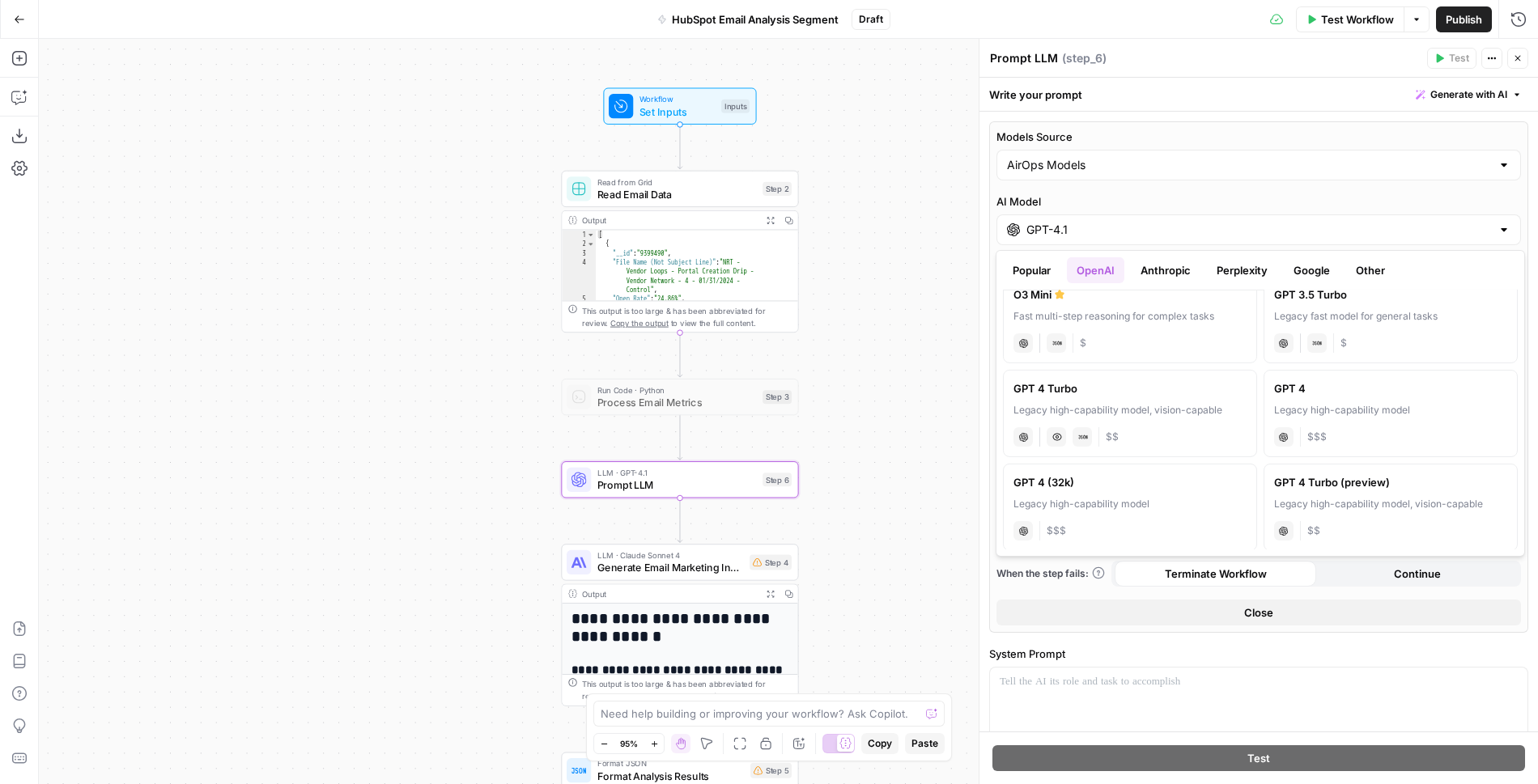 click on "Anthropic" at bounding box center (1166, 270) 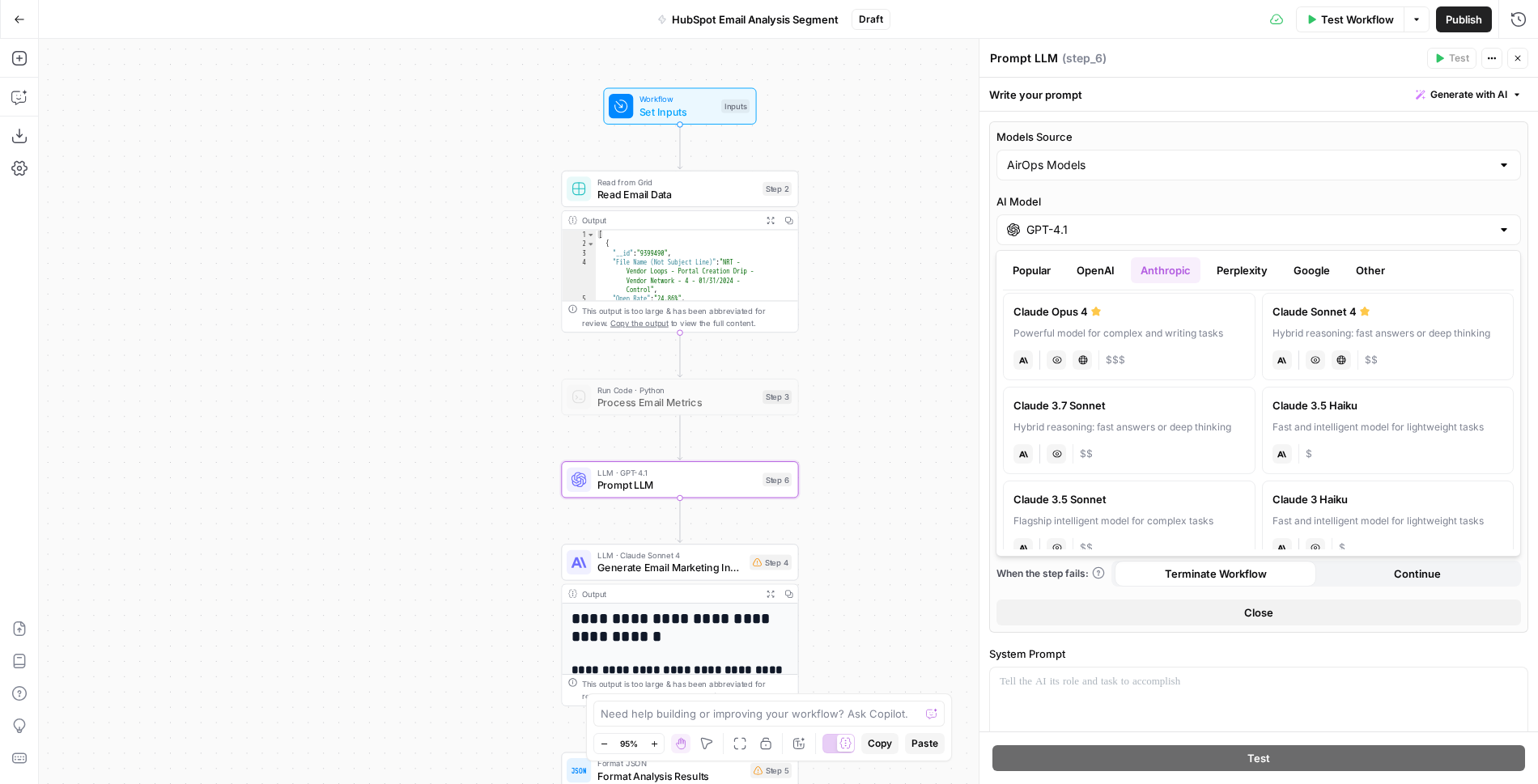 scroll, scrollTop: 0, scrollLeft: 0, axis: both 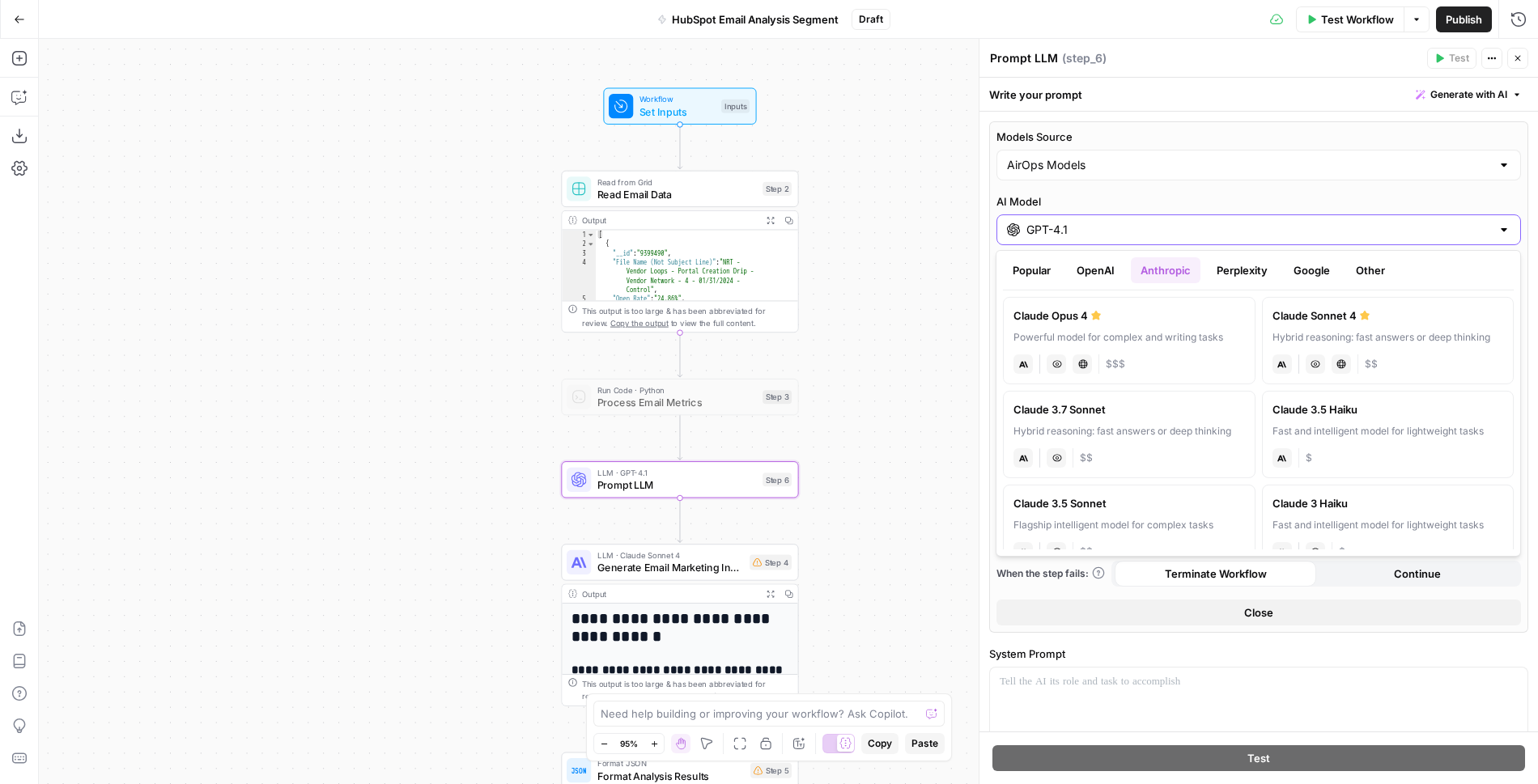 click on "GPT-4.1" at bounding box center [1259, 230] 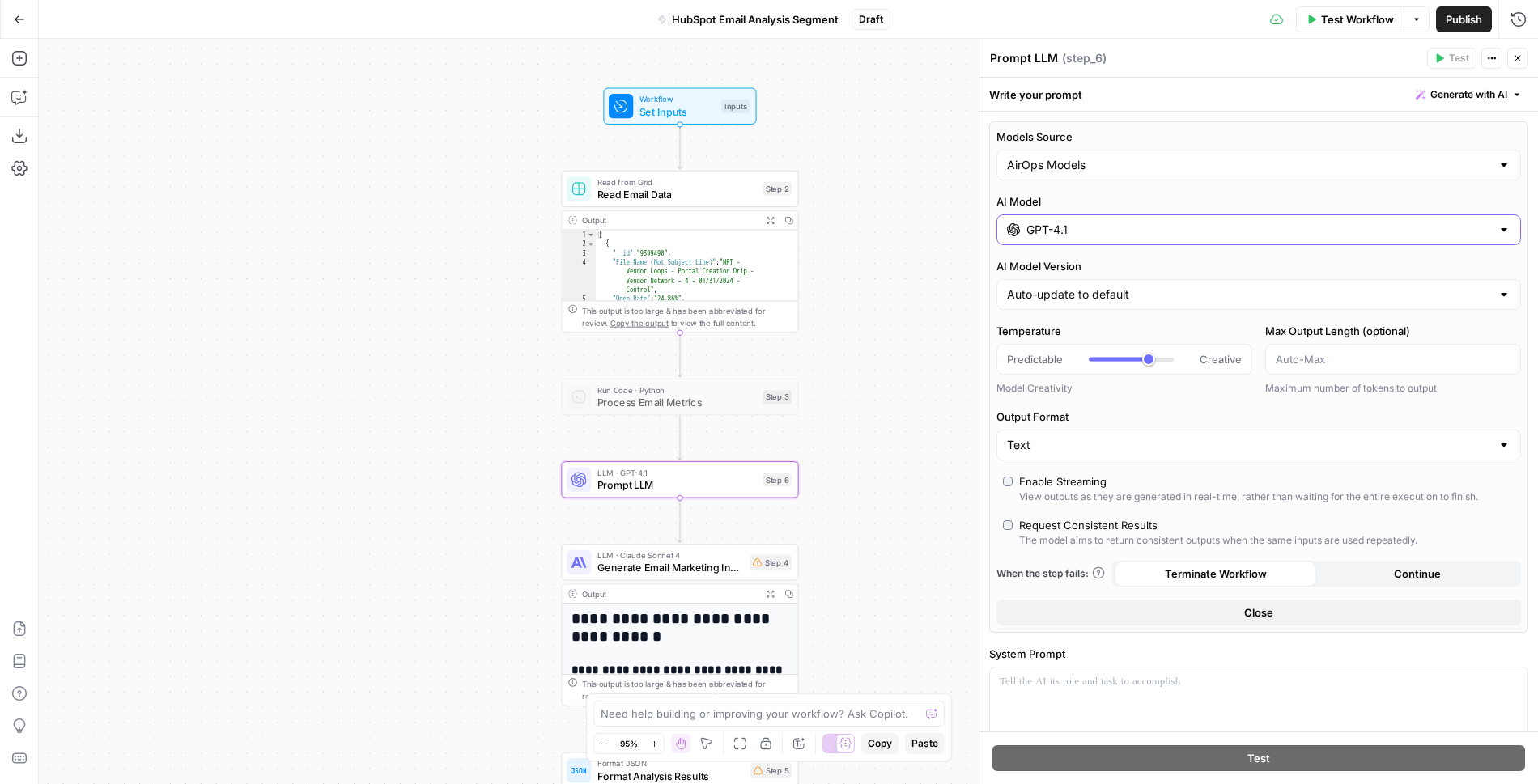 click on "GPT-4.1" at bounding box center (1259, 230) 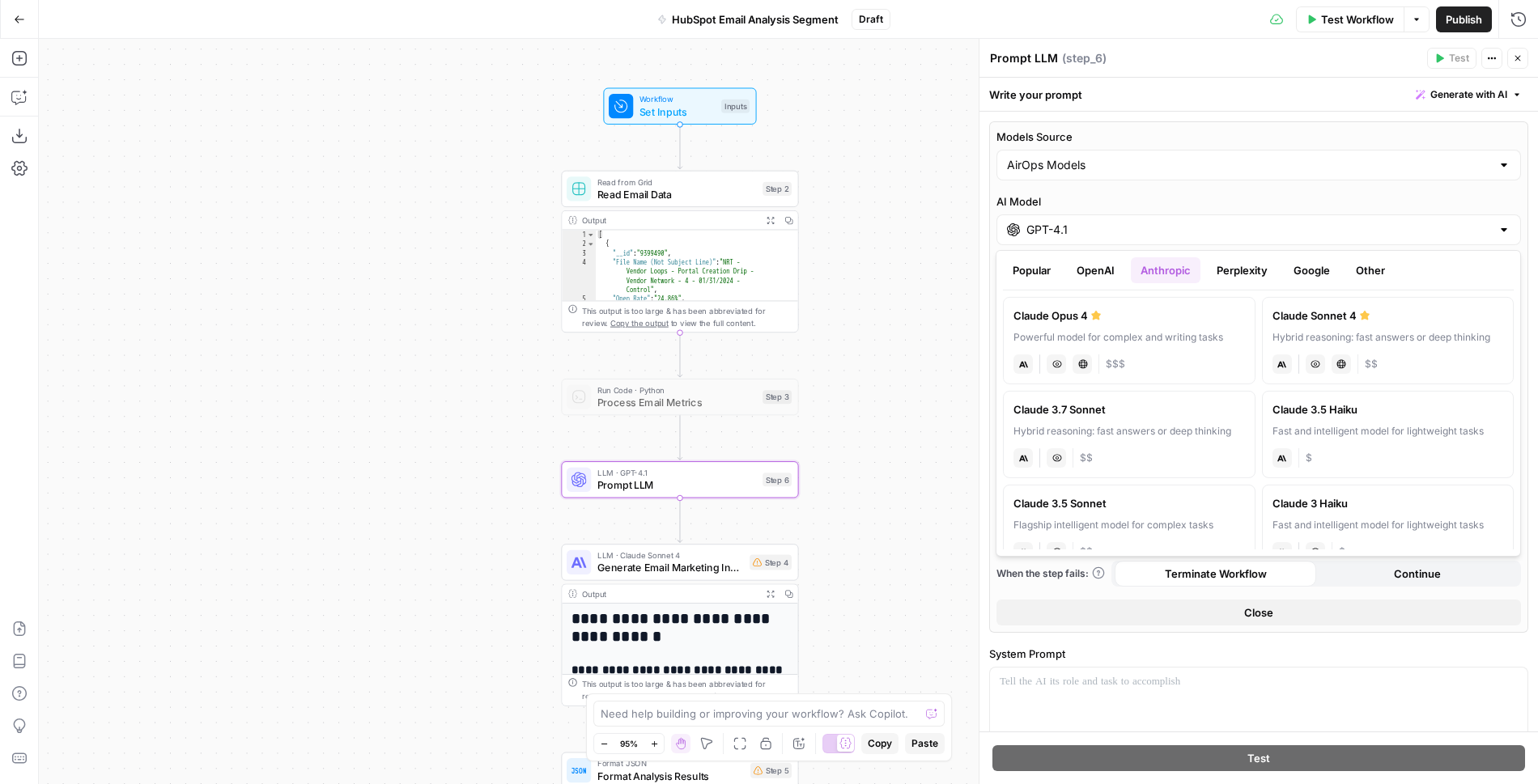 click on "Popular" at bounding box center [1031, 270] 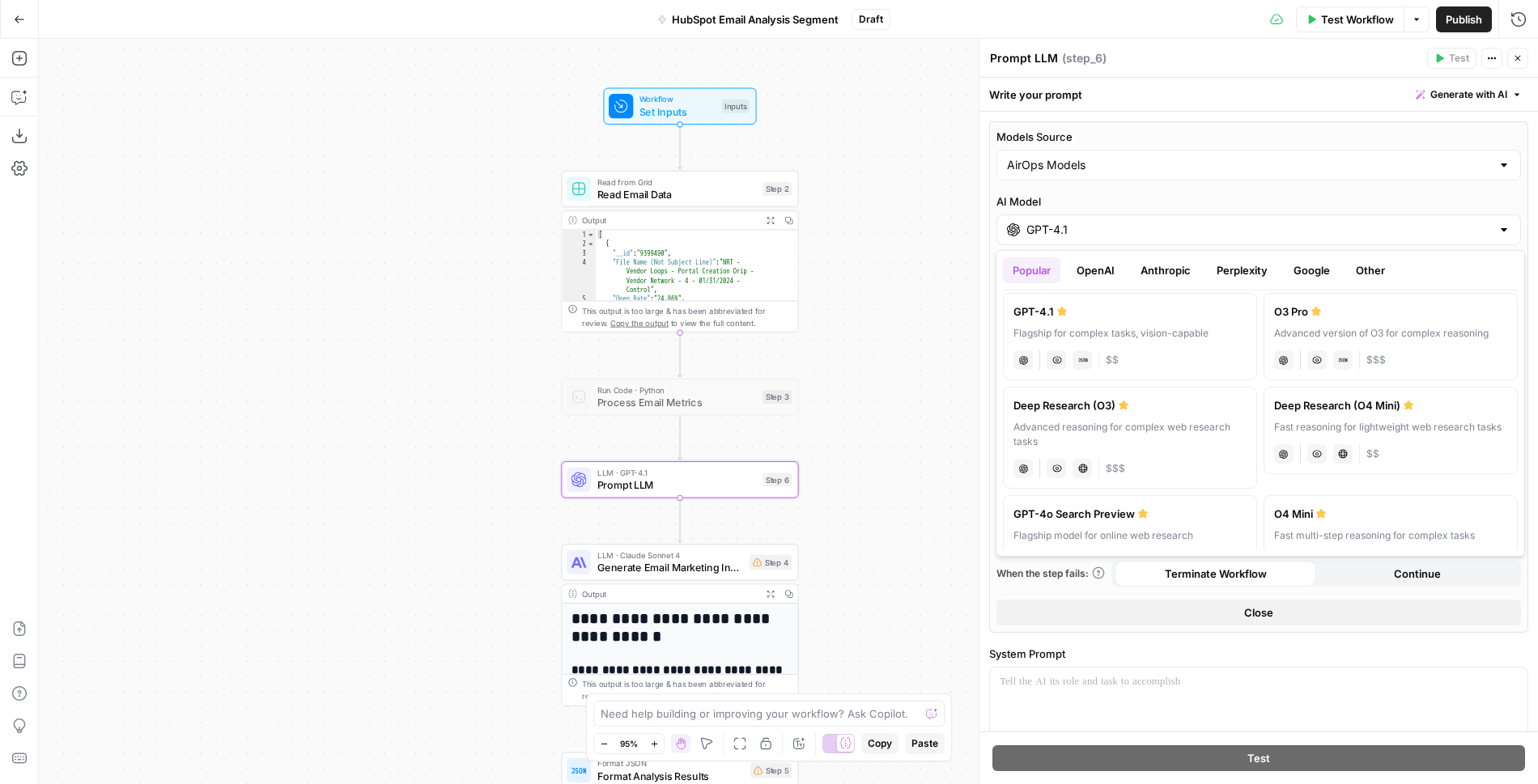 scroll, scrollTop: 0, scrollLeft: 0, axis: both 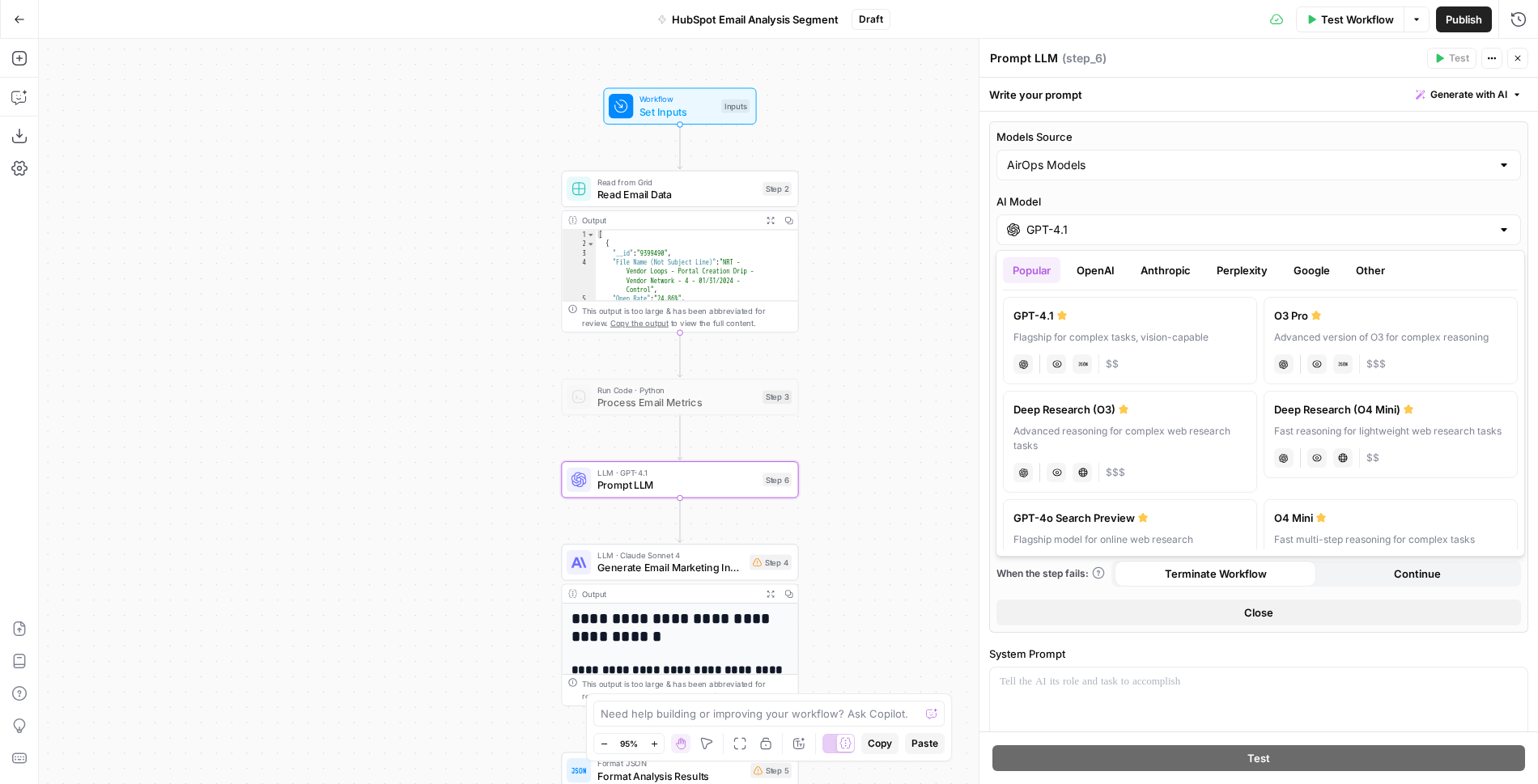 click on "OpenAI" at bounding box center [1095, 270] 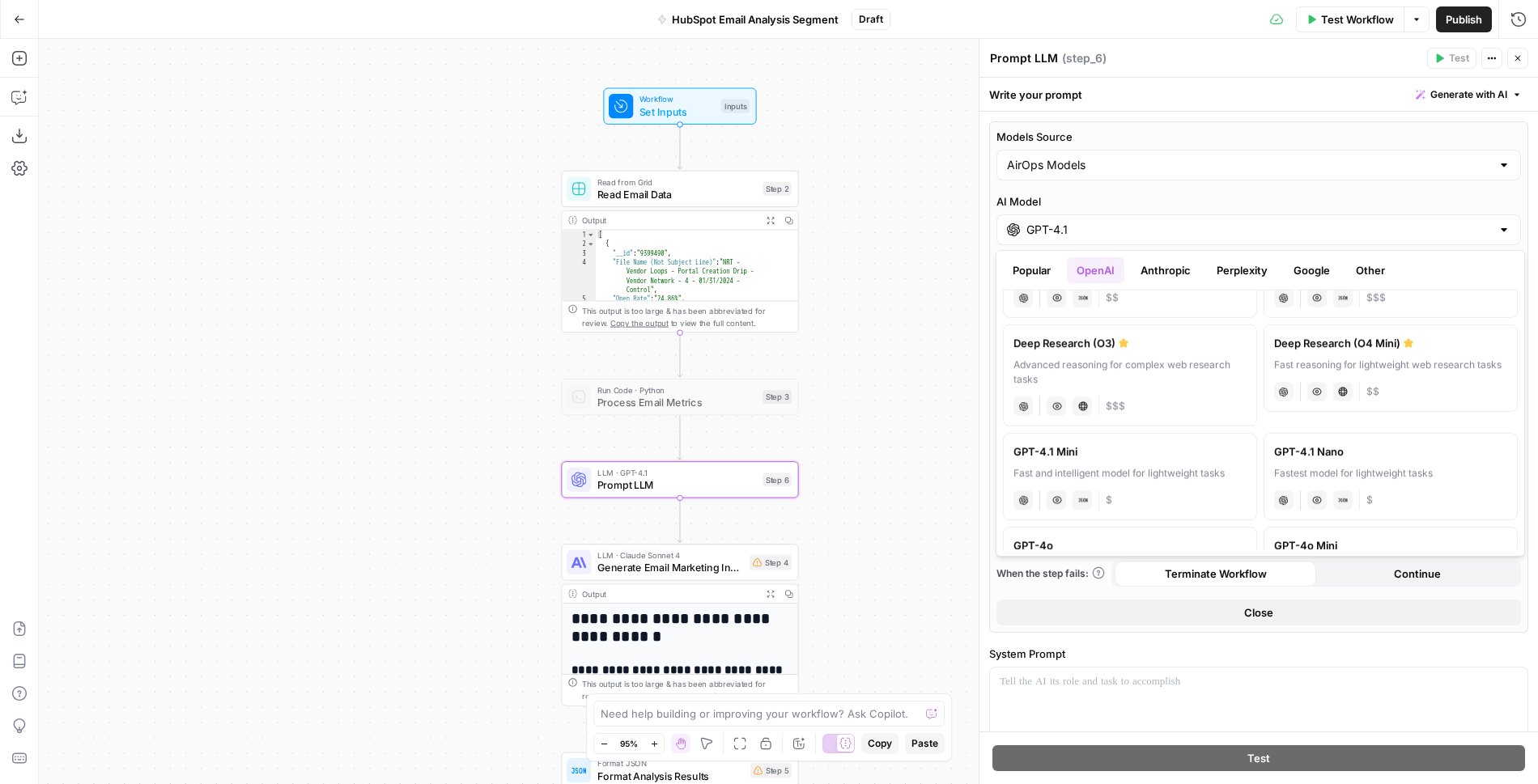 scroll, scrollTop: 191, scrollLeft: 0, axis: vertical 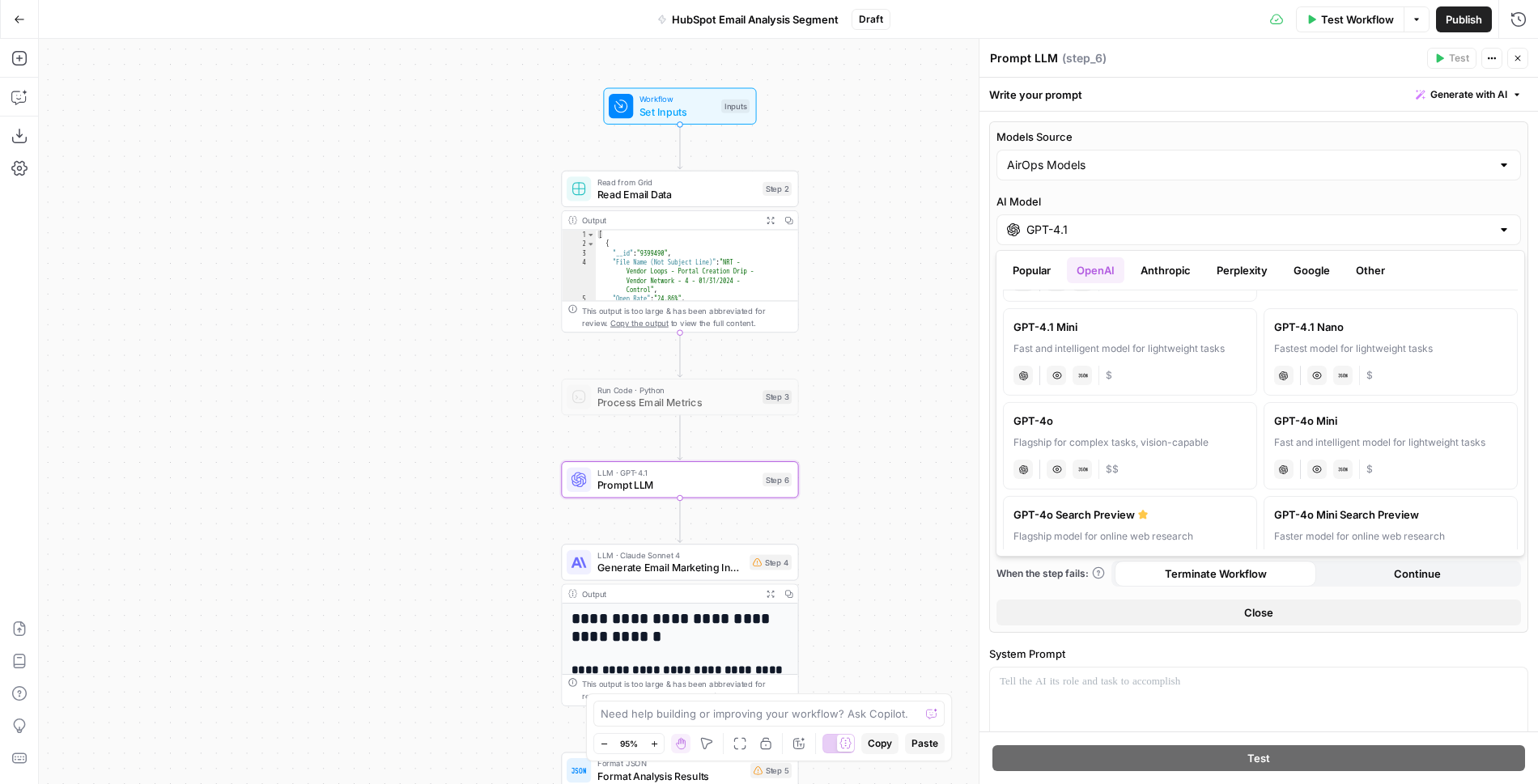 click on "Flagship for complex tasks, vision-capable" at bounding box center [1130, 443] 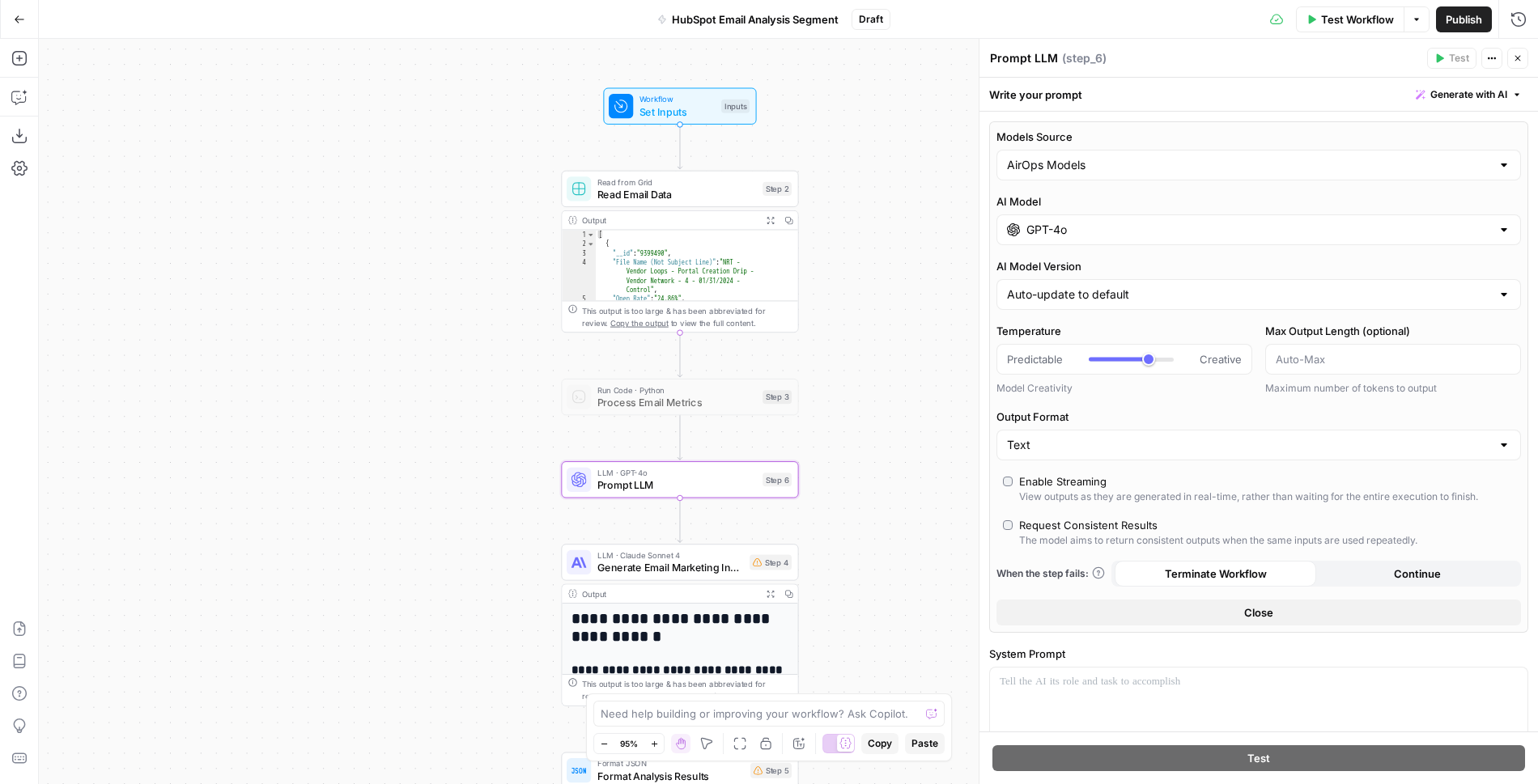 click on "GPT-4o" at bounding box center (1259, 230) 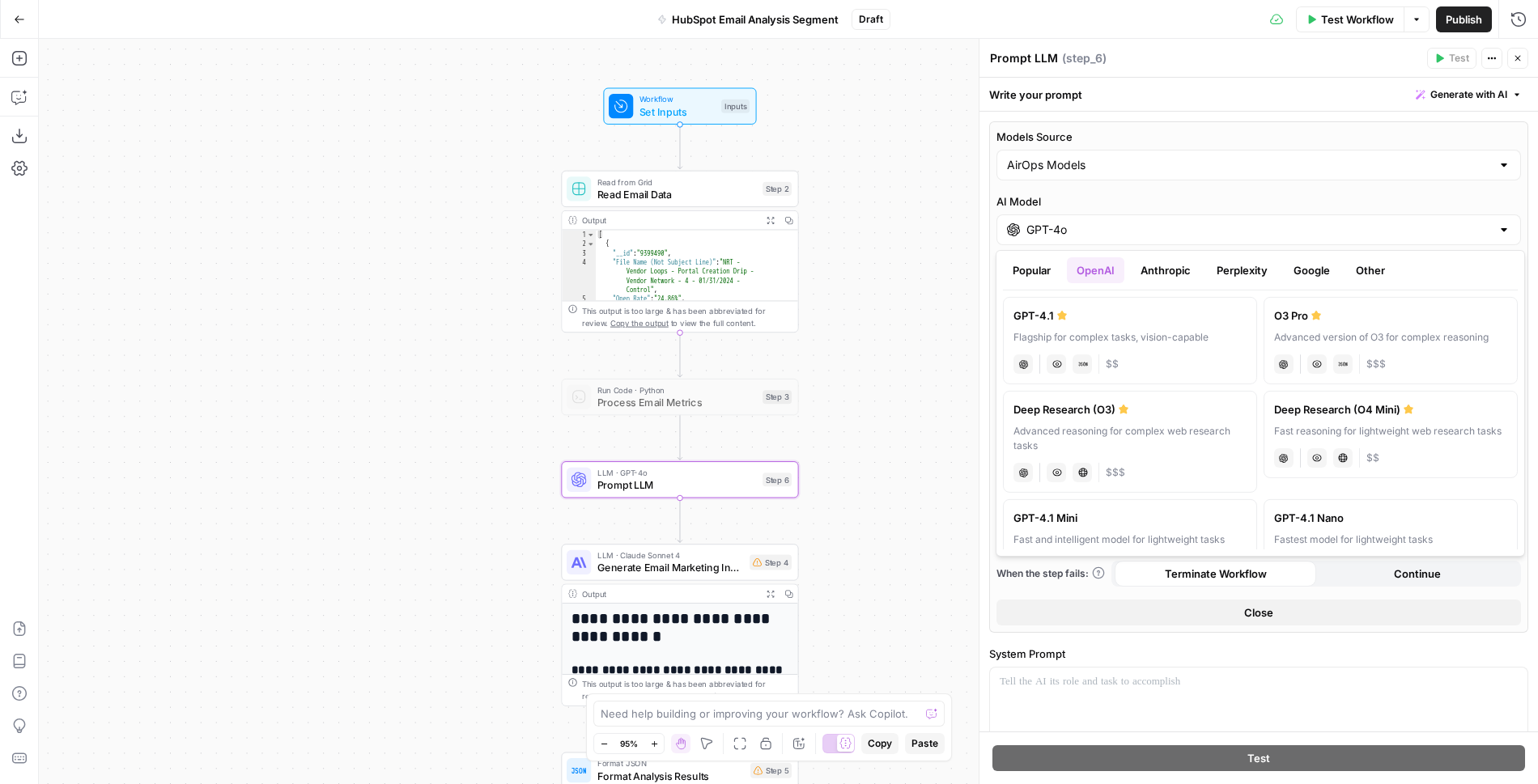 click on "Anthropic" at bounding box center (1166, 270) 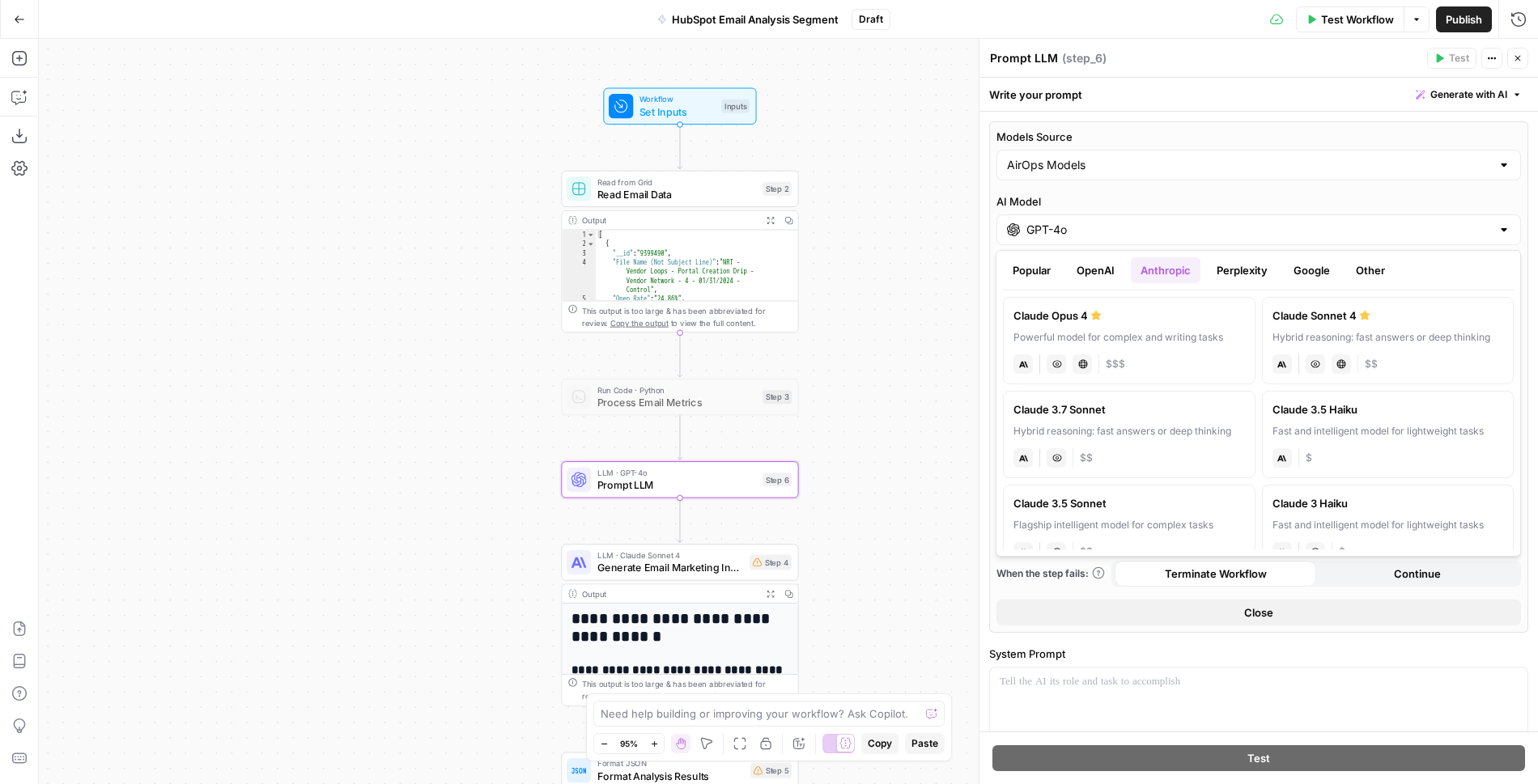 scroll, scrollTop: 120, scrollLeft: 0, axis: vertical 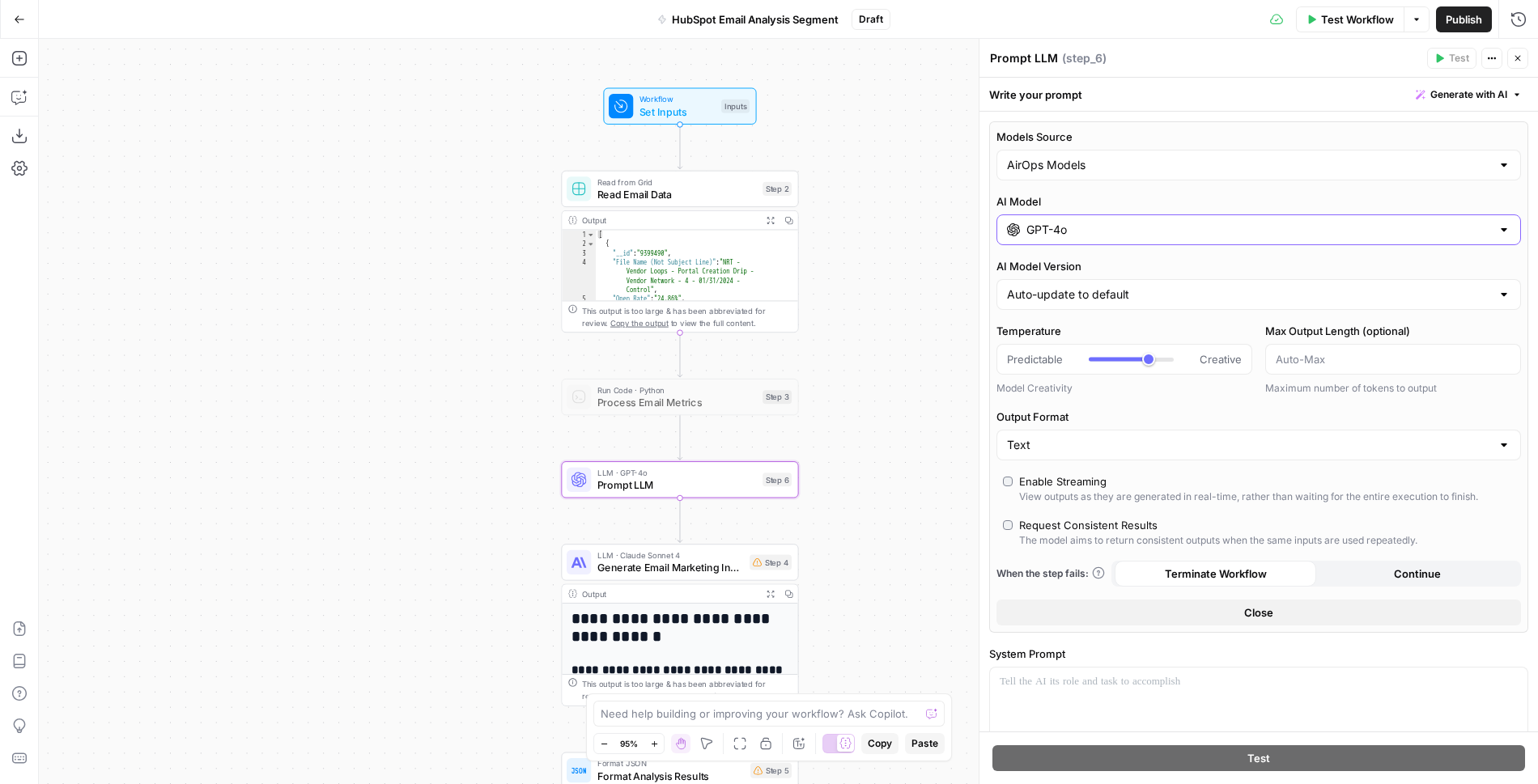 click on "GPT-4o" at bounding box center [1259, 230] 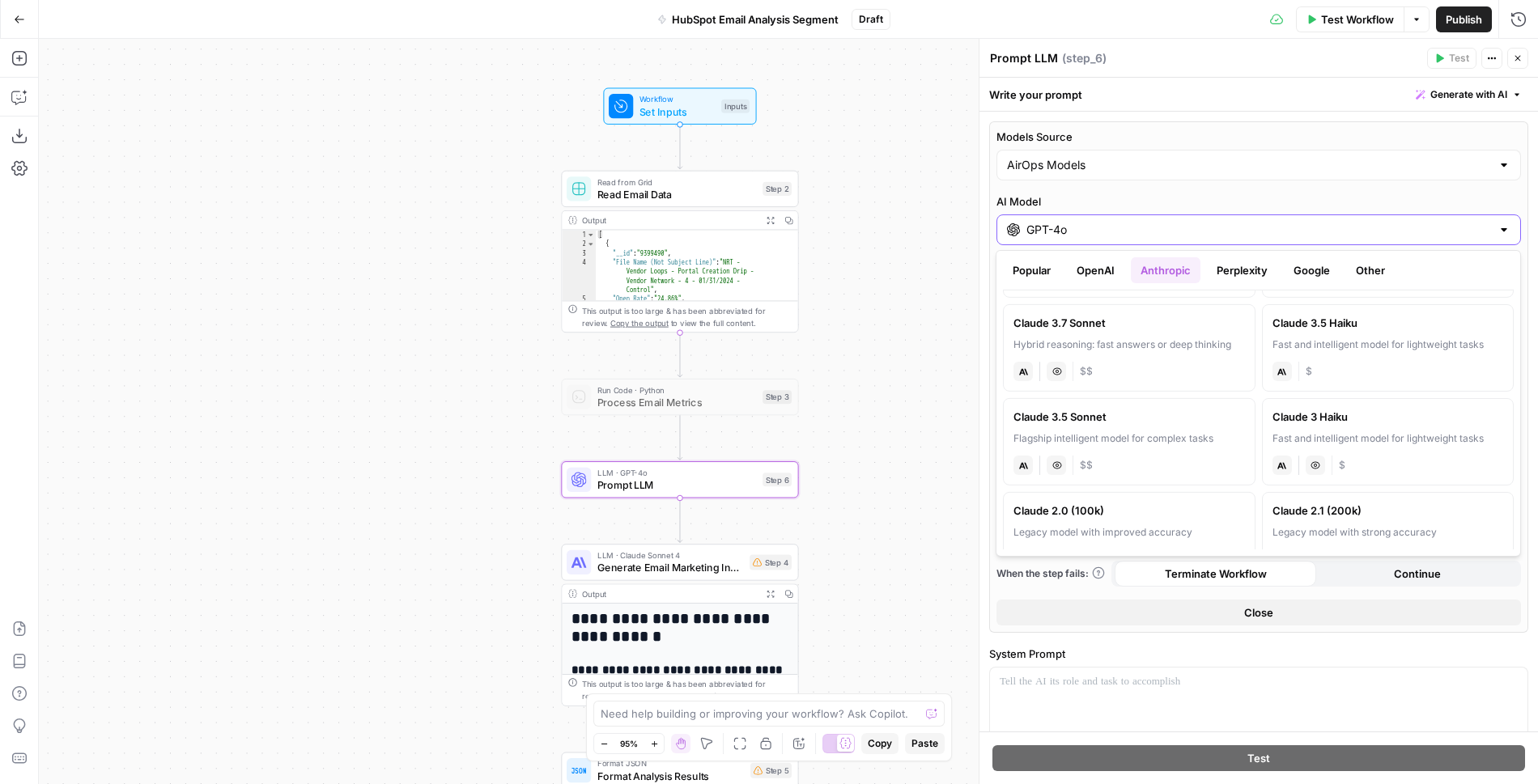 scroll, scrollTop: 120, scrollLeft: 0, axis: vertical 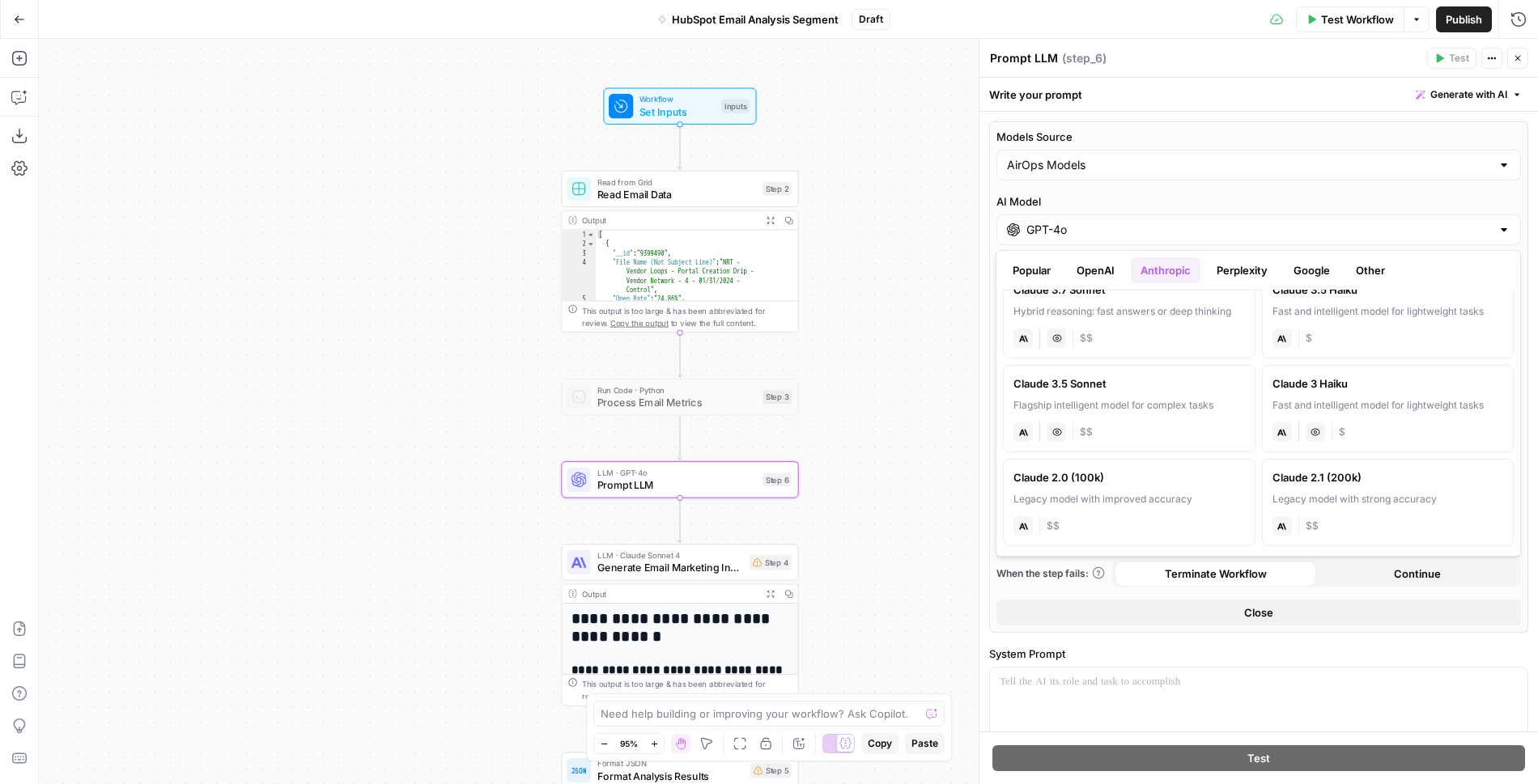 click on "Flagship intelligent model for complex tasks" at bounding box center (1129, 405) 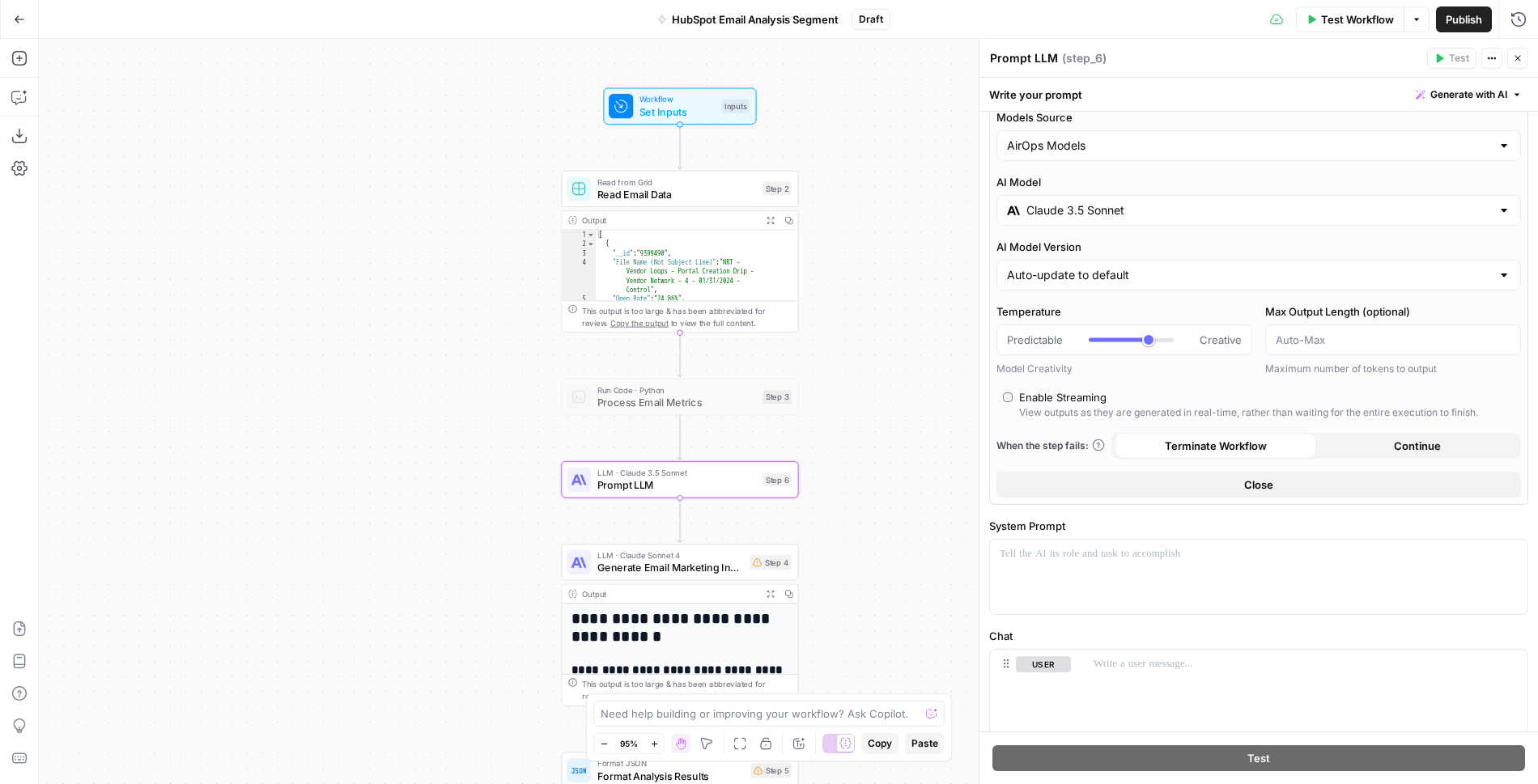 scroll, scrollTop: 20, scrollLeft: 0, axis: vertical 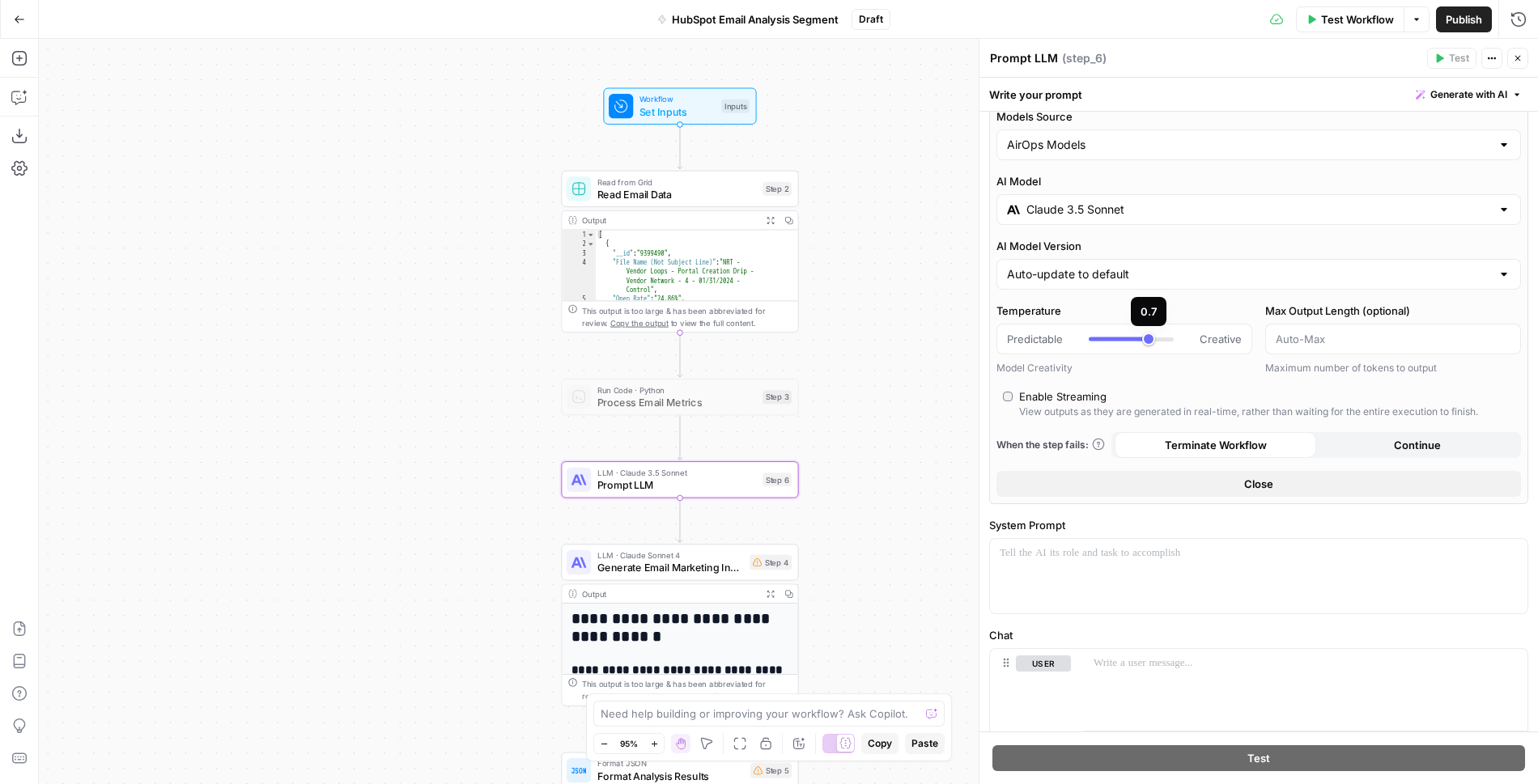 click at bounding box center (1131, 339) 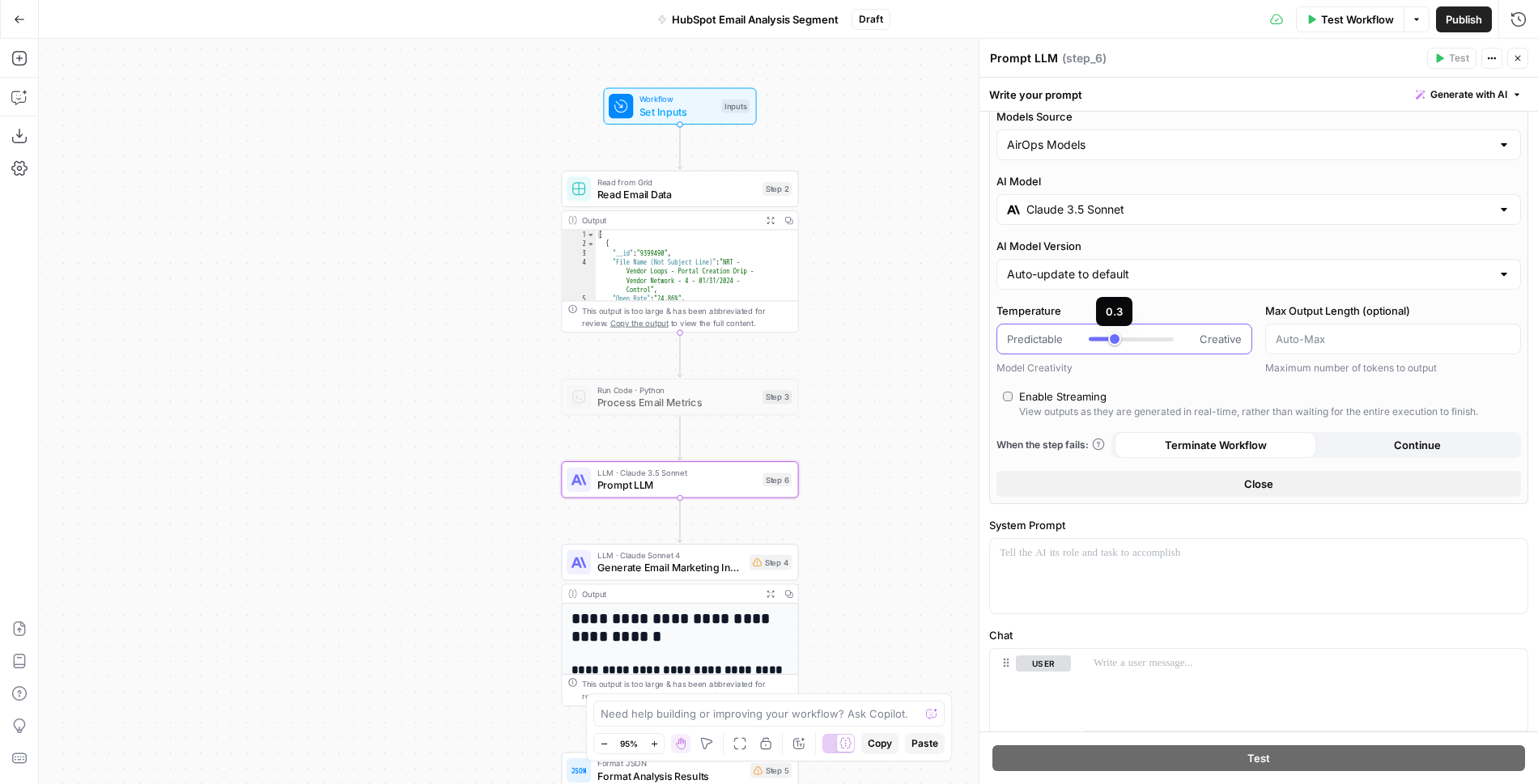type on "***" 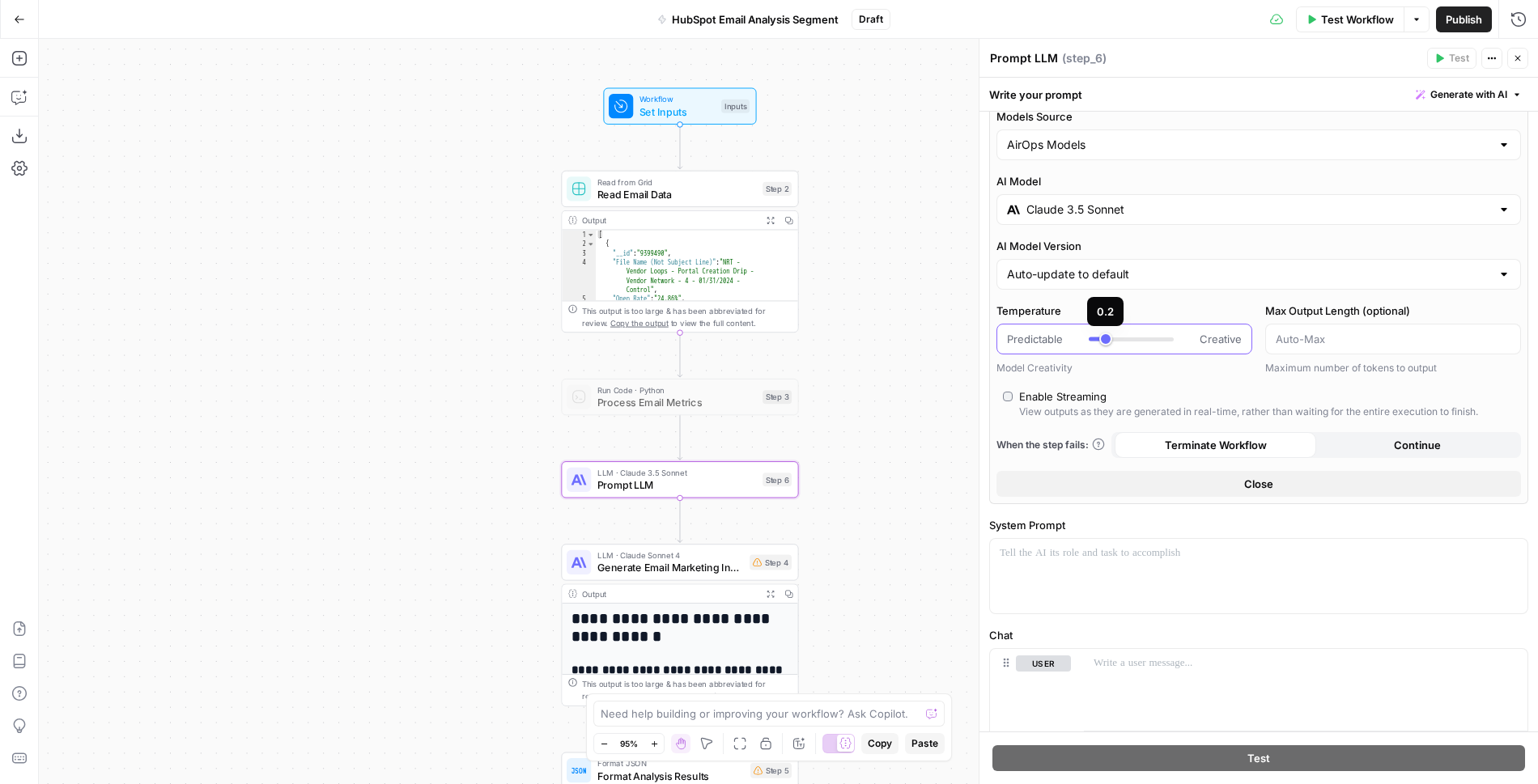 click at bounding box center [1131, 339] 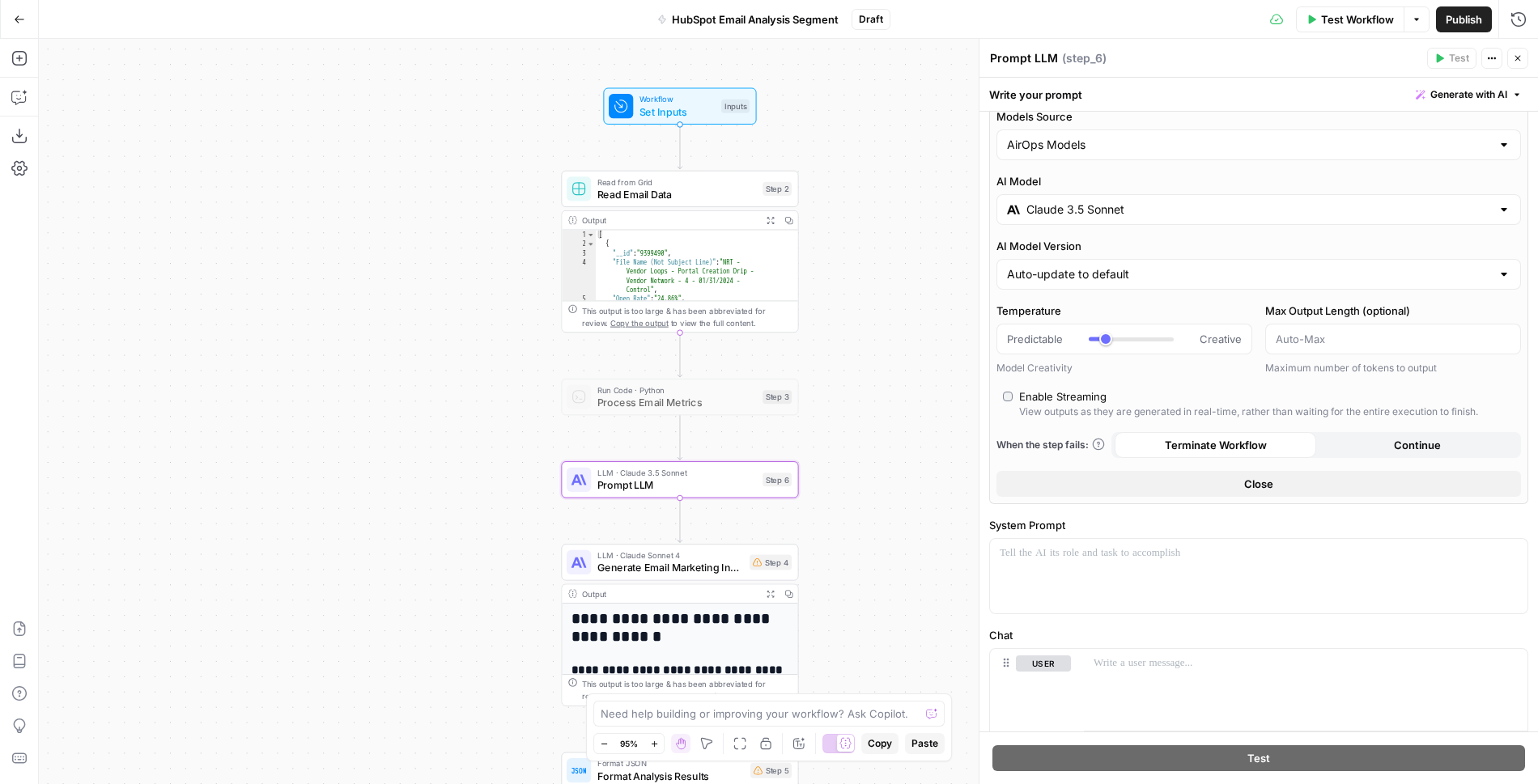 click on "Close" at bounding box center (1259, 484) 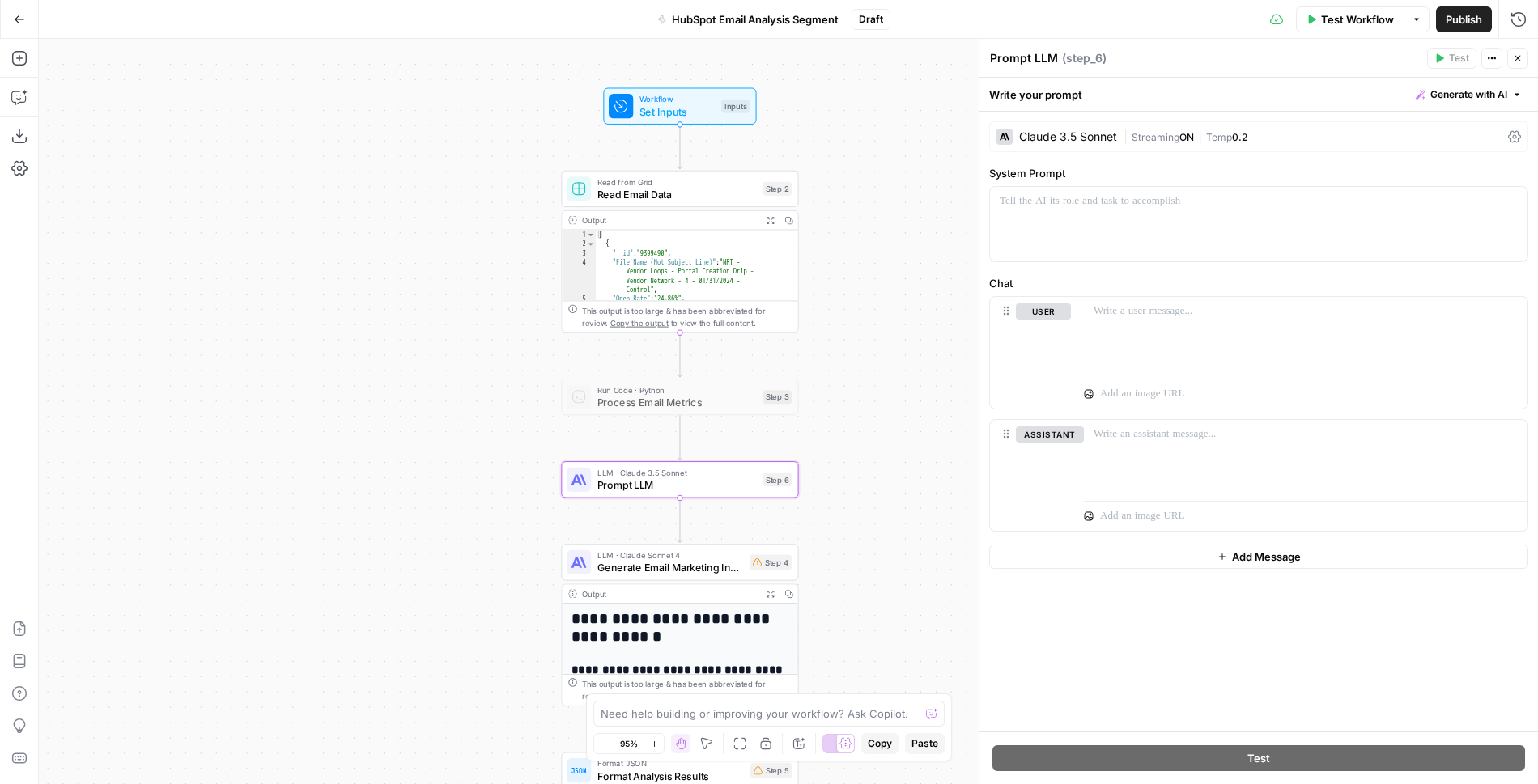 scroll, scrollTop: 0, scrollLeft: 0, axis: both 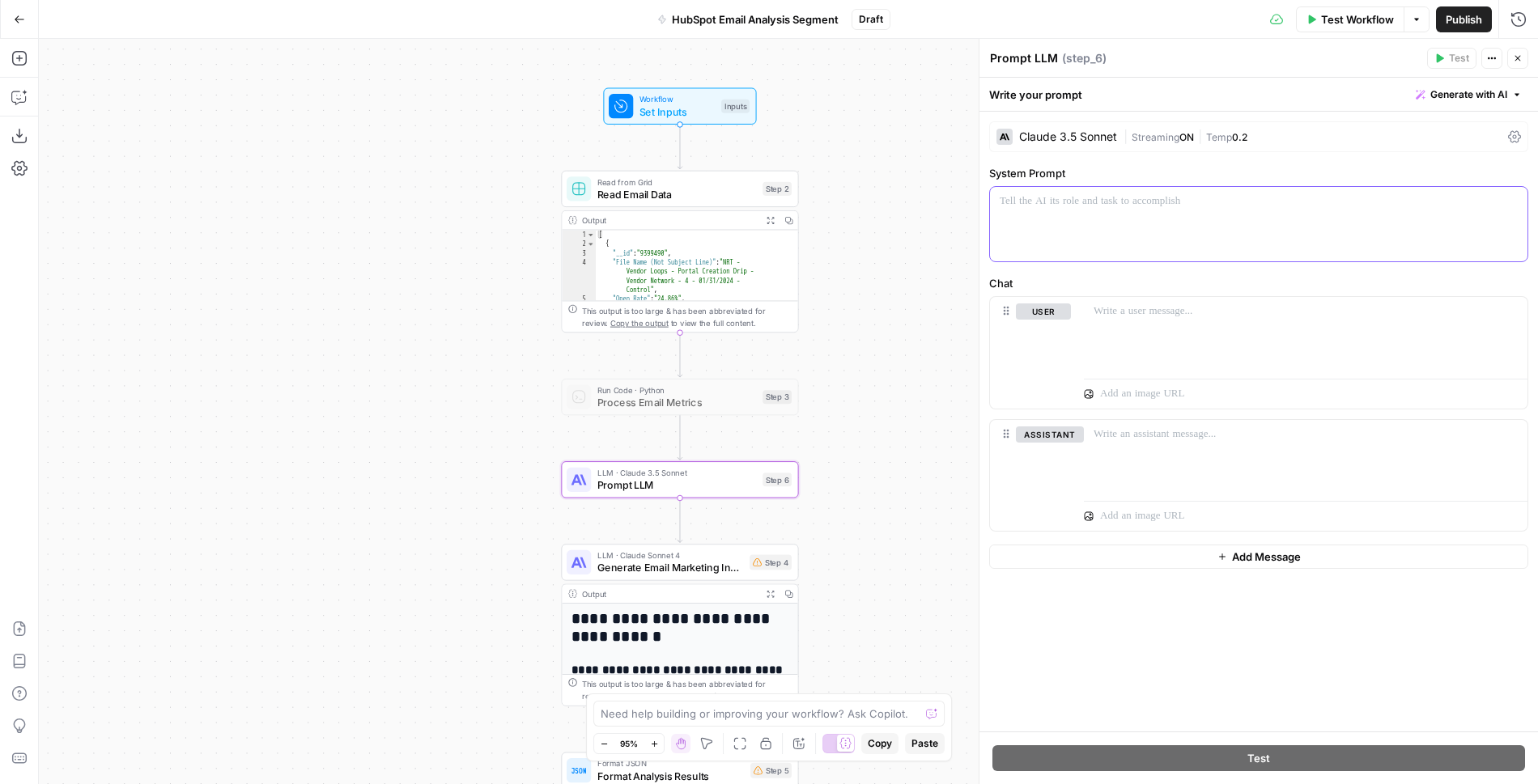 click at bounding box center [1259, 201] 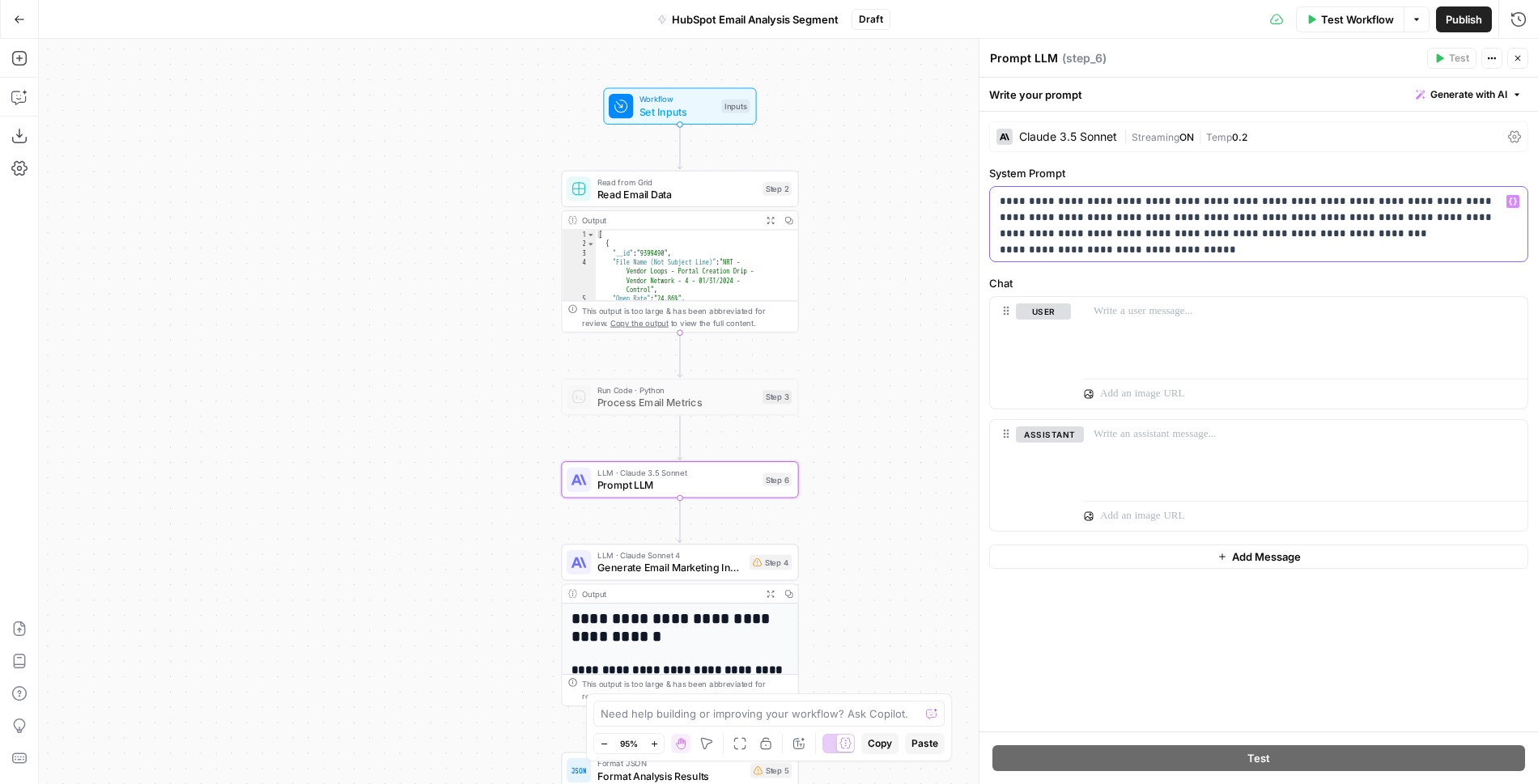 scroll, scrollTop: 130, scrollLeft: 0, axis: vertical 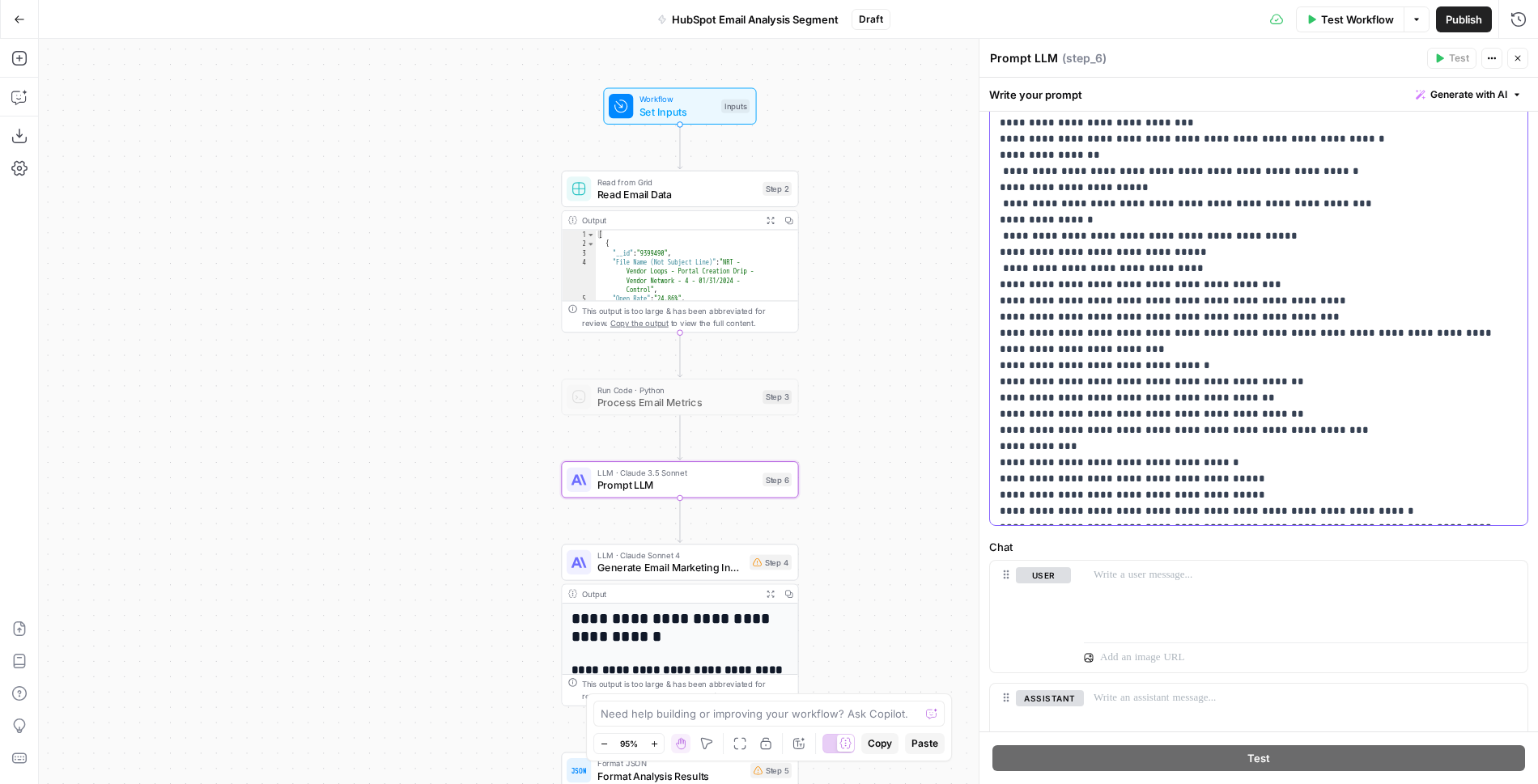 drag, startPoint x: 1001, startPoint y: 247, endPoint x: 1489, endPoint y: 505, distance: 552.0036 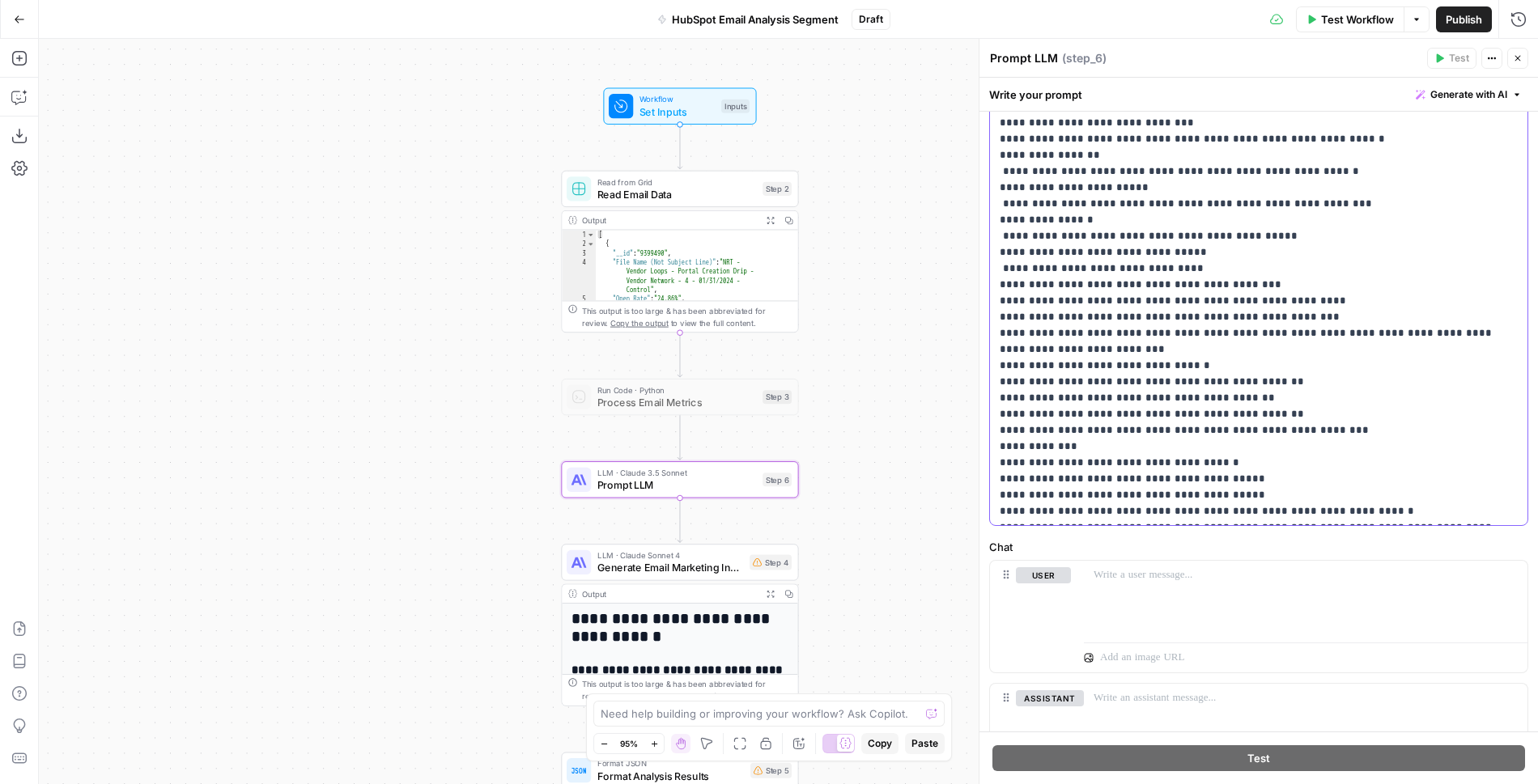 scroll, scrollTop: 0, scrollLeft: 0, axis: both 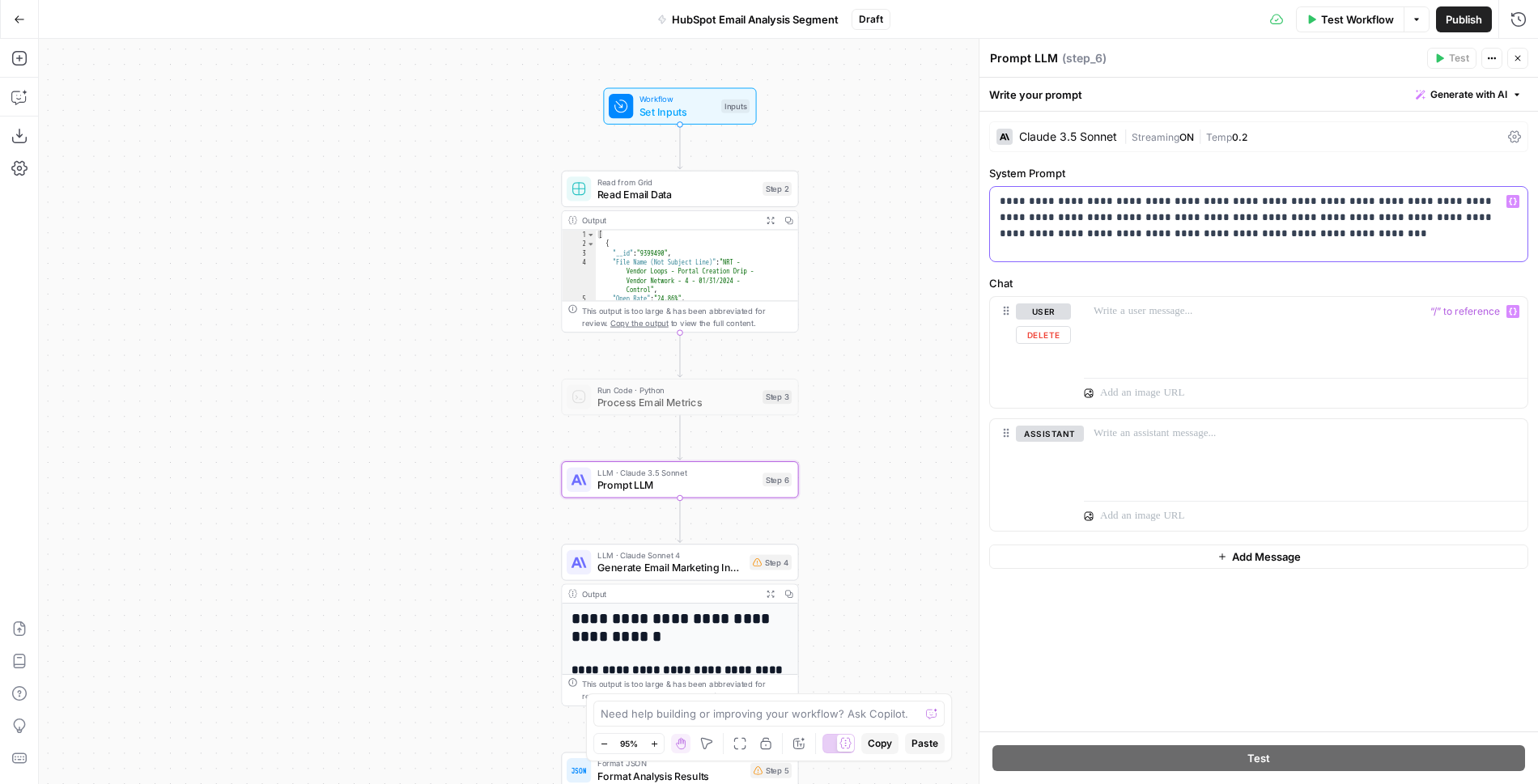 click on "**********" at bounding box center (1259, 224) 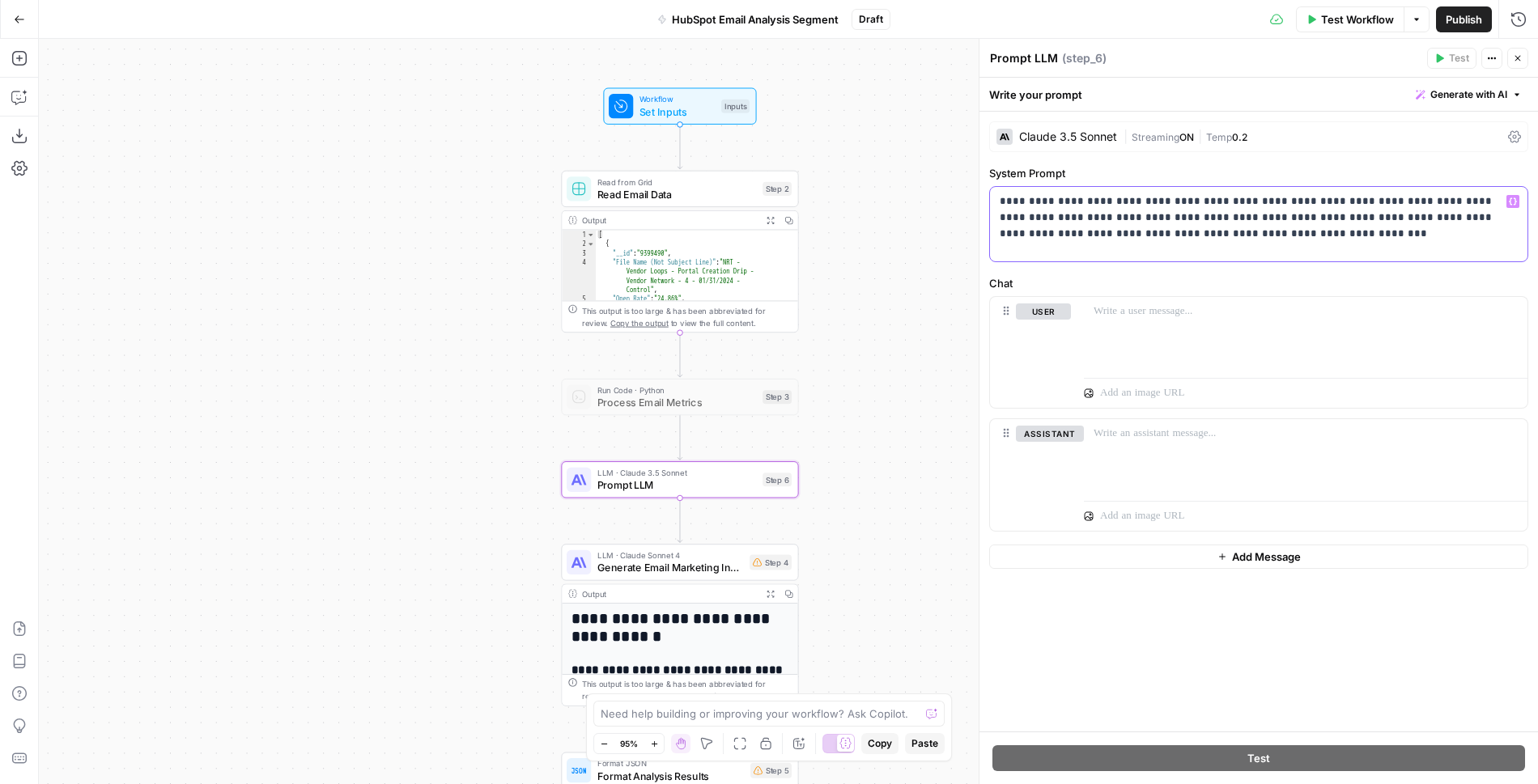 click on "**********" at bounding box center (1259, 224) 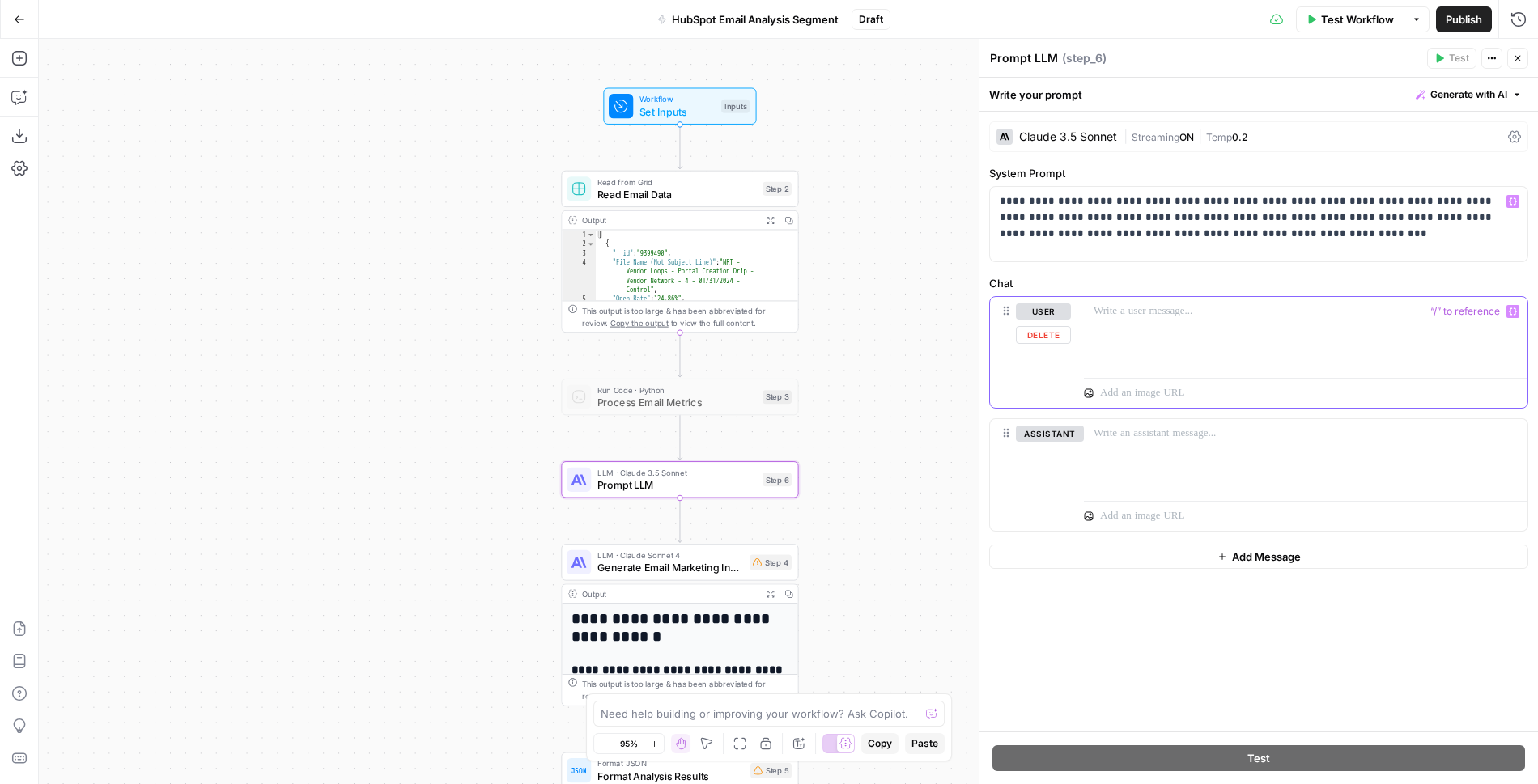 click at bounding box center [1306, 334] 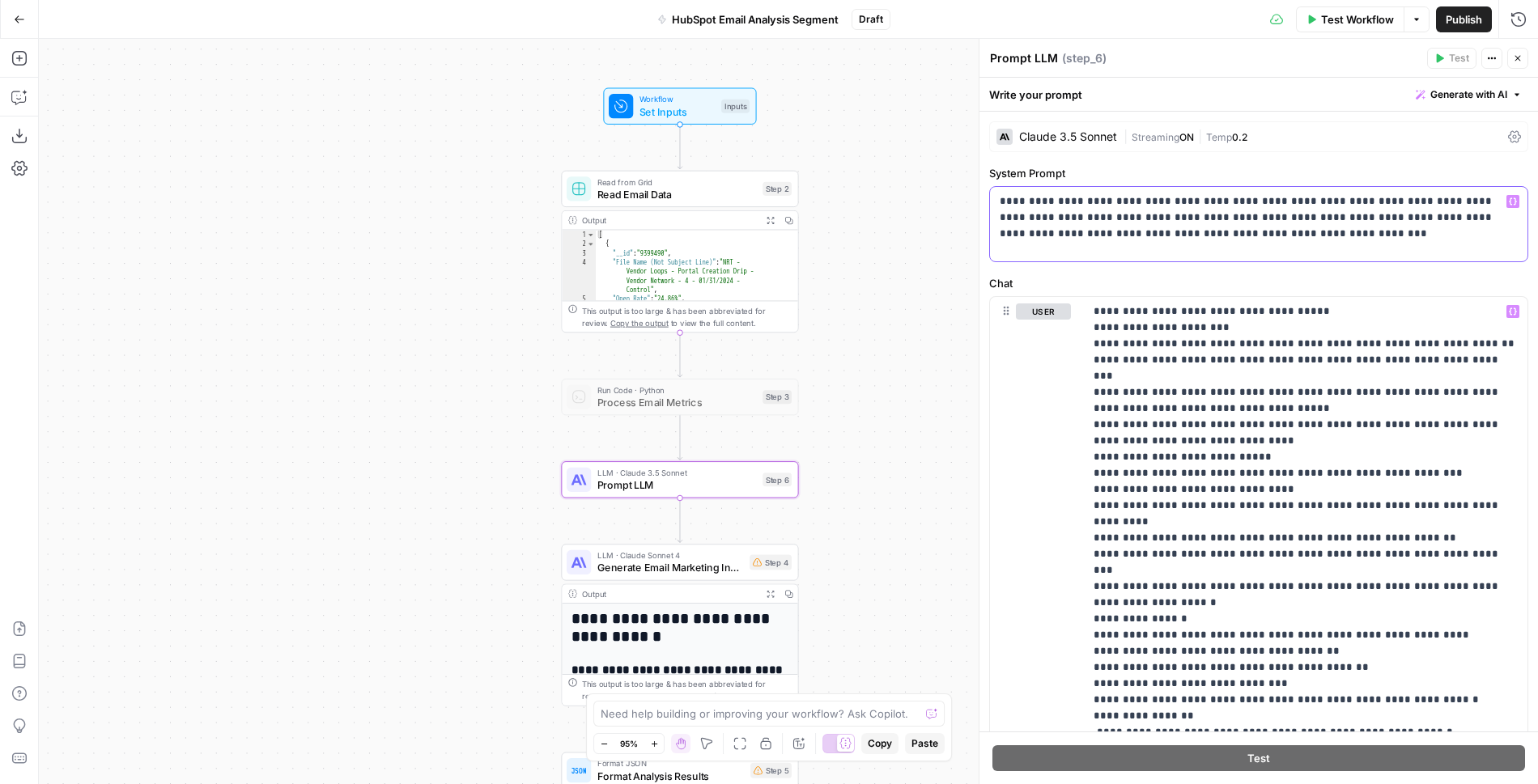 click on "**********" at bounding box center [1259, 218] 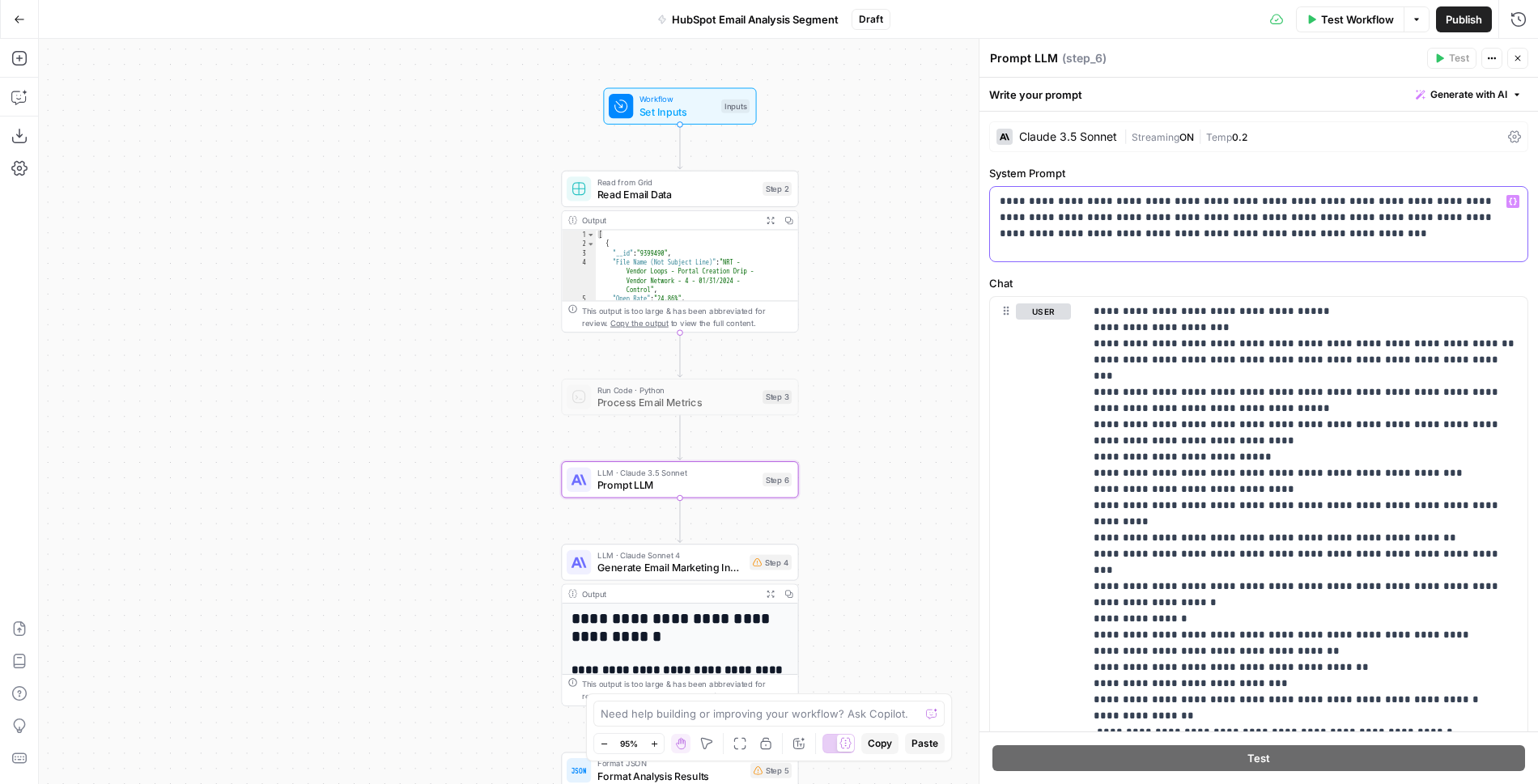 type 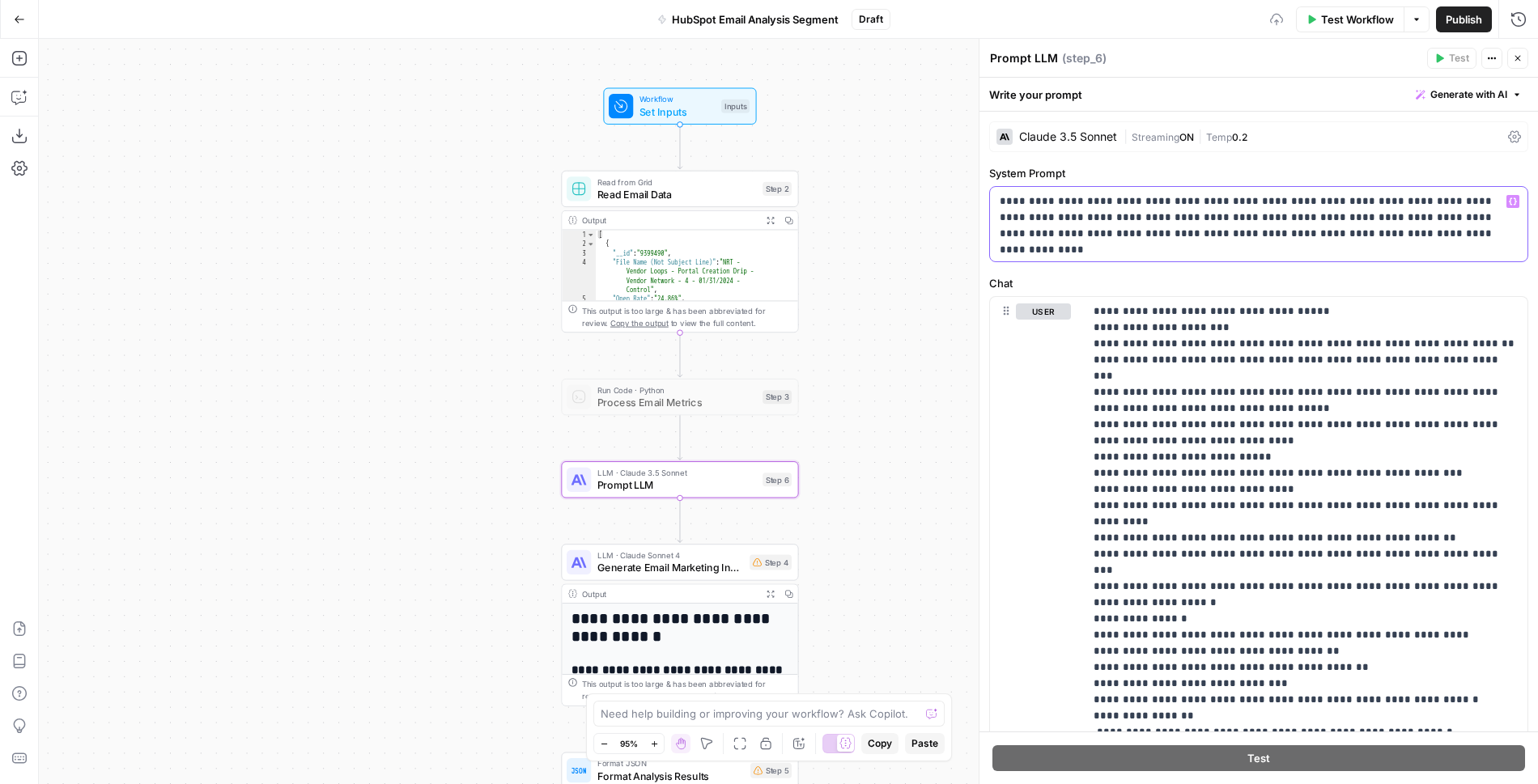 click on "**********" at bounding box center (1259, 224) 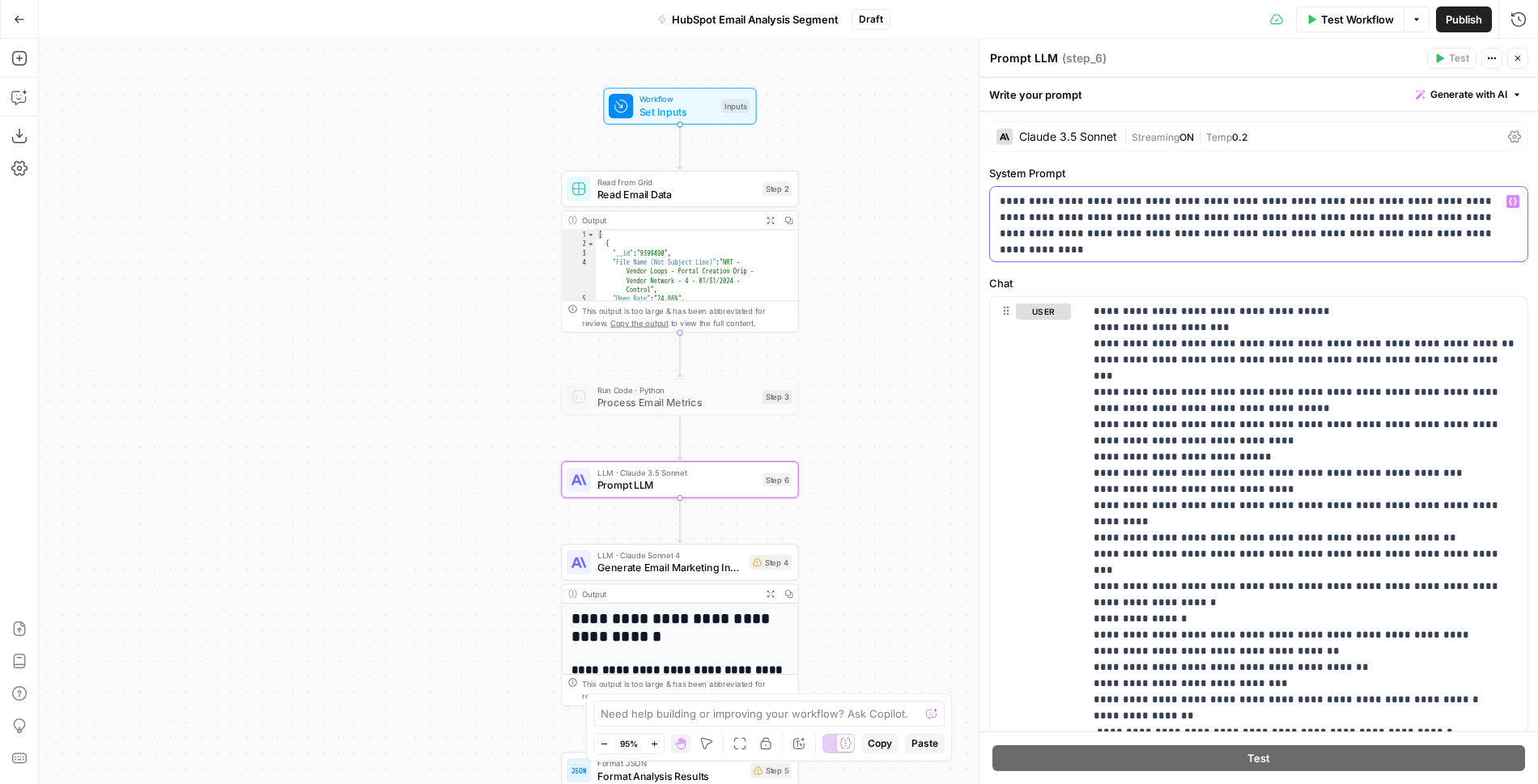 click on "**********" at bounding box center (1259, 218) 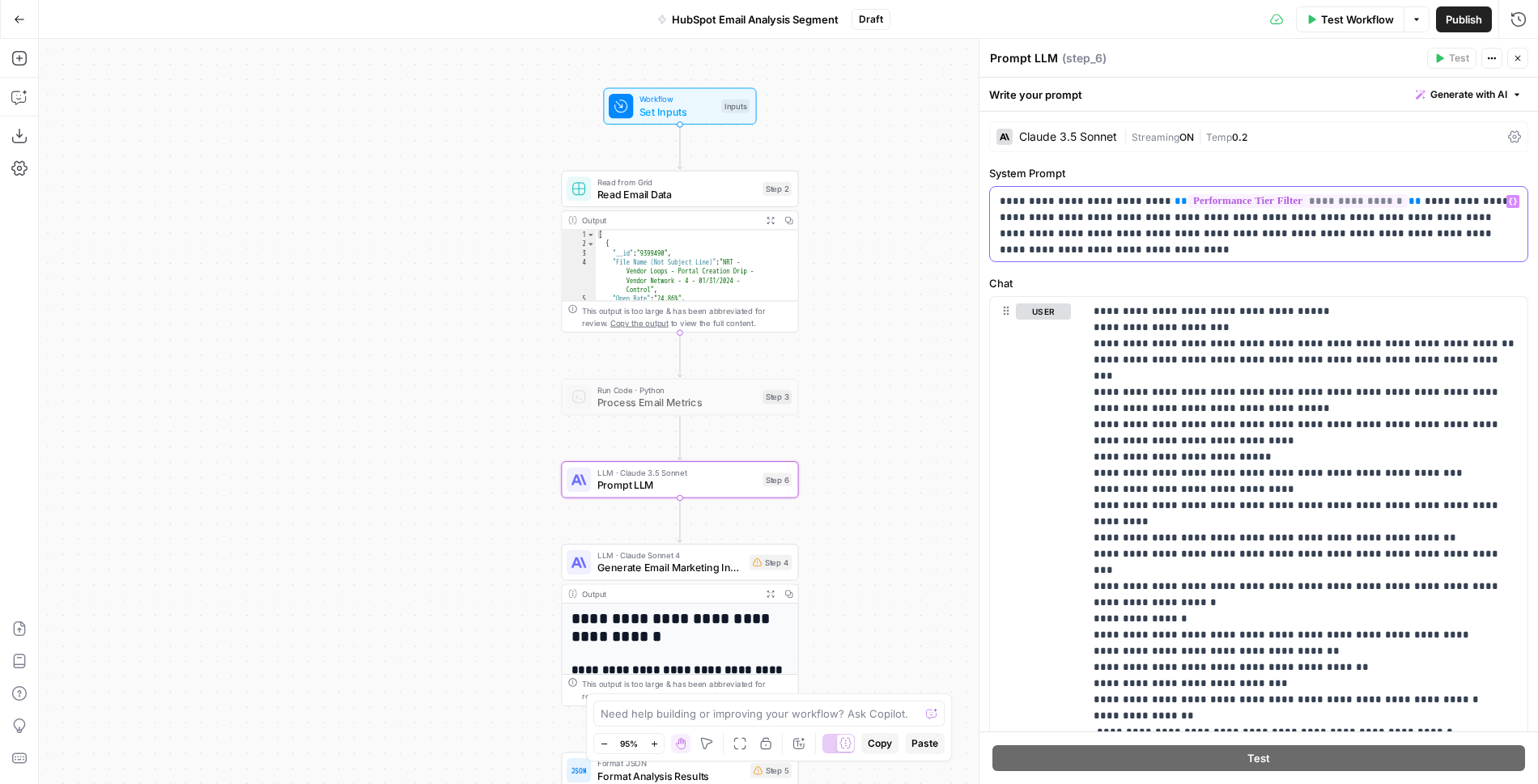click on "**********" at bounding box center (1259, 218) 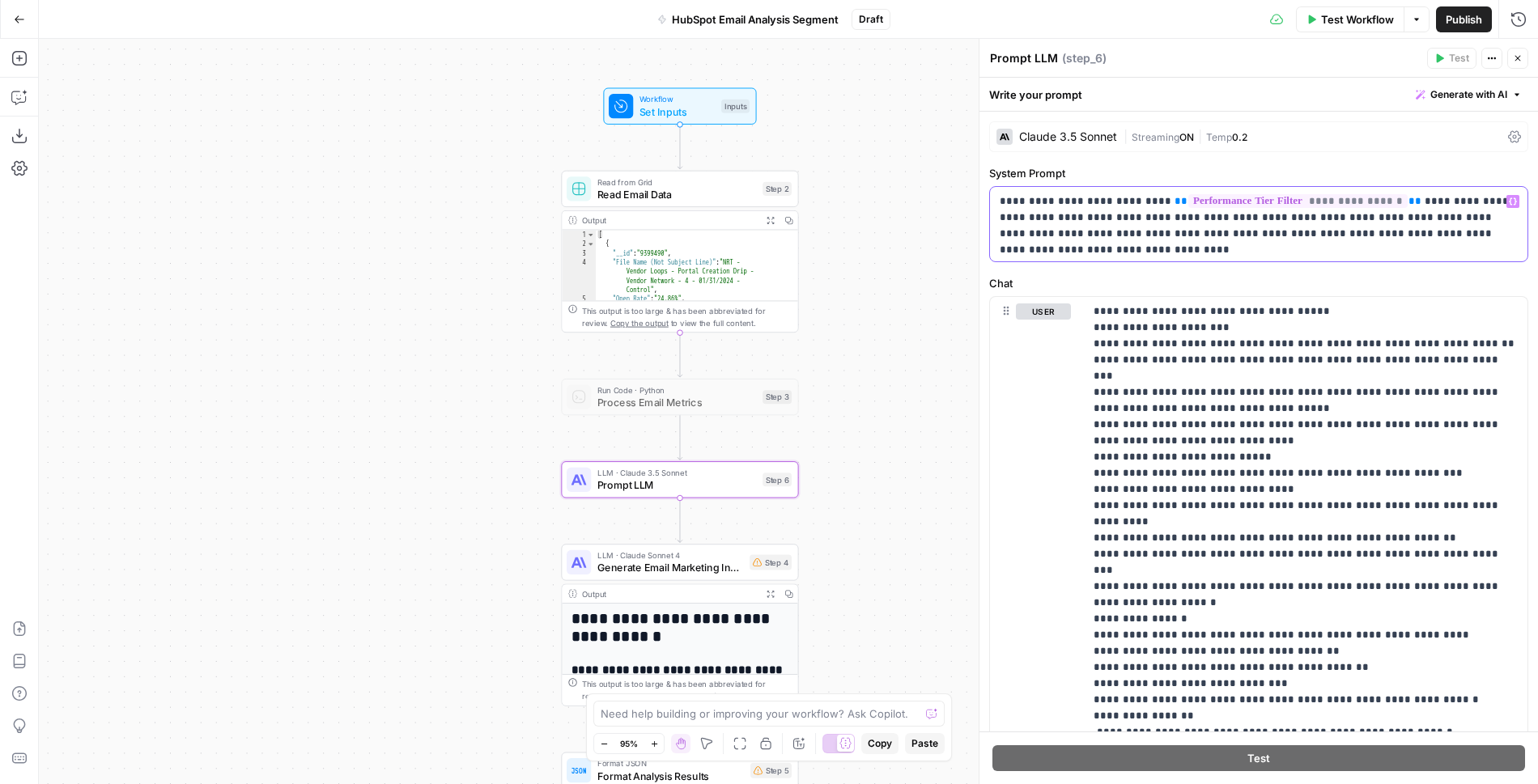 click on "**********" at bounding box center (1259, 224) 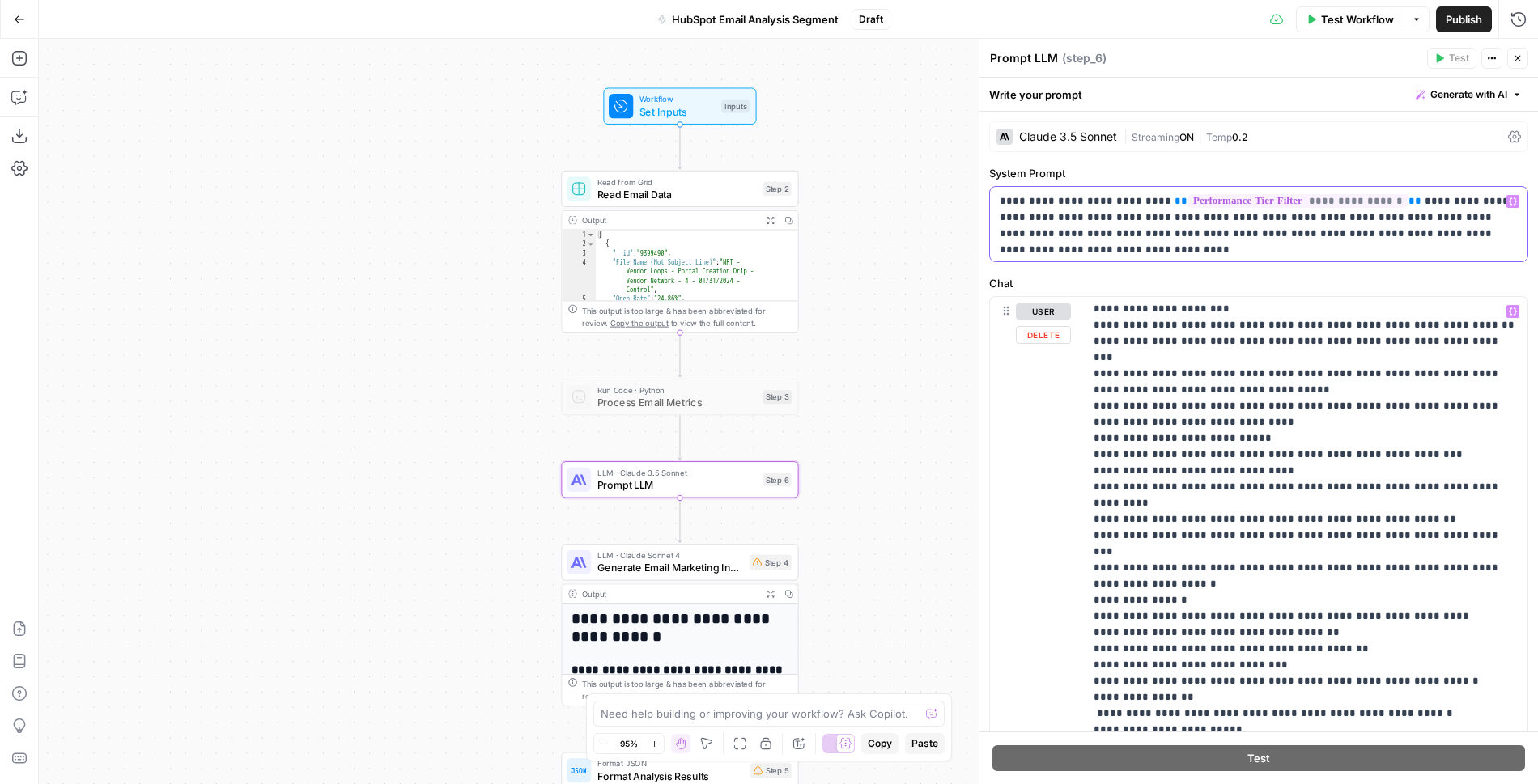 scroll, scrollTop: 0, scrollLeft: 0, axis: both 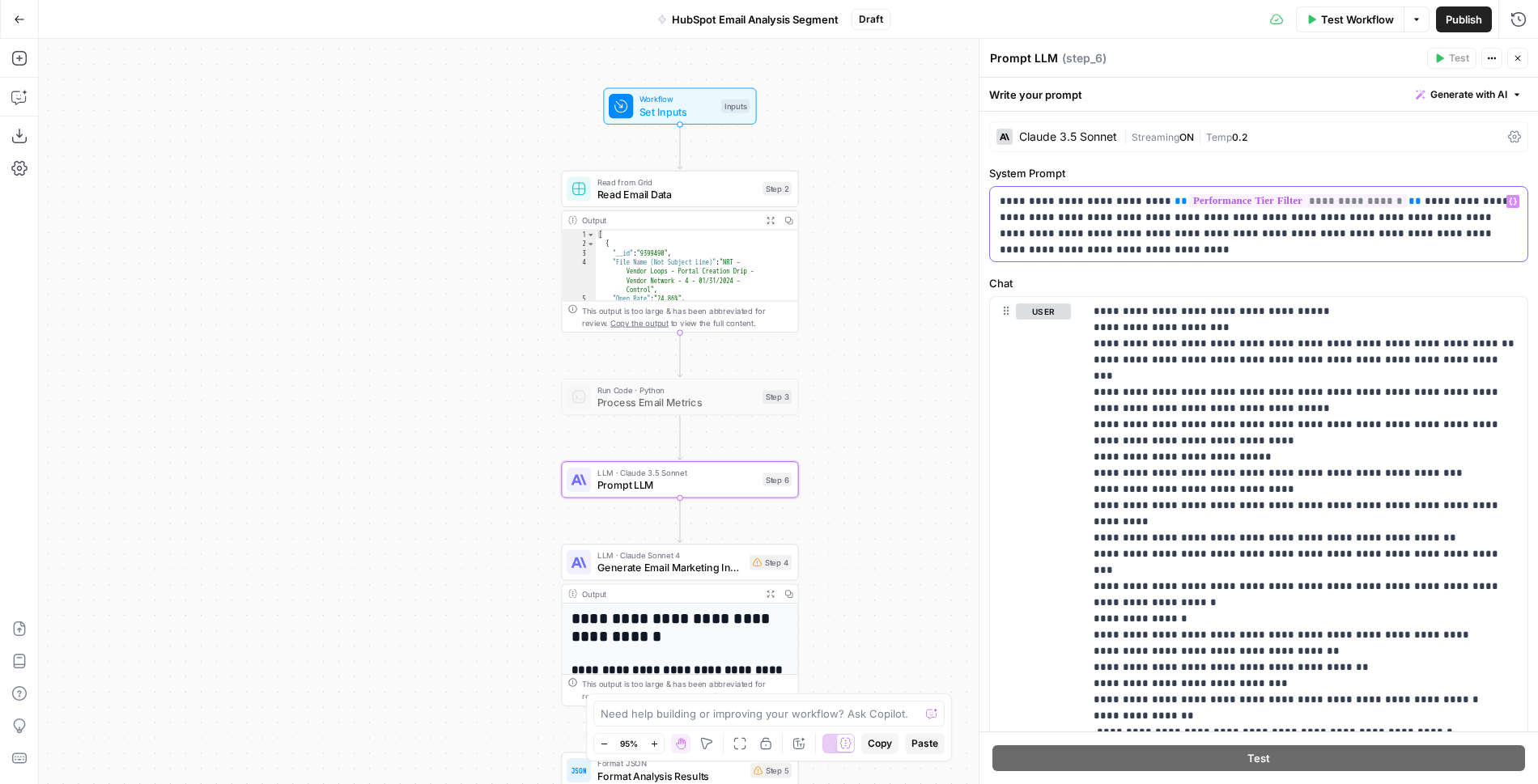 click on "**********" at bounding box center [1259, 218] 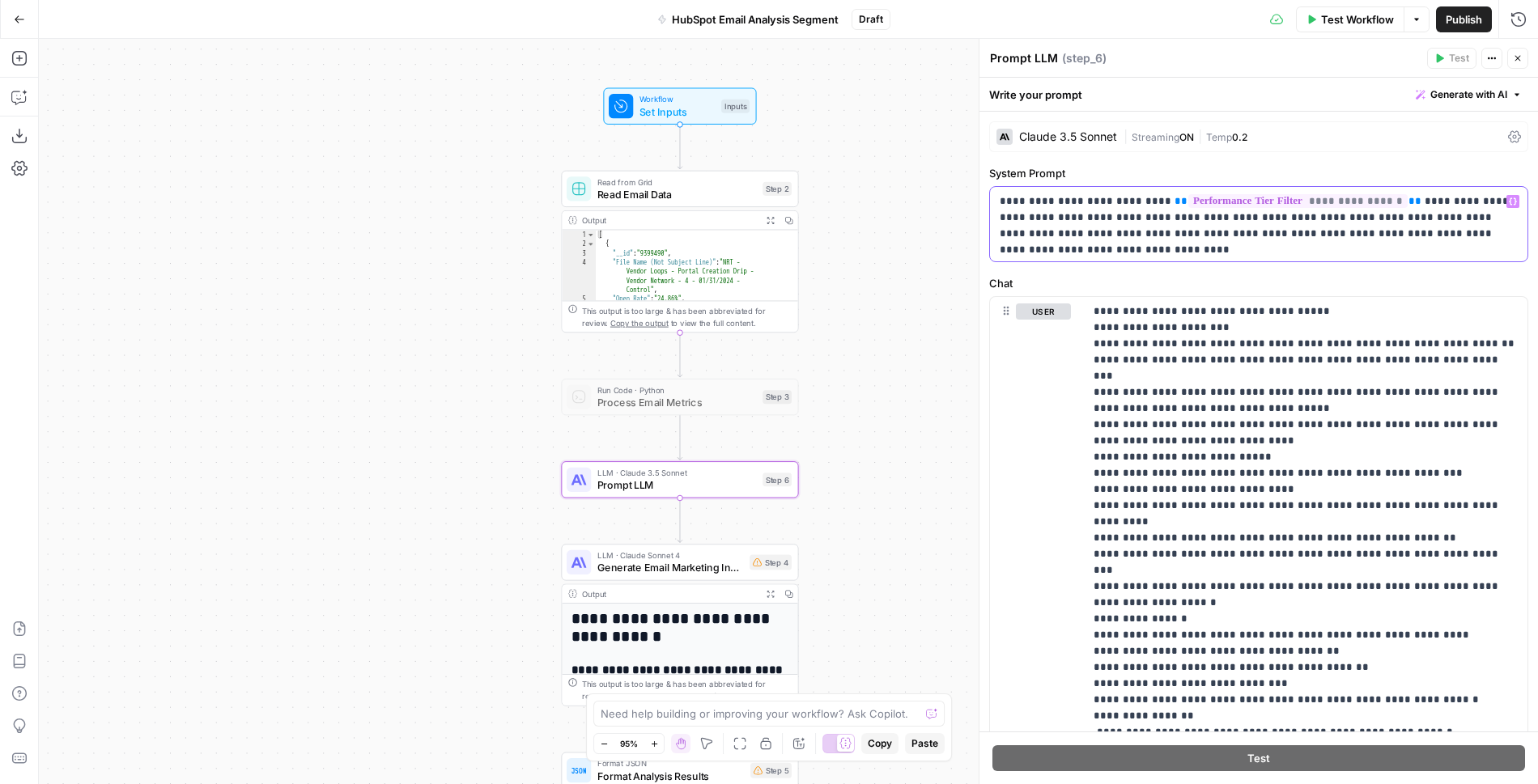 click on "**********" at bounding box center [1259, 218] 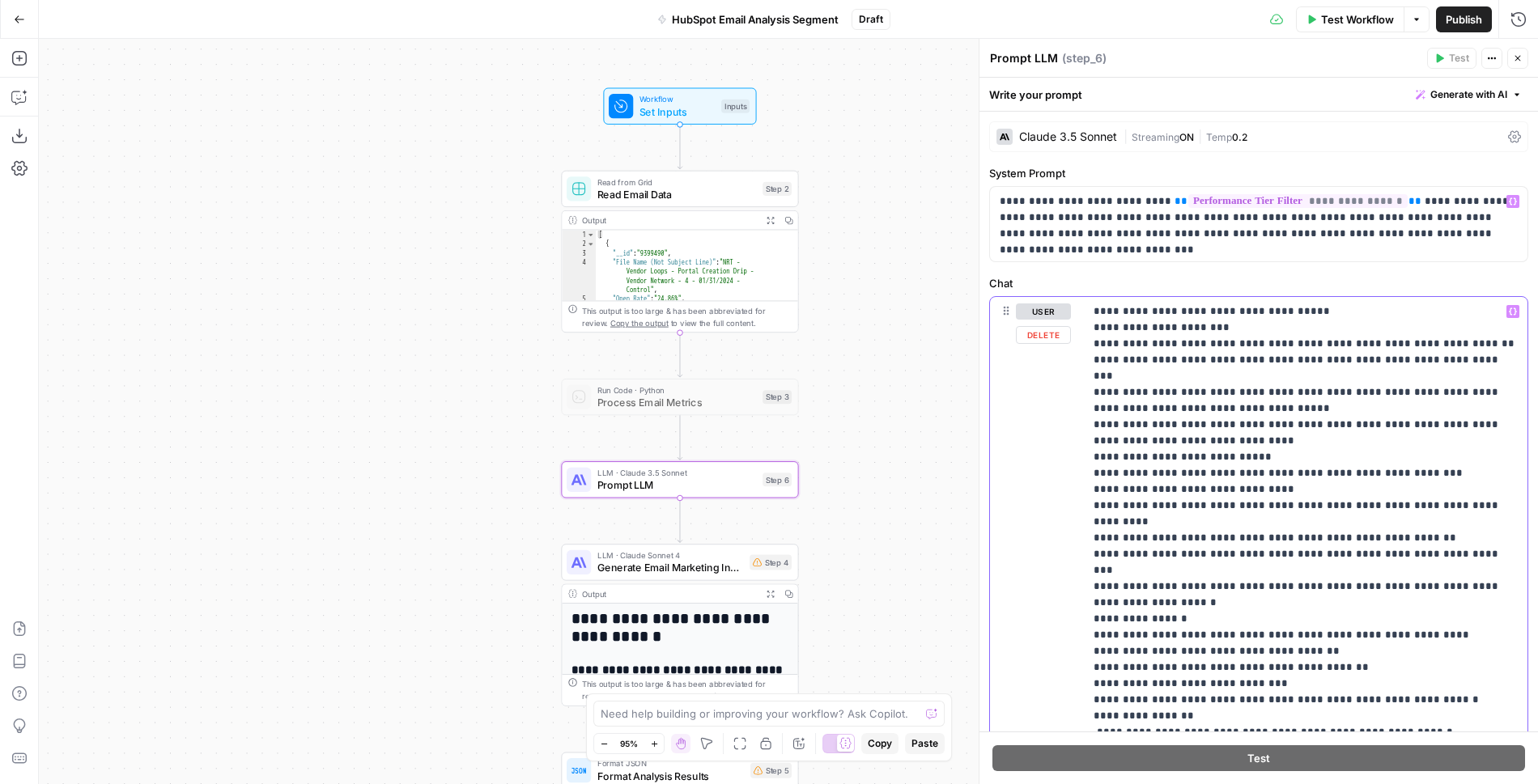 click on "**********" at bounding box center (1306, 692) 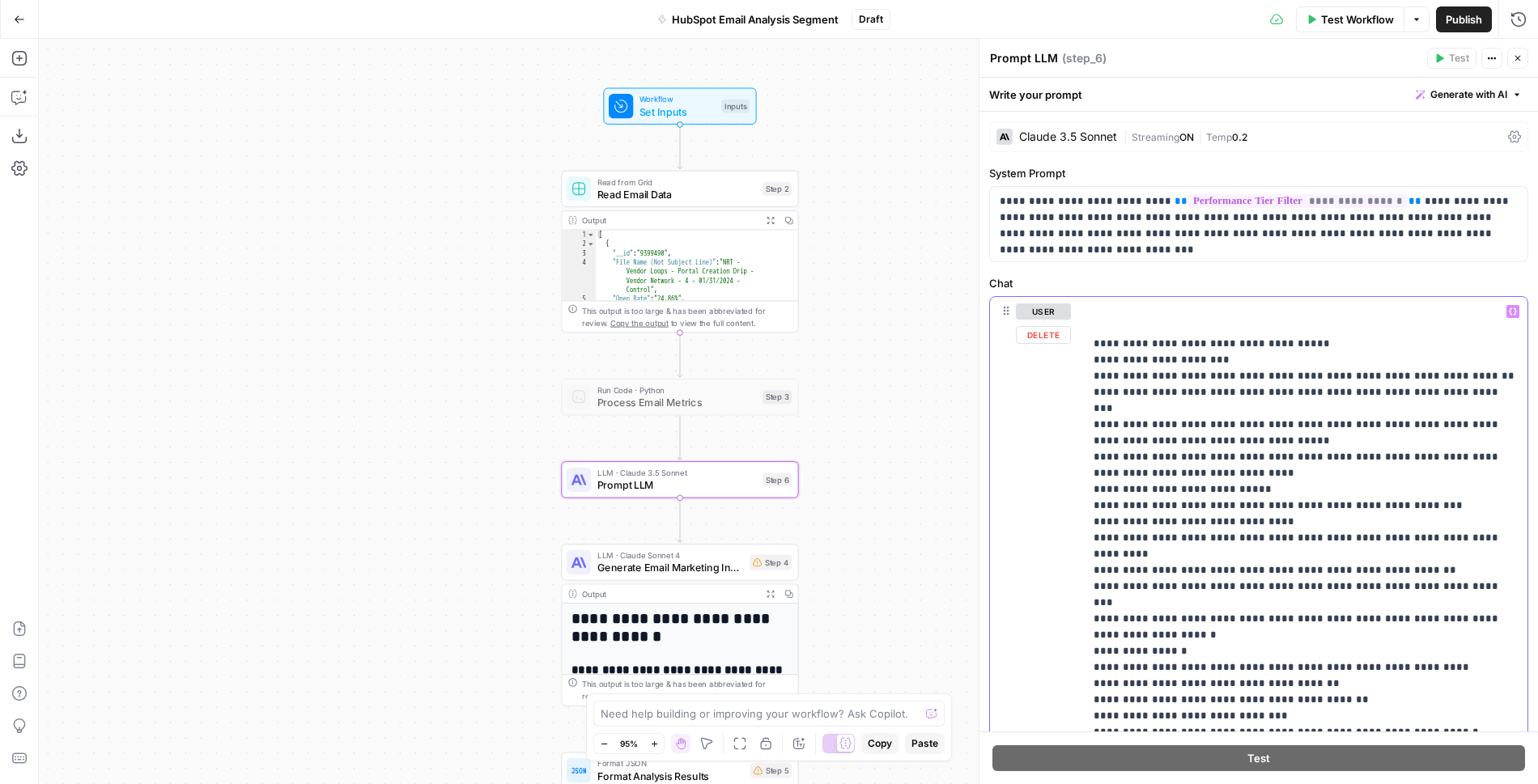 click on "**********" at bounding box center (1306, 708) 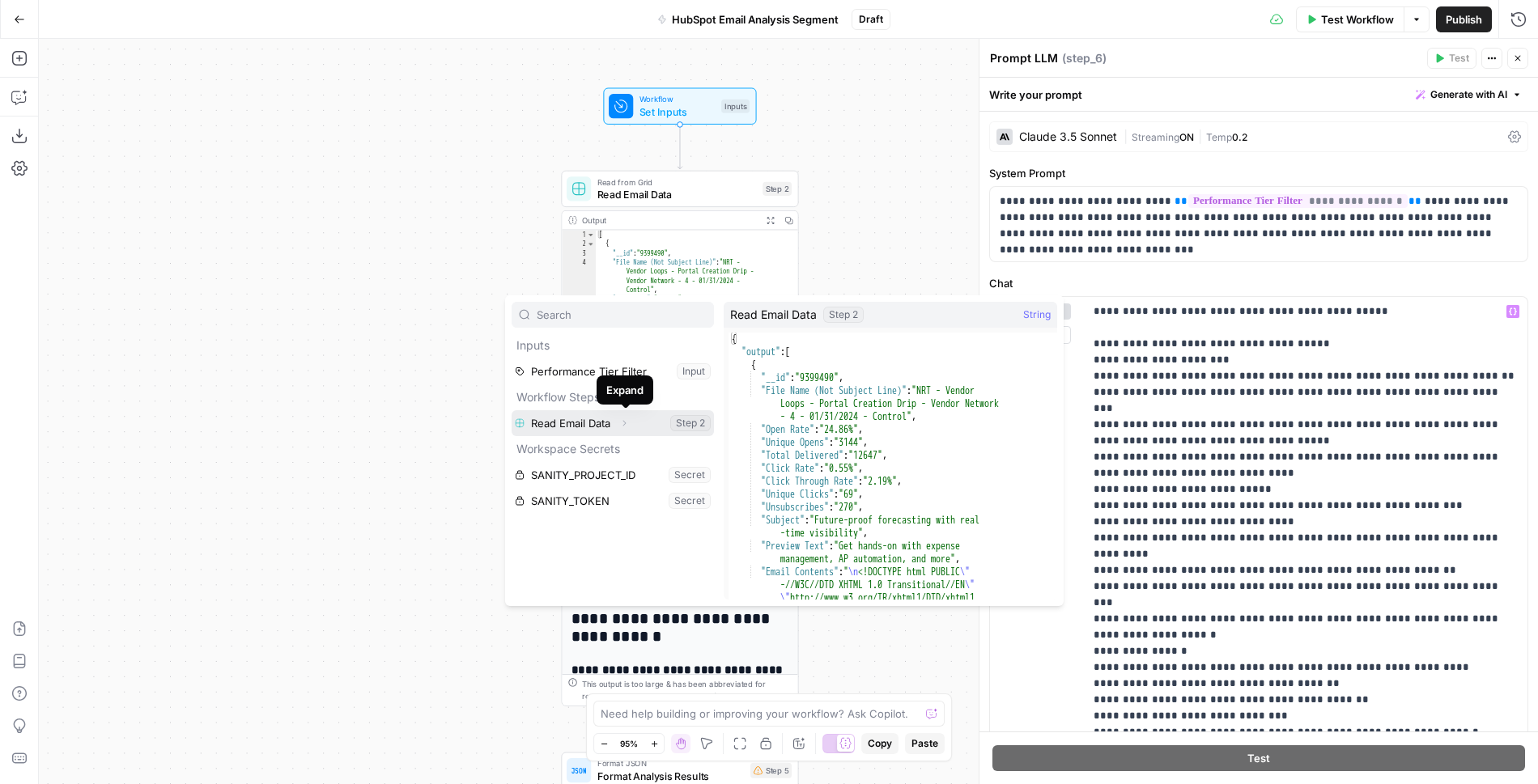 click on "Expand" at bounding box center [624, 423] 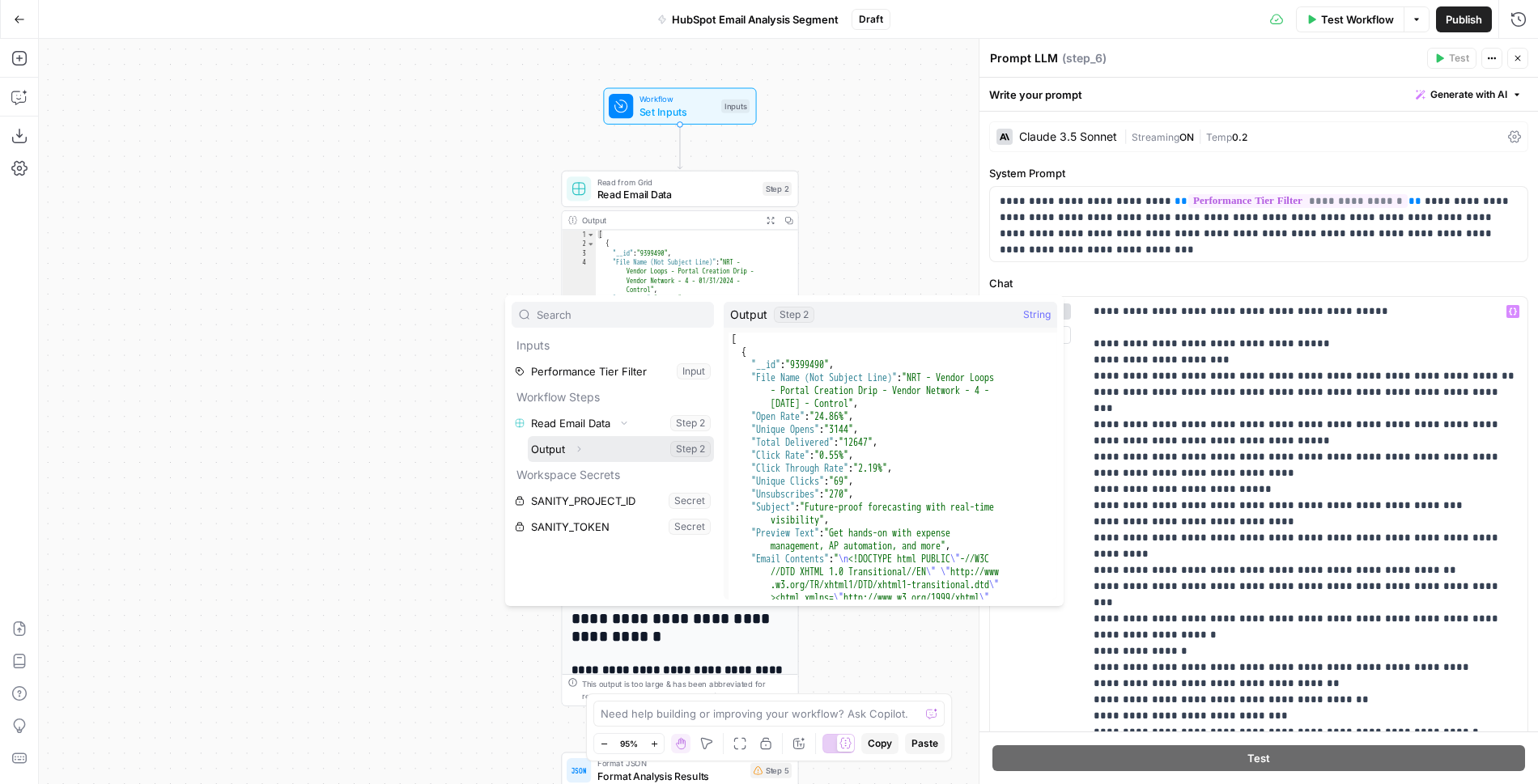 click on "Expand" at bounding box center [579, 449] 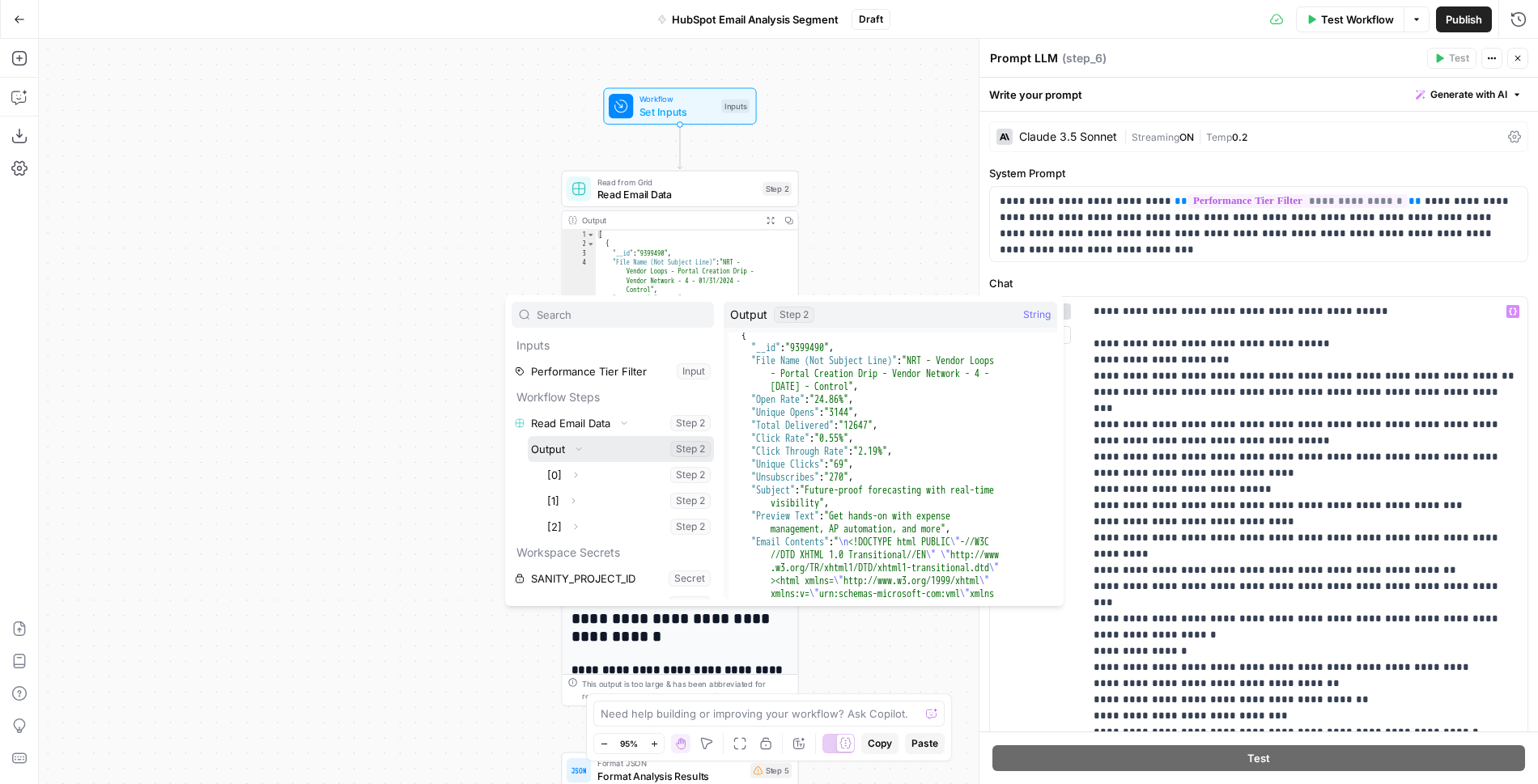 scroll, scrollTop: 28, scrollLeft: 0, axis: vertical 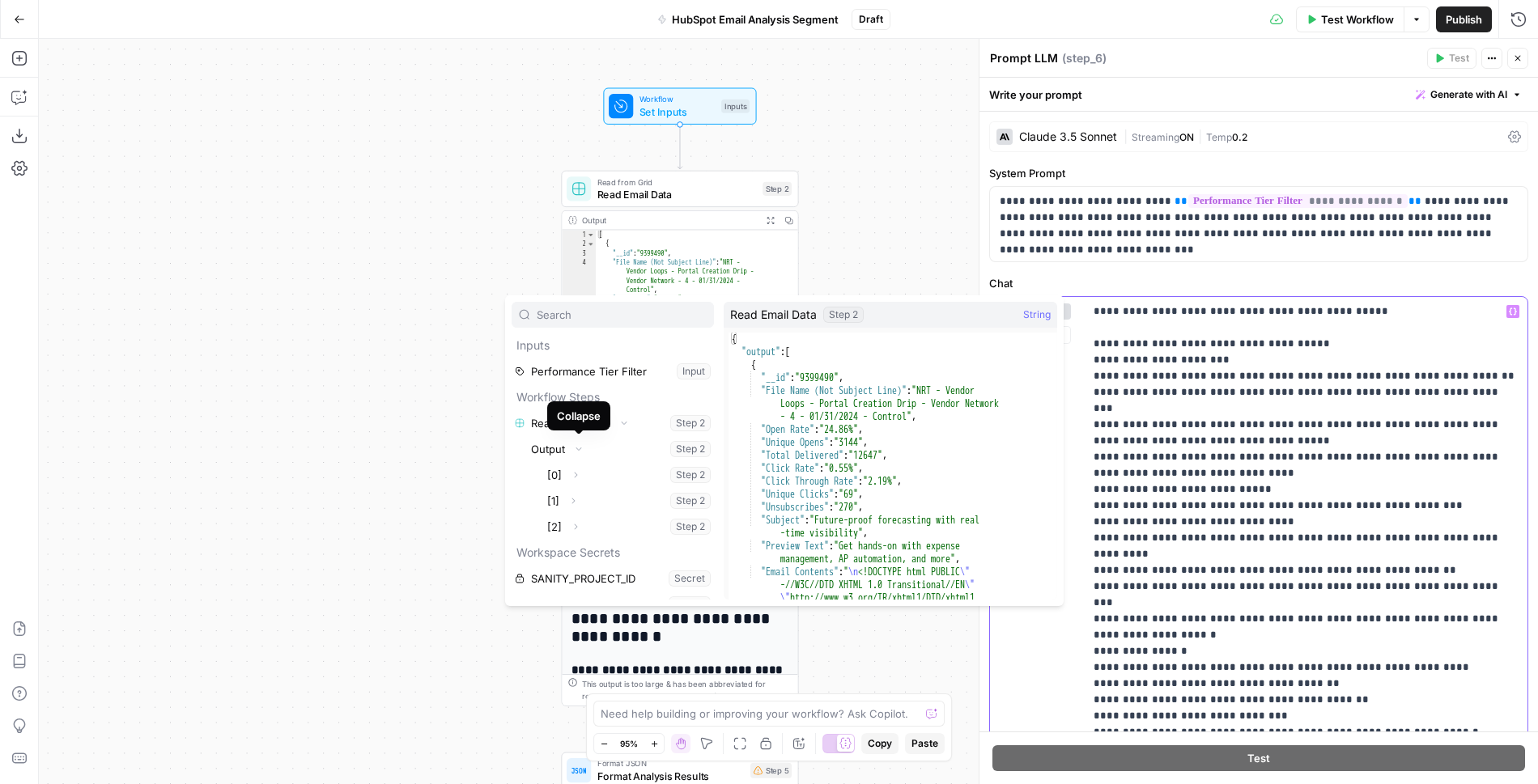 click on "**********" at bounding box center [1306, 708] 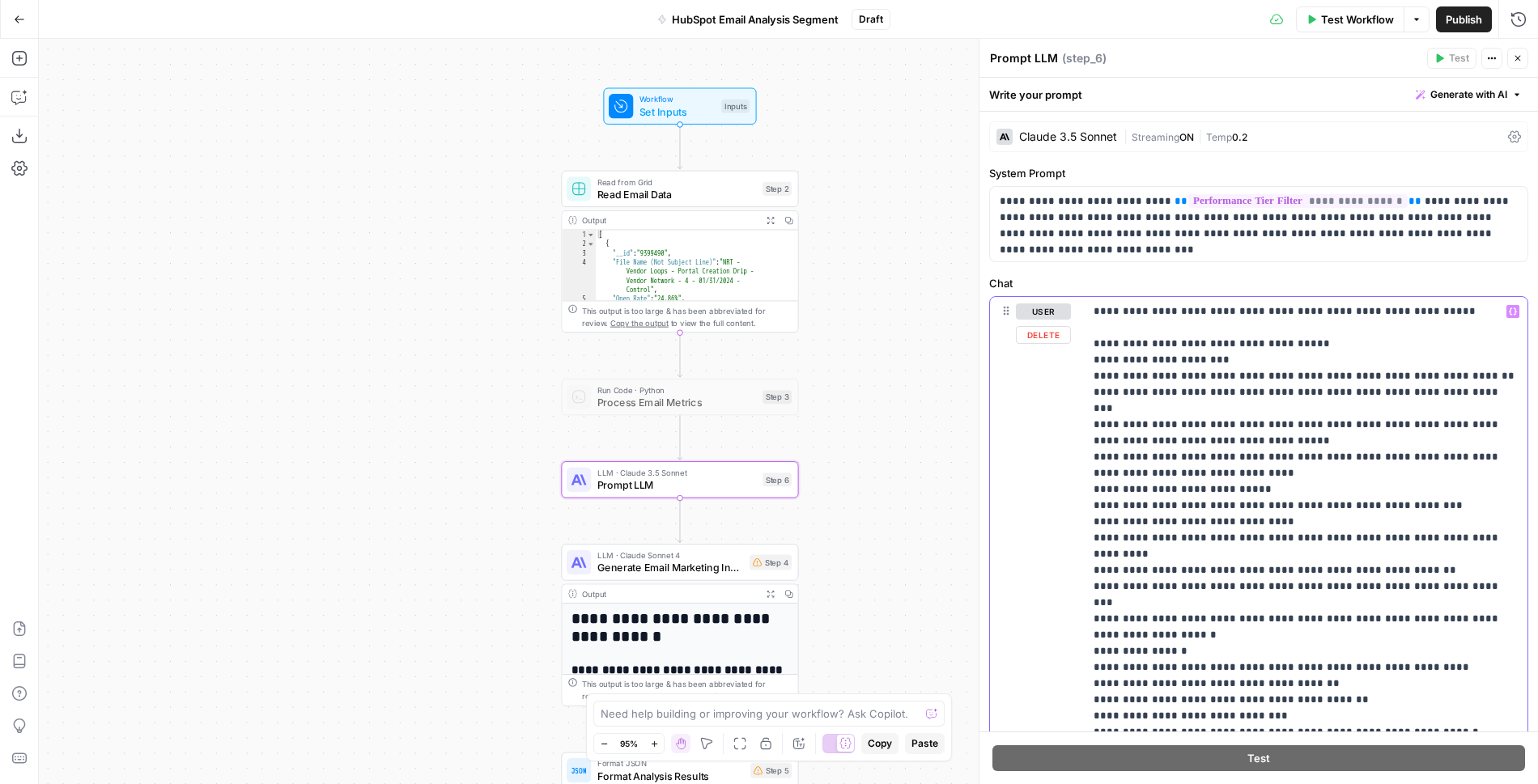 drag, startPoint x: 1449, startPoint y: 313, endPoint x: 1337, endPoint y: 305, distance: 112.28535 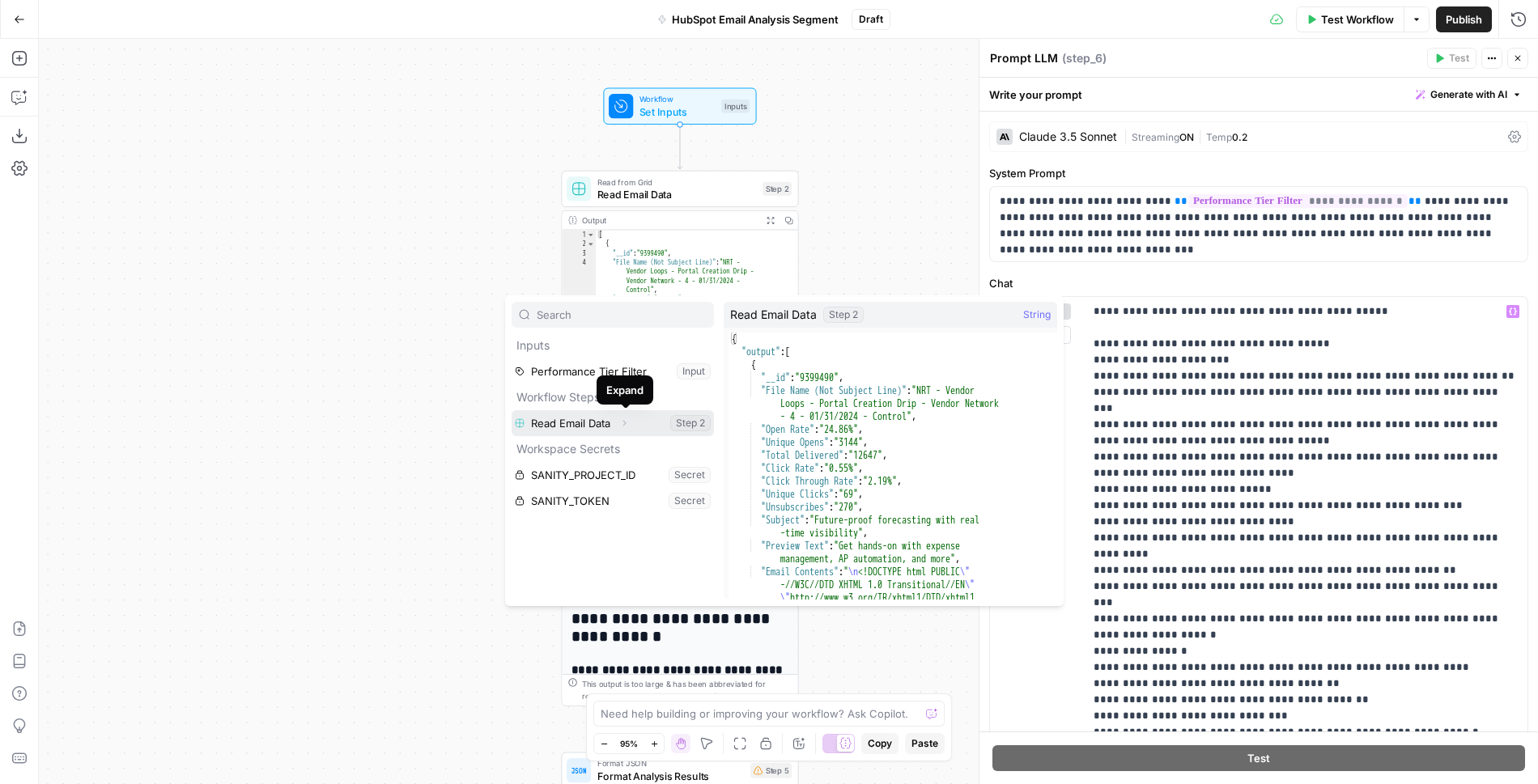 click 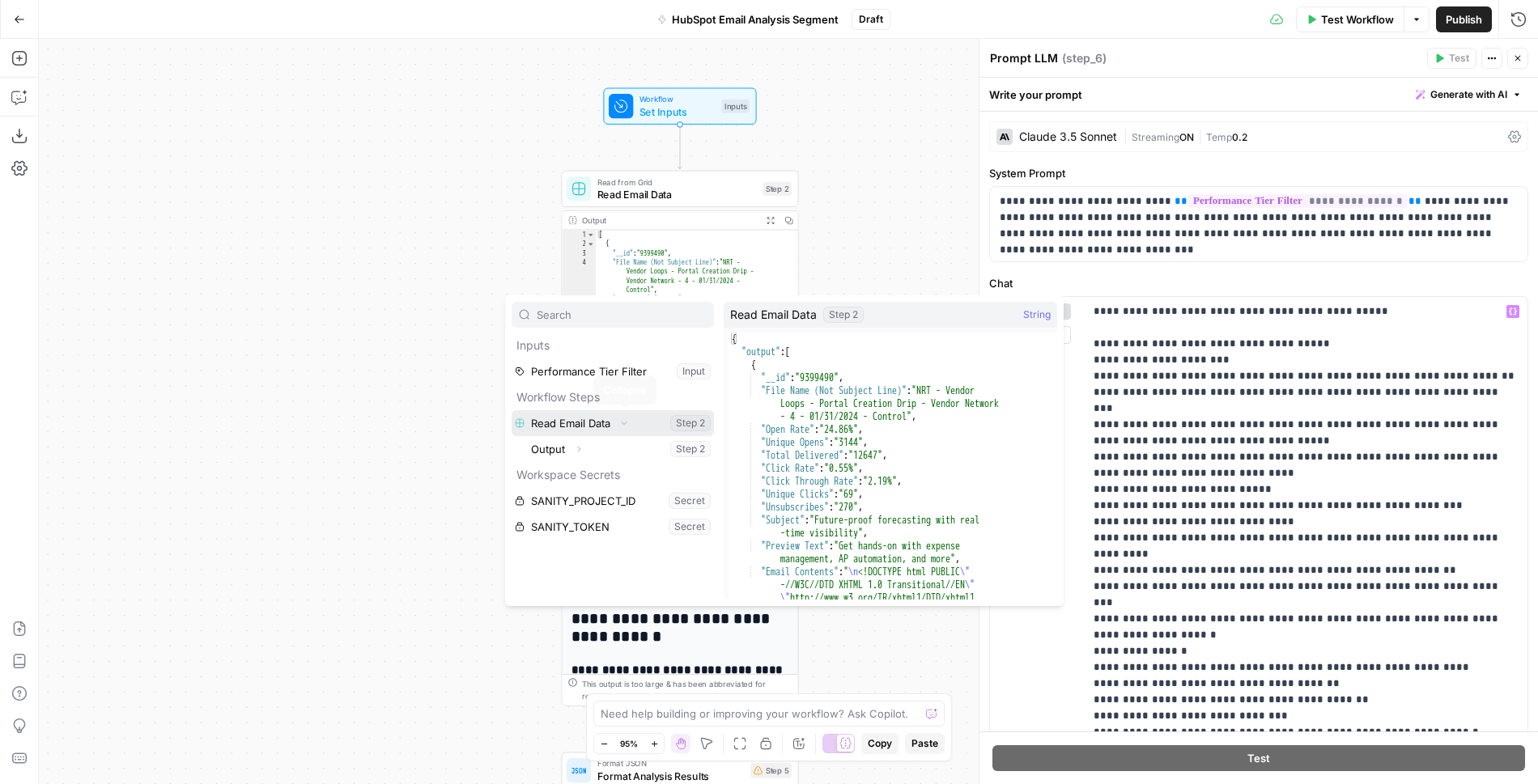 click 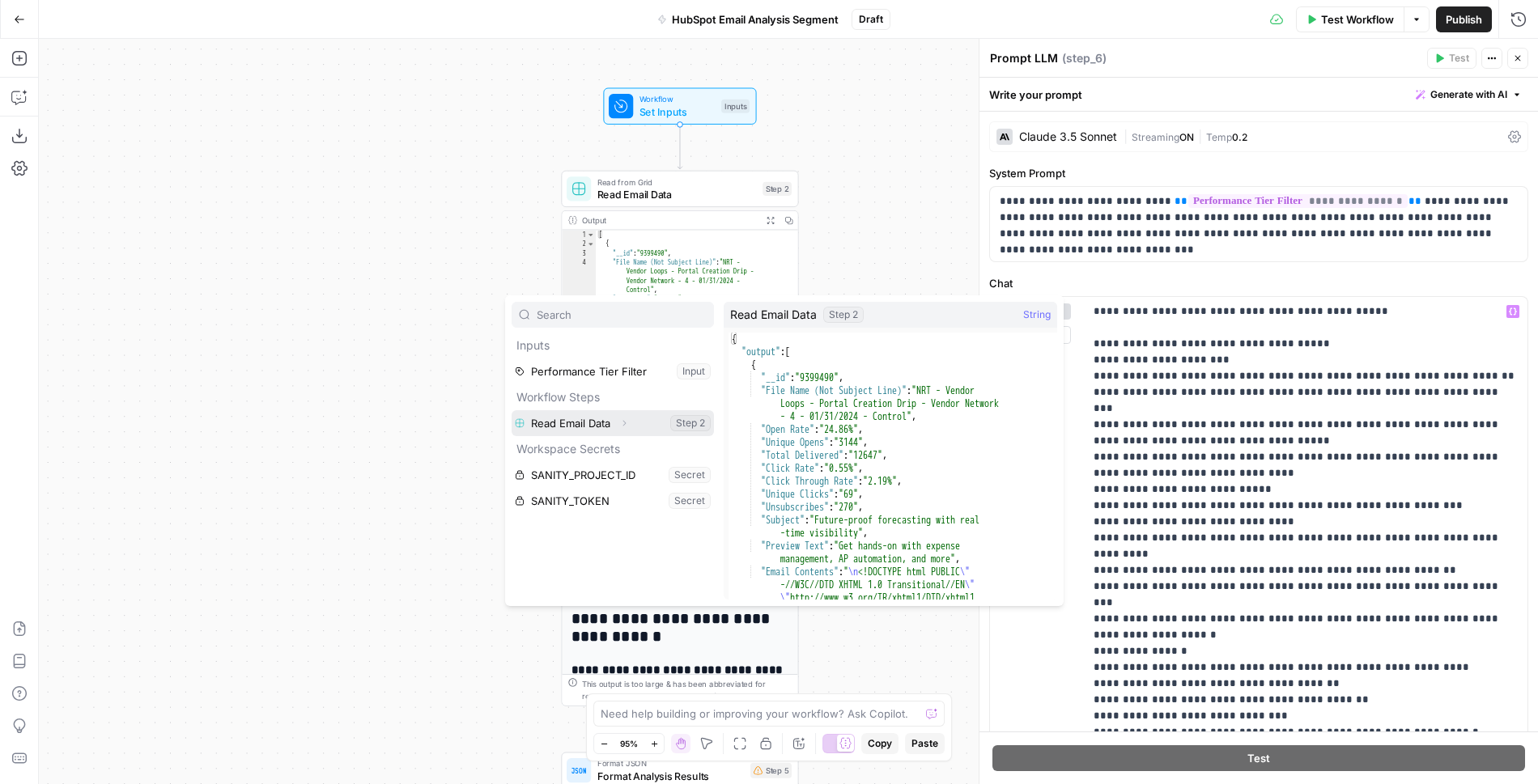 click at bounding box center (613, 423) 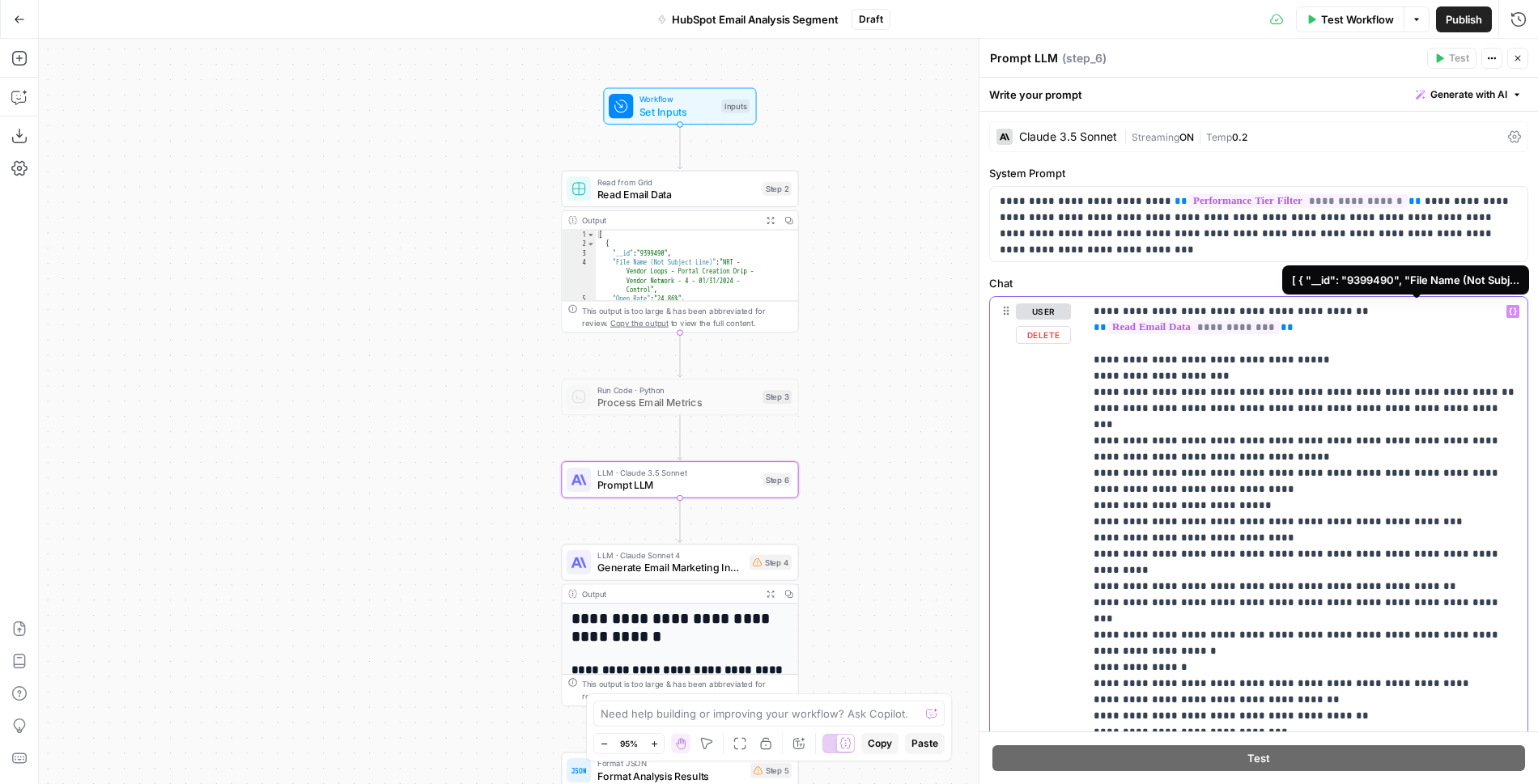 click on "**********" at bounding box center [1193, 327] 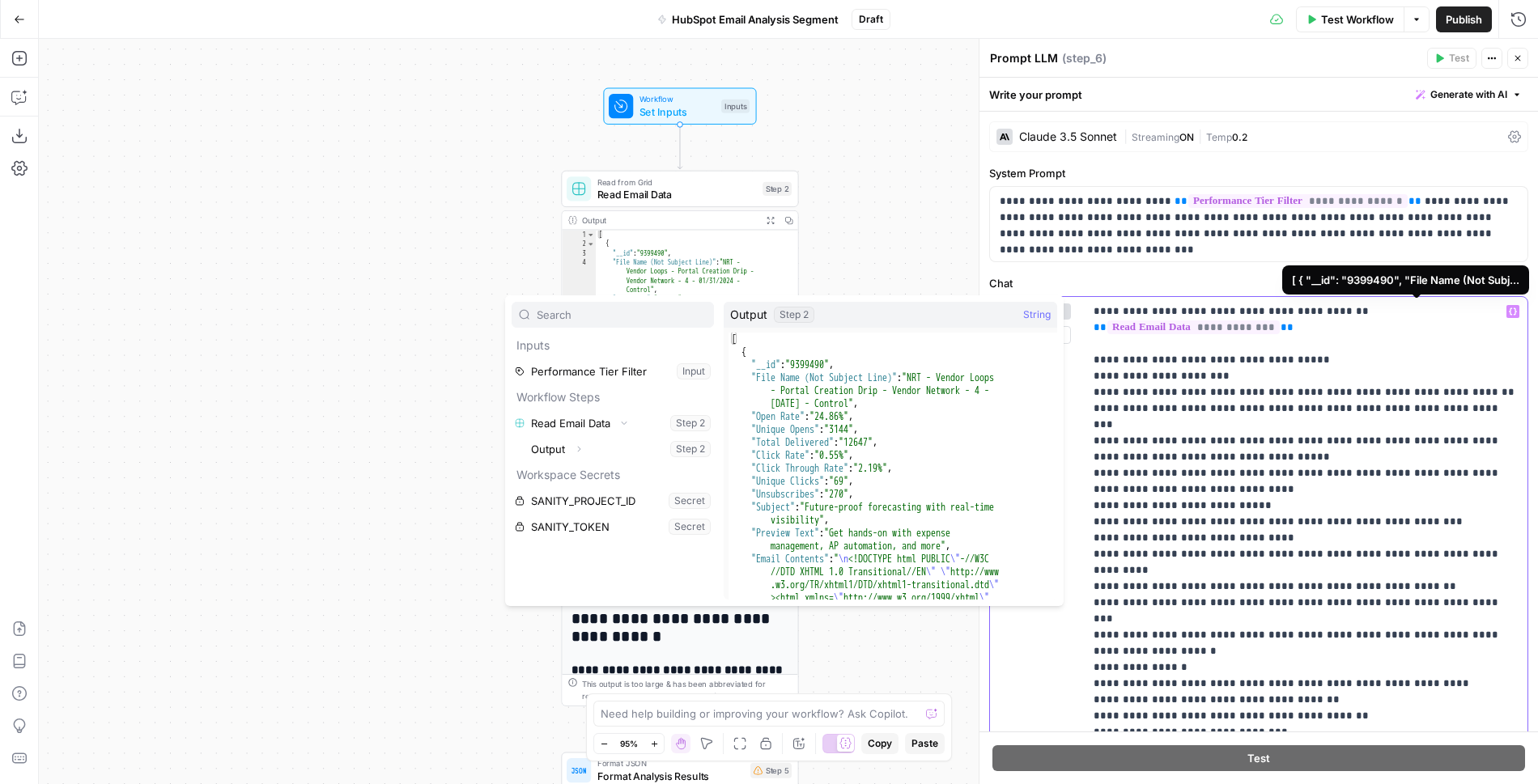 click on "**********" at bounding box center [1193, 327] 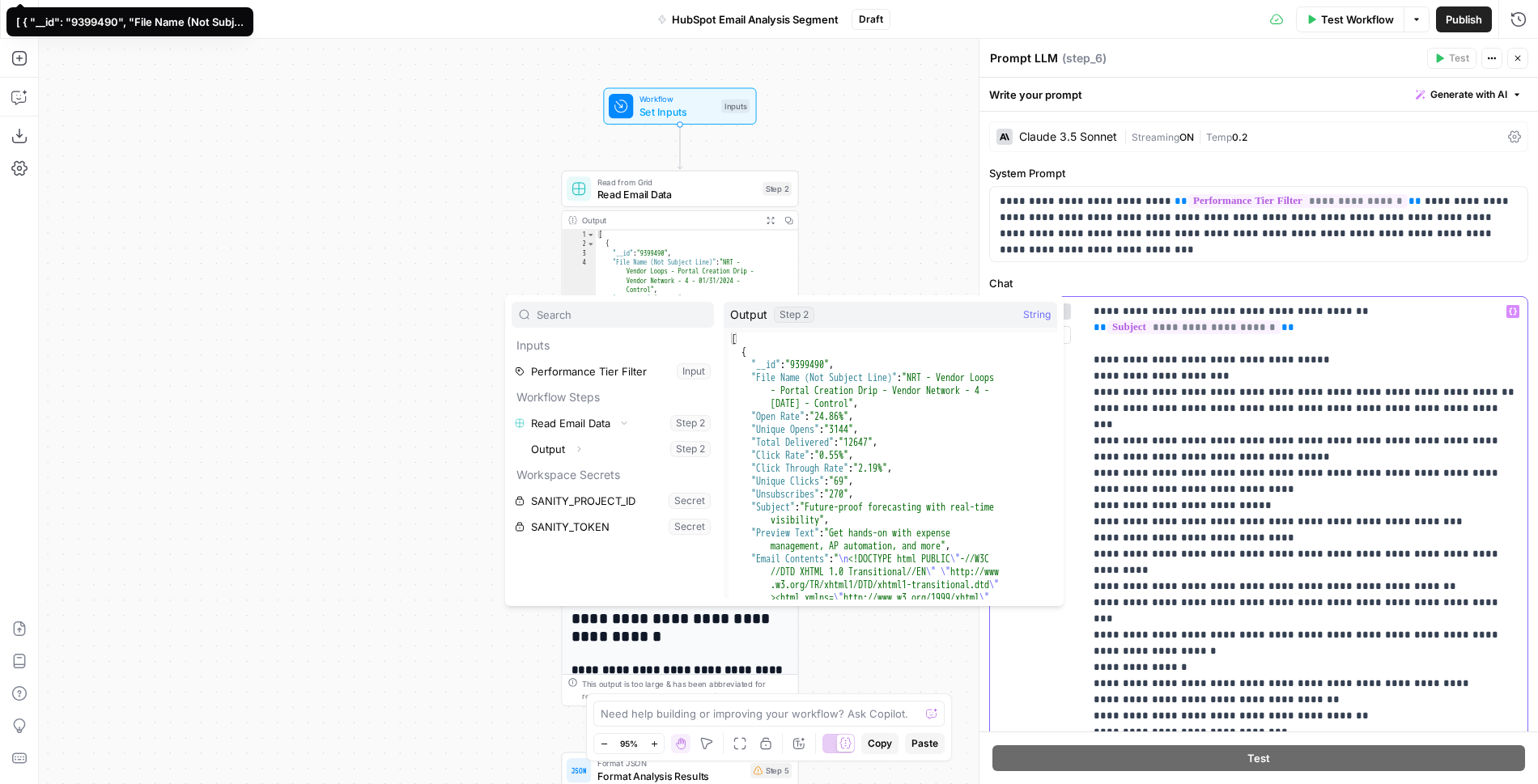 click on "**********" at bounding box center [1306, 708] 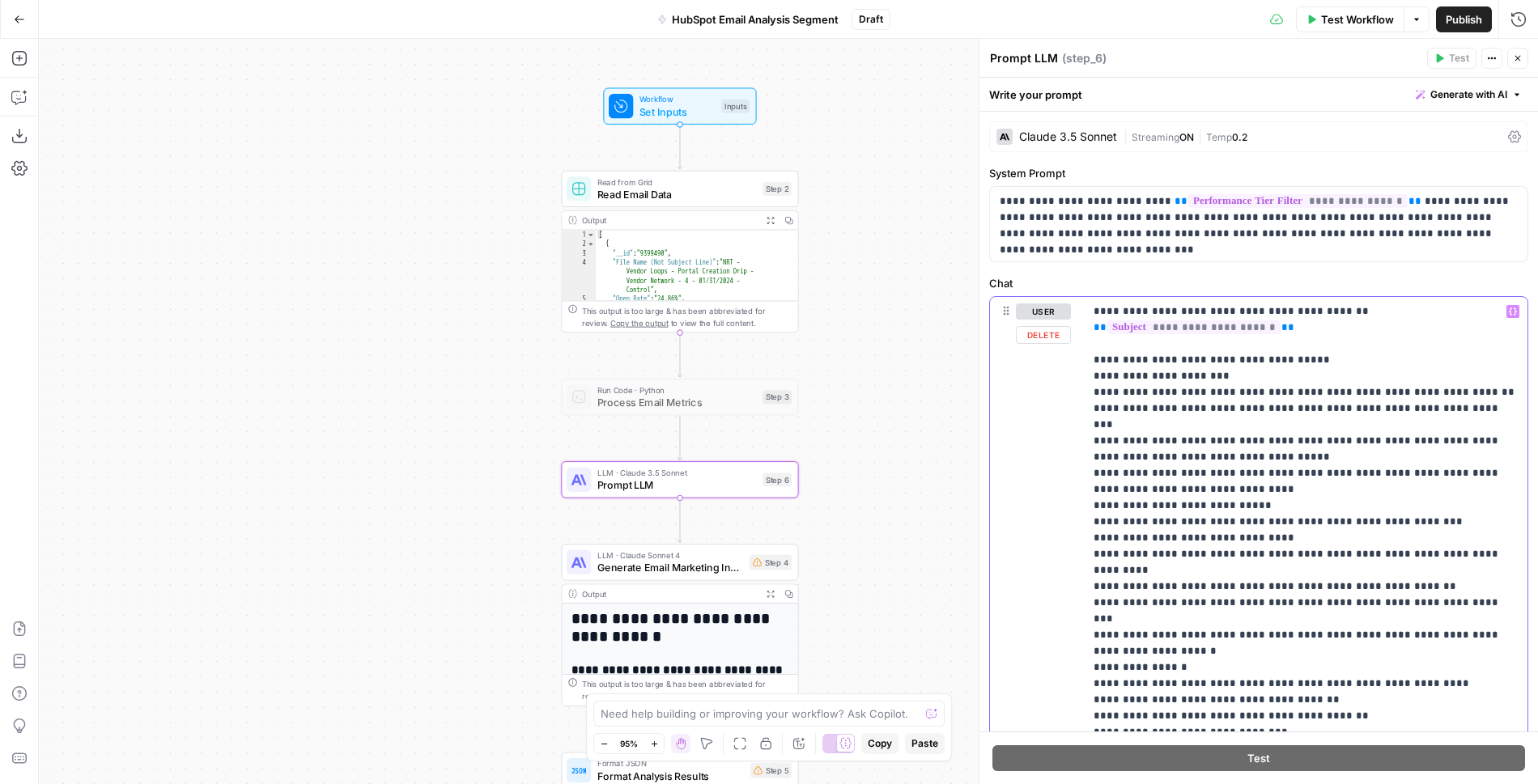 click on "**********" at bounding box center (1194, 327) 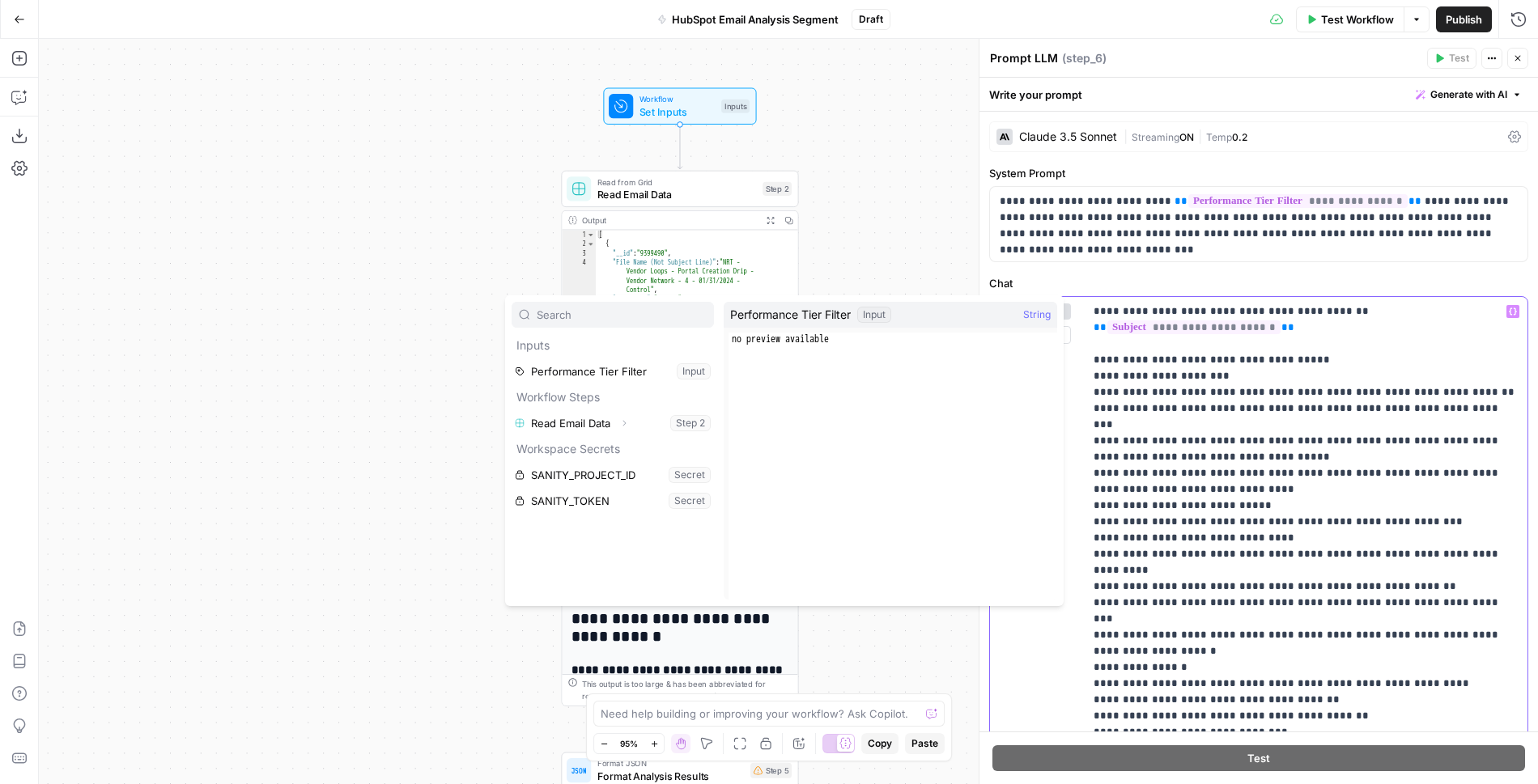 click on "**********" at bounding box center (1194, 327) 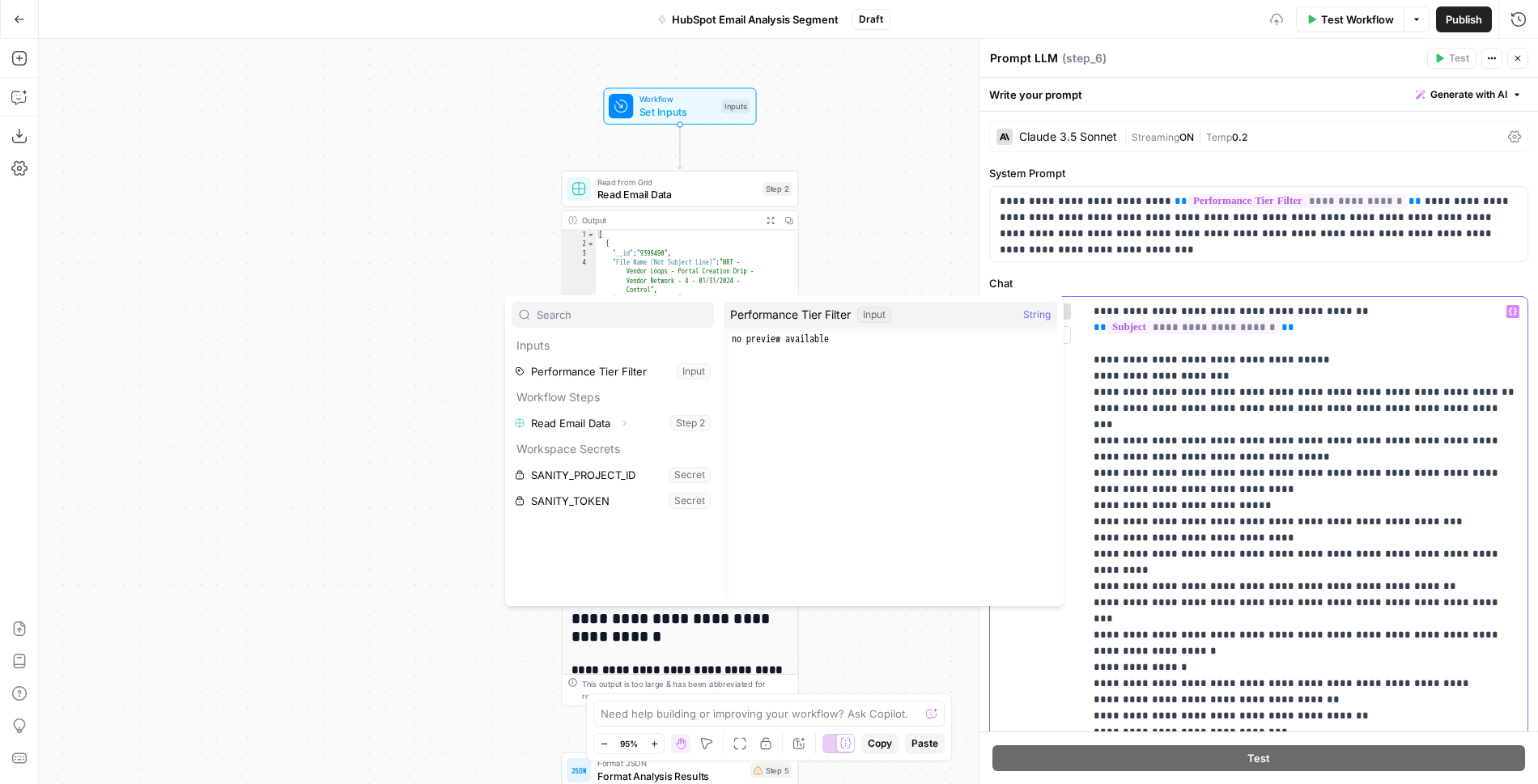 click on "**********" at bounding box center [1306, 708] 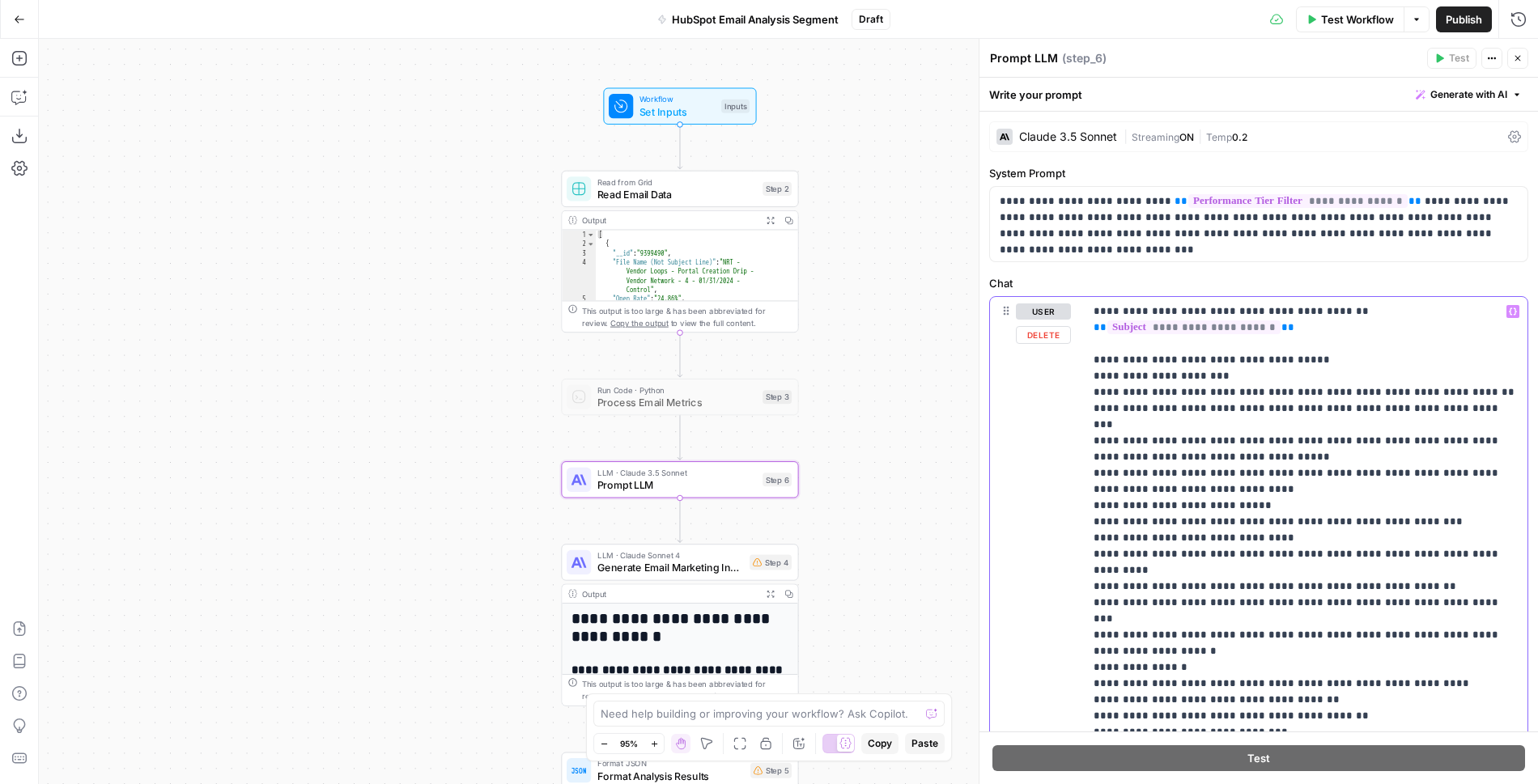 click on "**********" at bounding box center [1194, 327] 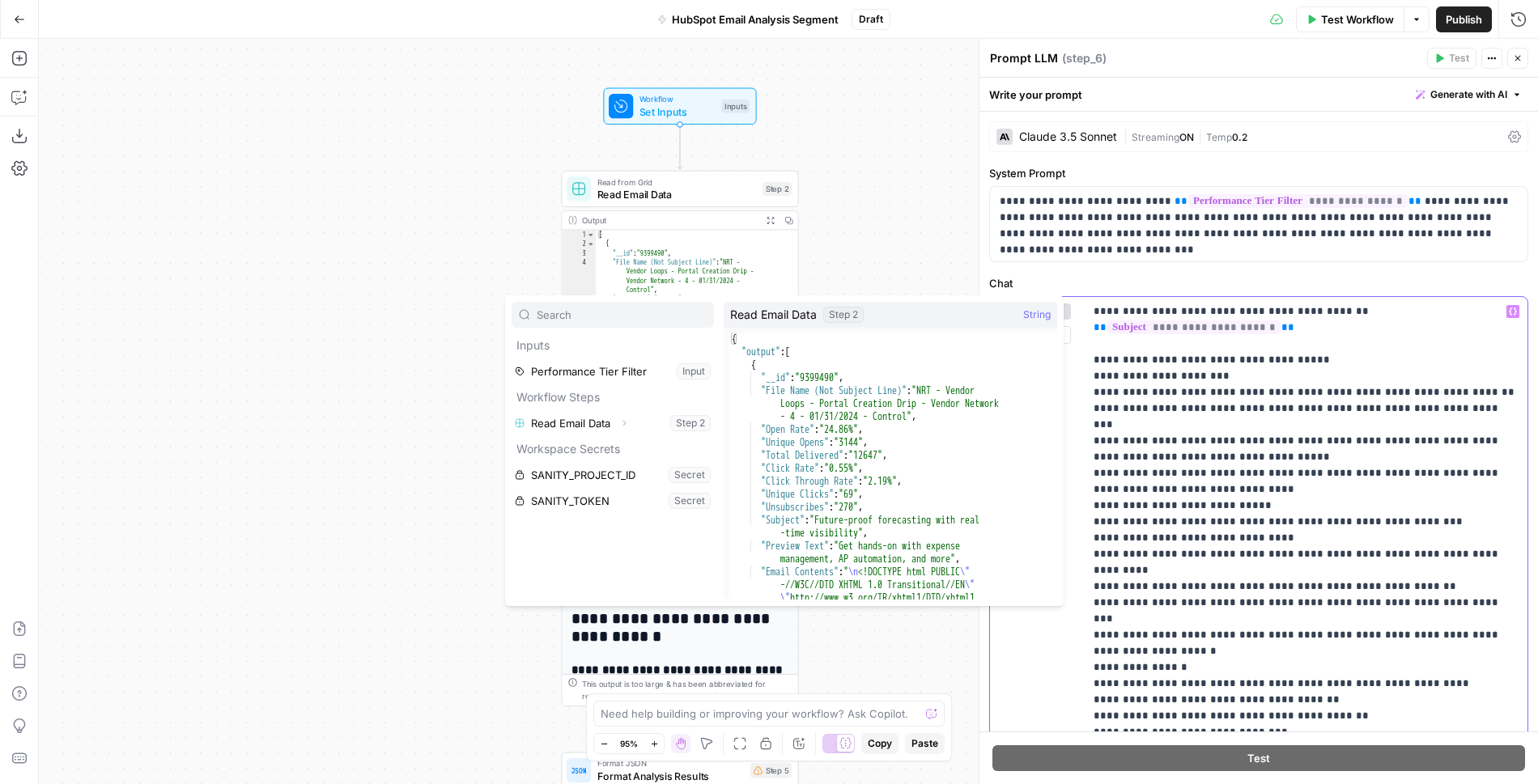 click on "**********" at bounding box center [1194, 327] 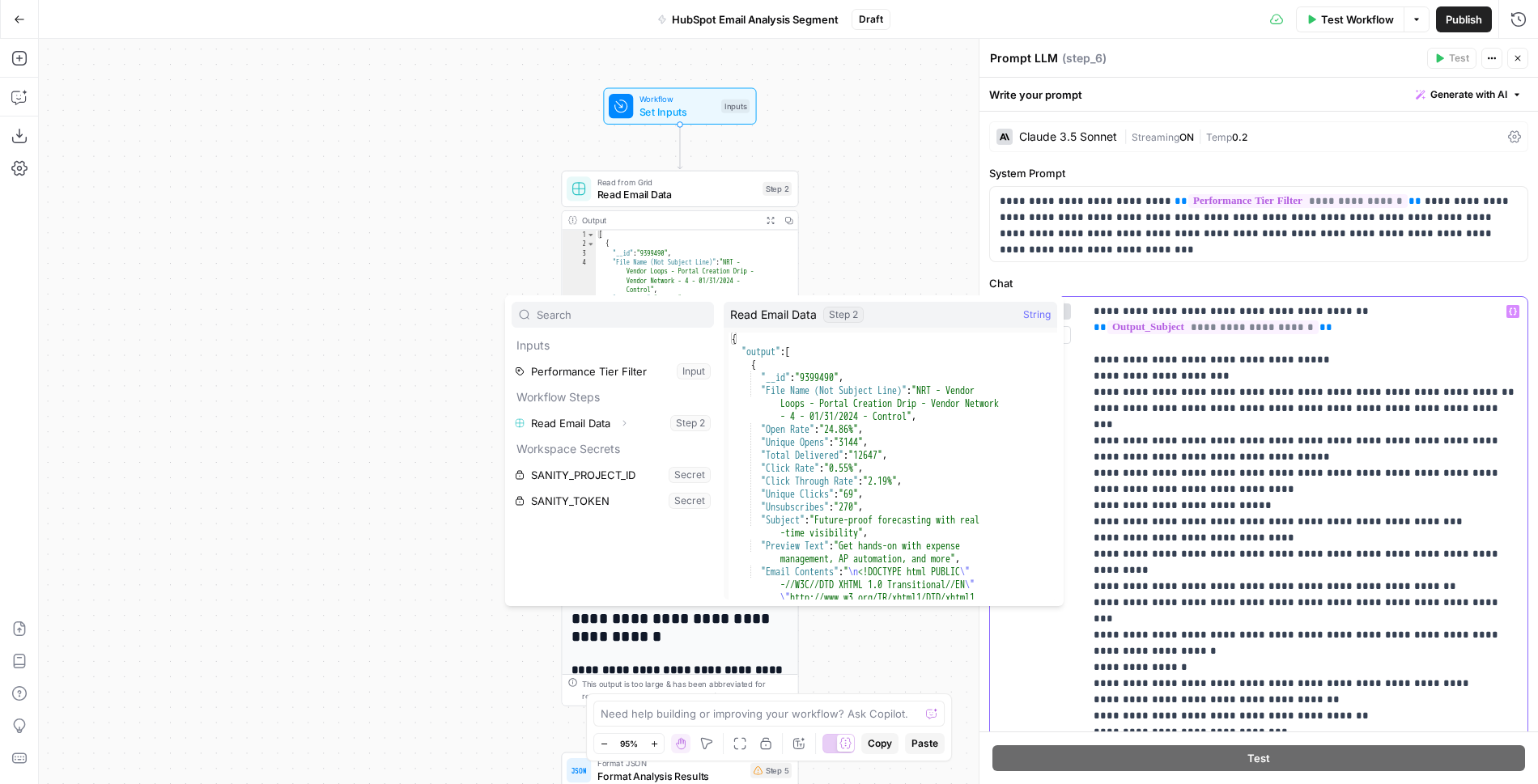 click on "**********" at bounding box center (1306, 716) 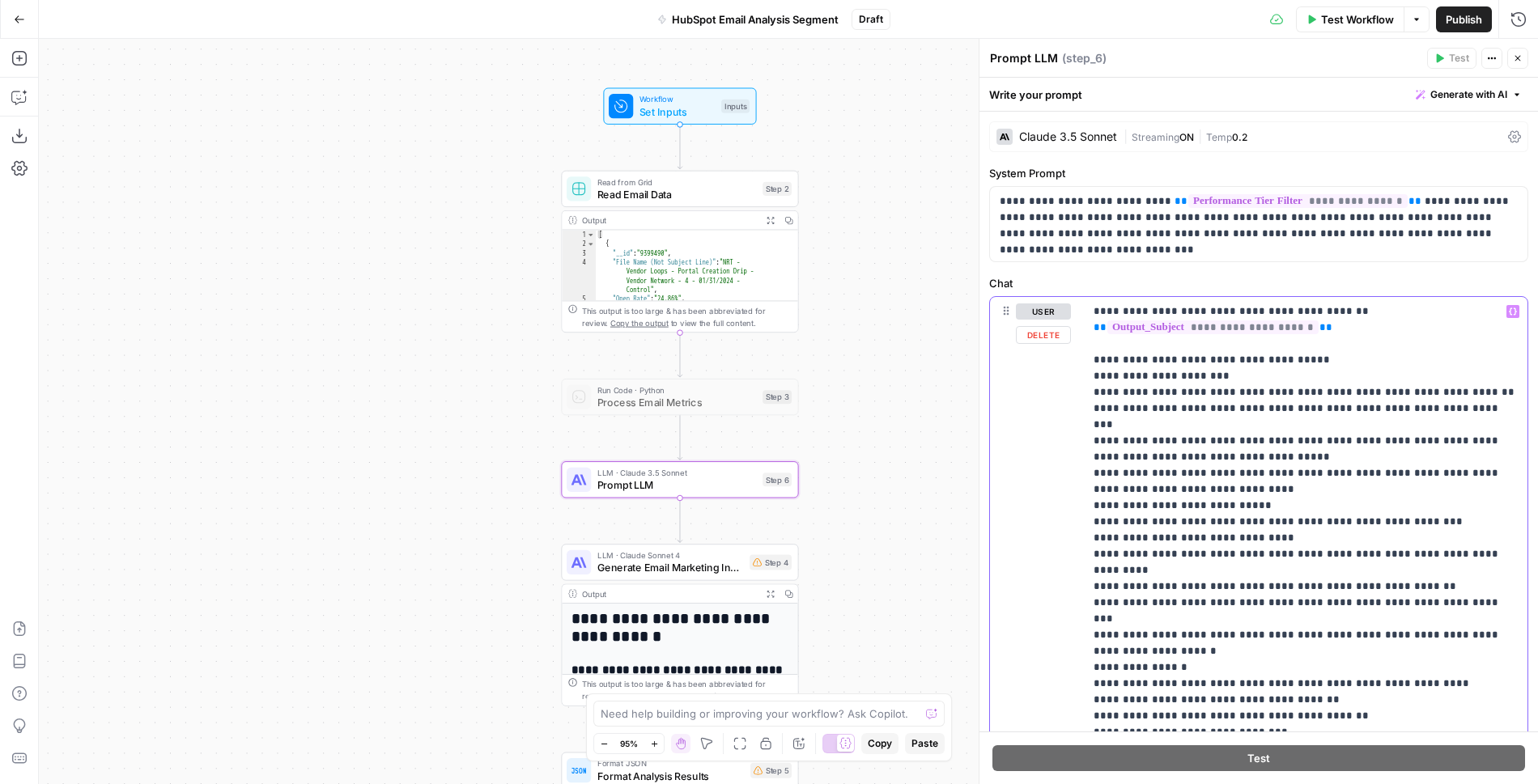 click on "**********" at bounding box center [1213, 327] 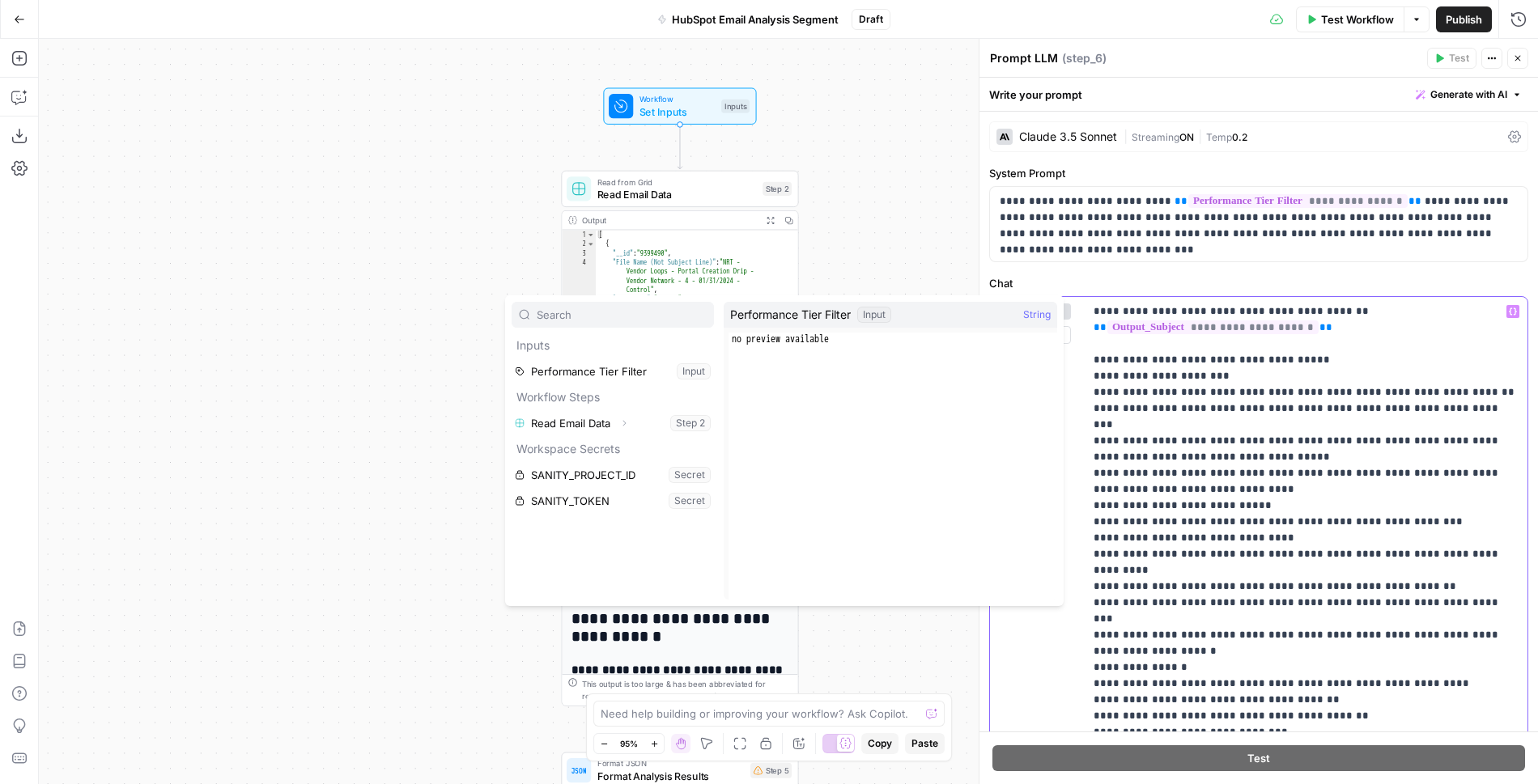 click on "**********" at bounding box center (1306, 716) 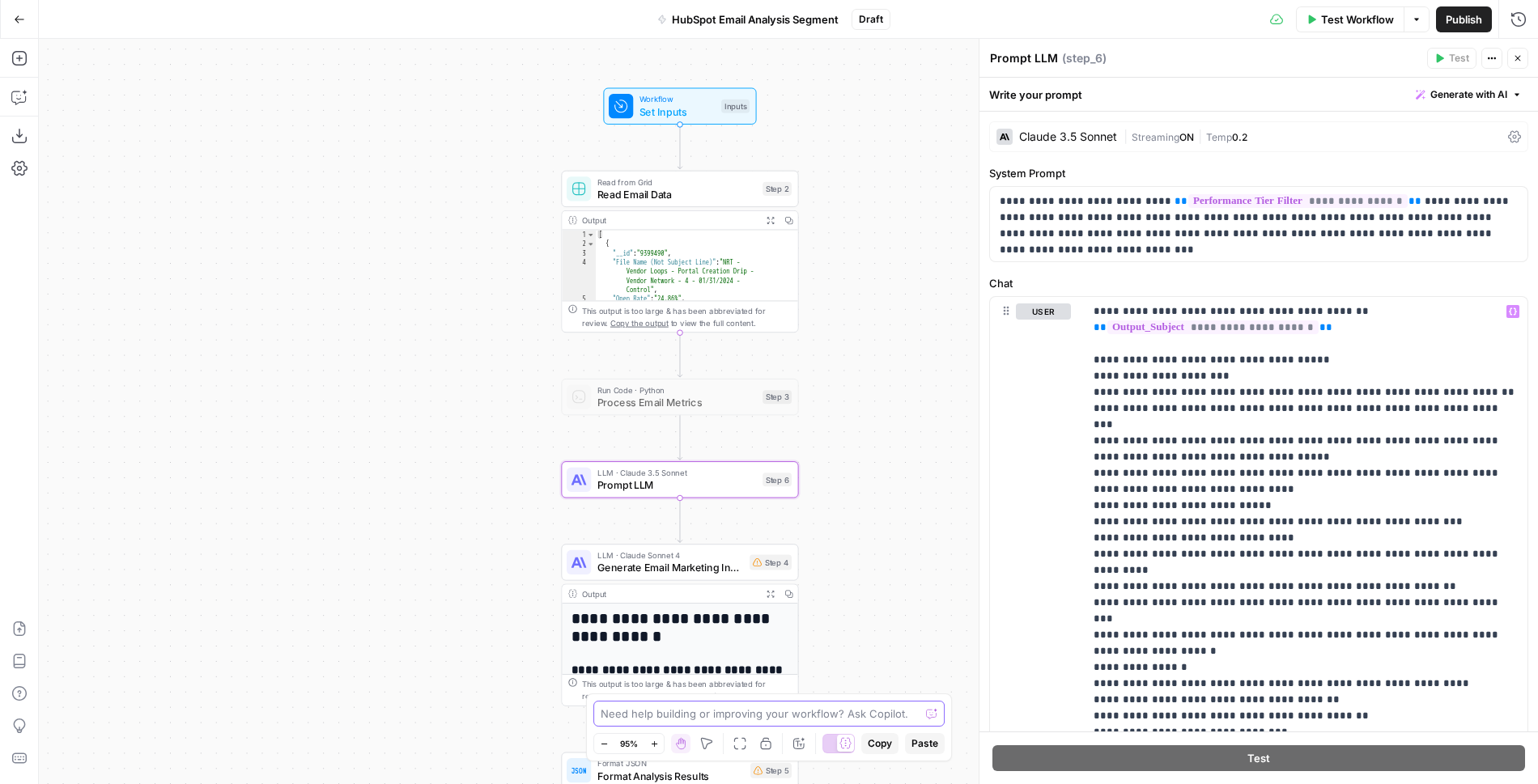 click at bounding box center [760, 714] 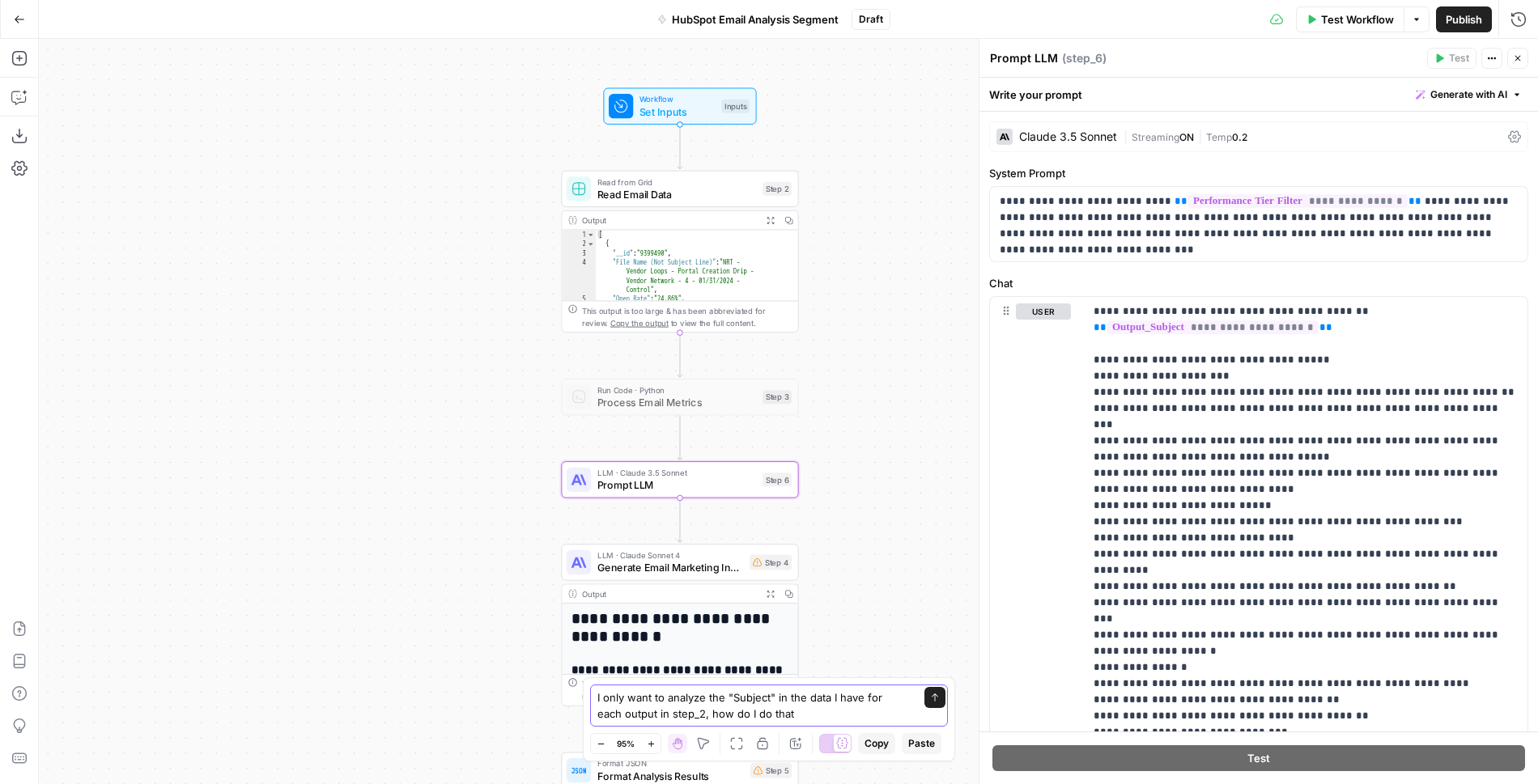 type on "I only want to analyze the "Subject" in the data I have for each output in step_2, how do I do that" 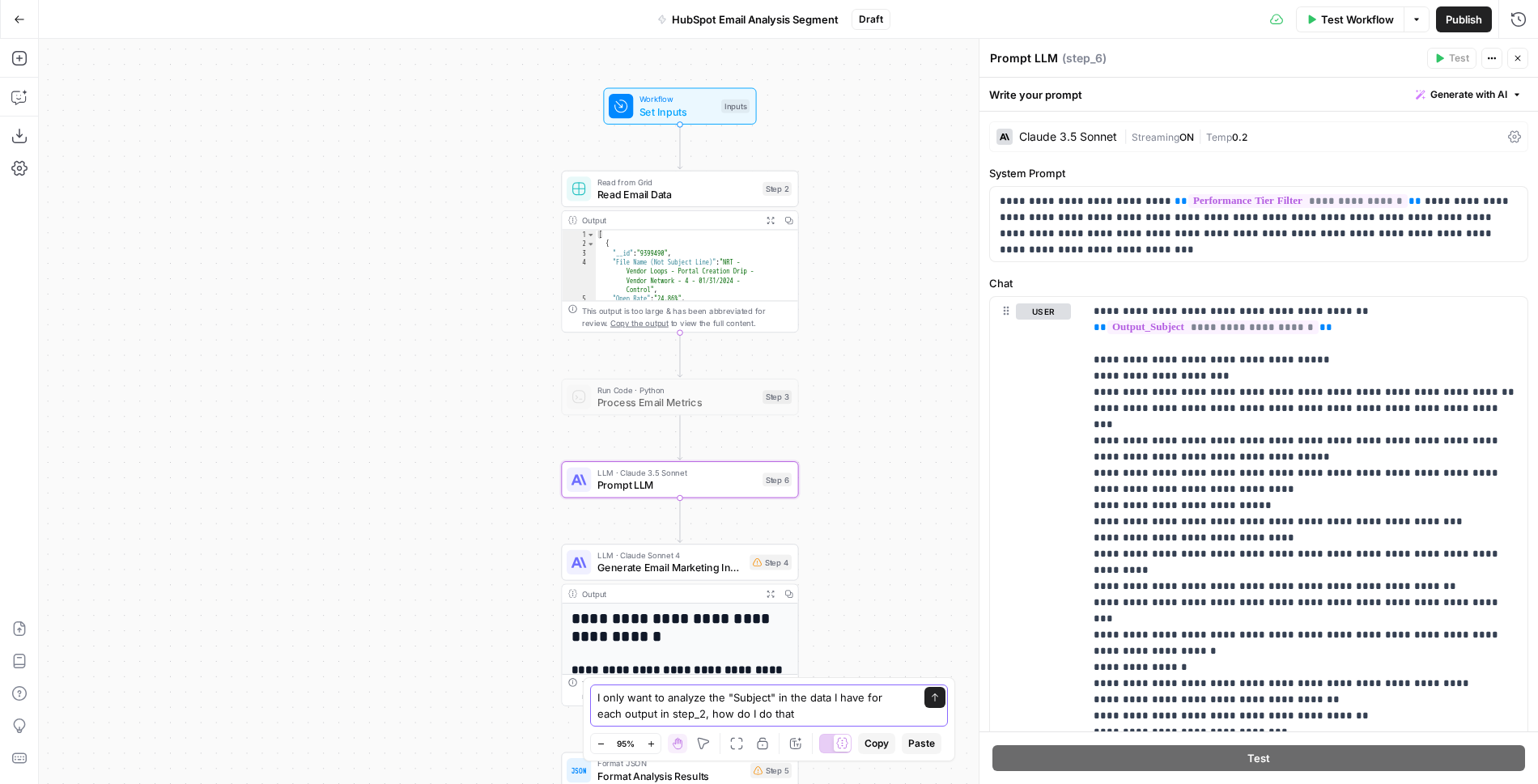 click on "Send" at bounding box center (935, 697) 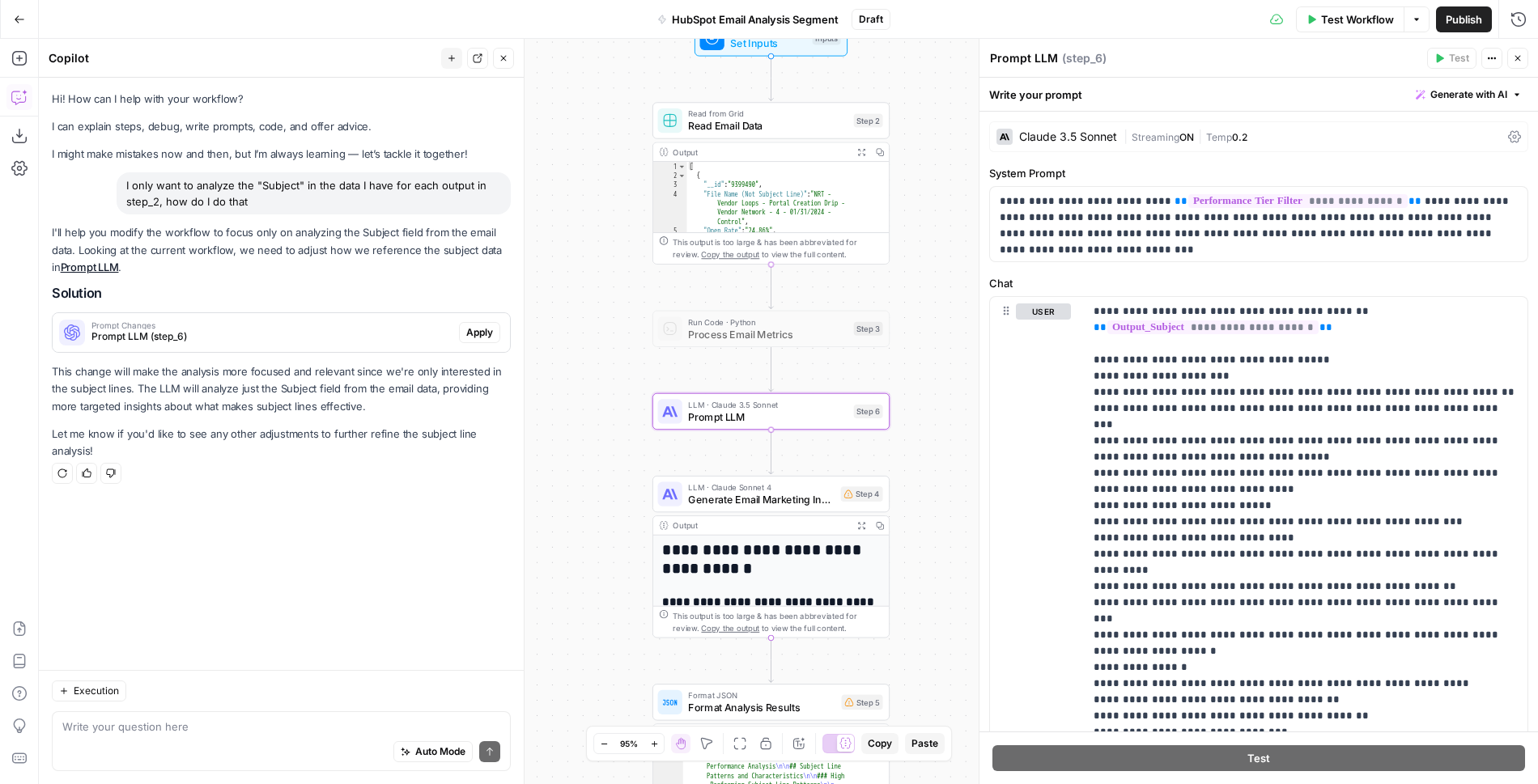 click on "Prompt LLM (step_6)" at bounding box center (272, 337) 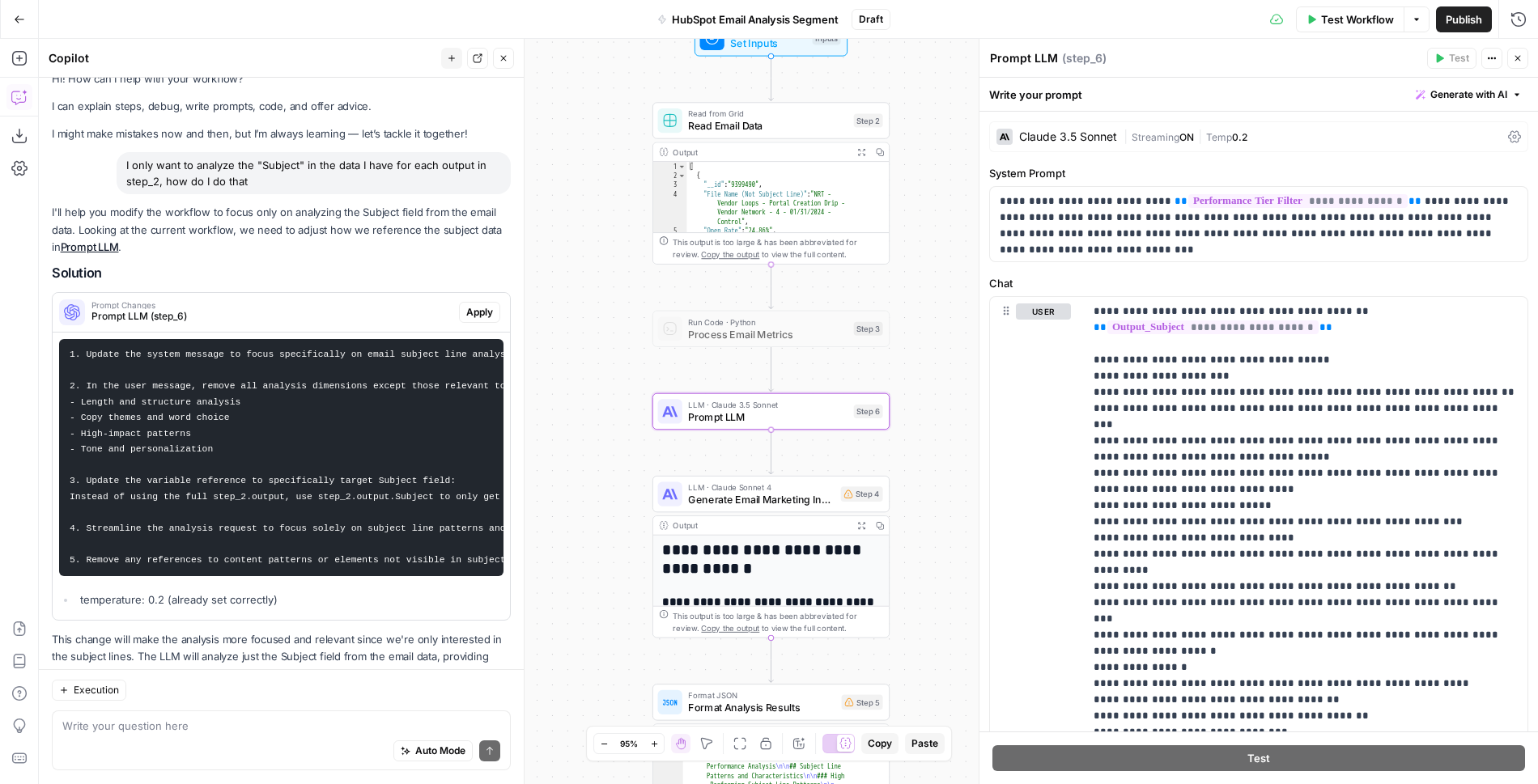 scroll, scrollTop: 22, scrollLeft: 0, axis: vertical 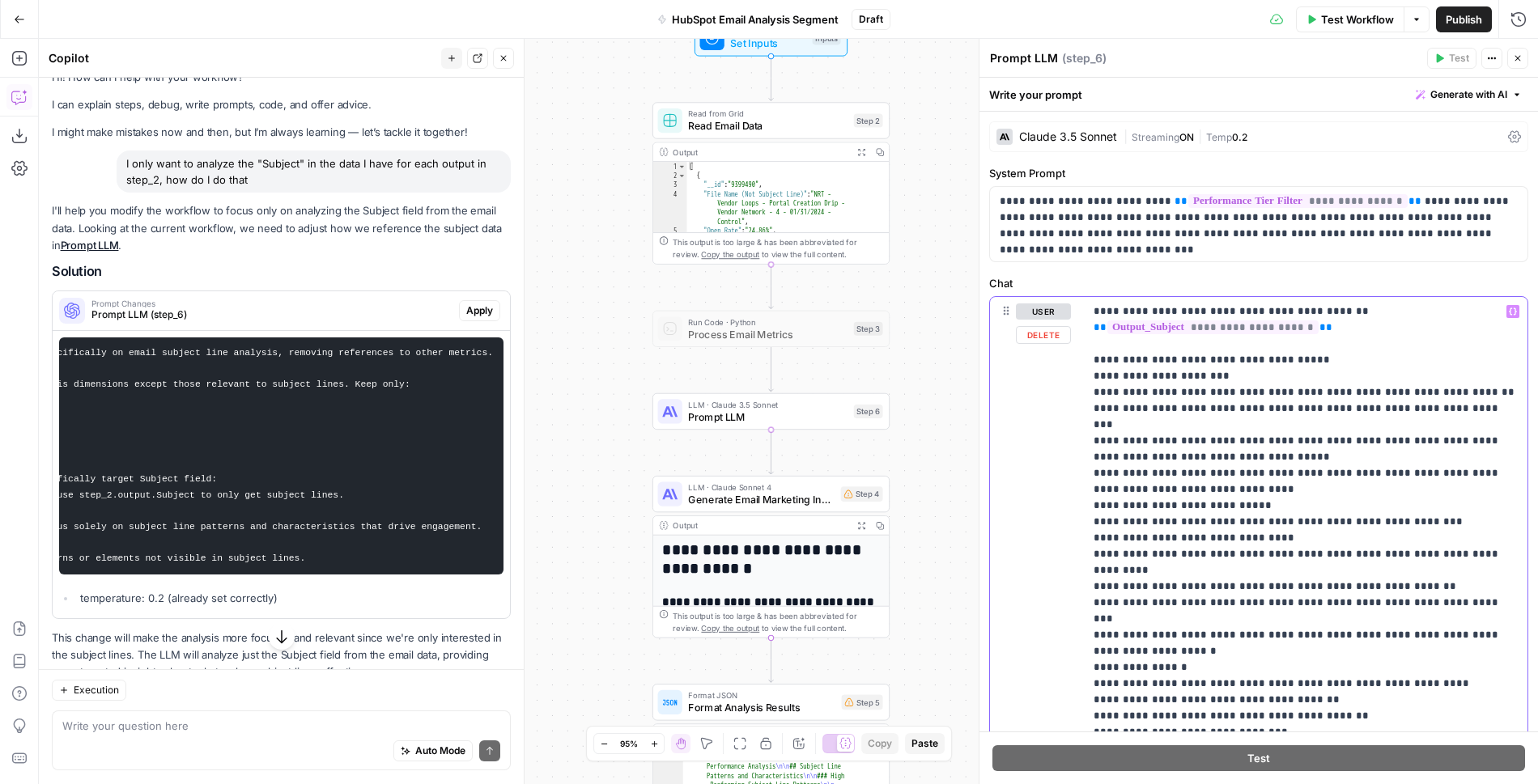 click on "**********" at bounding box center [1213, 327] 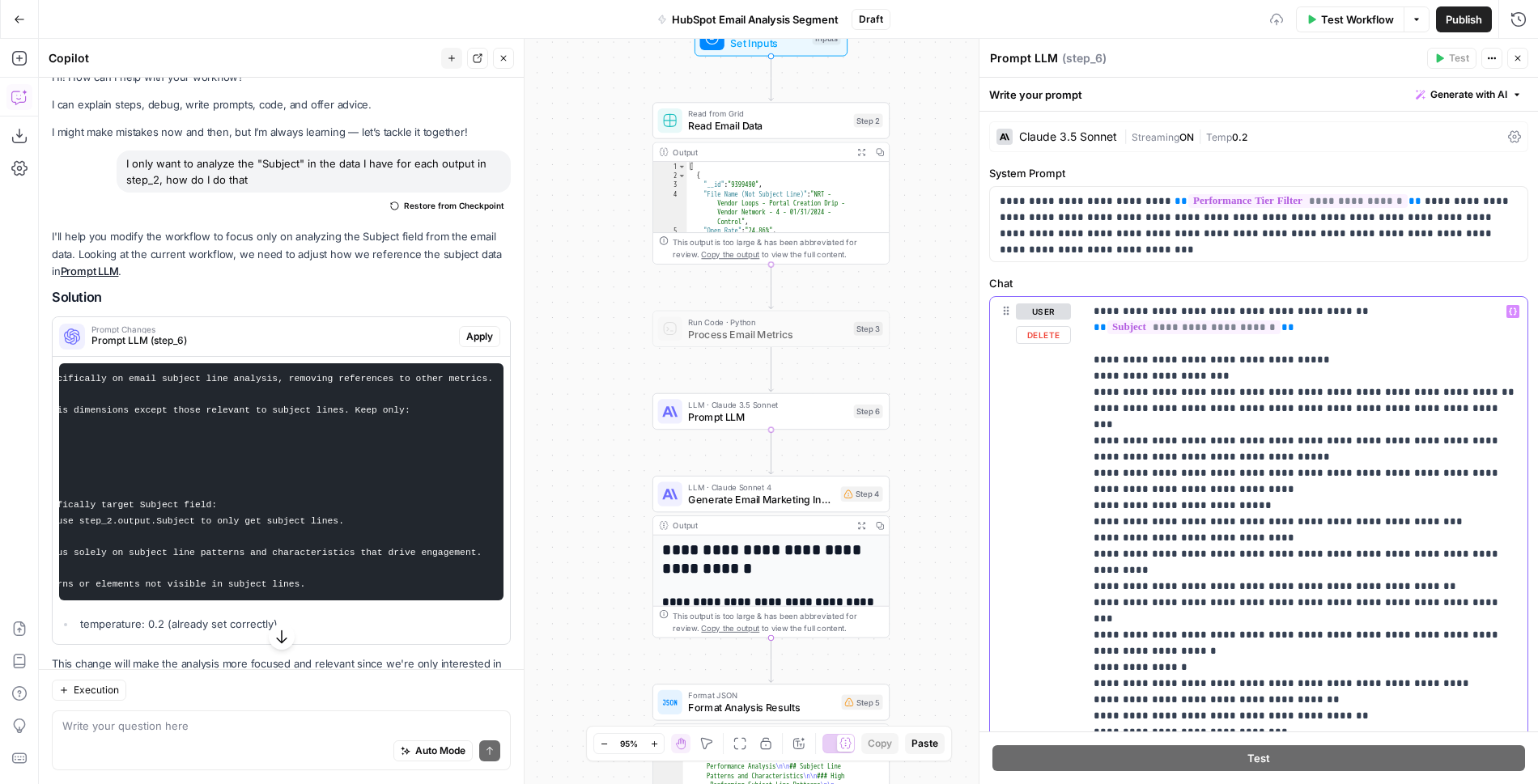 click on "**********" at bounding box center [1306, 708] 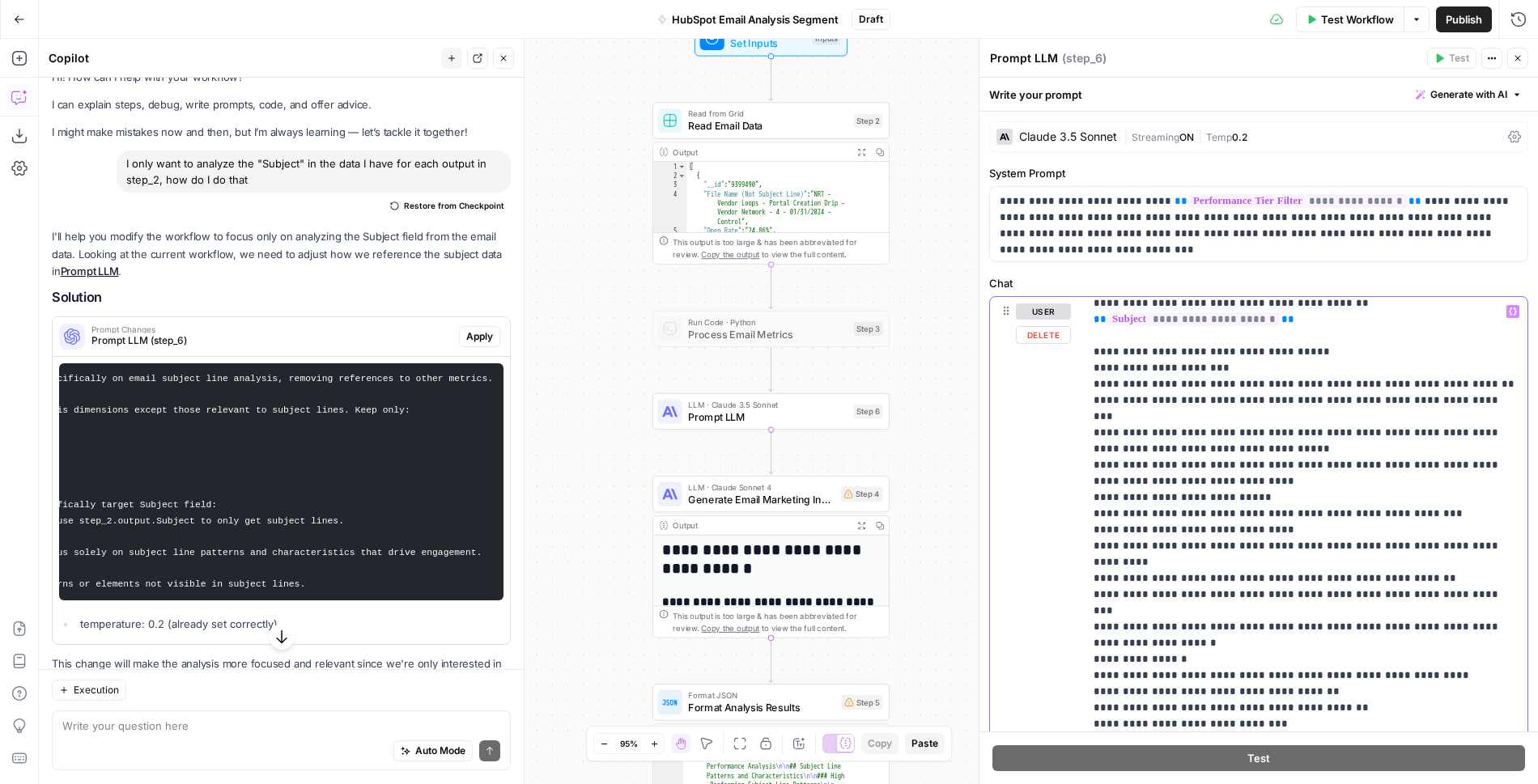 scroll, scrollTop: 0, scrollLeft: 0, axis: both 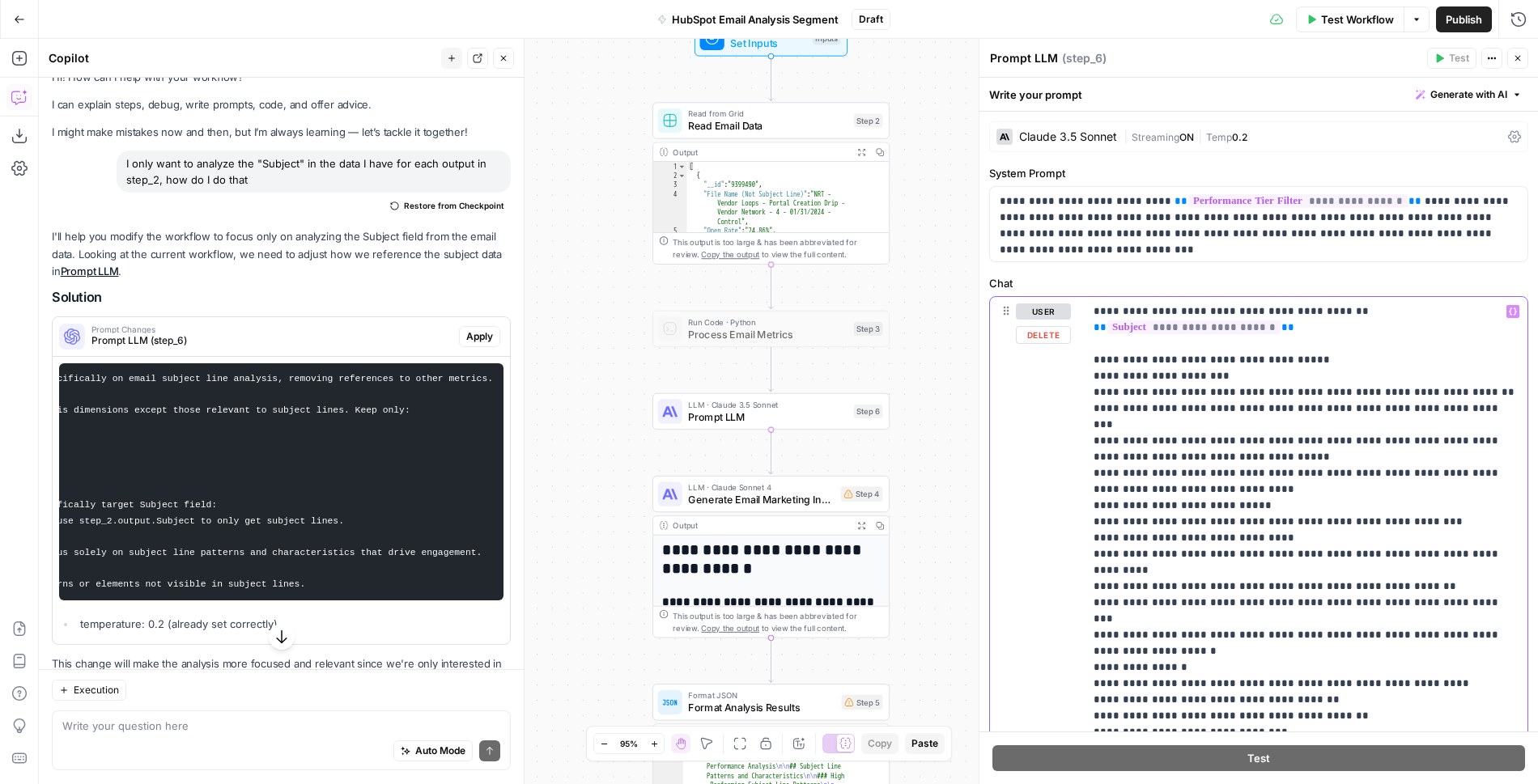 click on "**********" at bounding box center (1306, 626) 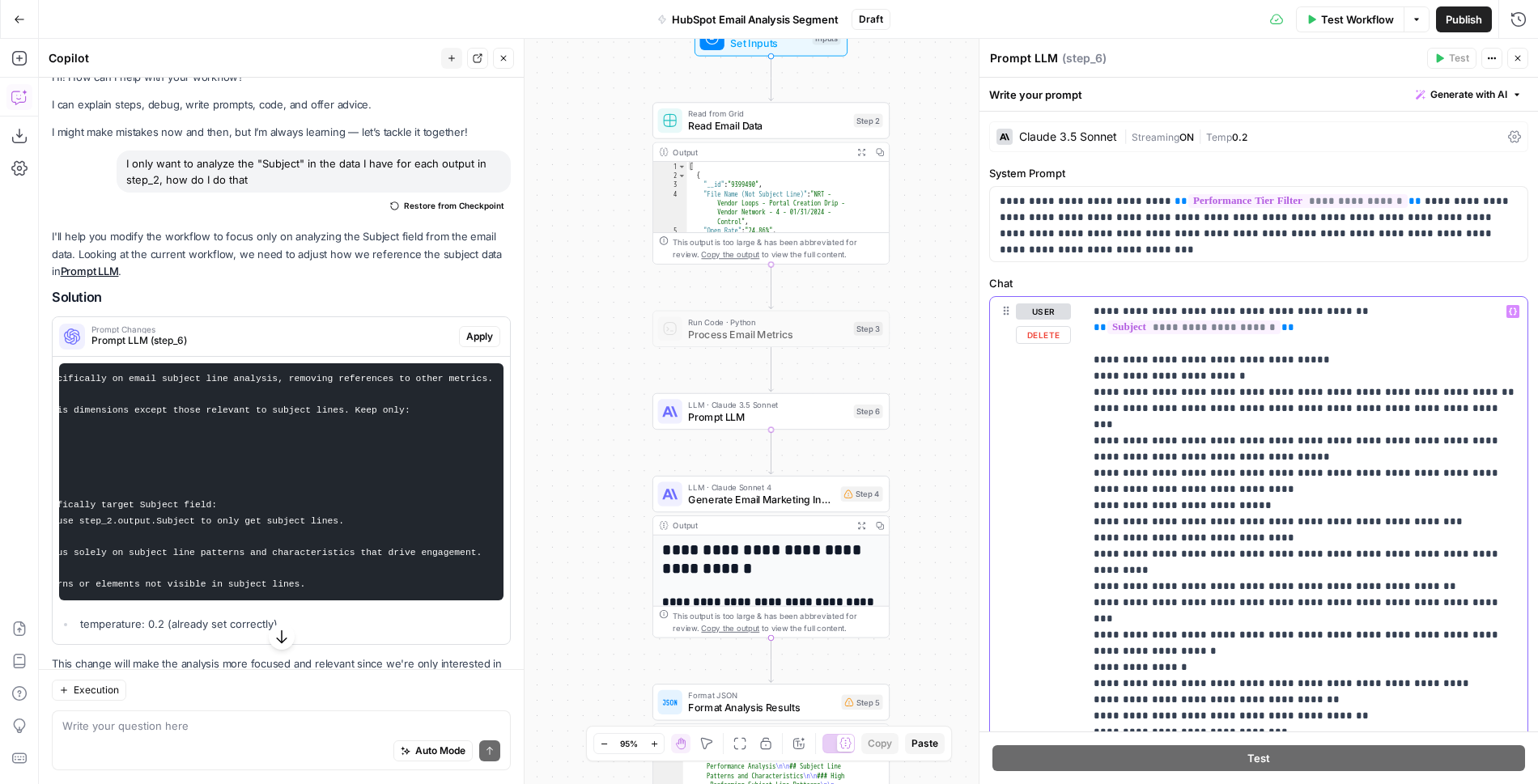 click on "**********" at bounding box center (1306, 626) 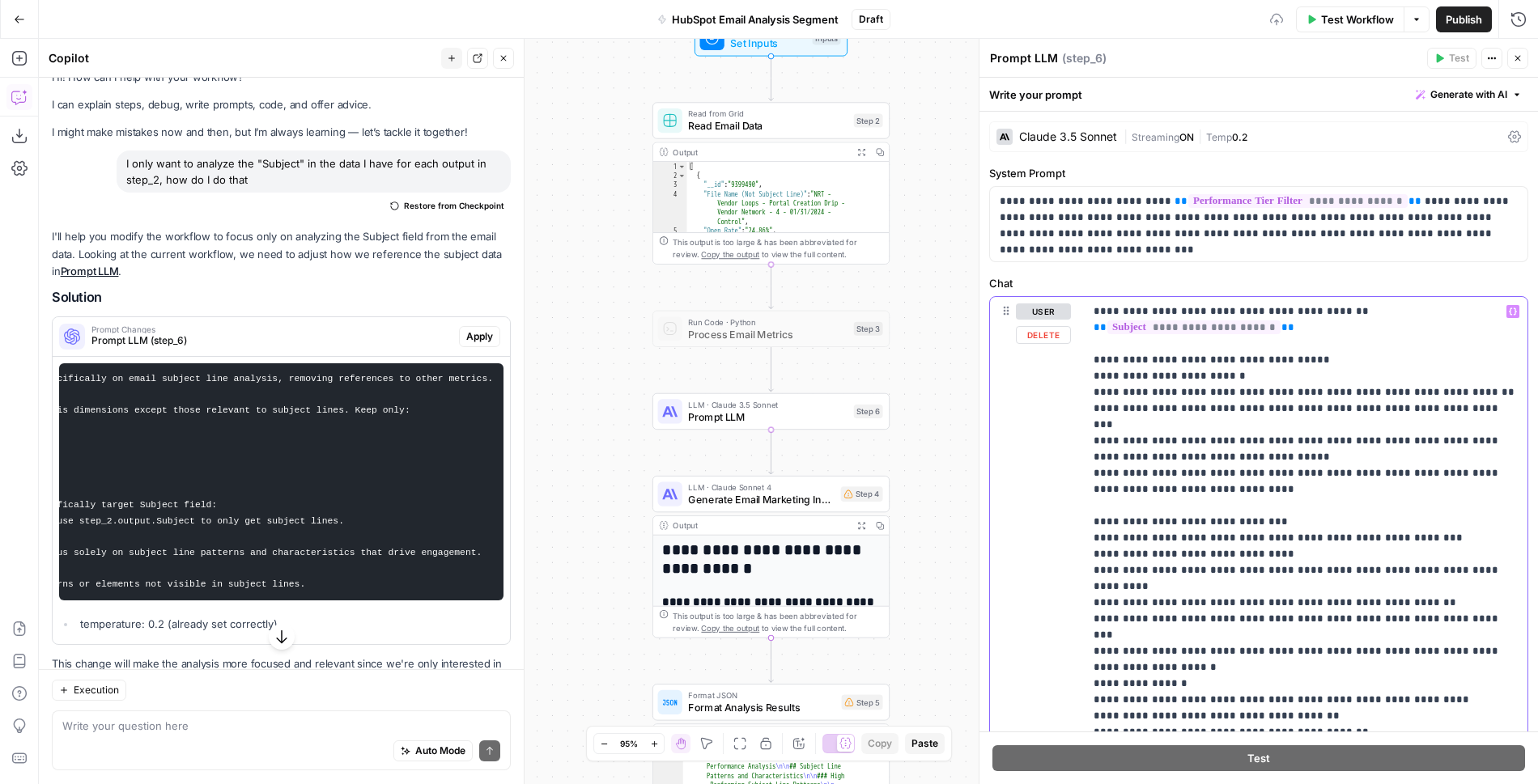 click on "**********" at bounding box center [1306, 626] 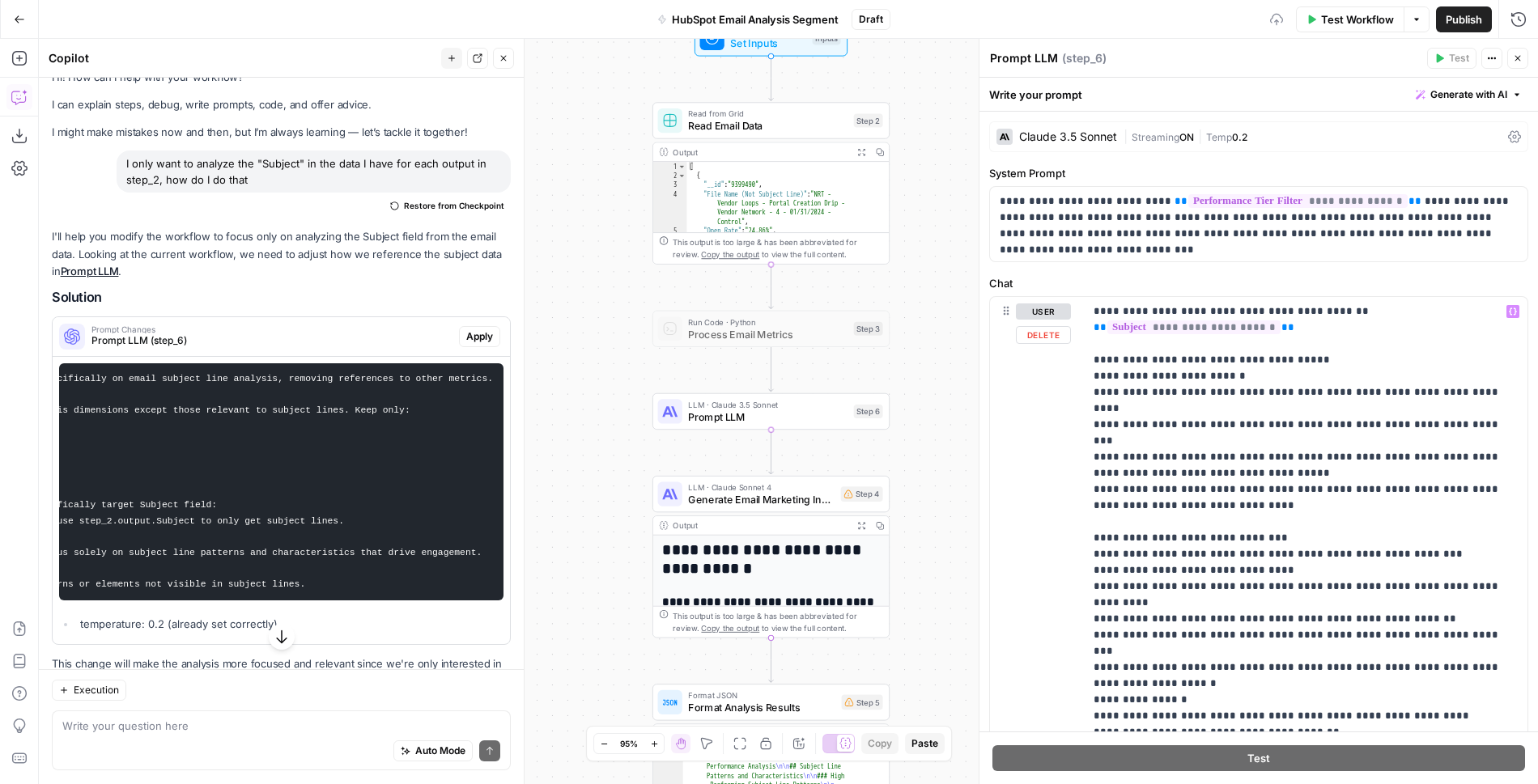 click on "**********" at bounding box center (1259, 644) 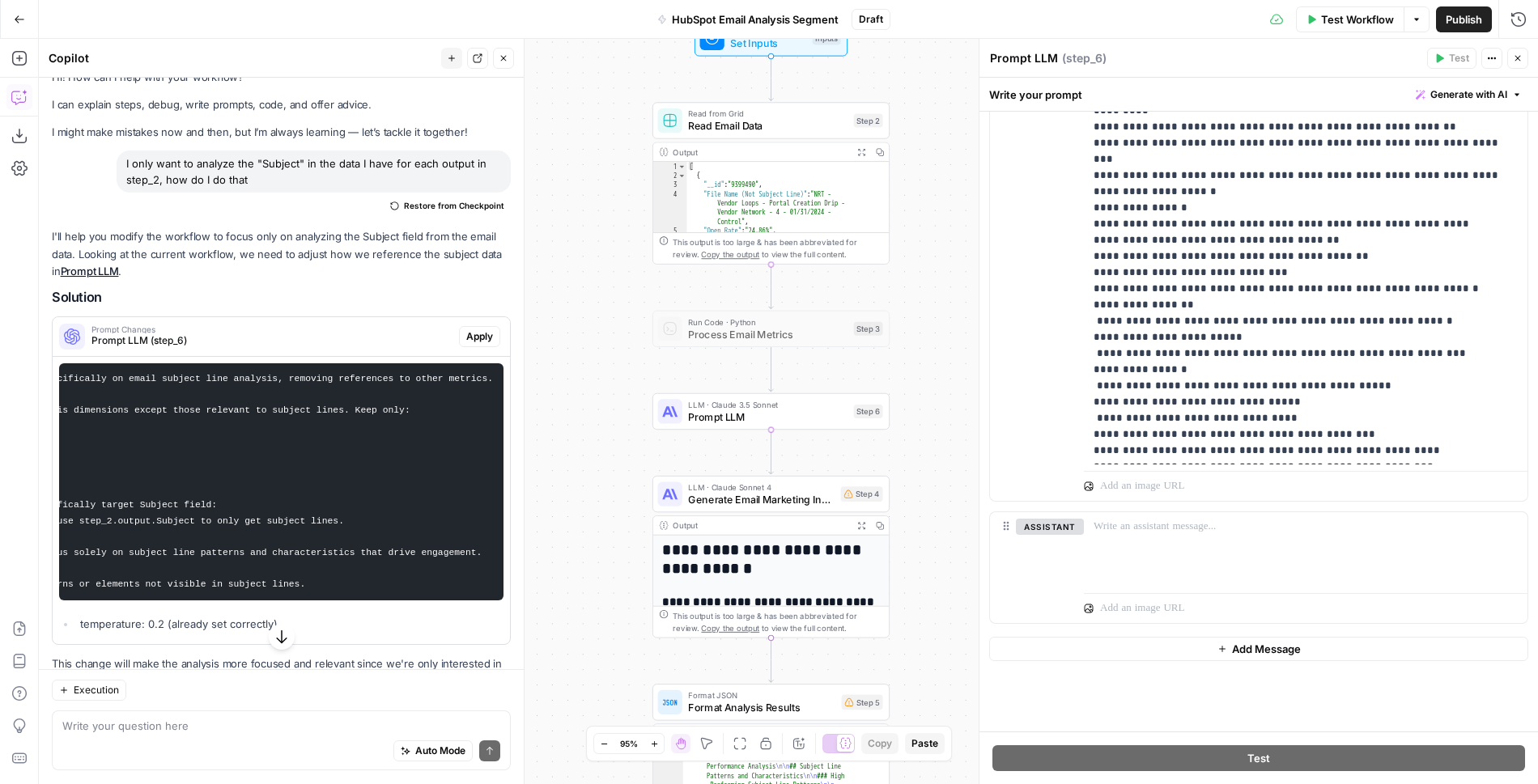 scroll, scrollTop: 0, scrollLeft: 0, axis: both 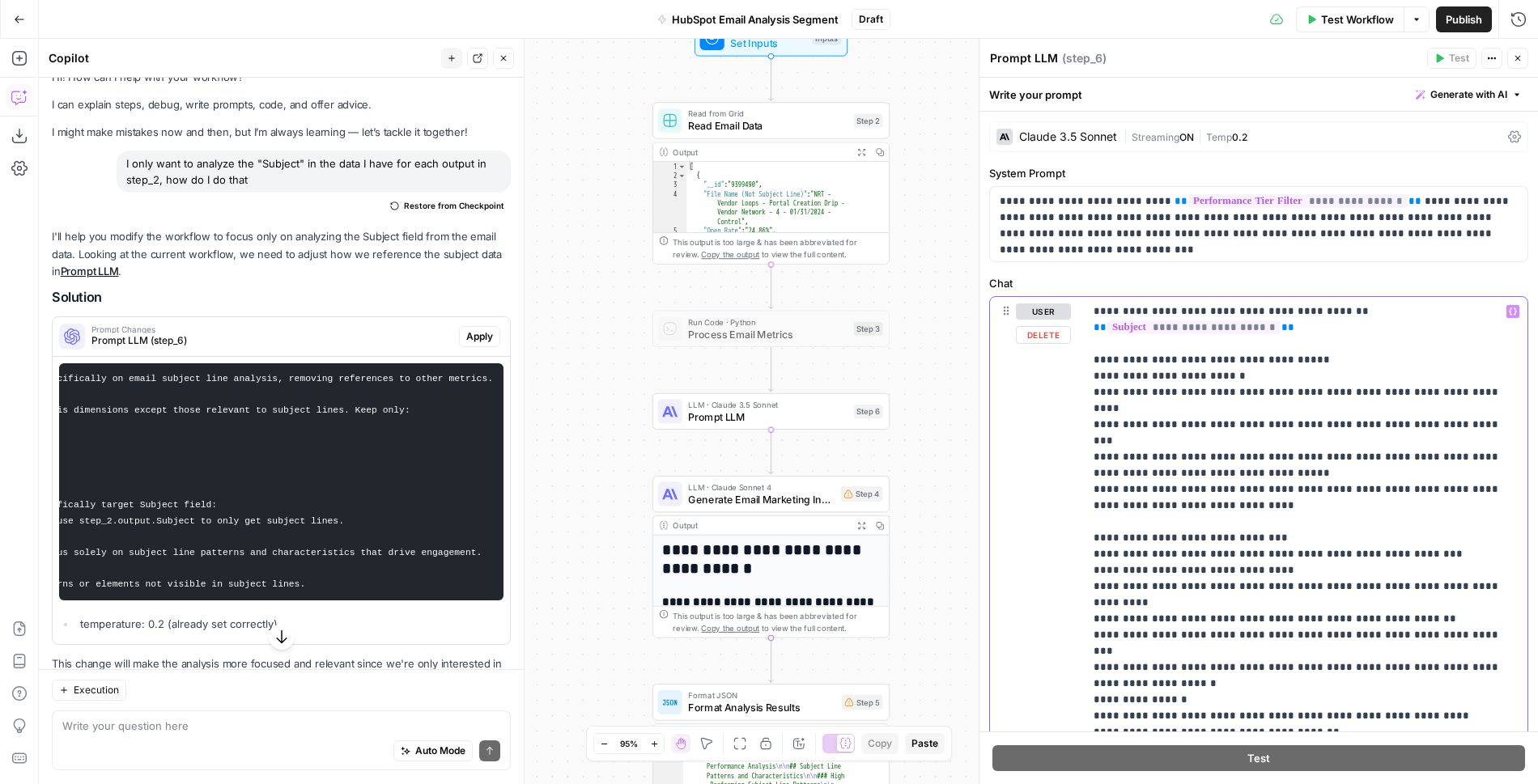 click on "**********" at bounding box center (1306, 626) 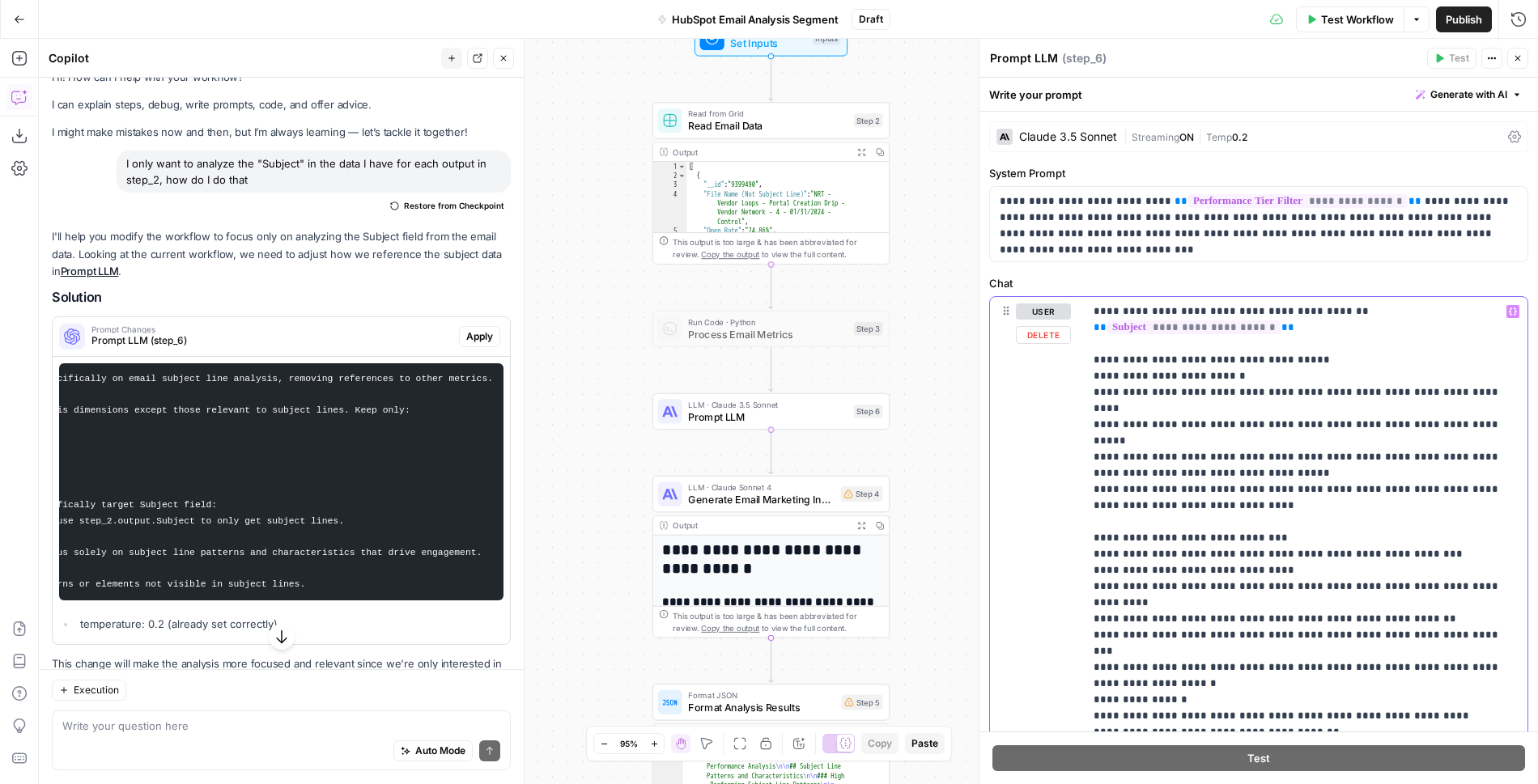 click on "**********" at bounding box center [1306, 626] 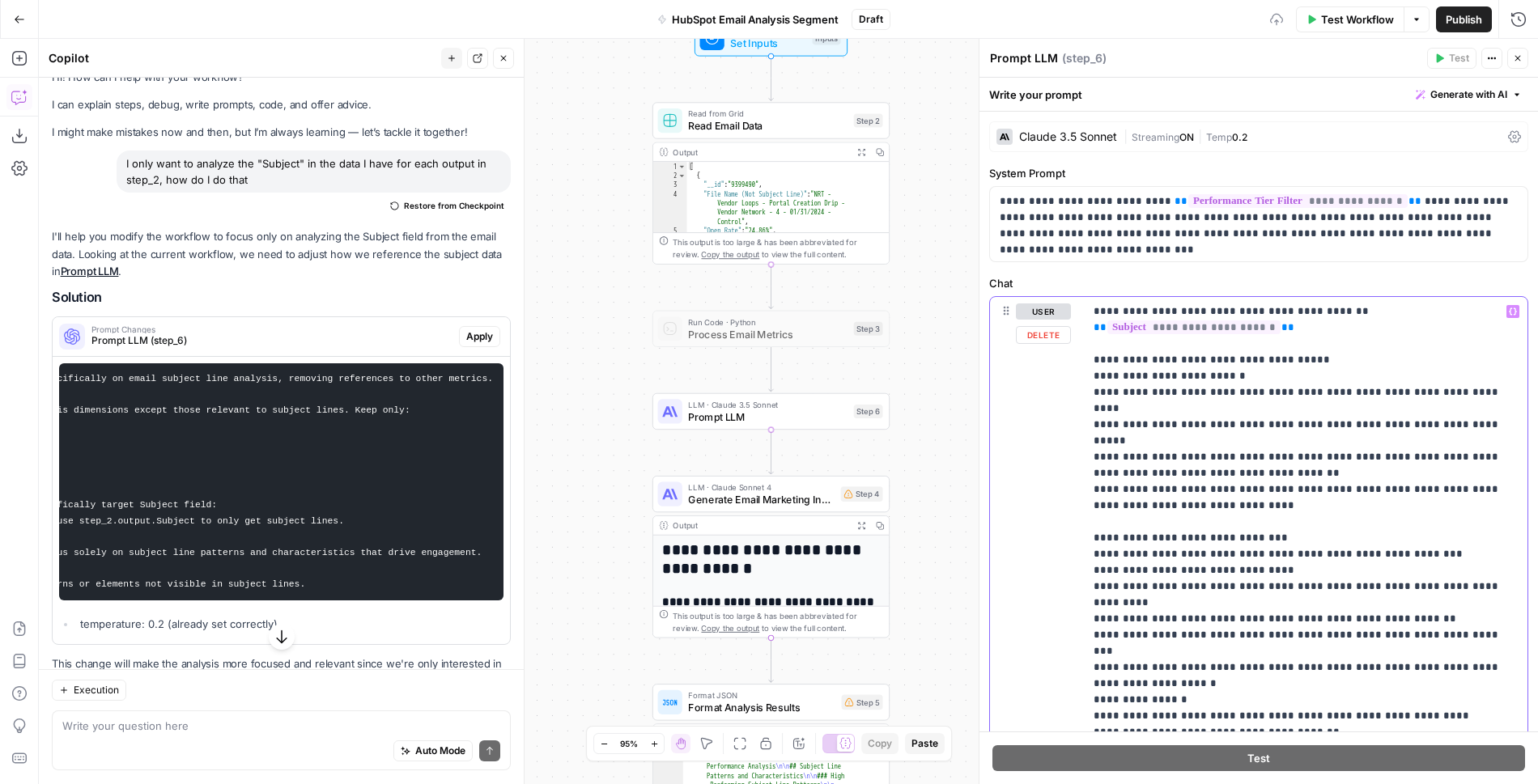 click on "**********" at bounding box center [1306, 626] 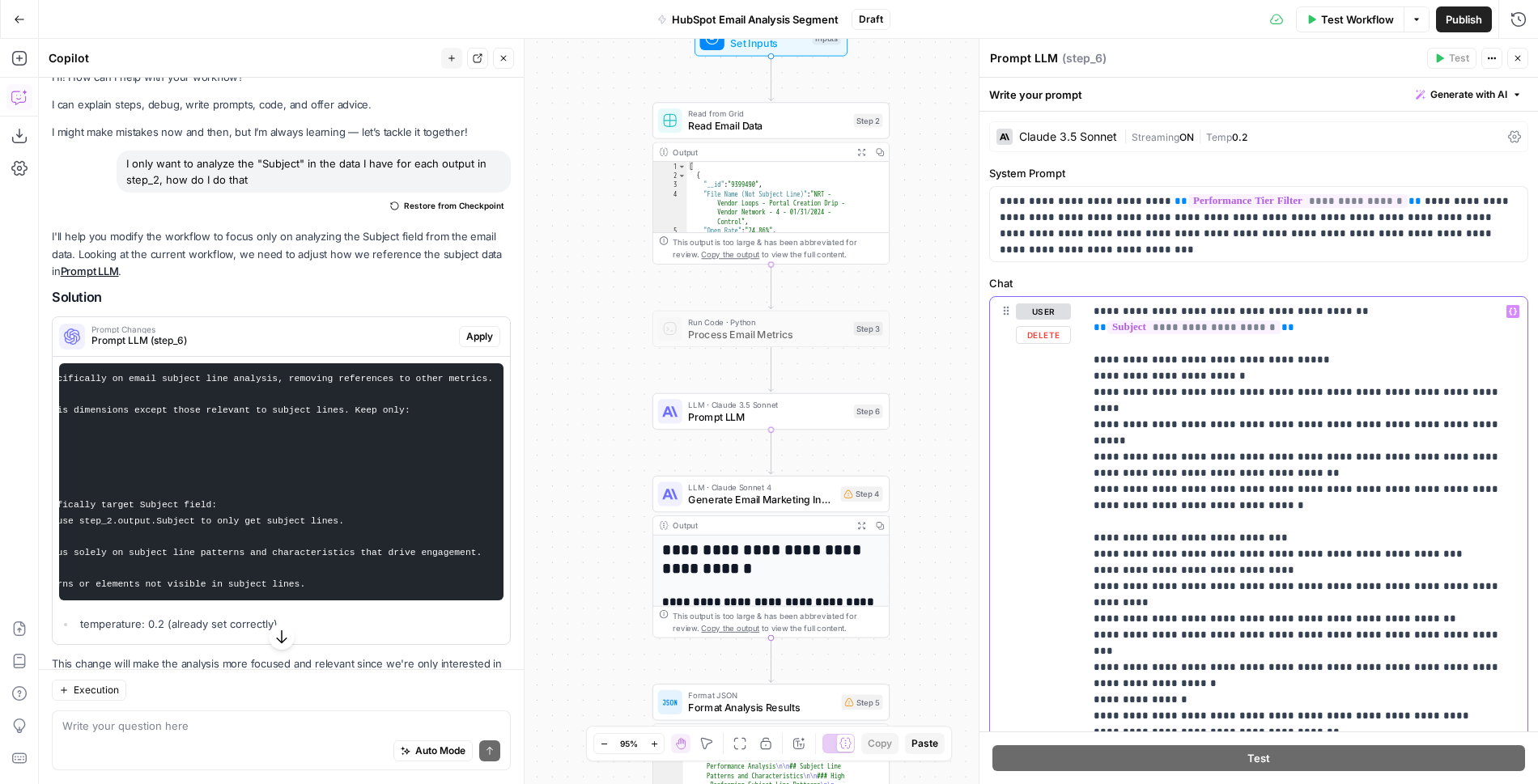 click on "**********" at bounding box center (1306, 716) 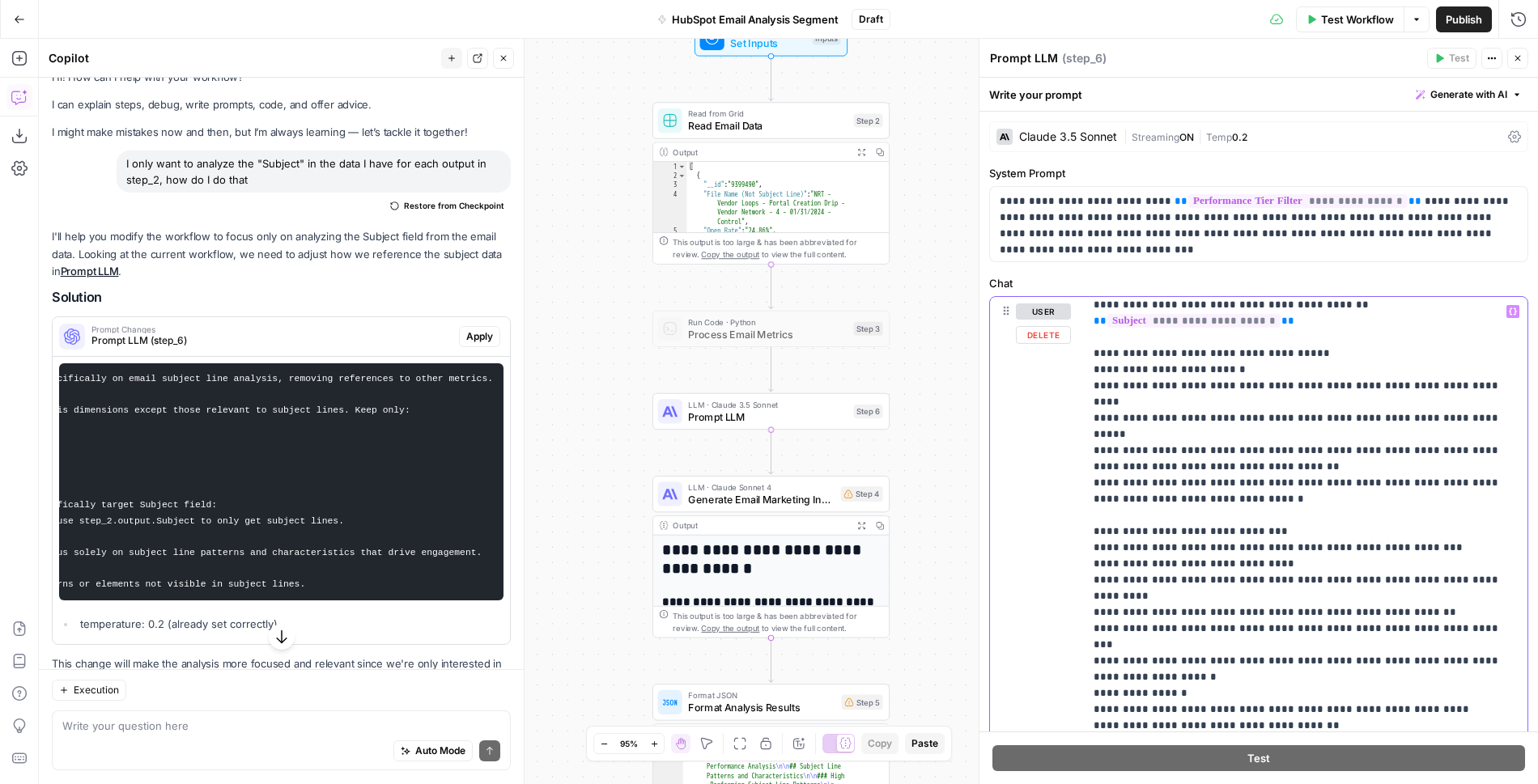scroll, scrollTop: 0, scrollLeft: 0, axis: both 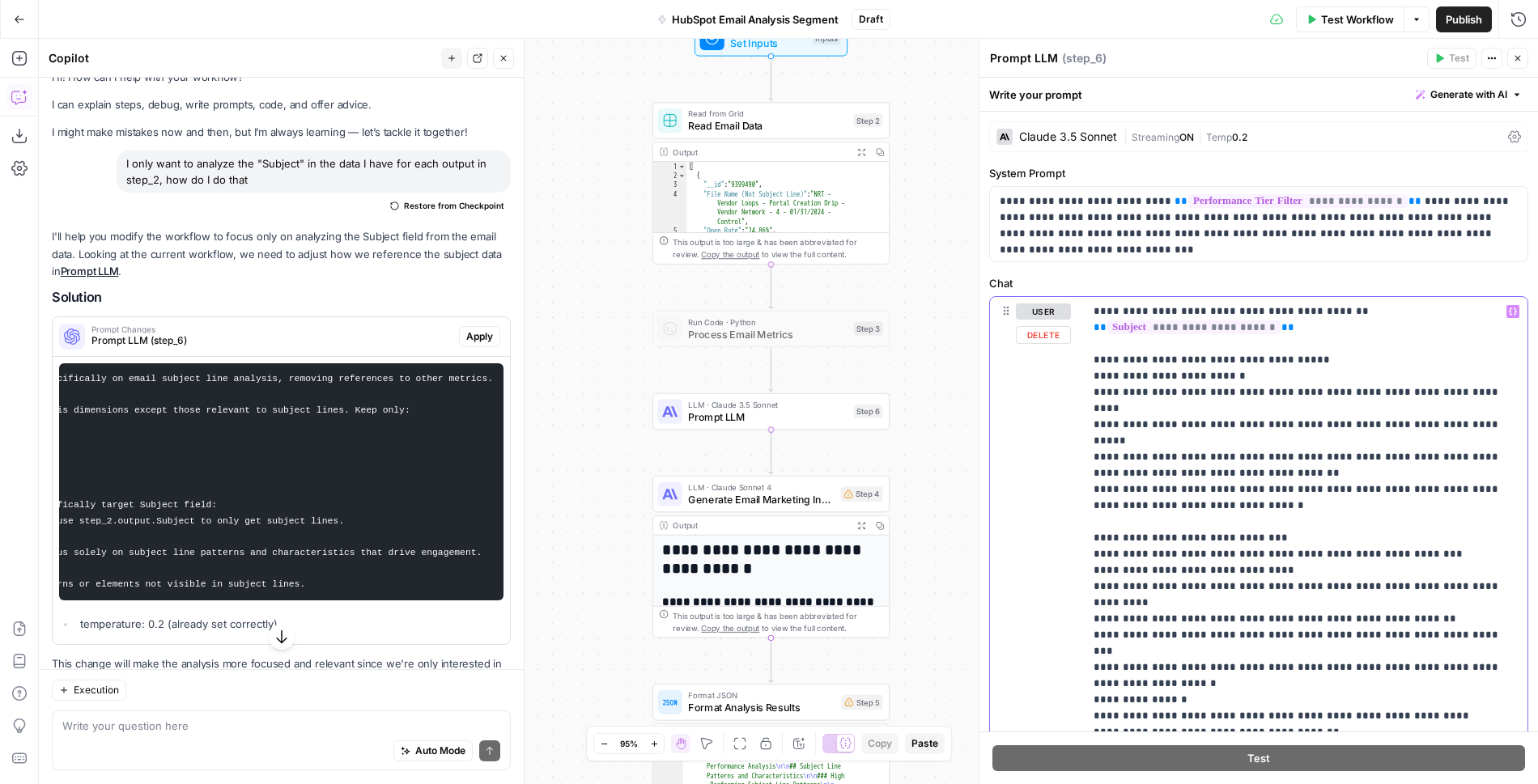 click on "**********" at bounding box center (1306, 716) 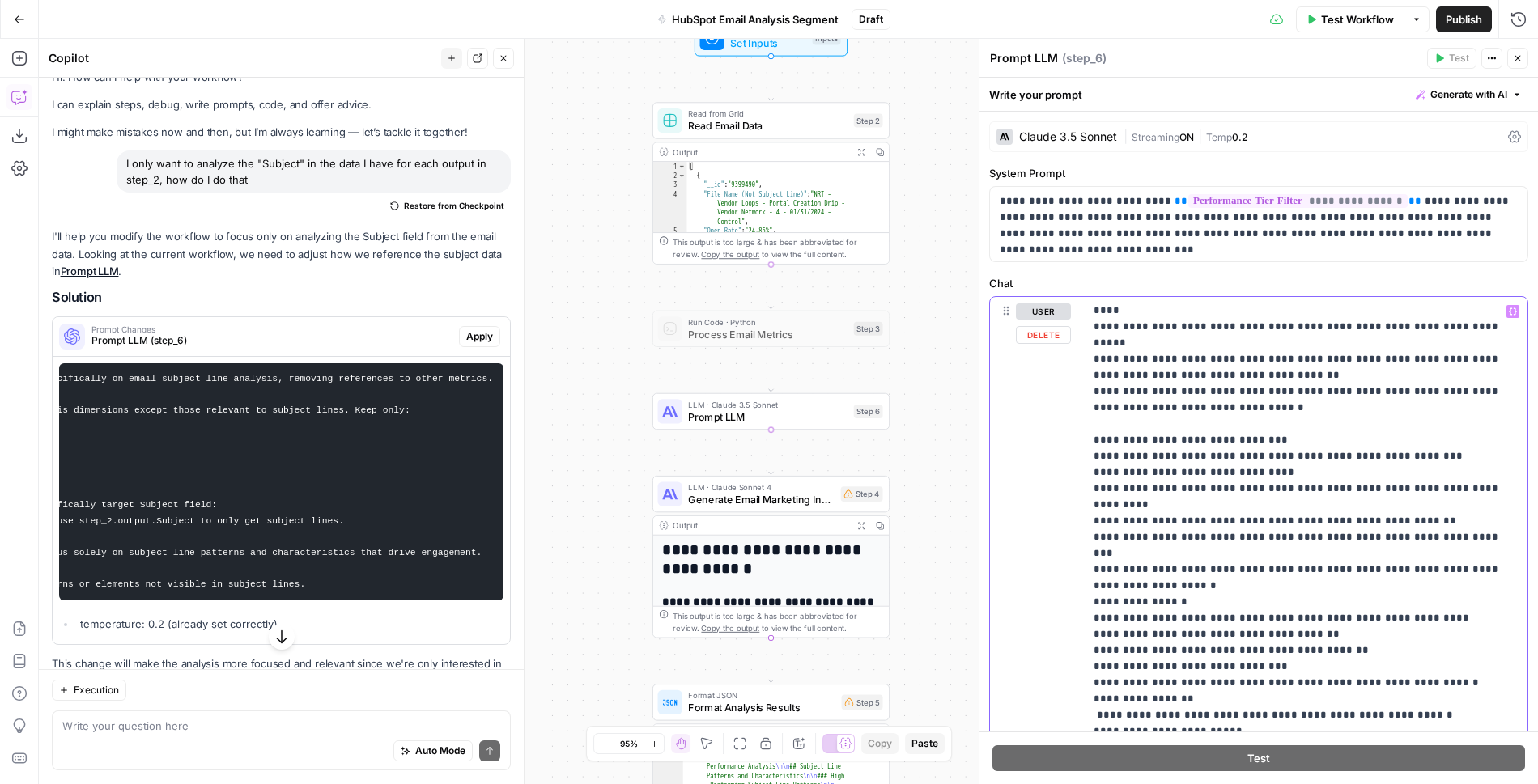 scroll, scrollTop: 110, scrollLeft: 0, axis: vertical 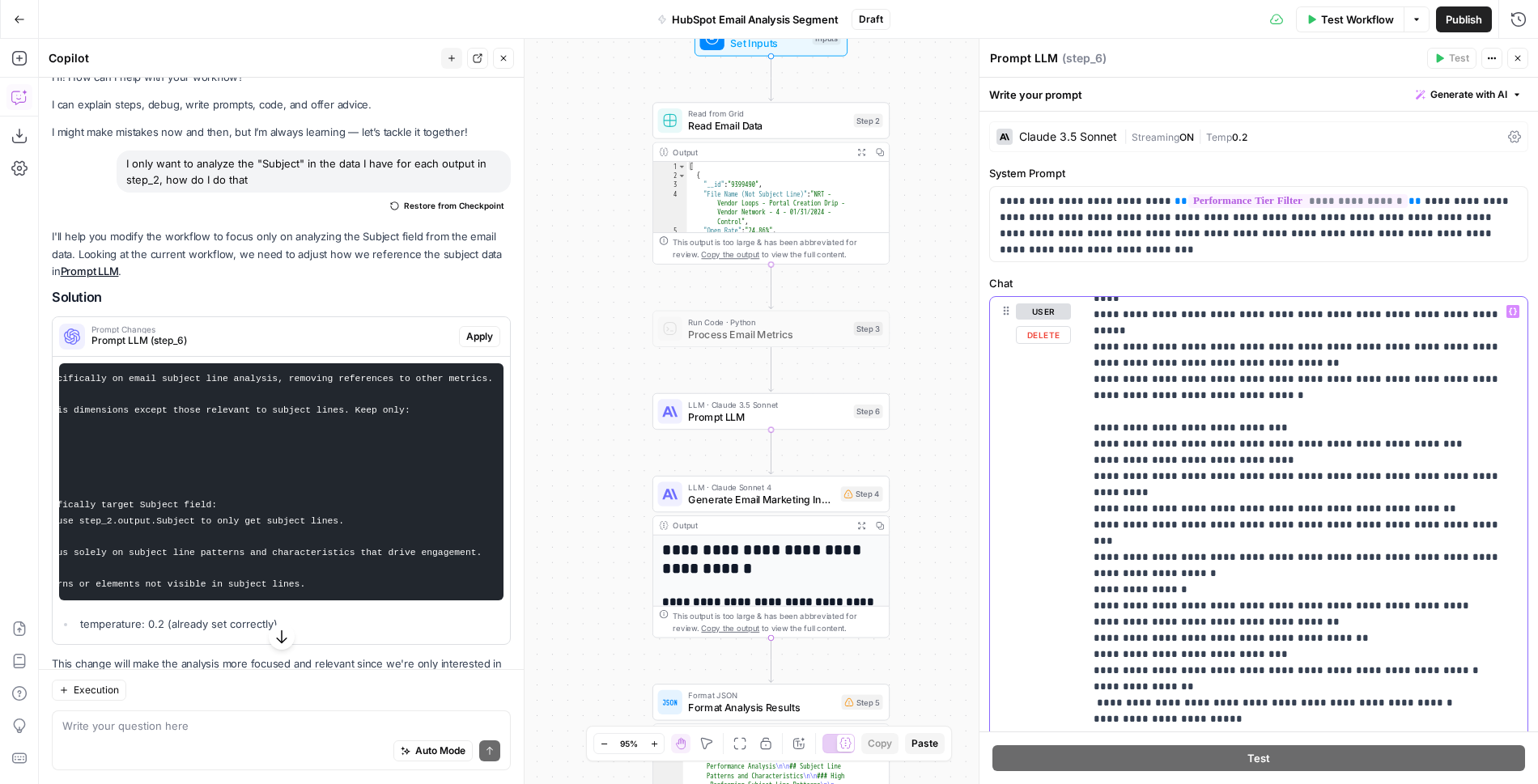 click on "**********" at bounding box center (1306, 606) 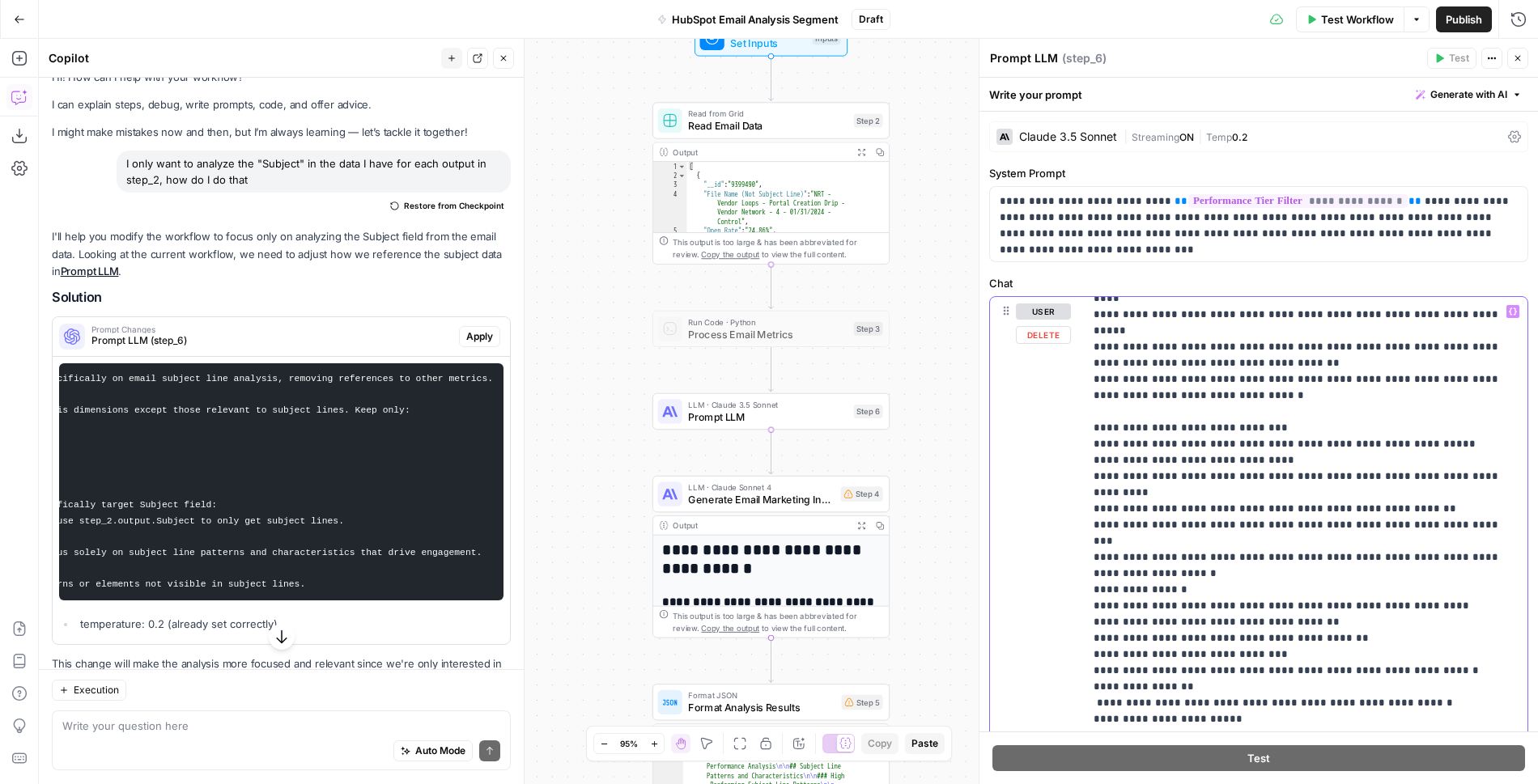 click on "**********" at bounding box center [1306, 606] 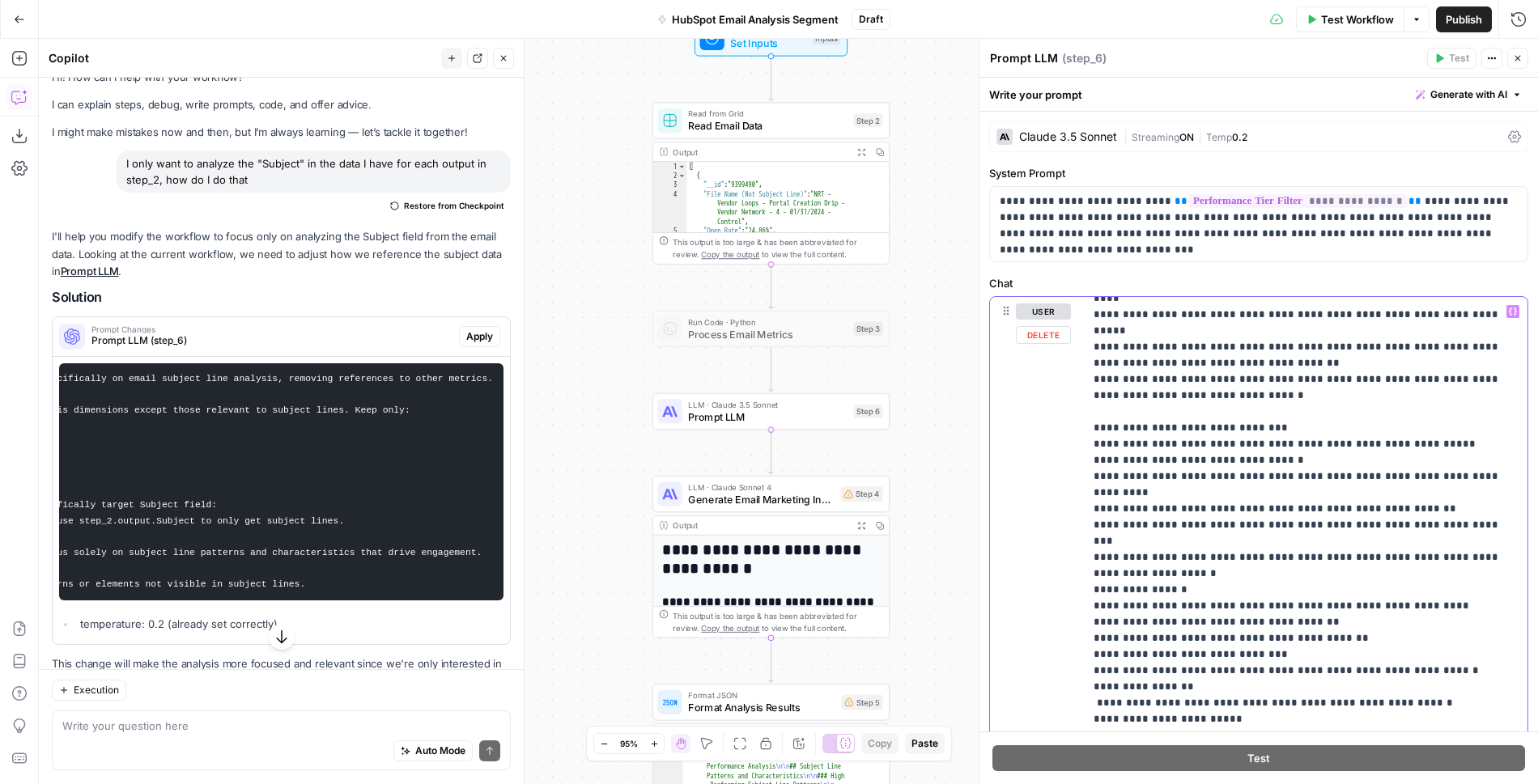 click on "**********" at bounding box center (1306, 626) 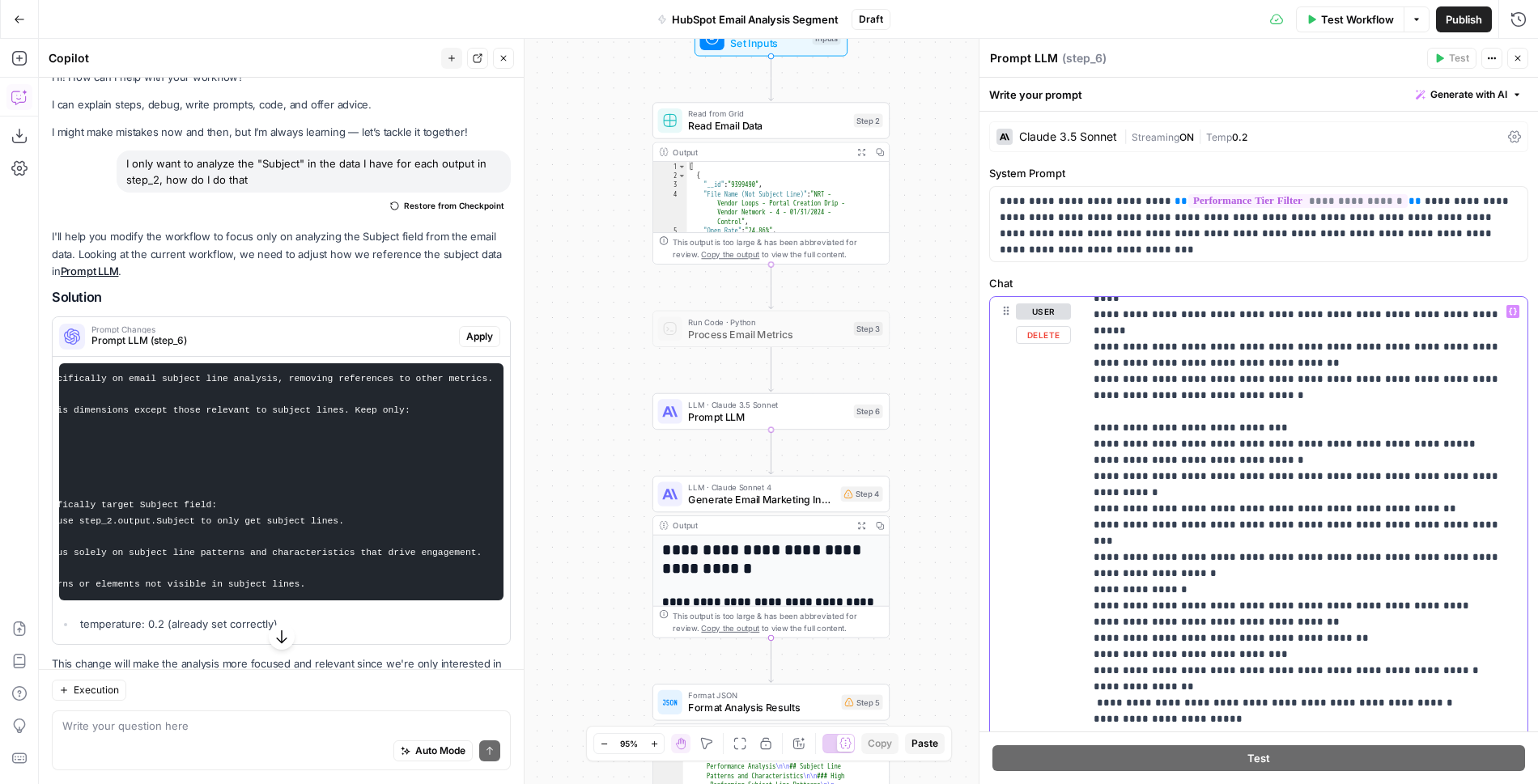 click on "**********" at bounding box center [1306, 626] 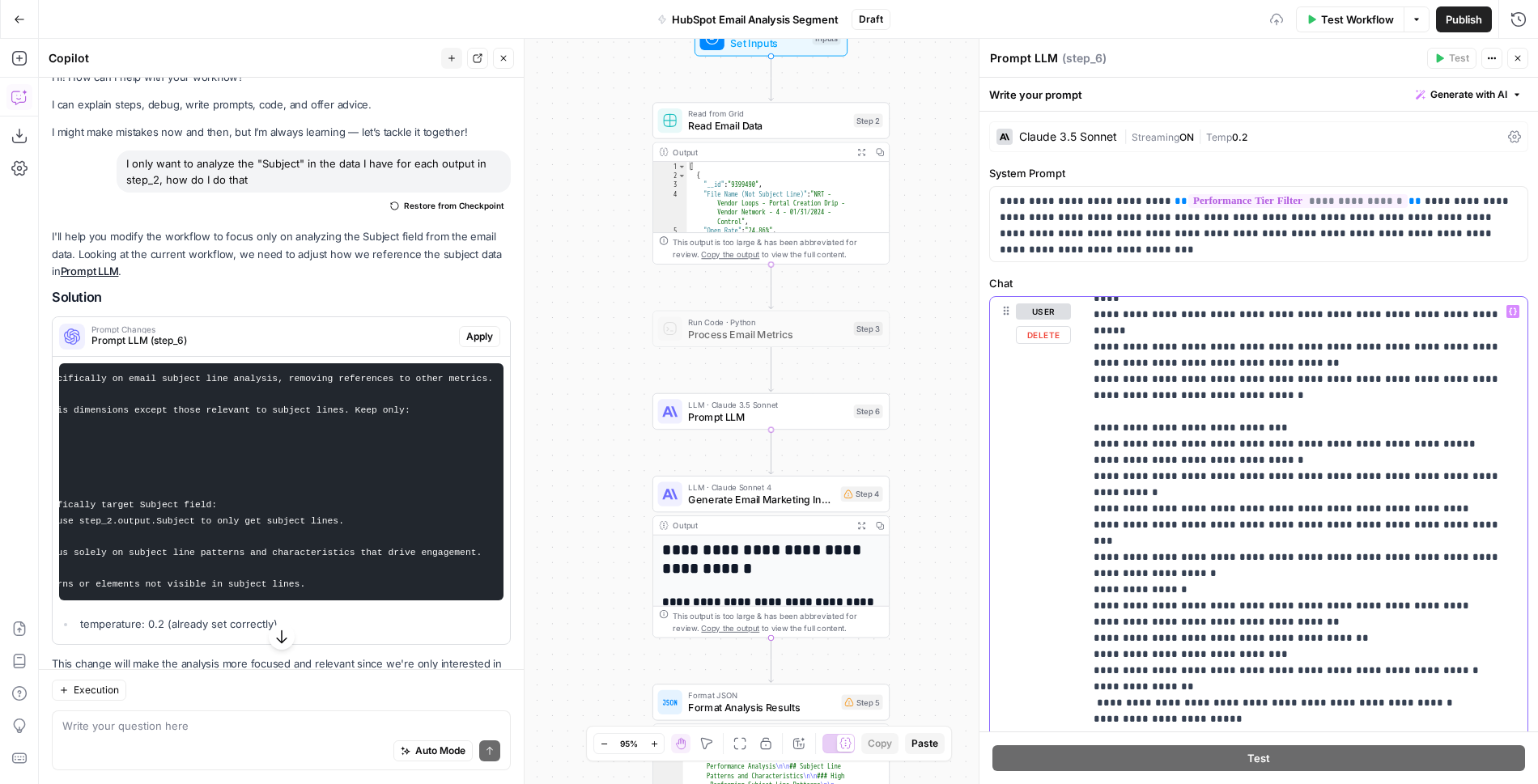 click on "**********" at bounding box center (1306, 626) 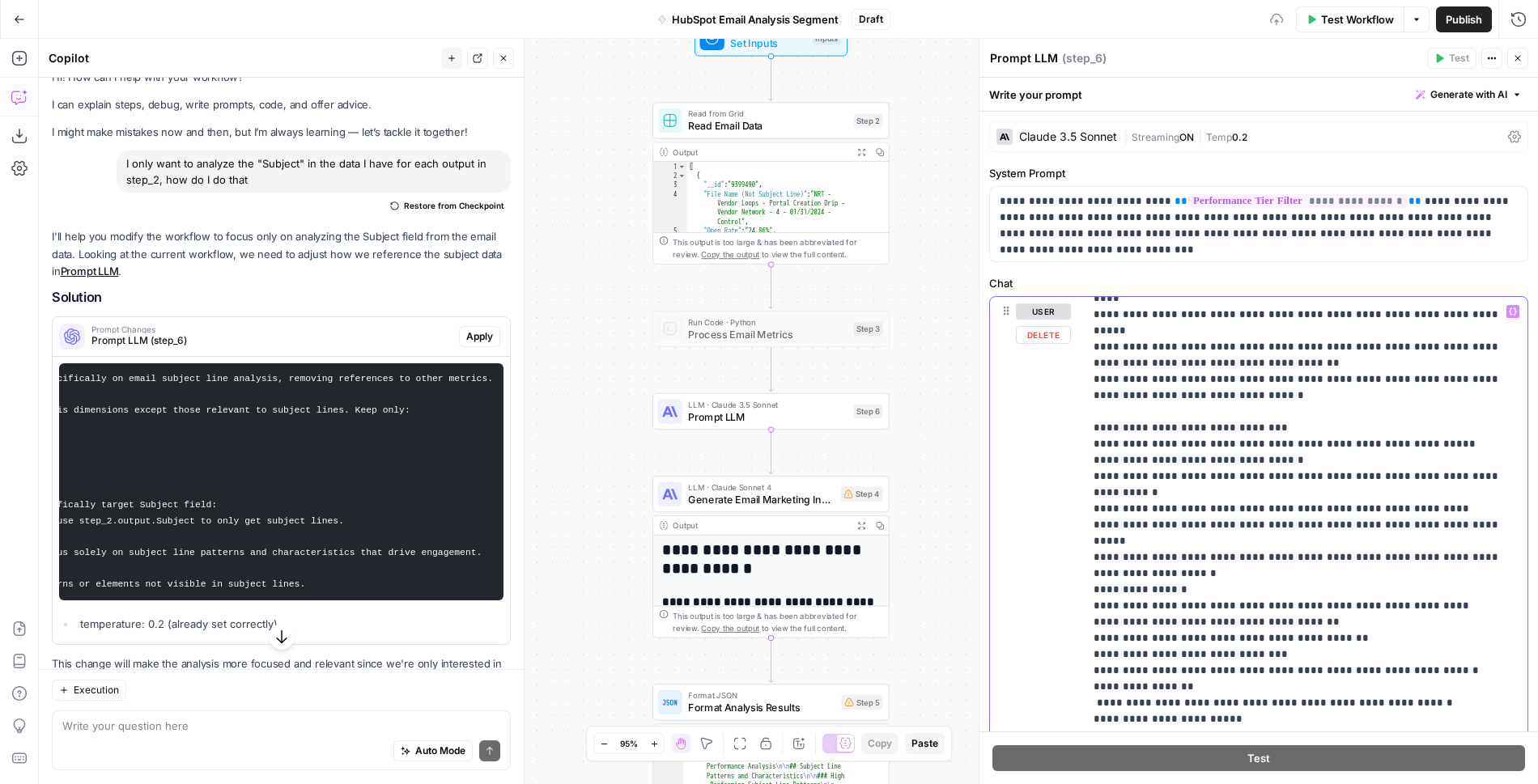 click on "**********" at bounding box center [1306, 626] 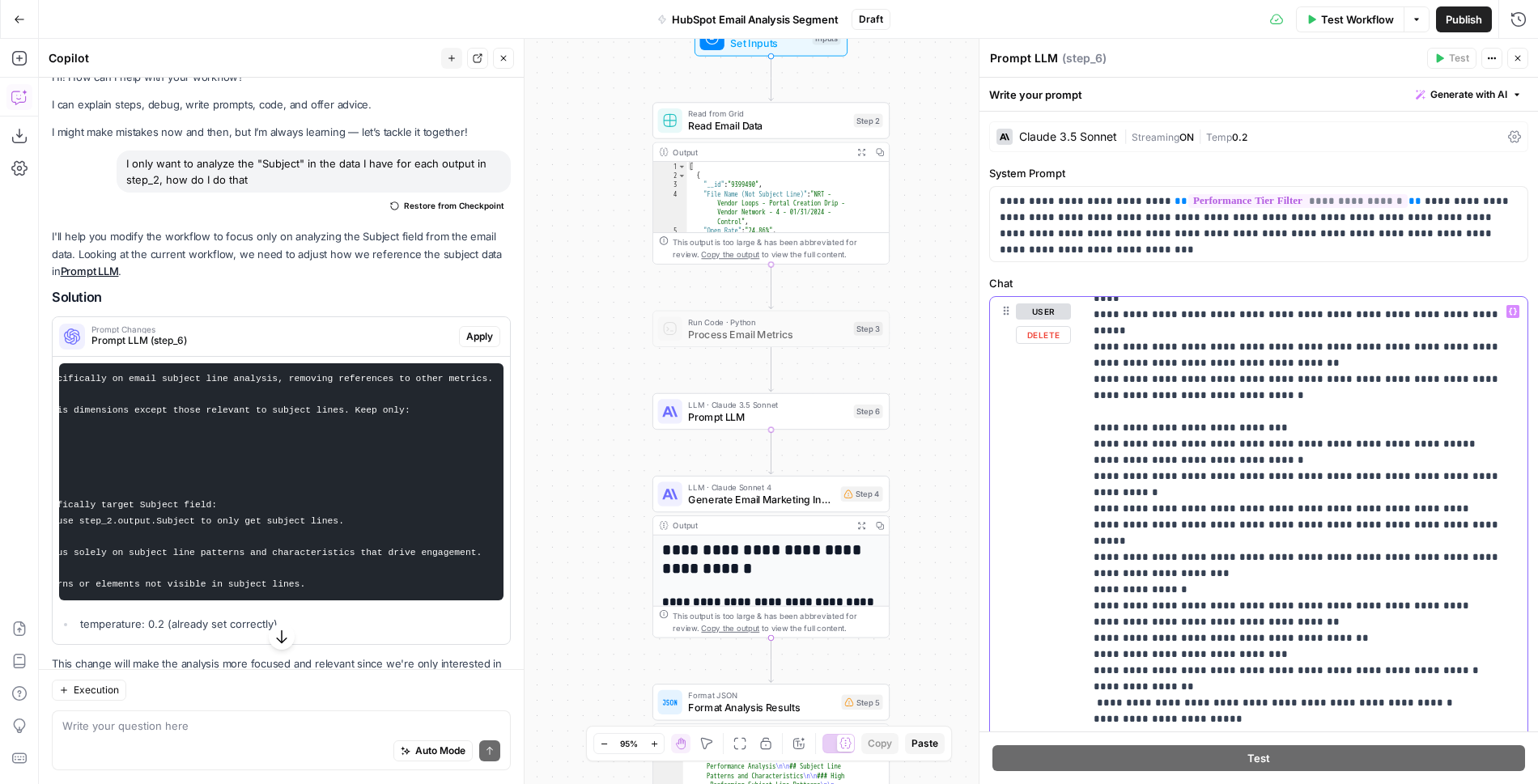 click on "**********" at bounding box center (1306, 606) 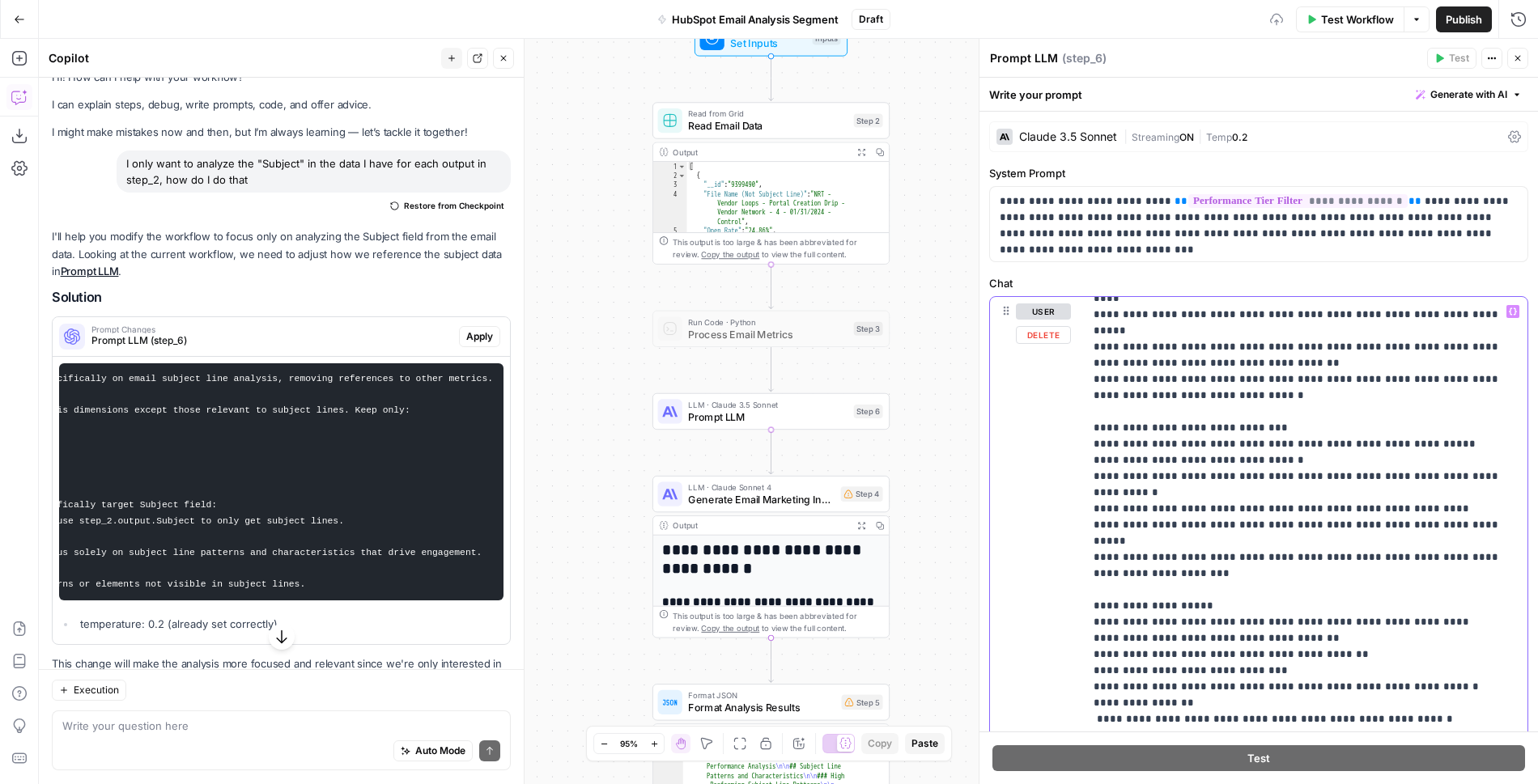 click on "**********" at bounding box center [1306, 626] 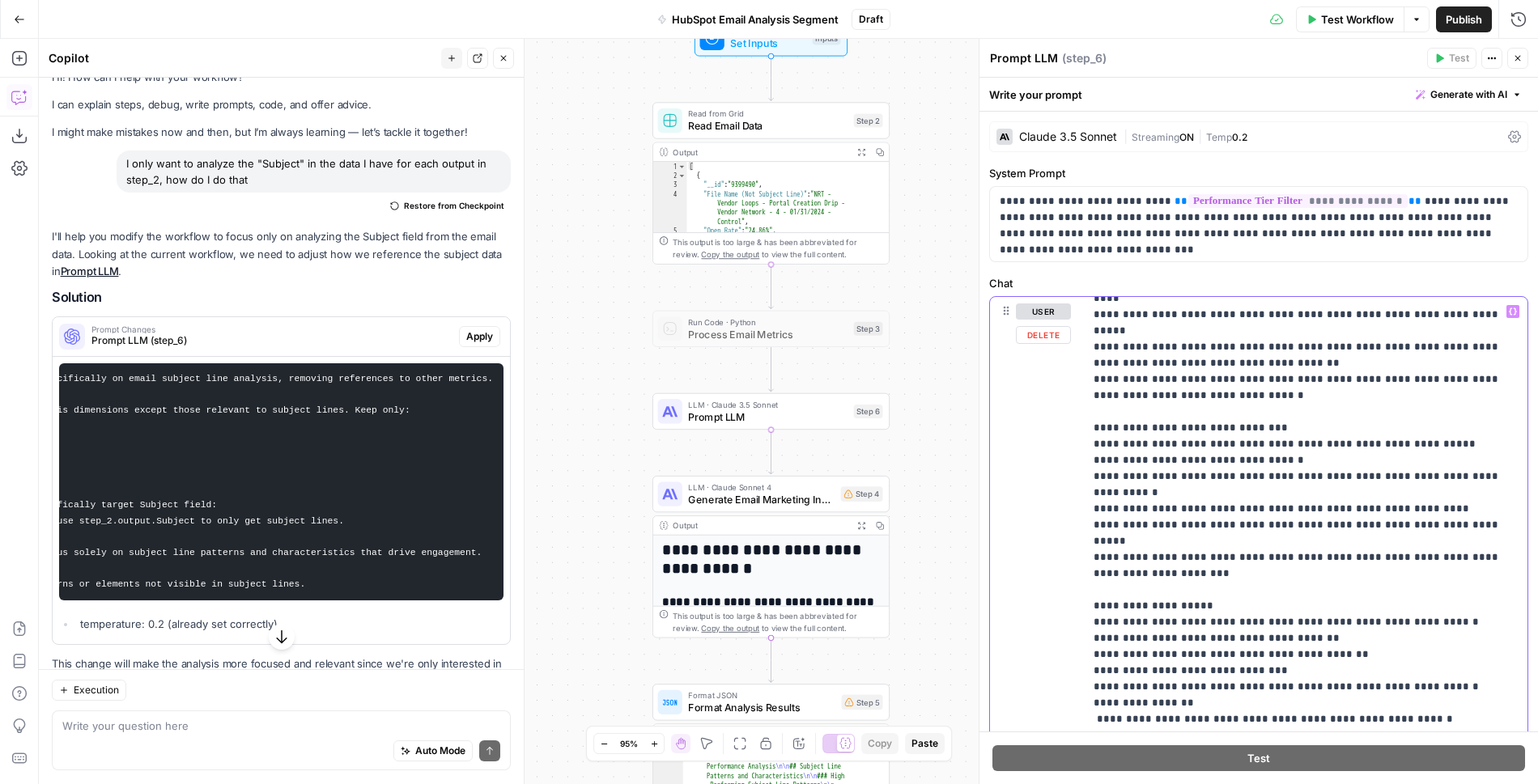 click on "**********" at bounding box center [1306, 626] 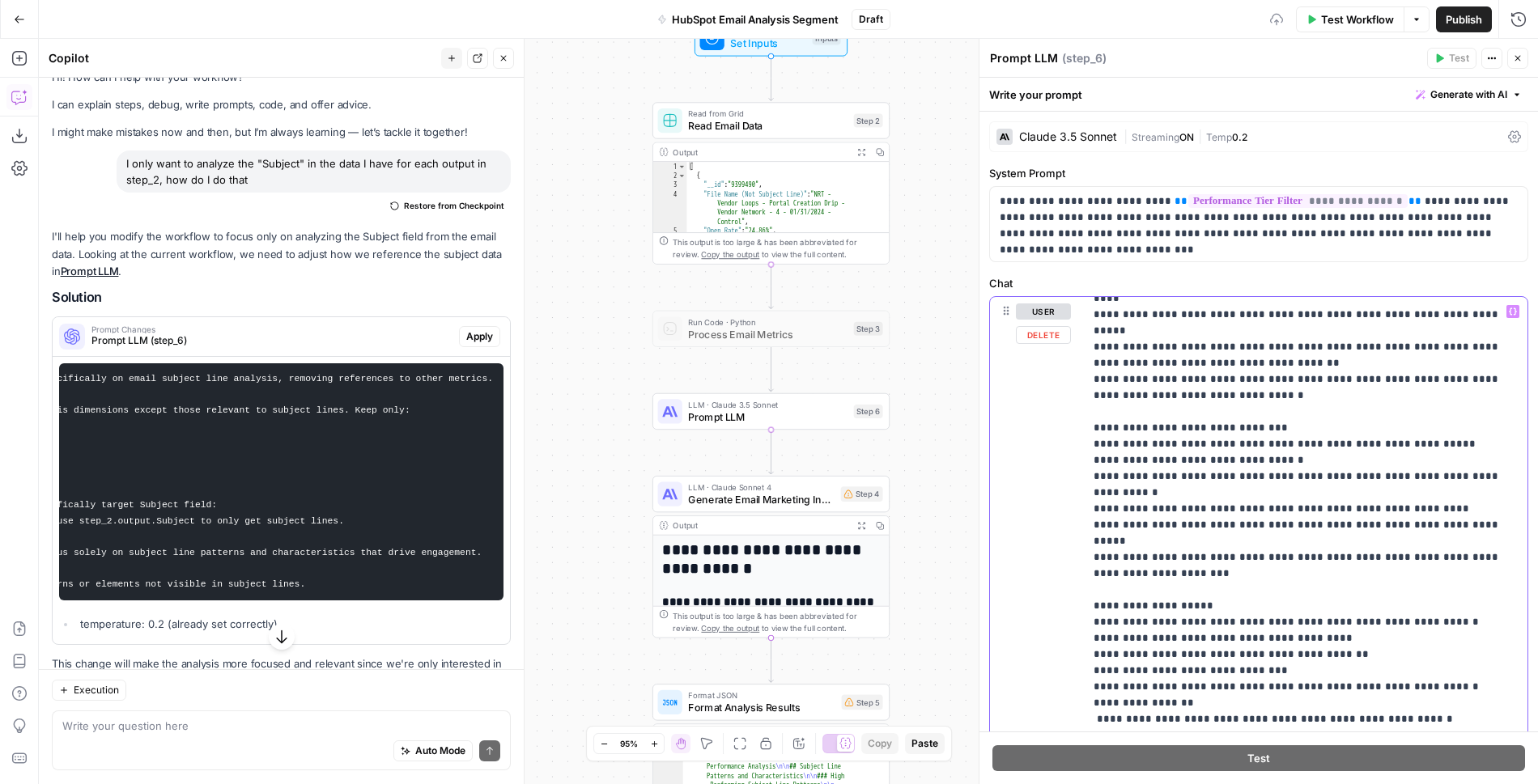 click on "**********" at bounding box center (1306, 626) 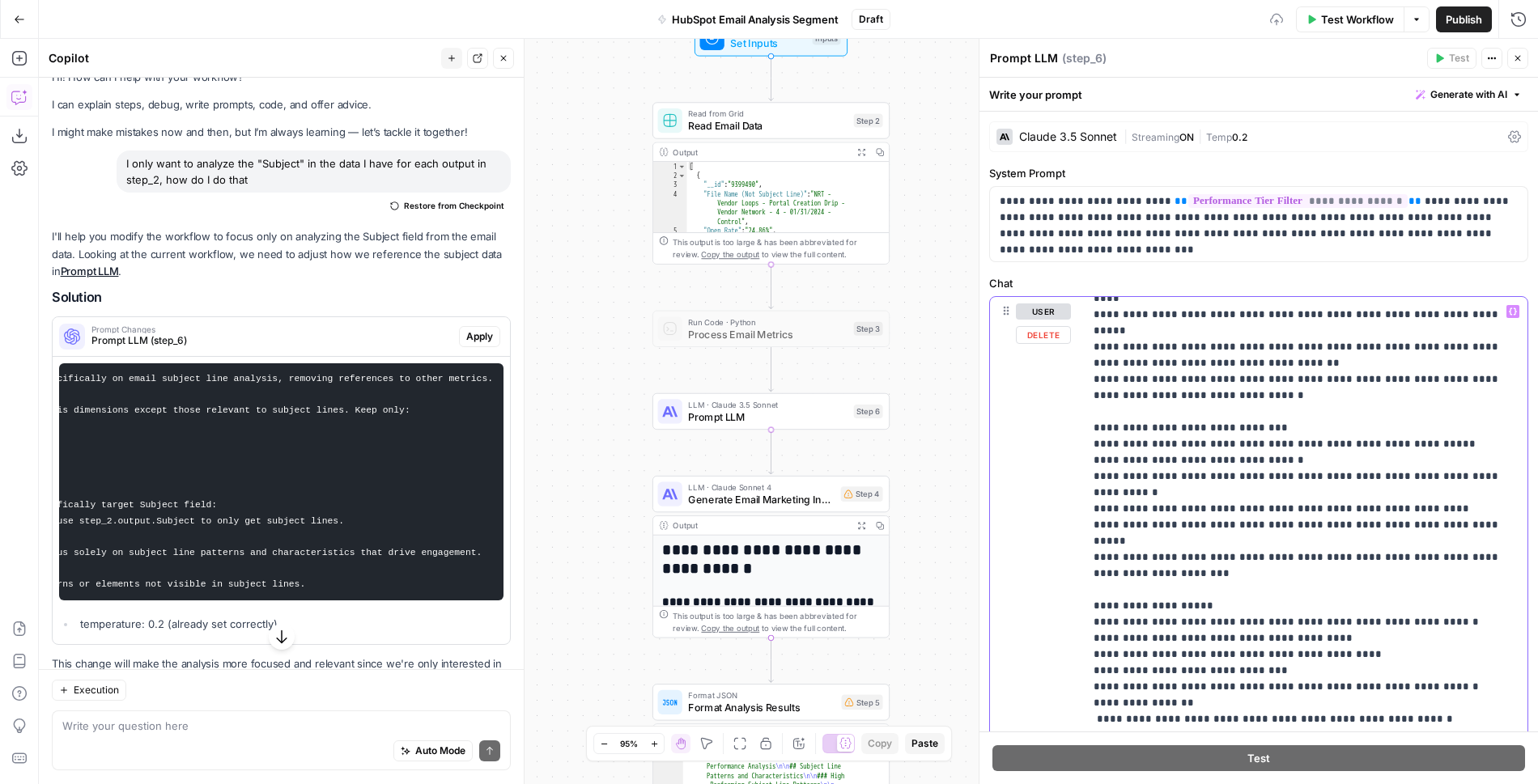 click on "**********" at bounding box center [1306, 626] 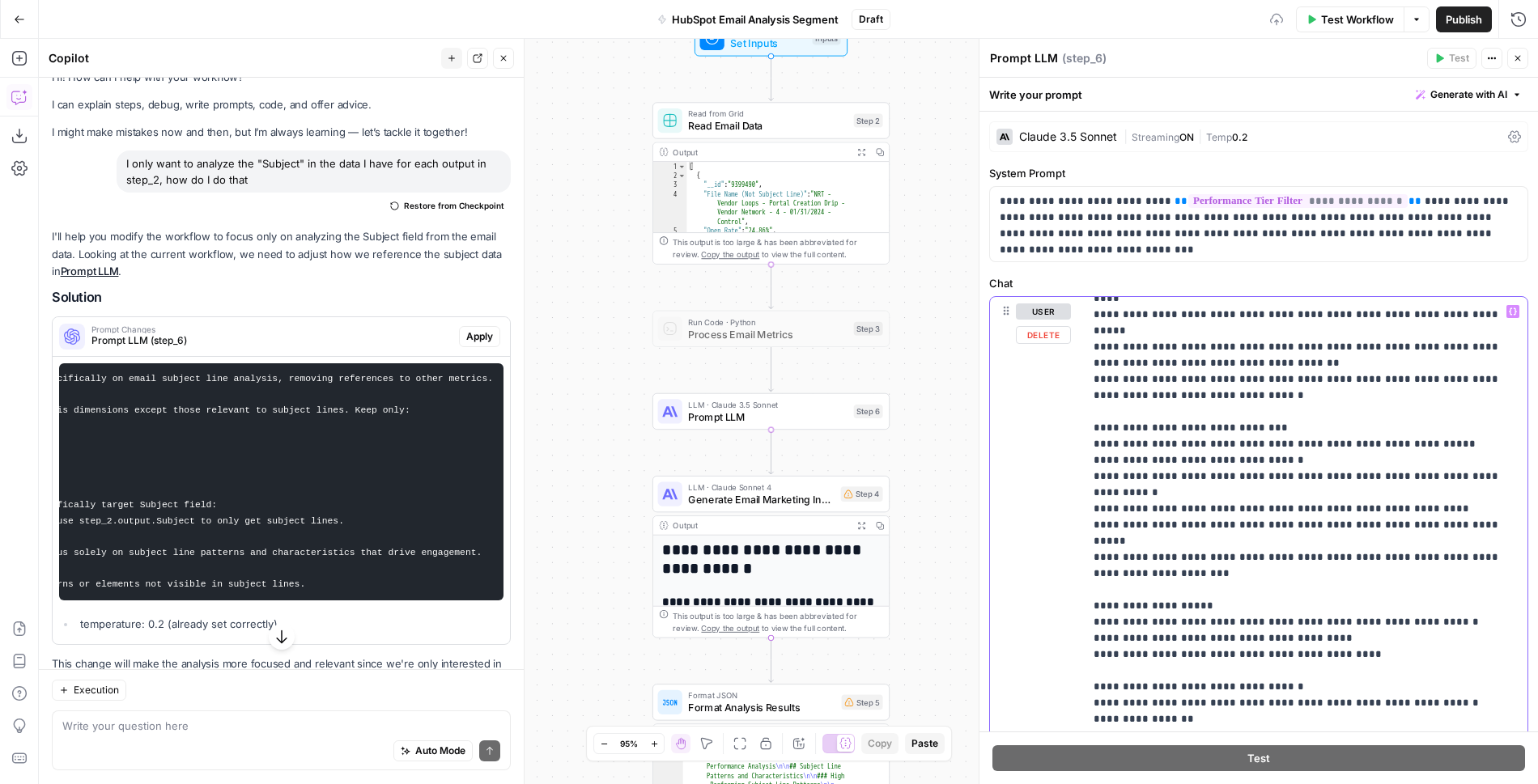 click on "**********" at bounding box center (1306, 626) 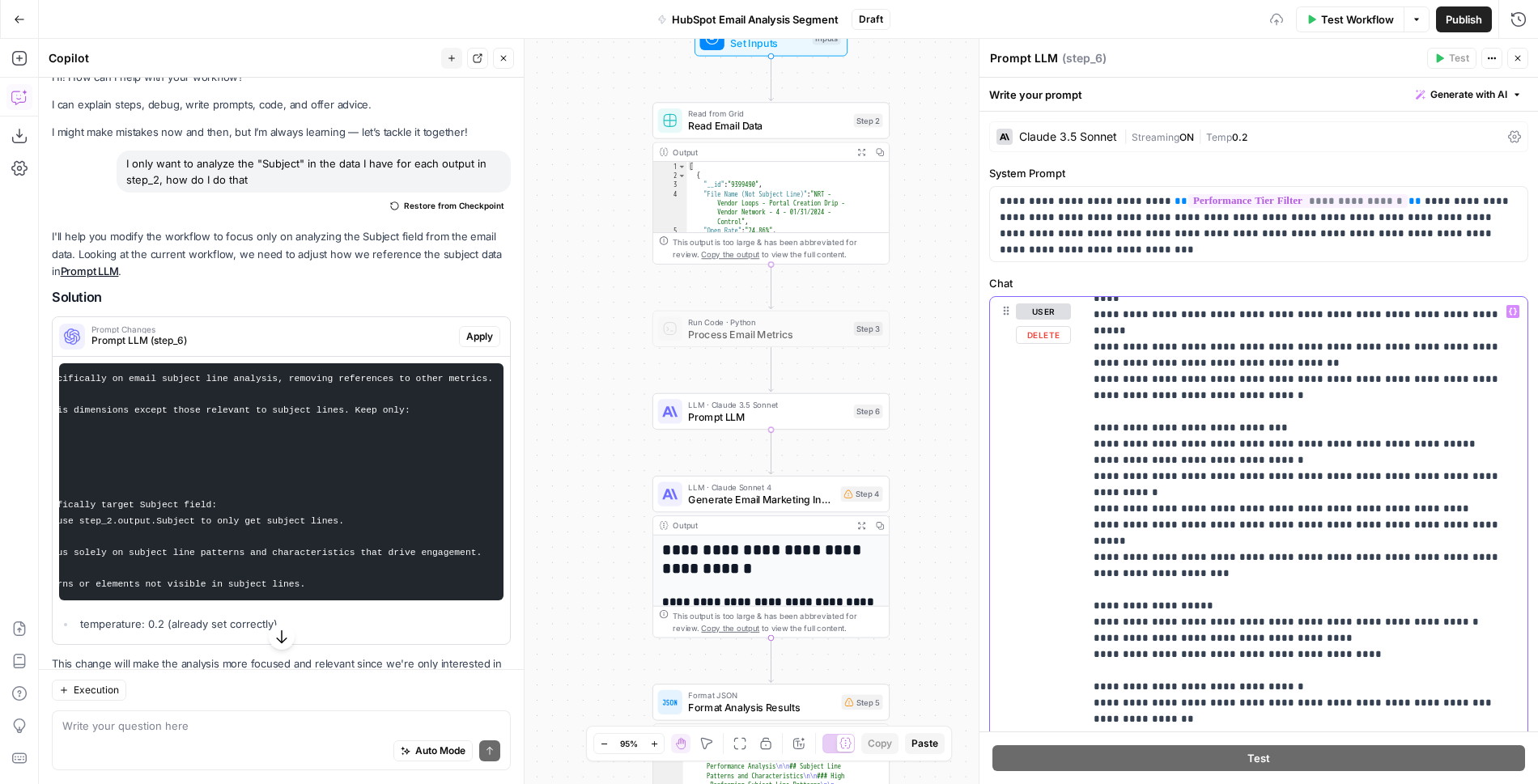 click on "**********" at bounding box center (1306, 626) 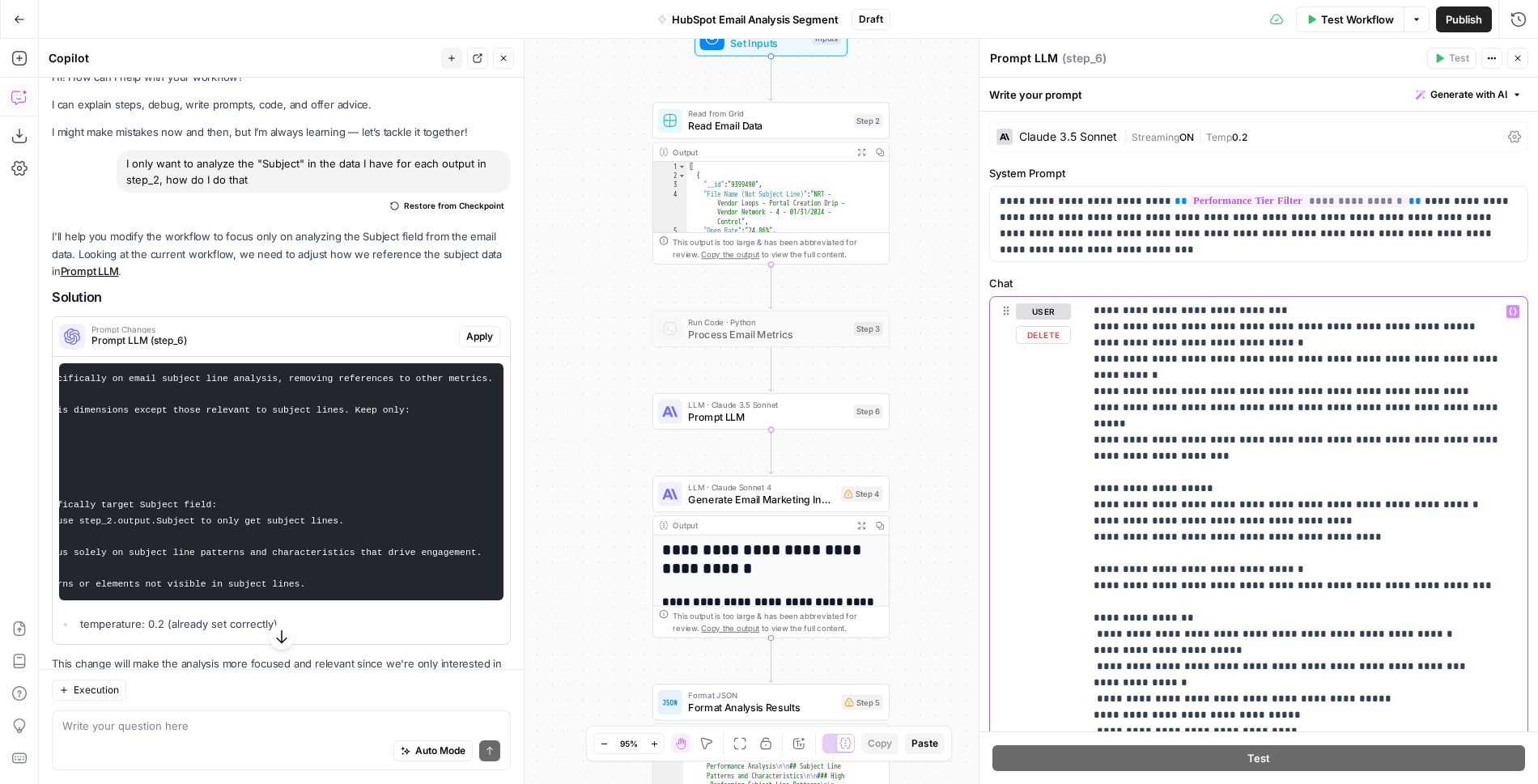 scroll, scrollTop: 211, scrollLeft: 0, axis: vertical 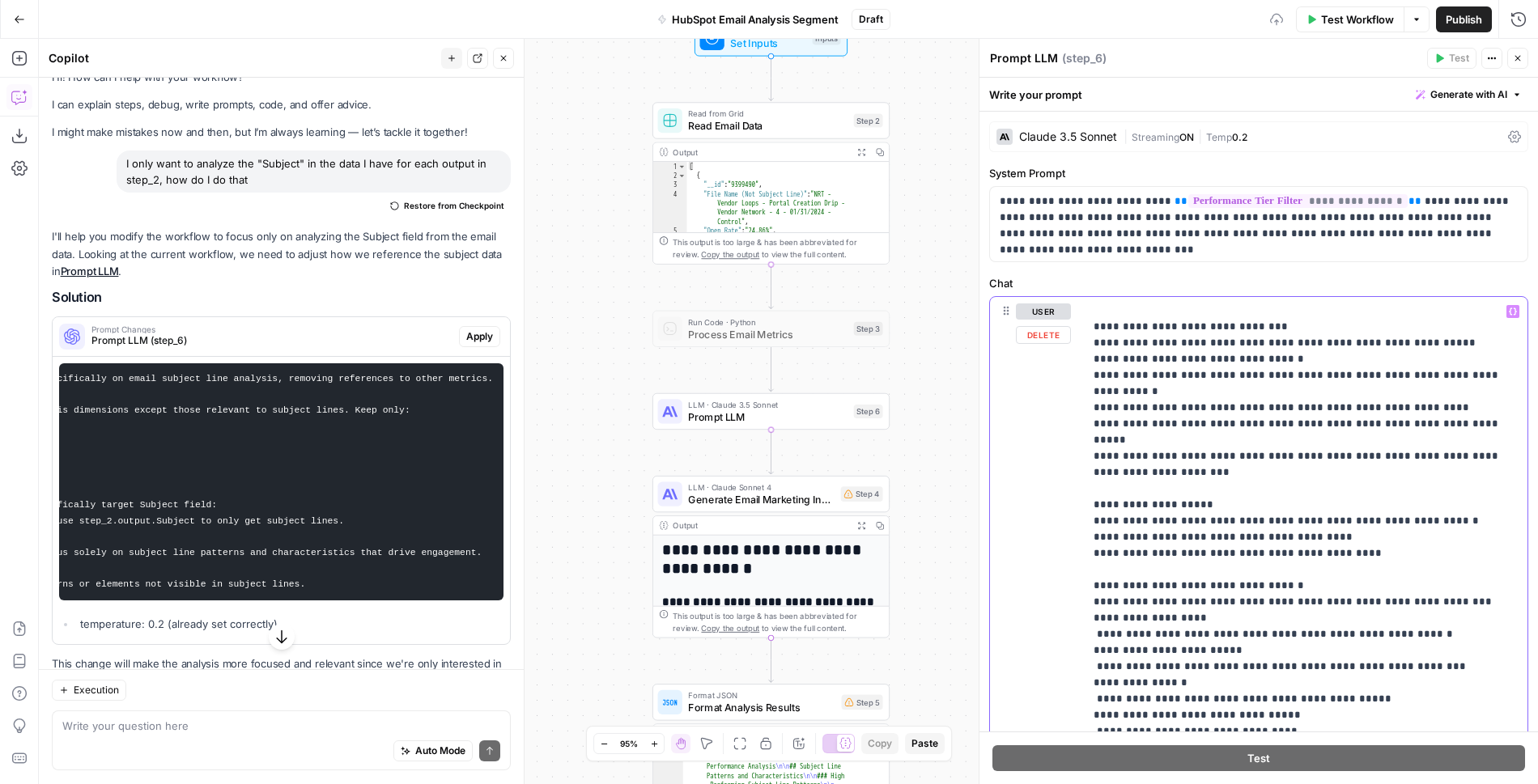 click on "**********" at bounding box center [1306, 626] 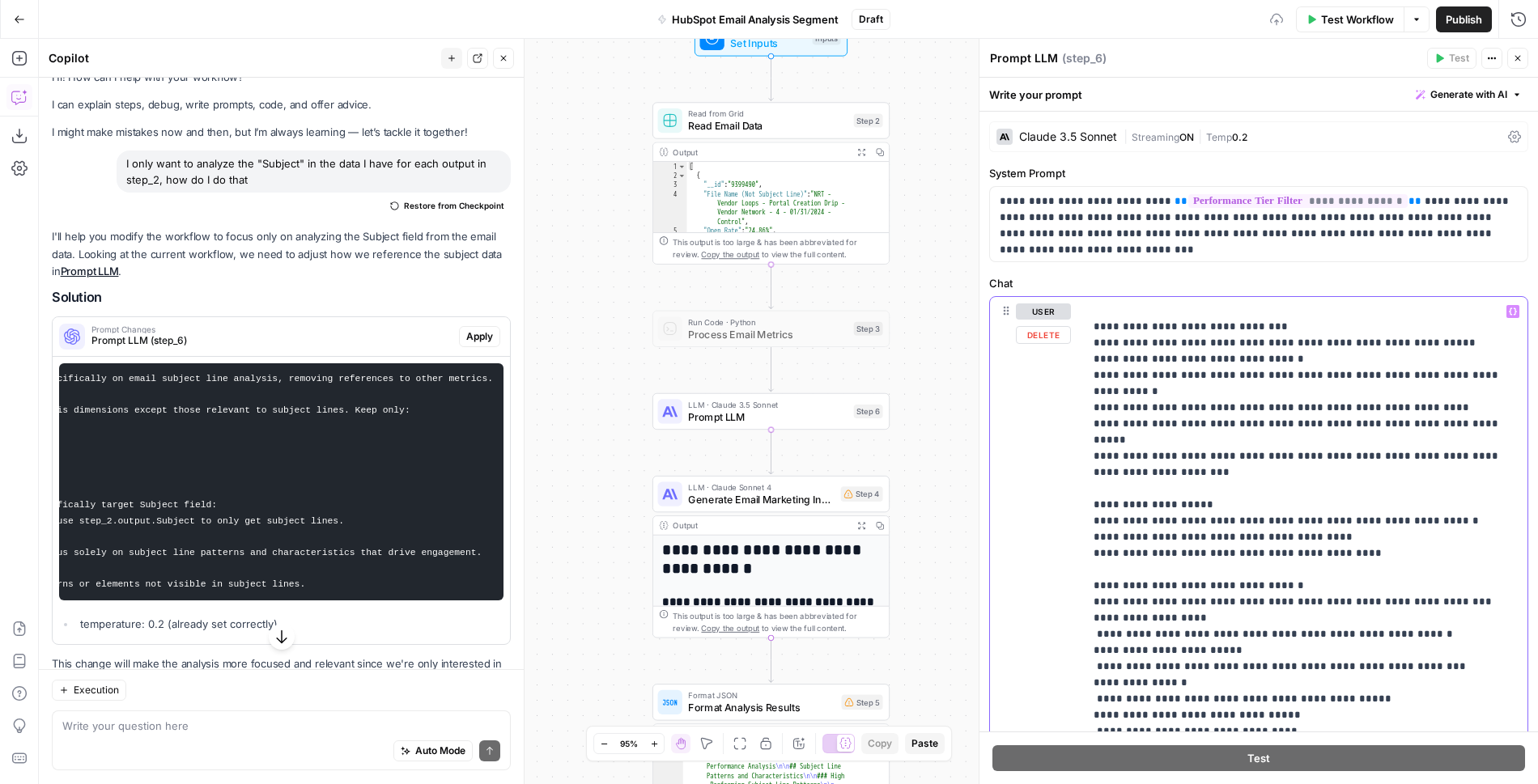scroll, scrollTop: 195, scrollLeft: 0, axis: vertical 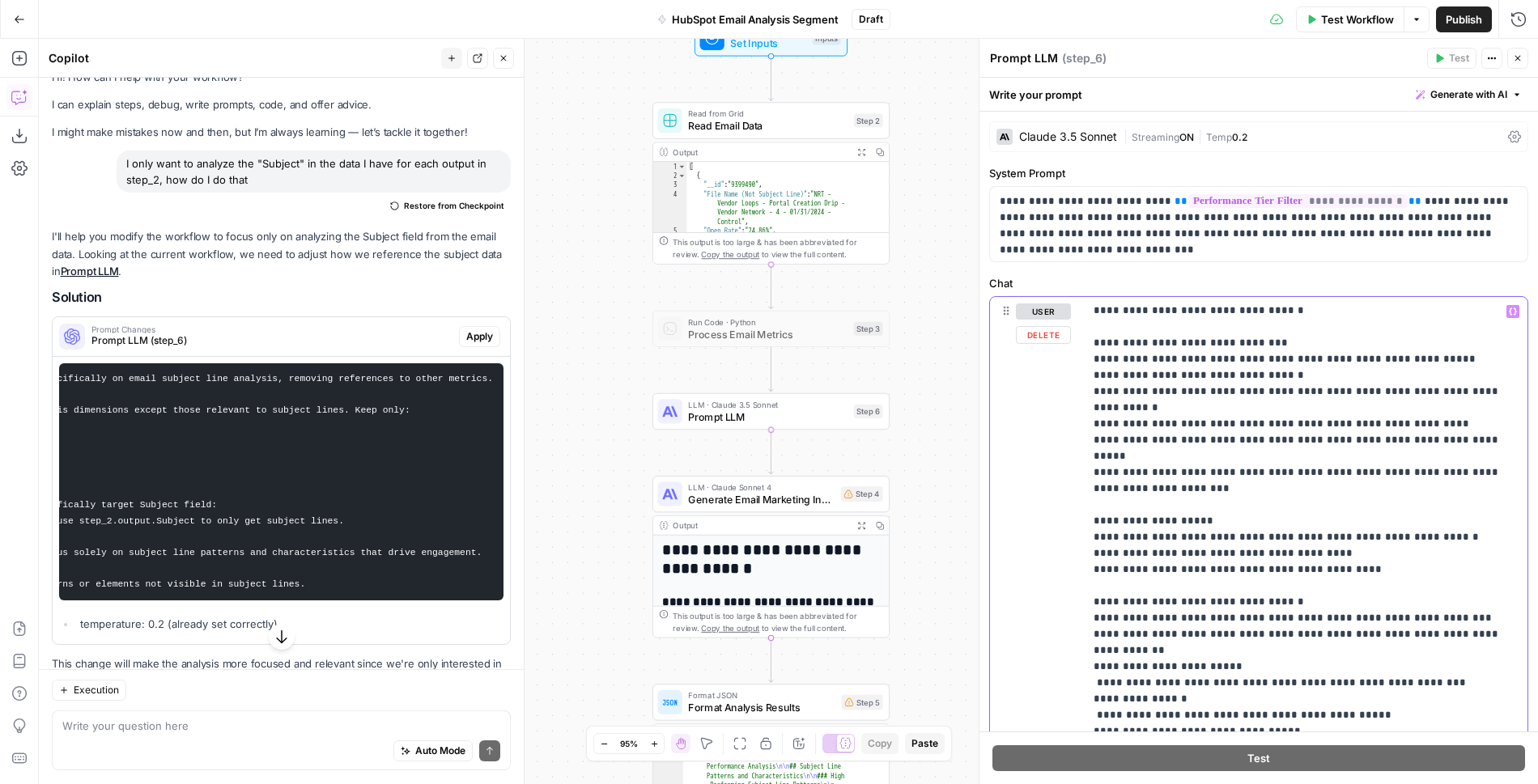click on "**********" at bounding box center (1306, 529) 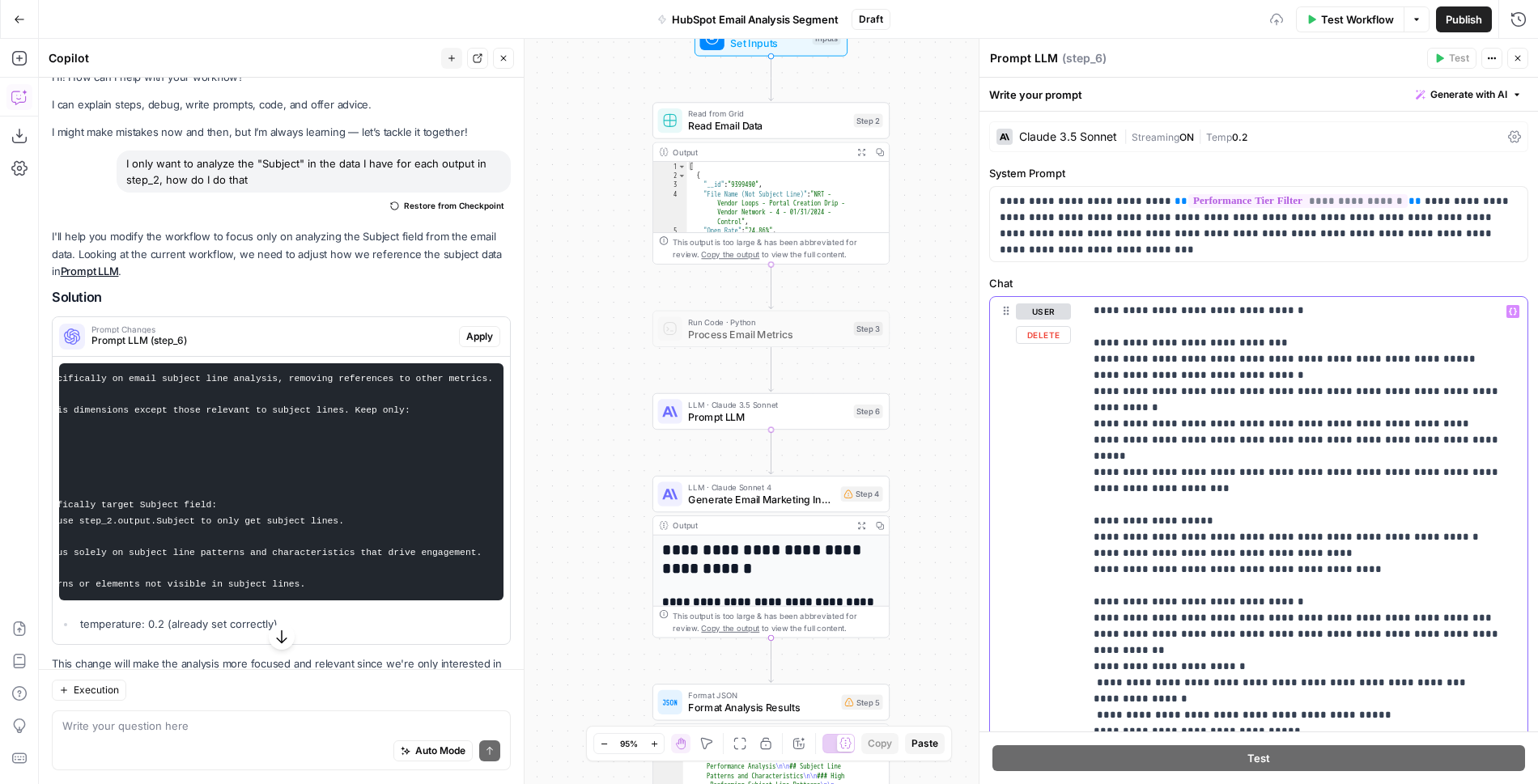 click on "**********" at bounding box center [1306, 626] 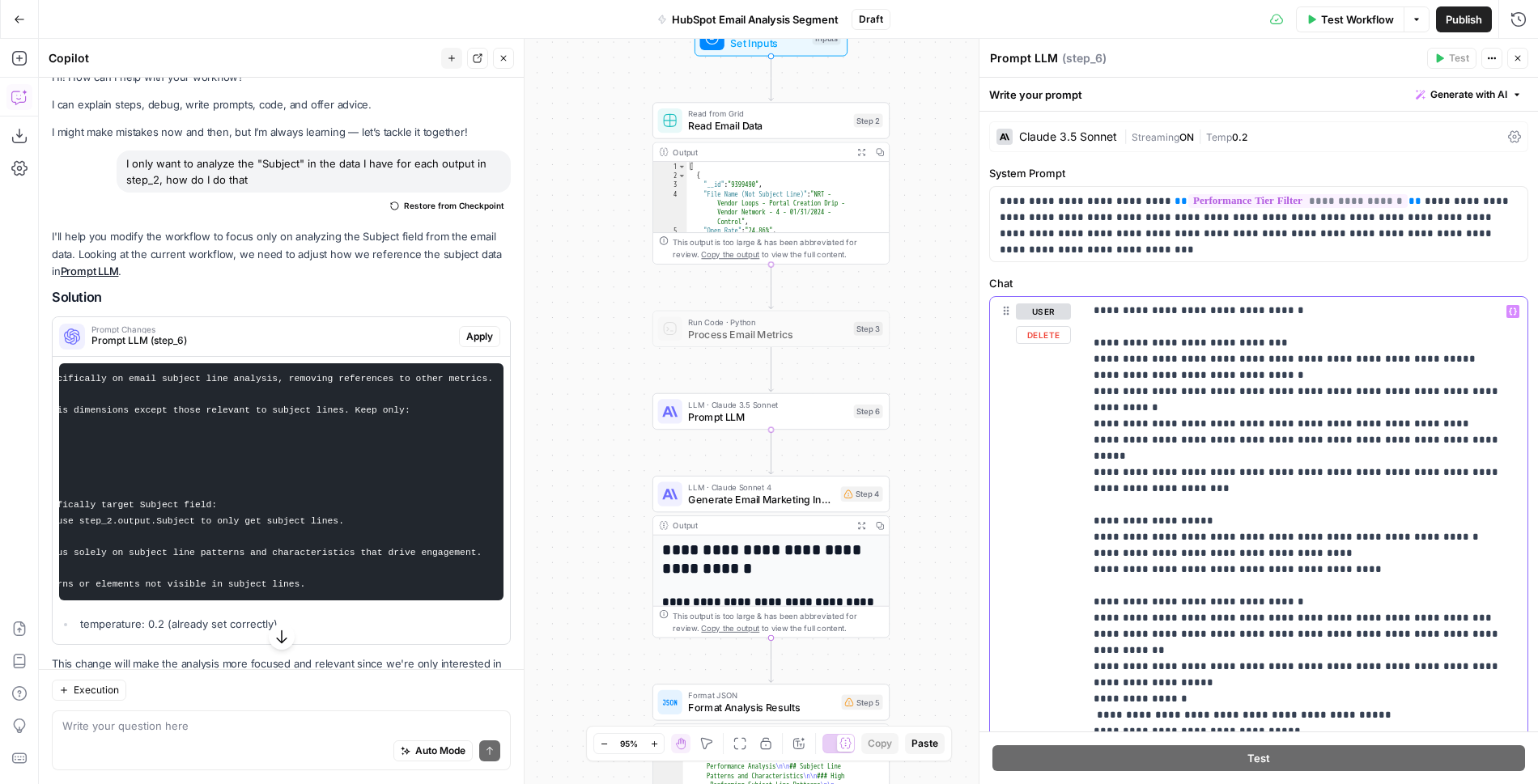 click on "**********" at bounding box center (1306, 626) 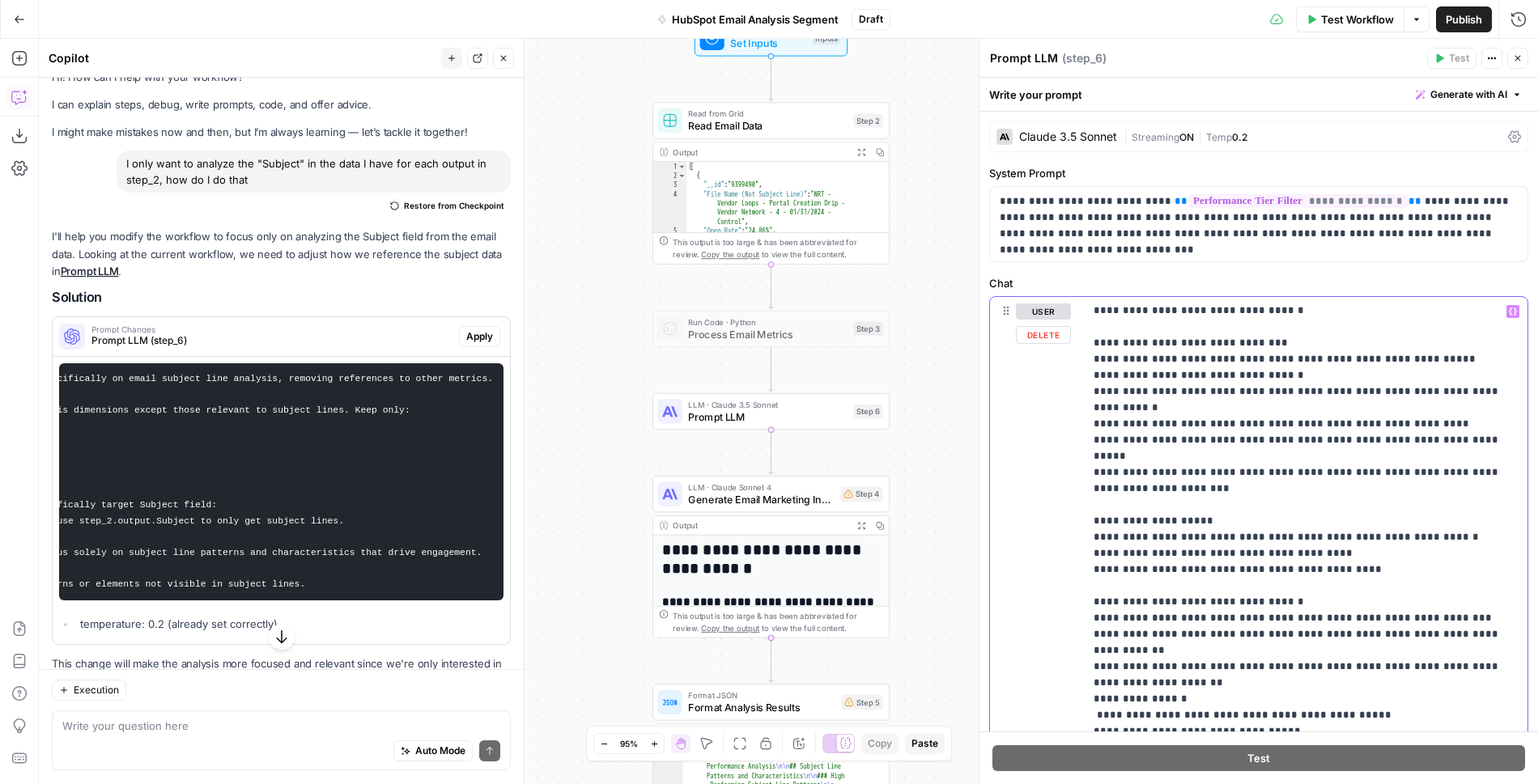click on "**********" at bounding box center [1306, 529] 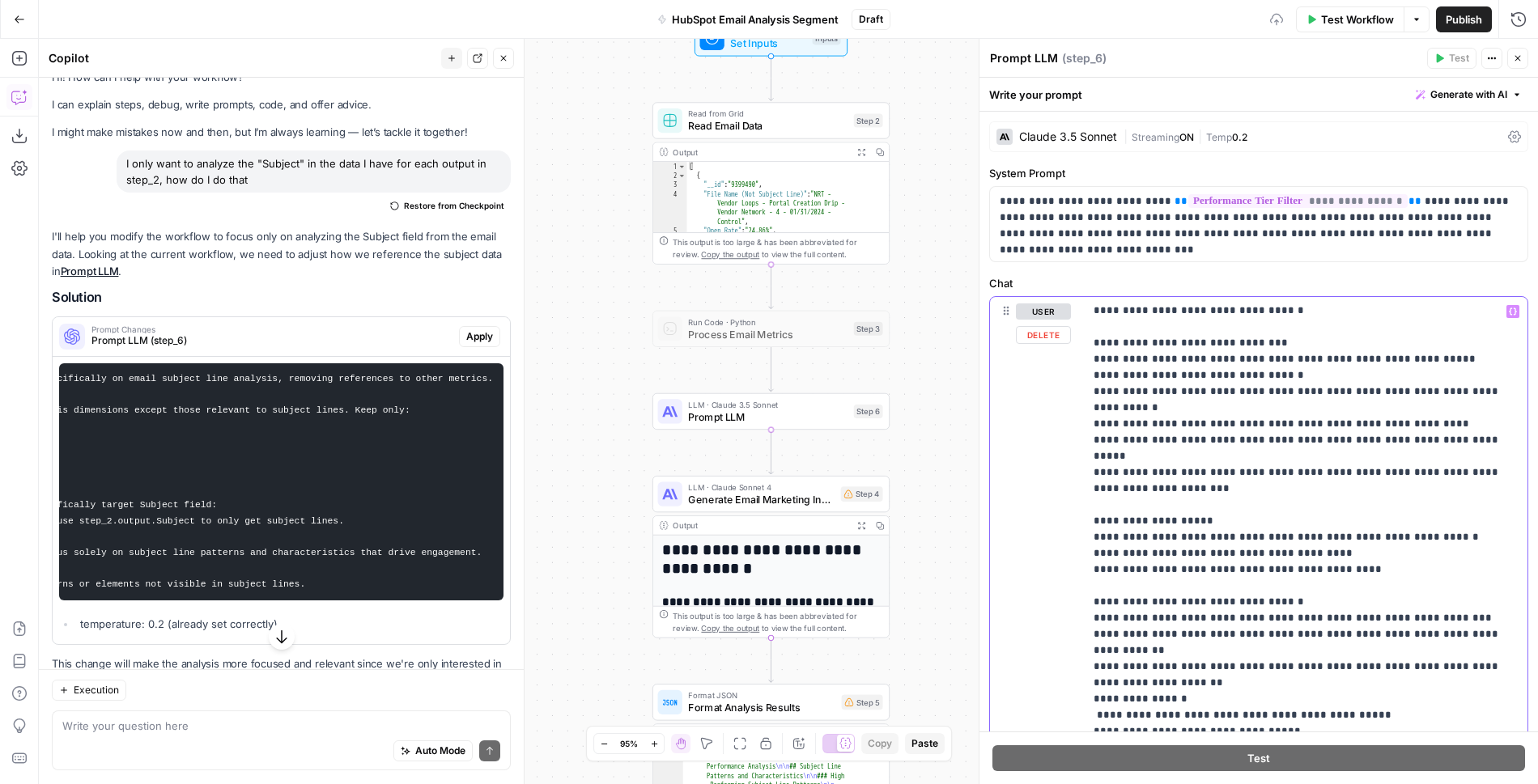 click on "**********" at bounding box center (1306, 529) 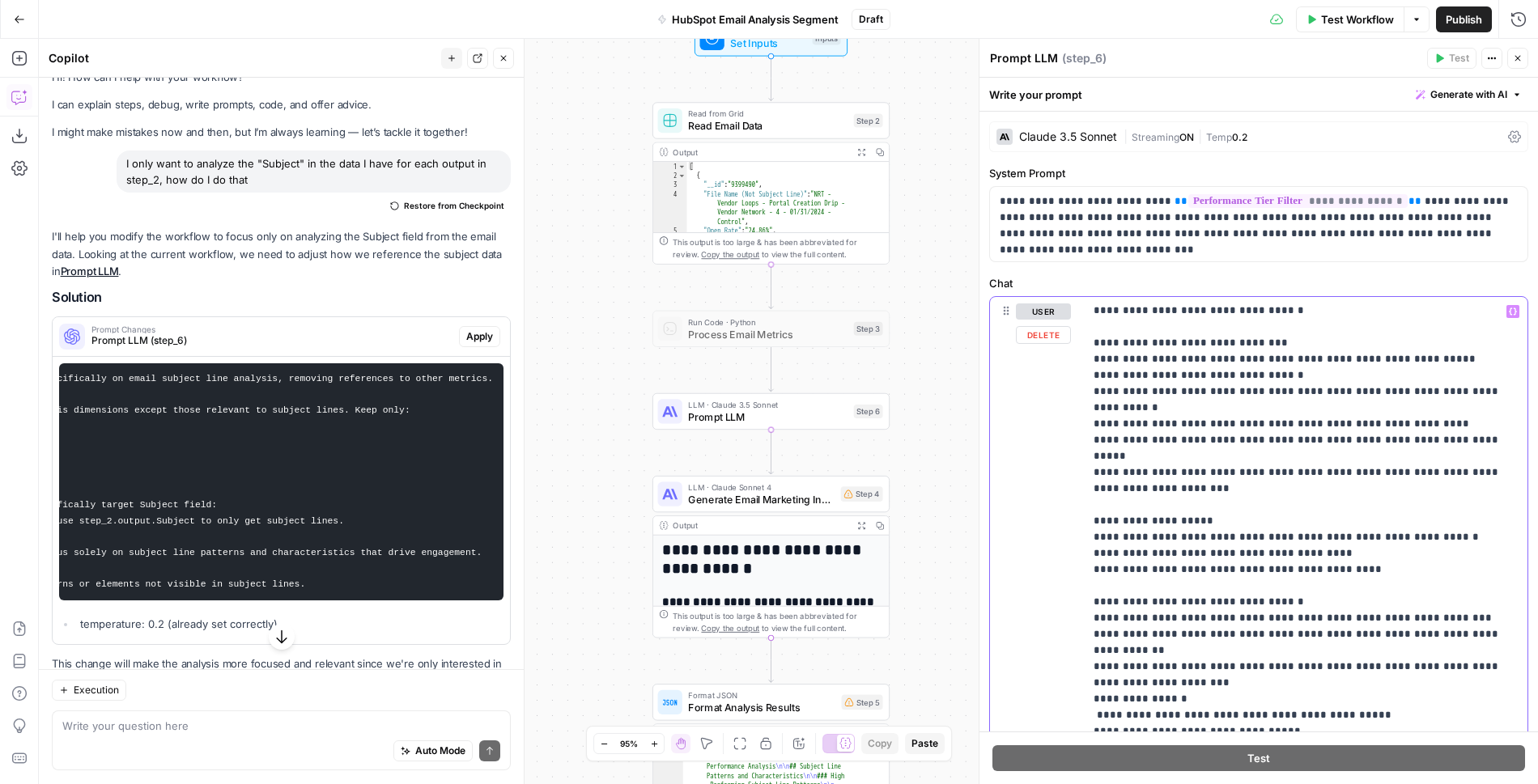 click on "**********" at bounding box center [1306, 529] 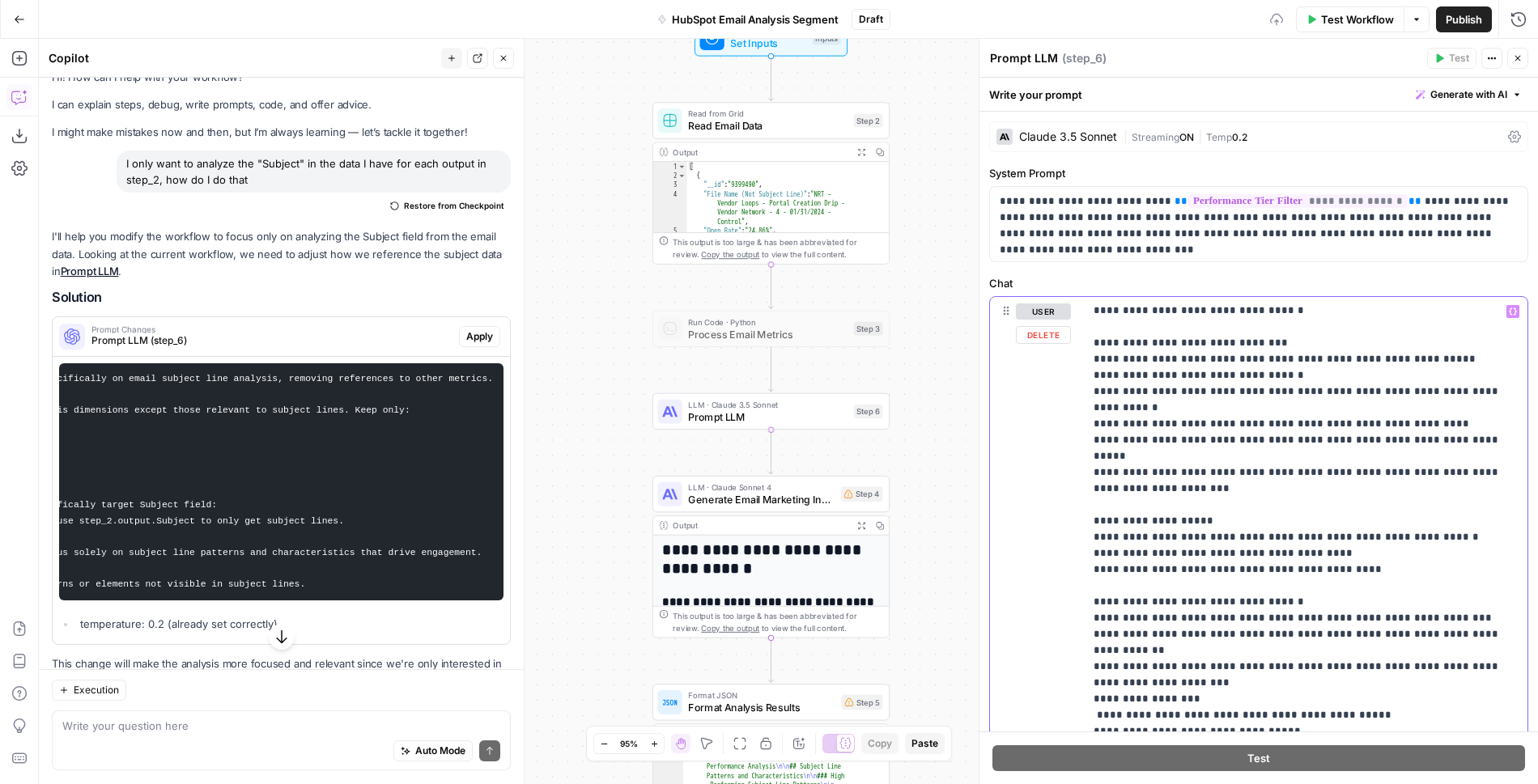 click on "**********" at bounding box center (1306, 626) 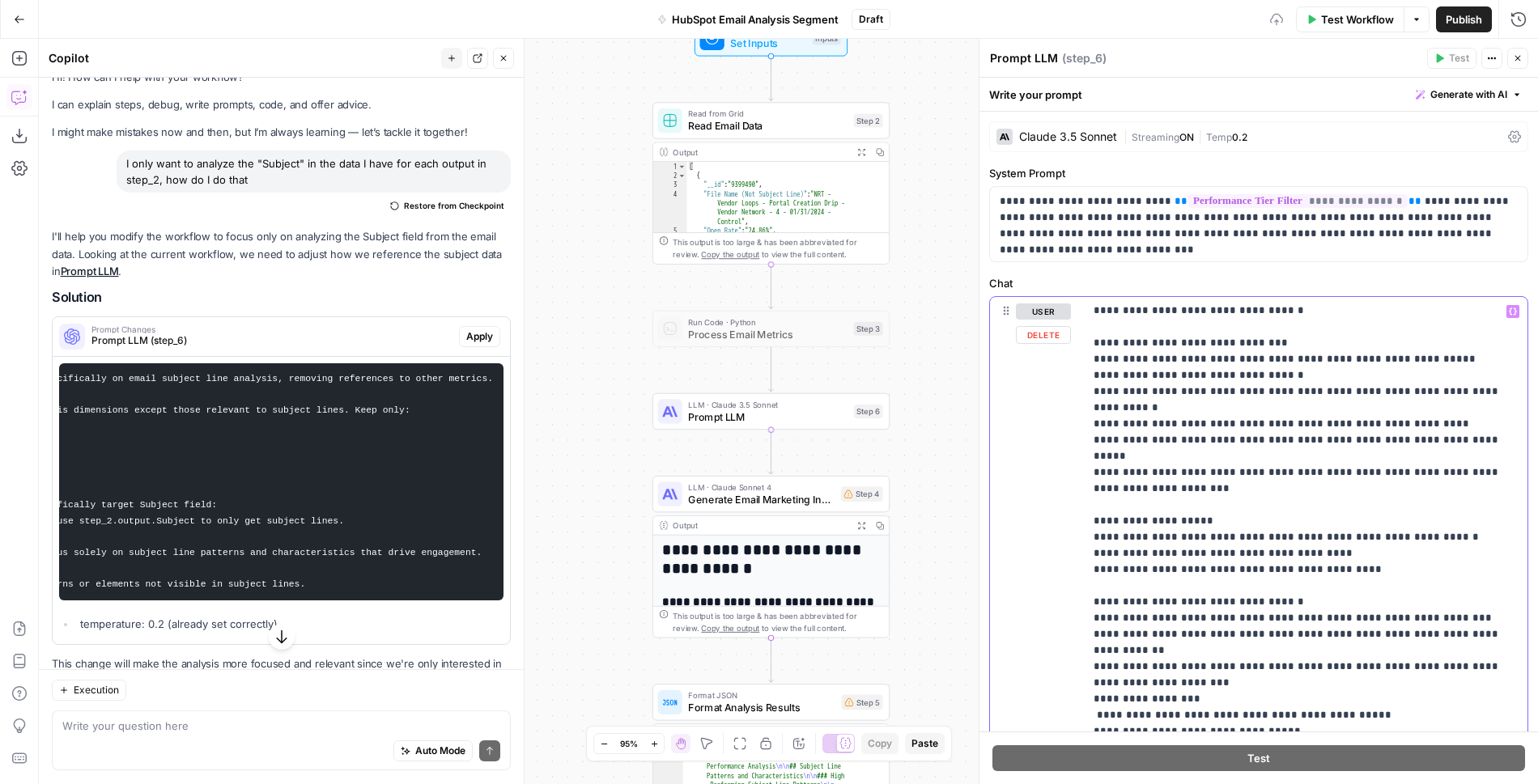 scroll, scrollTop: 179, scrollLeft: 0, axis: vertical 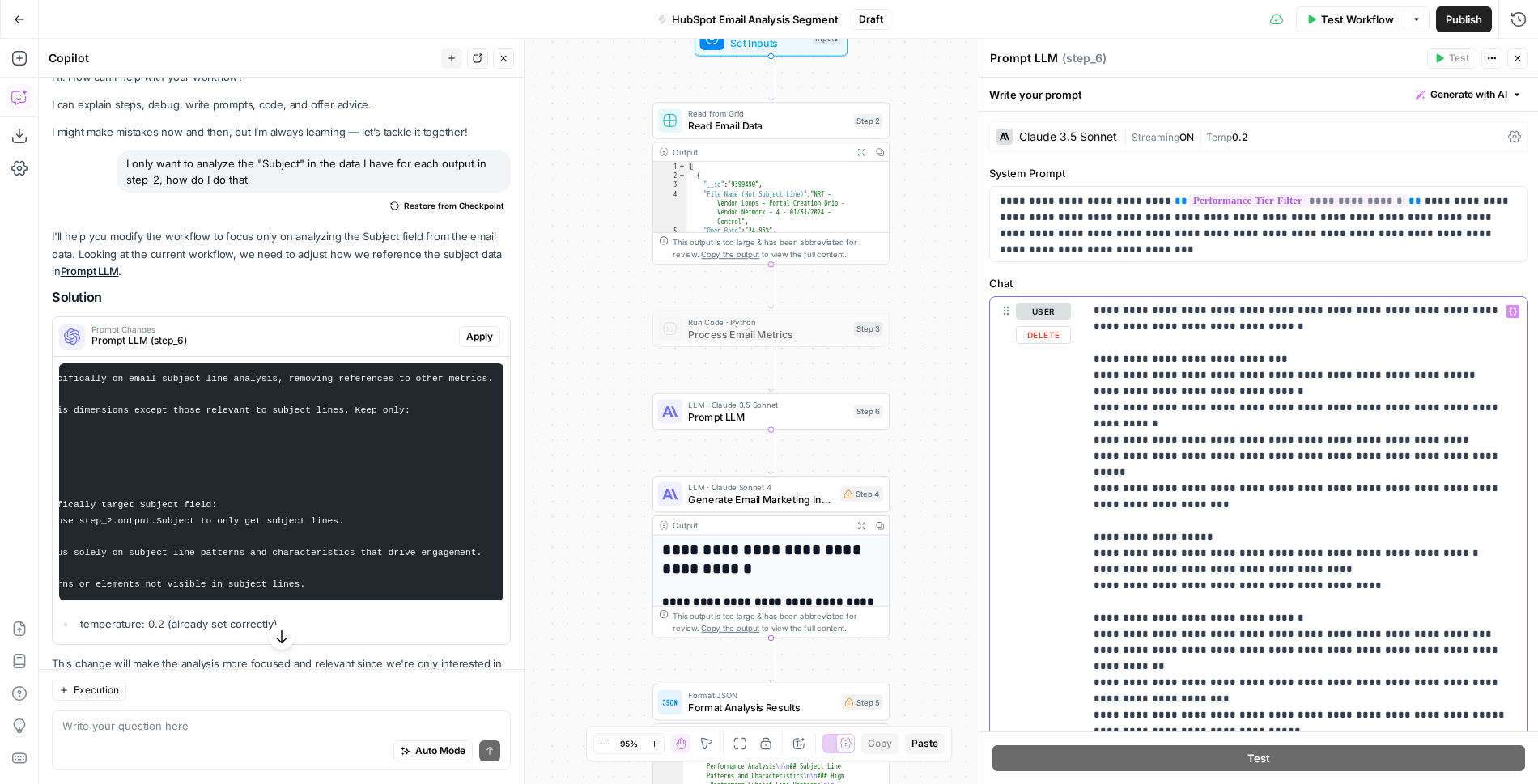 click on "**********" at bounding box center (1306, 537) 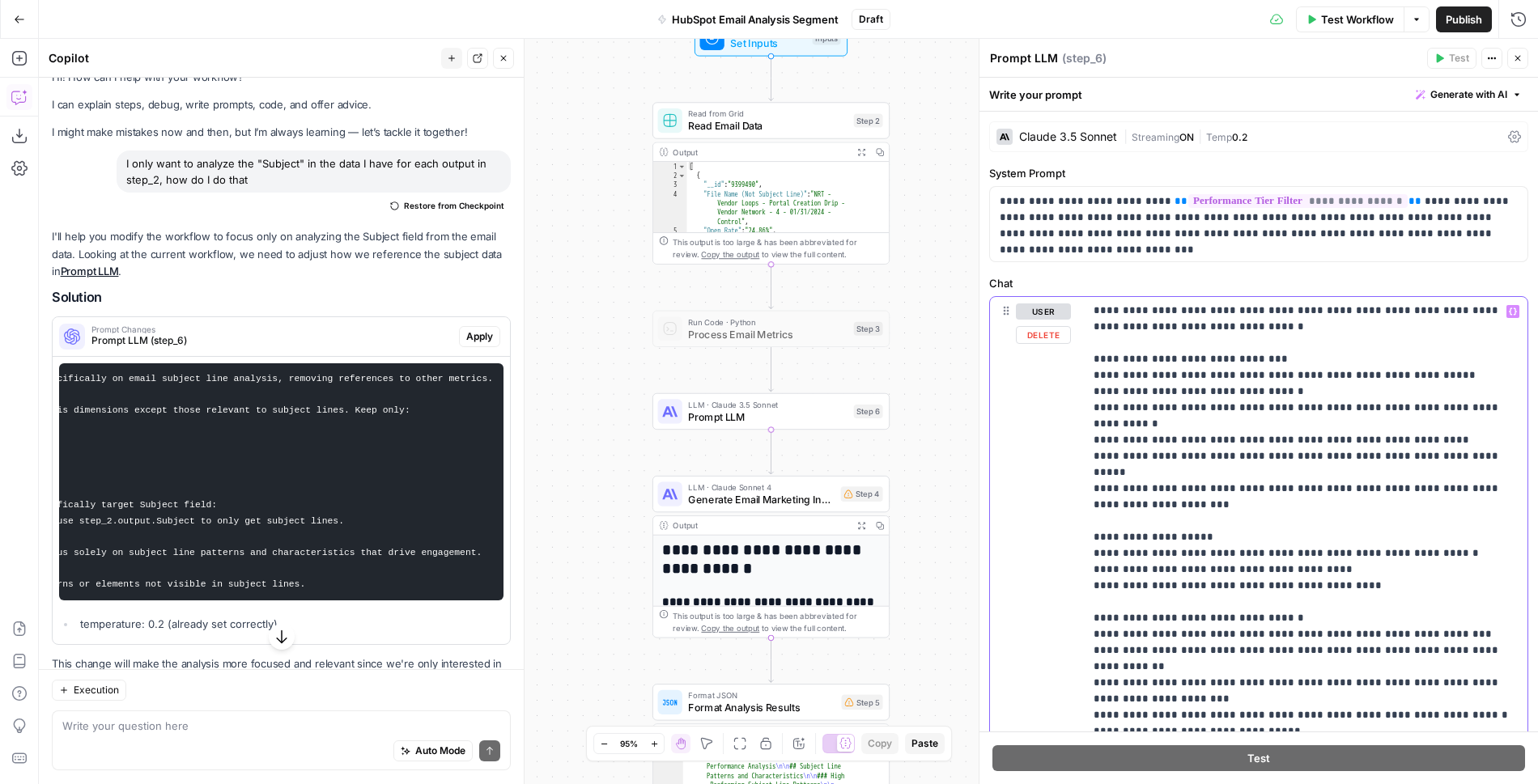 click on "**********" at bounding box center (1306, 626) 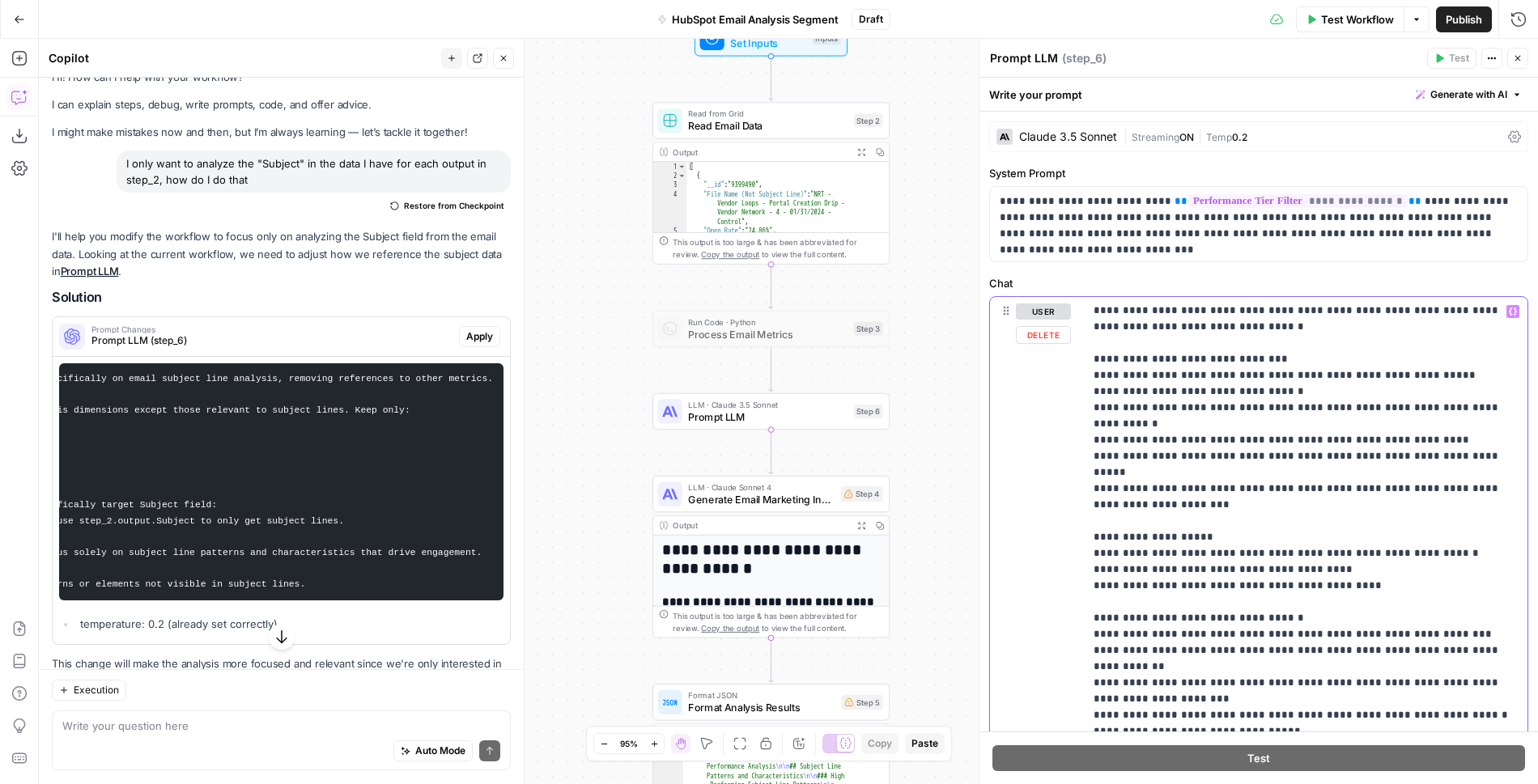 scroll, scrollTop: 179, scrollLeft: 0, axis: vertical 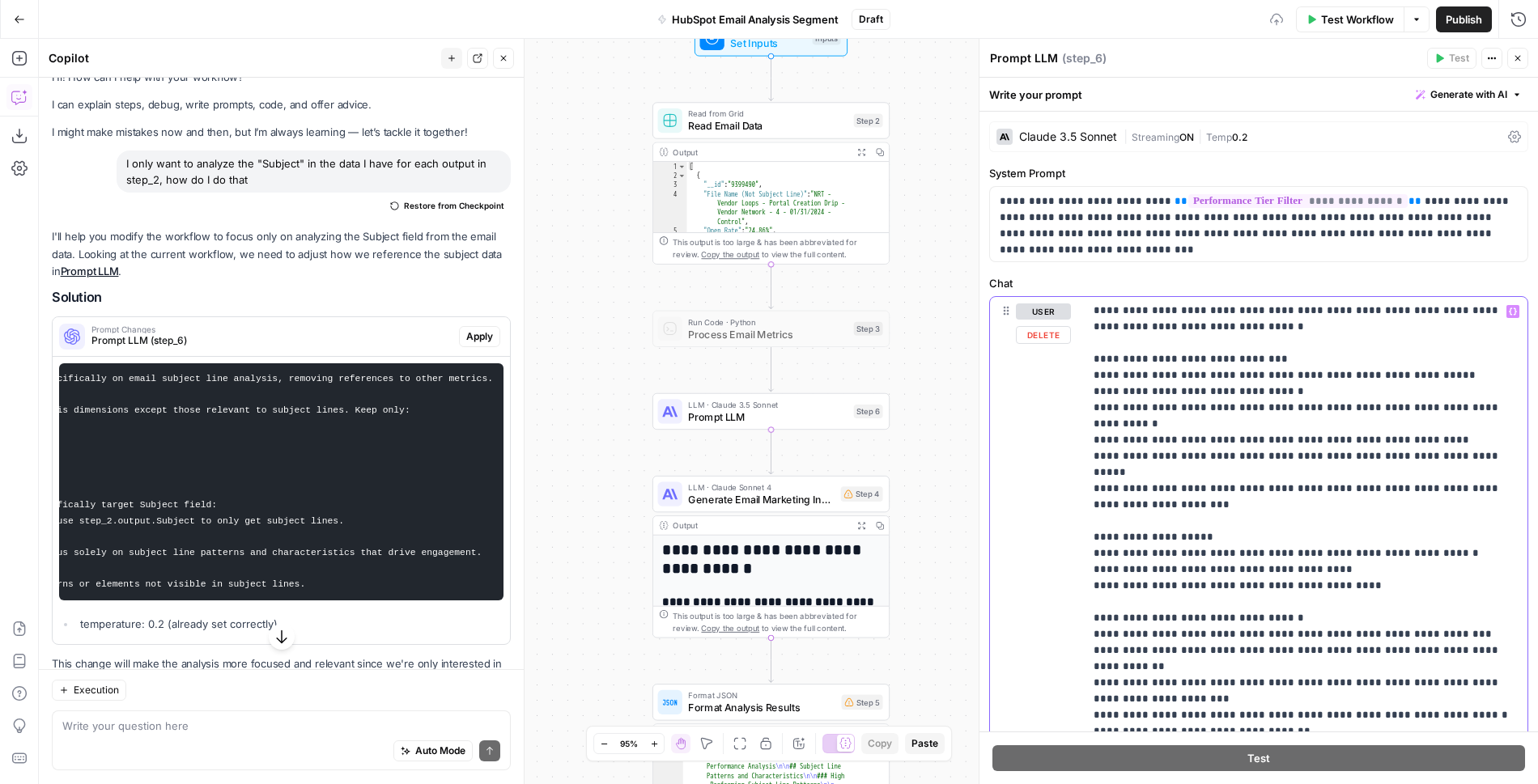 click on "**********" at bounding box center [1306, 626] 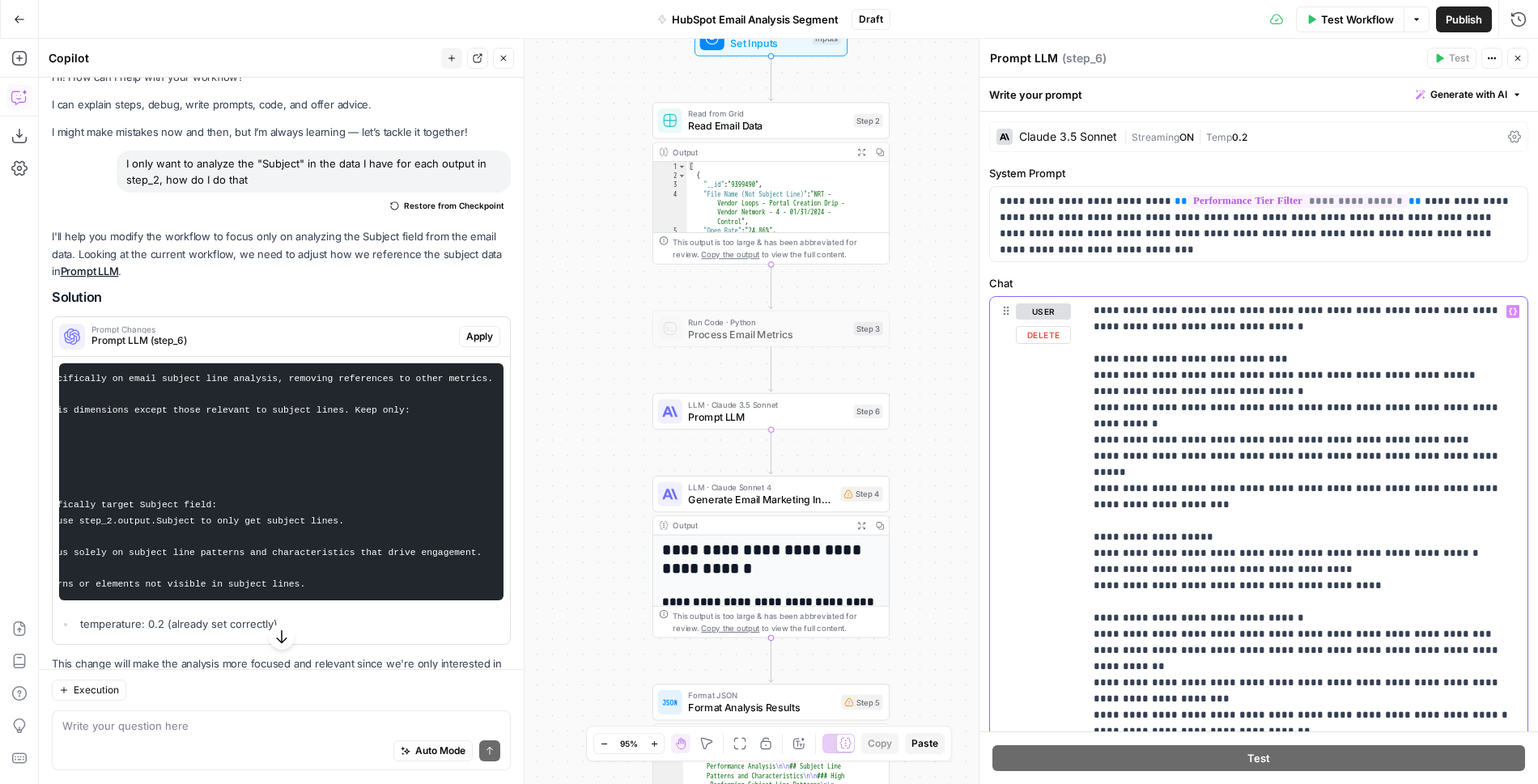 scroll, scrollTop: 163, scrollLeft: 0, axis: vertical 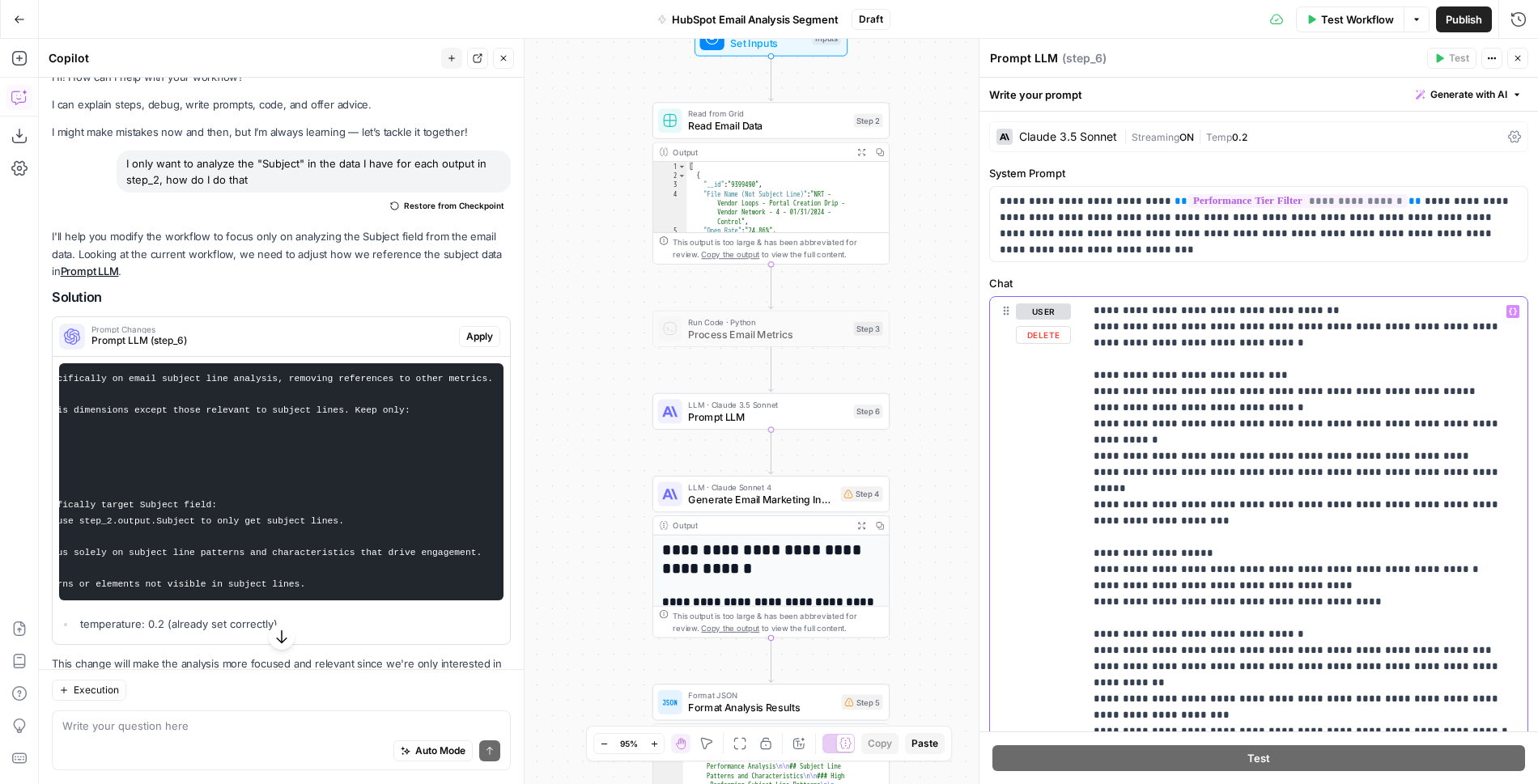 click on "**********" at bounding box center [1306, 545] 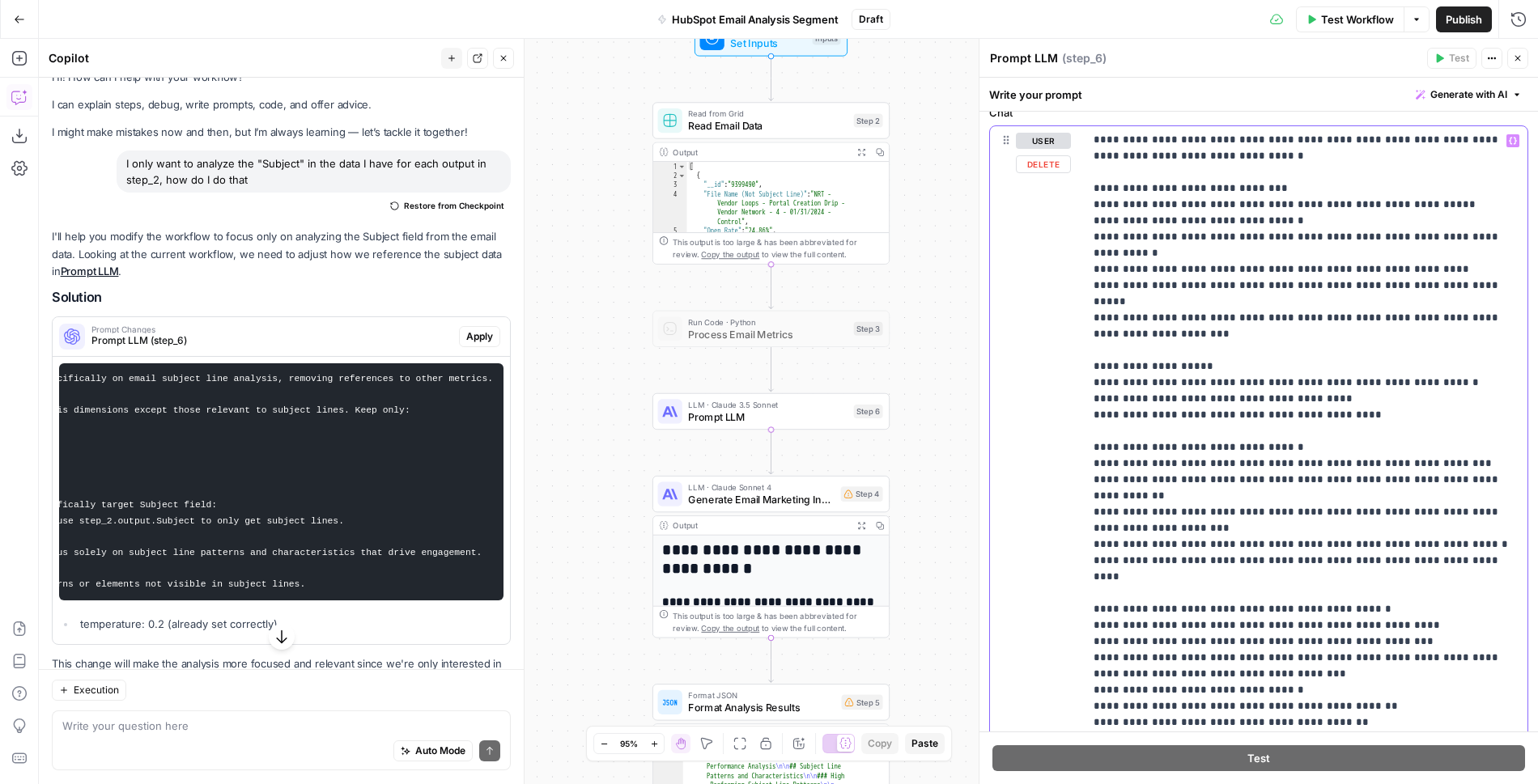 scroll, scrollTop: 172, scrollLeft: 0, axis: vertical 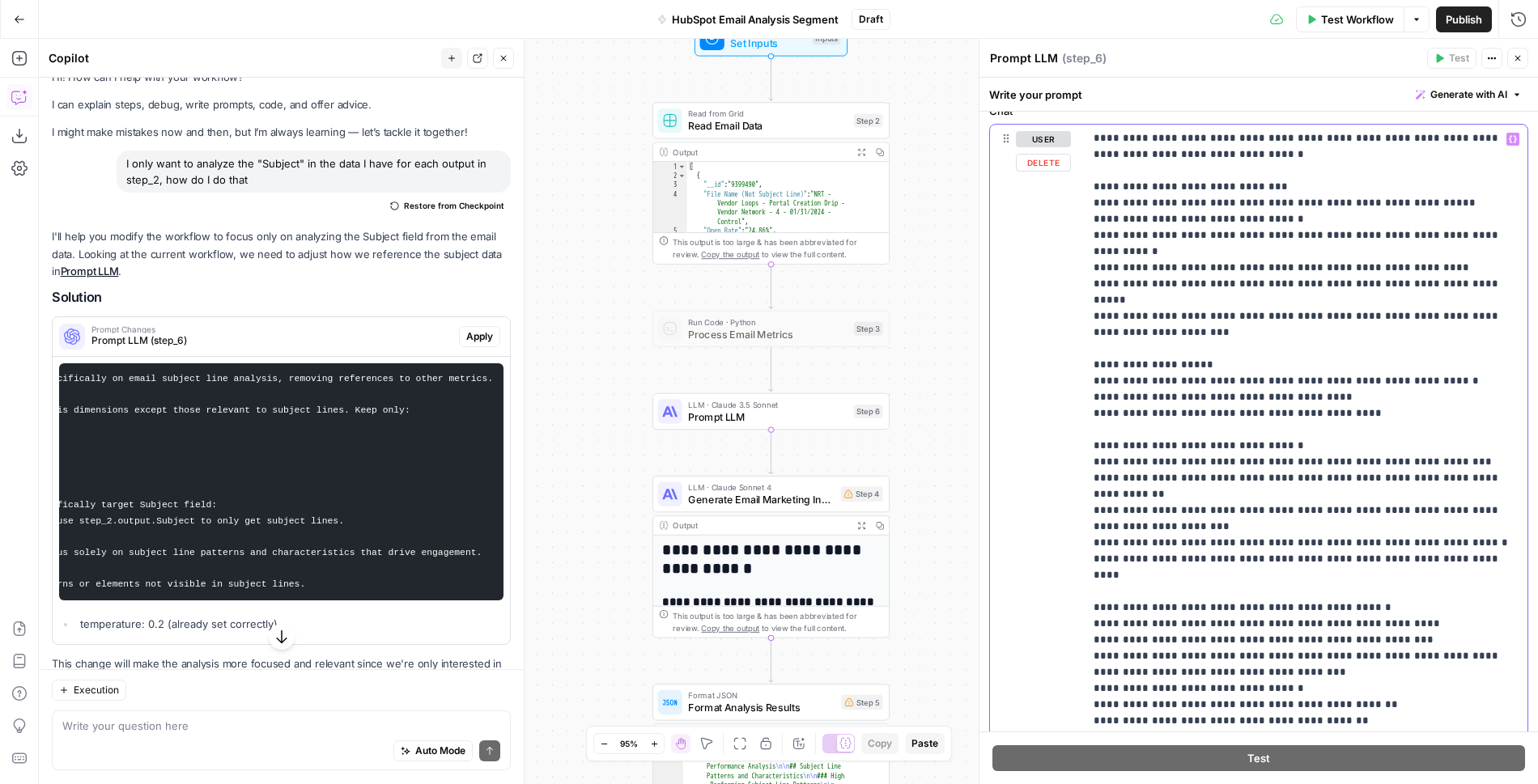 click on "**********" at bounding box center (1306, 454) 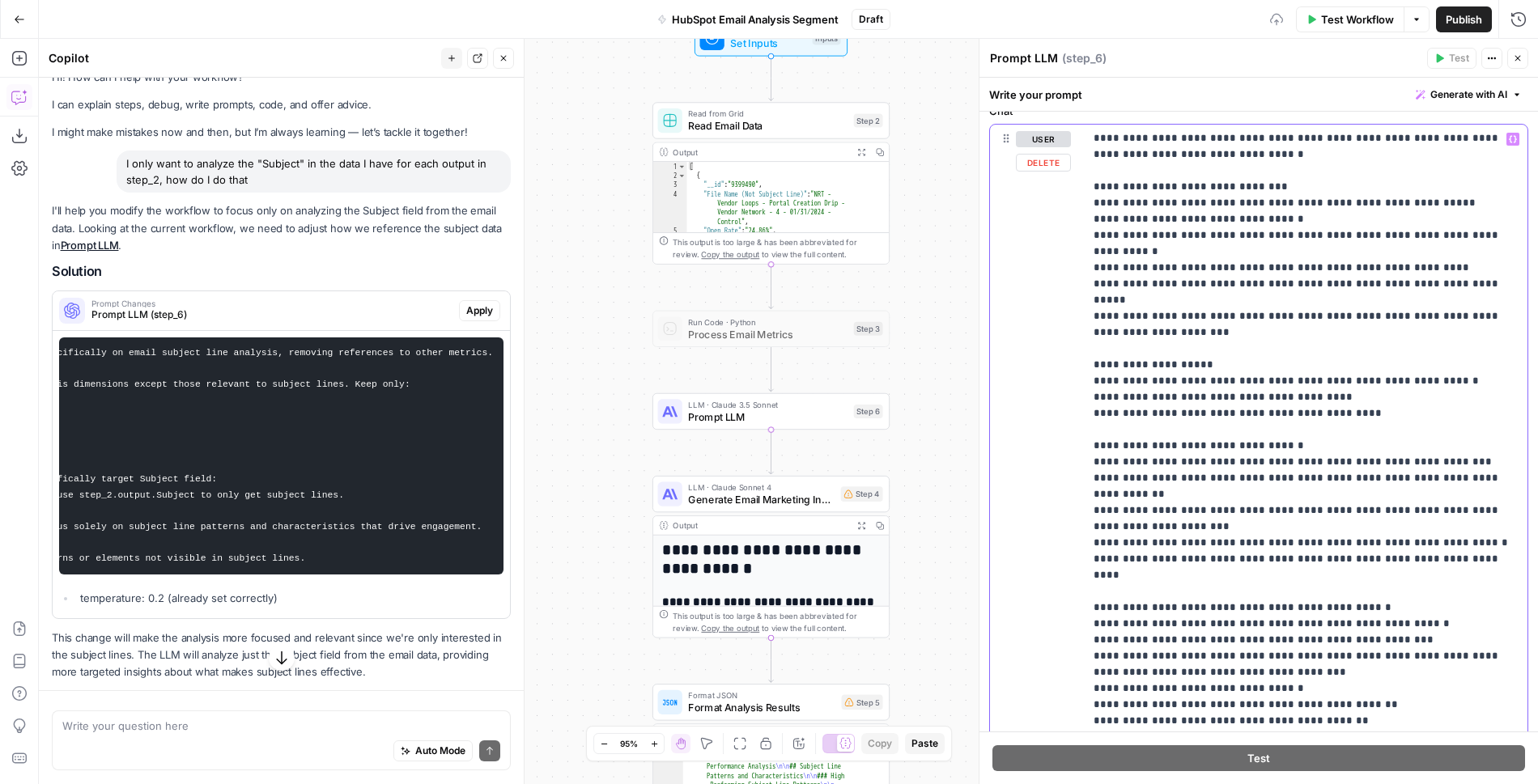 click on "**********" at bounding box center (1306, 454) 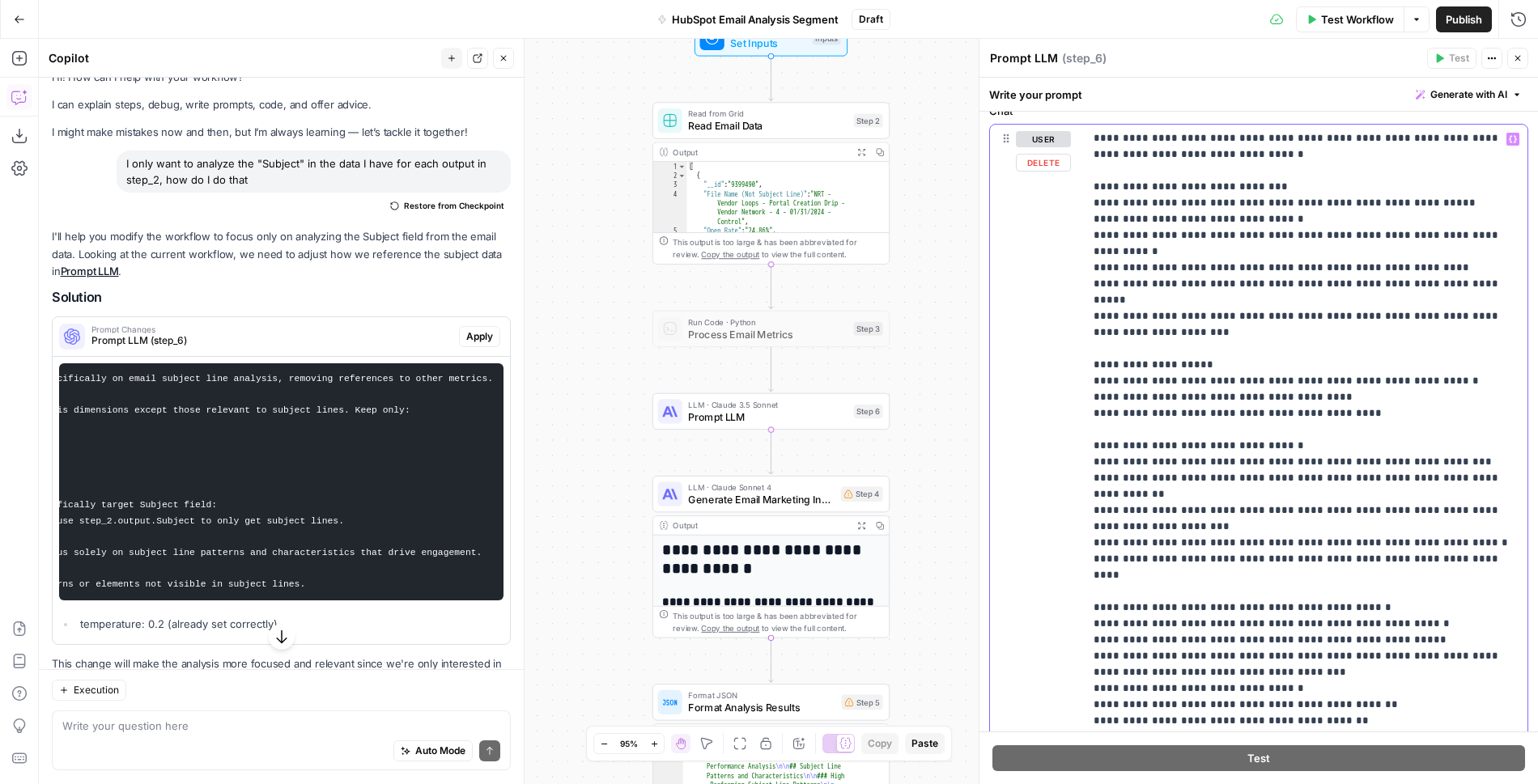 click on "**********" at bounding box center [1306, 454] 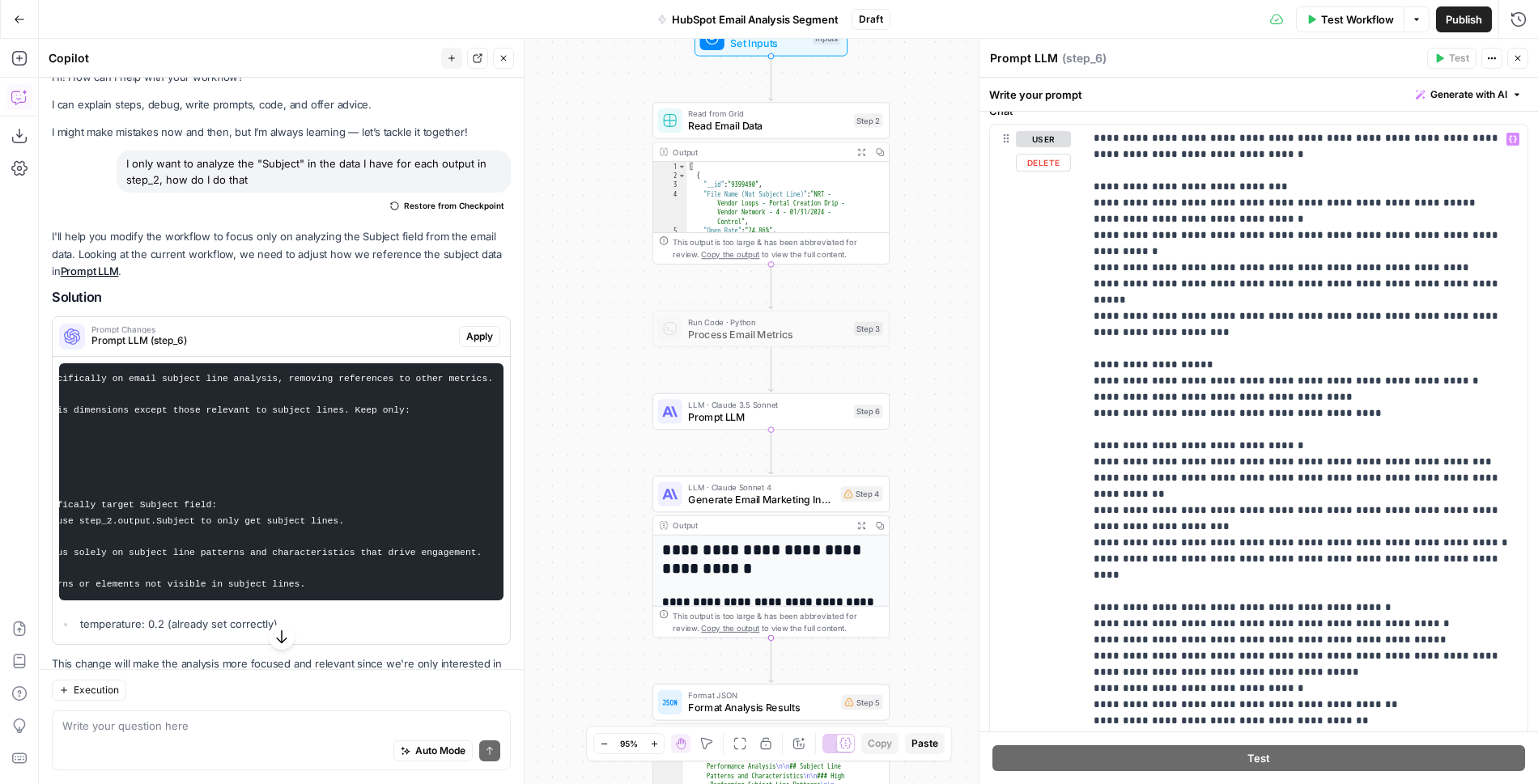 click on "**********" at bounding box center (1259, 472) 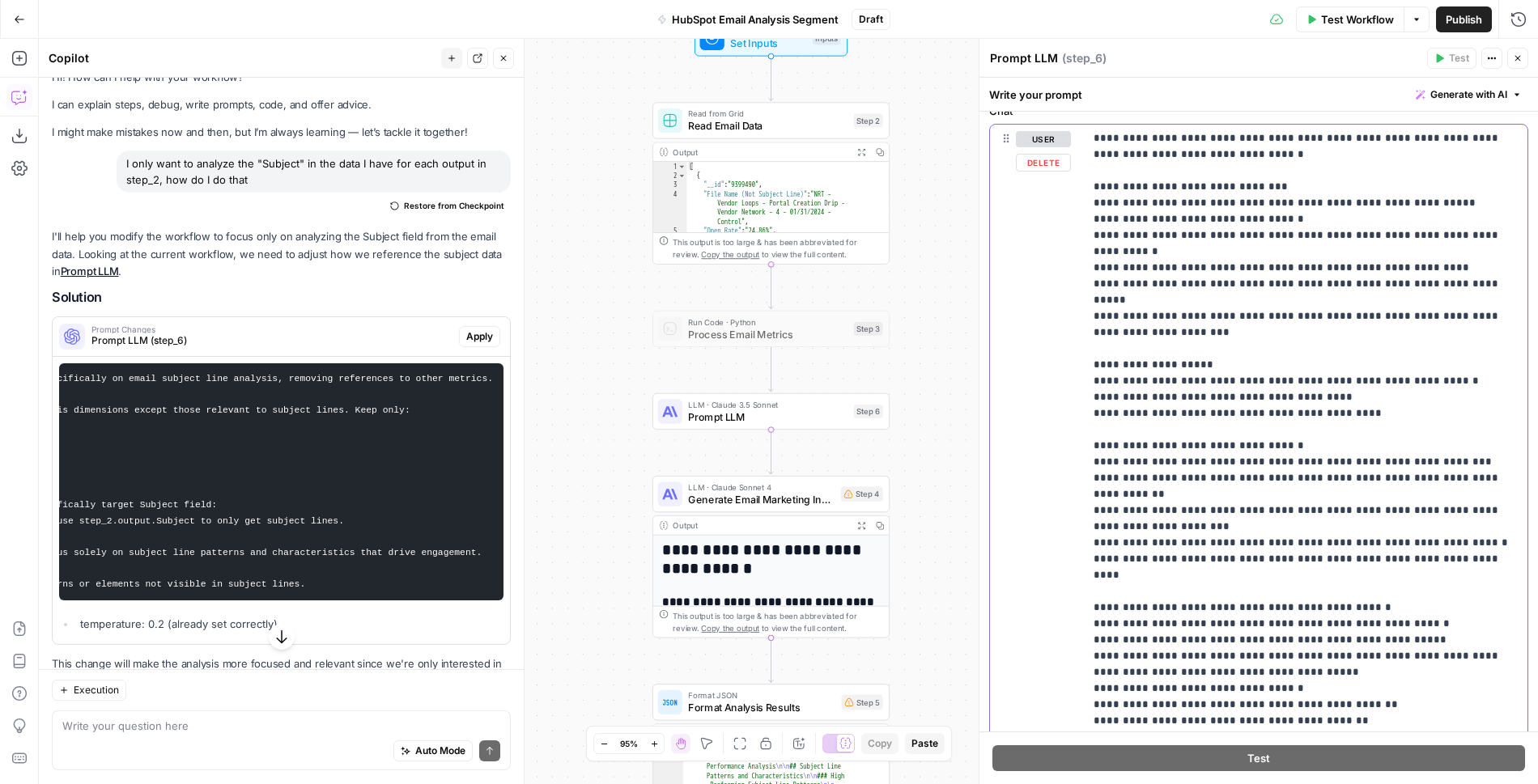 click on "**********" at bounding box center (1306, 454) 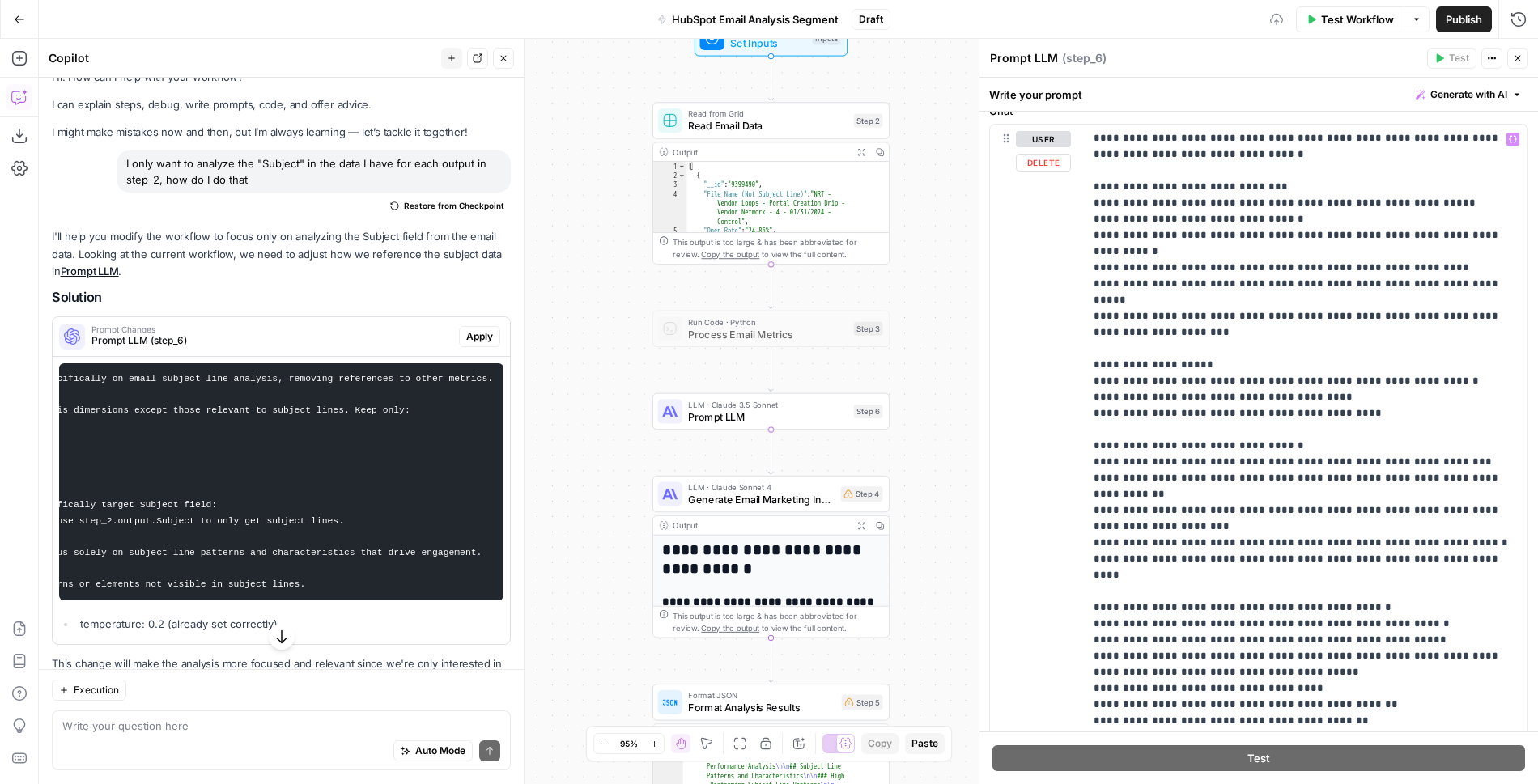 click on "**********" at bounding box center [1259, 472] 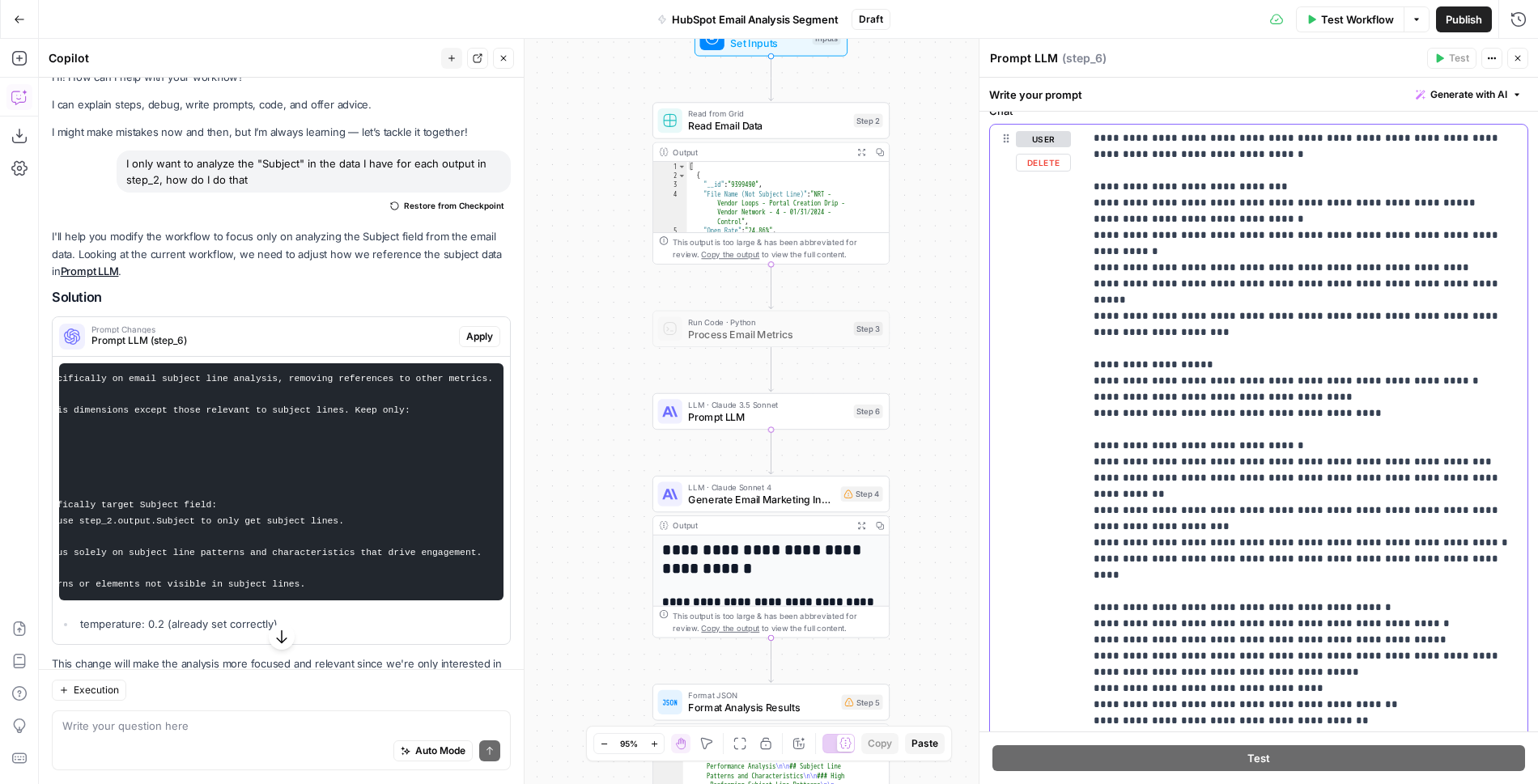 click on "**********" at bounding box center [1306, 454] 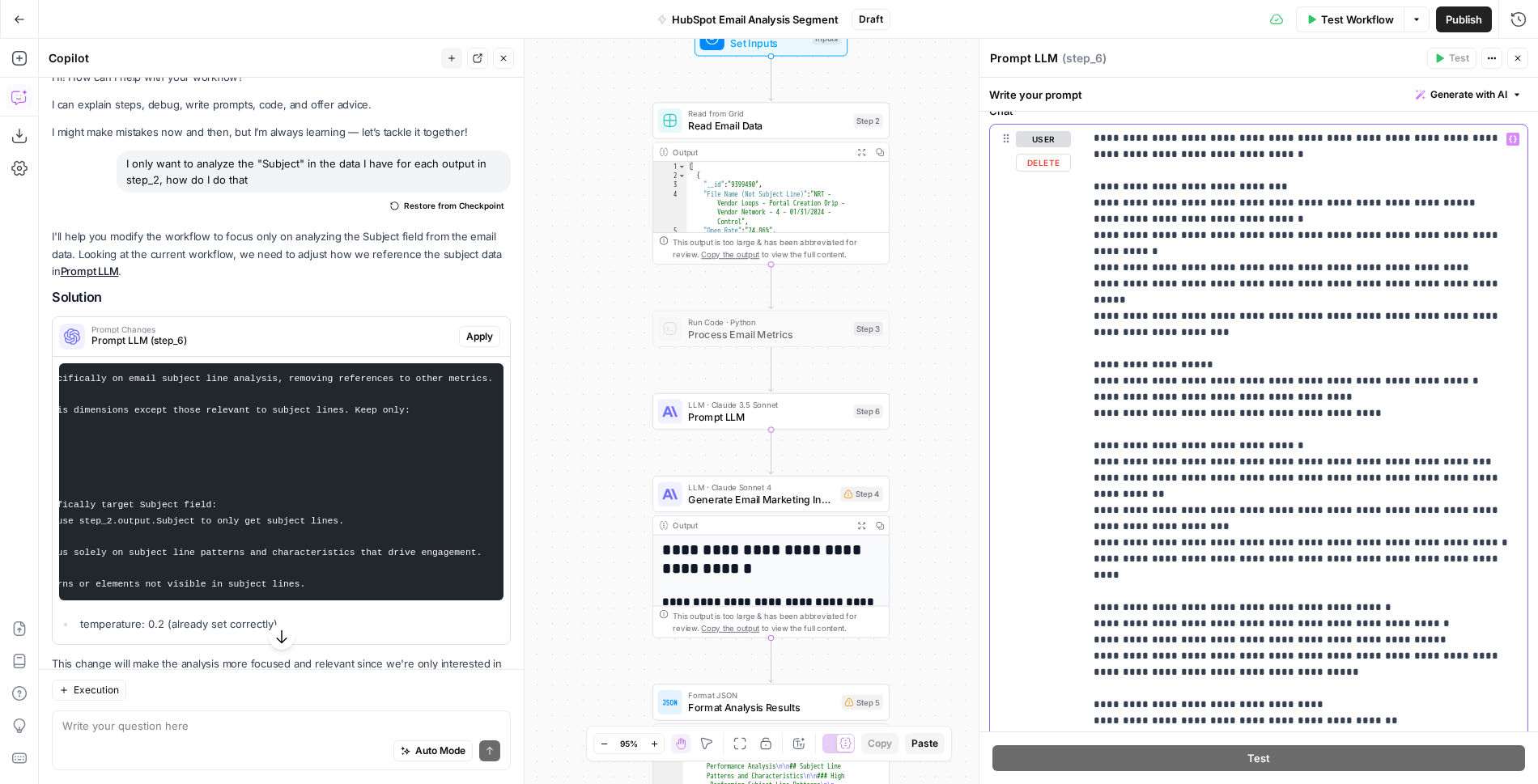click on "**********" at bounding box center (1306, 454) 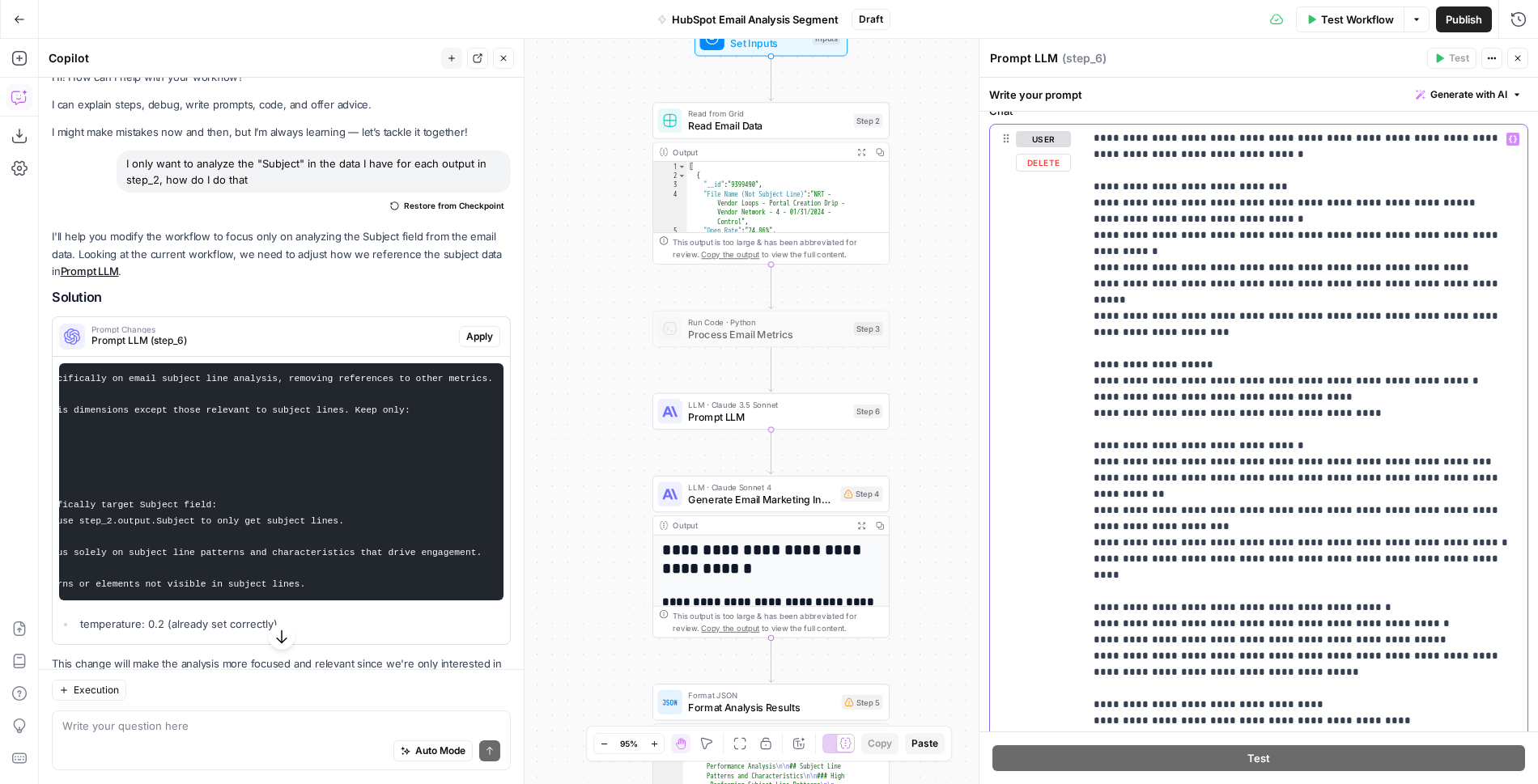 click on "**********" at bounding box center (1306, 454) 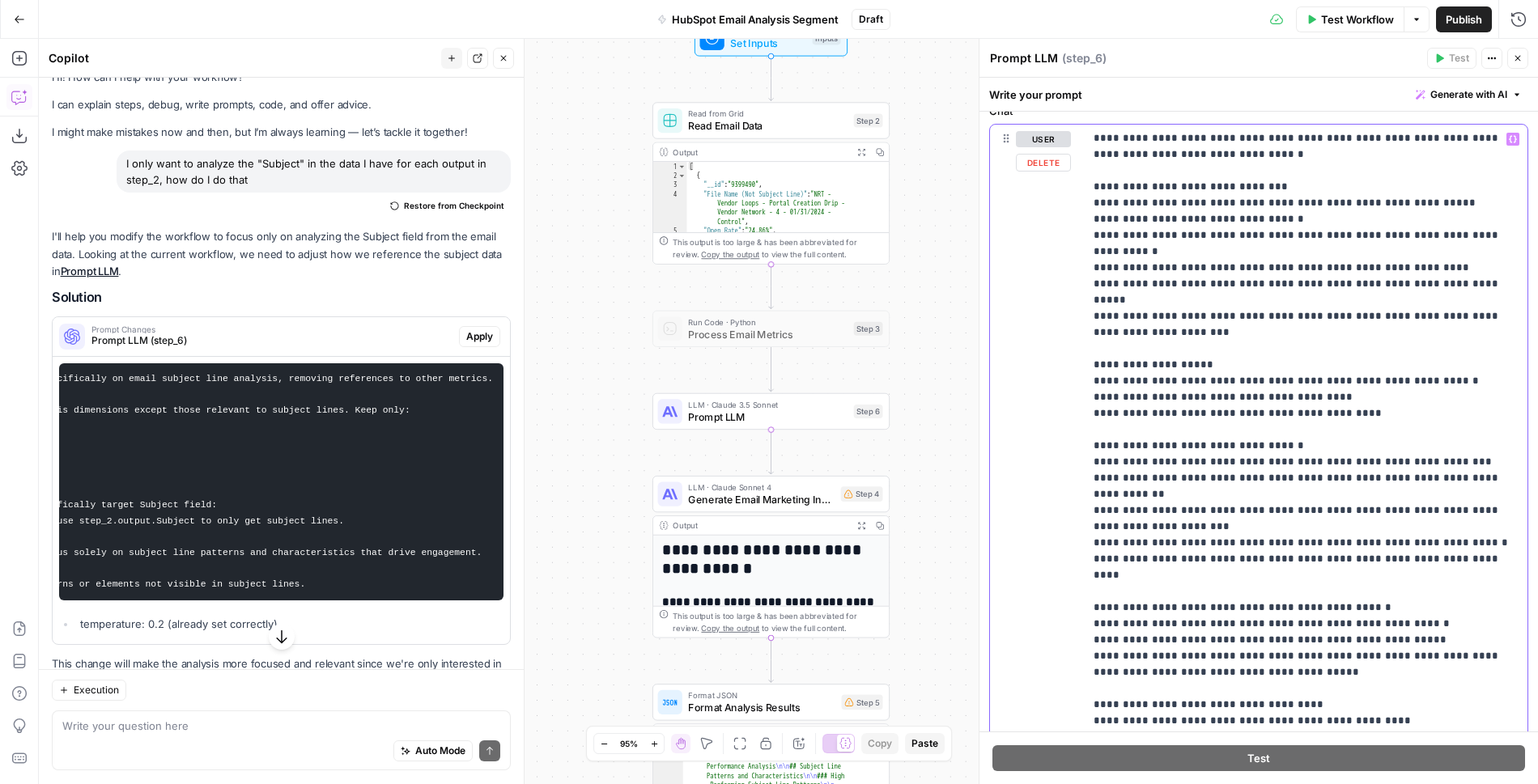 click on "**********" at bounding box center (1306, 454) 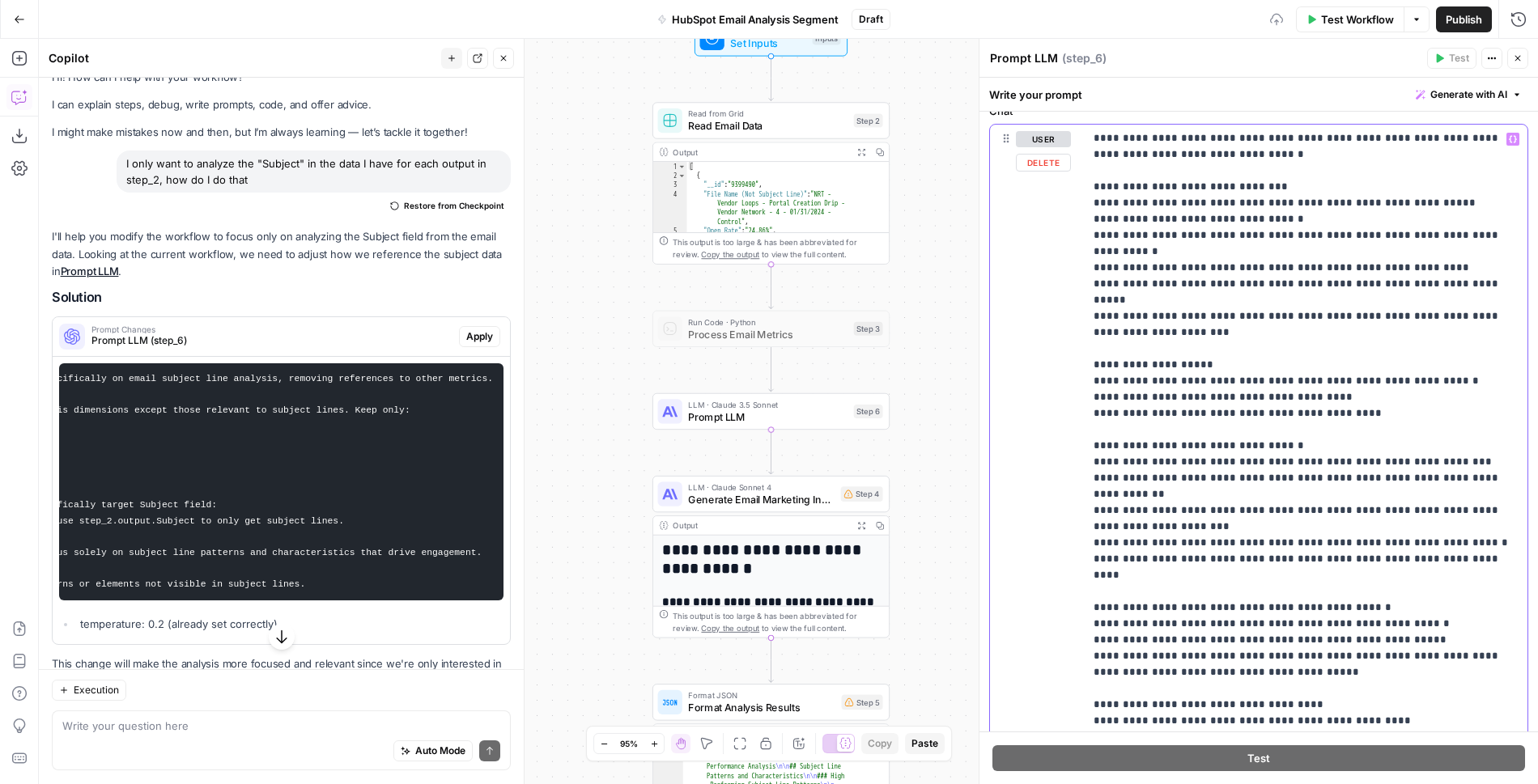 scroll, scrollTop: 195, scrollLeft: 0, axis: vertical 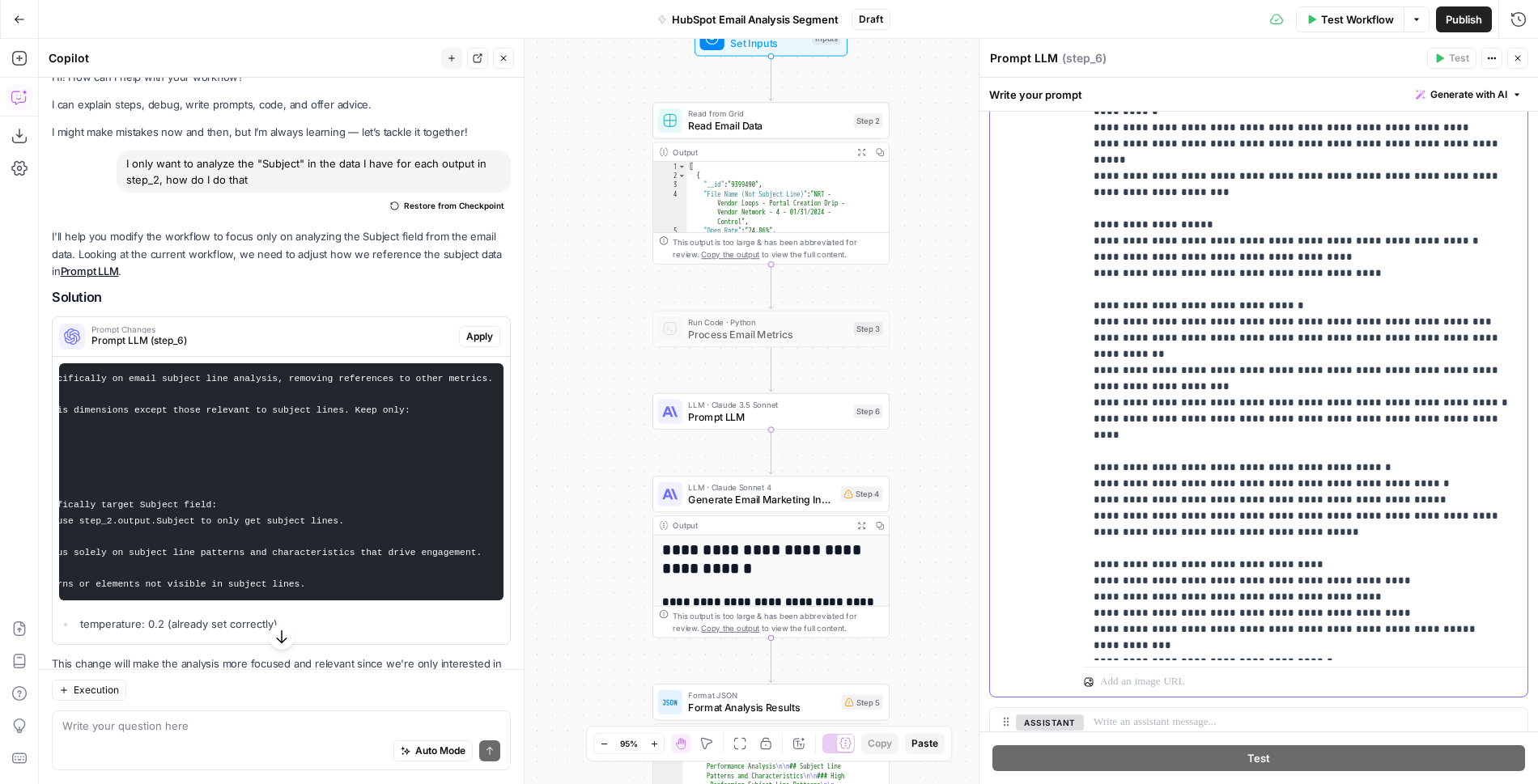 drag, startPoint x: 1149, startPoint y: 636, endPoint x: 1089, endPoint y: 529, distance: 122.67437 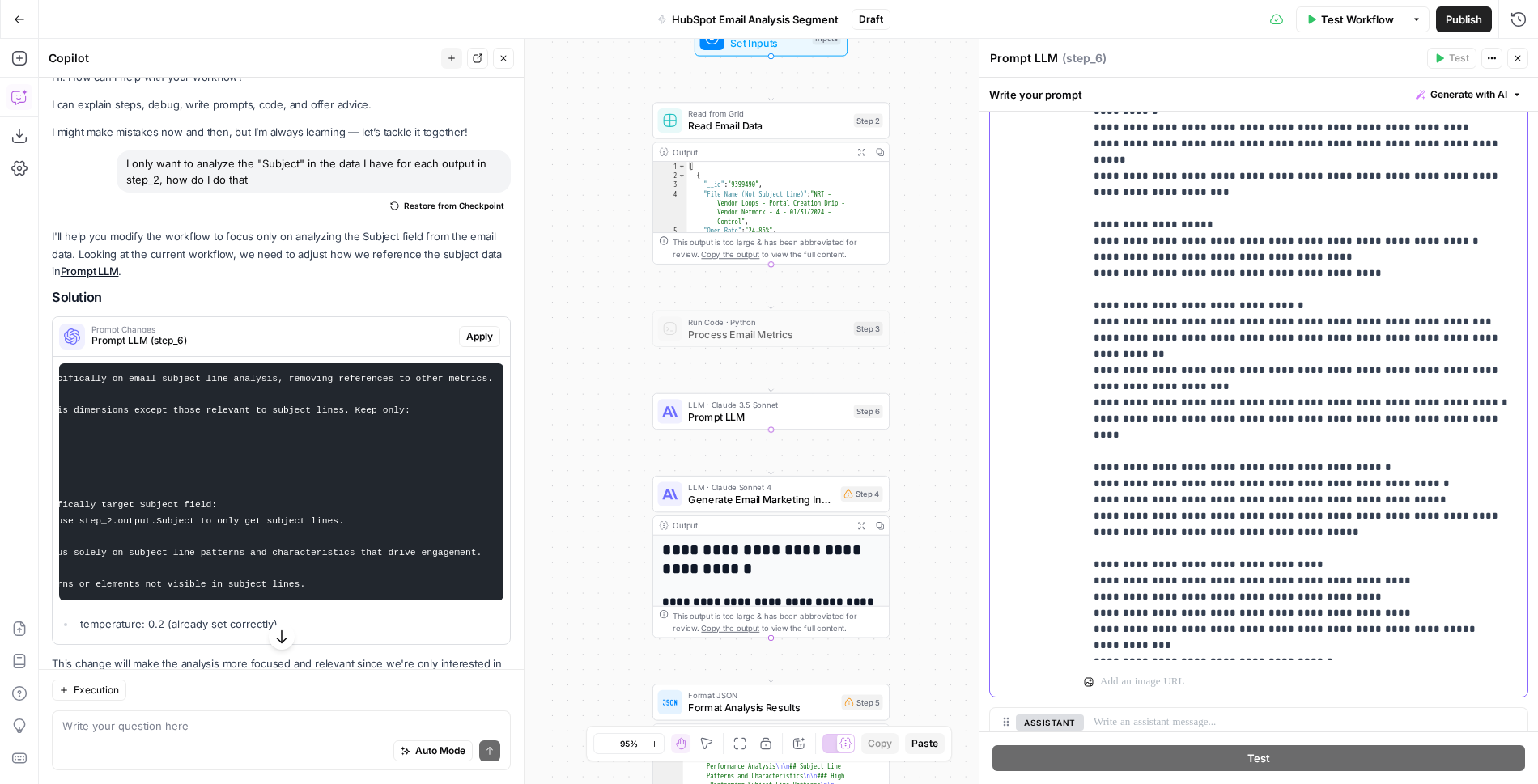 click on "**********" at bounding box center [1306, 330] 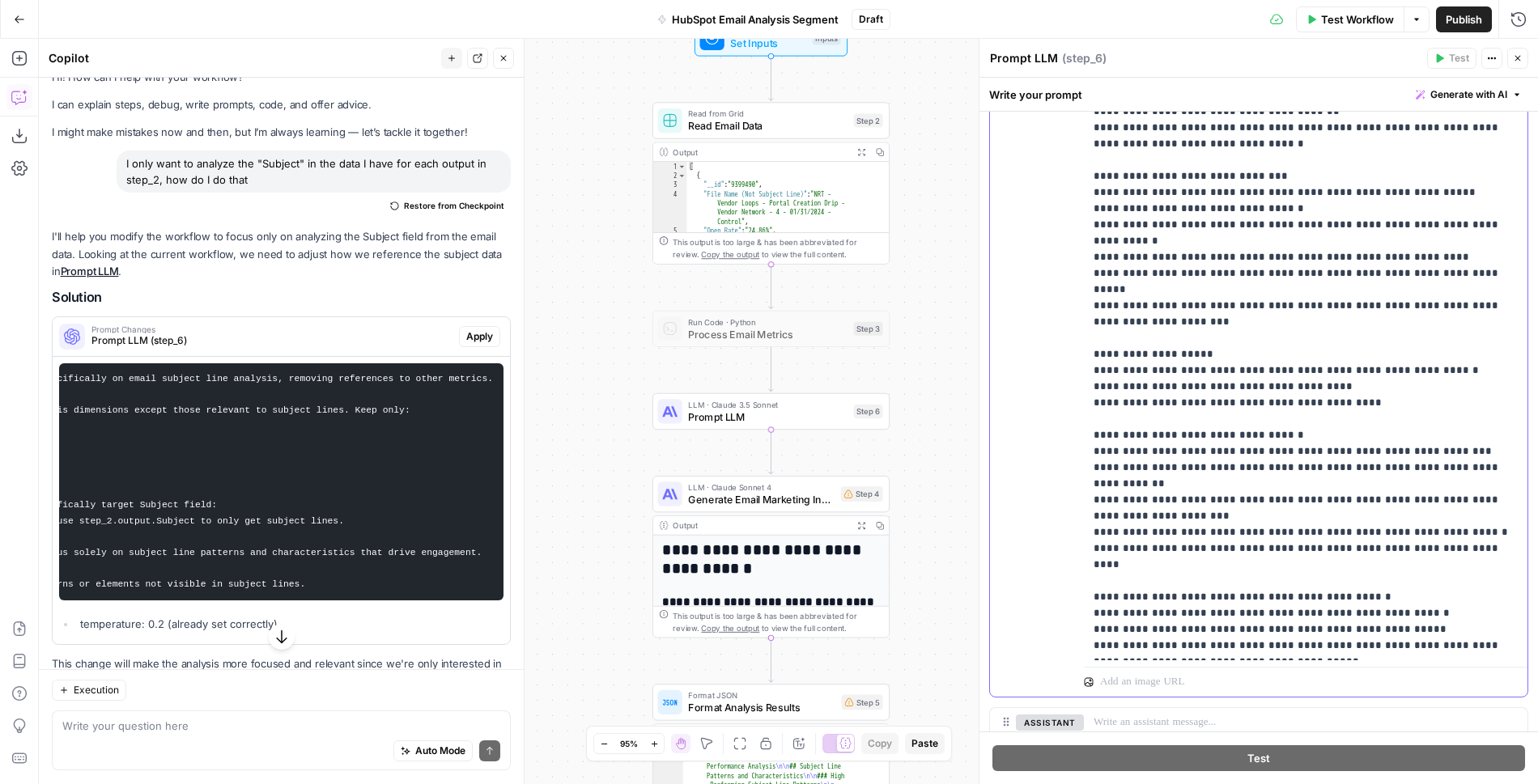 scroll, scrollTop: 66, scrollLeft: 0, axis: vertical 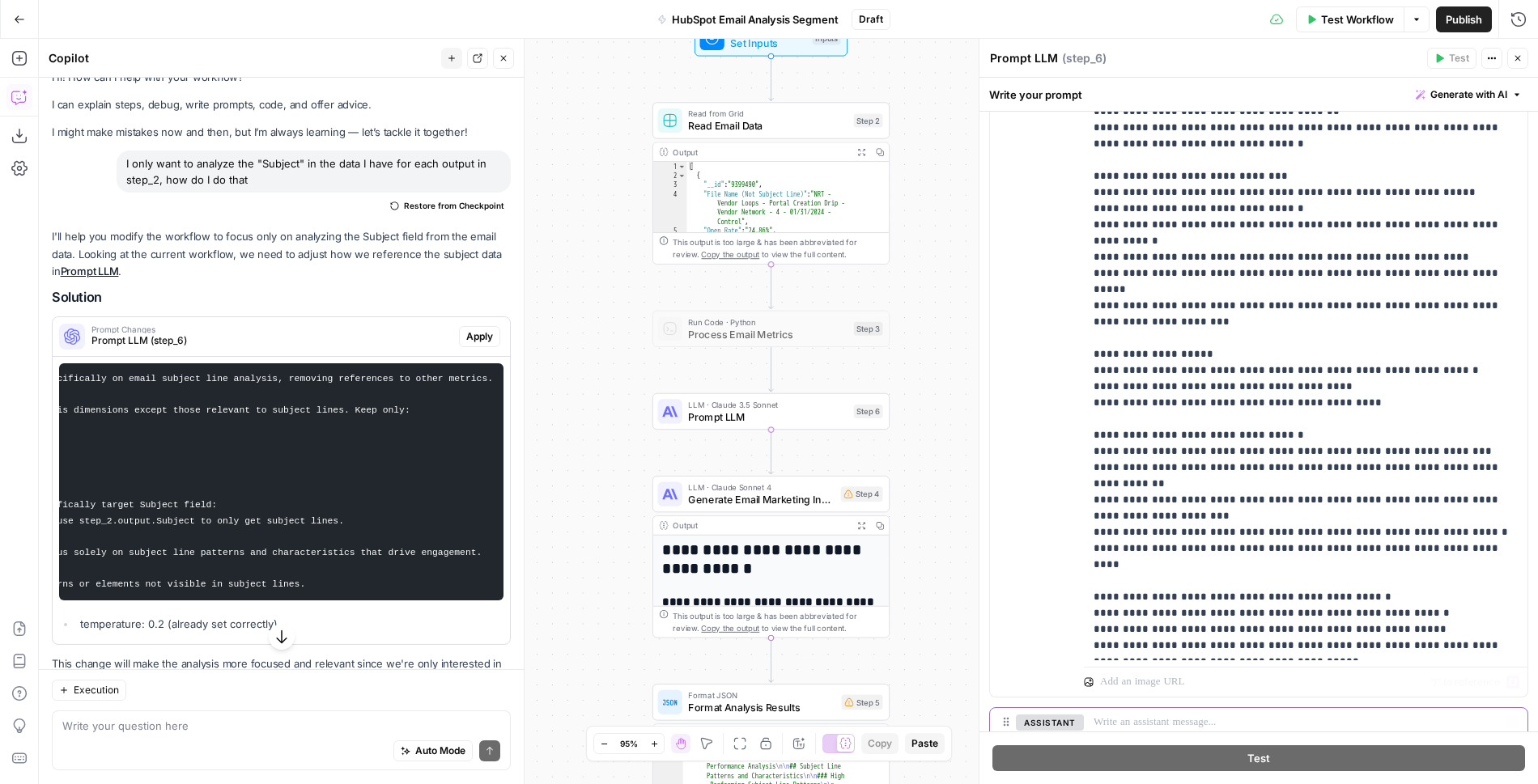 click at bounding box center [1306, 723] 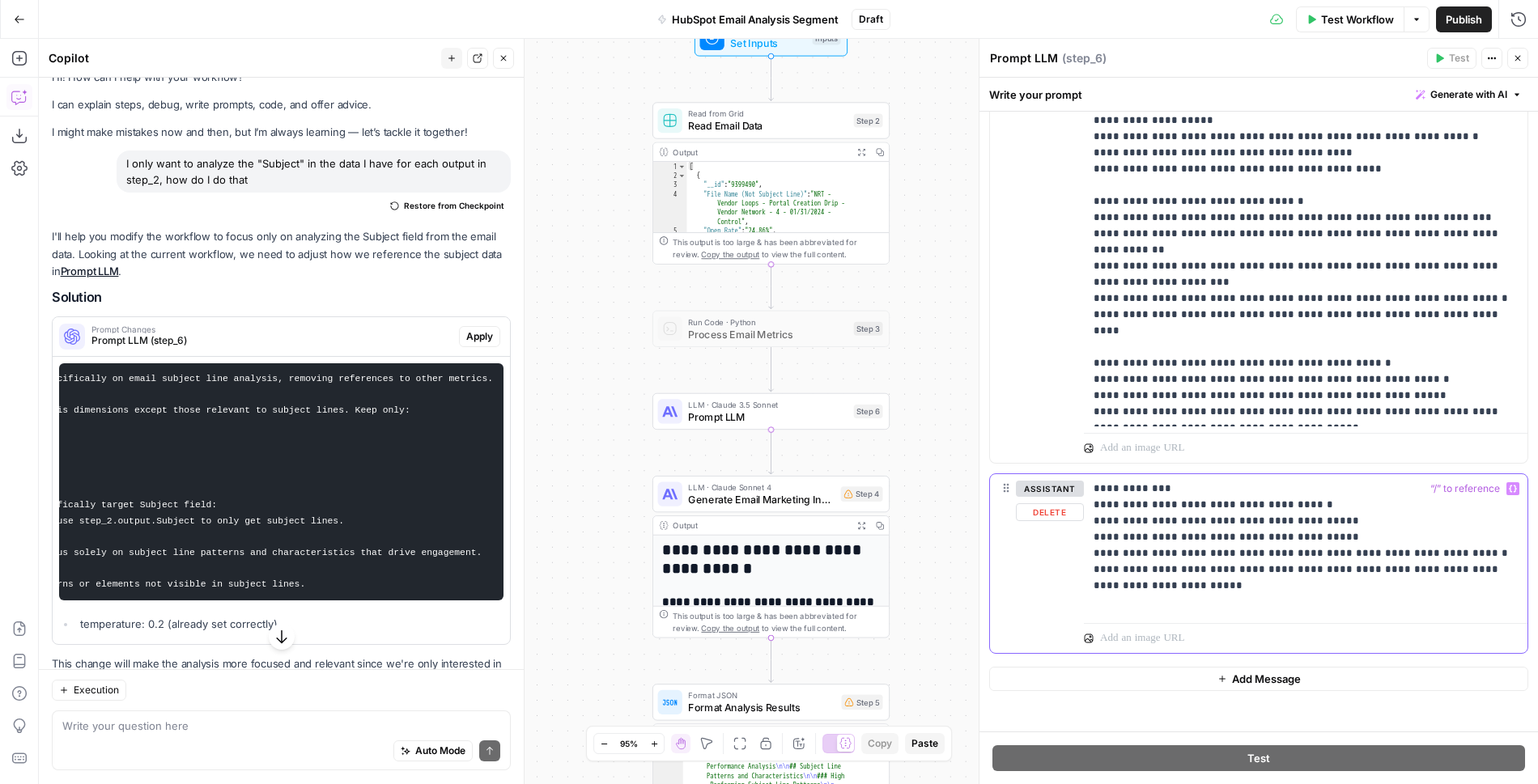 scroll, scrollTop: 536, scrollLeft: 0, axis: vertical 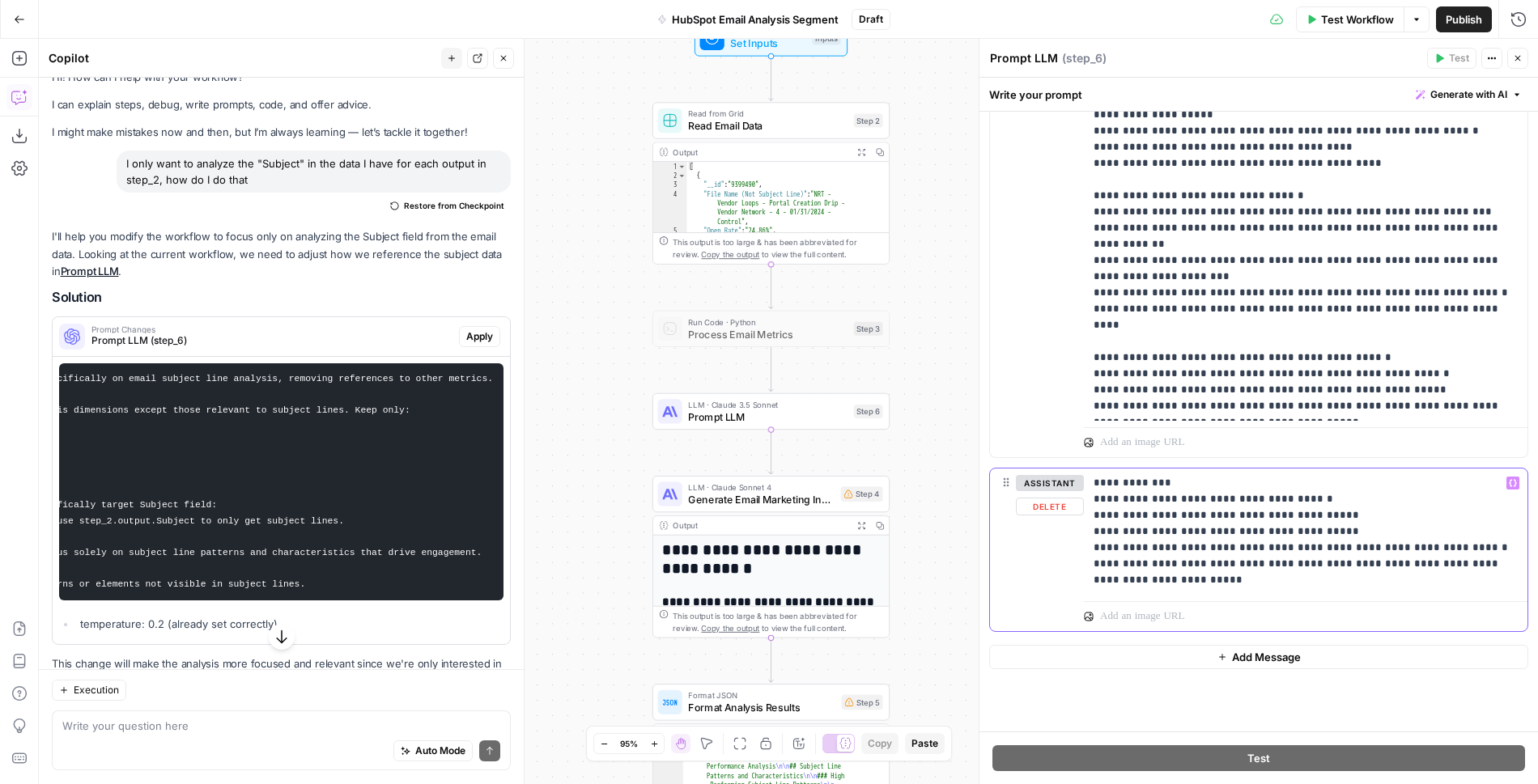 click on "**********" at bounding box center [1306, 532] 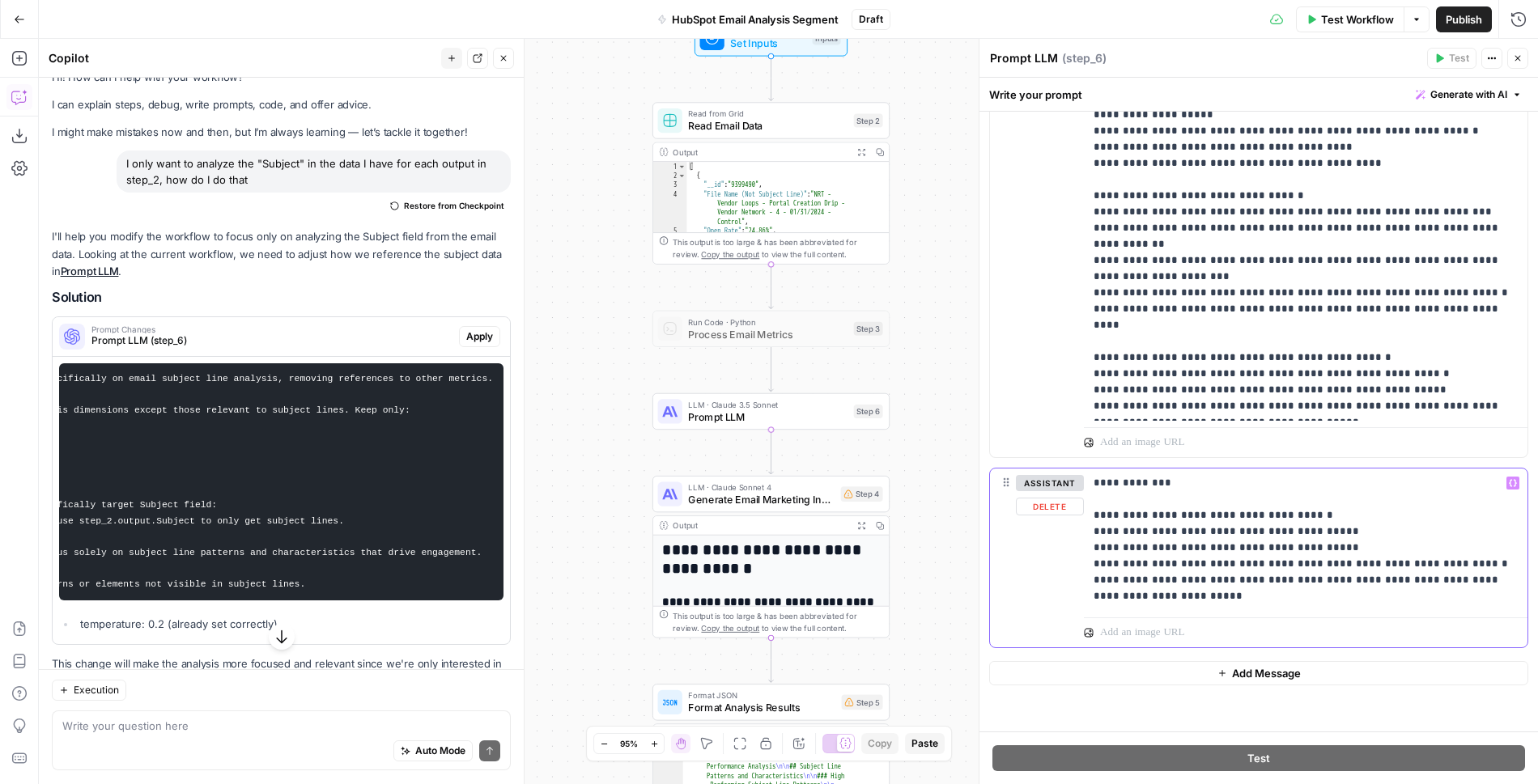 click on "**********" at bounding box center (1306, 540) 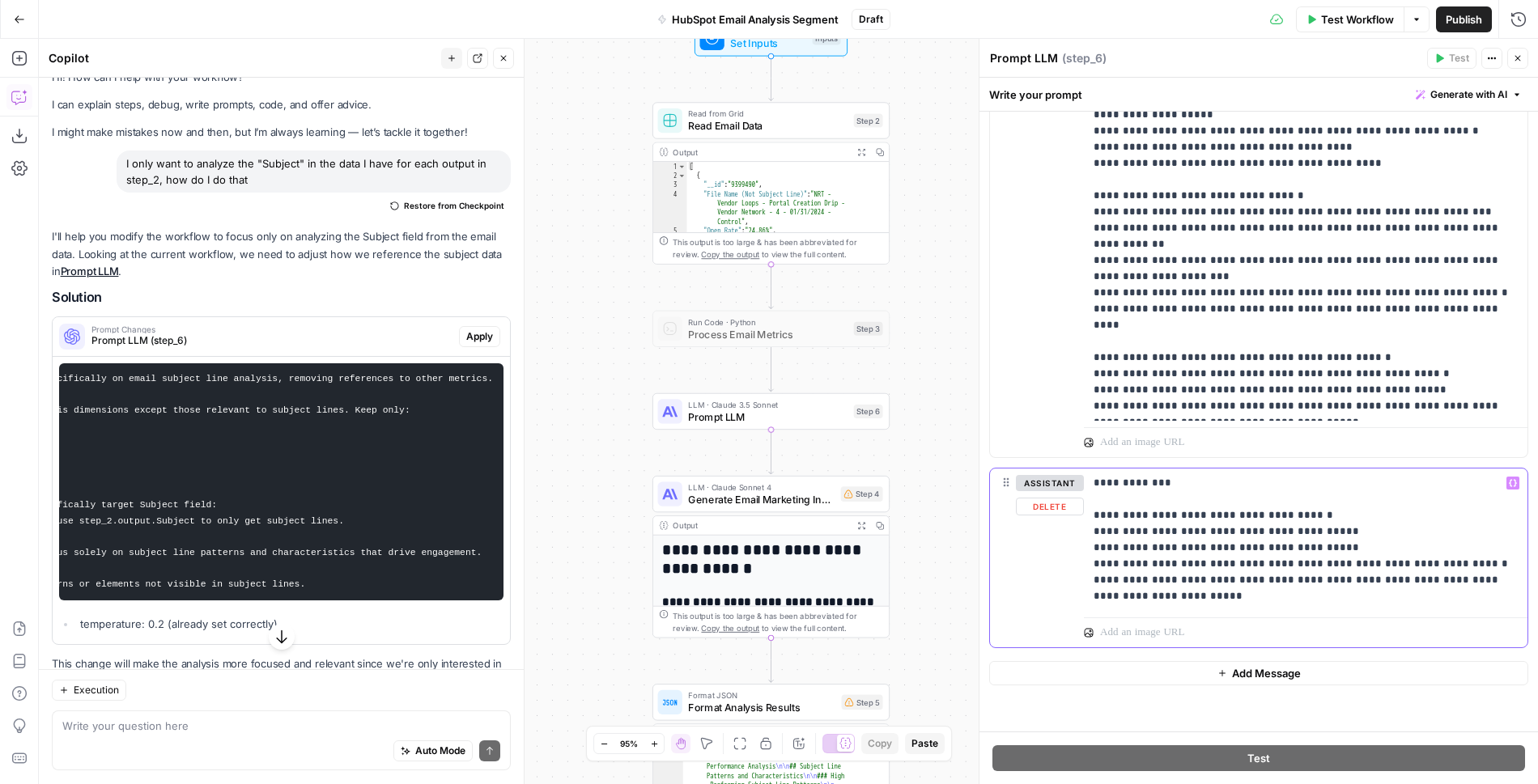 type 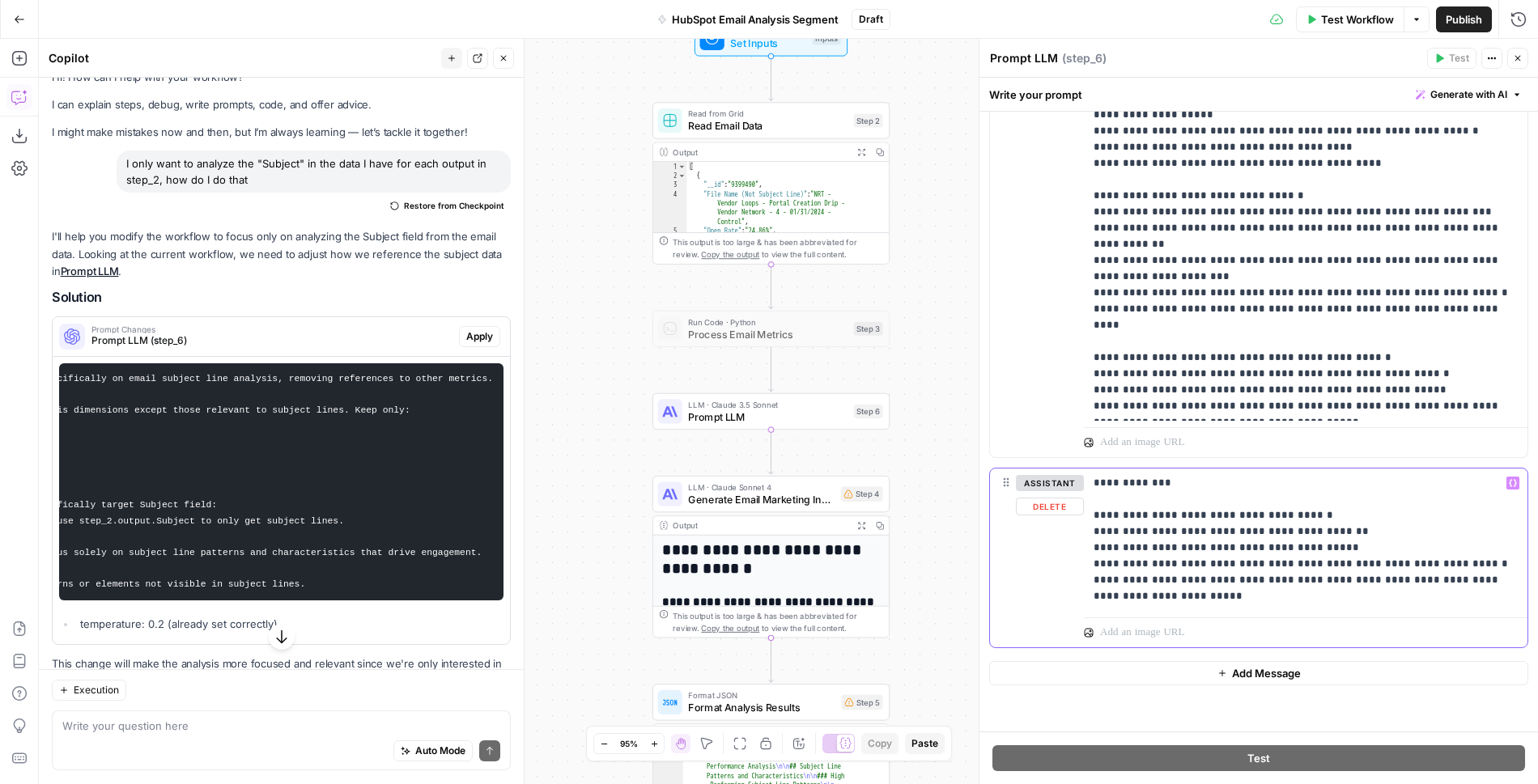 click on "**********" at bounding box center [1306, 540] 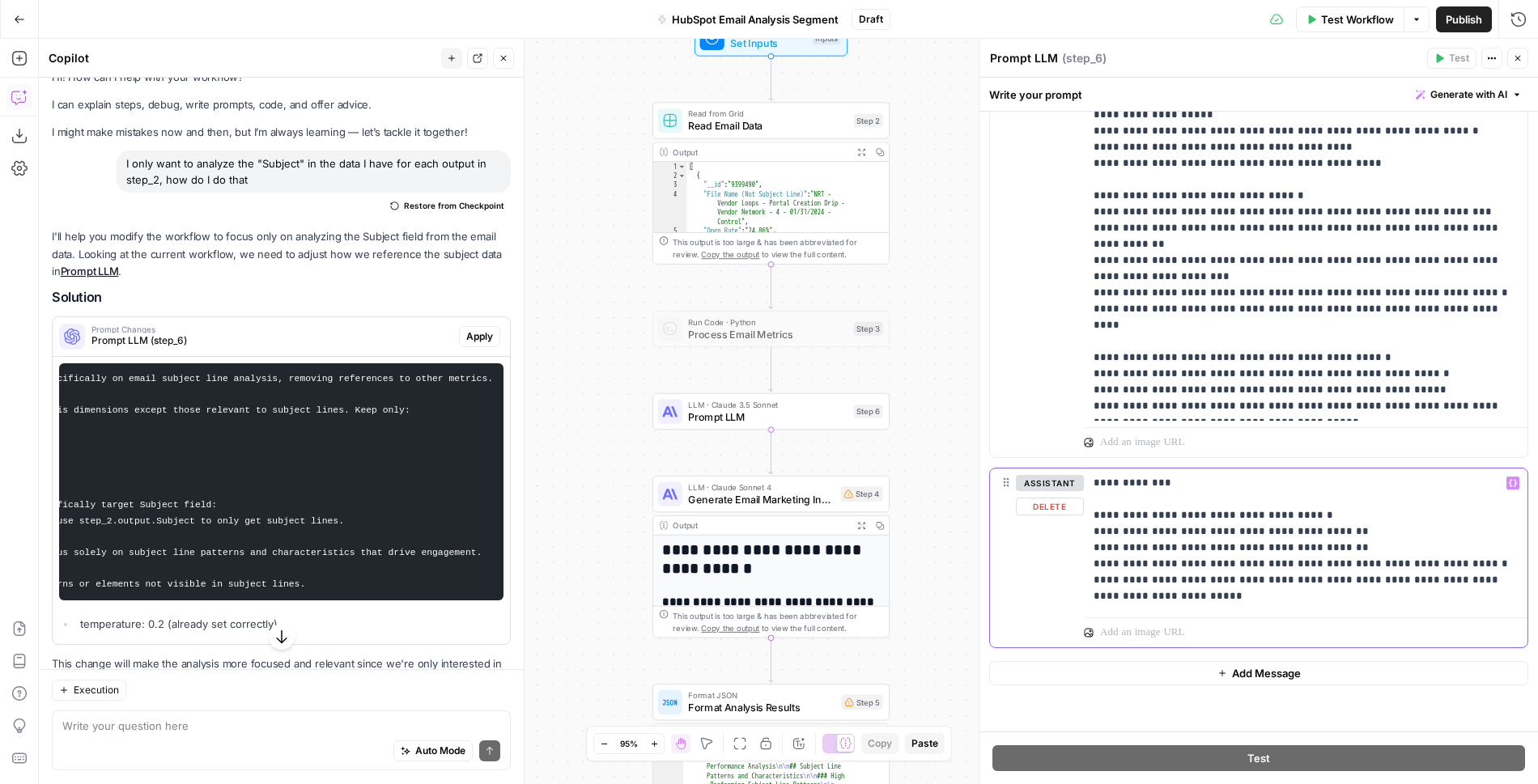 click on "**********" at bounding box center (1306, 540) 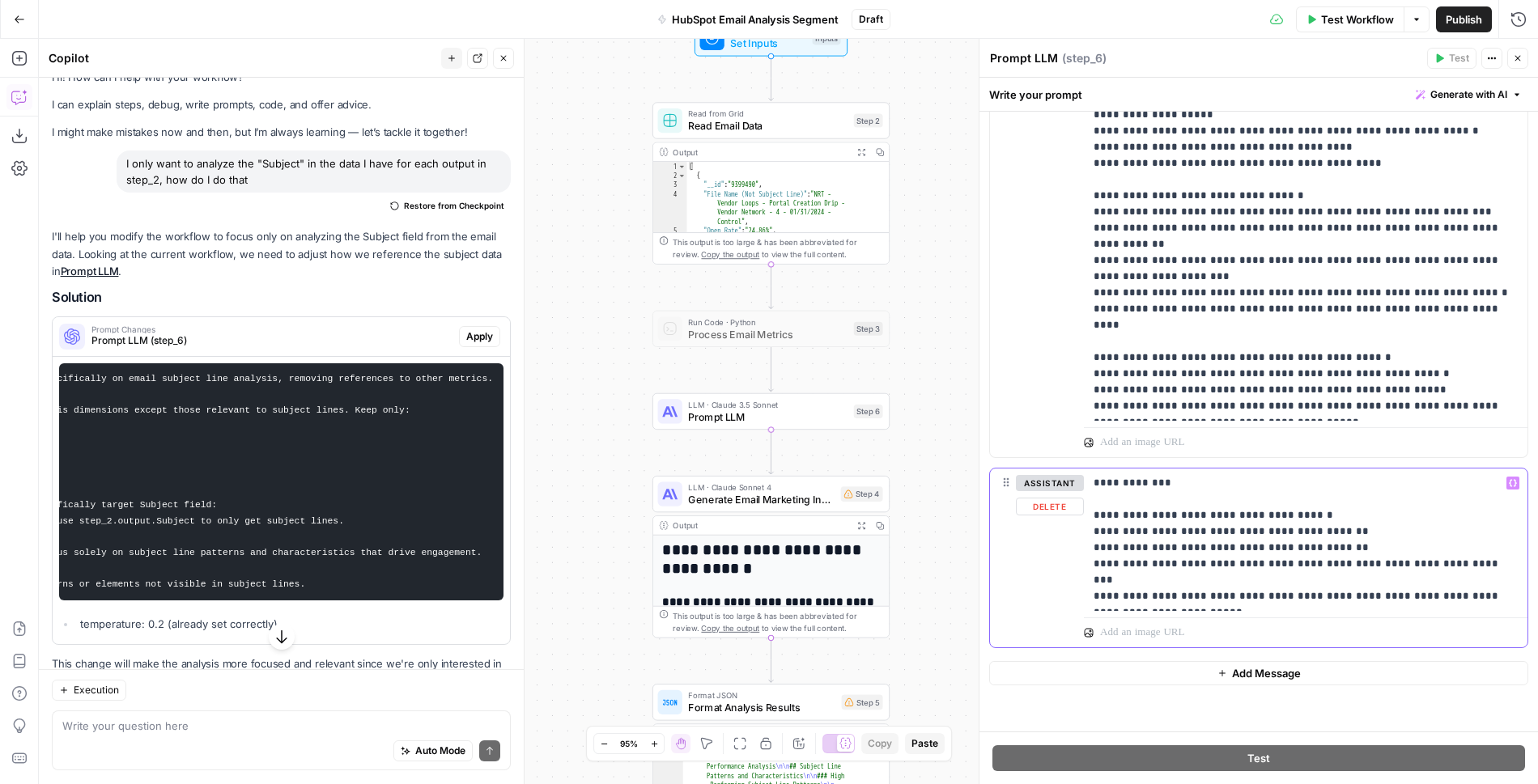 click on "**********" at bounding box center (1306, 540) 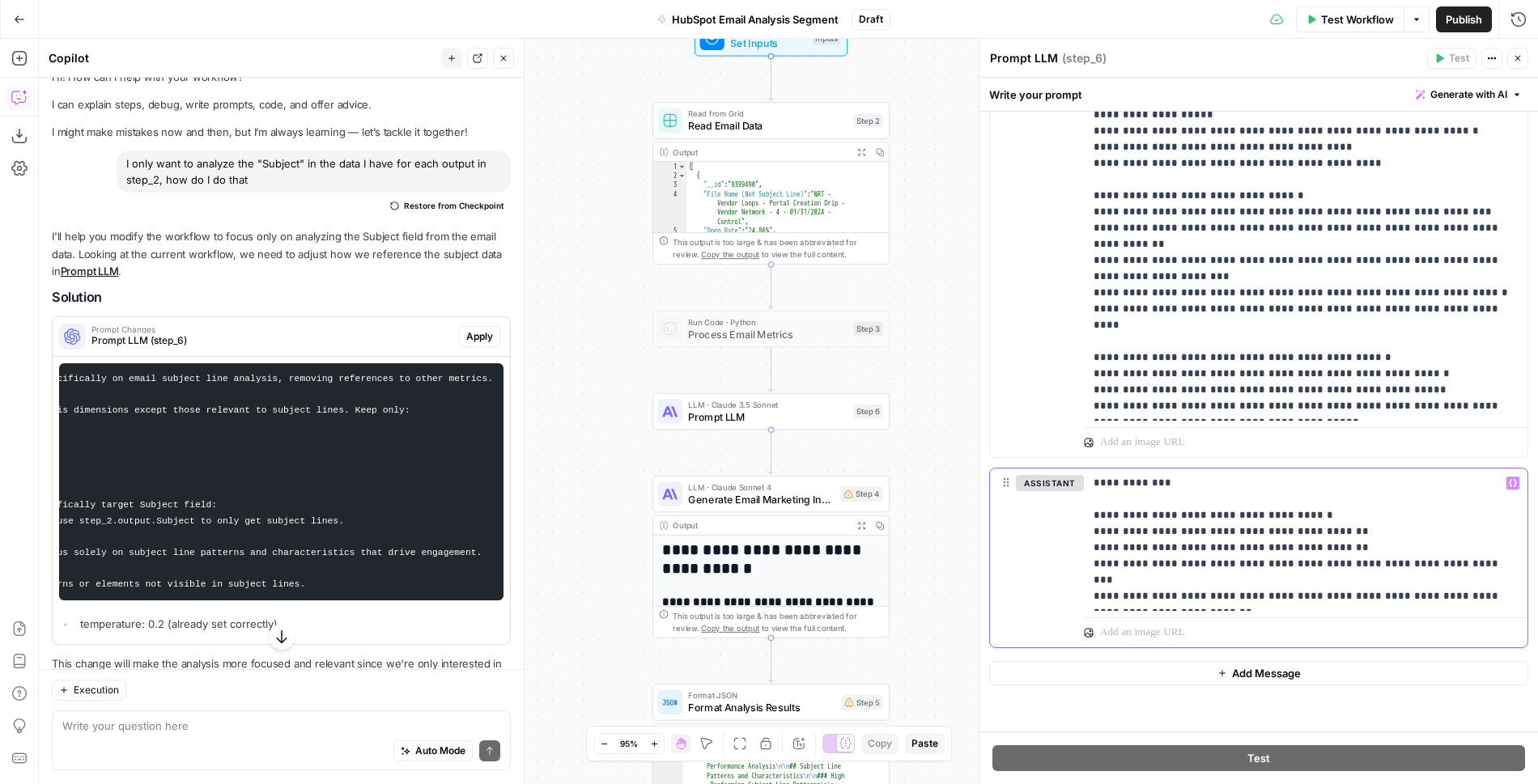 click on "**********" at bounding box center [1306, 540] 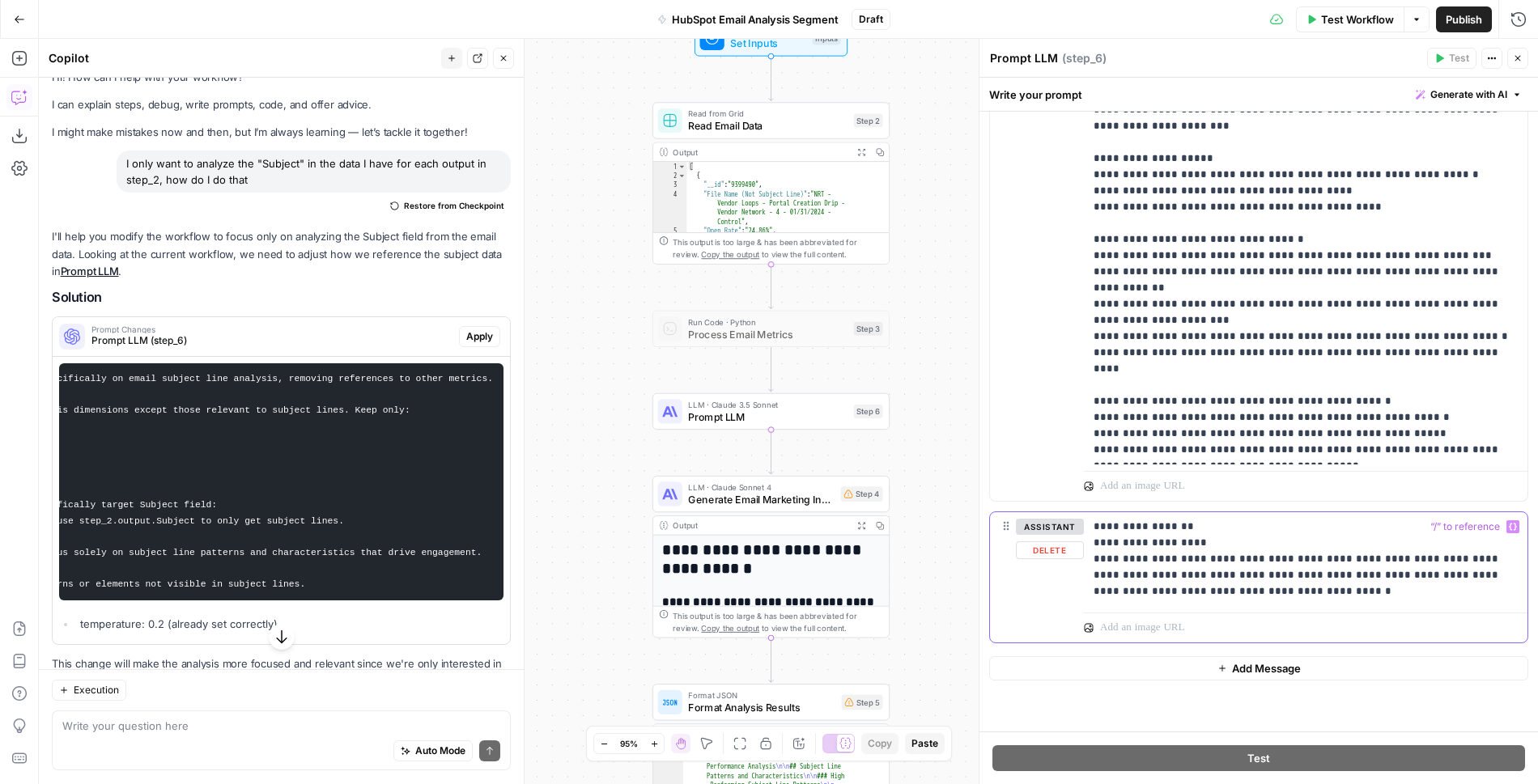 scroll, scrollTop: 511, scrollLeft: 0, axis: vertical 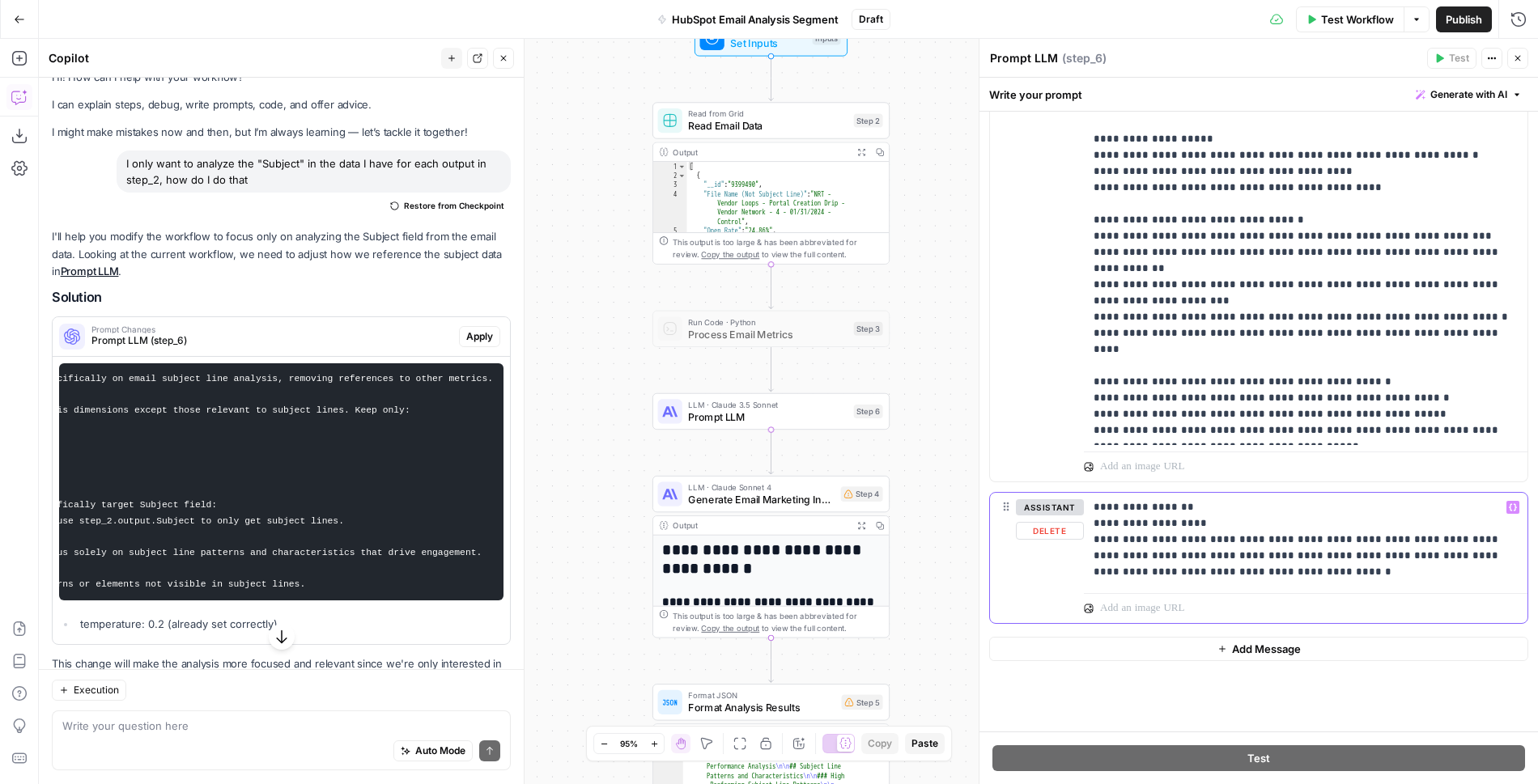 click on "**********" at bounding box center (1306, 540) 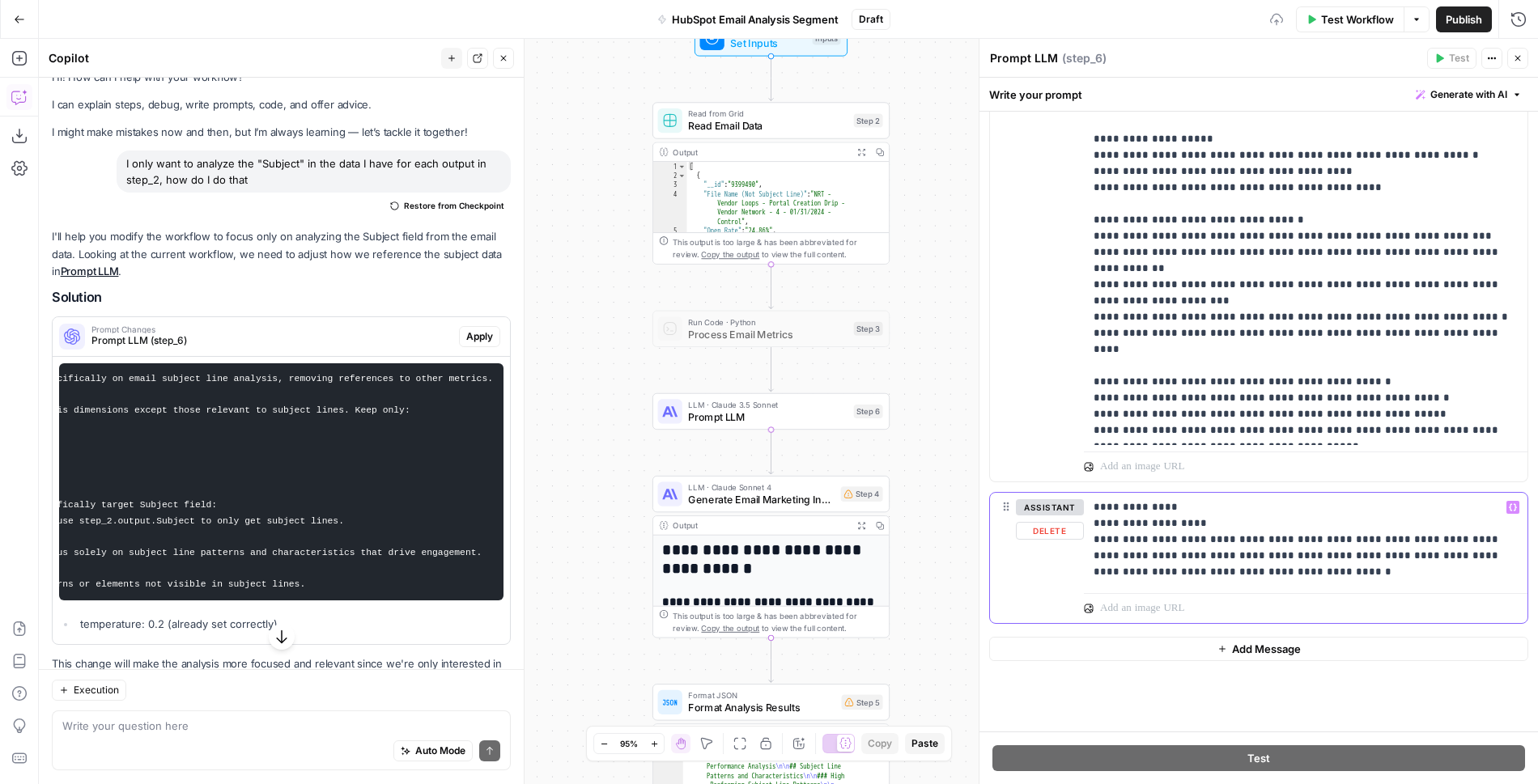 click on "**********" at bounding box center (1306, 540) 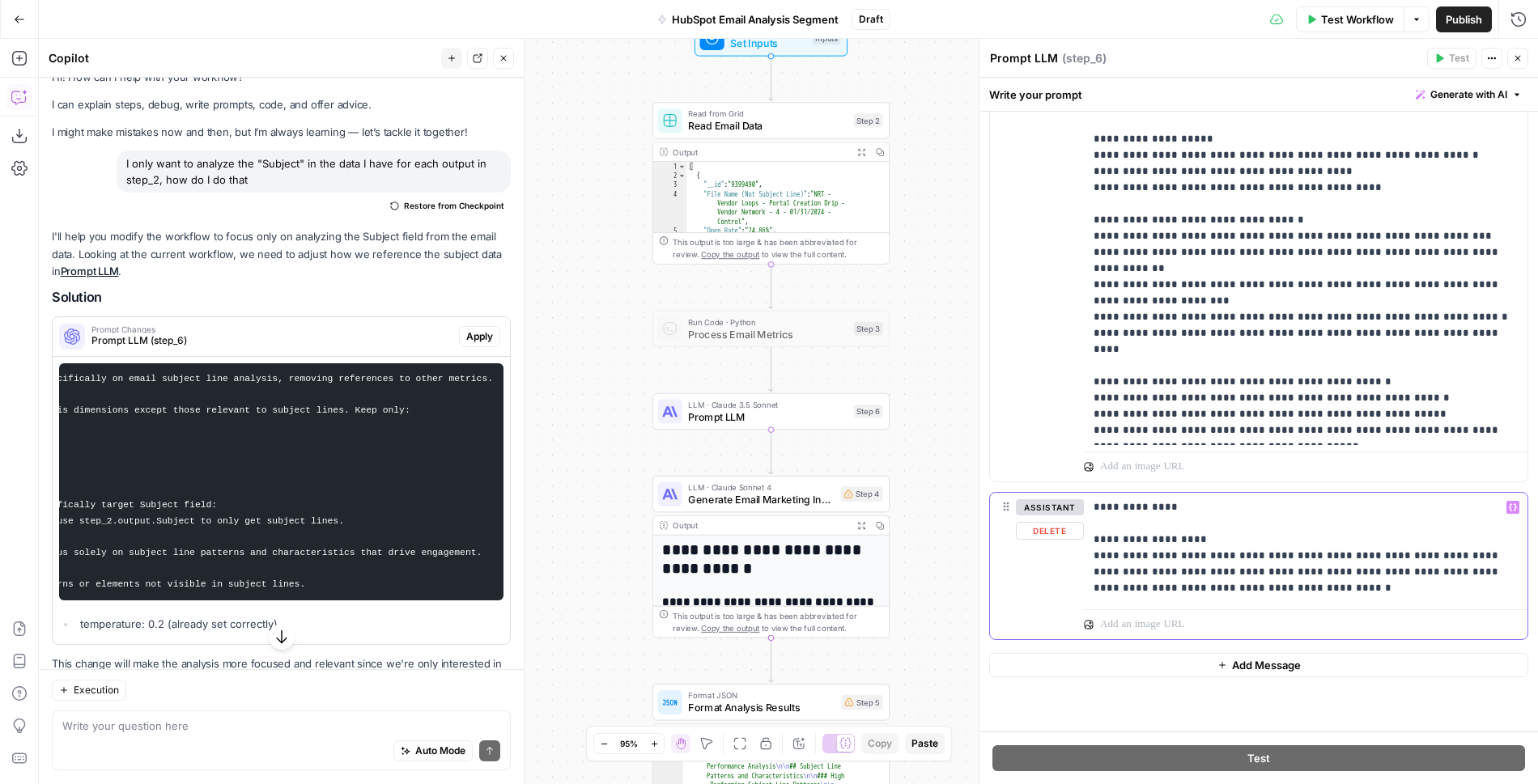 scroll, scrollTop: 528, scrollLeft: 0, axis: vertical 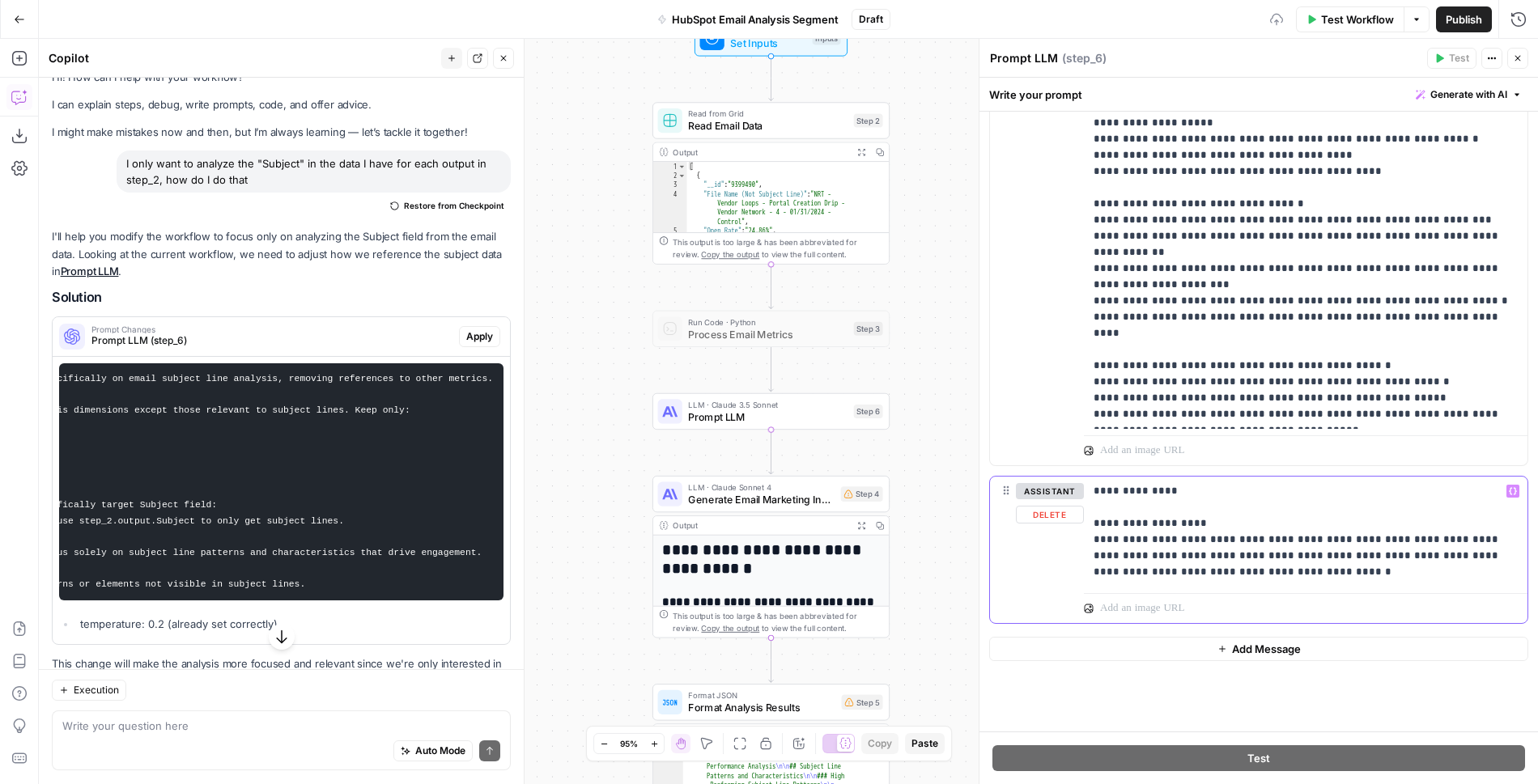 click on "**********" at bounding box center [1306, 532] 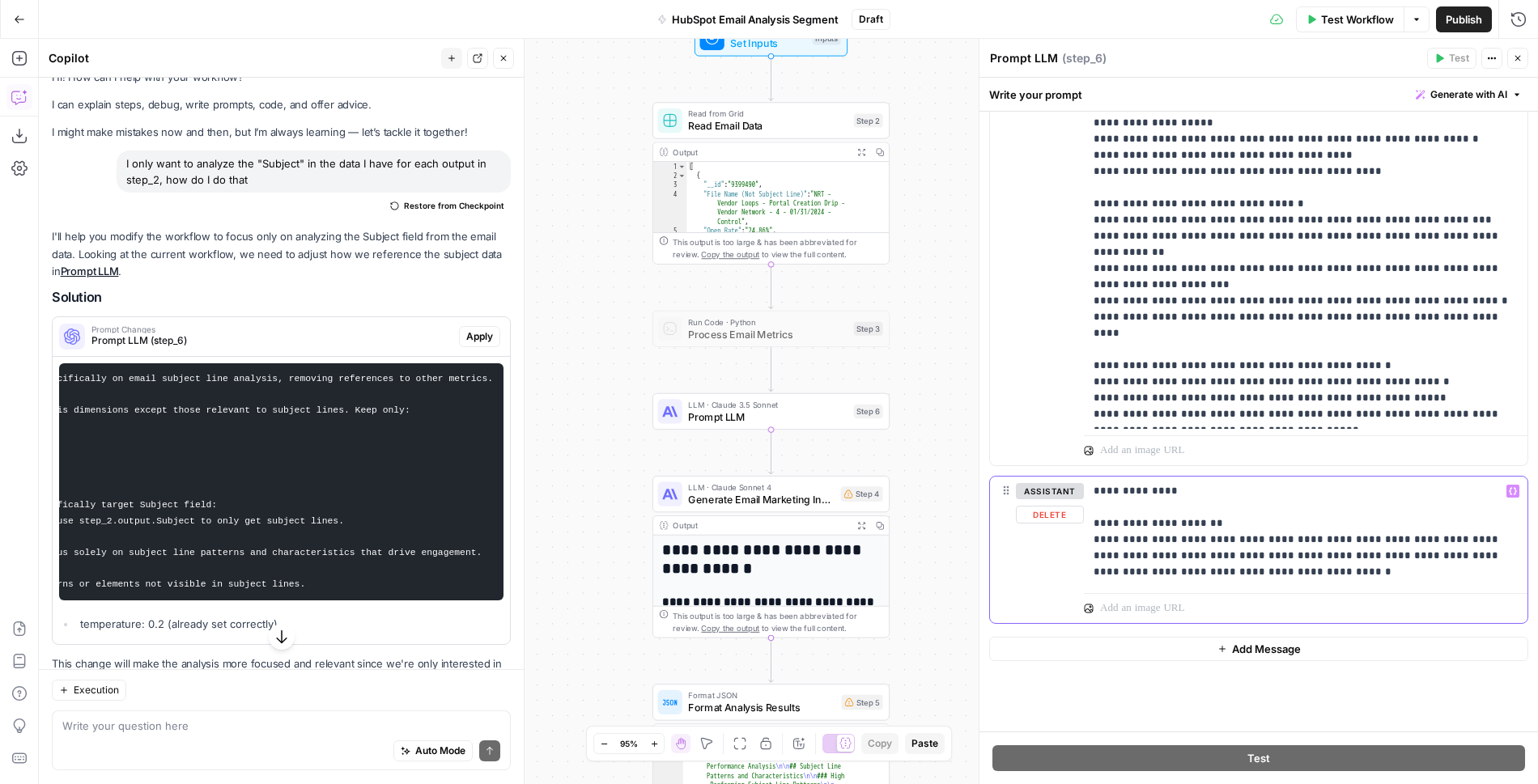 click on "**********" at bounding box center [1306, 532] 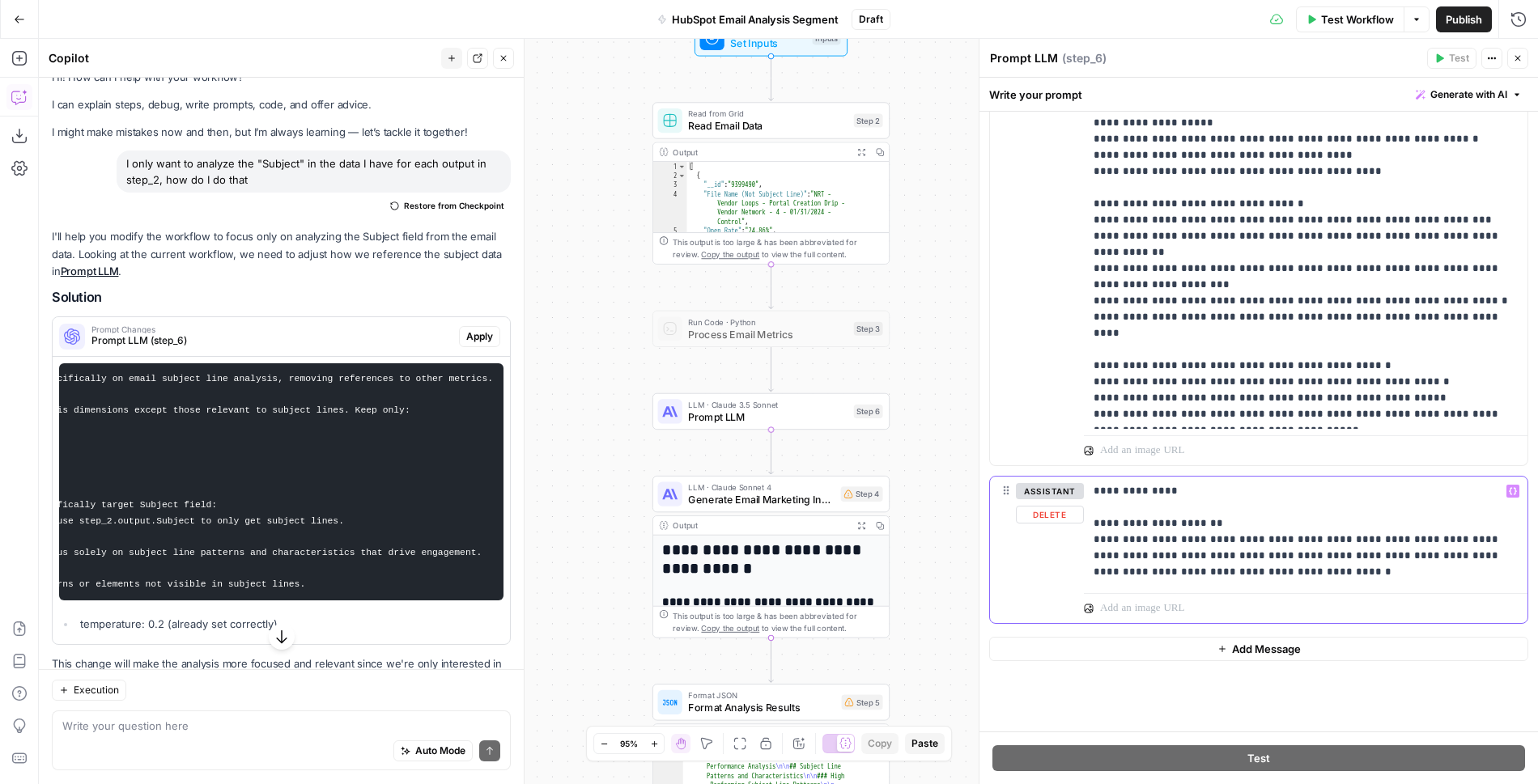 click on "**********" at bounding box center [1306, 532] 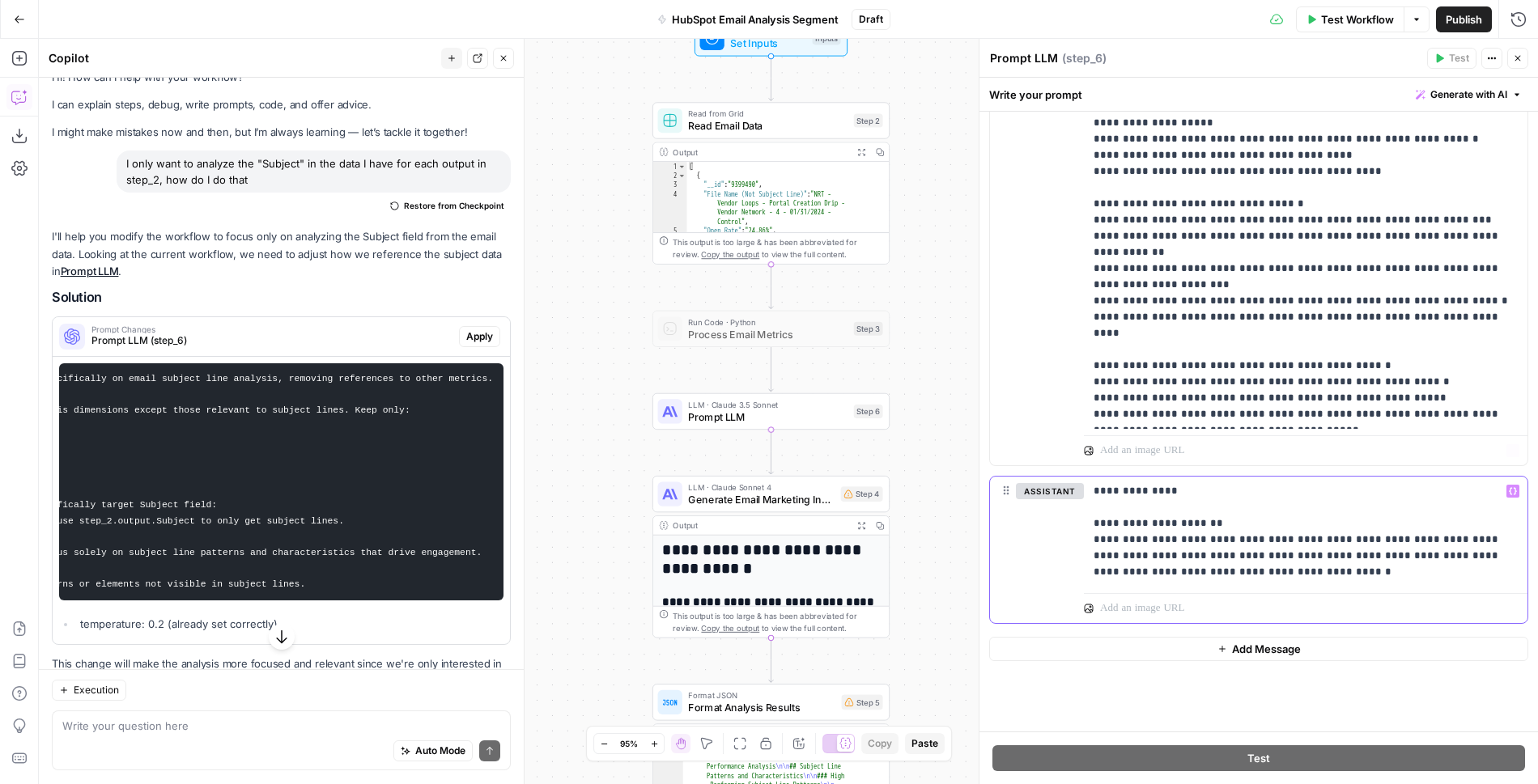 scroll, scrollTop: 536, scrollLeft: 0, axis: vertical 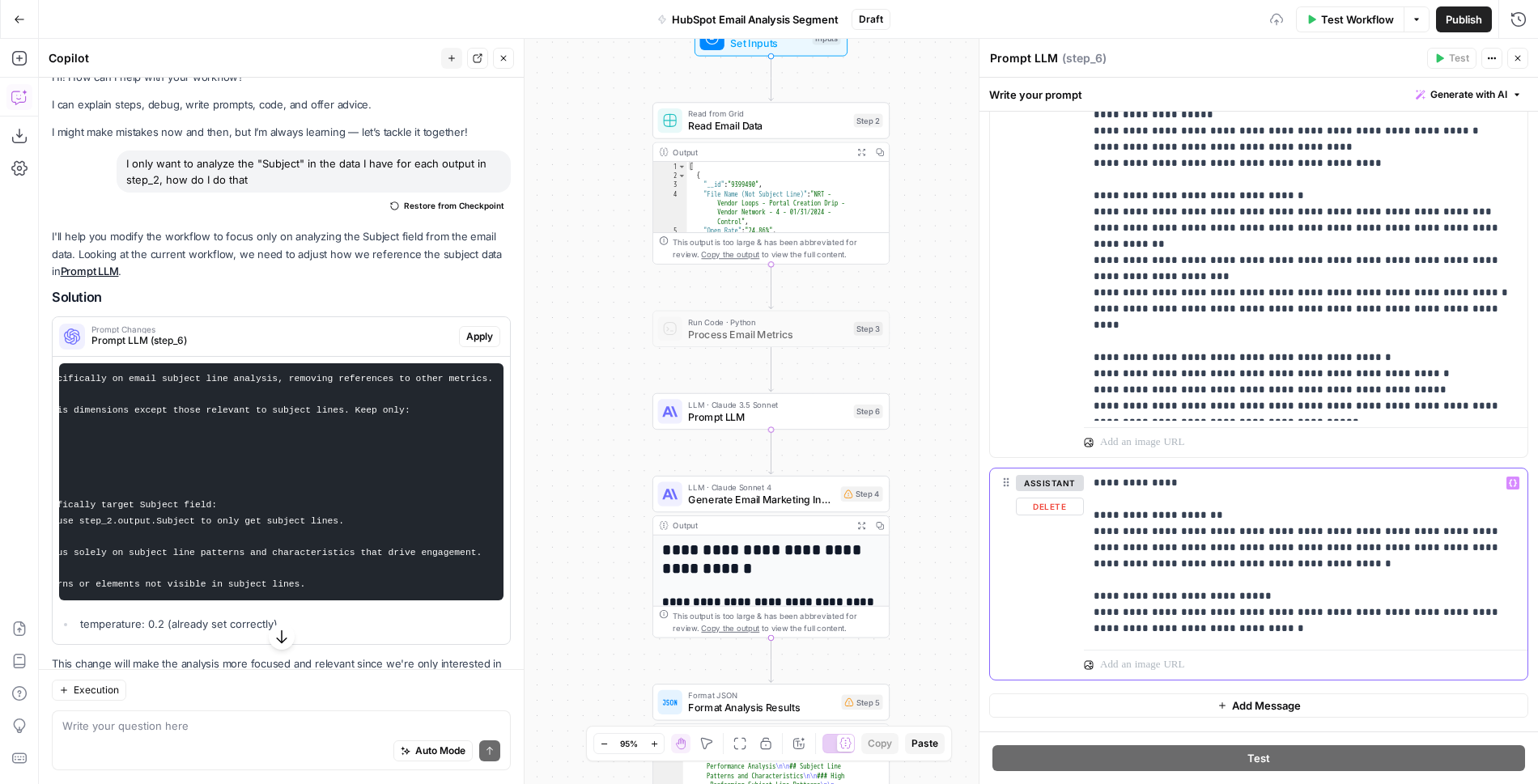 click on "**********" at bounding box center (1306, 556) 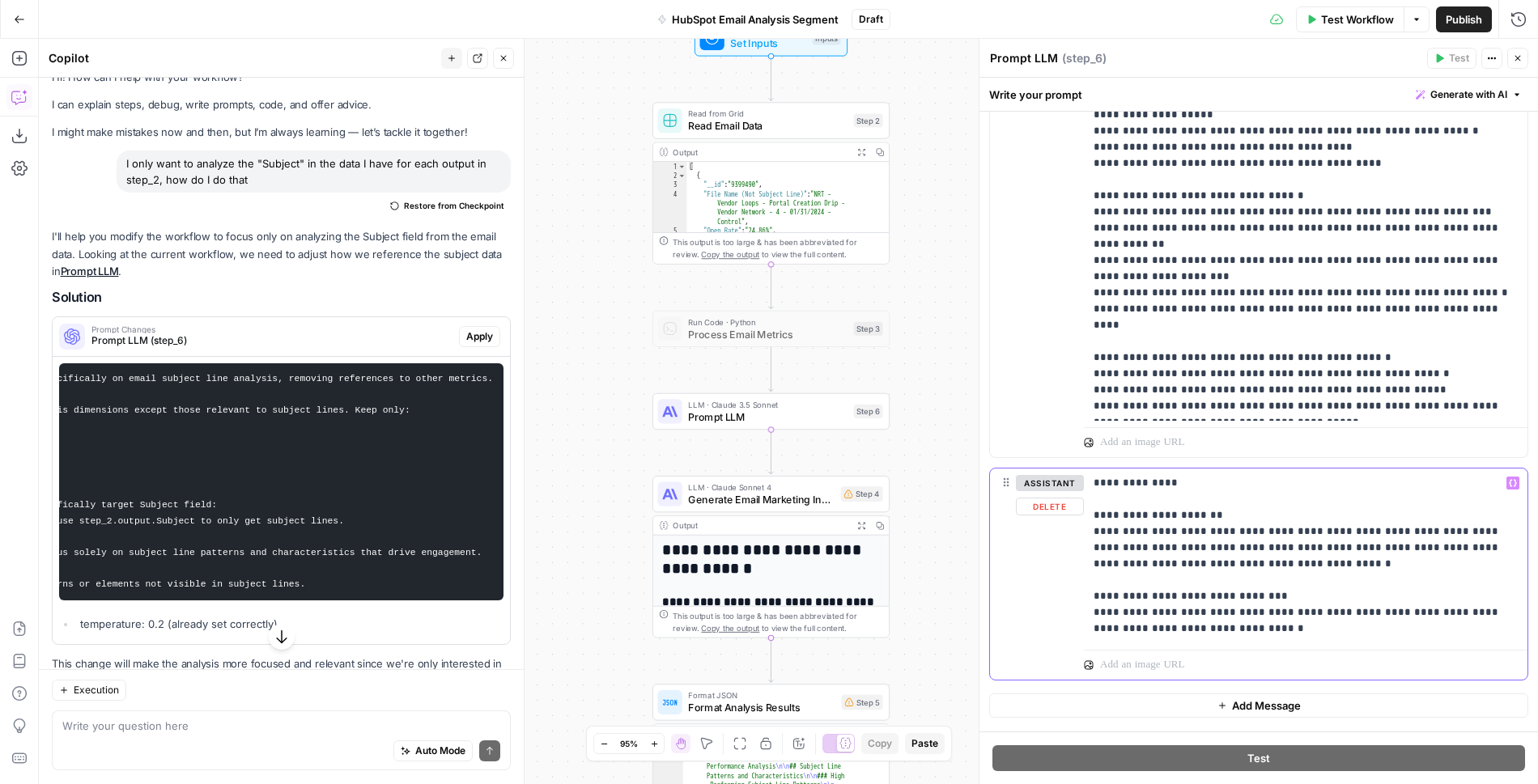 click on "**********" at bounding box center (1306, 556) 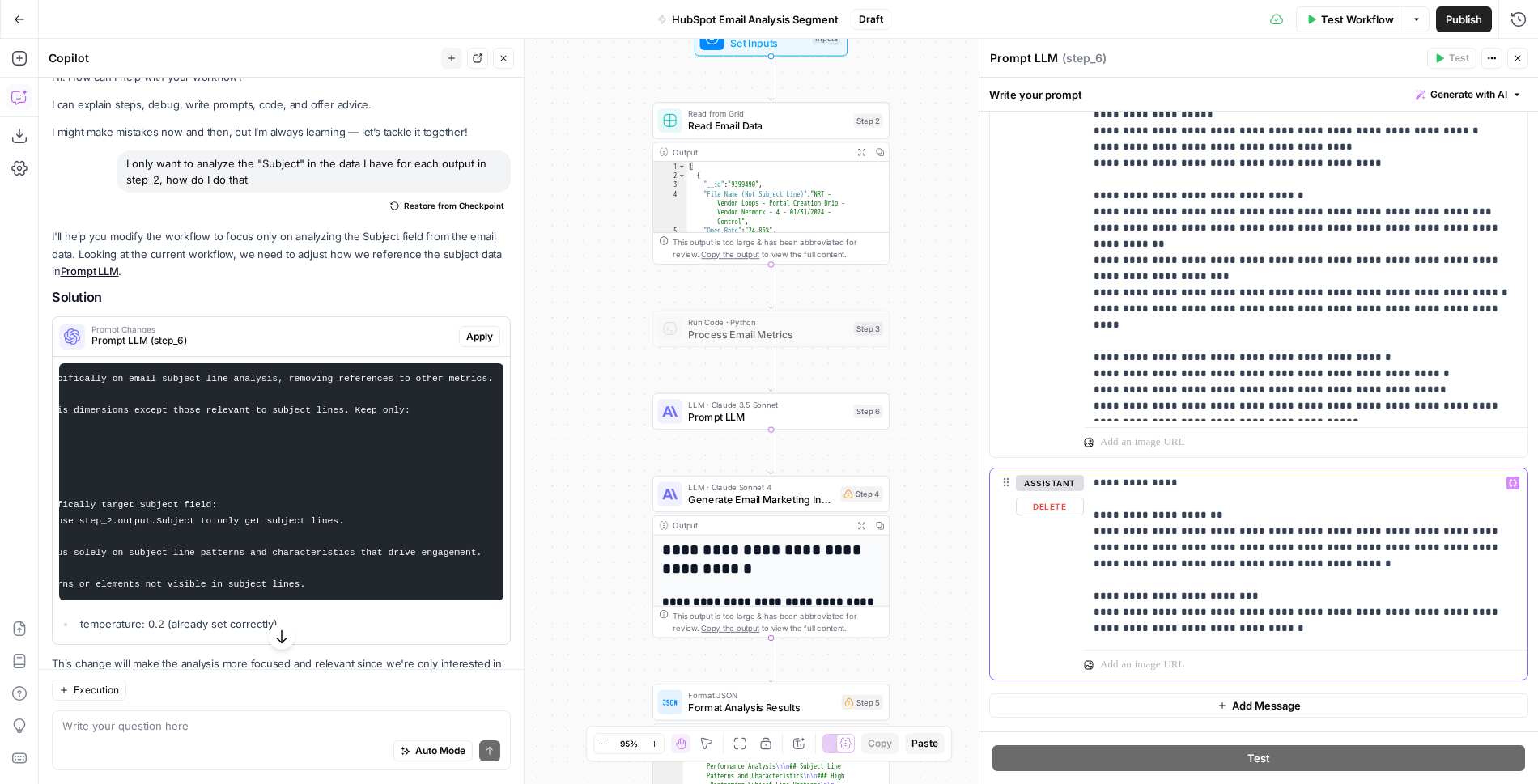 click on "**********" at bounding box center (1306, 556) 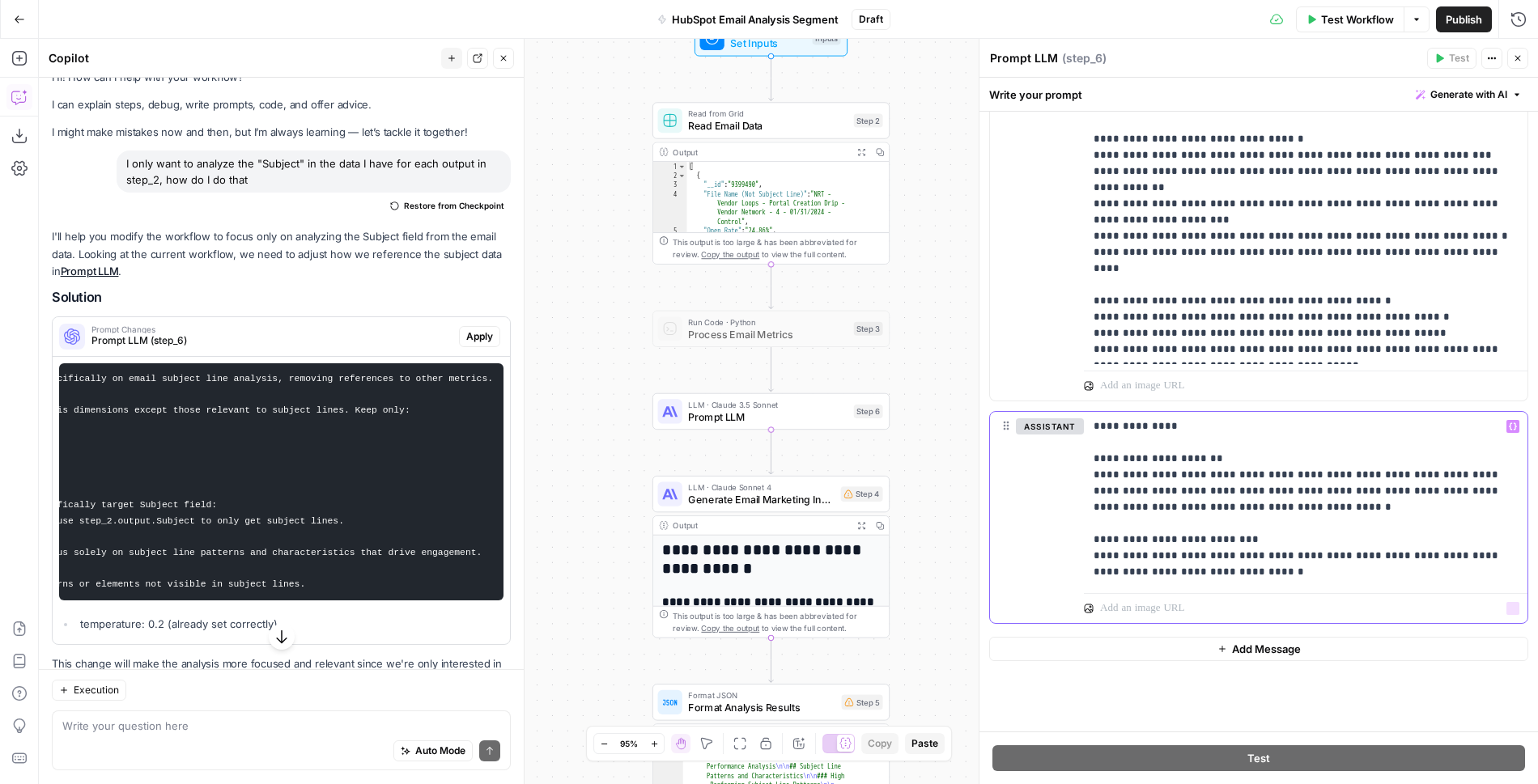 click on "**********" at bounding box center (1306, 499) 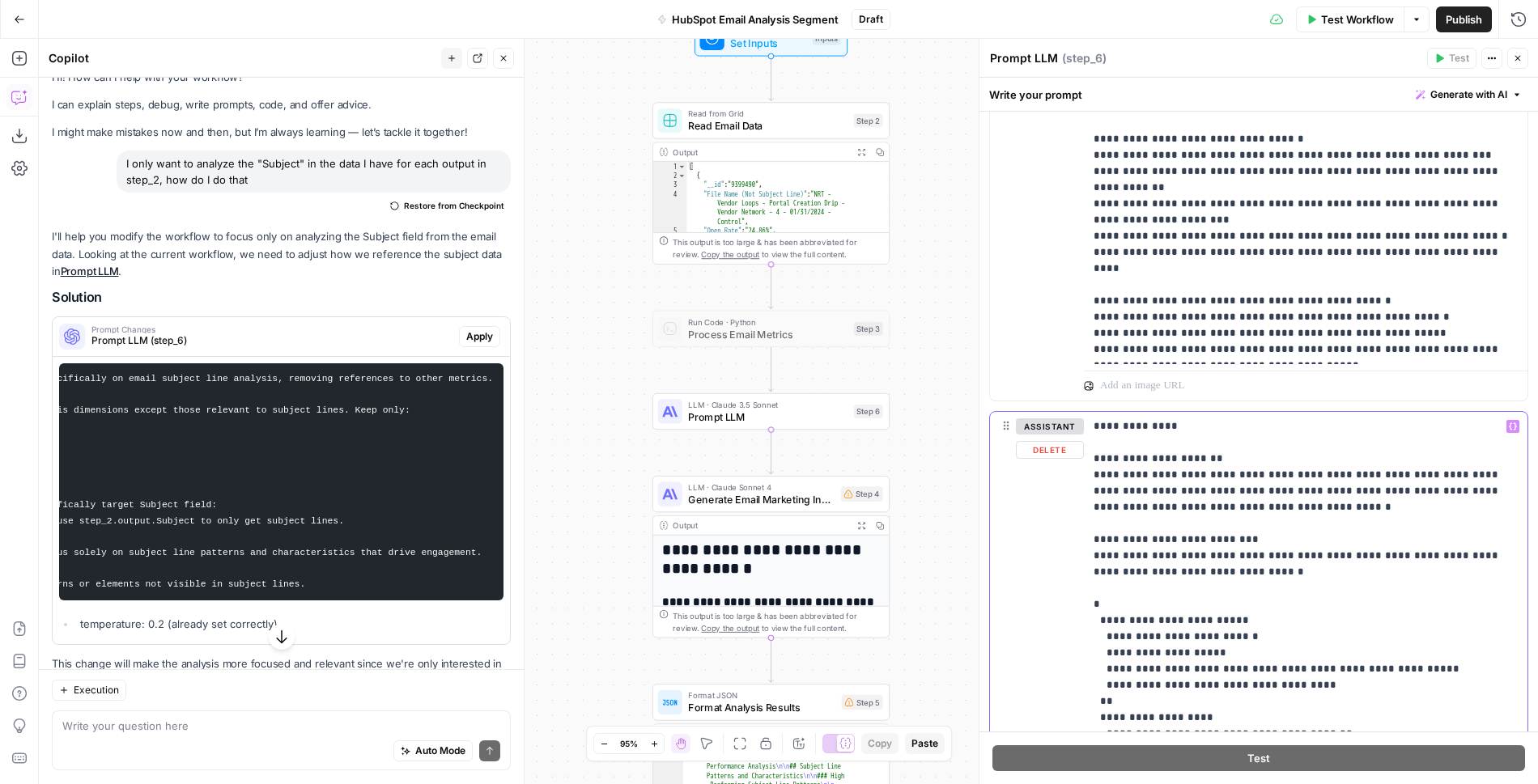 scroll, scrollTop: 98, scrollLeft: 0, axis: vertical 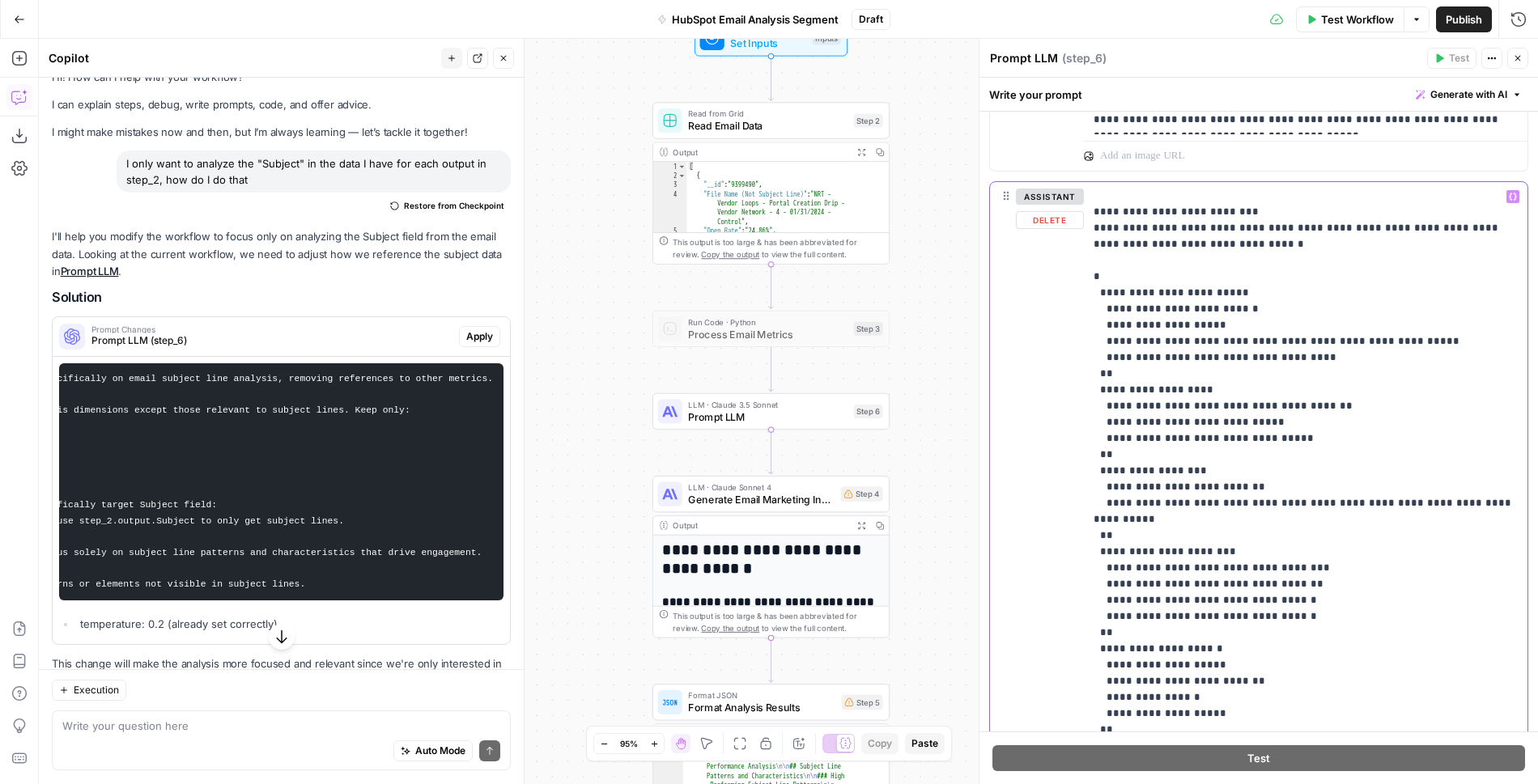 click on "**********" at bounding box center [1306, 463] 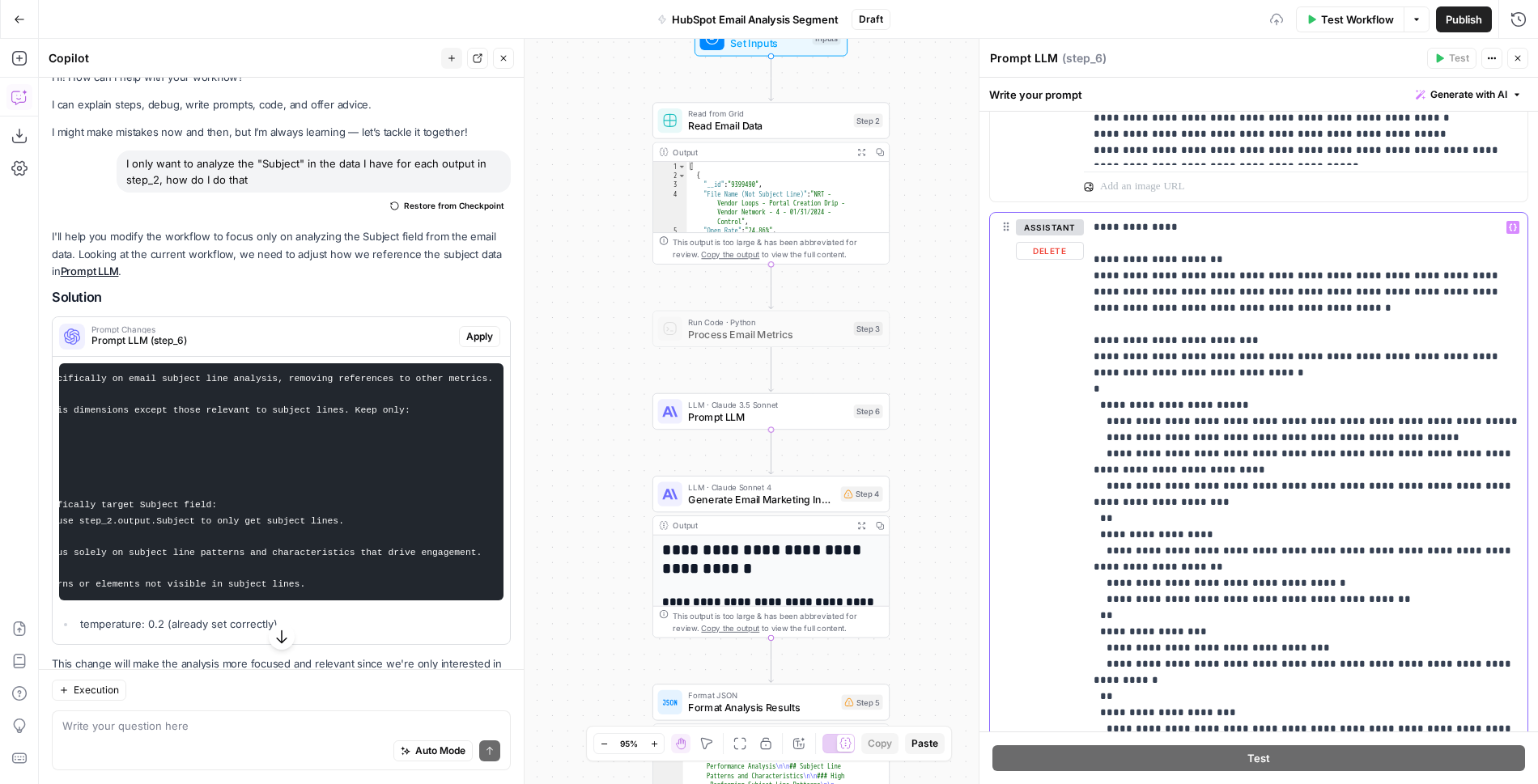 scroll, scrollTop: 775, scrollLeft: 0, axis: vertical 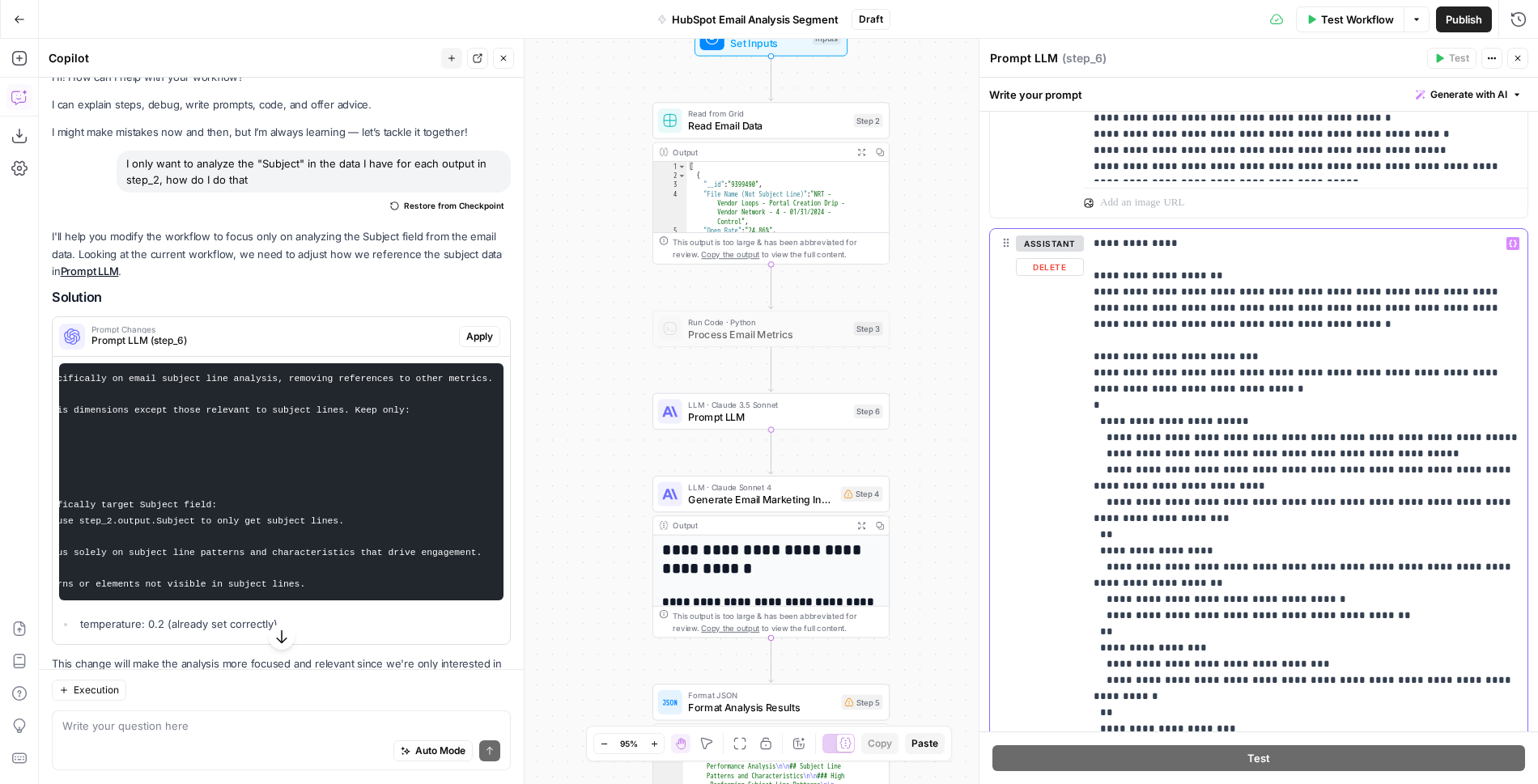 click on "**********" at bounding box center [1306, 632] 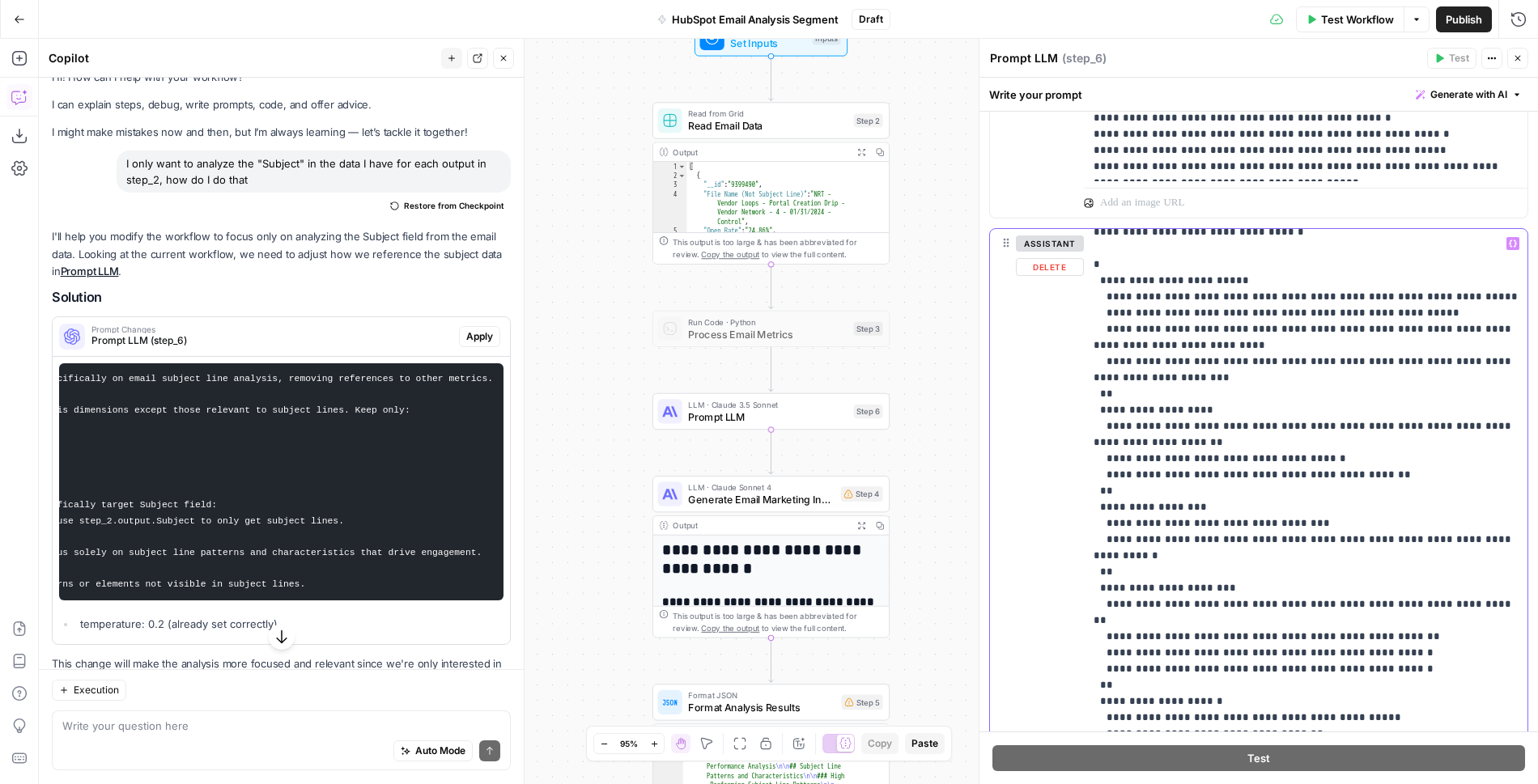 scroll, scrollTop: 163, scrollLeft: 0, axis: vertical 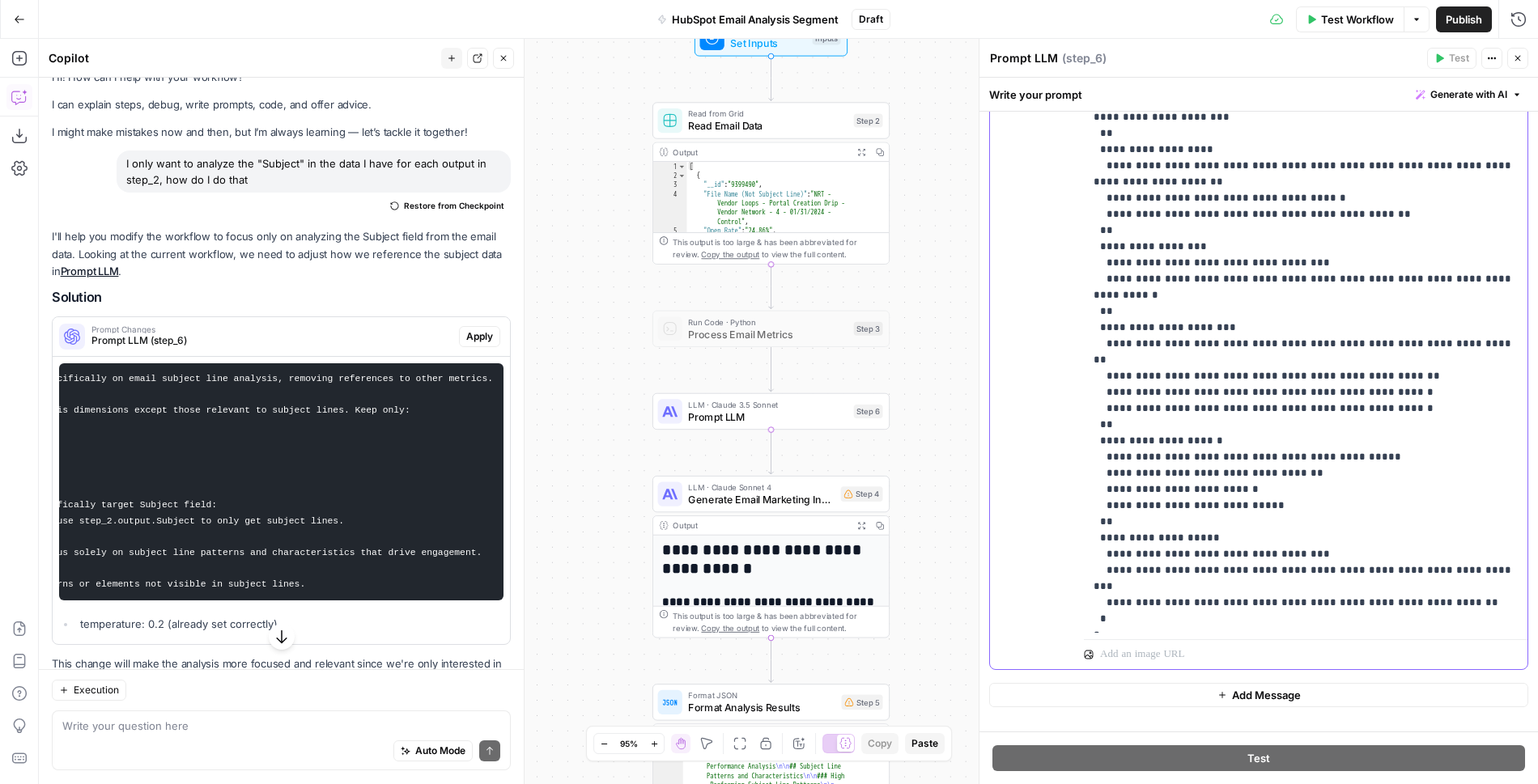 click on "**********" at bounding box center (1306, 222) 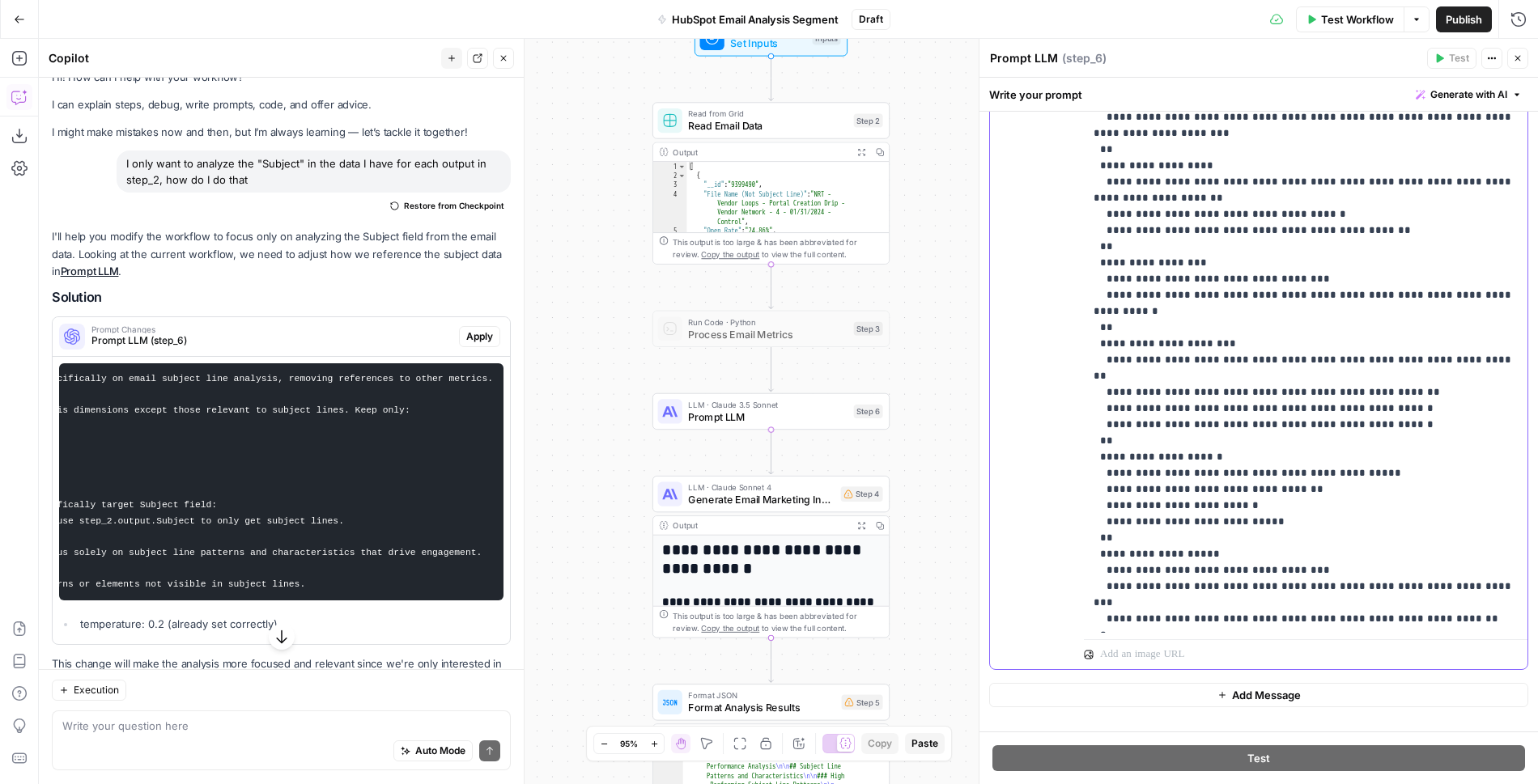 scroll, scrollTop: 0, scrollLeft: 0, axis: both 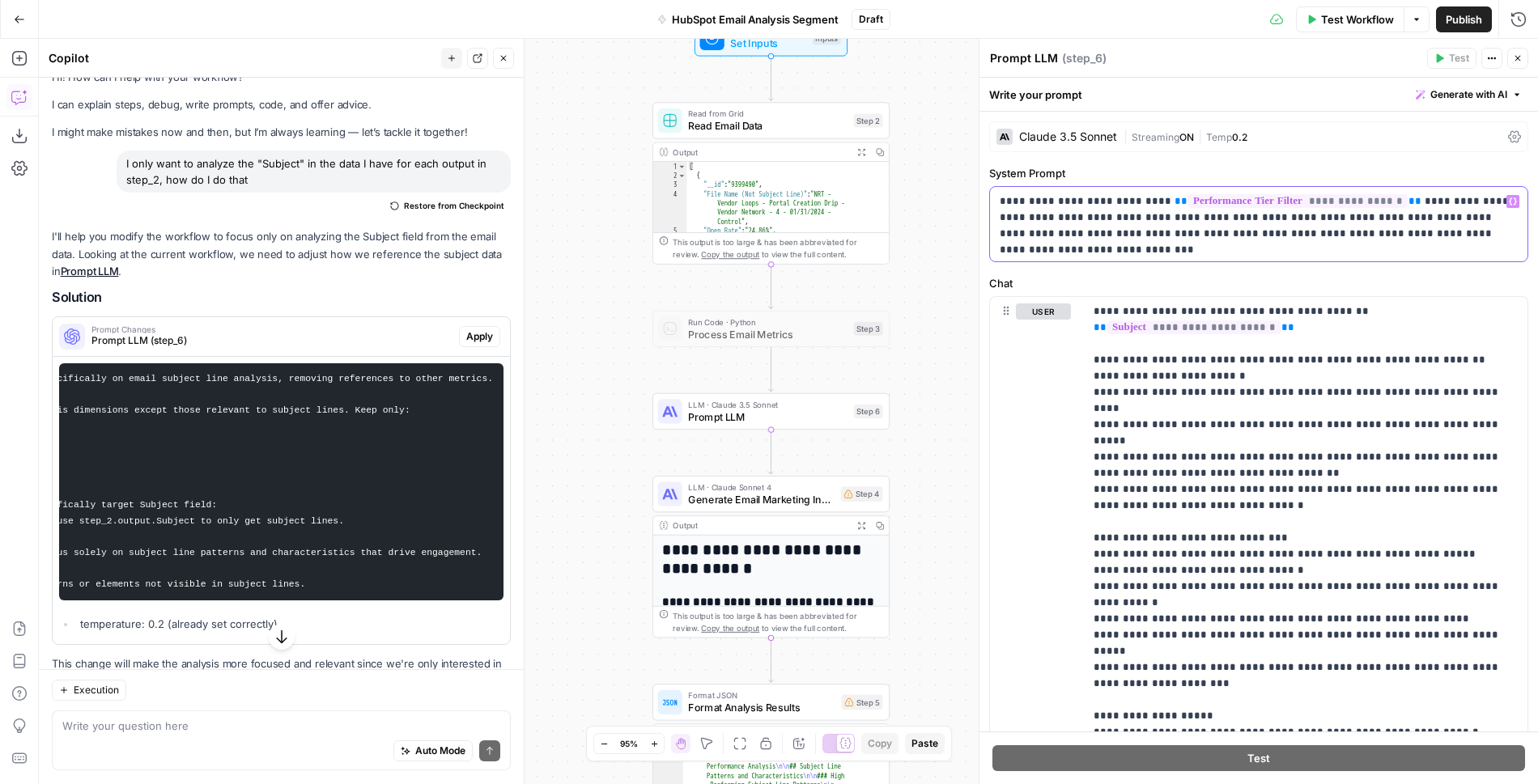 click on "**********" at bounding box center [1259, 224] 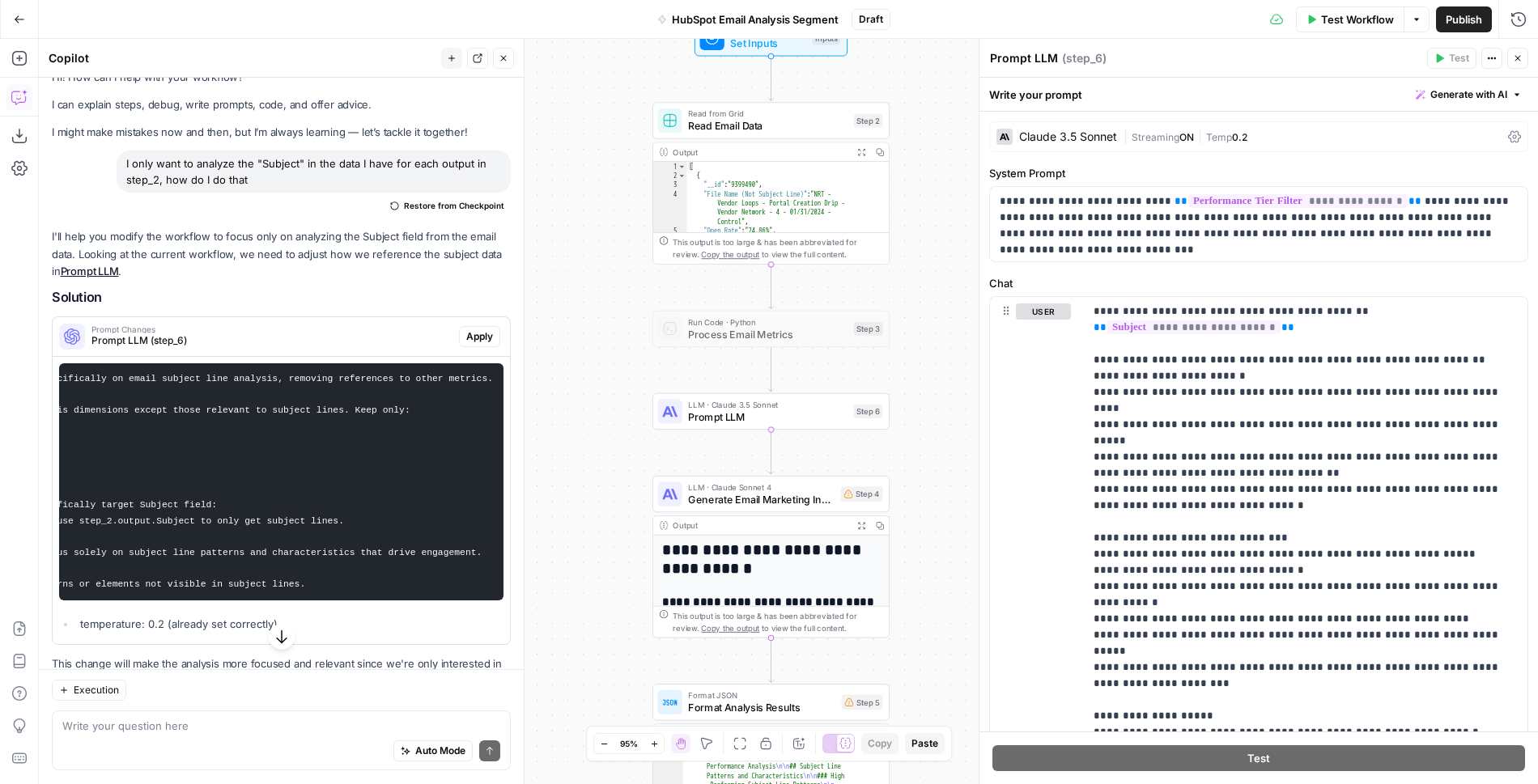 click 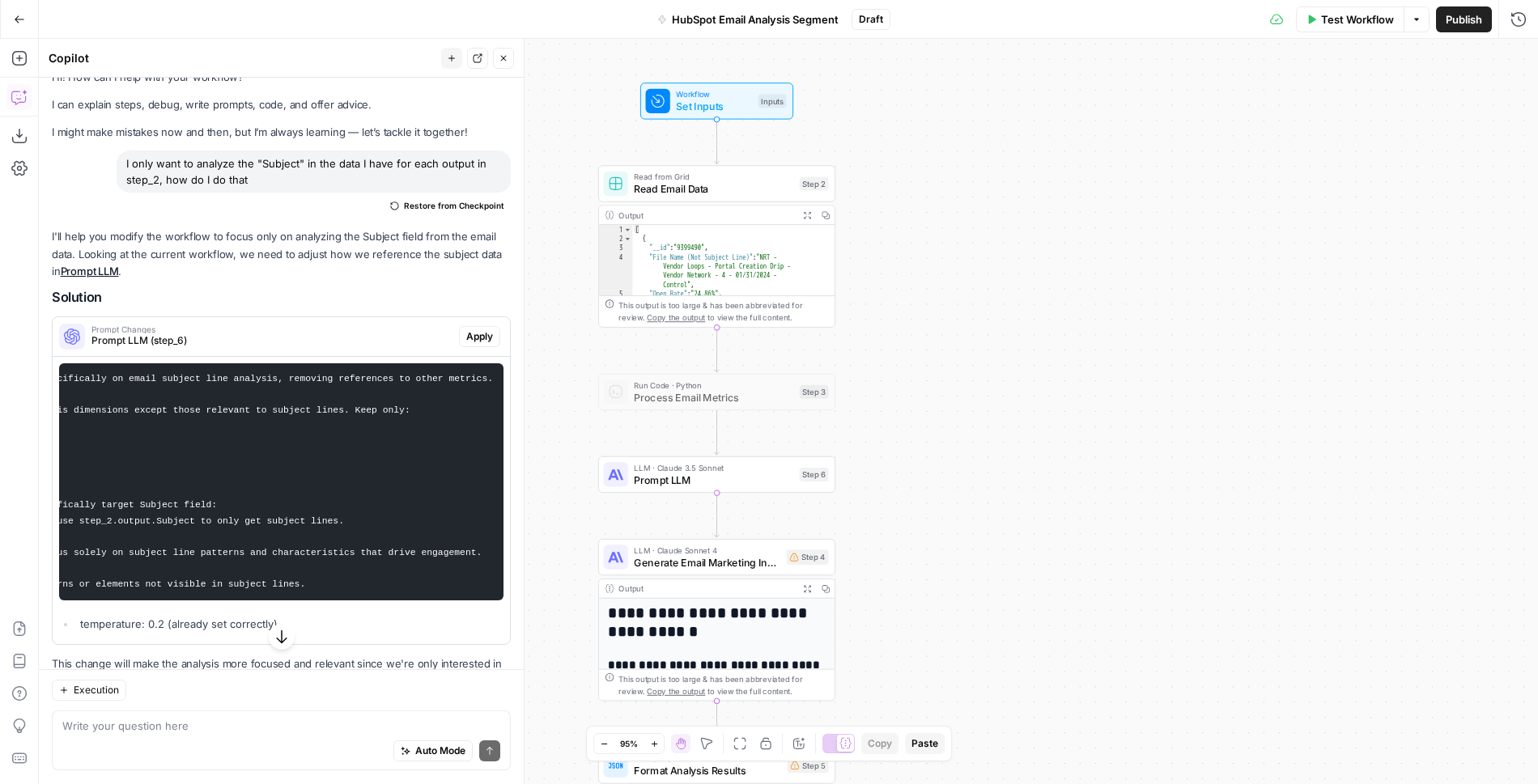 drag, startPoint x: 1020, startPoint y: 155, endPoint x: 966, endPoint y: 218, distance: 82.9759 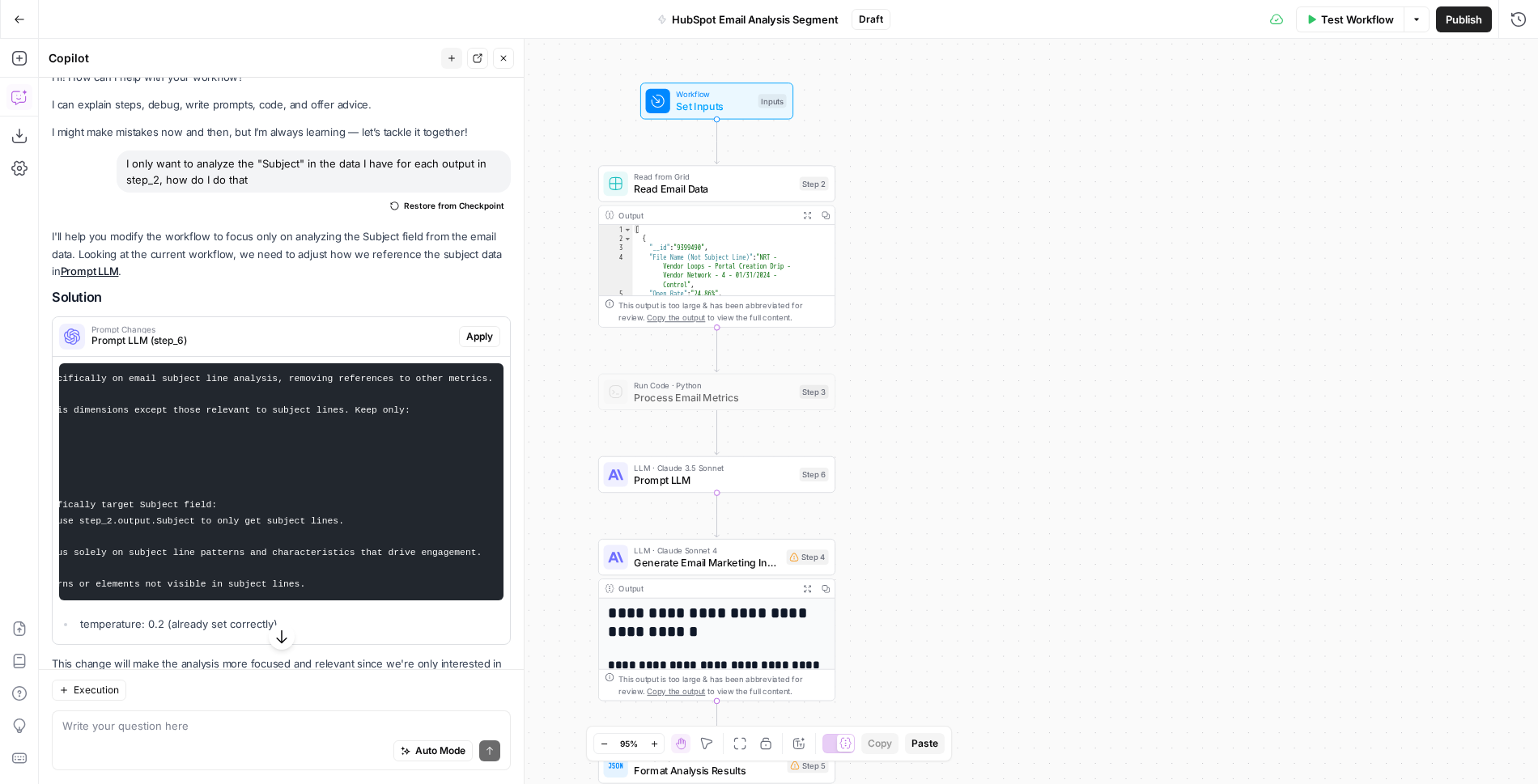 click on "Workflow Set Inputs Inputs Read from Grid Read Email Data Step 2 Output Expand Output Copy 1 2 3 4 5 6 [    {      "__id" :  "9399490" ,      "File Name (Not Subject Line)" :  "NRT -           Vendor Loops - Portal Creation Drip -           Vendor Network - 4 - 01/31/2024 -           Control" ,      "Open Rate" :  "24.86%" ,      "Unique Opens" :  "3144" ,     XXXXXXXXXXXXXXXXXXXXXXXXXXXXXXXXXXXXXXXXXXXXXXXXXXXXXXXXXXXXXXXXXXXXXXXXXXXXXXXXXXXXXXXXXXXXXXXXXXXXXXXXXXXXXXXXXXXXXXXXXXXXXXXXXXXXXXXXXXXXXXXXXXXXXXXXXXXXXXXXXXXXXXXXXXXXXXXXXXXXXXXXXXXXXXXXXXXXXXXXXXXXXXXXXXXXXXXXXXXXXXXXXXXXXXXXXXXXXXXXXXXXXXXXXXXXXXXXXXXXXXXXXXXXXXXXXXXXXXXXXXXXXXXXXXXXXXXXXXXXXXXXXXXXXXXXXXXXXXXXXXXXXXXXXXXXXXXXXXXXXXXXXXXXXXXXXXXXXXXXXXXXXXXXXXXXXXXXXXXXXXXXXXXXXXXXXXXXXXXXXXXXXXXXXXXXXXXXXXXXXXXXXXXXXXXXXXXXXXXXXXXXXXXXXXXXXXXXXXXXXXXXXXXXXXXXXXXXXXXXXXXXXXXXXXXXXXXXXXXXXXXXXXXXXXXX This output is too large & has been abbreviated for review.   Copy the output   to view the full content. Step 3 Step 6" at bounding box center [788, 411] 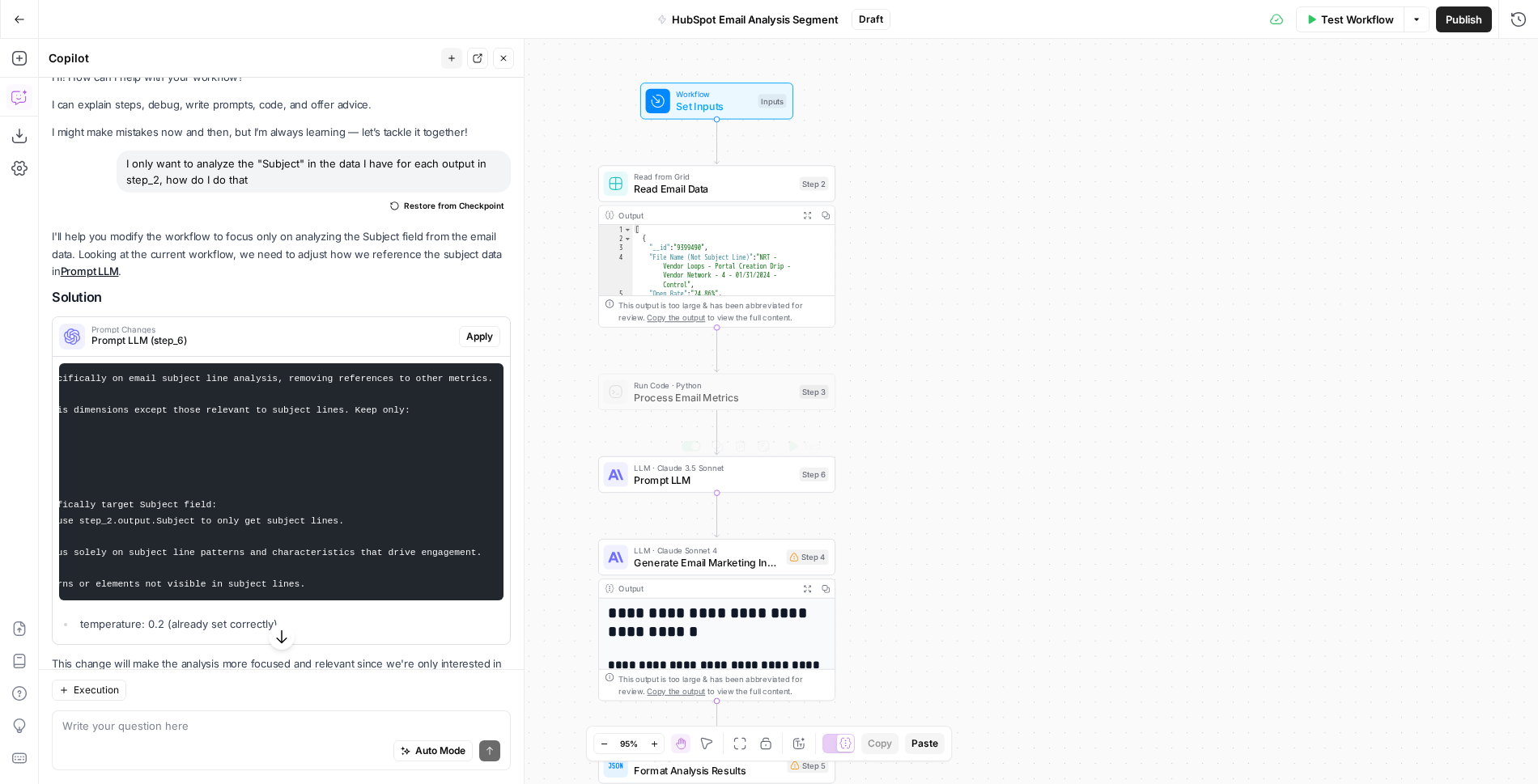 click on "Prompt LLM" at bounding box center [713, 480] 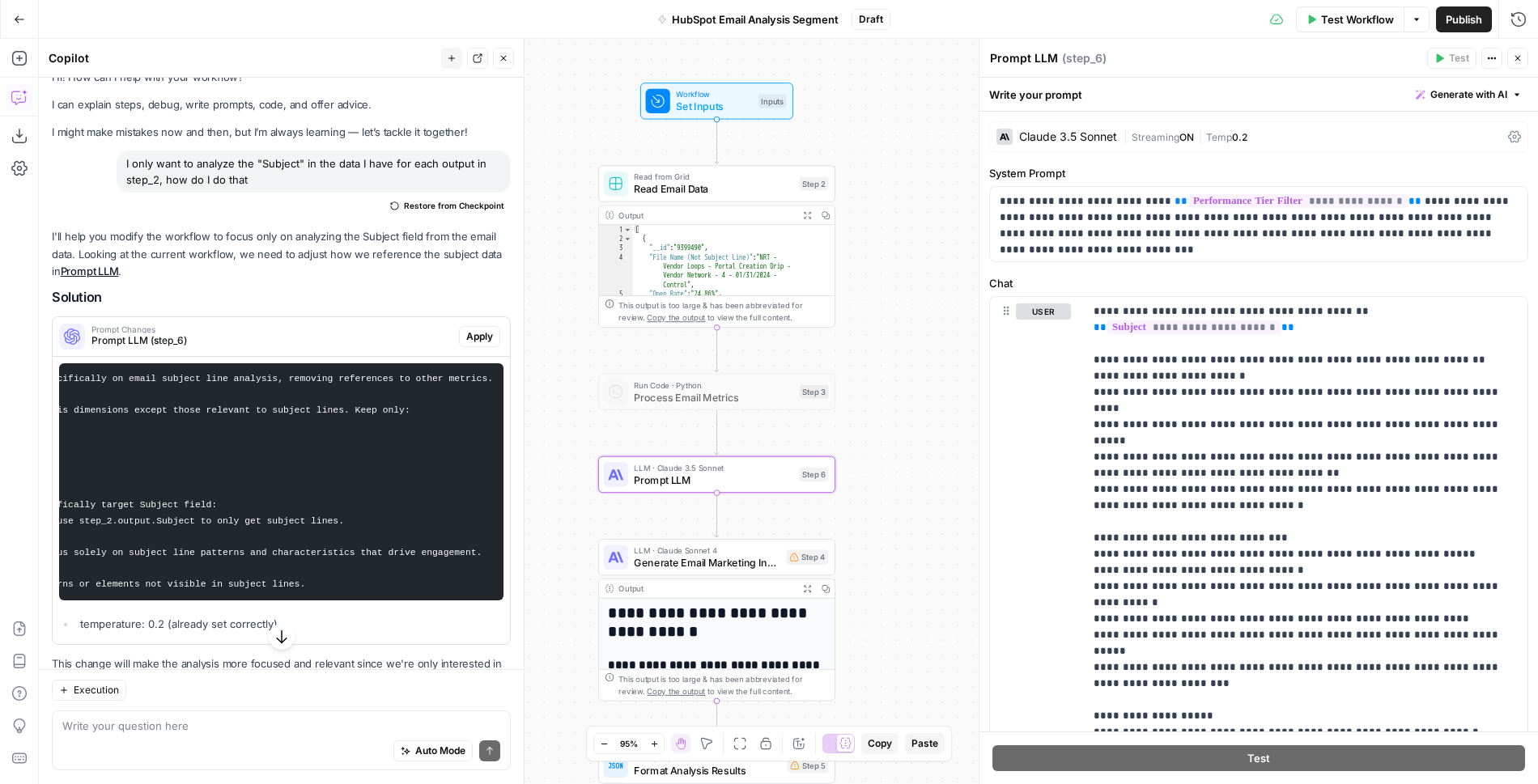 click on "Prompt LLM" at bounding box center (1024, 58) 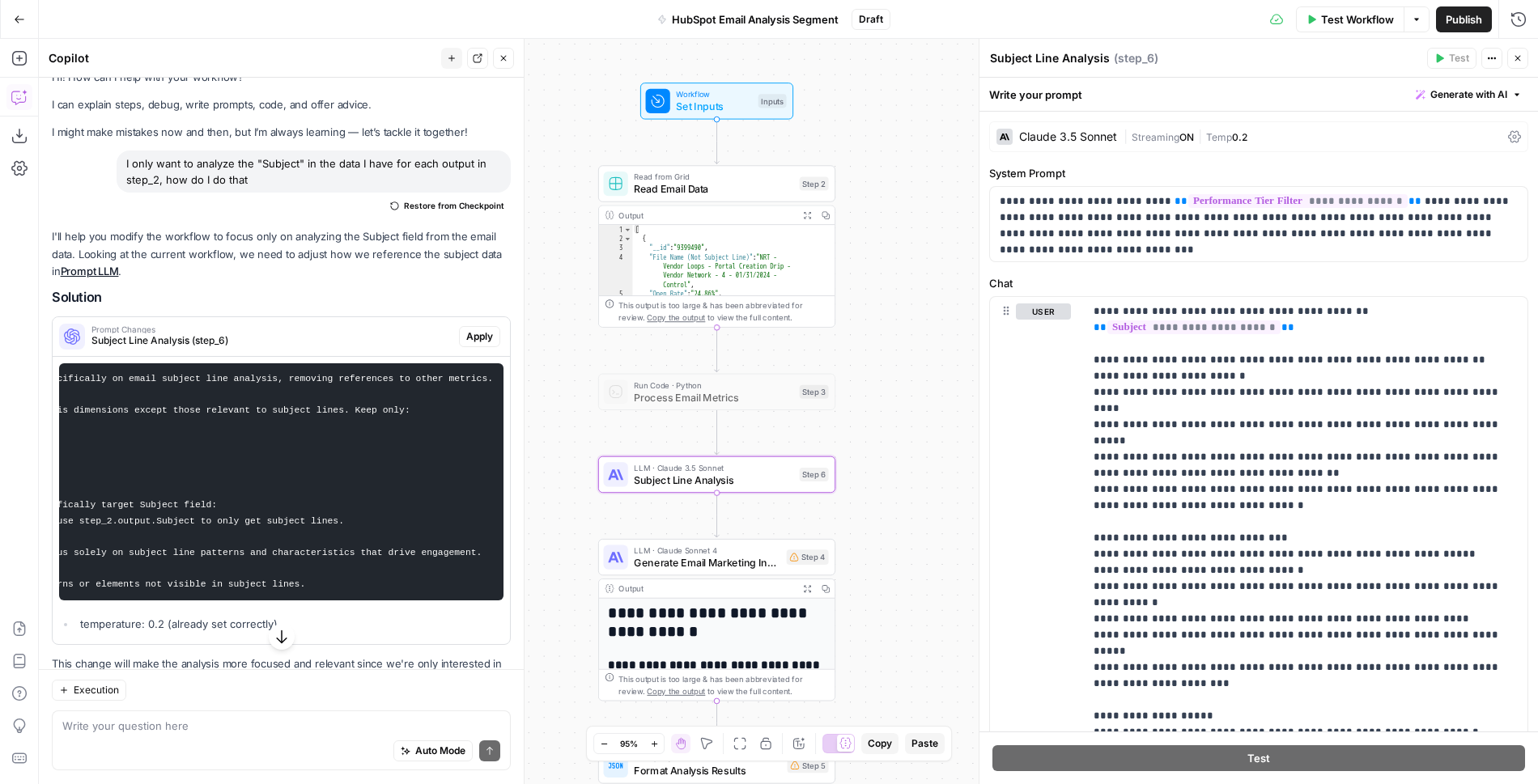type on "Subject Line Analysis" 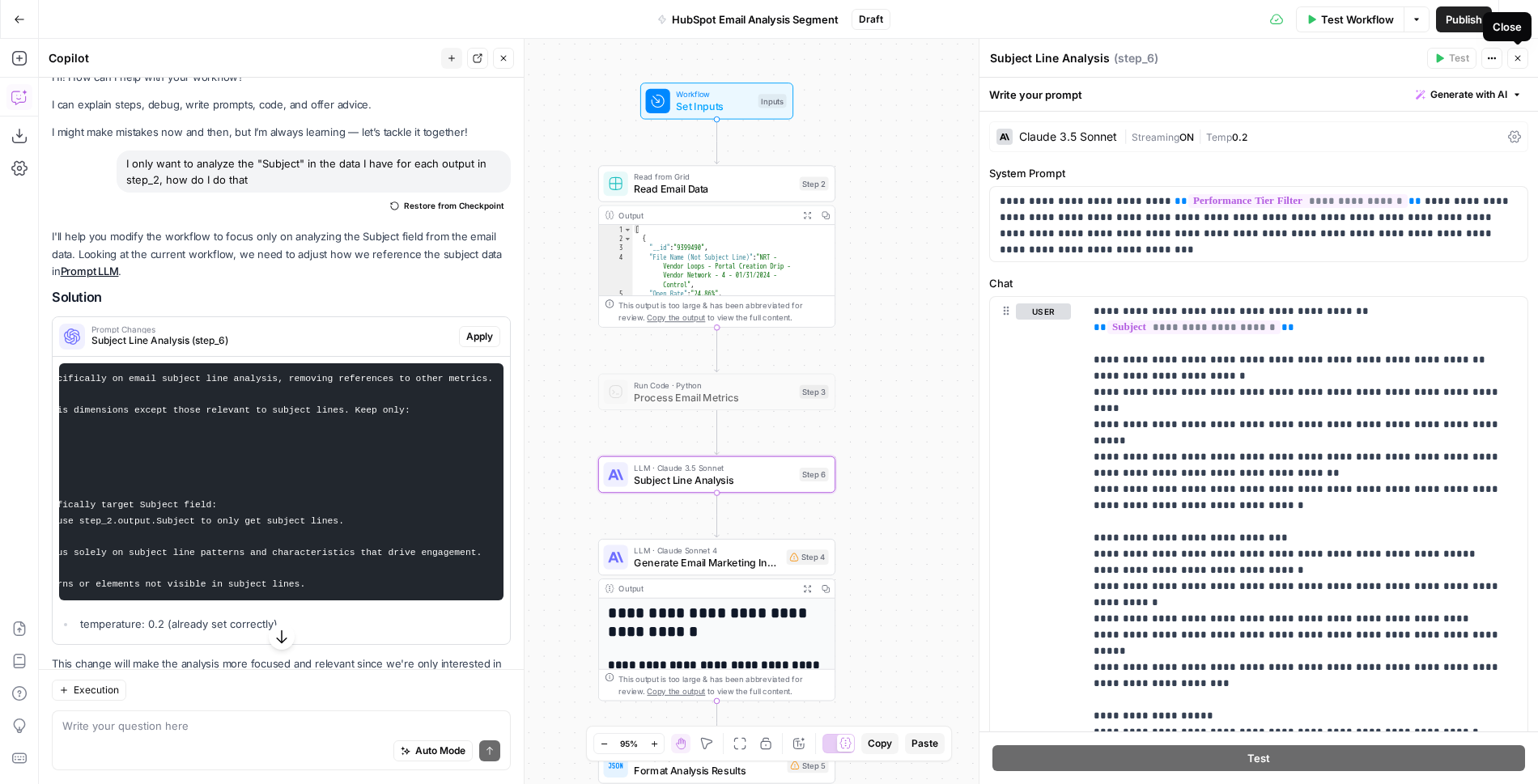 click on "Close" at bounding box center [1518, 58] 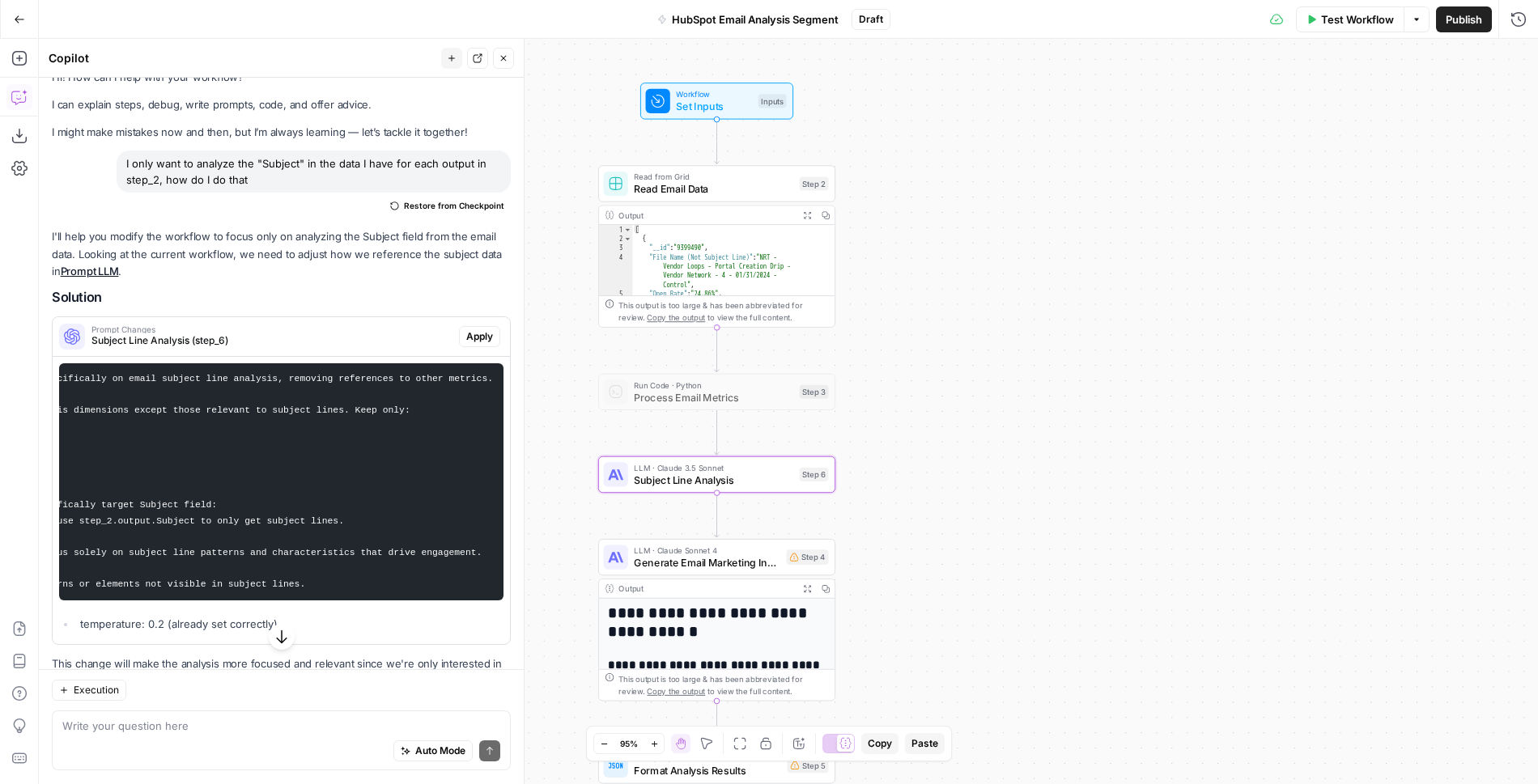 click on "Test Workflow" at bounding box center (1357, 19) 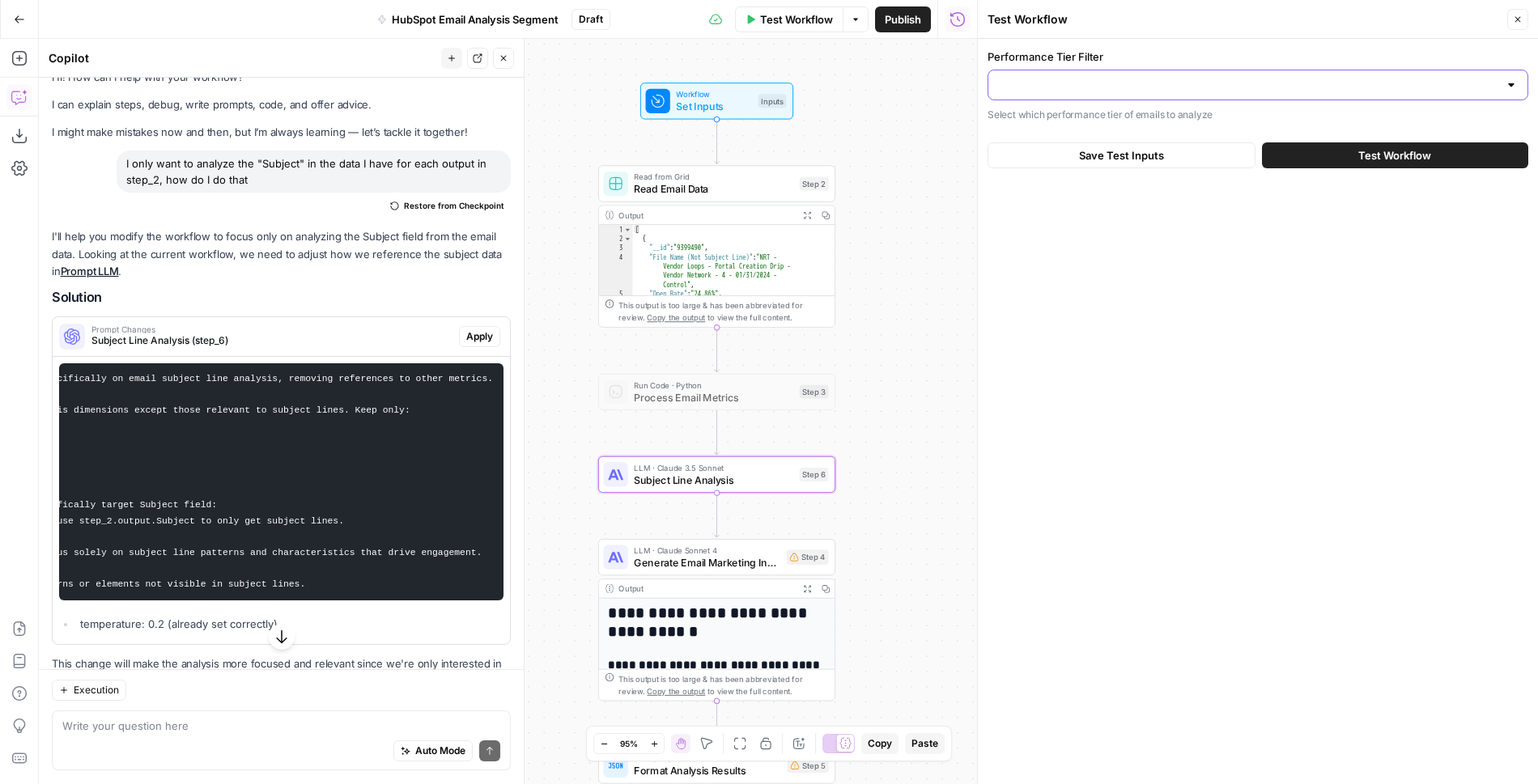 click on "Performance Tier Filter" at bounding box center [1248, 85] 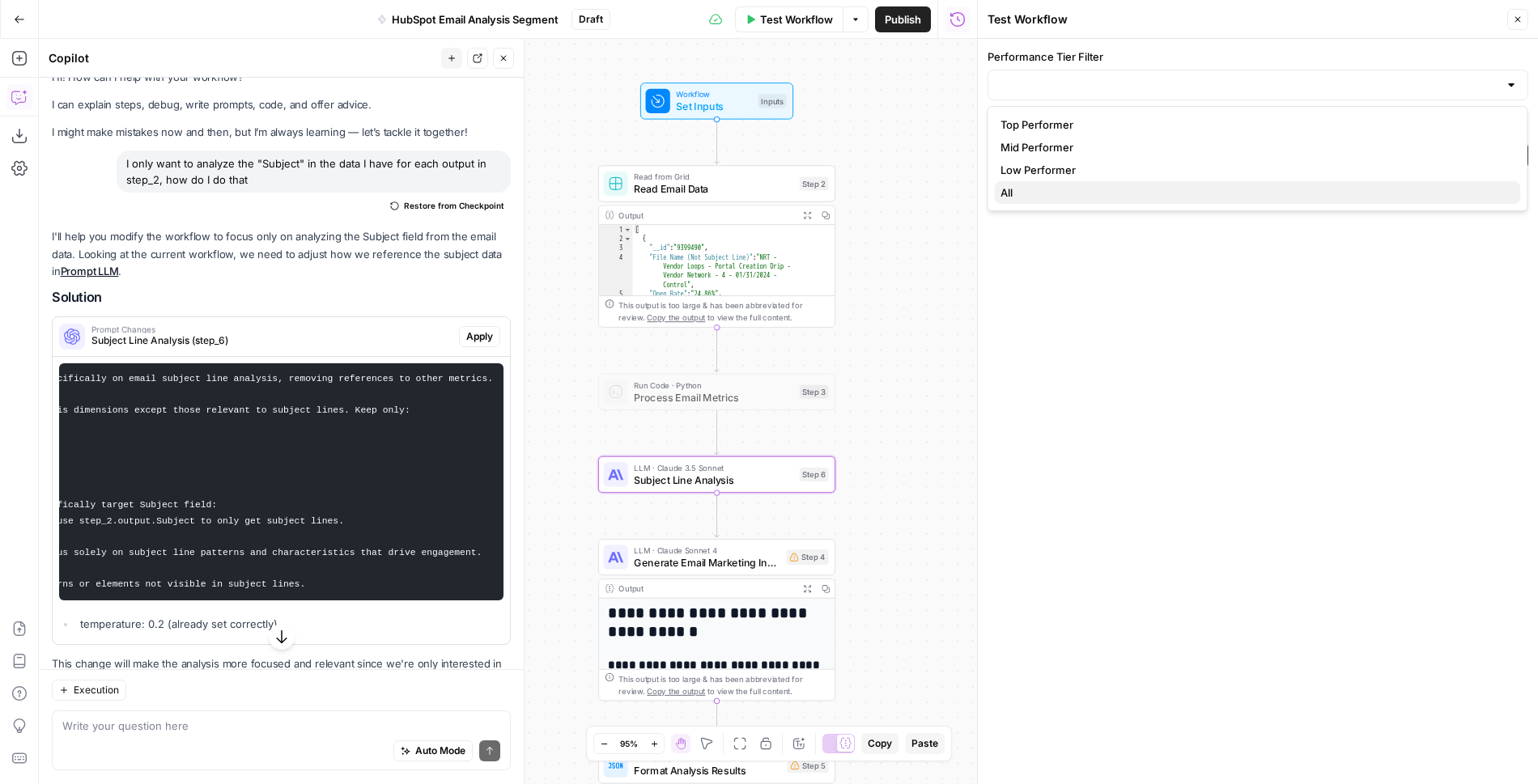 click on "All" at bounding box center (1254, 193) 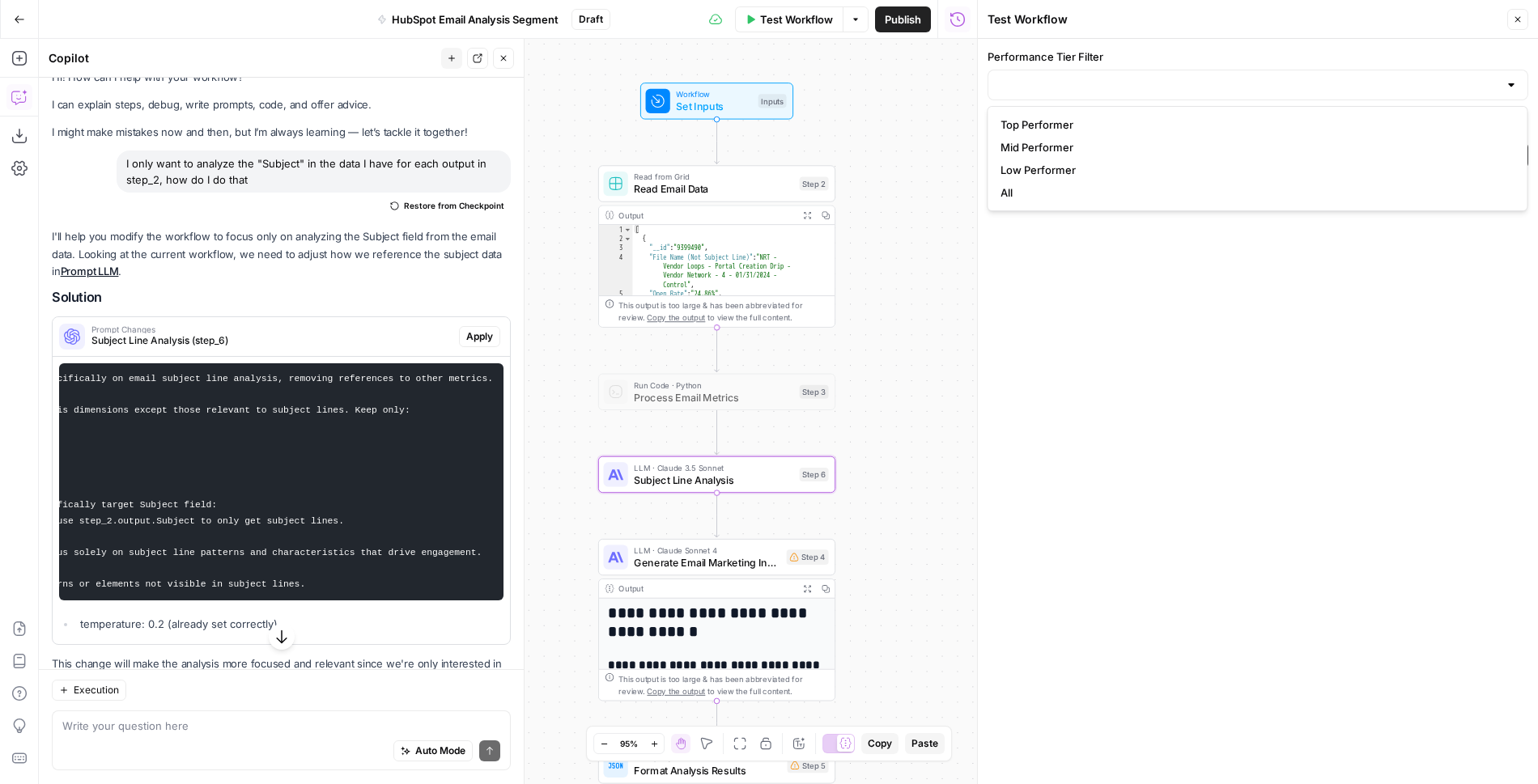 type on "All" 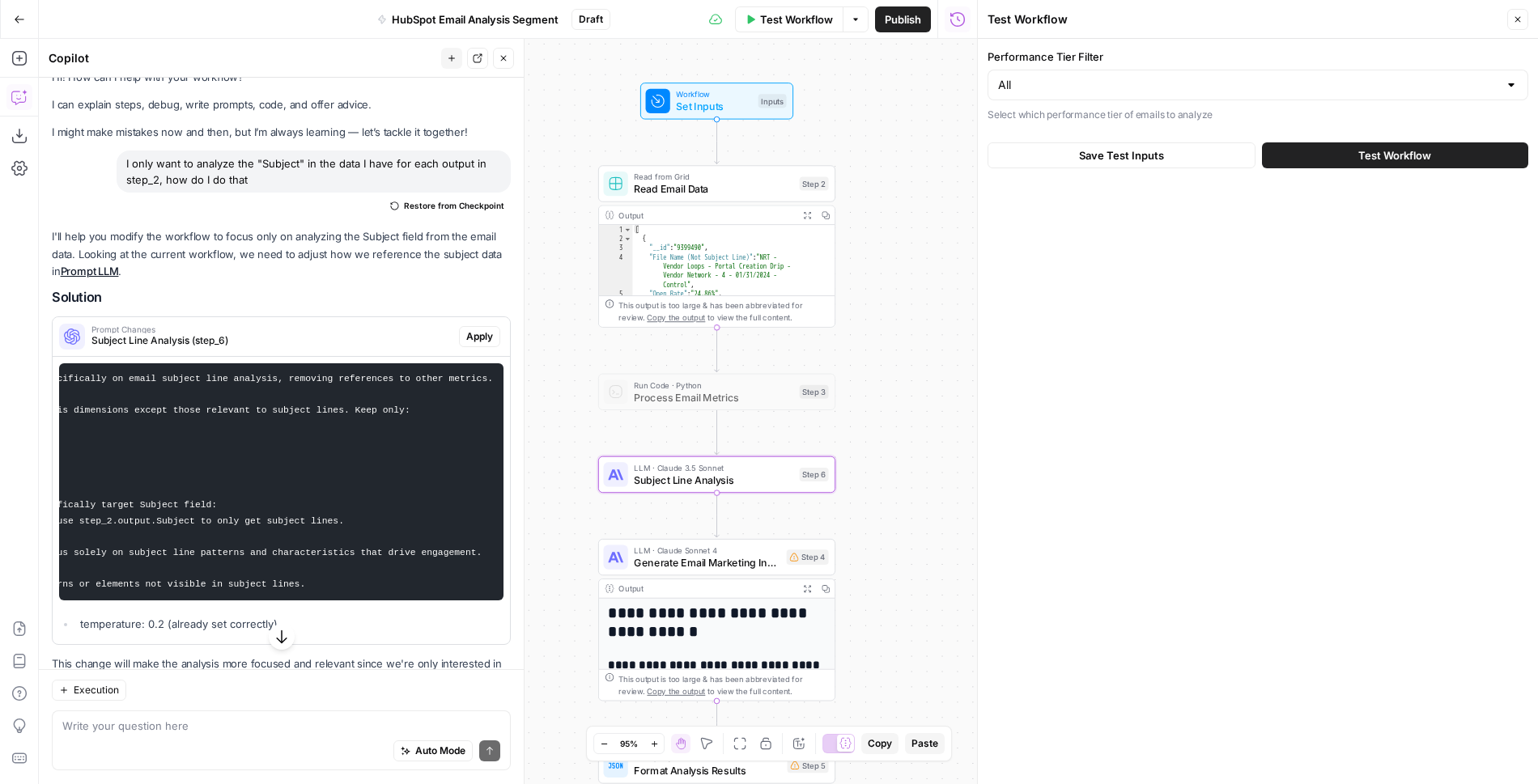 click on "Test Workflow" at bounding box center (1395, 155) 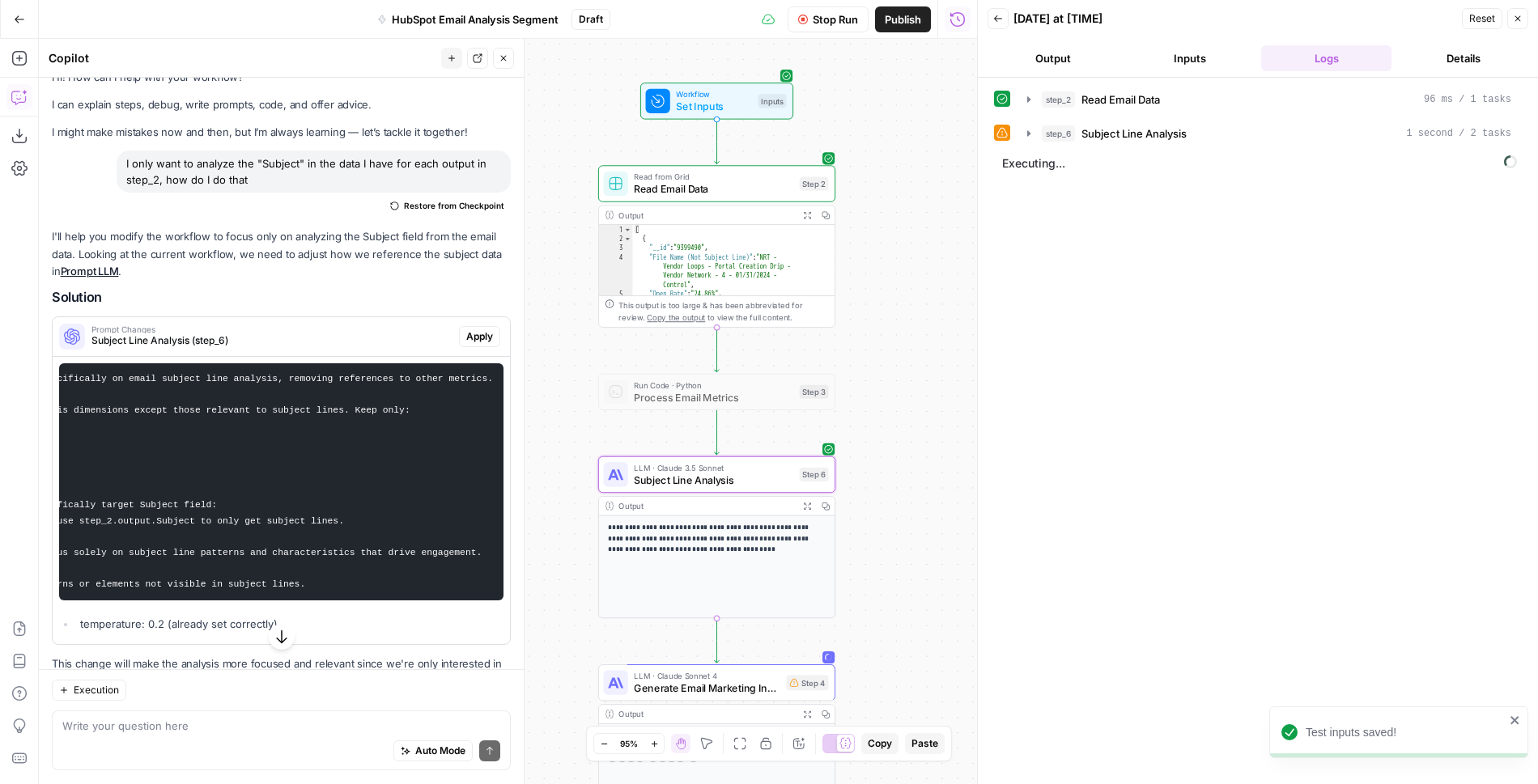 click on "Stop Run" at bounding box center [835, 19] 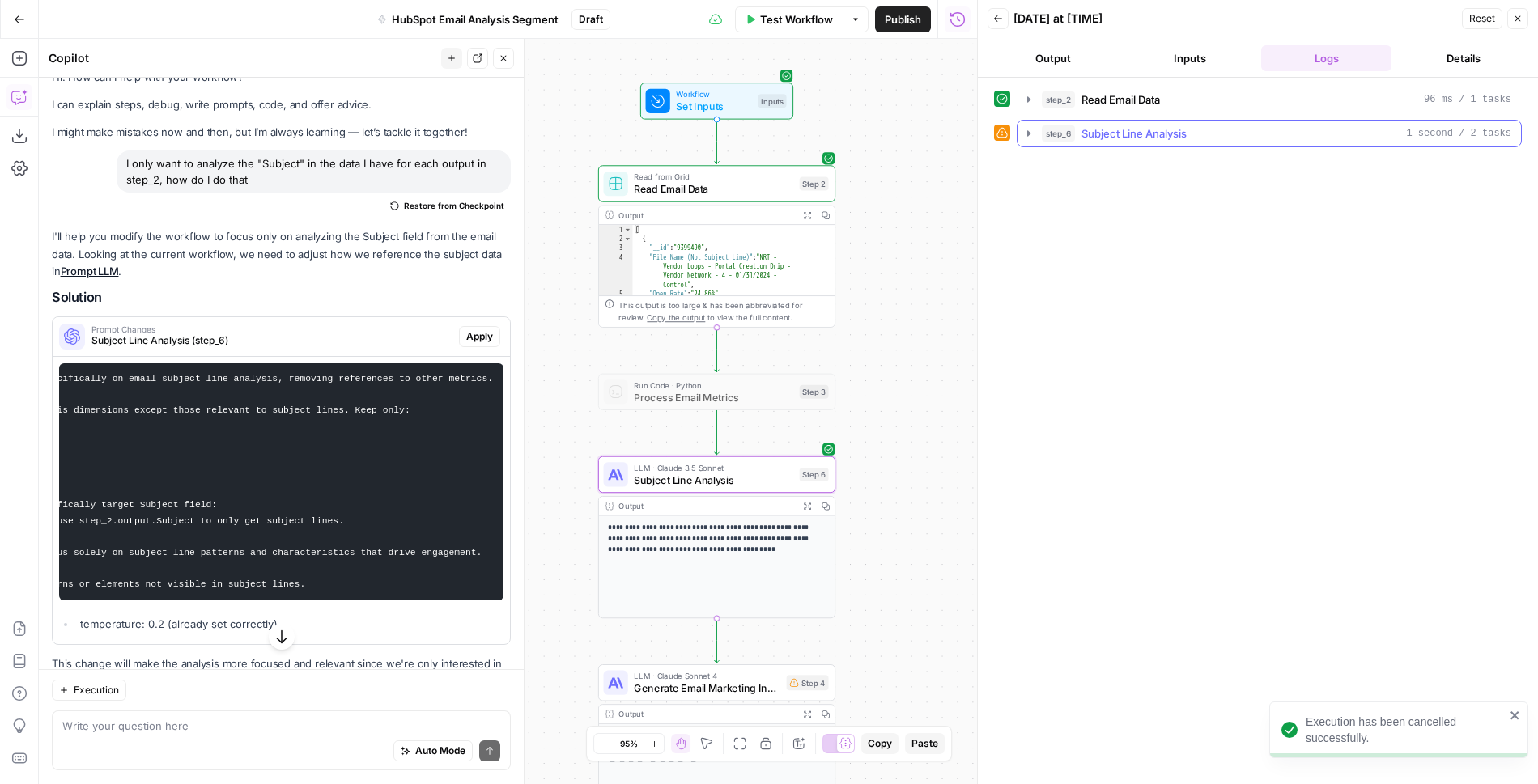 click 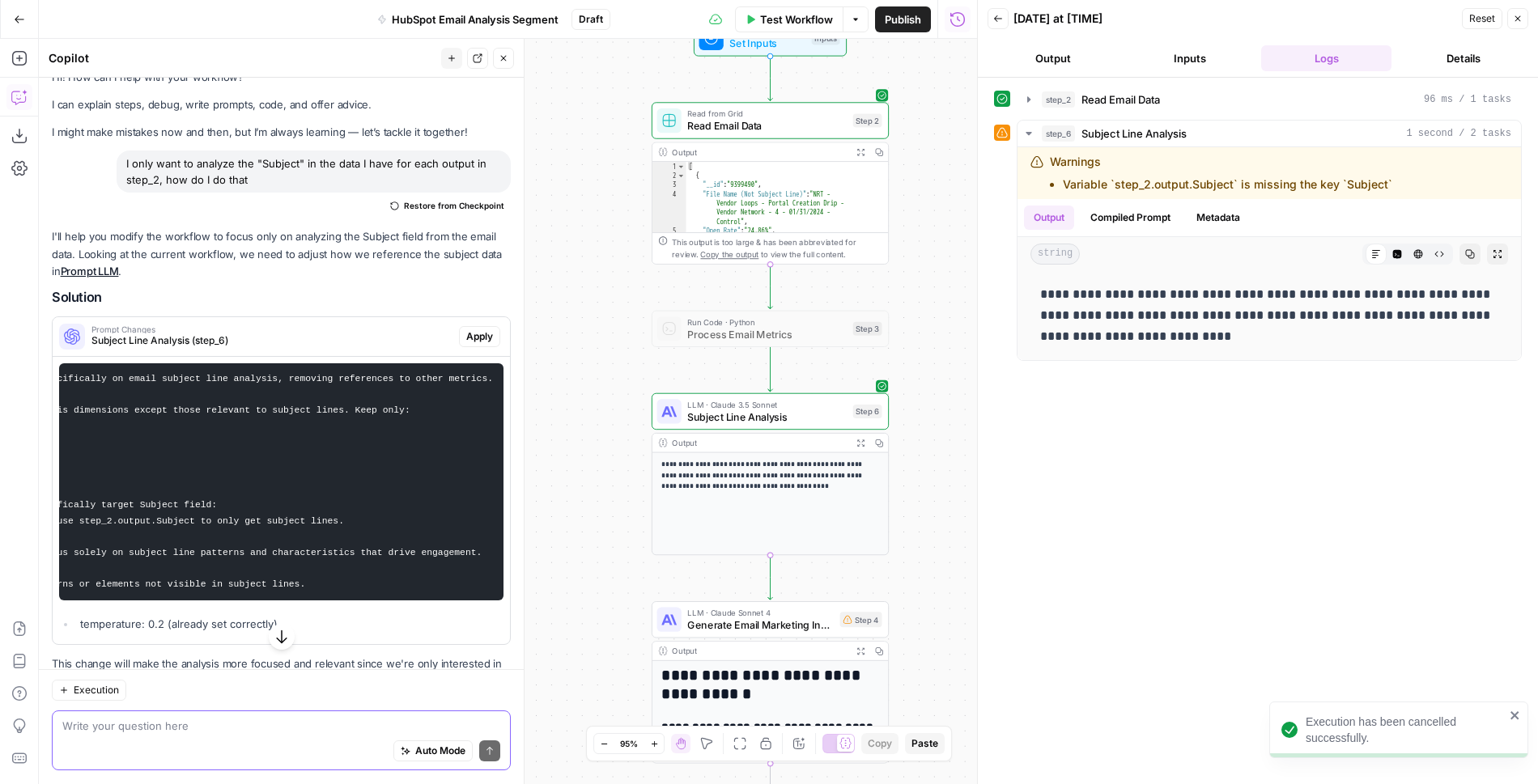 click at bounding box center (281, 727) 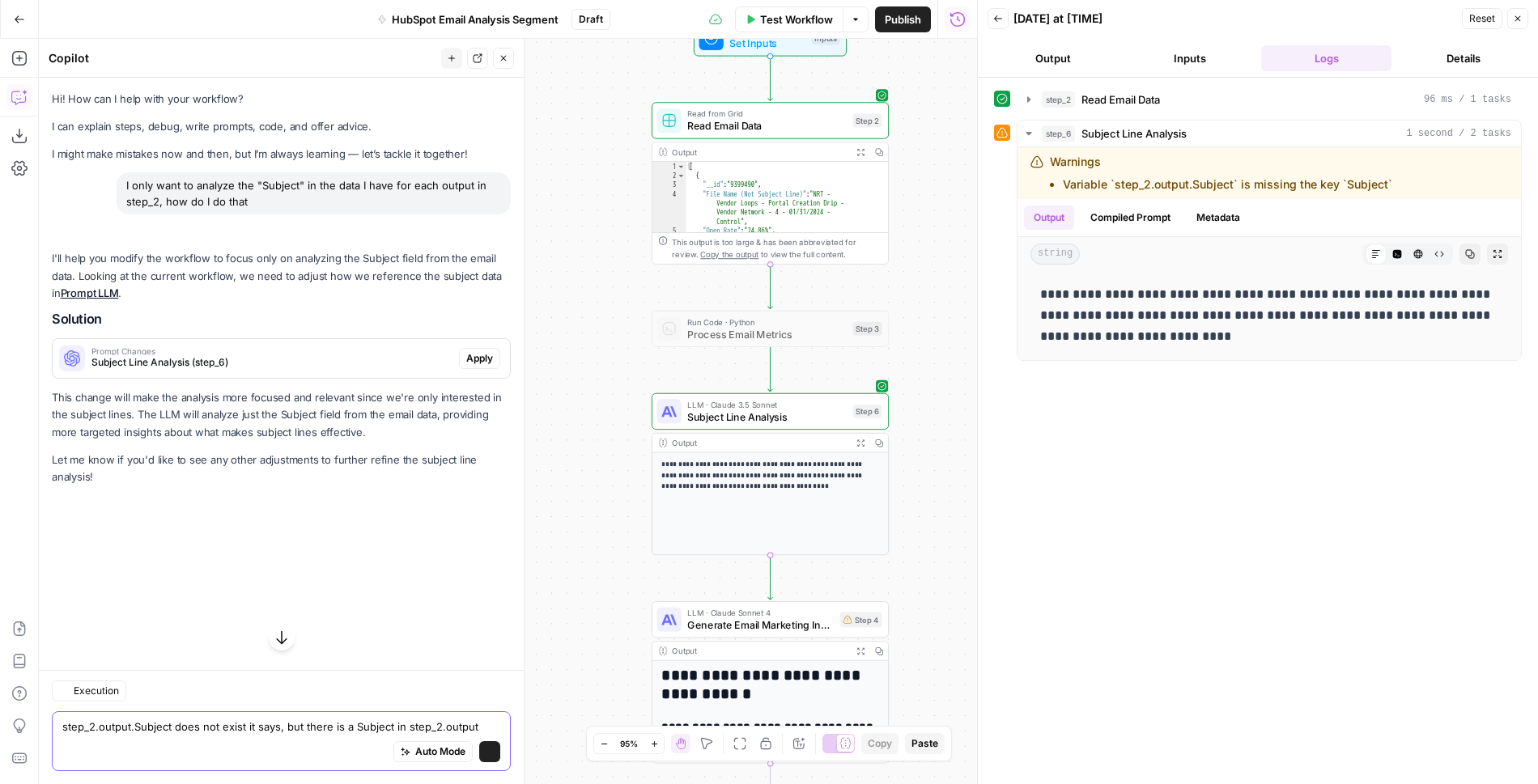 scroll, scrollTop: 0, scrollLeft: 0, axis: both 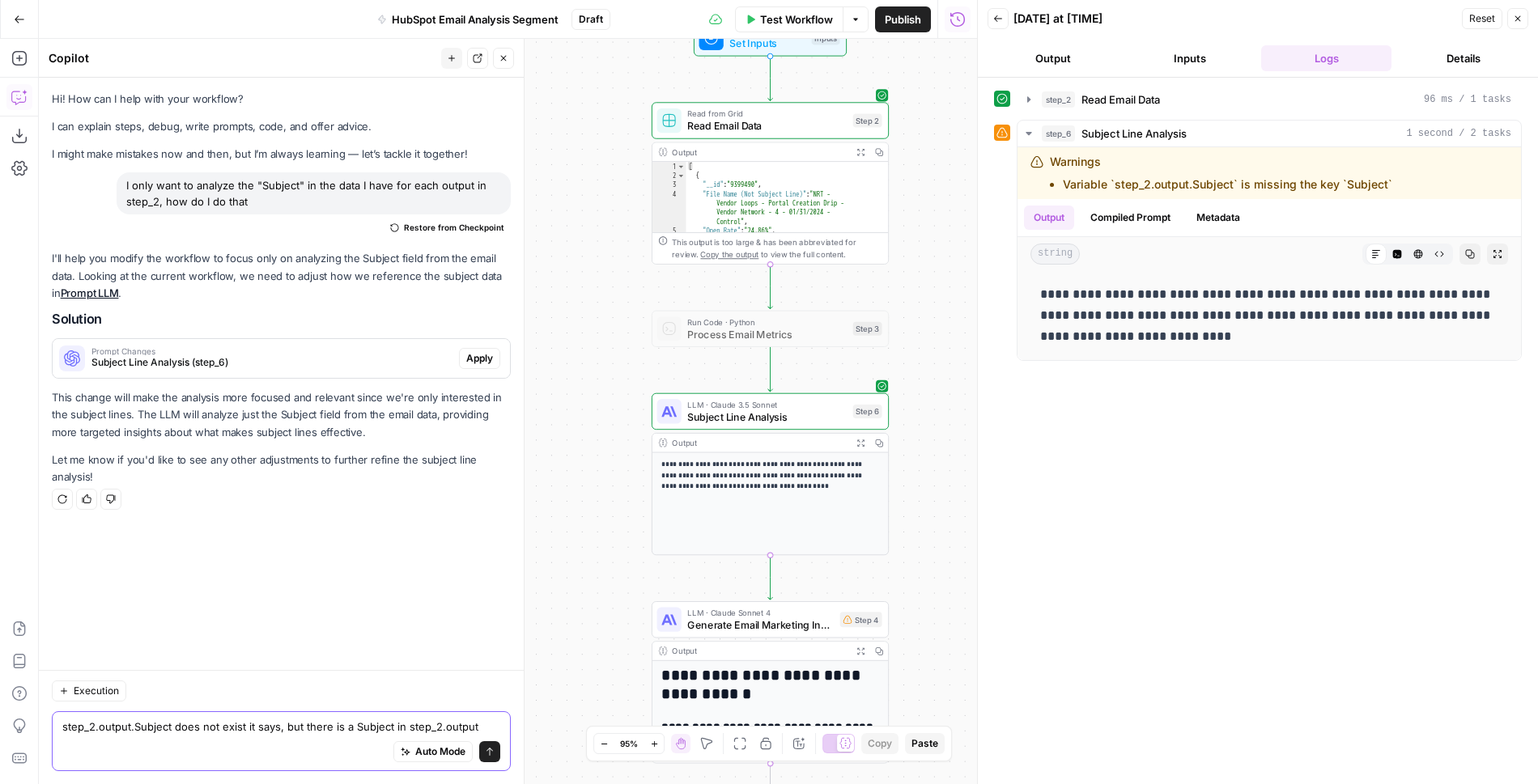 type on "step_2.output.Subject does not exist it says, but there is a Subject in step_2.output" 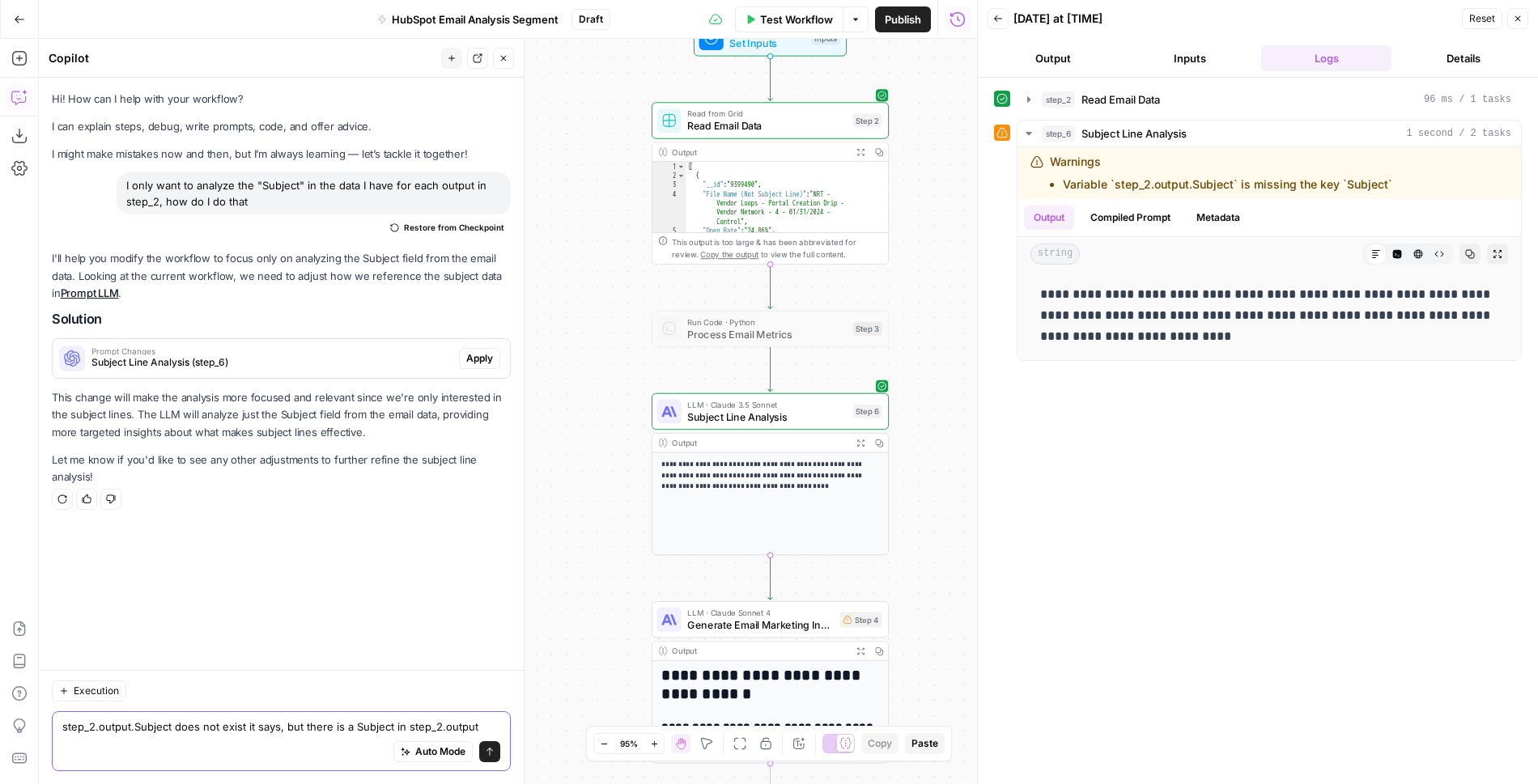click on "Send" at bounding box center (490, 752) 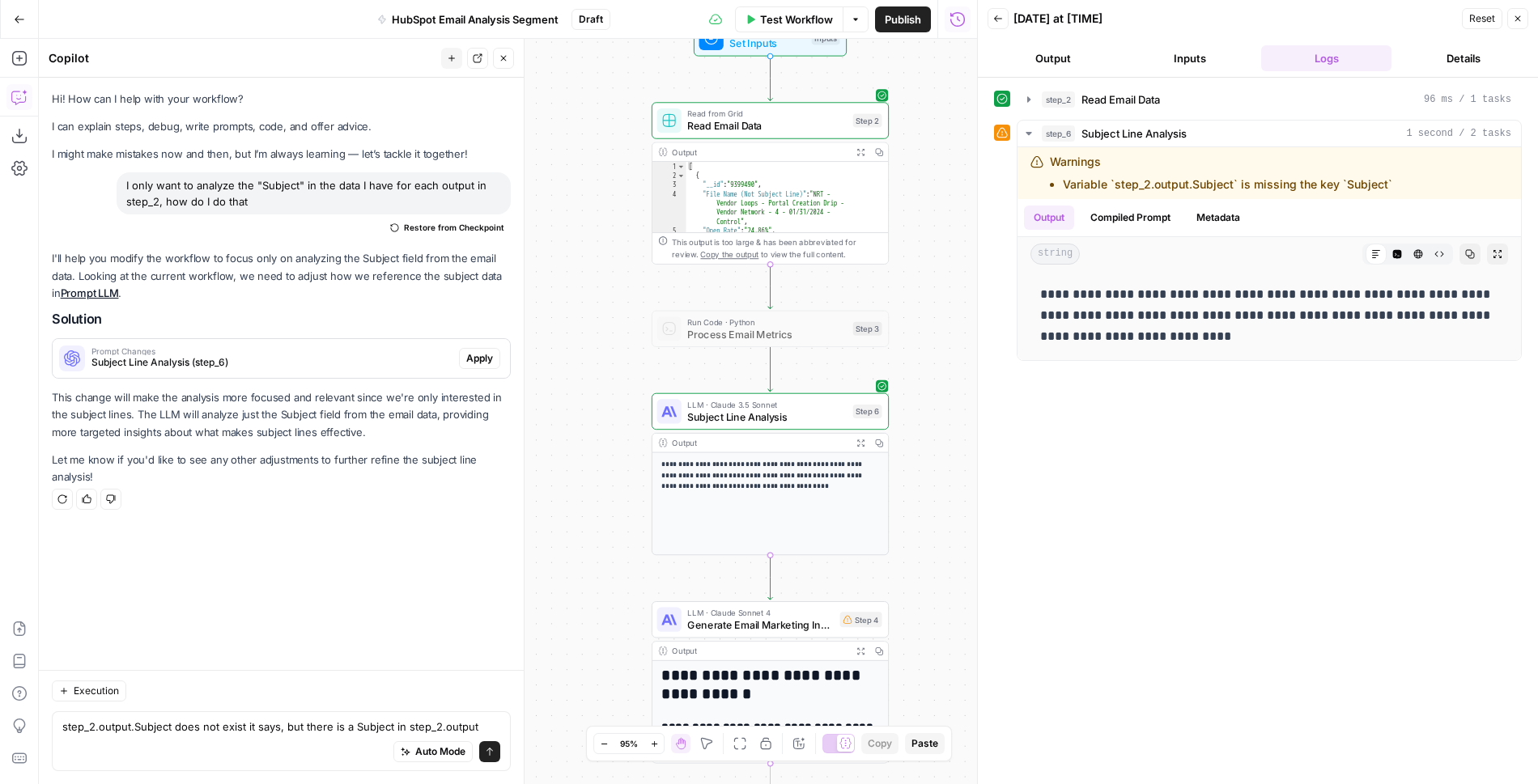 type 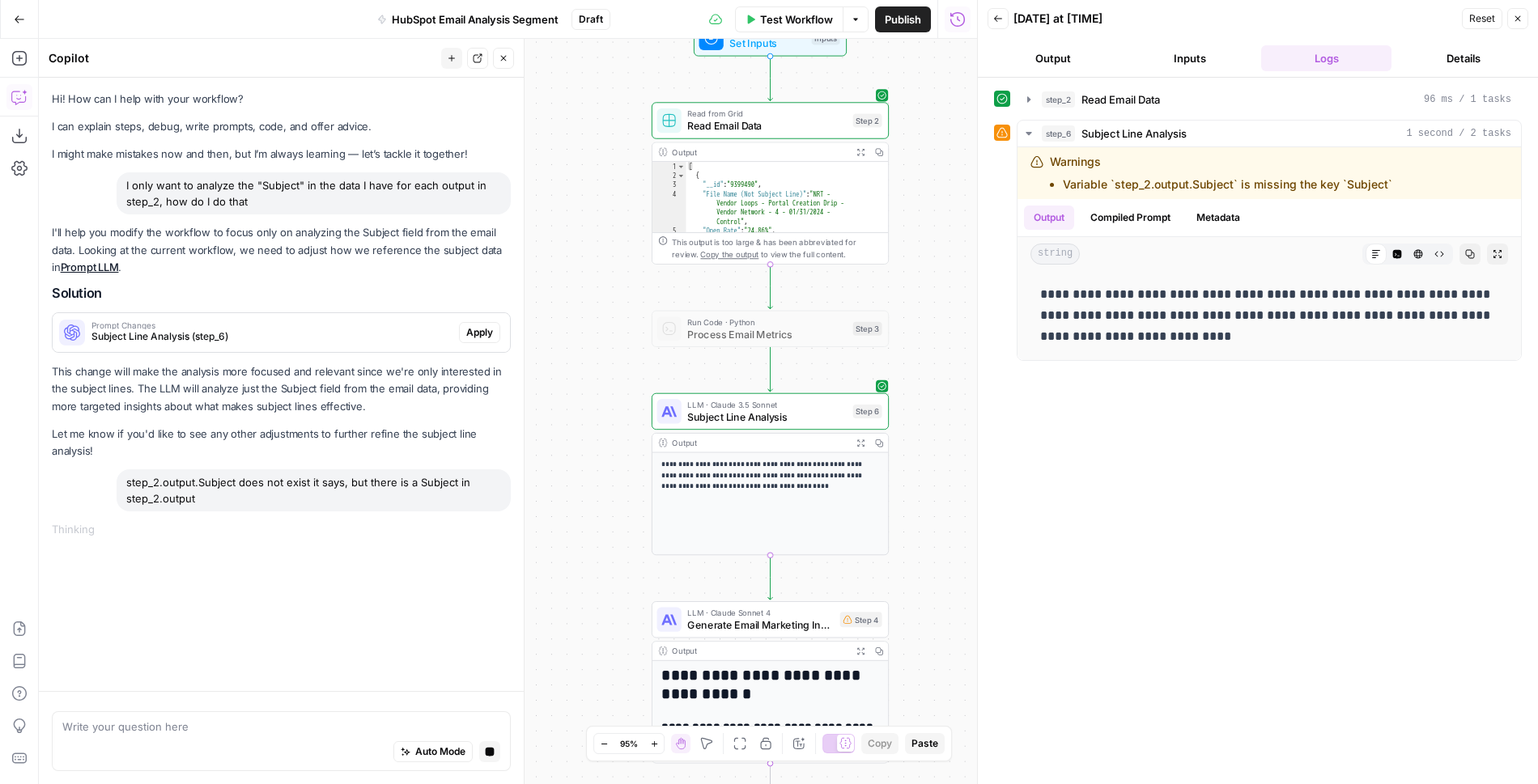 scroll, scrollTop: 0, scrollLeft: 0, axis: both 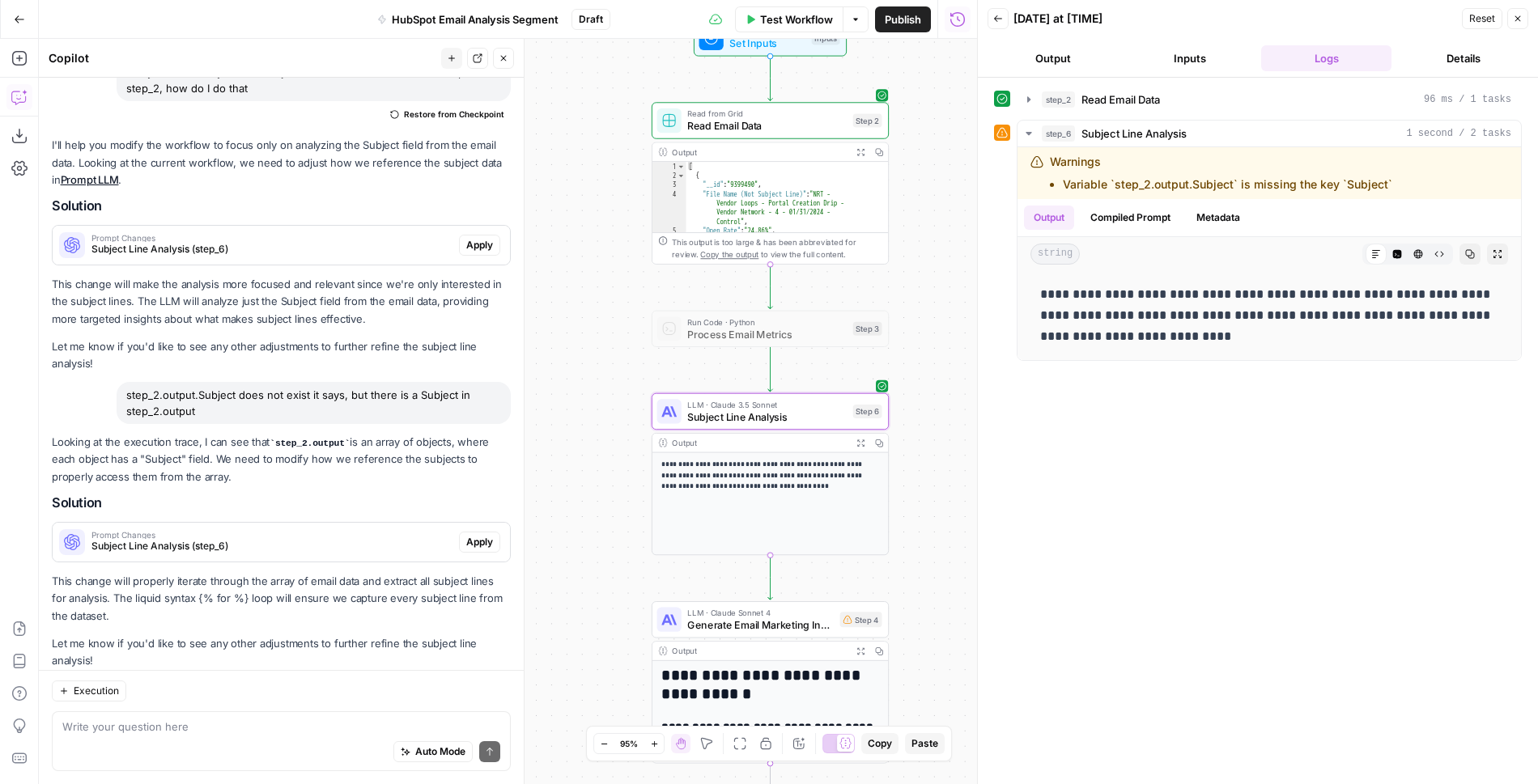 click on "Subject Line Analysis (step_6)" at bounding box center (272, 546) 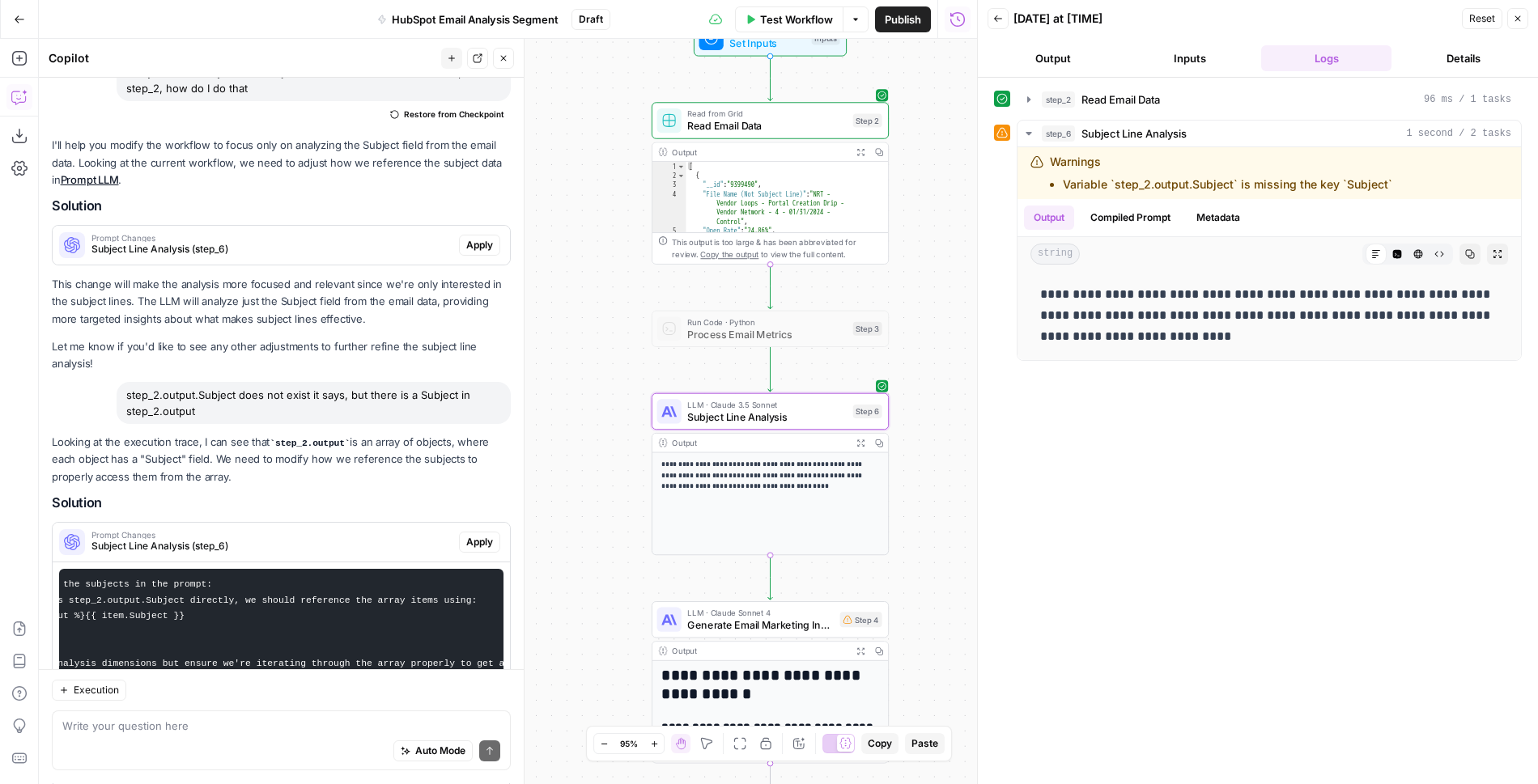 scroll, scrollTop: 0, scrollLeft: 0, axis: both 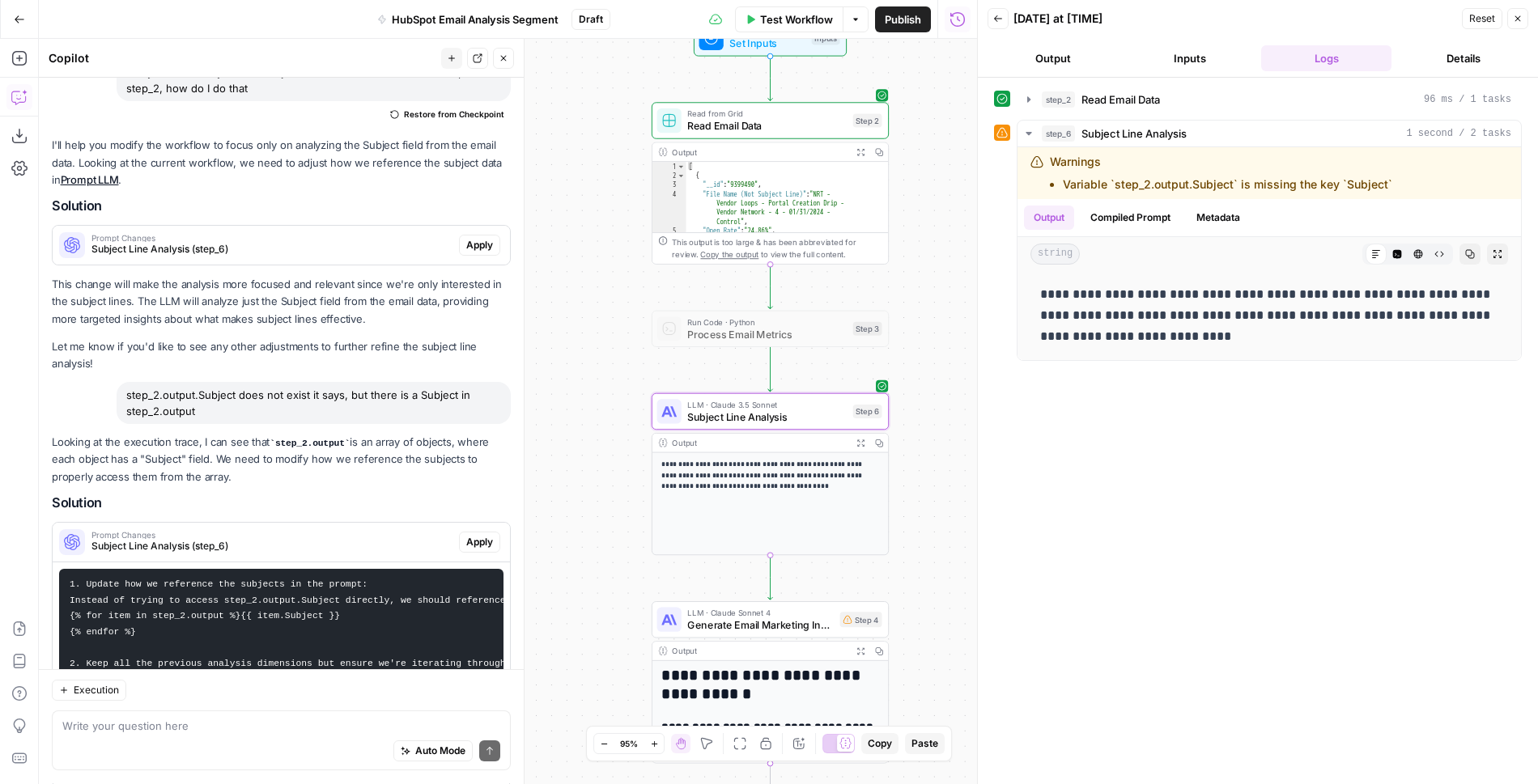 click on "1. Update how we reference the subjects in the prompt:
Instead of trying to access step_2.output.Subject directly, we should reference the array items using:
{% for item in step_2.output %}{{ item.Subject }}
{% endfor %}
2. Keep all the previous analysis dimensions but ensure we're iterating through the array properly to get all subjects.
3. Structure the prompt to analyze the collection of subjects as a group, identifying patterns and commonalities.
4. Ensure the analysis focuses on quantifiable metrics like length, structure, and common patterns across all subjects in the dataset." at bounding box center [439, 655] 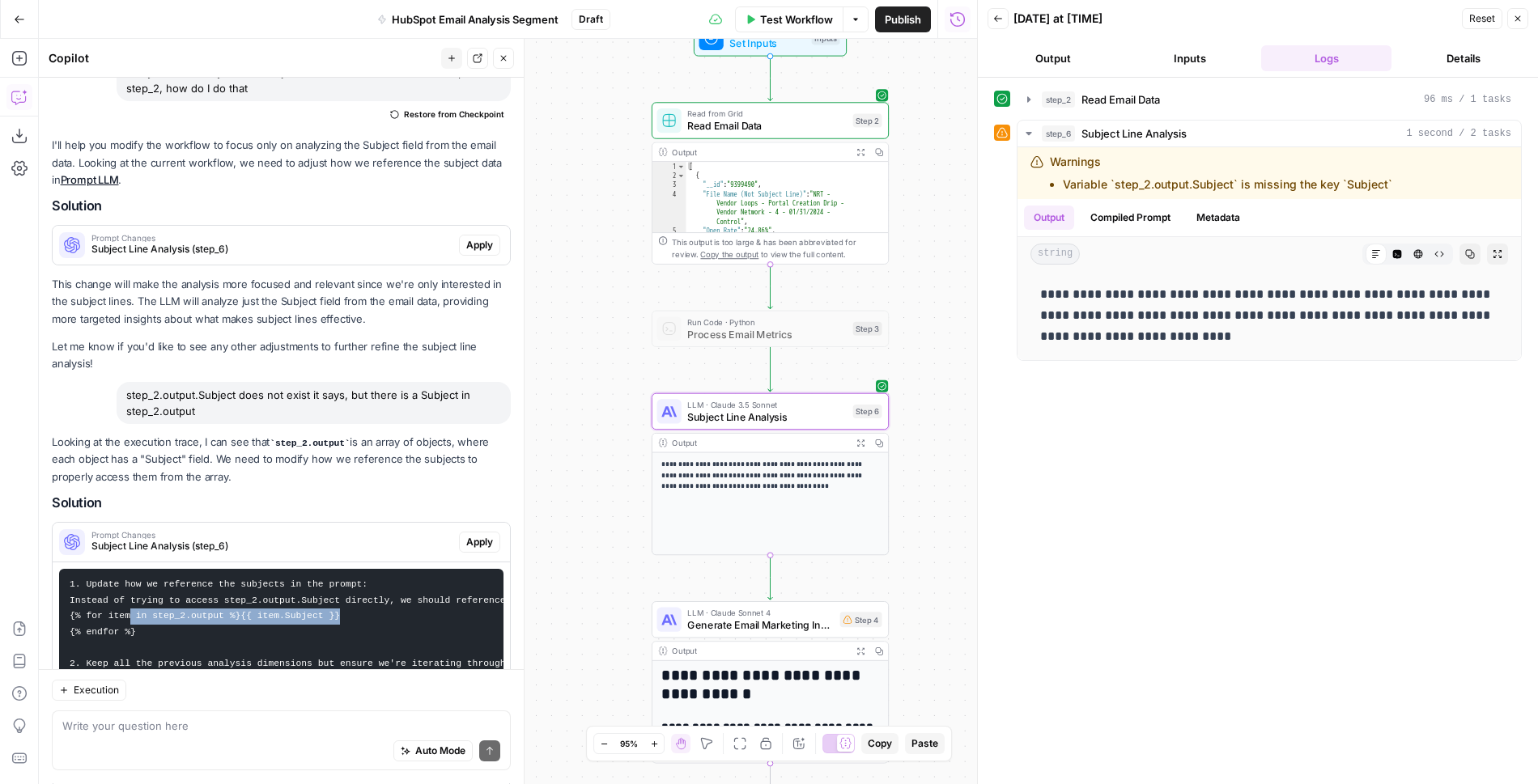 drag, startPoint x: 355, startPoint y: 592, endPoint x: 130, endPoint y: 595, distance: 225.02 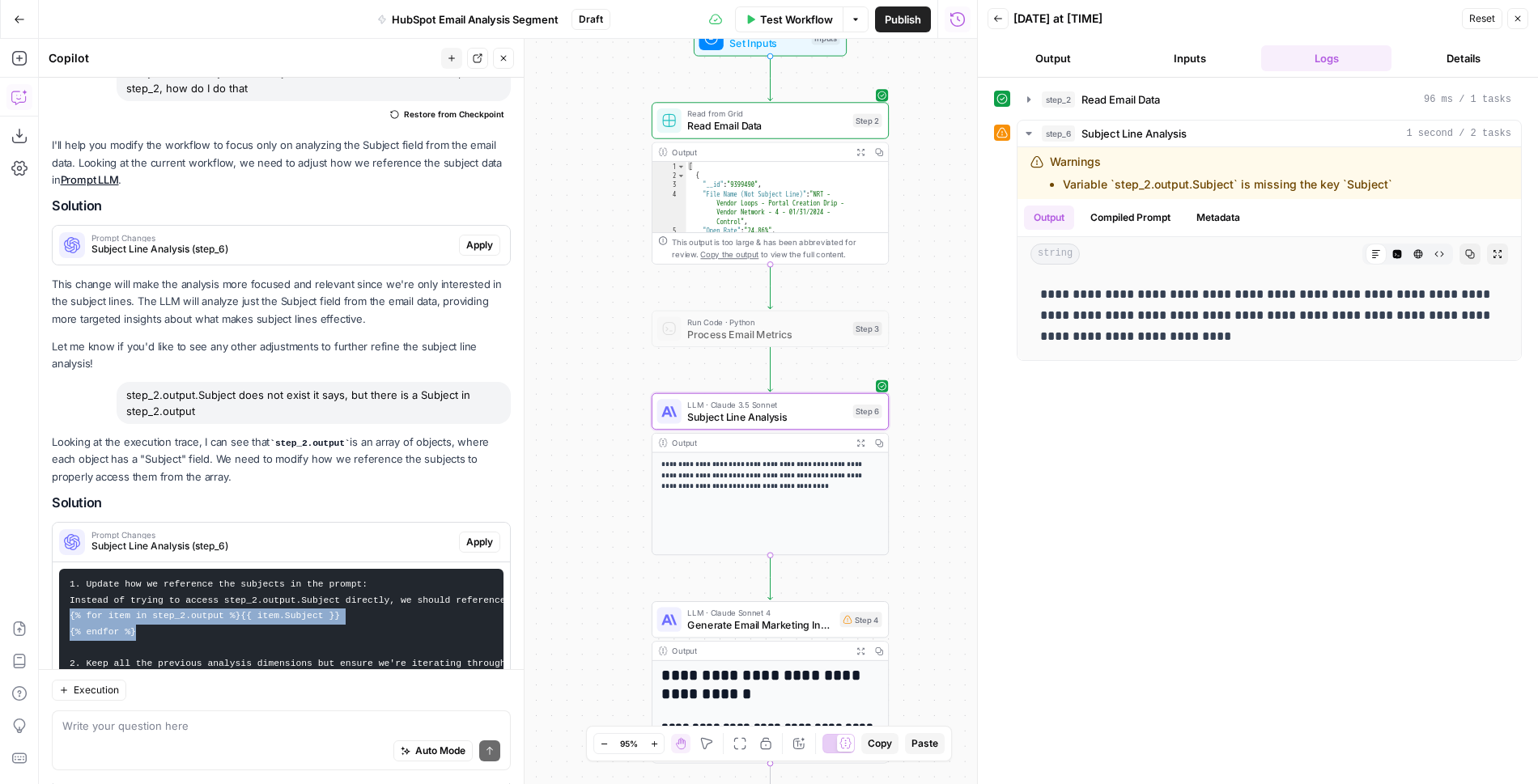 drag, startPoint x: 142, startPoint y: 611, endPoint x: 52, endPoint y: 600, distance: 90.66973 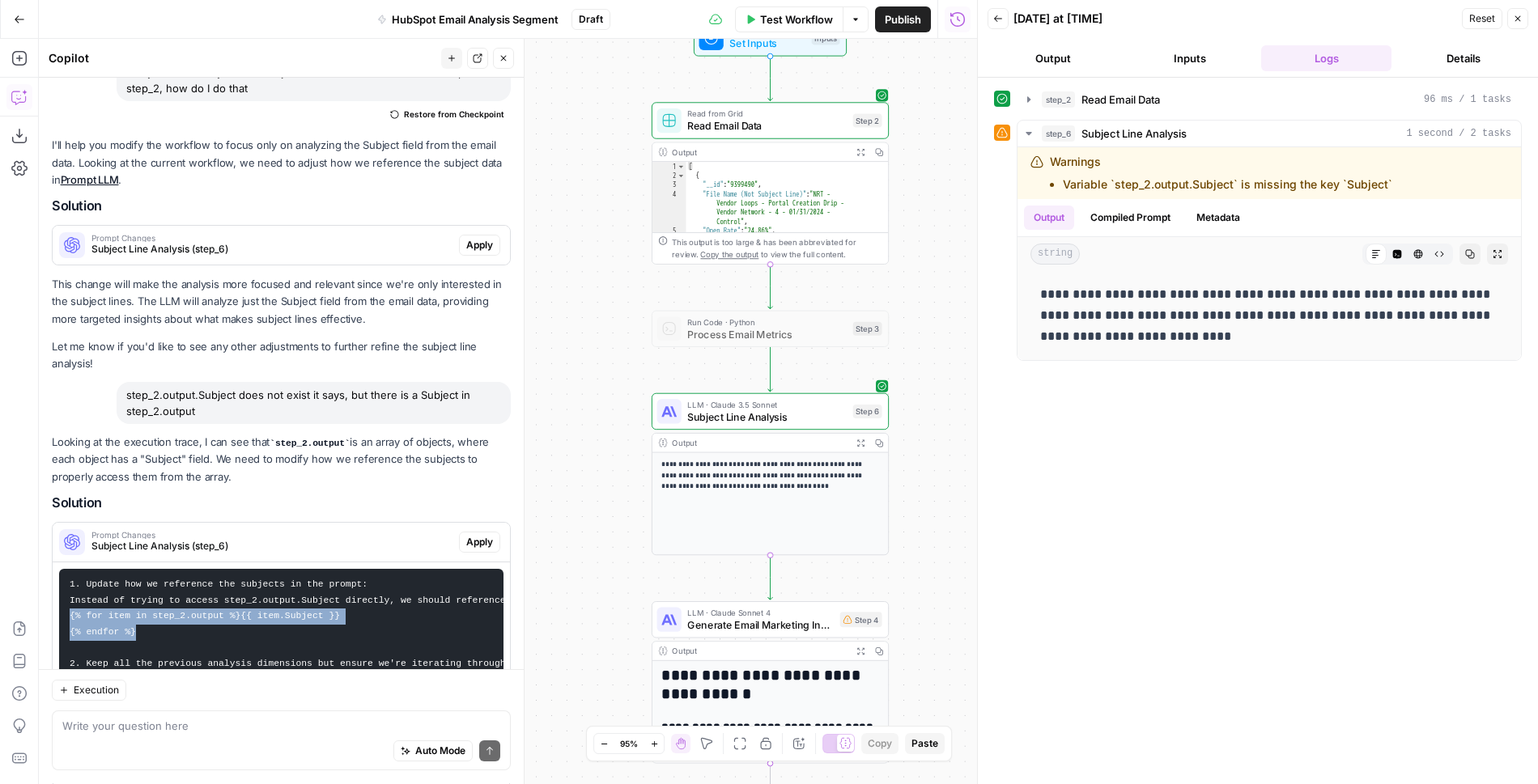 scroll, scrollTop: 337, scrollLeft: 0, axis: vertical 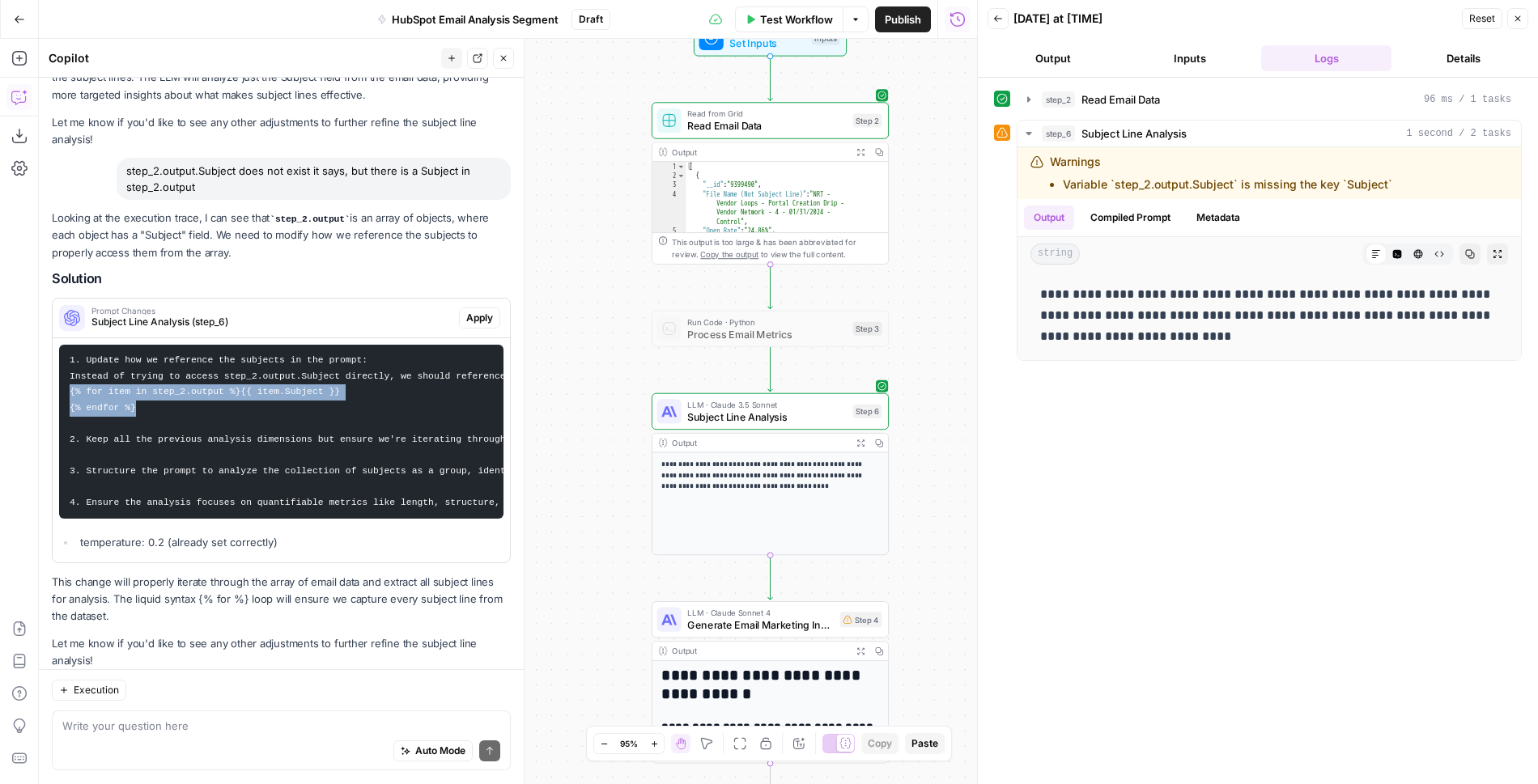 copy on "{% for item in step_2.output %}{{ item.Subject }}
{% endfor %}" 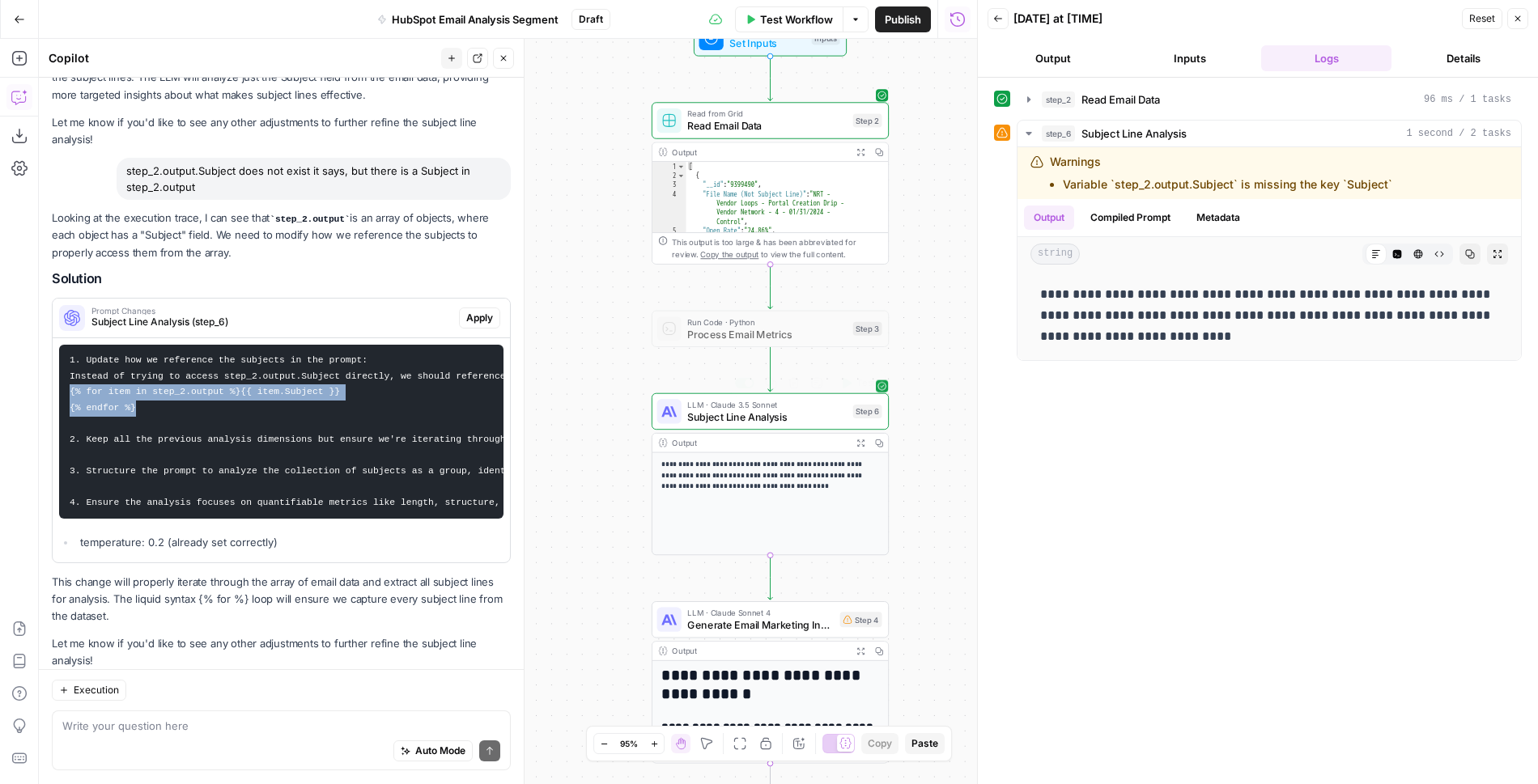 click on "Subject Line Analysis" at bounding box center [767, 417] 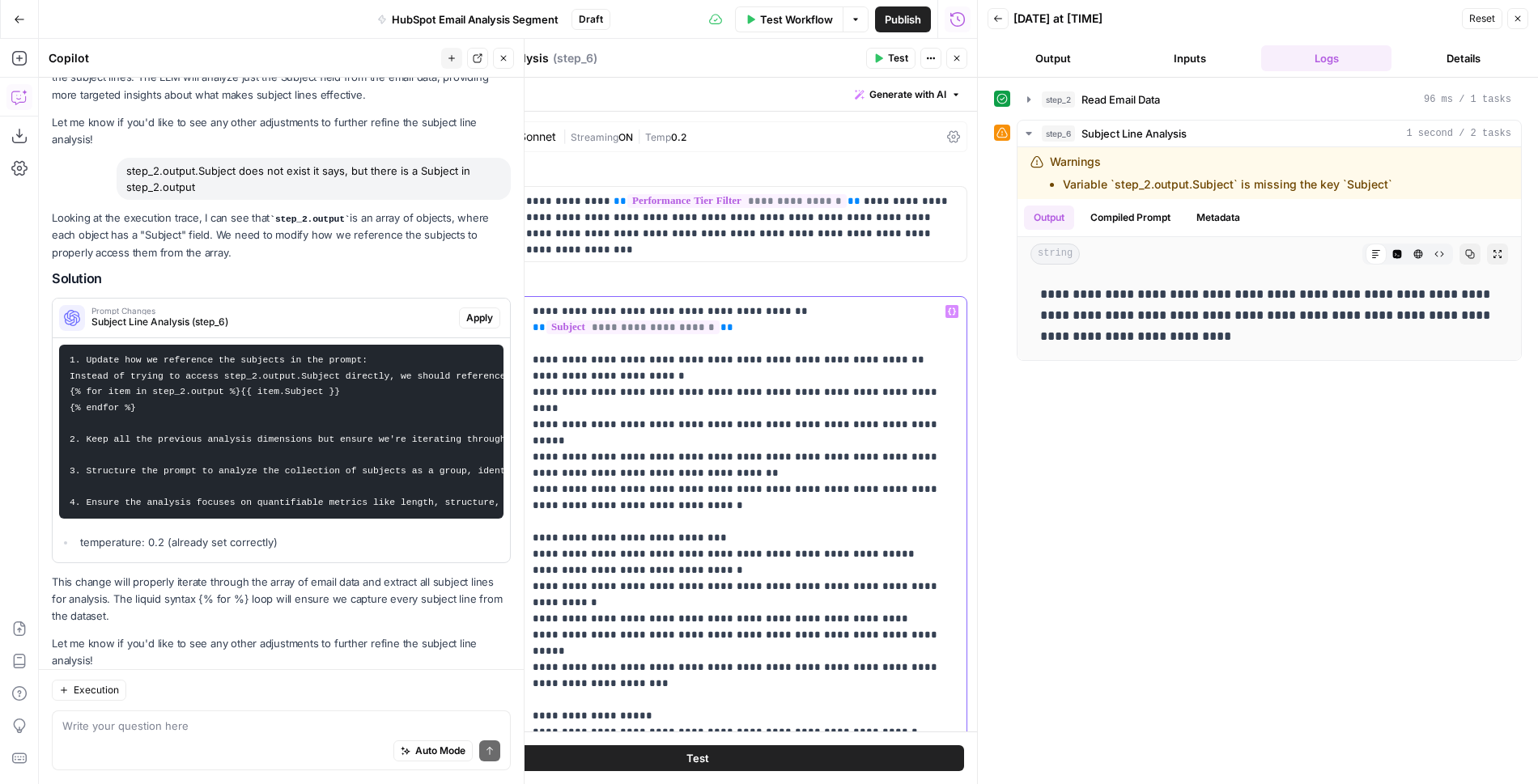 click on "**********" at bounding box center (745, 659) 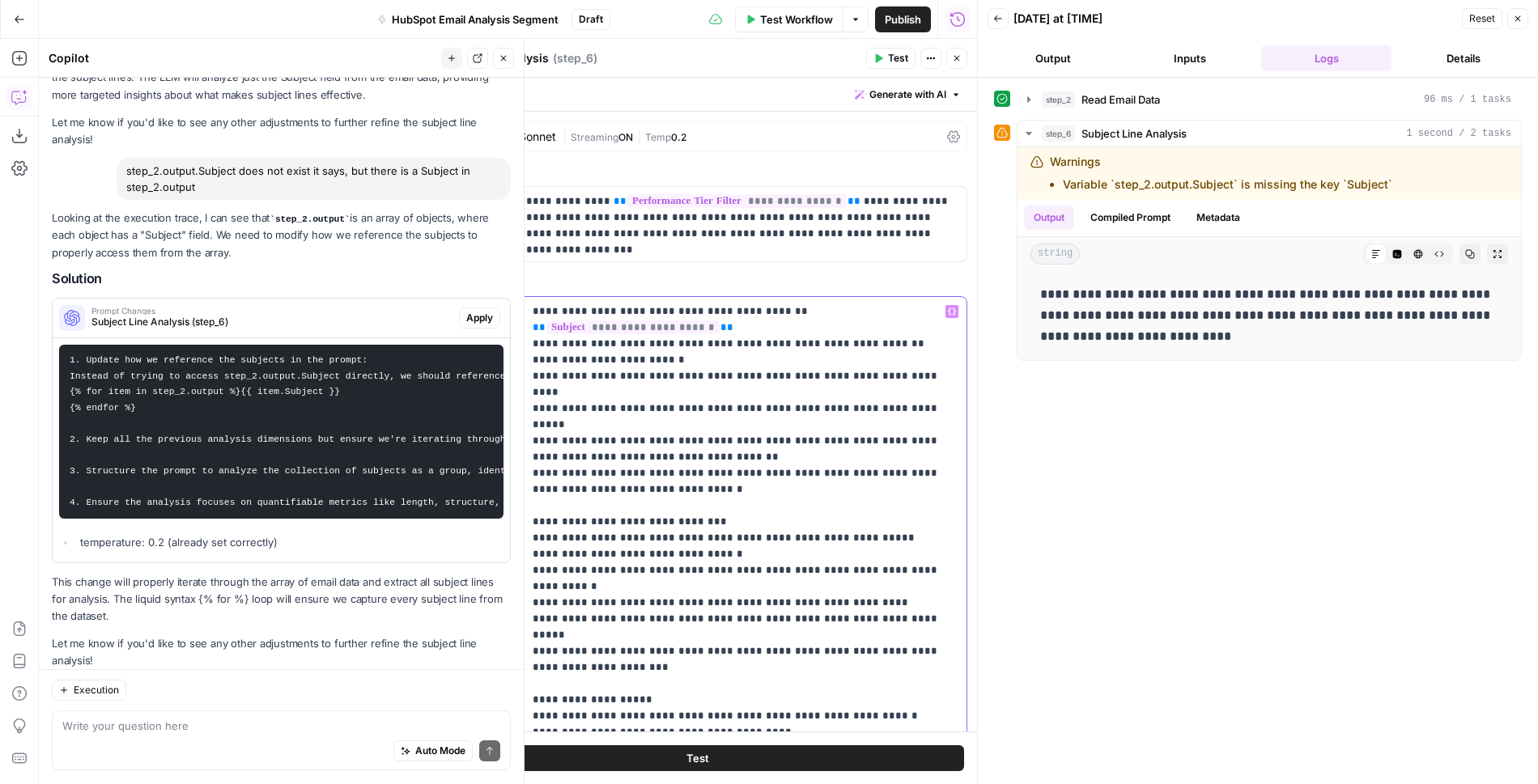 type 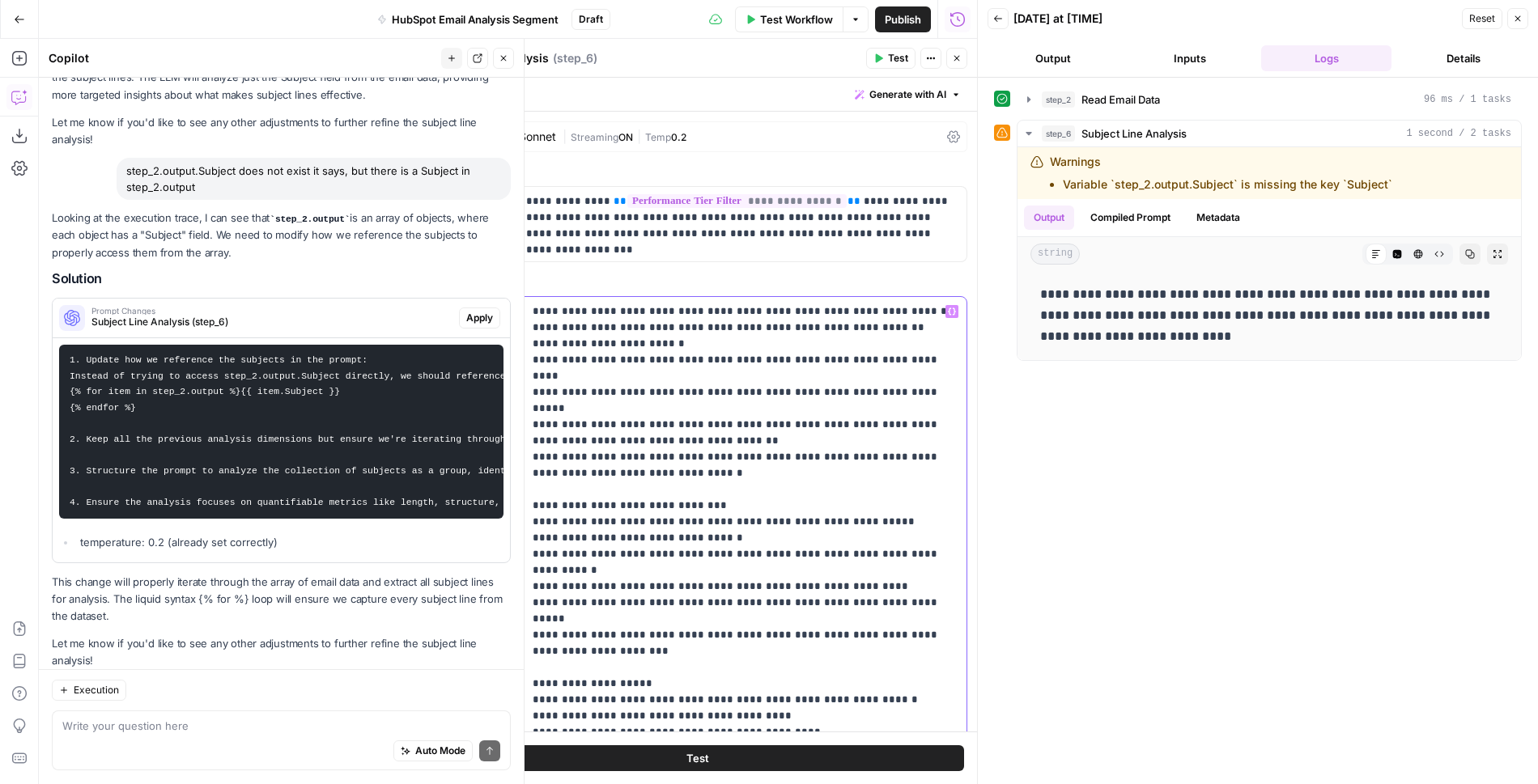 scroll, scrollTop: 363, scrollLeft: 0, axis: vertical 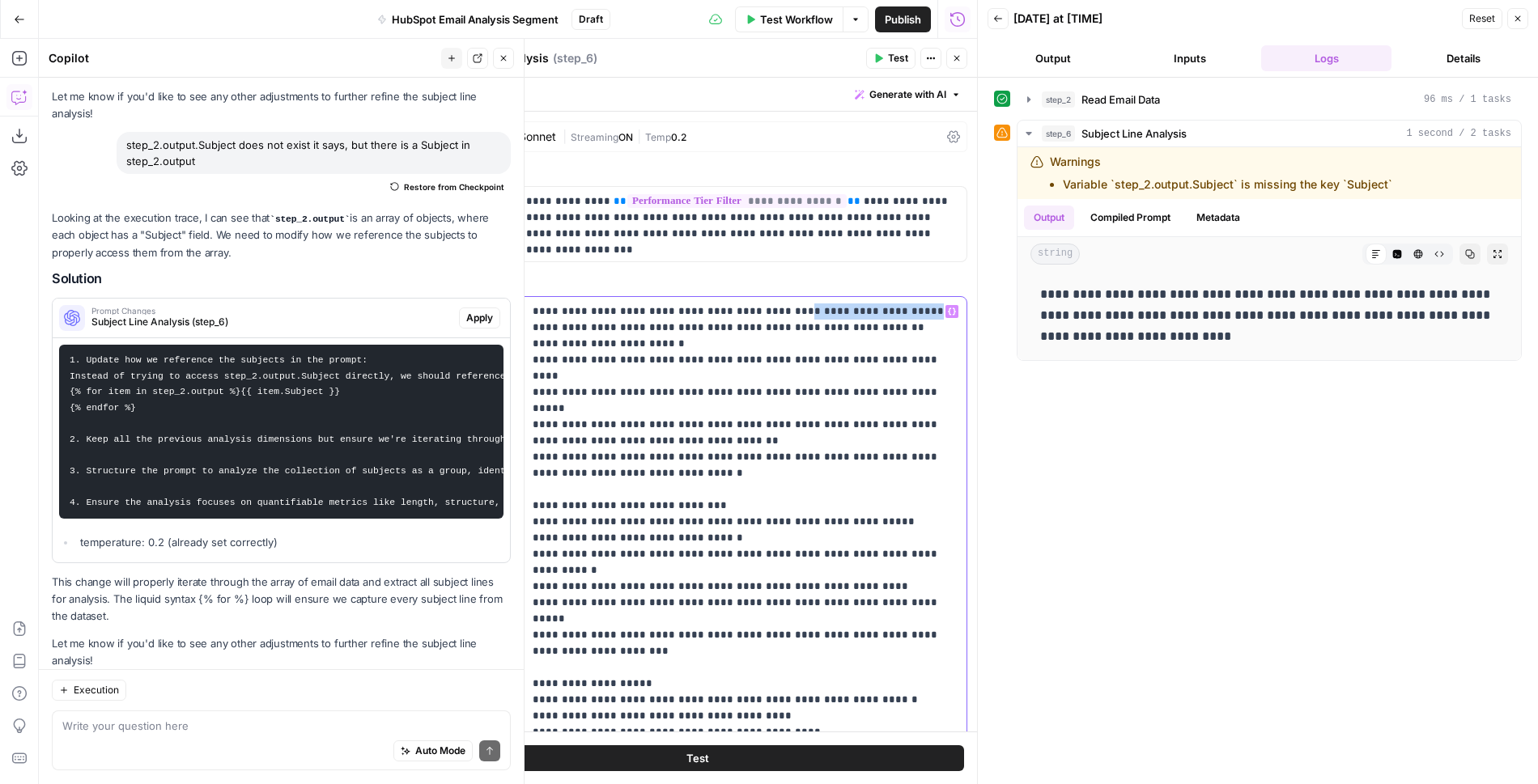drag, startPoint x: 889, startPoint y: 314, endPoint x: 763, endPoint y: 306, distance: 126.25371 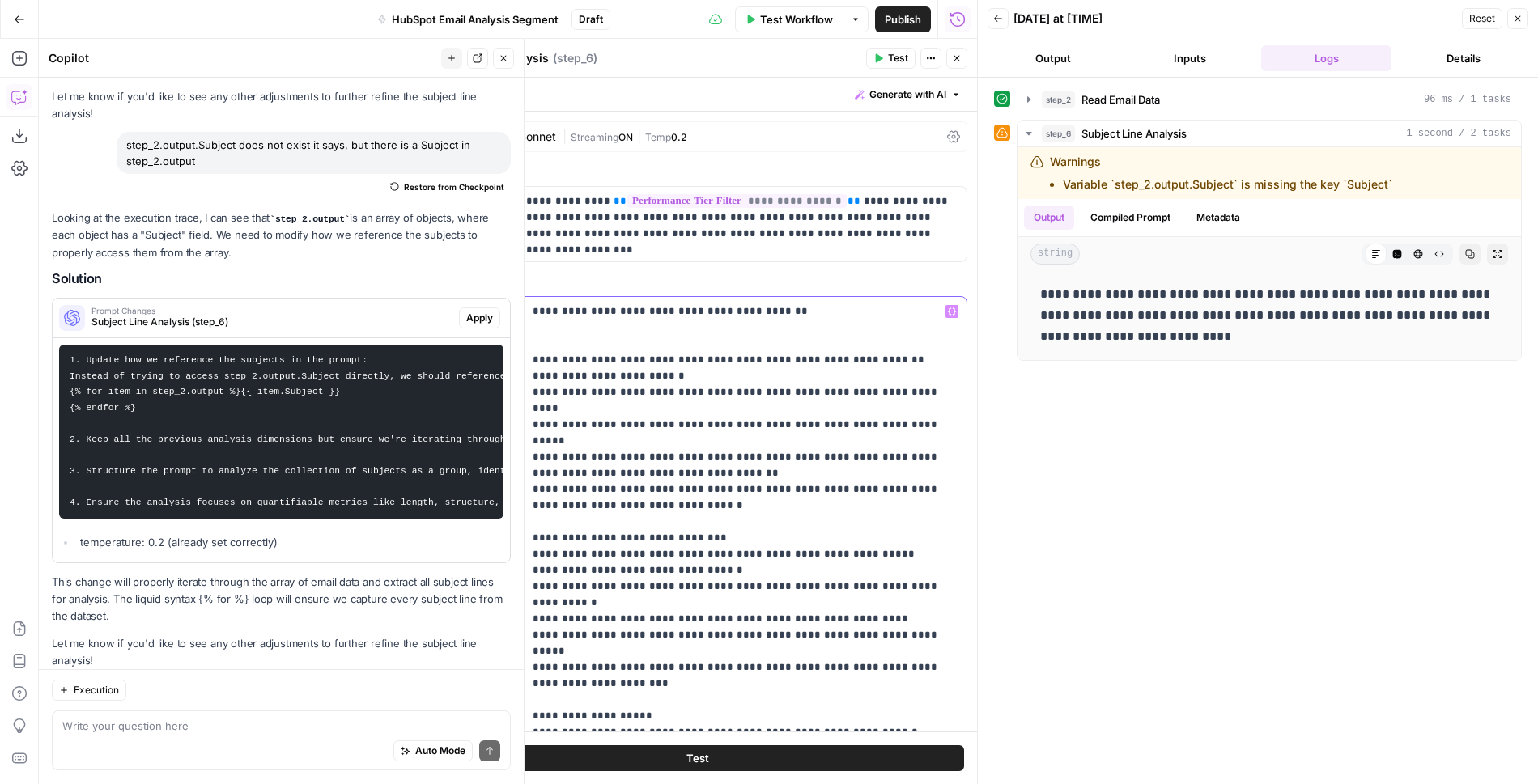 click on "**********" at bounding box center (745, 667) 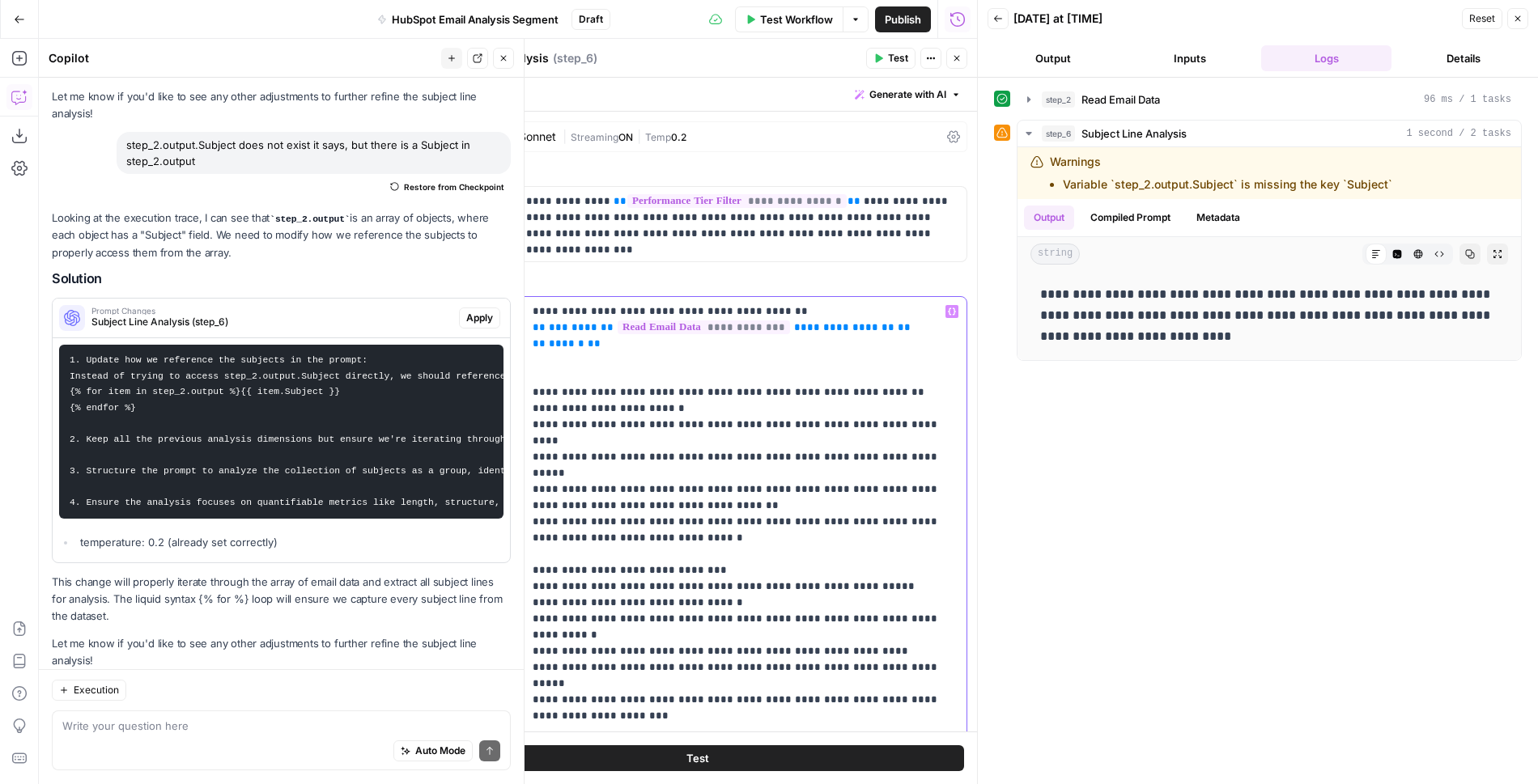 click on "**********" at bounding box center [745, 684] 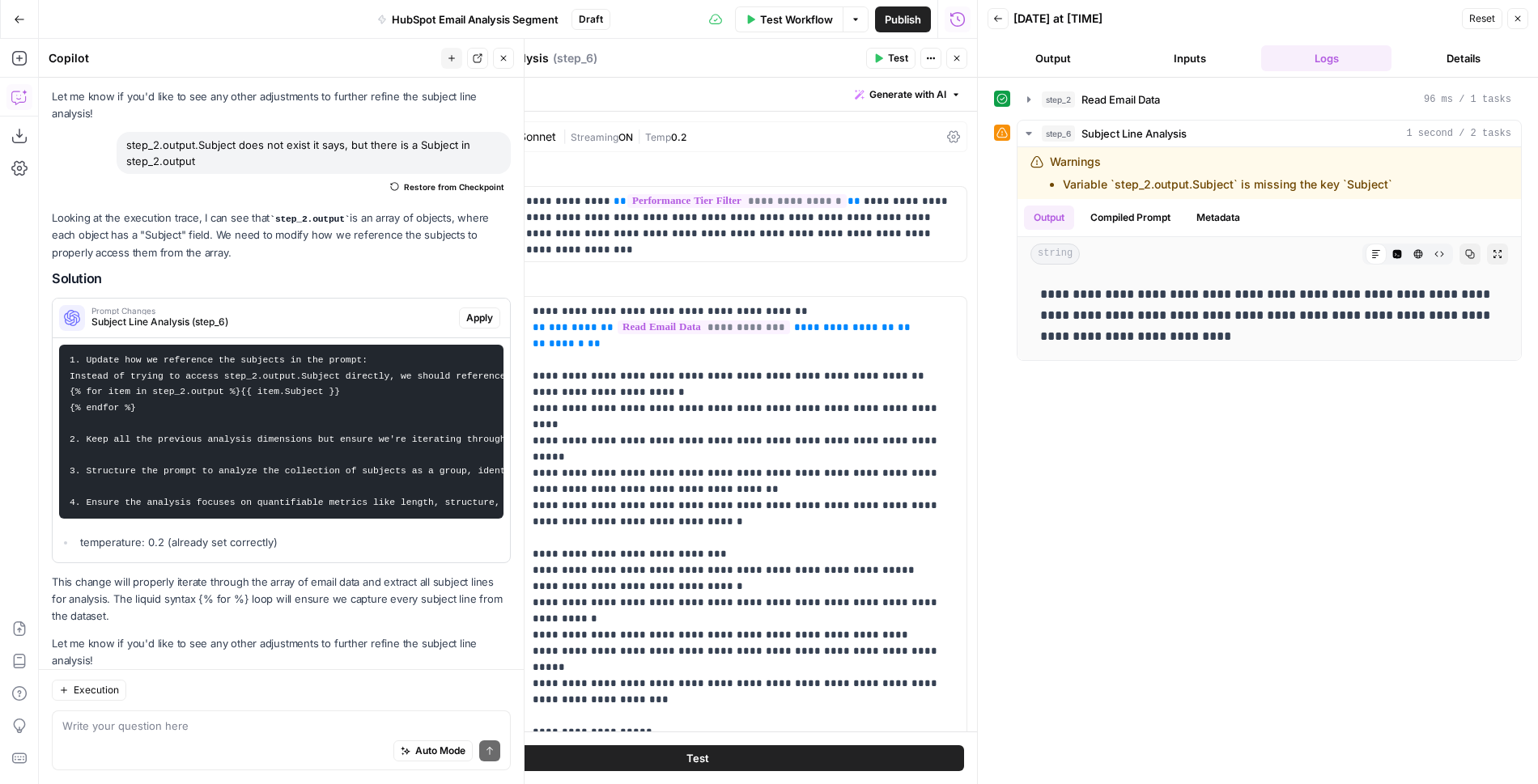 click on "Test" at bounding box center [698, 758] 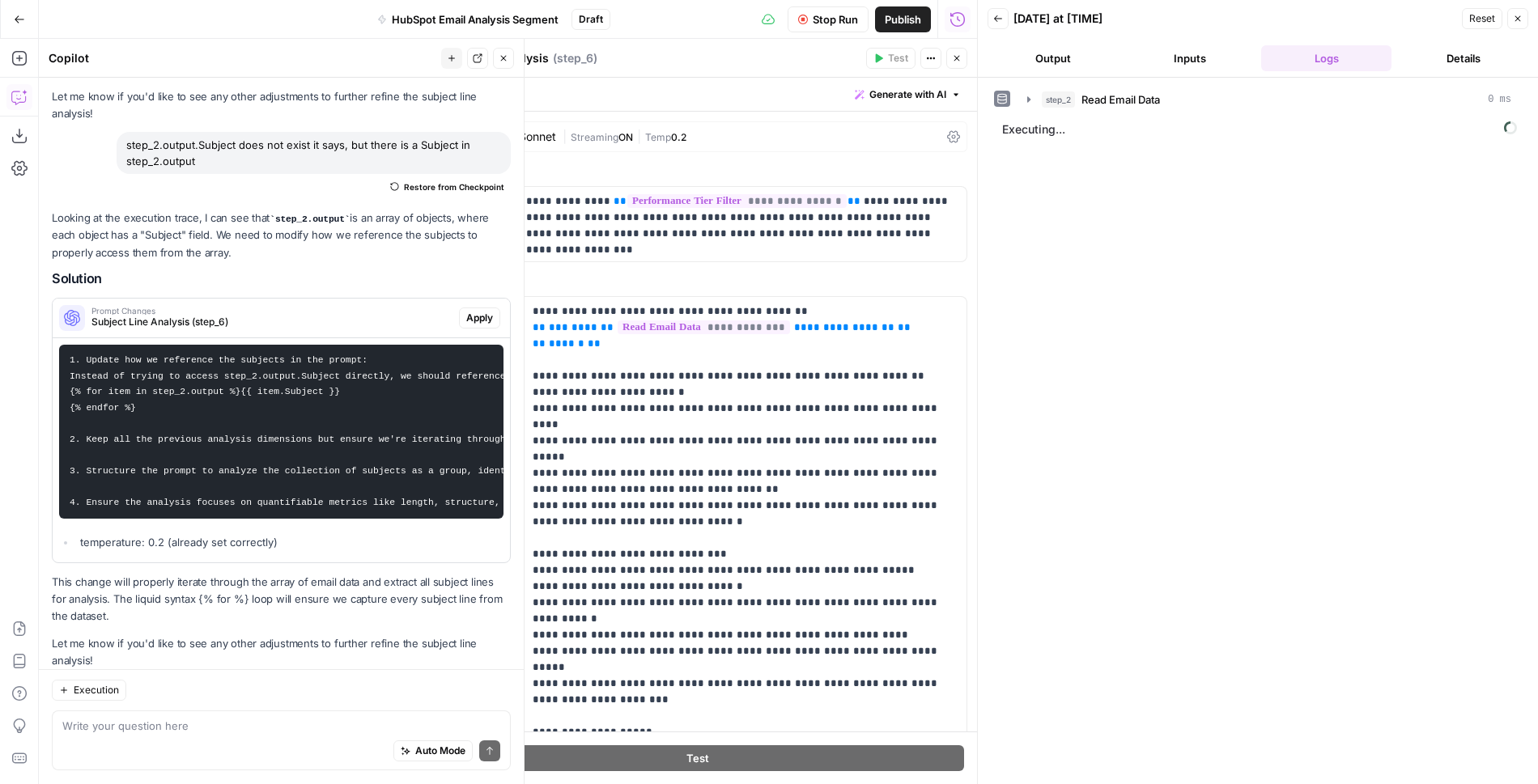 click on "Output" at bounding box center [1052, 58] 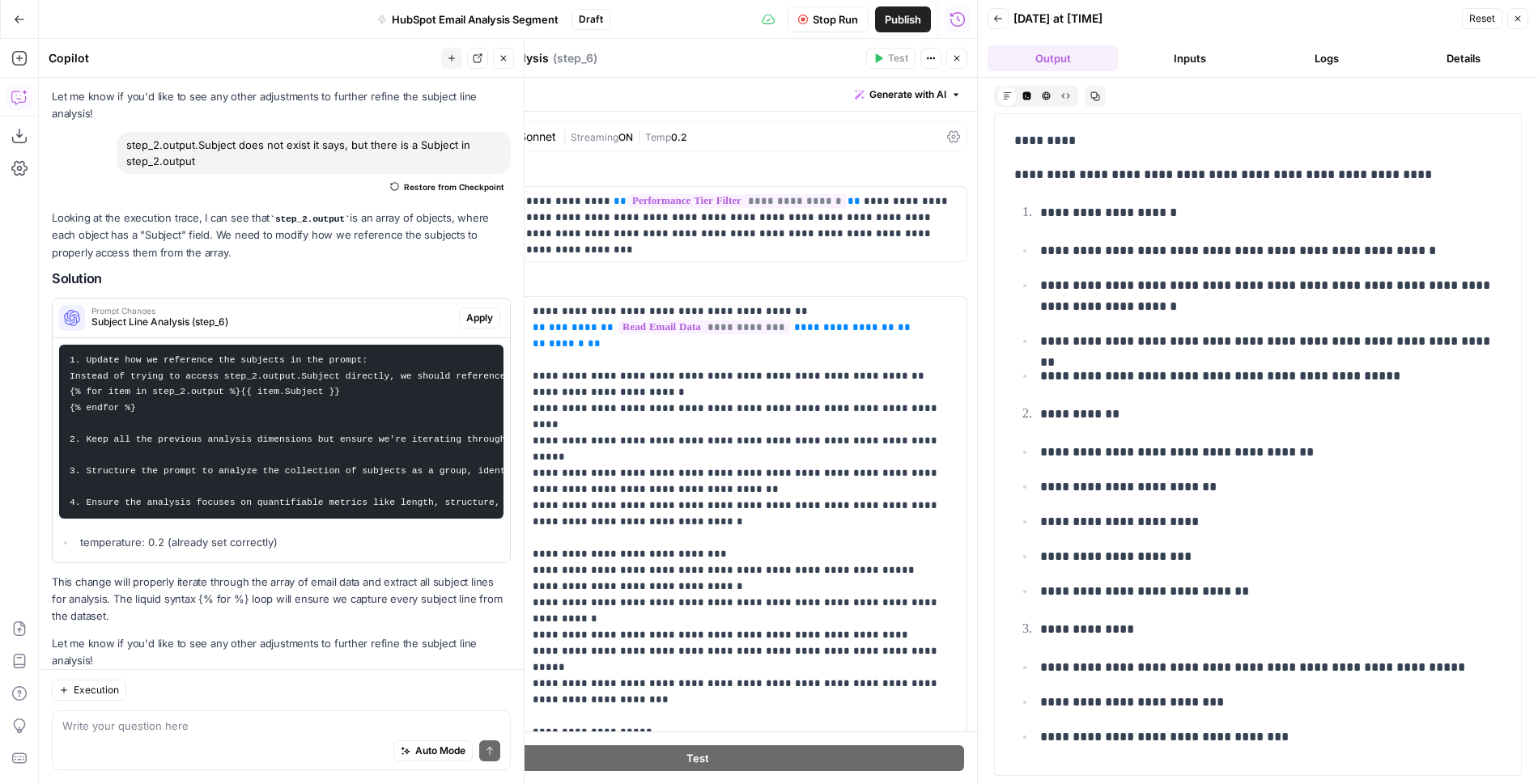 click on "Logs" at bounding box center [1326, 58] 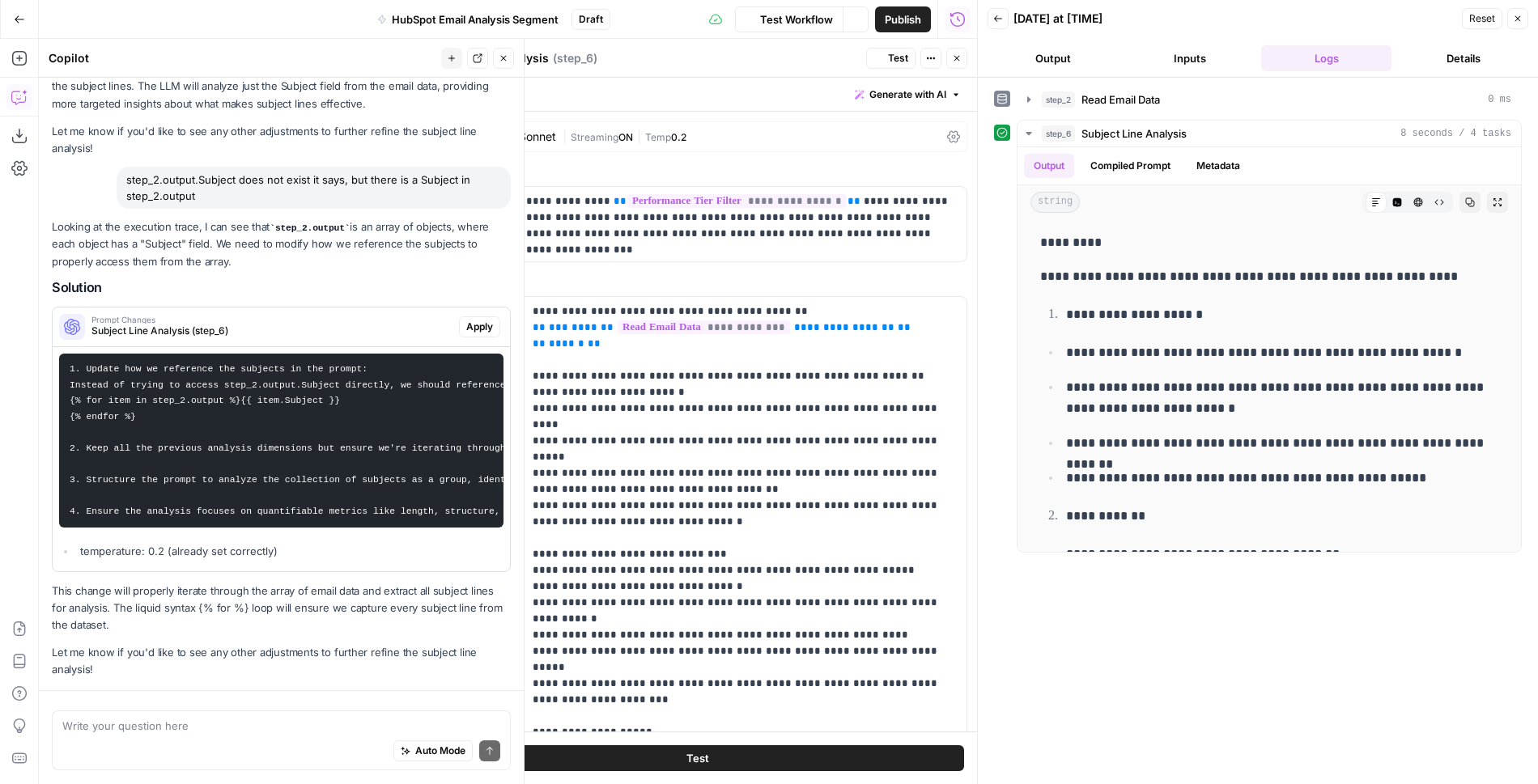 scroll, scrollTop: 139, scrollLeft: 0, axis: vertical 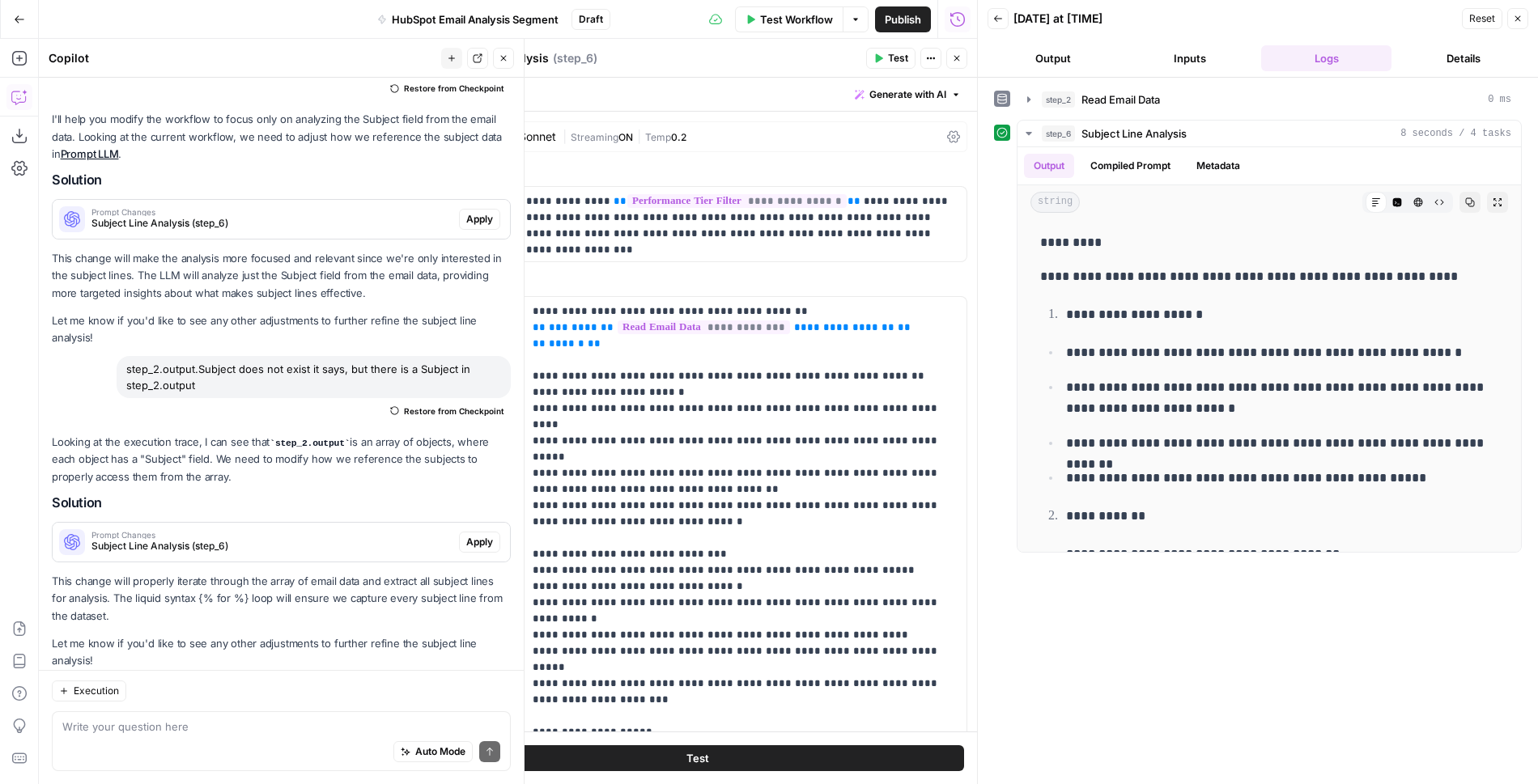 click 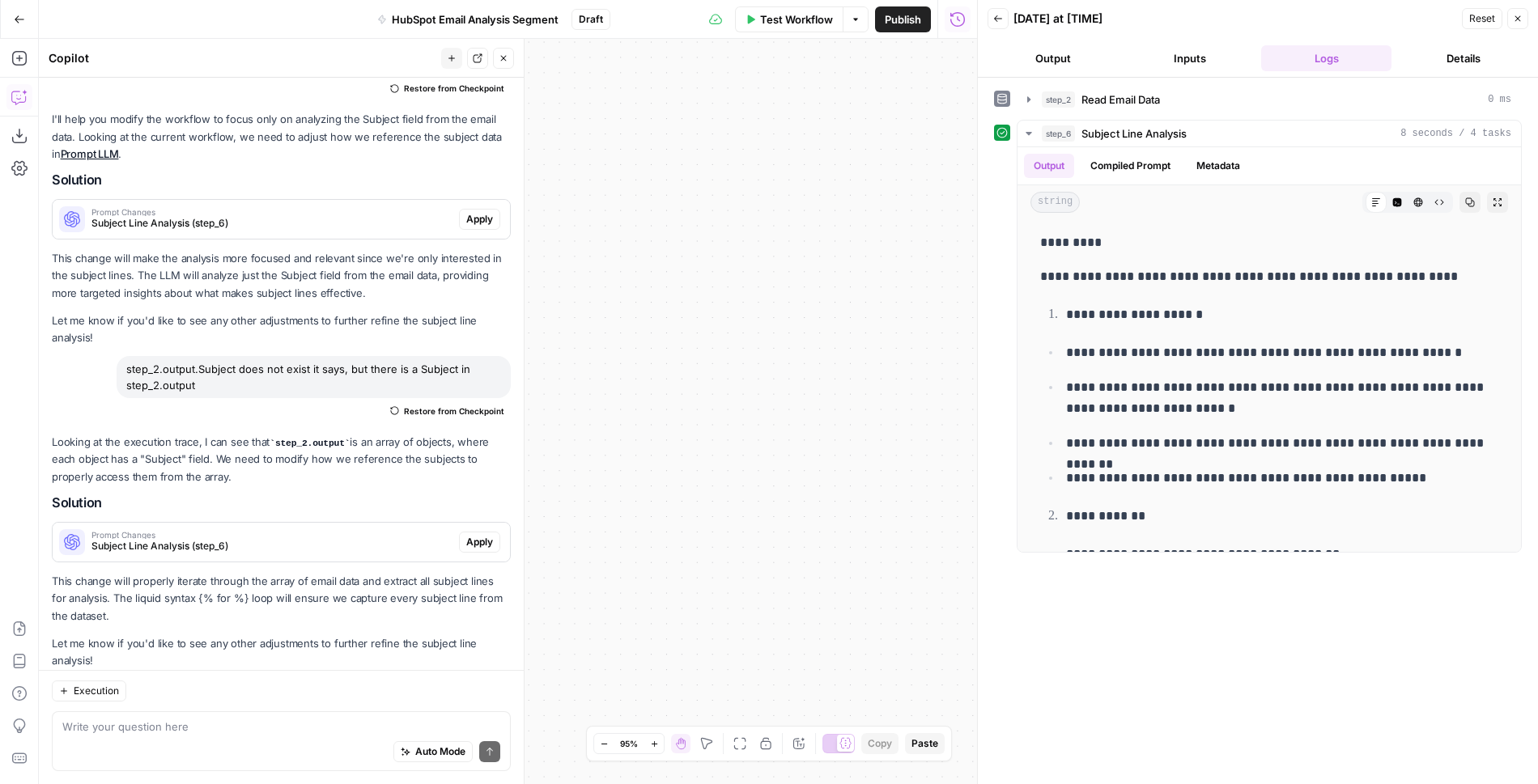 click 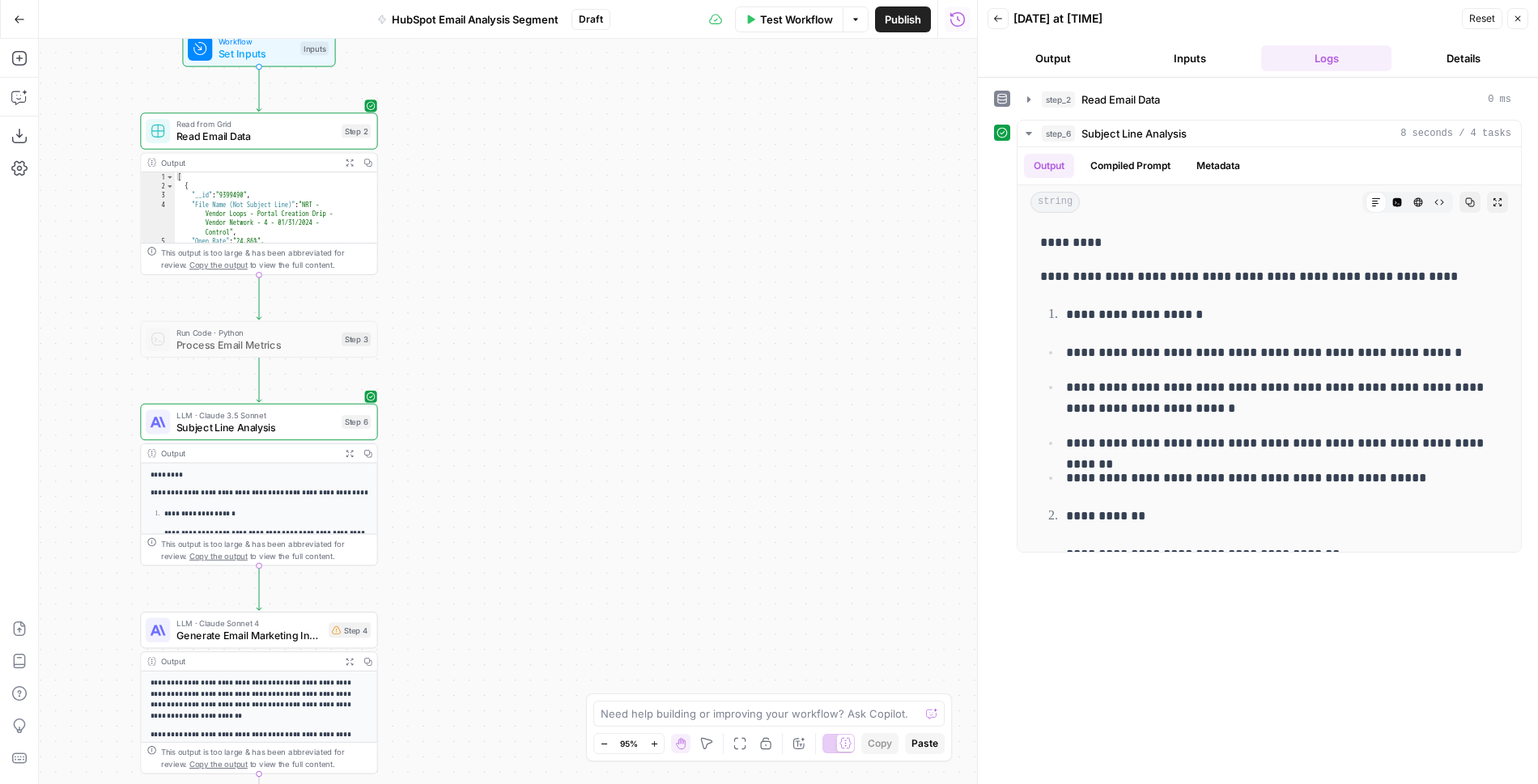 drag, startPoint x: 468, startPoint y: 263, endPoint x: 697, endPoint y: 281, distance: 229.70633 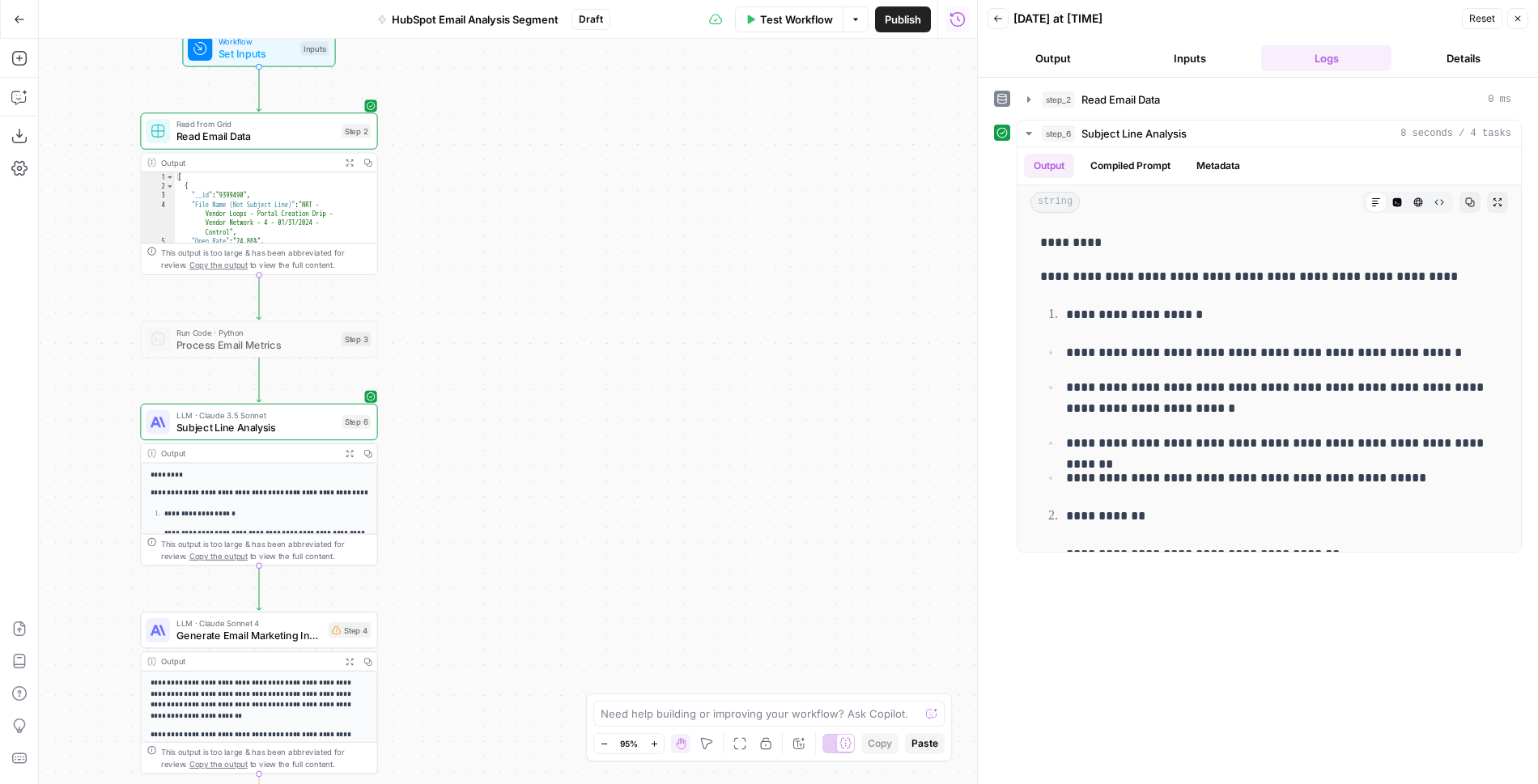 click on "Workflow Set Inputs Inputs Read from Grid Read Email Data Step 2 Output Expand Output Copy 1 2 3 4 5 6 [    {      "__id" :  "9399490" ,      "File Name (Not Subject Line)" :  "NRT -           Vendor Loops - Portal Creation Drip -           Vendor Network - 4 - 01/31/2024 -           Control" ,      "Open Rate" :  "24.86%" ,      "Unique Opens" :  "3144" ,     XXXXXXXXXXXXXXXXXXXXXXXXXXXXXXXXXXXXXXXXXXXXXXXXXXXXXXXXXXXXXXXXXXXXXXXXXXXXXXXXXXXXXXXXXXXXXXXXXXXXXXXXXXXXXXXXXXXXXXXXXXXXXXXXXXXXXXXXXXXXXXXXXXXXXXXXXXXXXXXXXXXXXXXXXXXXXXXXXXXXXXXXXXXXXXXXXXXXXXXXXXXXXXXXXXXXXXXXXXXXXXXXXXXXXXXXXXXXXXXXXXXXXXXXXXXXXXXXXXXXXXXXXXXXXXXXXXXXXXXXXXXXXXXXXXXXXXXXXXXXXXXXXXXXXXXXXXXXXXXXXXXXXXXXXXXXXXXXXXXXXXXXXXXXXXXXXXXXXXXXXXXXXXXXXXXXXXXXXXXXXXXXXXXXXXXXXXXXXXXXXXXXXXXXXXXXXXXXXXXXXXXXXXXXXXXXXXXXXXXXXXXXXXXXXXXXXXXXXXXXXXXXXXXXXXXXXXXXXXXXXXXXXXXXXXXXXXXXXXXXXXXXXXXXXXXX This output is too large & has been abbreviated for review.   Copy the output   to view the full content. Step 3 Step 6 *" at bounding box center [508, 411] 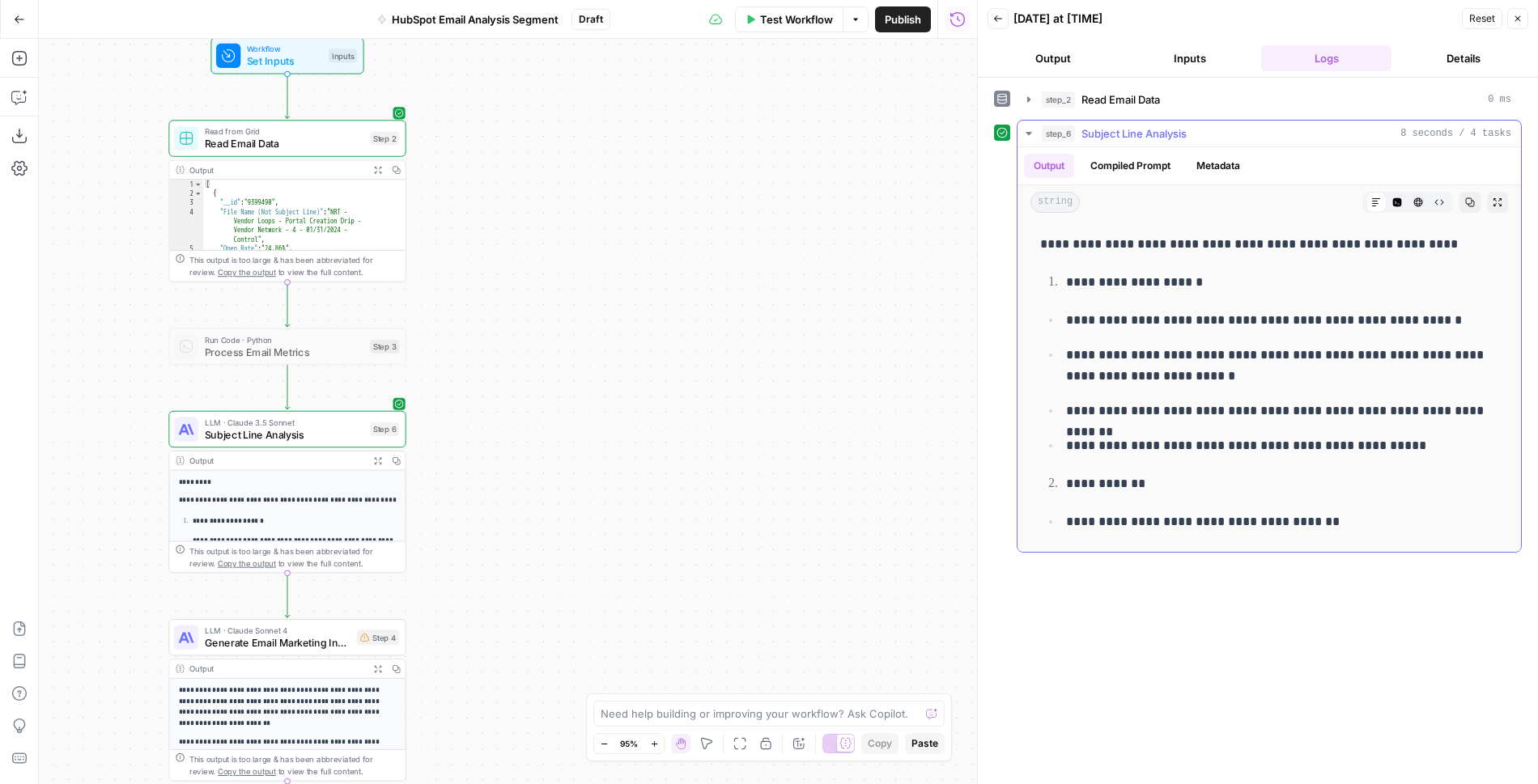 scroll, scrollTop: 0, scrollLeft: 0, axis: both 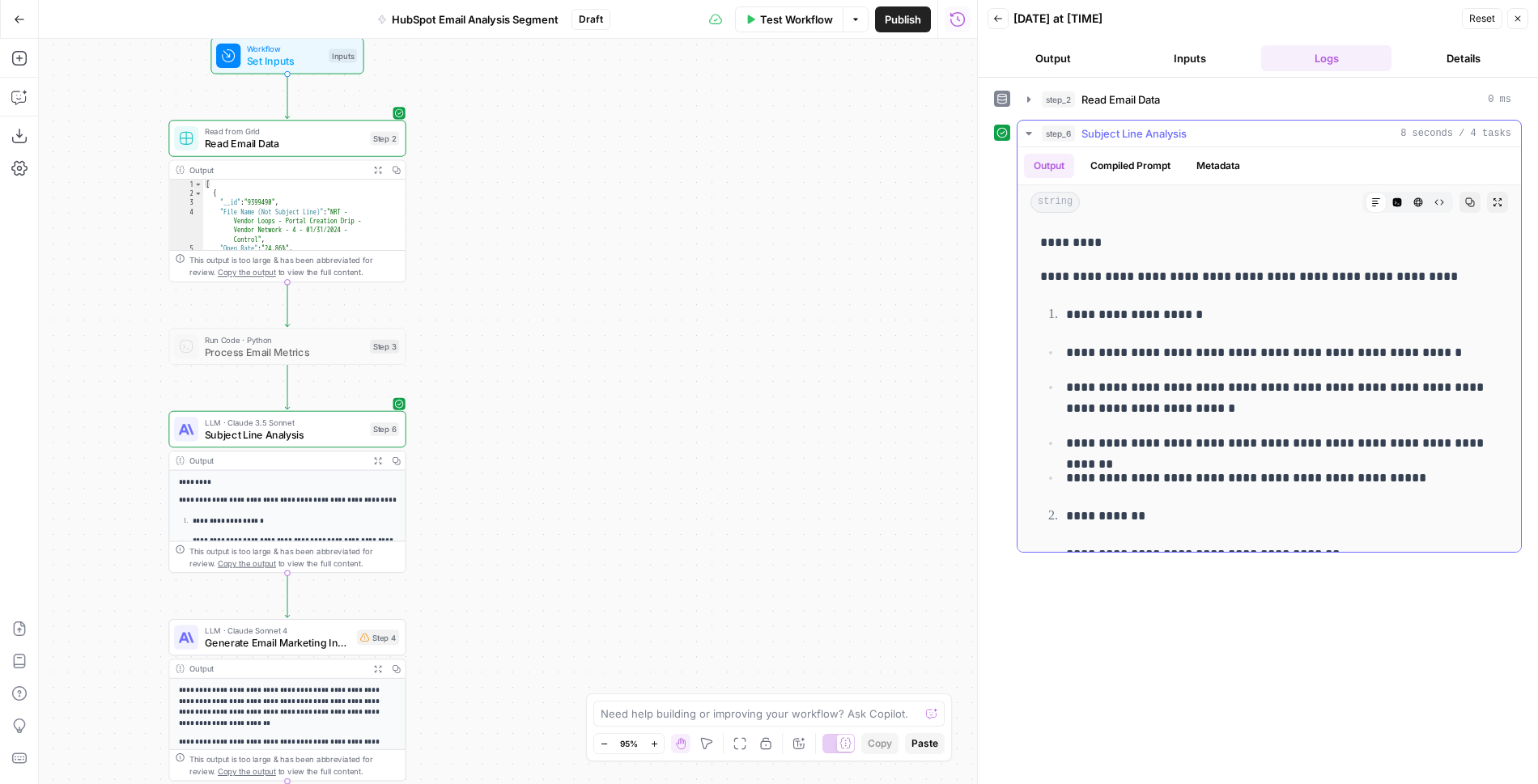 click 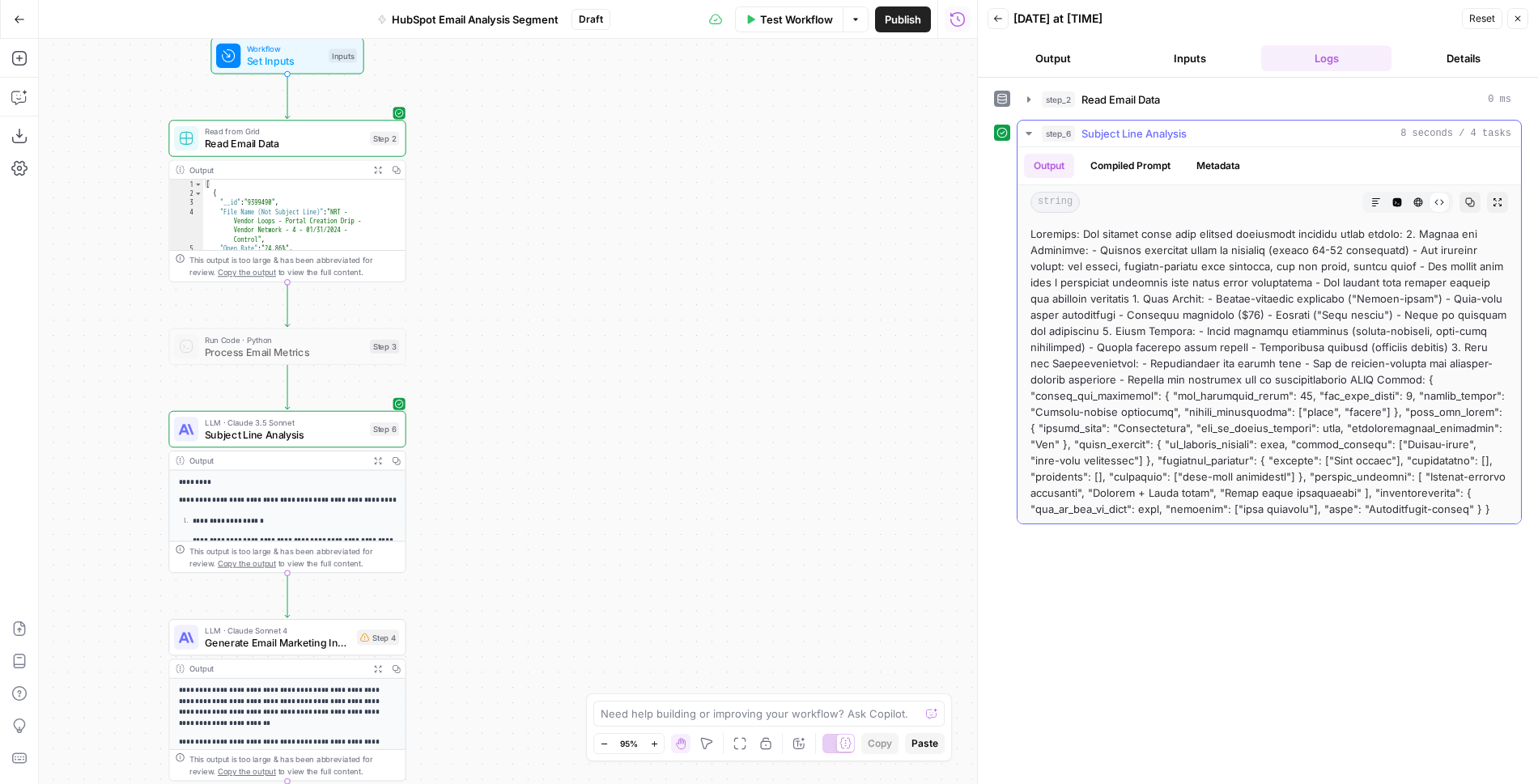 click 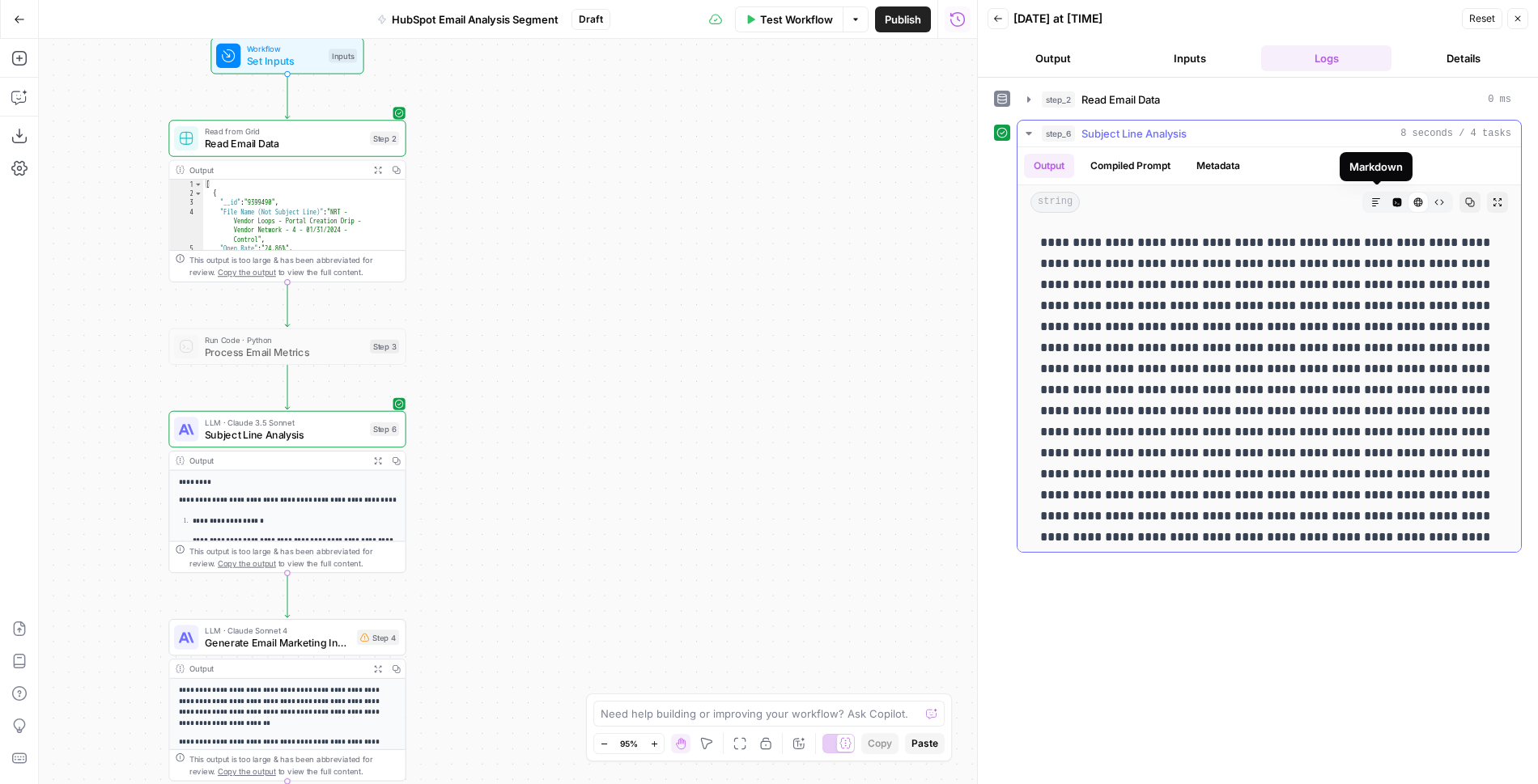 click 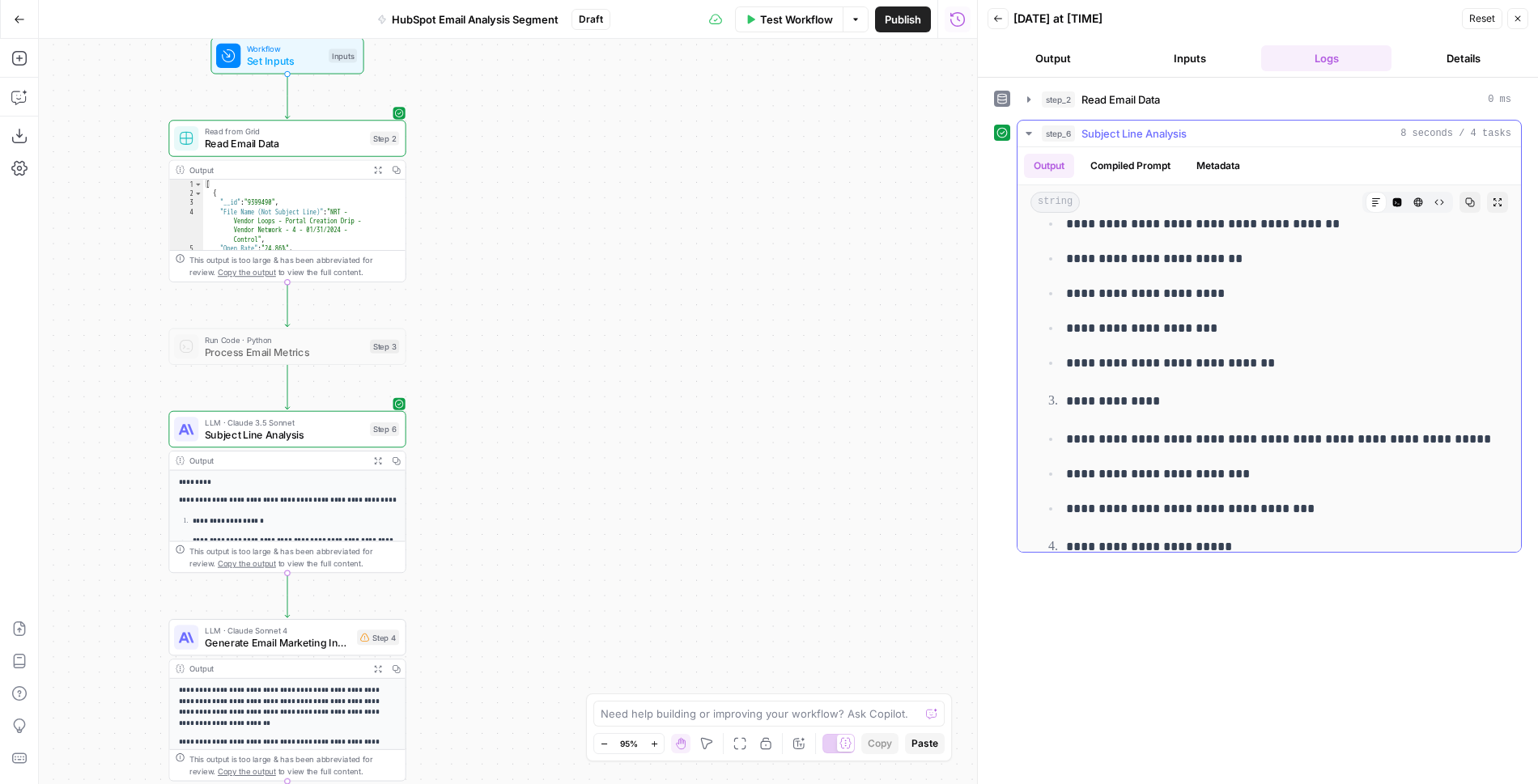 scroll, scrollTop: 0, scrollLeft: 0, axis: both 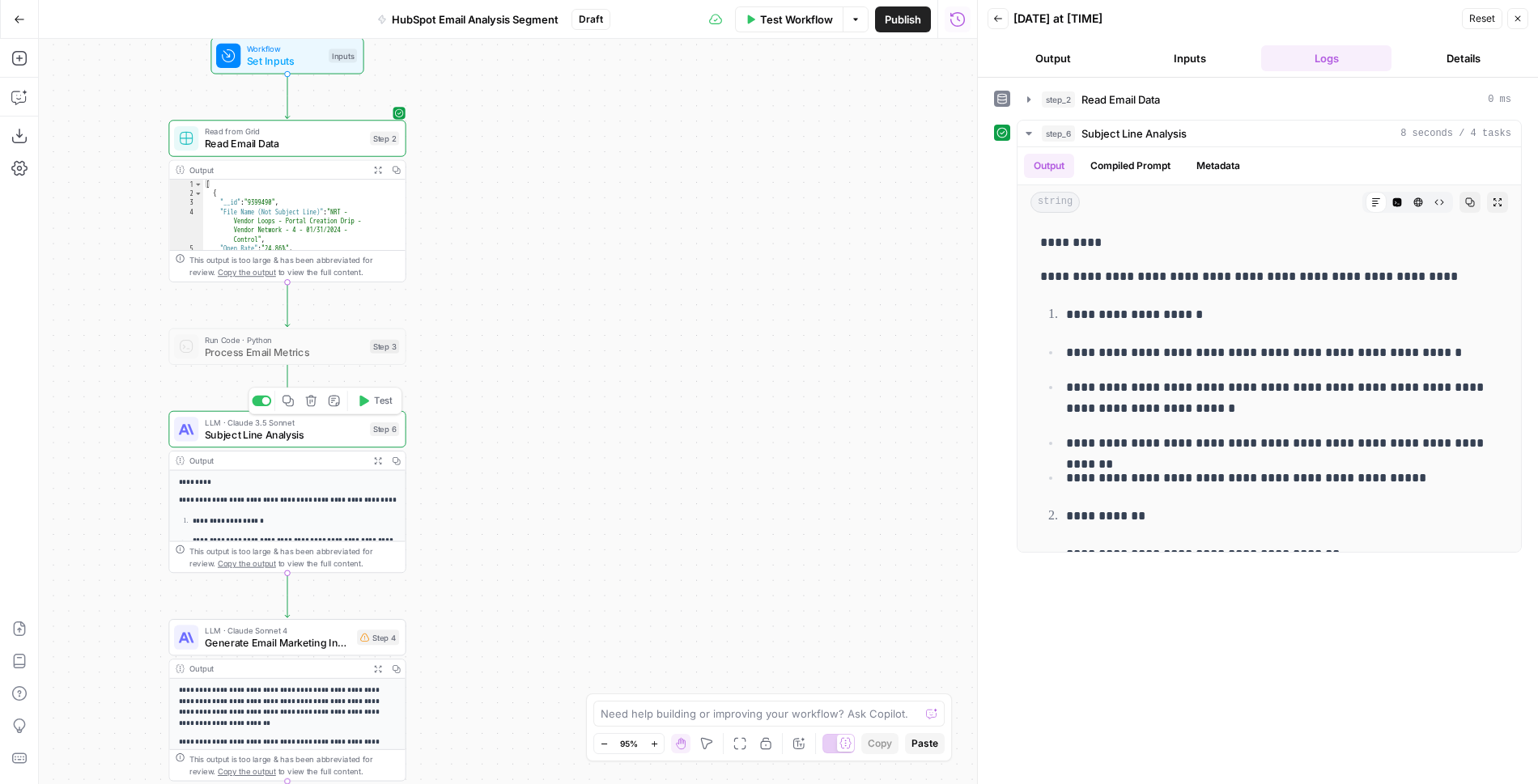 click on "Subject Line Analysis" at bounding box center (284, 434) 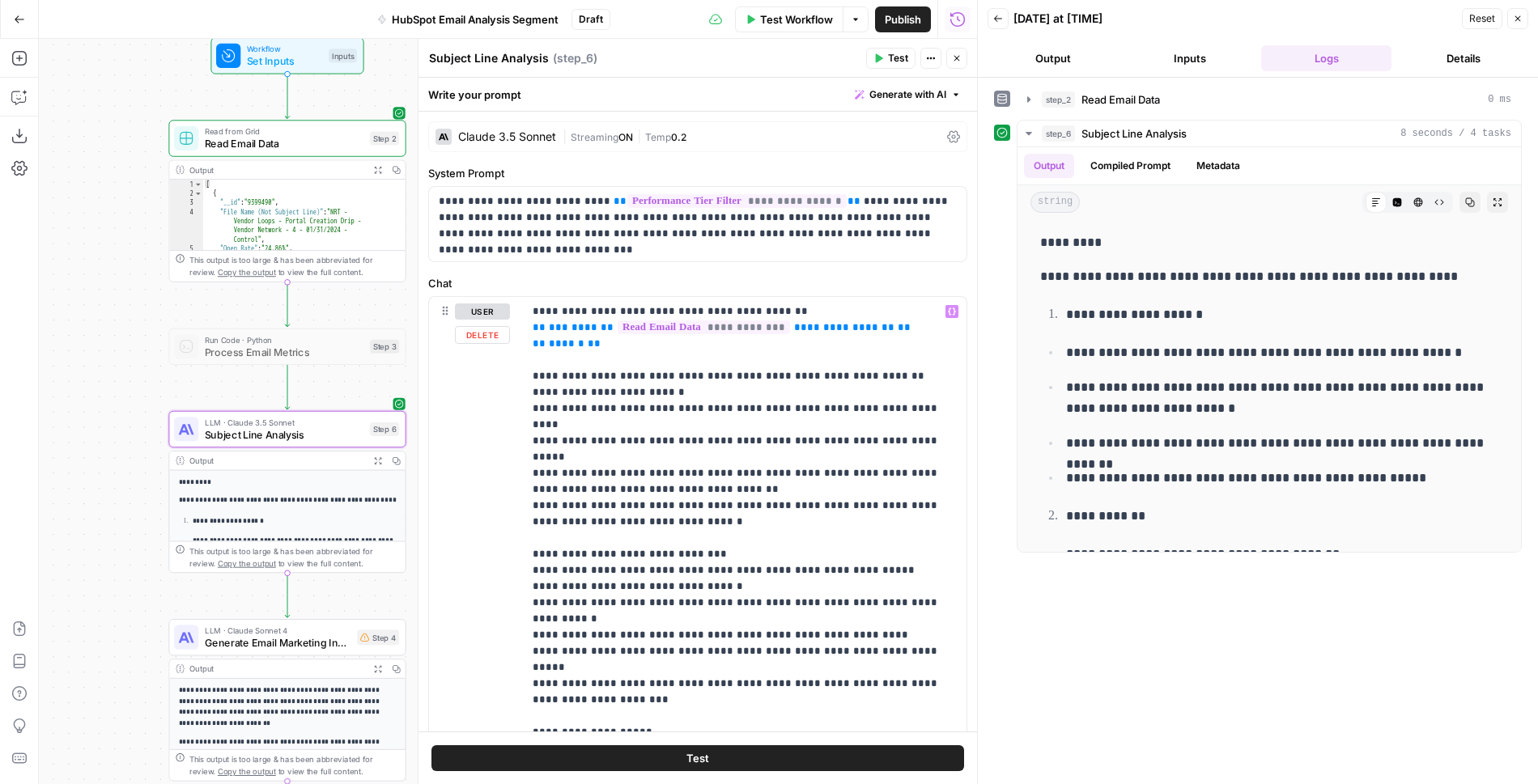 scroll, scrollTop: 98, scrollLeft: 0, axis: vertical 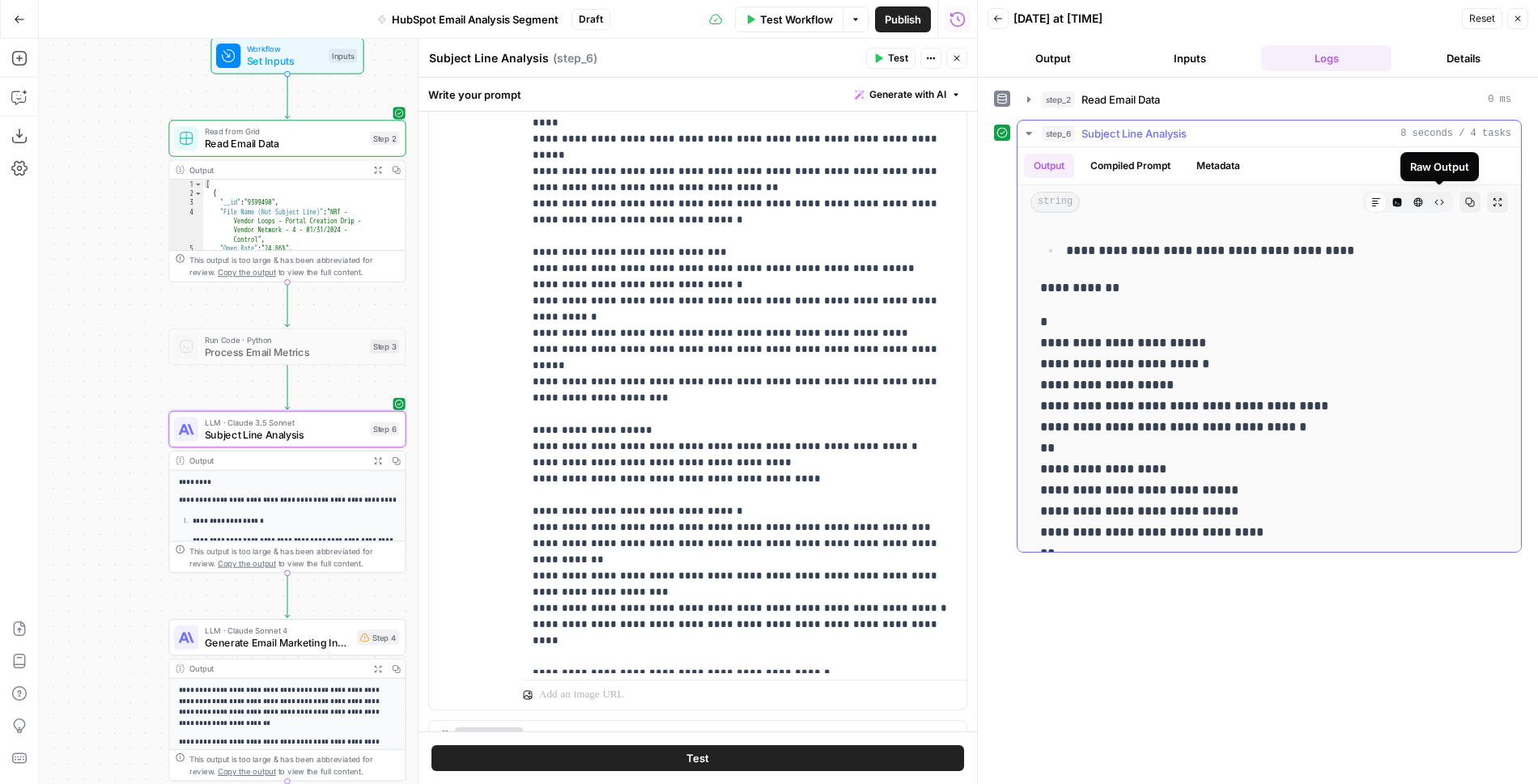 click 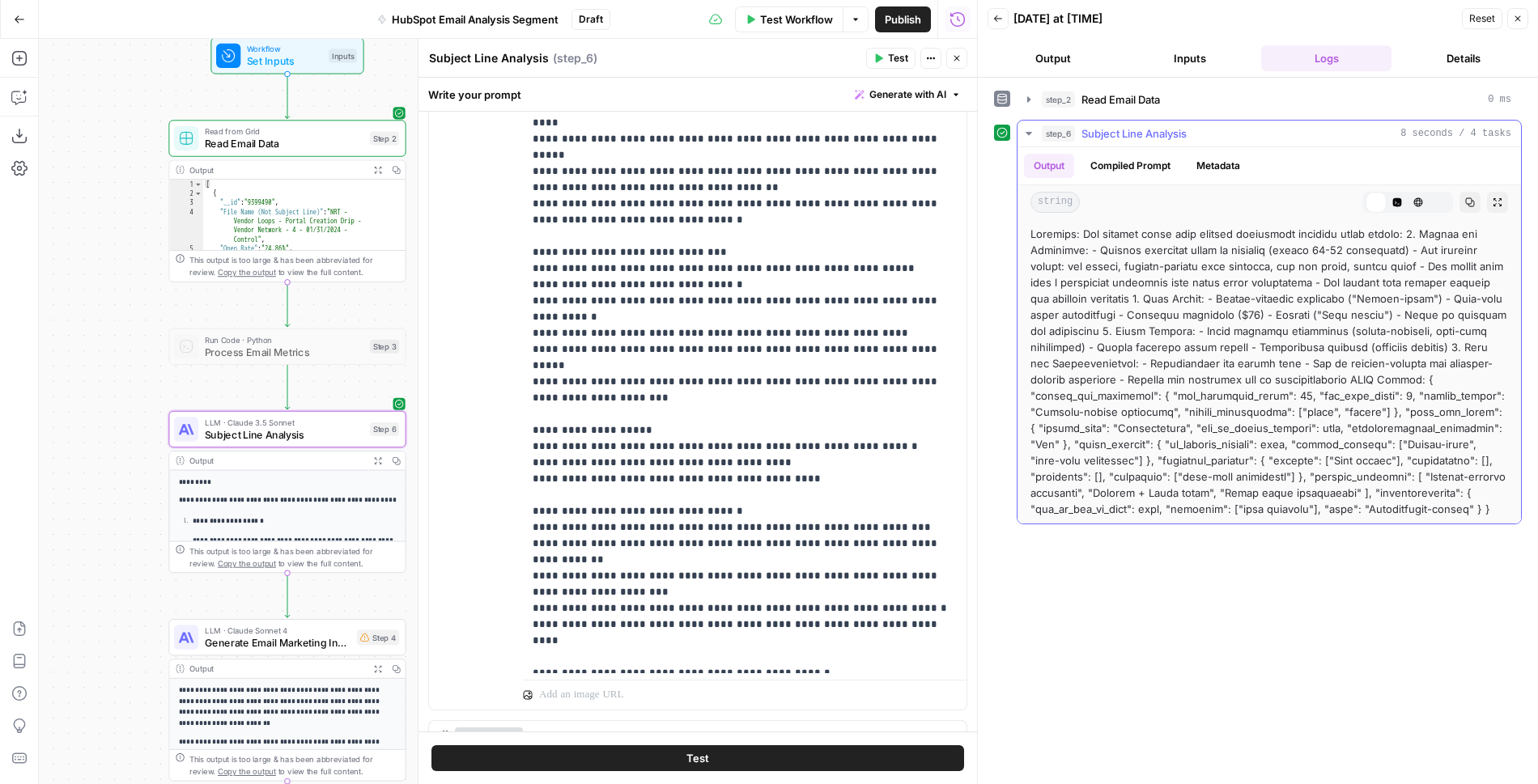scroll, scrollTop: 0, scrollLeft: 0, axis: both 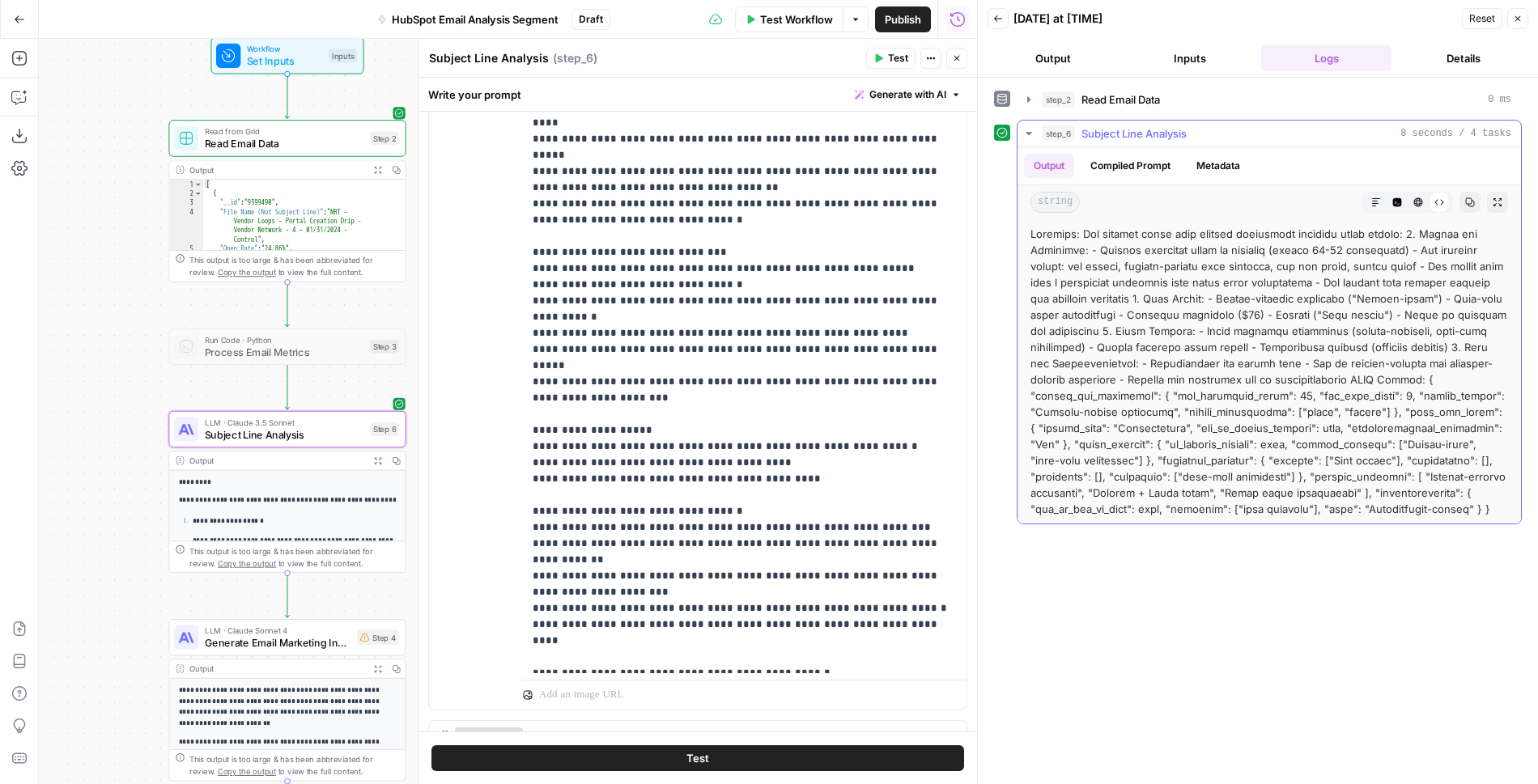 click 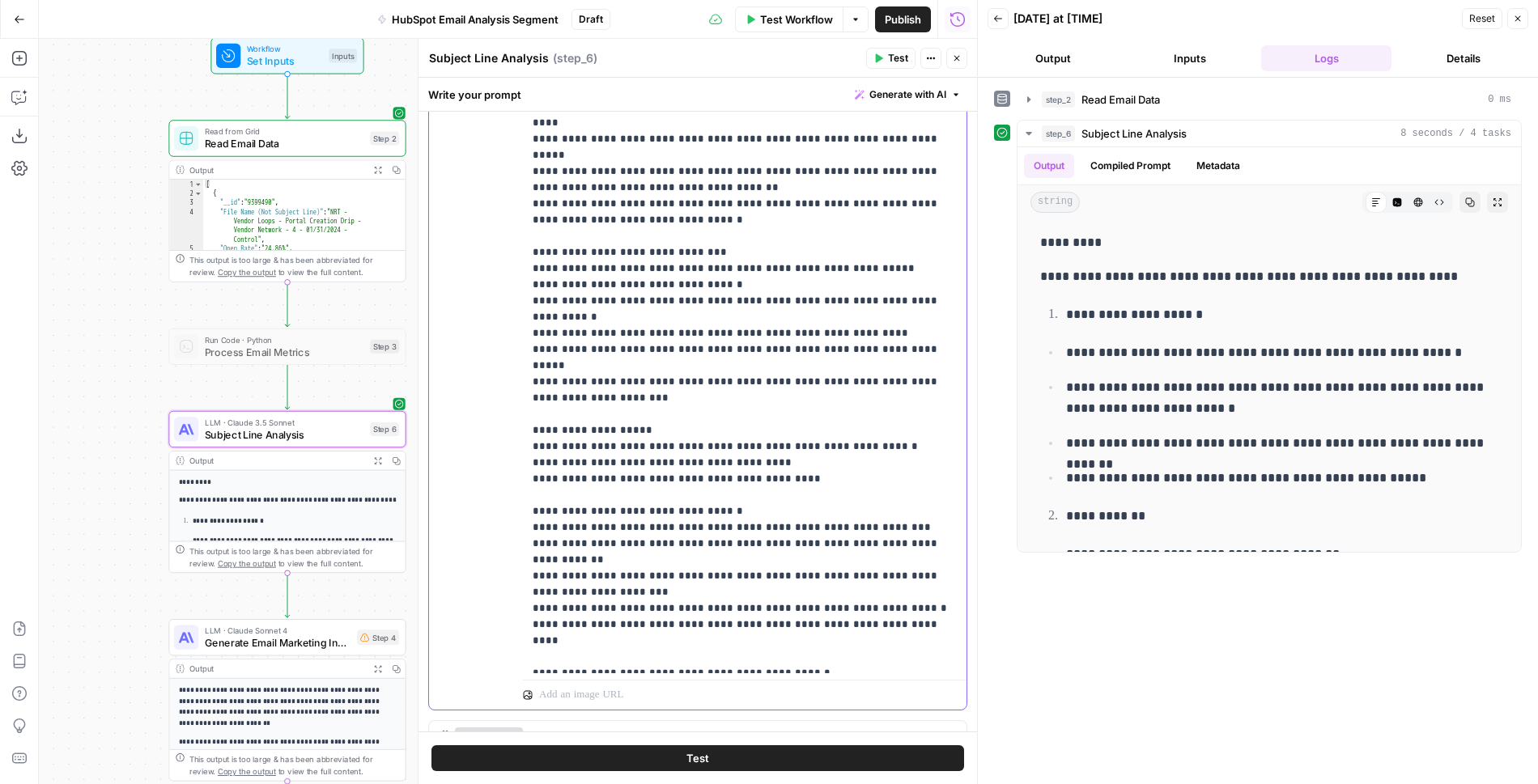 click on "**********" at bounding box center [745, 374] 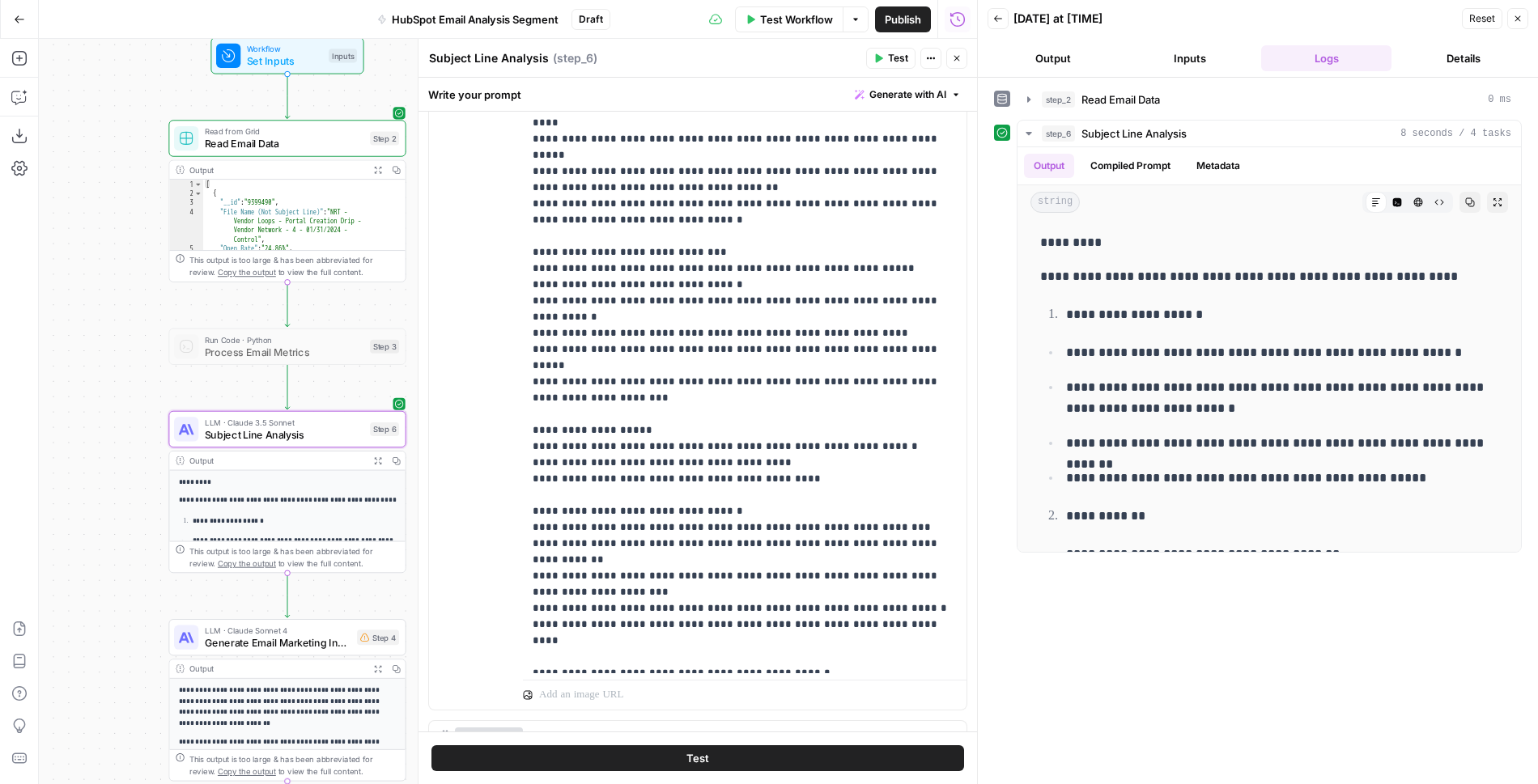 click 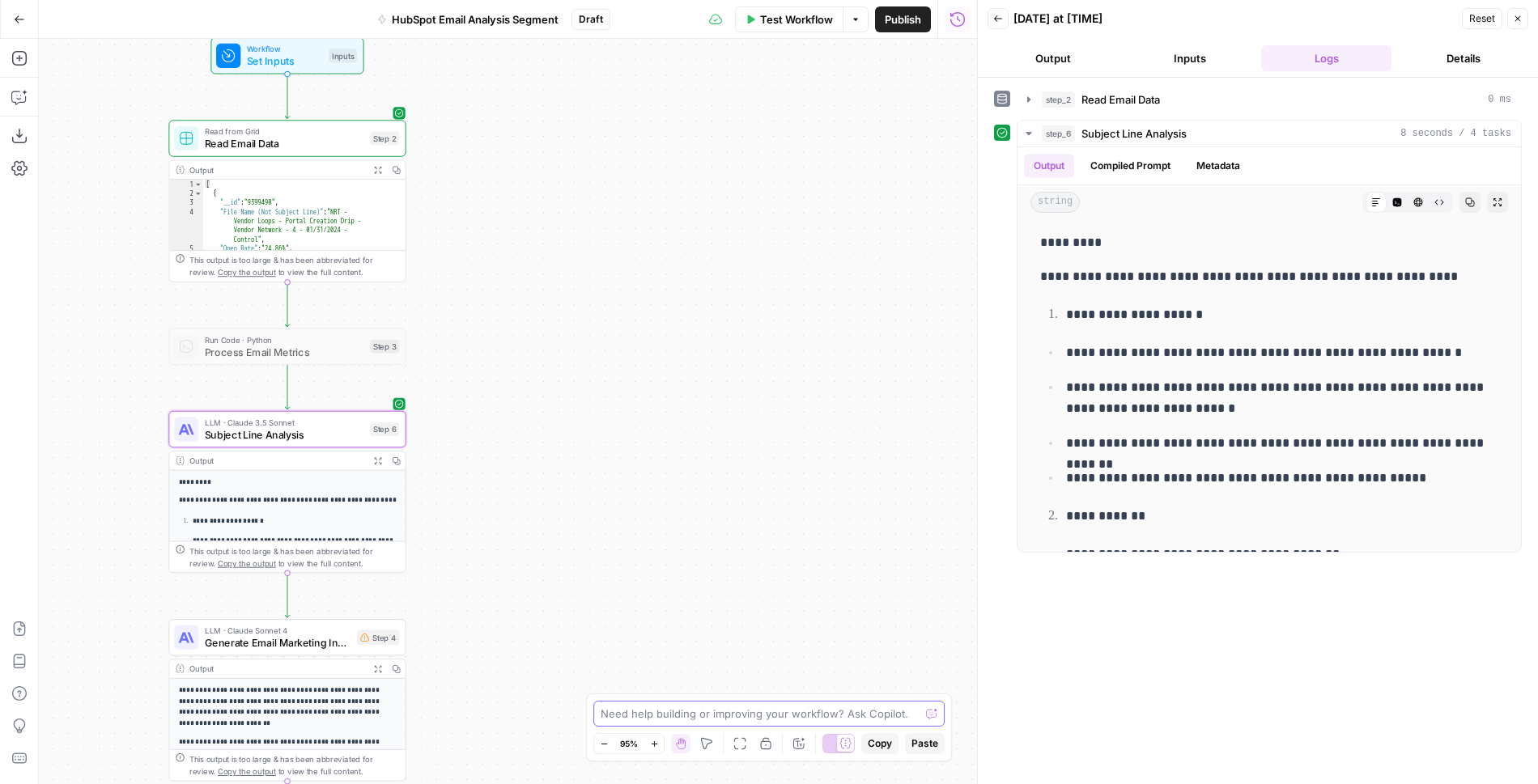 click at bounding box center (760, 714) 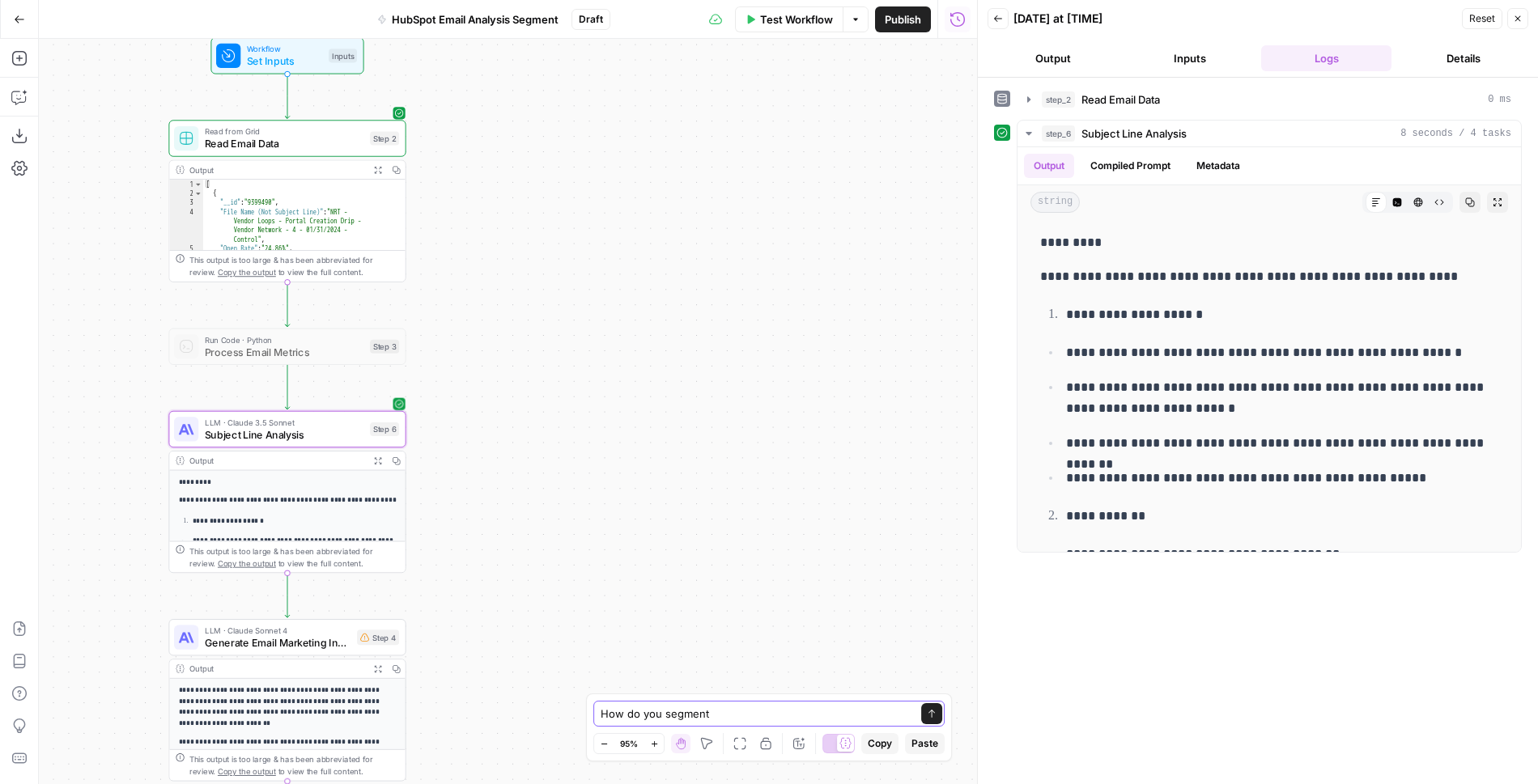 type on "How do you segment" 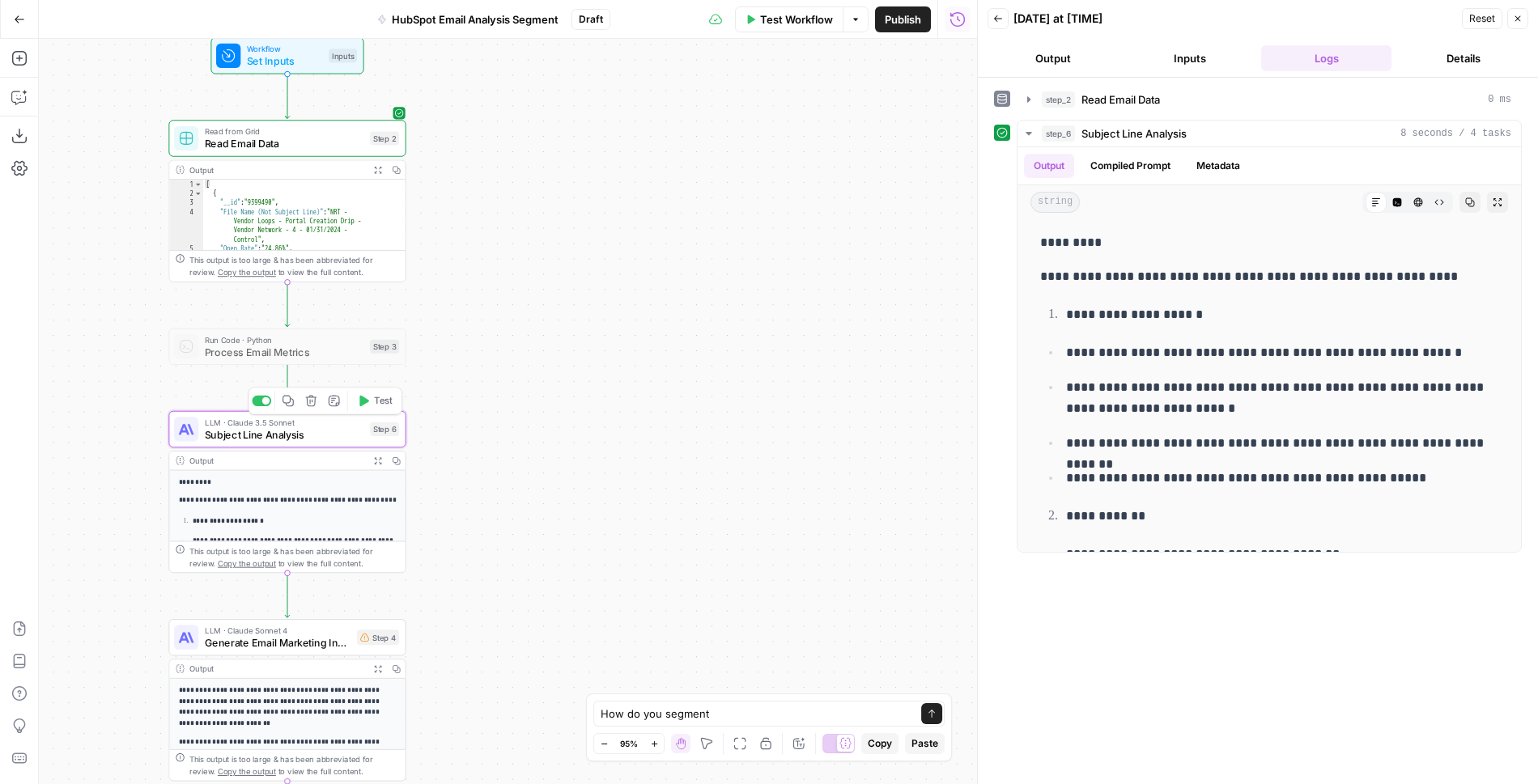 click on "Subject Line Analysis" at bounding box center [284, 434] 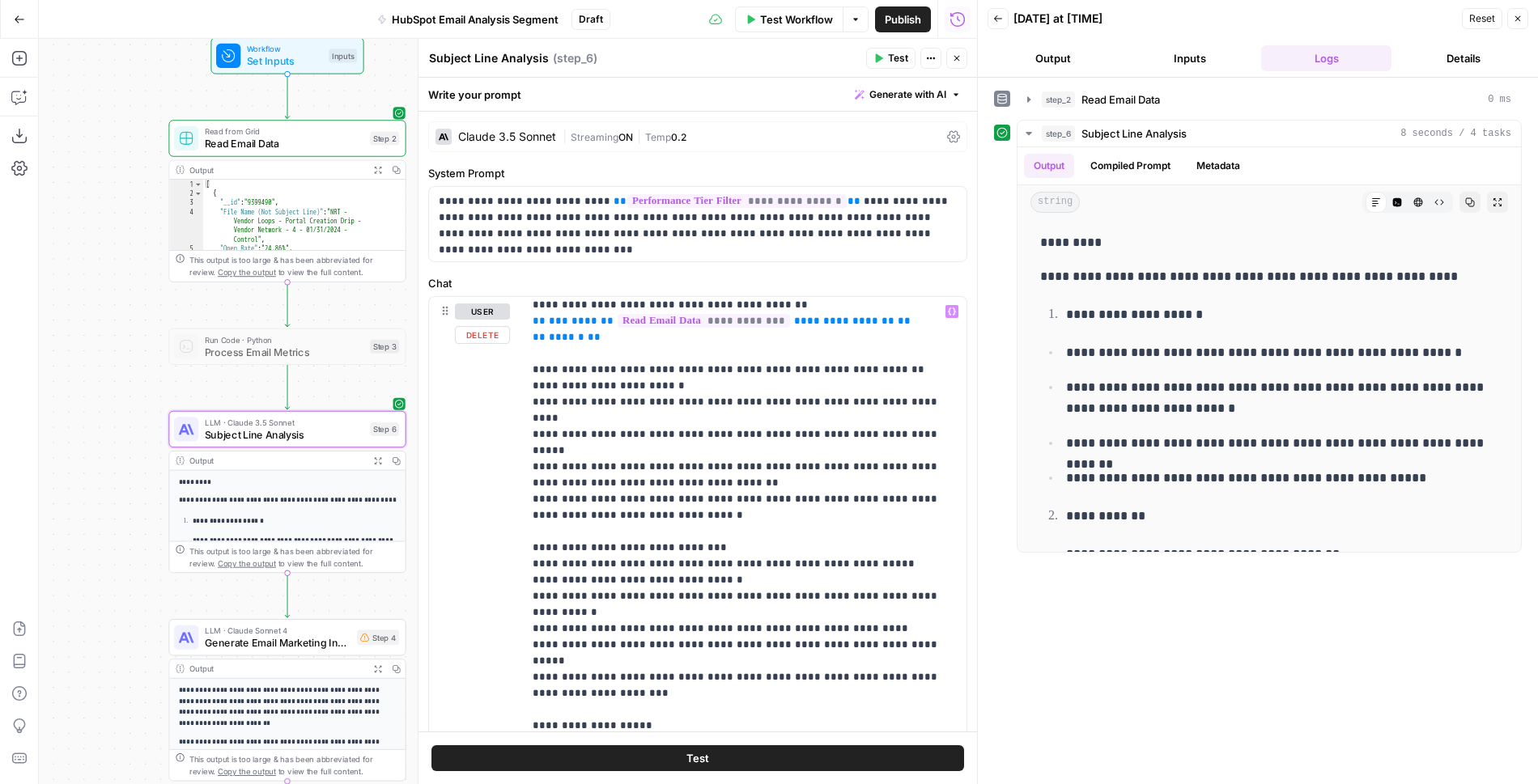 scroll, scrollTop: 98, scrollLeft: 0, axis: vertical 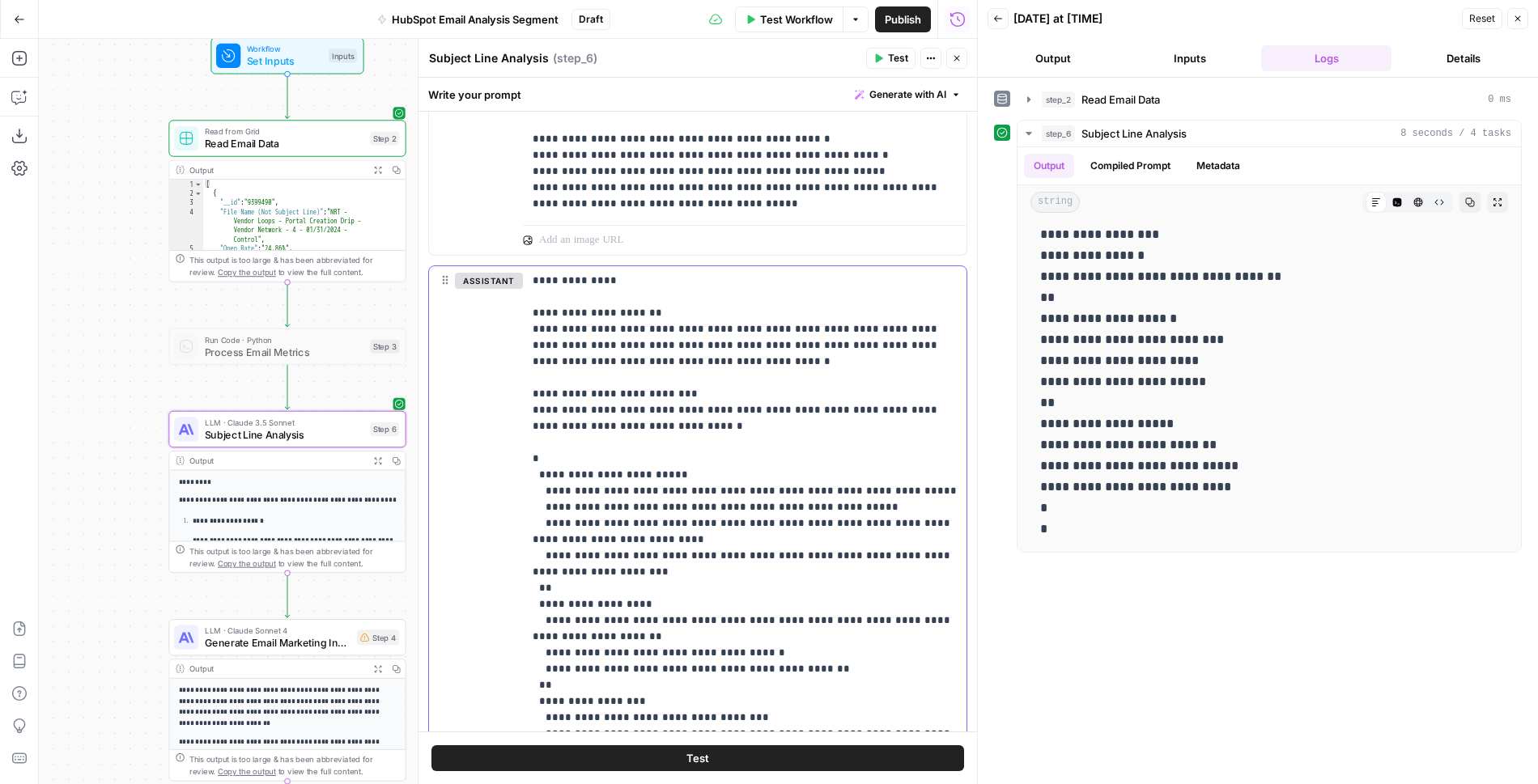 click on "**********" at bounding box center (745, 669) 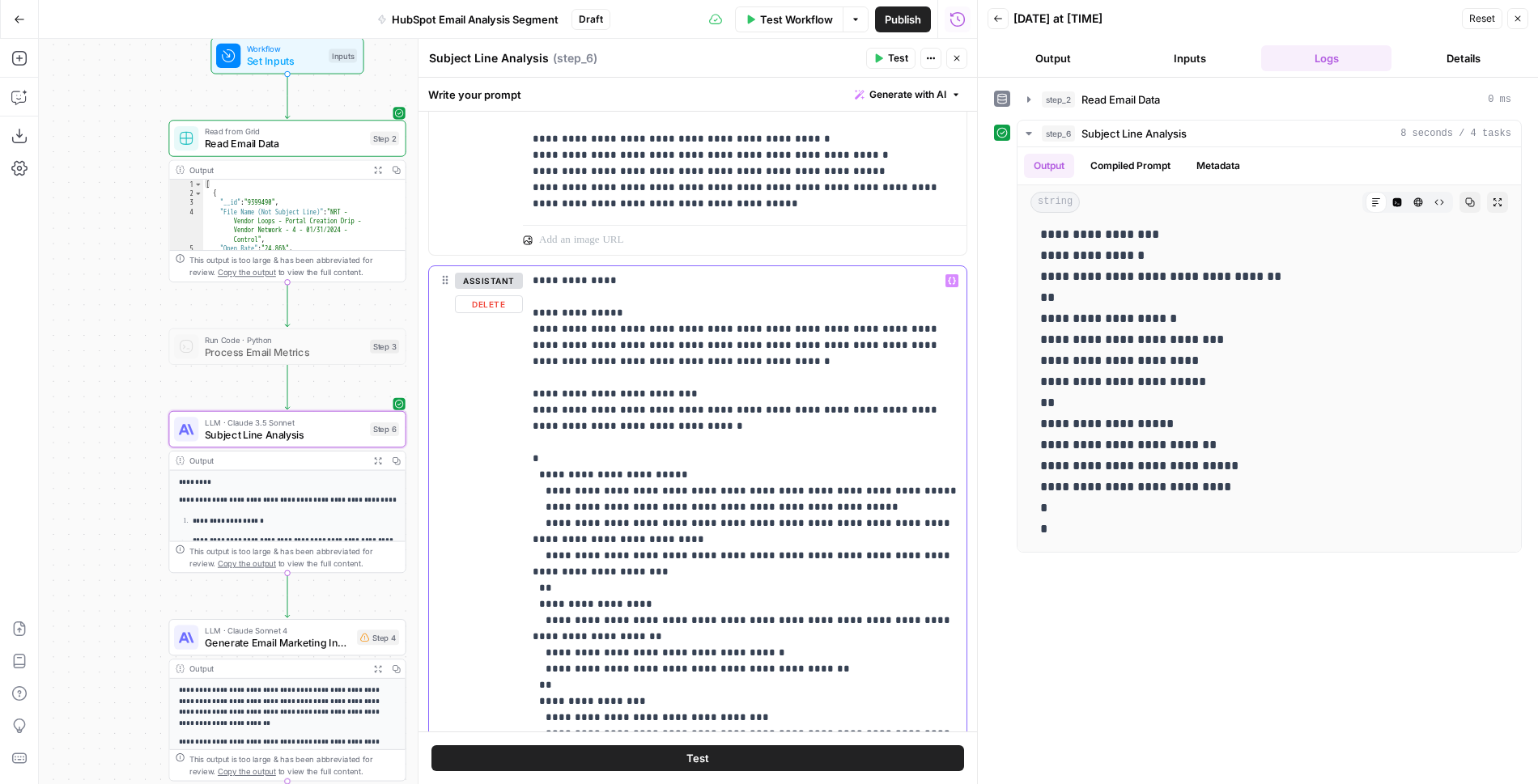 type 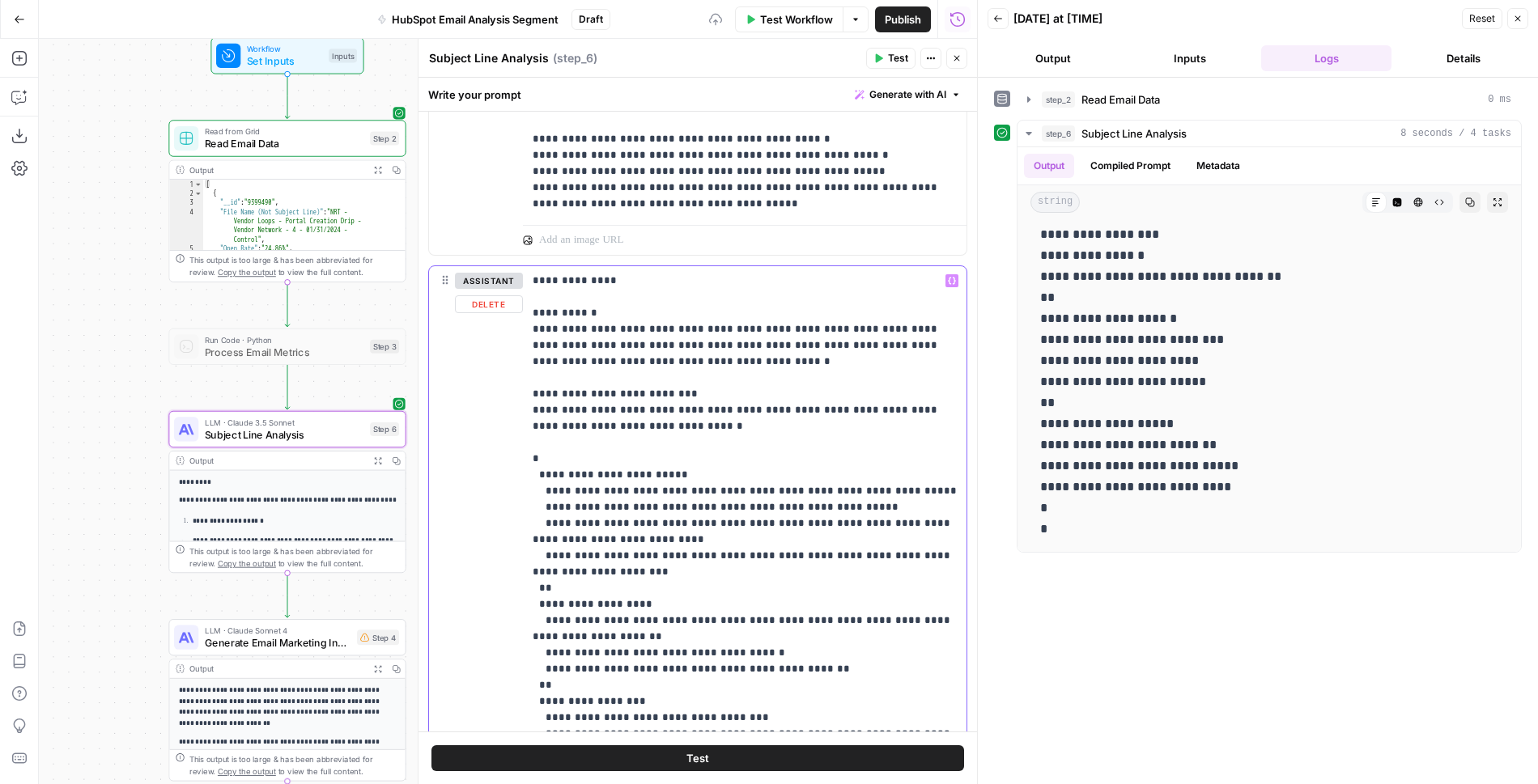 click on "**********" at bounding box center (745, 669) 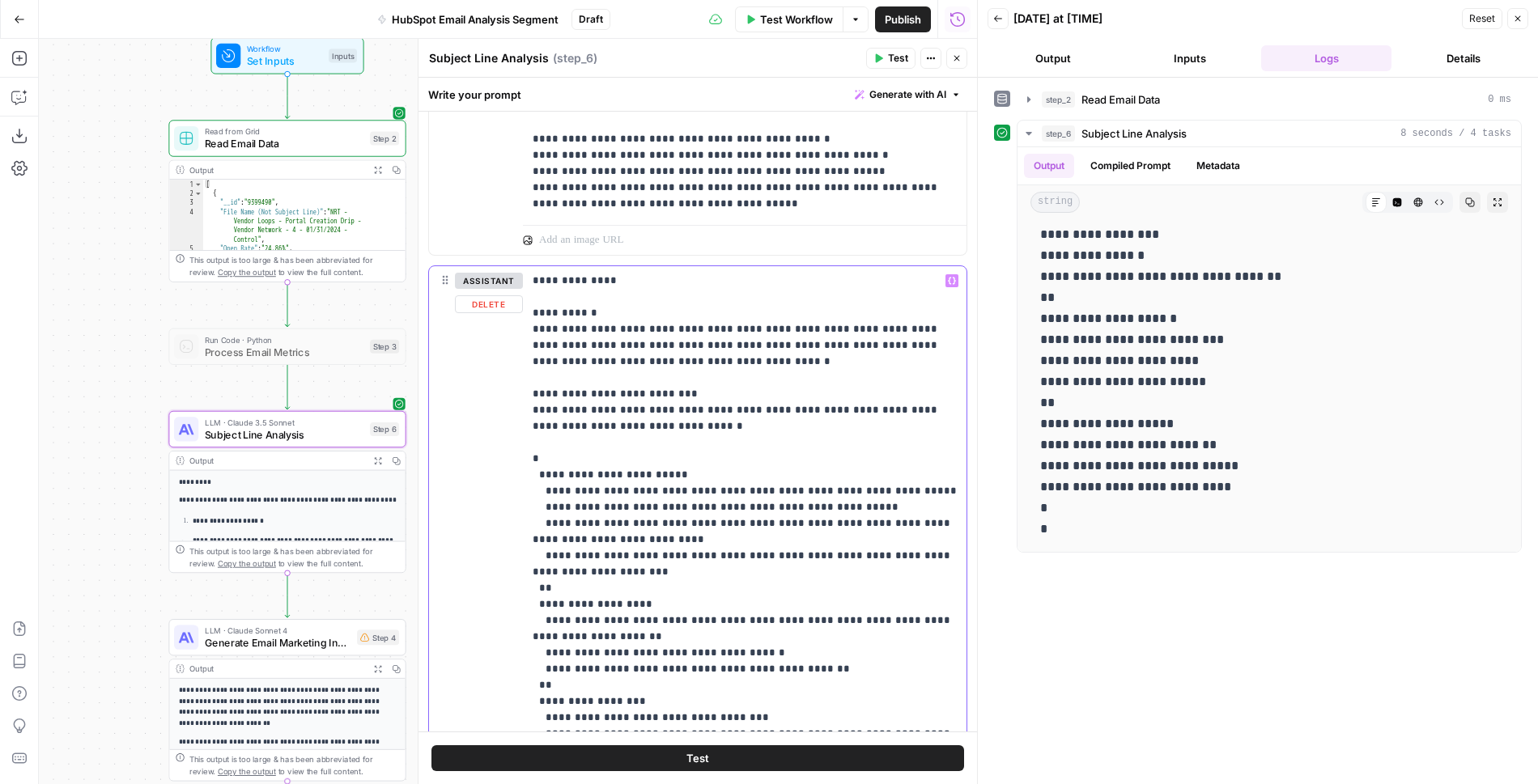 drag, startPoint x: 704, startPoint y: 354, endPoint x: 534, endPoint y: 324, distance: 172.62677 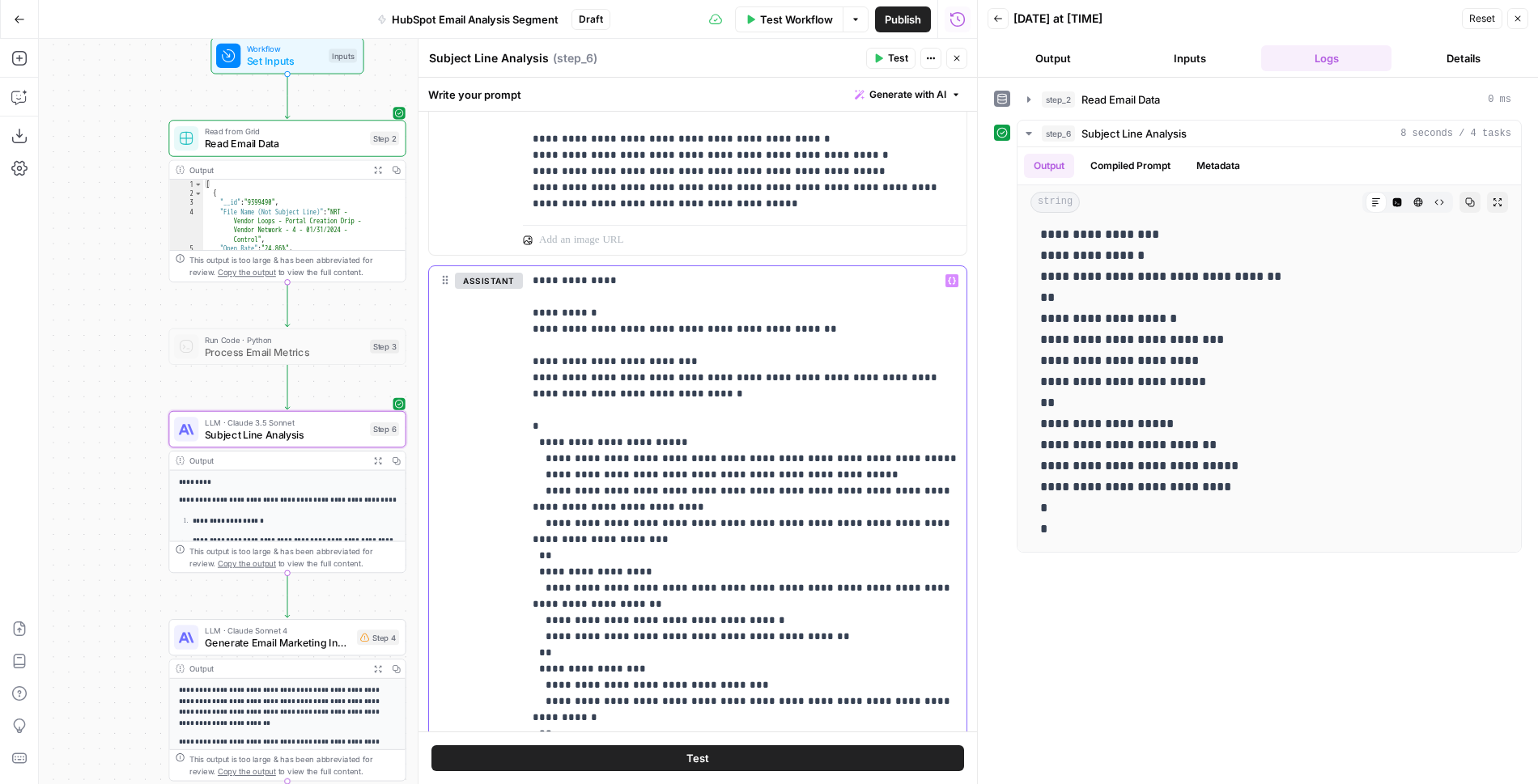 scroll, scrollTop: 76, scrollLeft: 0, axis: vertical 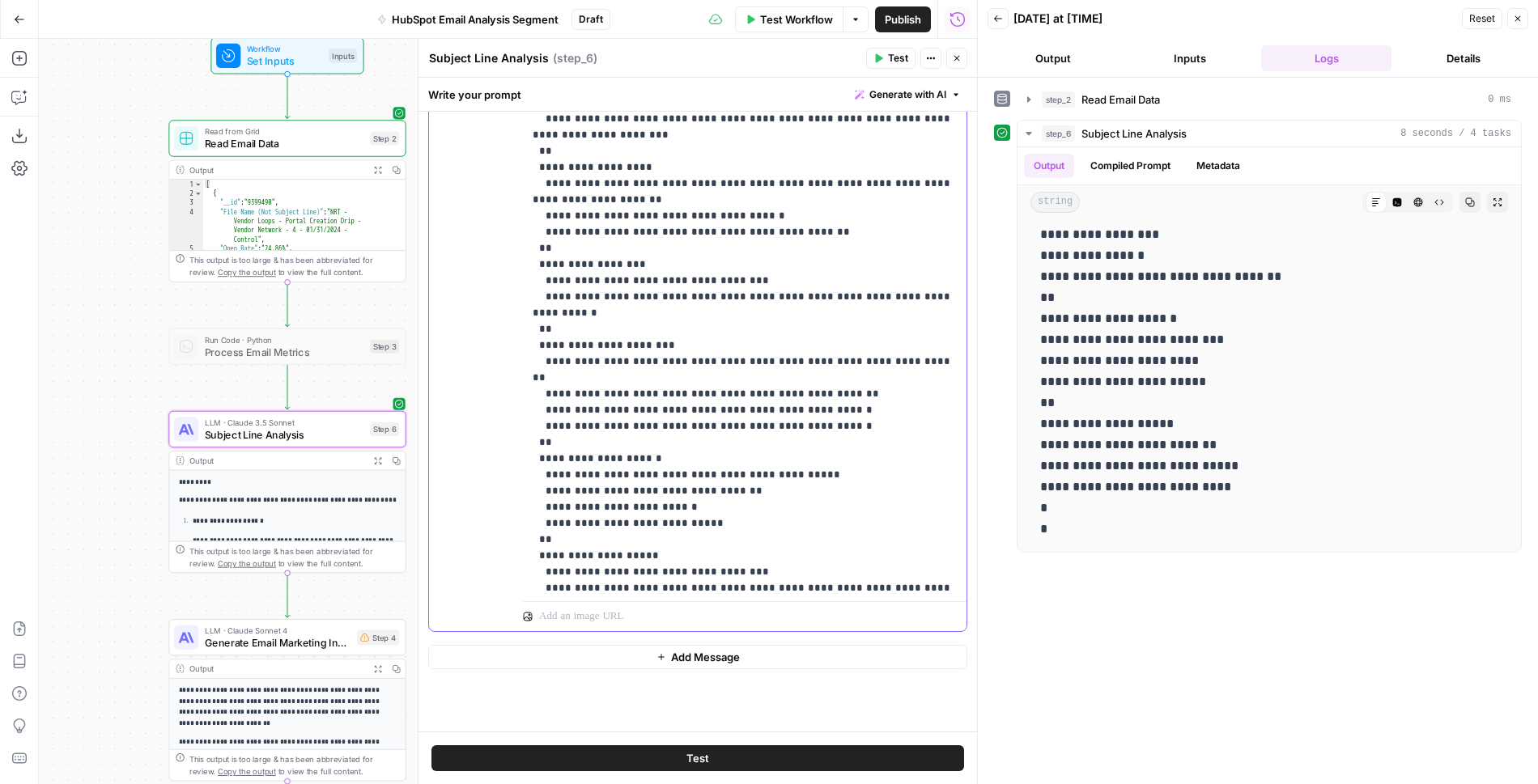click on "**********" at bounding box center [745, 248] 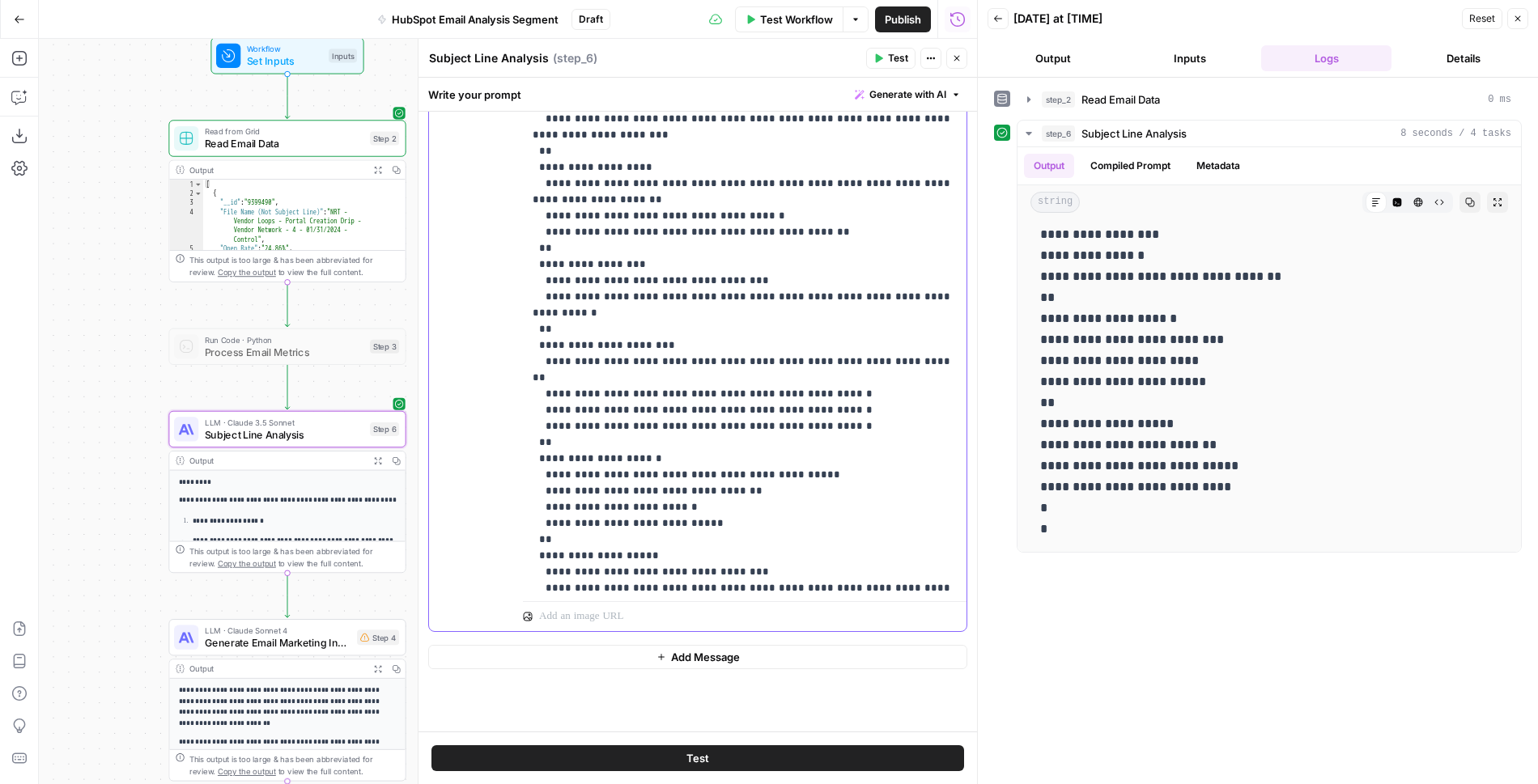 click on "**********" at bounding box center (745, 248) 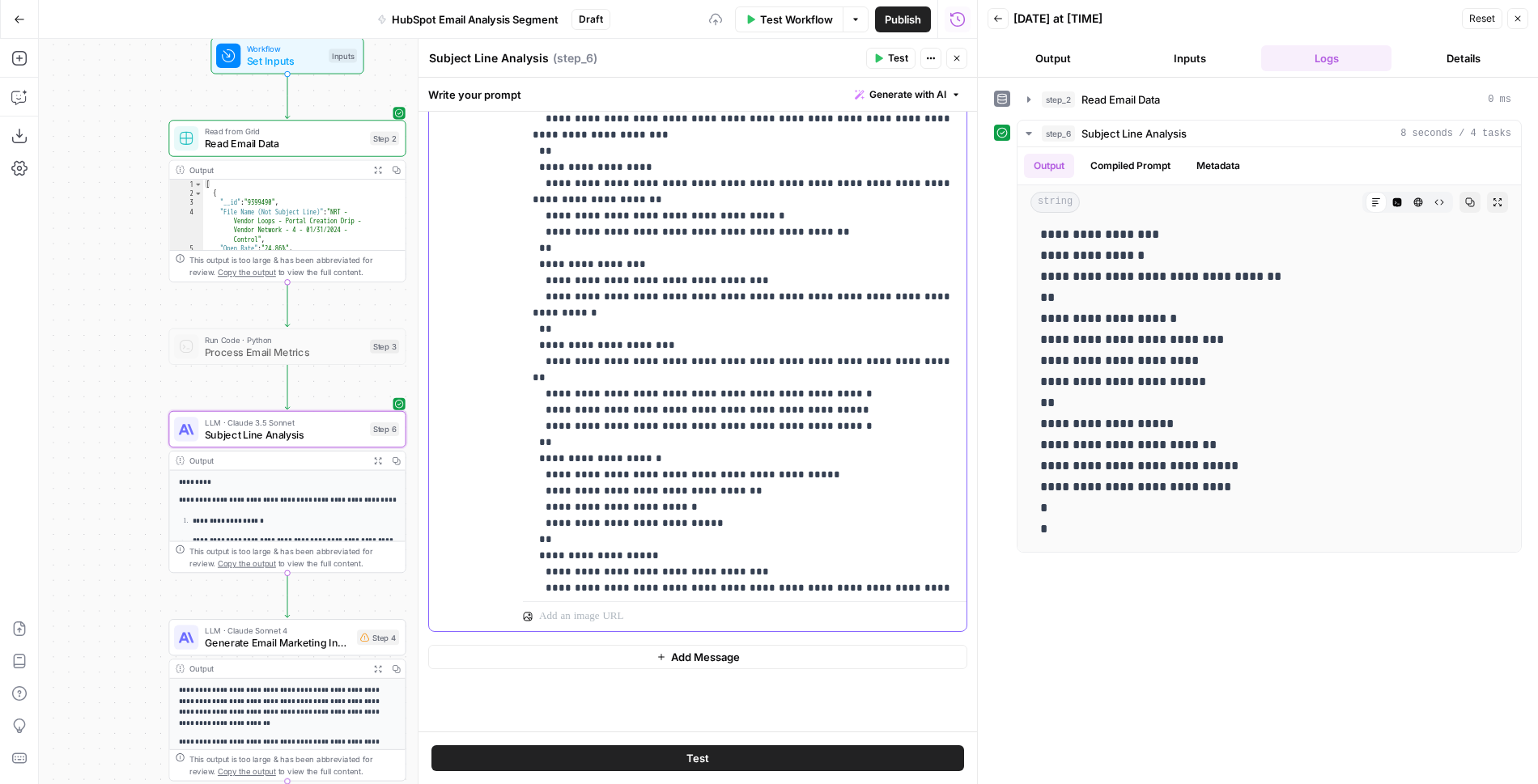 click on "**********" at bounding box center [745, 248] 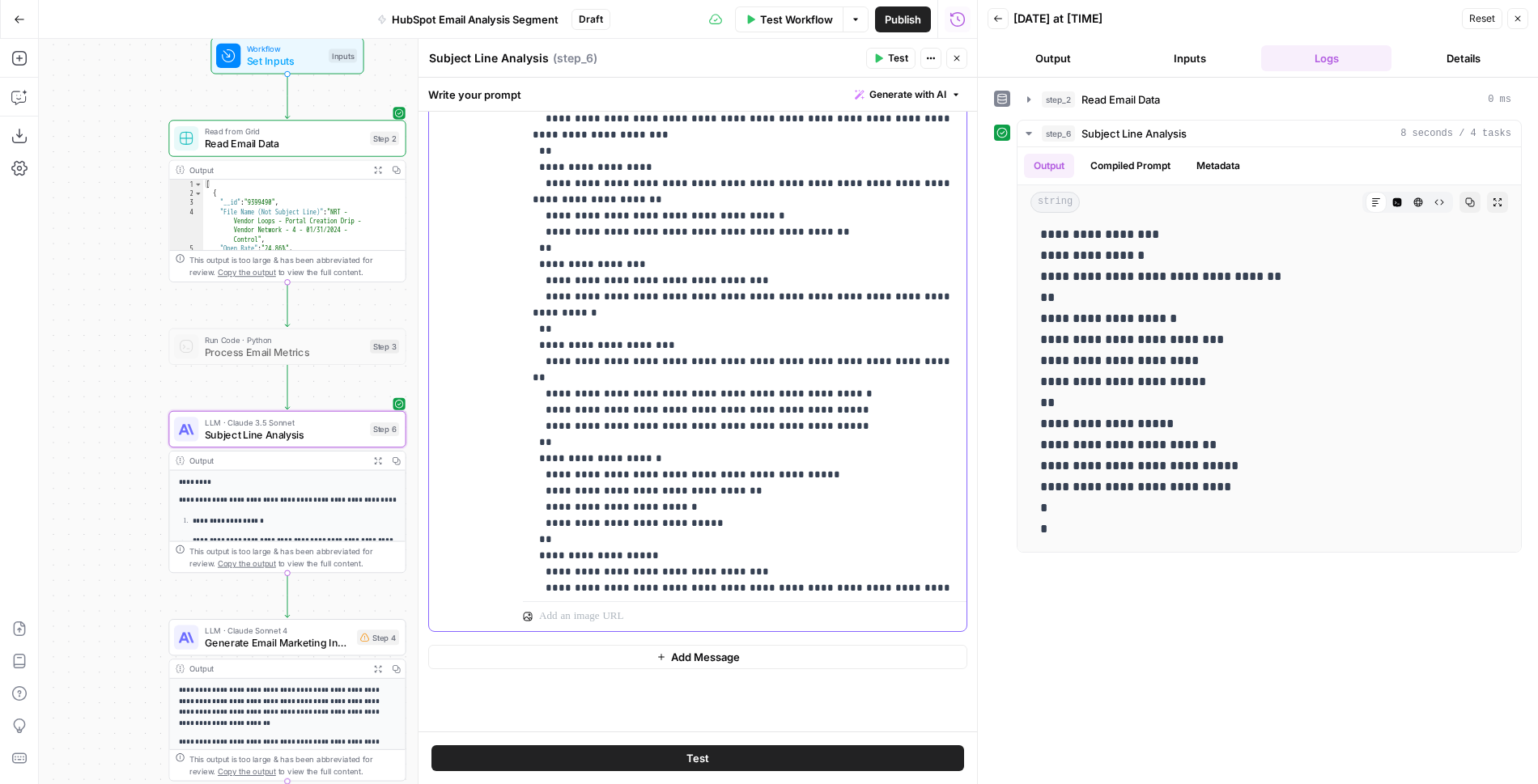 click on "**********" at bounding box center [745, 248] 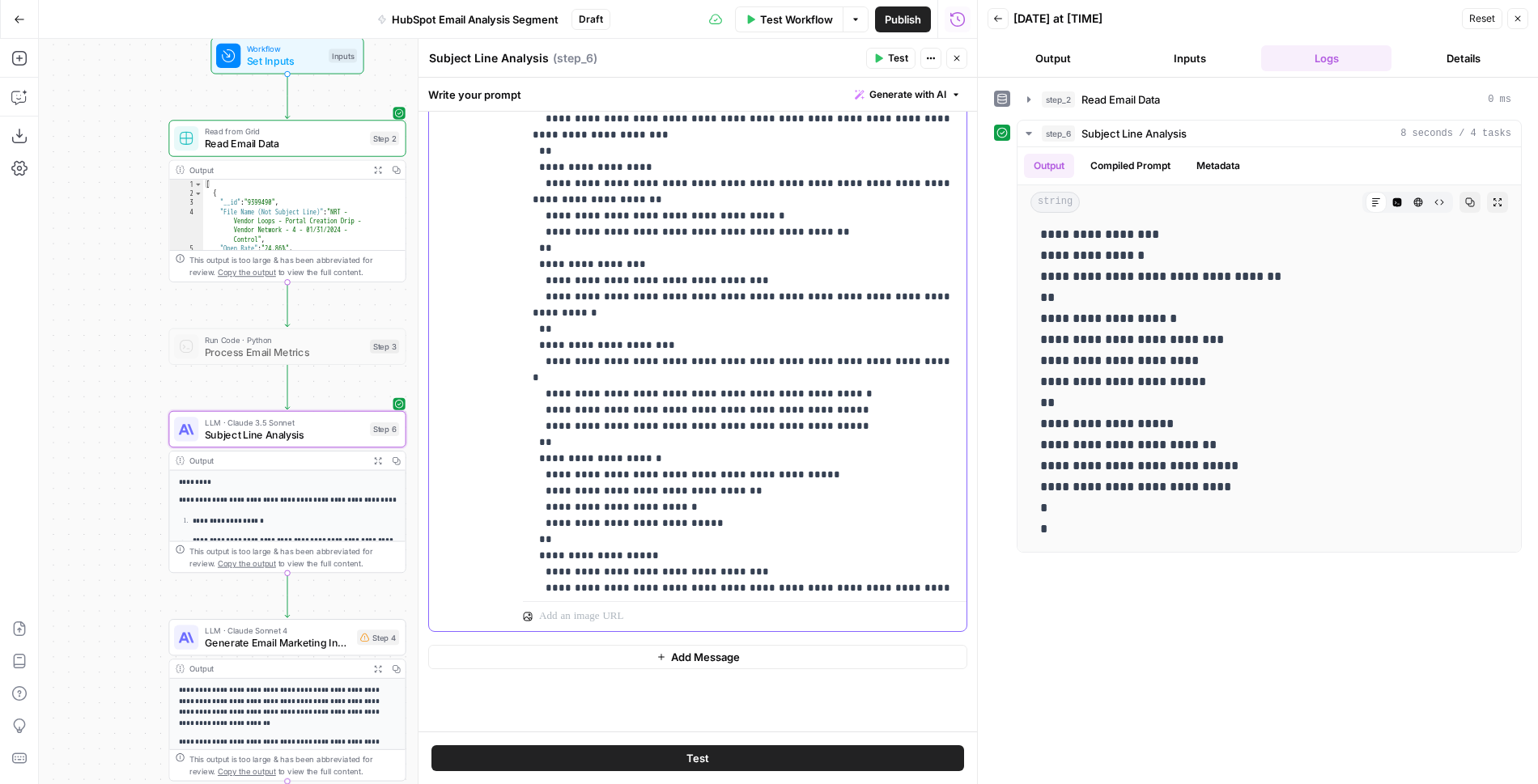 click on "**********" at bounding box center [745, 248] 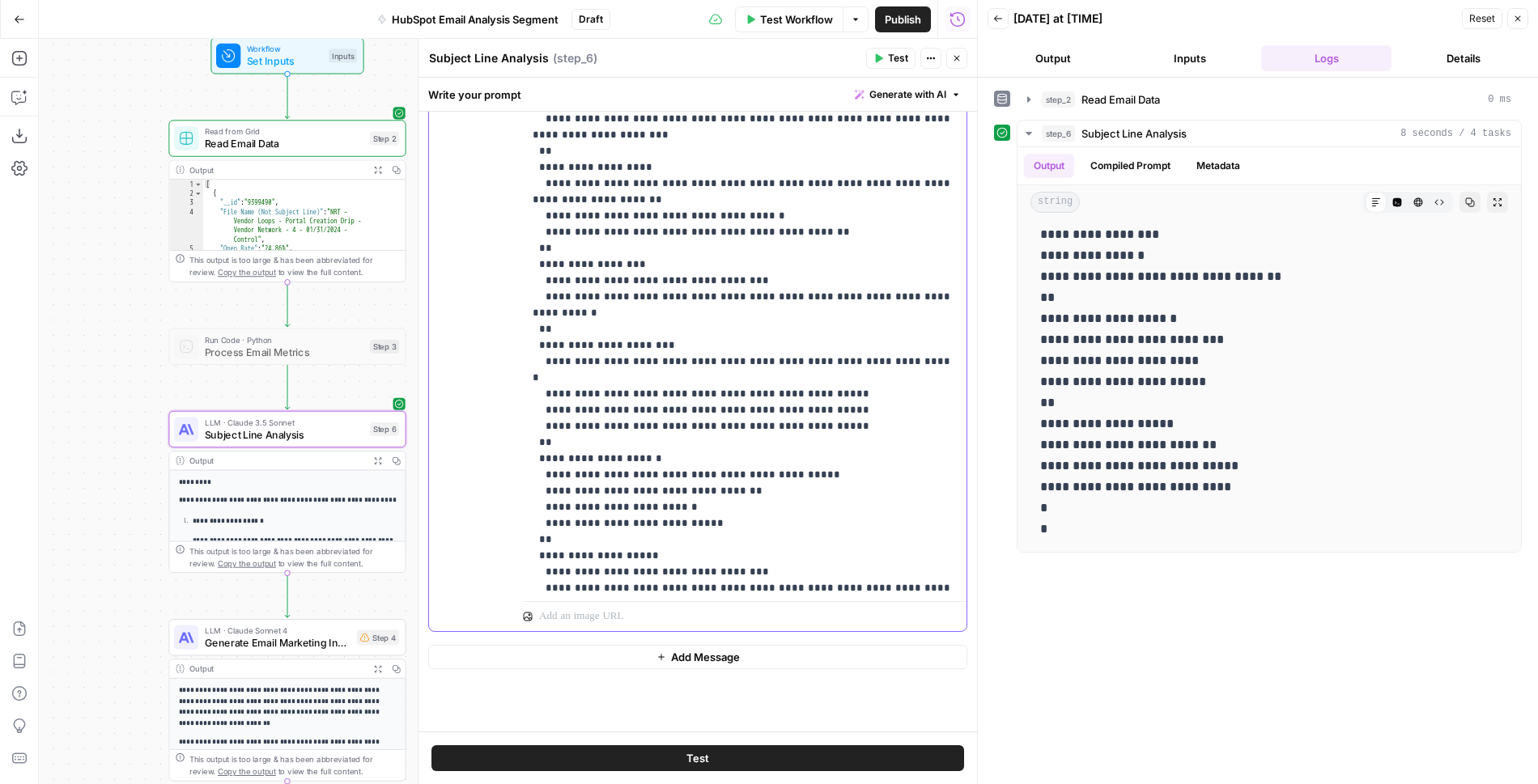 click on "**********" at bounding box center [745, 248] 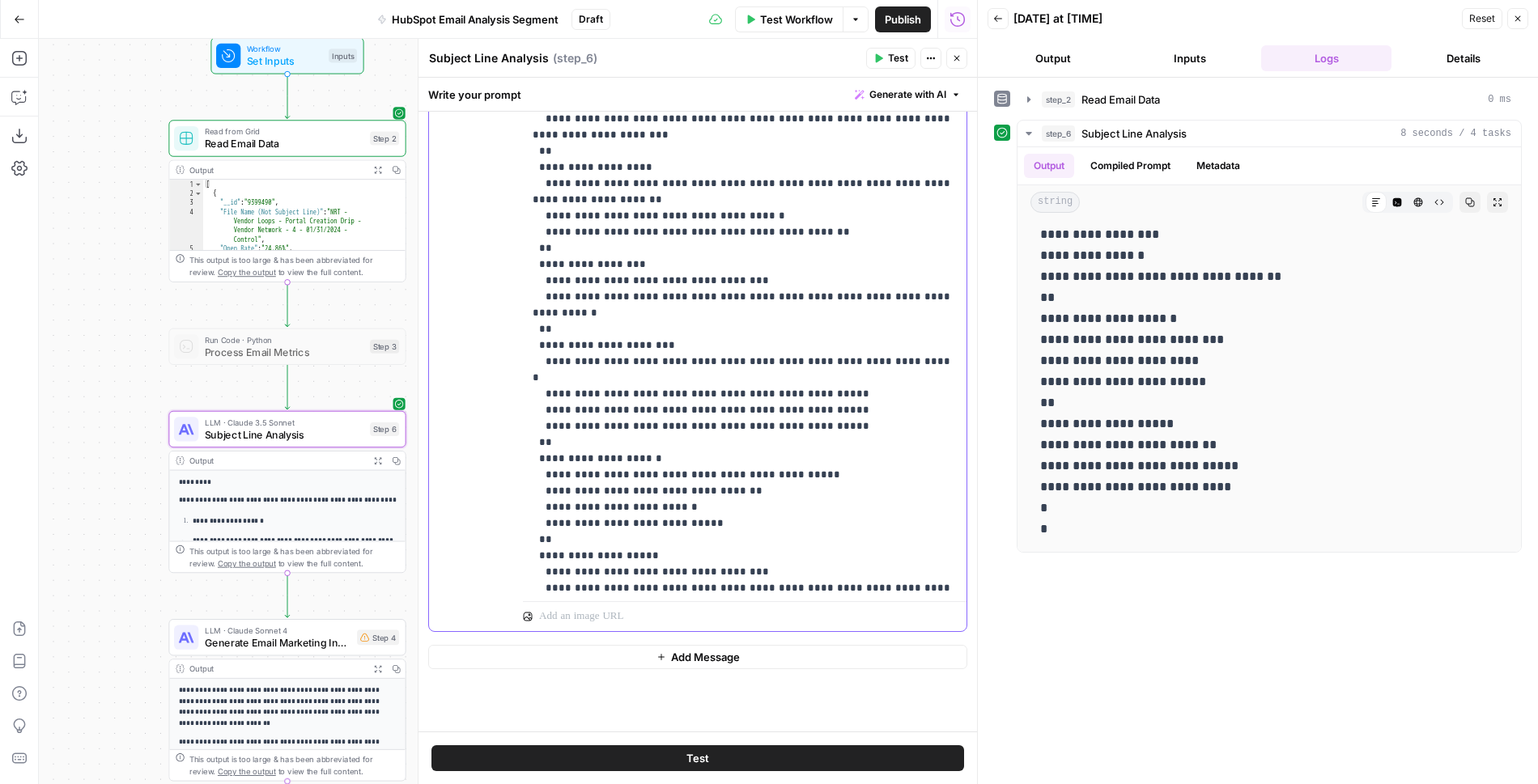 scroll, scrollTop: 63, scrollLeft: 0, axis: vertical 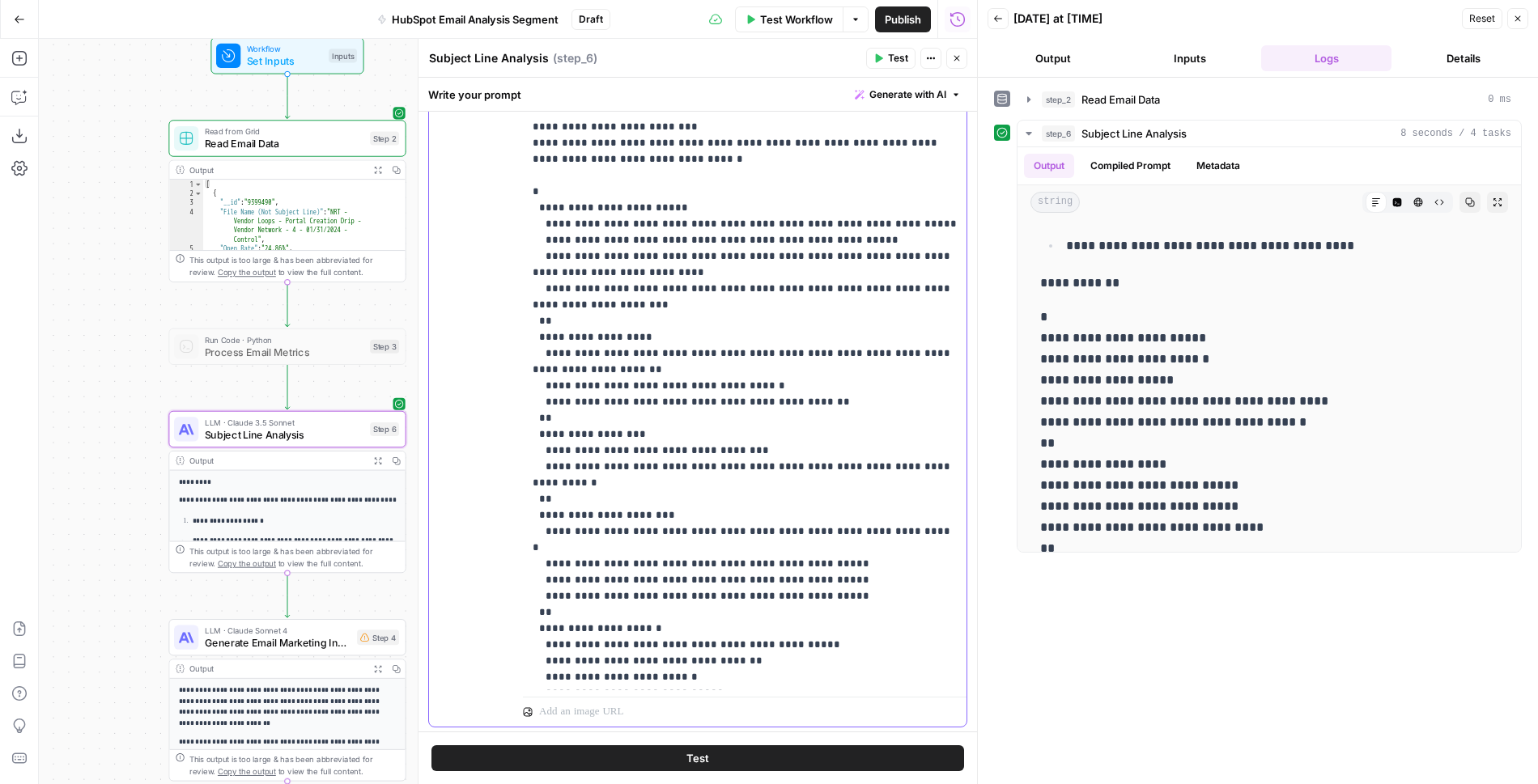 click on "**********" at bounding box center [745, 418] 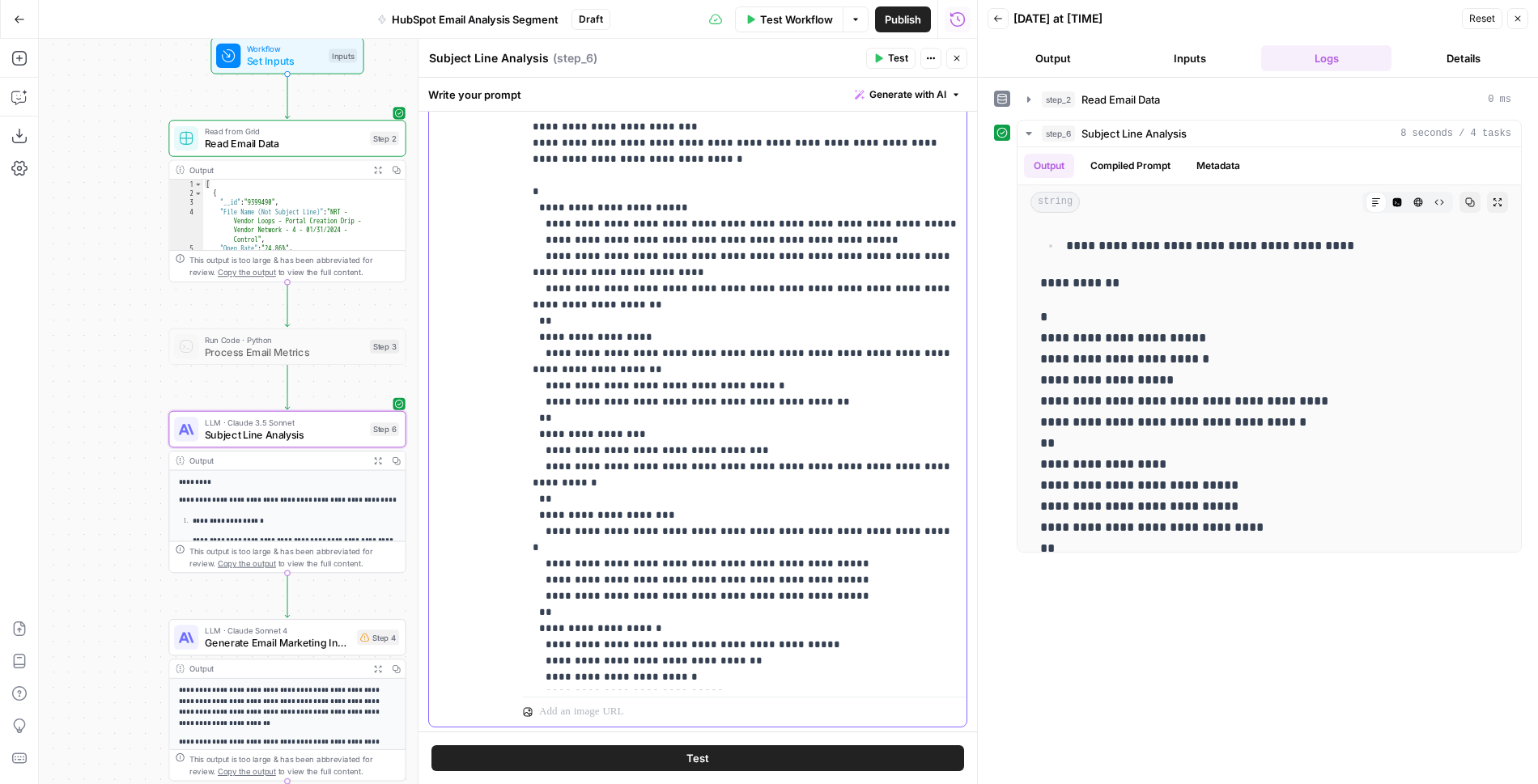 click on "**********" at bounding box center (745, 418) 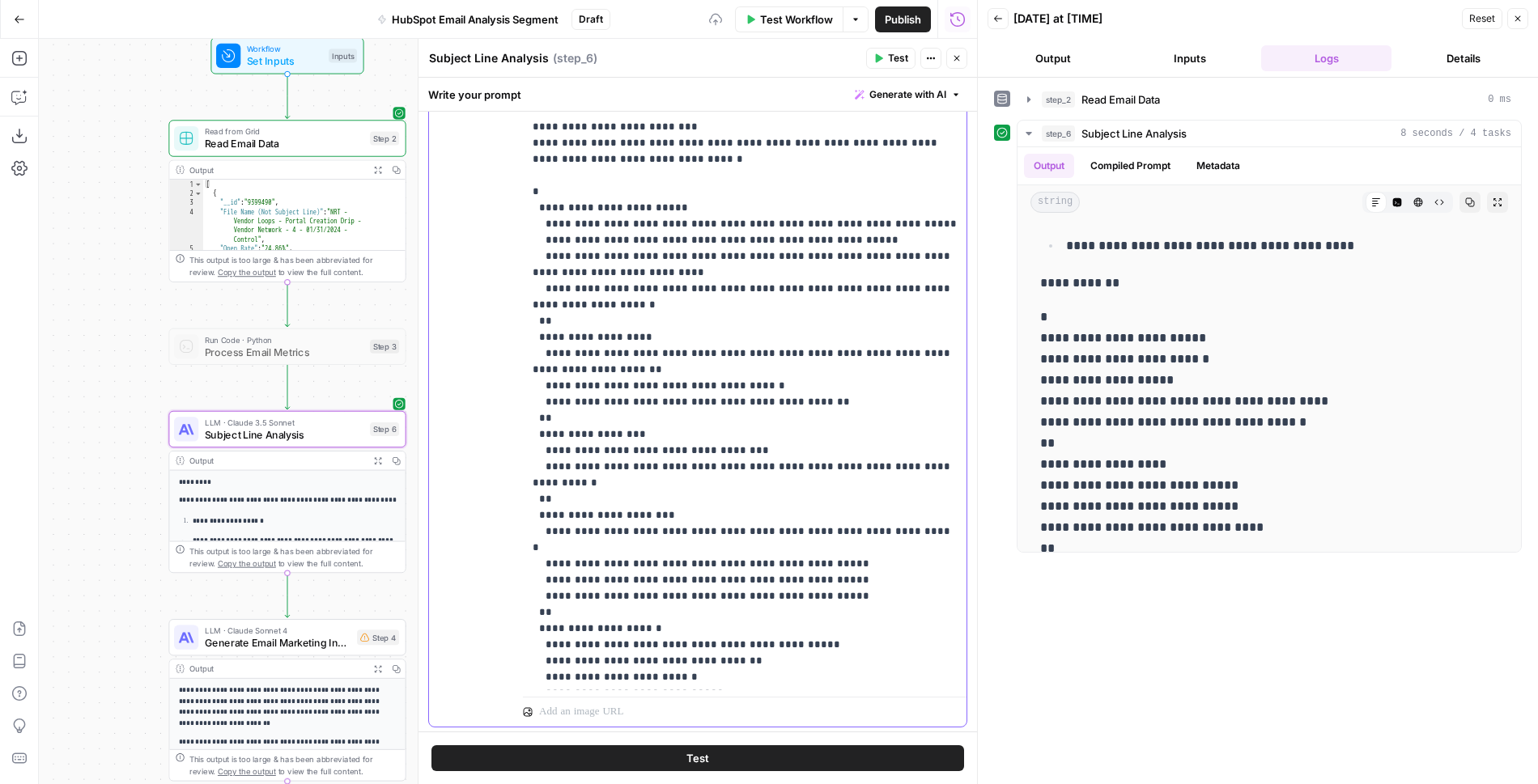 click on "**********" at bounding box center [745, 418] 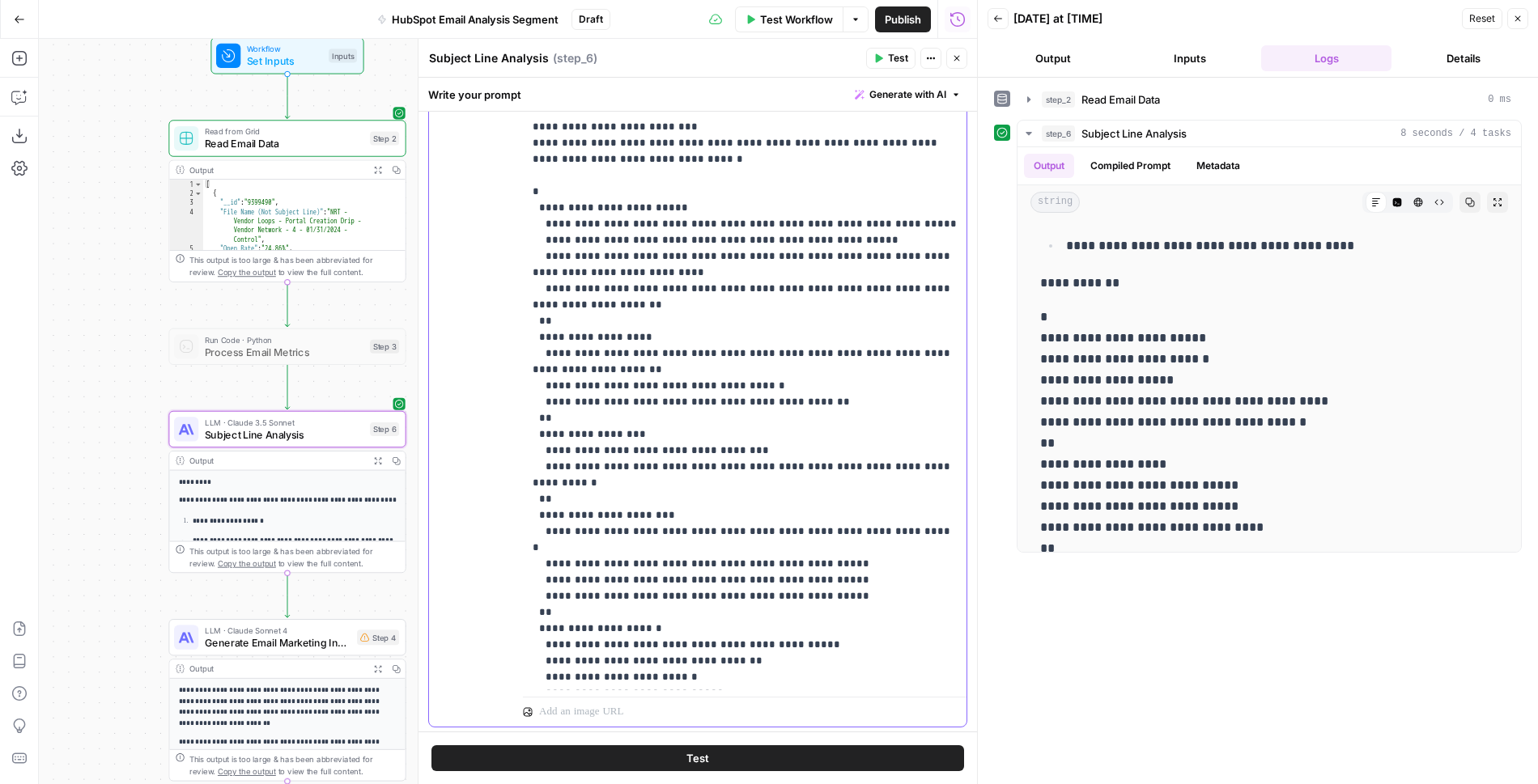 click on "**********" at bounding box center (745, 418) 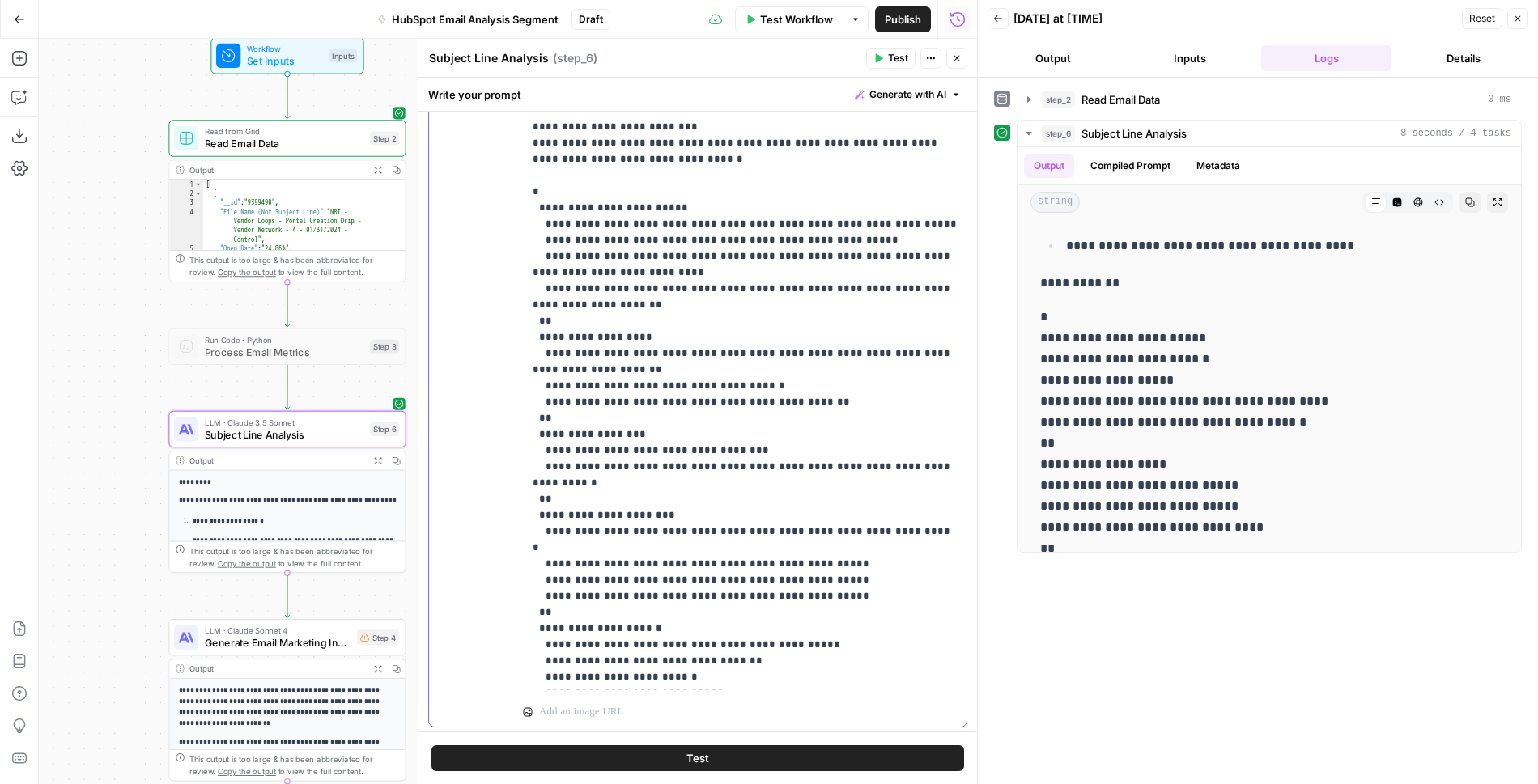 click on "**********" at bounding box center (745, 418) 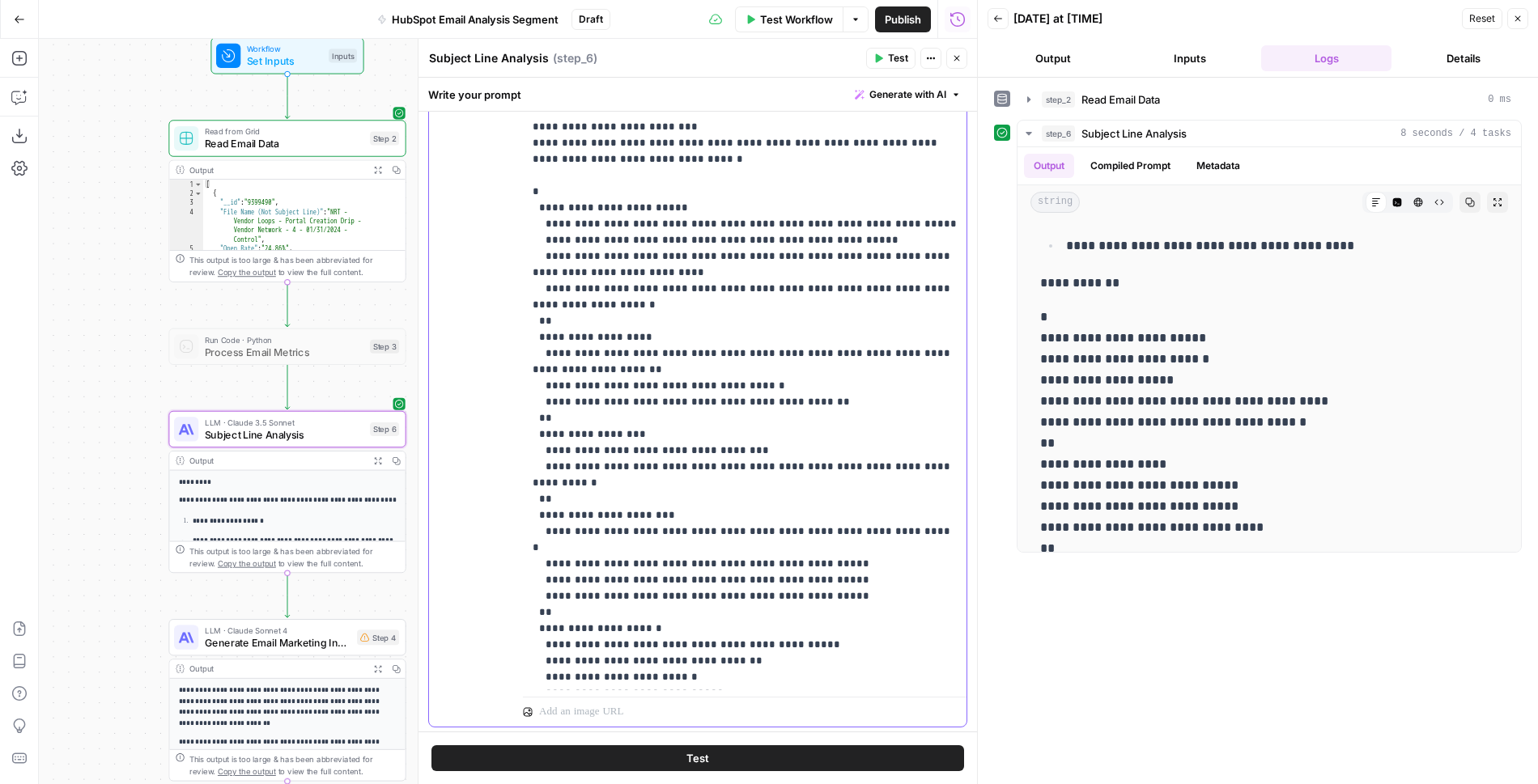 click on "**********" at bounding box center (745, 418) 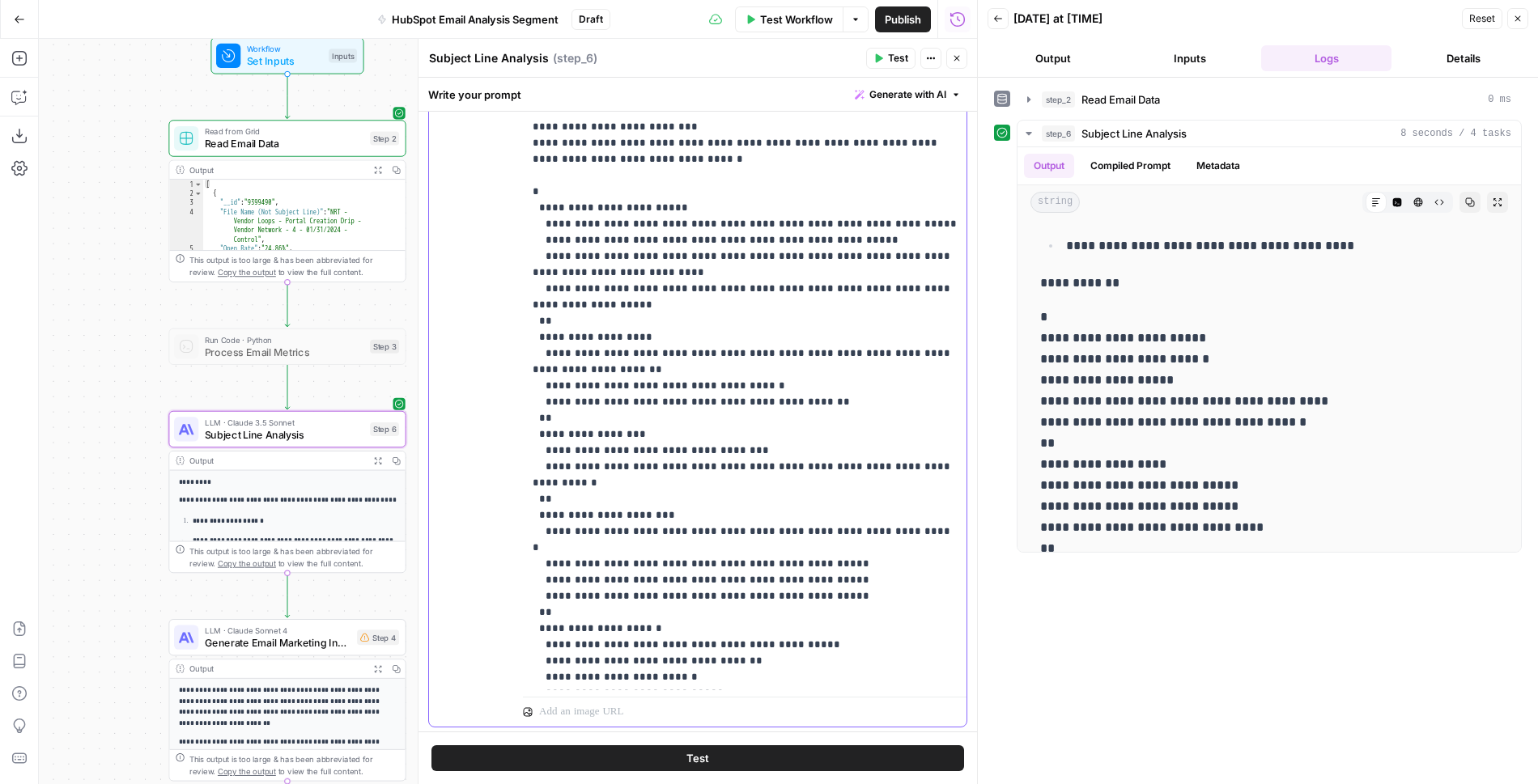 click on "**********" at bounding box center [745, 418] 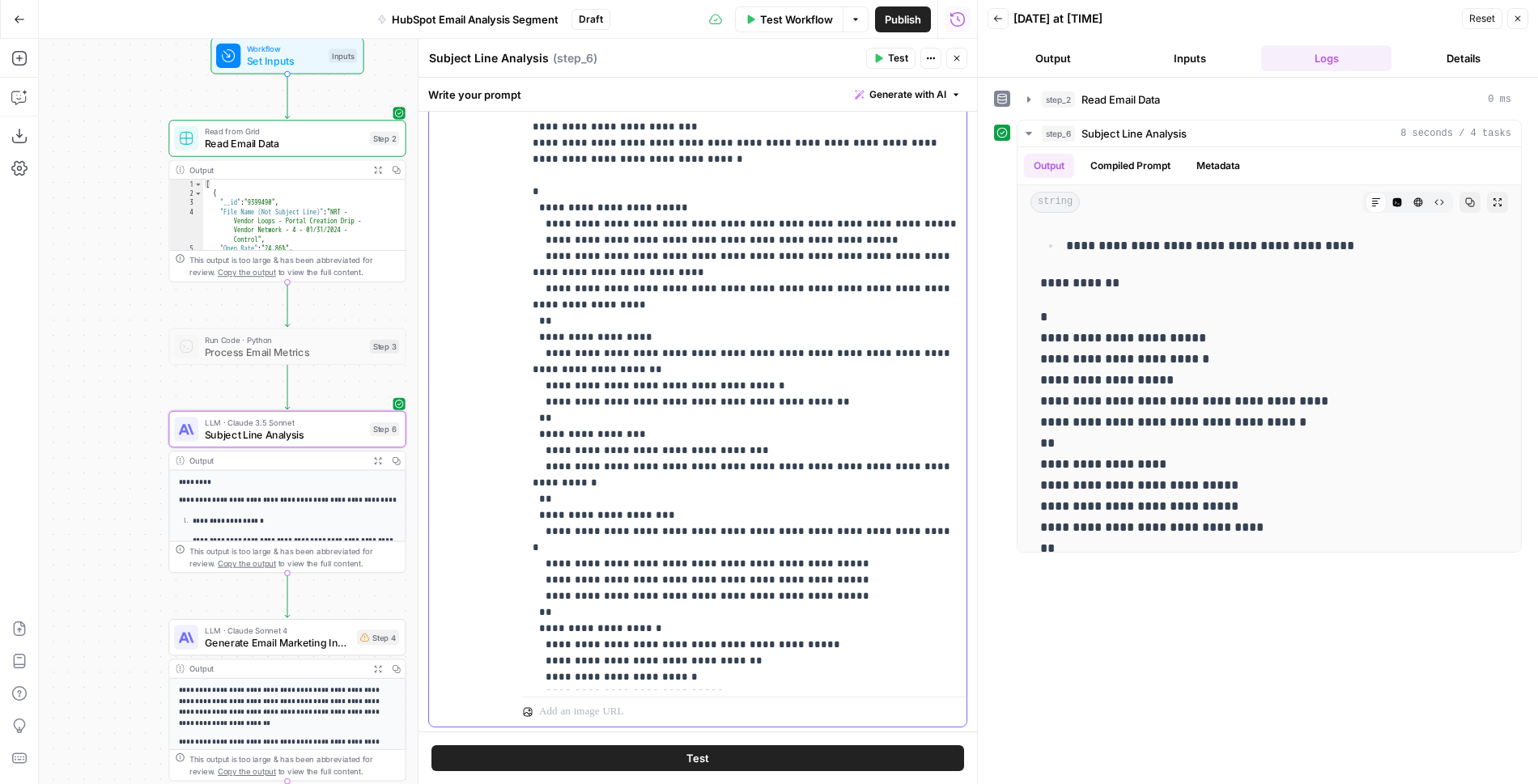 click on "**********" at bounding box center (745, 418) 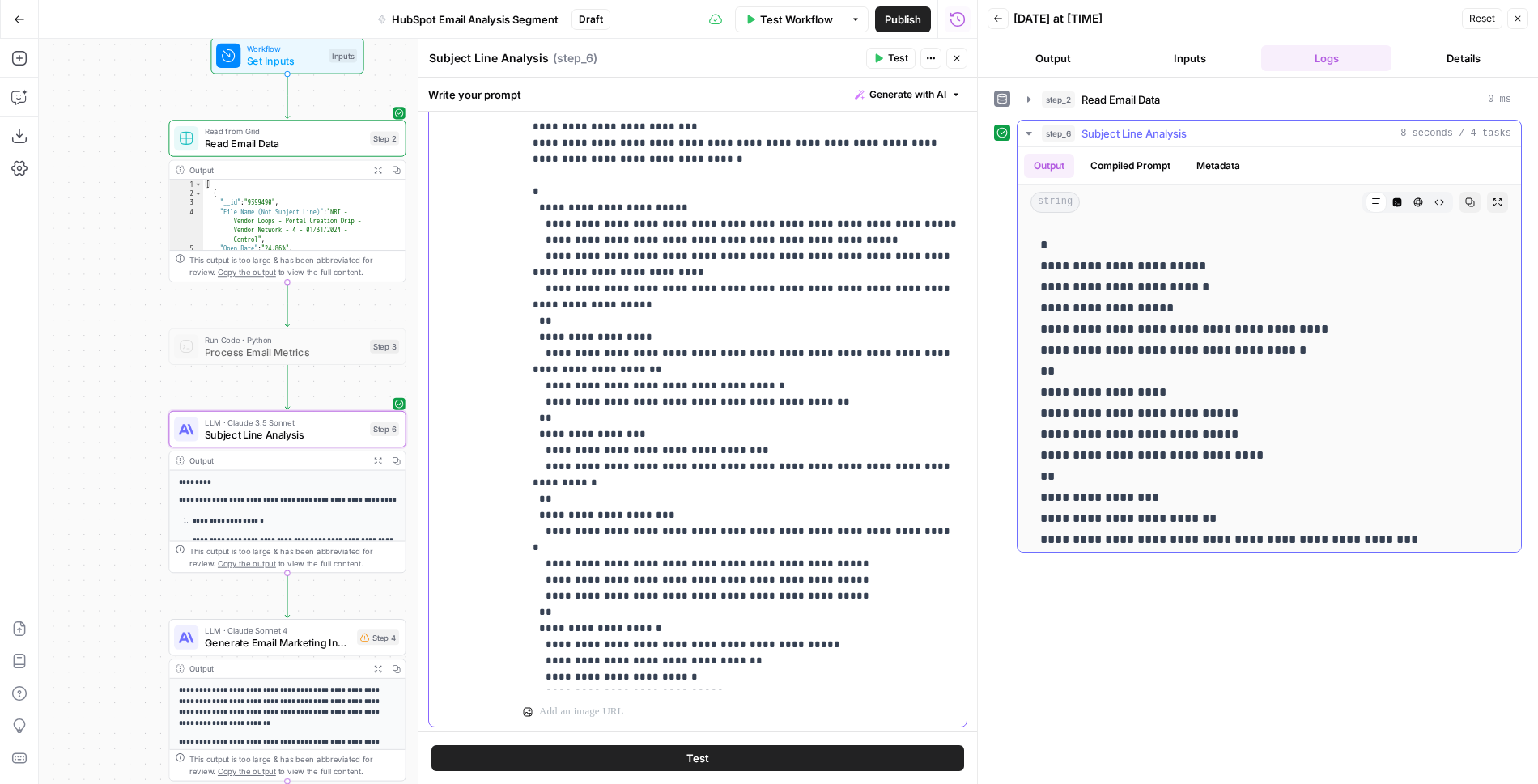 scroll, scrollTop: 816, scrollLeft: 0, axis: vertical 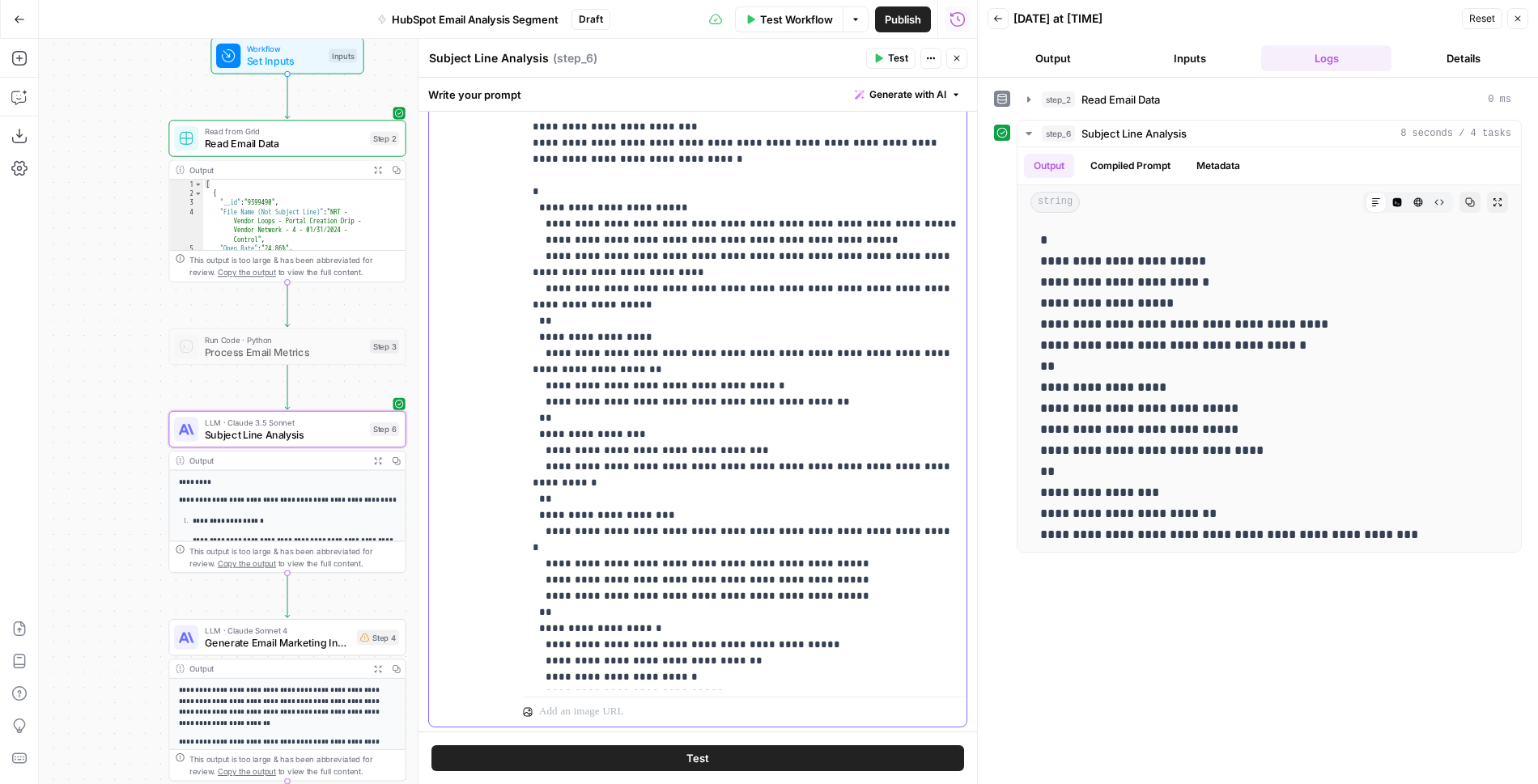 click on "**********" at bounding box center [745, 418] 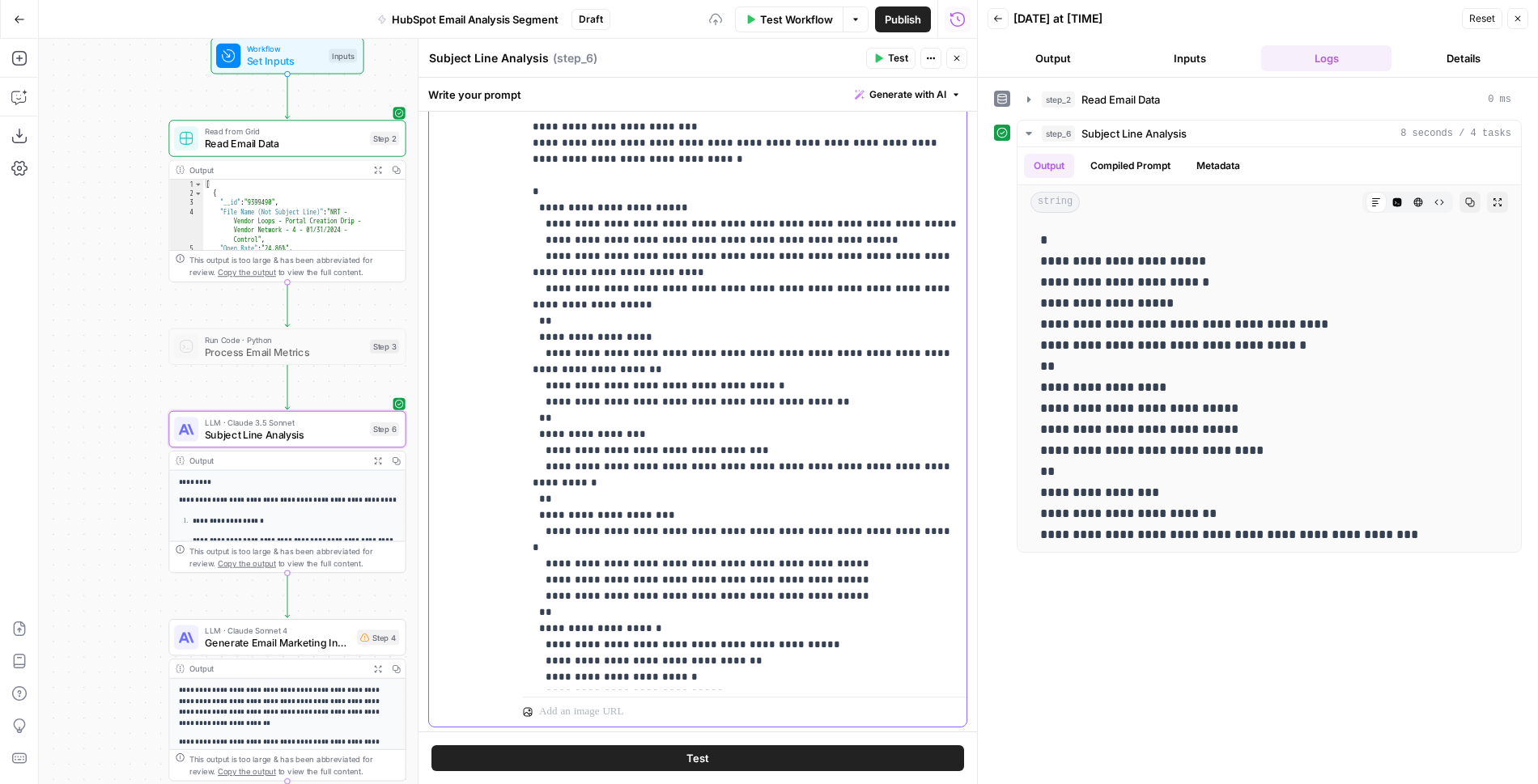 click on "**********" at bounding box center (745, 418) 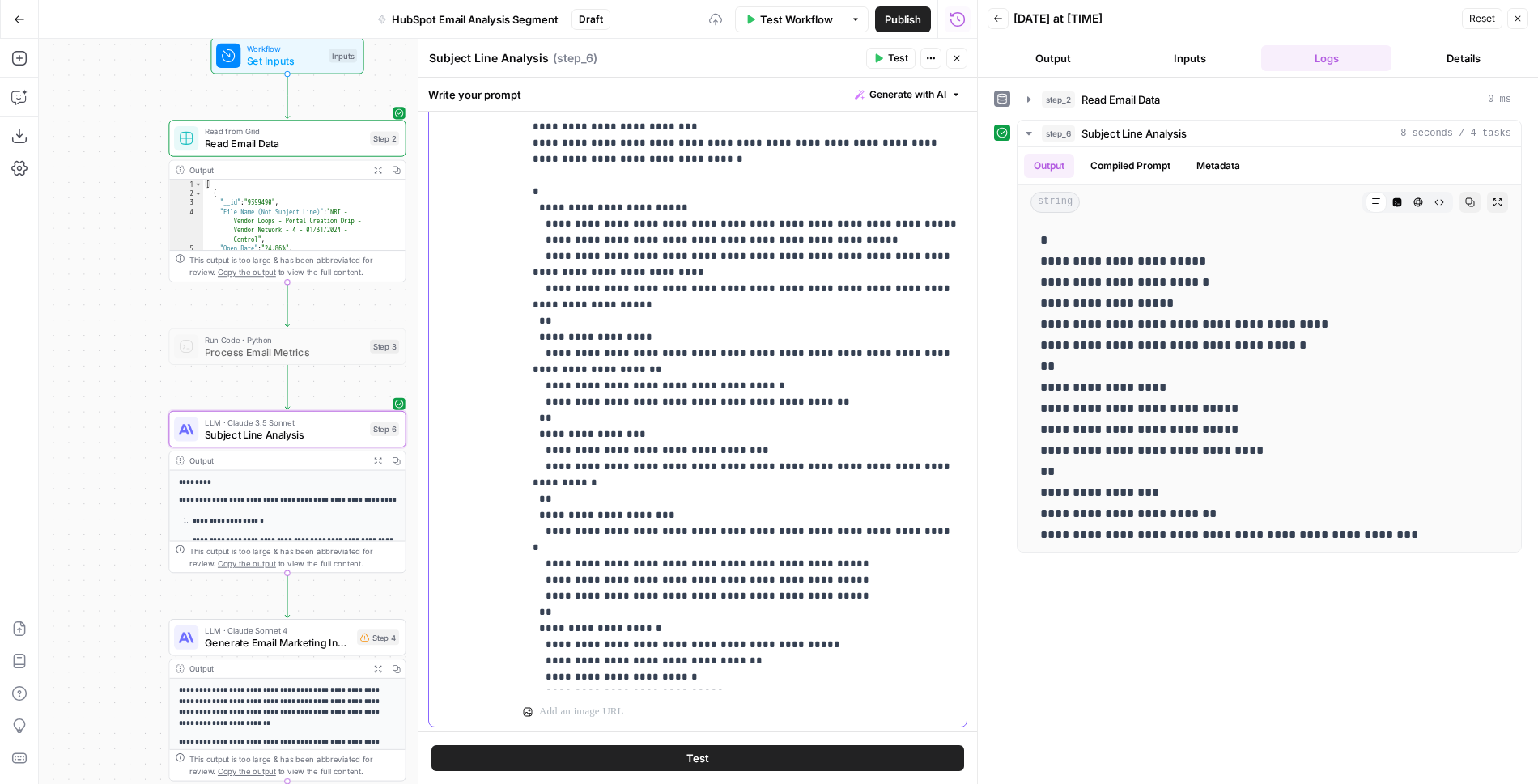 click on "**********" at bounding box center (745, 418) 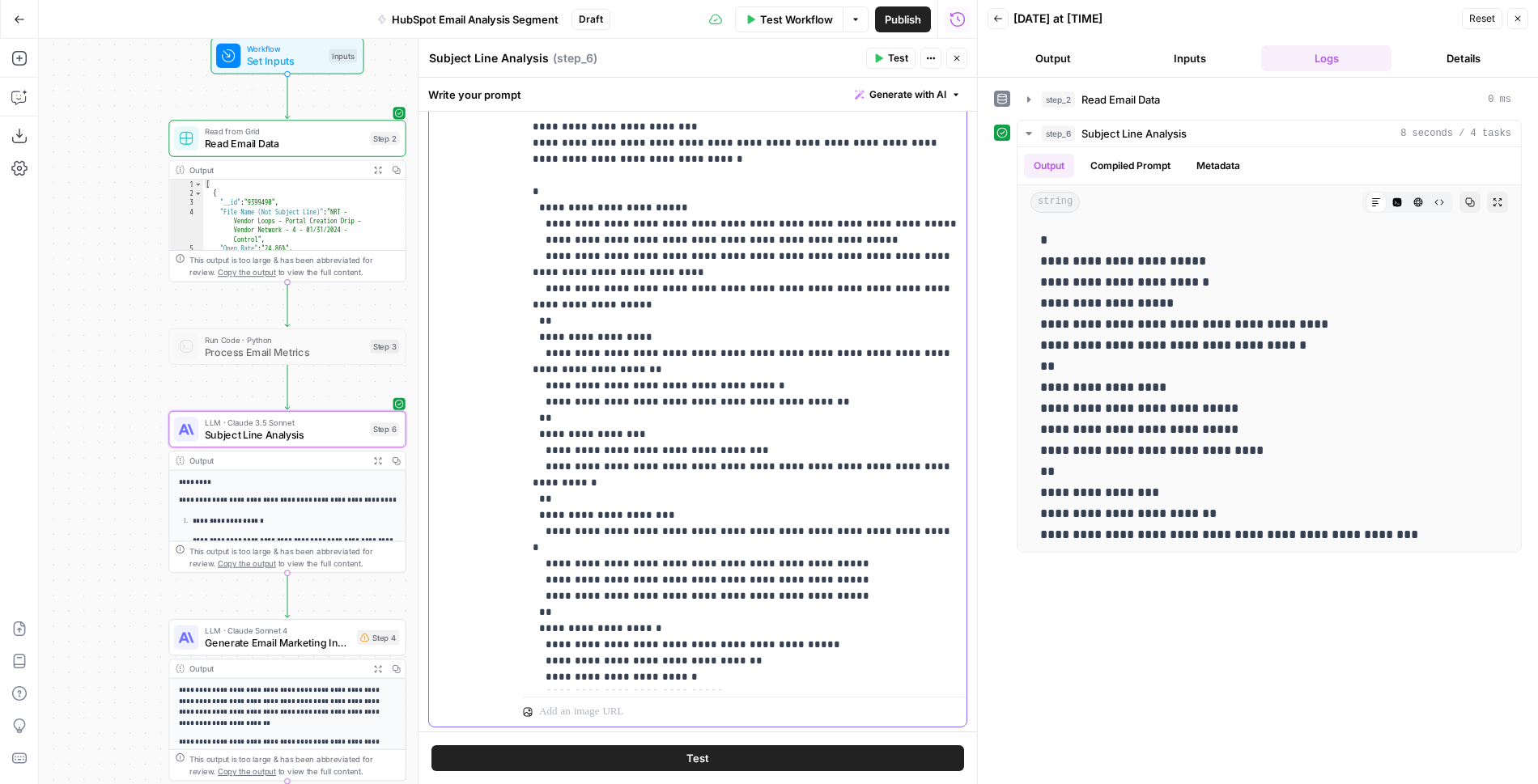 click on "**********" at bounding box center [745, 418] 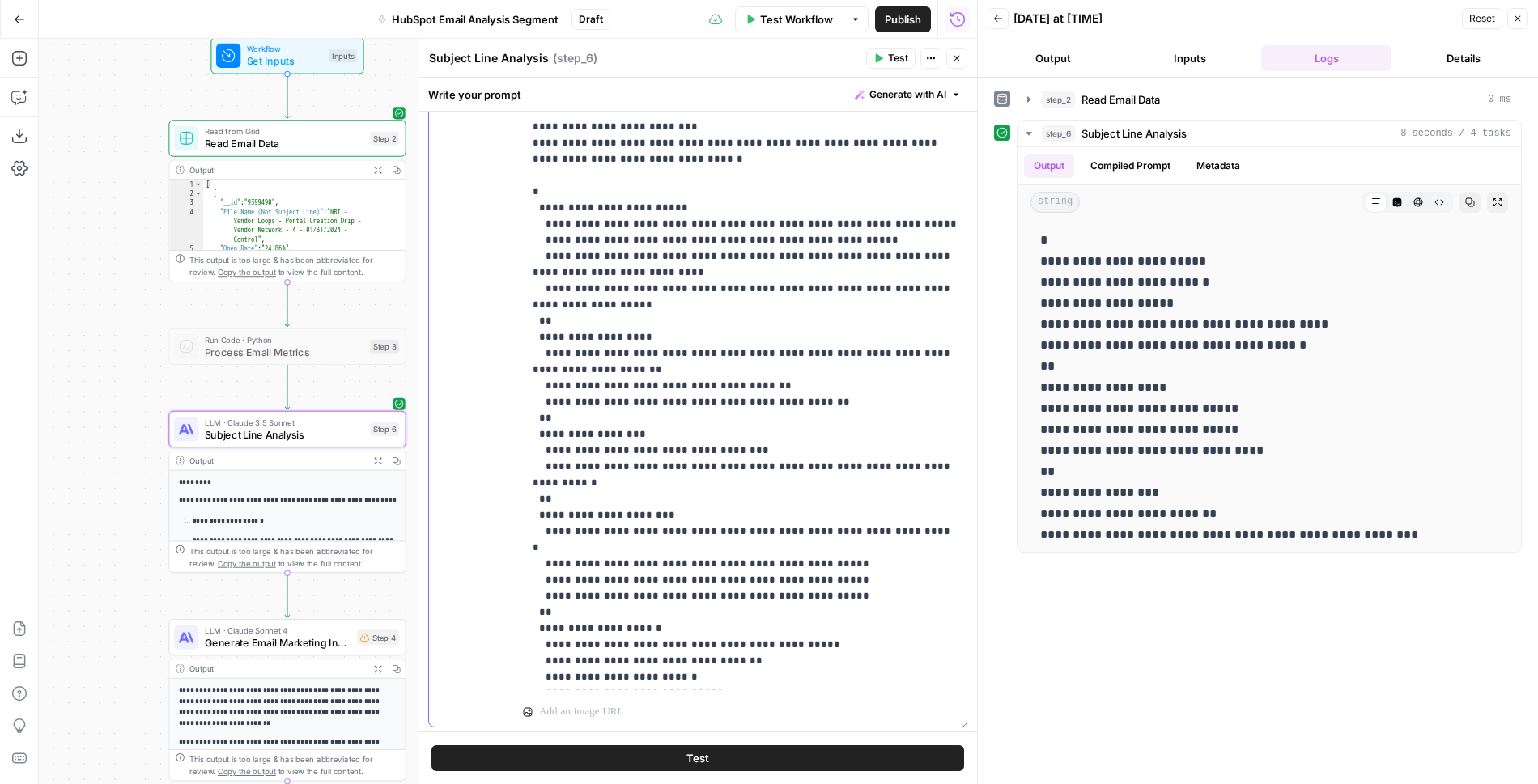 click on "**********" at bounding box center [745, 418] 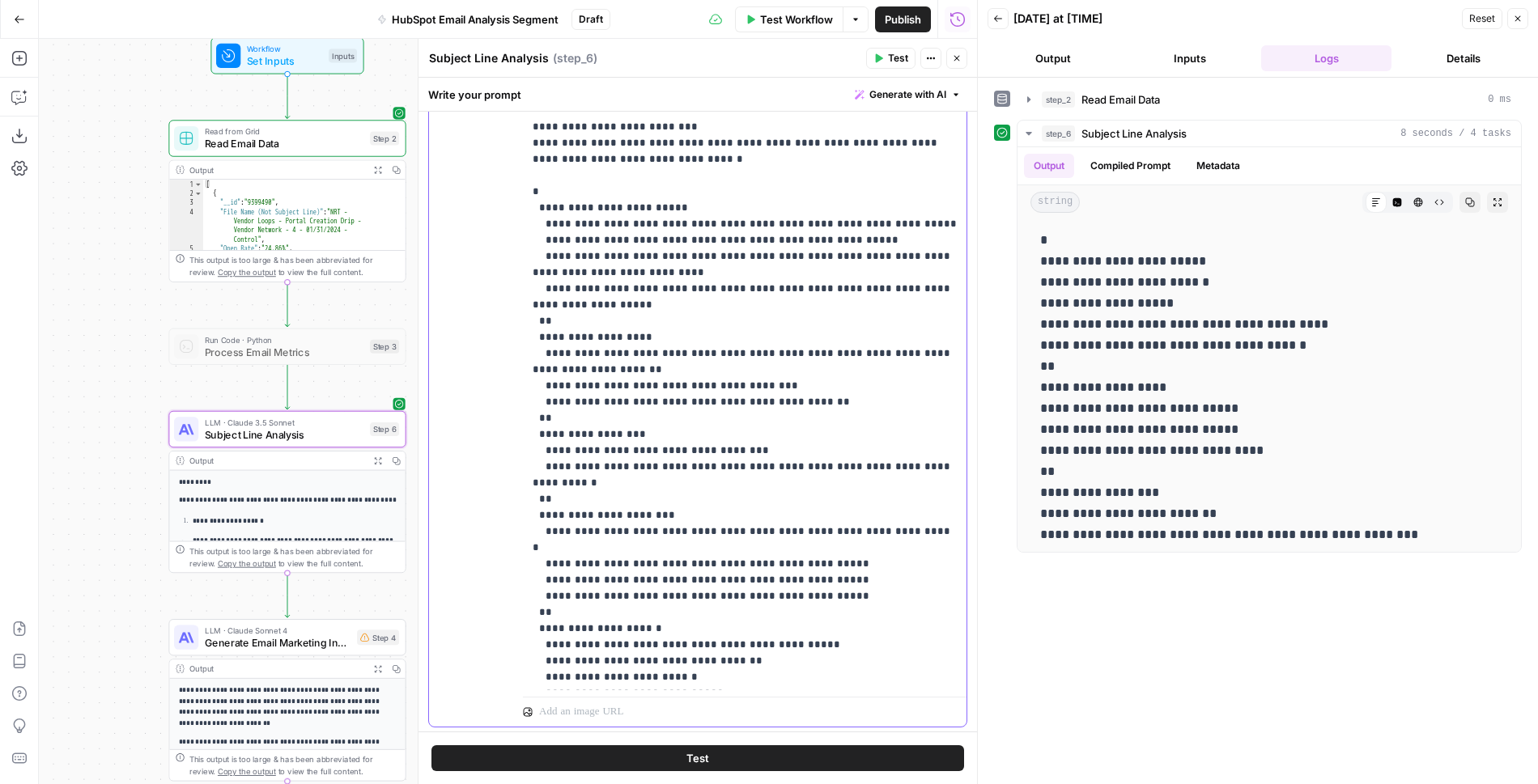 click on "**********" at bounding box center (745, 418) 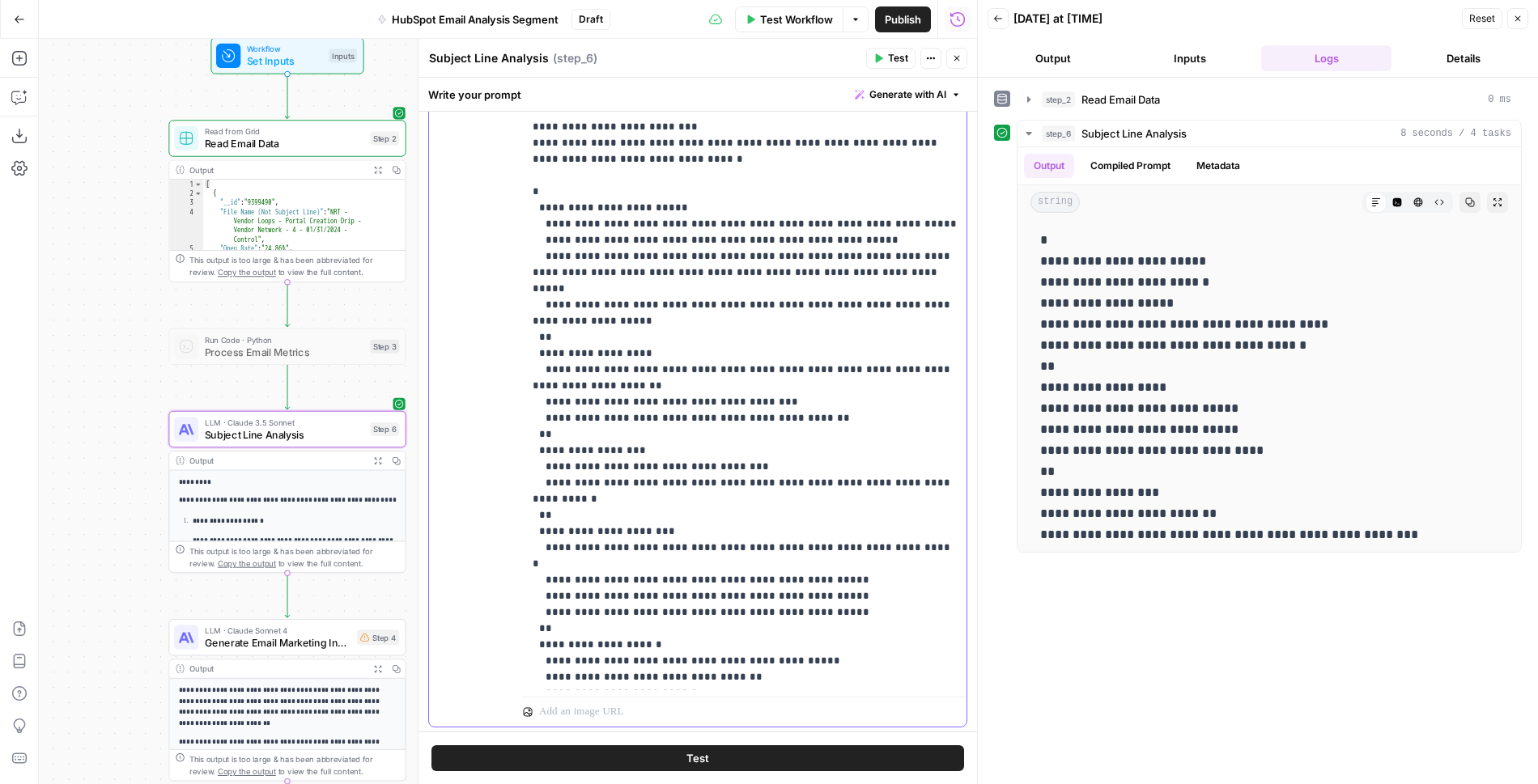click on "**********" at bounding box center [745, 418] 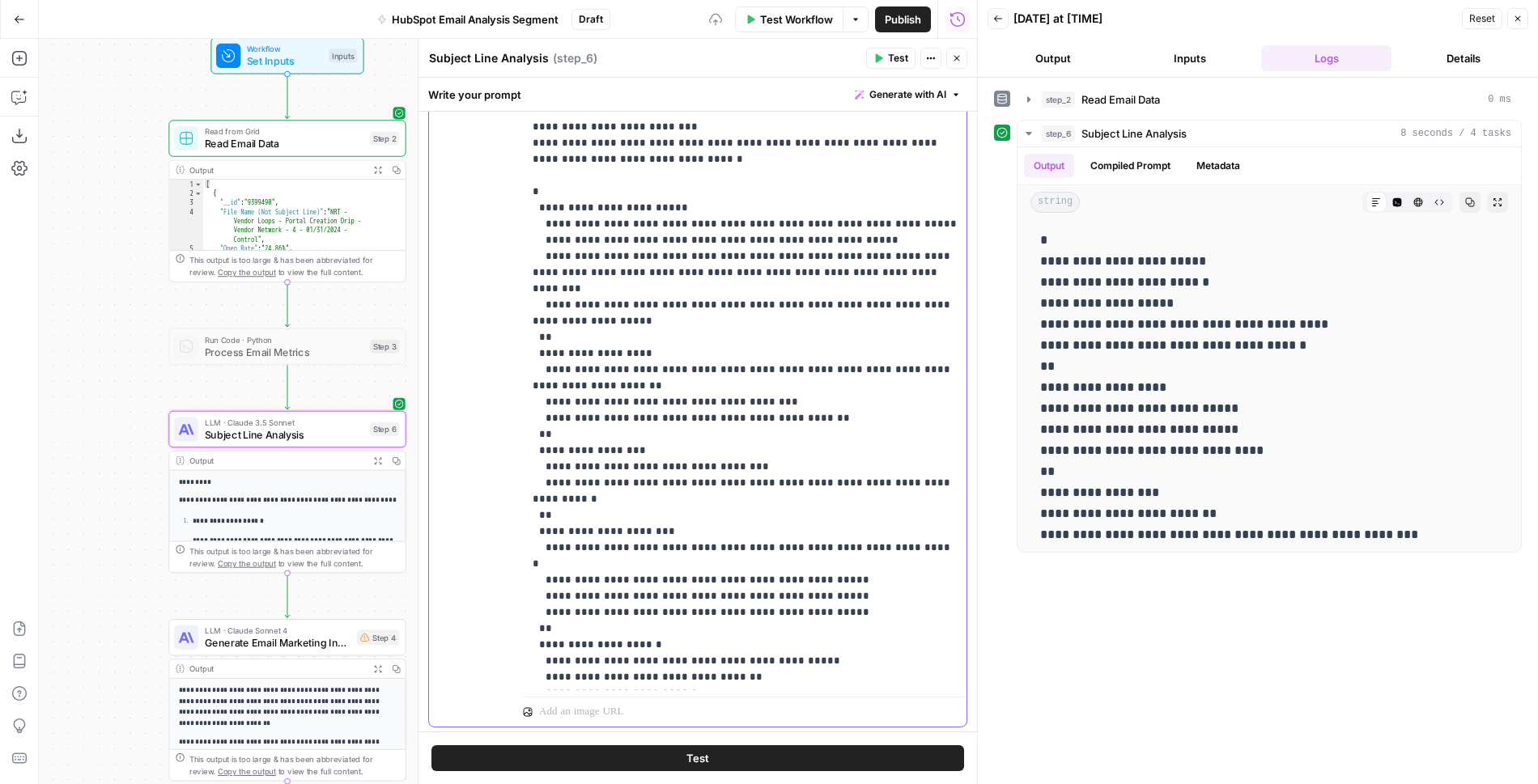 click on "**********" at bounding box center [745, 418] 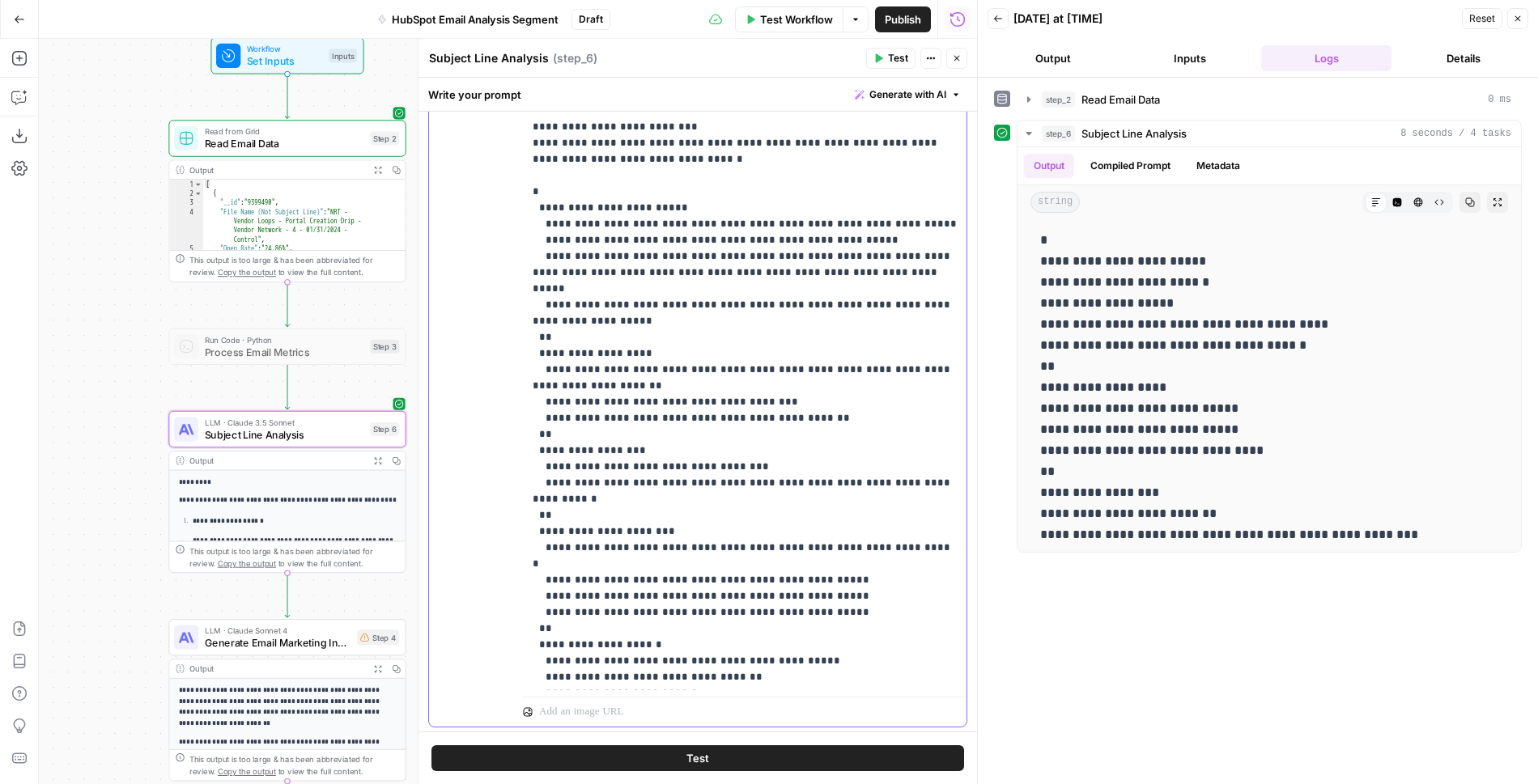 click on "**********" at bounding box center (745, 418) 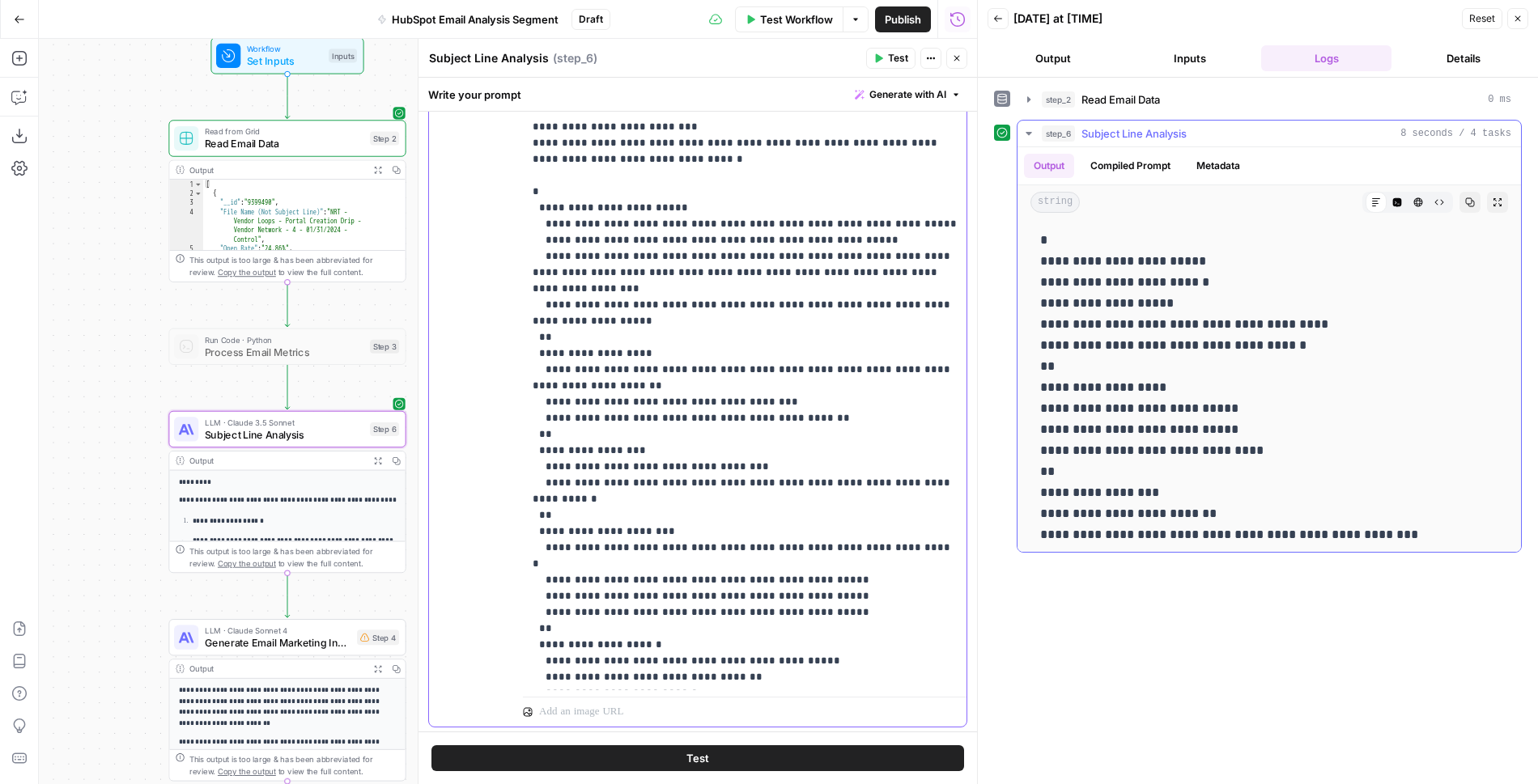 scroll, scrollTop: 834, scrollLeft: 0, axis: vertical 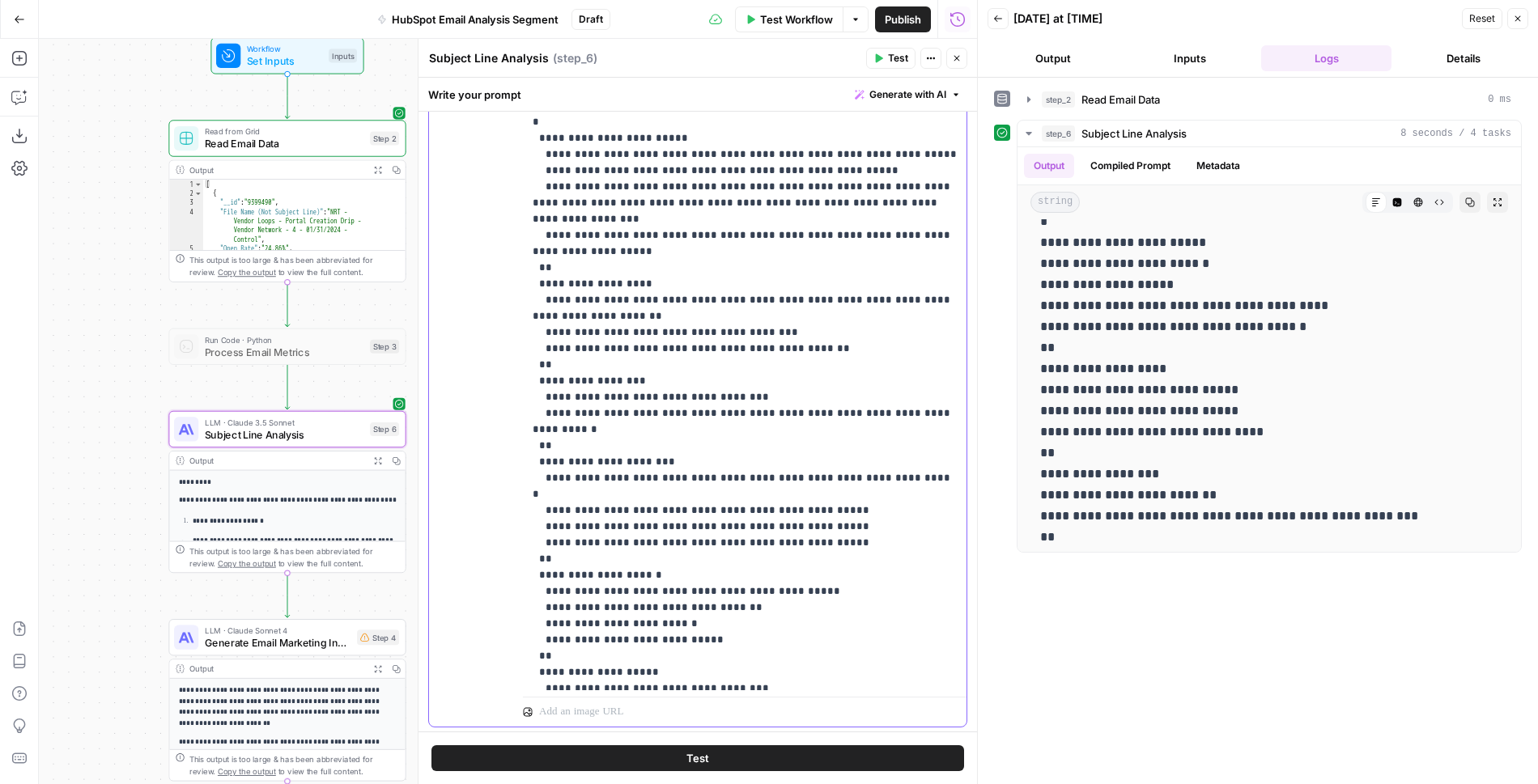 click on "**********" at bounding box center (745, 349) 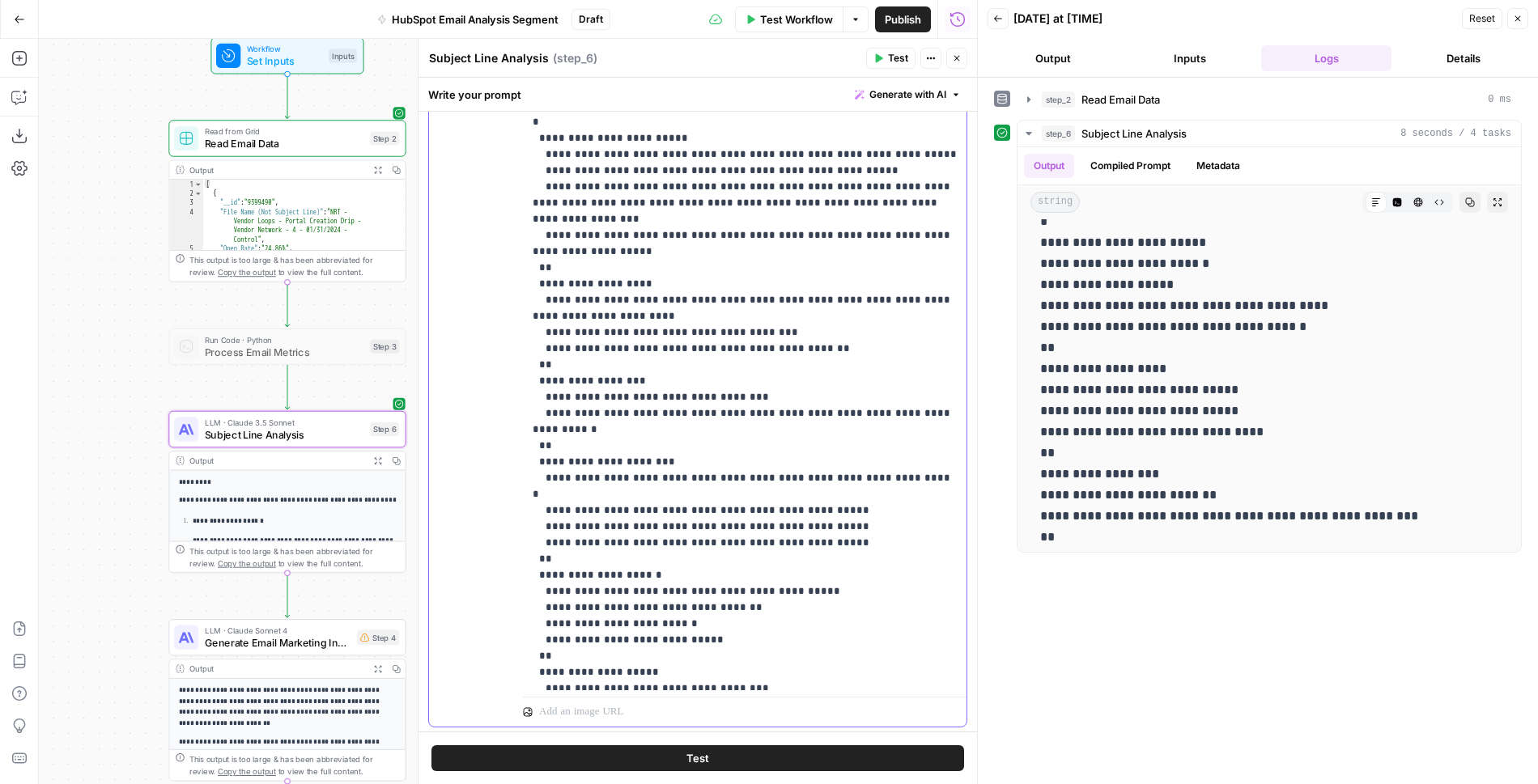 drag, startPoint x: 916, startPoint y: 201, endPoint x: 630, endPoint y: 197, distance: 286.028 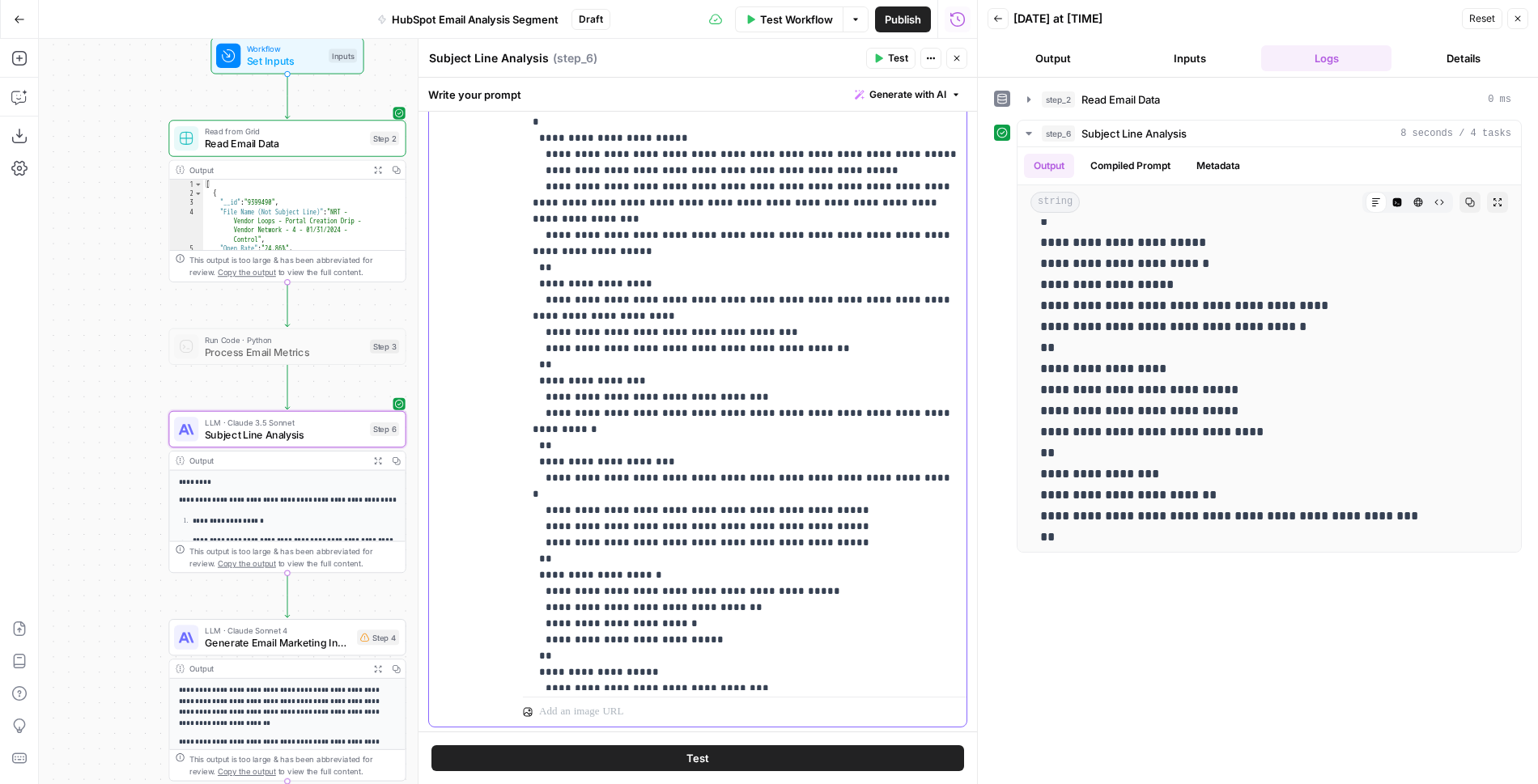 click on "**********" at bounding box center [745, 349] 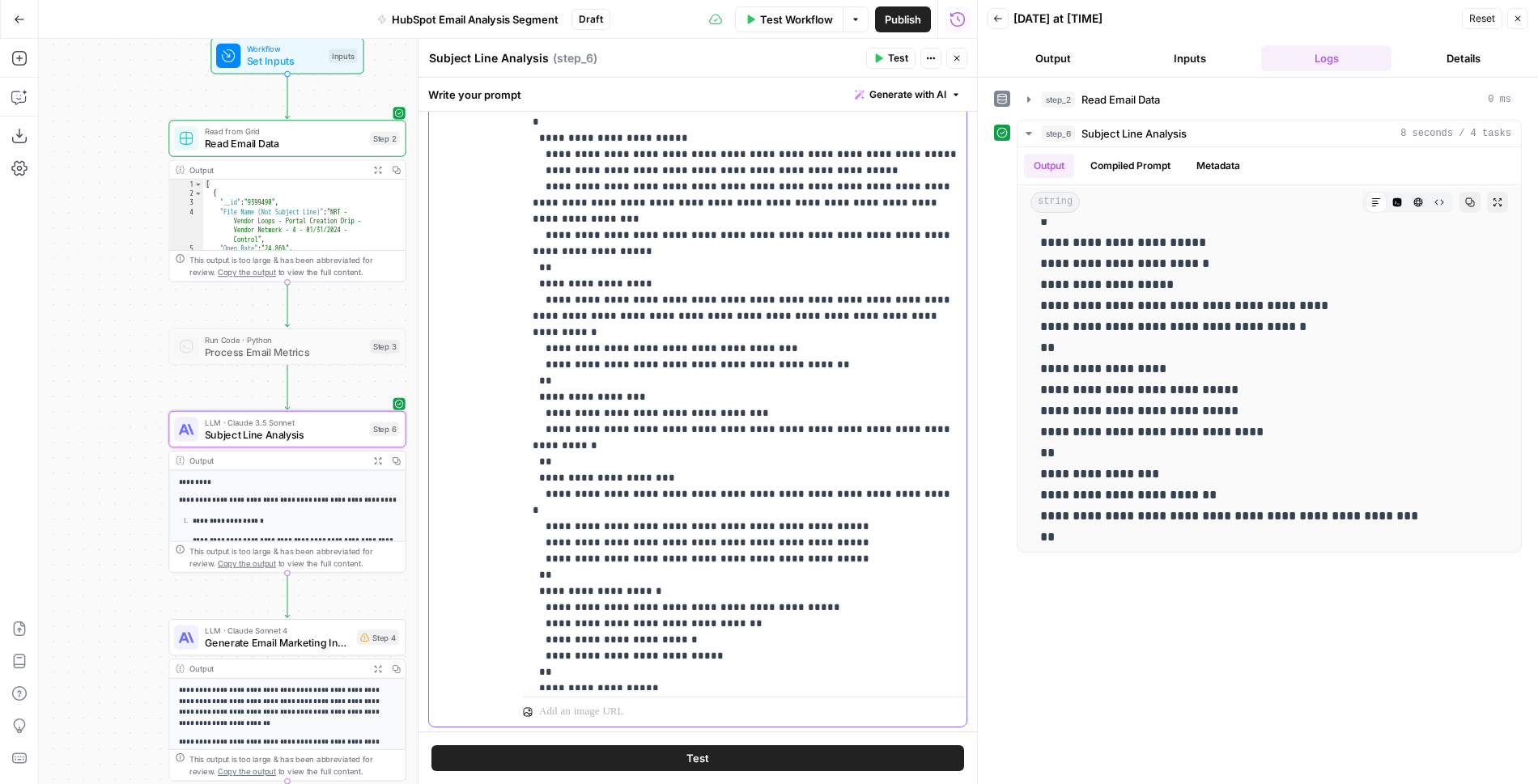 click on "**********" at bounding box center (745, 349) 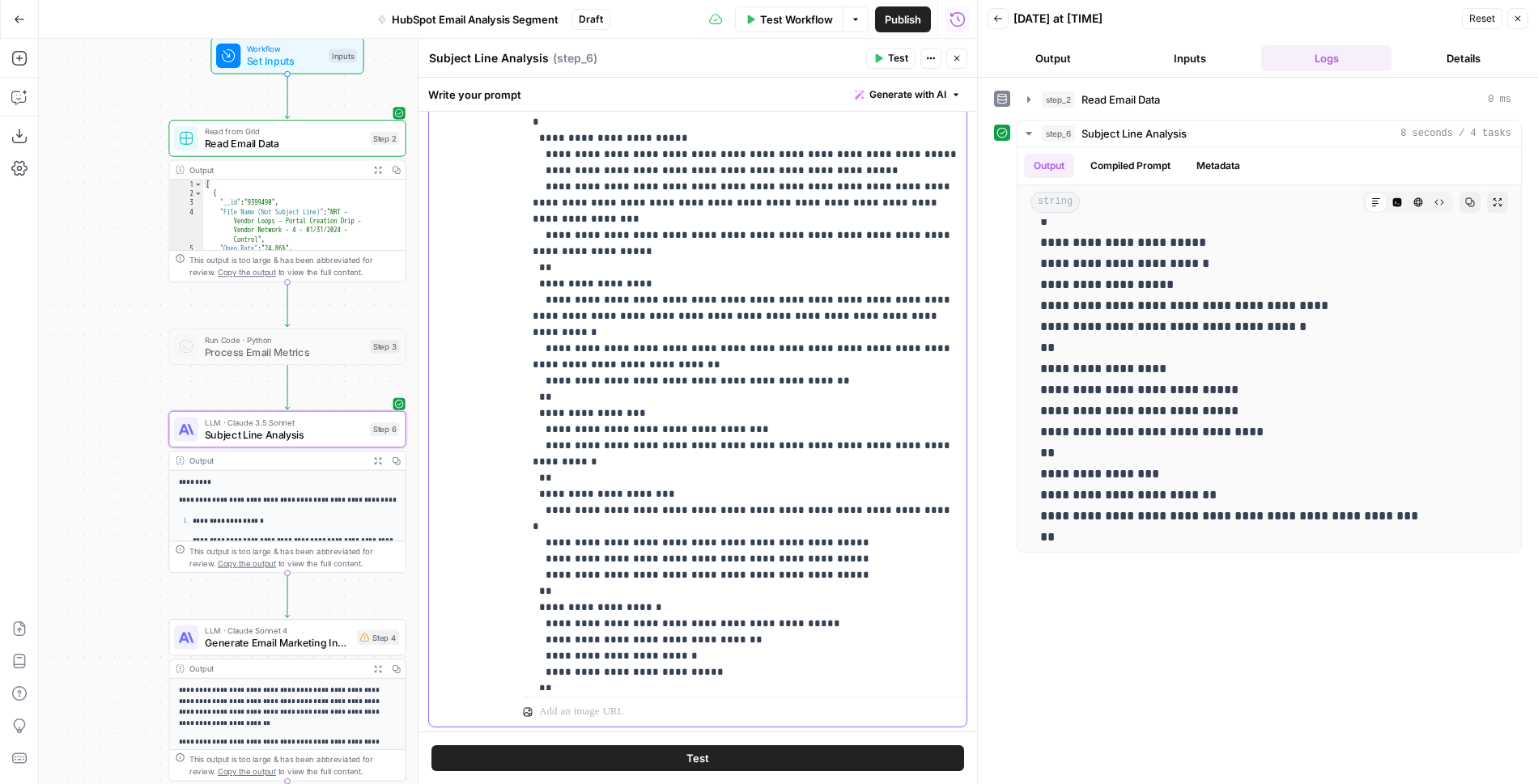 click on "**********" at bounding box center (745, 357) 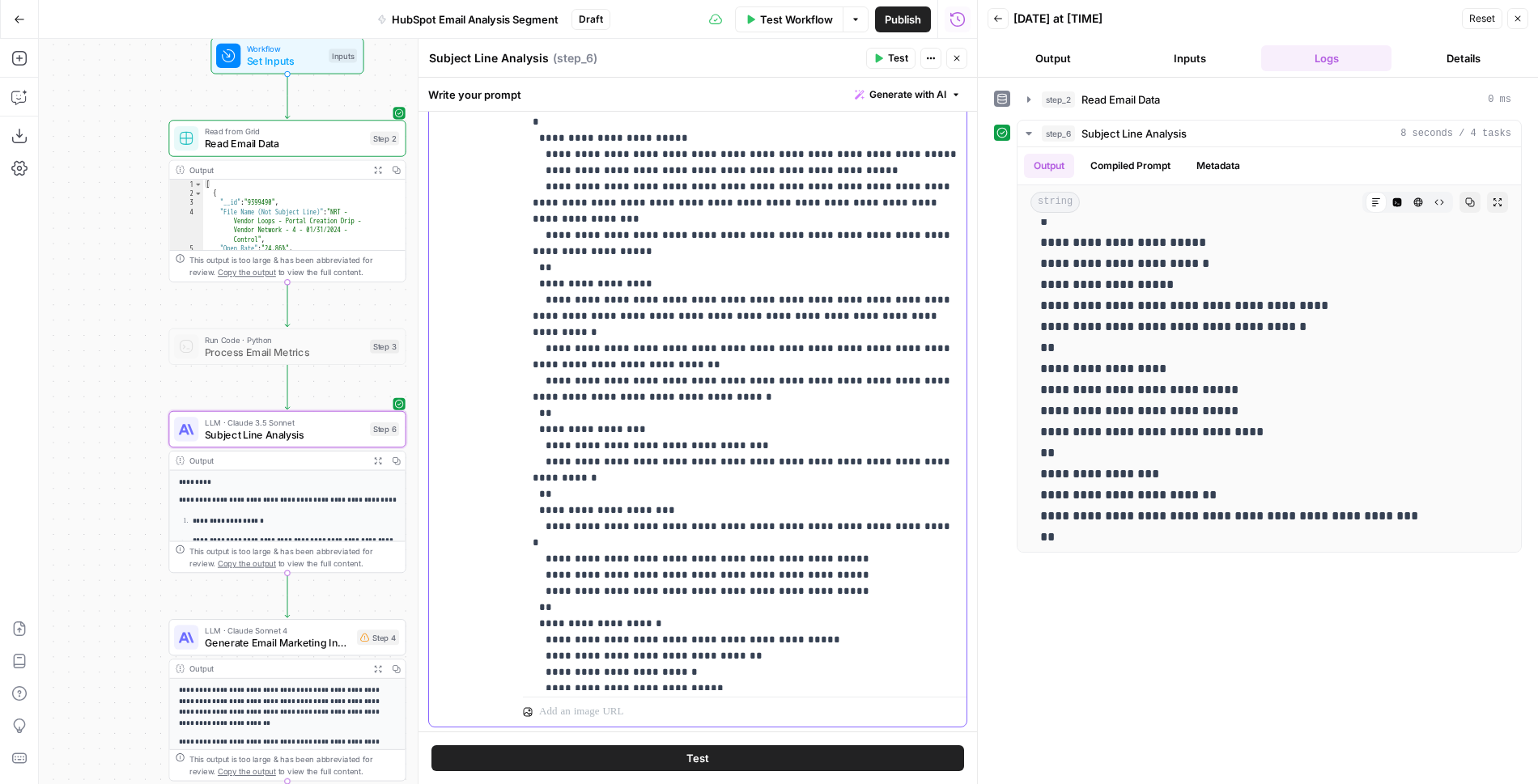 scroll, scrollTop: 121, scrollLeft: 0, axis: vertical 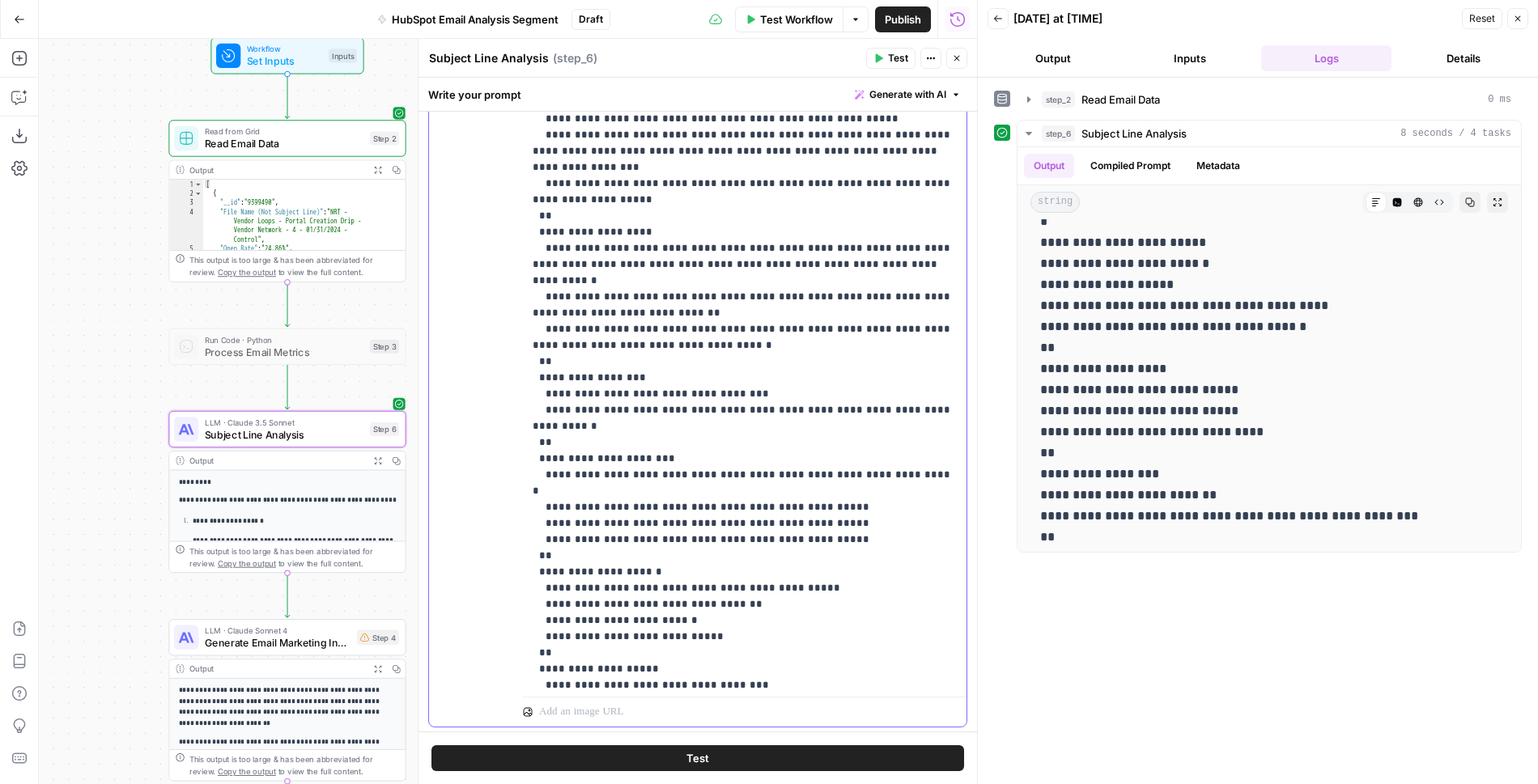 click on "**********" at bounding box center [745, 313] 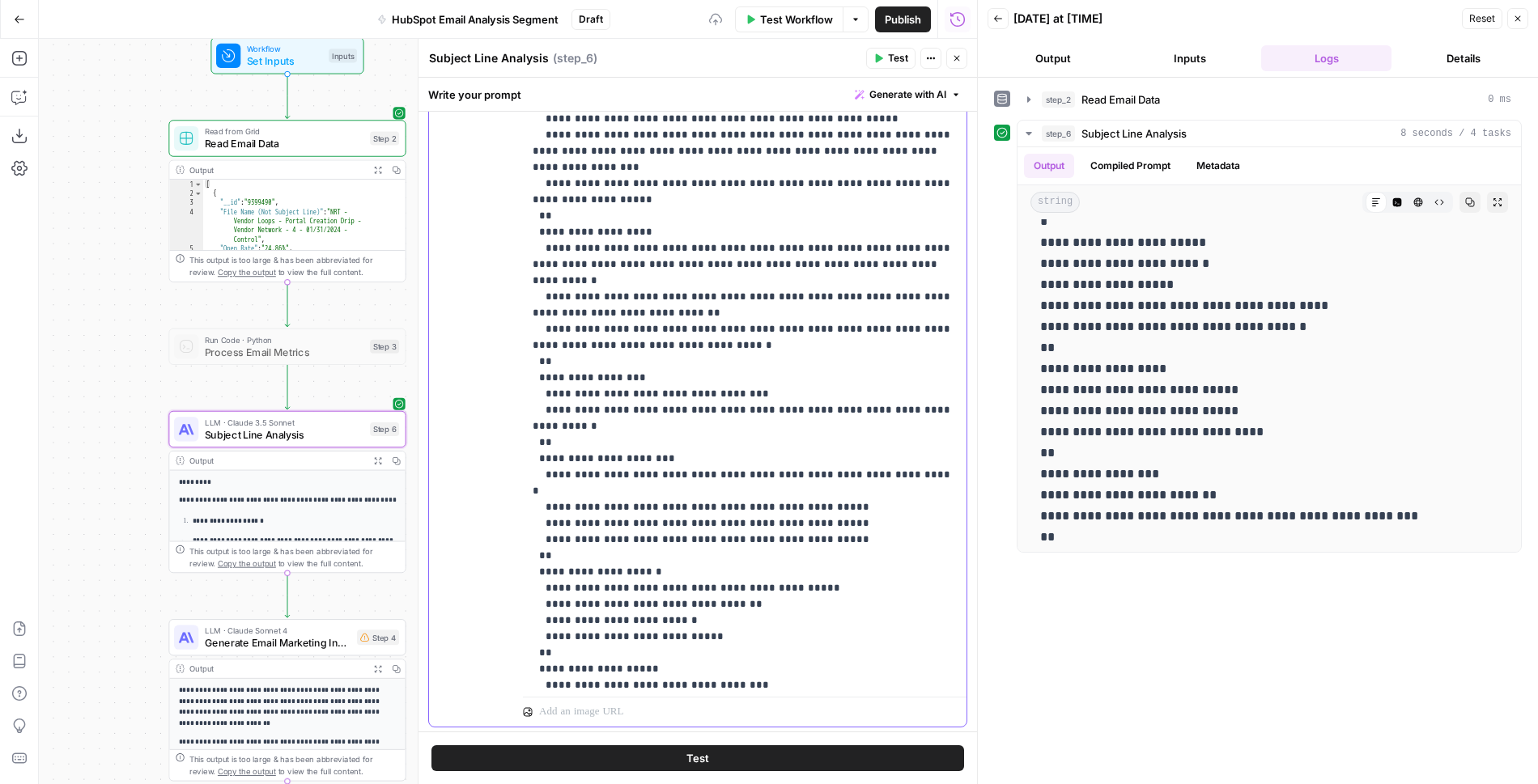click on "**********" at bounding box center (745, 313) 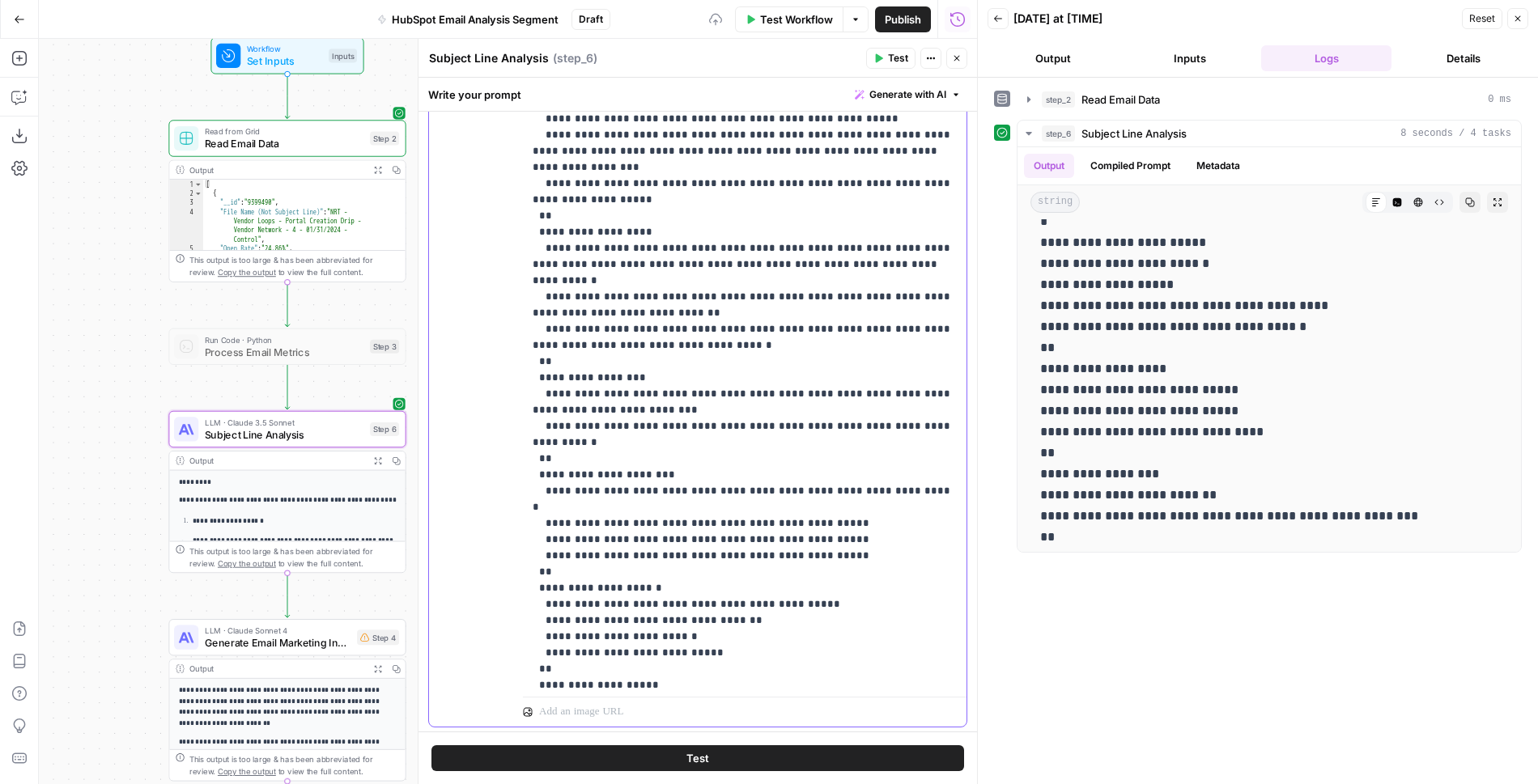 click on "**********" at bounding box center (745, 321) 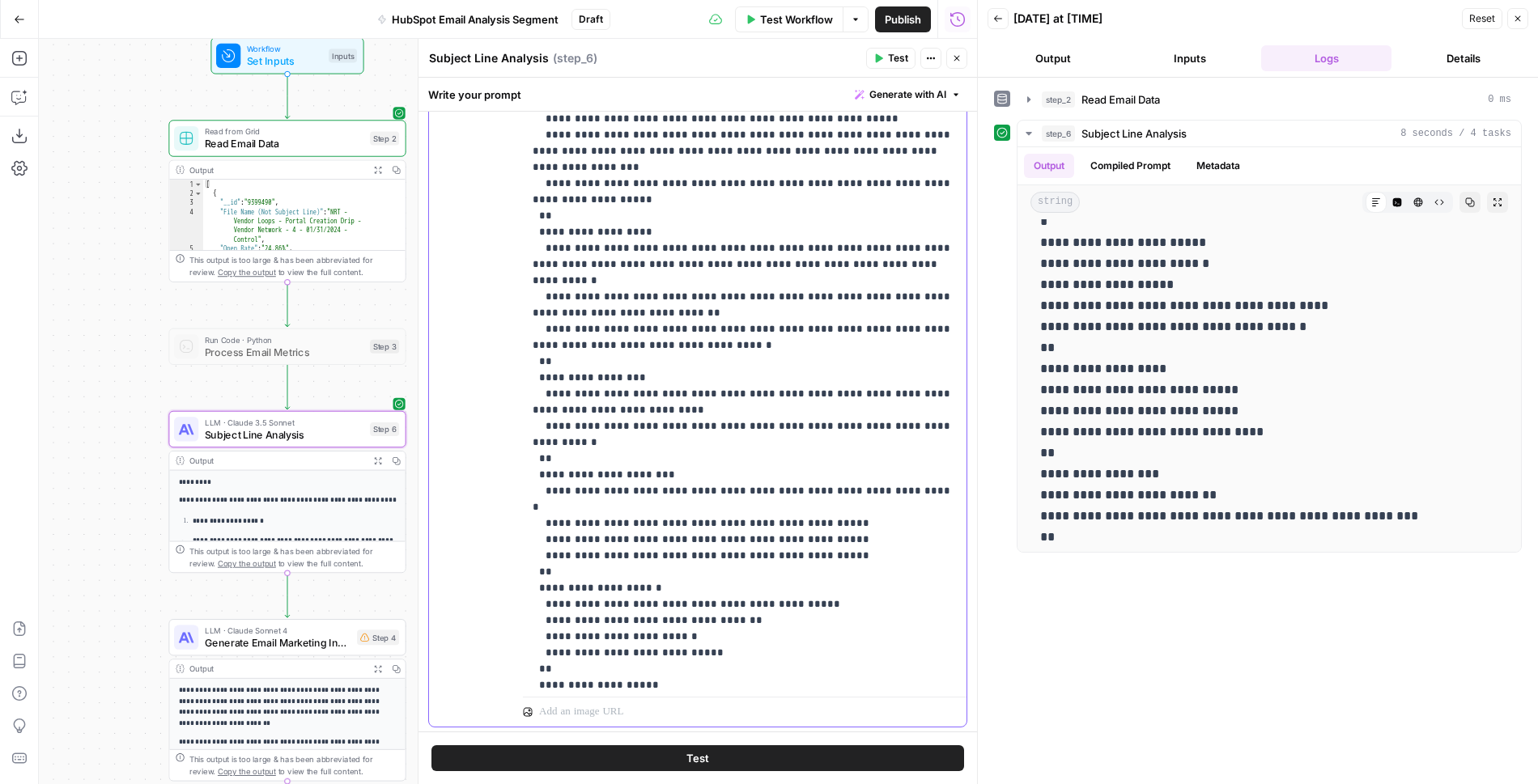 click on "**********" at bounding box center (745, 321) 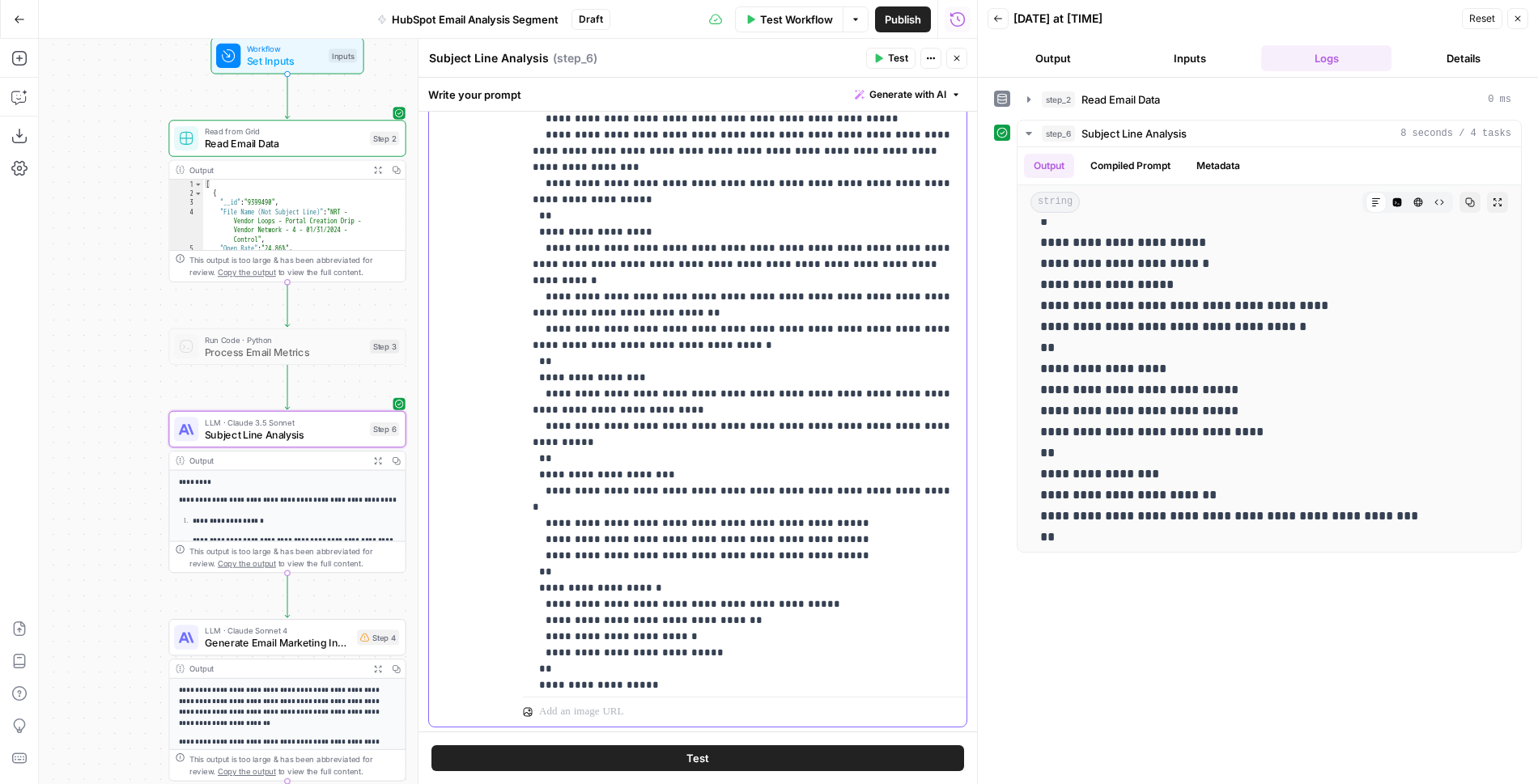 click on "**********" at bounding box center [745, 321] 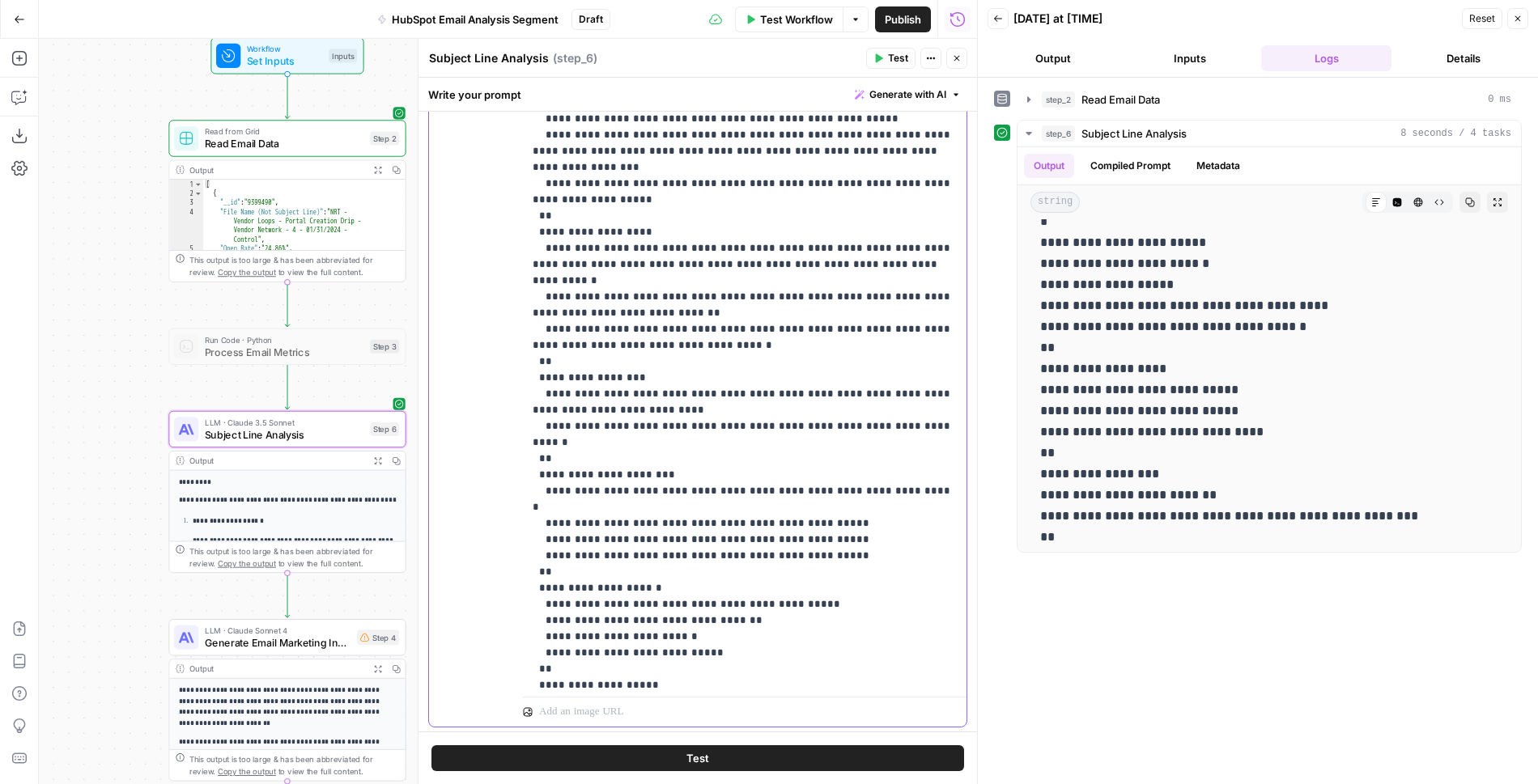 drag, startPoint x: 823, startPoint y: 392, endPoint x: 699, endPoint y: 391, distance: 124.00403 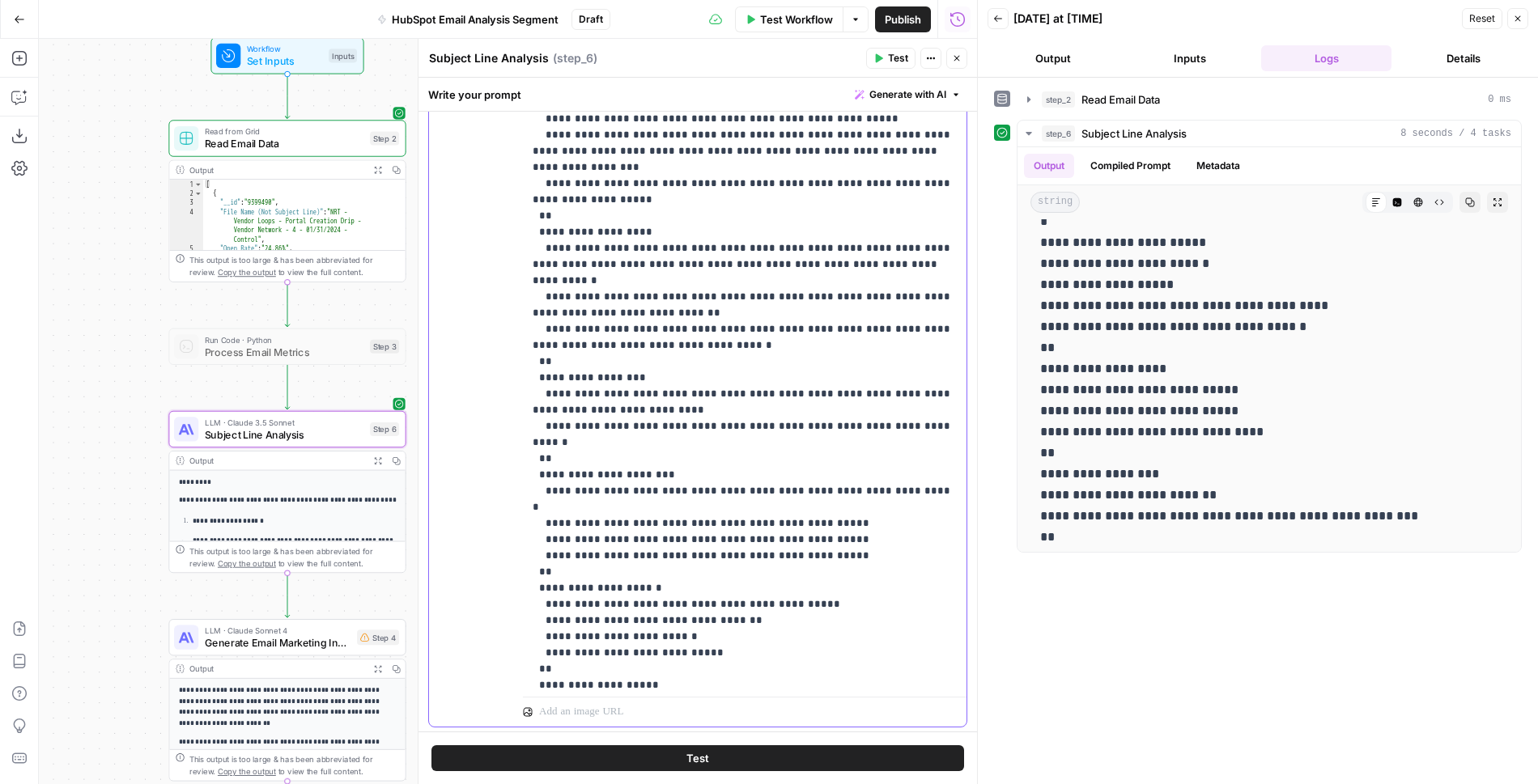 click on "**********" at bounding box center [745, 321] 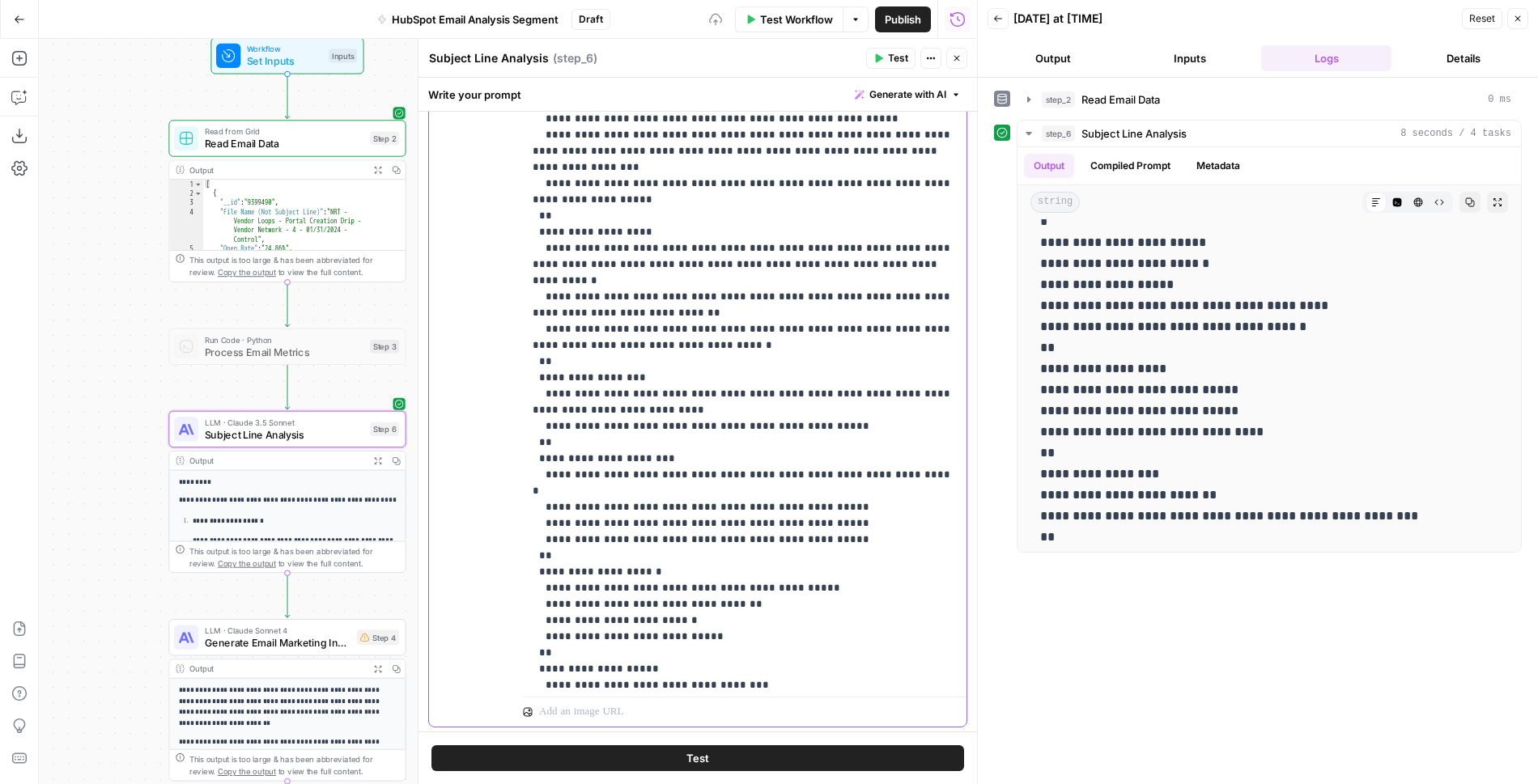 click on "**********" at bounding box center (745, 313) 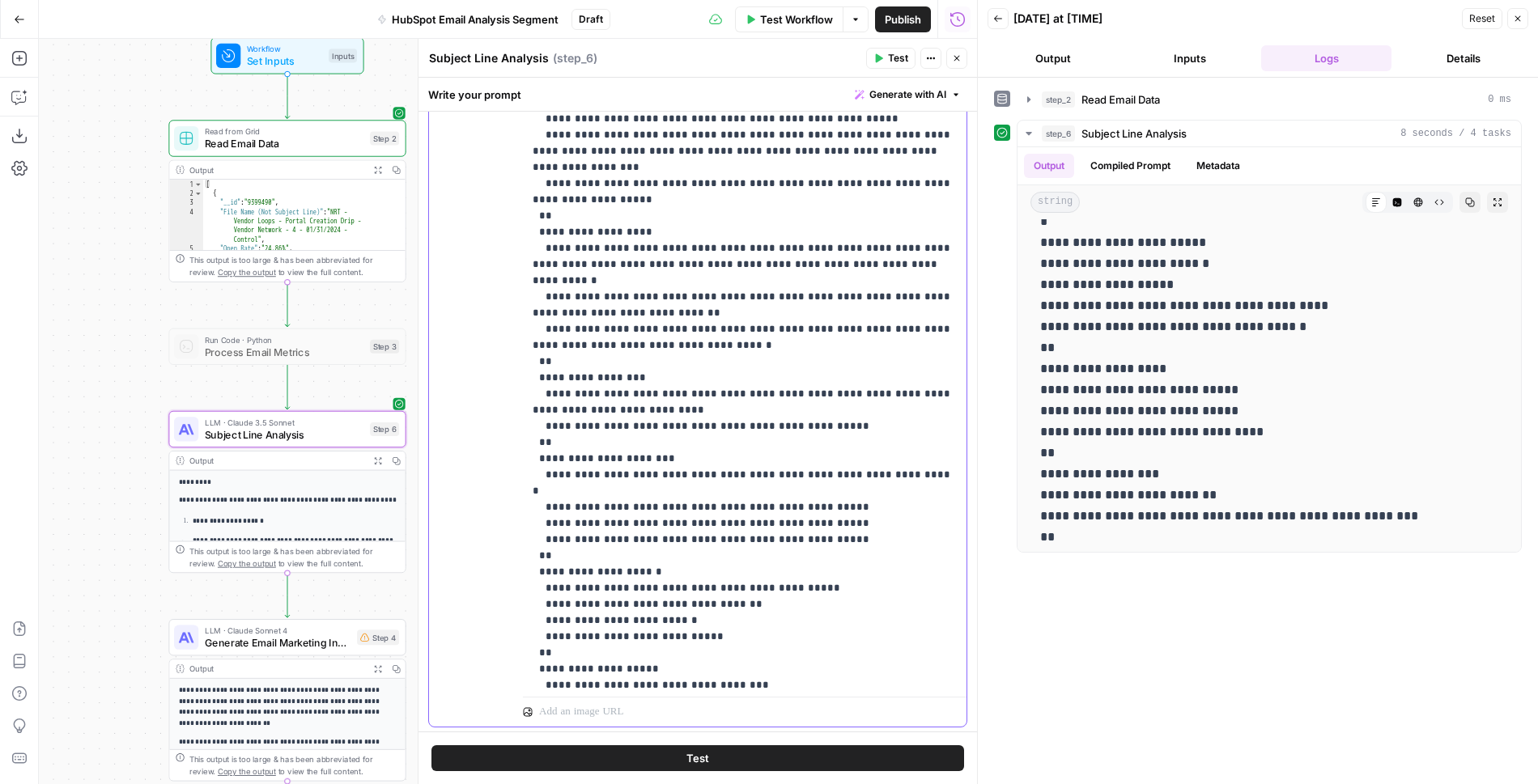 click on "**********" at bounding box center (745, 313) 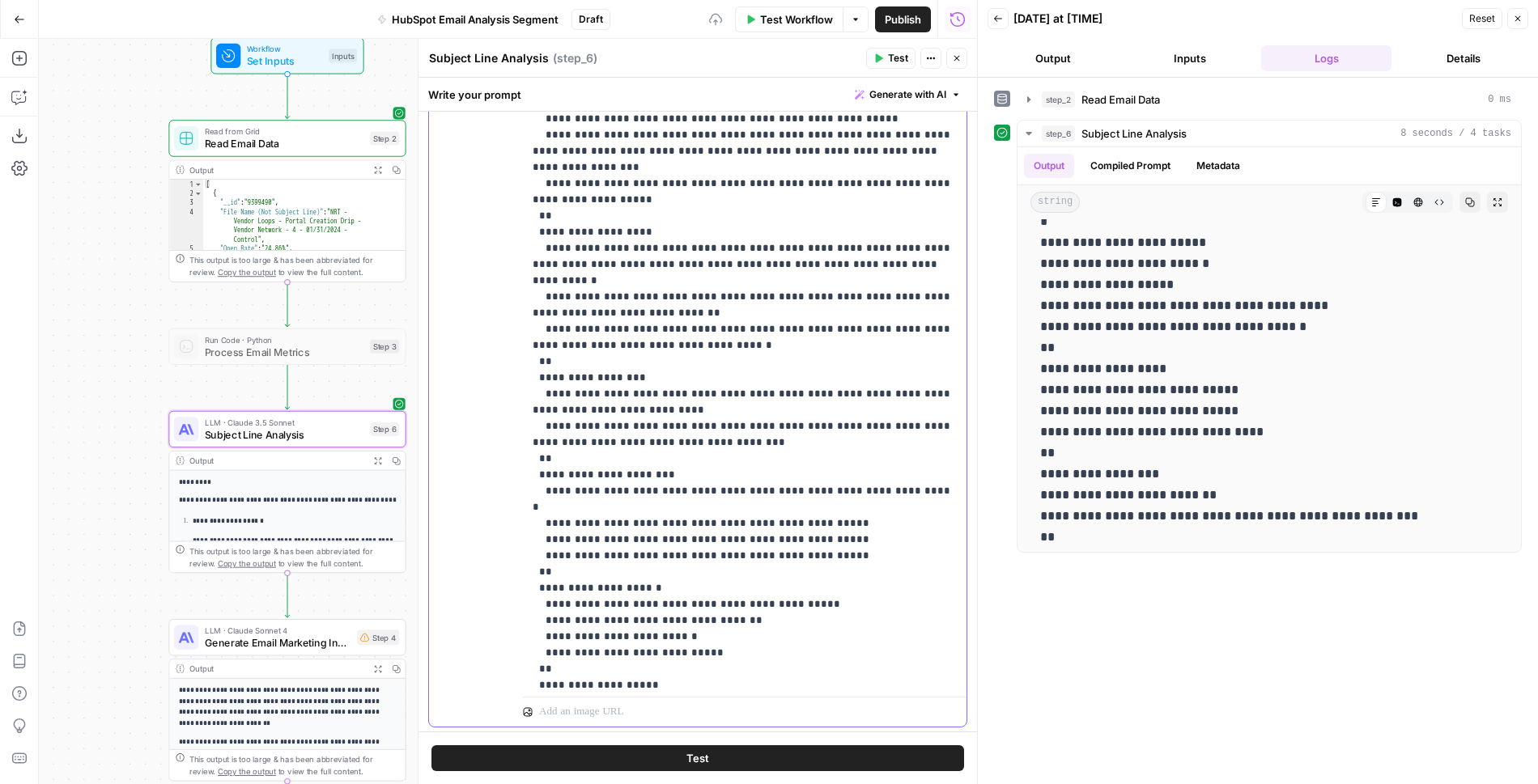 click on "**********" at bounding box center [745, 321] 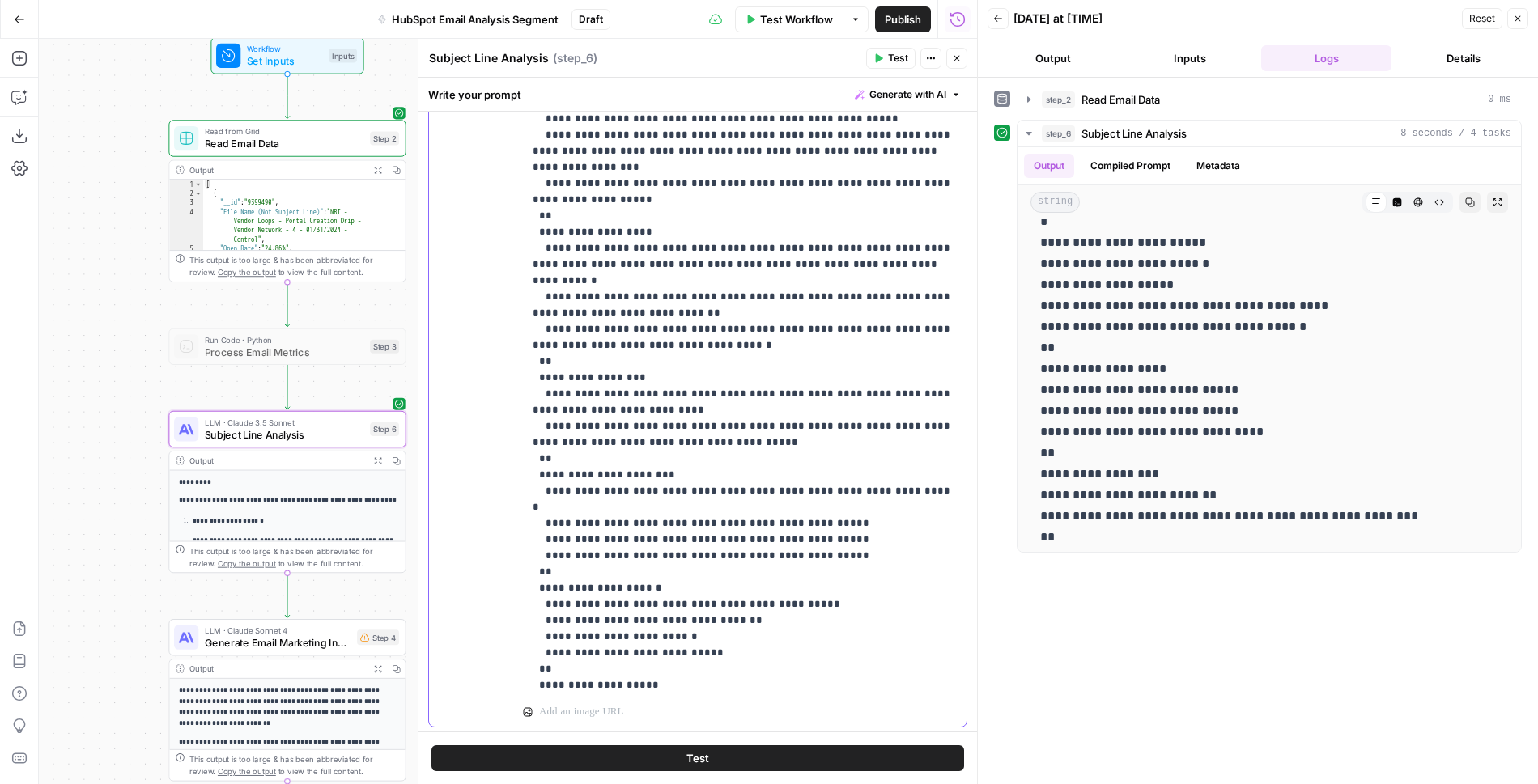 click on "**********" at bounding box center (745, 321) 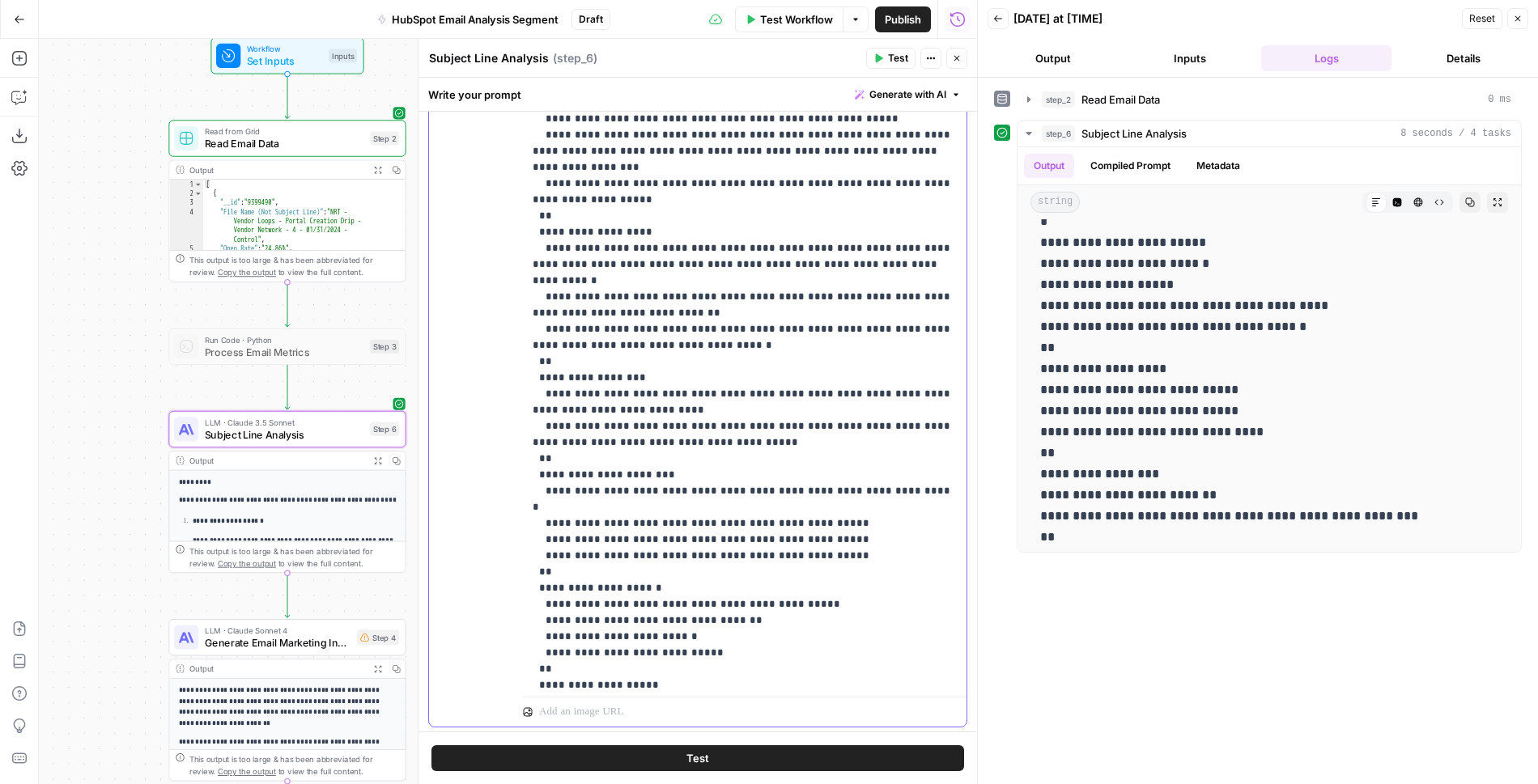 click on "**********" at bounding box center [745, 321] 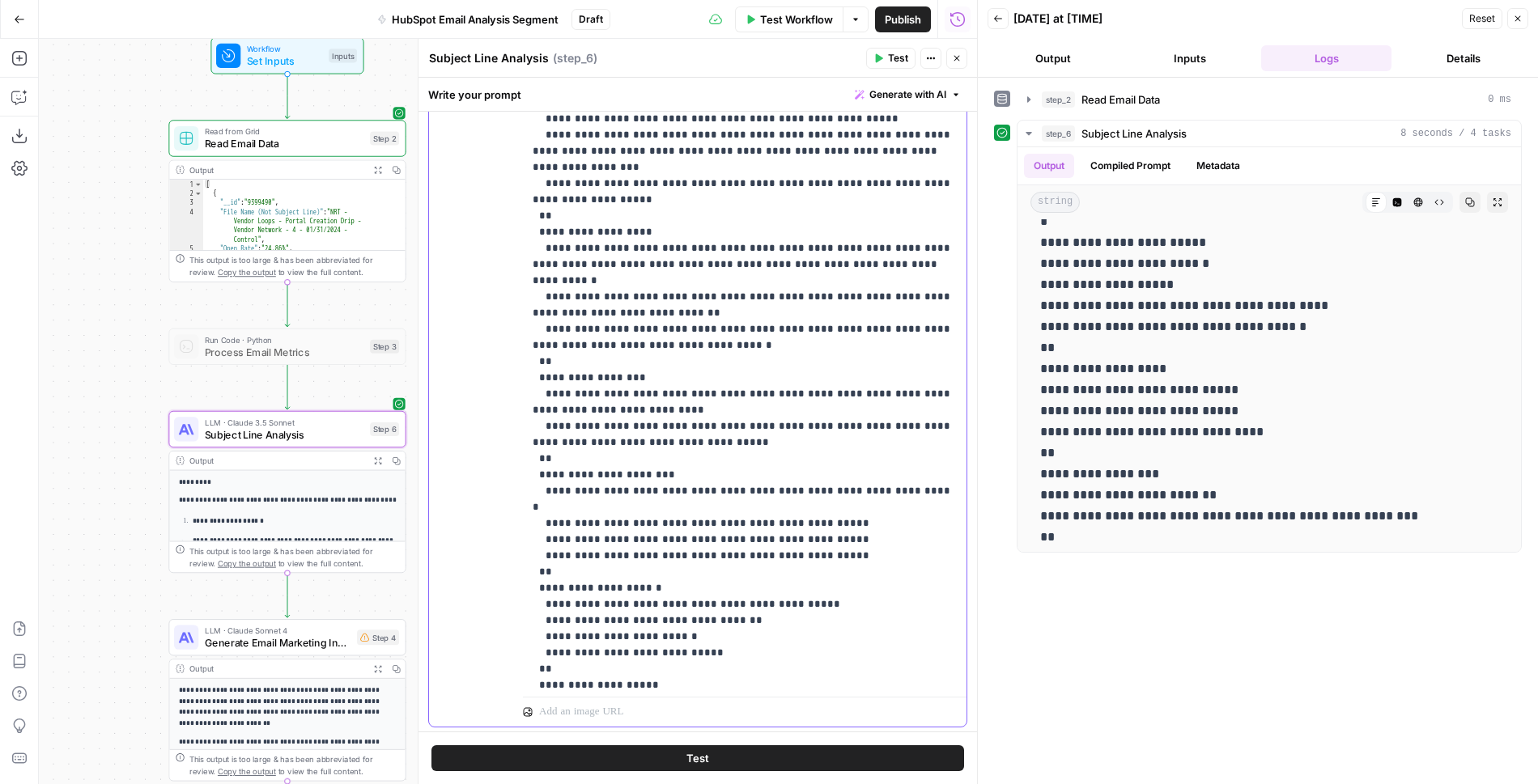 click on "**********" at bounding box center [745, 321] 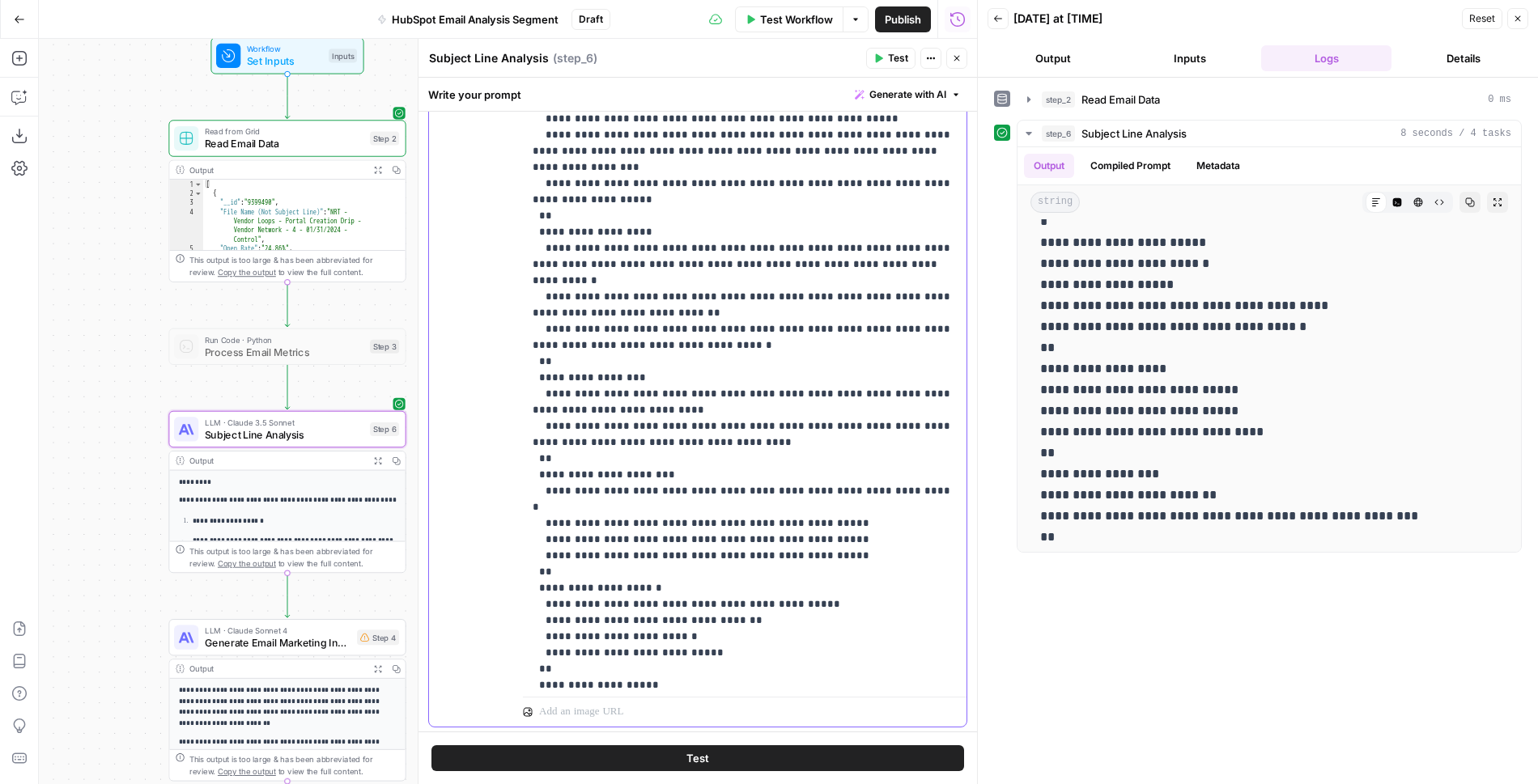 drag, startPoint x: 836, startPoint y: 390, endPoint x: 755, endPoint y: 392, distance: 81.02469 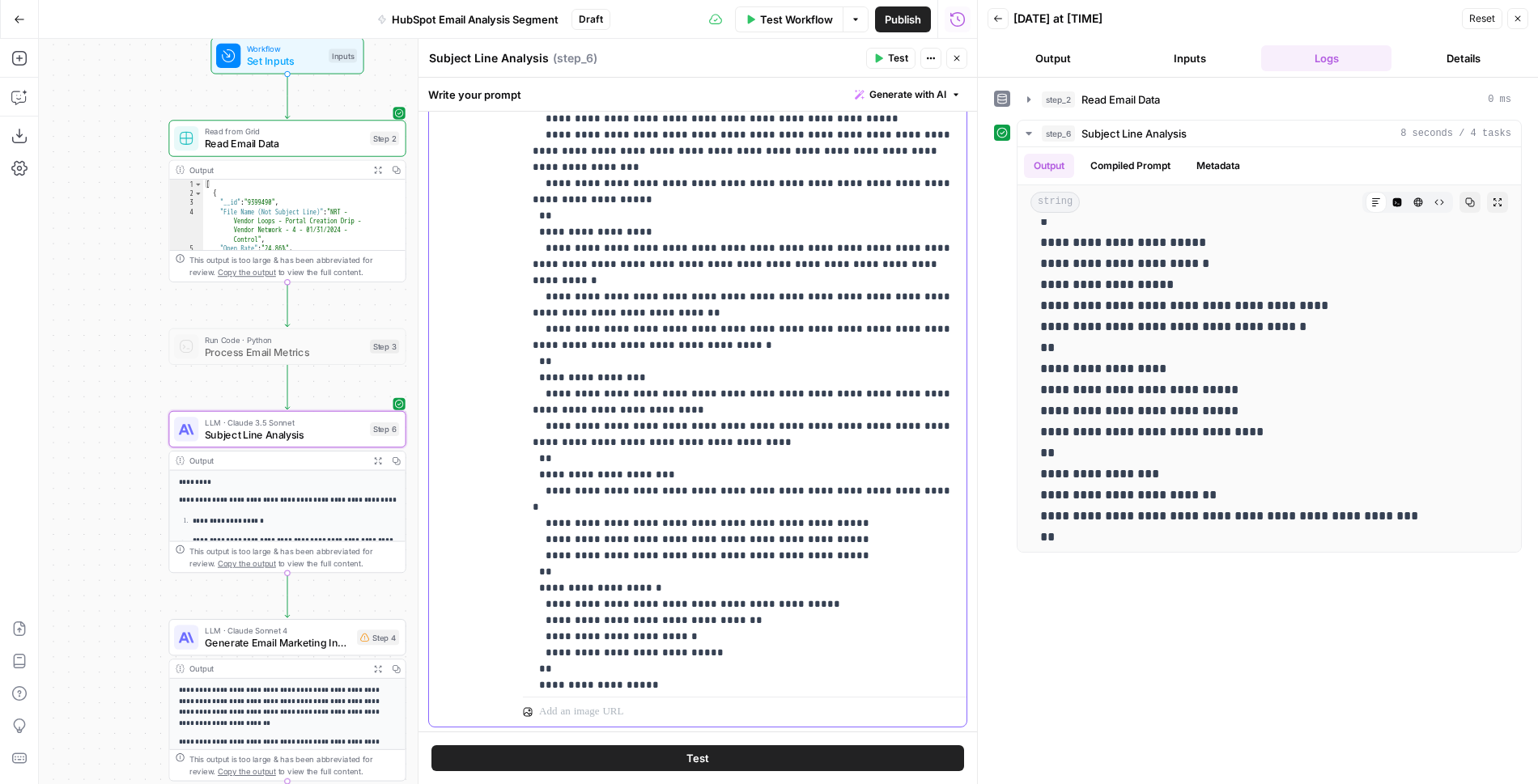 click on "**********" at bounding box center [745, 321] 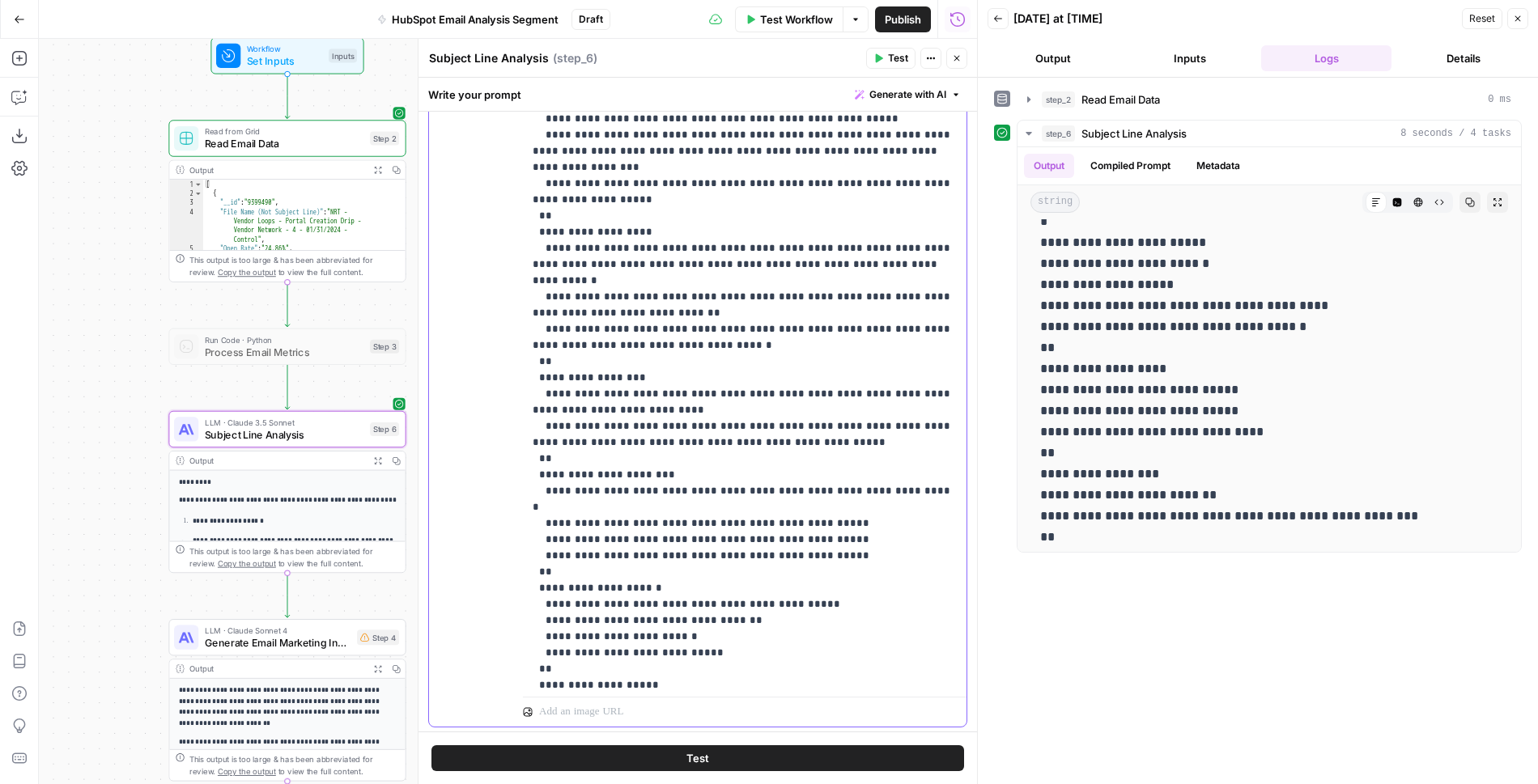 drag, startPoint x: 838, startPoint y: 392, endPoint x: 657, endPoint y: 392, distance: 181 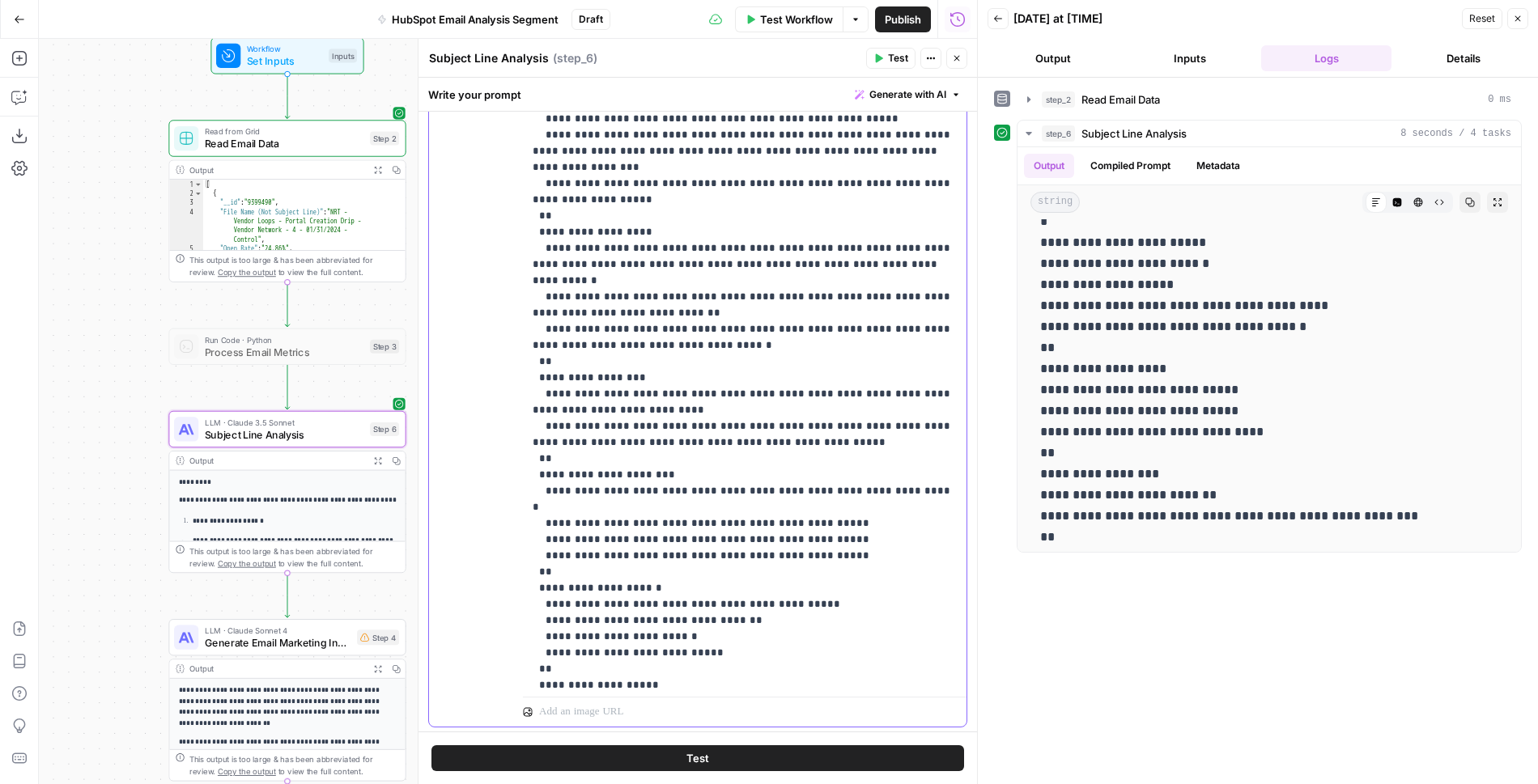 click on "**********" at bounding box center [745, 321] 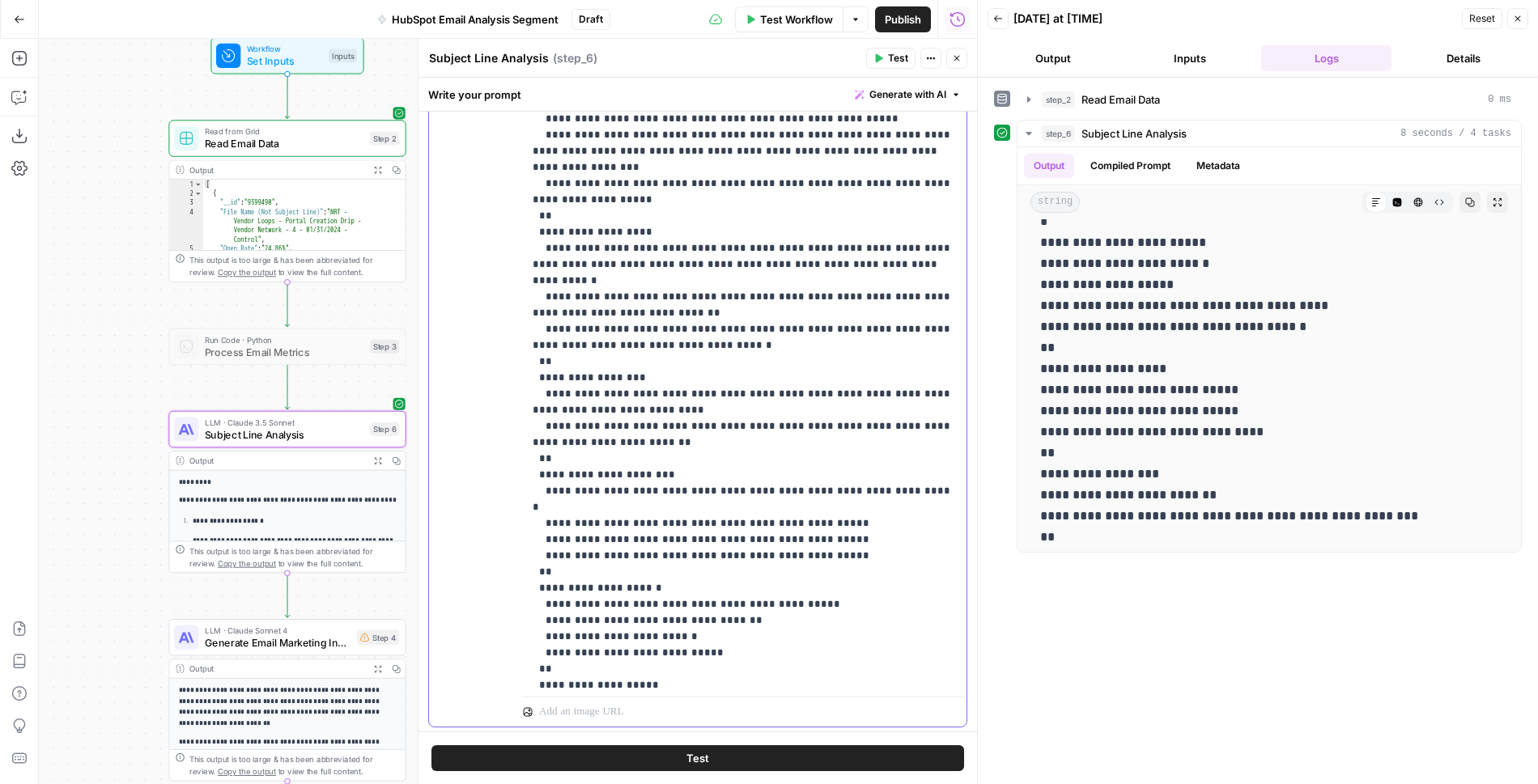 scroll, scrollTop: 163, scrollLeft: 0, axis: vertical 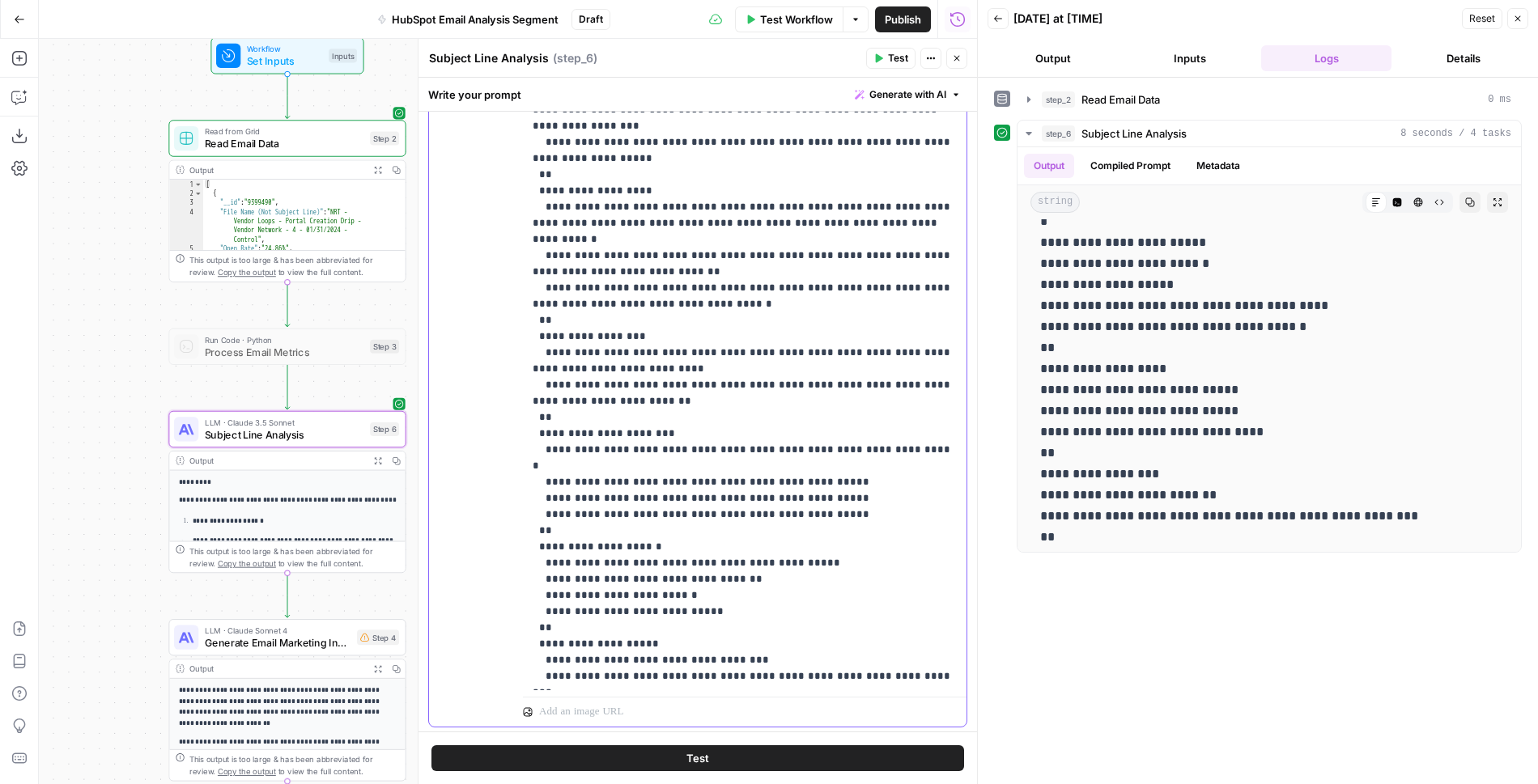 click on "**********" at bounding box center [745, 280] 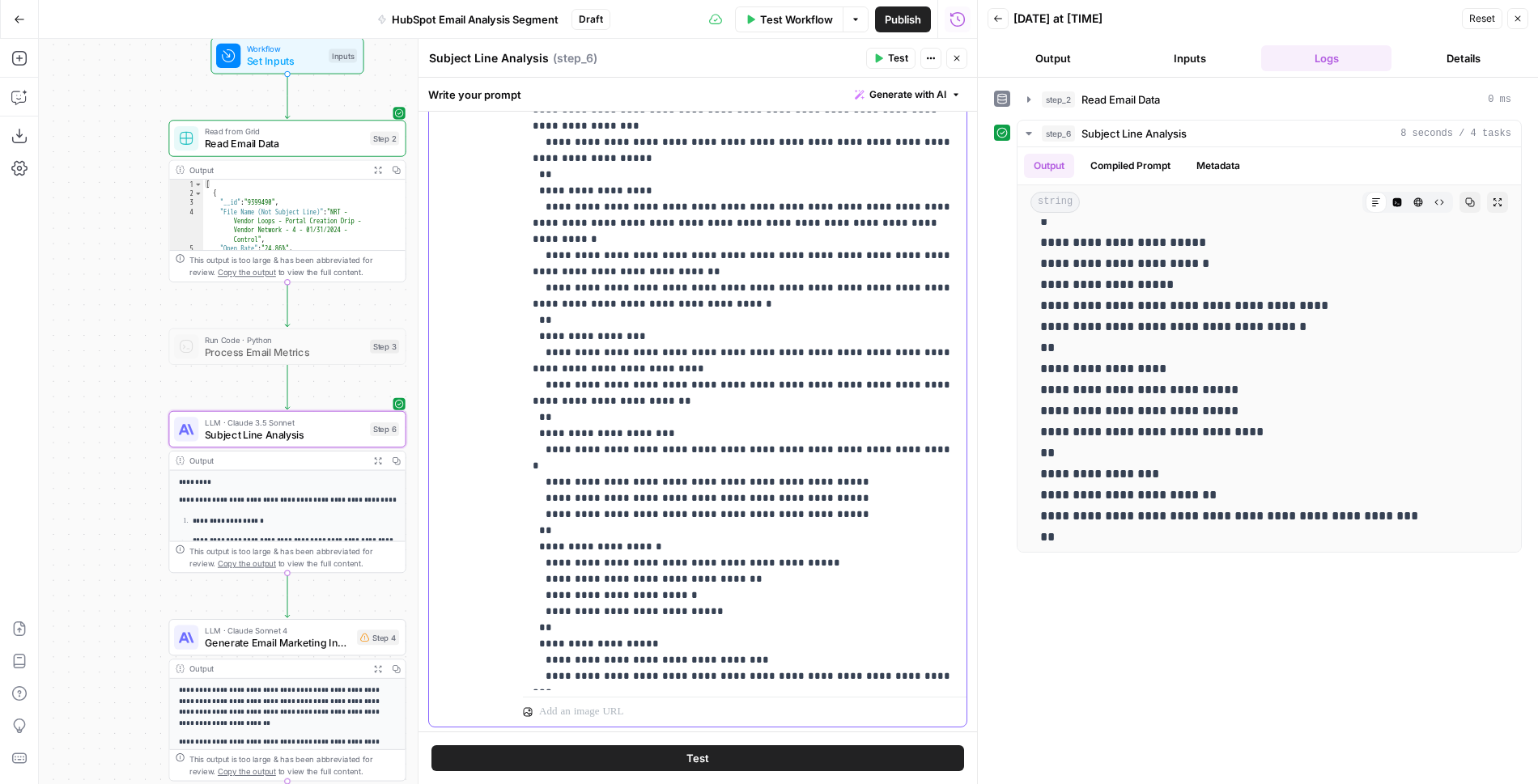 click on "**********" at bounding box center (745, 280) 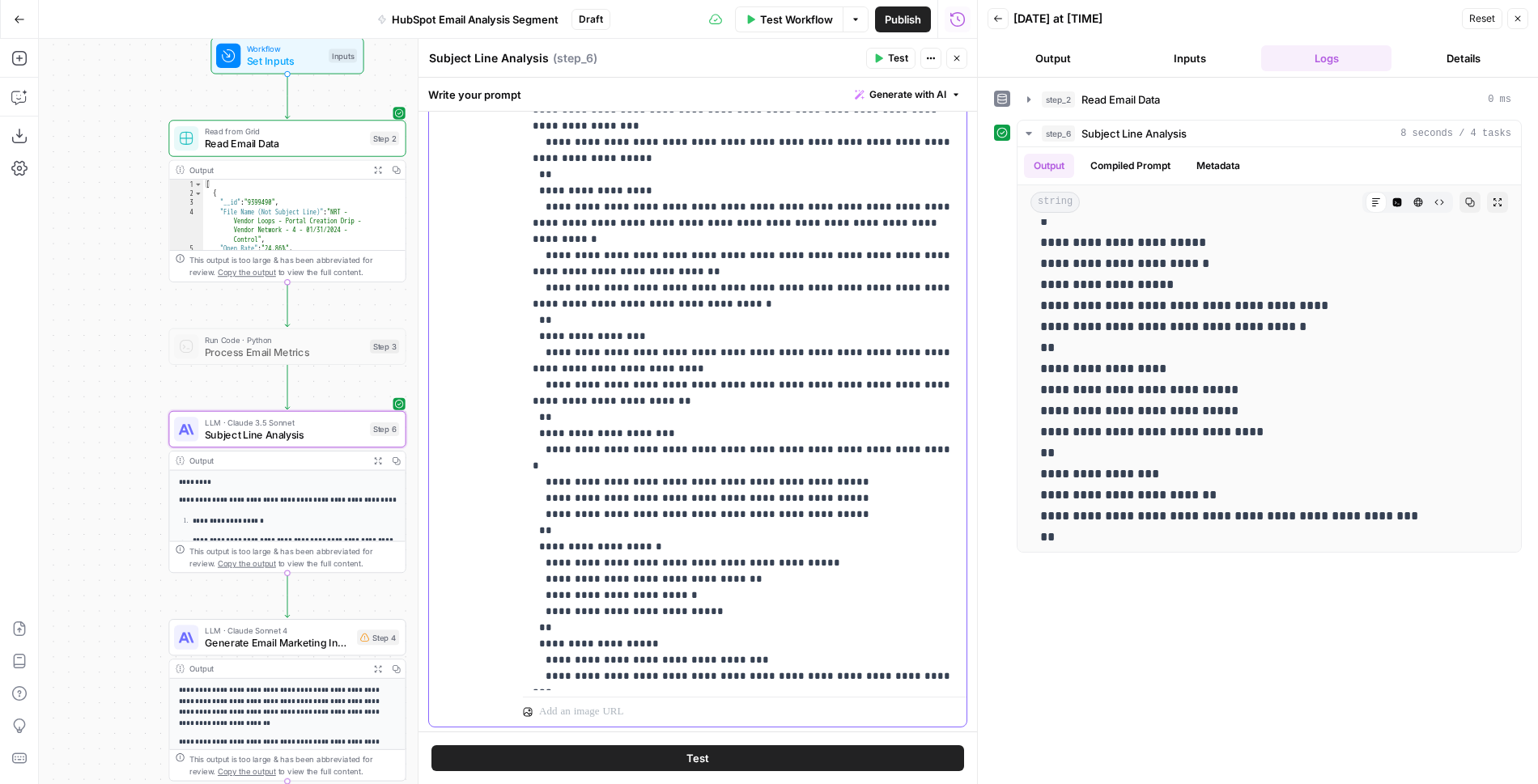click on "**********" at bounding box center [745, 280] 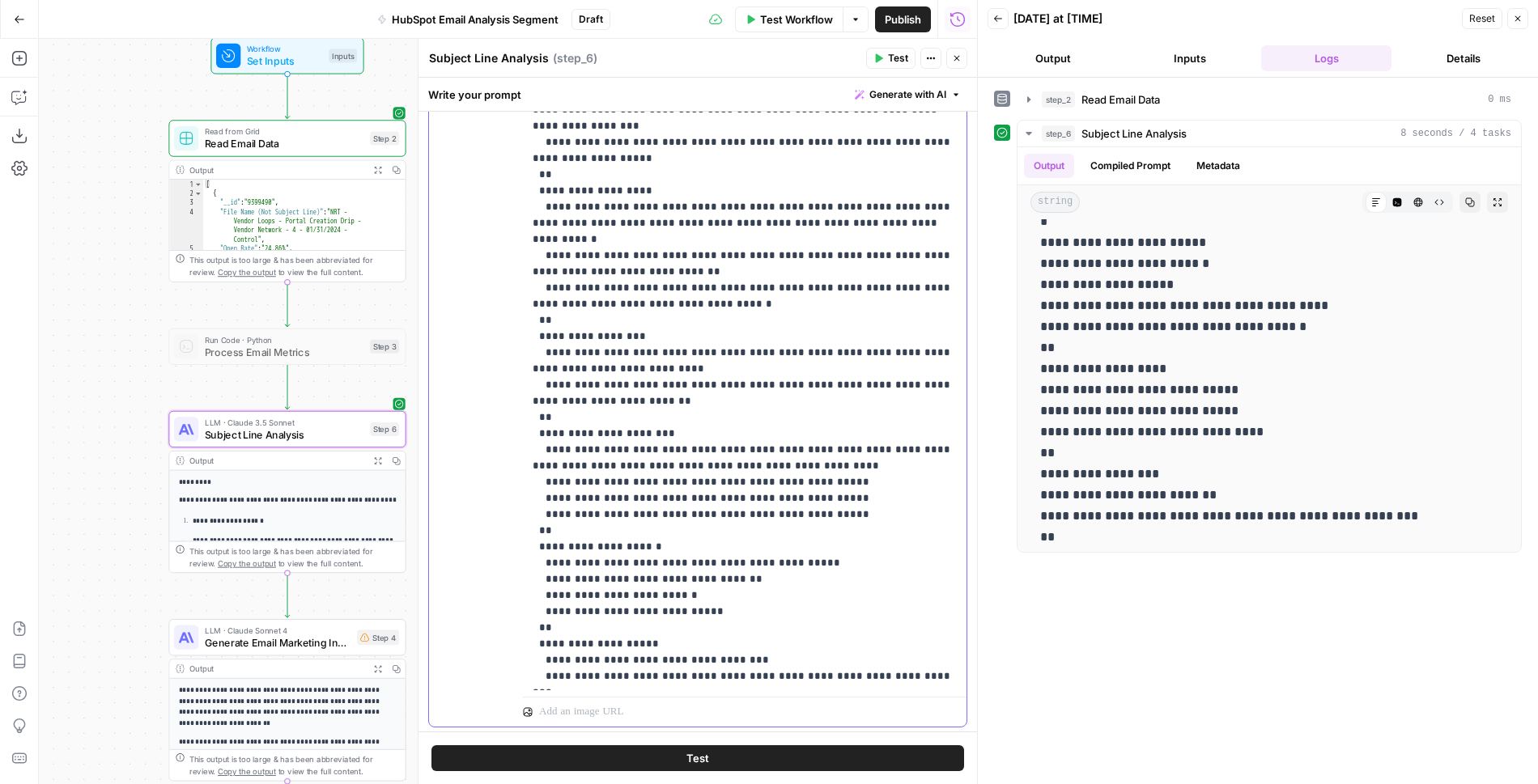 drag, startPoint x: 758, startPoint y: 430, endPoint x: 723, endPoint y: 430, distance: 35 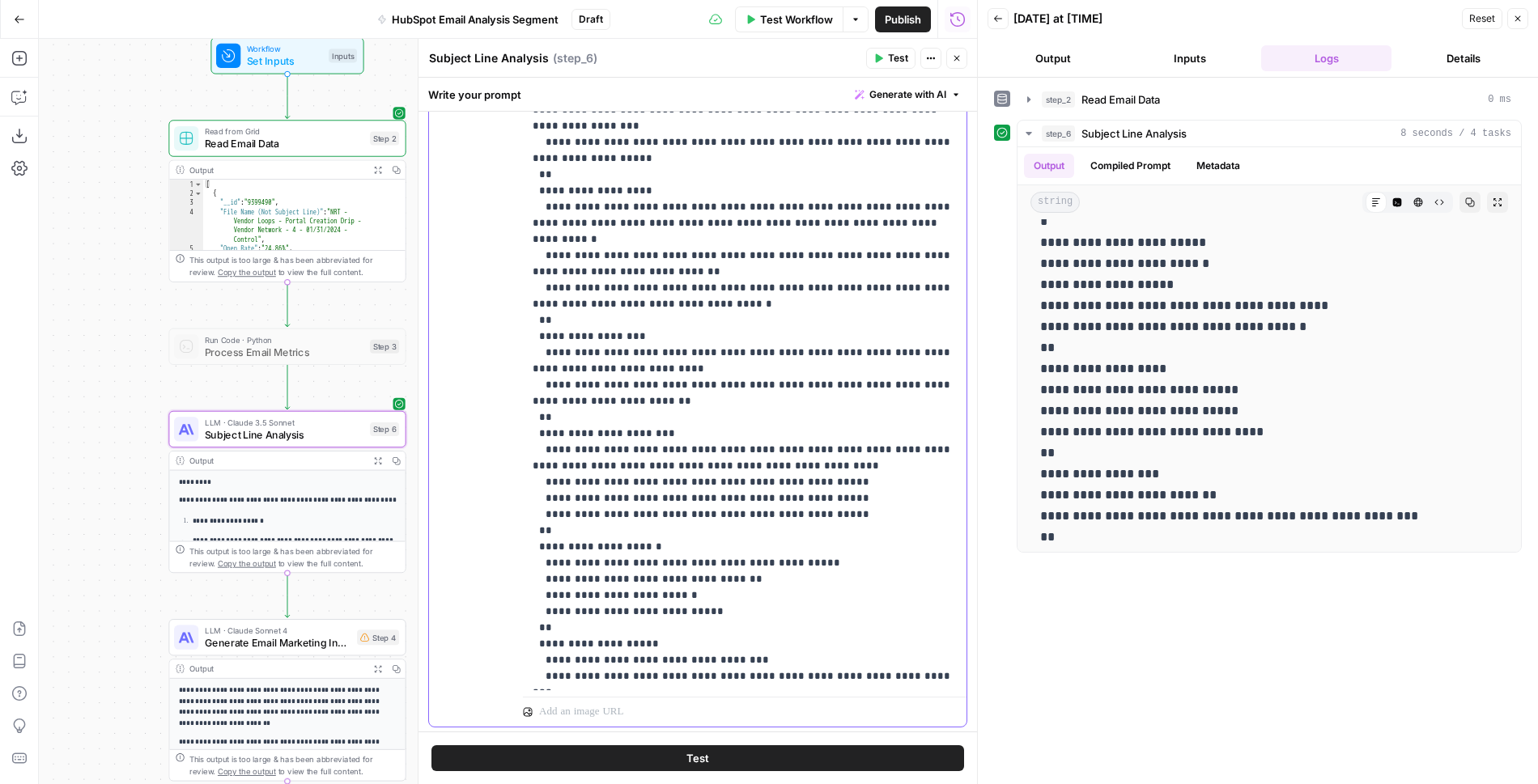 click on "**********" at bounding box center [745, 288] 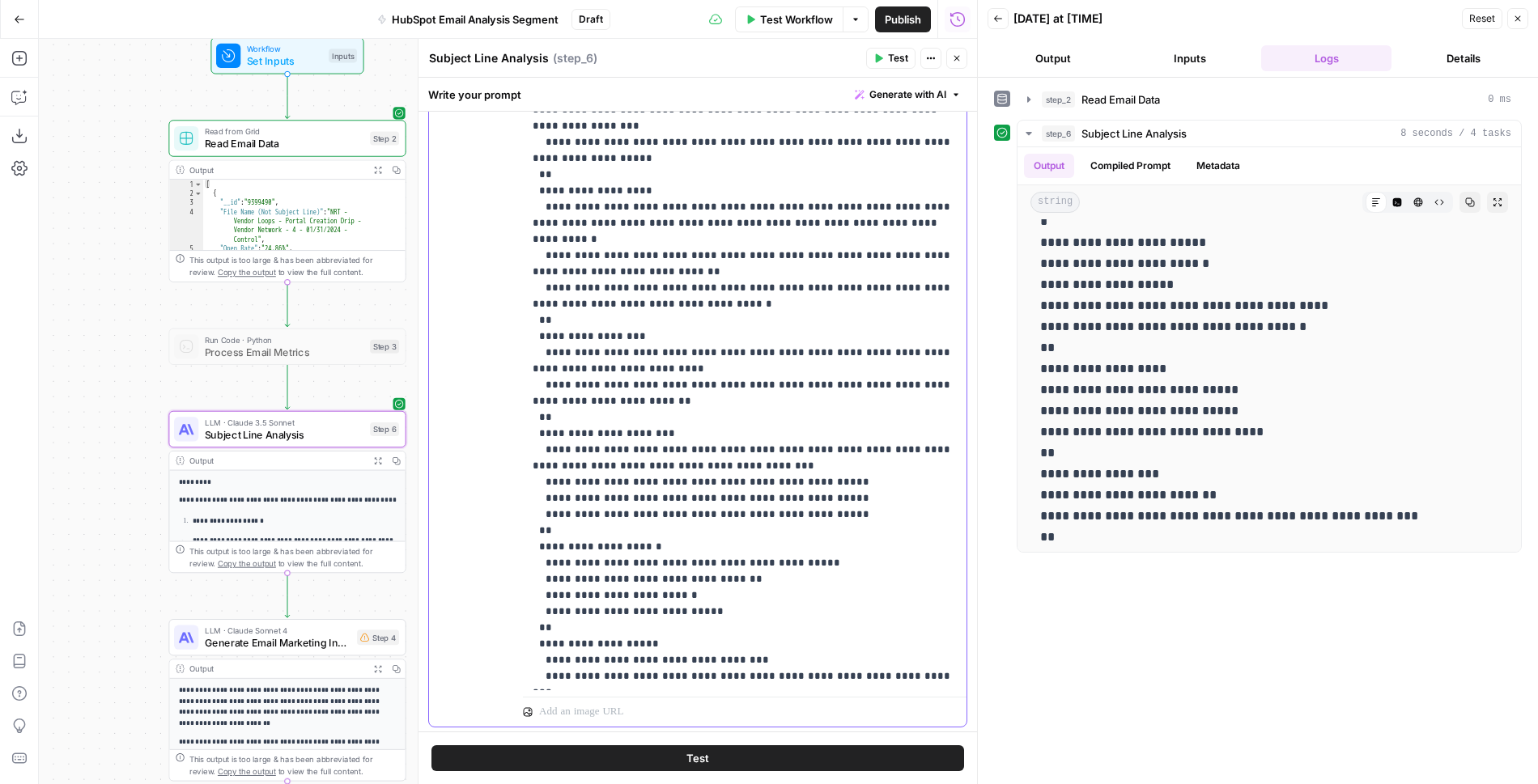 click on "**********" at bounding box center [745, 288] 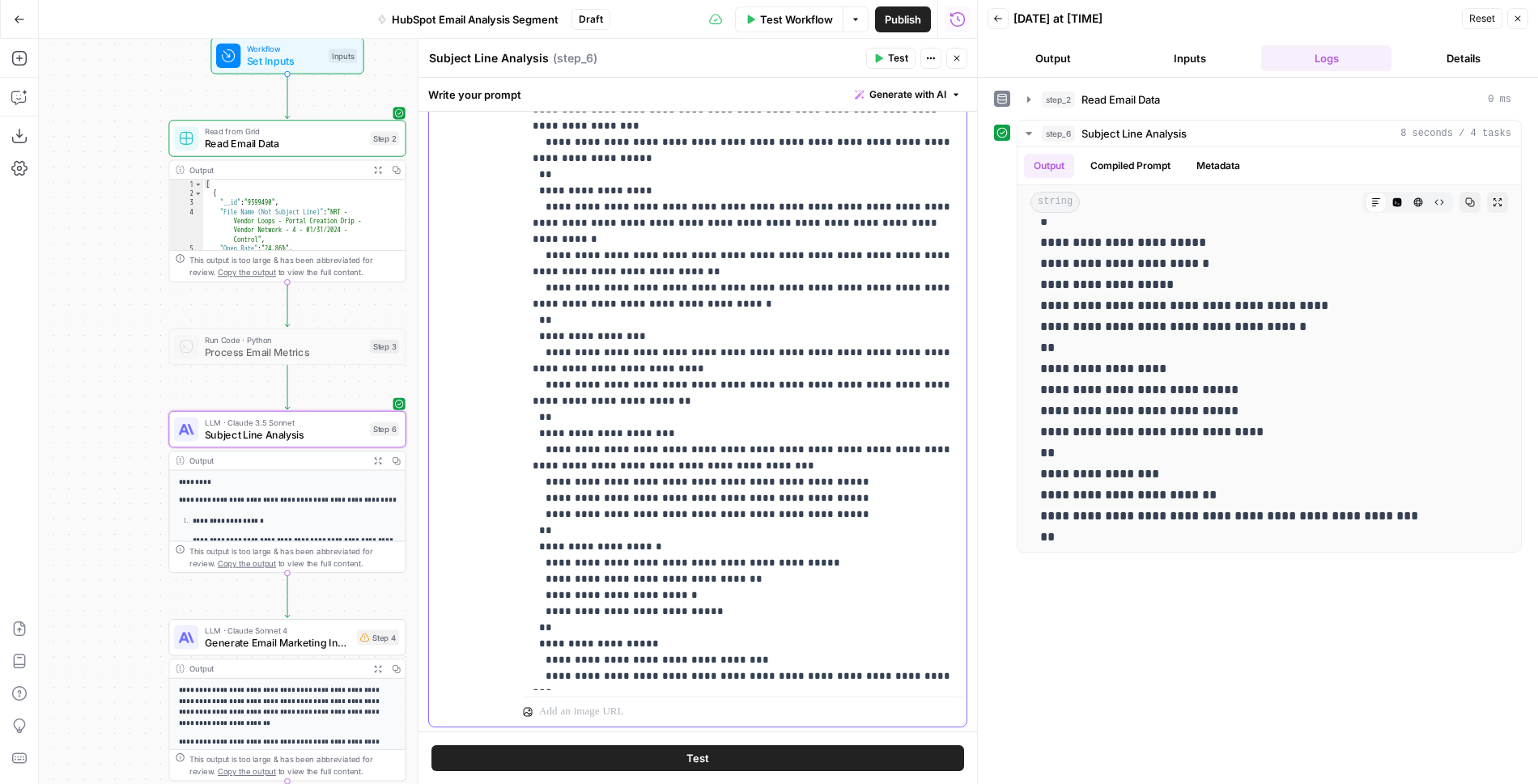 drag, startPoint x: 657, startPoint y: 347, endPoint x: 932, endPoint y: 349, distance: 275.0073 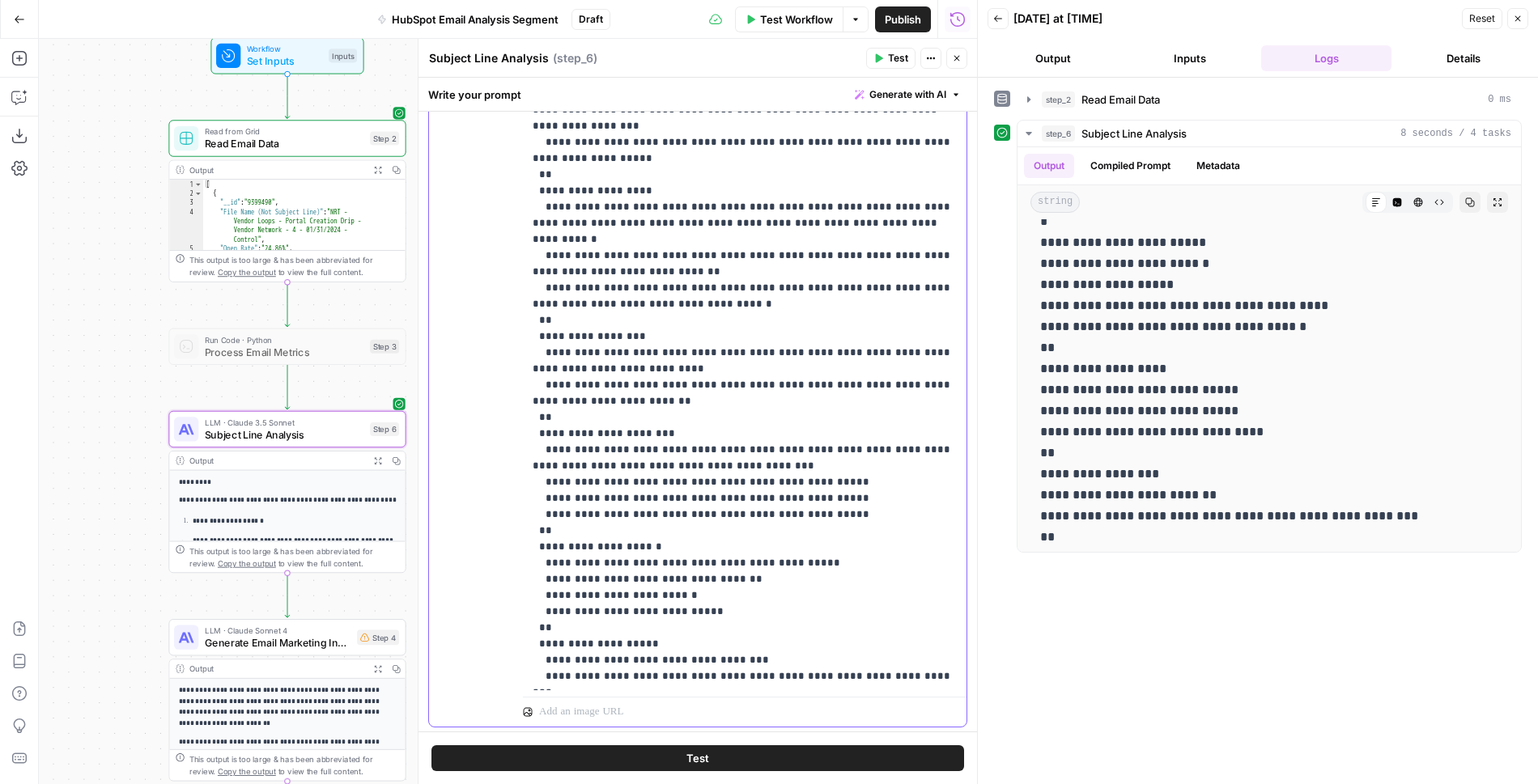 click on "**********" at bounding box center (745, 288) 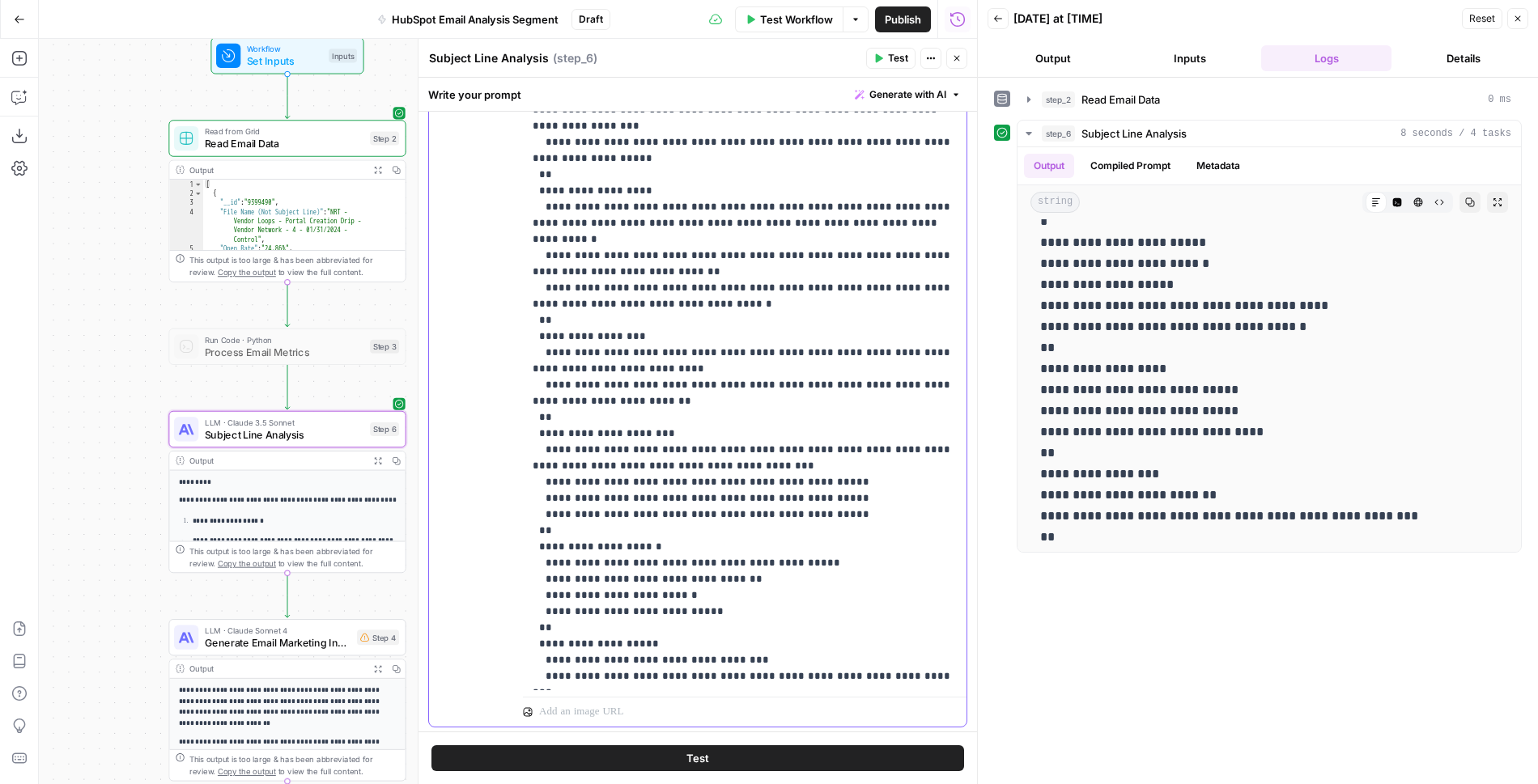 click on "**********" at bounding box center (745, 288) 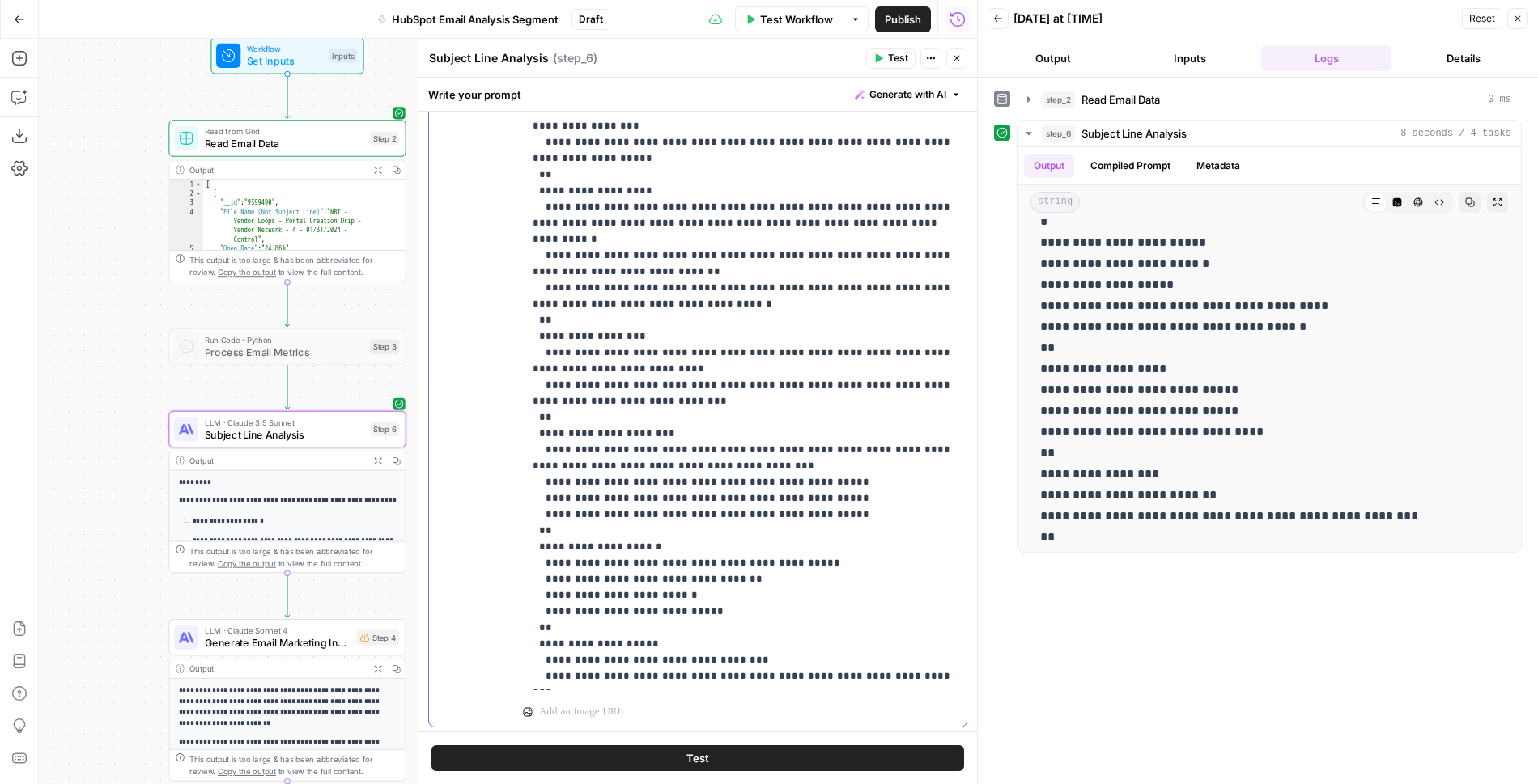 click on "**********" at bounding box center [745, 288] 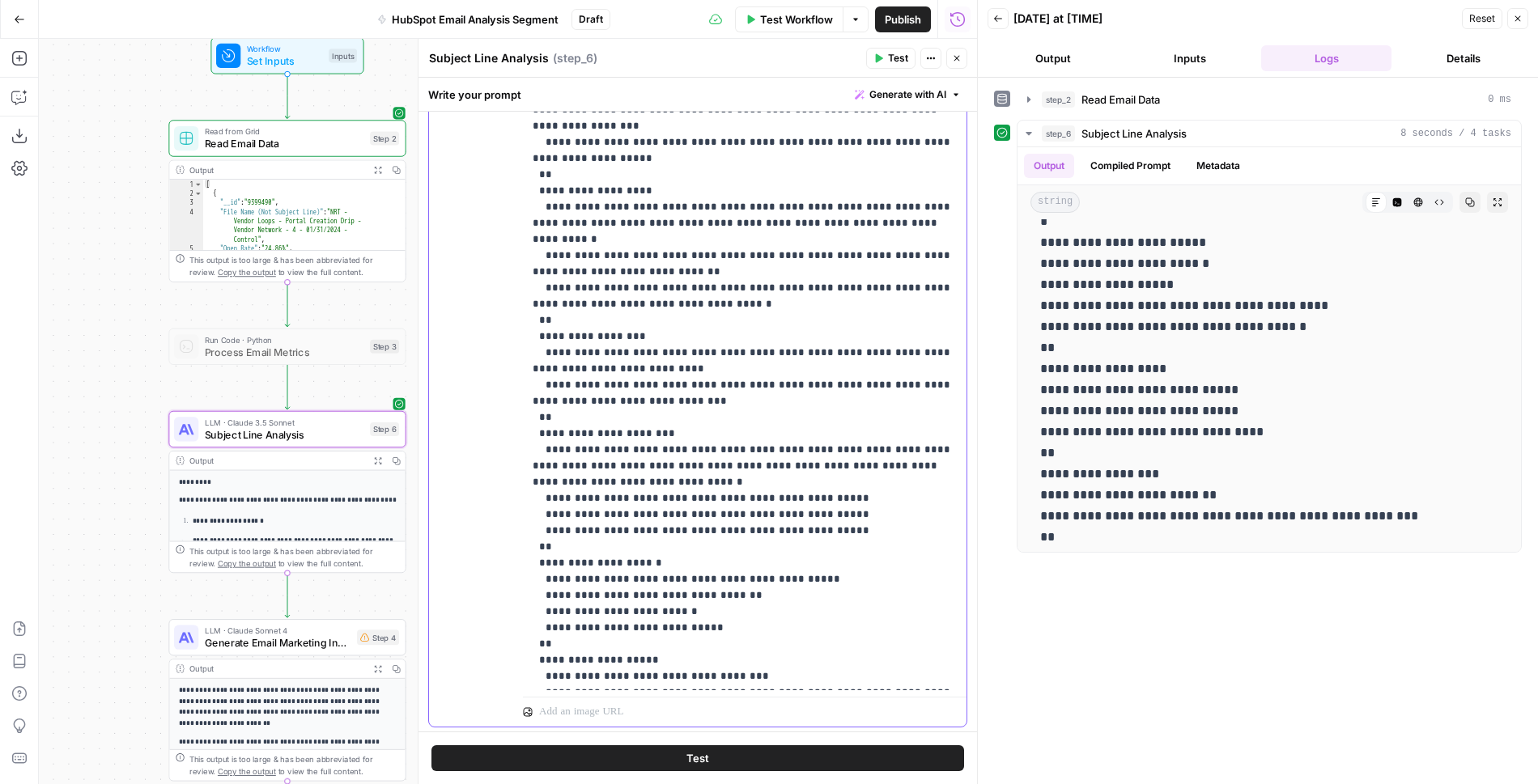click on "**********" at bounding box center (745, 296) 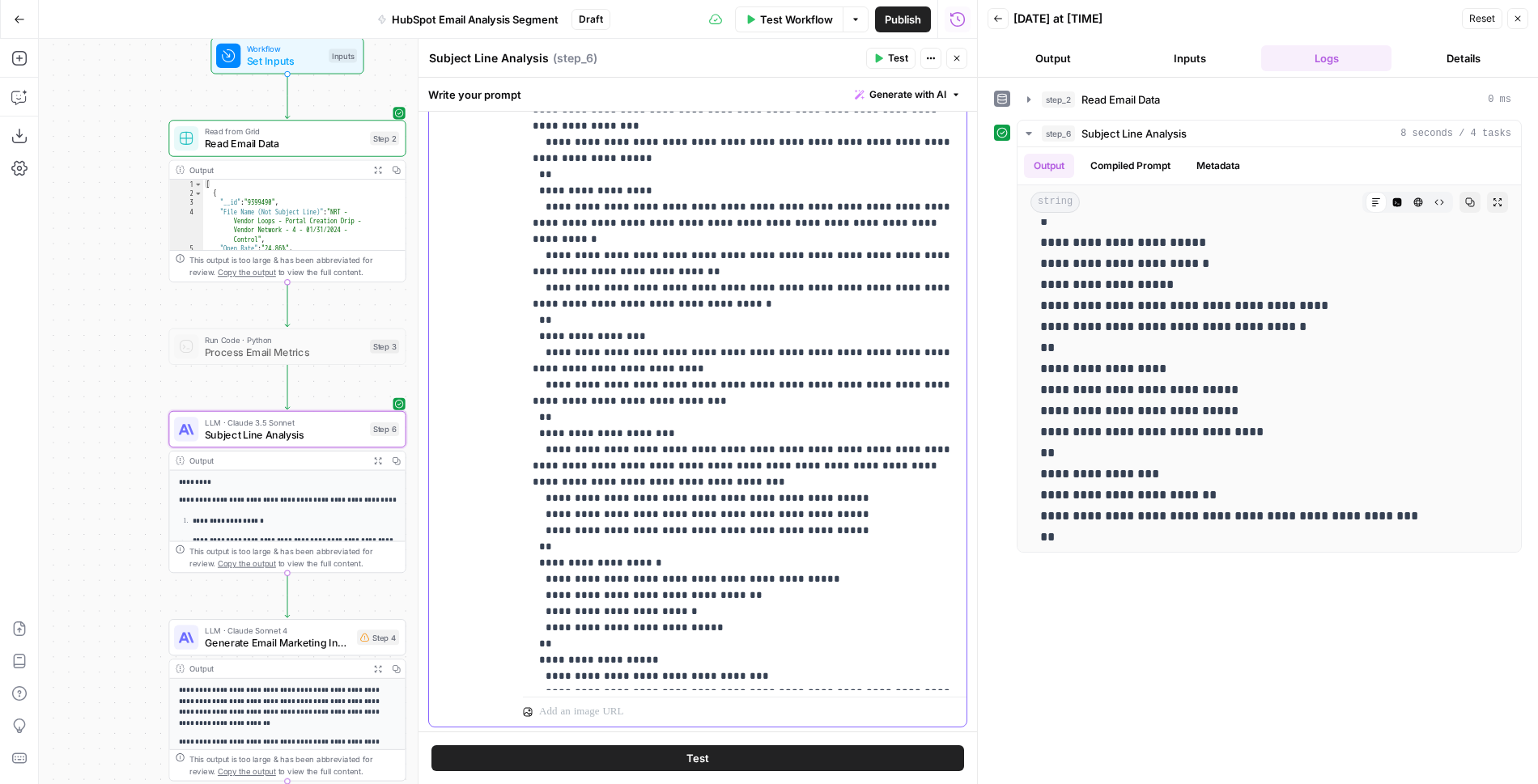 click on "**********" at bounding box center [745, 296] 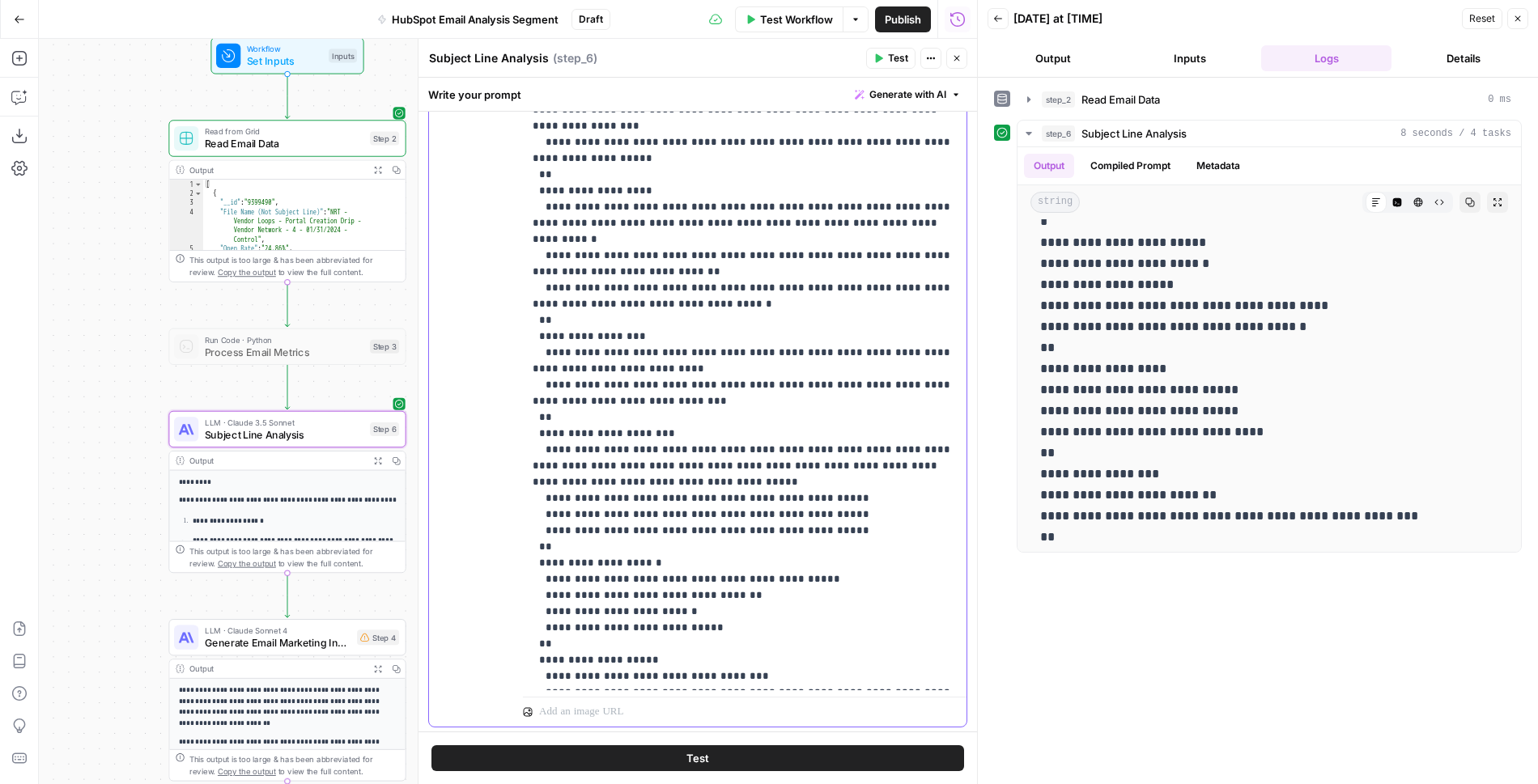 drag, startPoint x: 625, startPoint y: 447, endPoint x: 764, endPoint y: 428, distance: 140.29255 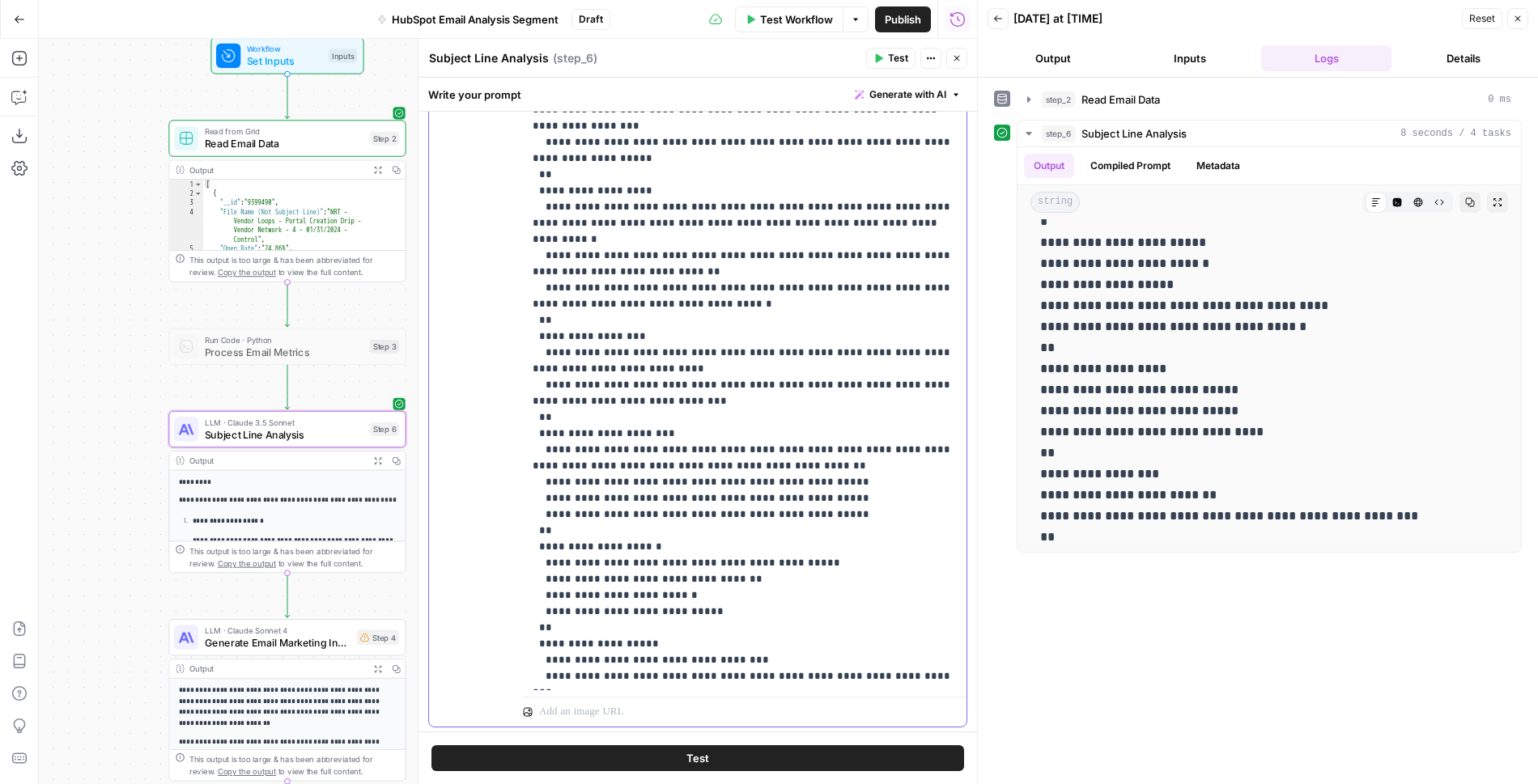 click on "**********" at bounding box center [745, 288] 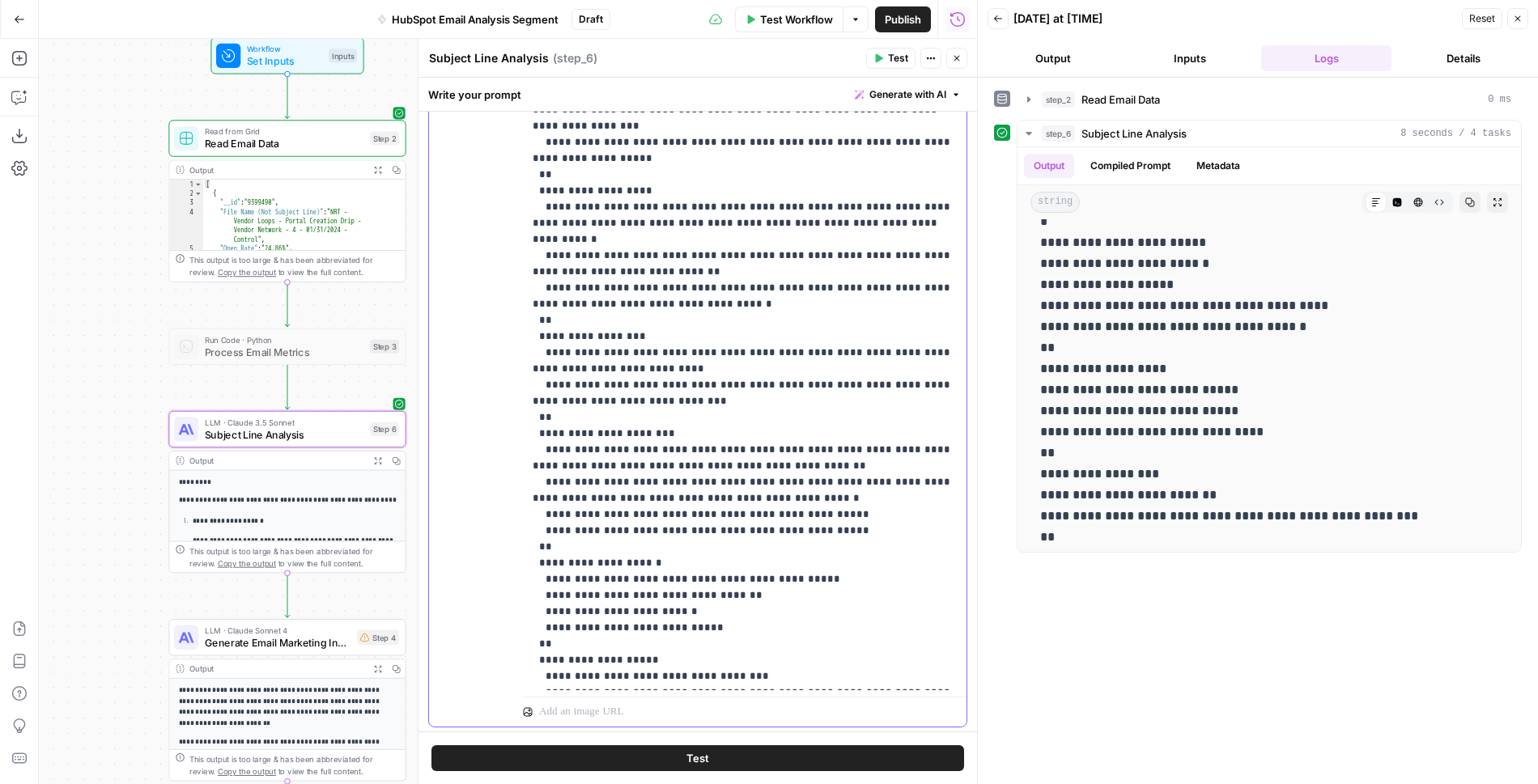 click on "**********" at bounding box center [745, 296] 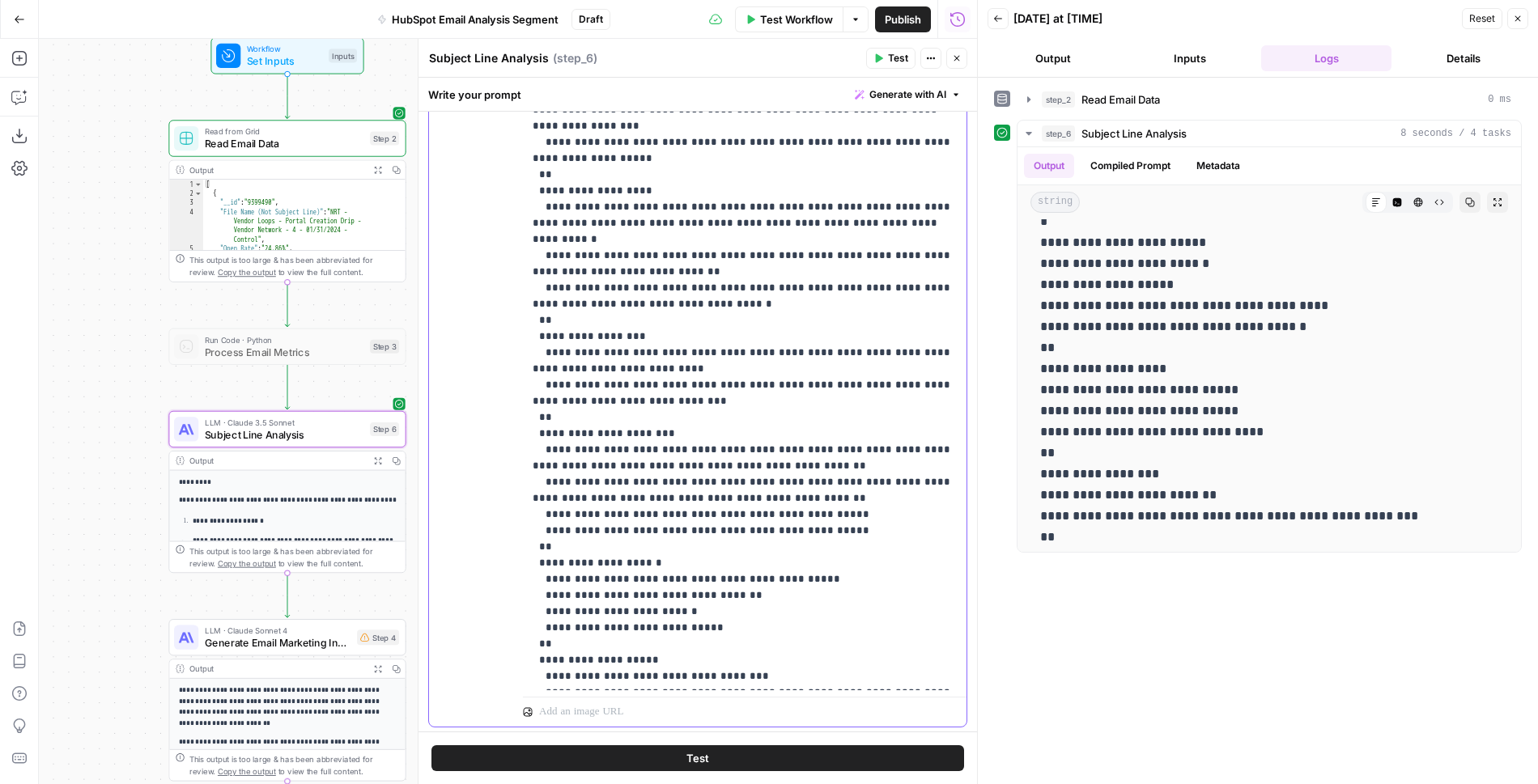drag, startPoint x: 754, startPoint y: 463, endPoint x: 718, endPoint y: 463, distance: 36 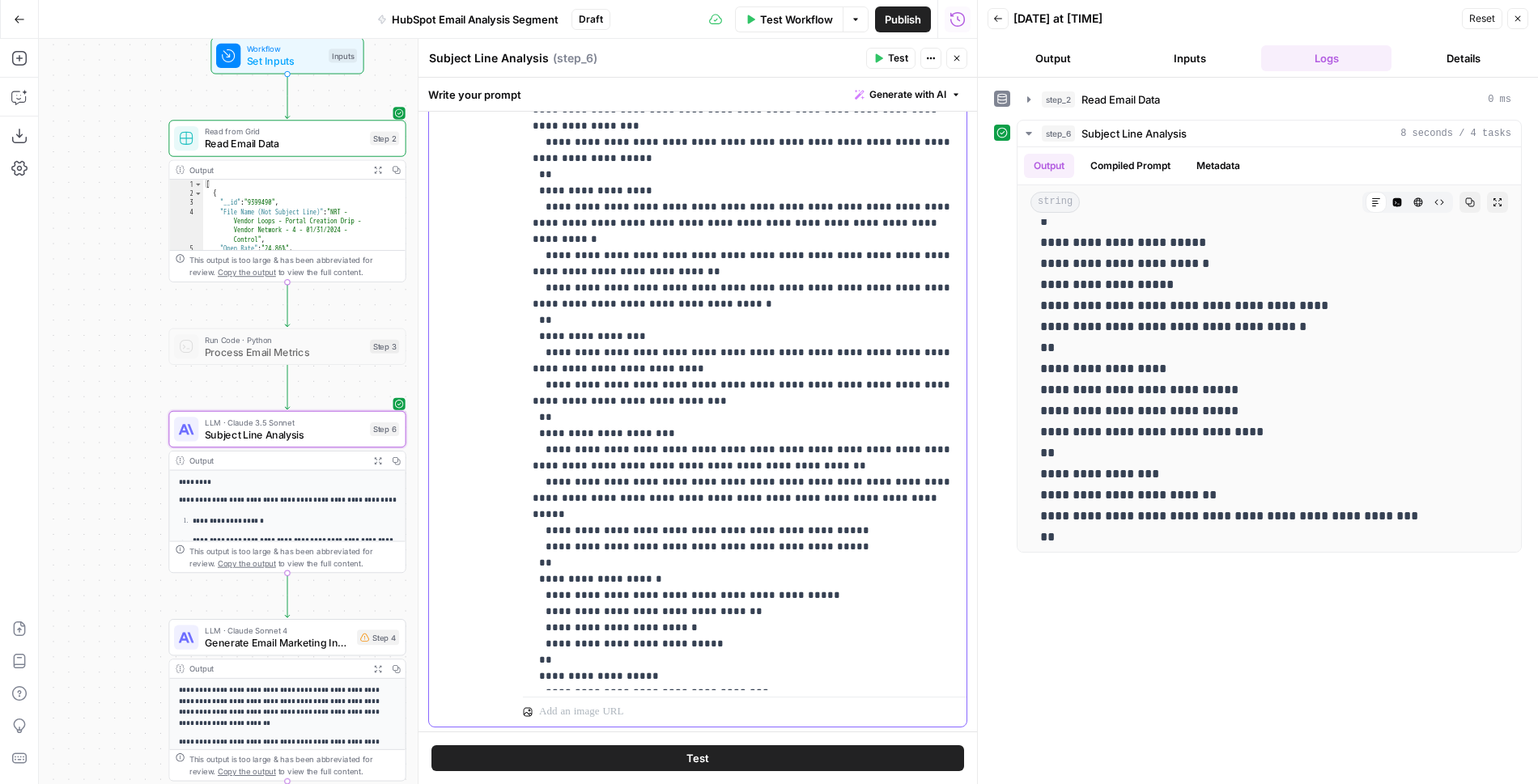 click on "**********" at bounding box center [745, 296] 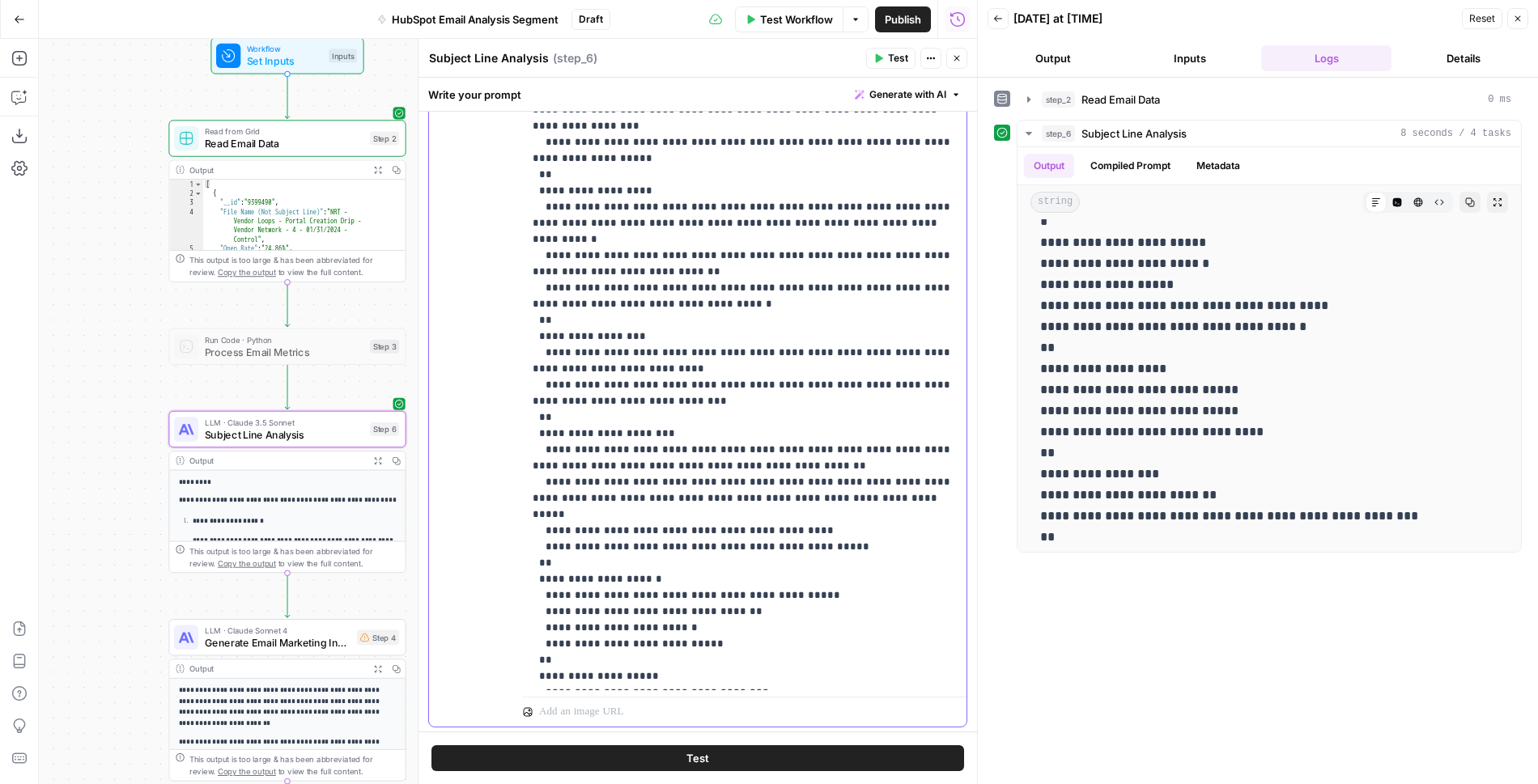 click on "**********" at bounding box center (745, 296) 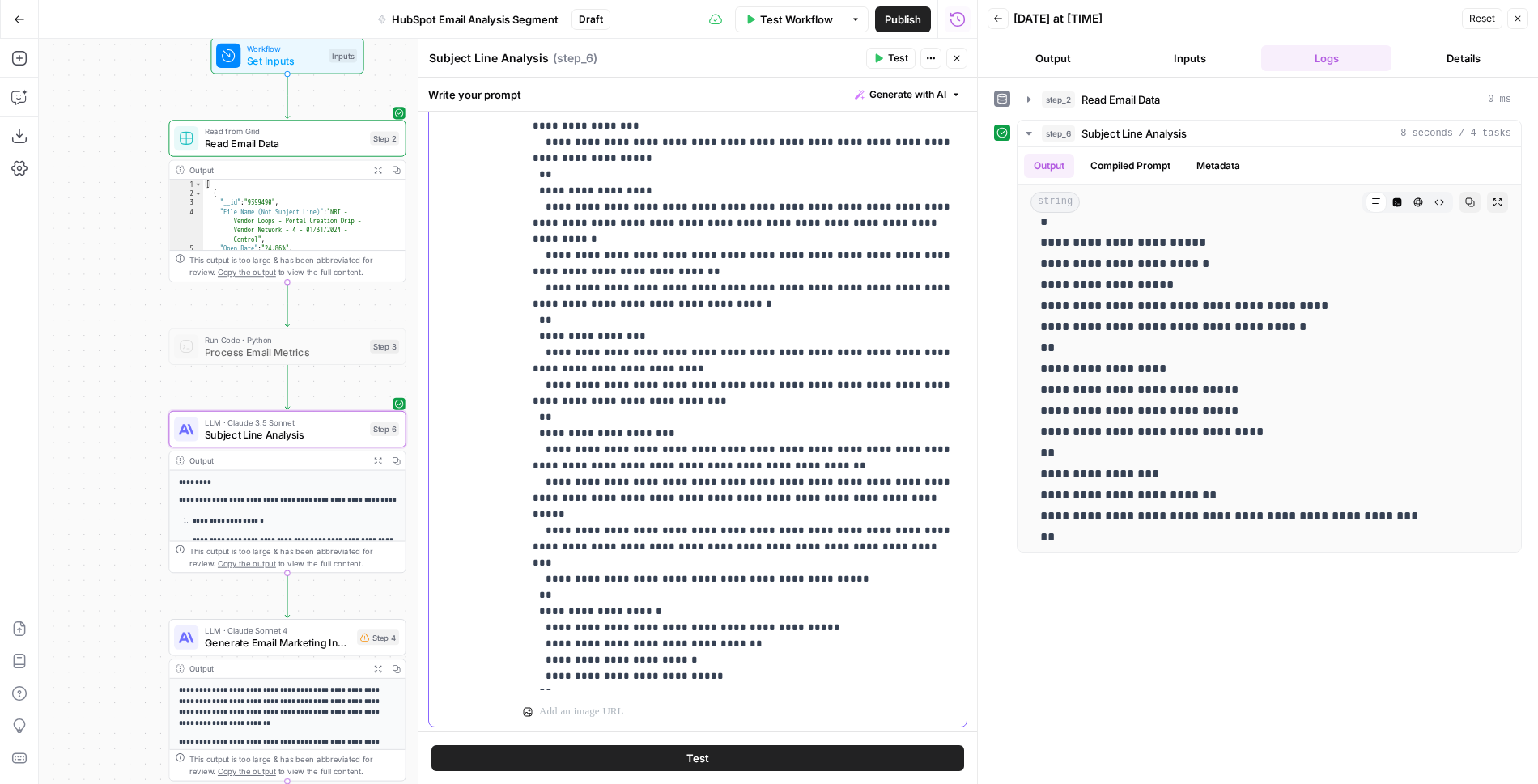drag, startPoint x: 814, startPoint y: 494, endPoint x: 761, endPoint y: 494, distance: 53 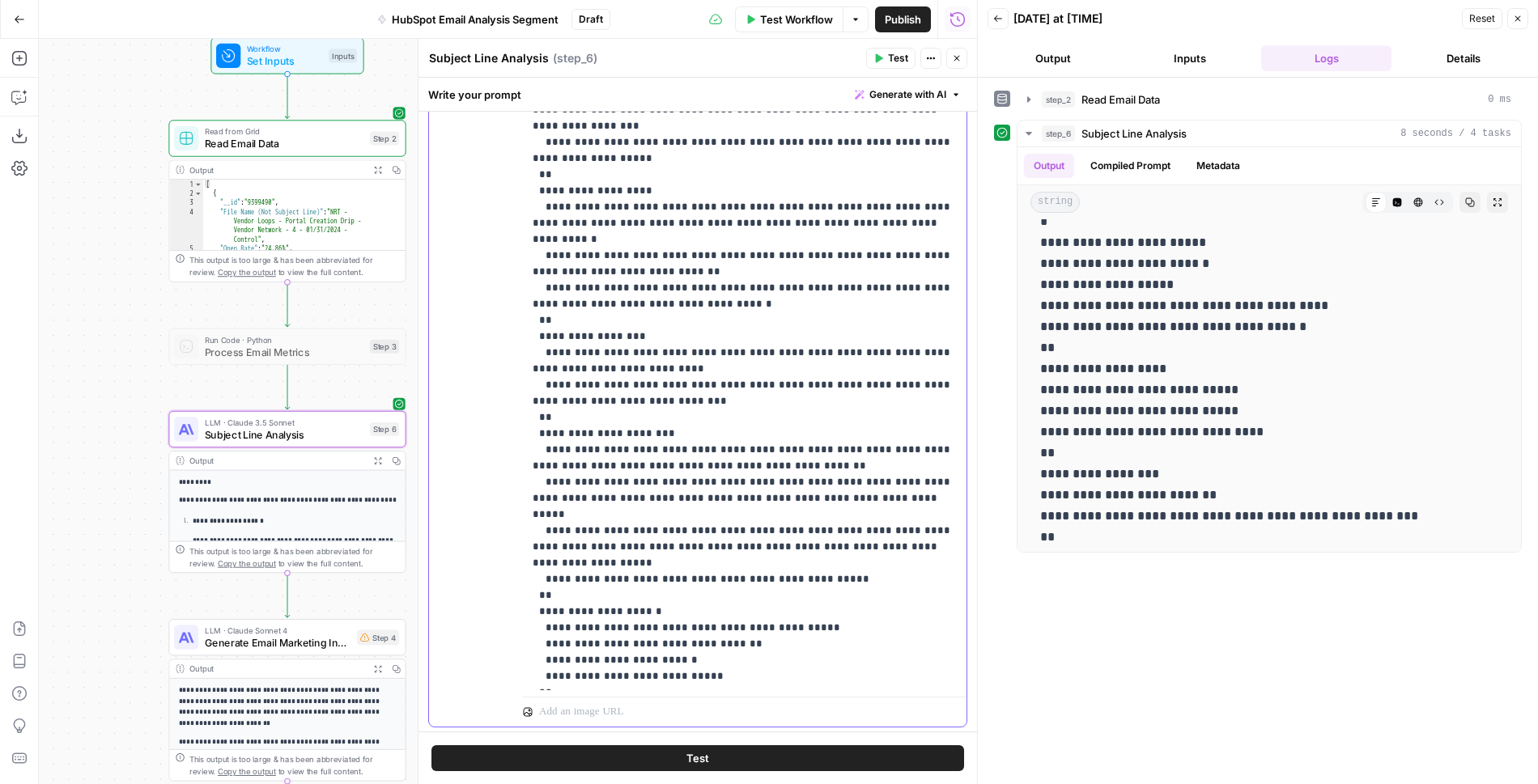 click on "**********" at bounding box center [745, 304] 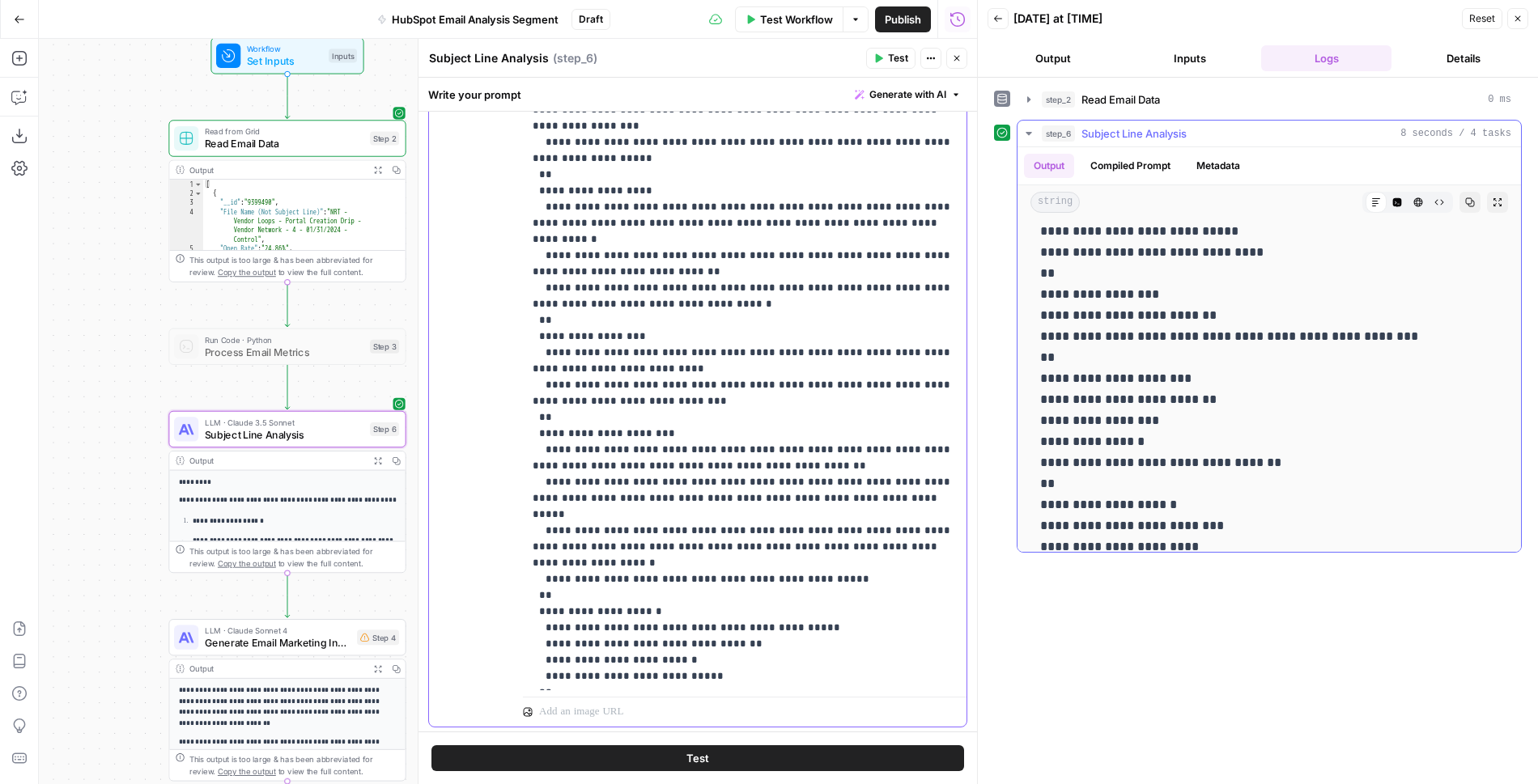 scroll, scrollTop: 1016, scrollLeft: 0, axis: vertical 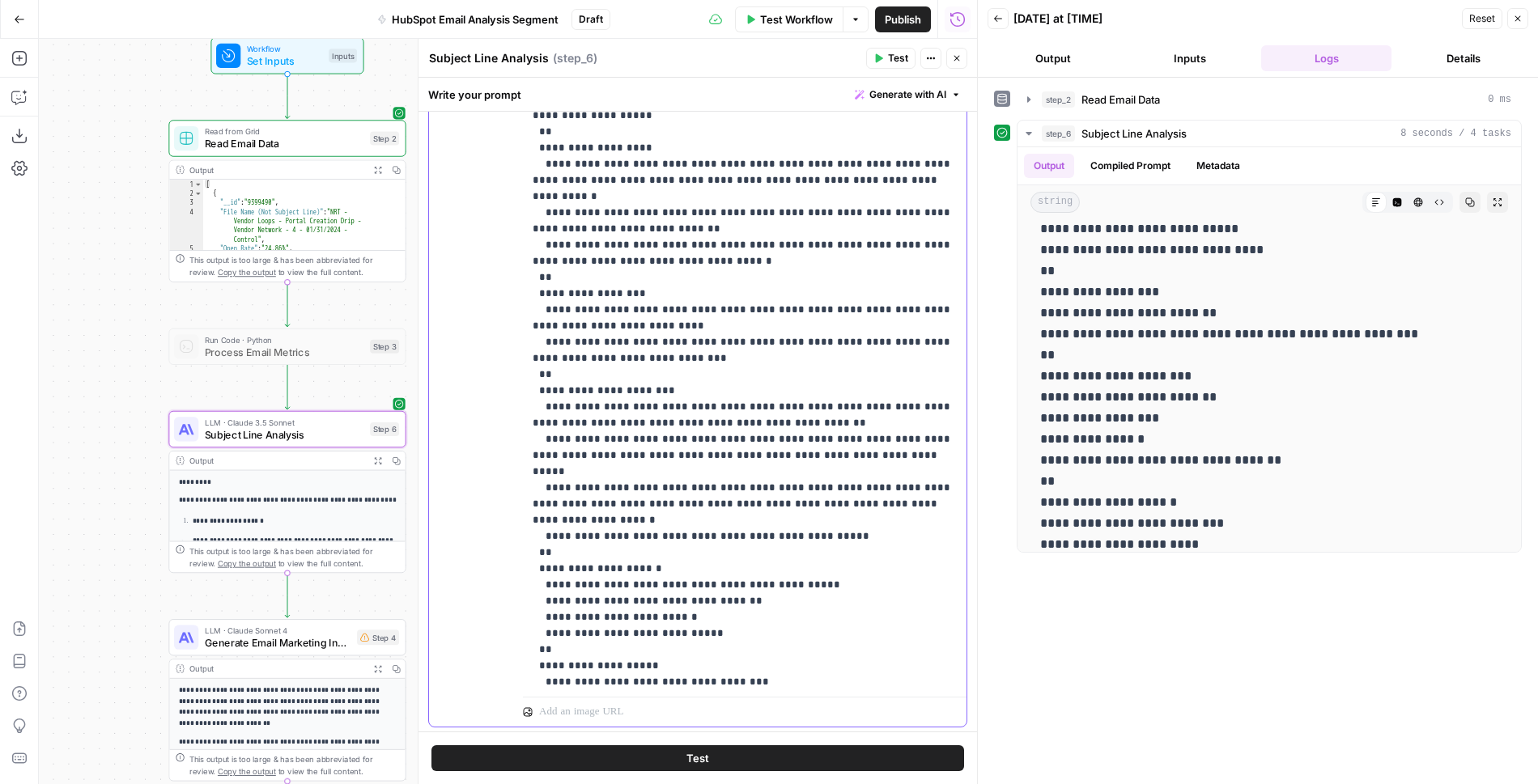 click on "**********" at bounding box center [745, 261] 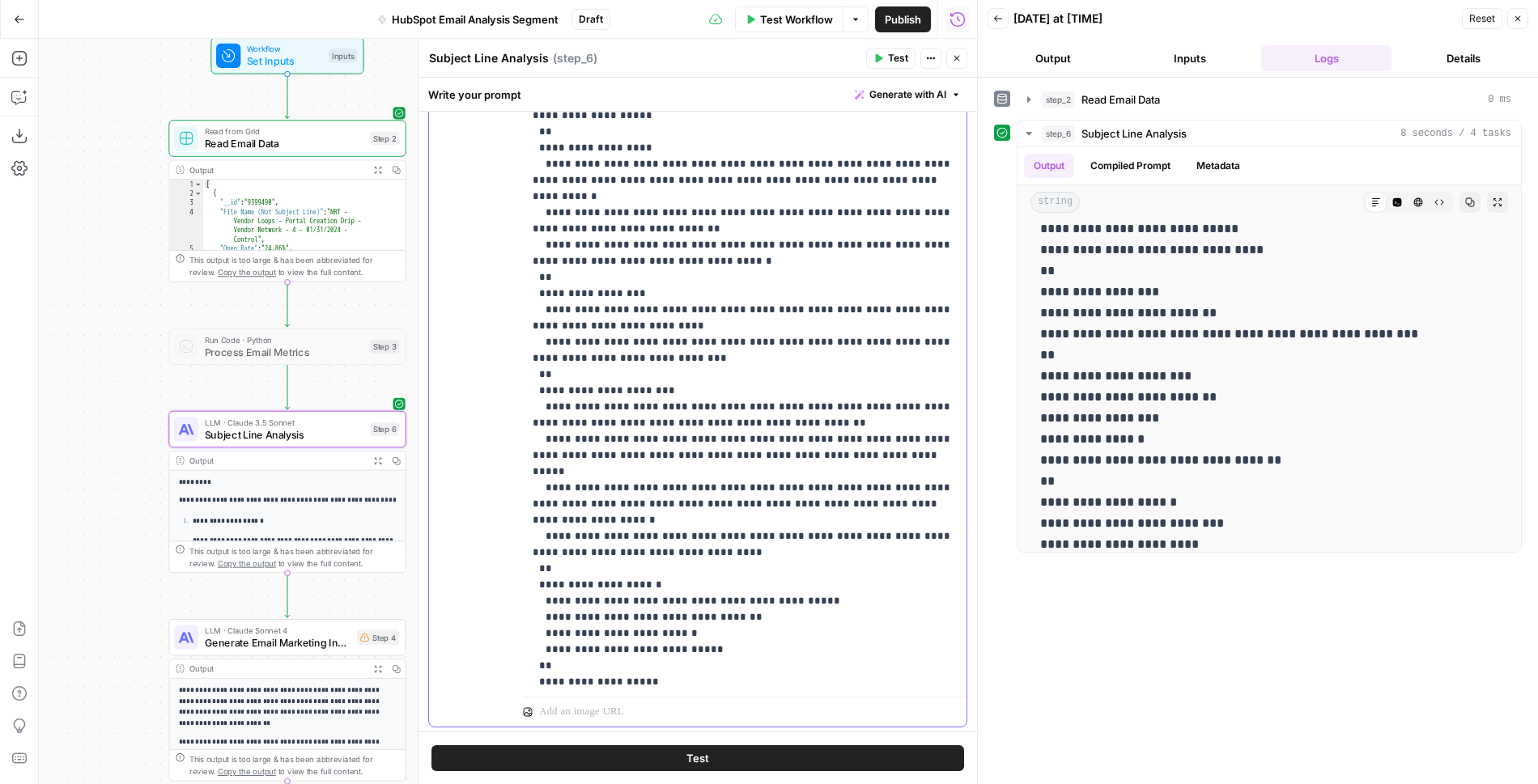 click on "**********" at bounding box center [745, 269] 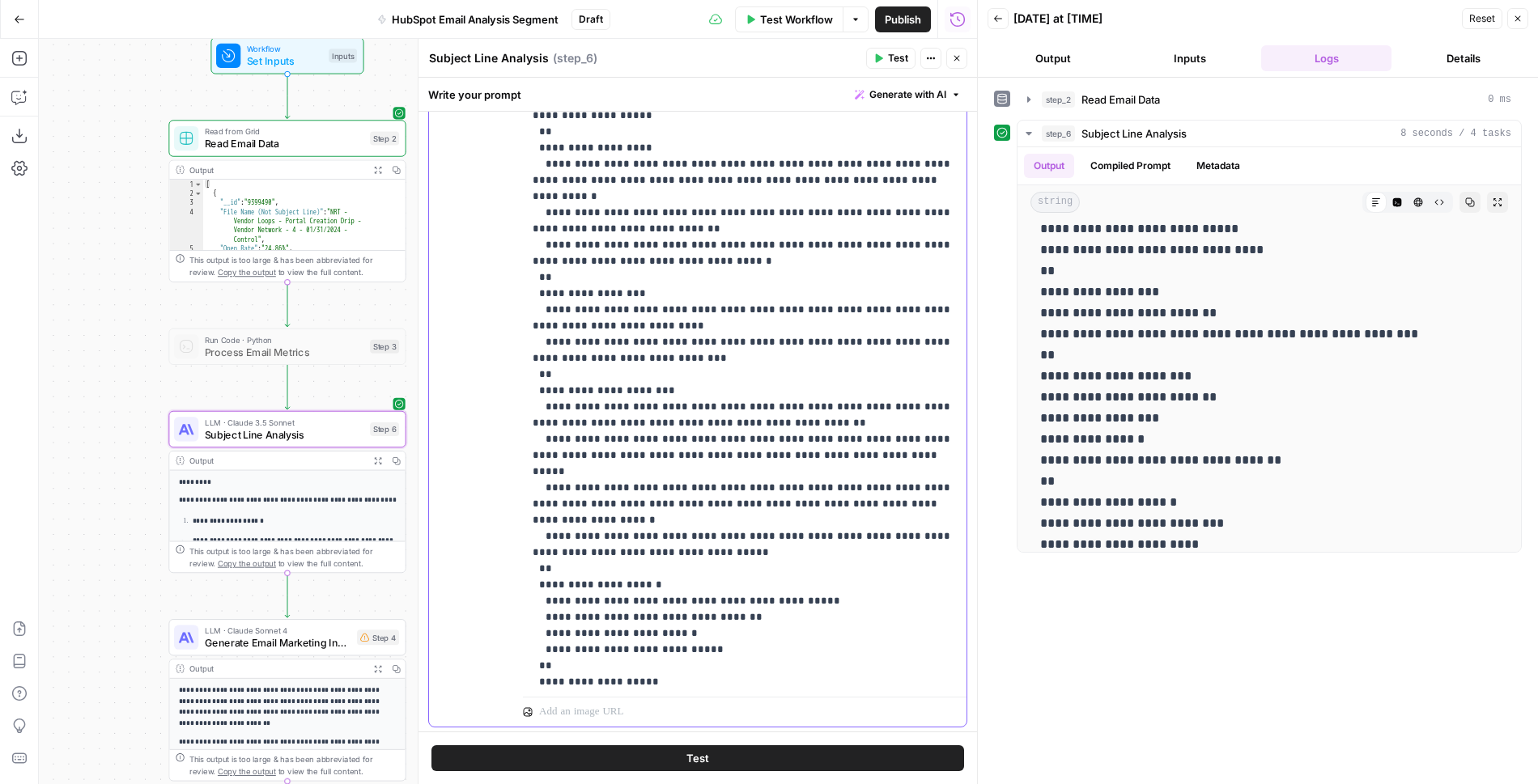 click on "**********" at bounding box center [745, 269] 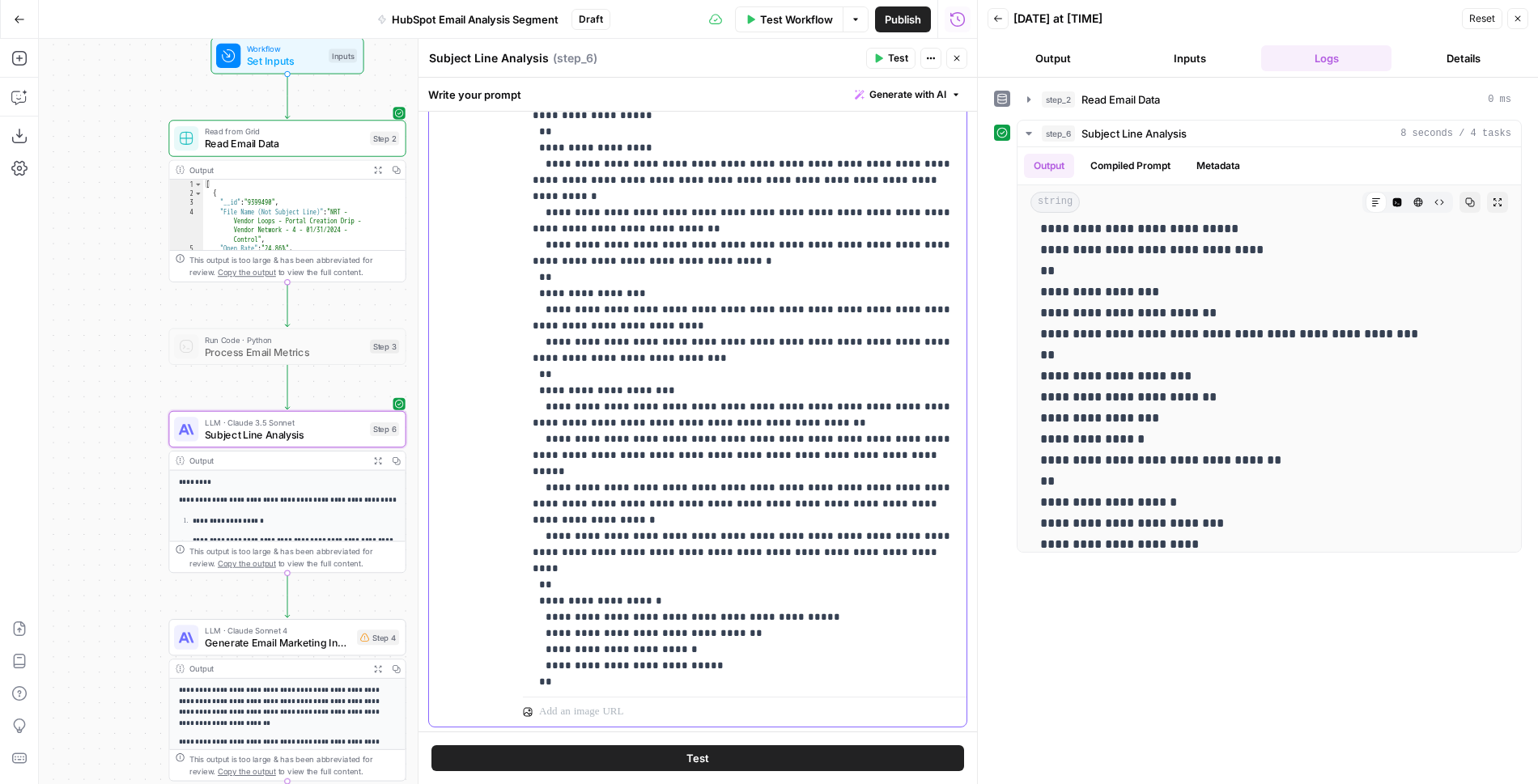 click on "**********" at bounding box center [745, 269] 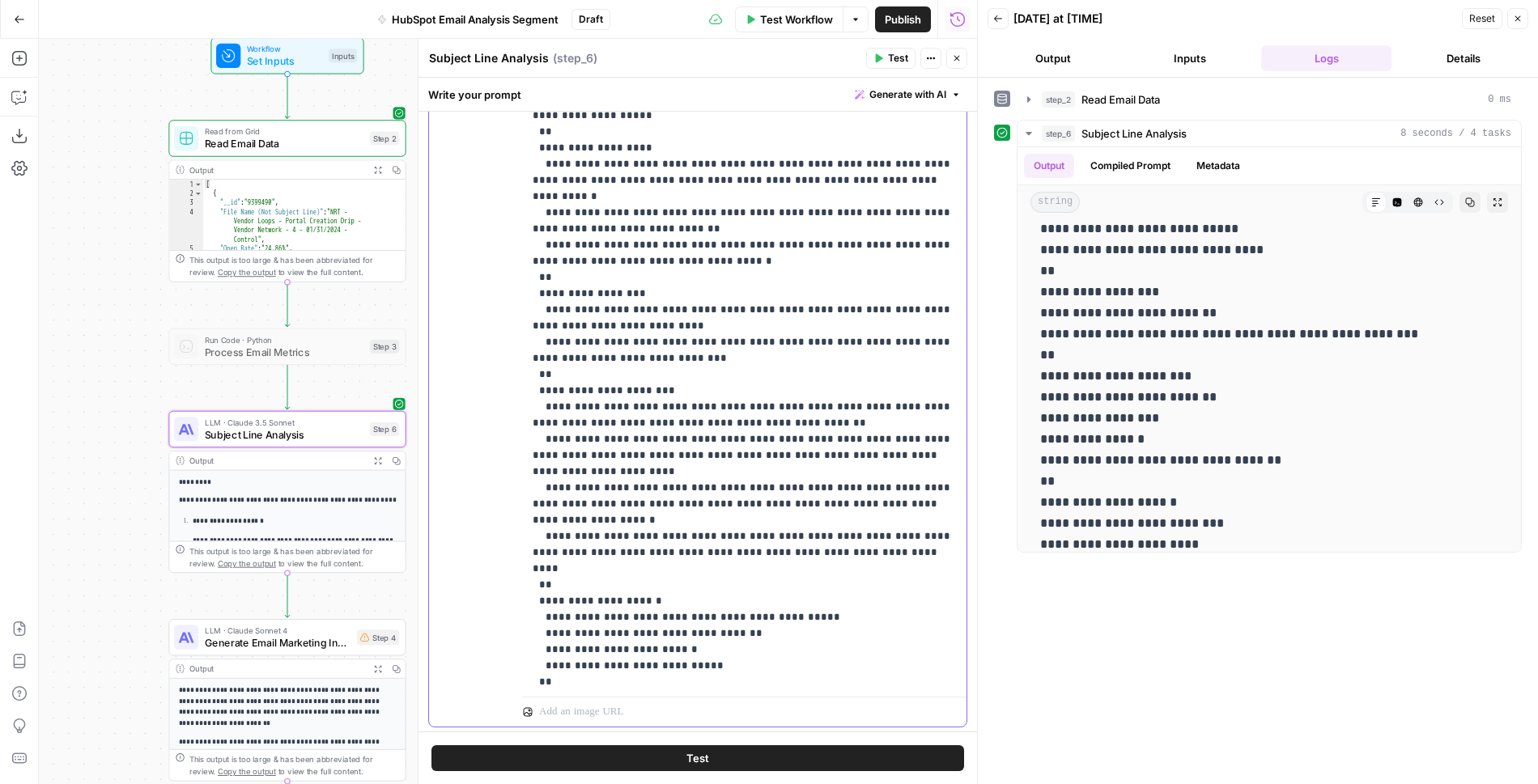 click on "**********" at bounding box center (745, 269) 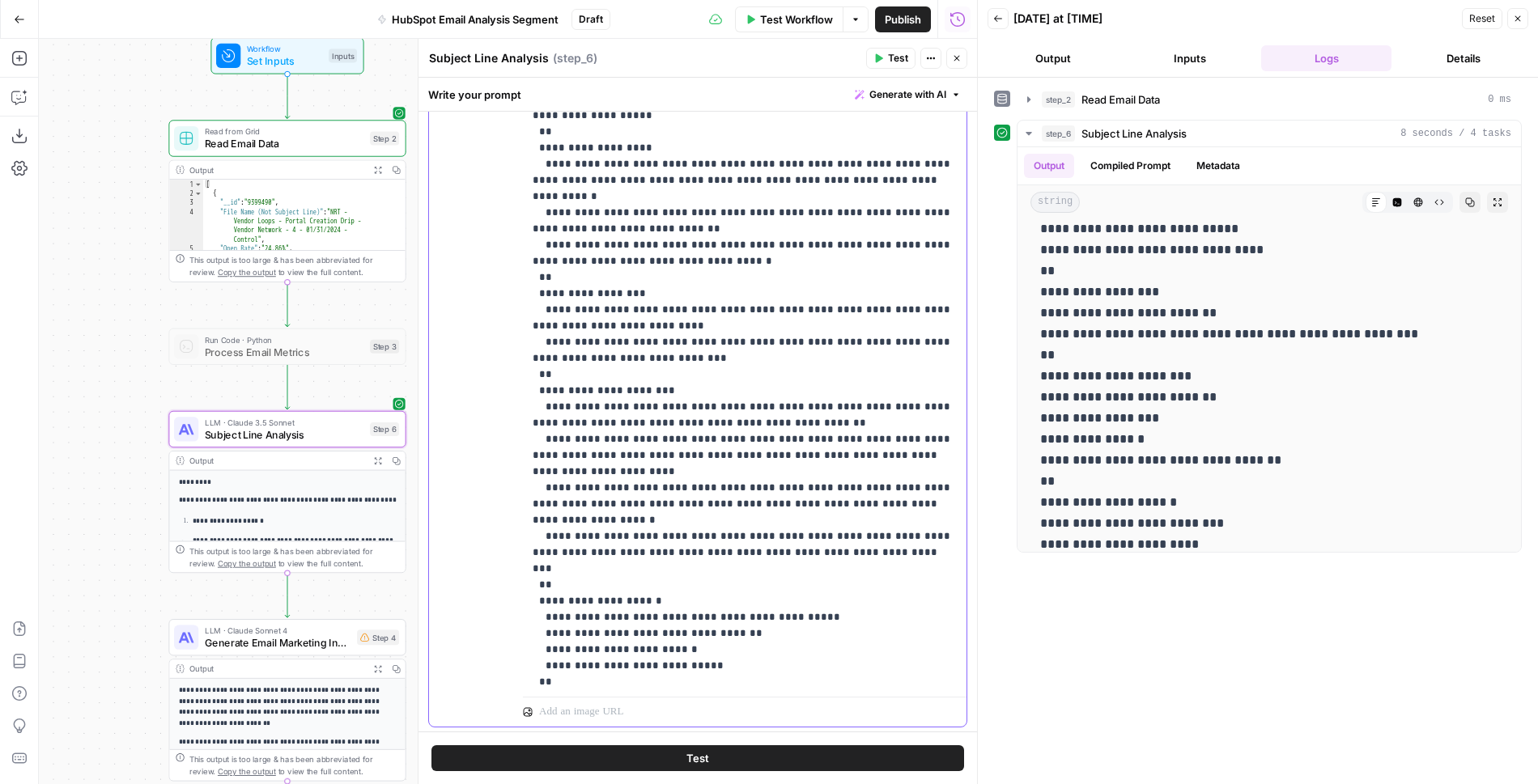 drag, startPoint x: 885, startPoint y: 451, endPoint x: 762, endPoint y: 448, distance: 123.0366 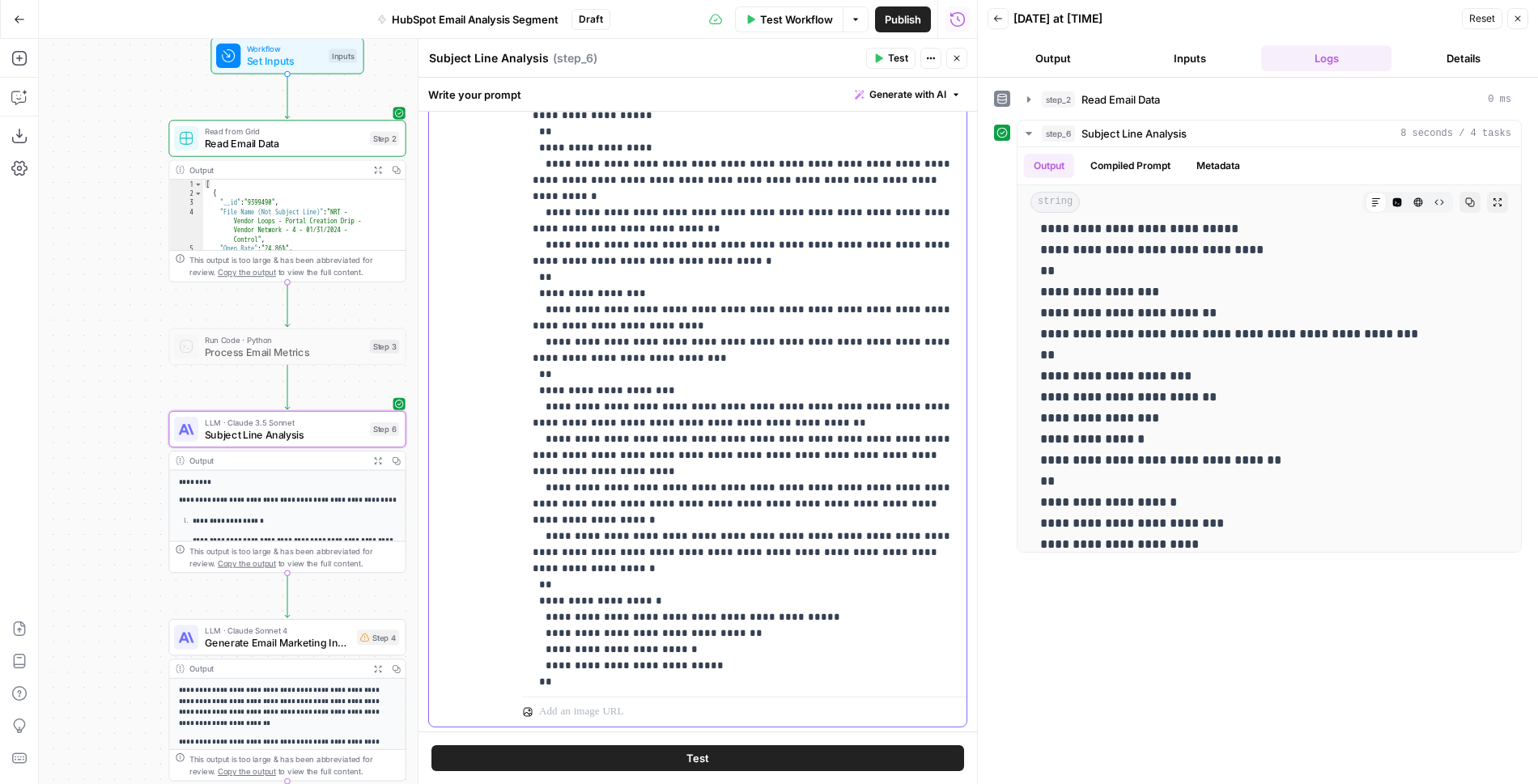 click on "**********" at bounding box center (745, 269) 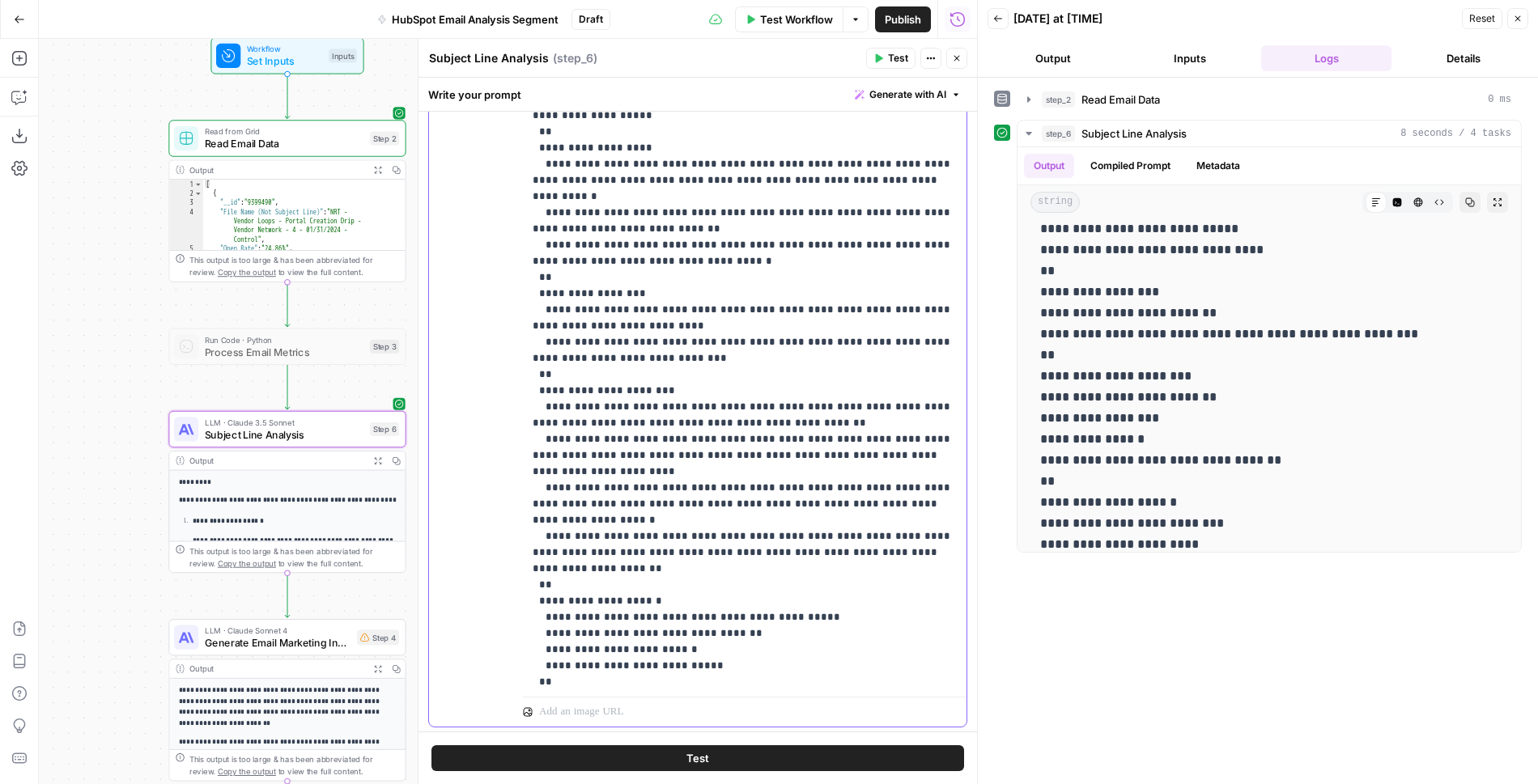 click on "**********" at bounding box center [745, 269] 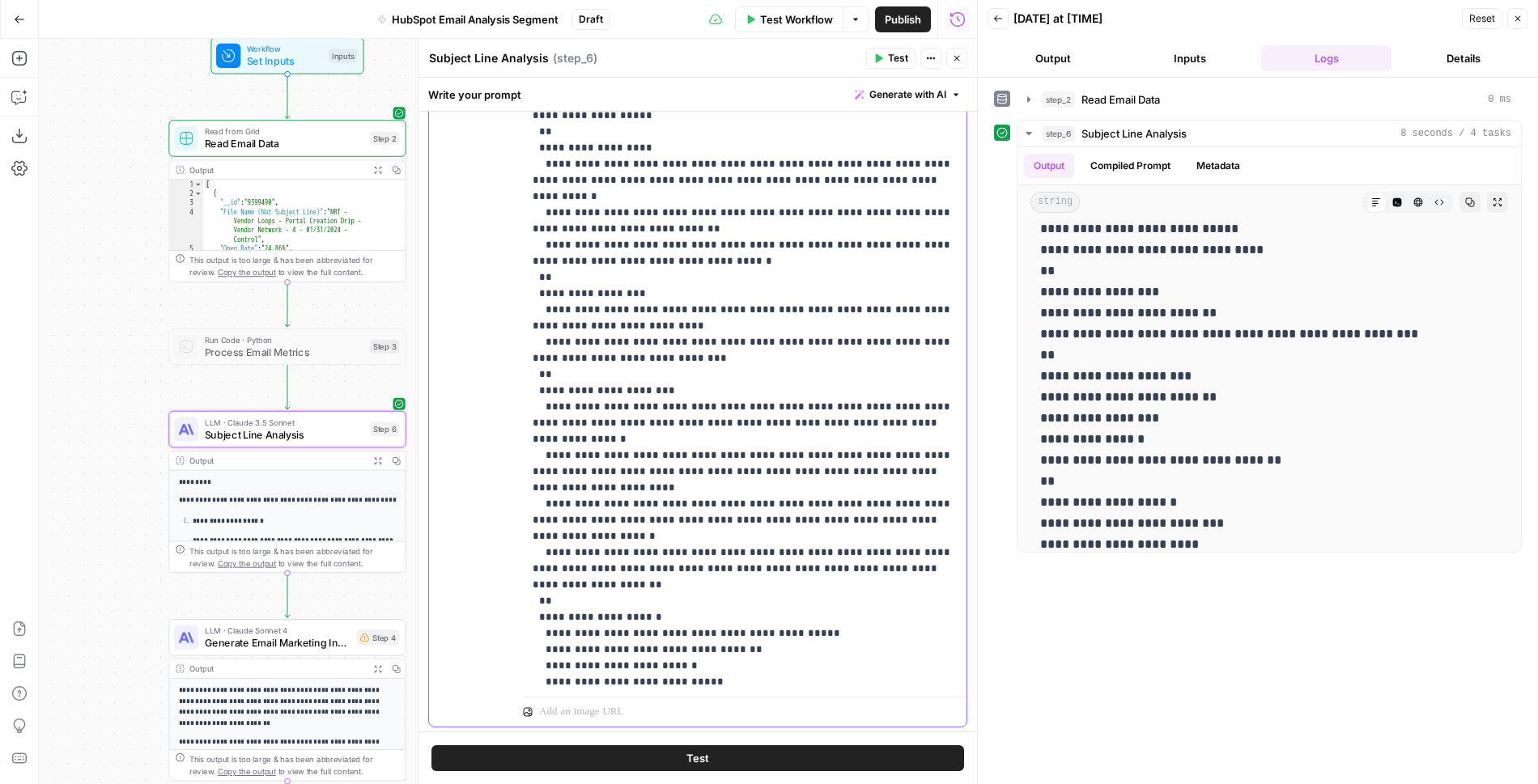click on "**********" at bounding box center [745, 269] 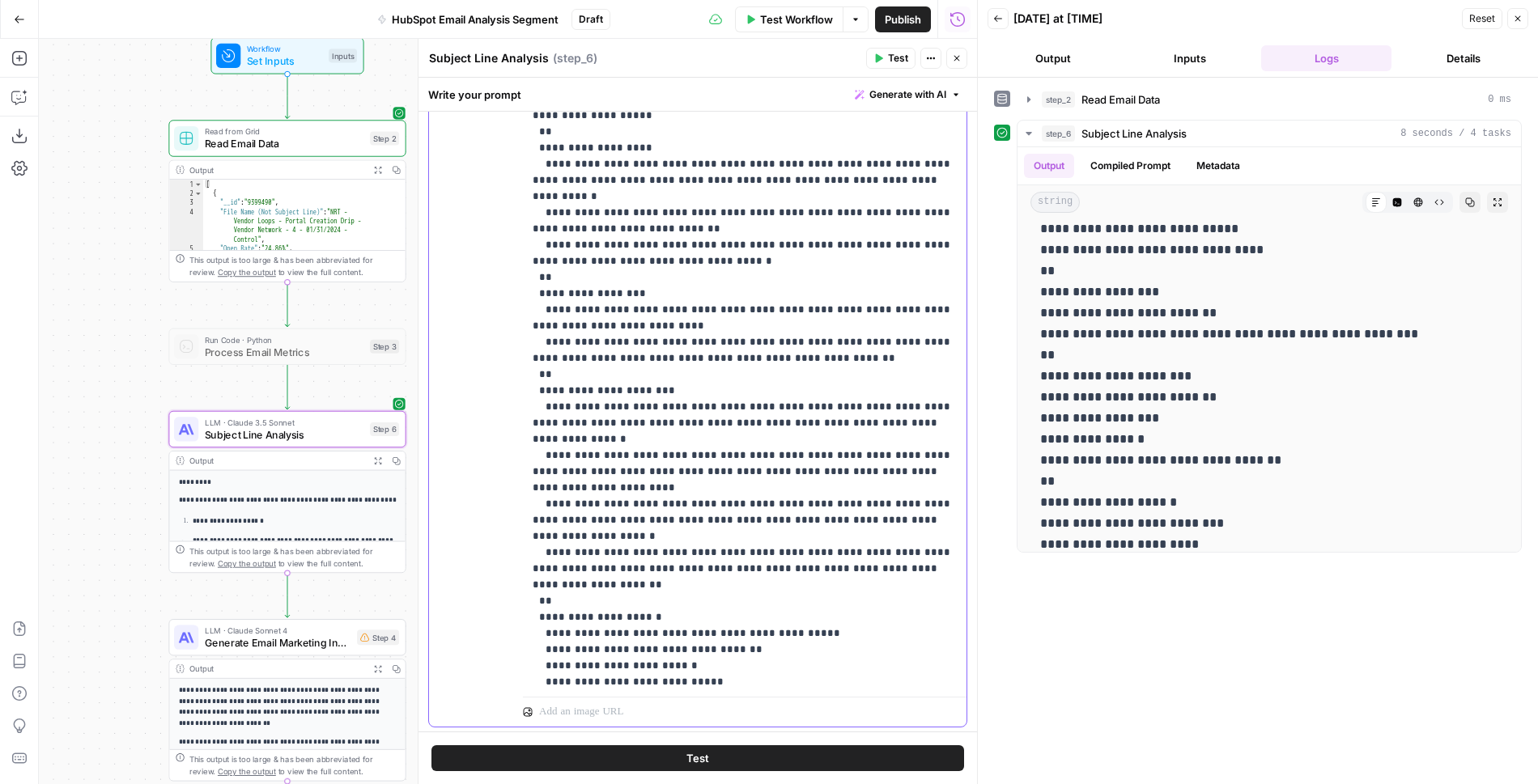 click on "**********" at bounding box center (745, 269) 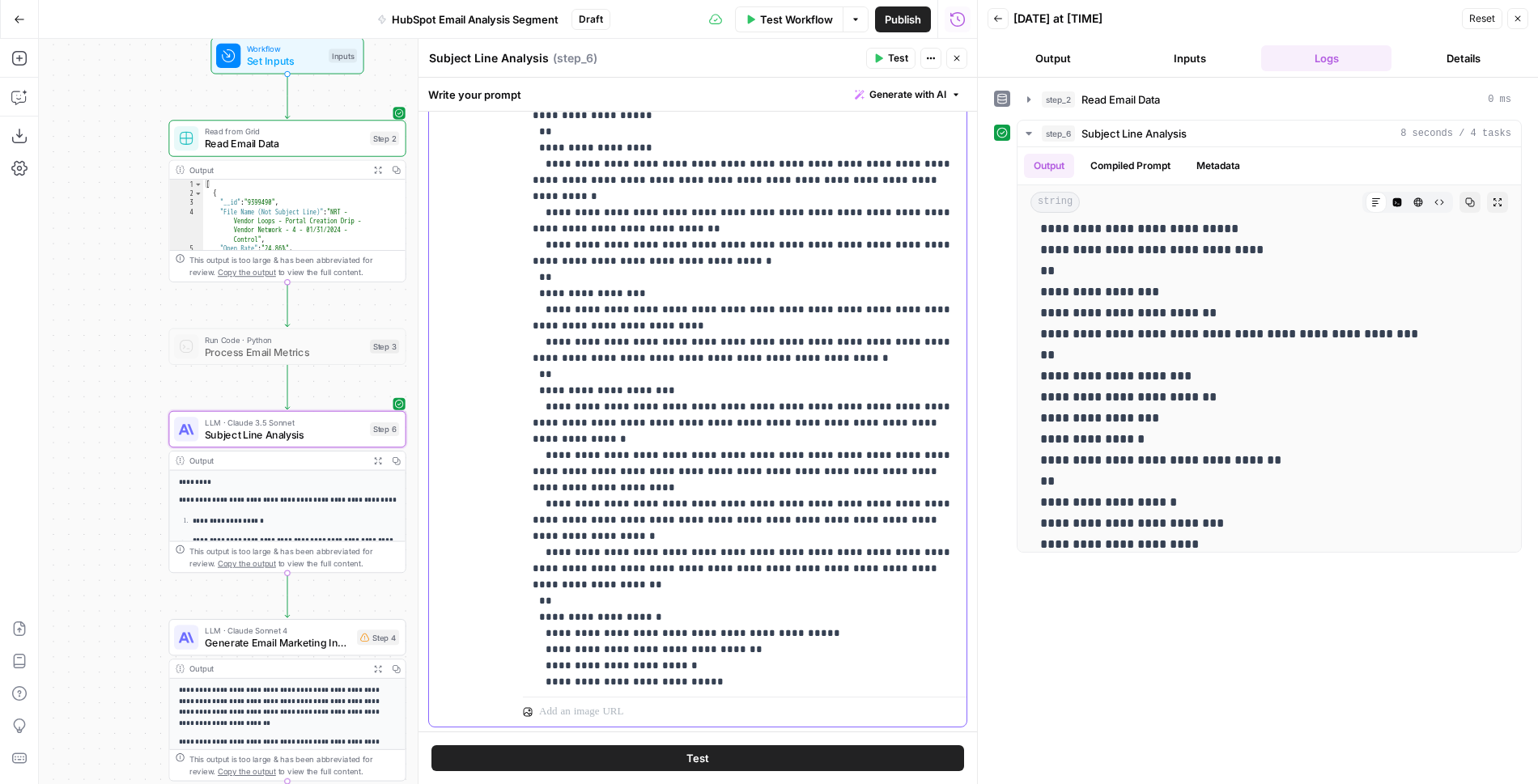 click on "**********" at bounding box center (745, 269) 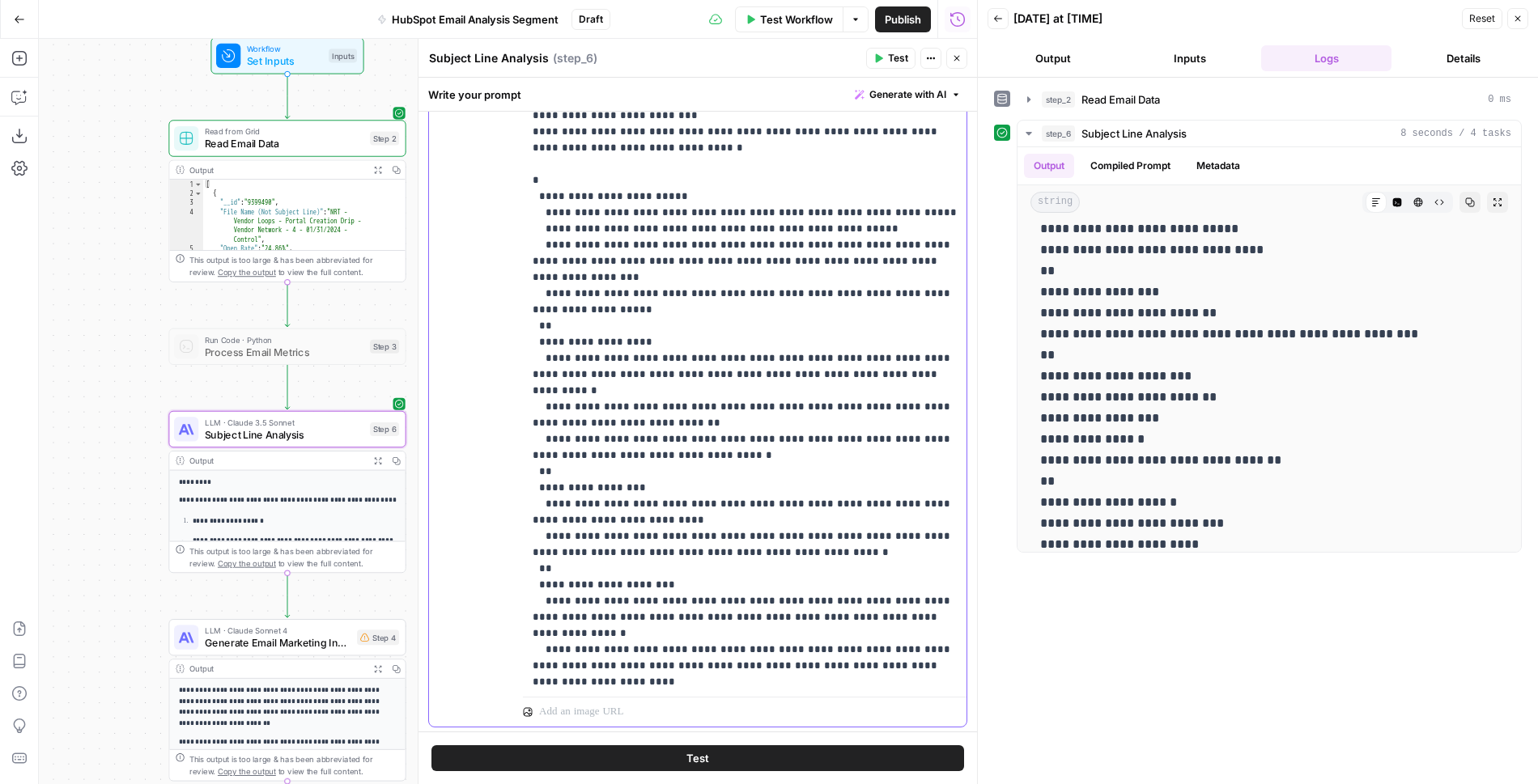 scroll, scrollTop: 0, scrollLeft: 0, axis: both 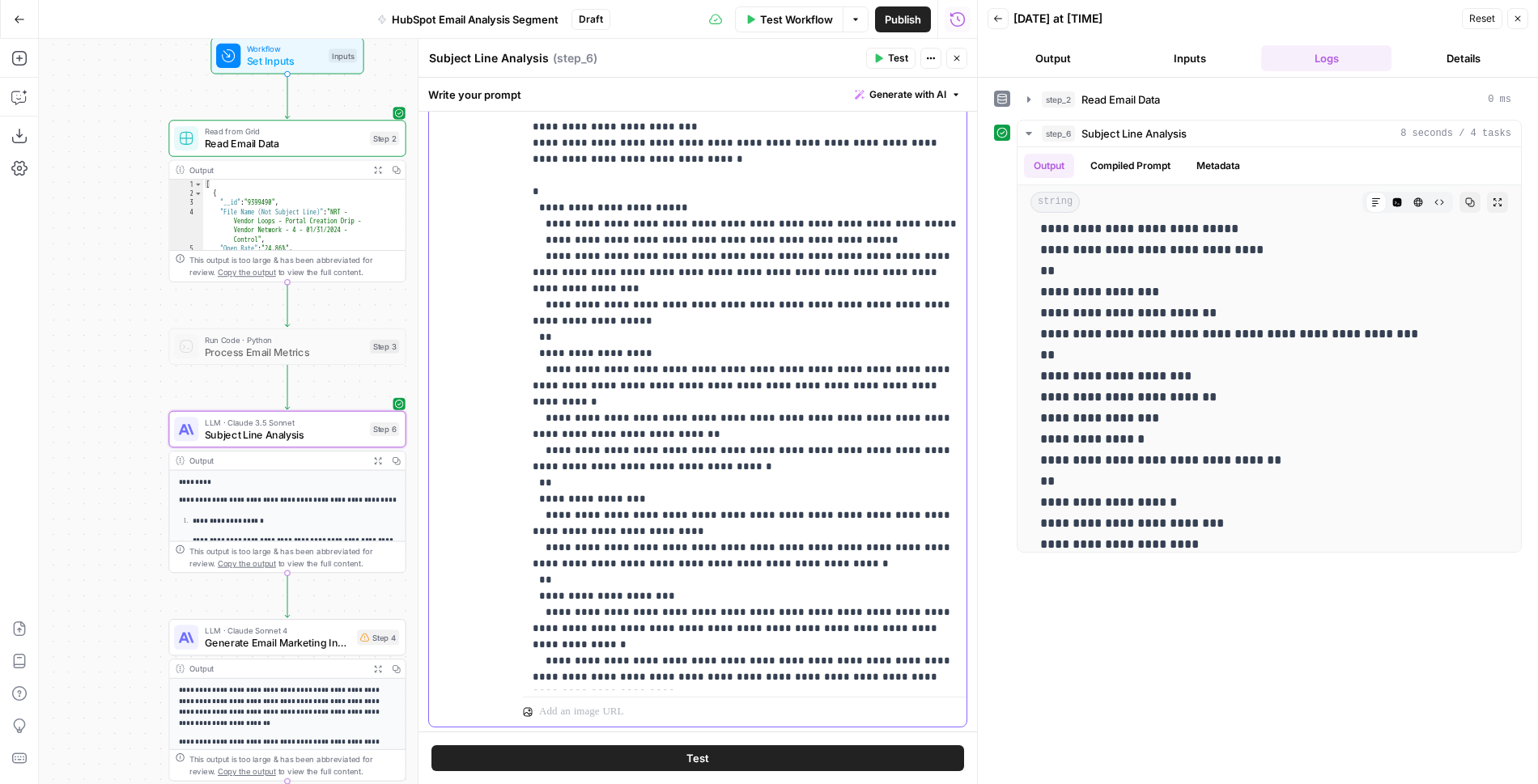 click on "**********" at bounding box center [745, 475] 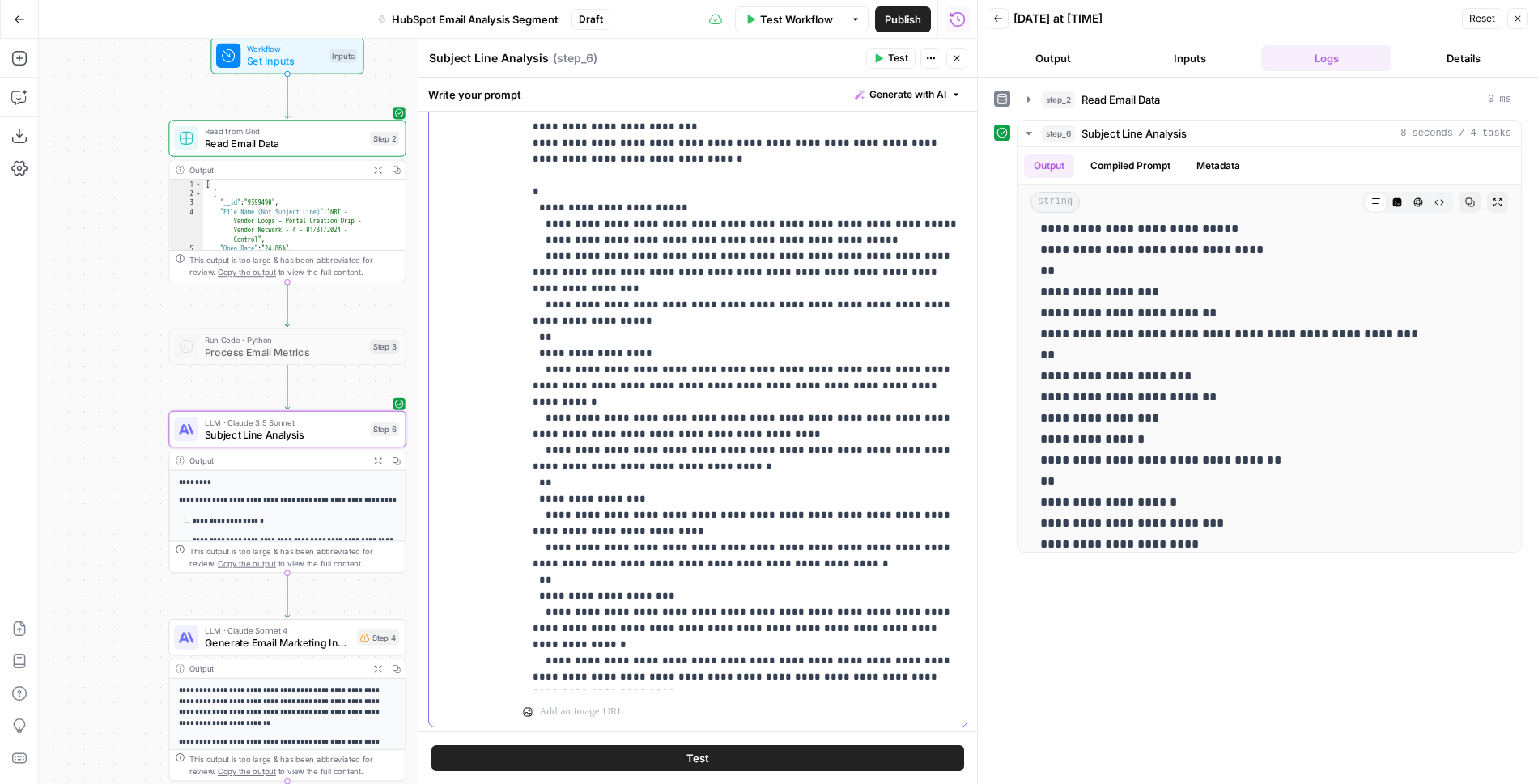 click on "**********" at bounding box center (745, 475) 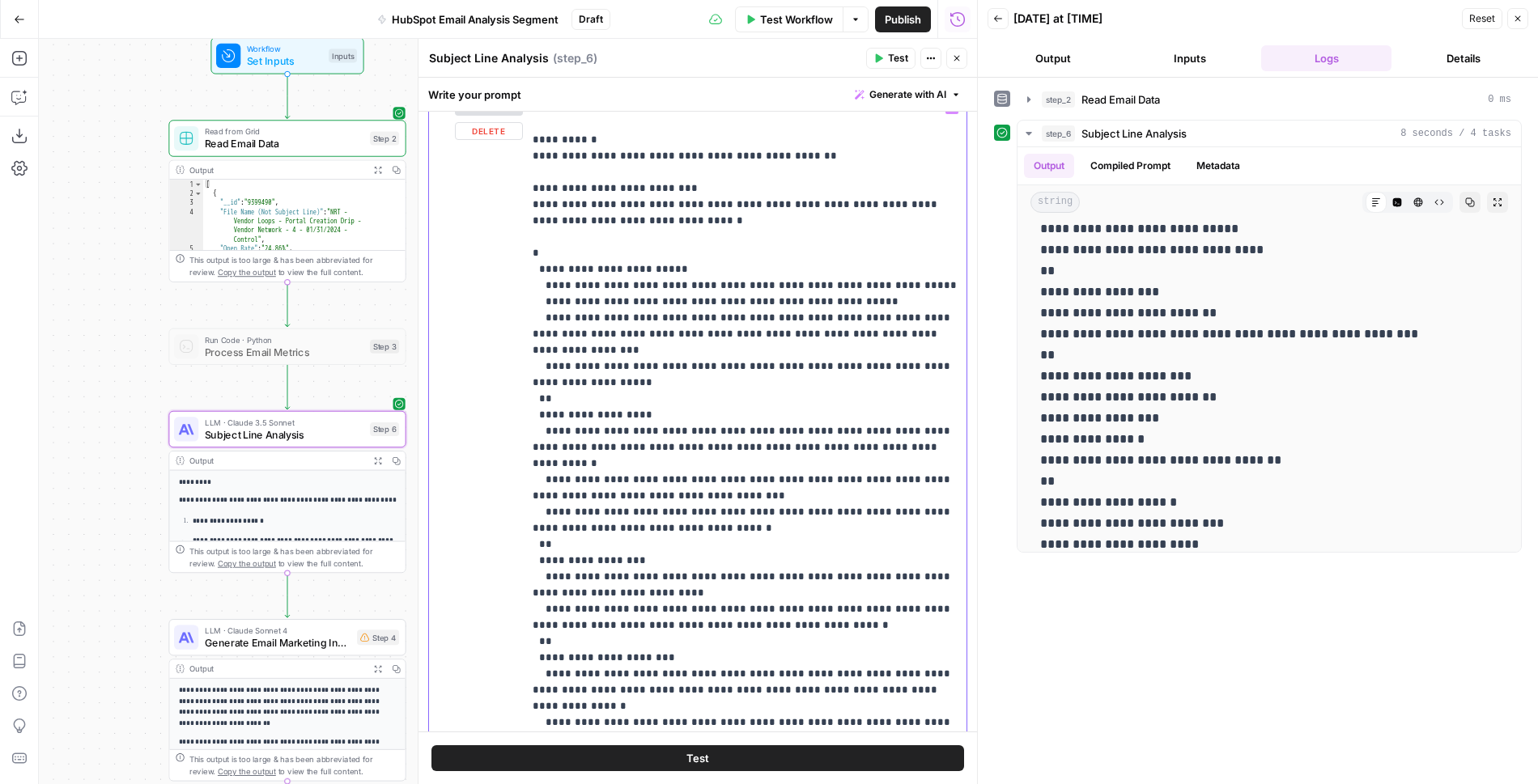scroll, scrollTop: 909, scrollLeft: 0, axis: vertical 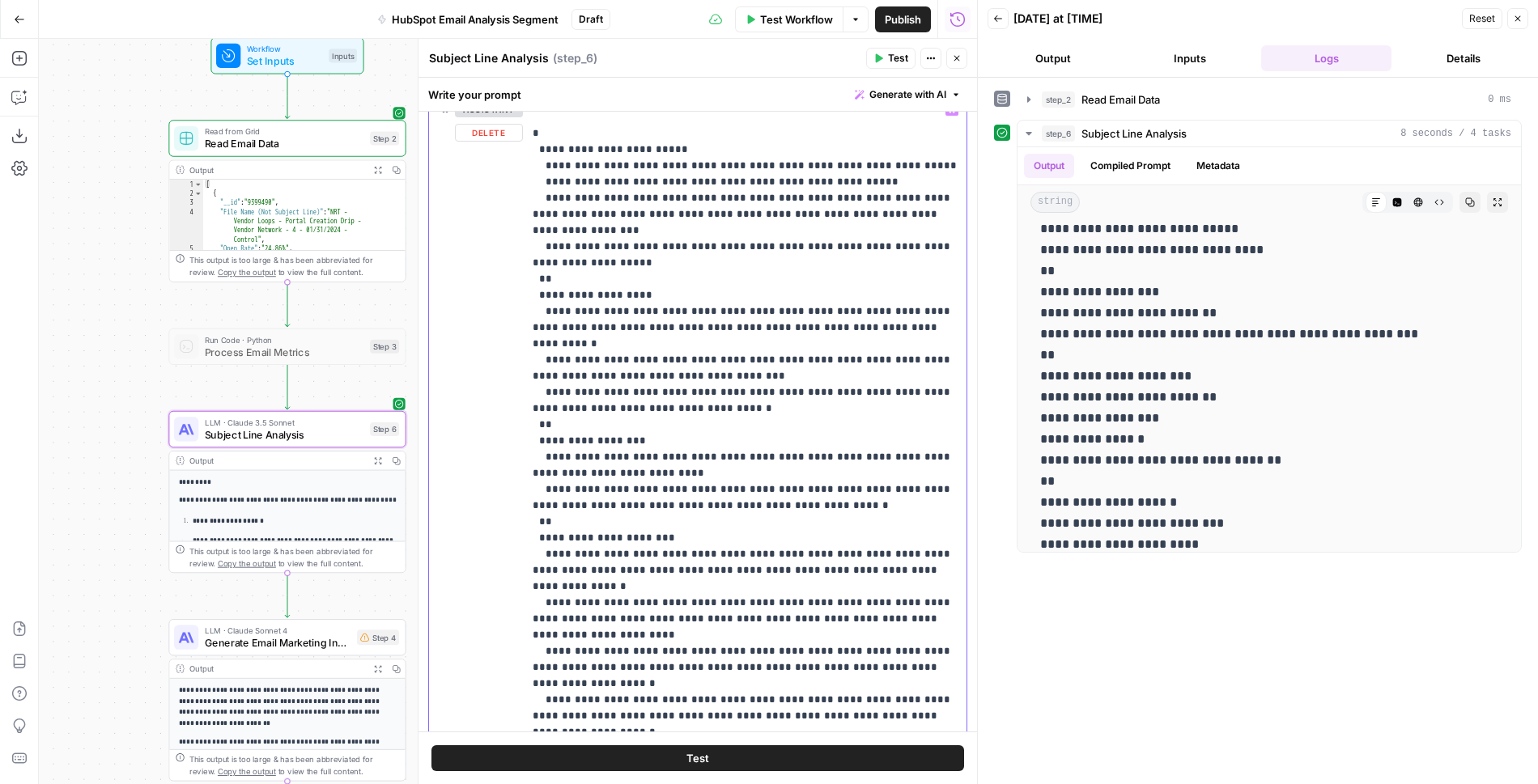 drag, startPoint x: 750, startPoint y: 318, endPoint x: 662, endPoint y: 339, distance: 90.47099 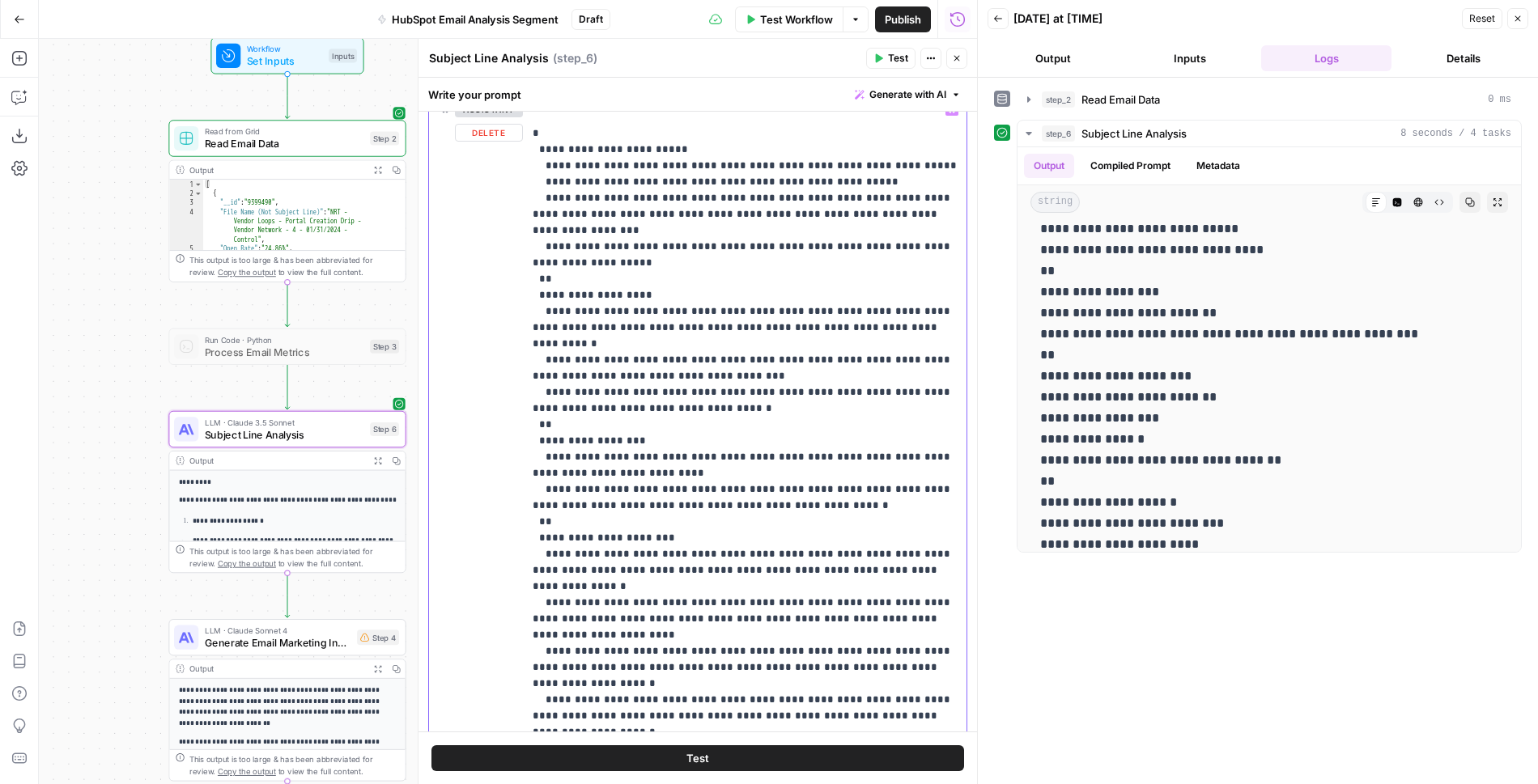 click on "**********" at bounding box center (745, 417) 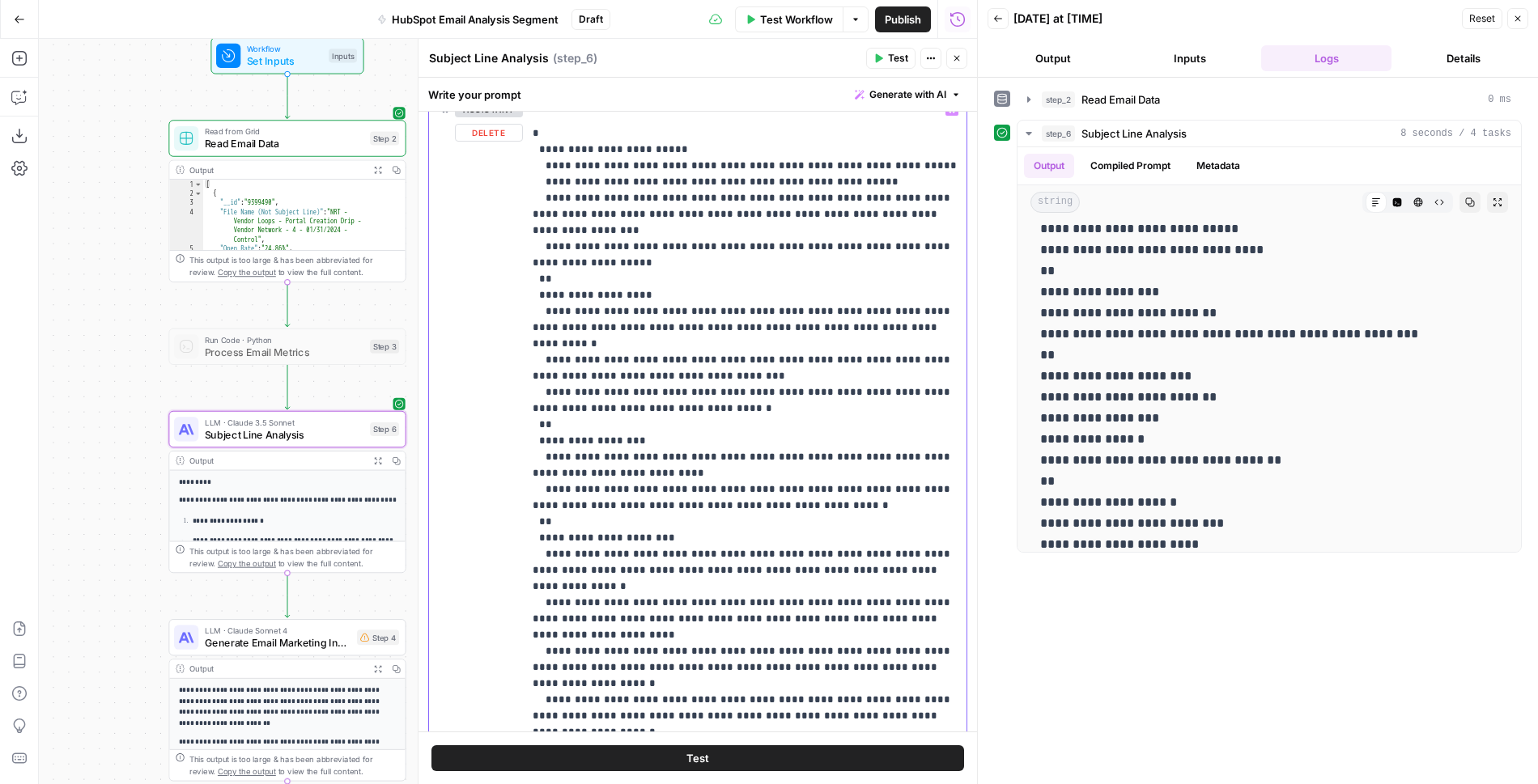 click on "**********" at bounding box center [745, 417] 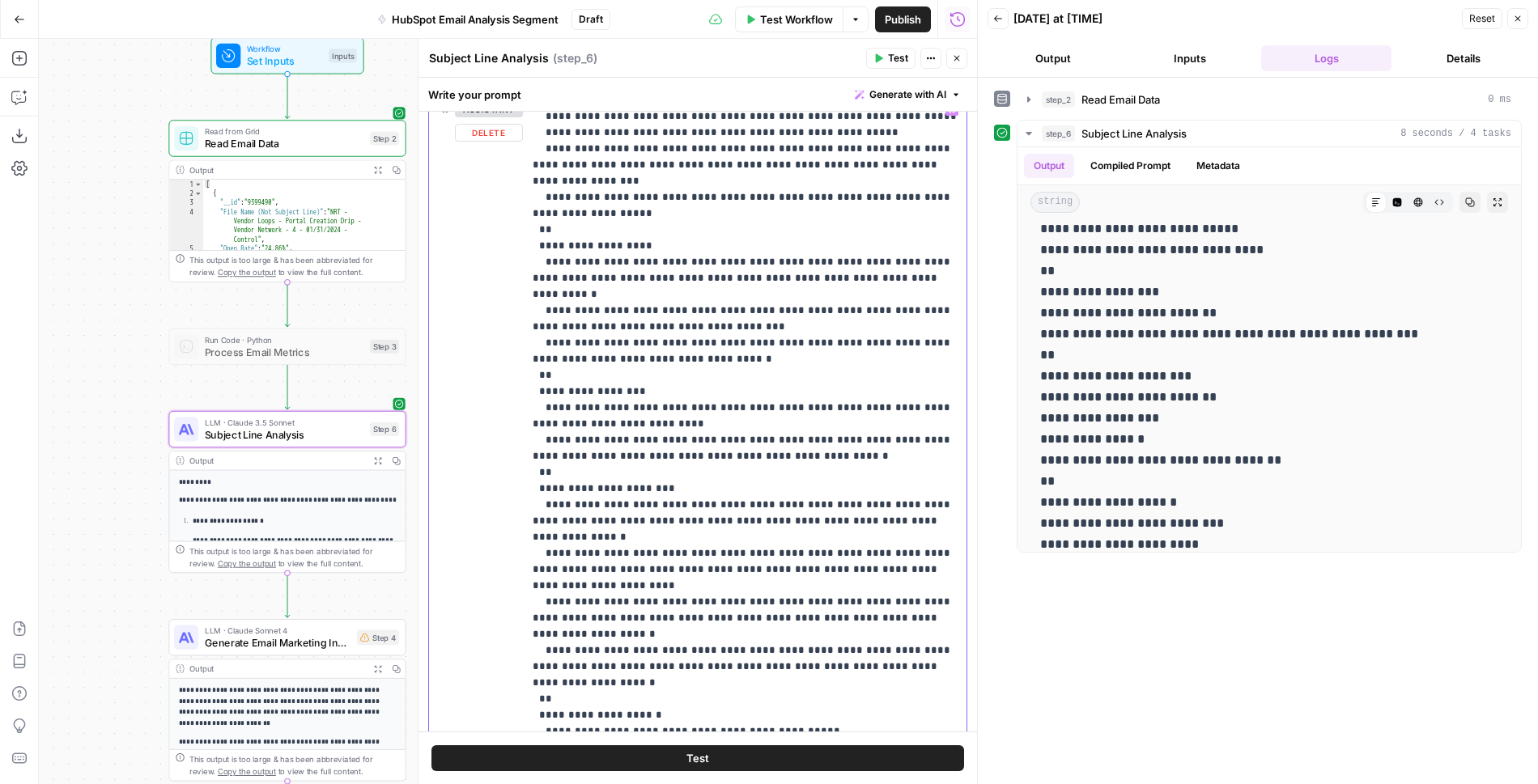 scroll, scrollTop: 187, scrollLeft: 0, axis: vertical 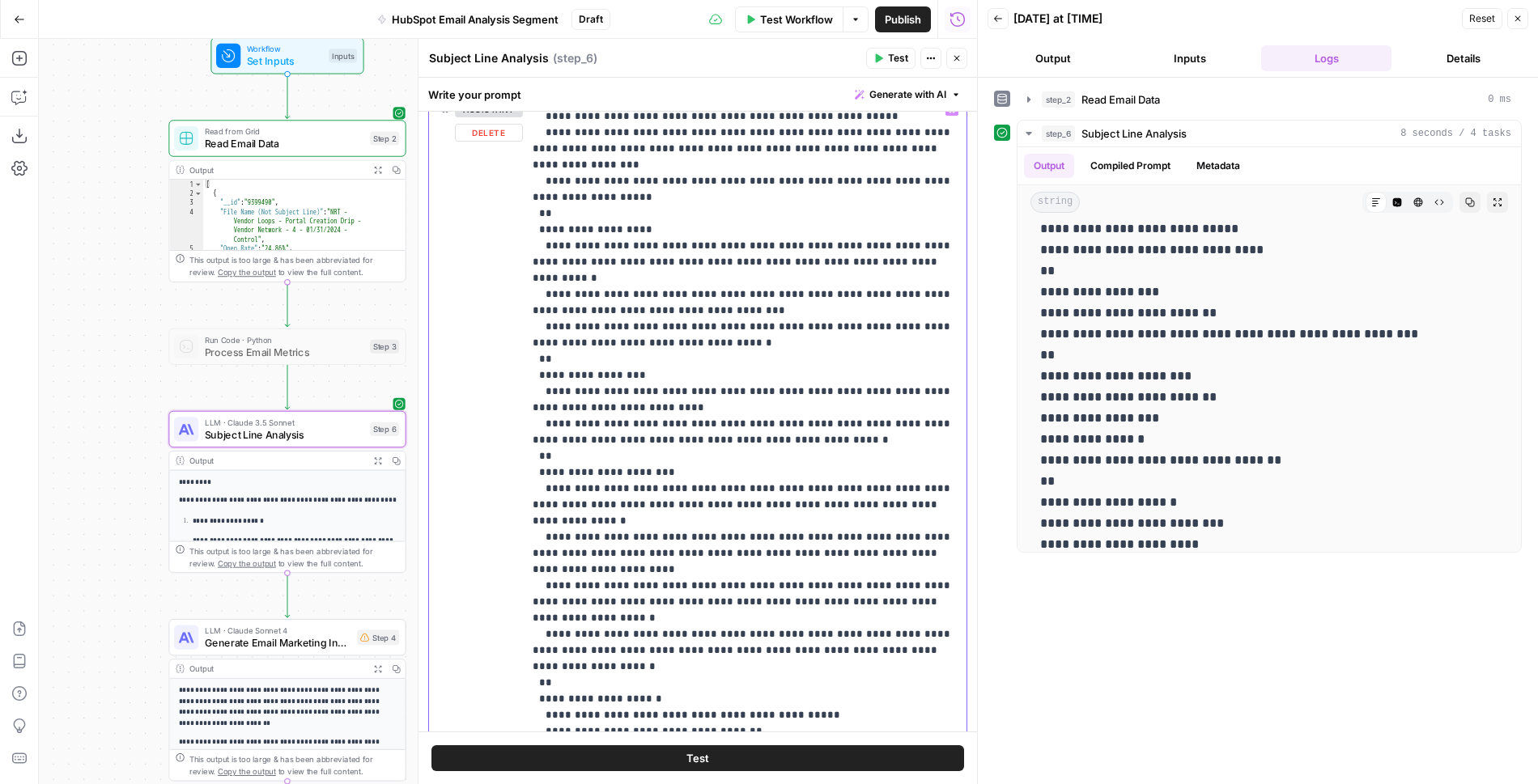 drag, startPoint x: 733, startPoint y: 356, endPoint x: 597, endPoint y: 367, distance: 136.44413 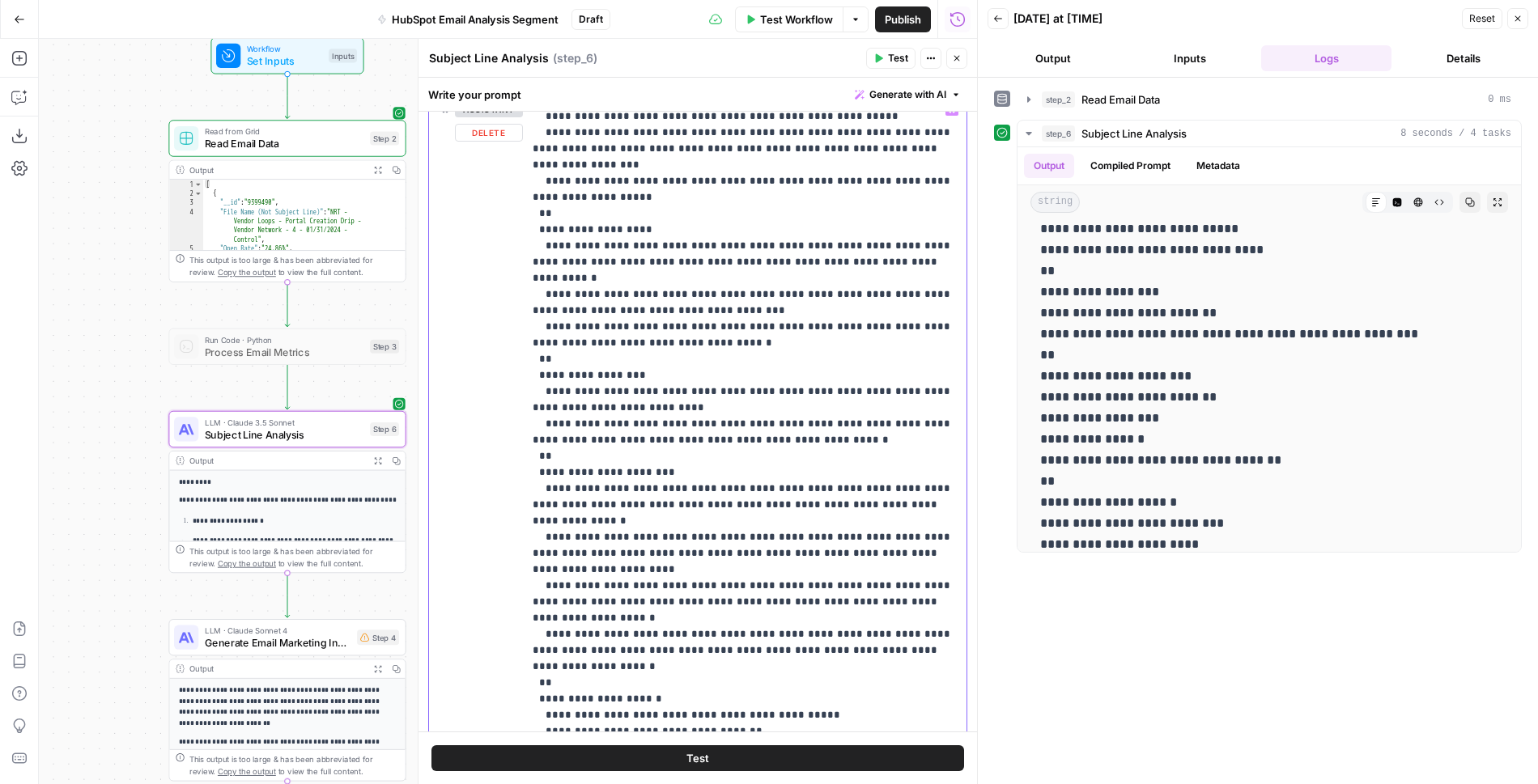 click on "**********" at bounding box center [745, 351] 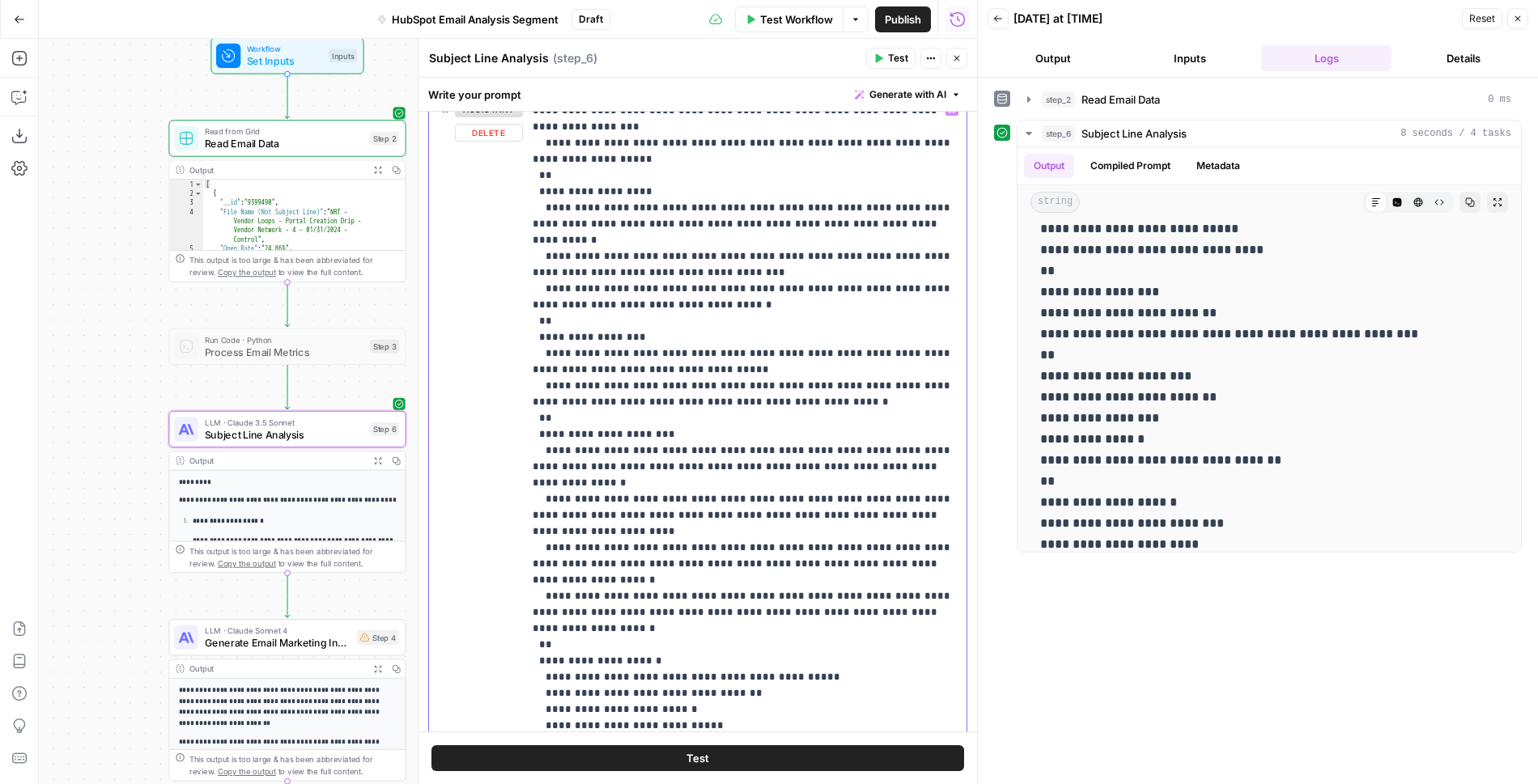scroll, scrollTop: 227, scrollLeft: 0, axis: vertical 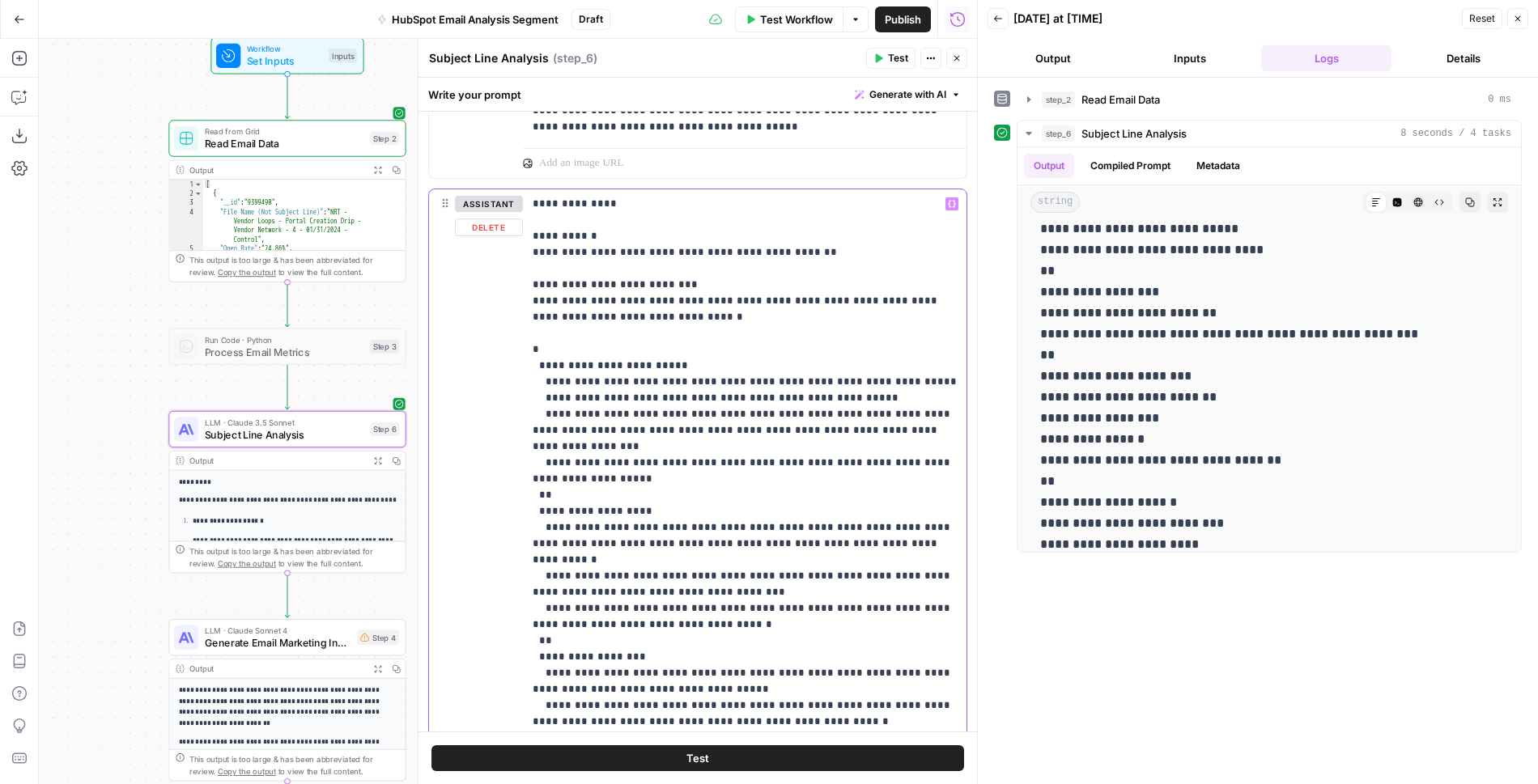 click on "**********" at bounding box center [745, 633] 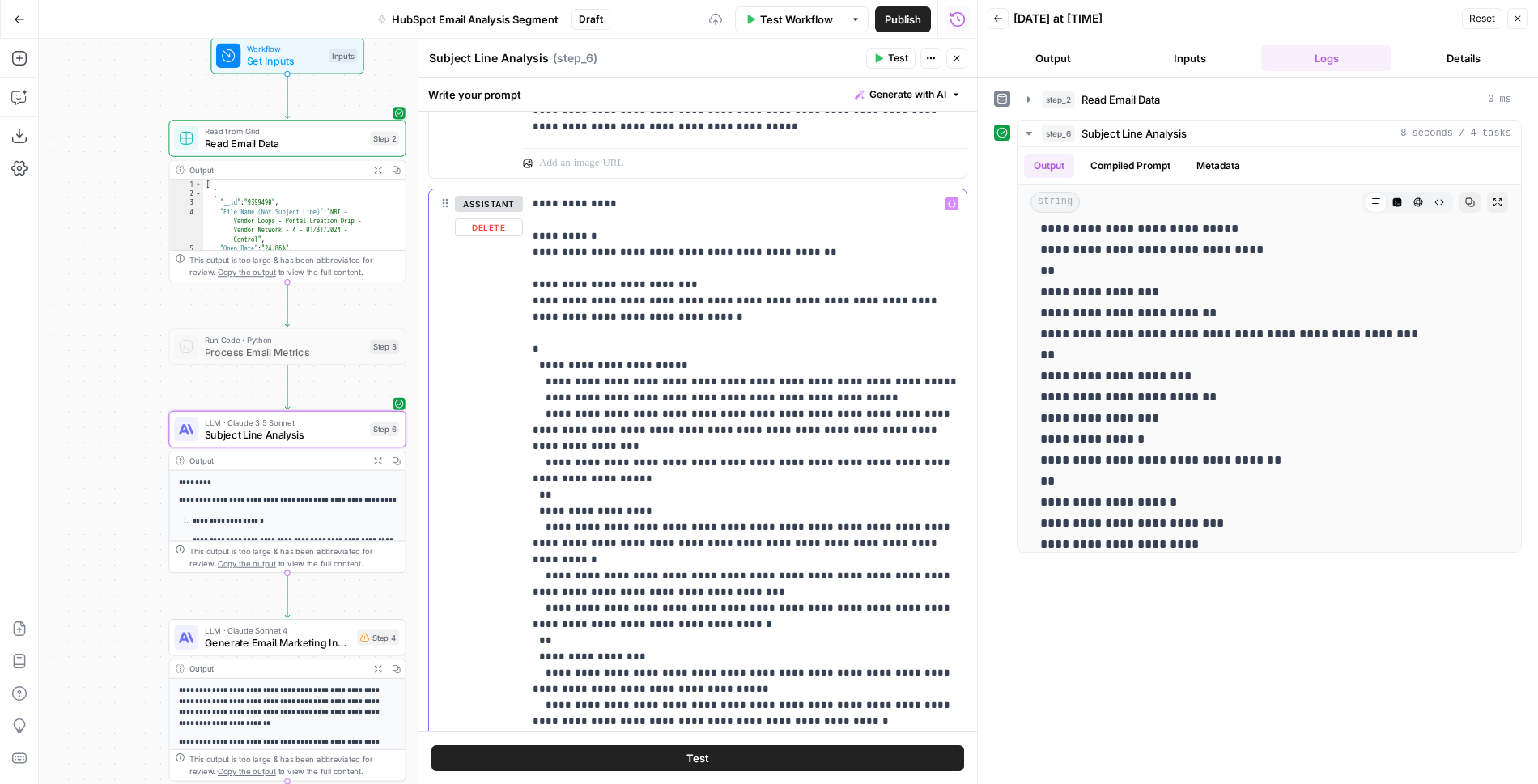 click on "**********" at bounding box center [745, 633] 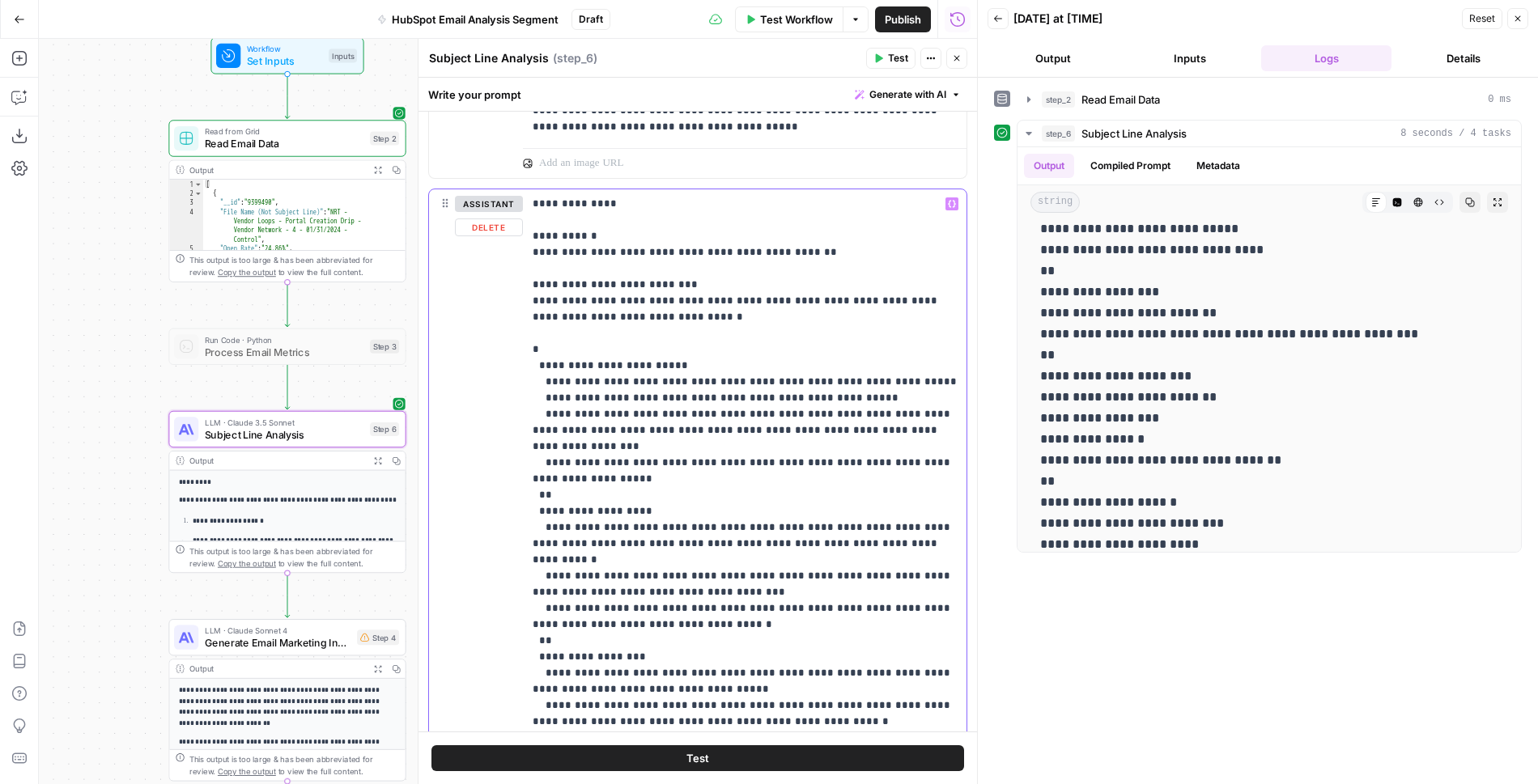 scroll, scrollTop: 227, scrollLeft: 0, axis: vertical 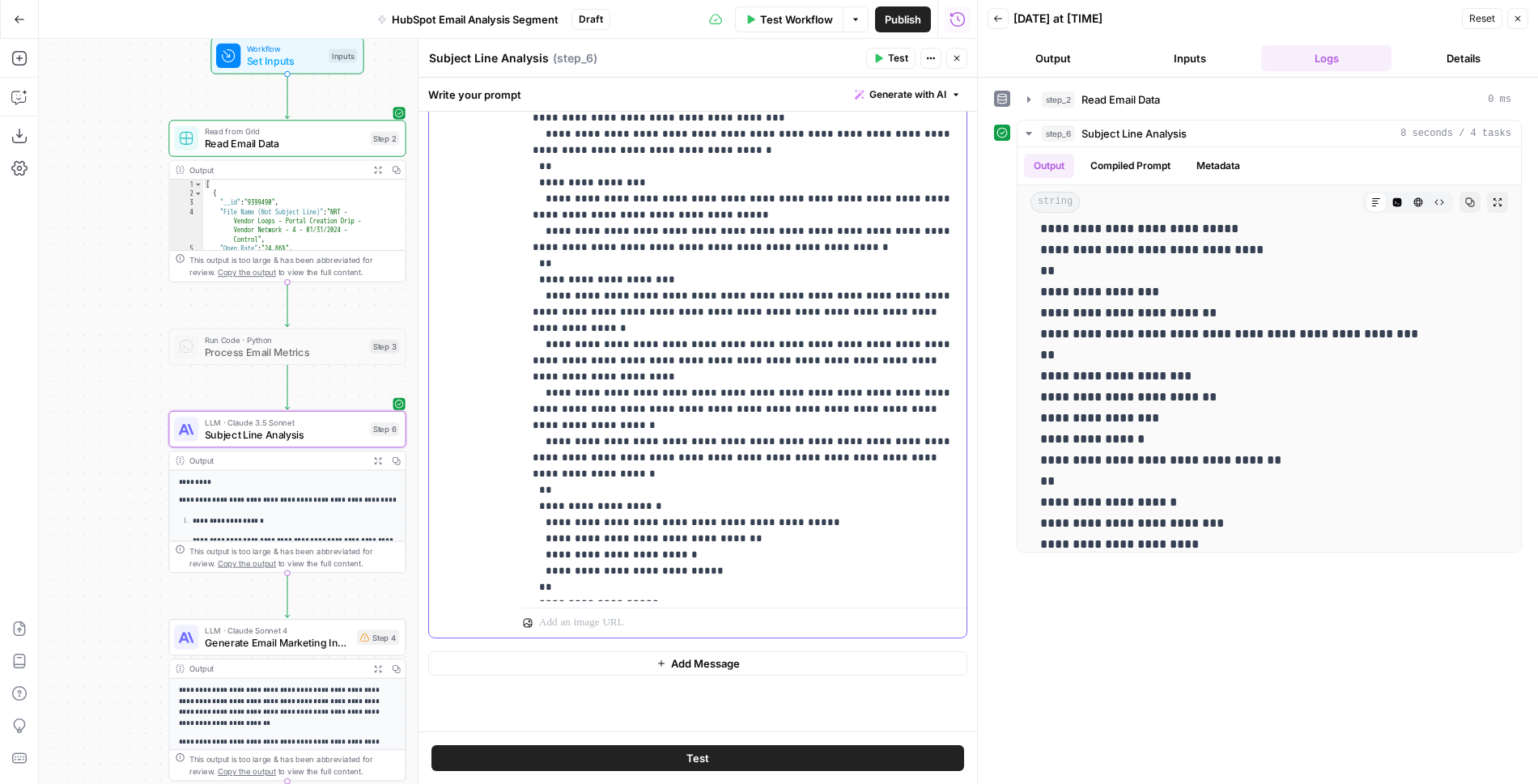 drag, startPoint x: 886, startPoint y: 273, endPoint x: 766, endPoint y: 274, distance: 120.00417 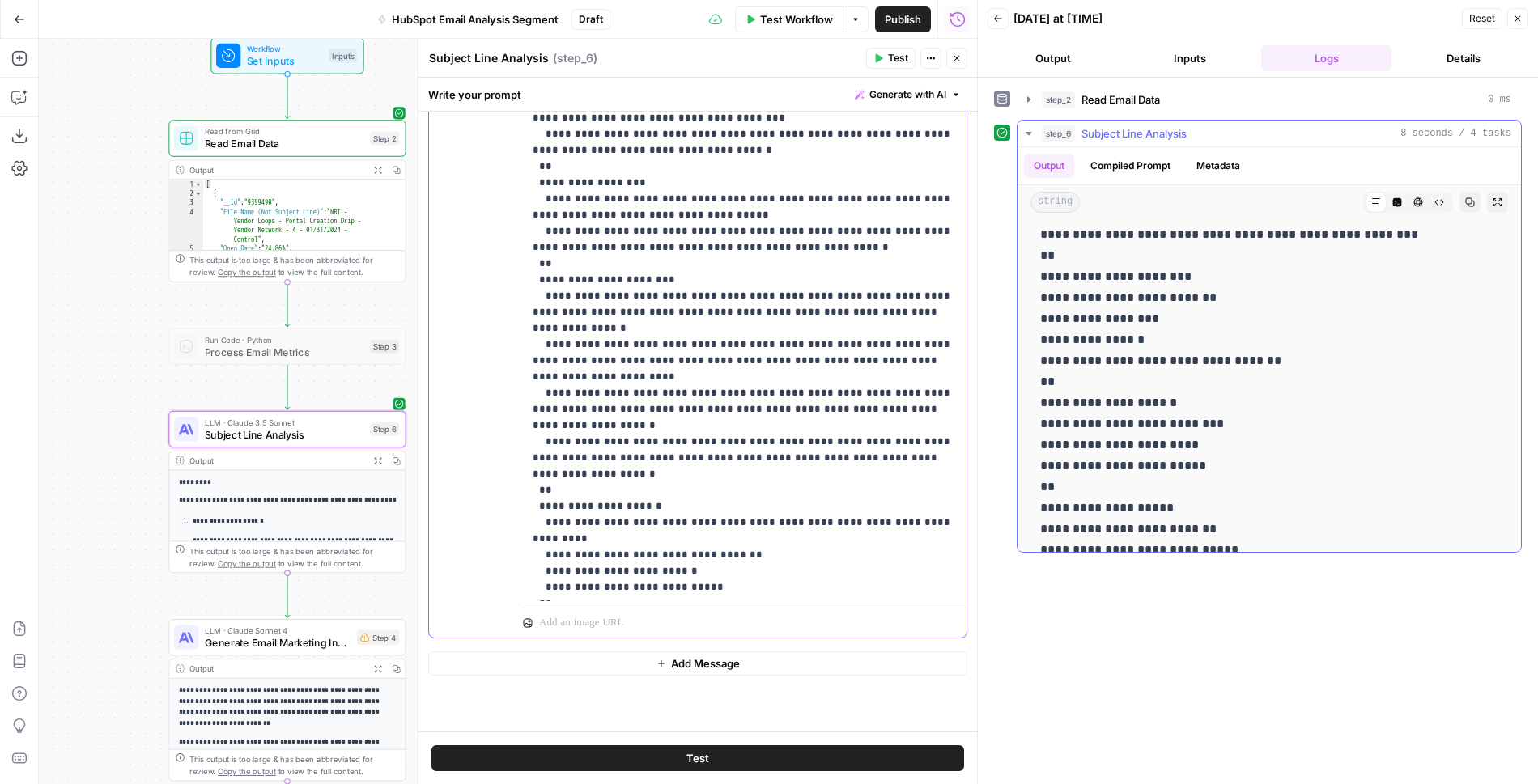 scroll, scrollTop: 1125, scrollLeft: 0, axis: vertical 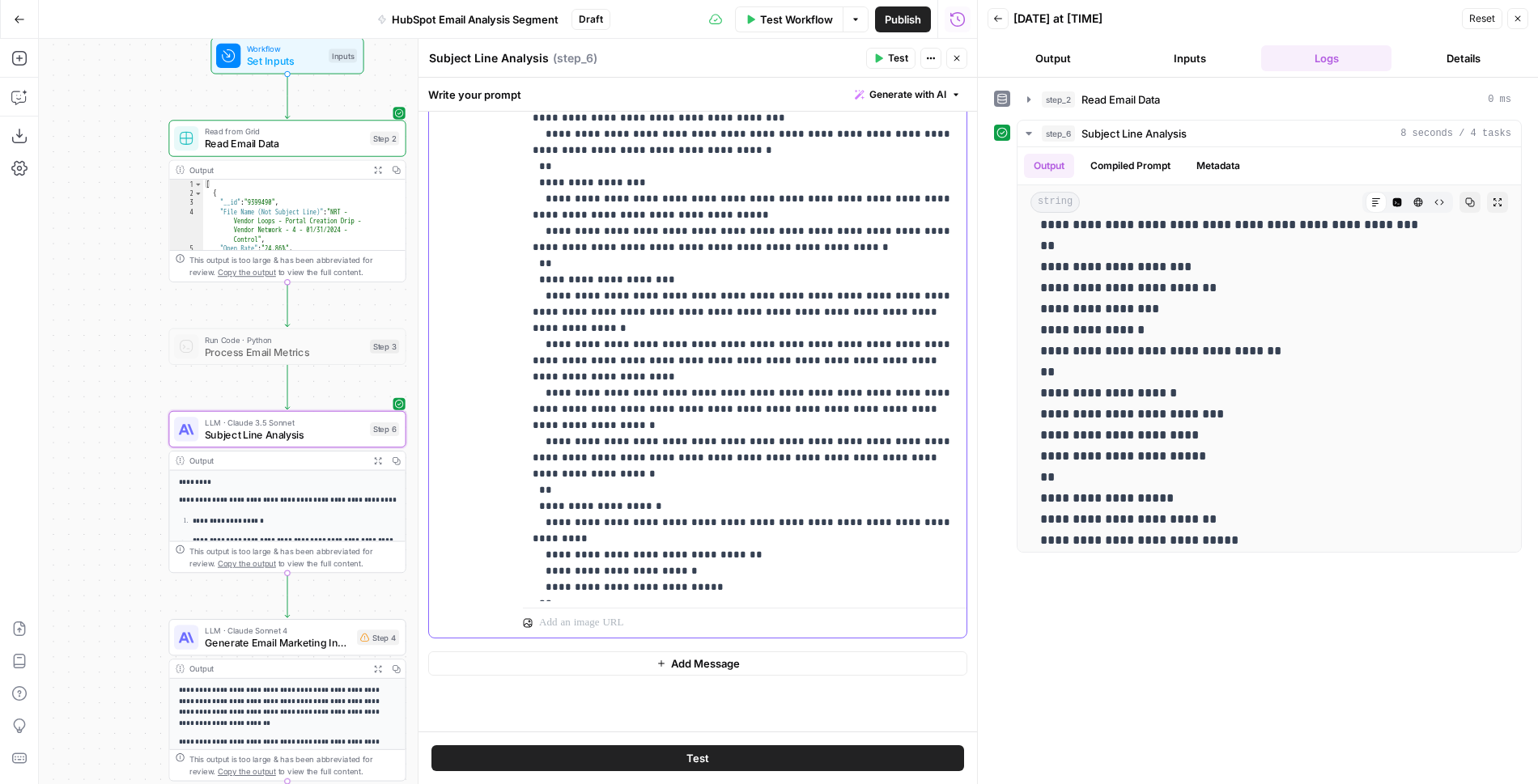 drag, startPoint x: 900, startPoint y: 422, endPoint x: 778, endPoint y: 422, distance: 122 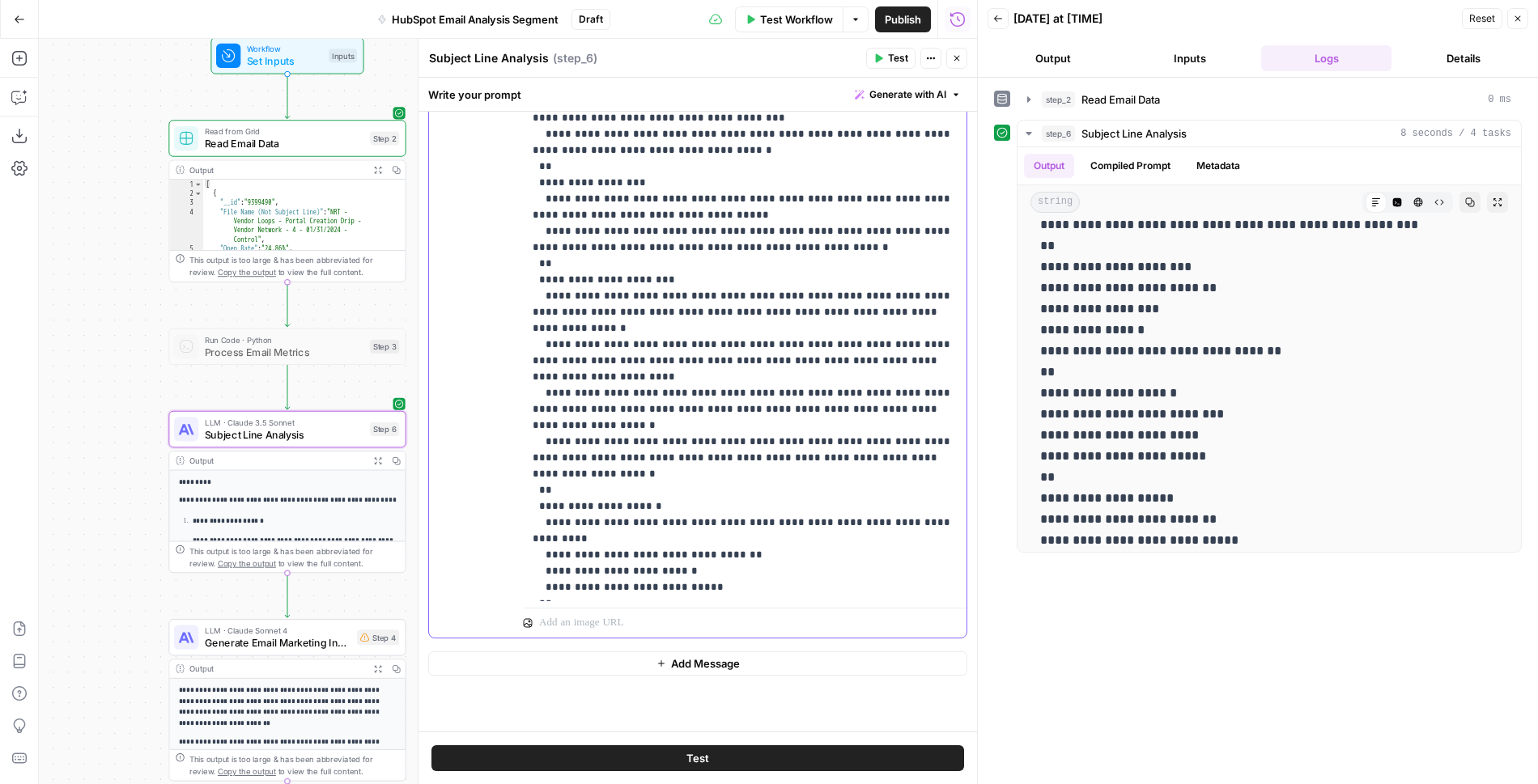 click on "**********" at bounding box center [745, 159] 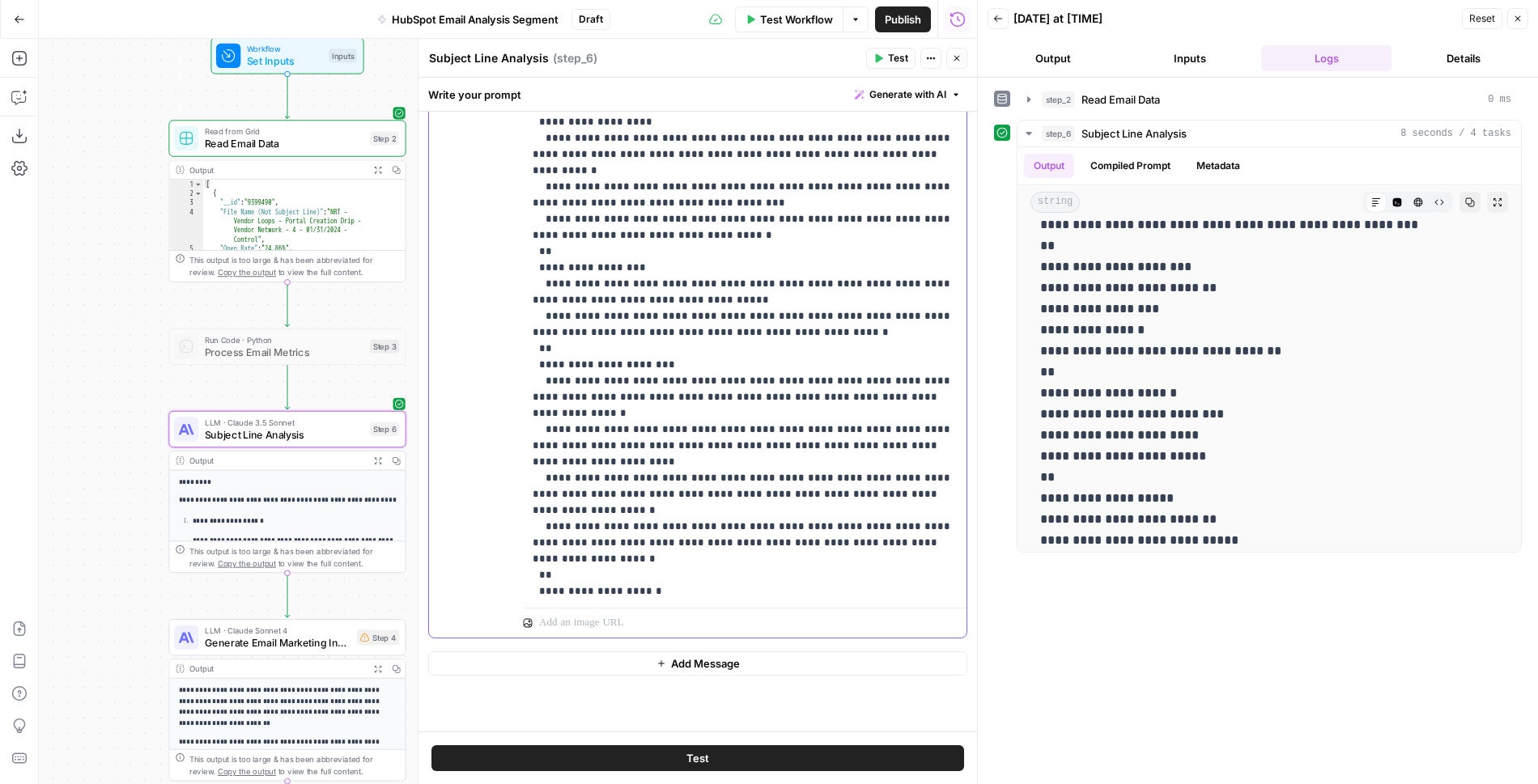 scroll, scrollTop: 138, scrollLeft: 0, axis: vertical 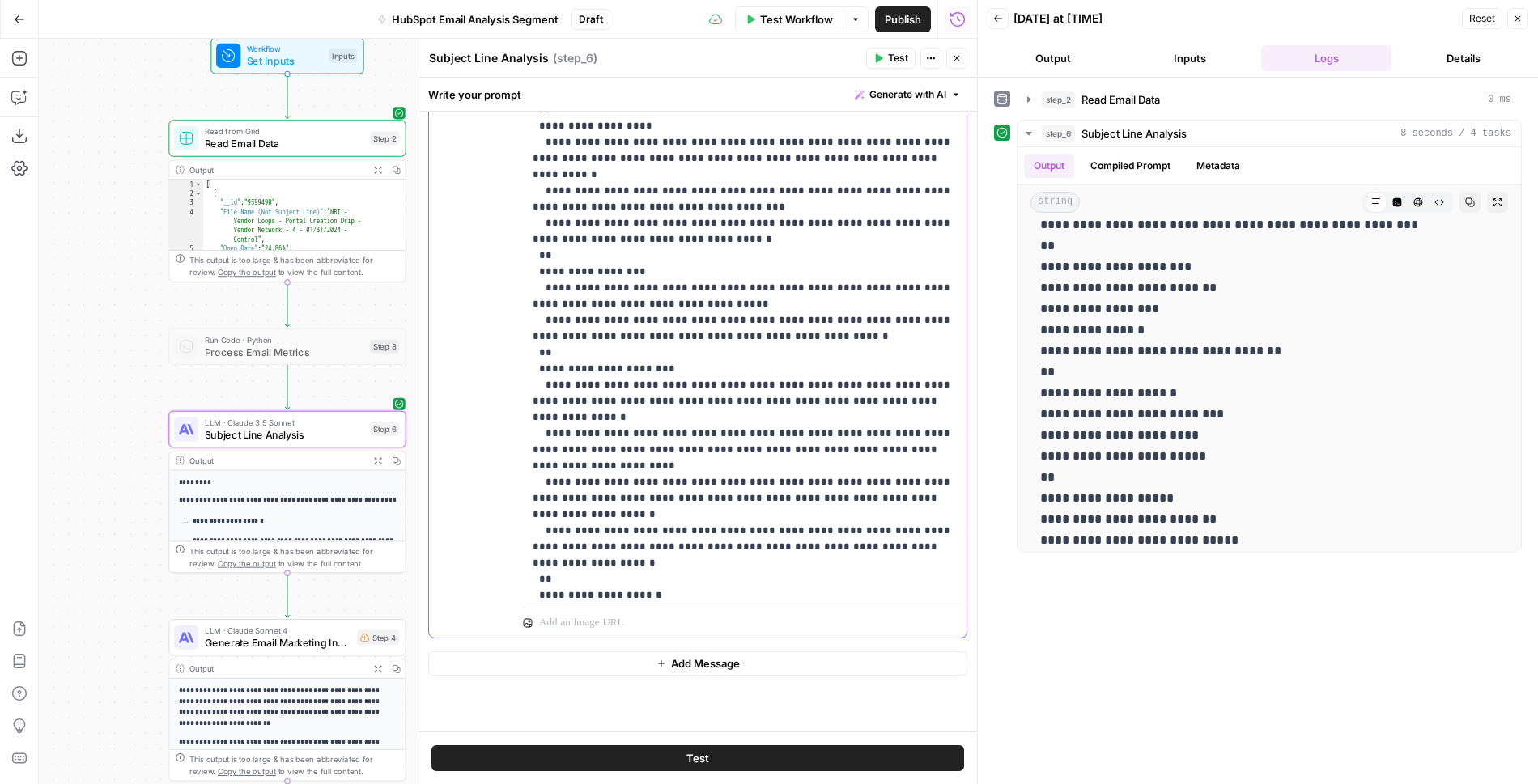 drag, startPoint x: 732, startPoint y: 252, endPoint x: 662, endPoint y: 267, distance: 71.58911 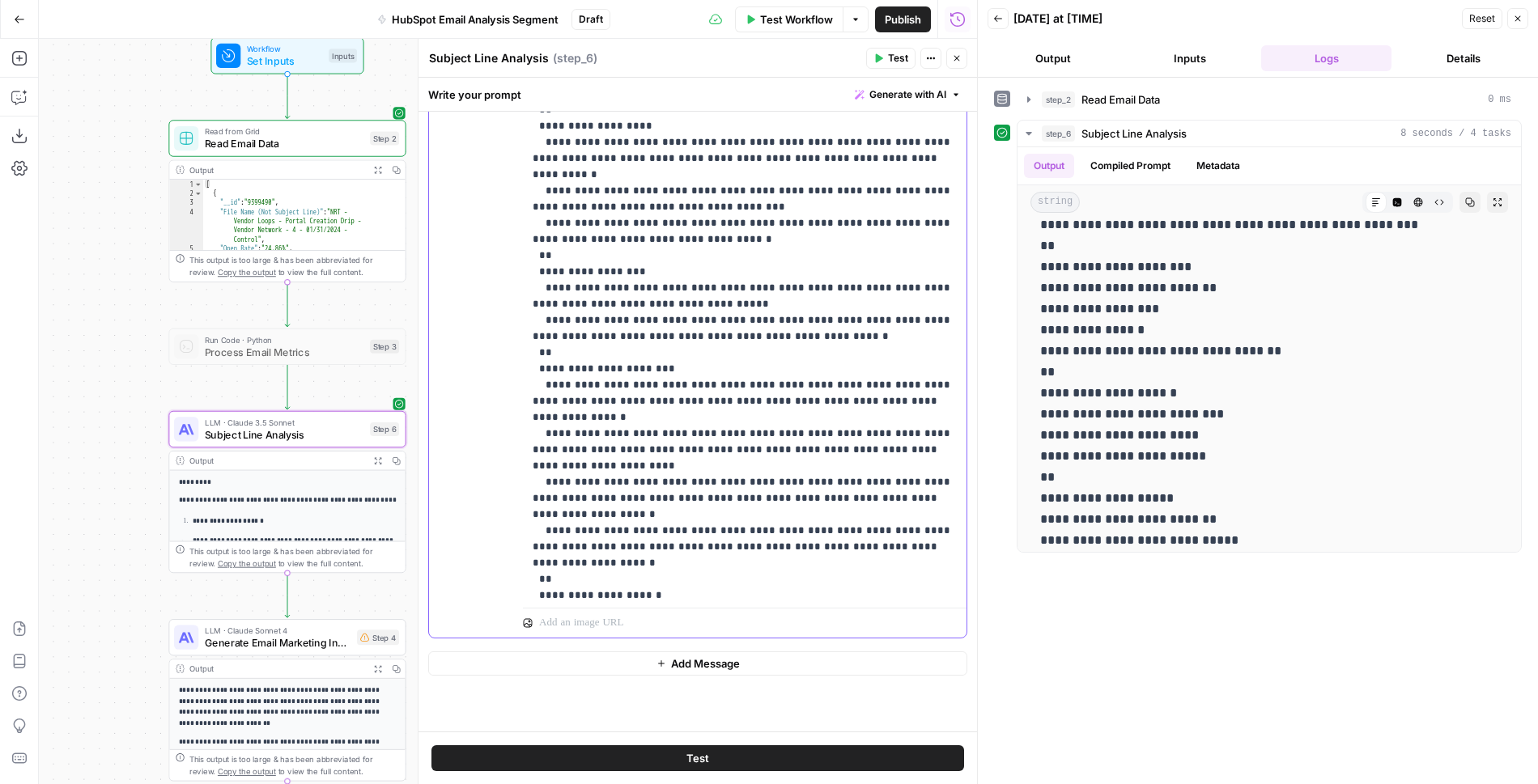 click on "**********" at bounding box center [745, 248] 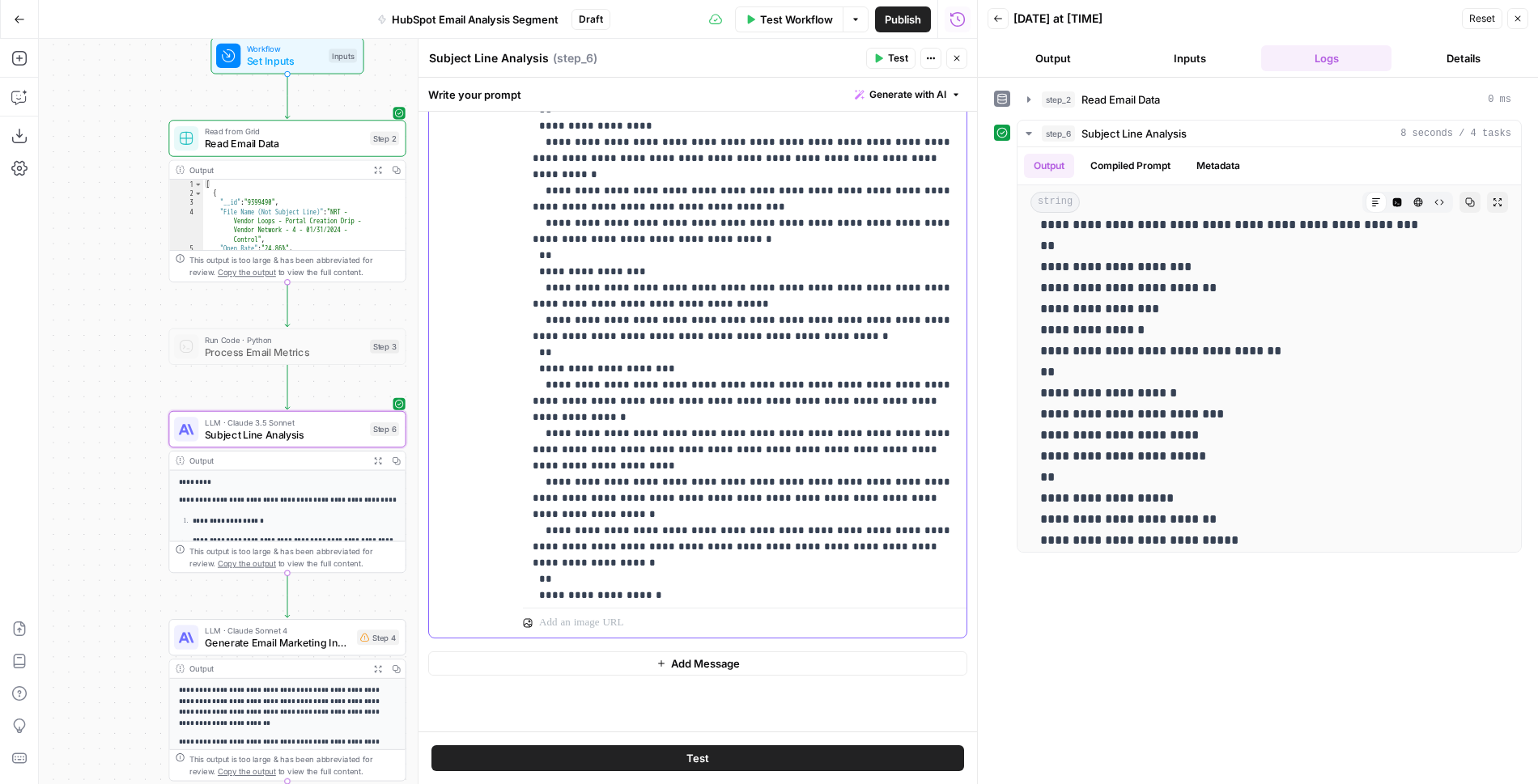 copy on "**********" 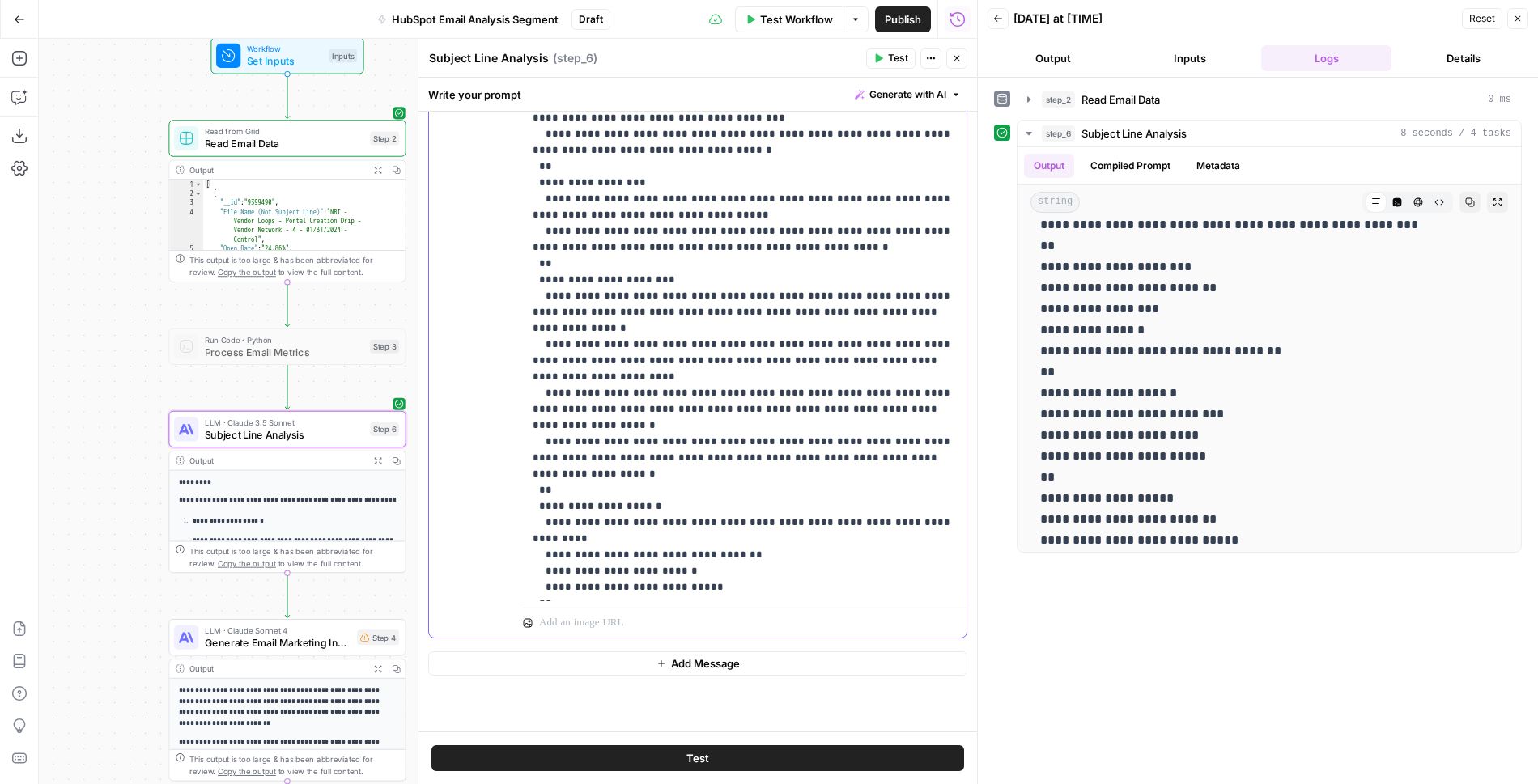 click on "**********" at bounding box center (745, 159) 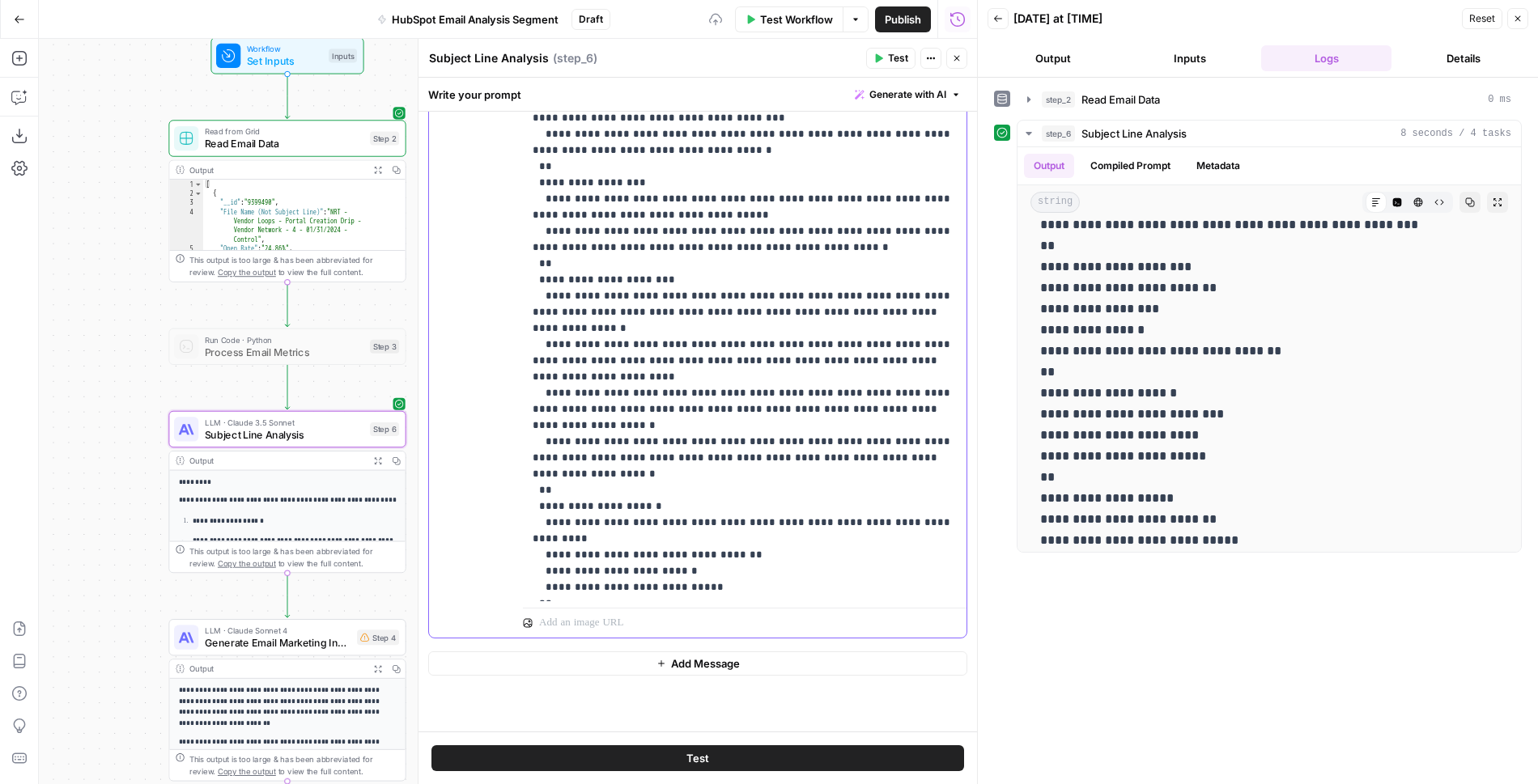 click on "**********" at bounding box center (745, 167) 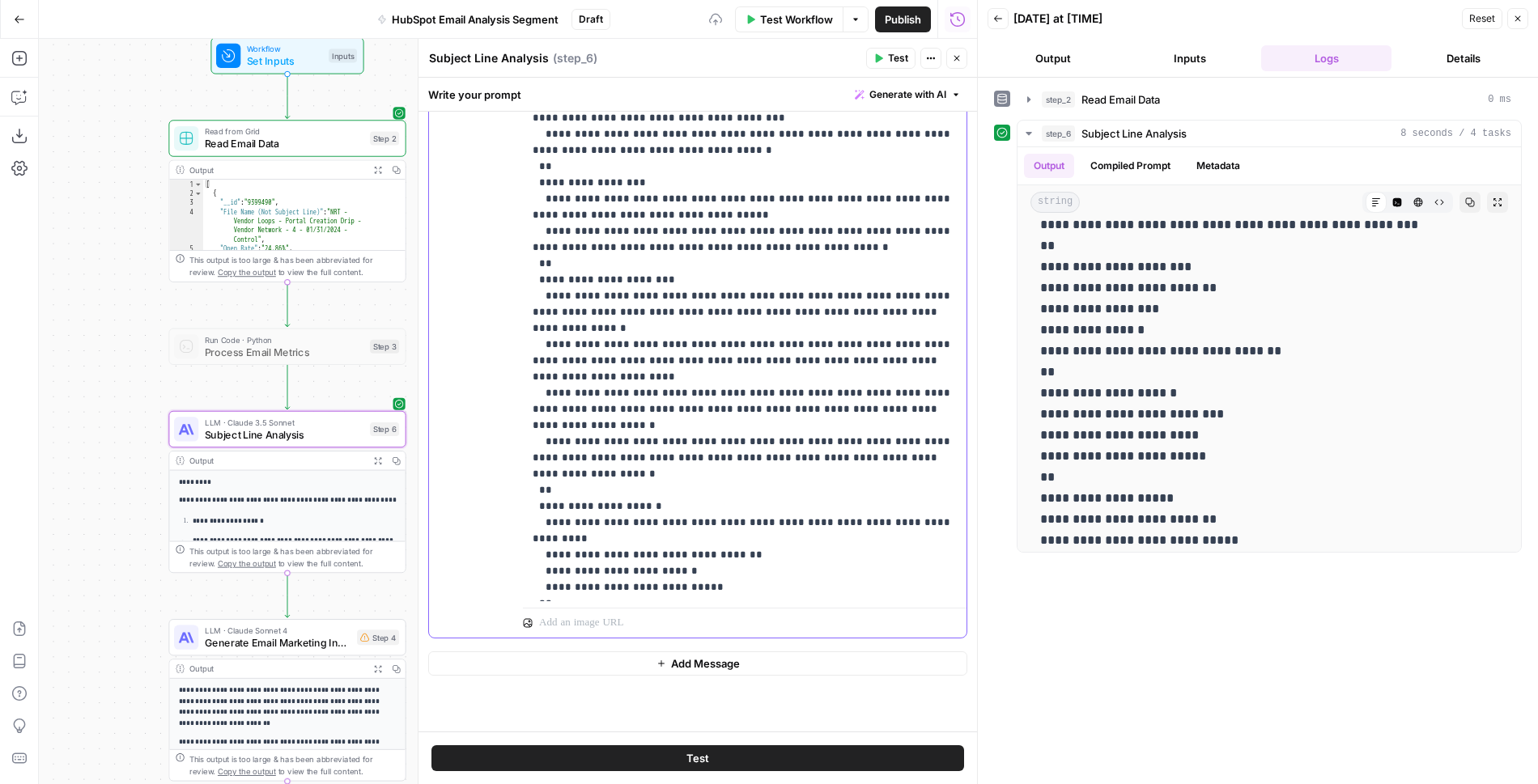 click on "**********" at bounding box center (745, 167) 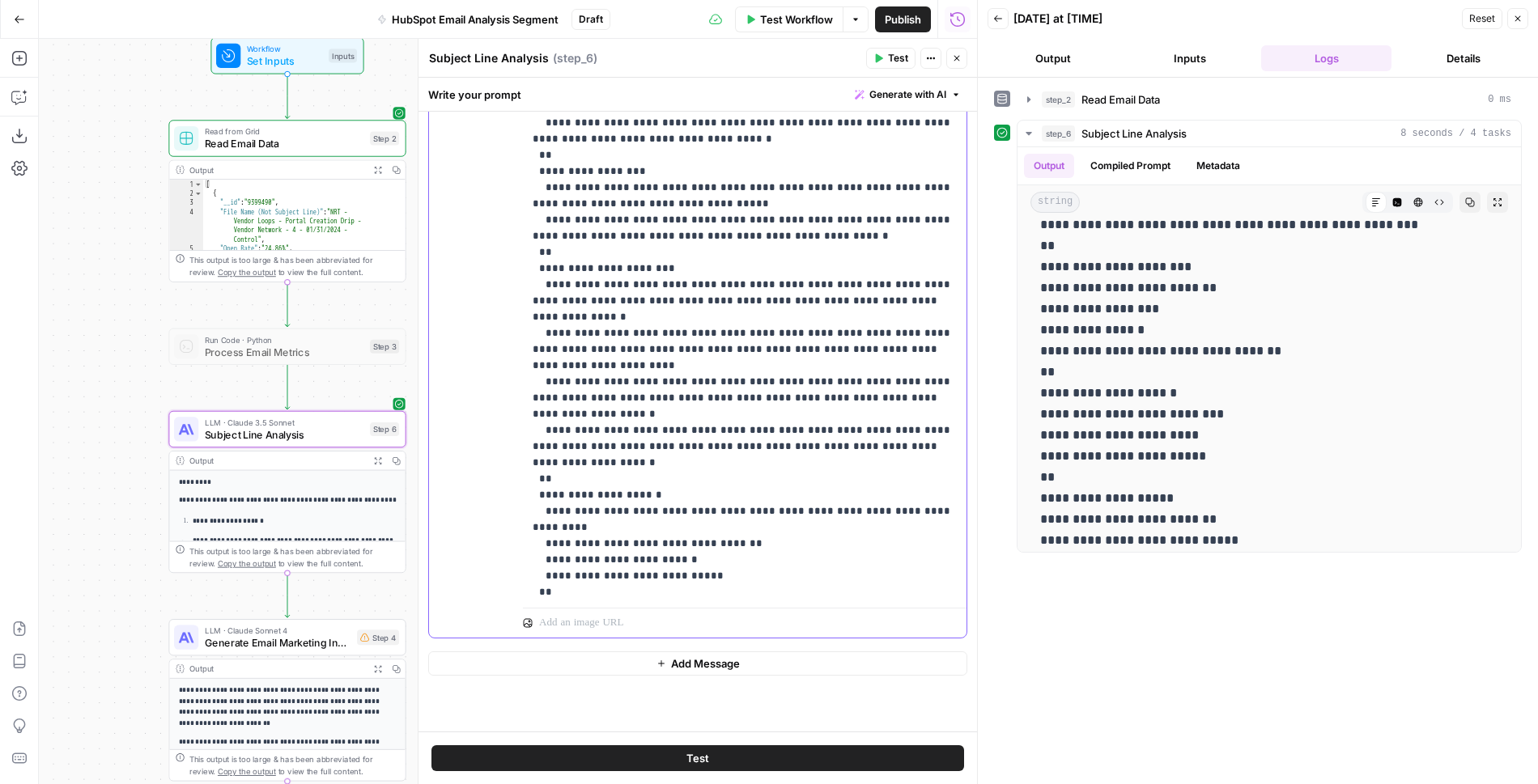 scroll, scrollTop: 244, scrollLeft: 0, axis: vertical 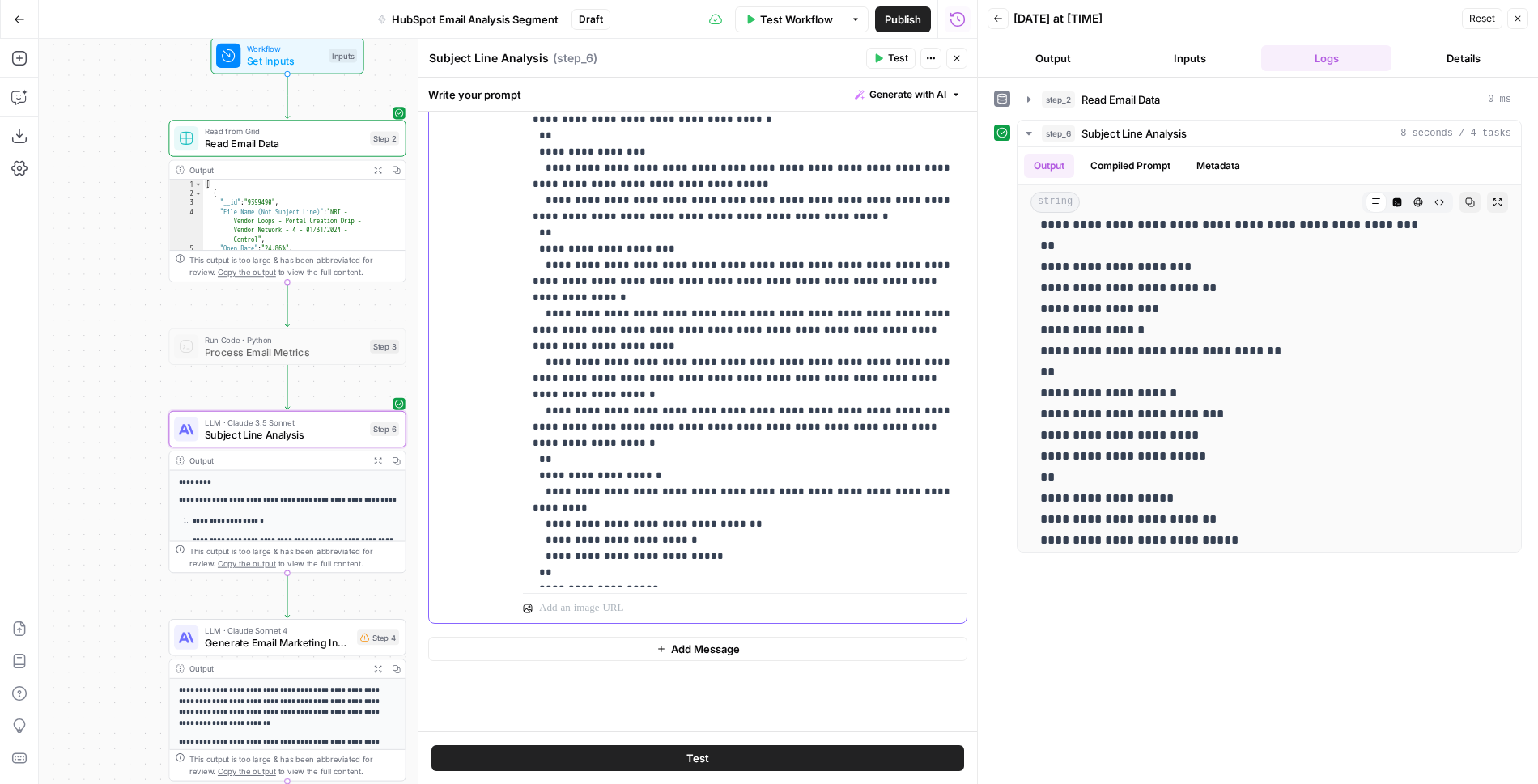 drag, startPoint x: 620, startPoint y: 262, endPoint x: 954, endPoint y: 256, distance: 334.05389 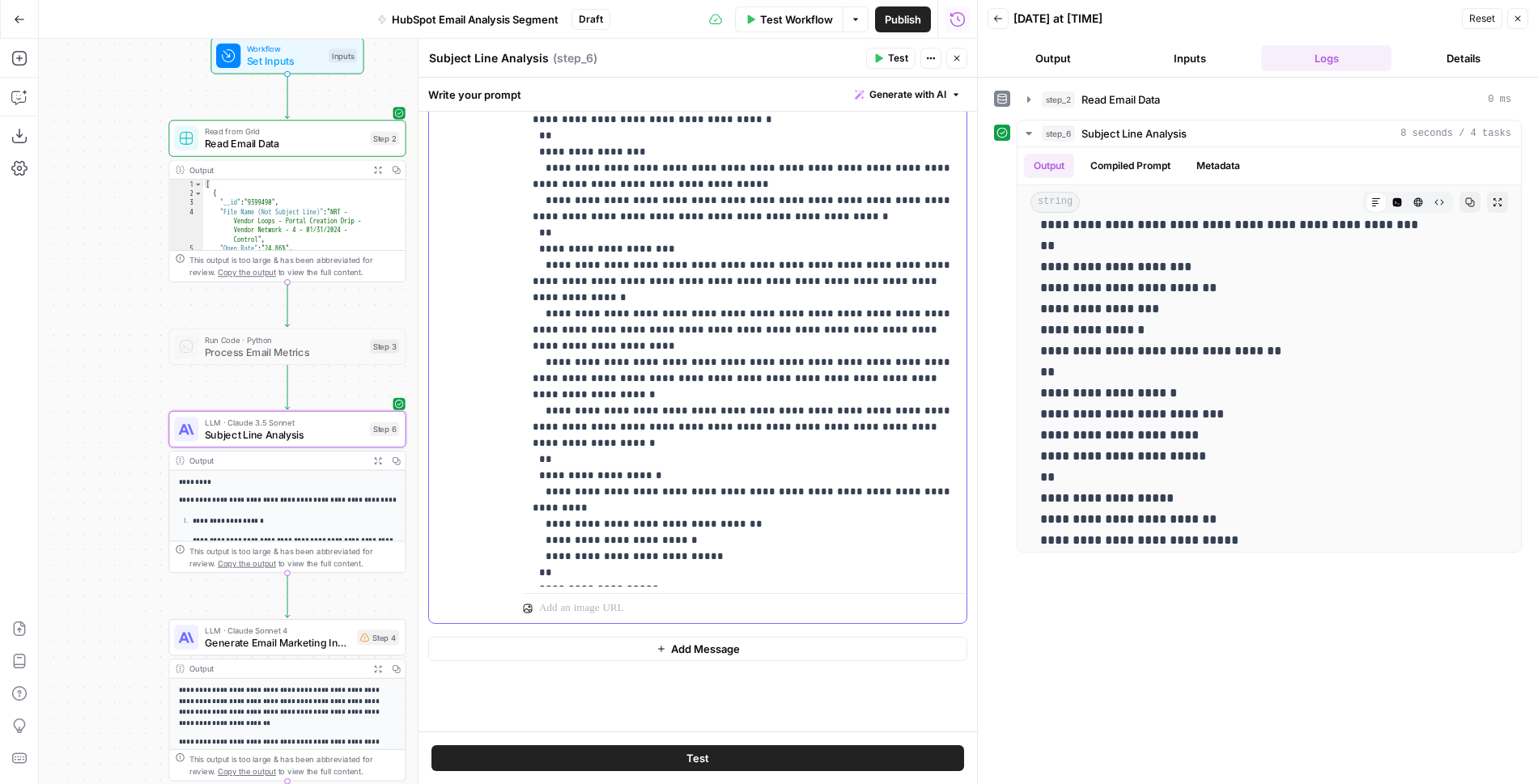click on "**********" at bounding box center [745, 136] 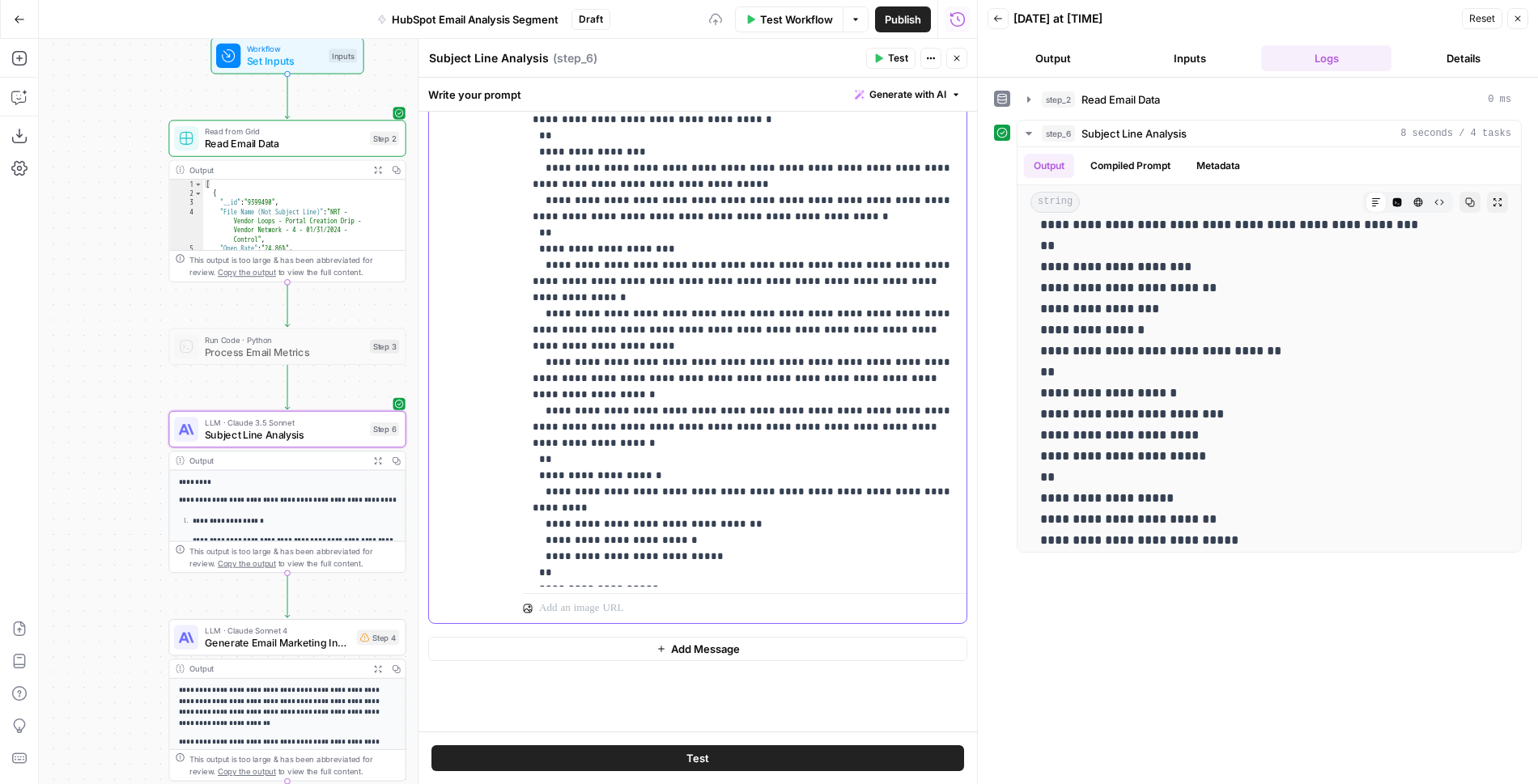 click on "**********" at bounding box center (745, 136) 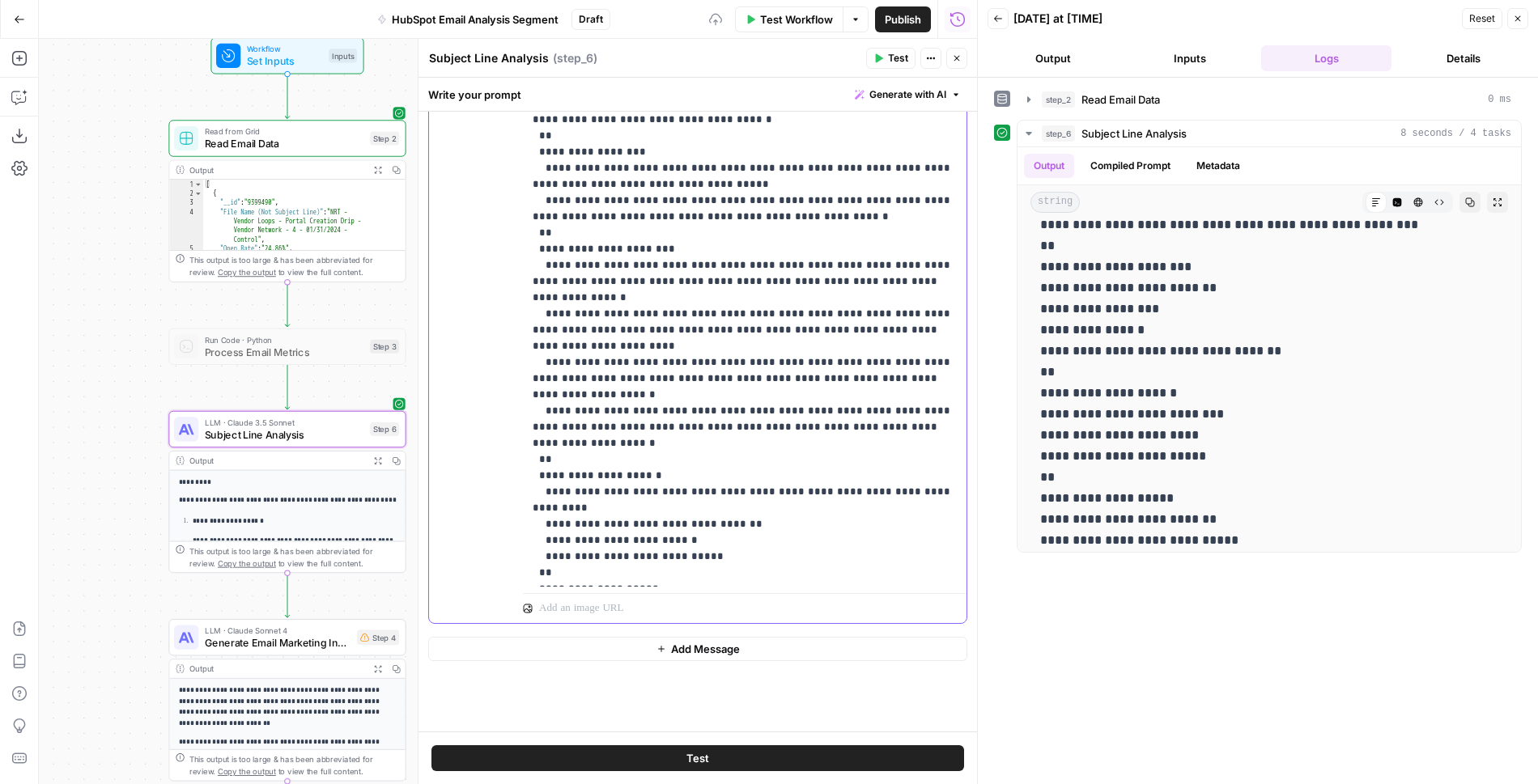 click on "**********" at bounding box center (745, 136) 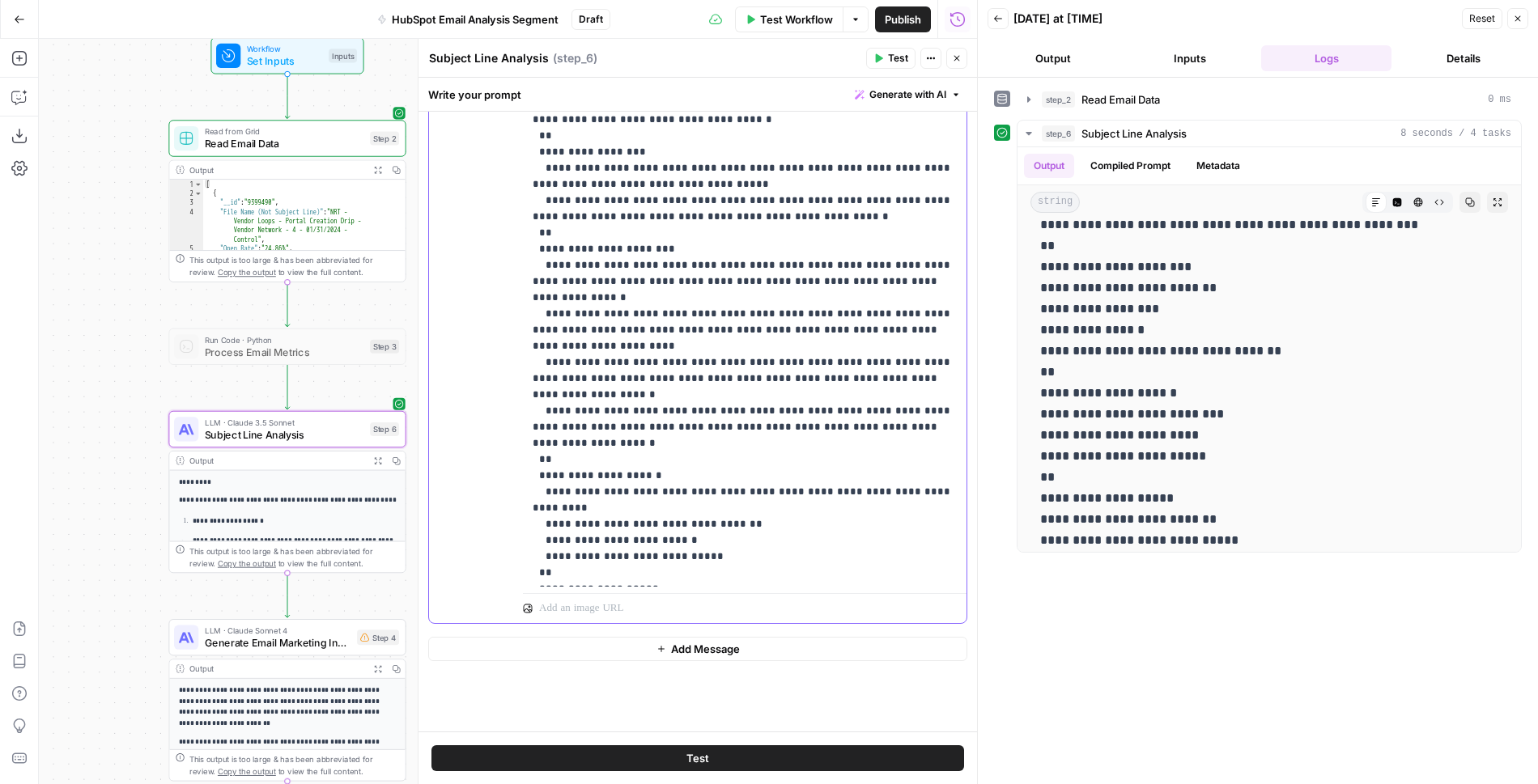 click on "**********" at bounding box center (745, 136) 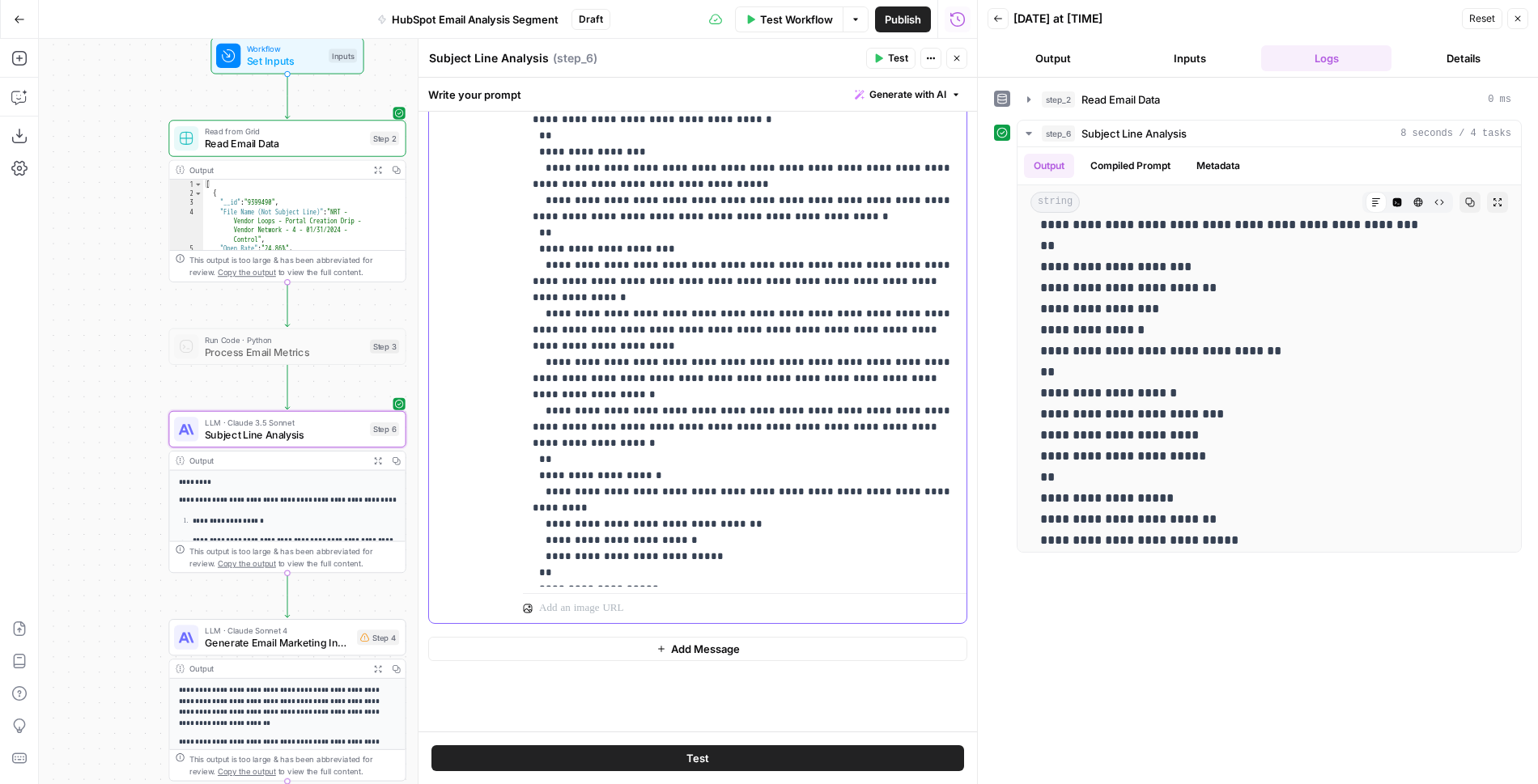 click on "**********" at bounding box center [745, 144] 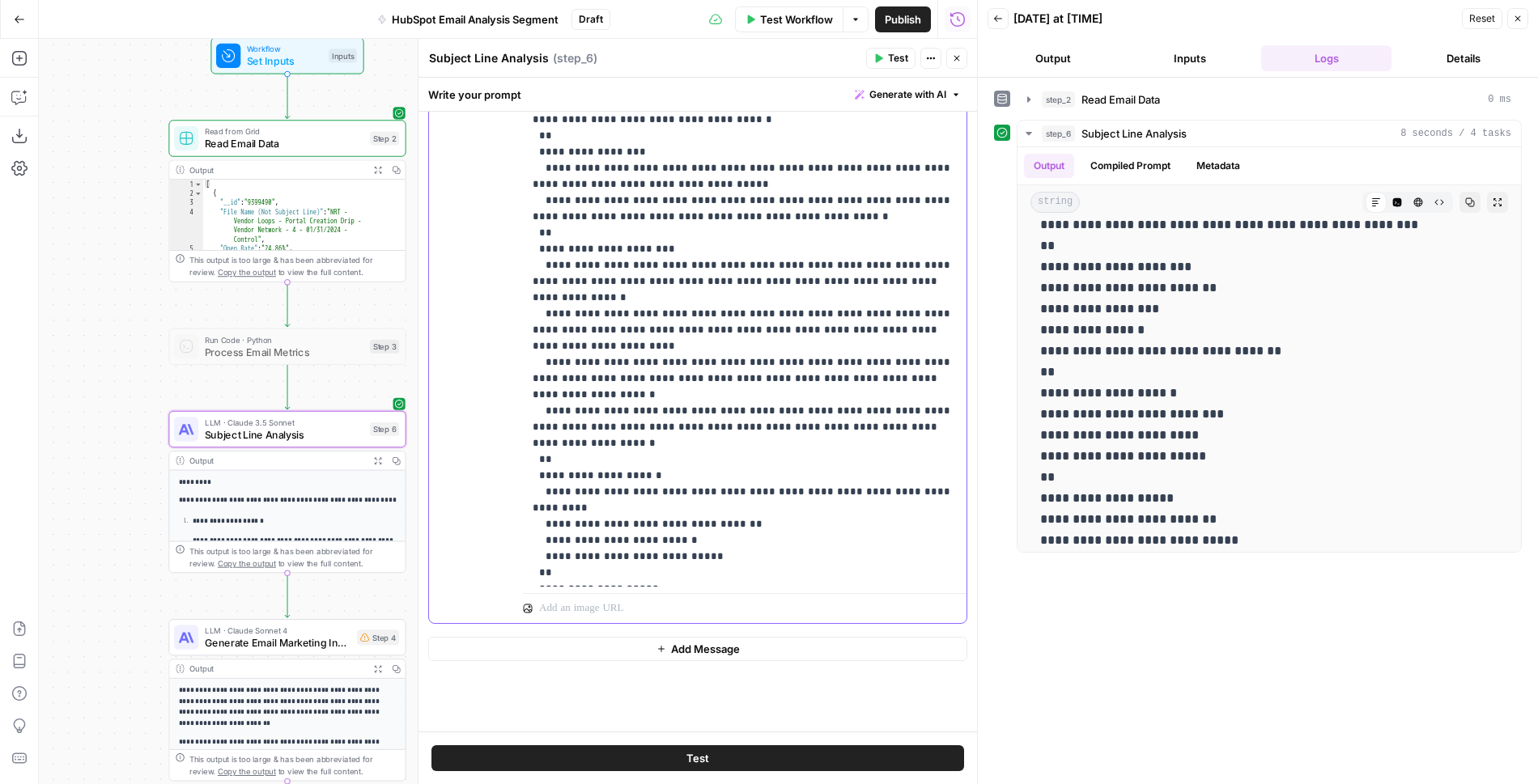 click on "**********" at bounding box center (745, 144) 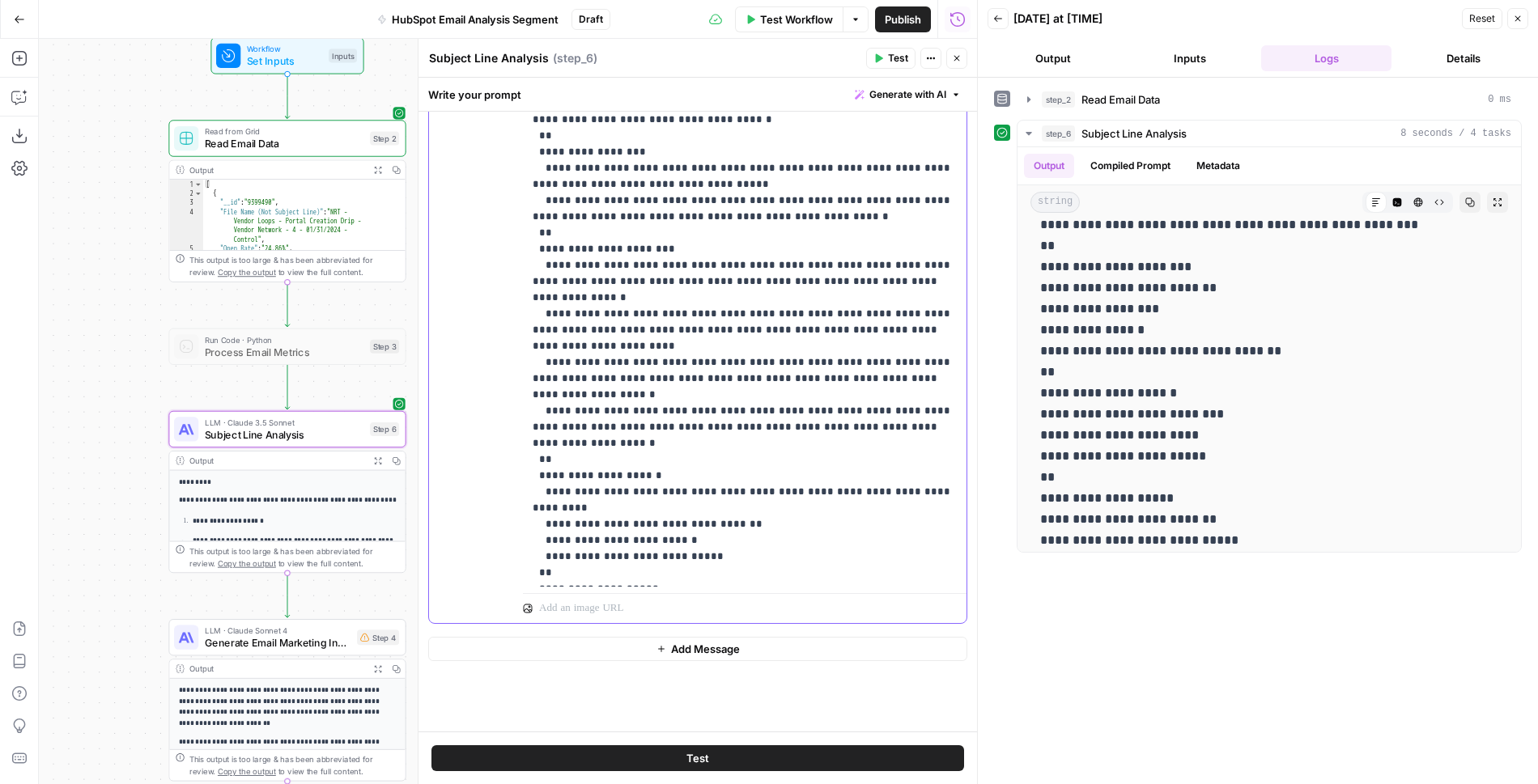 click on "**********" at bounding box center (745, 144) 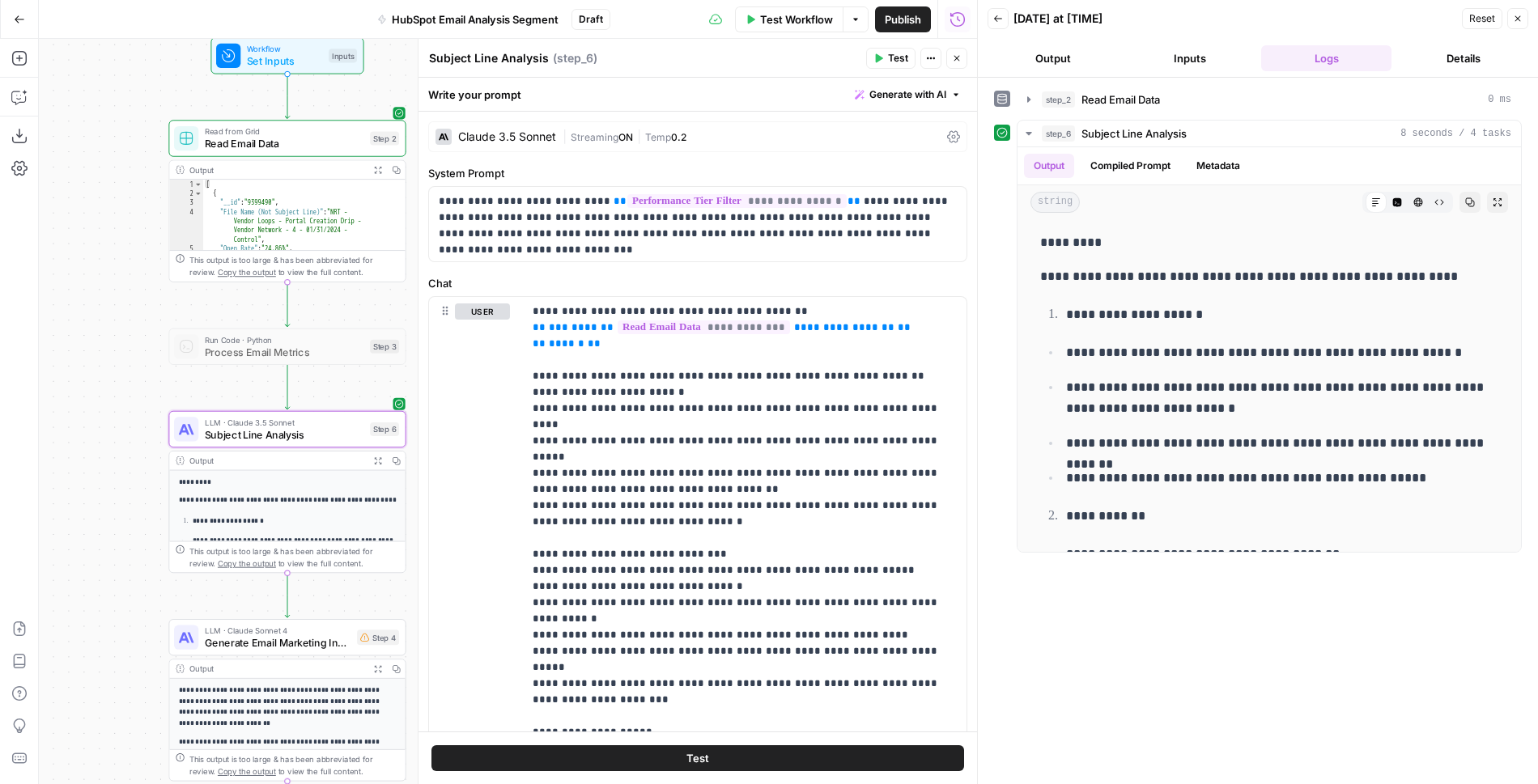 scroll, scrollTop: 0, scrollLeft: 0, axis: both 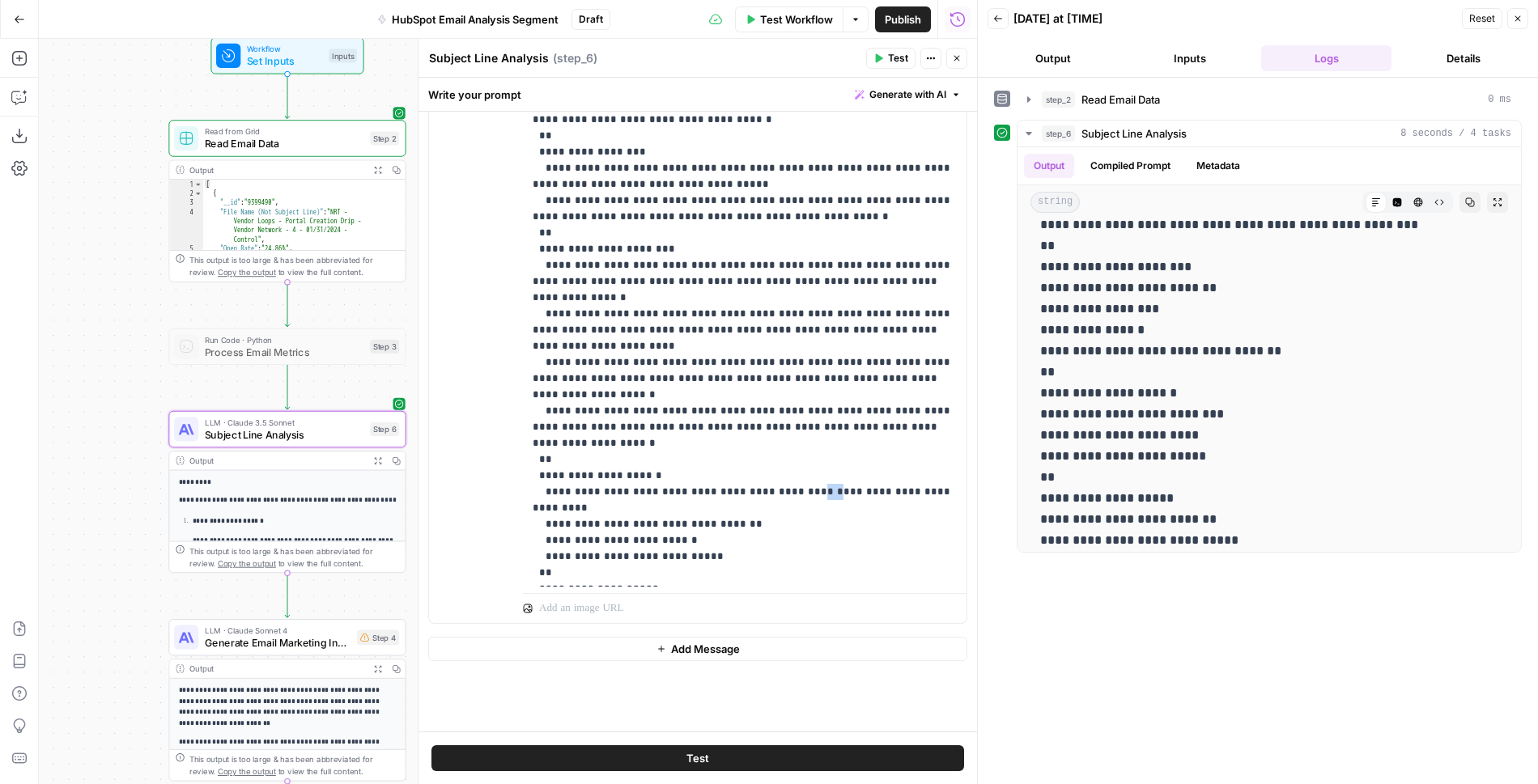 click on "**********" at bounding box center [745, 144] 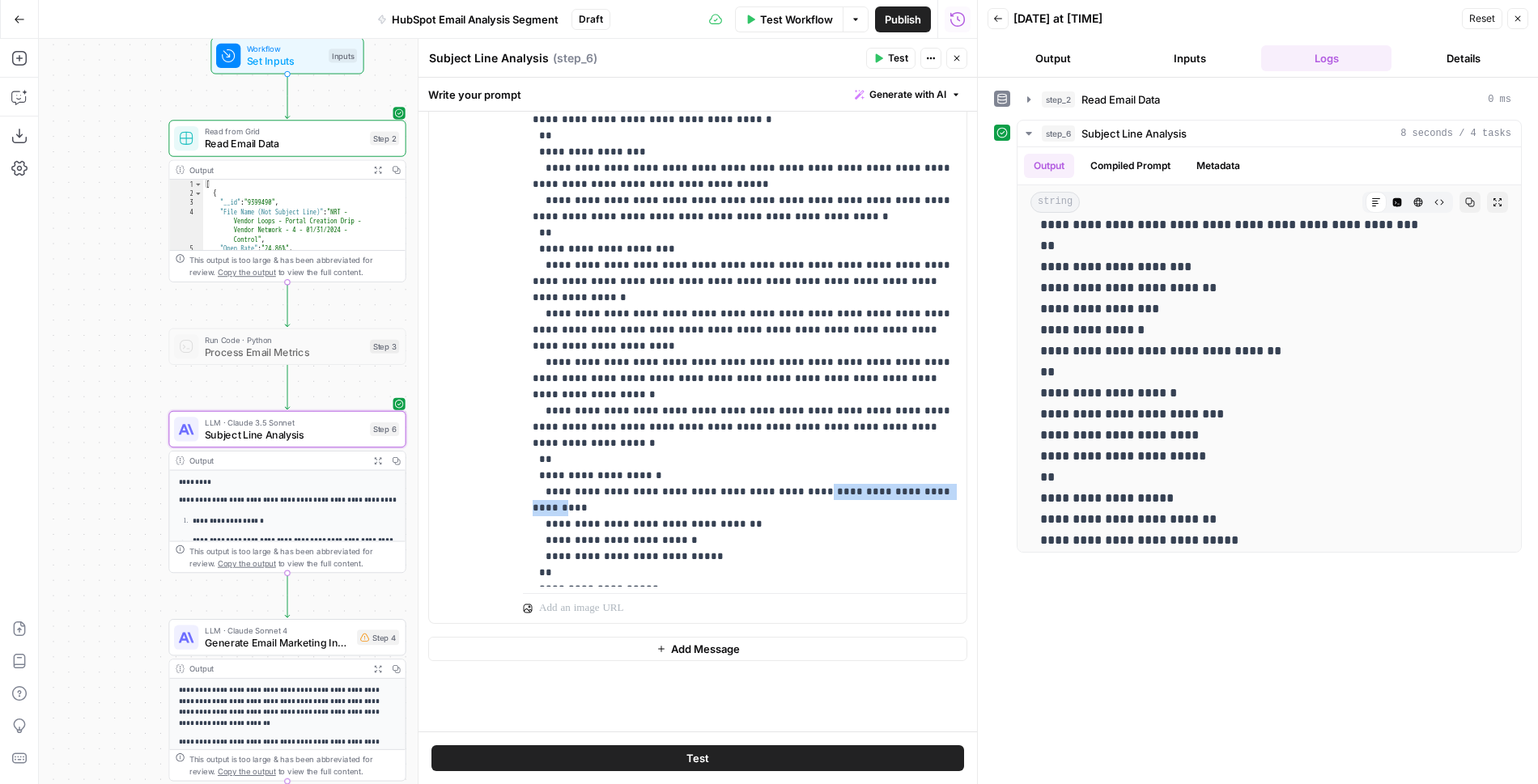 drag, startPoint x: 778, startPoint y: 388, endPoint x: 899, endPoint y: 390, distance: 121.01653 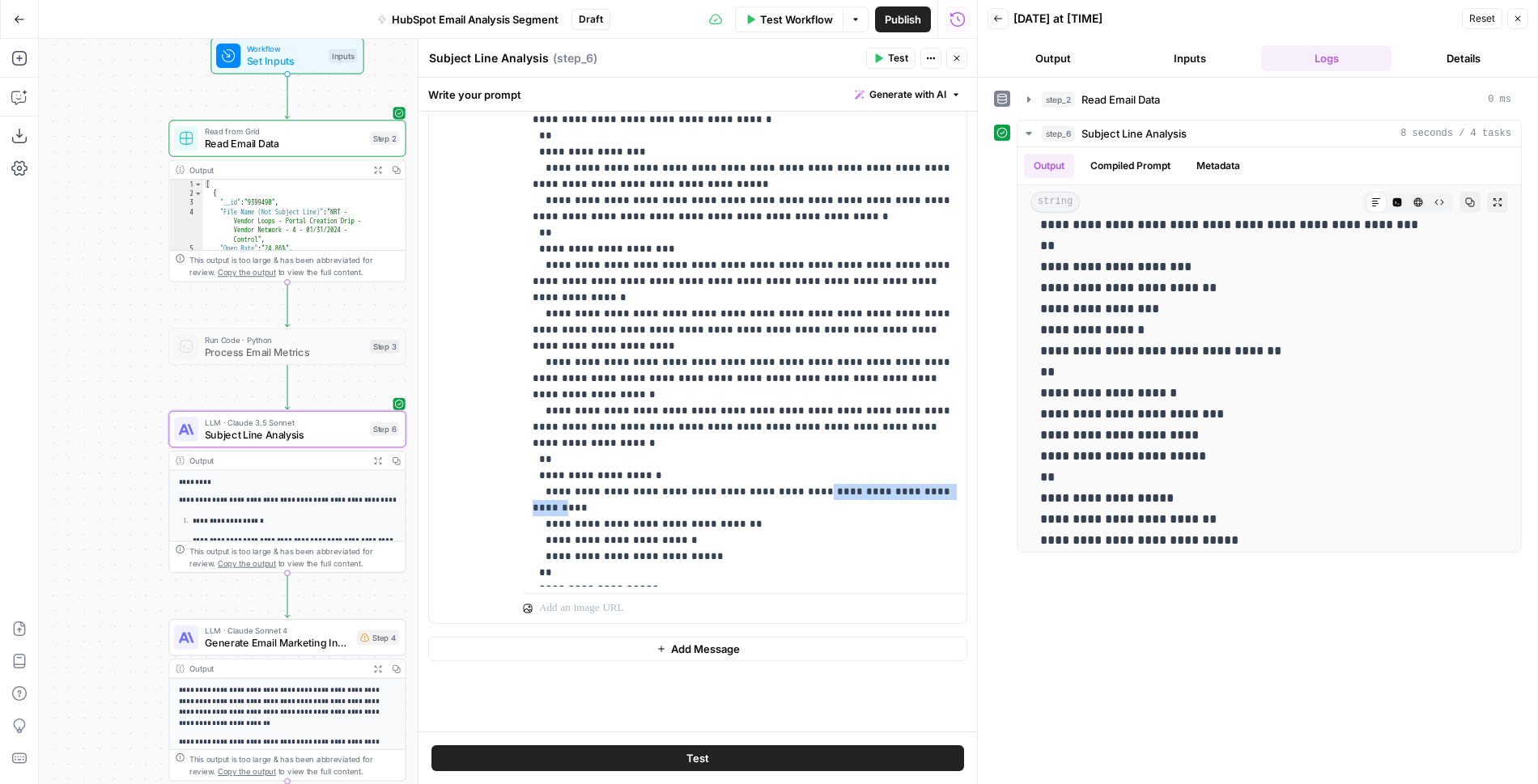 click on "**********" at bounding box center [745, 144] 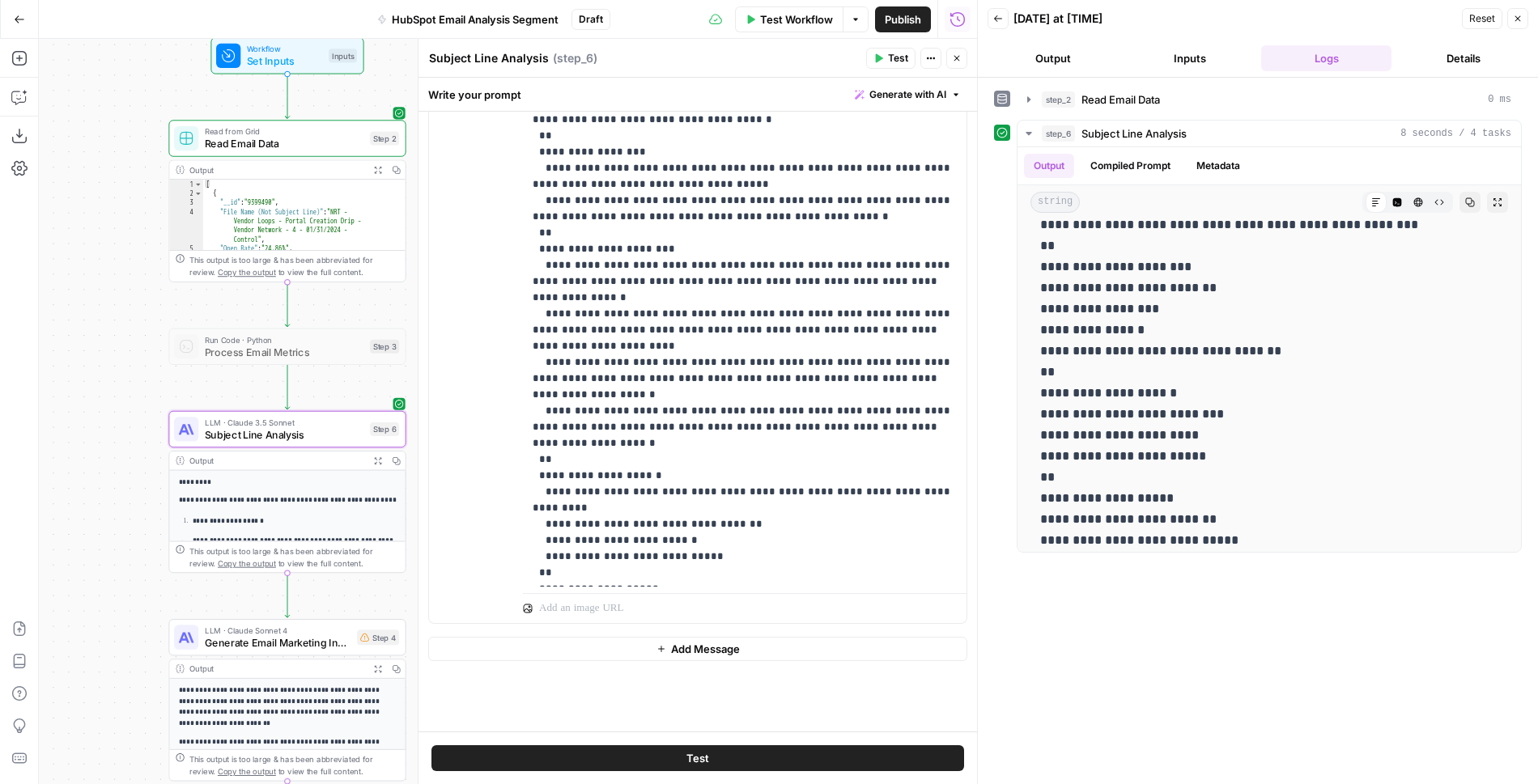 click on "**********" at bounding box center (745, 144) 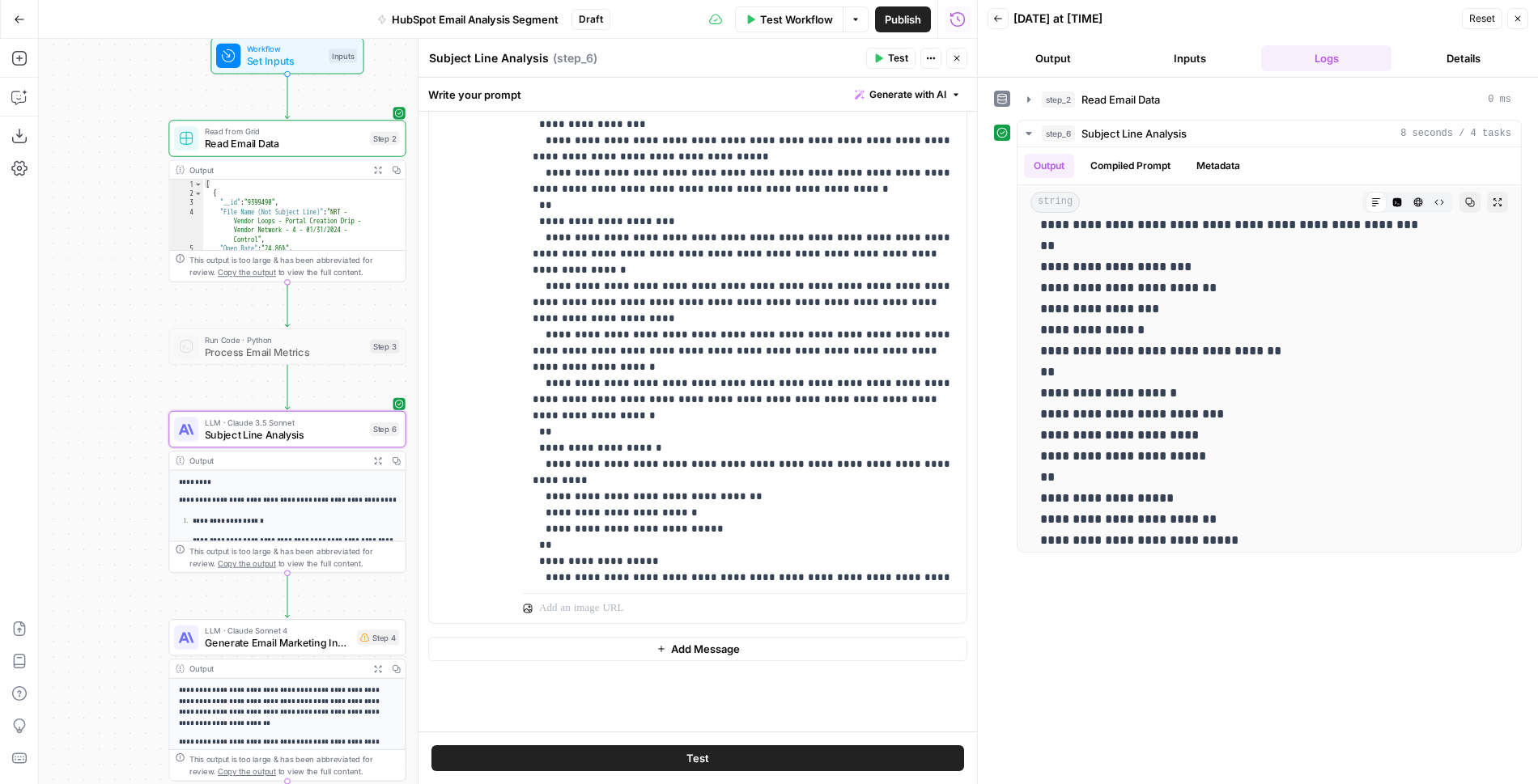 scroll, scrollTop: 276, scrollLeft: 0, axis: vertical 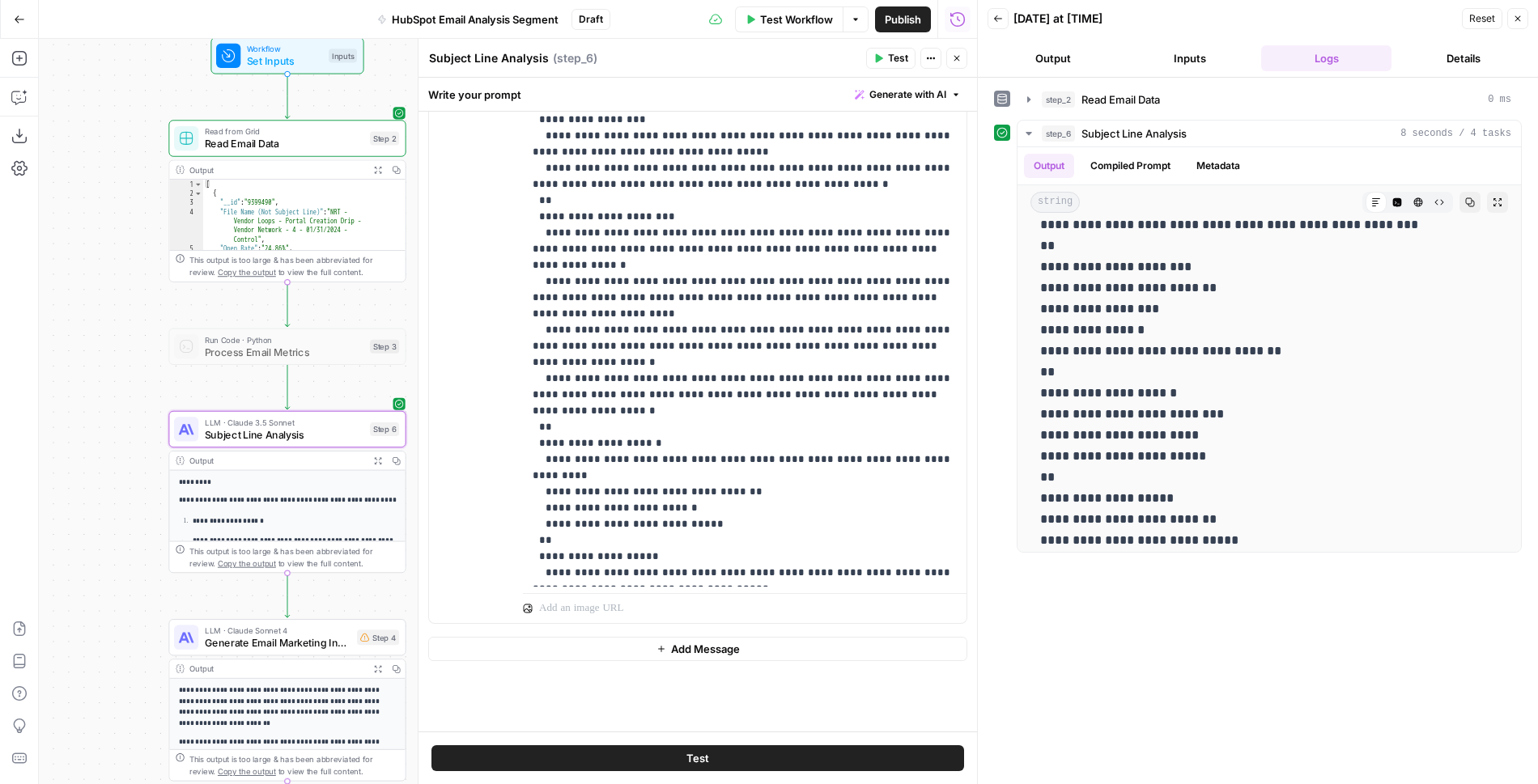 type 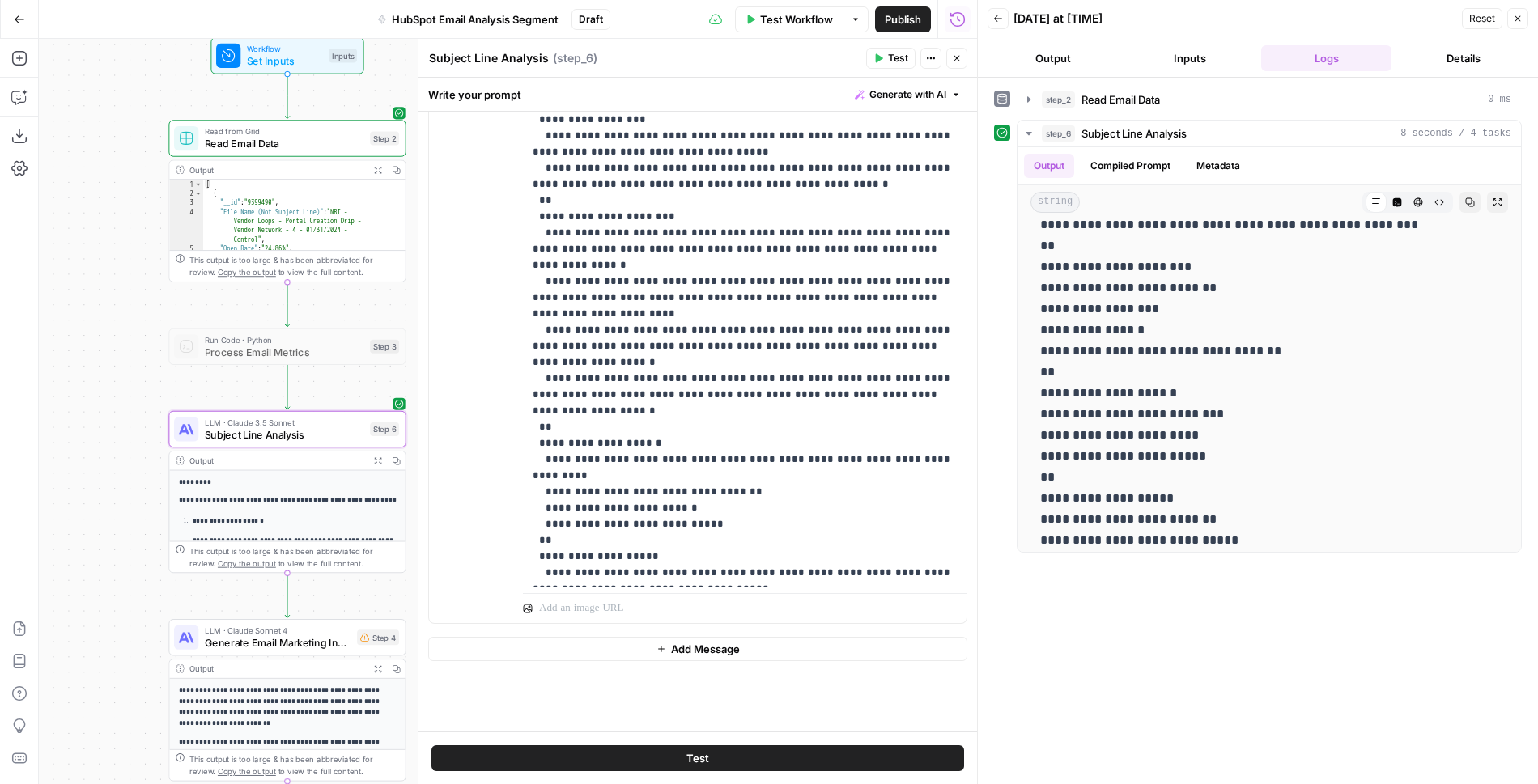 click on "**********" at bounding box center (745, 120) 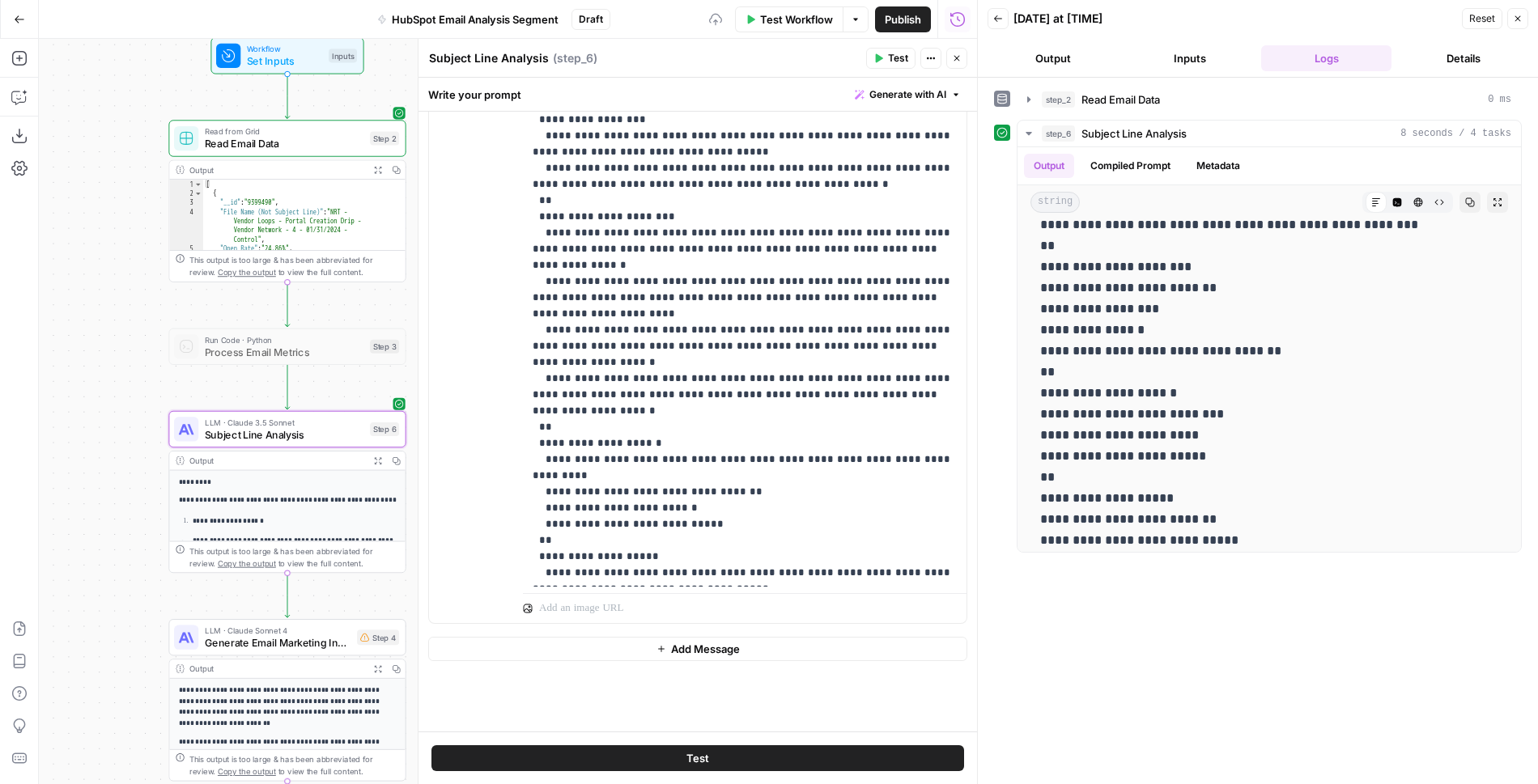 click on "**********" at bounding box center (745, 120) 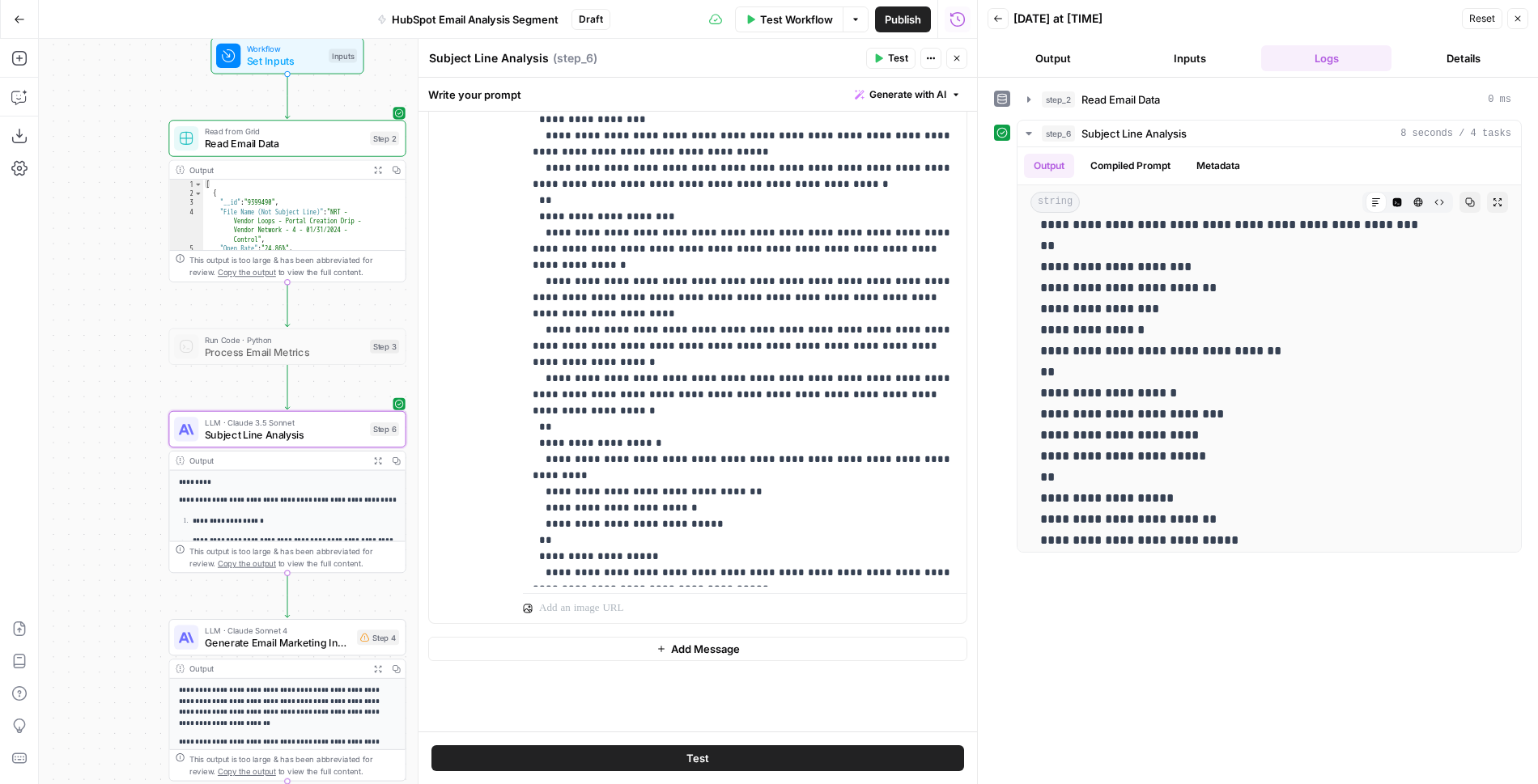 click on "**********" at bounding box center (745, 120) 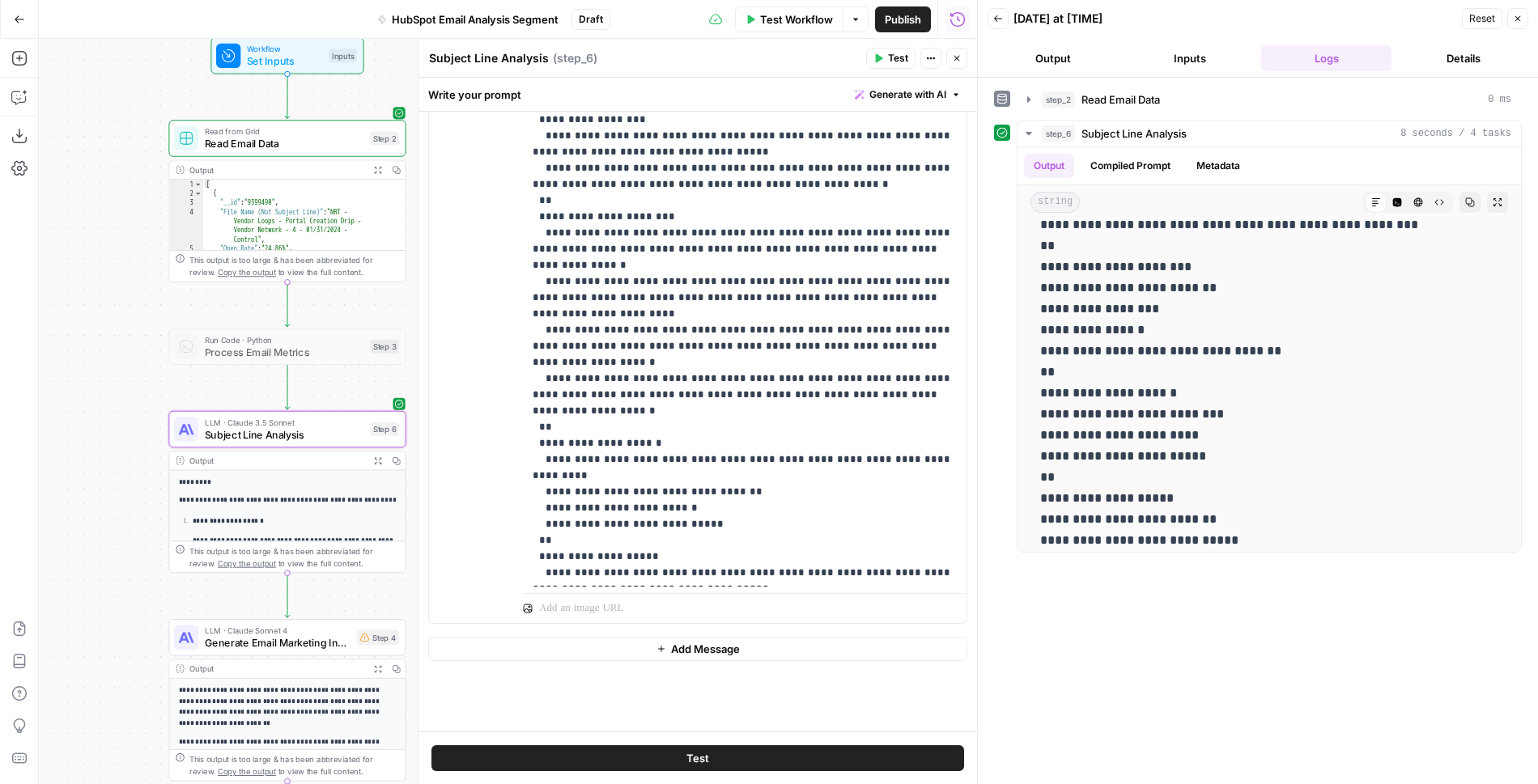 drag, startPoint x: 894, startPoint y: 501, endPoint x: 618, endPoint y: 519, distance: 276.58633 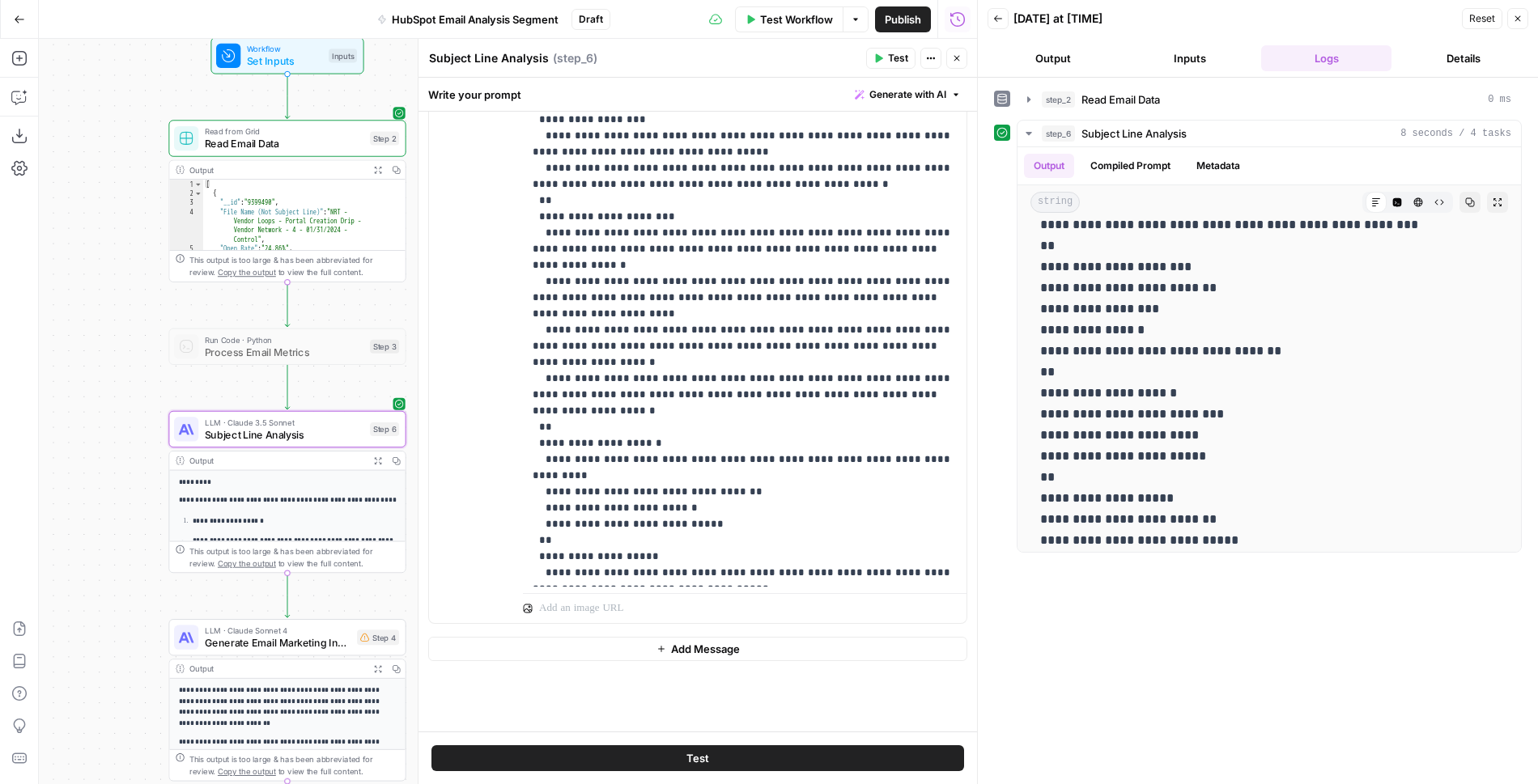 click on "**********" at bounding box center (745, 128) 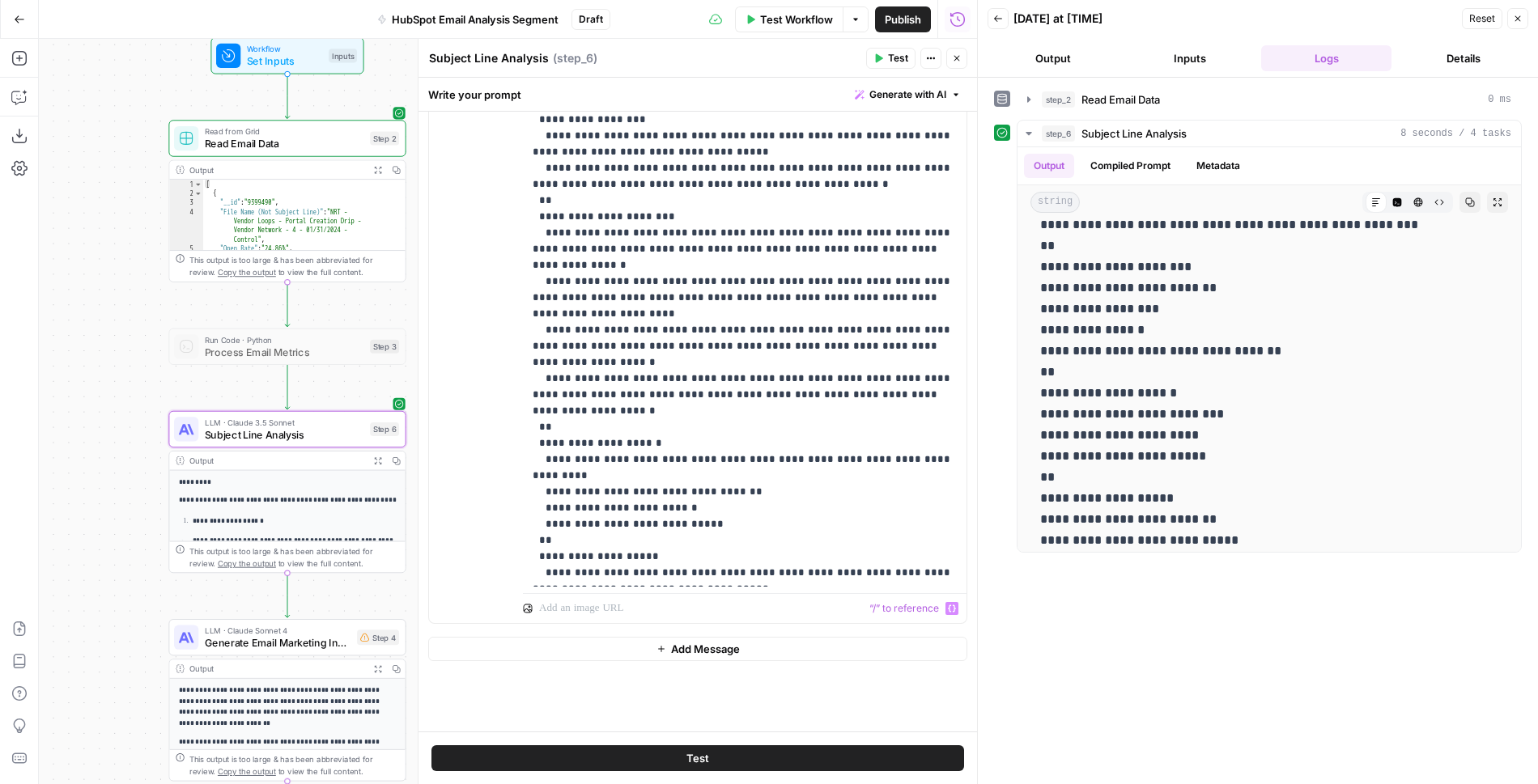 click on "**********" at bounding box center [745, 128] 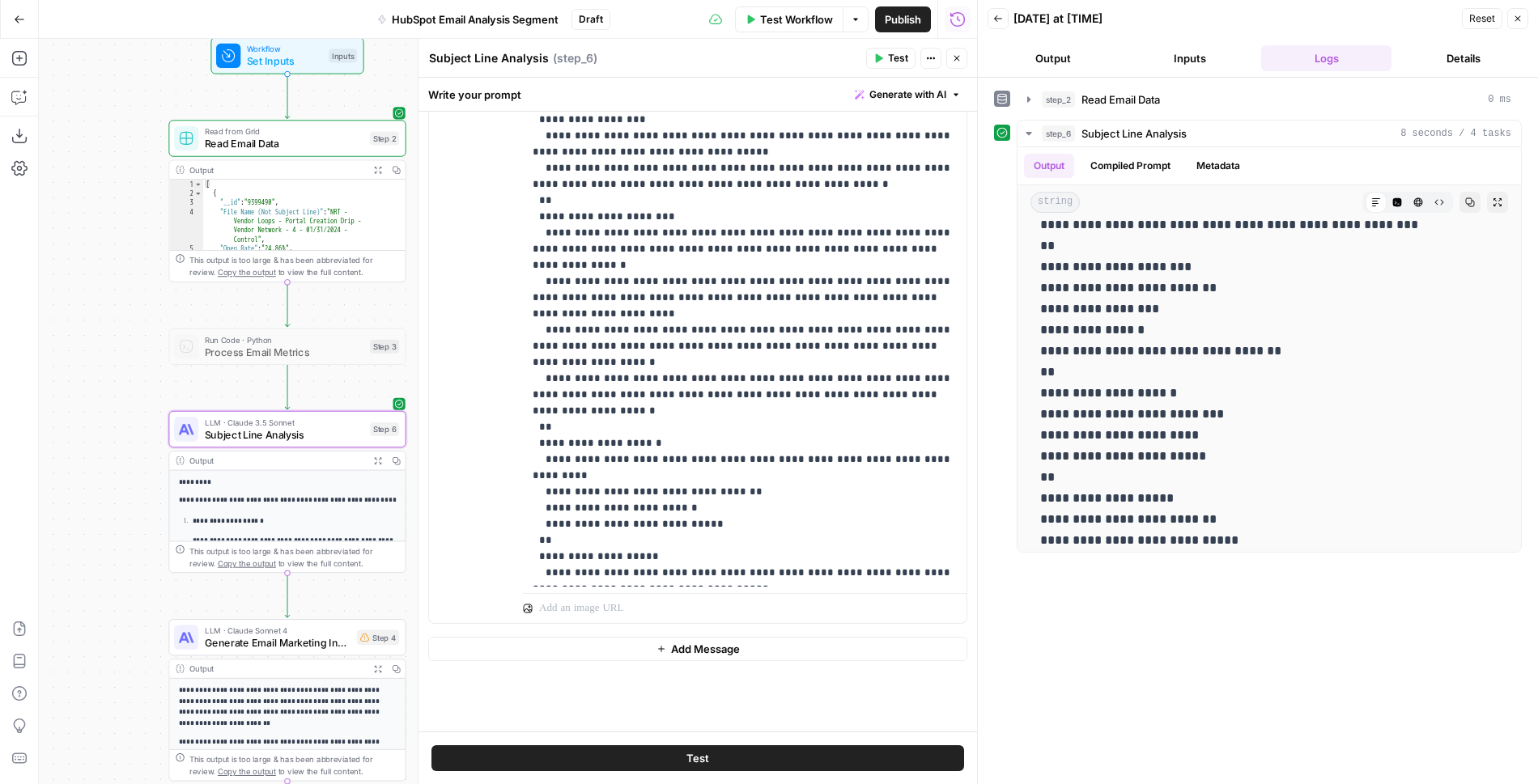 scroll, scrollTop: 292, scrollLeft: 0, axis: vertical 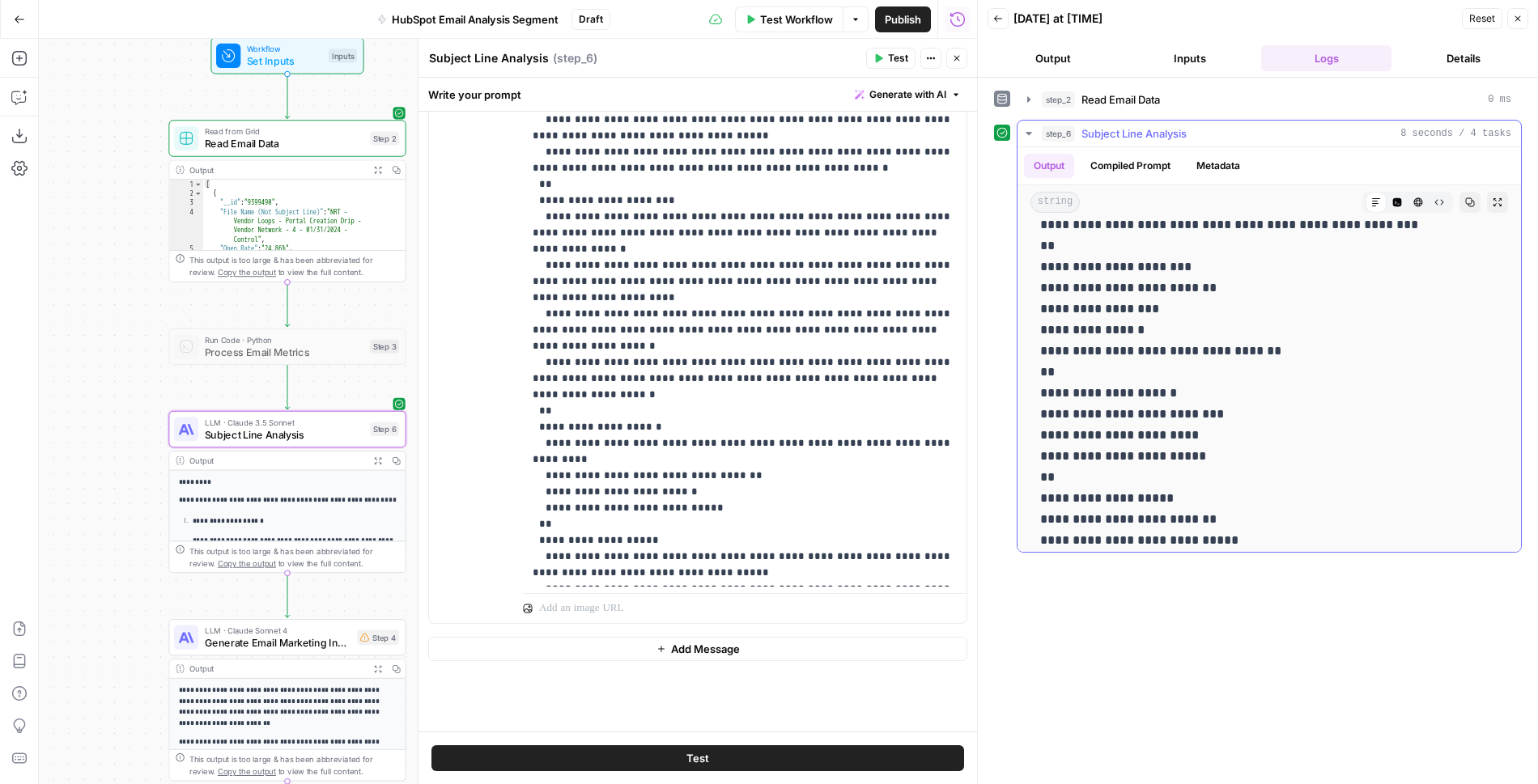 click 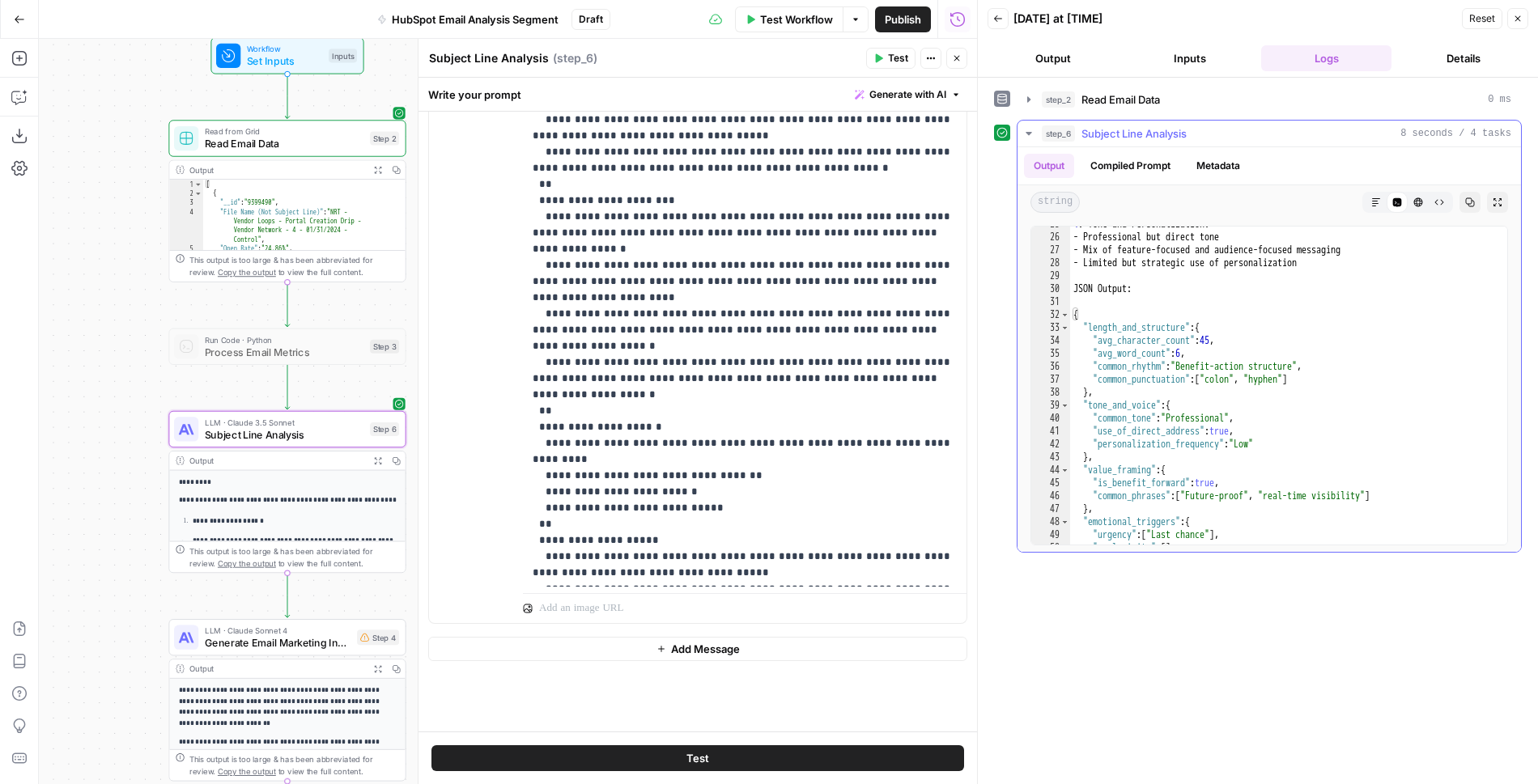 scroll, scrollTop: 329, scrollLeft: 0, axis: vertical 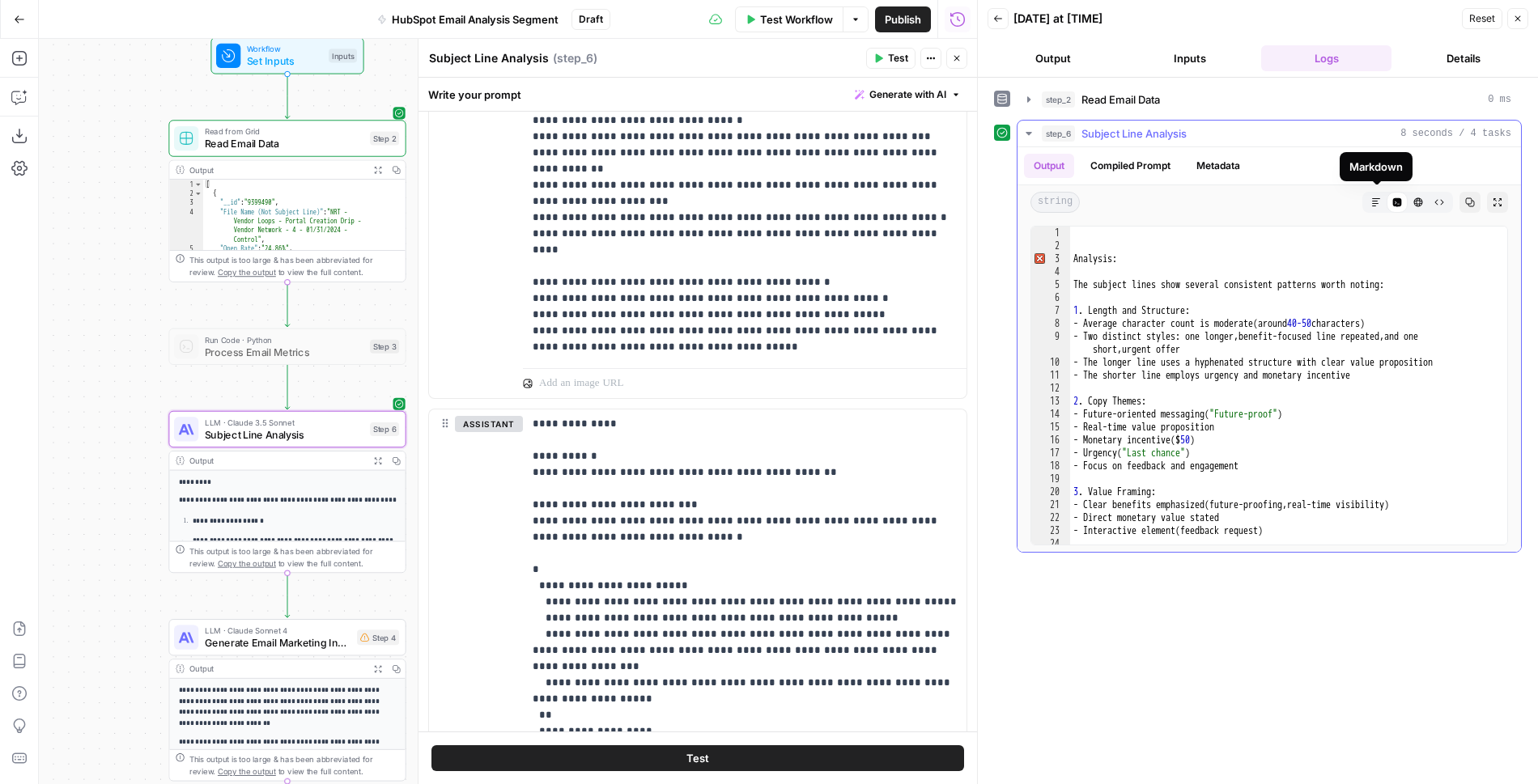 click on "Markdown" at bounding box center [1376, 202] 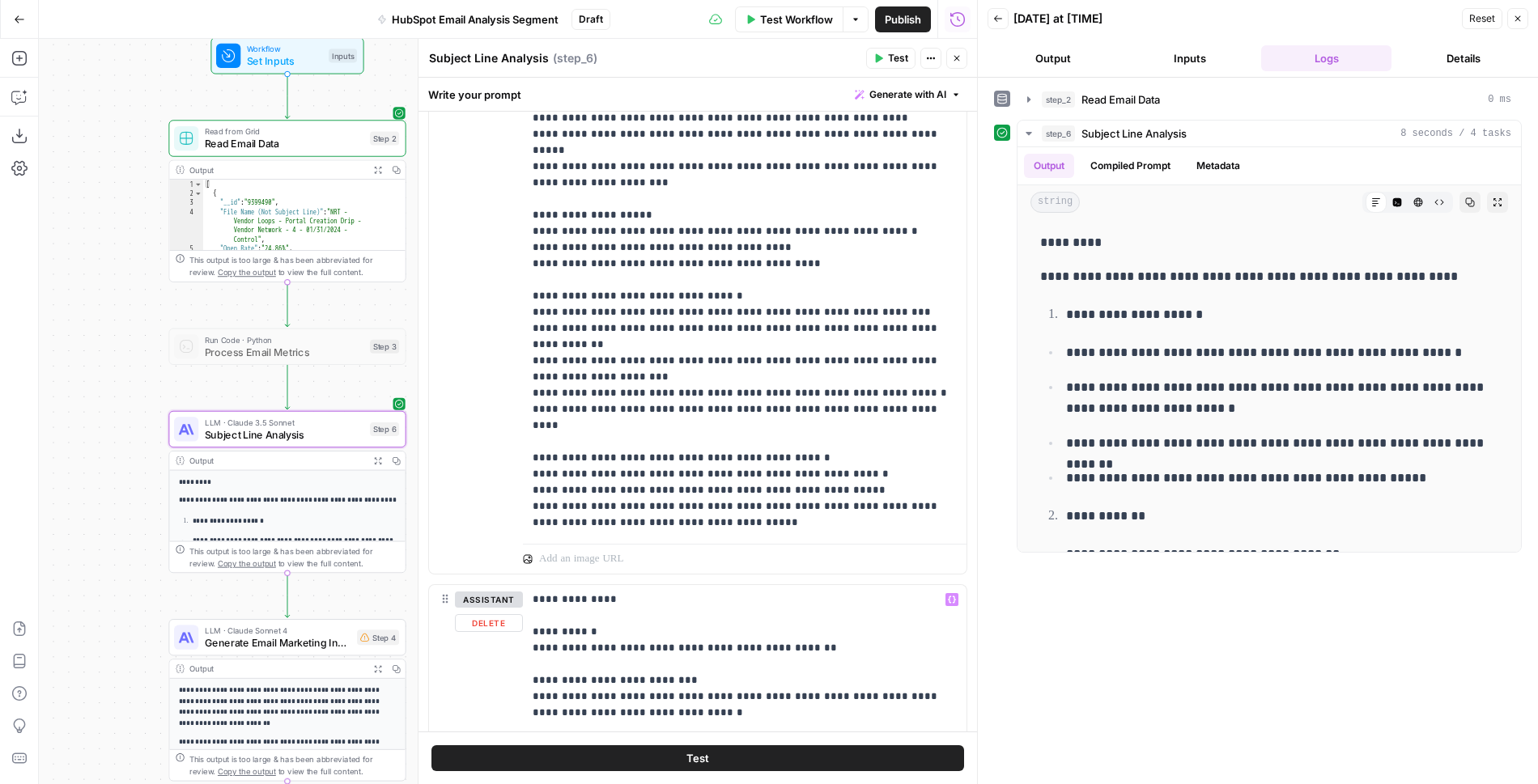 scroll, scrollTop: 333, scrollLeft: 0, axis: vertical 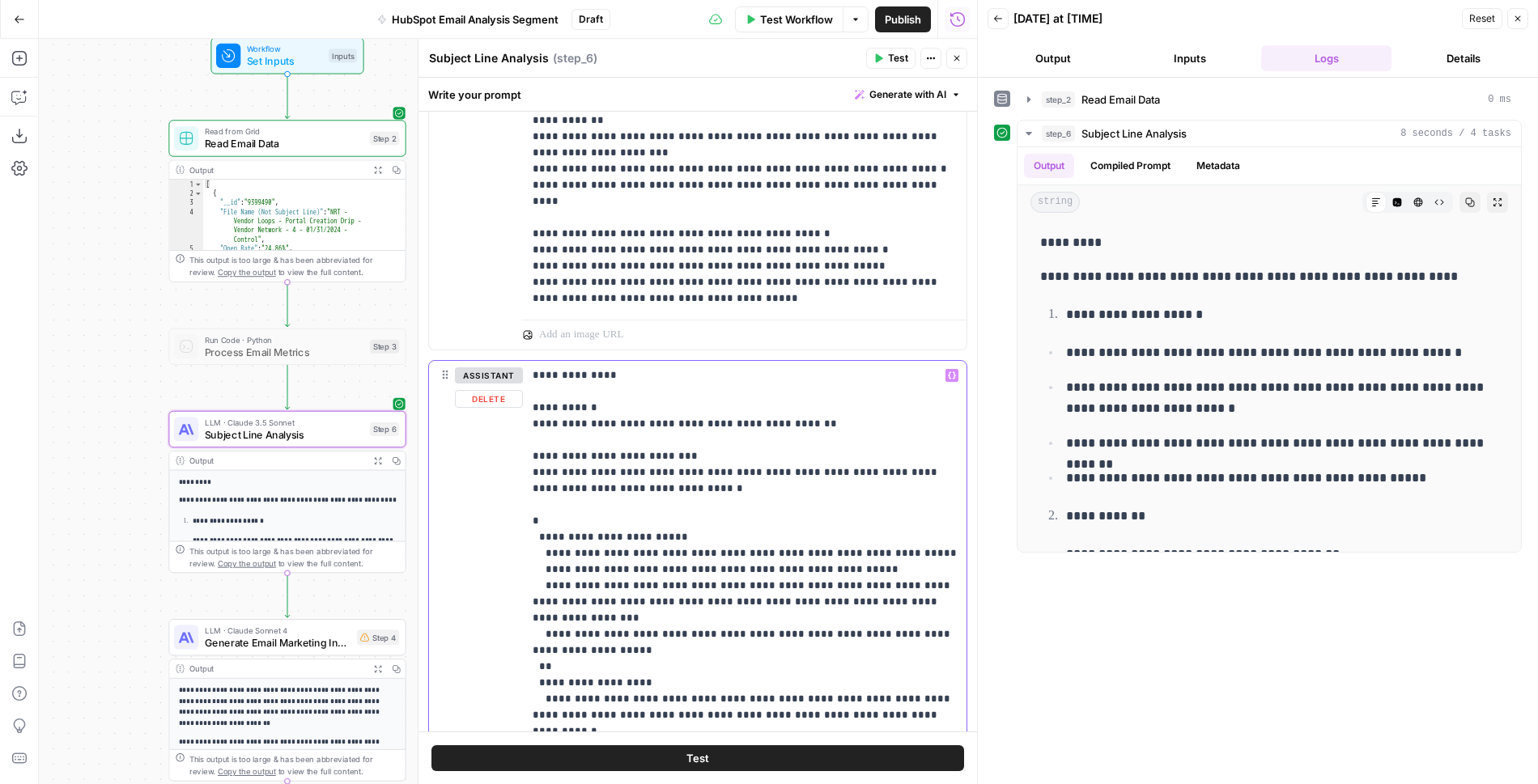 click on "**********" at bounding box center (745, 837) 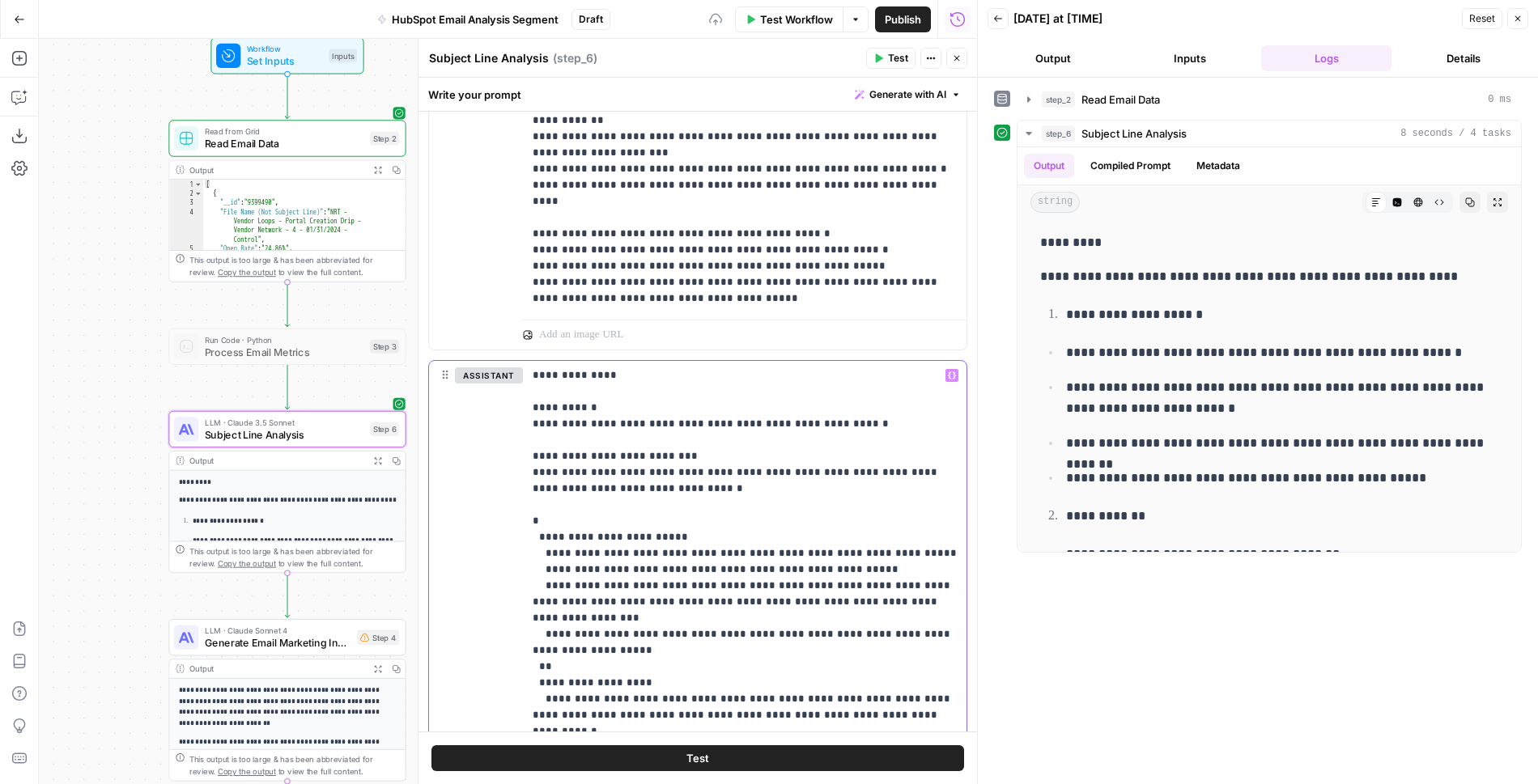 scroll, scrollTop: 0, scrollLeft: 0, axis: both 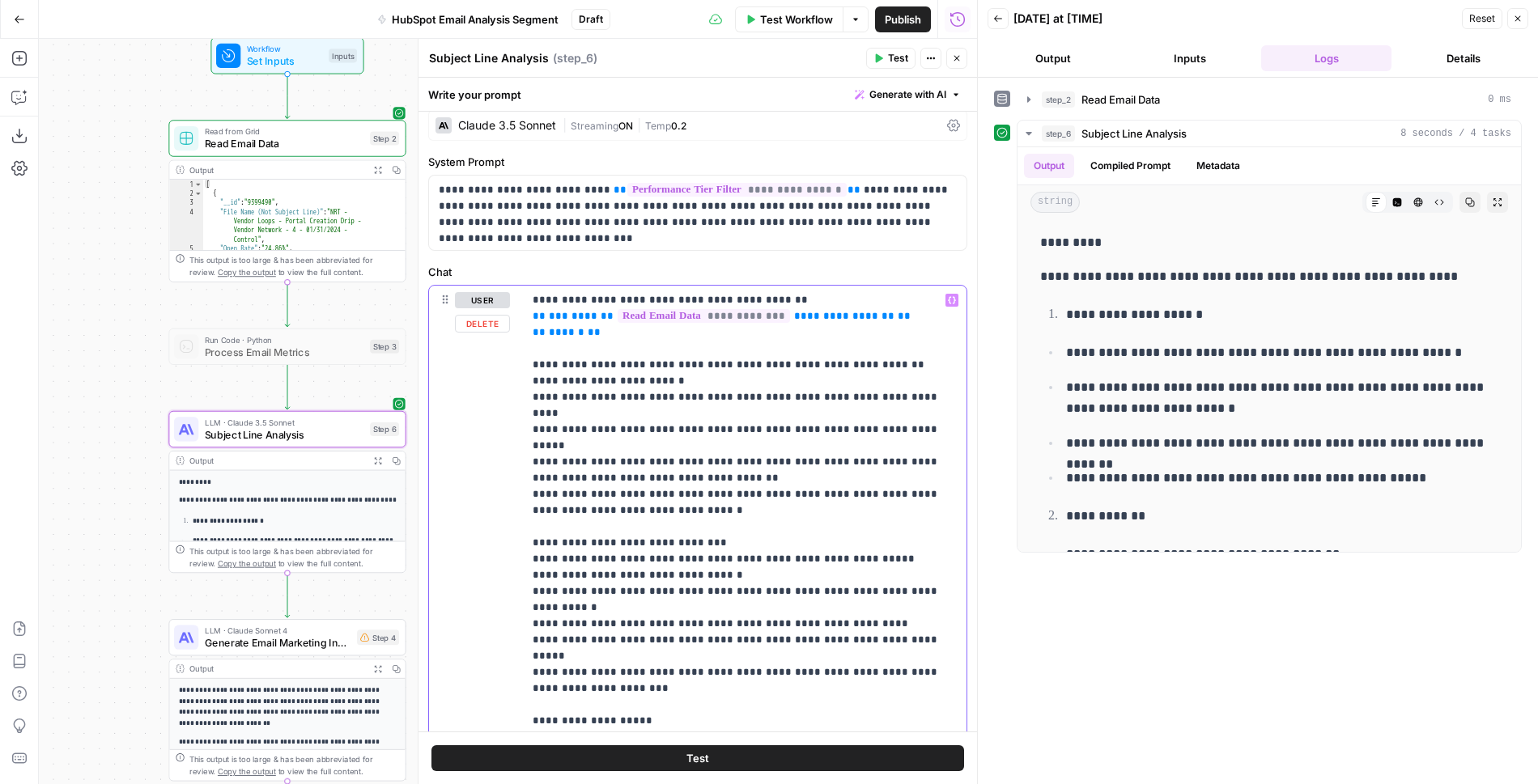 click on "**********" at bounding box center (745, 664) 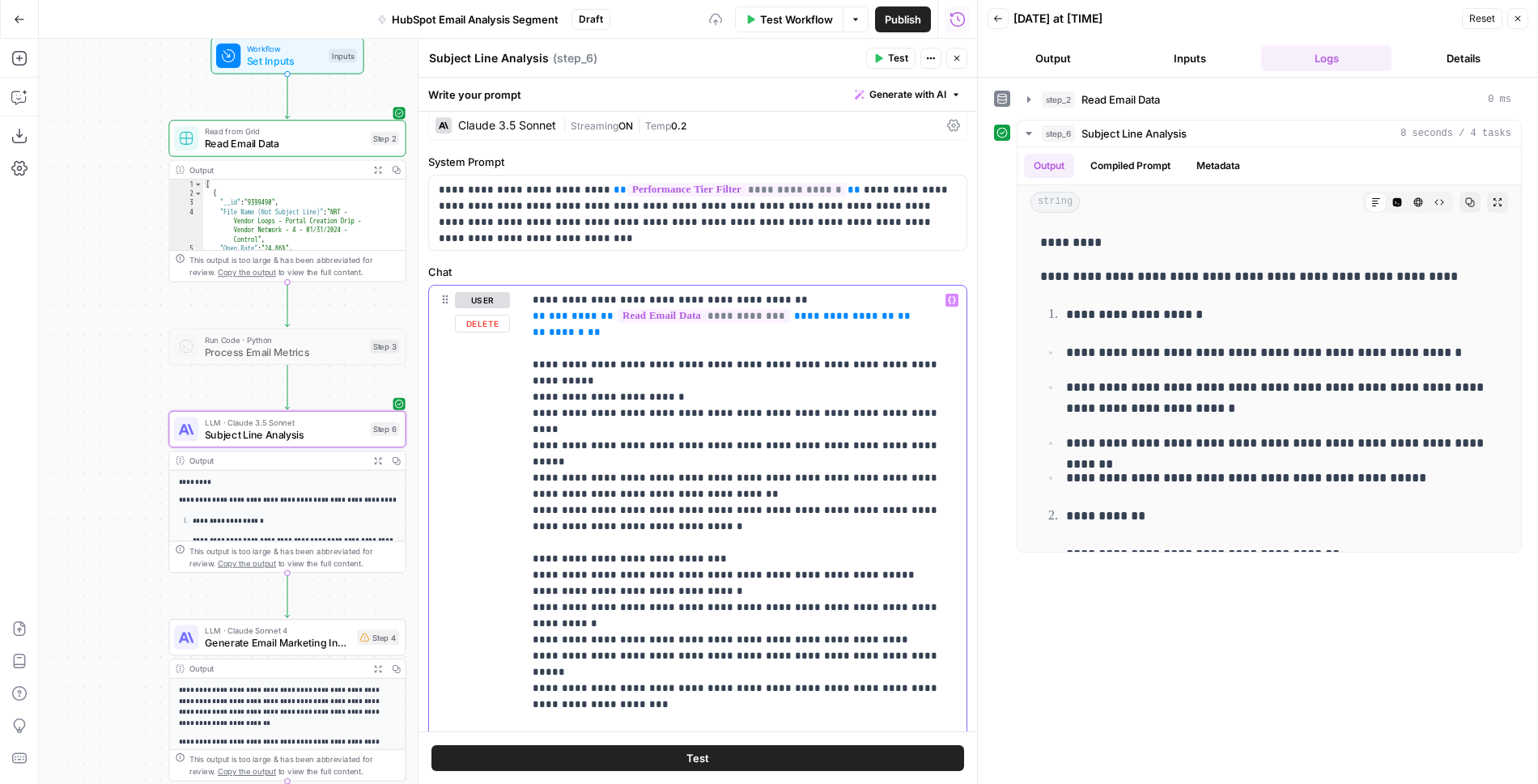 scroll, scrollTop: 98, scrollLeft: 0, axis: vertical 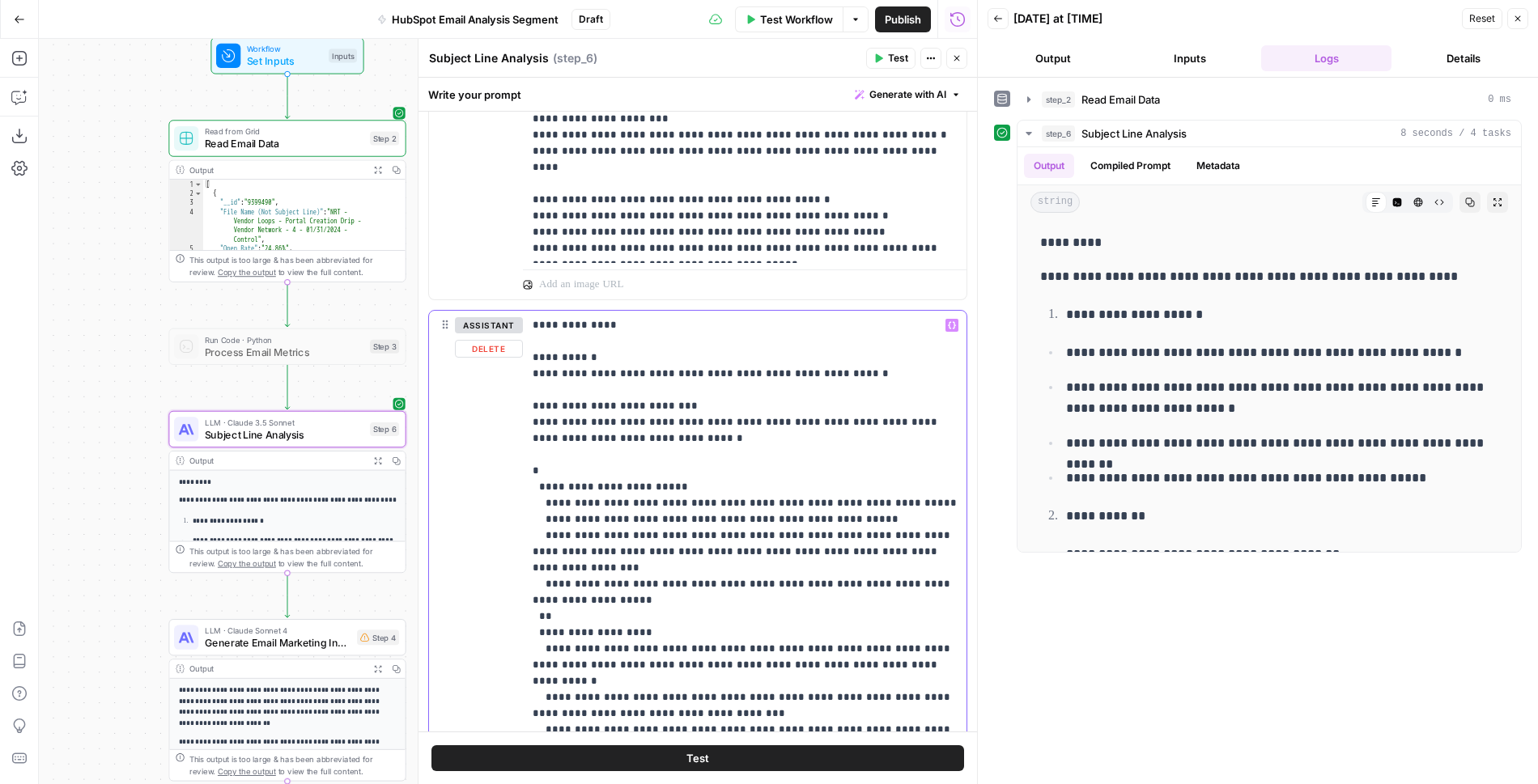 click on "**********" at bounding box center [745, 786] 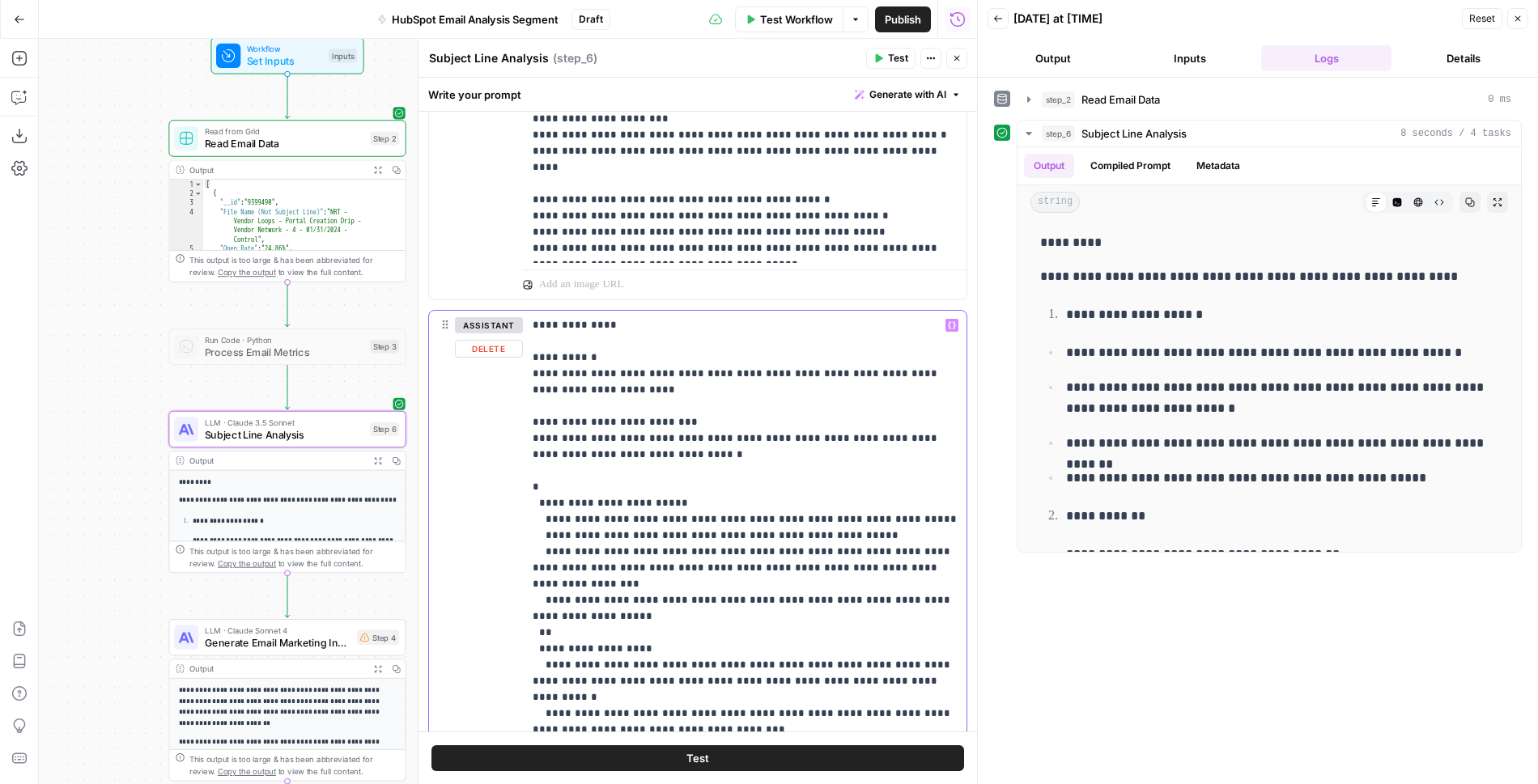 click on "**********" at bounding box center [745, 795] 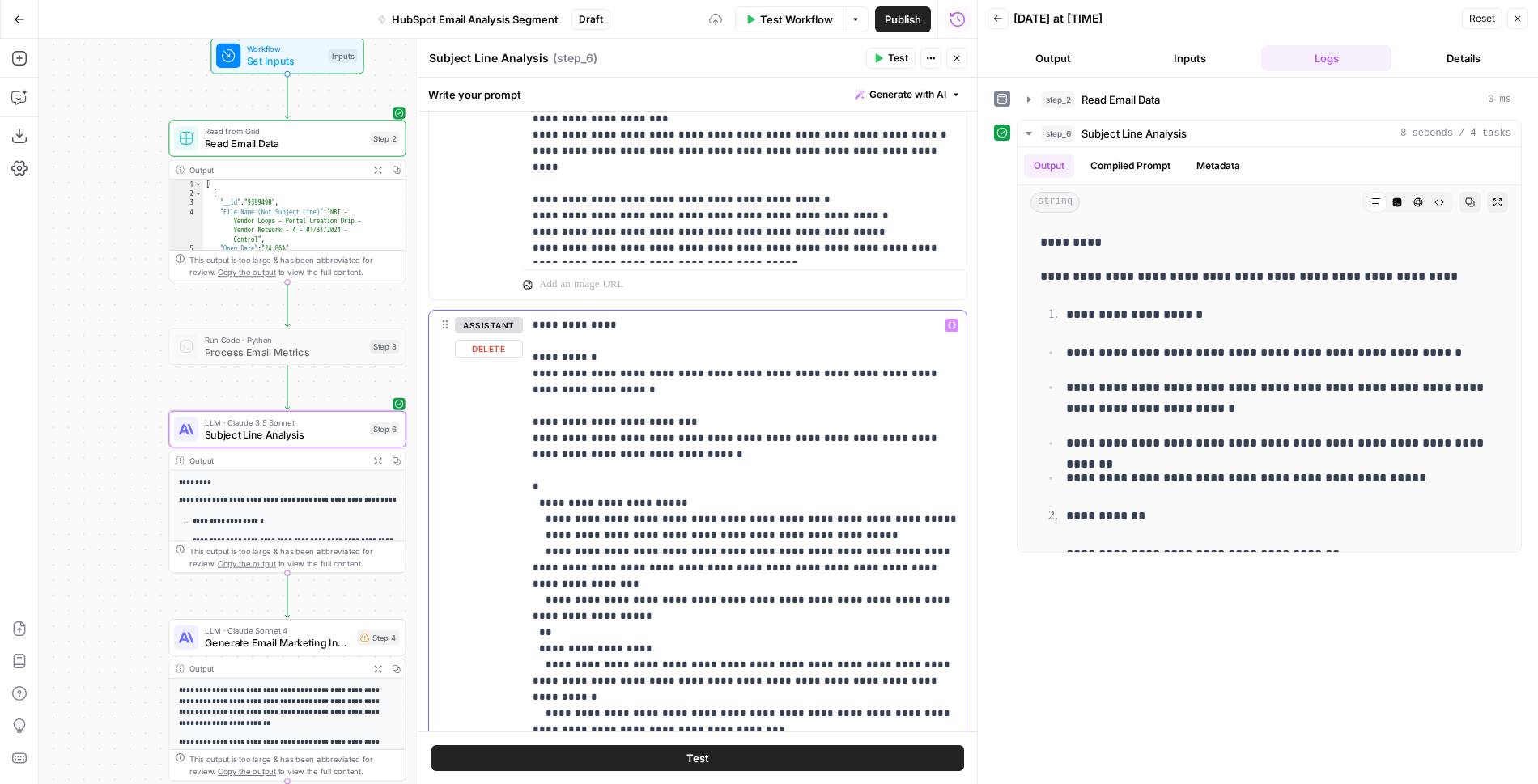click on "**********" at bounding box center [745, 795] 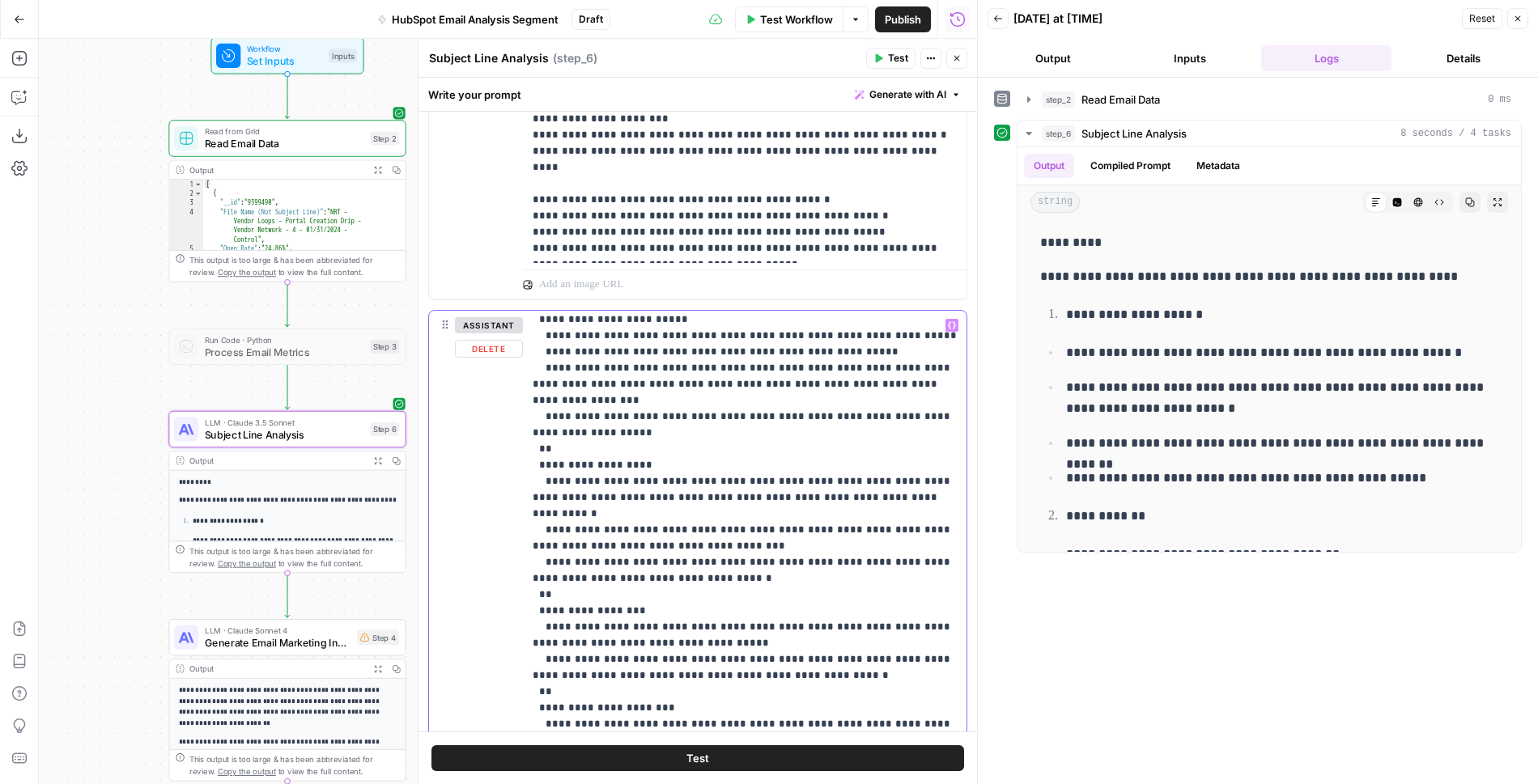 scroll, scrollTop: 0, scrollLeft: 0, axis: both 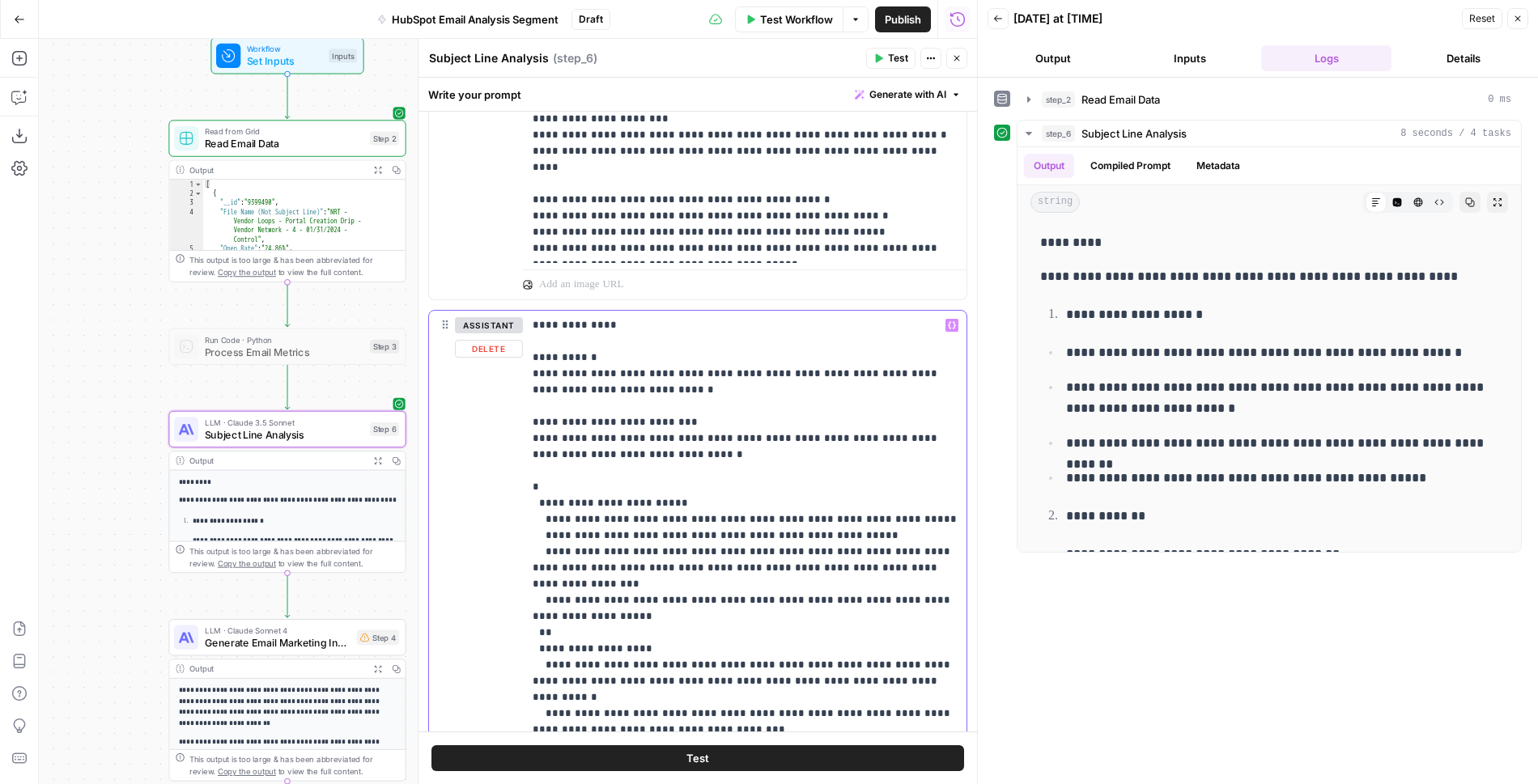 click on "**********" at bounding box center (745, 795) 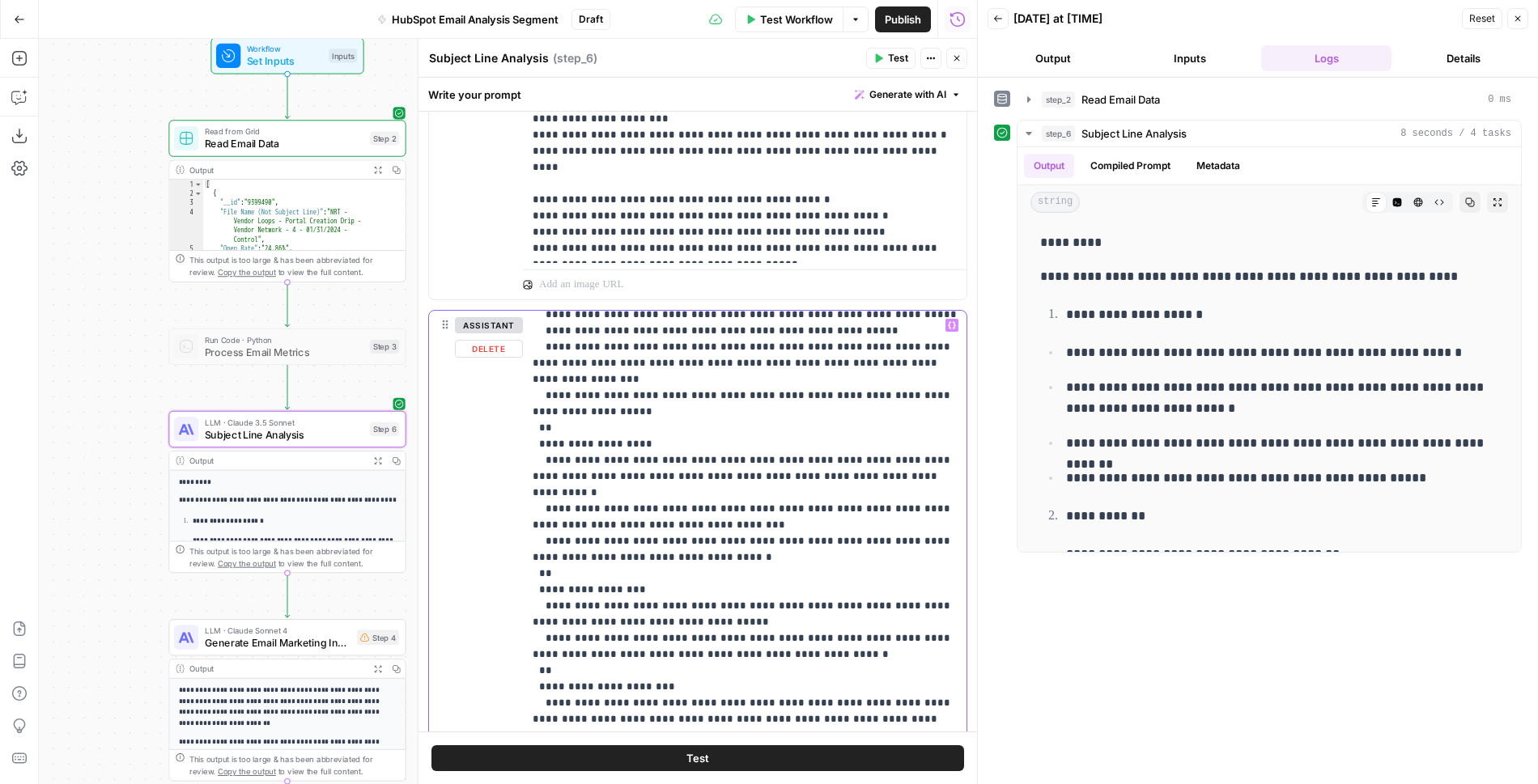 scroll, scrollTop: 308, scrollLeft: 0, axis: vertical 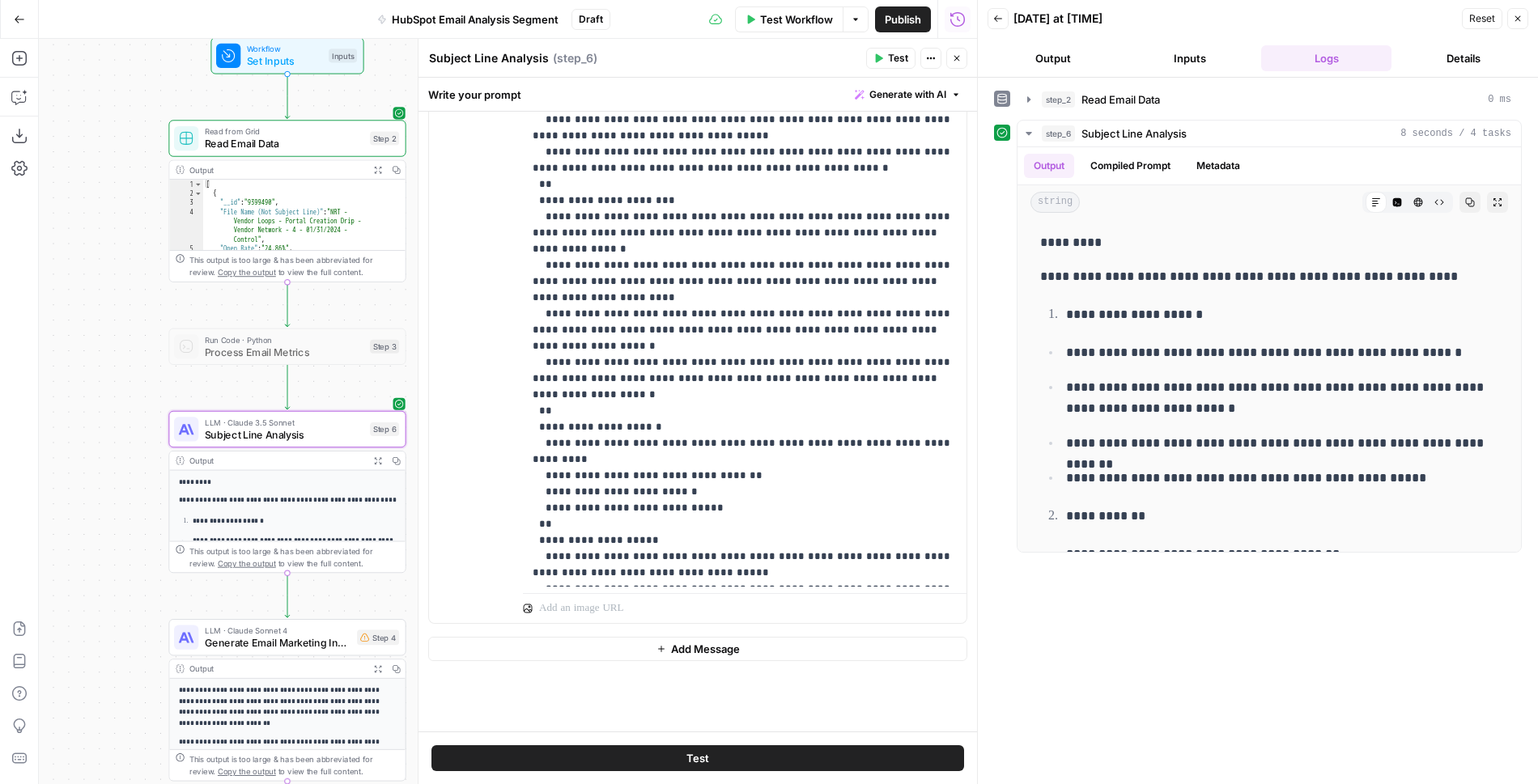 click on "Test" at bounding box center (698, 758) 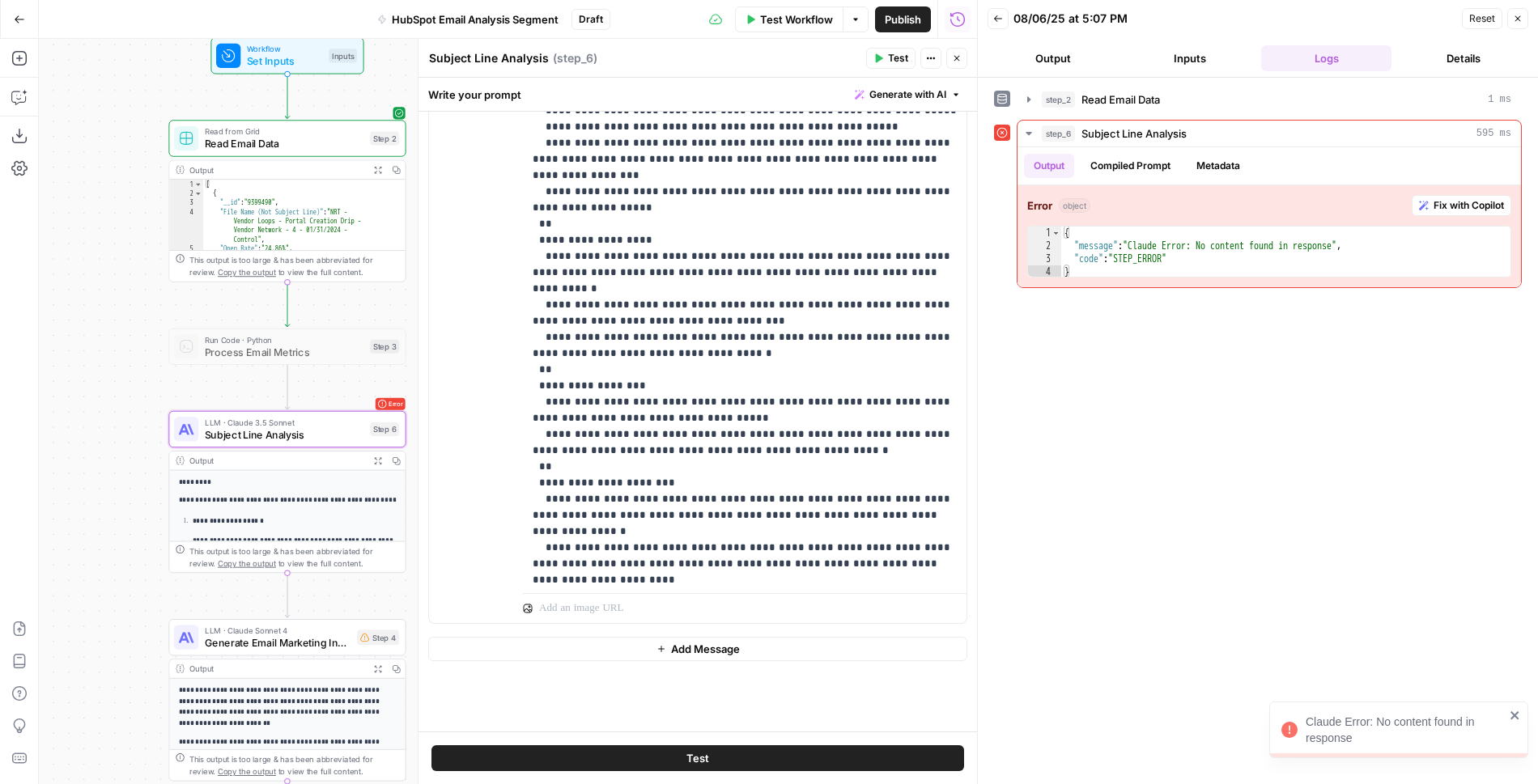 scroll, scrollTop: 0, scrollLeft: 0, axis: both 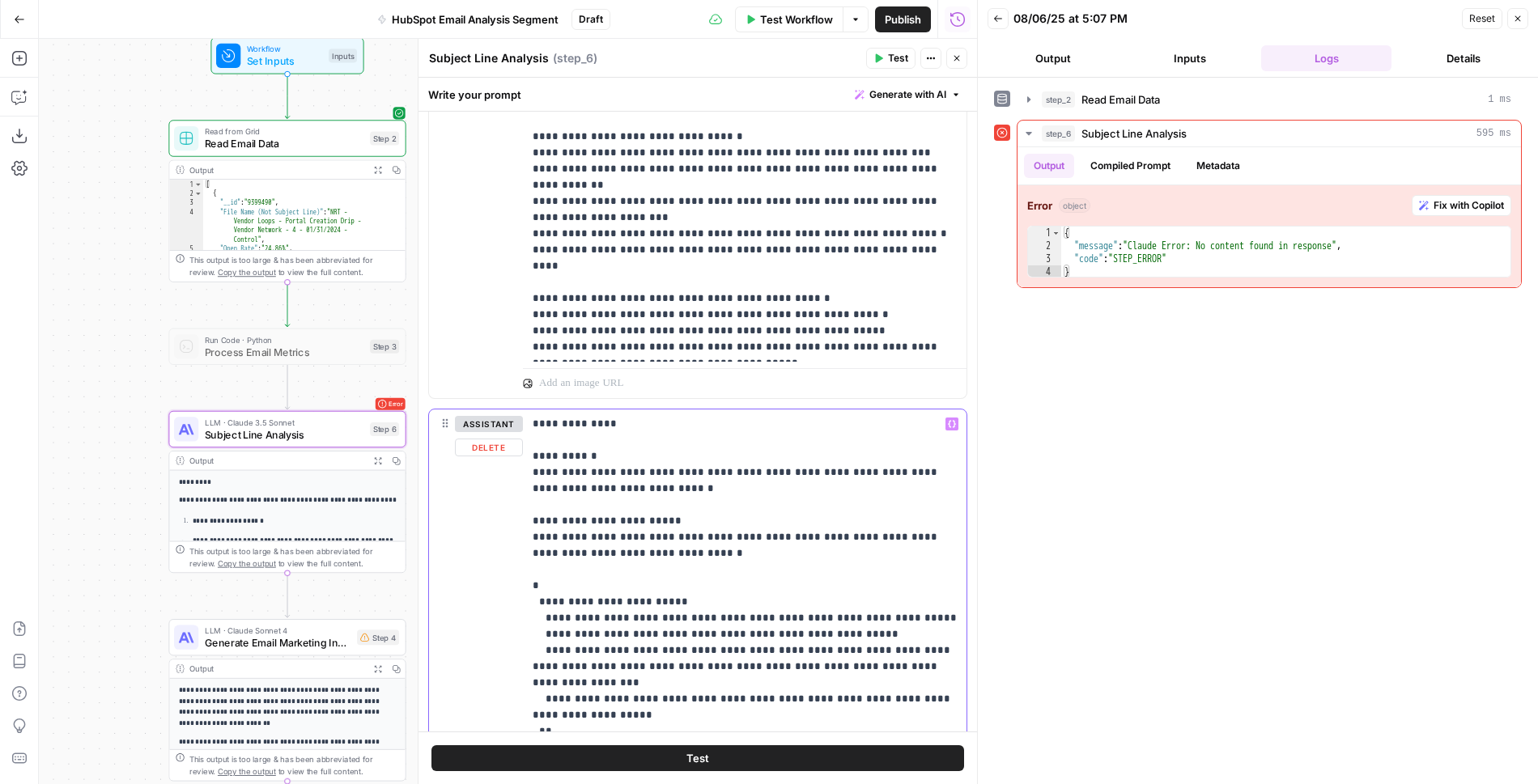 click on "**********" at bounding box center (745, 893) 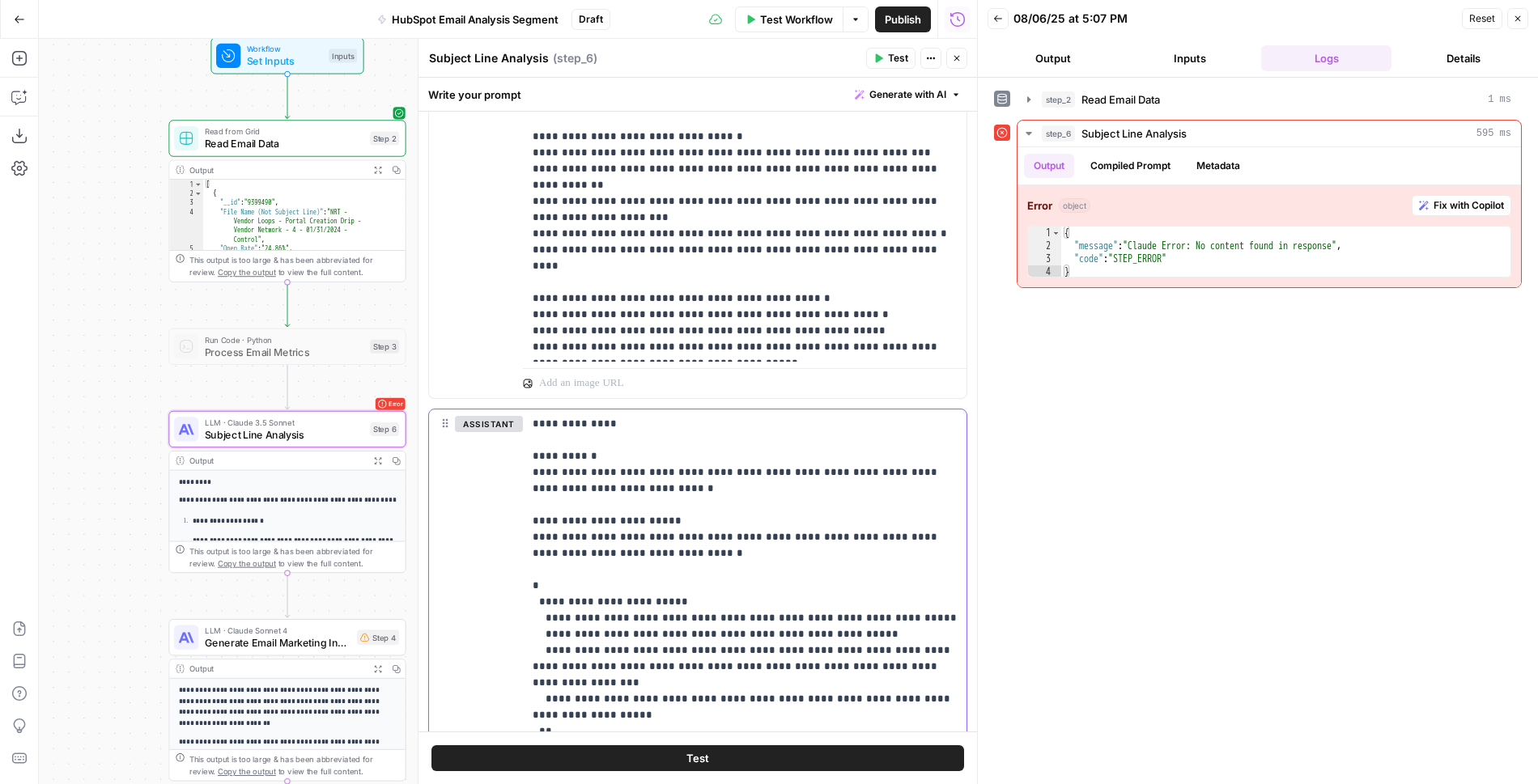 click on "**********" at bounding box center [745, 893] 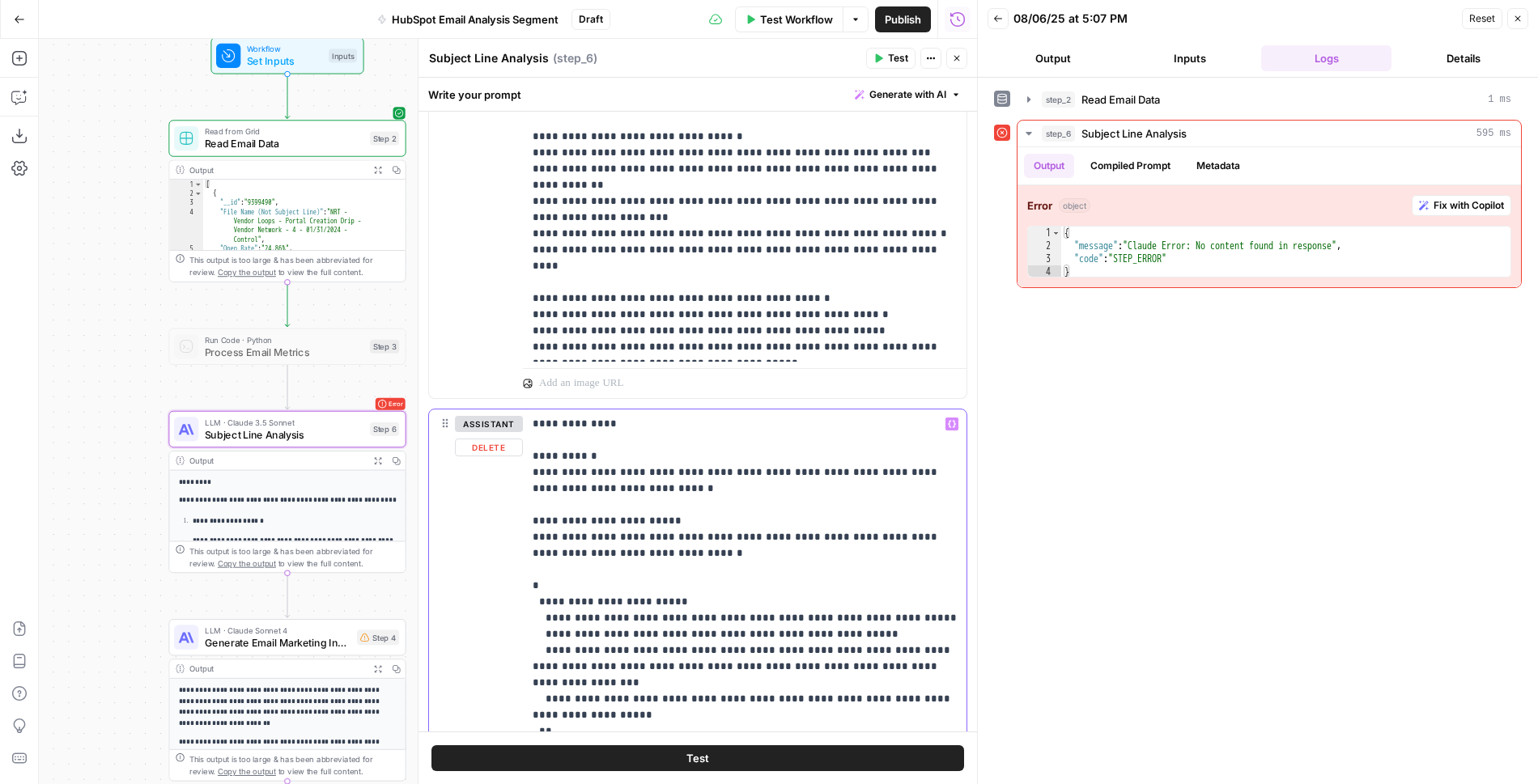 scroll, scrollTop: 587, scrollLeft: 0, axis: vertical 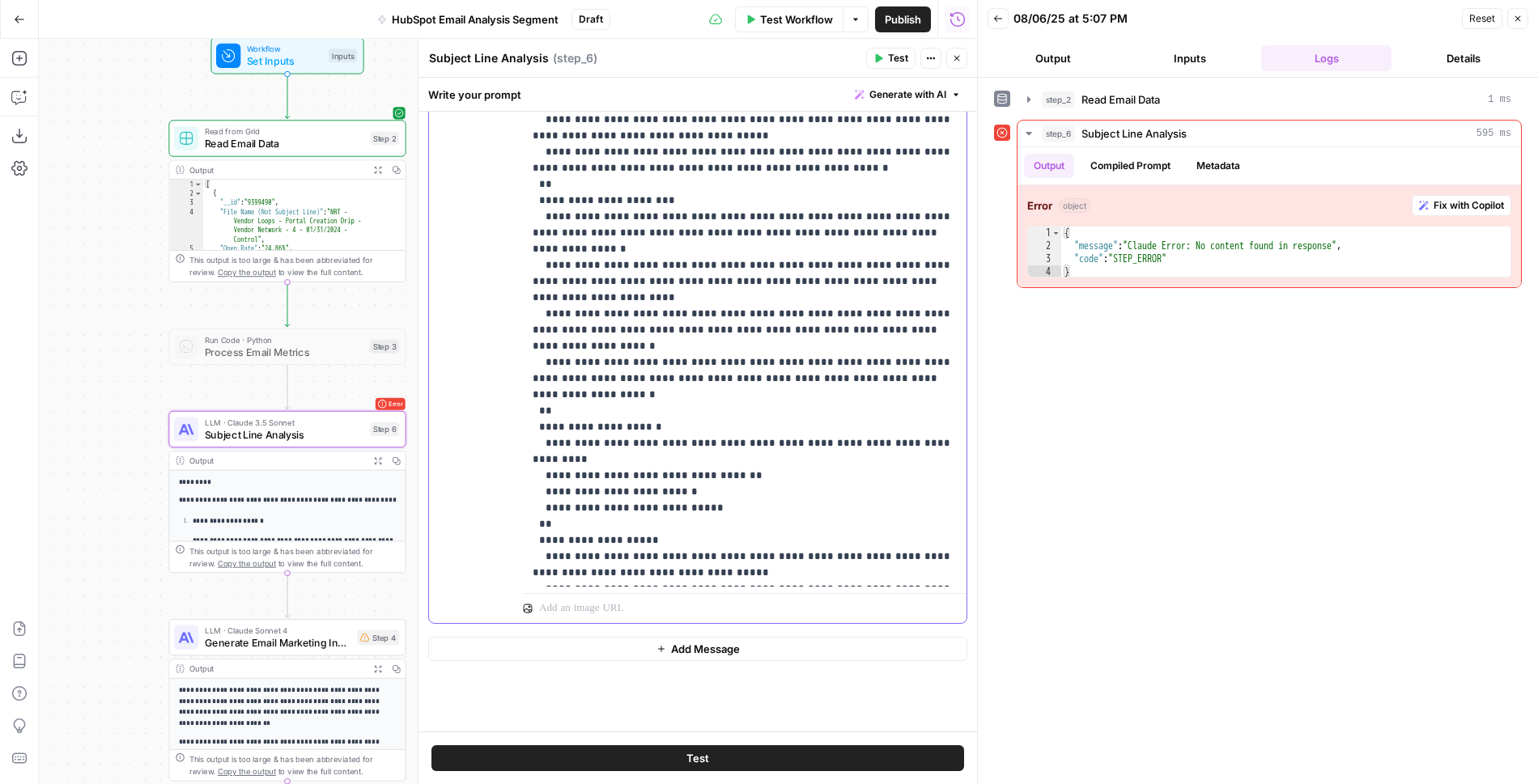 drag, startPoint x: 529, startPoint y: 512, endPoint x: 694, endPoint y: 565, distance: 173.3032 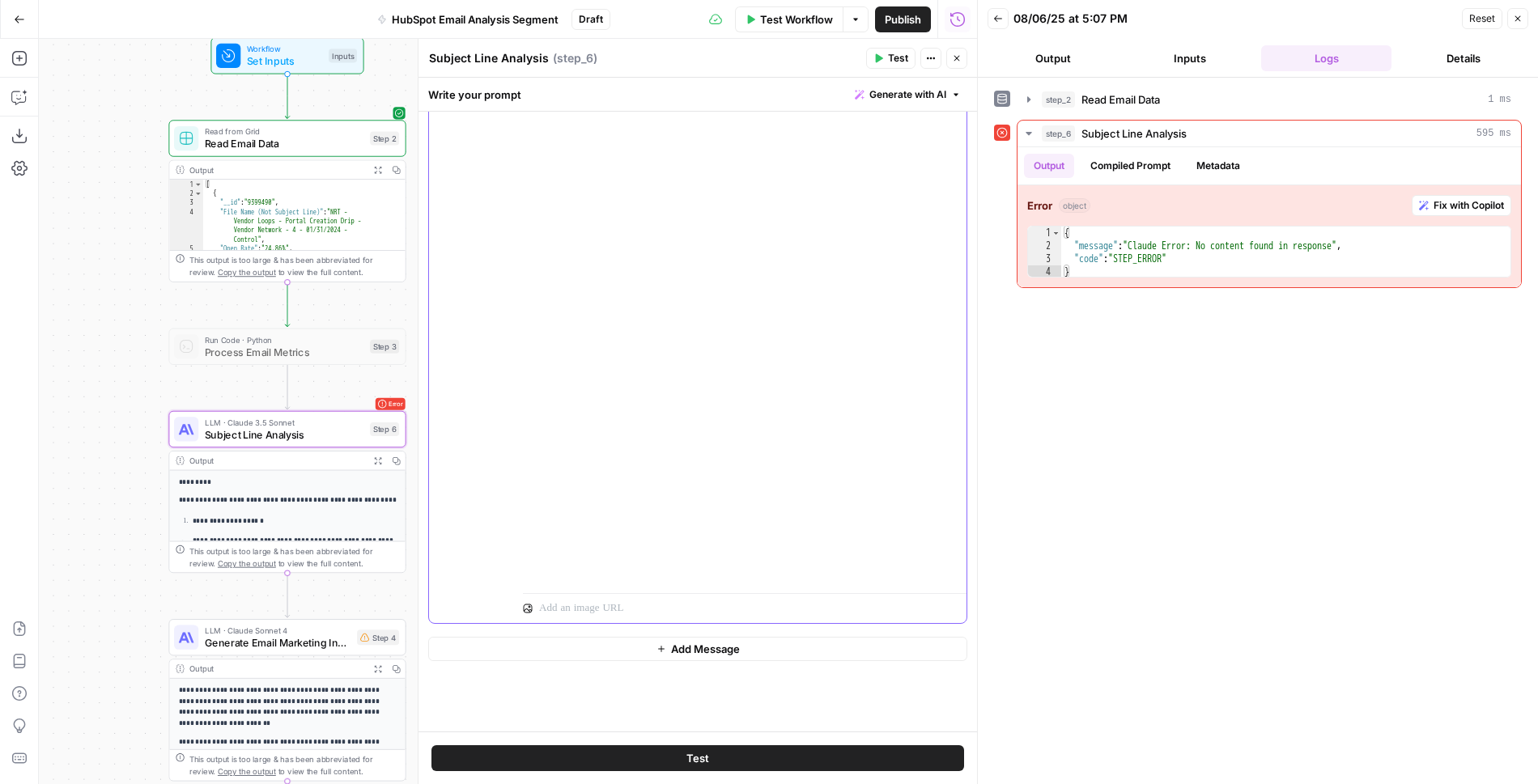 scroll, scrollTop: 0, scrollLeft: 0, axis: both 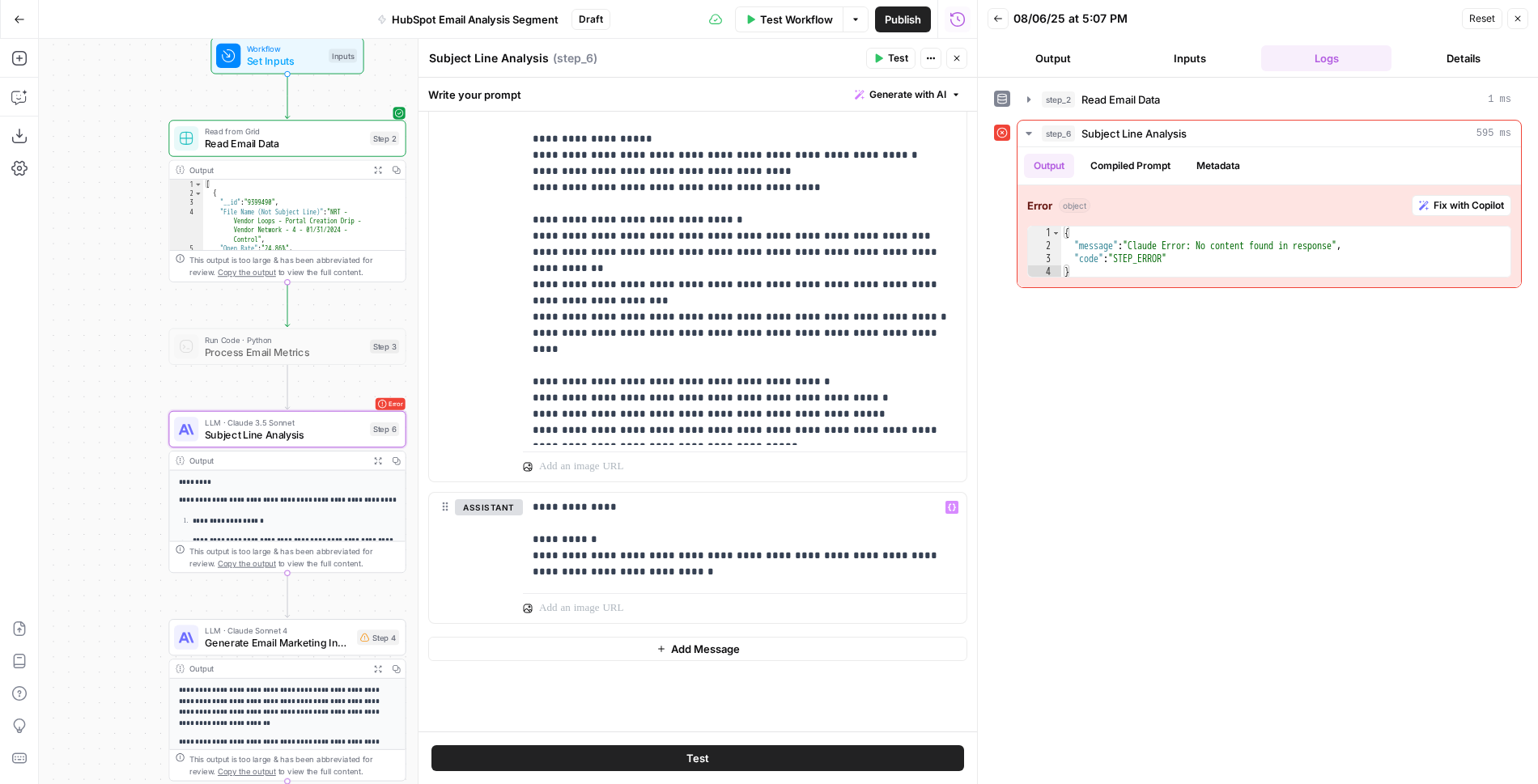 click on "Test" at bounding box center (698, 758) 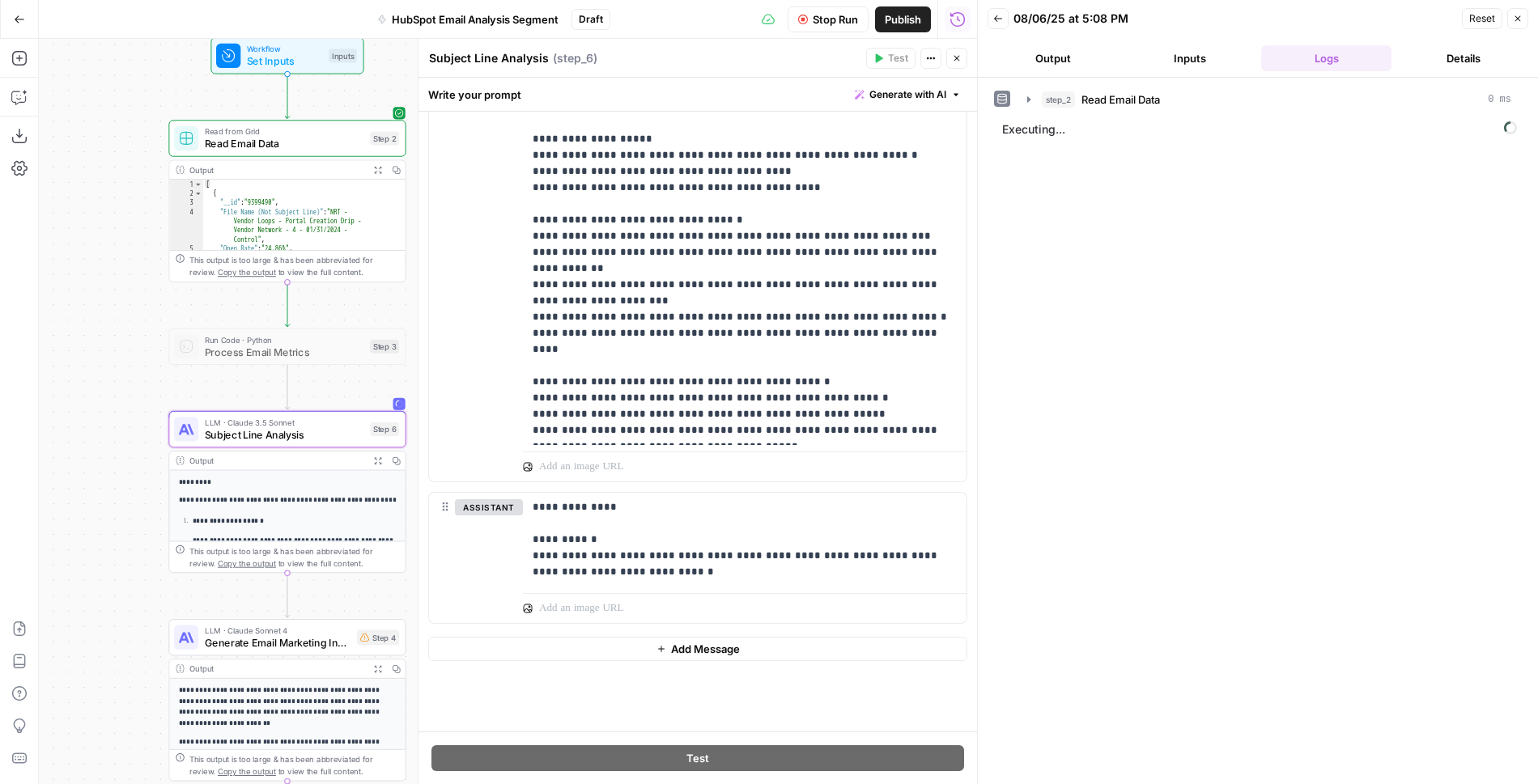 click on "Output" at bounding box center (1052, 58) 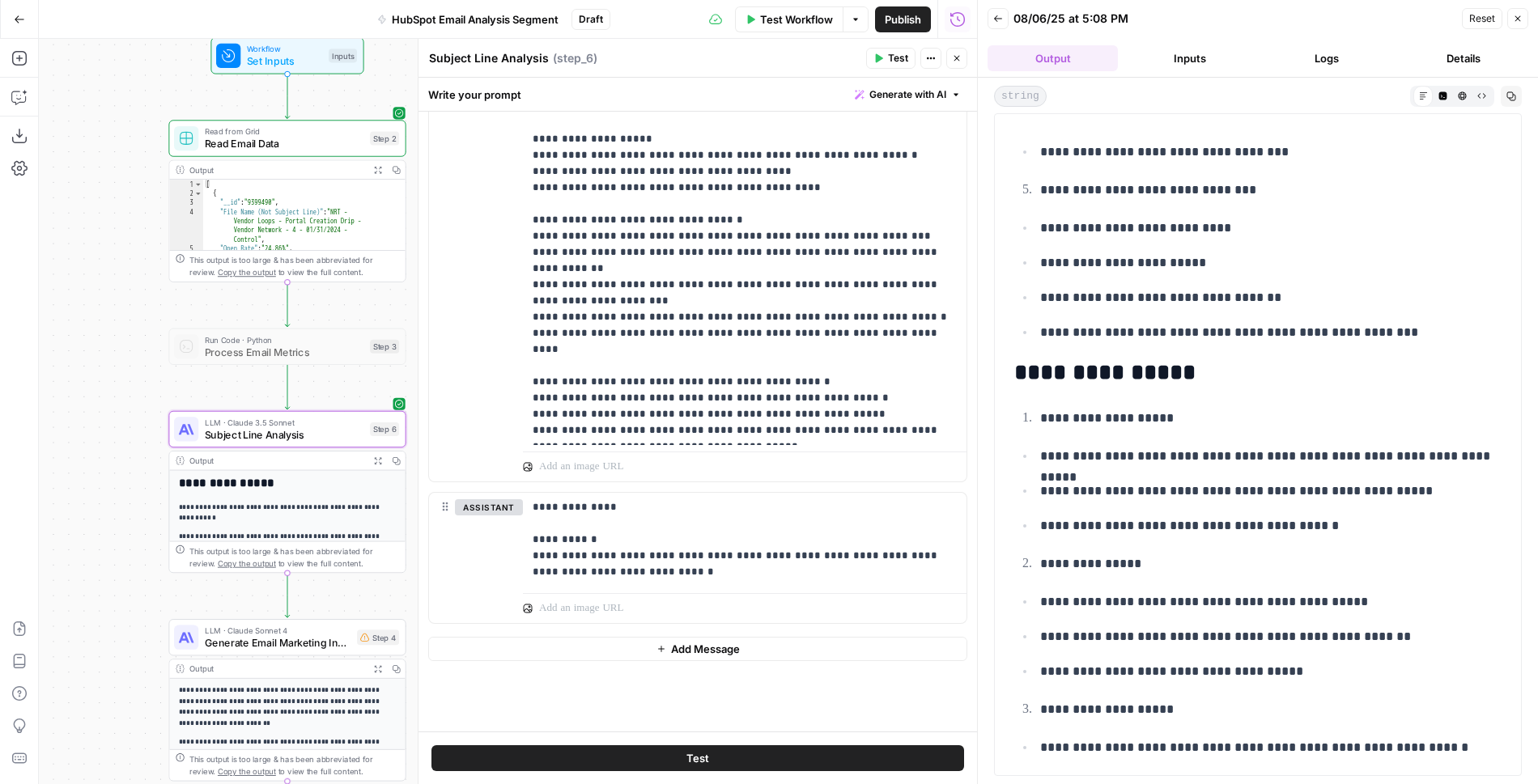 scroll, scrollTop: 1370, scrollLeft: 0, axis: vertical 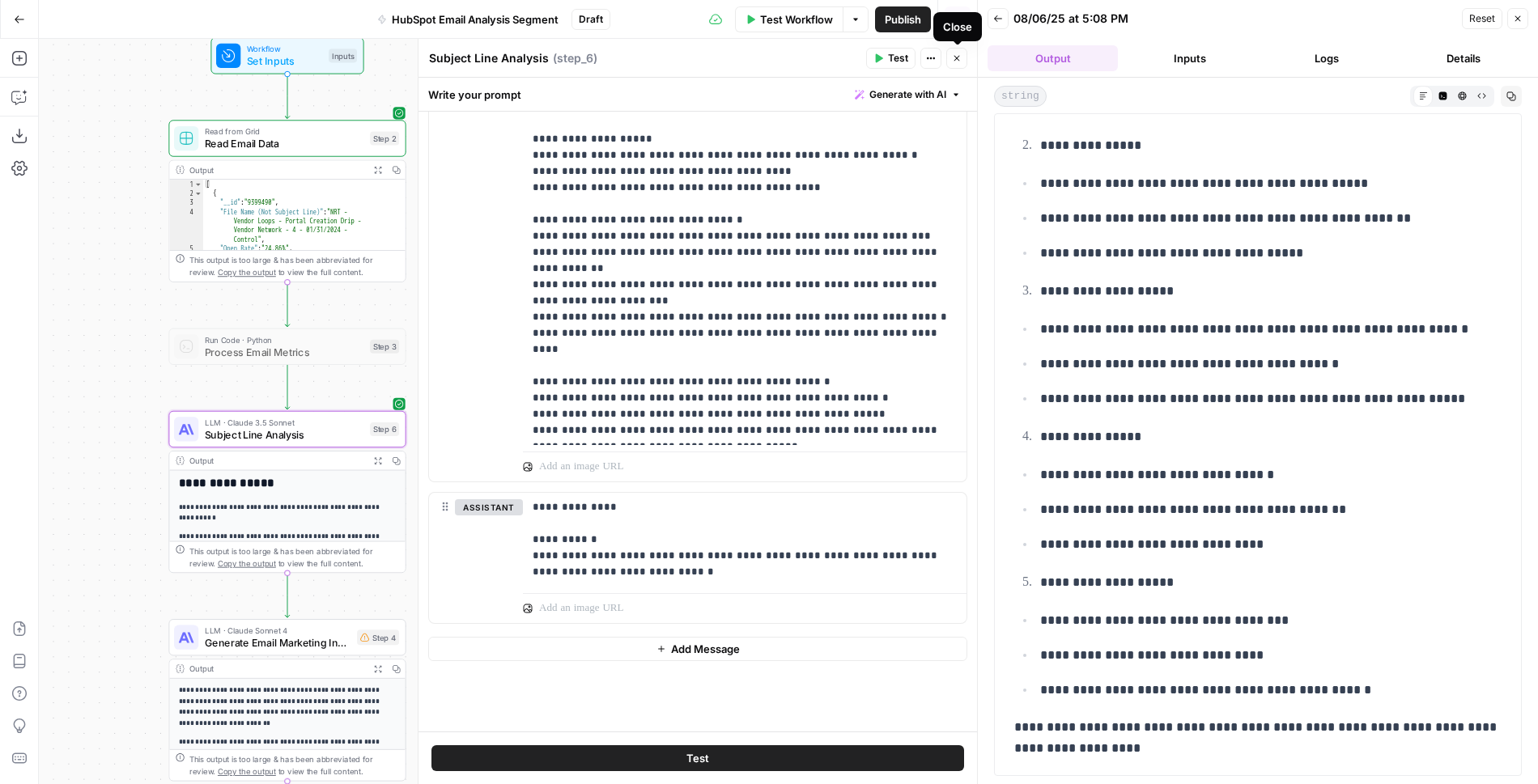 click on "Close" at bounding box center [957, 58] 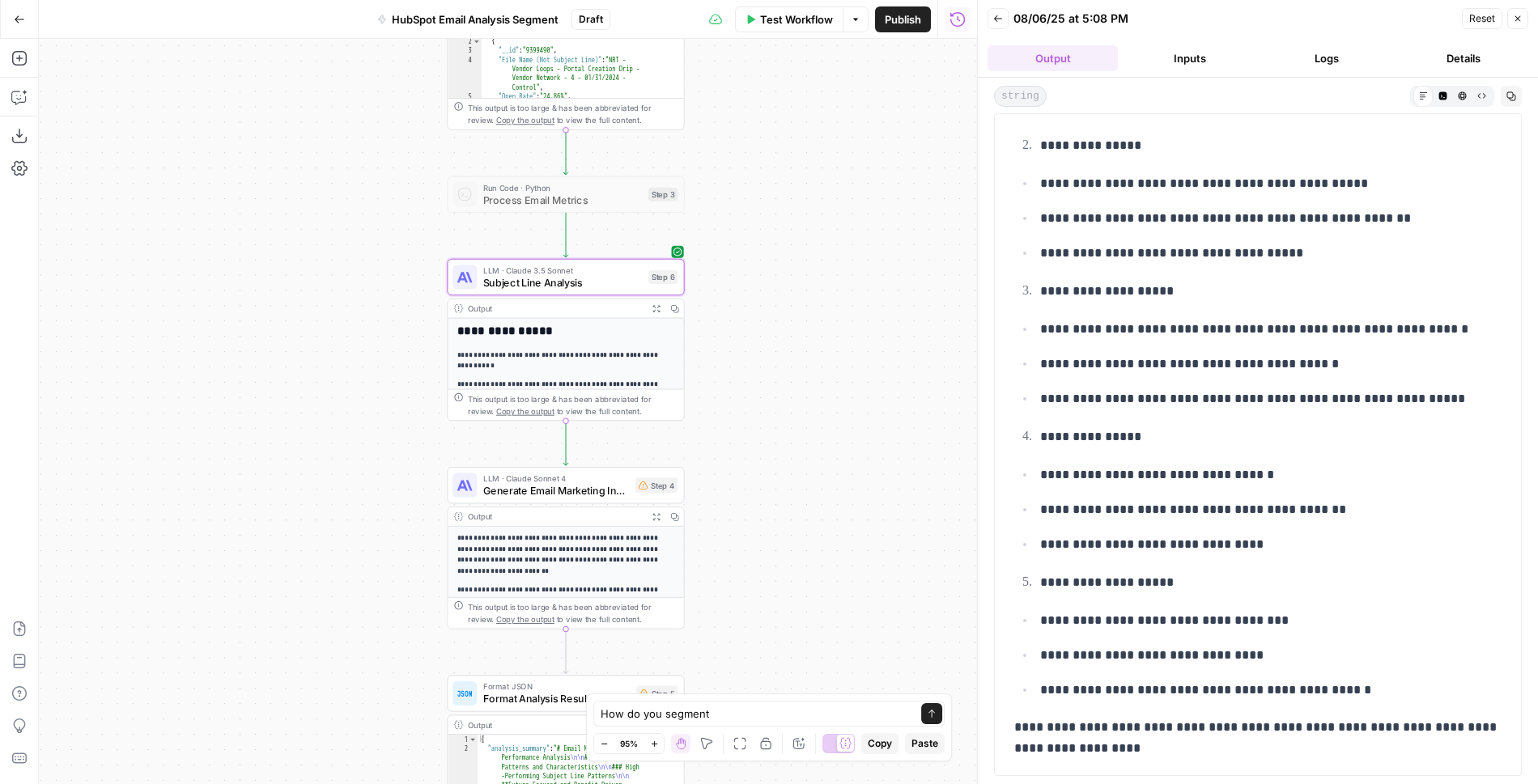 drag, startPoint x: 565, startPoint y: 396, endPoint x: 844, endPoint y: 241, distance: 319.1645 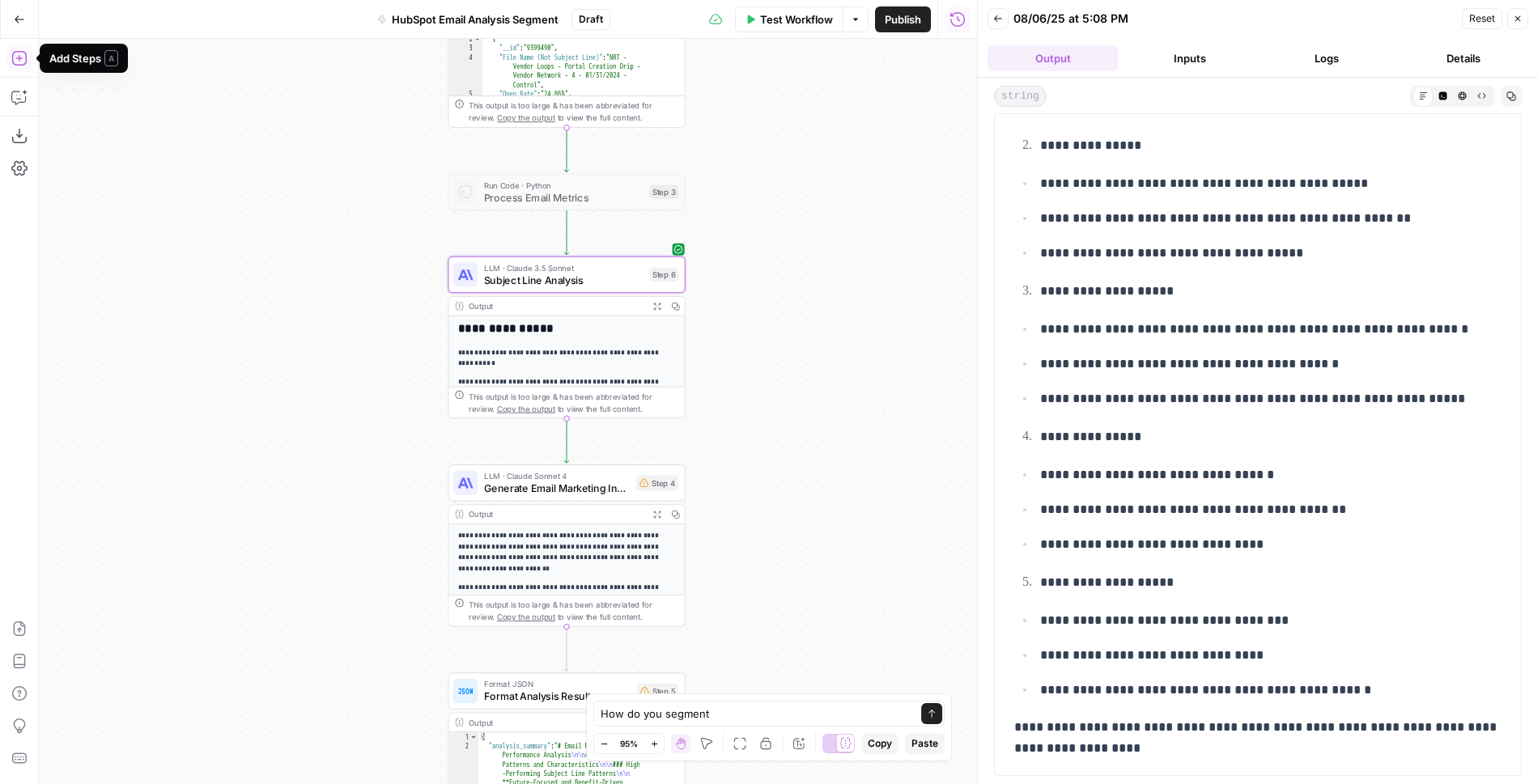 click 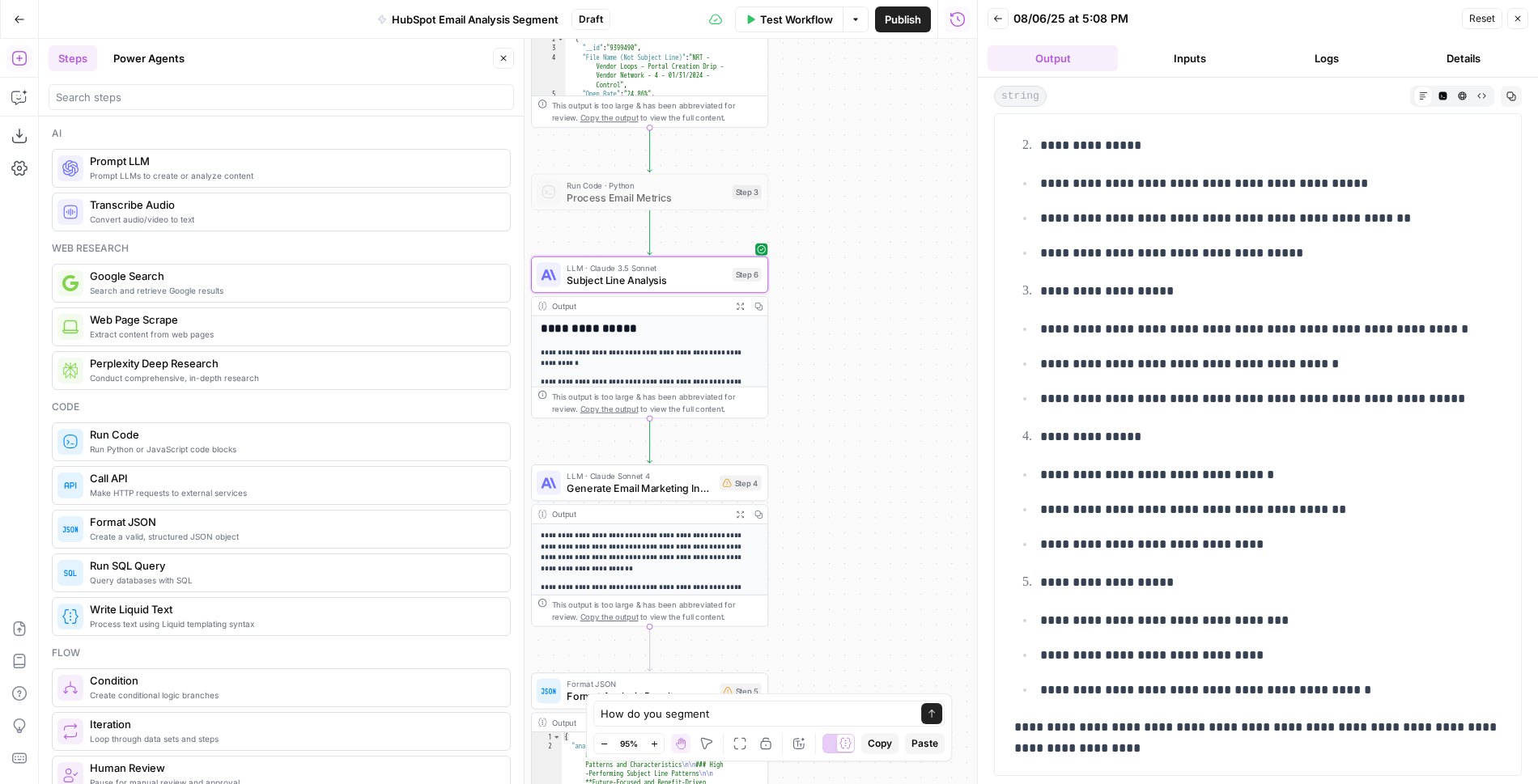 click on "Prompt LLM" at bounding box center [293, 161] 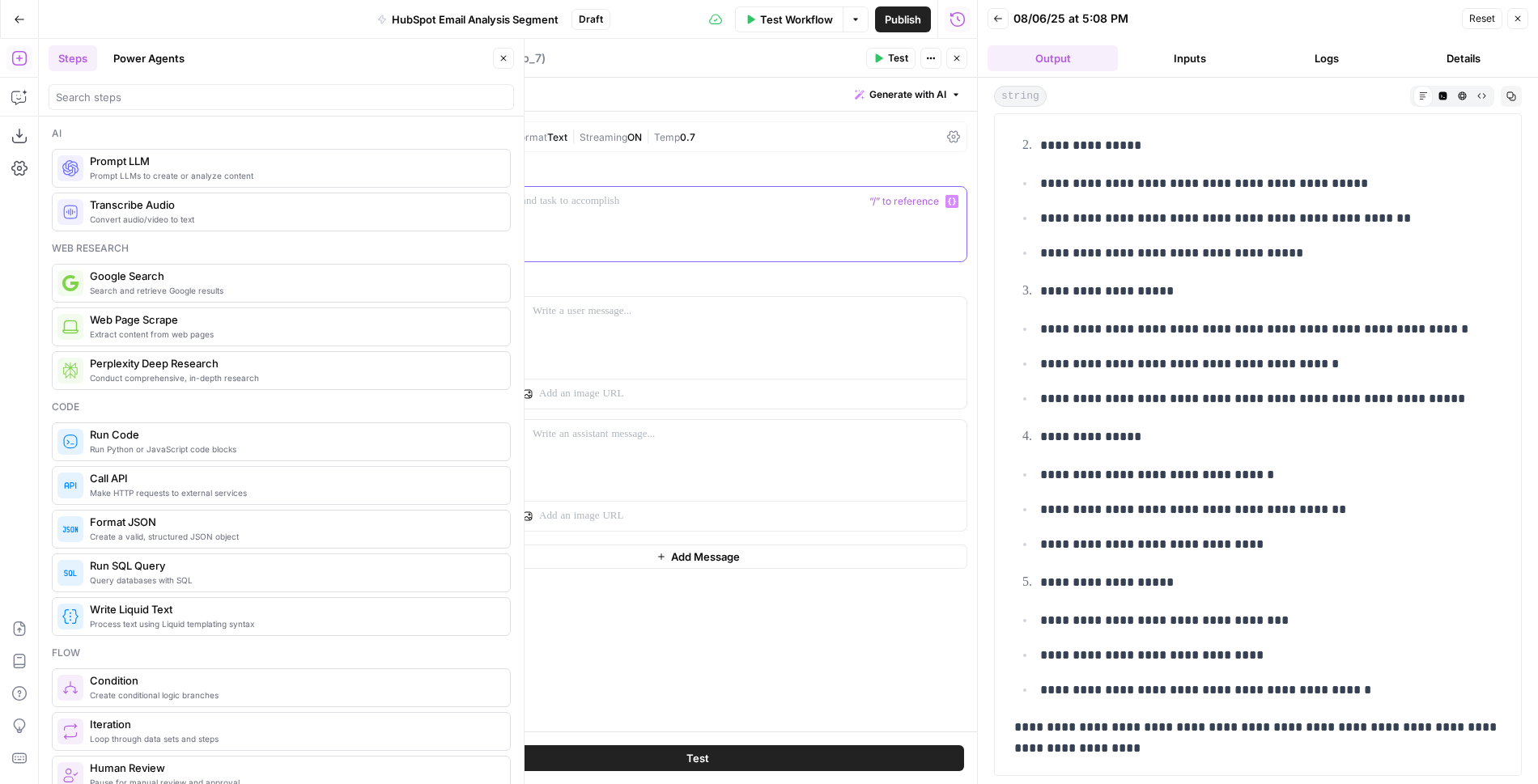 click at bounding box center [698, 201] 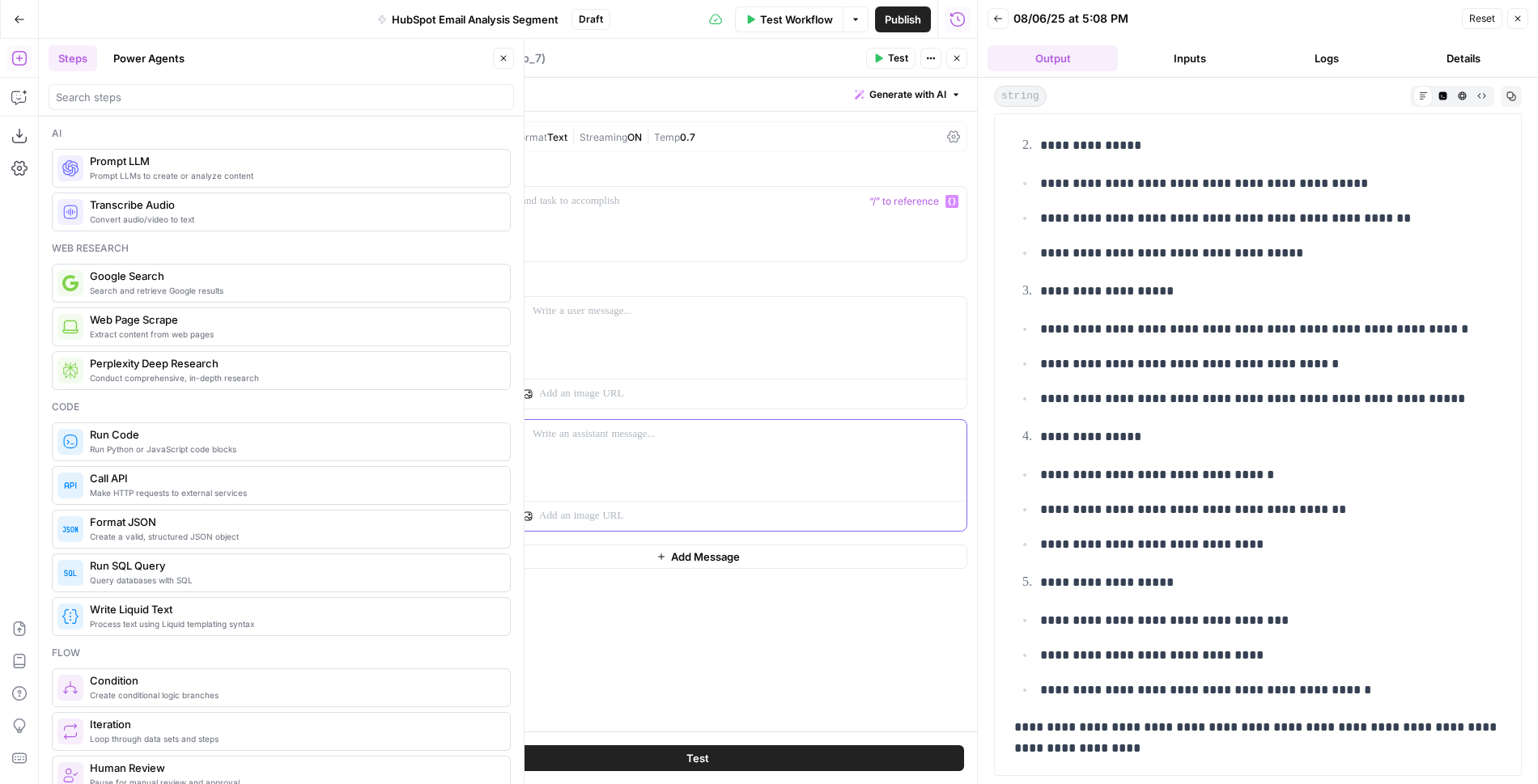 click on "Delete" at bounding box center [489, 458] 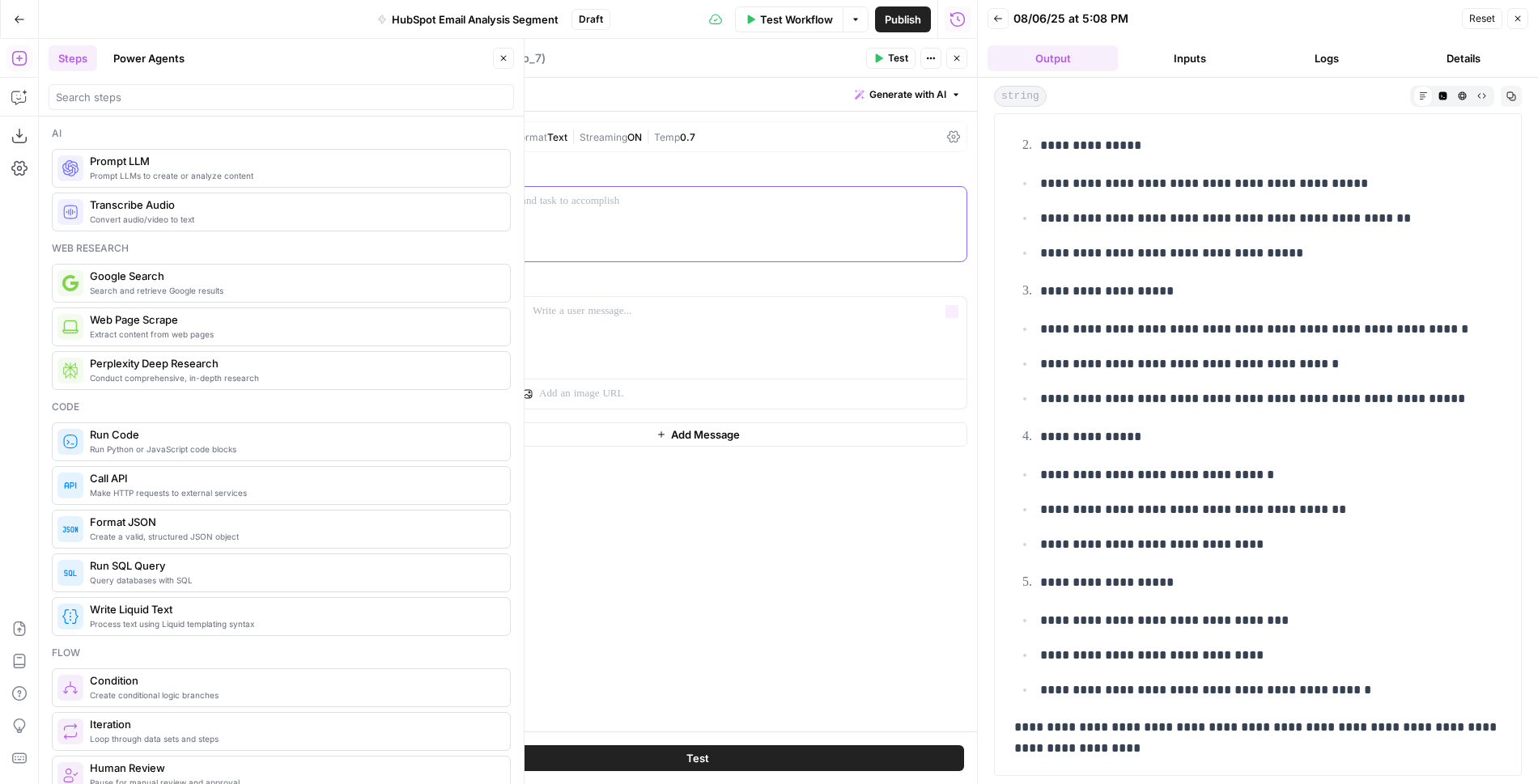 click at bounding box center [698, 224] 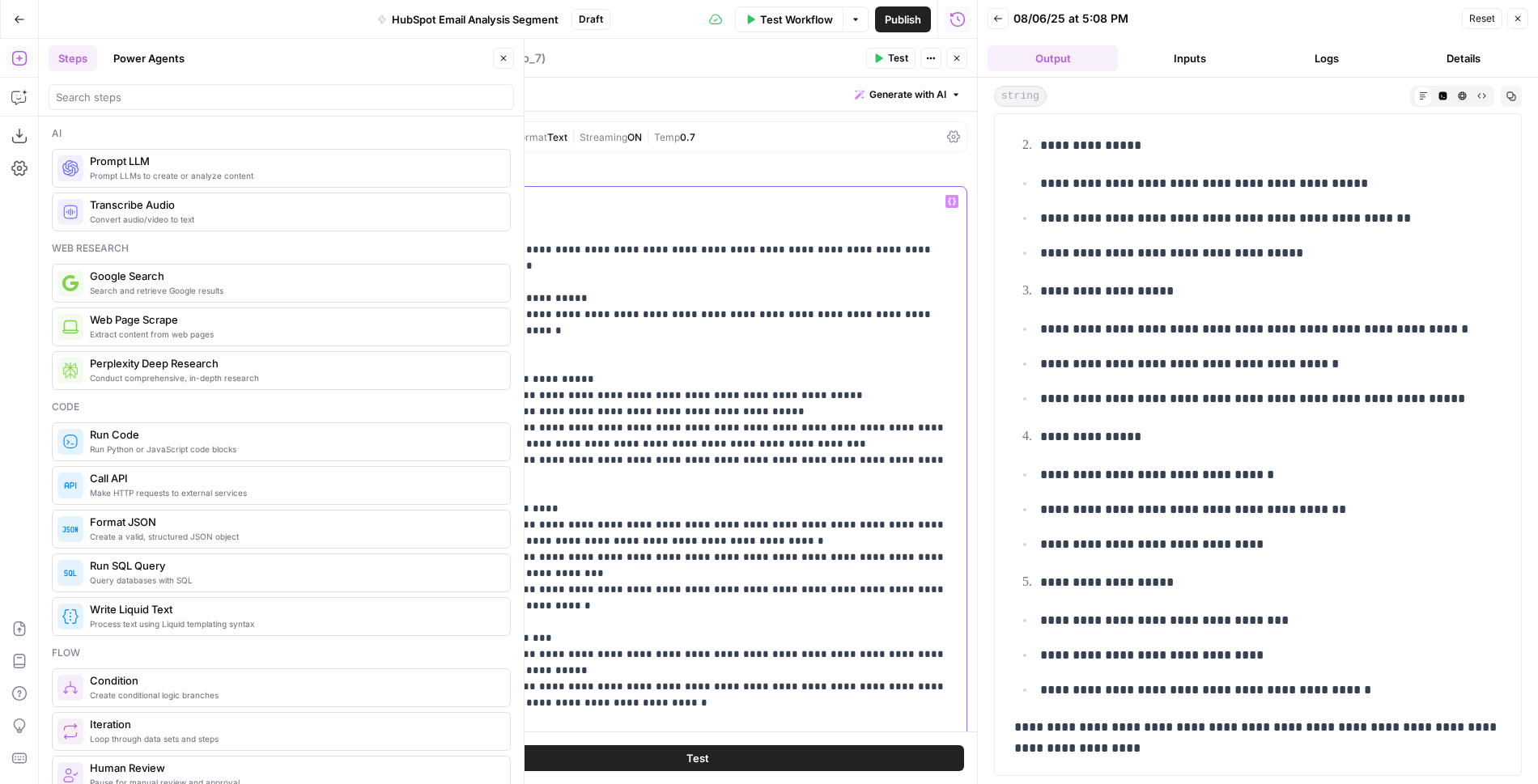 drag, startPoint x: 468, startPoint y: 296, endPoint x: 439, endPoint y: 239, distance: 63.95311 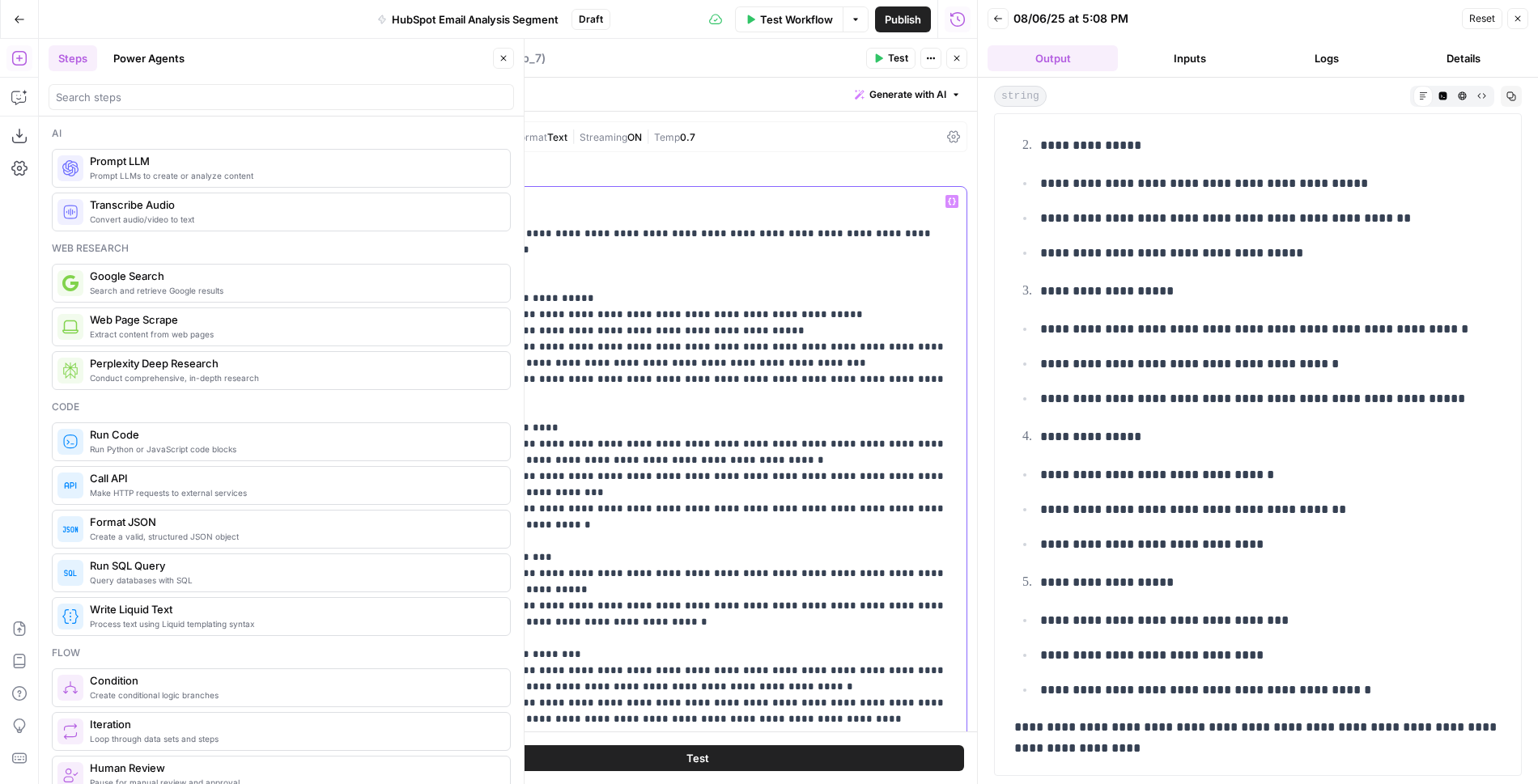 type 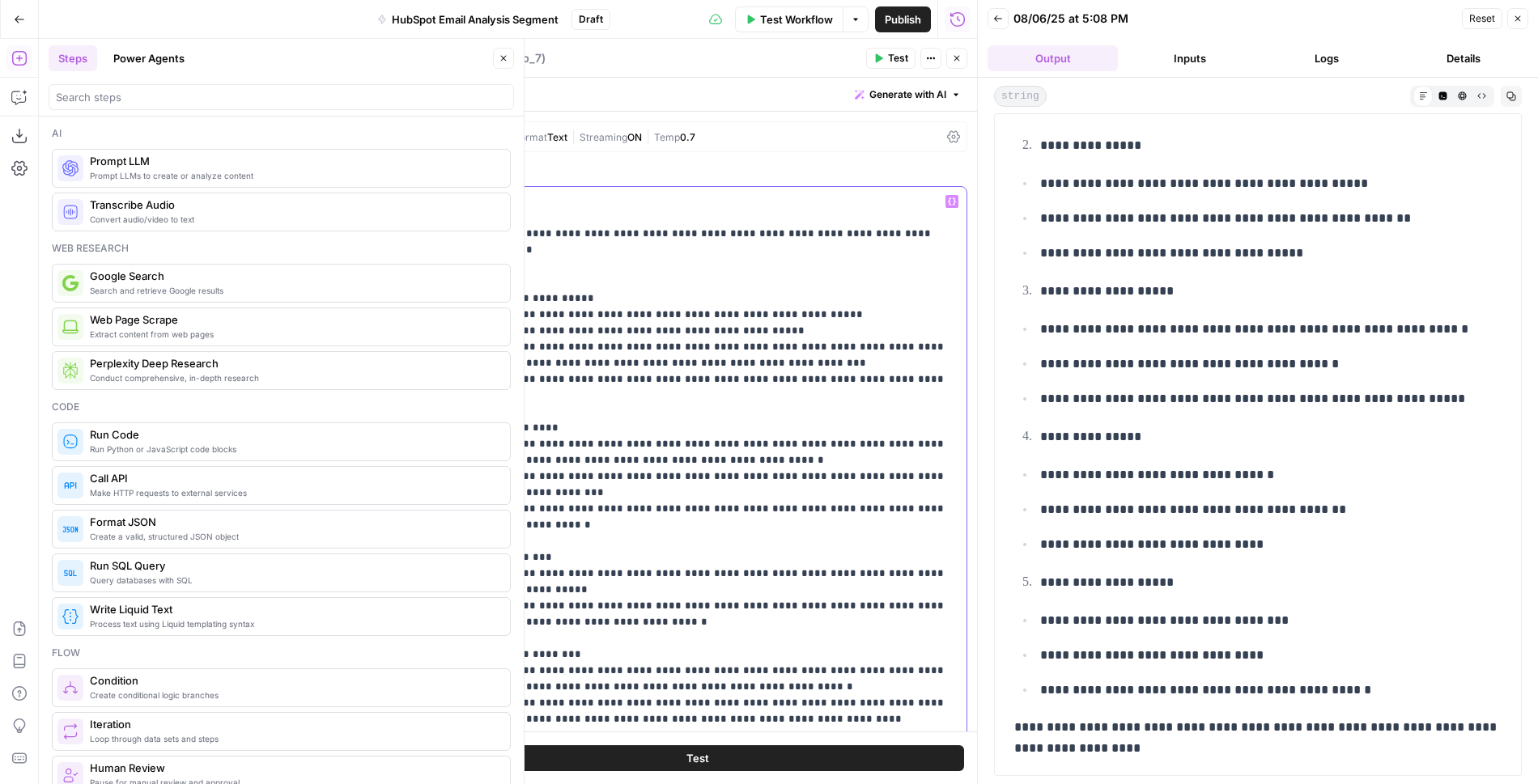 drag, startPoint x: 525, startPoint y: 198, endPoint x: 425, endPoint y: 198, distance: 100 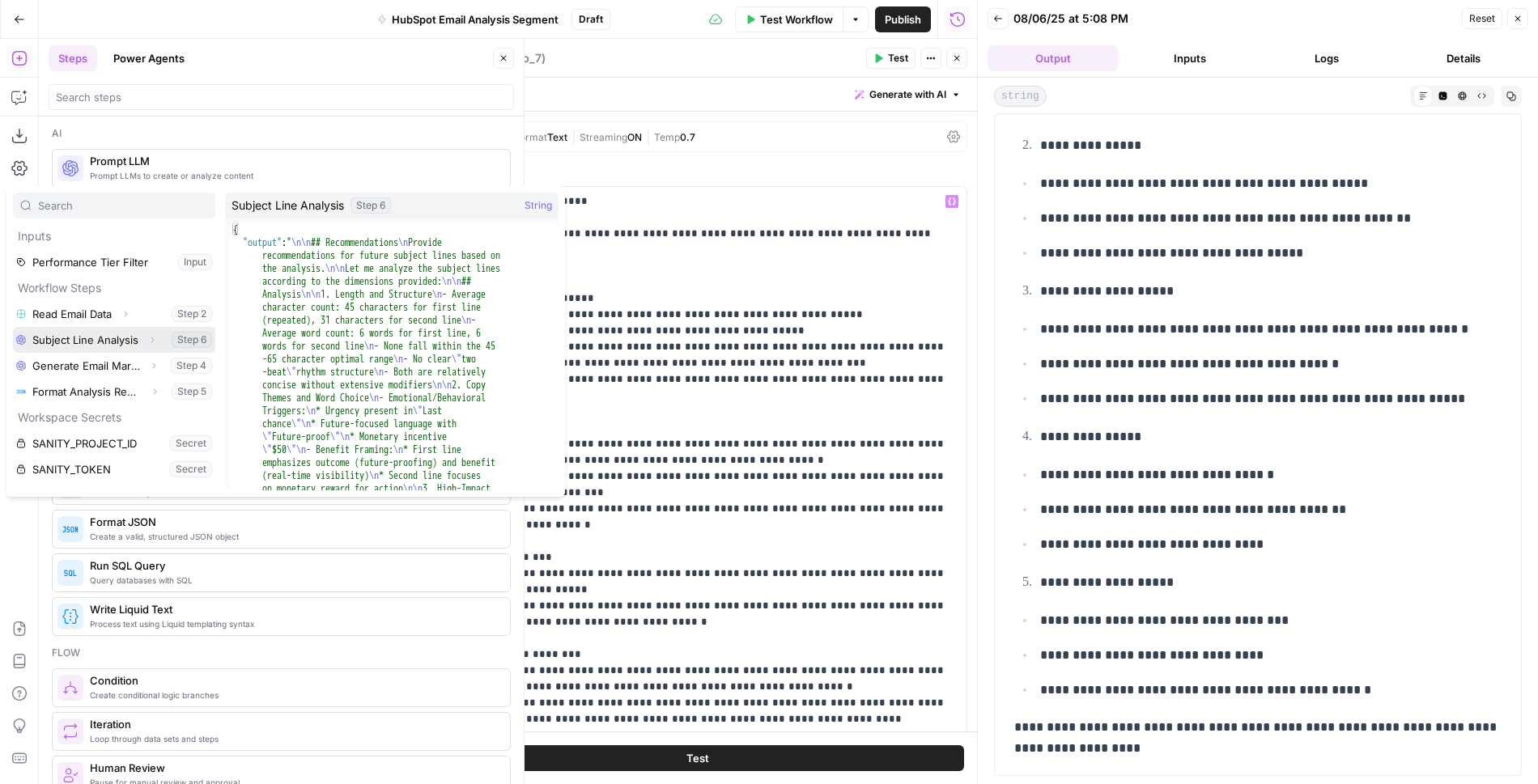 click at bounding box center [114, 340] 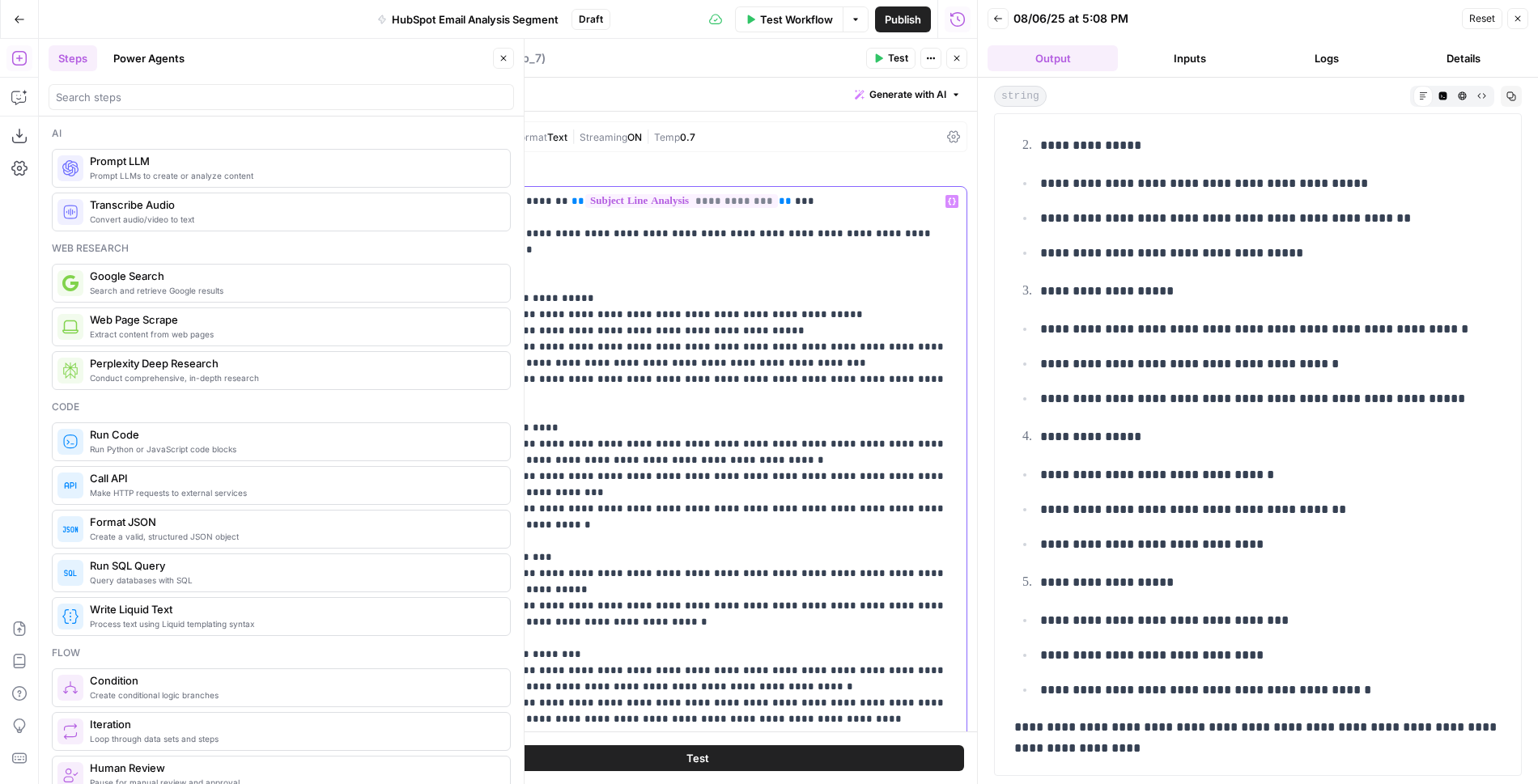 click on "**********" at bounding box center [698, 606] 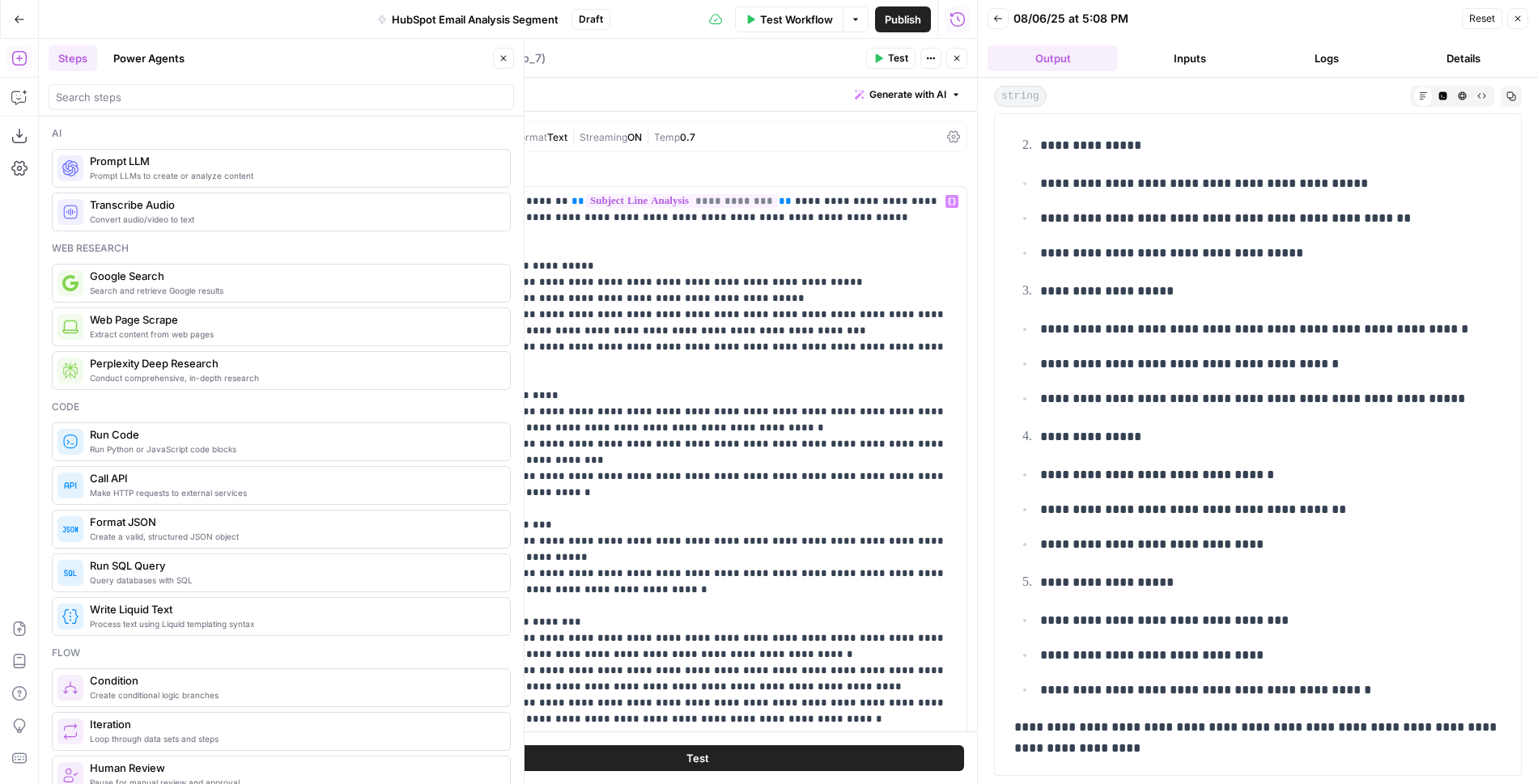 click on "GPT-4.1" at bounding box center [478, 137] 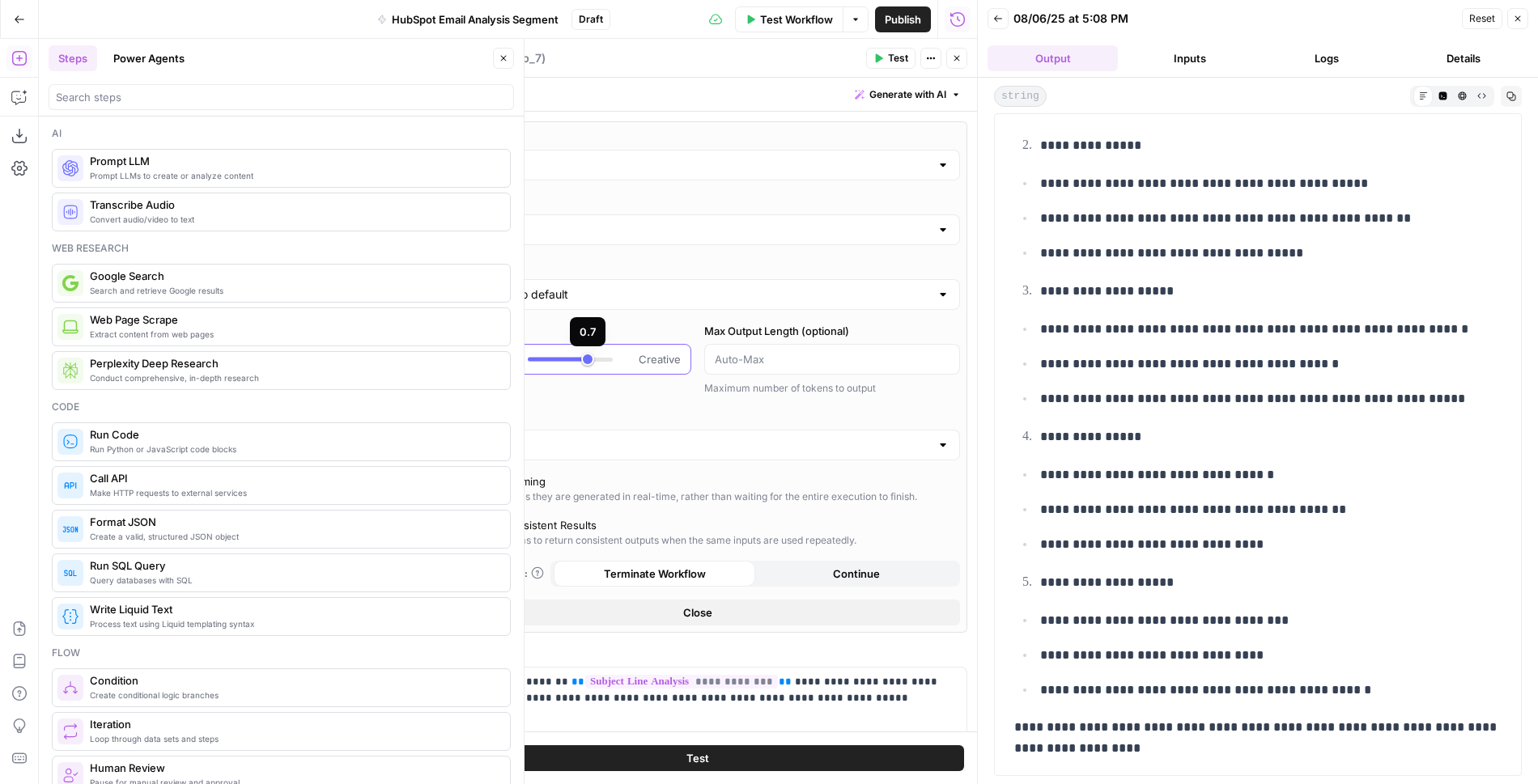 click at bounding box center [570, 359] 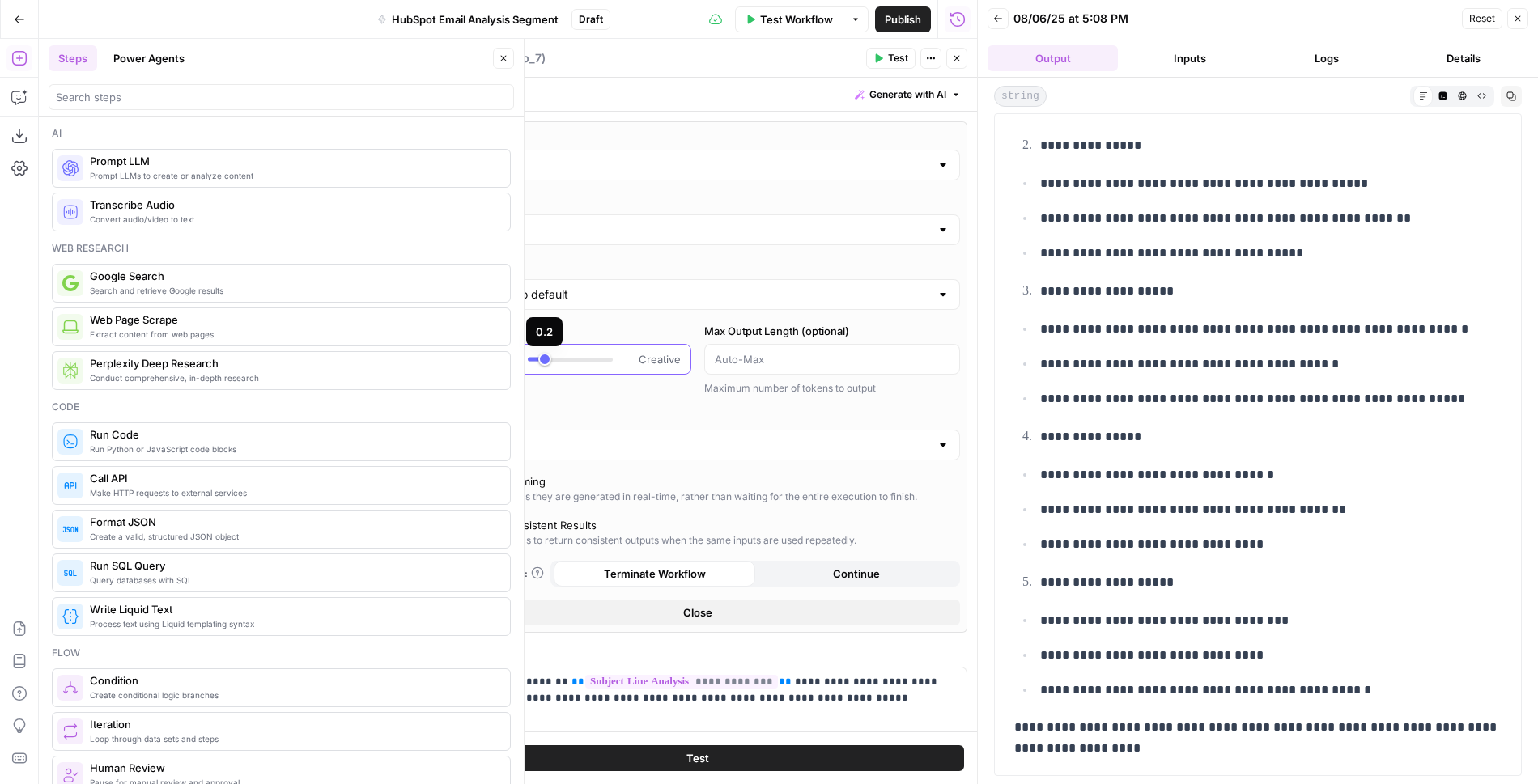 type on "***" 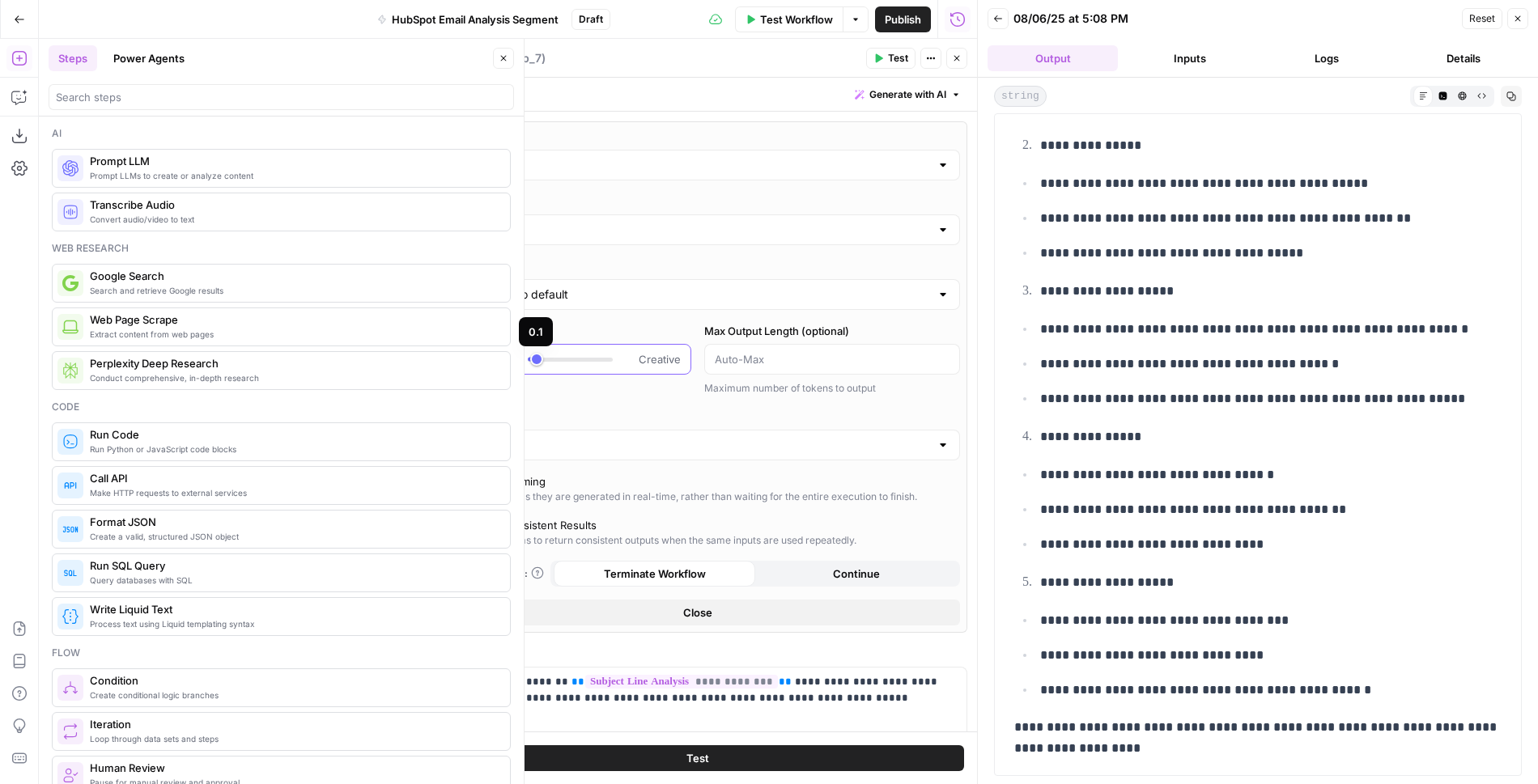 click at bounding box center [570, 359] 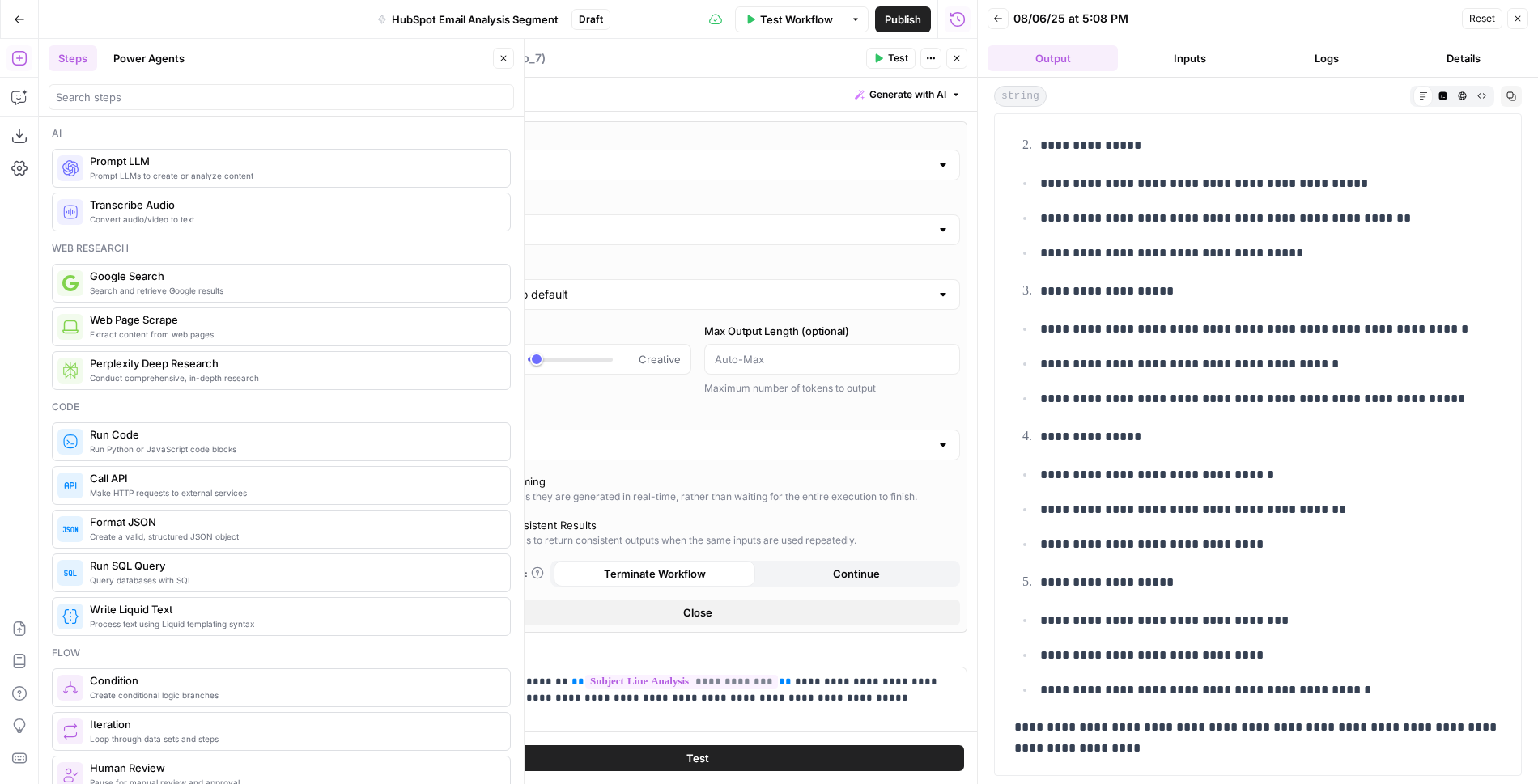 click on "Close" at bounding box center (698, 612) 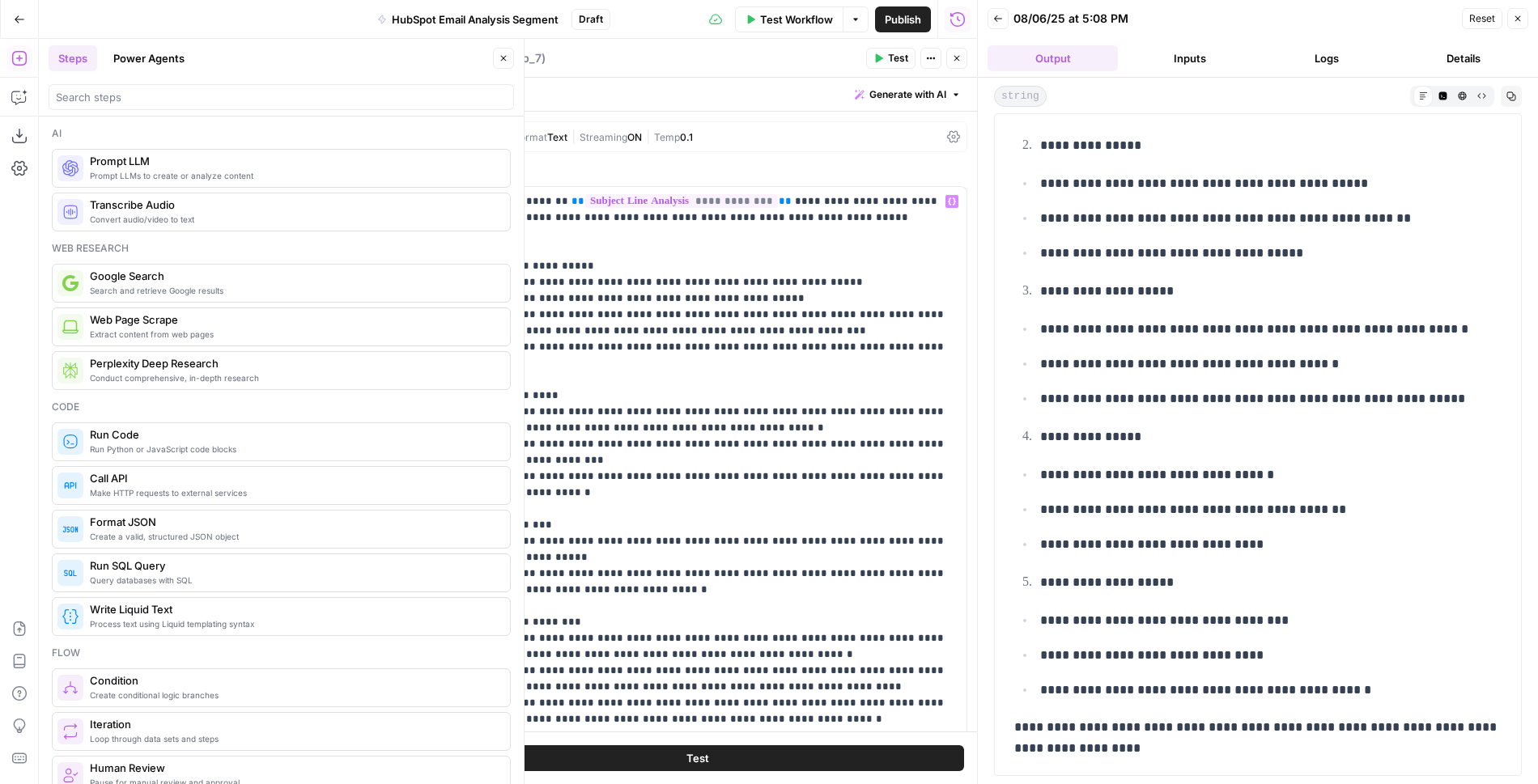 scroll, scrollTop: 163, scrollLeft: 0, axis: vertical 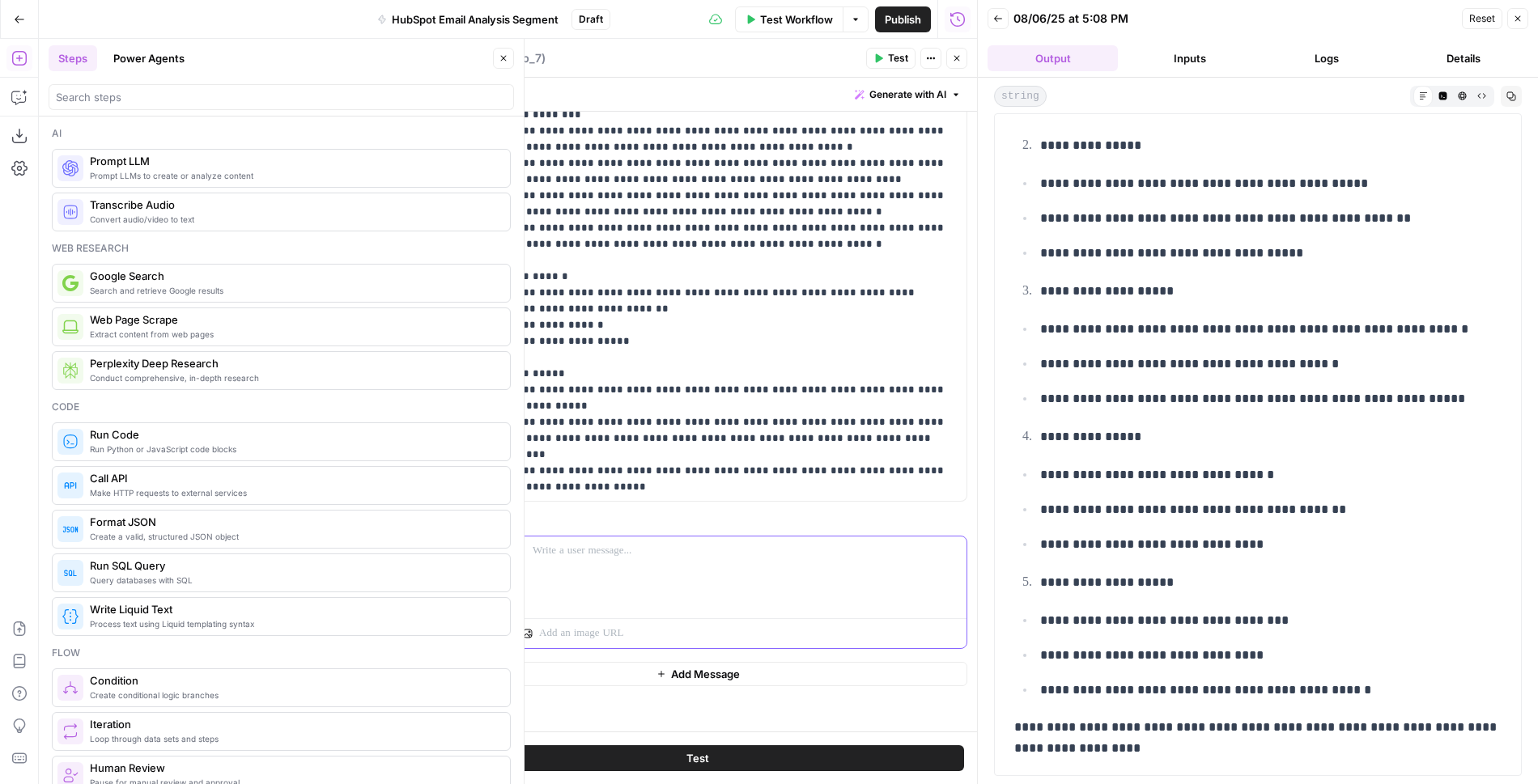 click at bounding box center [745, 551] 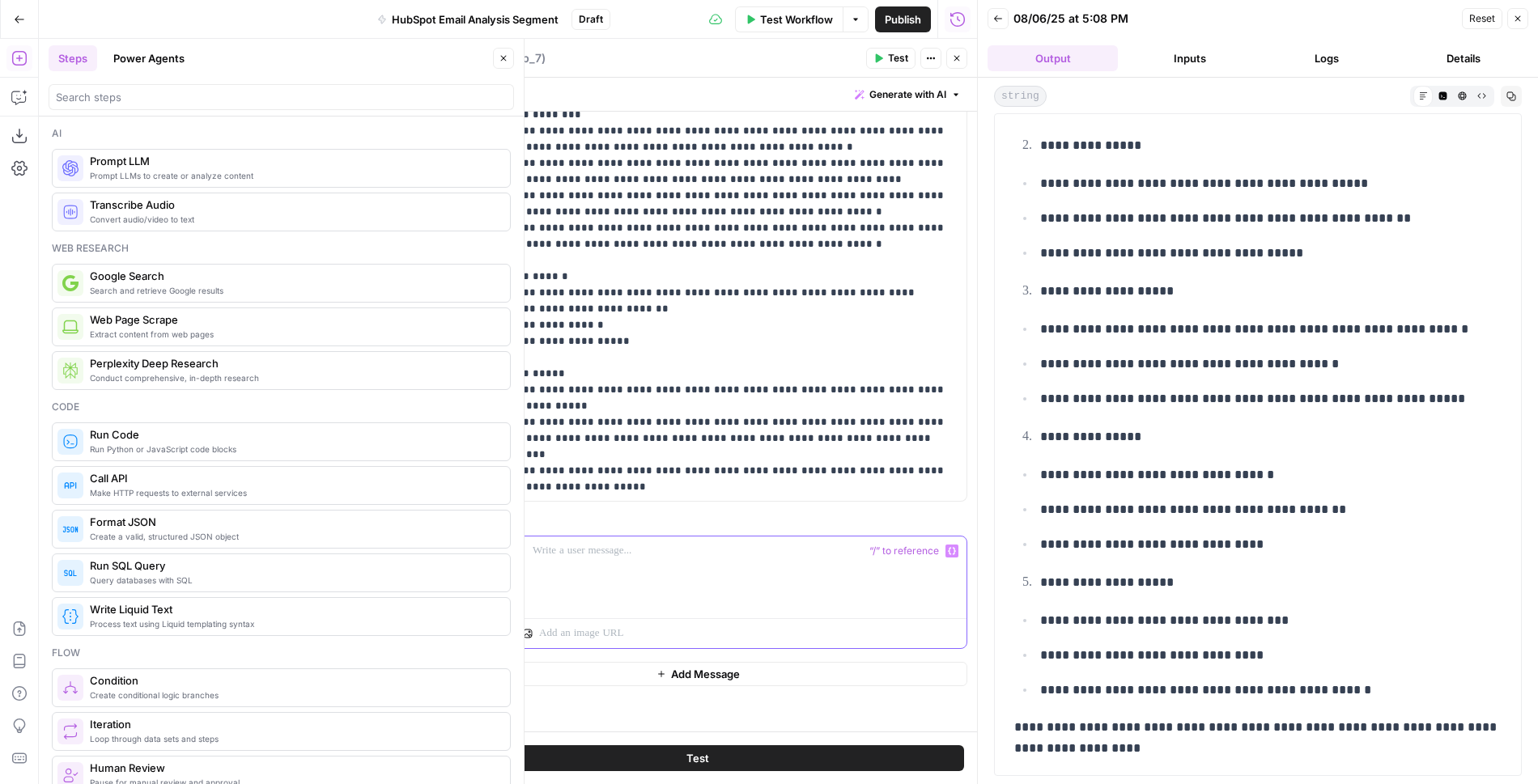 type 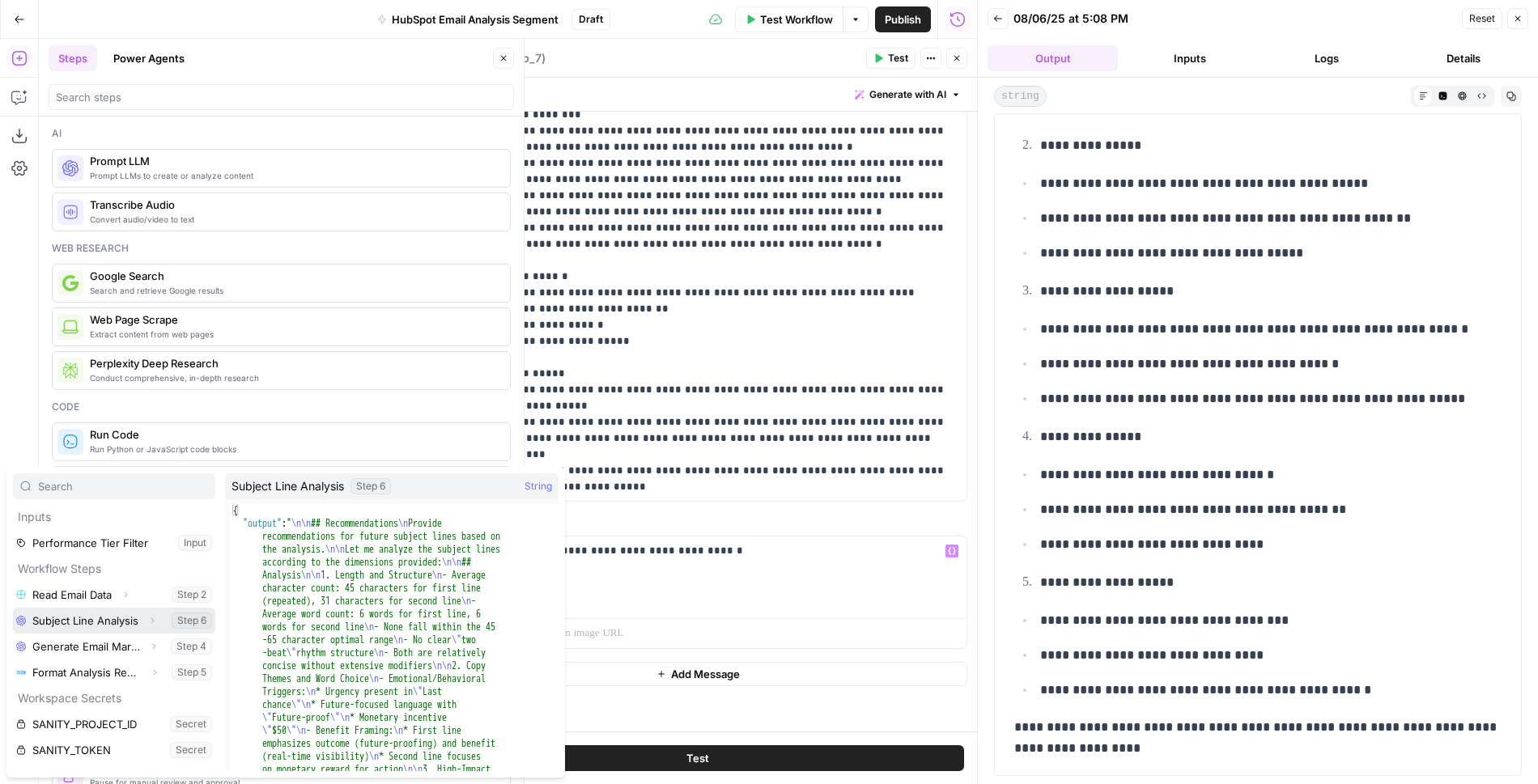 click at bounding box center [114, 621] 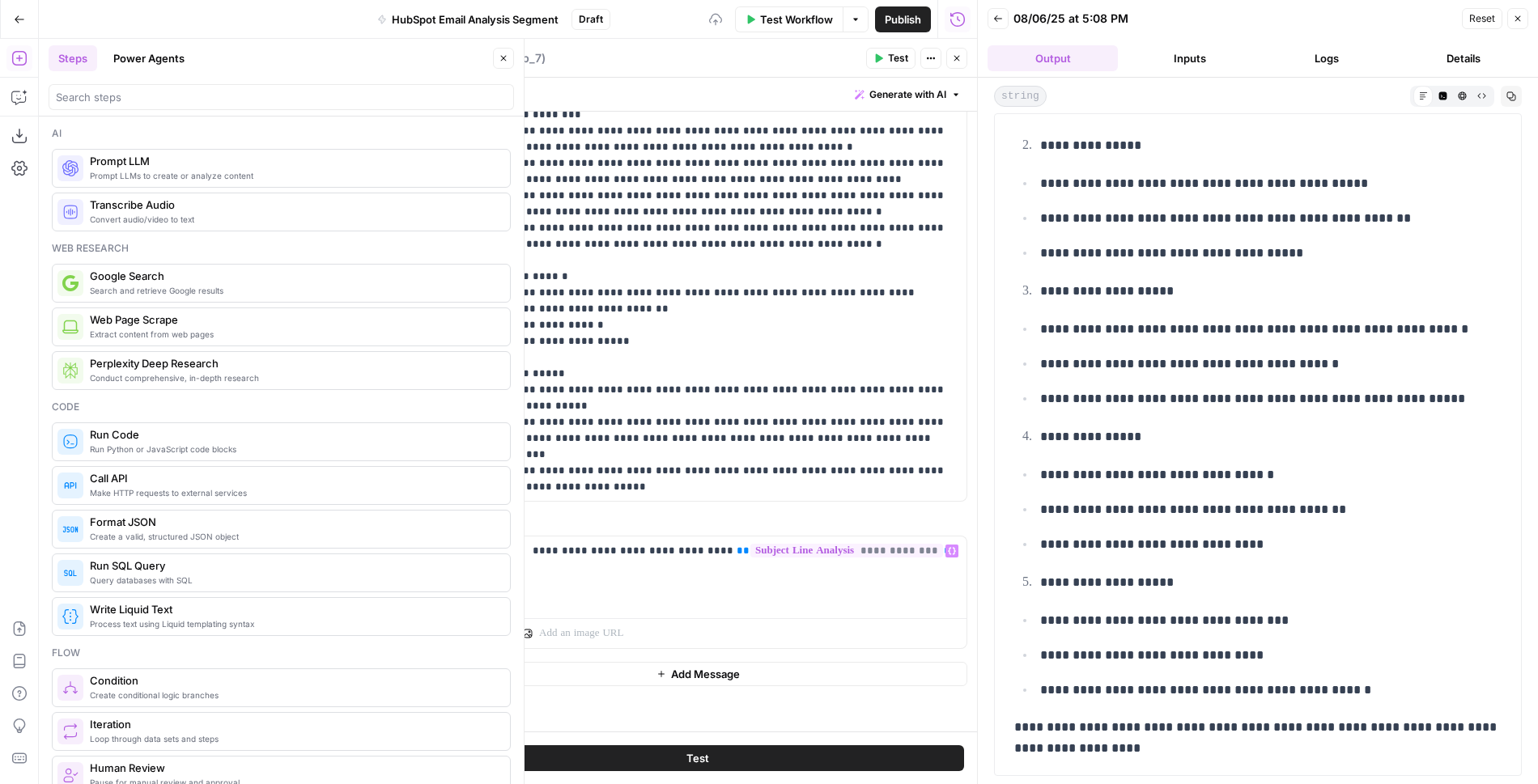 click on "Test" at bounding box center [698, 758] 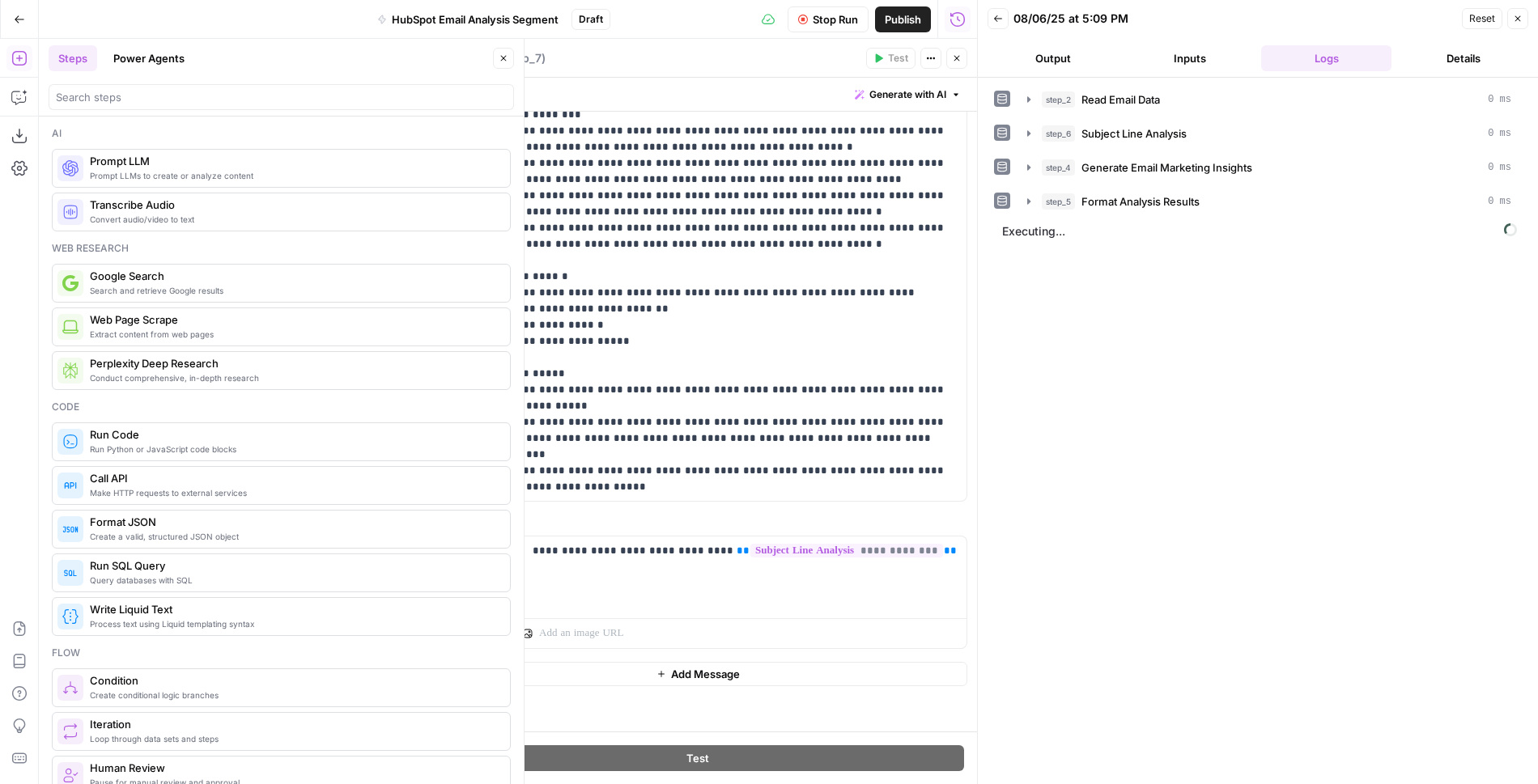 click on "Close" at bounding box center (957, 58) 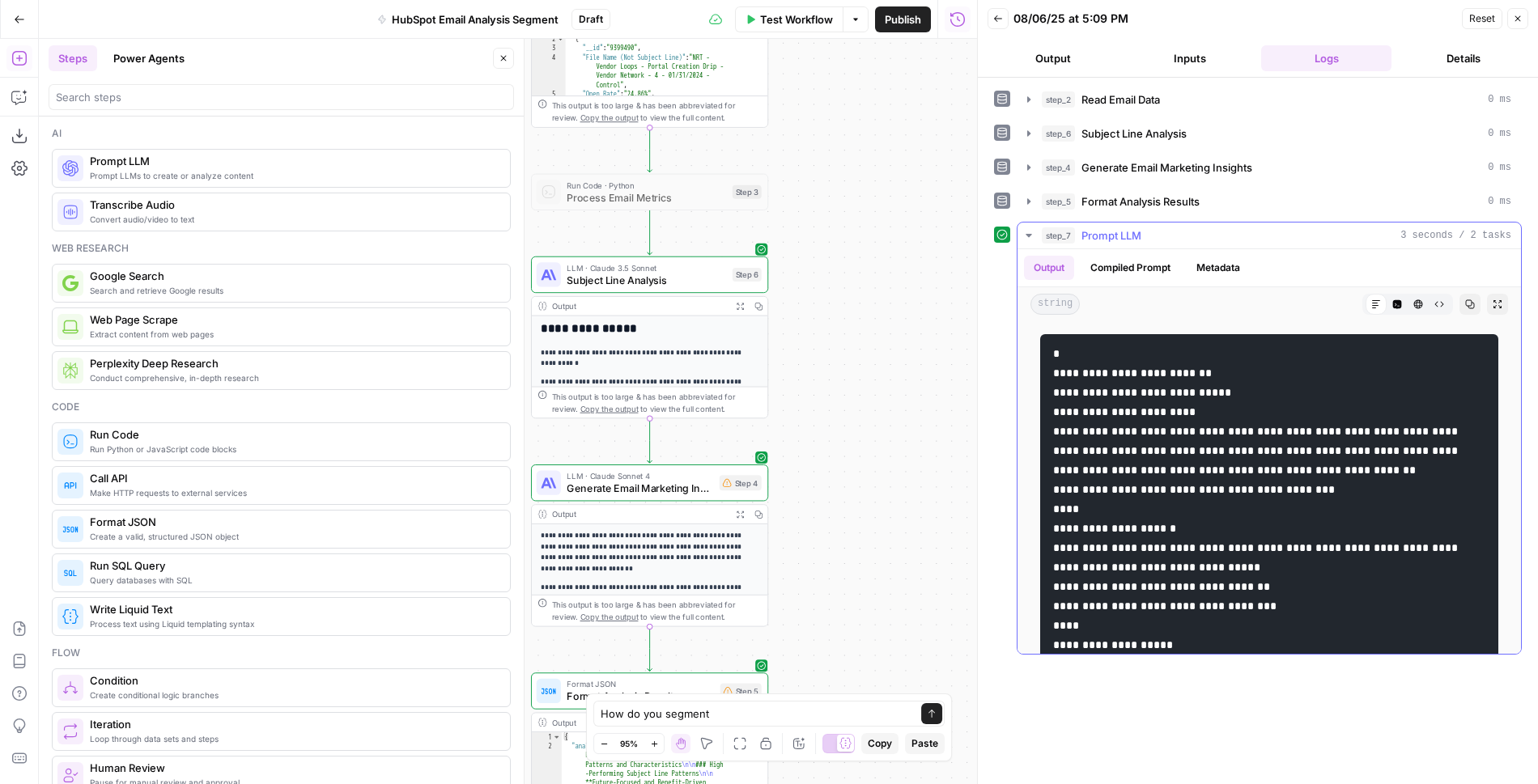click 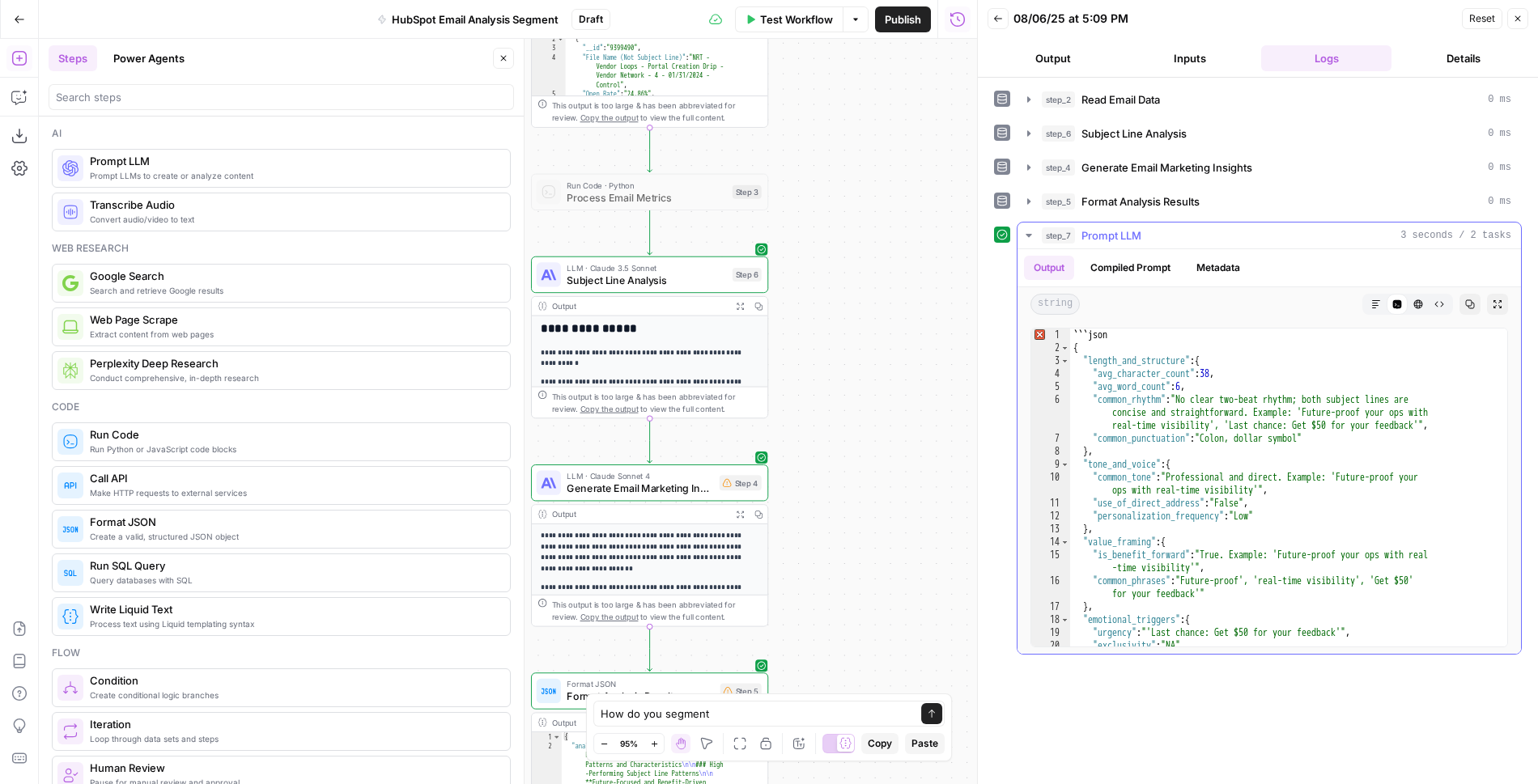 scroll, scrollTop: 0, scrollLeft: 0, axis: both 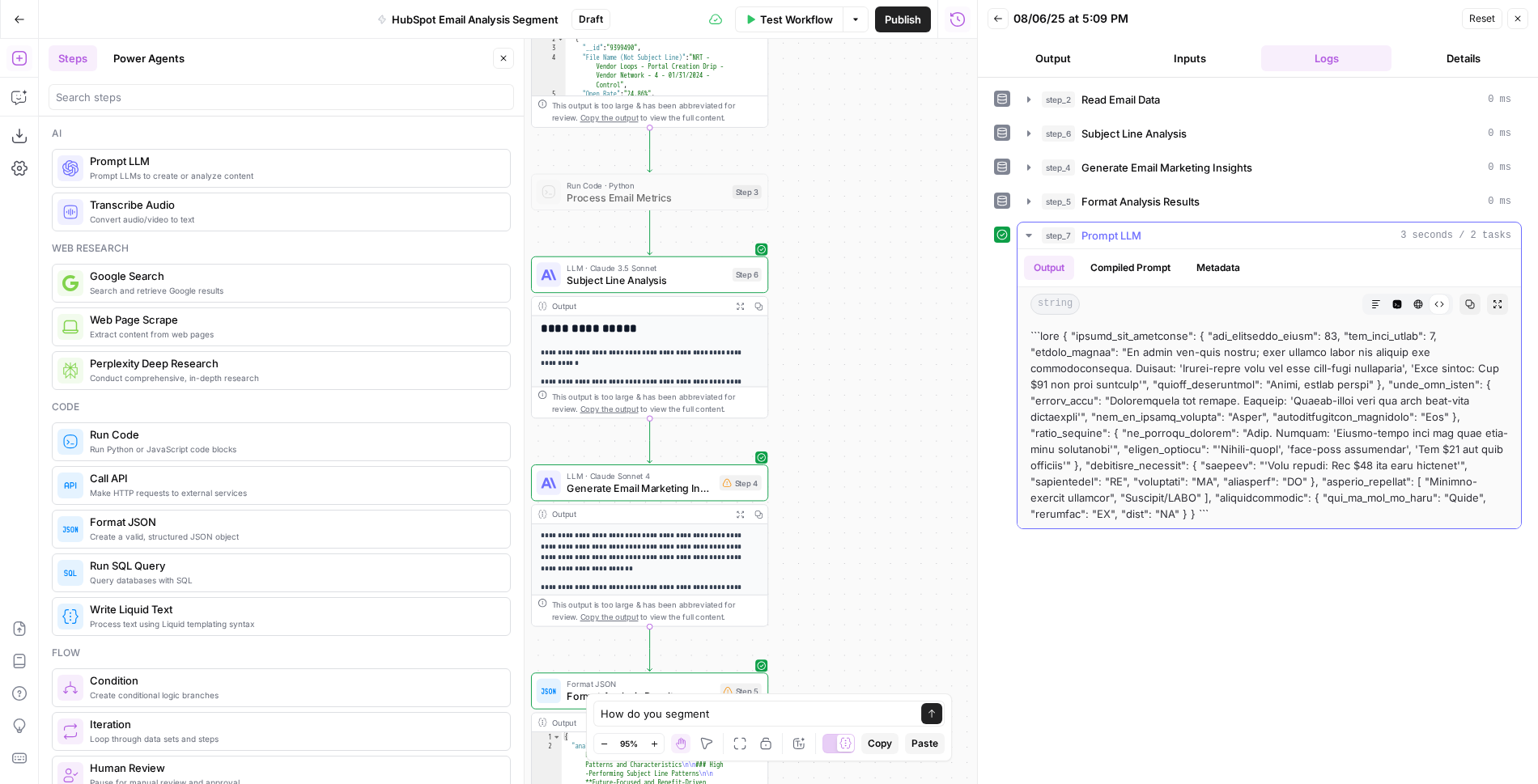 click 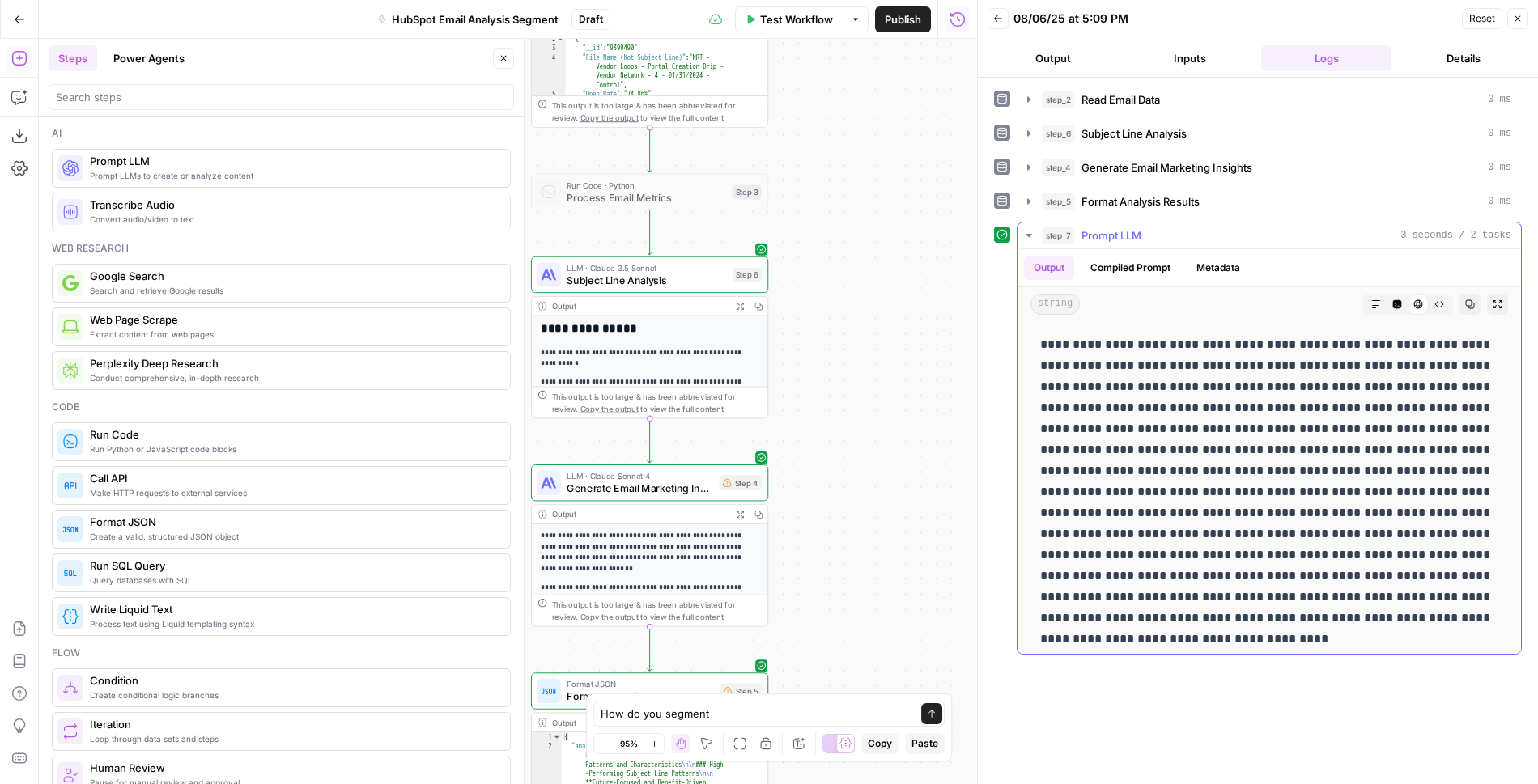 click 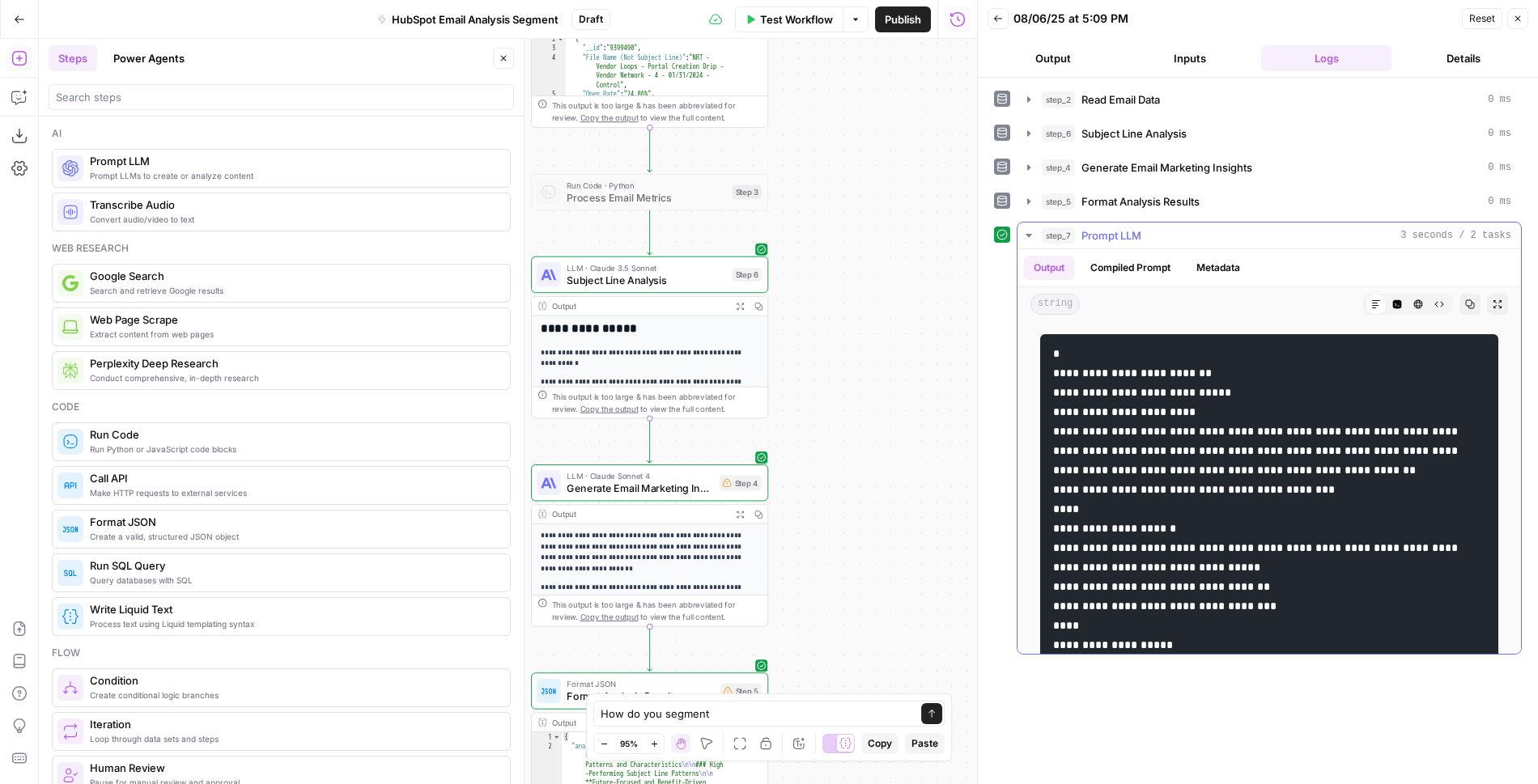 click 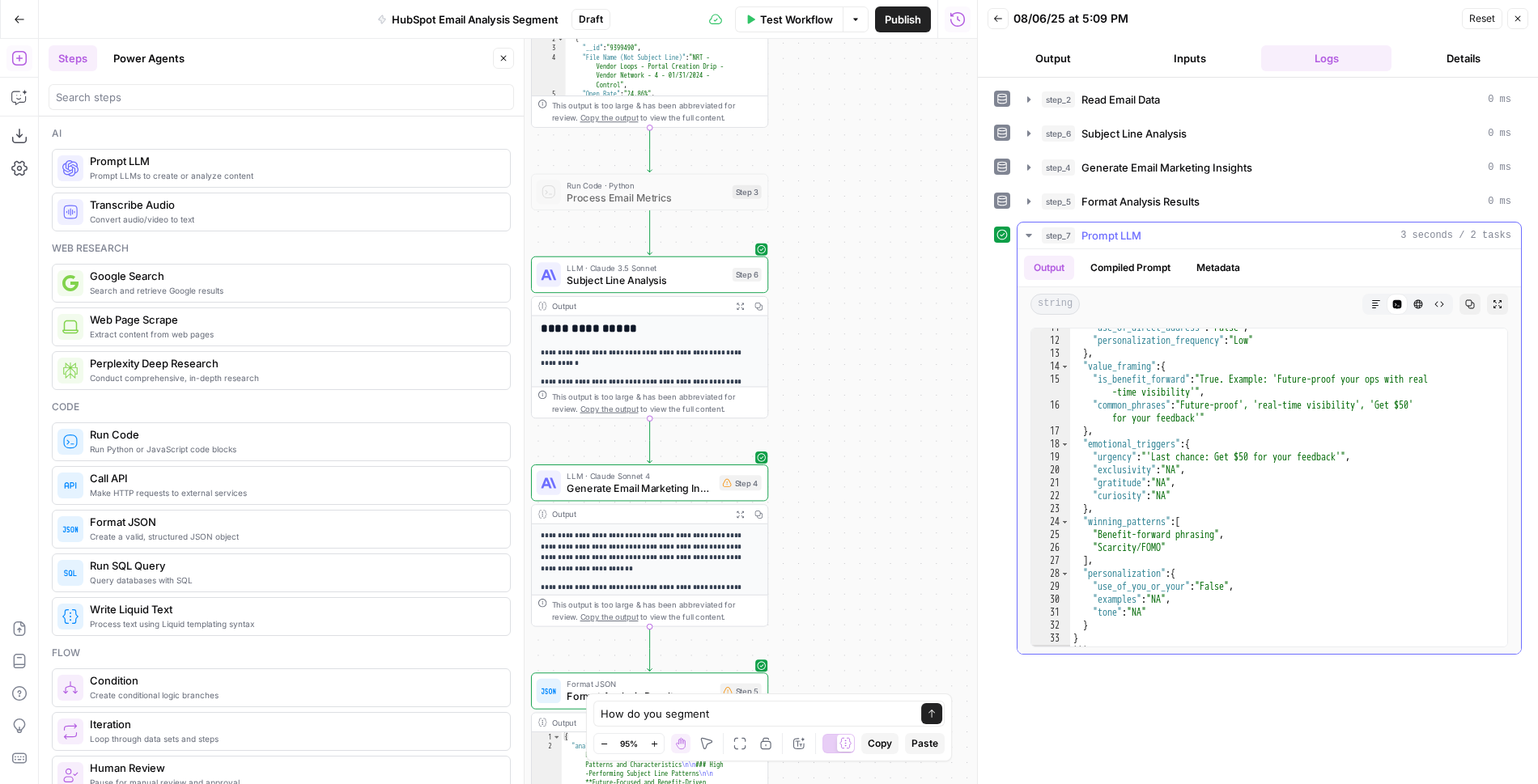 scroll, scrollTop: 186, scrollLeft: 0, axis: vertical 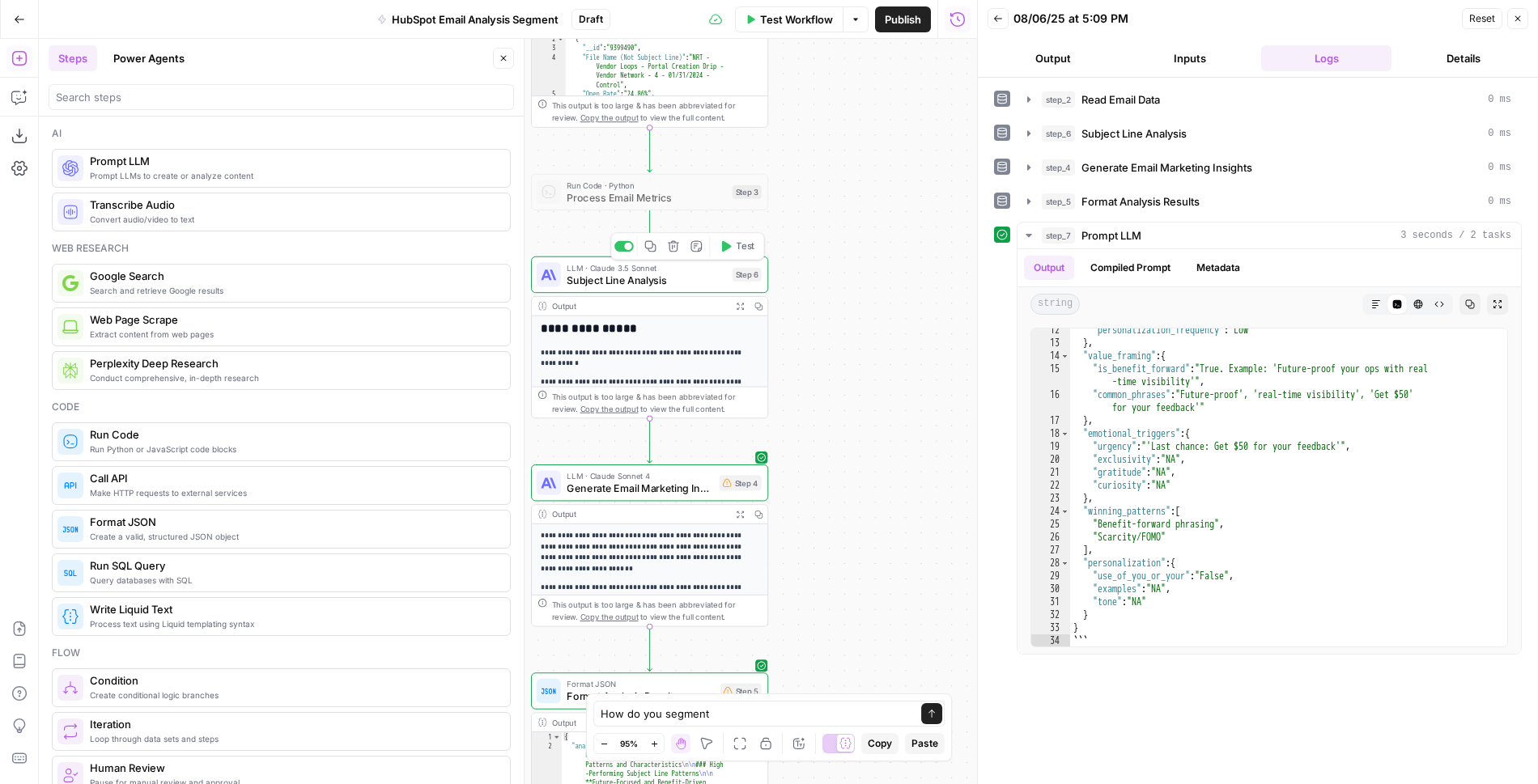 click on "Subject Line Analysis" at bounding box center (646, 280) 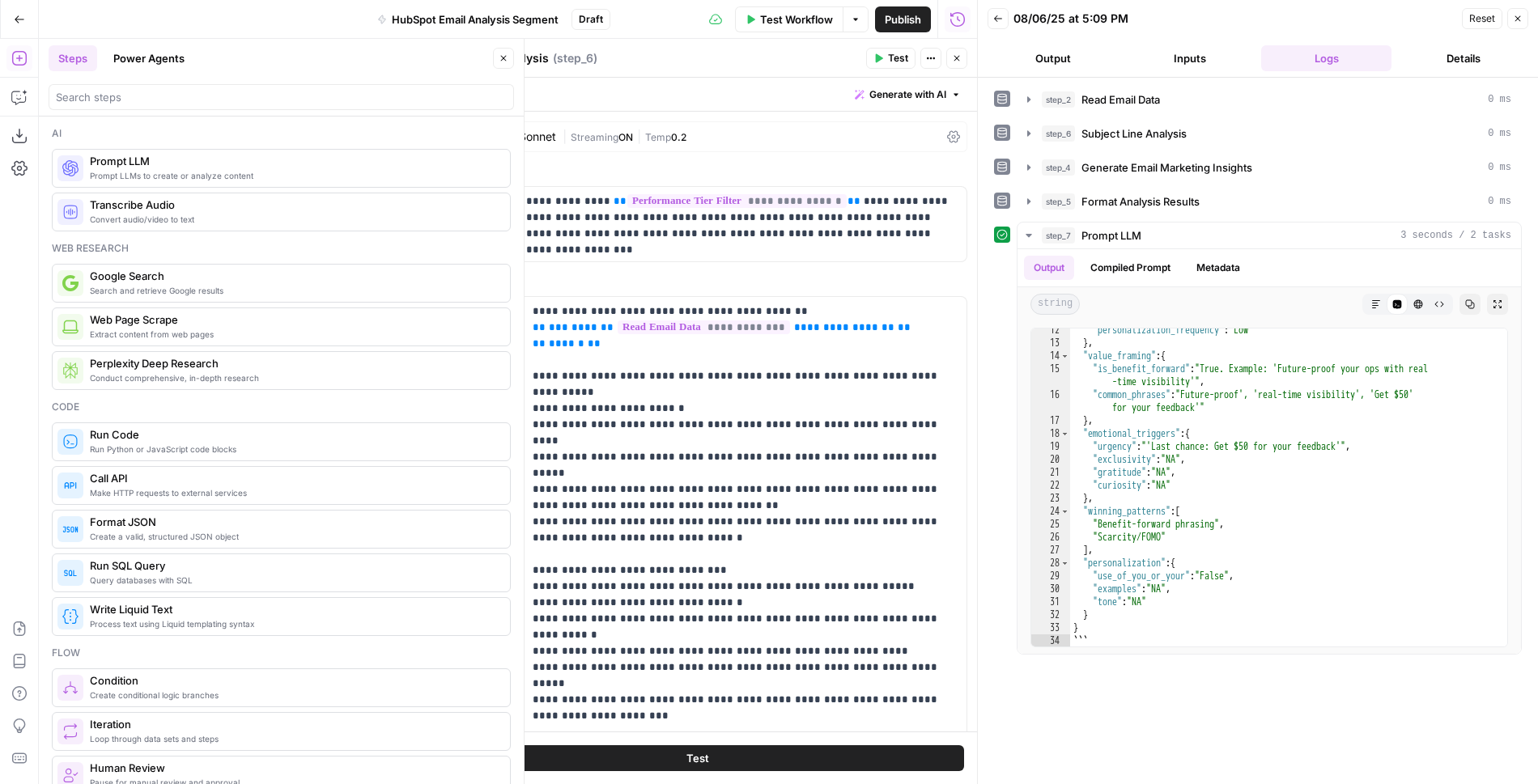 scroll, scrollTop: 98, scrollLeft: 0, axis: vertical 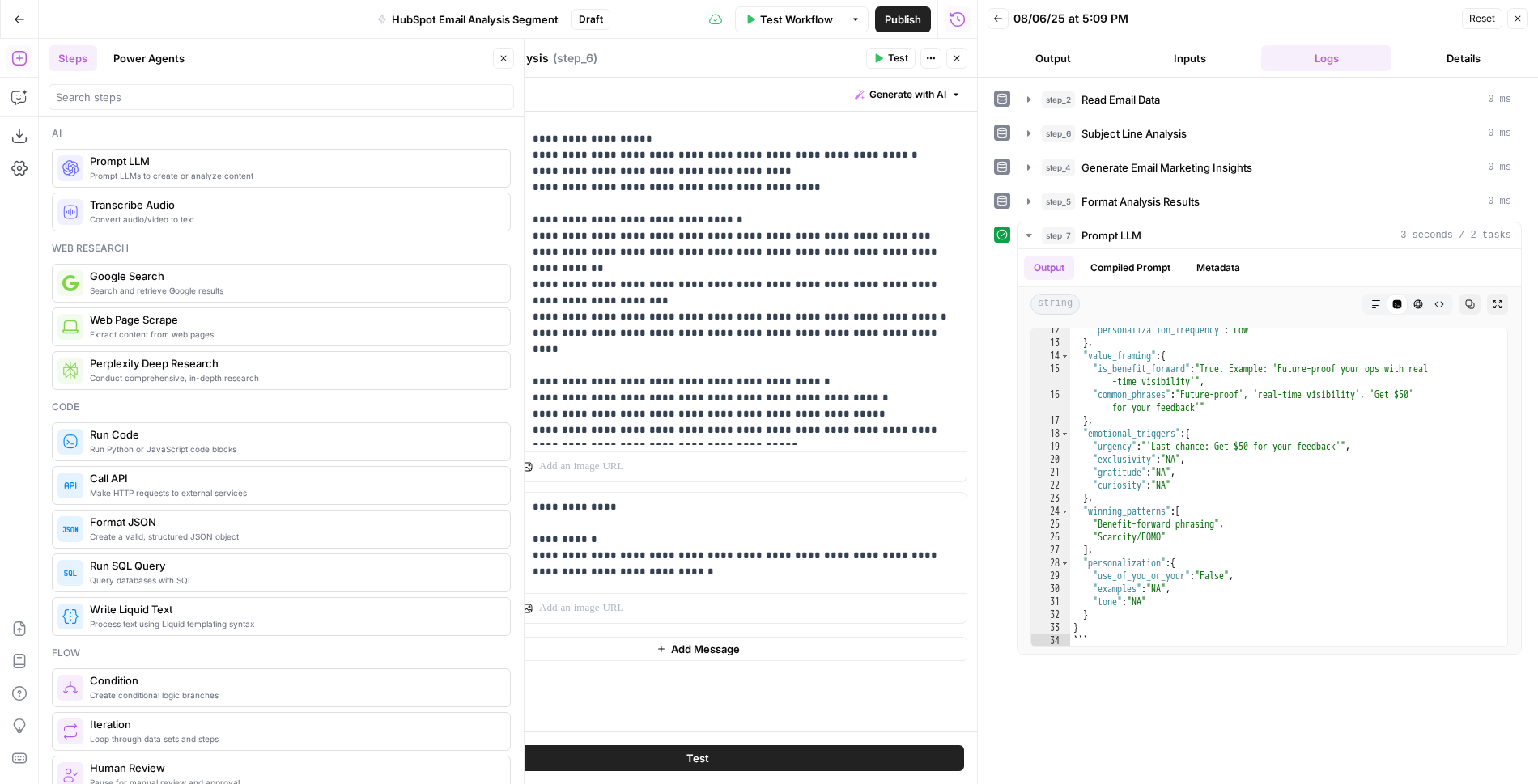 click on "Close" at bounding box center [957, 58] 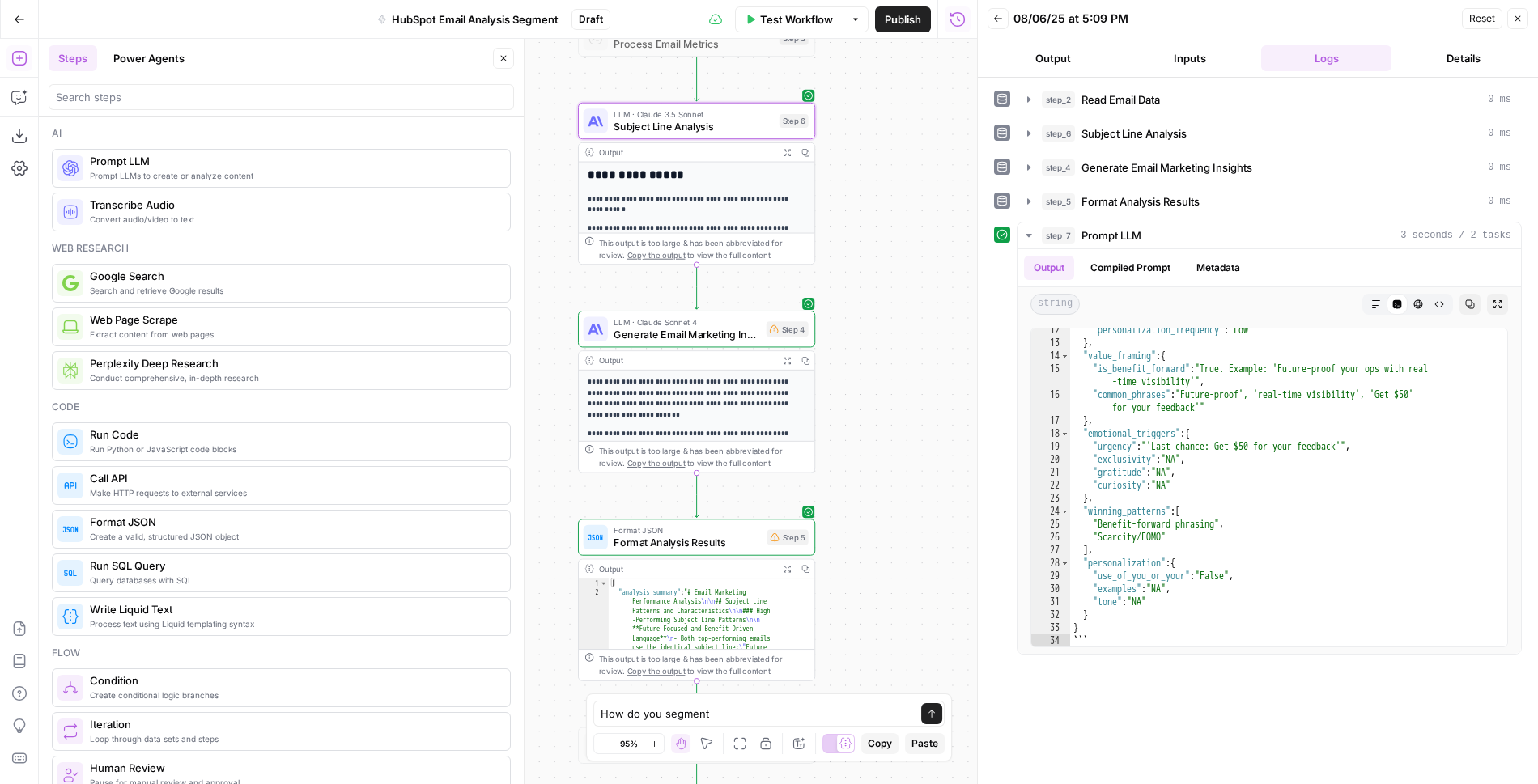 drag, startPoint x: 801, startPoint y: 509, endPoint x: 848, endPoint y: 355, distance: 161.01242 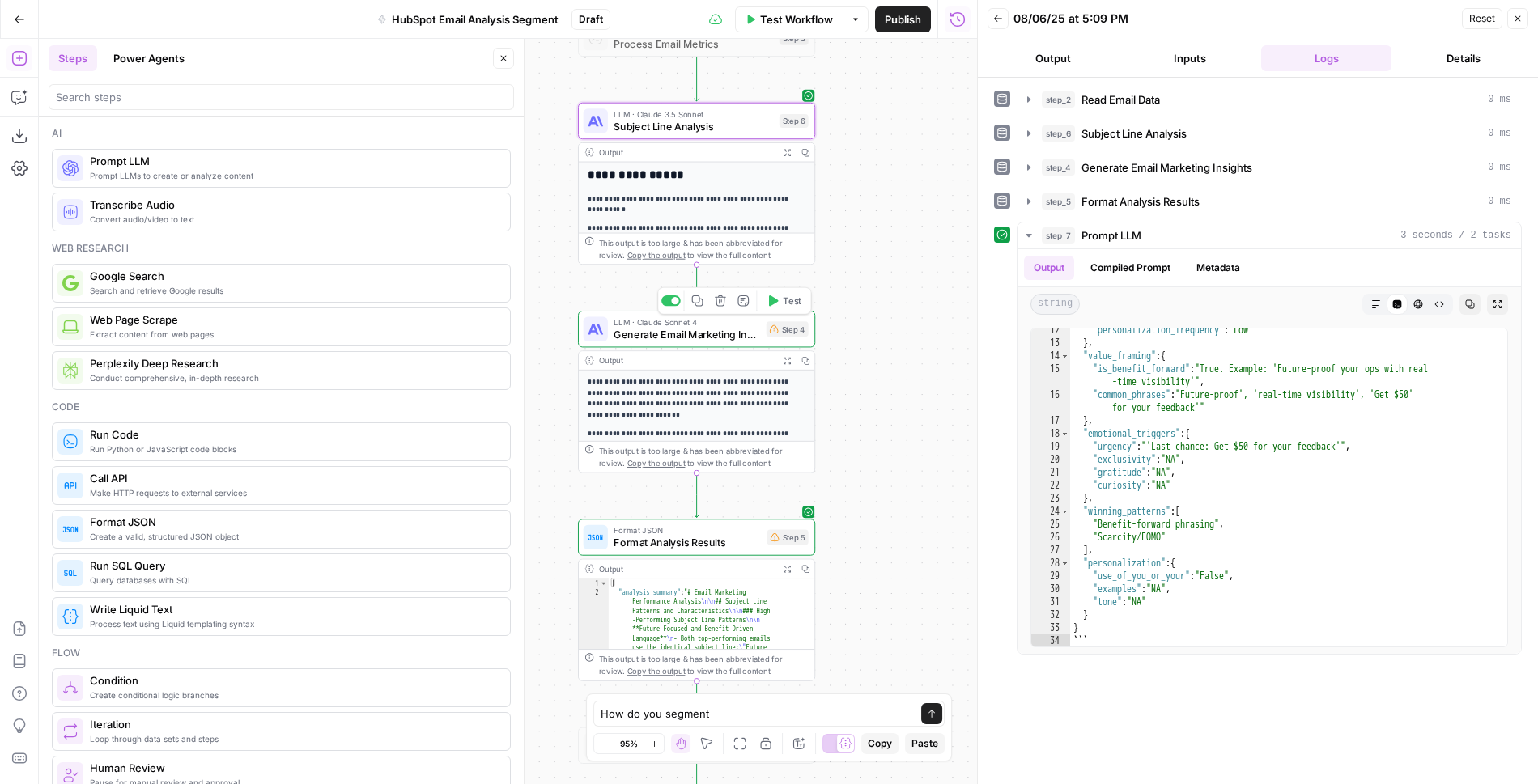 click at bounding box center (674, 300) 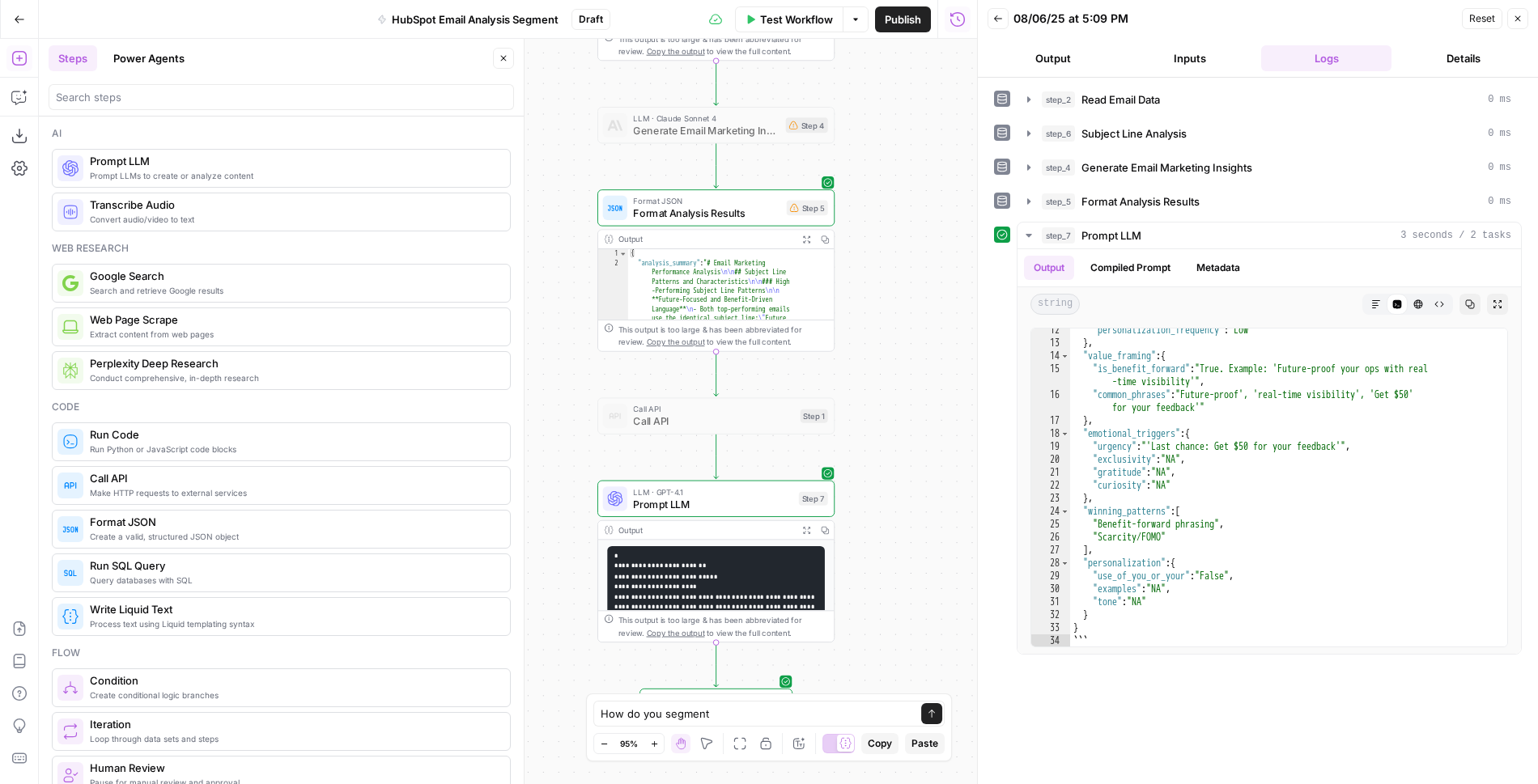 drag, startPoint x: 894, startPoint y: 482, endPoint x: 914, endPoint y: 278, distance: 204.97805 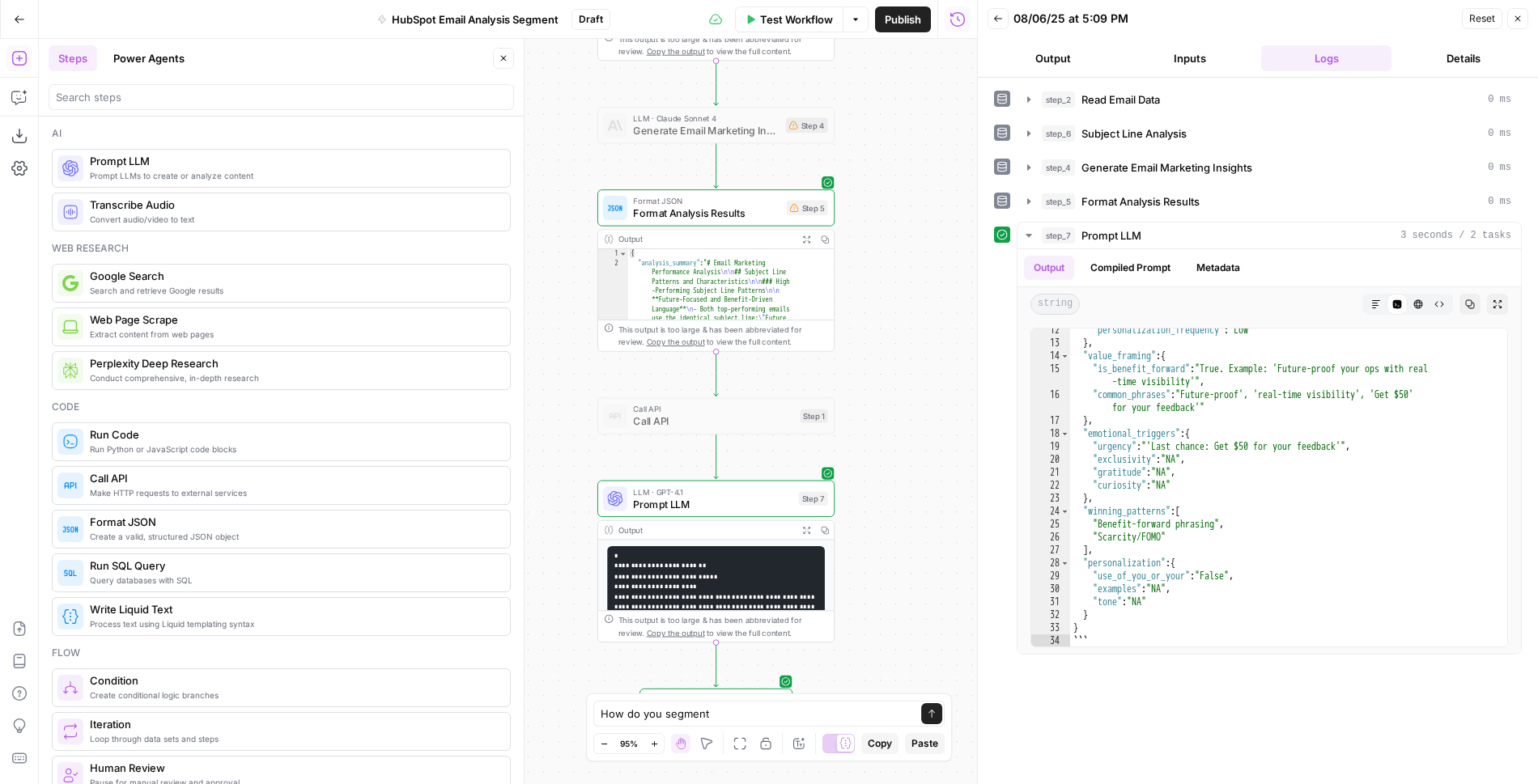 click on "Workflow Set Inputs Inputs Read from Grid Read Email Data Step 2 Output Expand Output Copy 1 2 3 4 5 6 [    {      "__id" :  "9399490" ,      "File Name (Not Subject Line)" :  "NRT -           Vendor Loops - Portal Creation Drip -           Vendor Network - 4 - 01/31/2024 -           Control" ,      "Open Rate" :  "24.86%" ,      "Unique Opens" :  "3144" ,     XXXXXXXXXXXXXXXXXXXXXXXXXXXXXXXXXXXXXXXXXXXXXXXXXXXXXXXXXXXXXXXXXXXXXXXXXXXXXXXXXXXXXXXXXXXXXXXXXXXXXXXXXXXXXXXXXXXXXXXXXXXXXXXXXXXXXXXXXXXXXXXXXXXXXXXXXXXXXXXXXXXXXXXXXXXXXXXXXXXXXXXXXXXXXXXXXXXXXXXXXXXXXXXXXXXXXXXXXXXXXXXXXXXXXXXXXXXXXXXXXXXXXXXXXXXXXXXXXXXXXXXXXXXXXXXXXXXXXXXXXXXXXXXXXXXXXXXXXXXXXXXXXXXXXXXXXXXXXXXXXXXXXXXXXXXXXXXXXXXXXXXXXXXXXXXXXXXXXXXXXXXXXXXXXXXXXXXXXXXXXXXXXXXXXXXXXXXXXXXXXXXXXXXXXXXXXXXXXXXXXXXXXXXXXXXXXXXXXXXXXXXXXXXXXXXXXXXXXXXXXXXXXXXXXXXXXXXXXXXXXXXXXXXXXXXXXXXXXXXXXXXXXXXXXXXX This output is too large & has been abbreviated for review.   Copy the output   to view the full content. Step 3 Step 6" at bounding box center [508, 411] 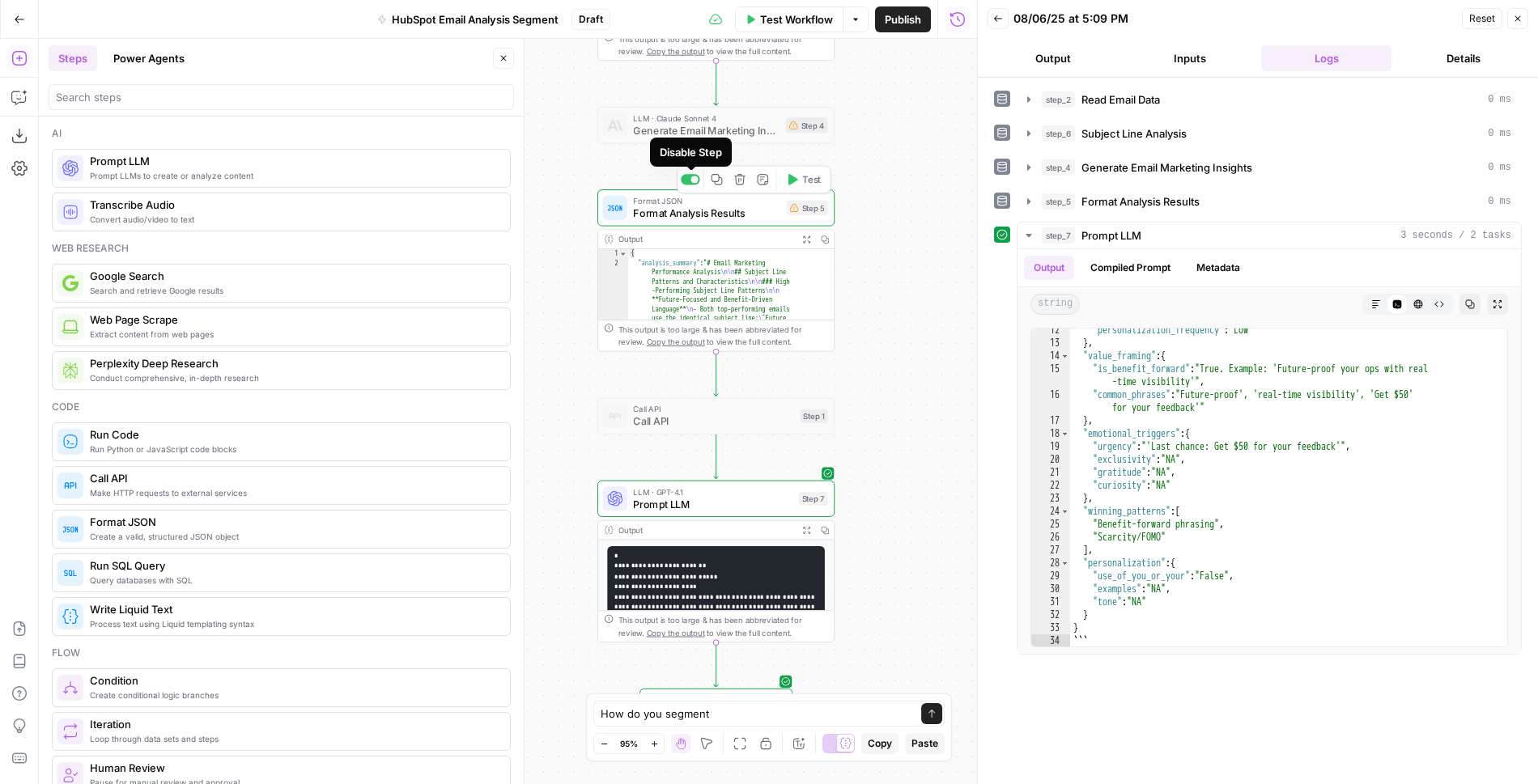 click at bounding box center (694, 179) 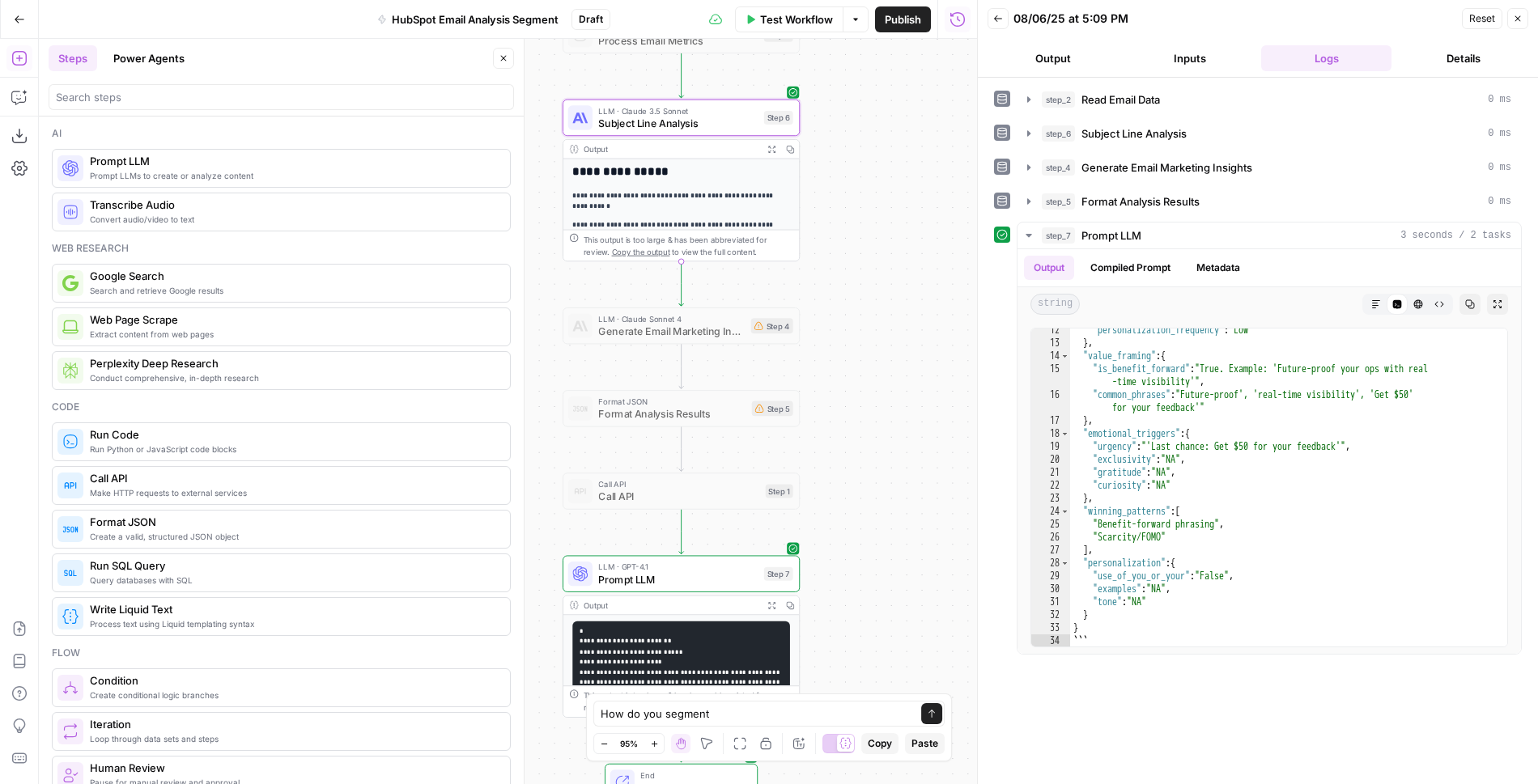 drag, startPoint x: 877, startPoint y: 178, endPoint x: 843, endPoint y: 378, distance: 202.86942 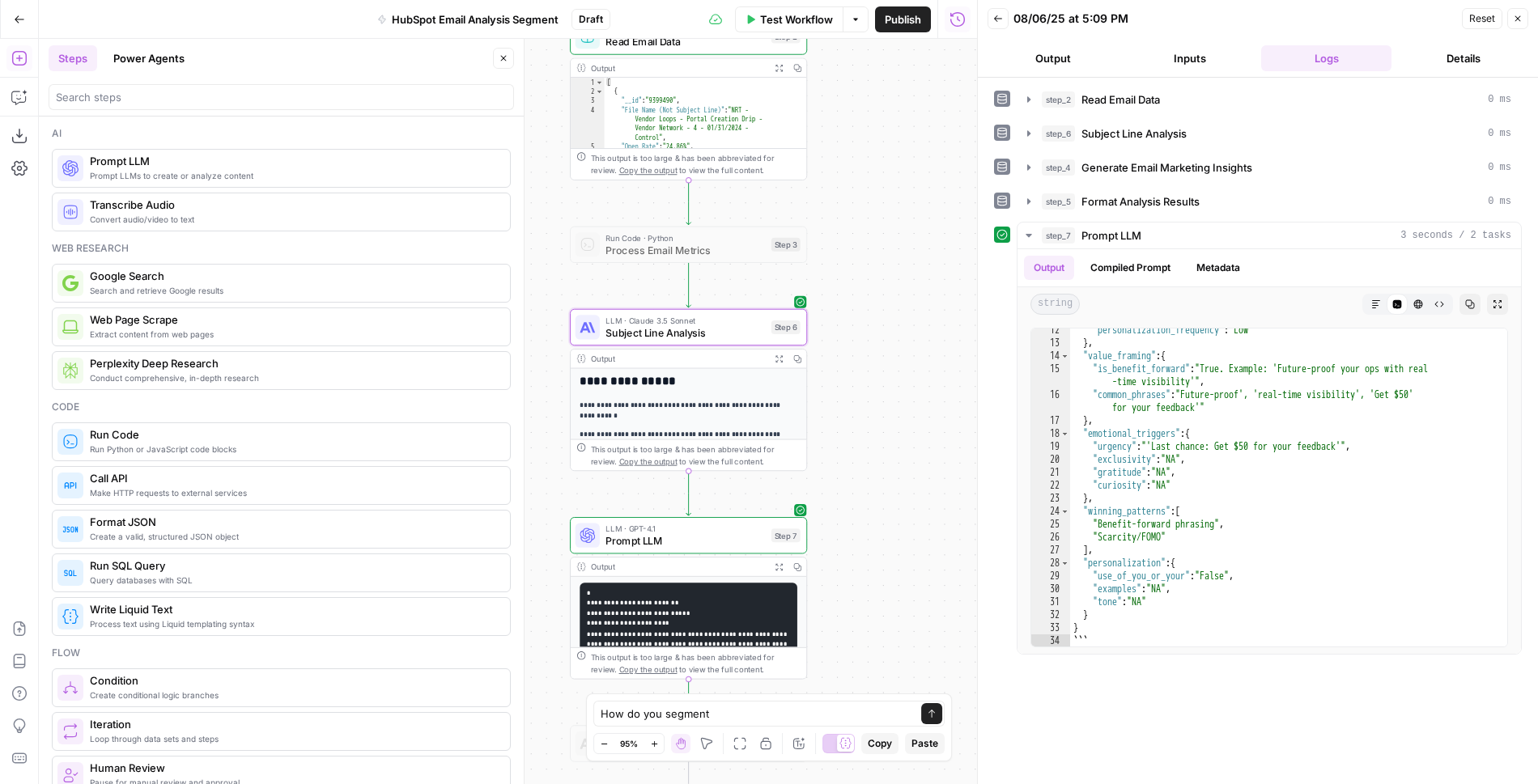 drag, startPoint x: 854, startPoint y: 256, endPoint x: 861, endPoint y: 466, distance: 210.1166 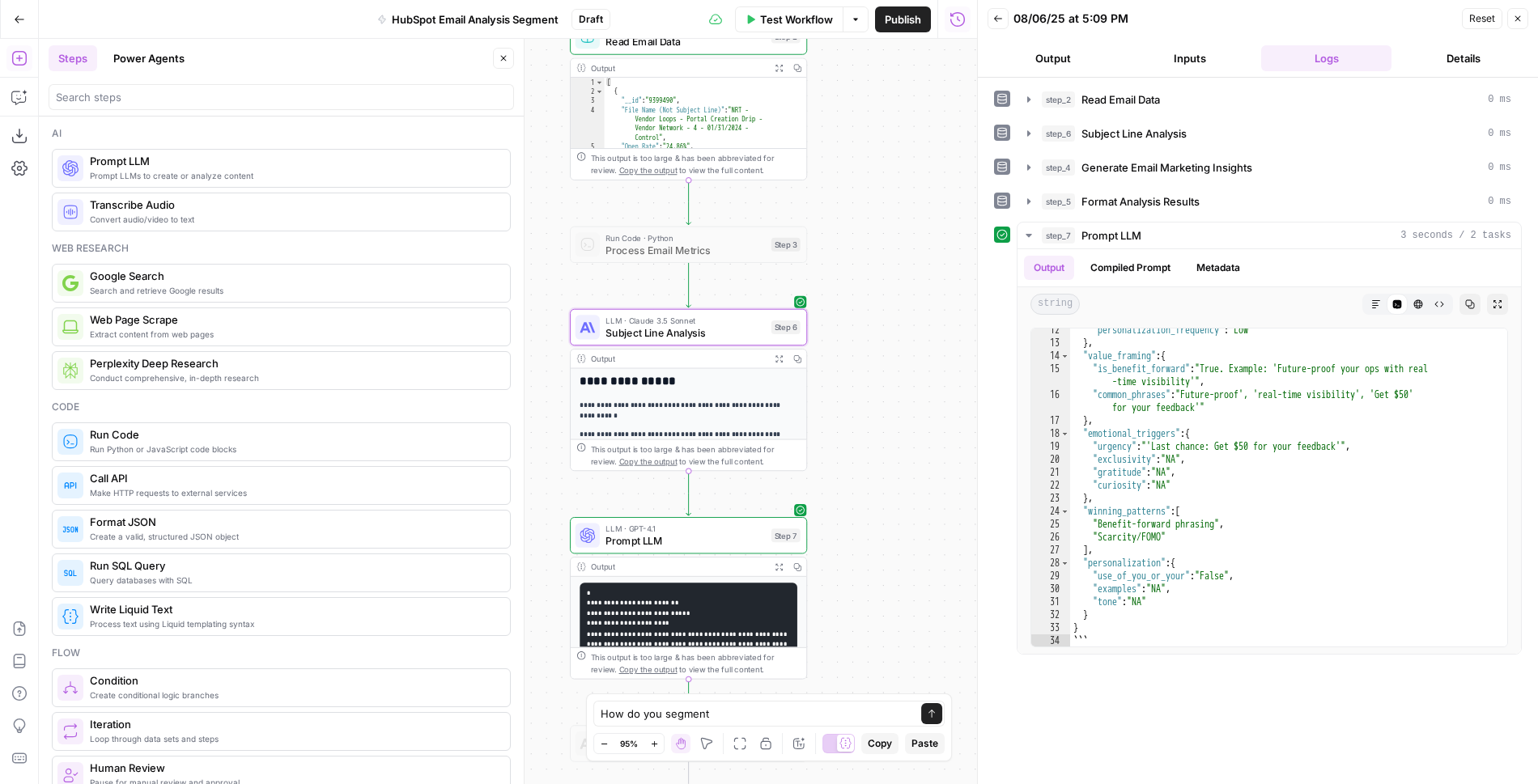 click on "Workflow Set Inputs Inputs Read from Grid Read Email Data Step 2 Output Expand Output Copy 1 2 3 4 5 6 [    {      "__id" :  "9399490" ,      "File Name (Not Subject Line)" :  "NRT -           Vendor Loops - Portal Creation Drip -           Vendor Network - 4 - 01/31/2024 -           Control" ,      "Open Rate" :  "24.86%" ,      "Unique Opens" :  "3144" ,     XXXXXXXXXXXXXXXXXXXXXXXXXXXXXXXXXXXXXXXXXXXXXXXXXXXXXXXXXXXXXXXXXXXXXXXXXXXXXXXXXXXXXXXXXXXXXXXXXXXXXXXXXXXXXXXXXXXXXXXXXXXXXXXXXXXXXXXXXXXXXXXXXXXXXXXXXXXXXXXXXXXXXXXXXXXXXXXXXXXXXXXXXXXXXXXXXXXXXXXXXXXXXXXXXXXXXXXXXXXXXXXXXXXXXXXXXXXXXXXXXXXXXXXXXXXXXXXXXXXXXXXXXXXXXXXXXXXXXXXXXXXXXXXXXXXXXXXXXXXXXXXXXXXXXXXXXXXXXXXXXXXXXXXXXXXXXXXXXXXXXXXXXXXXXXXXXXXXXXXXXXXXXXXXXXXXXXXXXXXXXXXXXXXXXXXXXXXXXXXXXXXXXXXXXXXXXXXXXXXXXXXXXXXXXXXXXXXXXXXXXXXXXXXXXXXXXXXXXXXXXXXXXXXXXXXXXXXXXXXXXXXXXXXXXXXXXXXXXXXXXXXXXXXXXXXX This output is too large & has been abbreviated for review.   Copy the output   to view the full content. Step 3 Step 6" at bounding box center [508, 411] 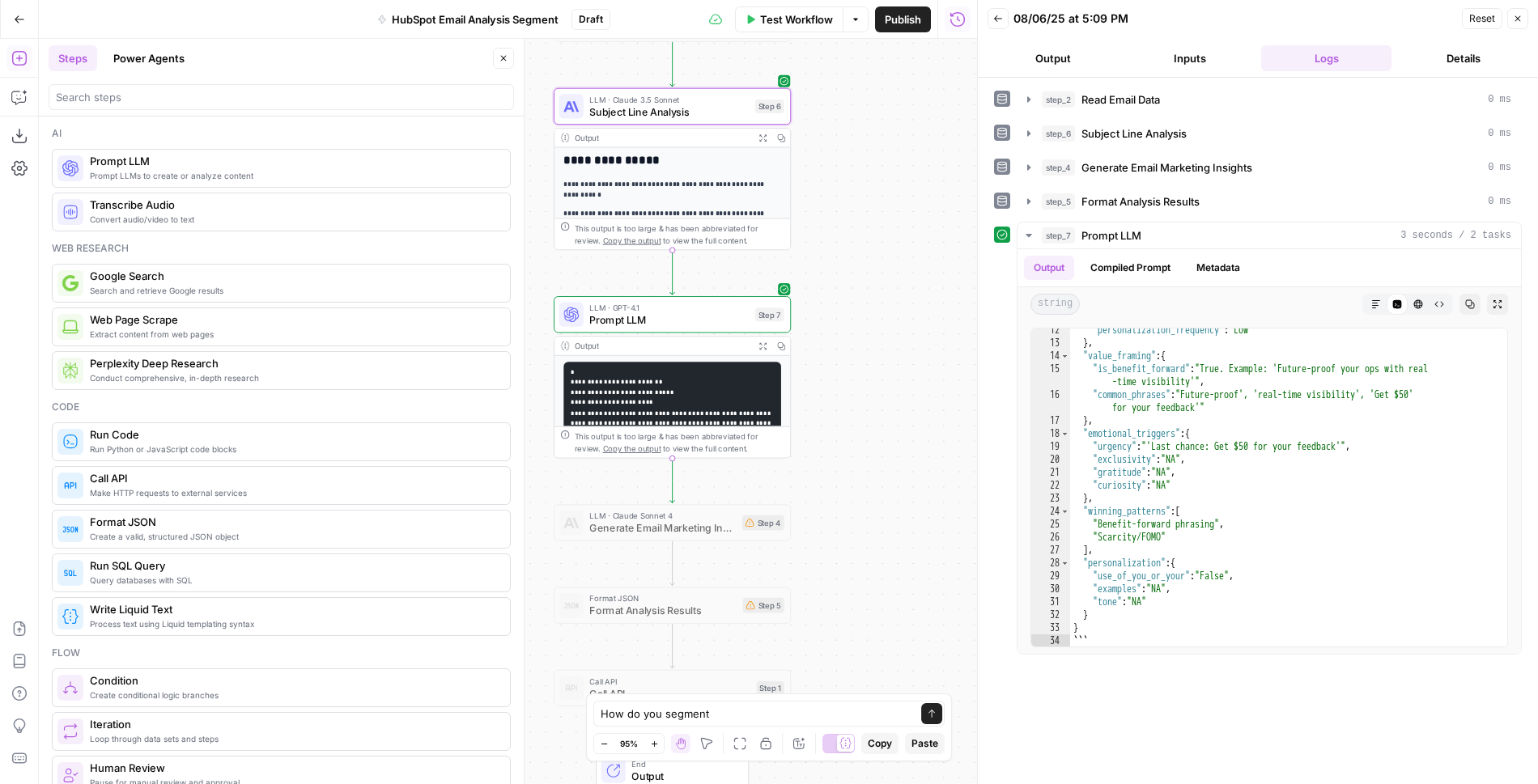 drag, startPoint x: 858, startPoint y: 310, endPoint x: 841, endPoint y: 88, distance: 222.64995 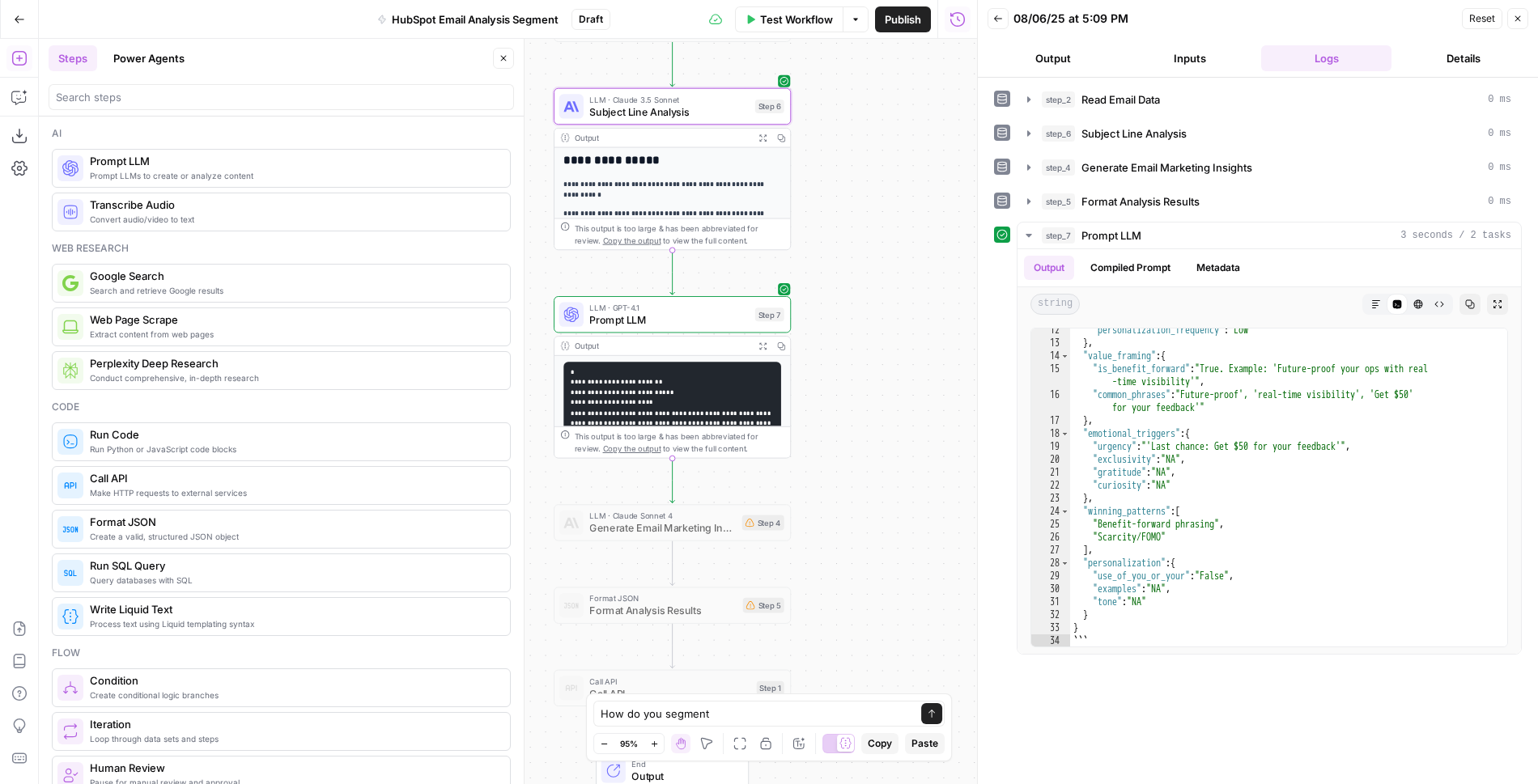 click on "Workflow Set Inputs Inputs Read from Grid Read Email Data Step 2 Output Expand Output Copy 1 2 3 4 5 6 [    {      "__id" :  "9399490" ,      "File Name (Not Subject Line)" :  "NRT -           Vendor Loops - Portal Creation Drip -           Vendor Network - 4 - 01/31/2024 -           Control" ,      "Open Rate" :  "24.86%" ,      "Unique Opens" :  "3144" ,     XXXXXXXXXXXXXXXXXXXXXXXXXXXXXXXXXXXXXXXXXXXXXXXXXXXXXXXXXXXXXXXXXXXXXXXXXXXXXXXXXXXXXXXXXXXXXXXXXXXXXXXXXXXXXXXXXXXXXXXXXXXXXXXXXXXXXXXXXXXXXXXXXXXXXXXXXXXXXXXXXXXXXXXXXXXXXXXXXXXXXXXXXXXXXXXXXXXXXXXXXXXXXXXXXXXXXXXXXXXXXXXXXXXXXXXXXXXXXXXXXXXXXXXXXXXXXXXXXXXXXXXXXXXXXXXXXXXXXXXXXXXXXXXXXXXXXXXXXXXXXXXXXXXXXXXXXXXXXXXXXXXXXXXXXXXXXXXXXXXXXXXXXXXXXXXXXXXXXXXXXXXXXXXXXXXXXXXXXXXXXXXXXXXXXXXXXXXXXXXXXXXXXXXXXXXXXXXXXXXXXXXXXXXXXXXXXXXXXXXXXXXXXXXXXXXXXXXXXXXXXXXXXXXXXXXXXXXXXXXXXXXXXXXXXXXXXXXXXXXXXXXXXXXXXXXX This output is too large & has been abbreviated for review.   Copy the output   to view the full content. Step 3 Step 6" at bounding box center [508, 411] 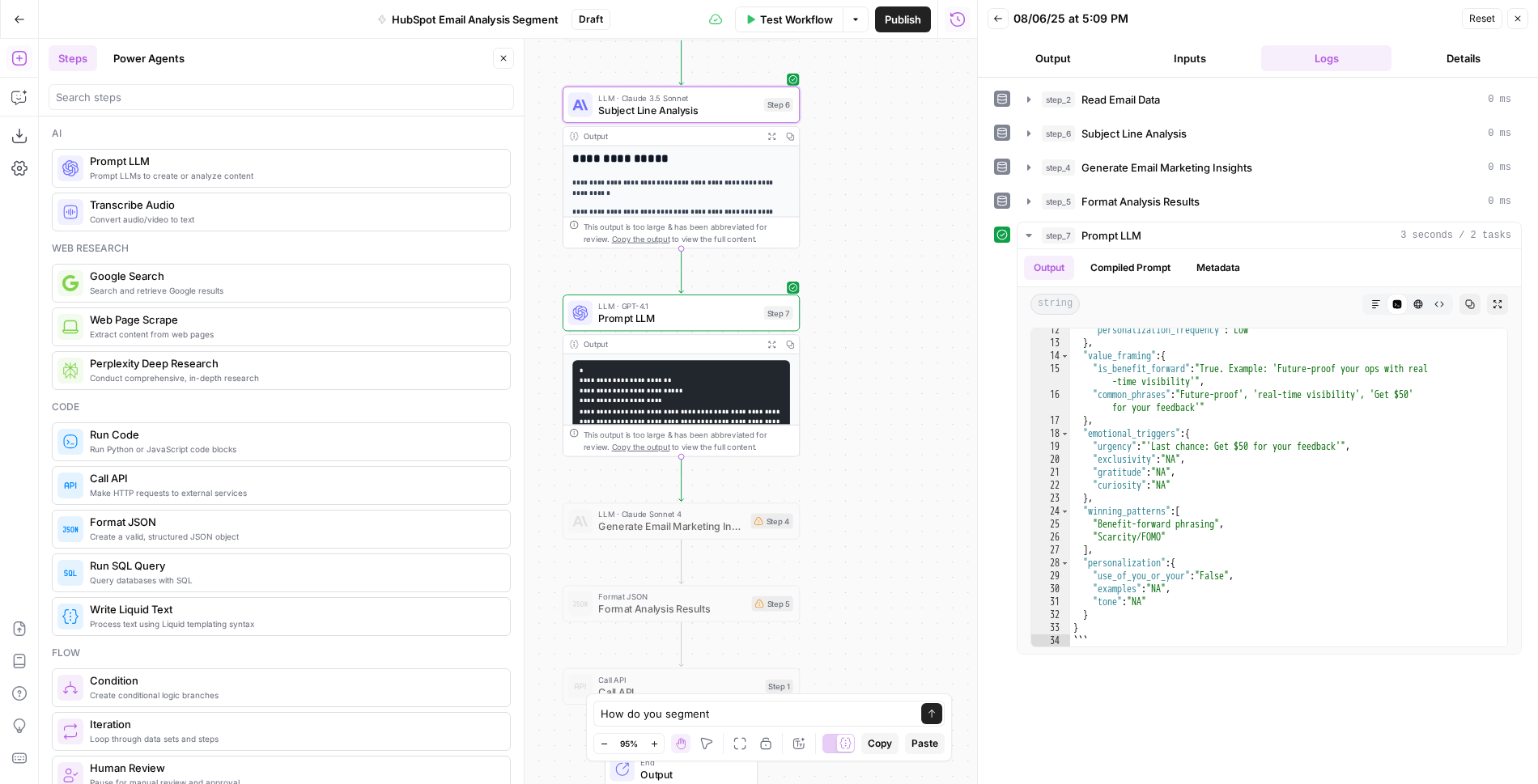 drag, startPoint x: 878, startPoint y: 252, endPoint x: 906, endPoint y: 250, distance: 28.071338 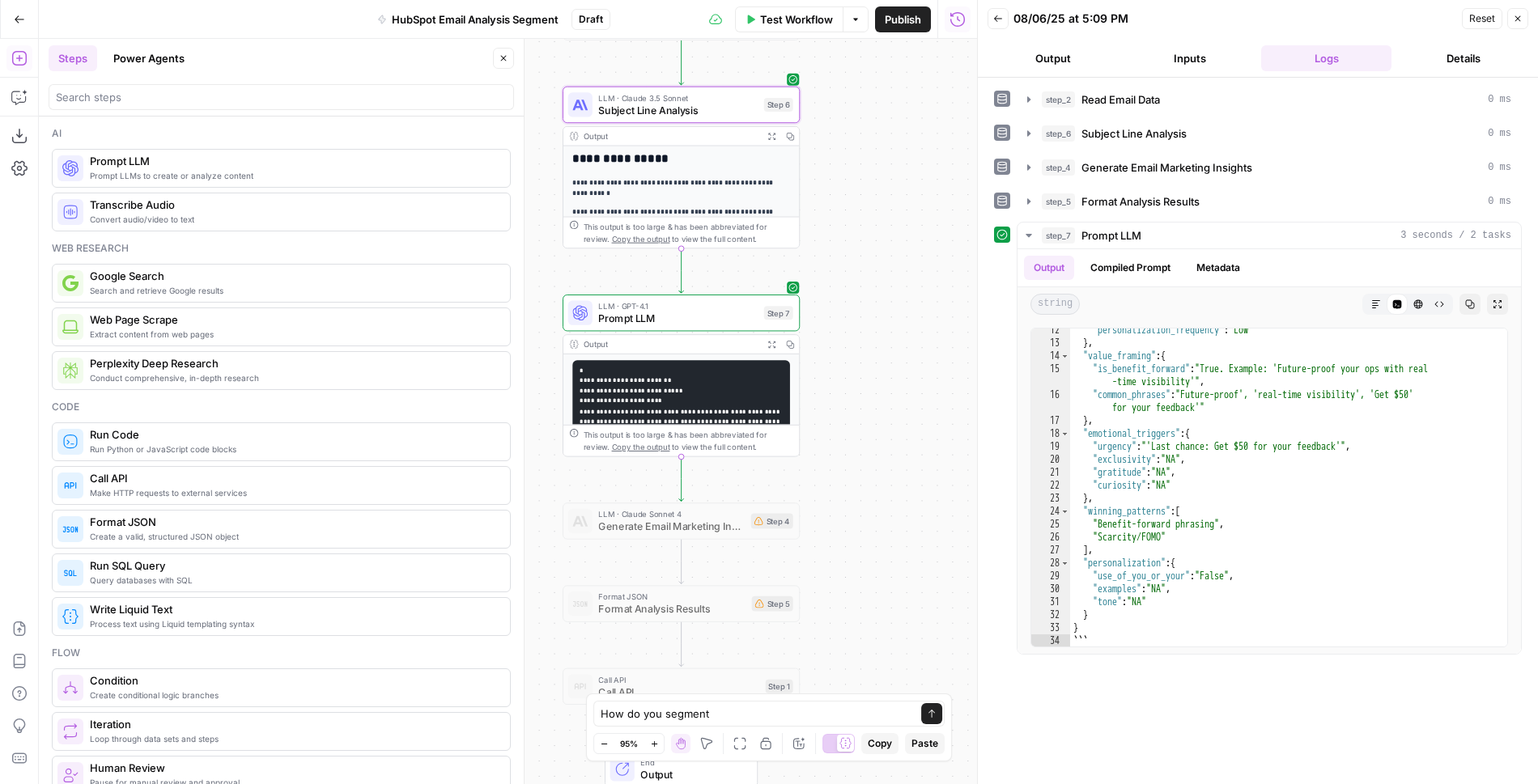 click on "Workflow Set Inputs Inputs Read from Grid Read Email Data Step 2 Output Expand Output Copy 1 2 3 4 5 6 [    {      "__id" :  "9399490" ,      "File Name (Not Subject Line)" :  "NRT -           Vendor Loops - Portal Creation Drip -           Vendor Network - 4 - 01/31/2024 -           Control" ,      "Open Rate" :  "24.86%" ,      "Unique Opens" :  "3144" ,     XXXXXXXXXXXXXXXXXXXXXXXXXXXXXXXXXXXXXXXXXXXXXXXXXXXXXXXXXXXXXXXXXXXXXXXXXXXXXXXXXXXXXXXXXXXXXXXXXXXXXXXXXXXXXXXXXXXXXXXXXXXXXXXXXXXXXXXXXXXXXXXXXXXXXXXXXXXXXXXXXXXXXXXXXXXXXXXXXXXXXXXXXXXXXXXXXXXXXXXXXXXXXXXXXXXXXXXXXXXXXXXXXXXXXXXXXXXXXXXXXXXXXXXXXXXXXXXXXXXXXXXXXXXXXXXXXXXXXXXXXXXXXXXXXXXXXXXXXXXXXXXXXXXXXXXXXXXXXXXXXXXXXXXXXXXXXXXXXXXXXXXXXXXXXXXXXXXXXXXXXXXXXXXXXXXXXXXXXXXXXXXXXXXXXXXXXXXXXXXXXXXXXXXXXXXXXXXXXXXXXXXXXXXXXXXXXXXXXXXXXXXXXXXXXXXXXXXXXXXXXXXXXXXXXXXXXXXXXXXXXXXXXXXXXXXXXXXXXXXXXXXXXXXXXXXX This output is too large & has been abbreviated for review.   Copy the output   to view the full content. Step 3 Step 6" at bounding box center [508, 411] 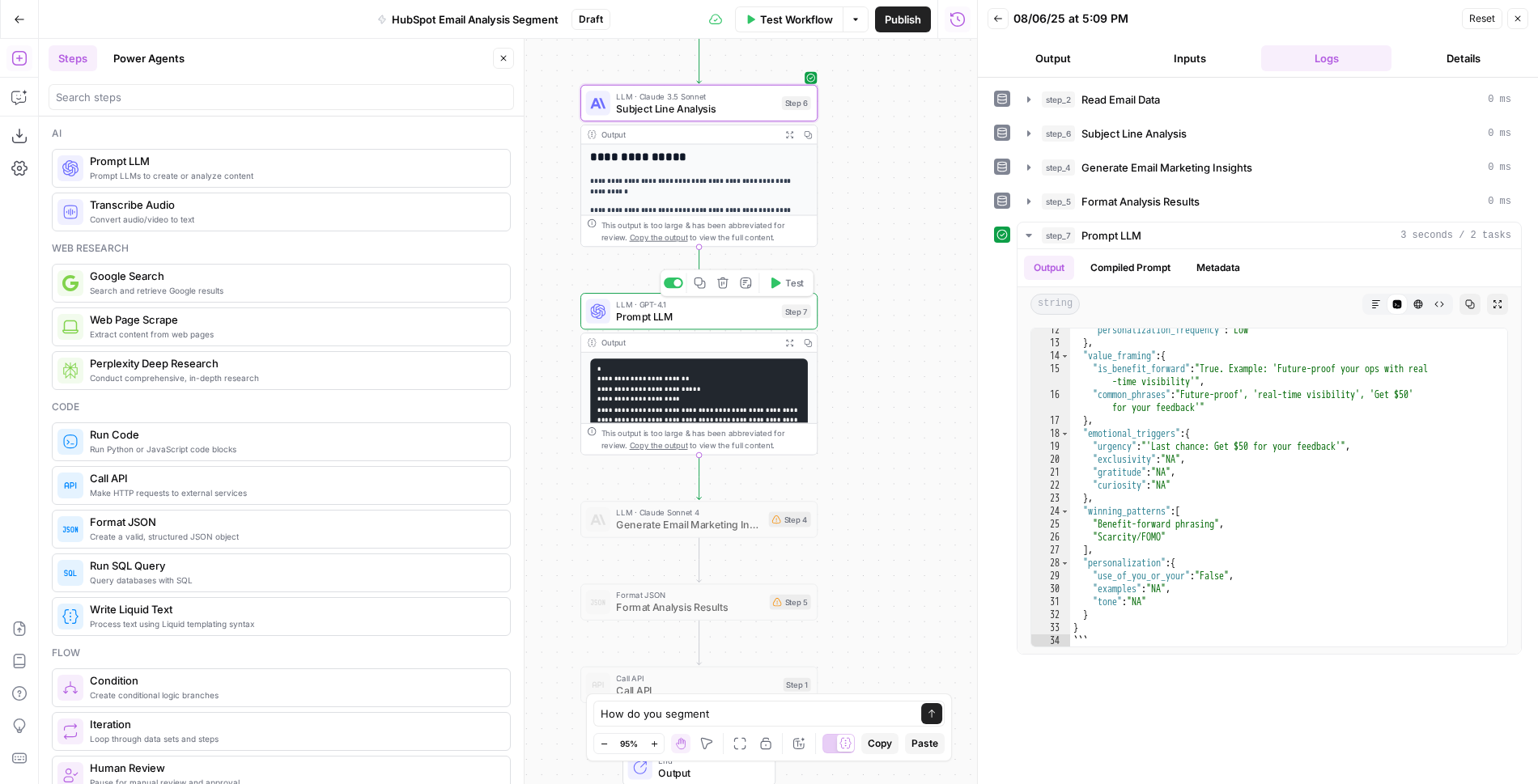 click on "Prompt LLM" at bounding box center (695, 316) 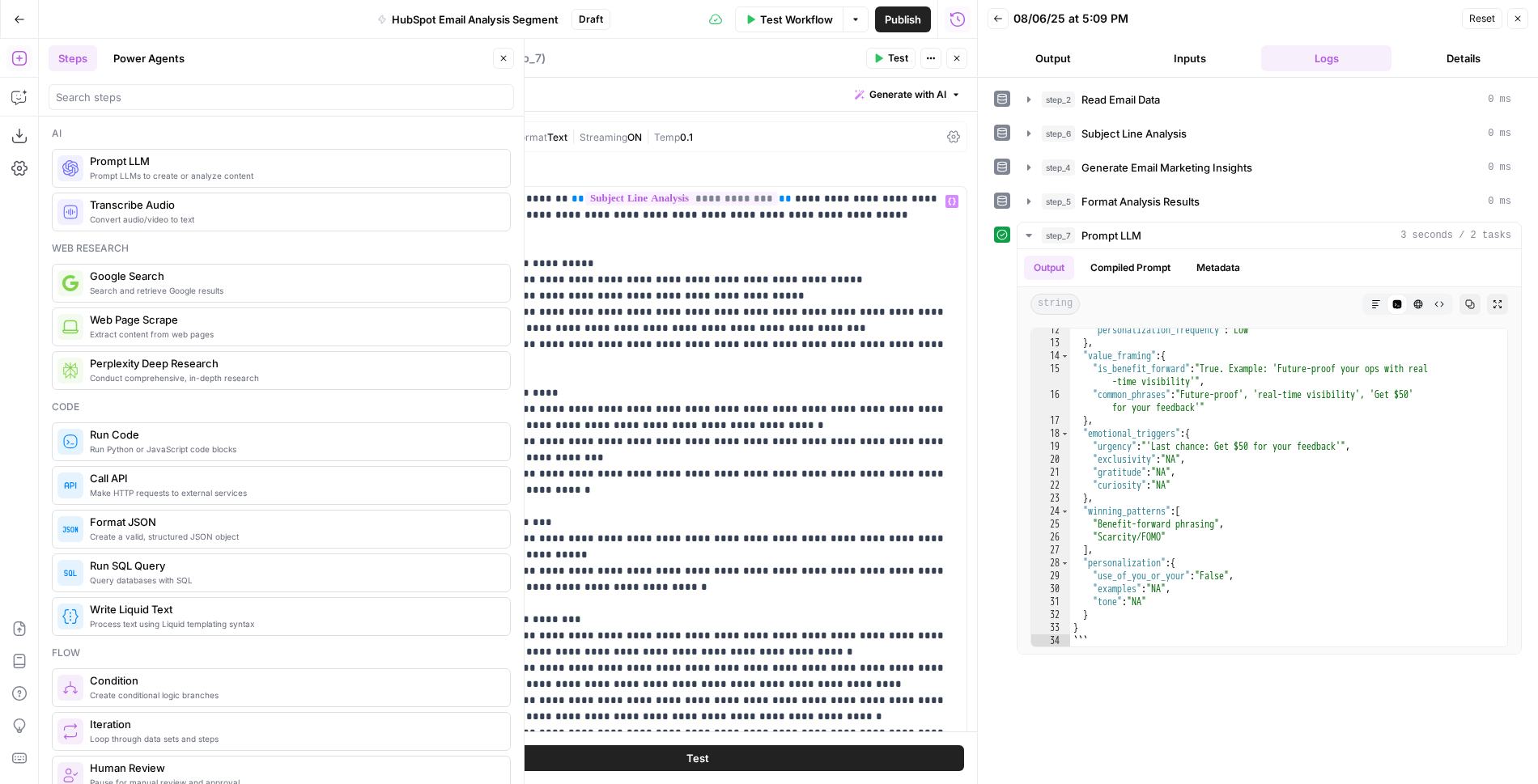 scroll, scrollTop: 163, scrollLeft: 0, axis: vertical 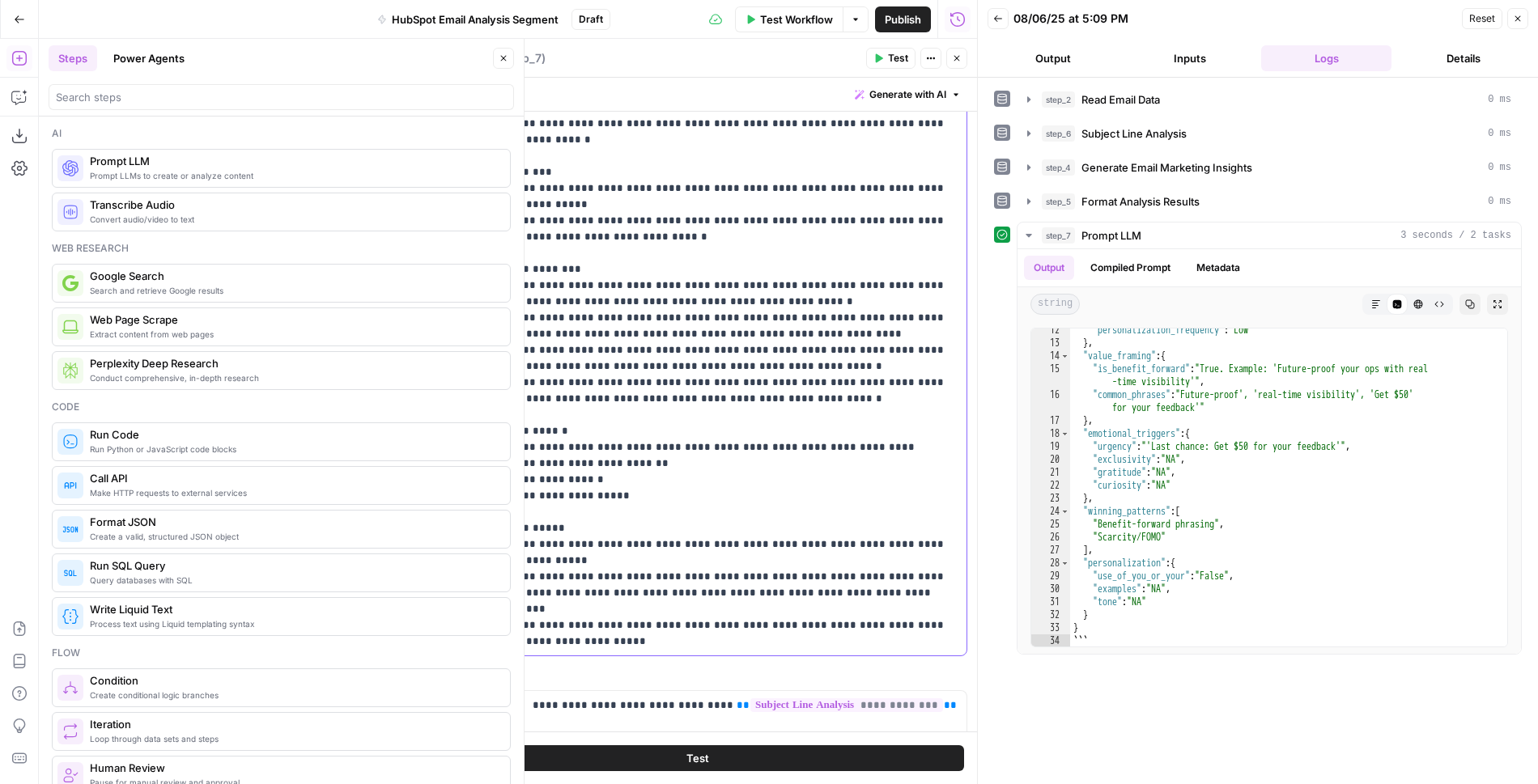 click on "**********" at bounding box center [698, 245] 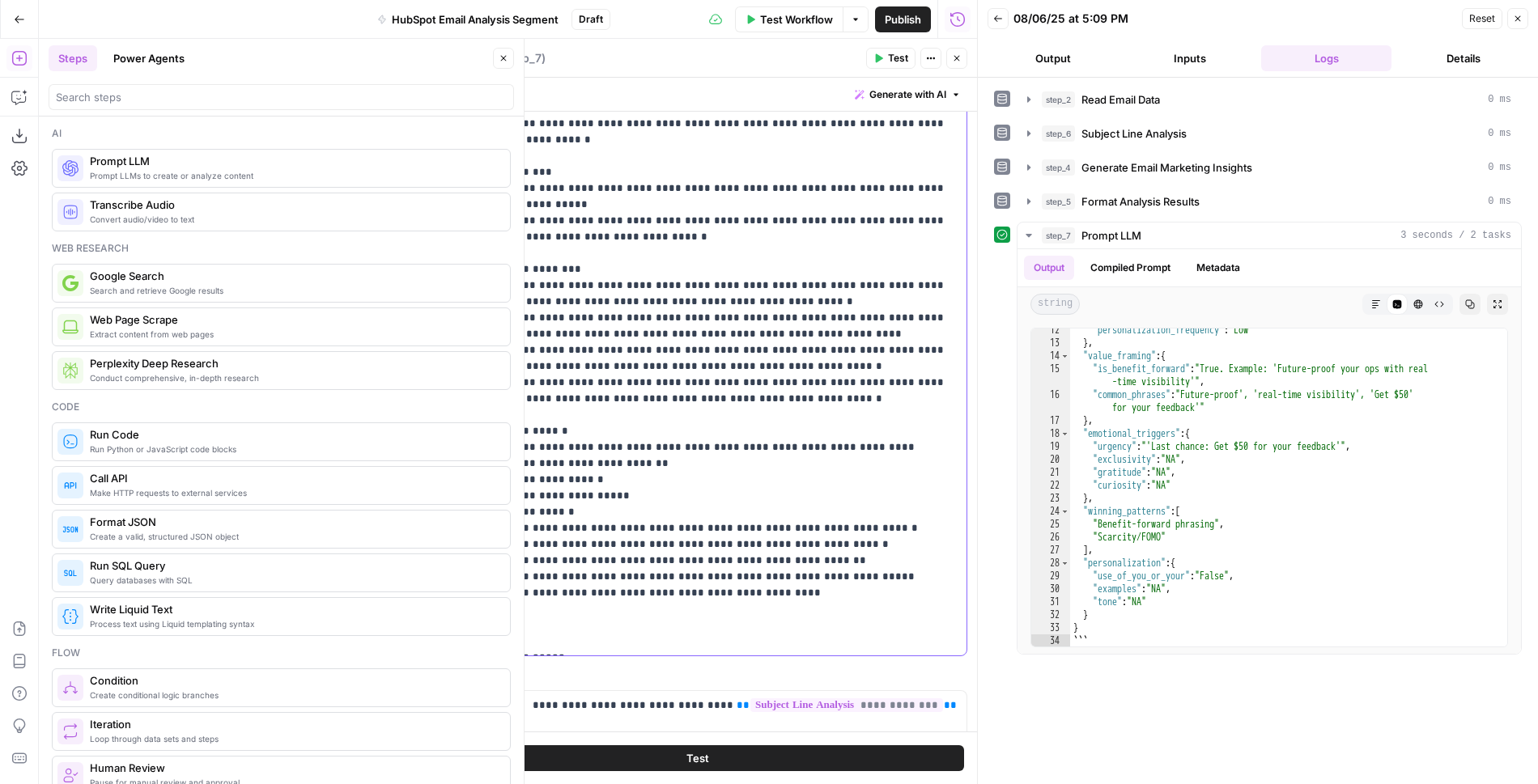 drag, startPoint x: 568, startPoint y: 490, endPoint x: 431, endPoint y: 425, distance: 151.63773 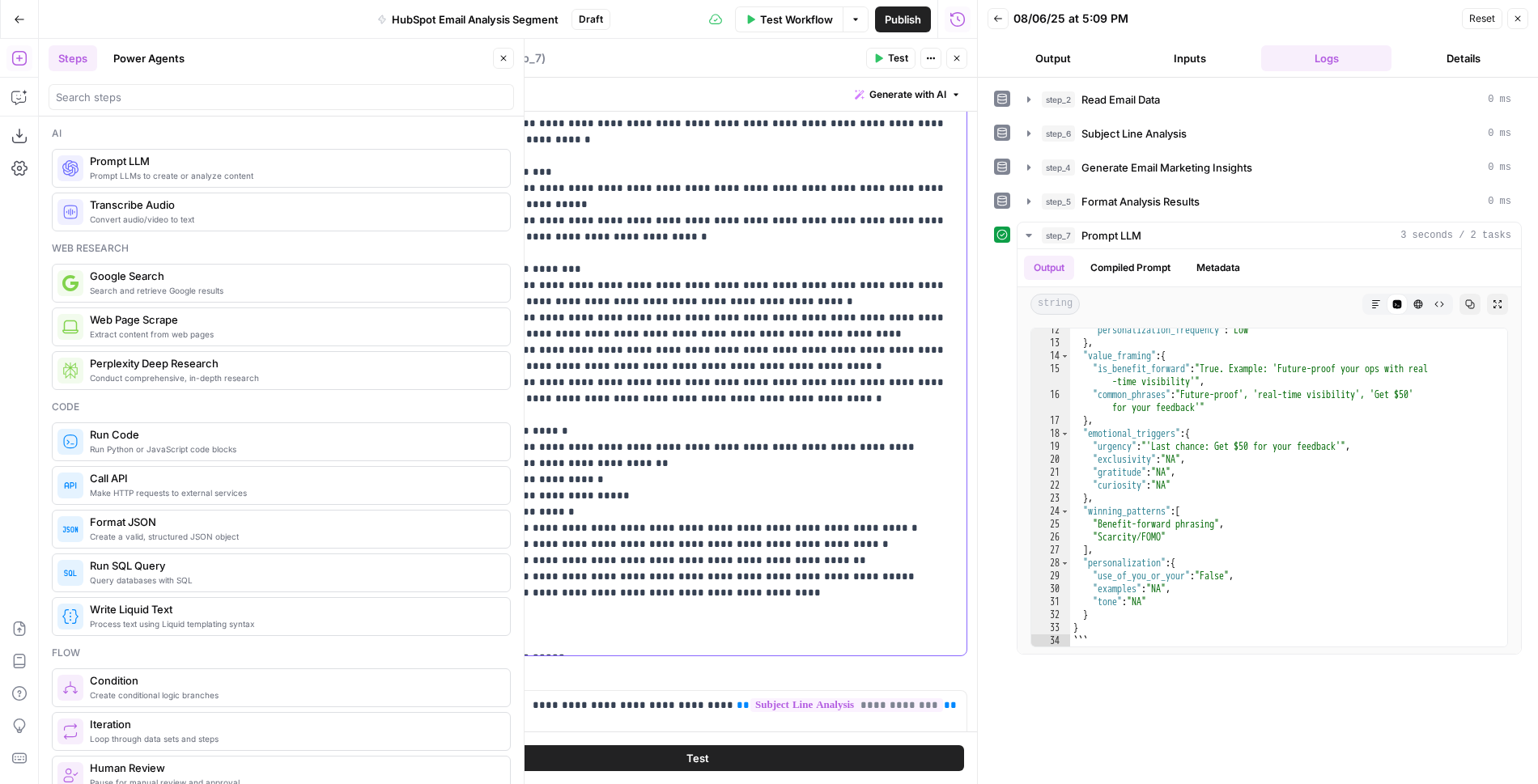 click on "**********" at bounding box center (698, 326) 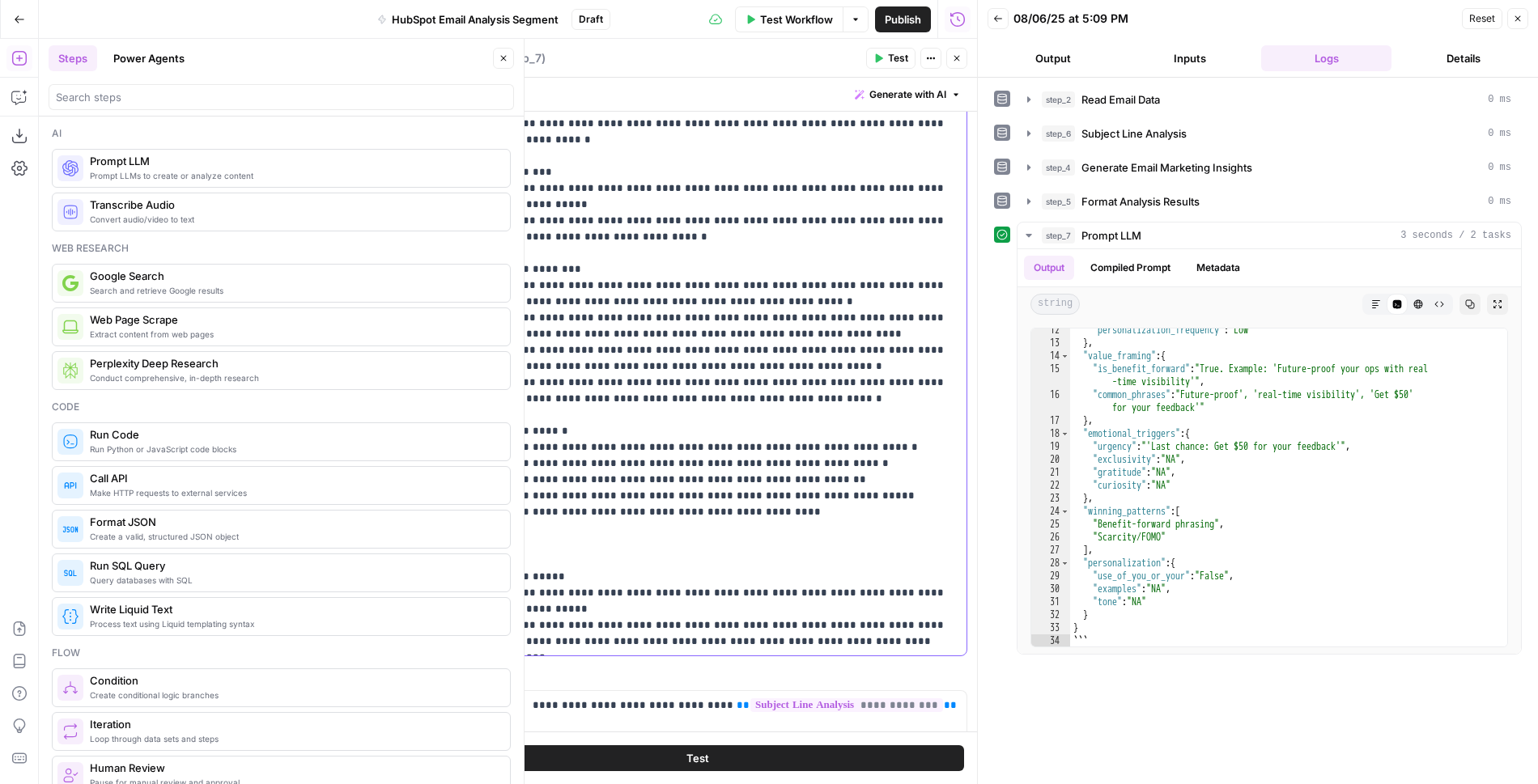 click on "**********" at bounding box center (698, 326) 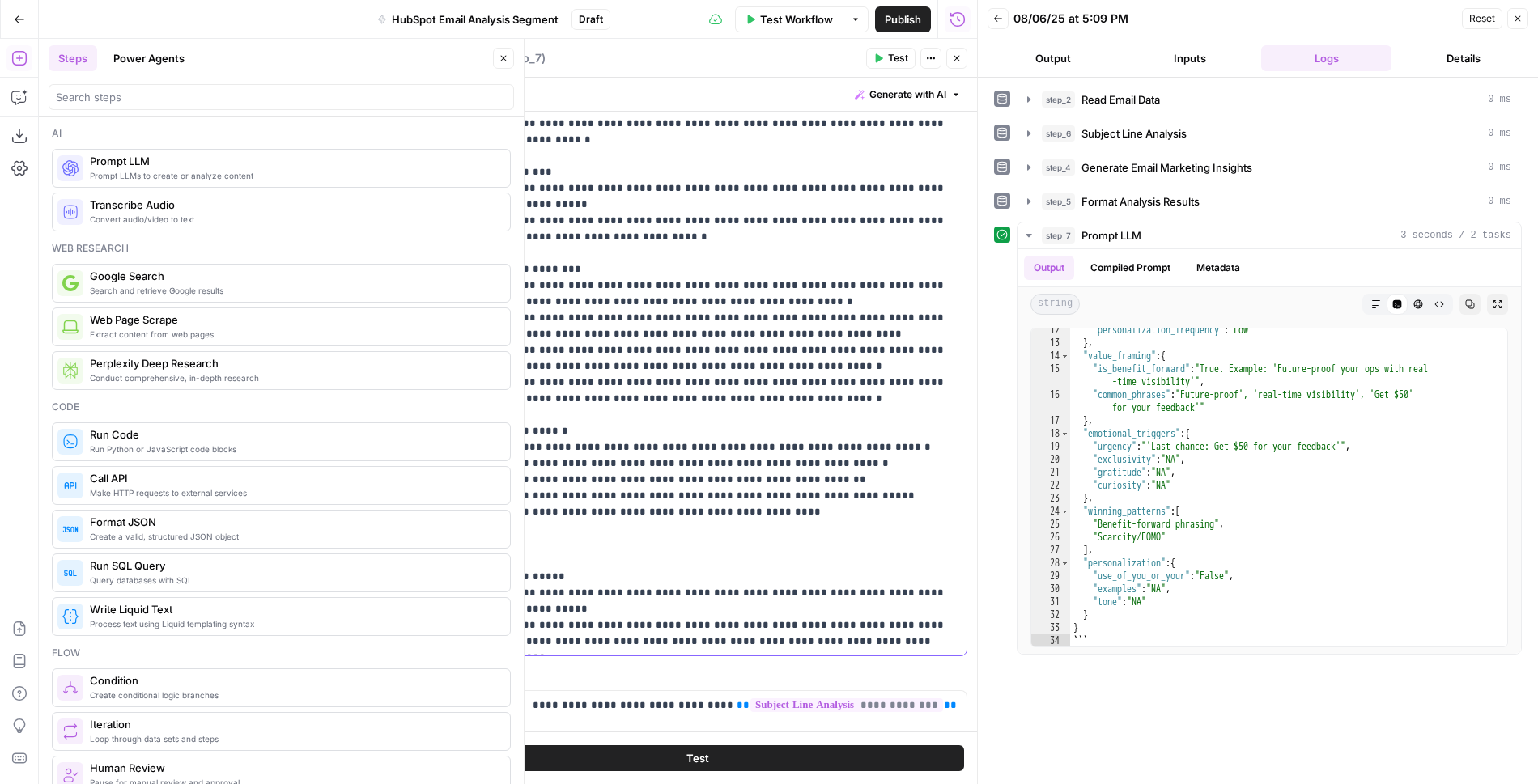 click on "**********" at bounding box center (698, 269) 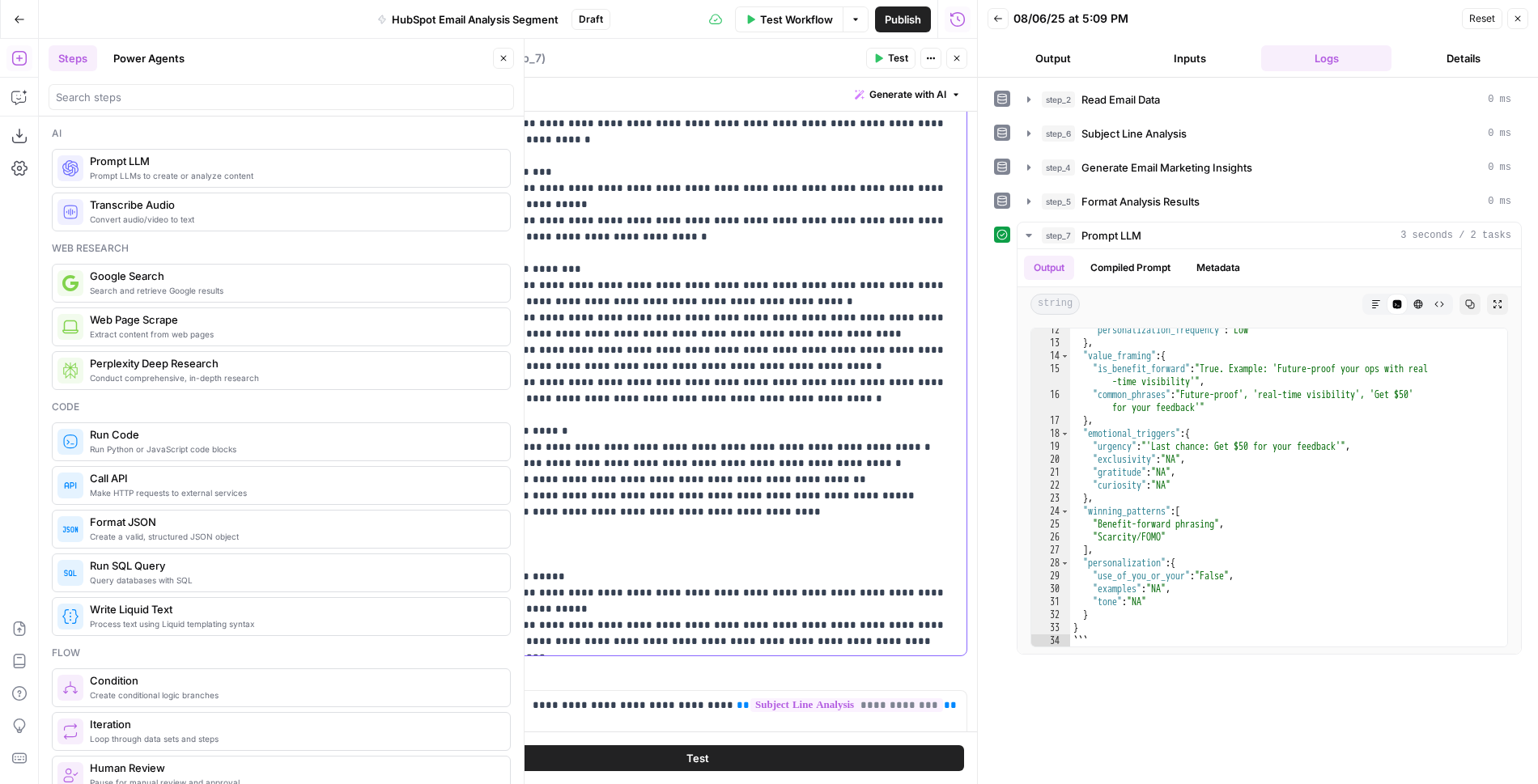 click on "**********" at bounding box center (698, 269) 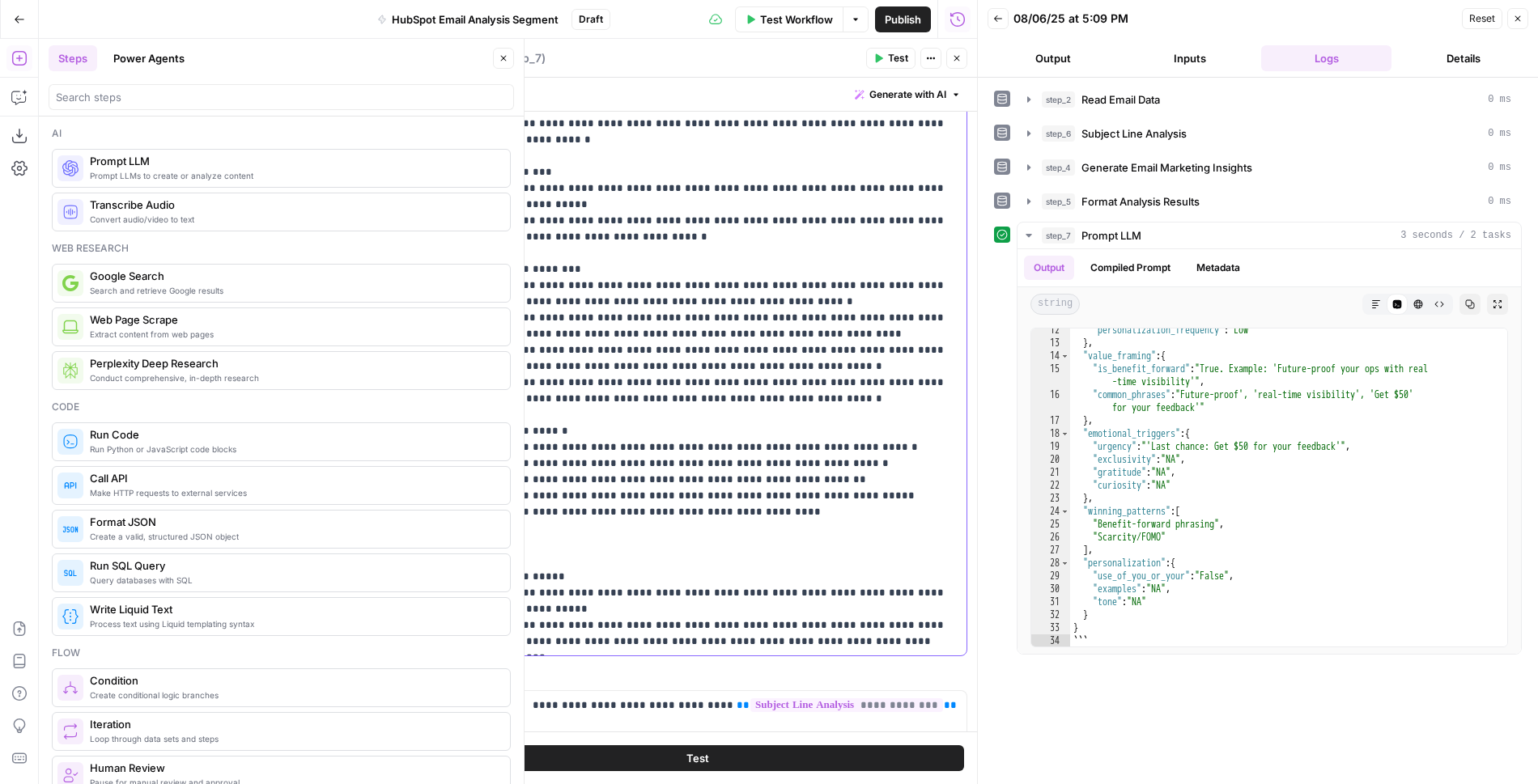 drag, startPoint x: 448, startPoint y: 510, endPoint x: 450, endPoint y: 415, distance: 95.02105 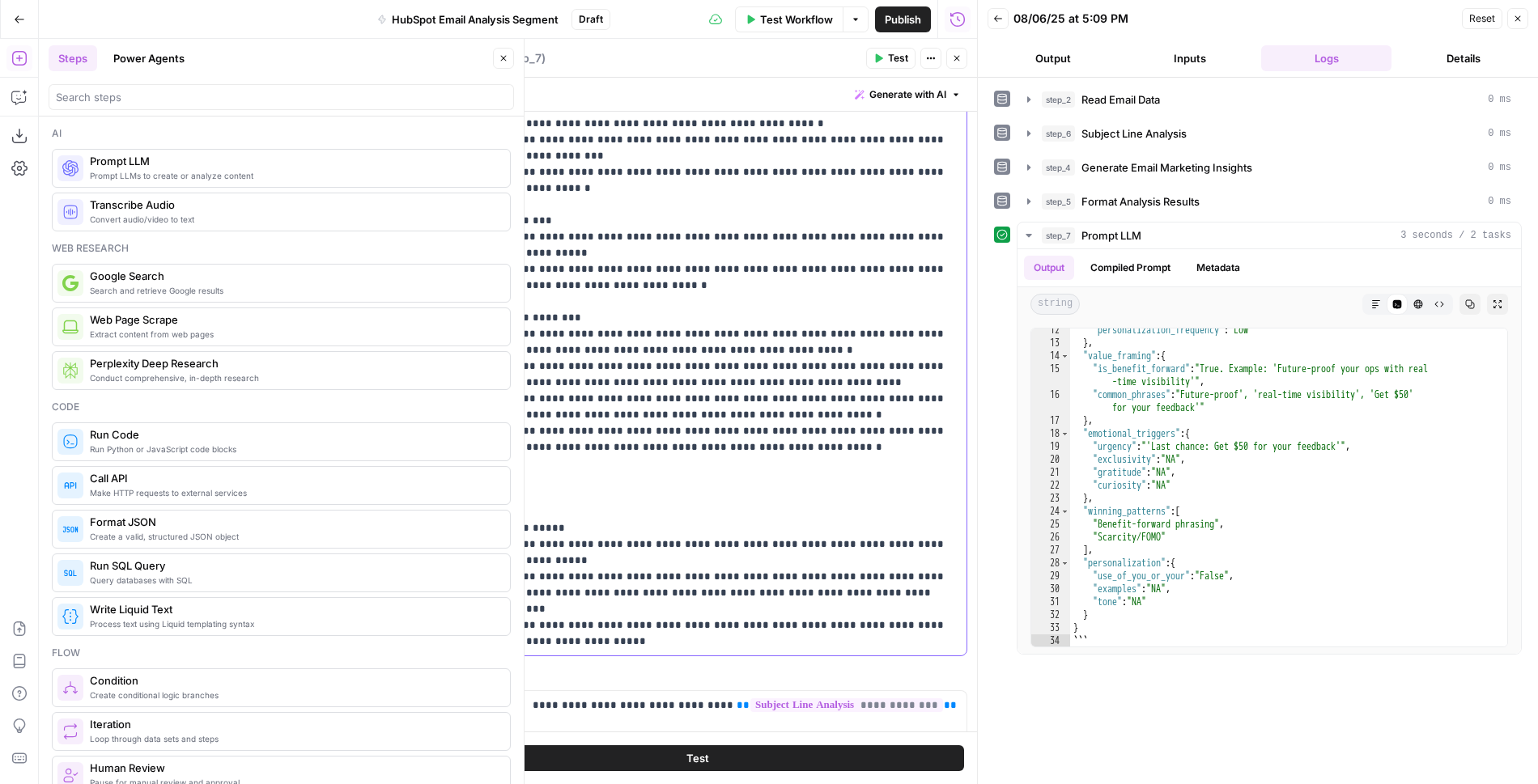 type 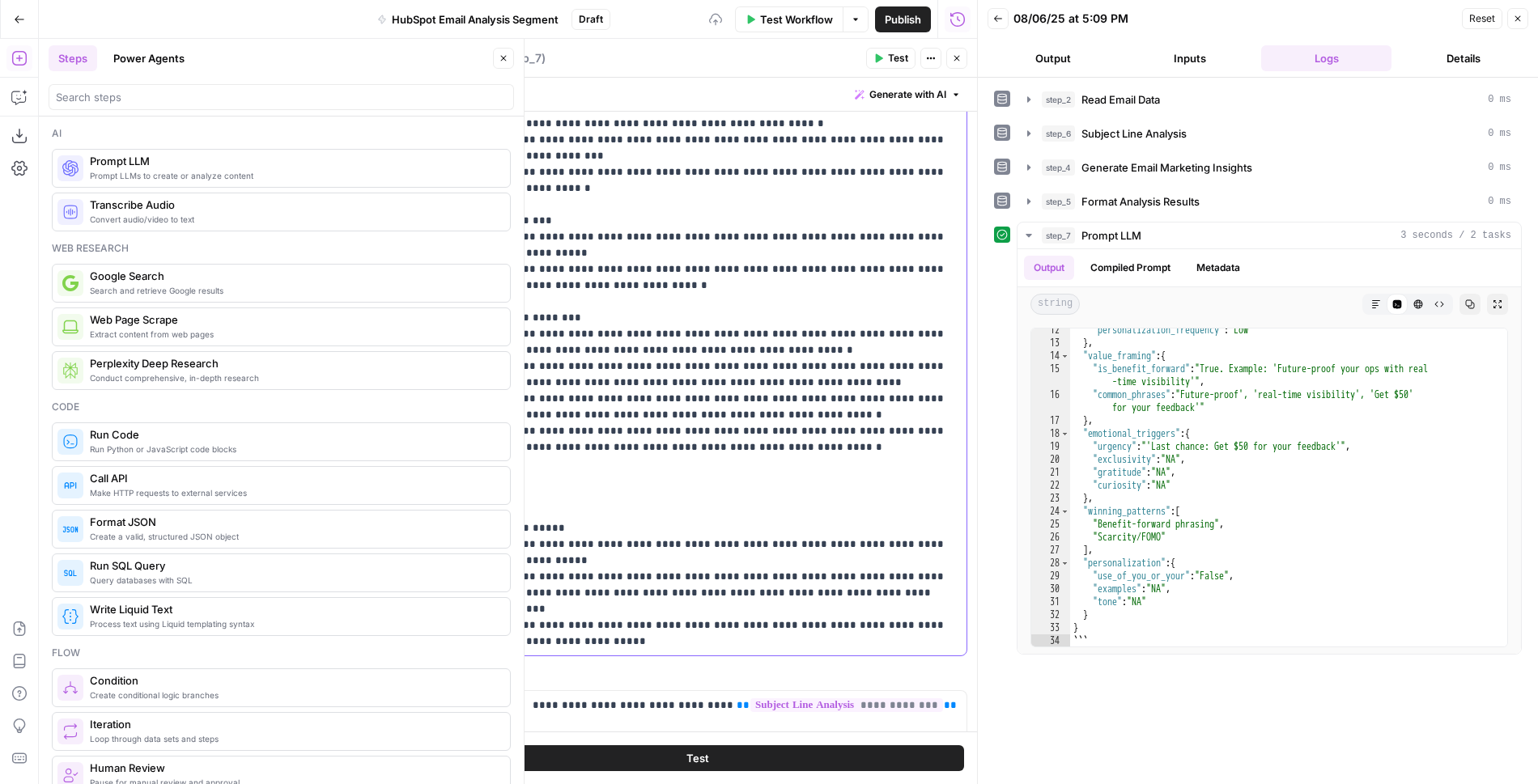 scroll, scrollTop: 163, scrollLeft: 0, axis: vertical 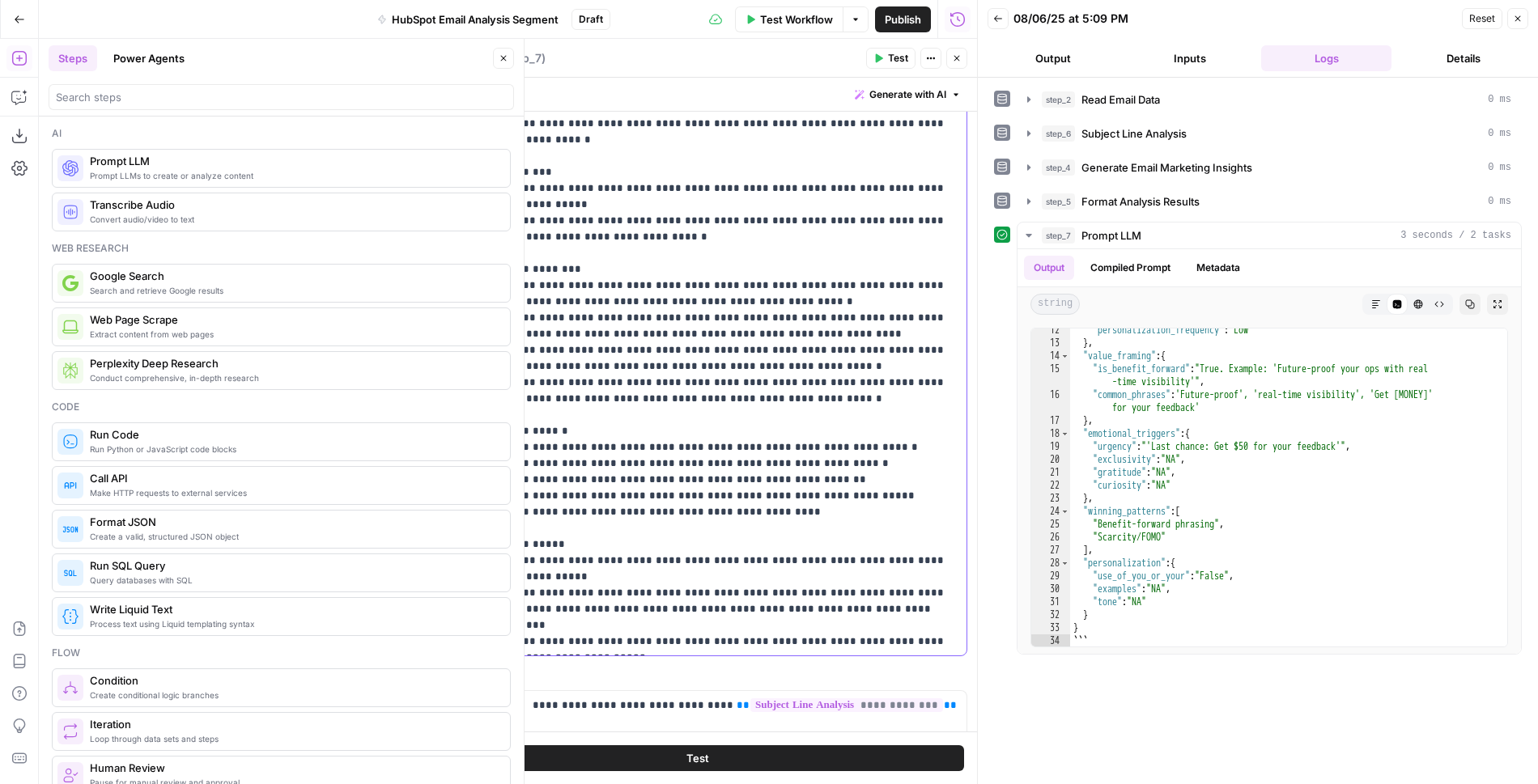 click on "**********" at bounding box center [698, 253] 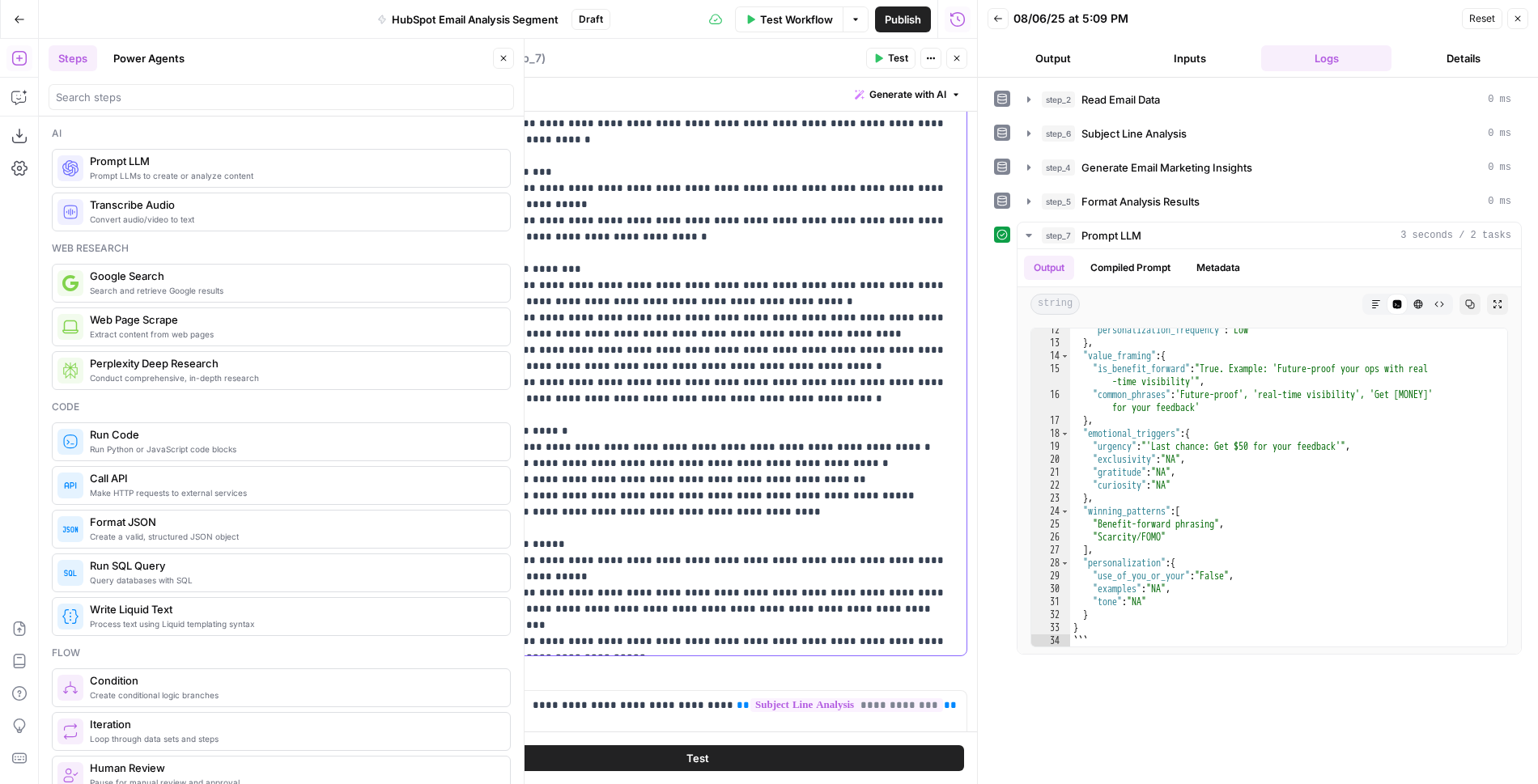 click on "**********" at bounding box center [698, 253] 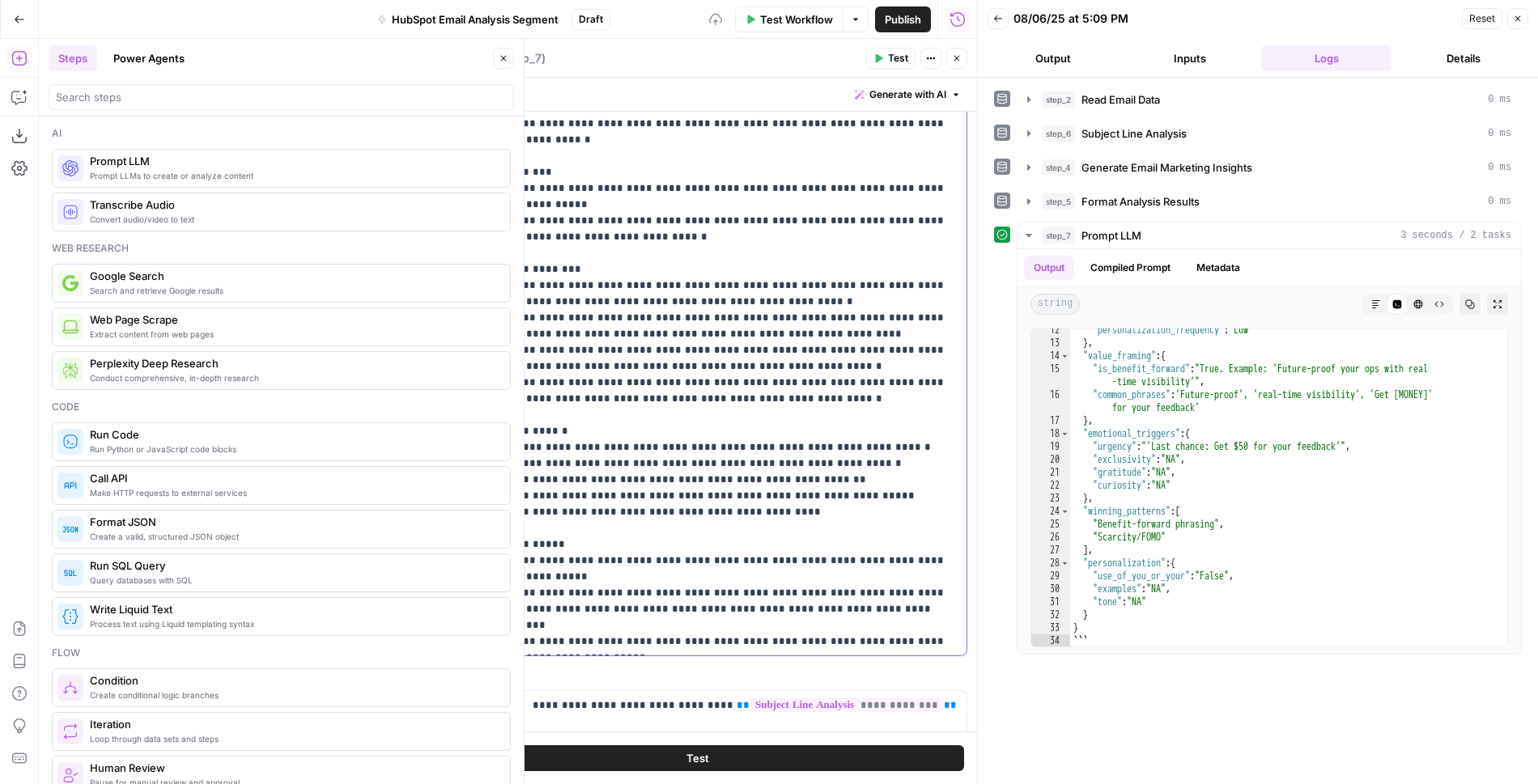 click on "**********" at bounding box center (698, 253) 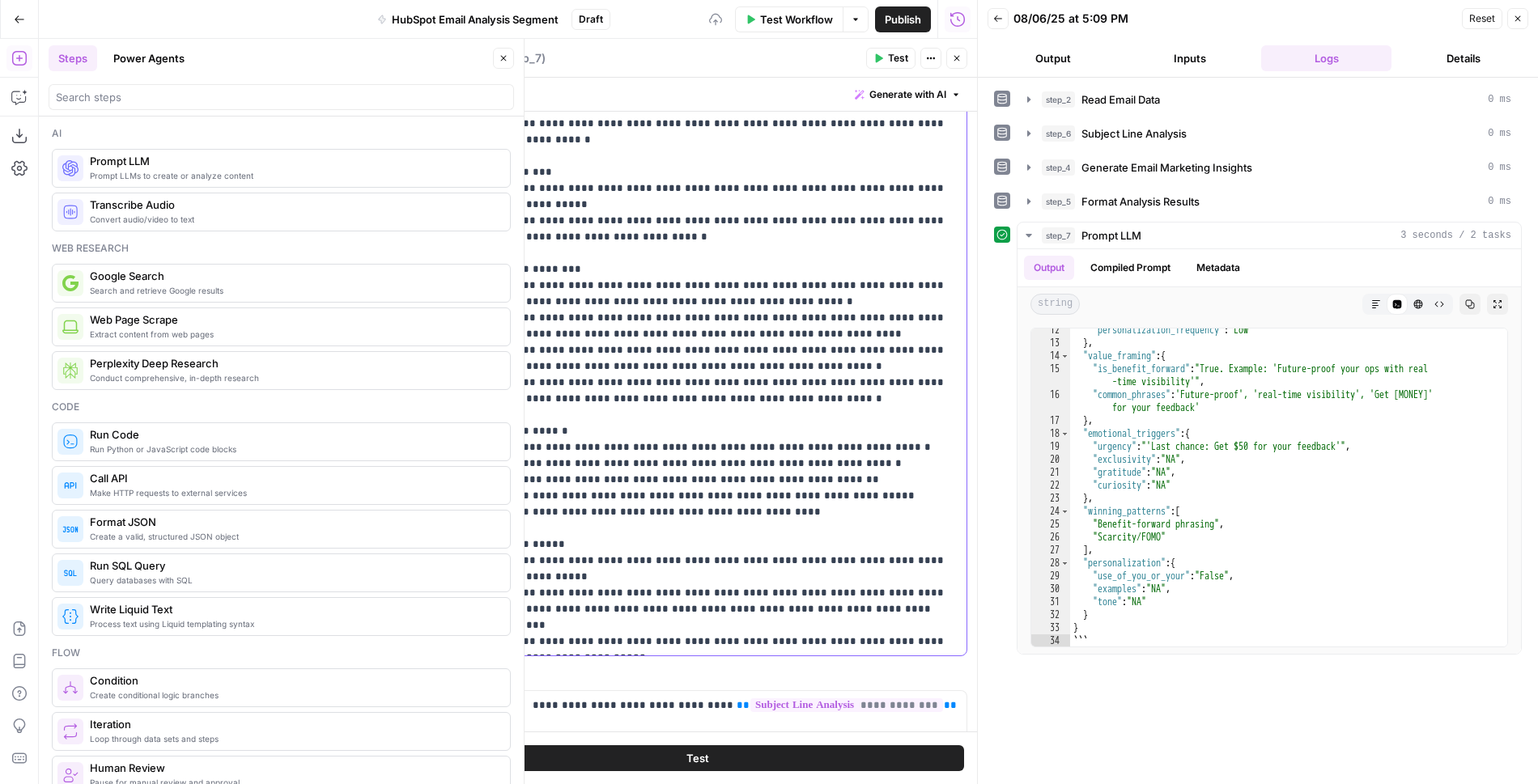 click on "**********" at bounding box center [698, 253] 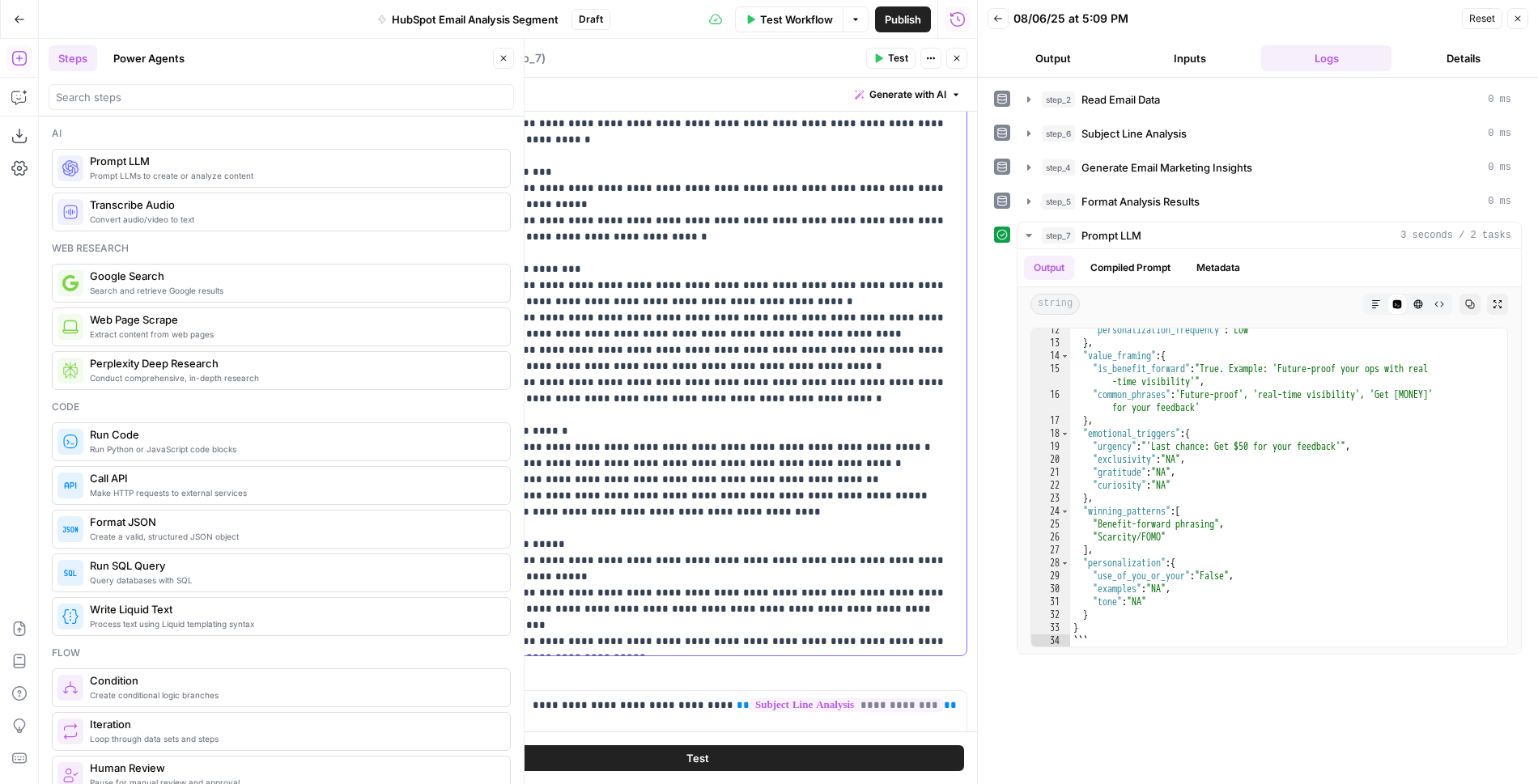 click on "**********" at bounding box center (698, 253) 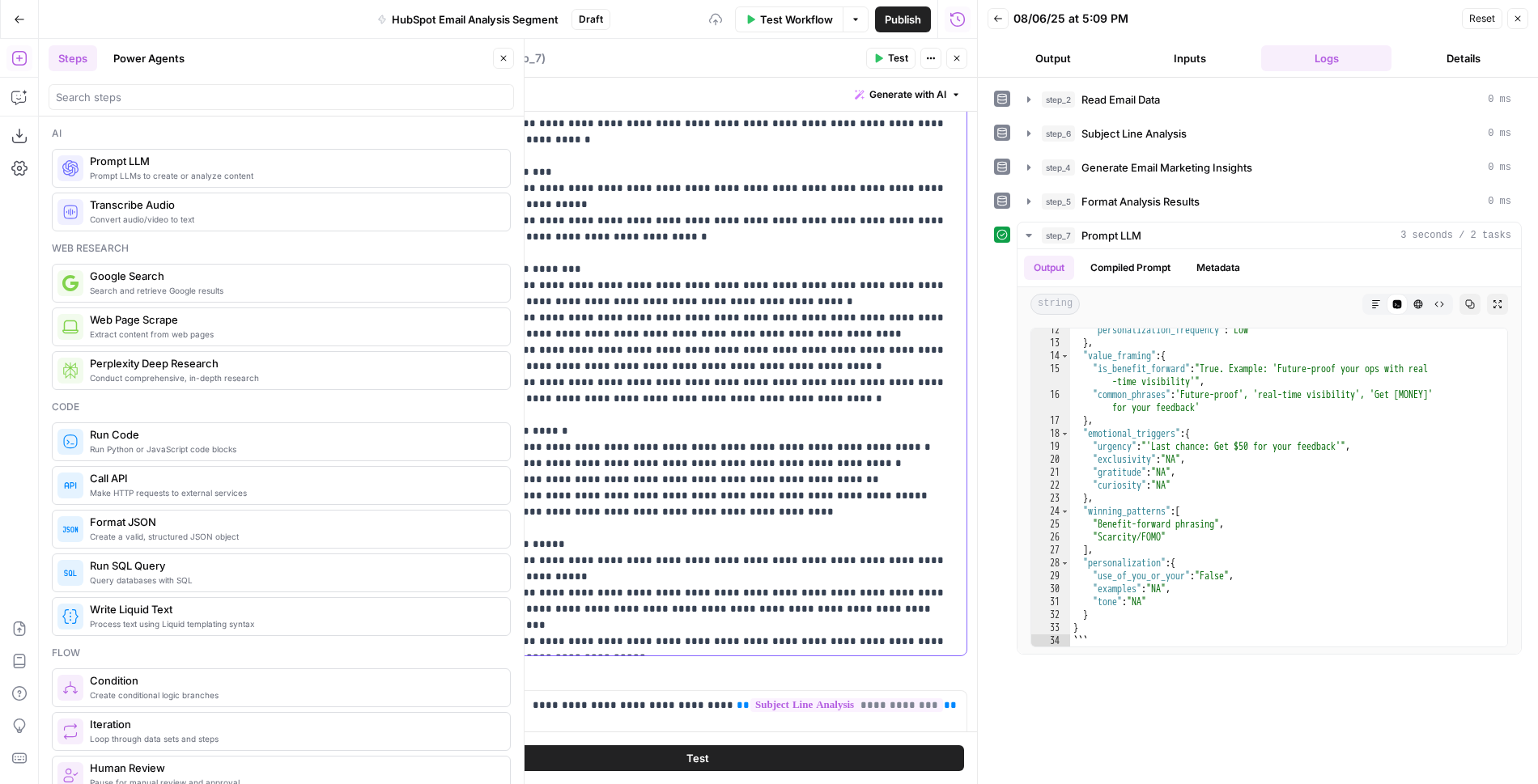 click on "**********" at bounding box center [698, 253] 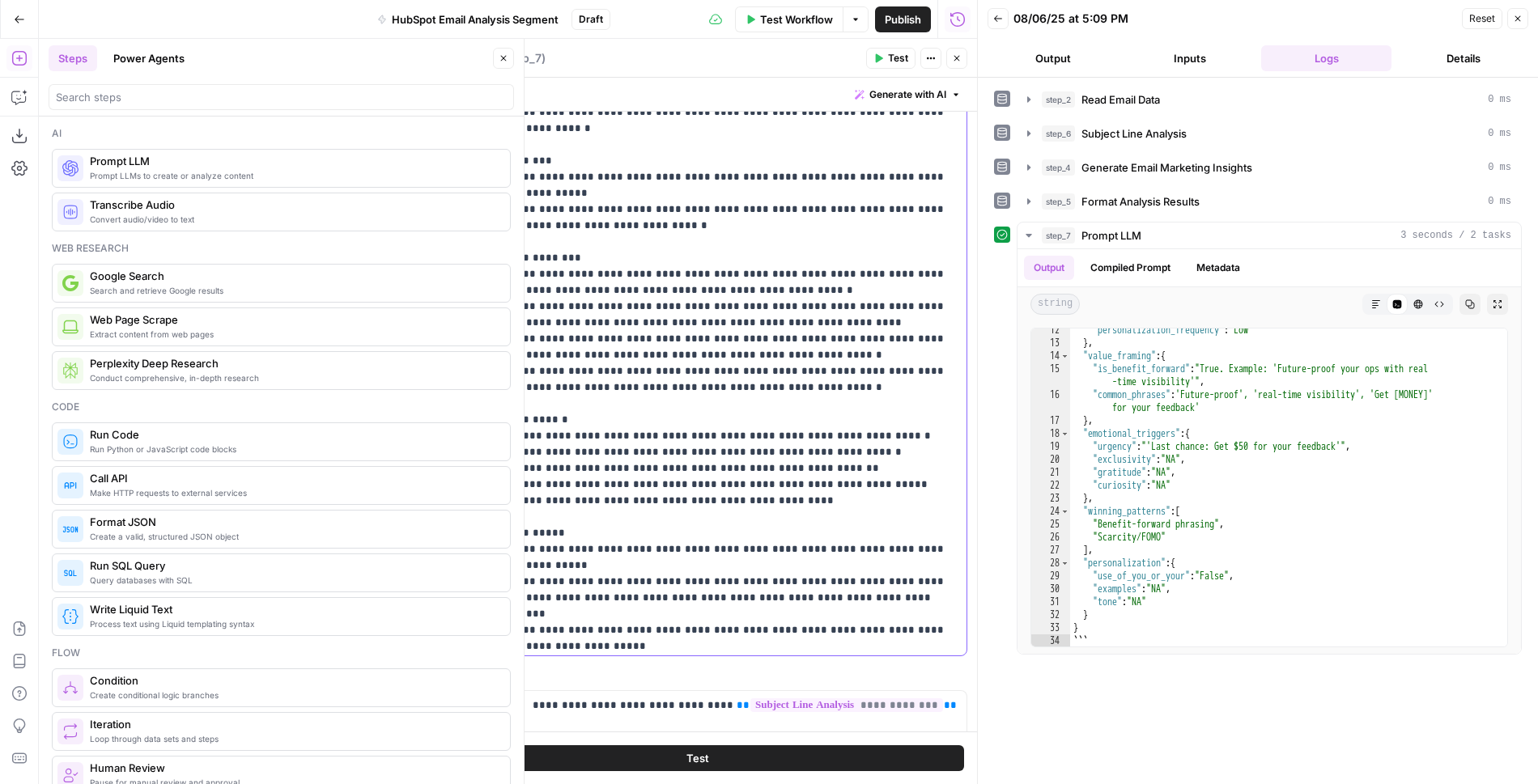 scroll, scrollTop: 179, scrollLeft: 0, axis: vertical 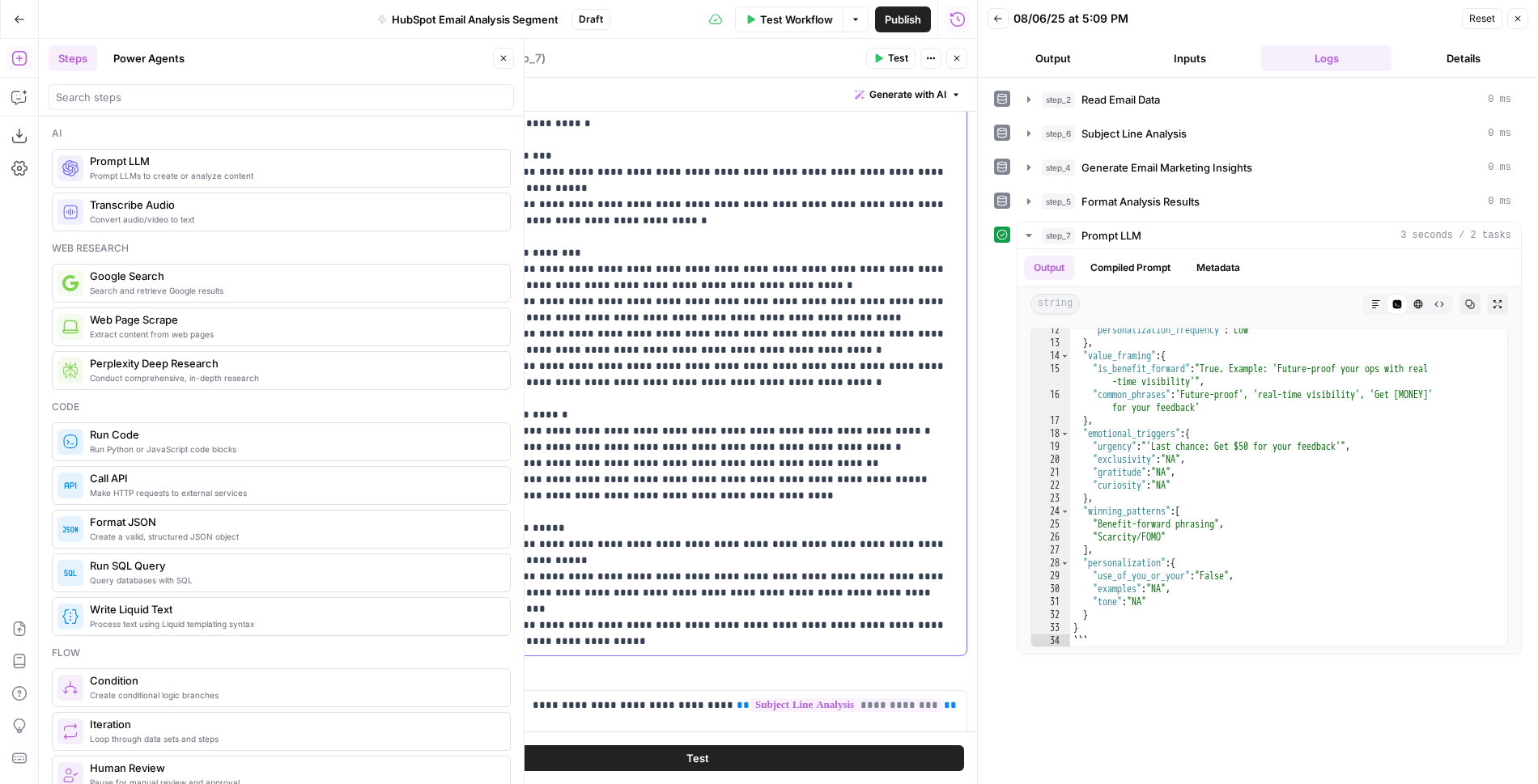 click on "**********" at bounding box center [698, 237] 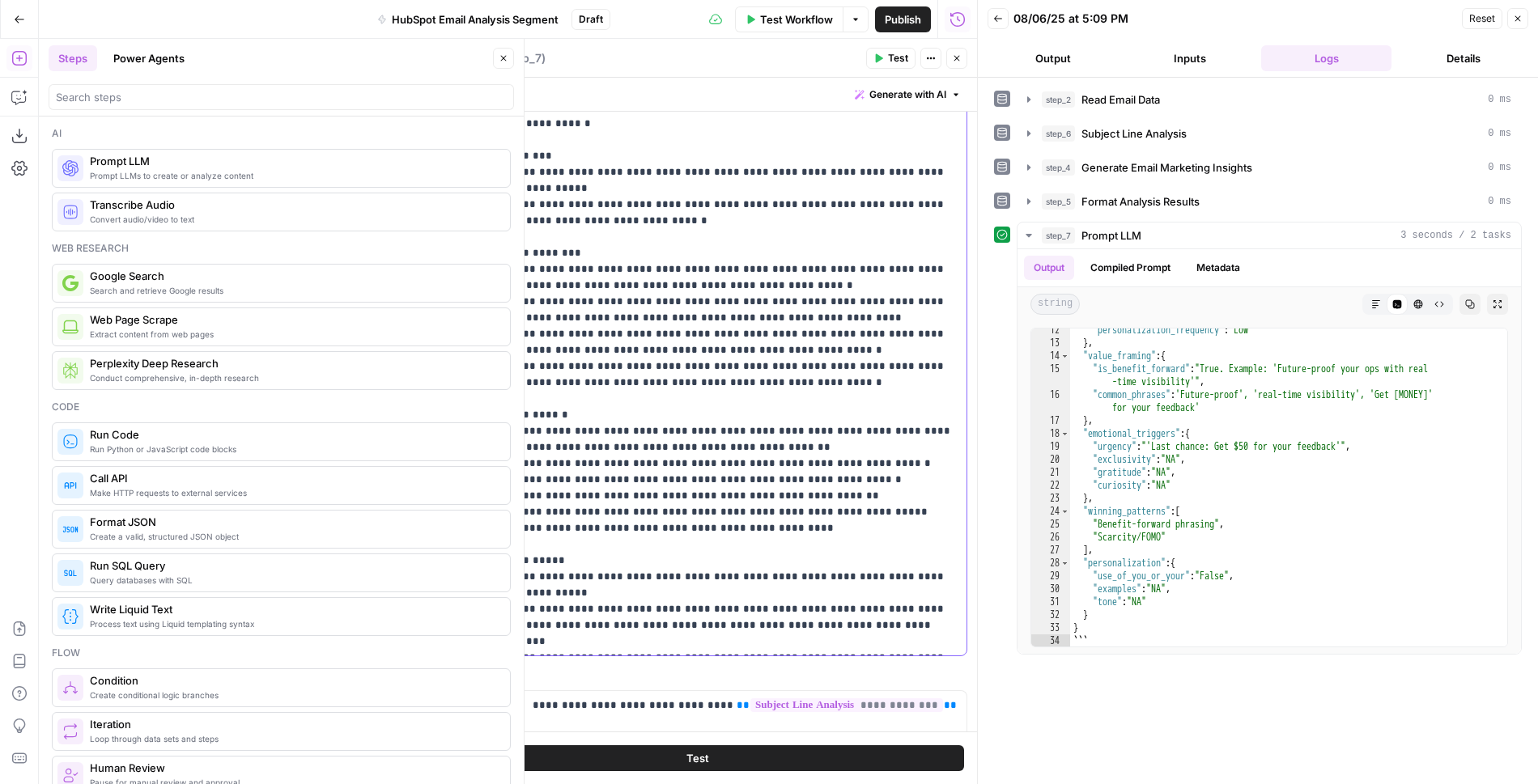 drag, startPoint x: 488, startPoint y: 447, endPoint x: 456, endPoint y: 447, distance: 32 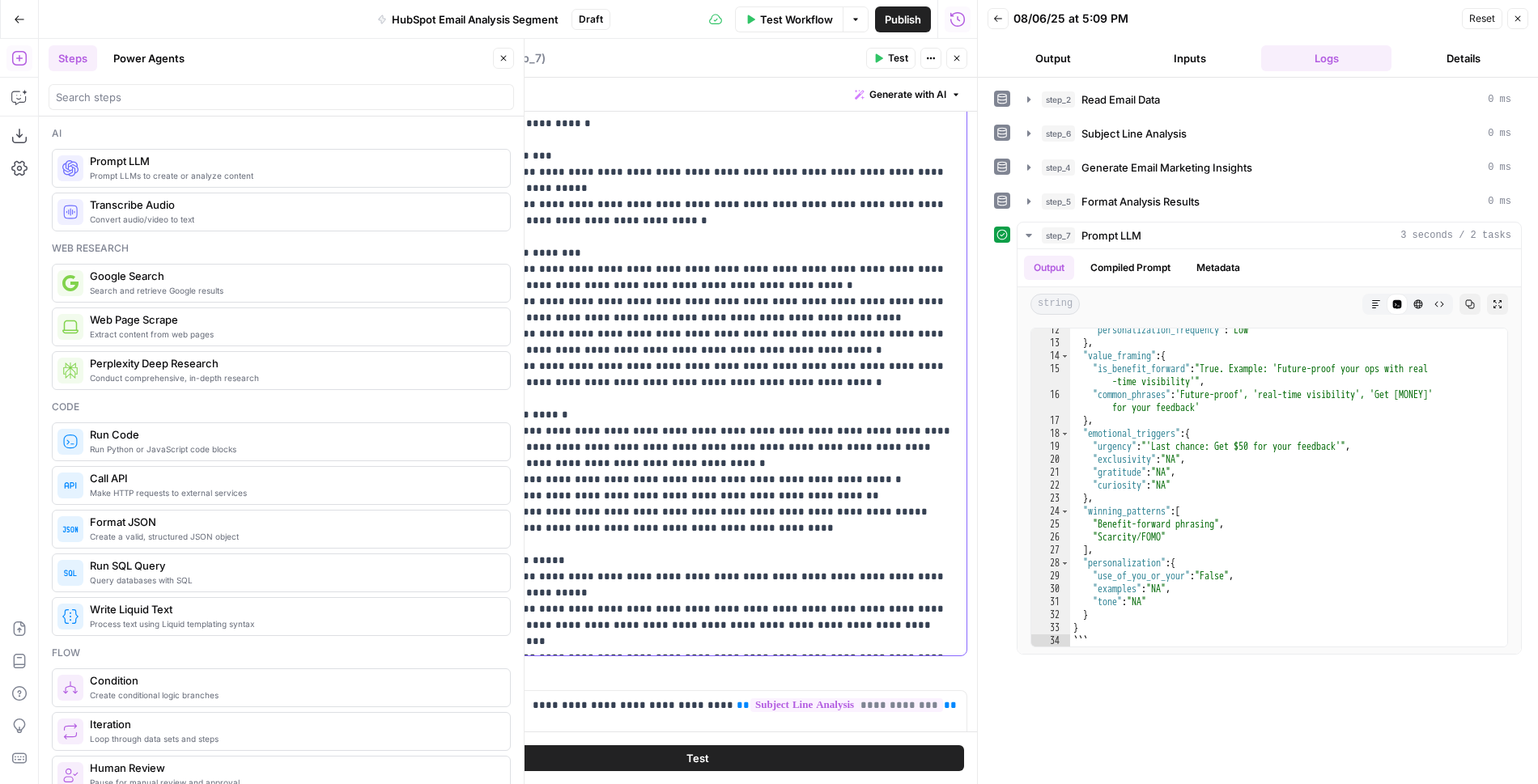 click on "**********" at bounding box center (698, 253) 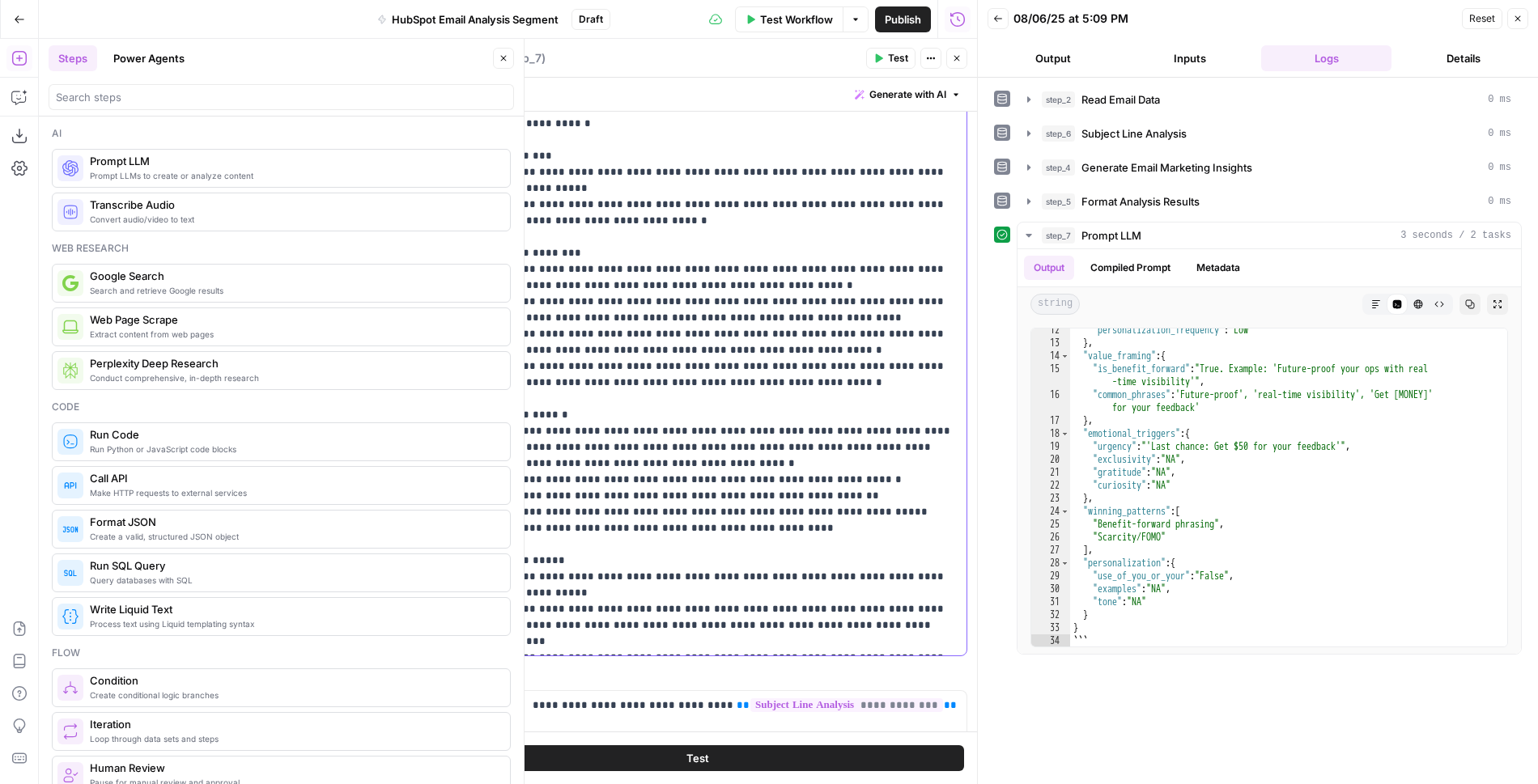scroll, scrollTop: 0, scrollLeft: 0, axis: both 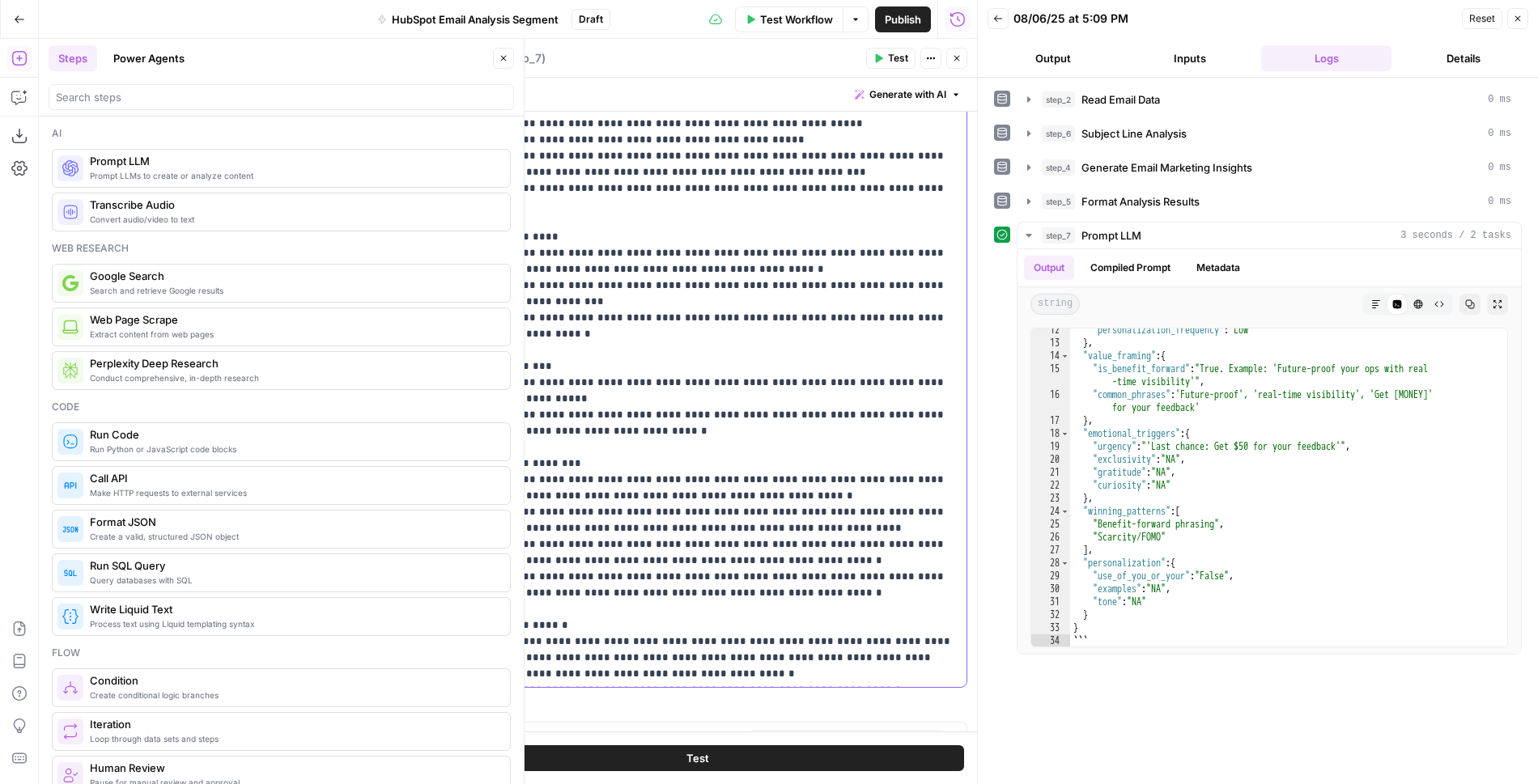 drag, startPoint x: 896, startPoint y: 234, endPoint x: 493, endPoint y: 250, distance: 403.31749 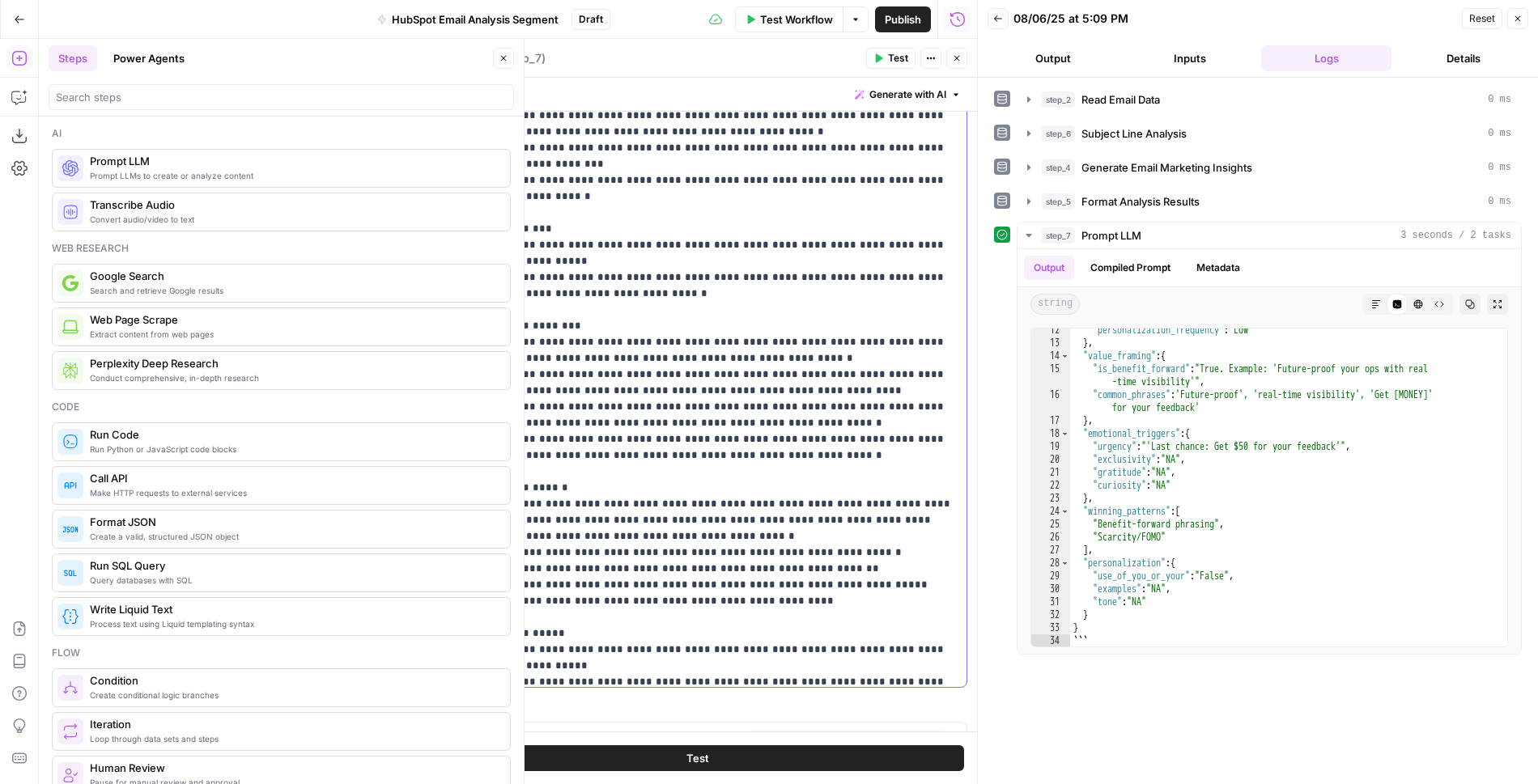 scroll, scrollTop: 211, scrollLeft: 0, axis: vertical 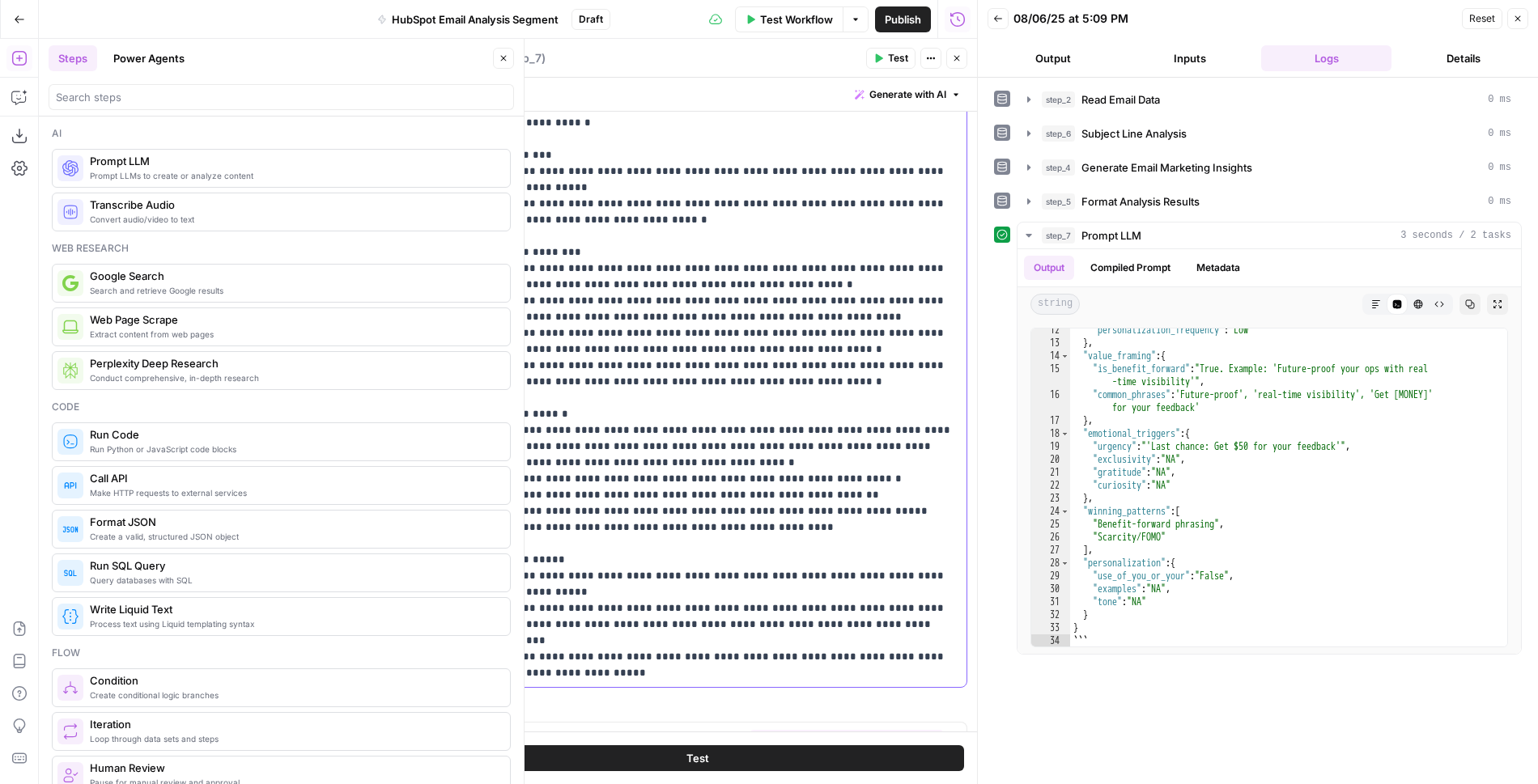 click on "**********" at bounding box center (698, 252) 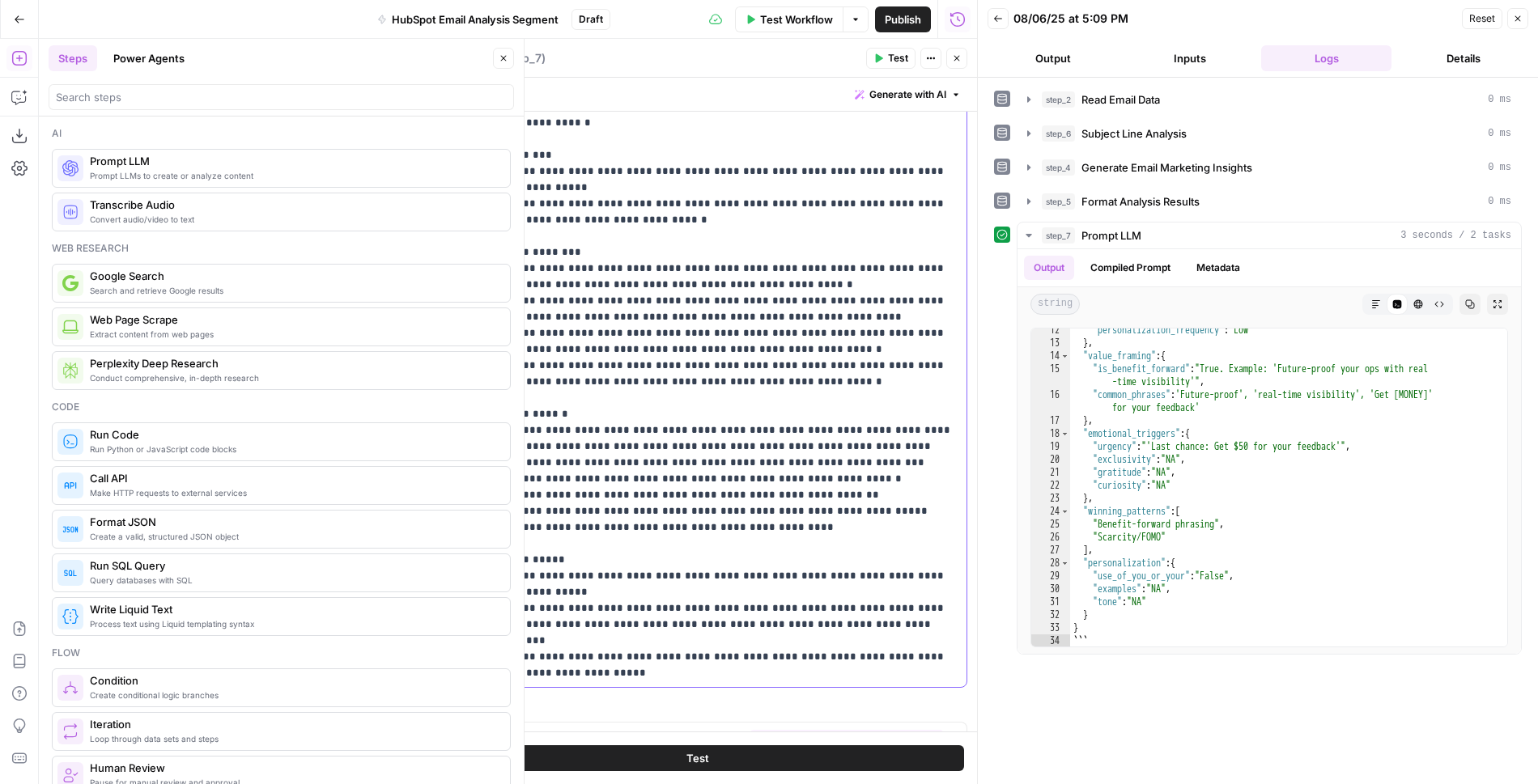 click on "**********" at bounding box center [698, 252] 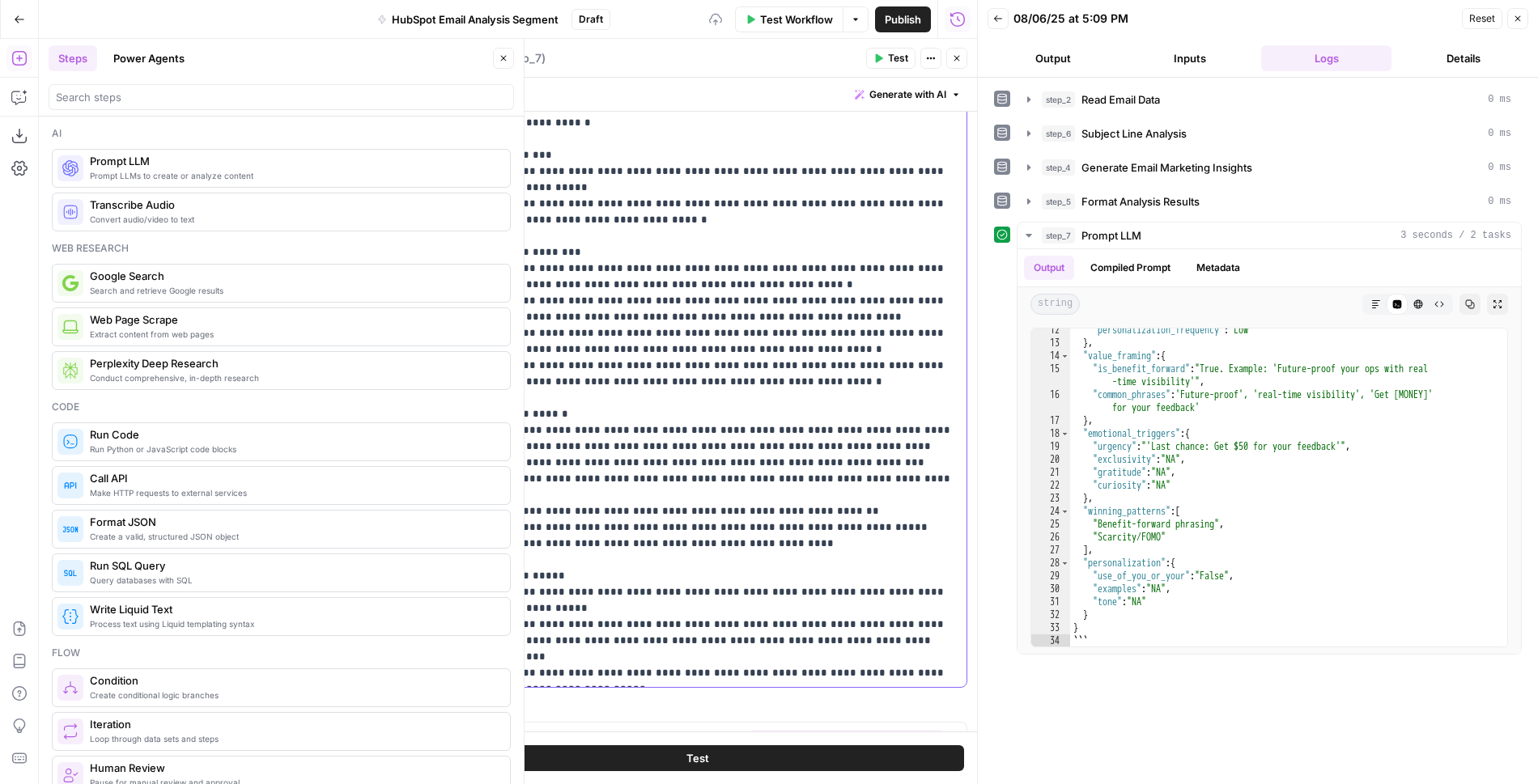 click on "**********" at bounding box center [698, 252] 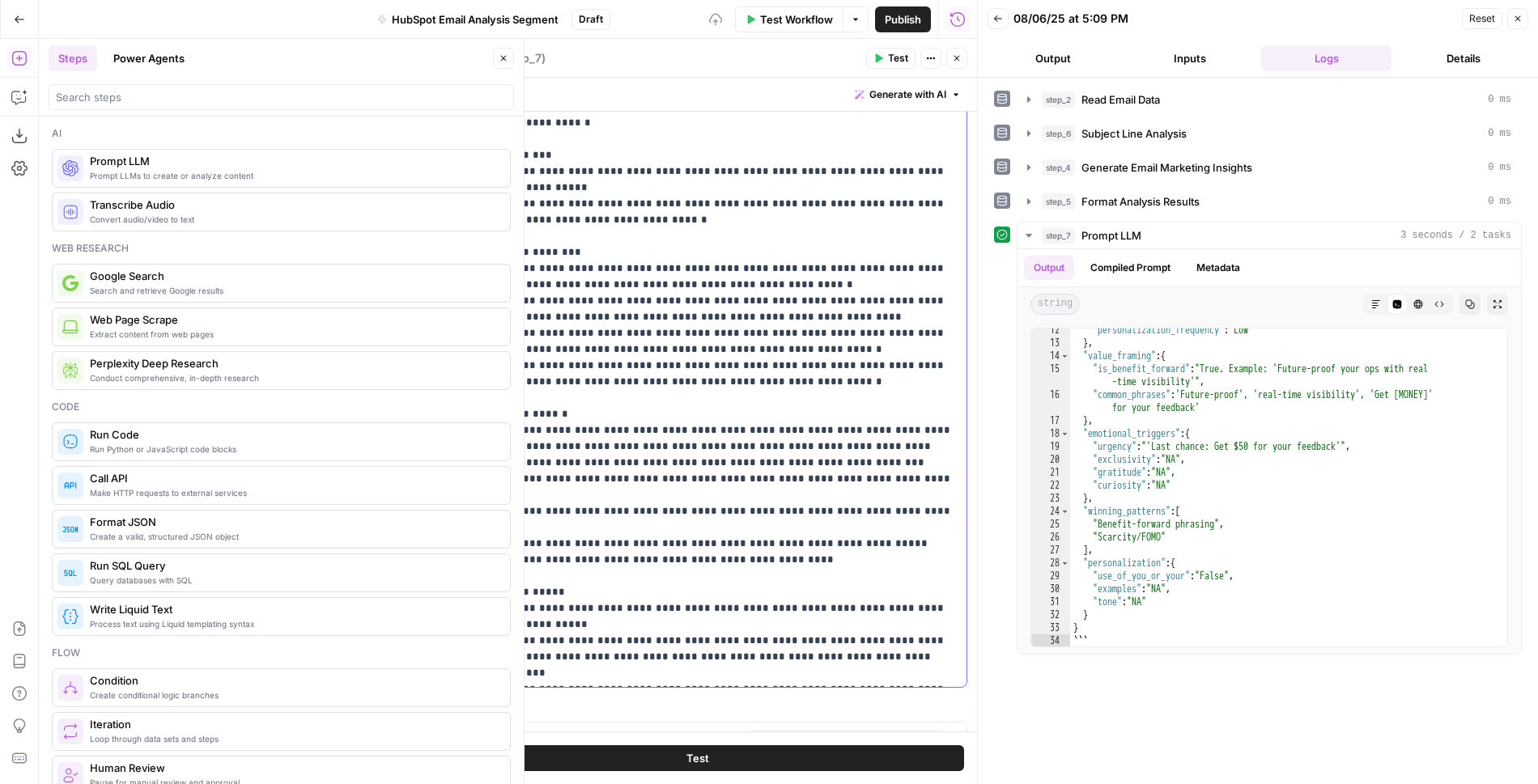 click on "**********" at bounding box center (698, 252) 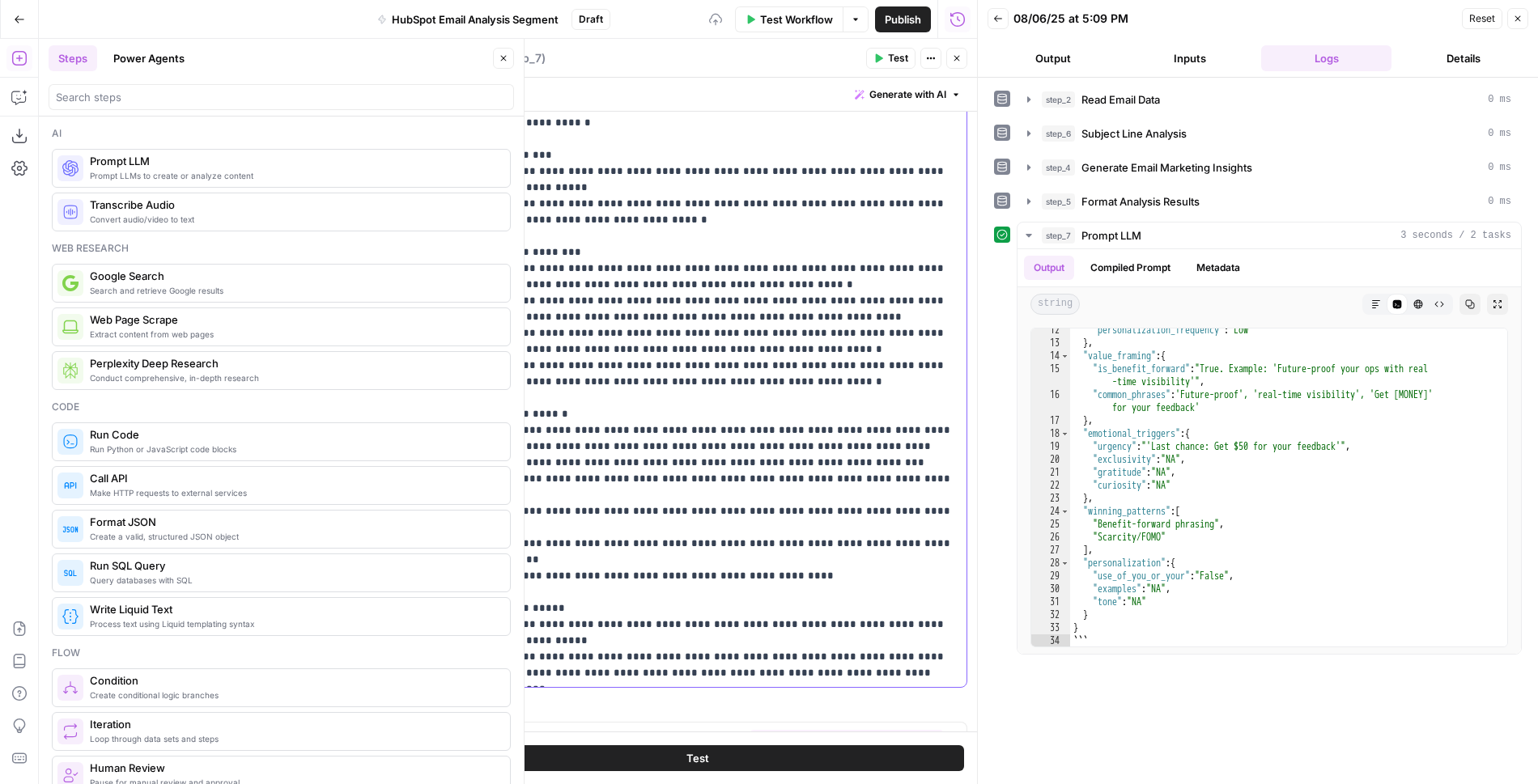 click on "**********" at bounding box center [698, 252] 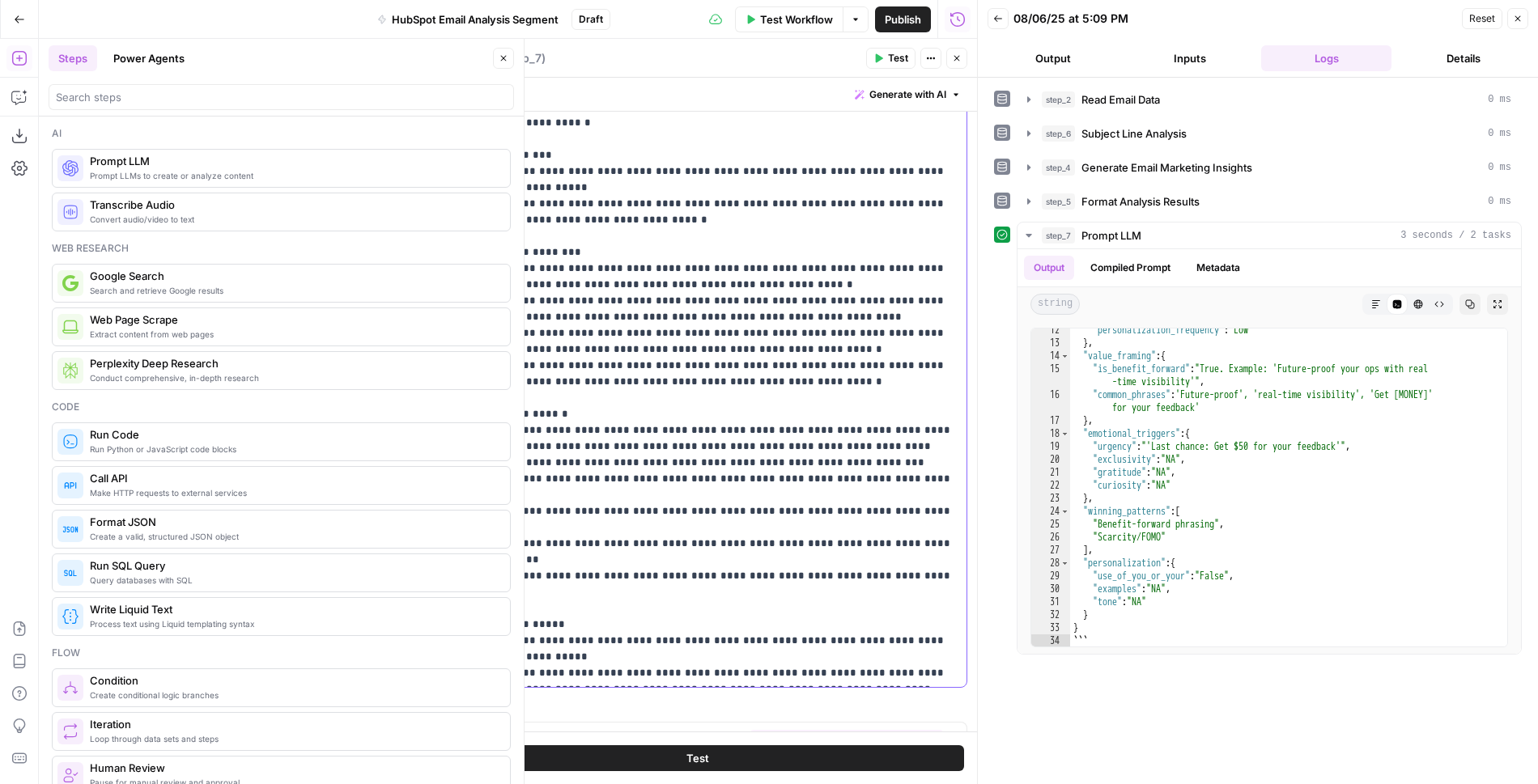 click on "**********" at bounding box center (698, 252) 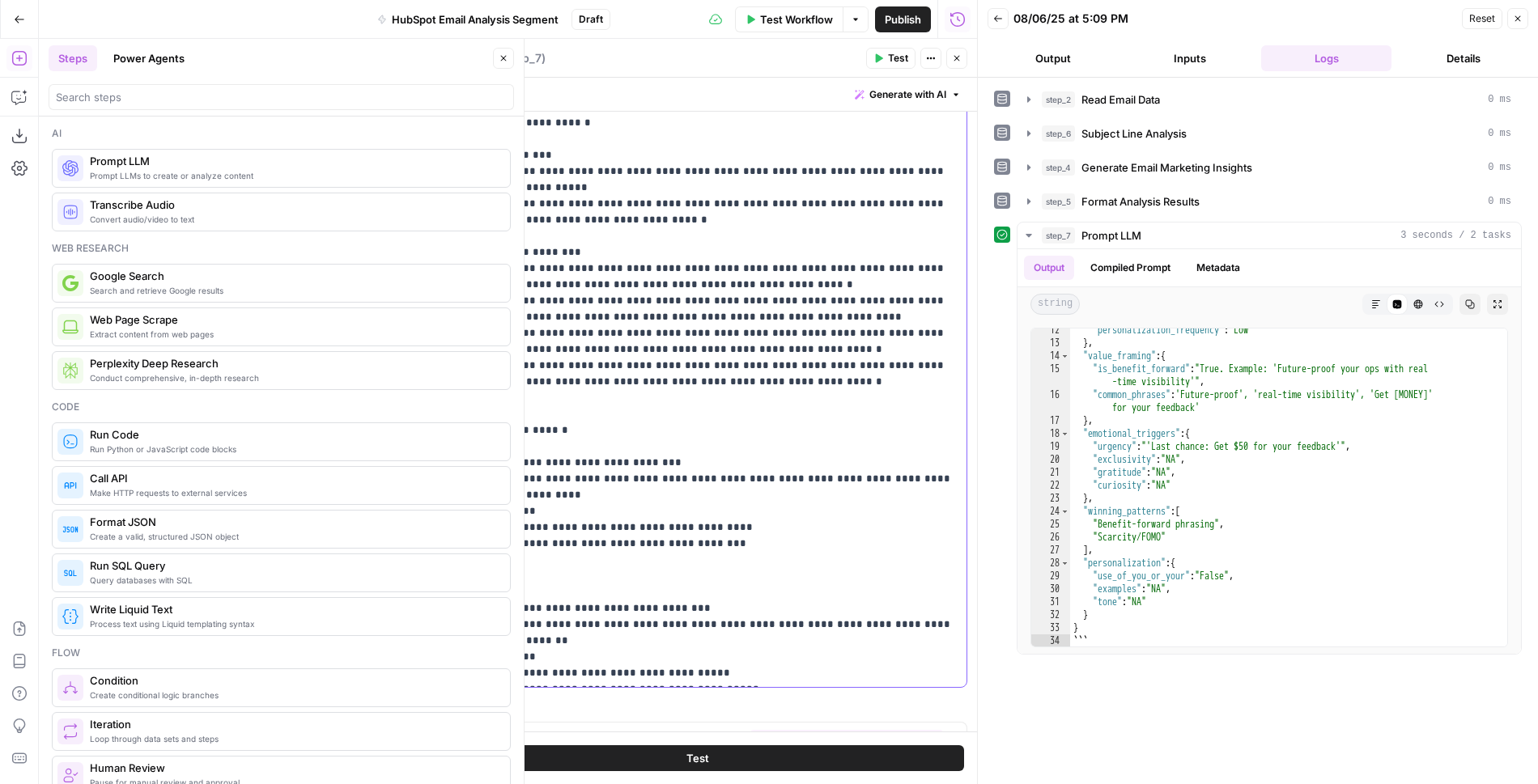 scroll, scrollTop: 195, scrollLeft: 0, axis: vertical 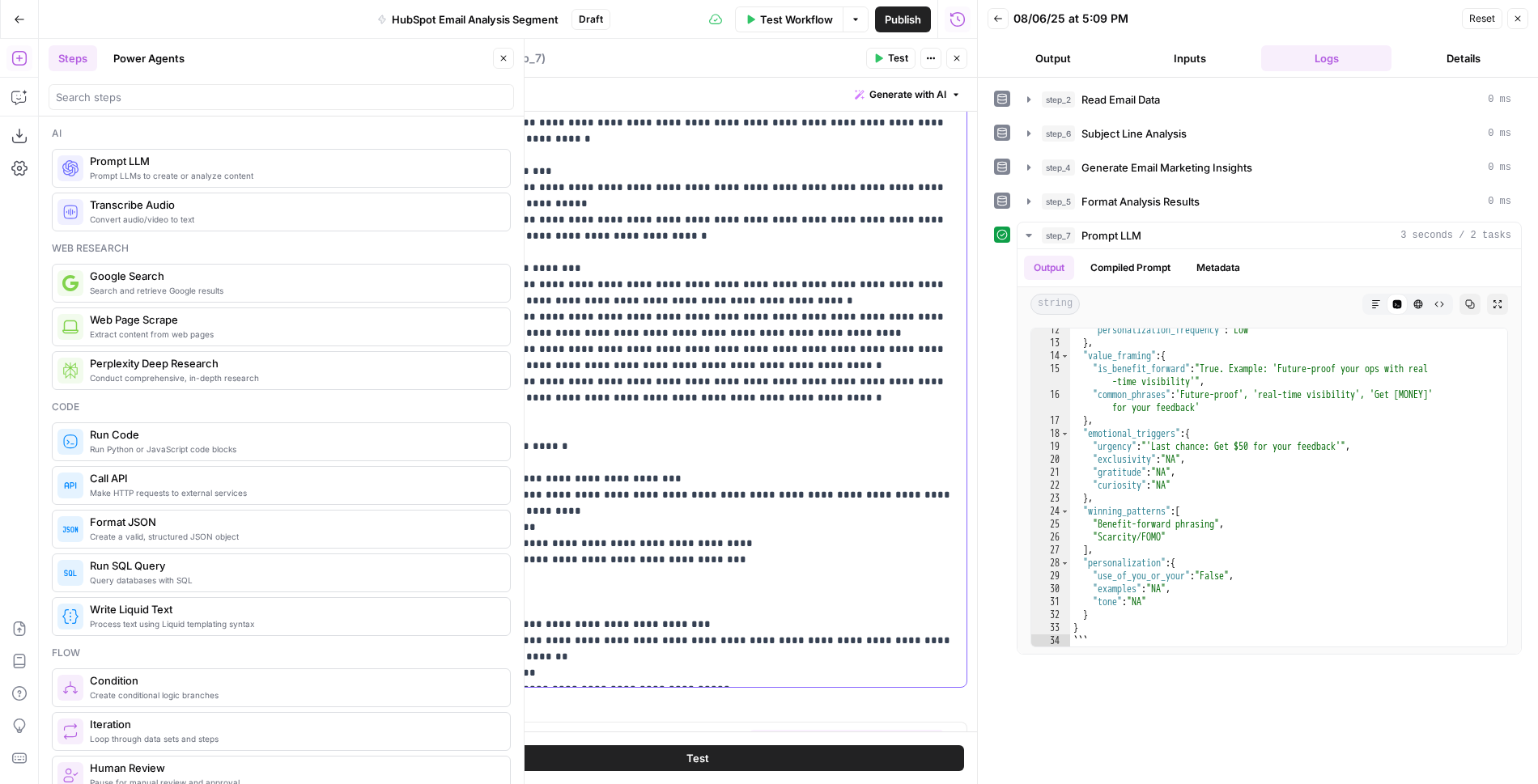 click on "**********" at bounding box center [698, 617] 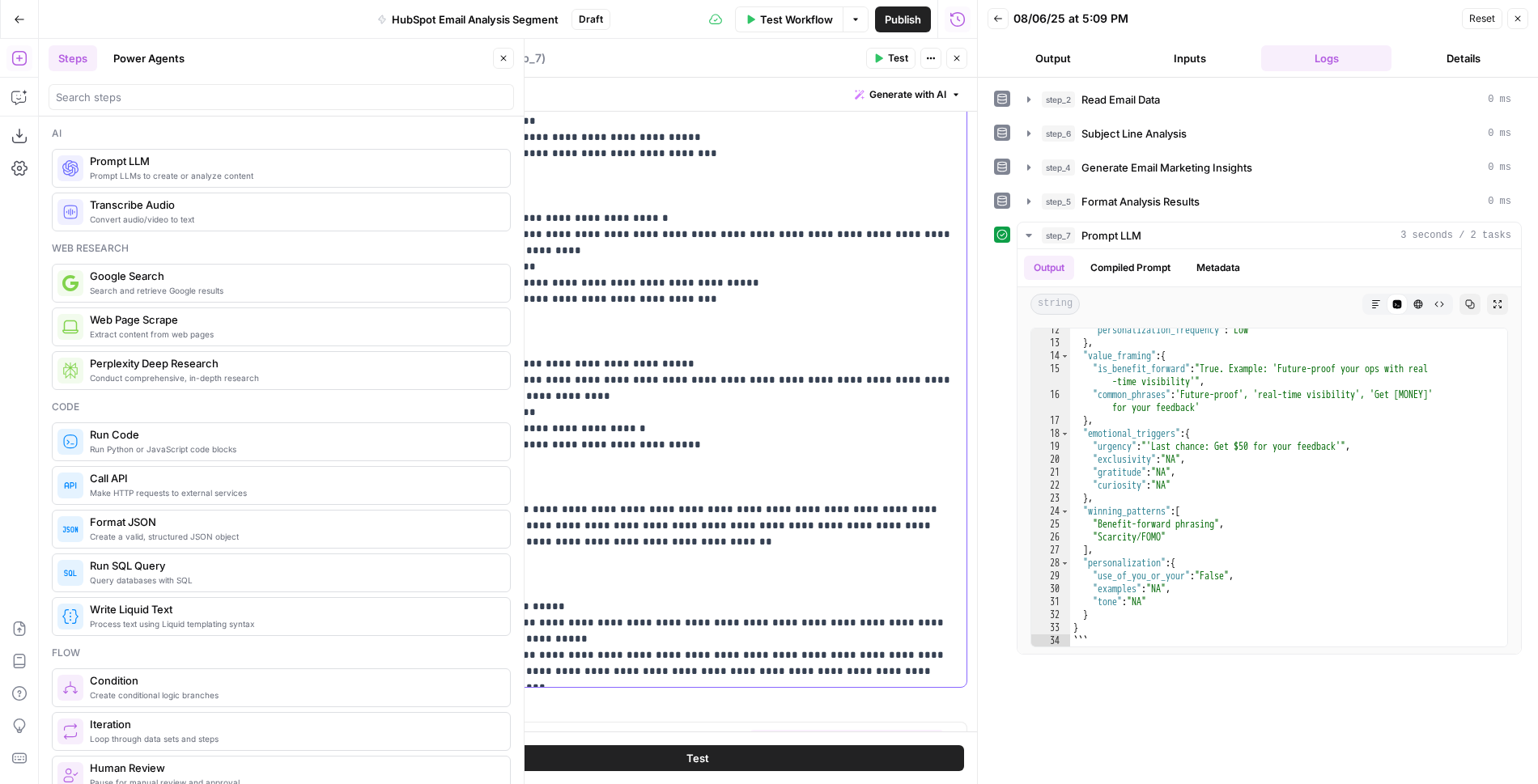 scroll, scrollTop: 891, scrollLeft: 0, axis: vertical 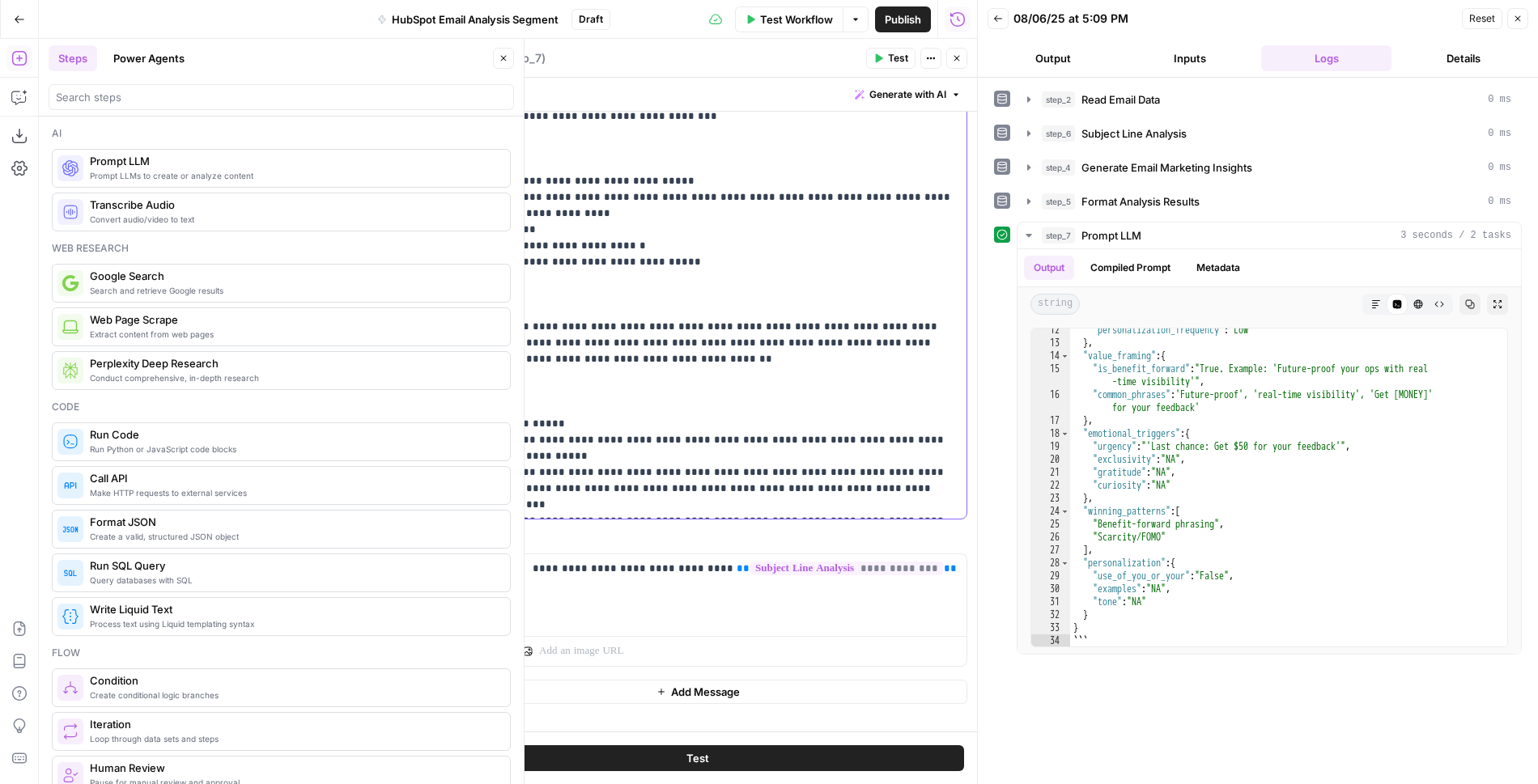 click on "**********" at bounding box center (698, -256) 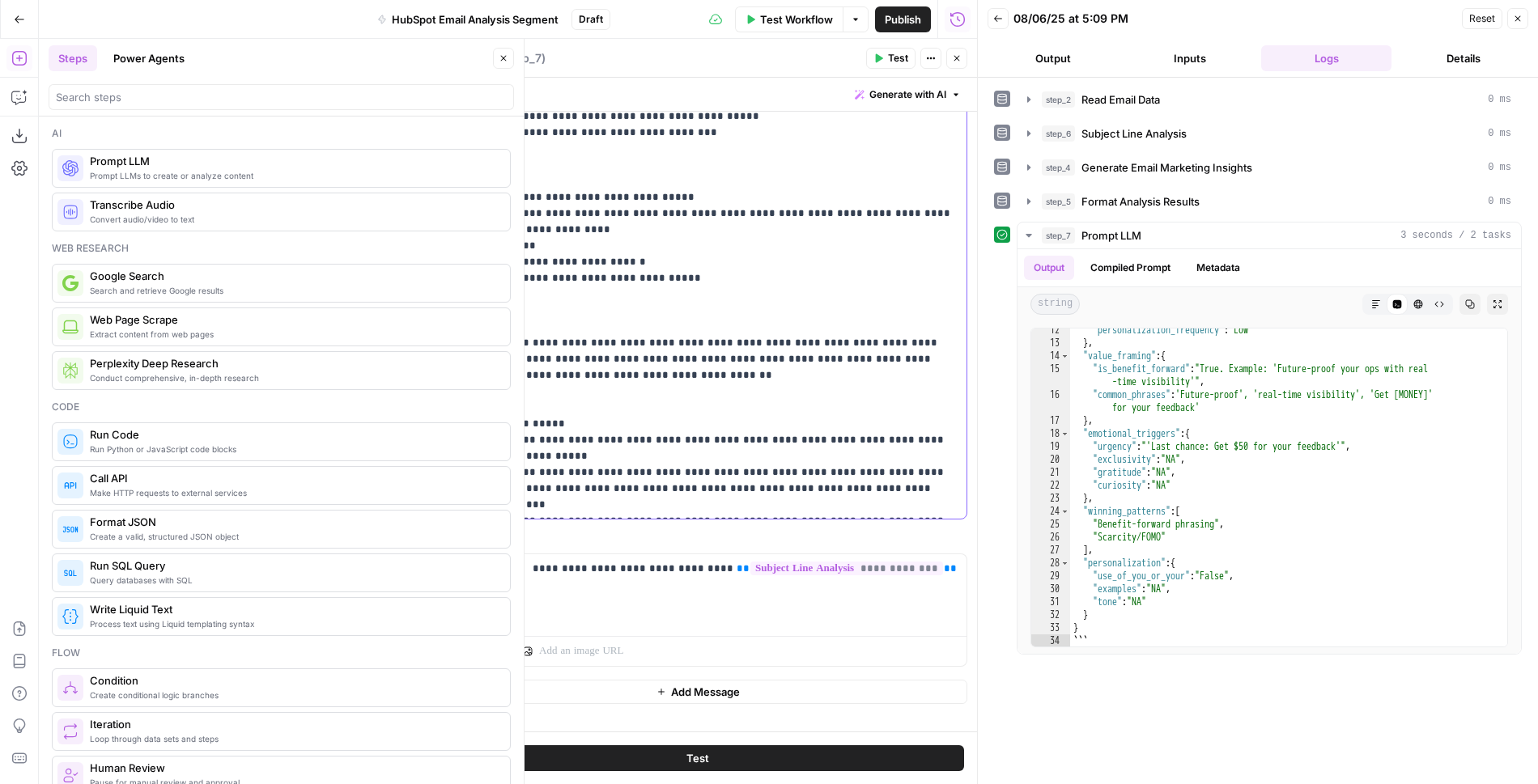 scroll, scrollTop: 858, scrollLeft: 0, axis: vertical 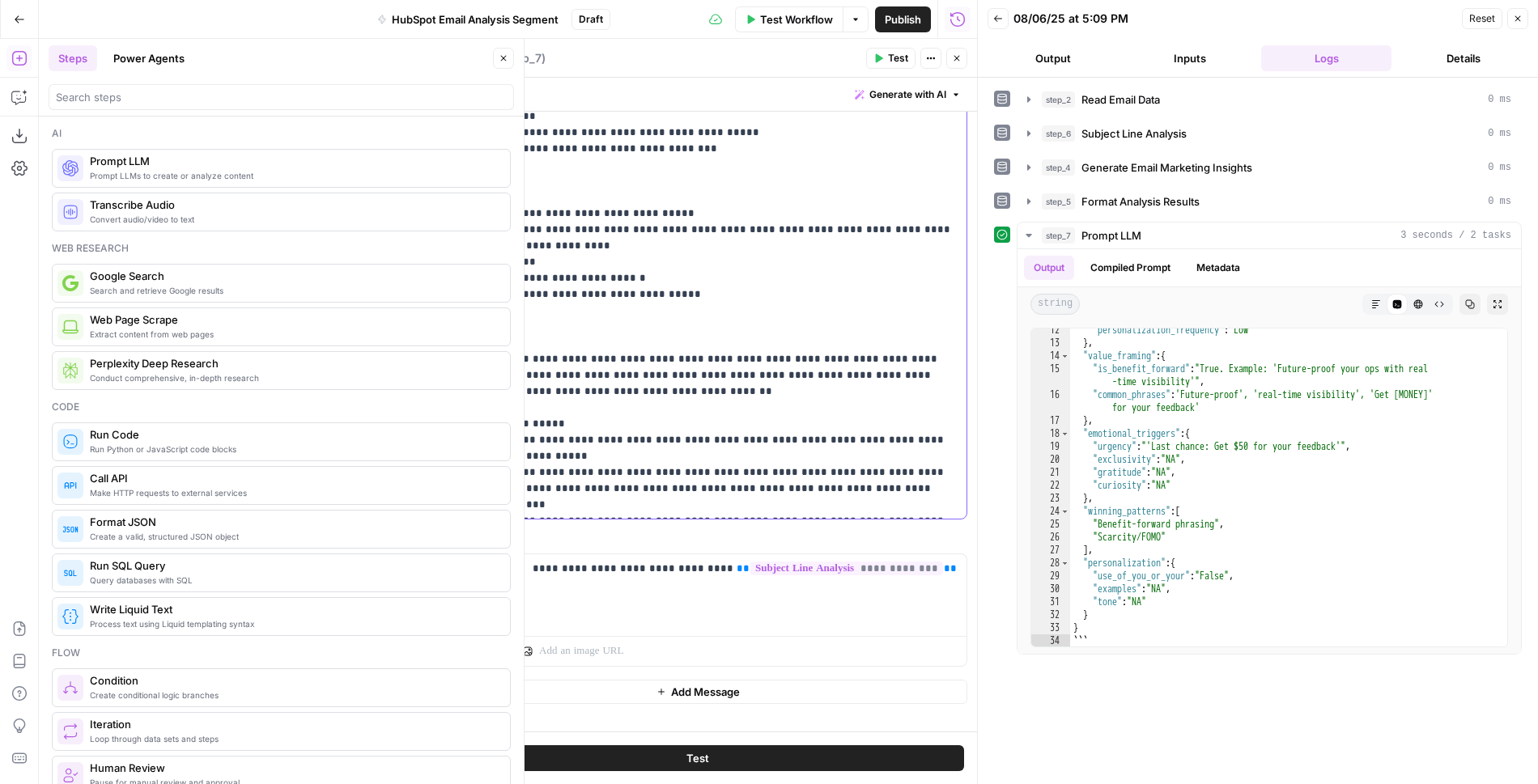 click on "**********" at bounding box center (698, -239) 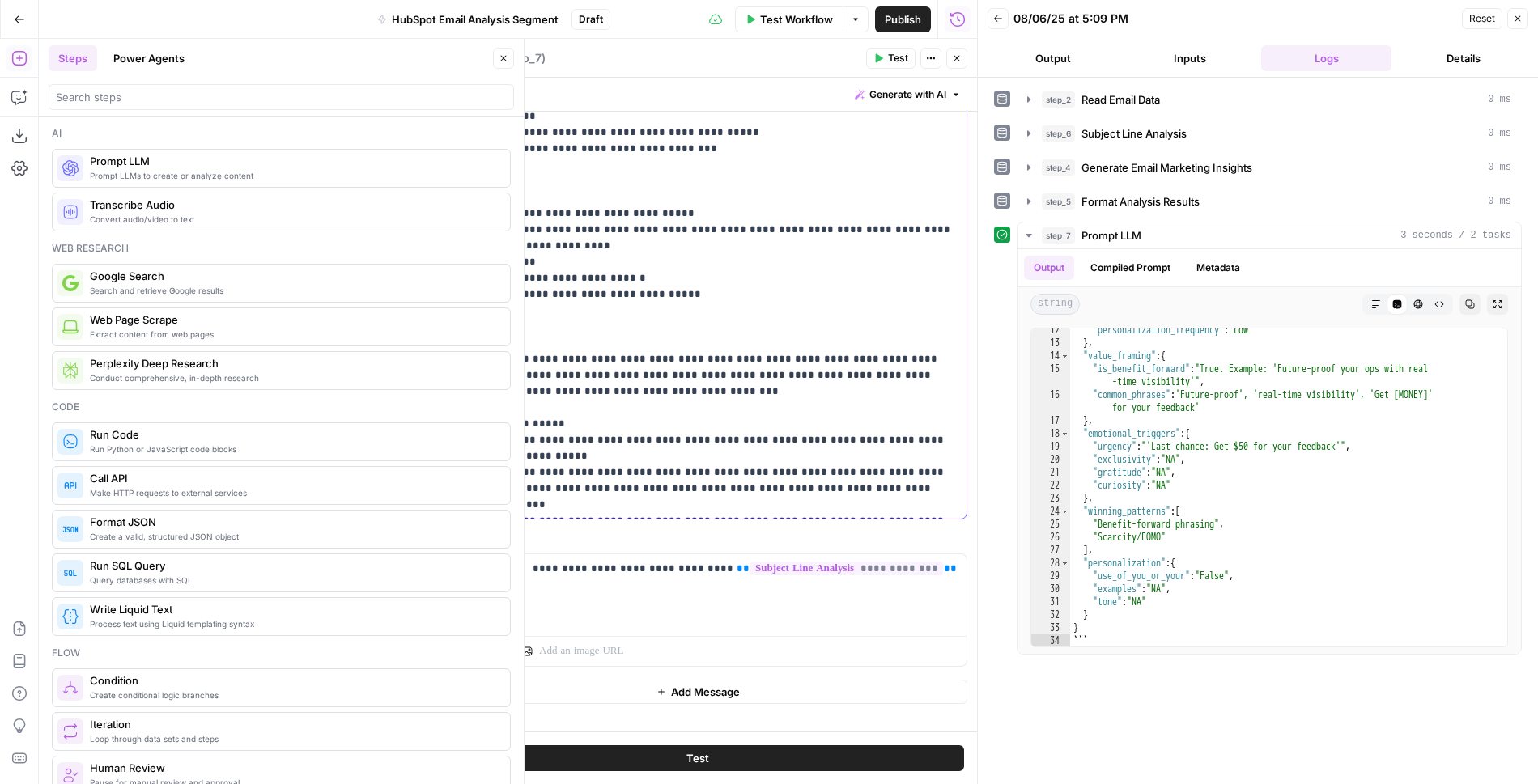 click on "**********" at bounding box center [698, -239] 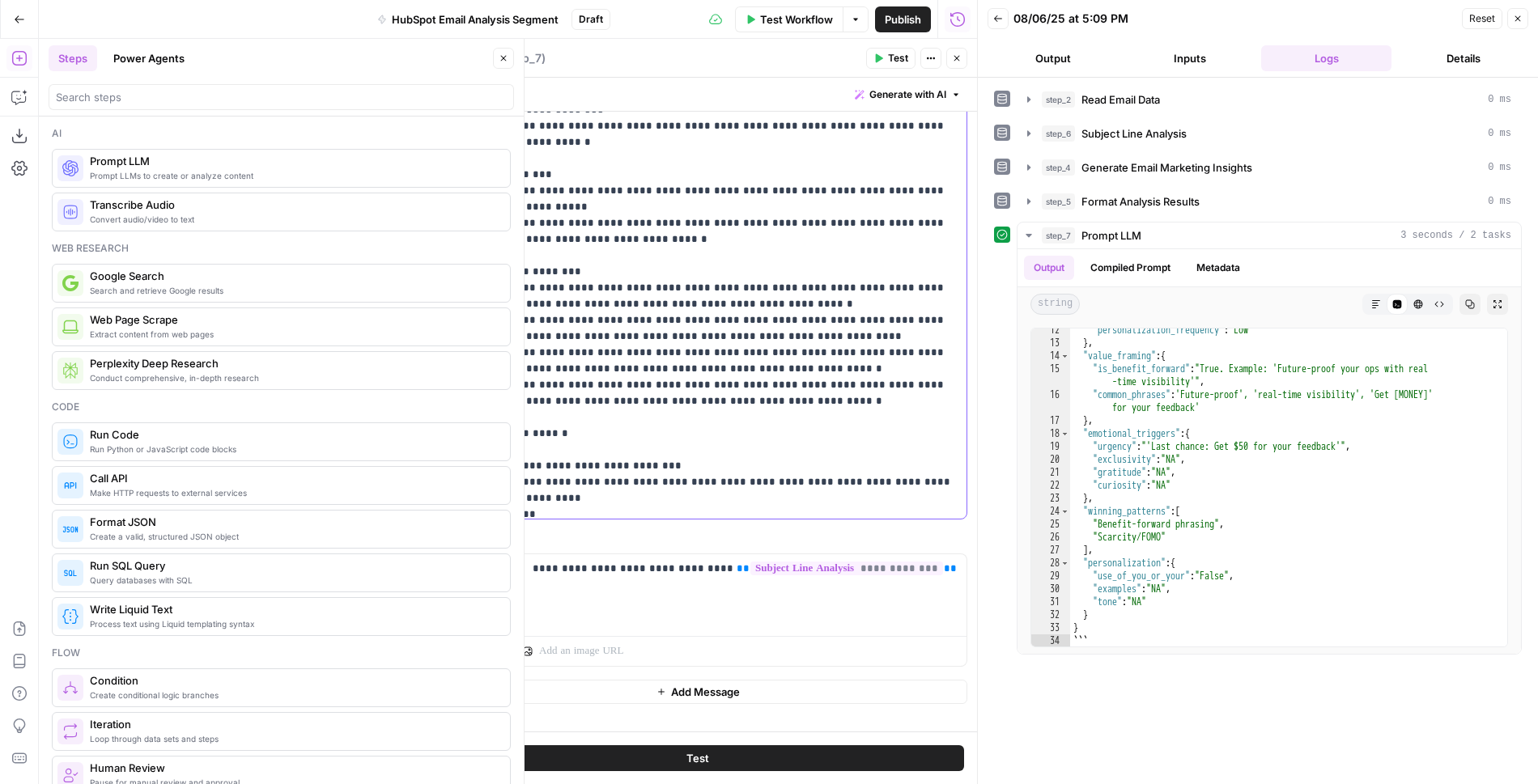 scroll, scrollTop: 0, scrollLeft: 0, axis: both 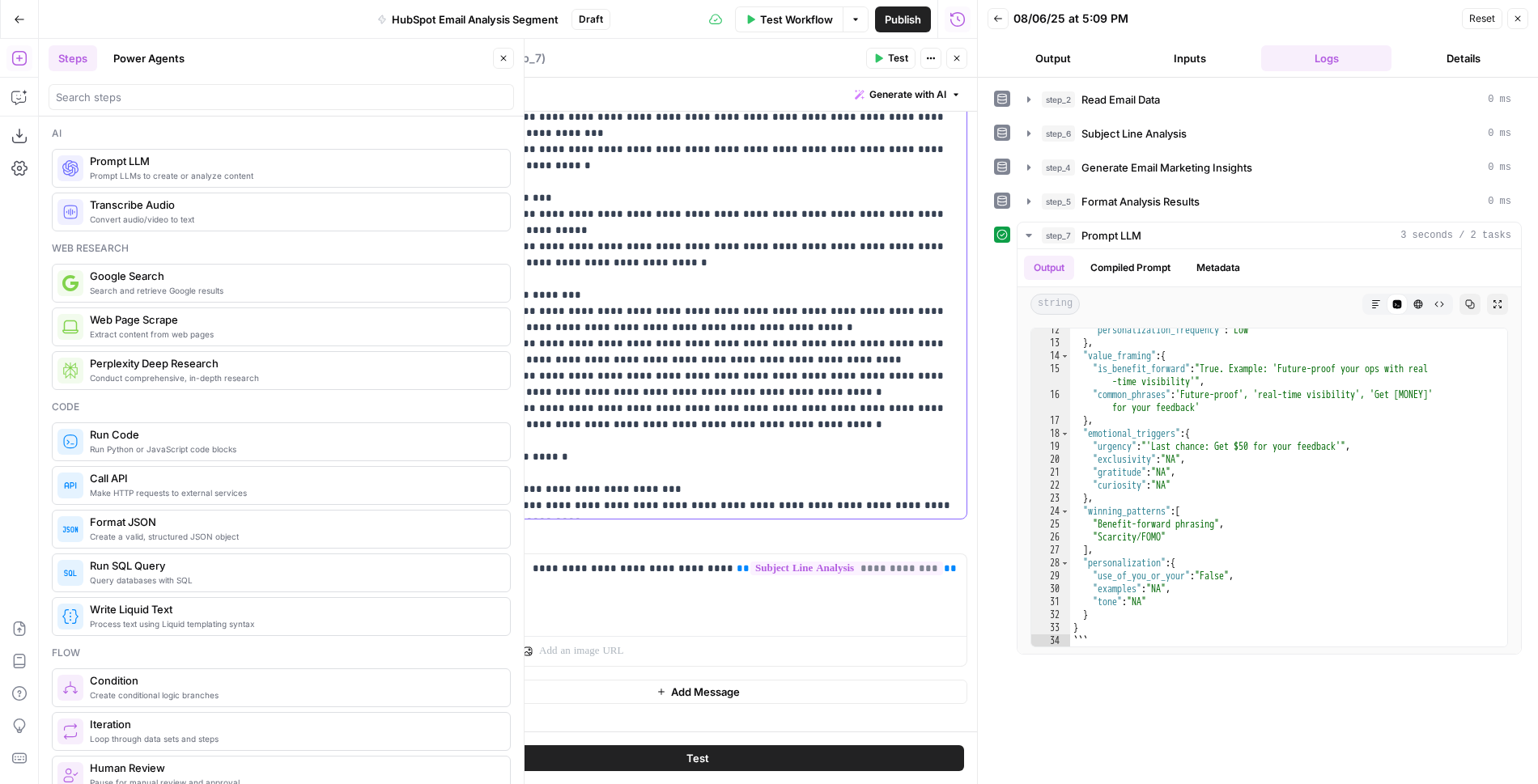 click on "**********" at bounding box center [698, 189] 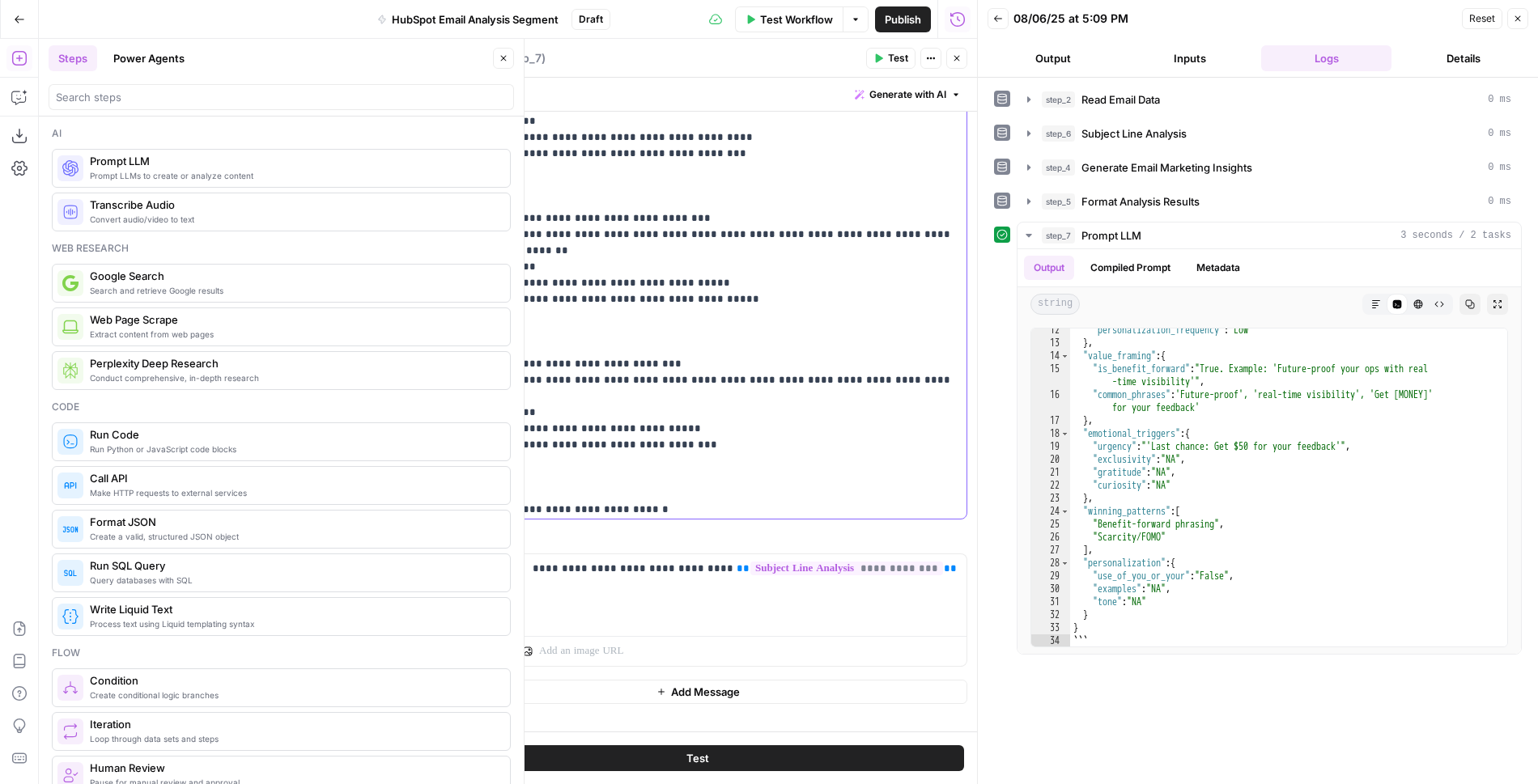 scroll, scrollTop: 858, scrollLeft: 0, axis: vertical 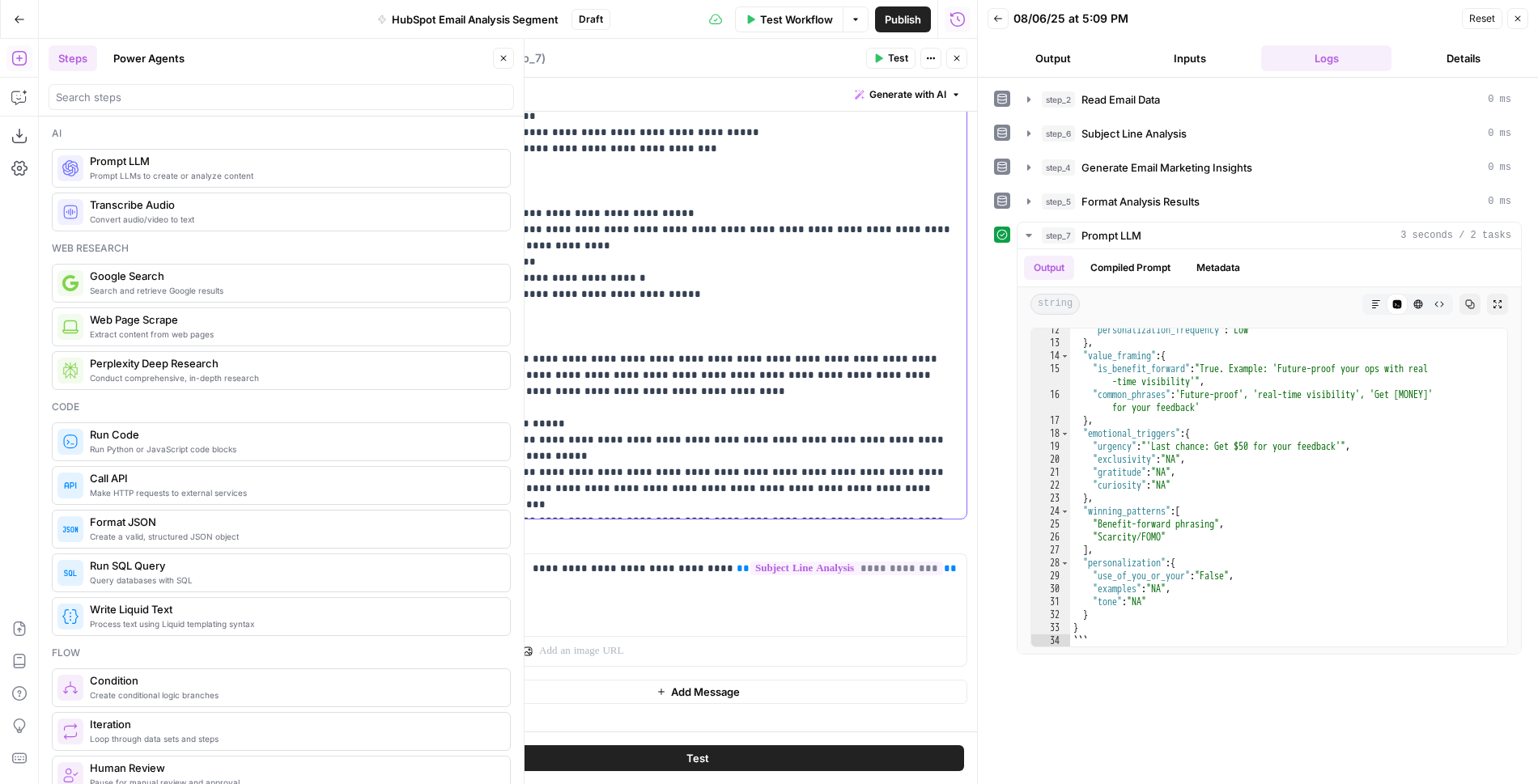 drag, startPoint x: 469, startPoint y: 358, endPoint x: 423, endPoint y: 358, distance: 46 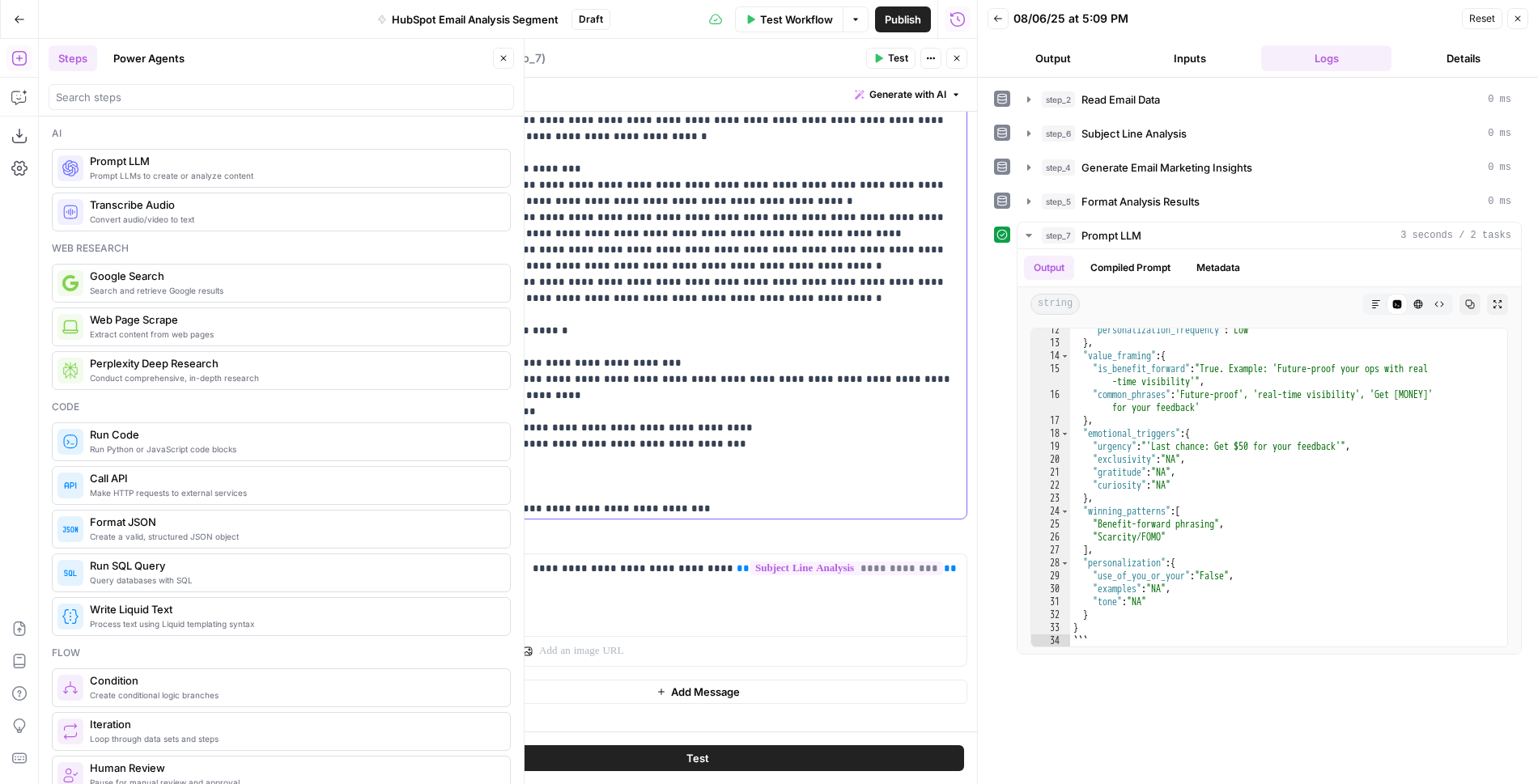 scroll, scrollTop: 0, scrollLeft: 0, axis: both 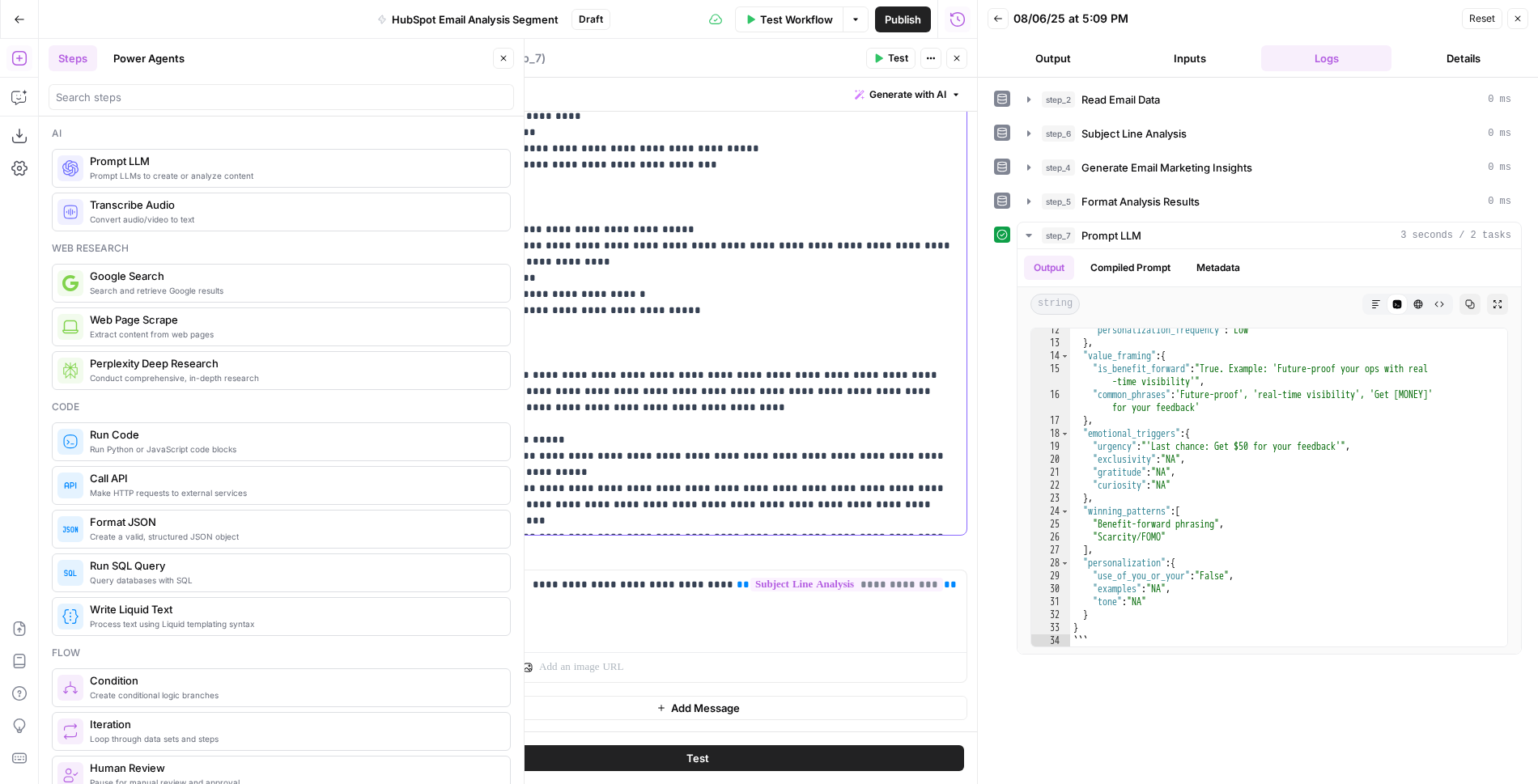 click on "**********" at bounding box center (698, -223) 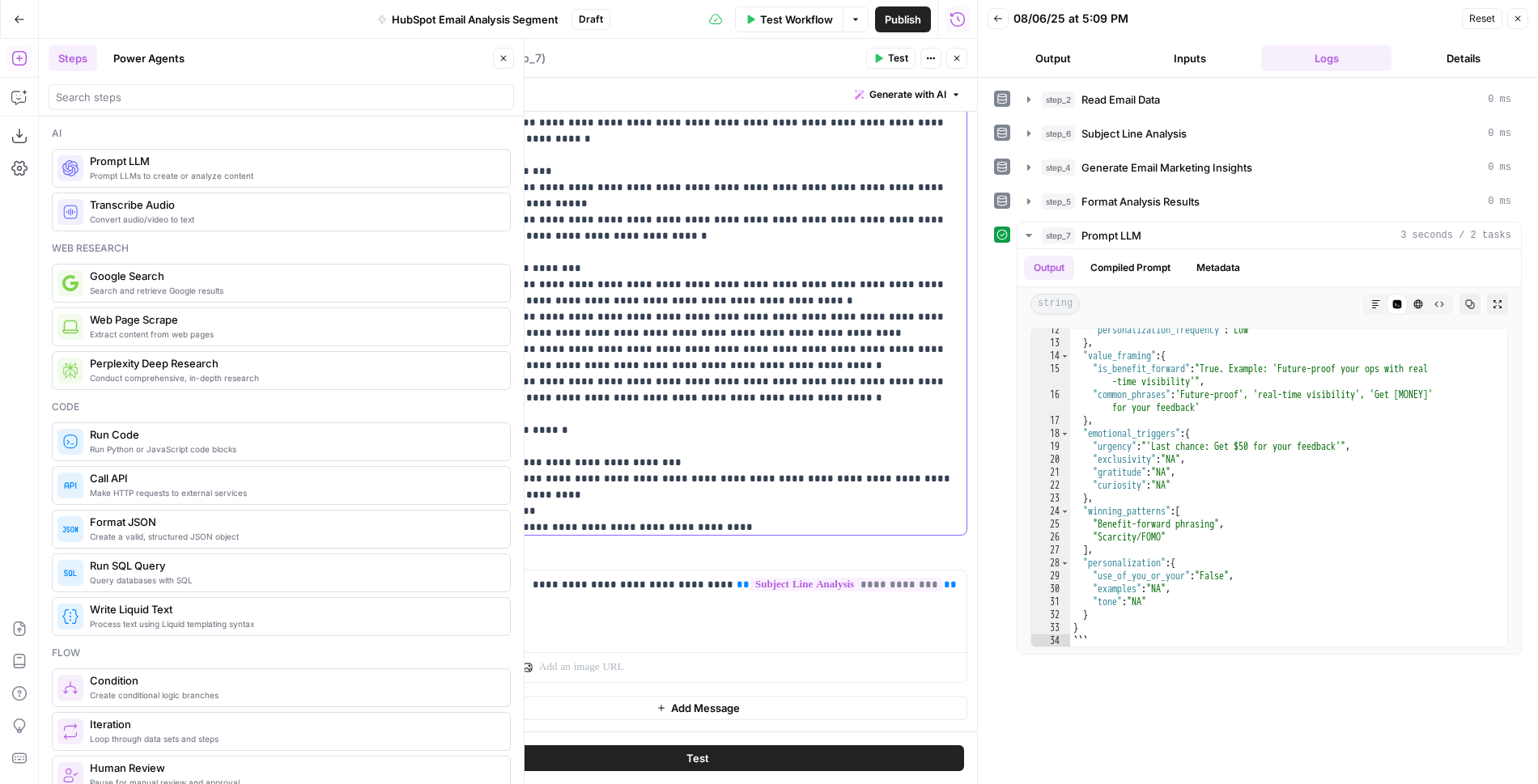scroll, scrollTop: 858, scrollLeft: 0, axis: vertical 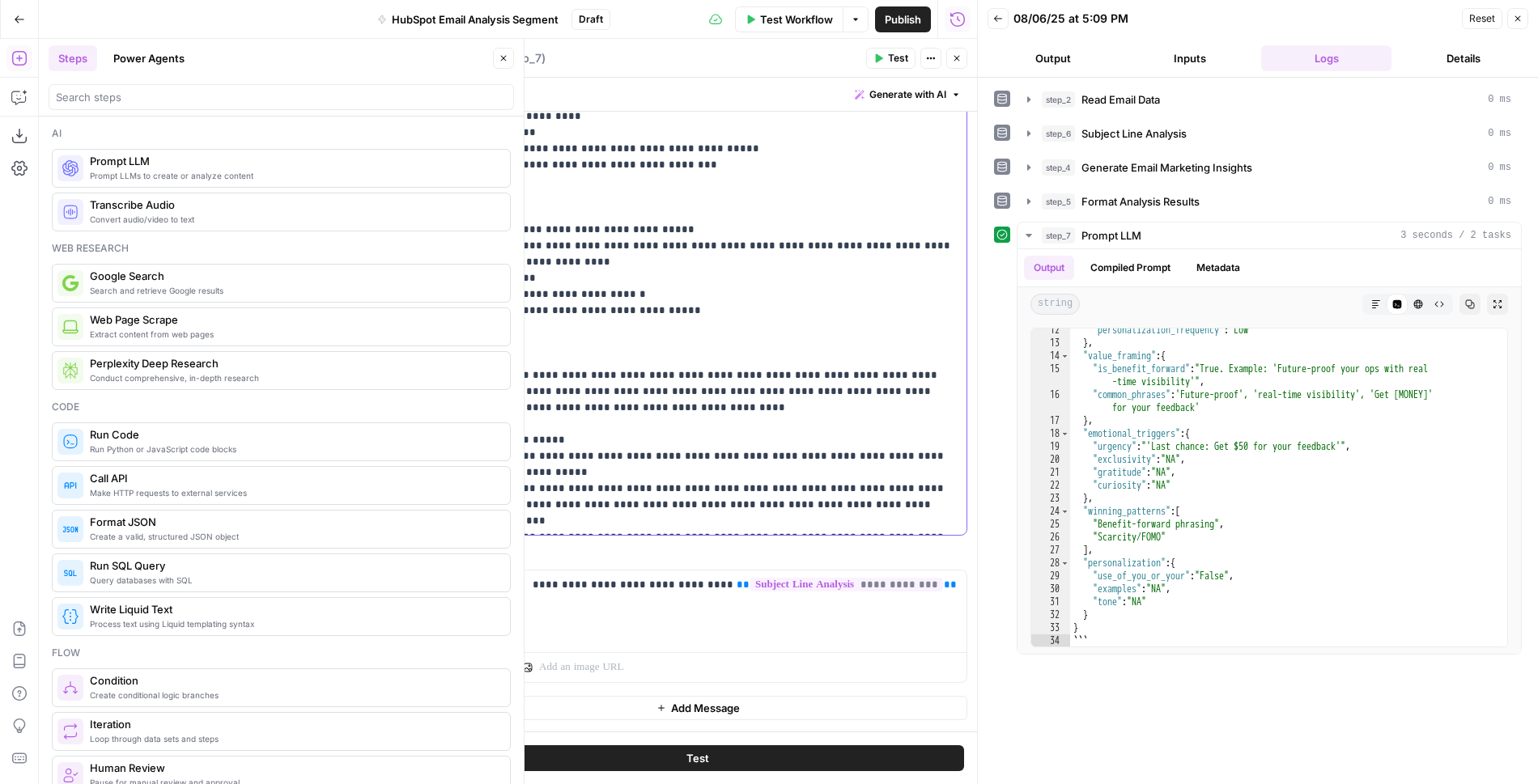 click on "**********" at bounding box center (698, -223) 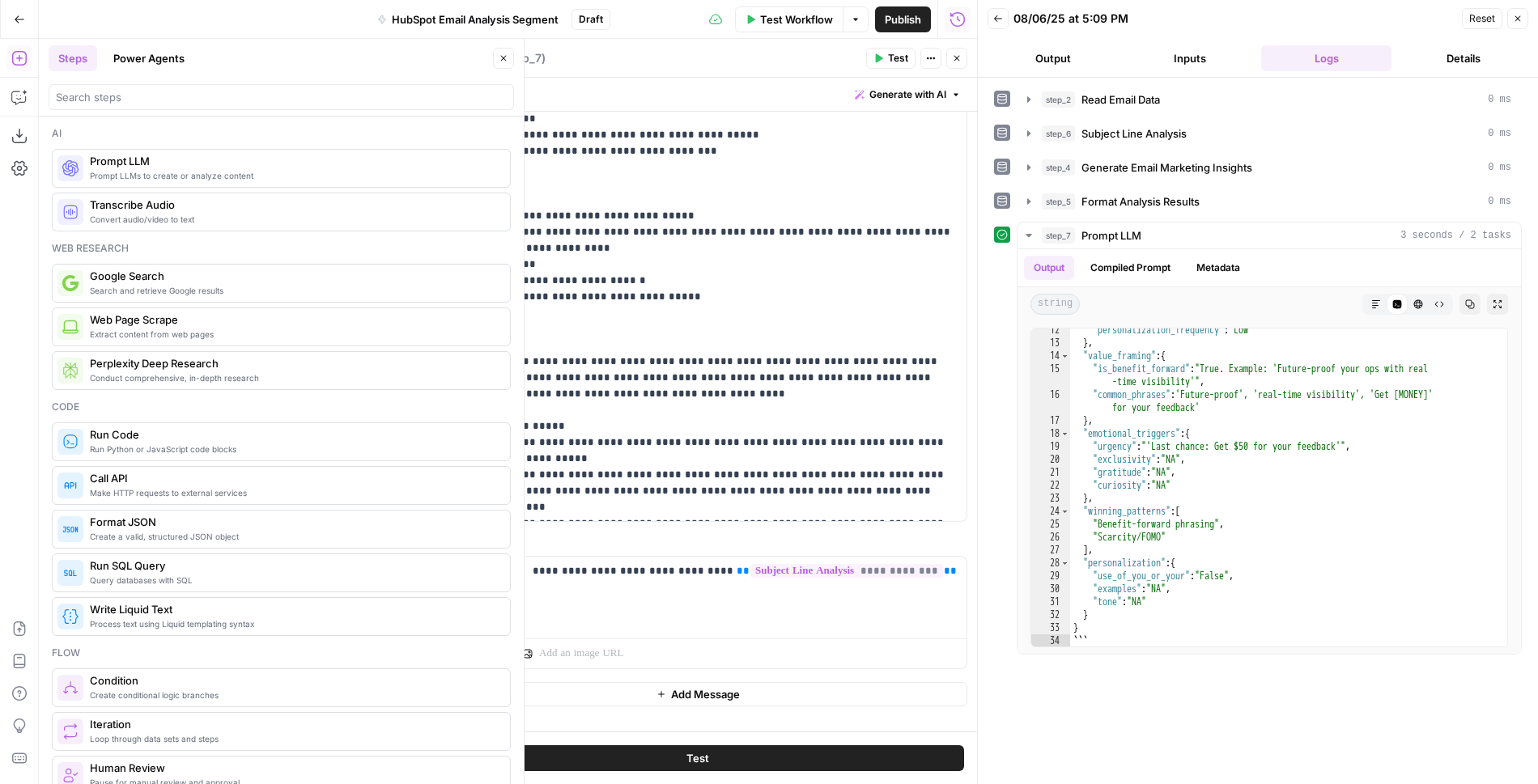 click on "Test" at bounding box center (698, 758) 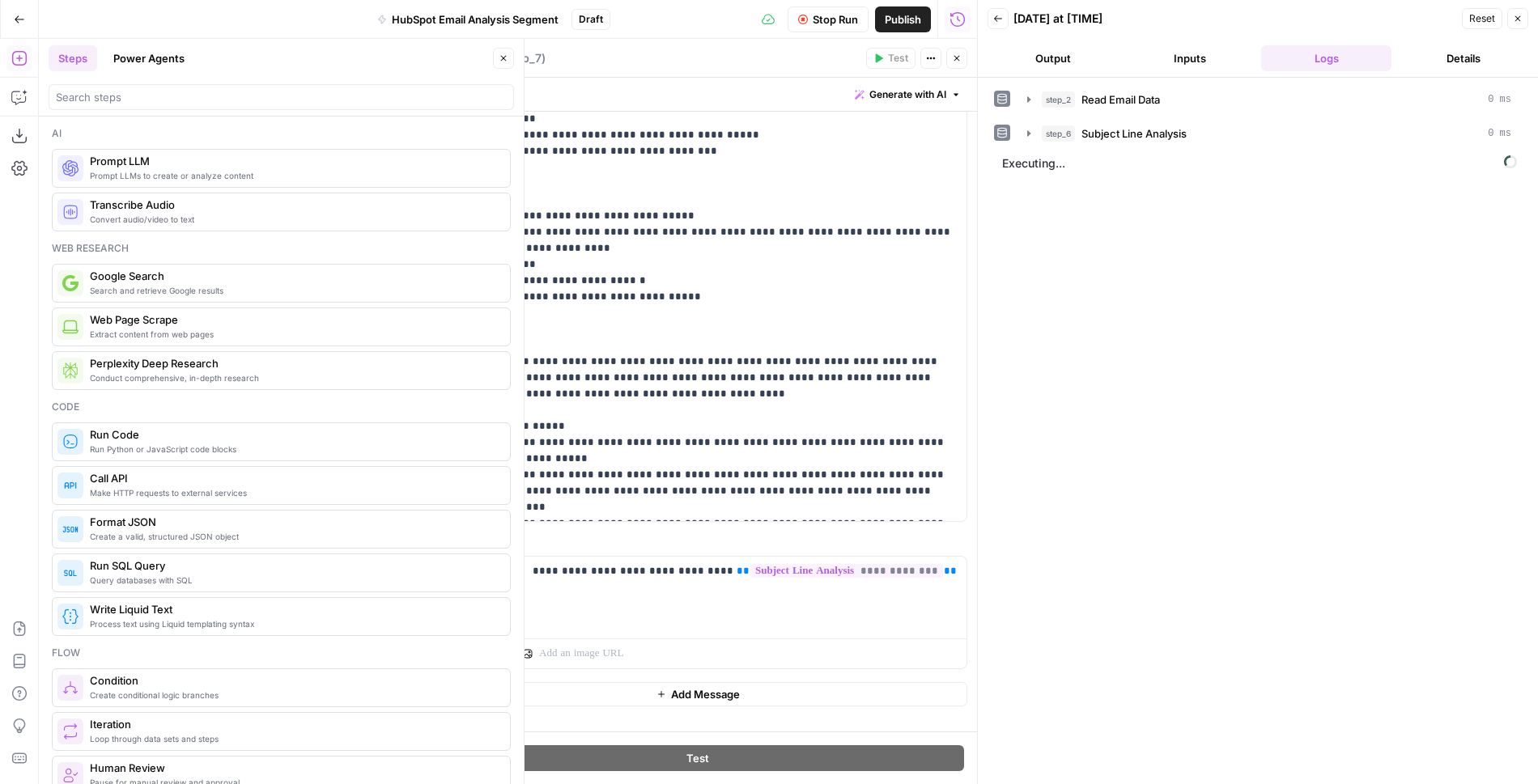 click on "Close" at bounding box center (503, 58) 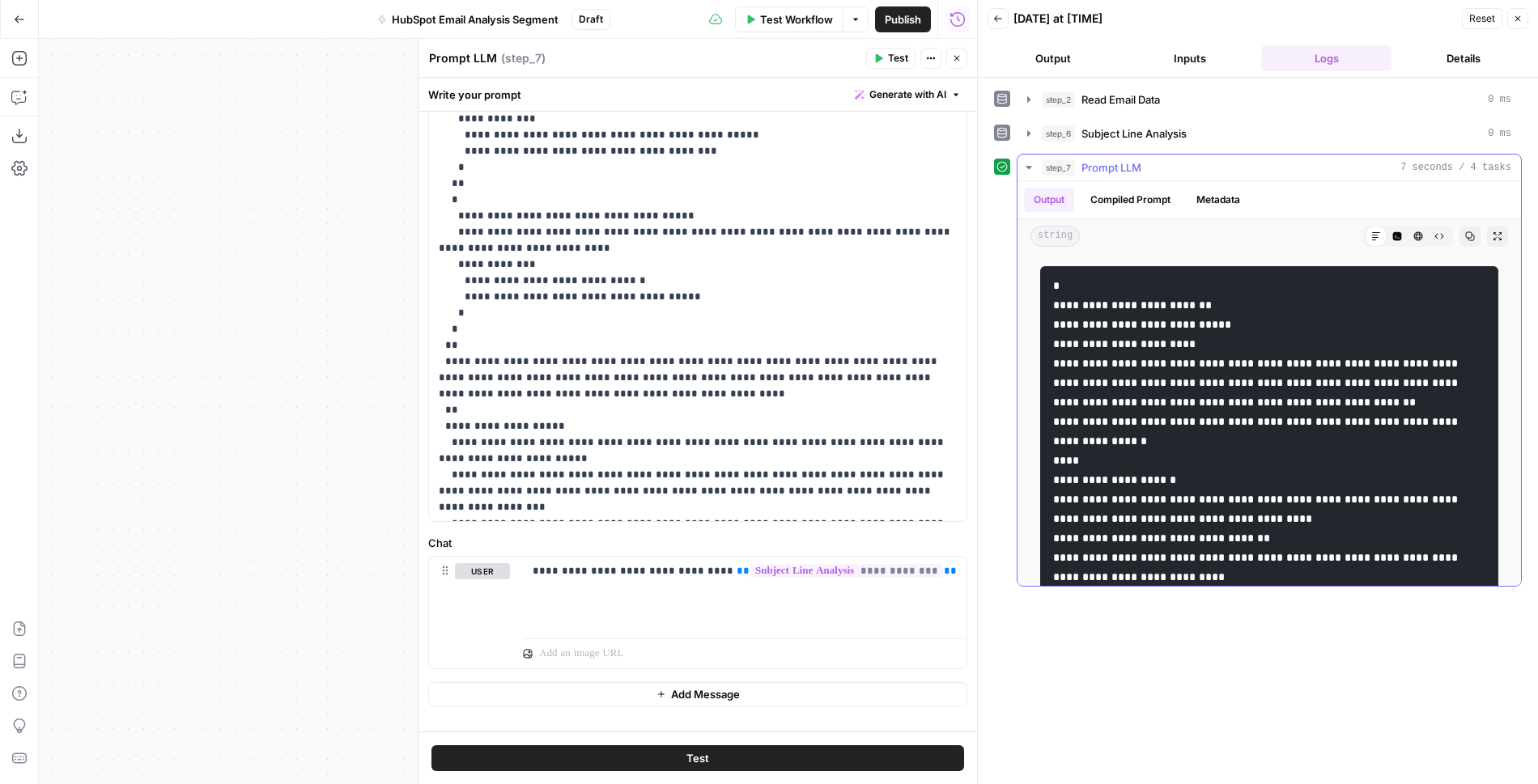 click on "Code Editor" at bounding box center (1397, 236) 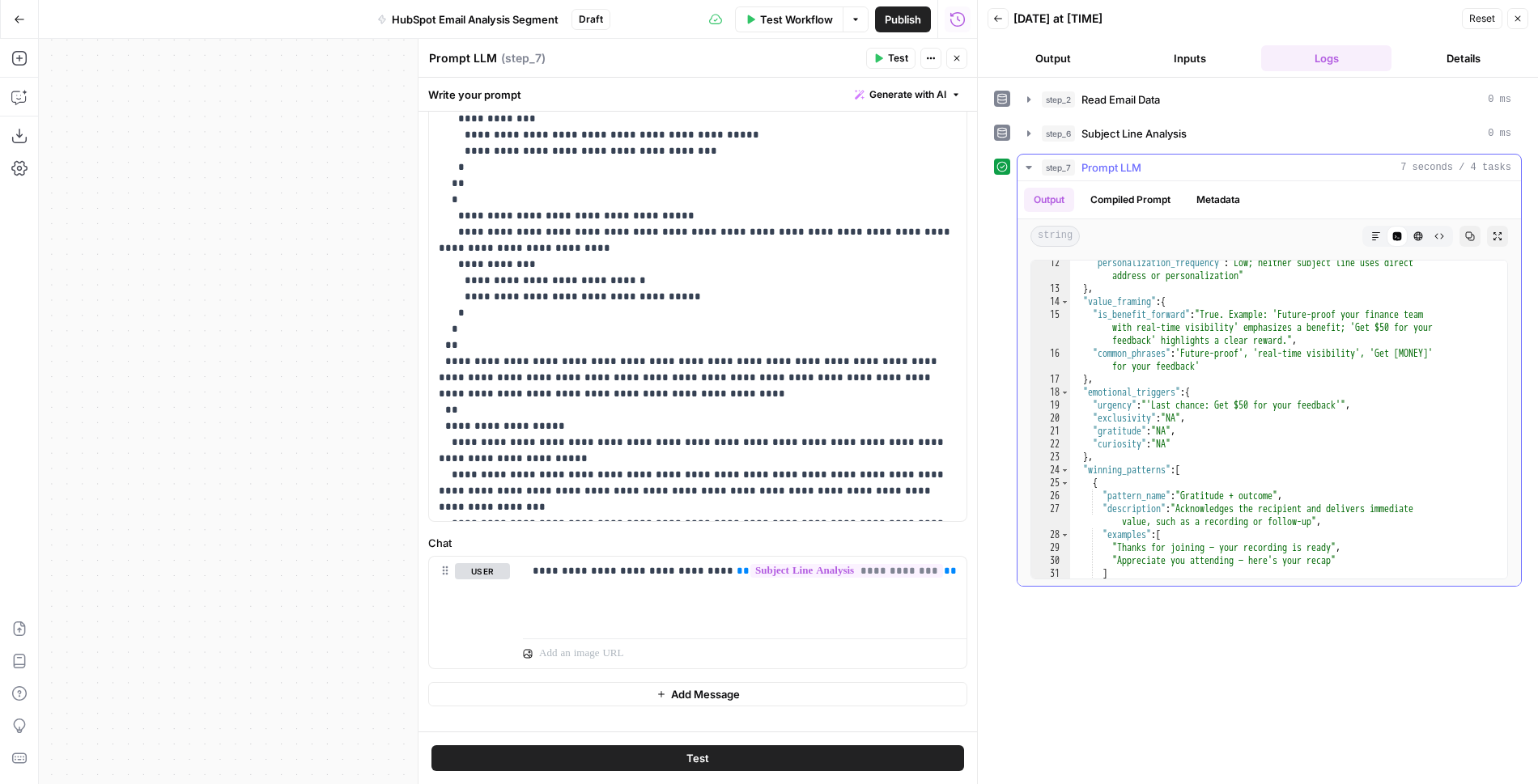 scroll, scrollTop: 199, scrollLeft: 0, axis: vertical 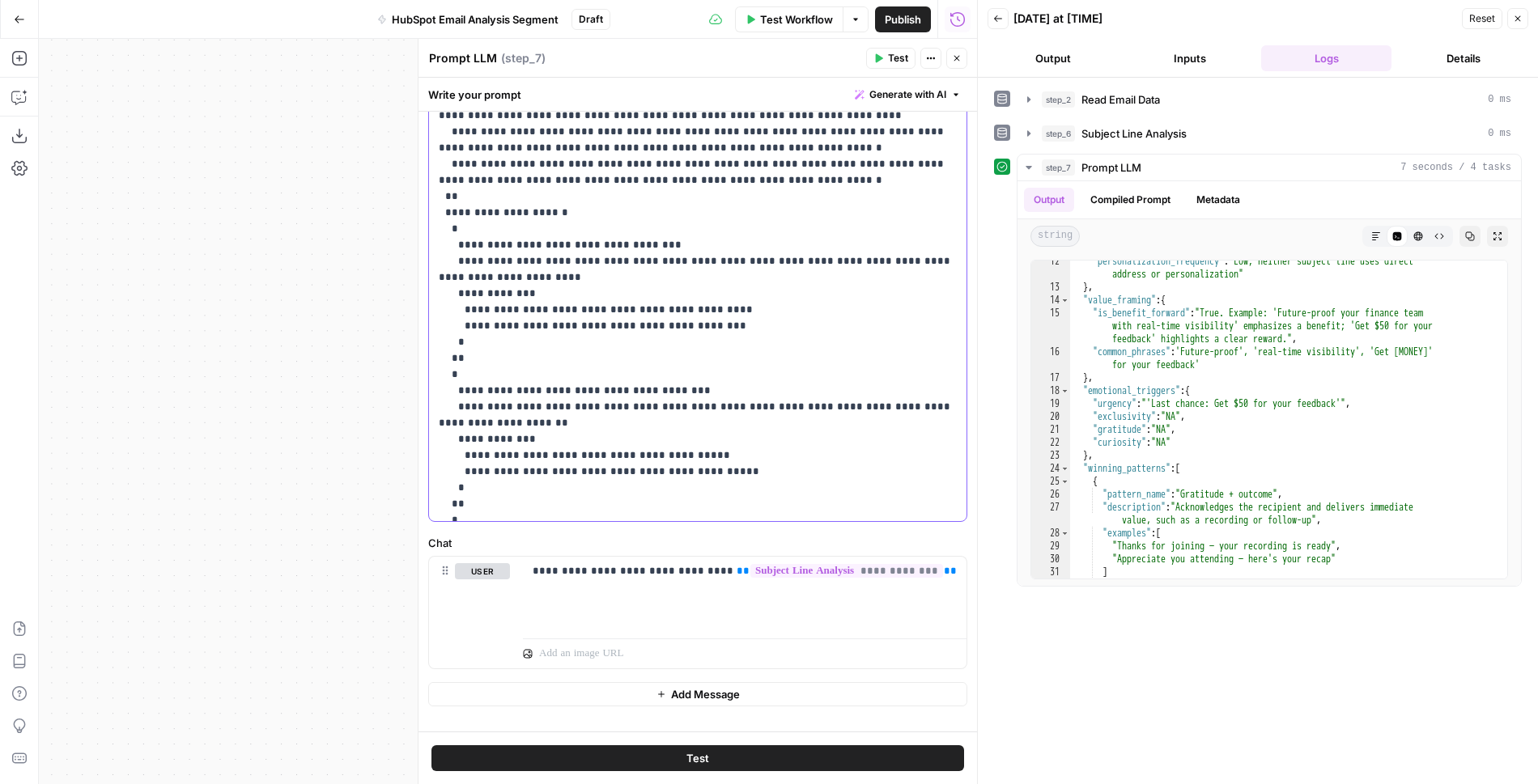 click on "**********" at bounding box center [698, 375] 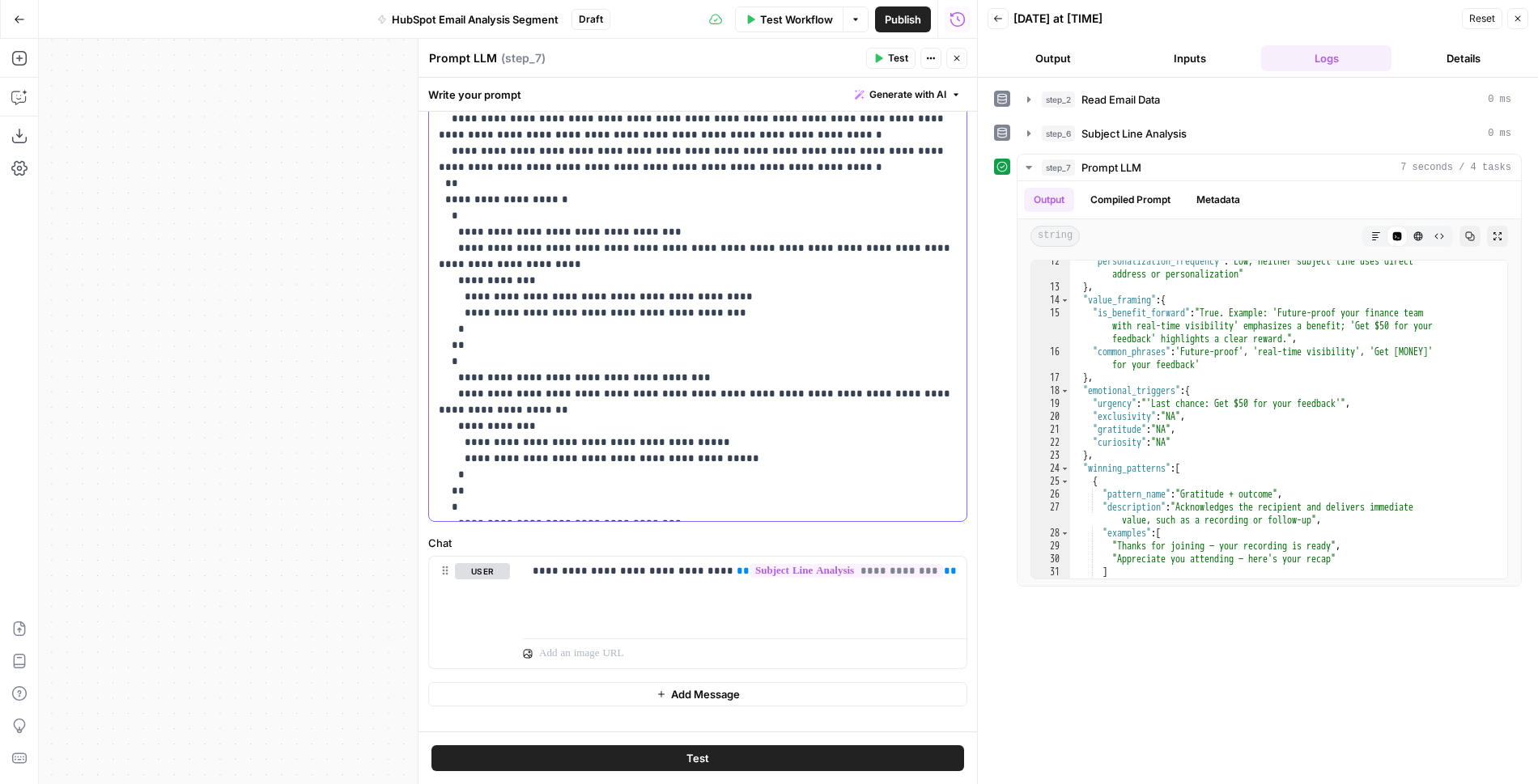 scroll, scrollTop: 261, scrollLeft: 0, axis: vertical 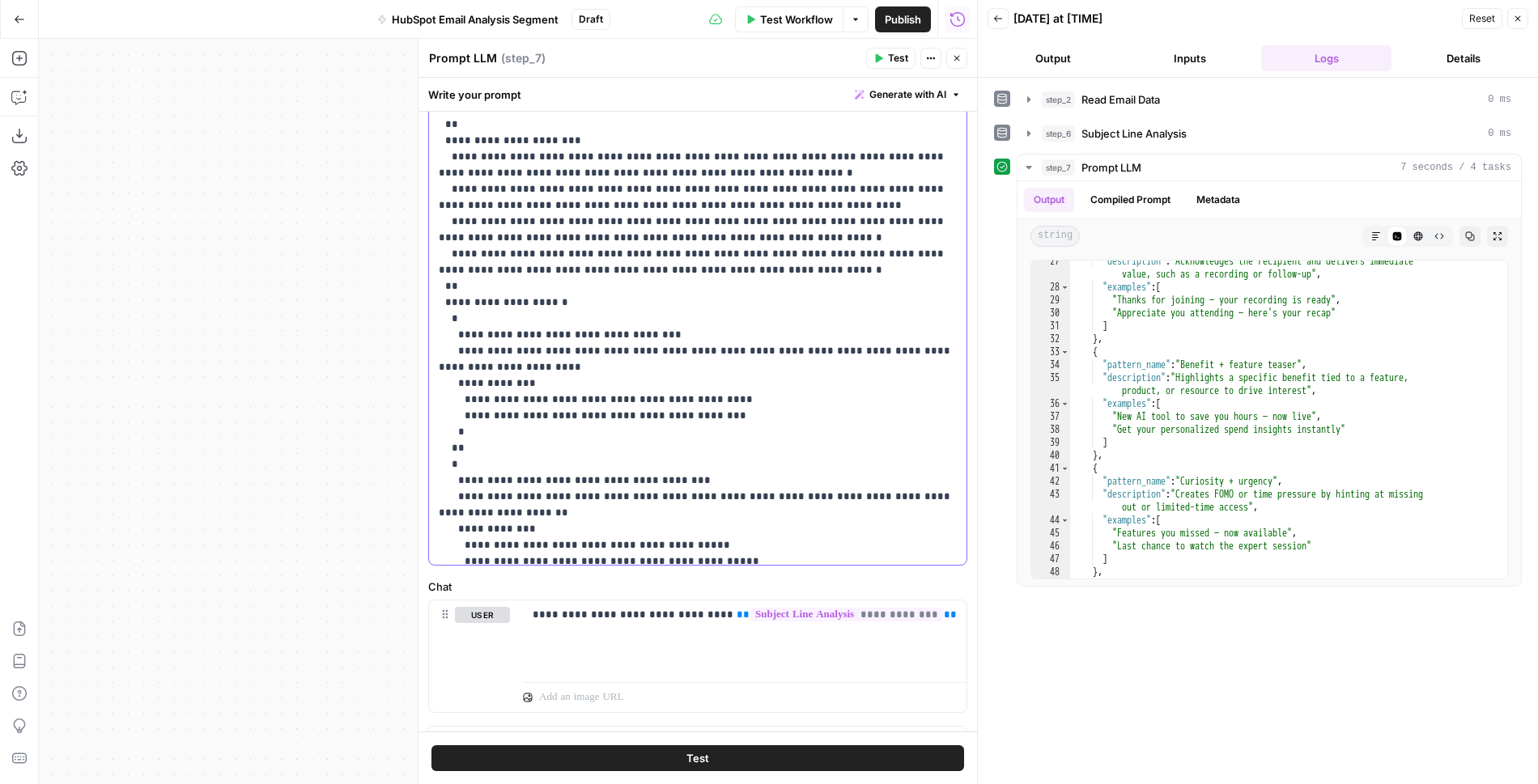 click on "**********" at bounding box center (698, 464) 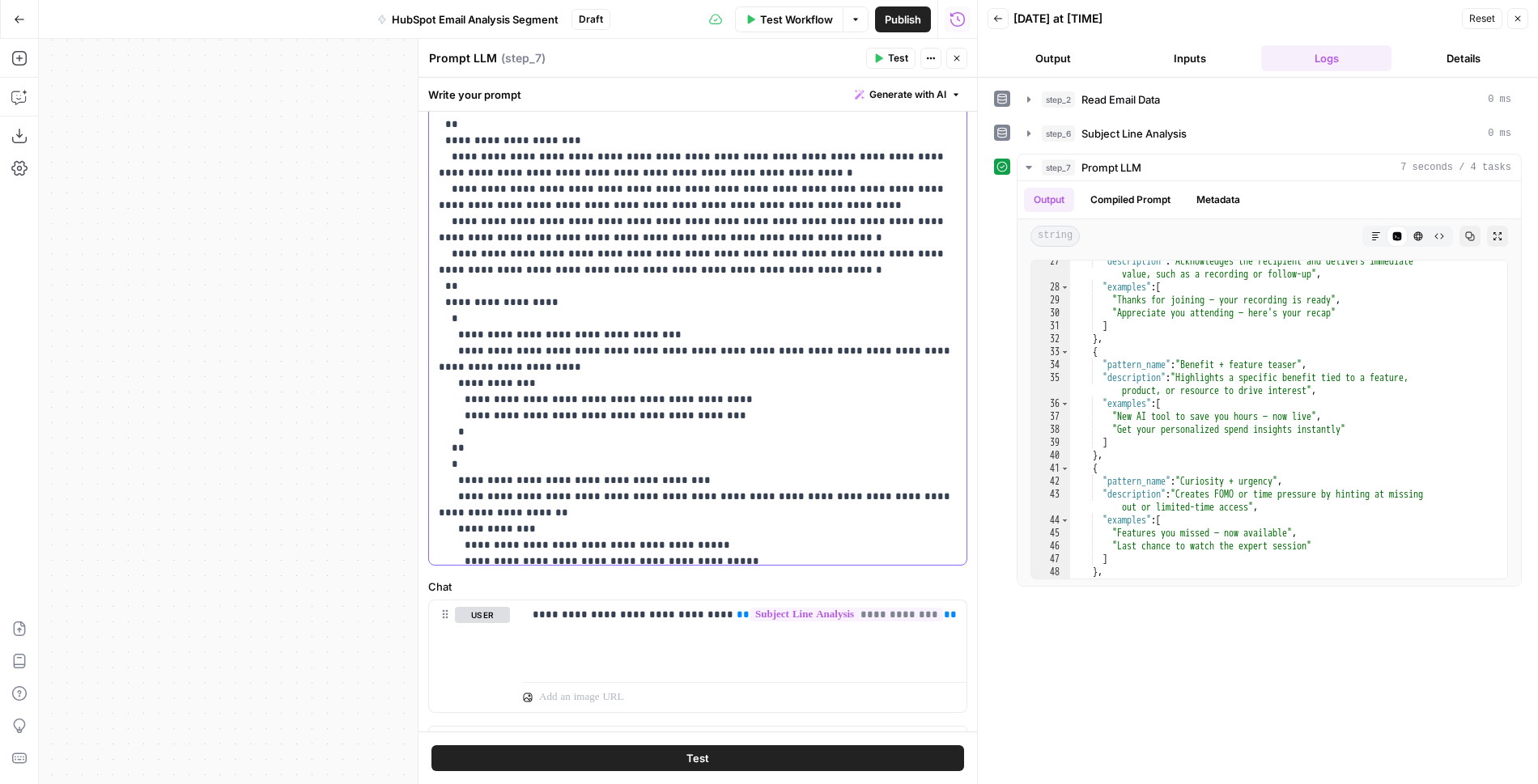 click on "**********" at bounding box center (698, 464) 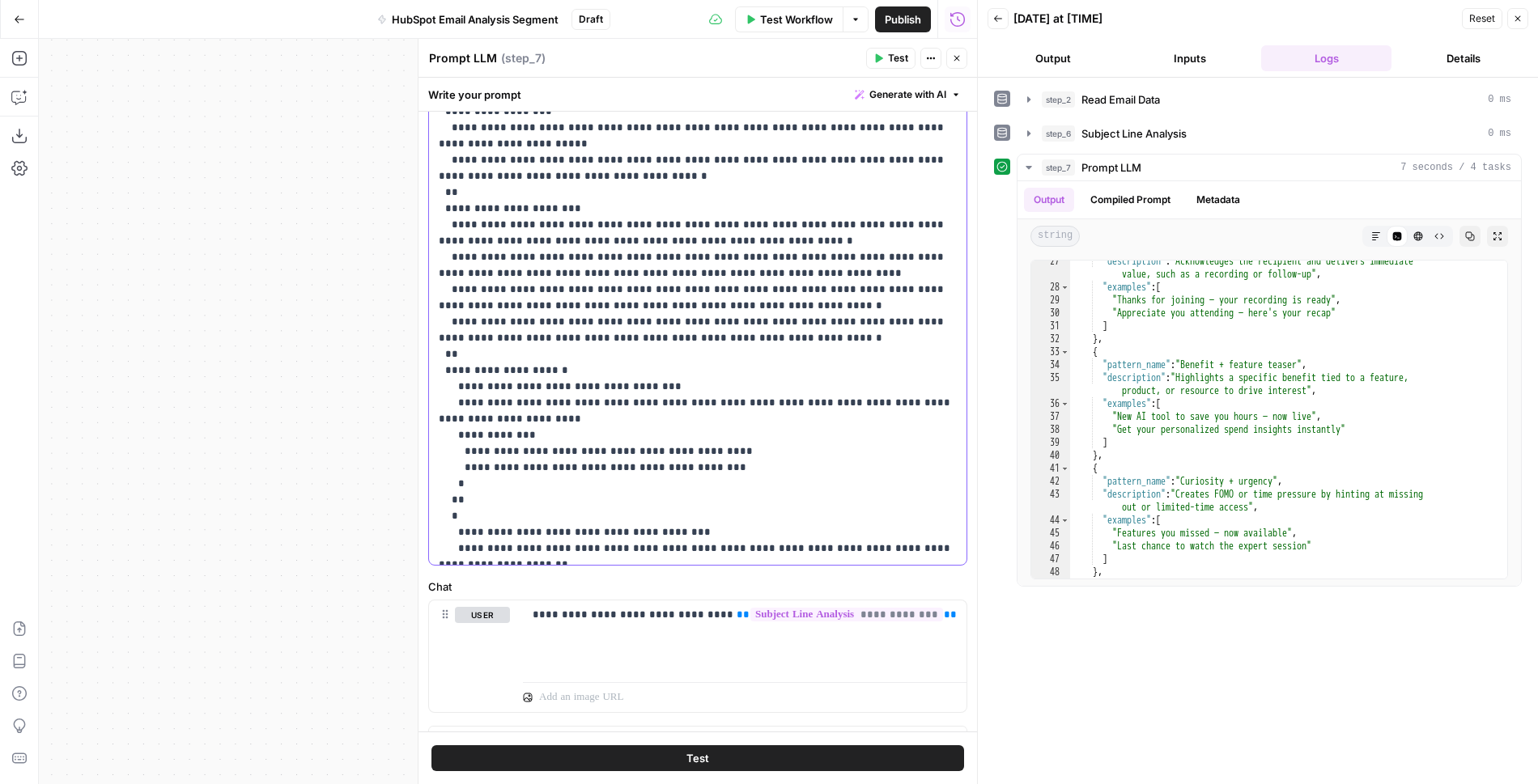 scroll, scrollTop: 129, scrollLeft: 0, axis: vertical 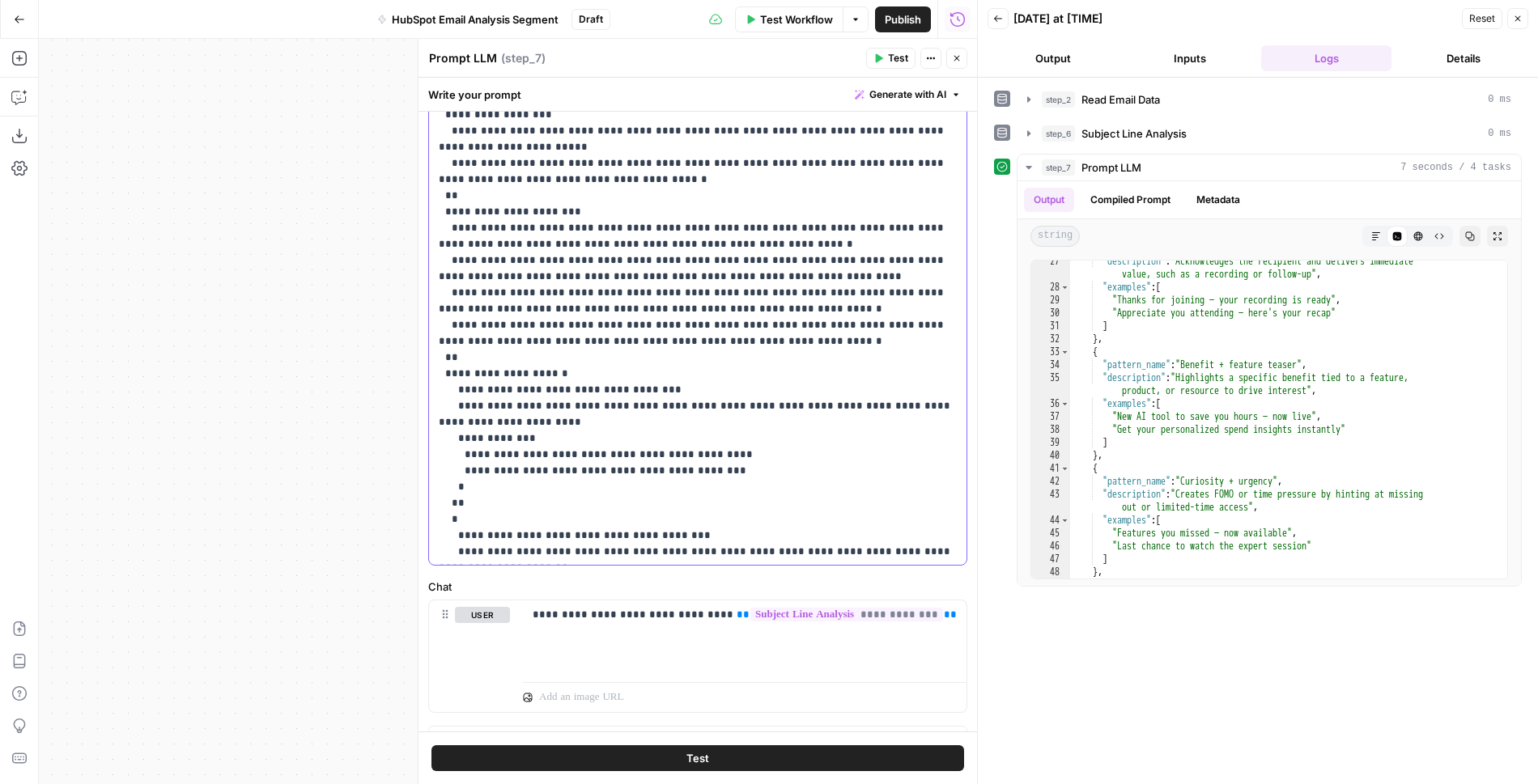 drag, startPoint x: 544, startPoint y: 370, endPoint x: 511, endPoint y: 370, distance: 33 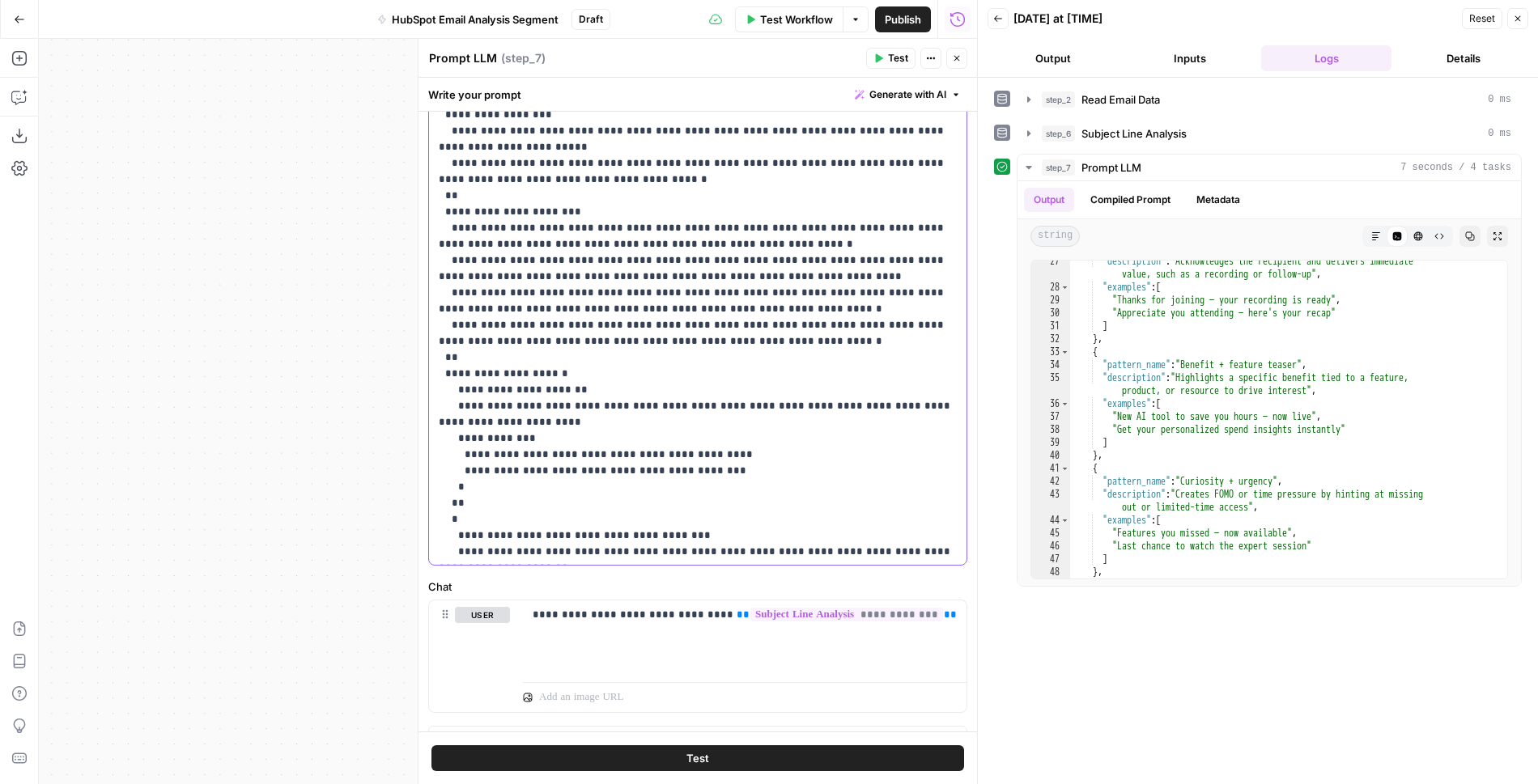 click on "**********" at bounding box center [698, 528] 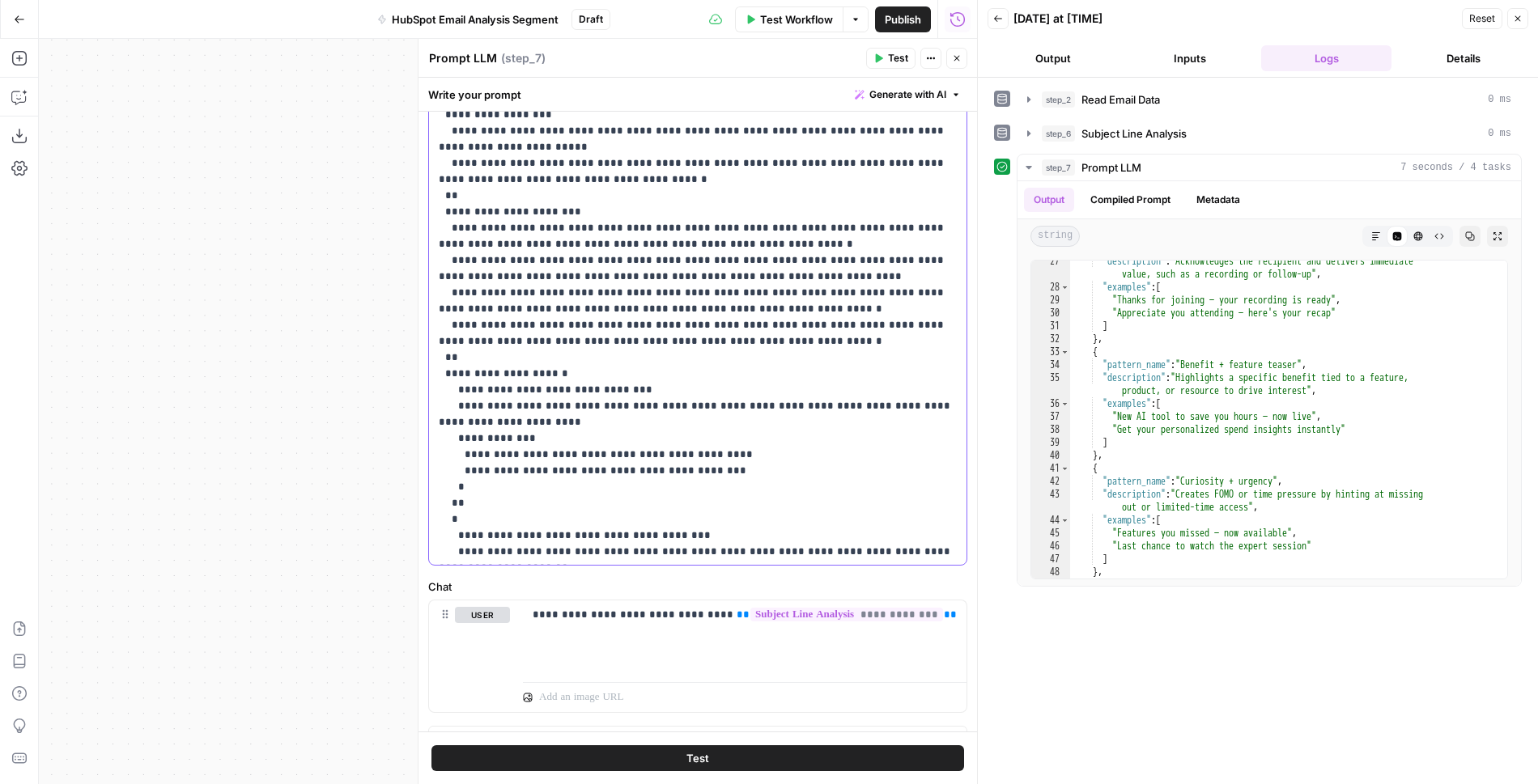 drag, startPoint x: 801, startPoint y: 206, endPoint x: 557, endPoint y: 210, distance: 244.0328 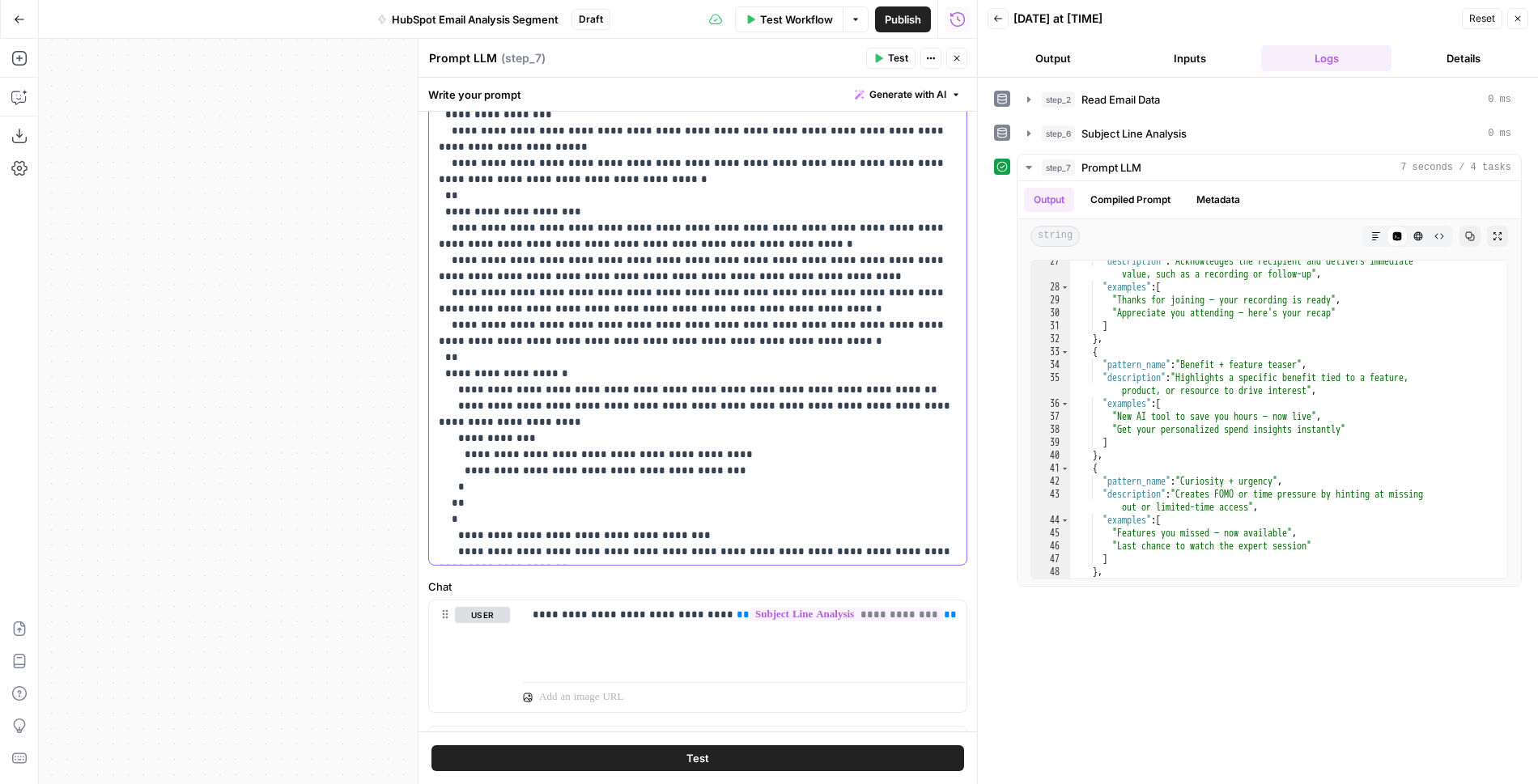 drag, startPoint x: 866, startPoint y: 372, endPoint x: 581, endPoint y: 367, distance: 285.04386 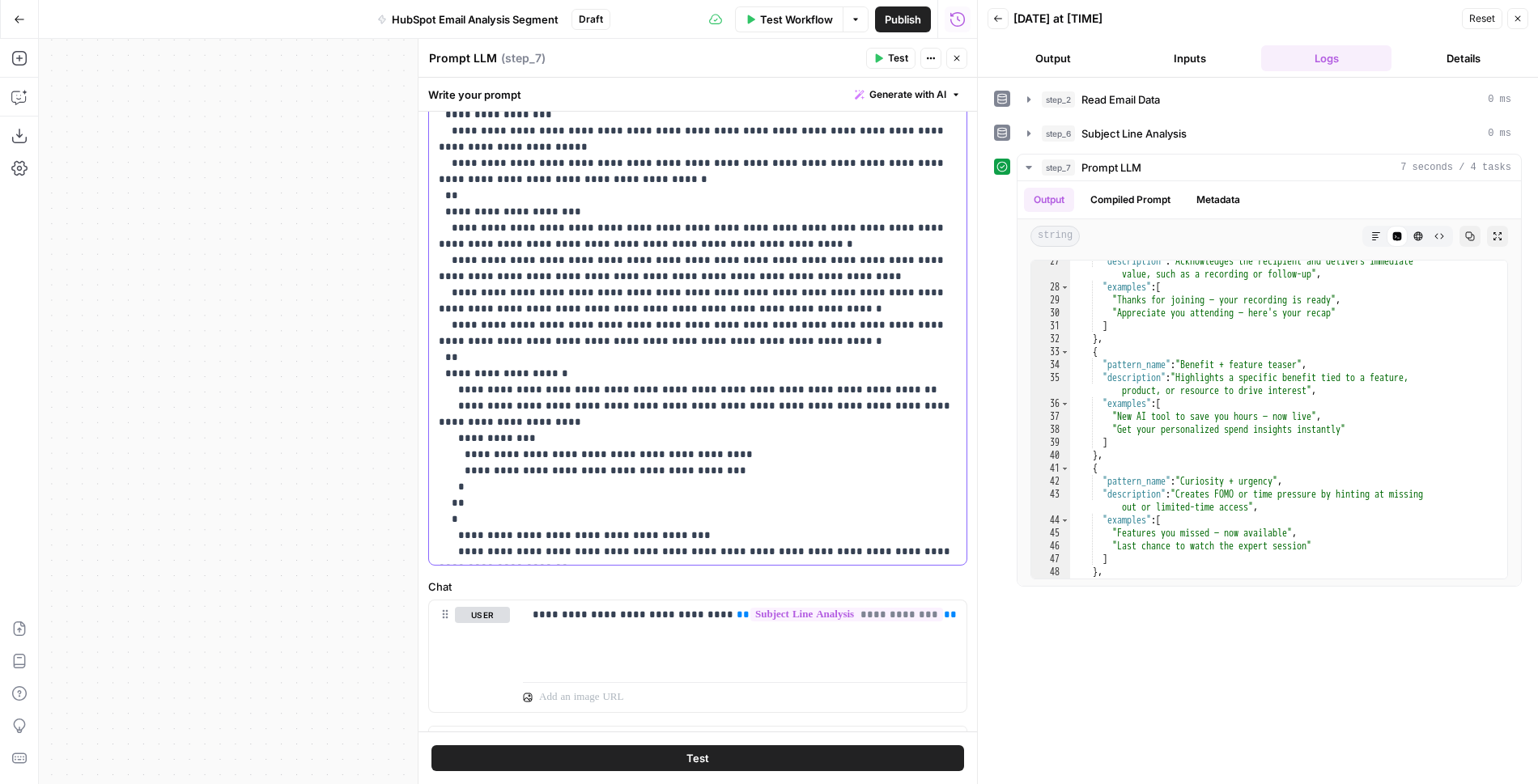 click on "**********" at bounding box center [698, 528] 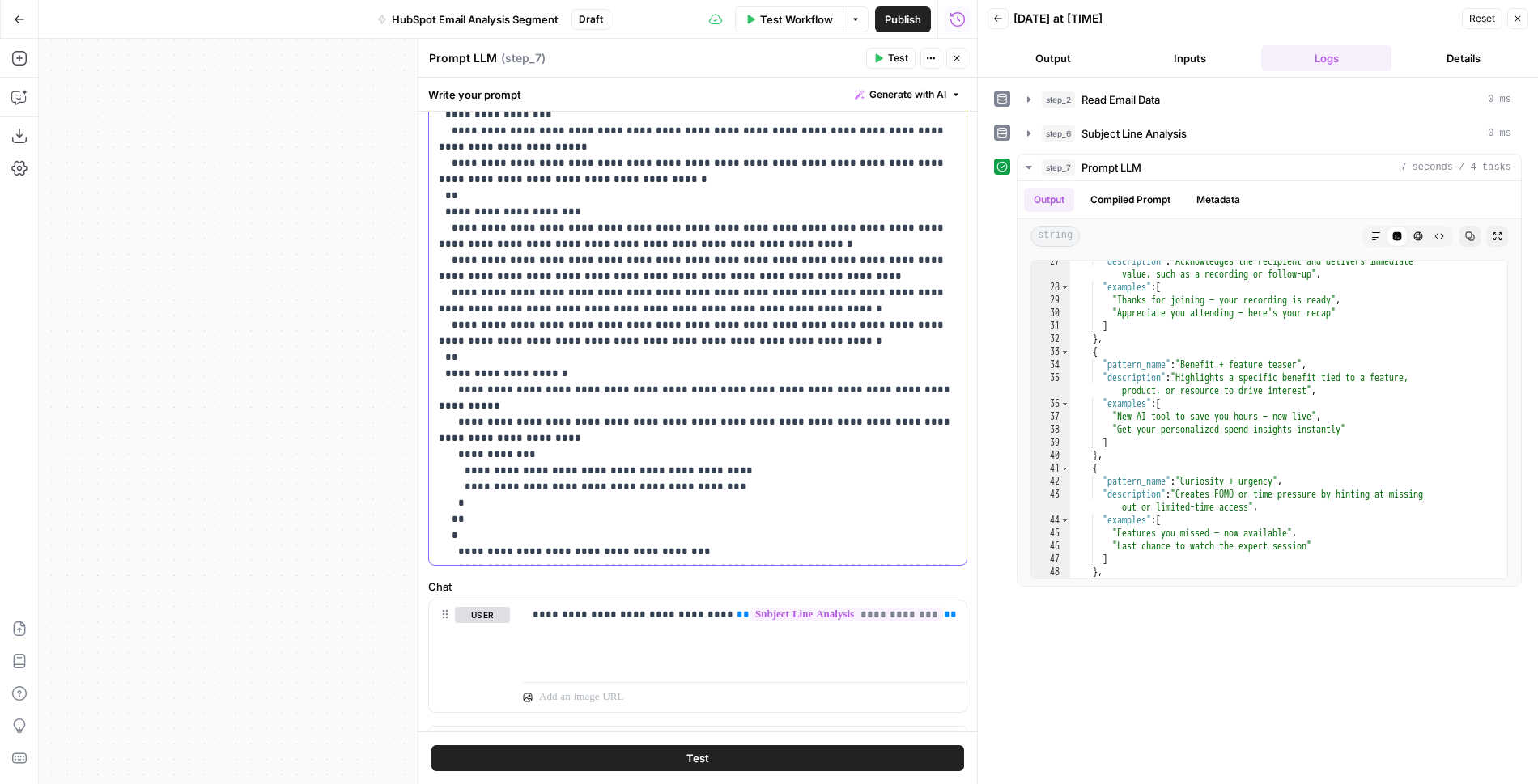 drag, startPoint x: 534, startPoint y: 388, endPoint x: 435, endPoint y: 386, distance: 99.0202 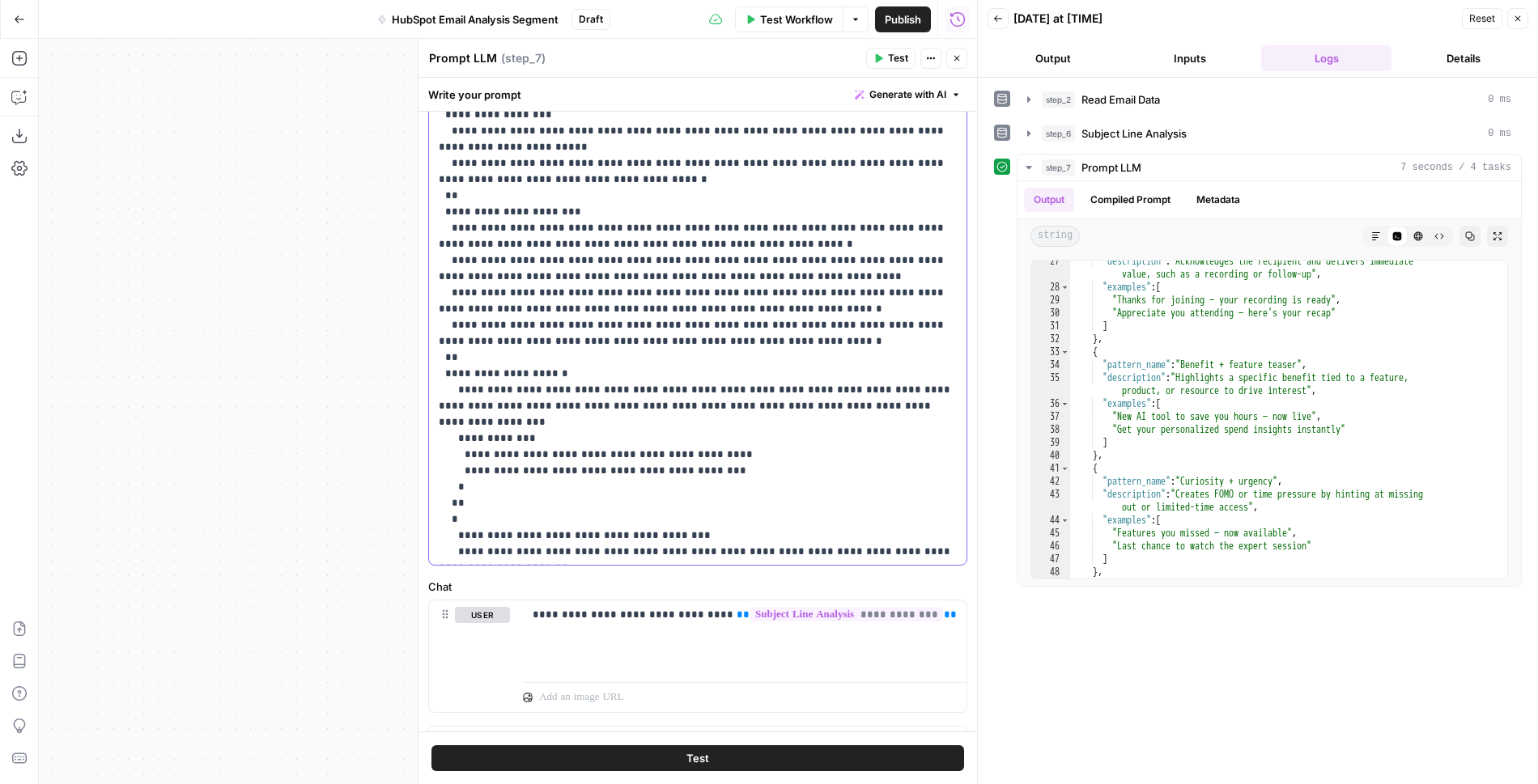 drag, startPoint x: 890, startPoint y: 387, endPoint x: 729, endPoint y: 384, distance: 161.02795 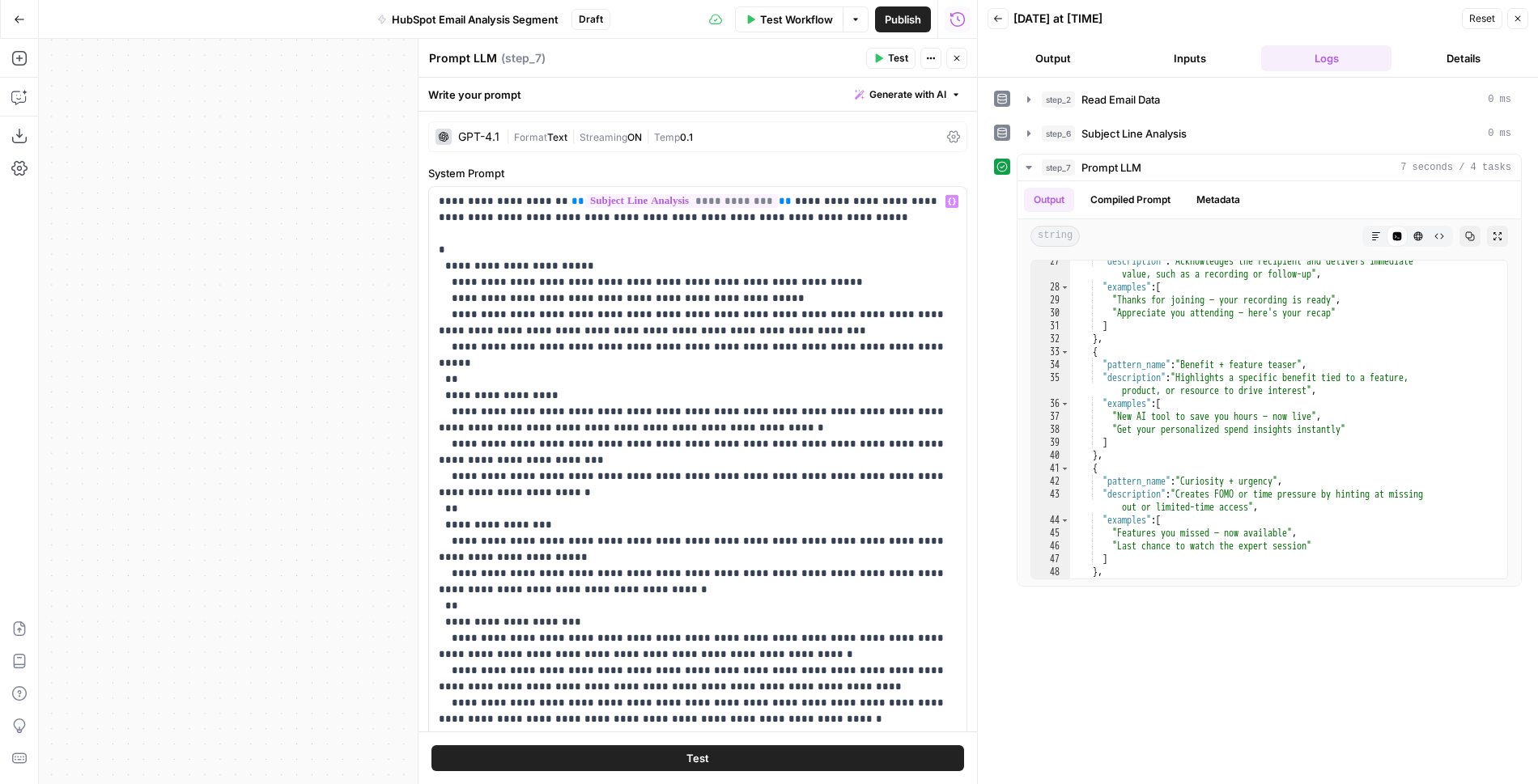 scroll, scrollTop: 0, scrollLeft: 0, axis: both 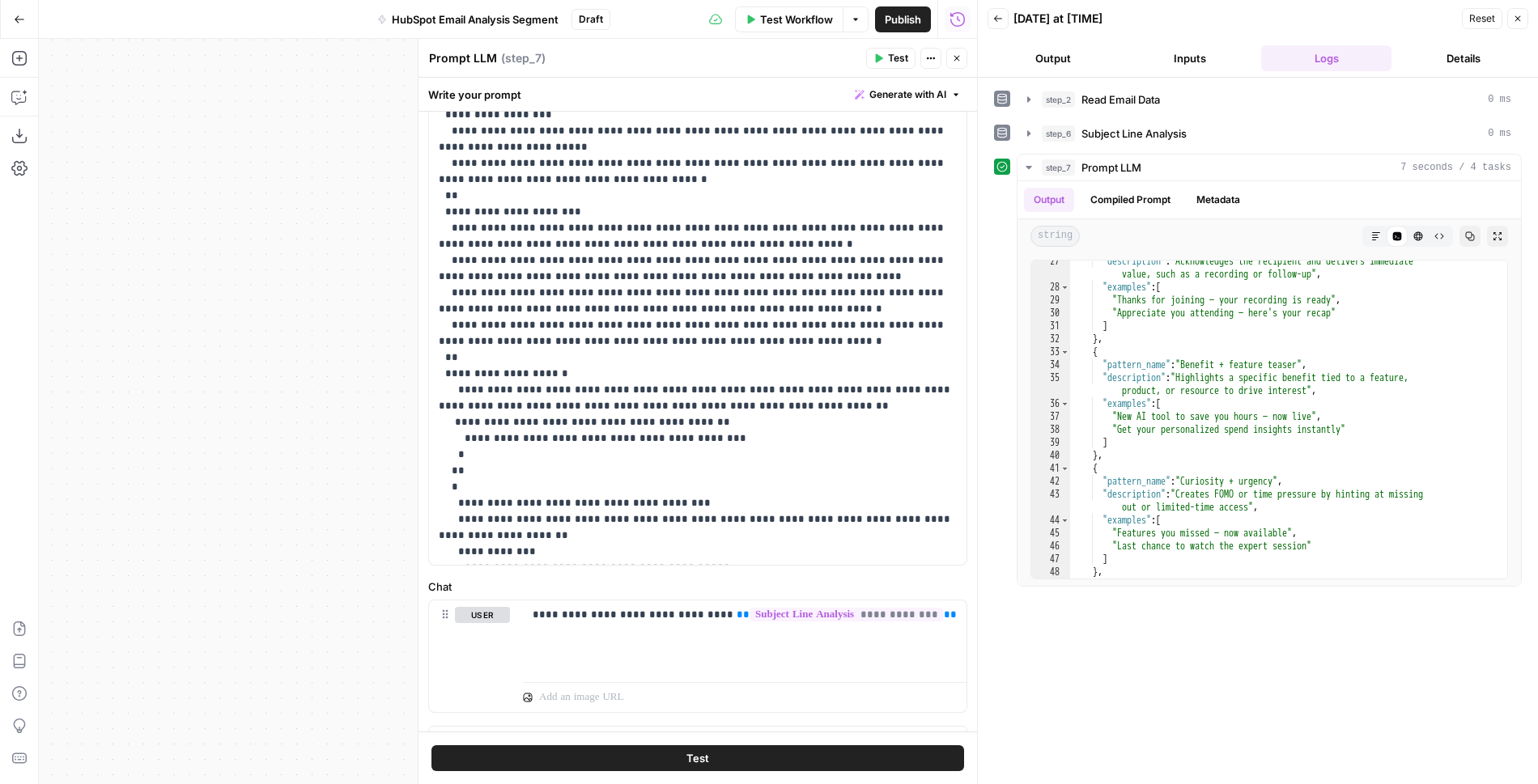 type 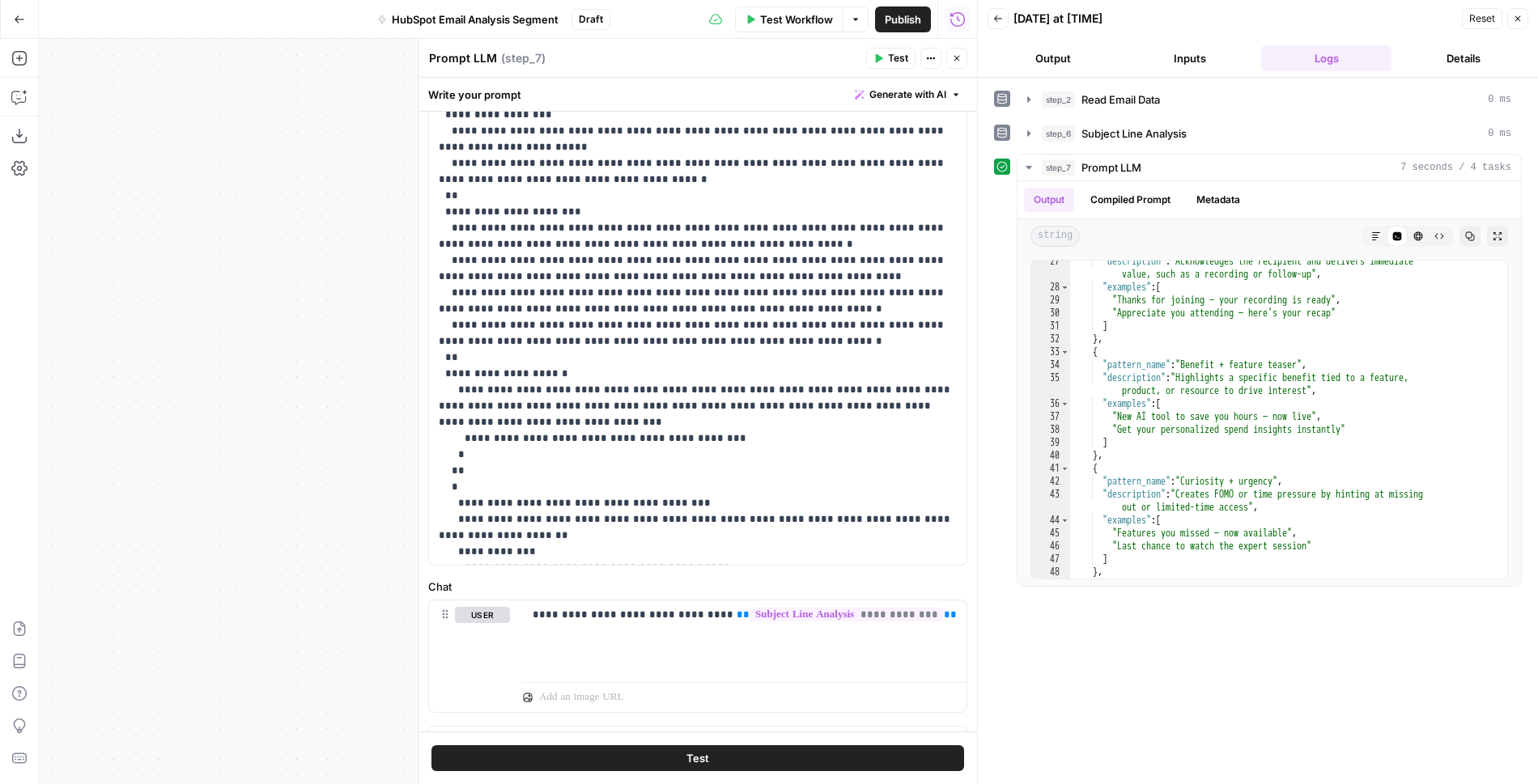 click on "**********" at bounding box center [698, 511] 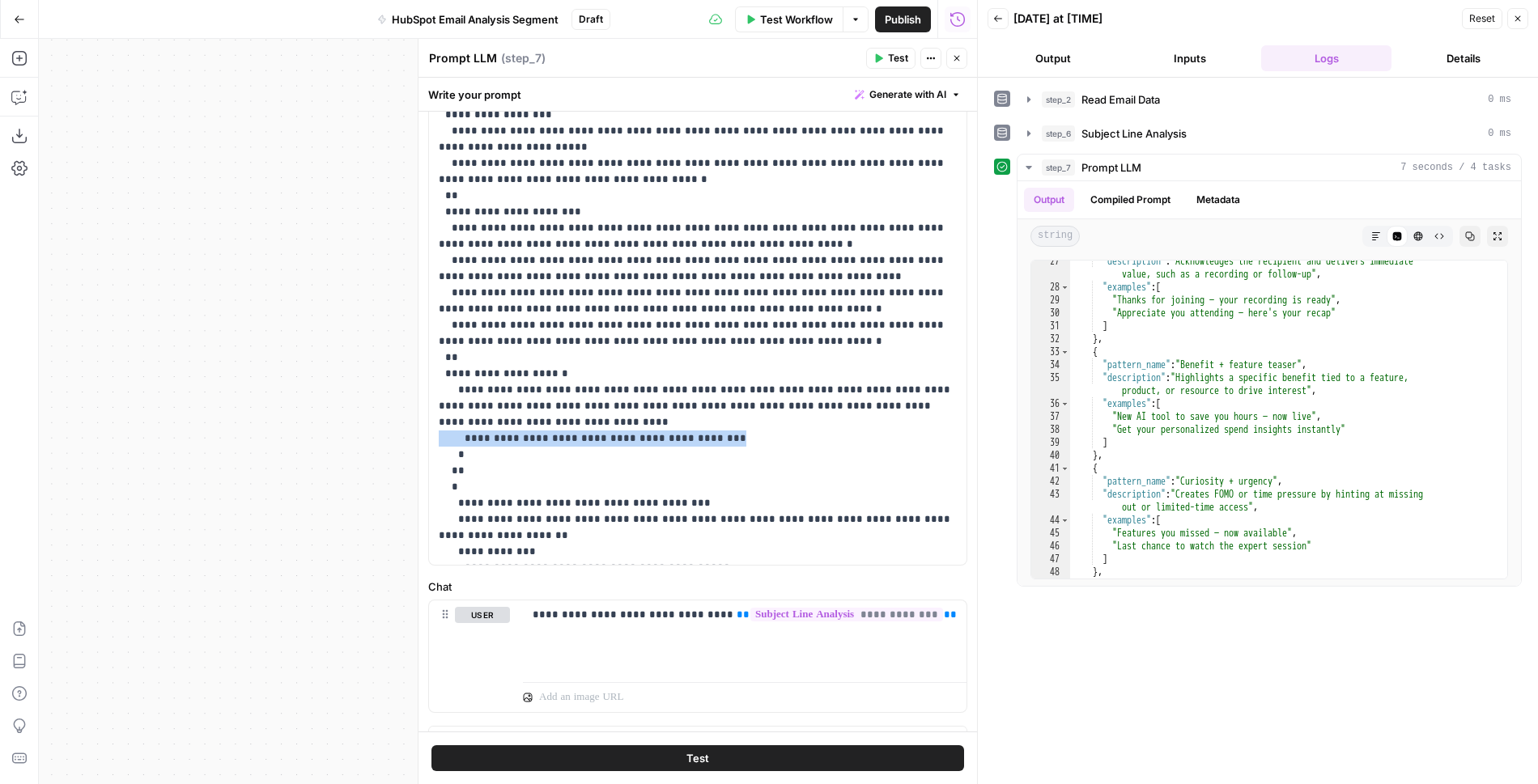 drag, startPoint x: 721, startPoint y: 422, endPoint x: 431, endPoint y: 417, distance: 290.0431 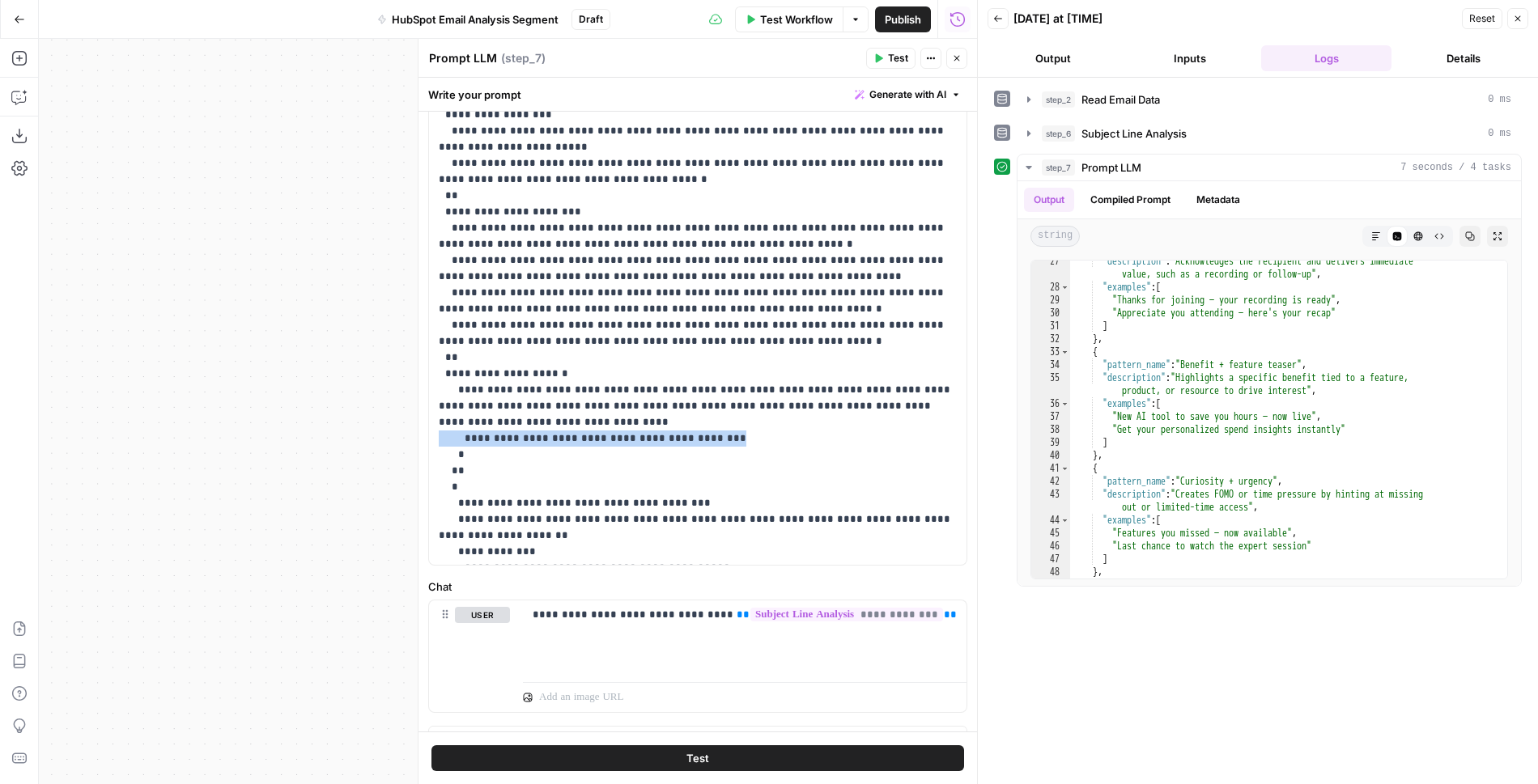click on "**********" at bounding box center [698, 235] 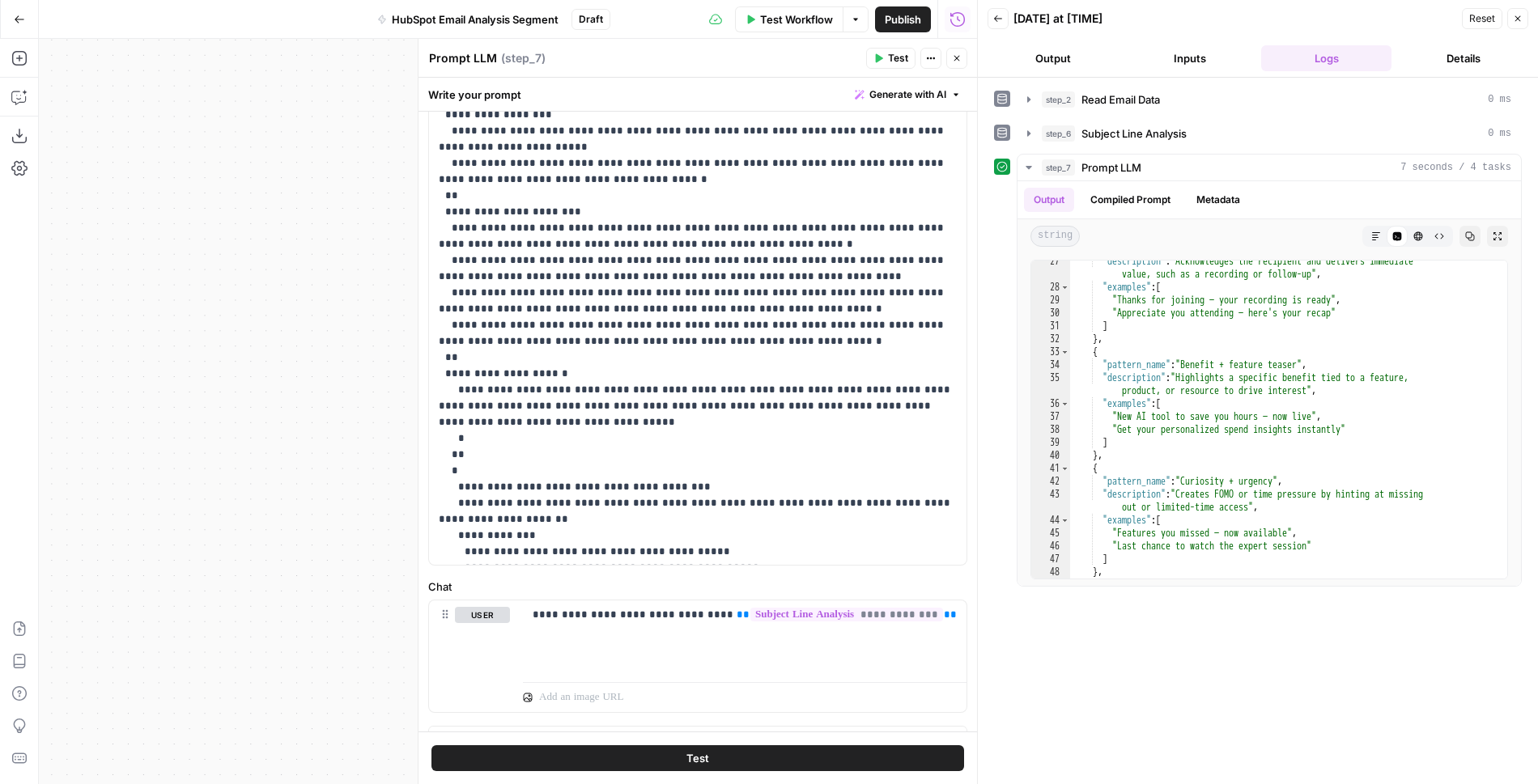 click on "**********" at bounding box center (698, 503) 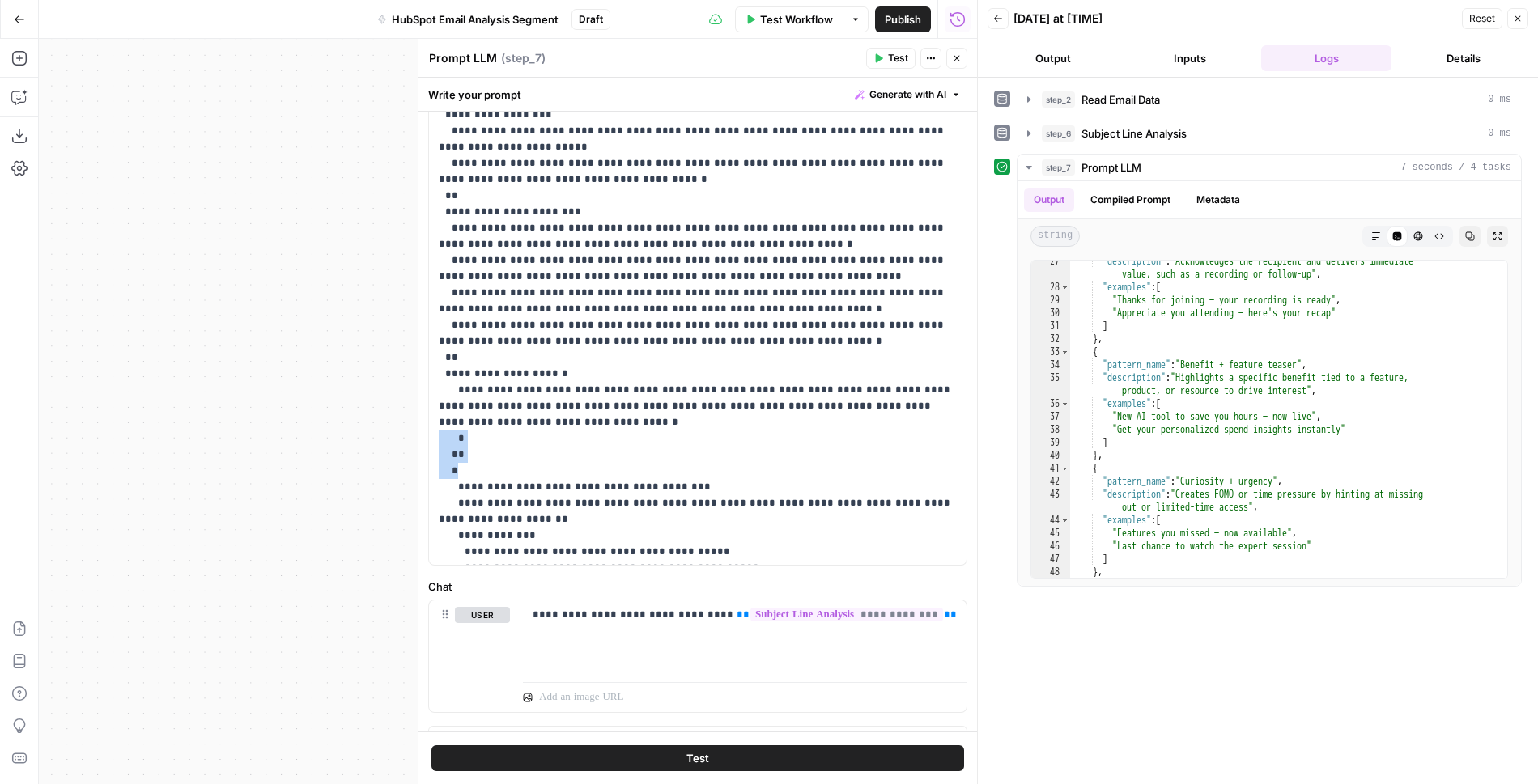 drag, startPoint x: 466, startPoint y: 448, endPoint x: 430, endPoint y: 422, distance: 44.407207 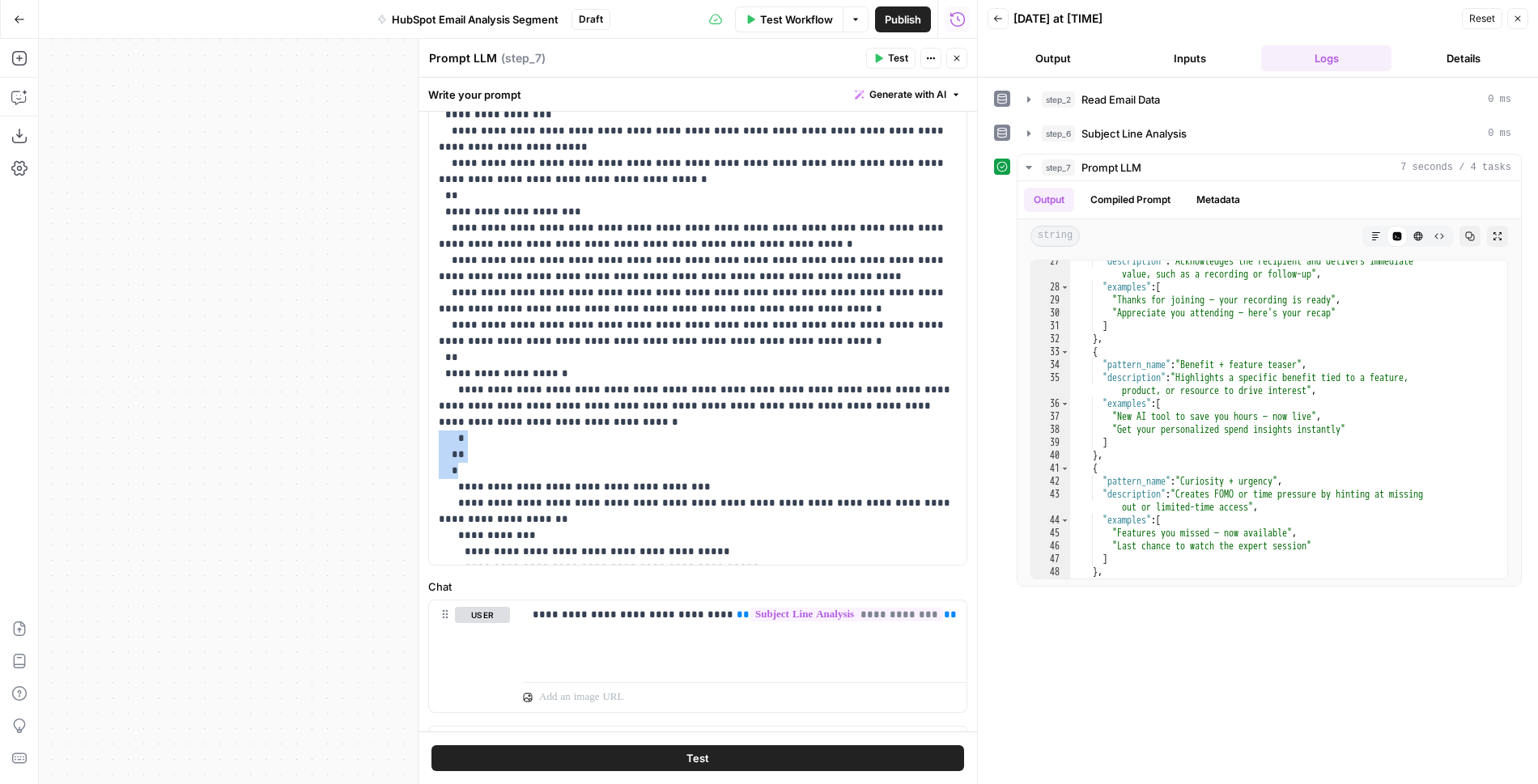 click on "**********" at bounding box center [698, 235] 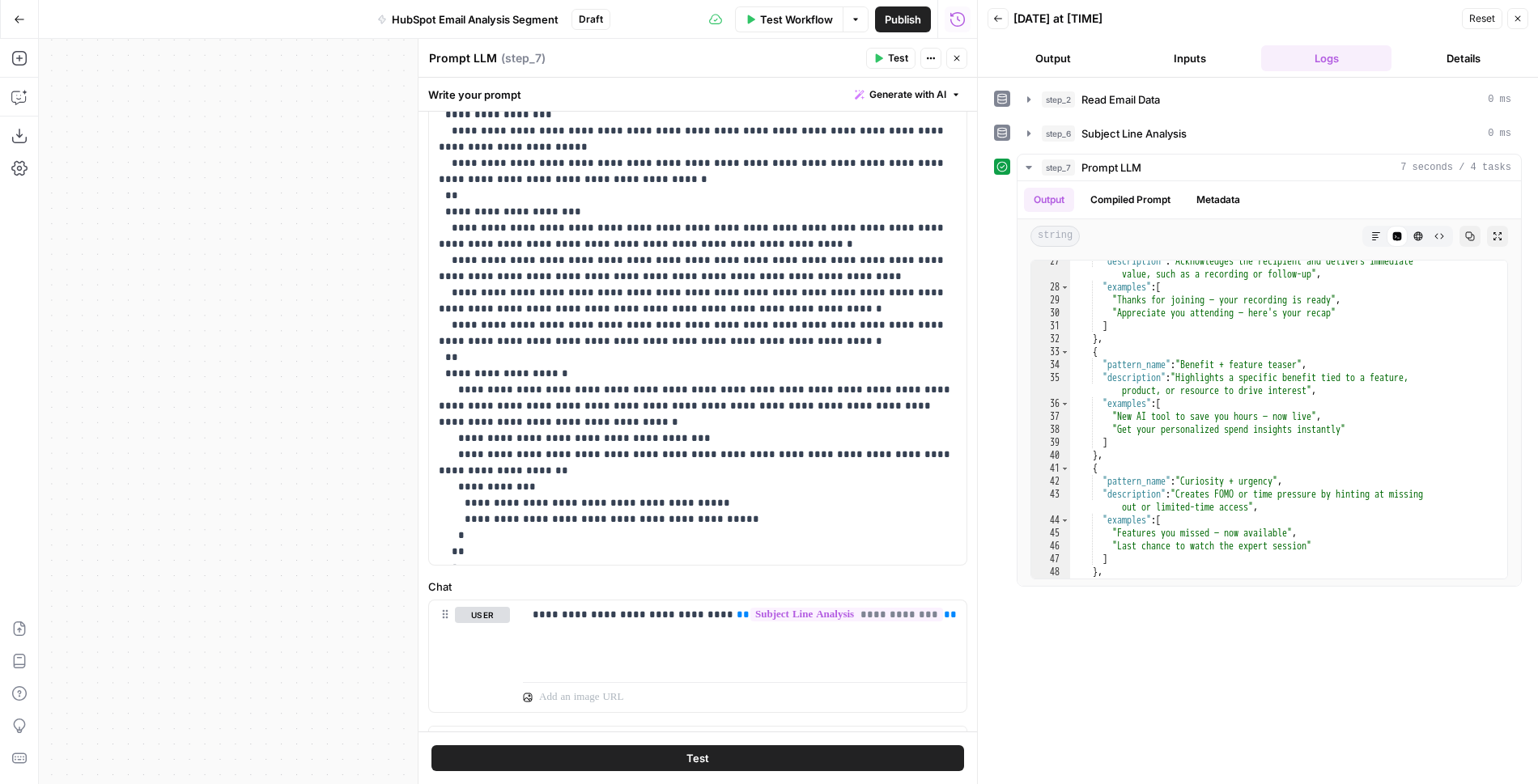 click on "**********" at bounding box center [698, 479] 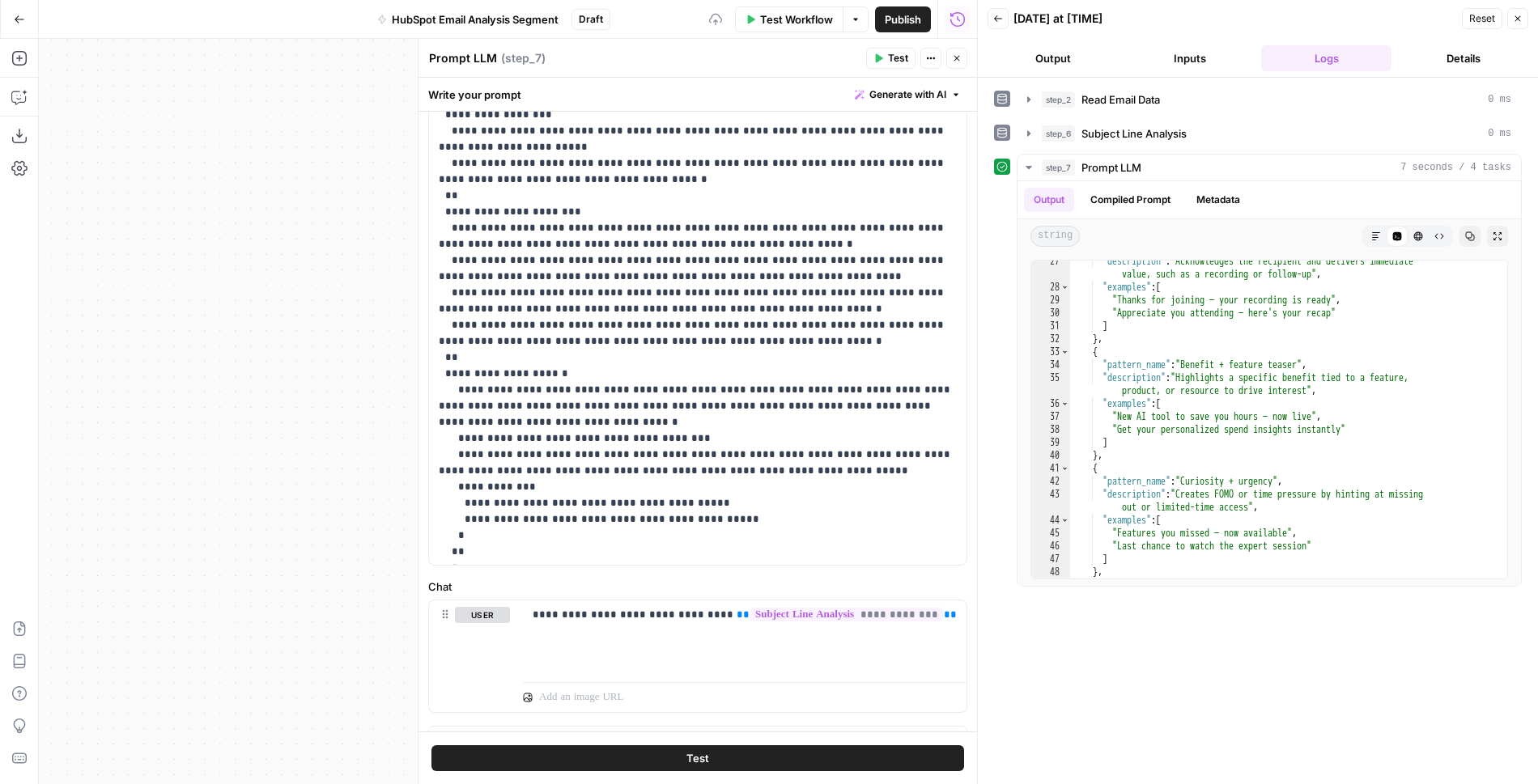 click on "**********" at bounding box center [698, 487] 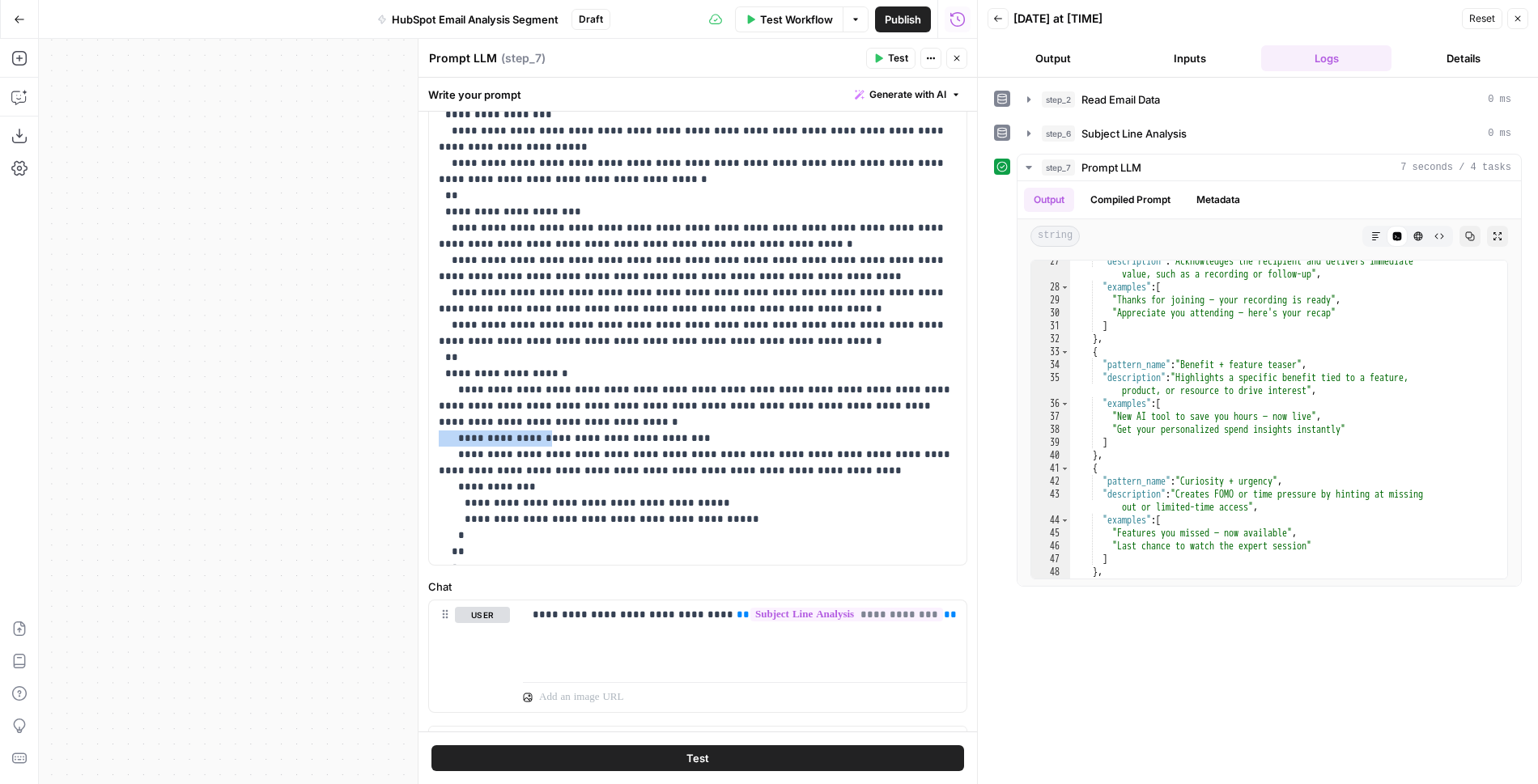 drag, startPoint x: 539, startPoint y: 417, endPoint x: 427, endPoint y: 420, distance: 112.04017 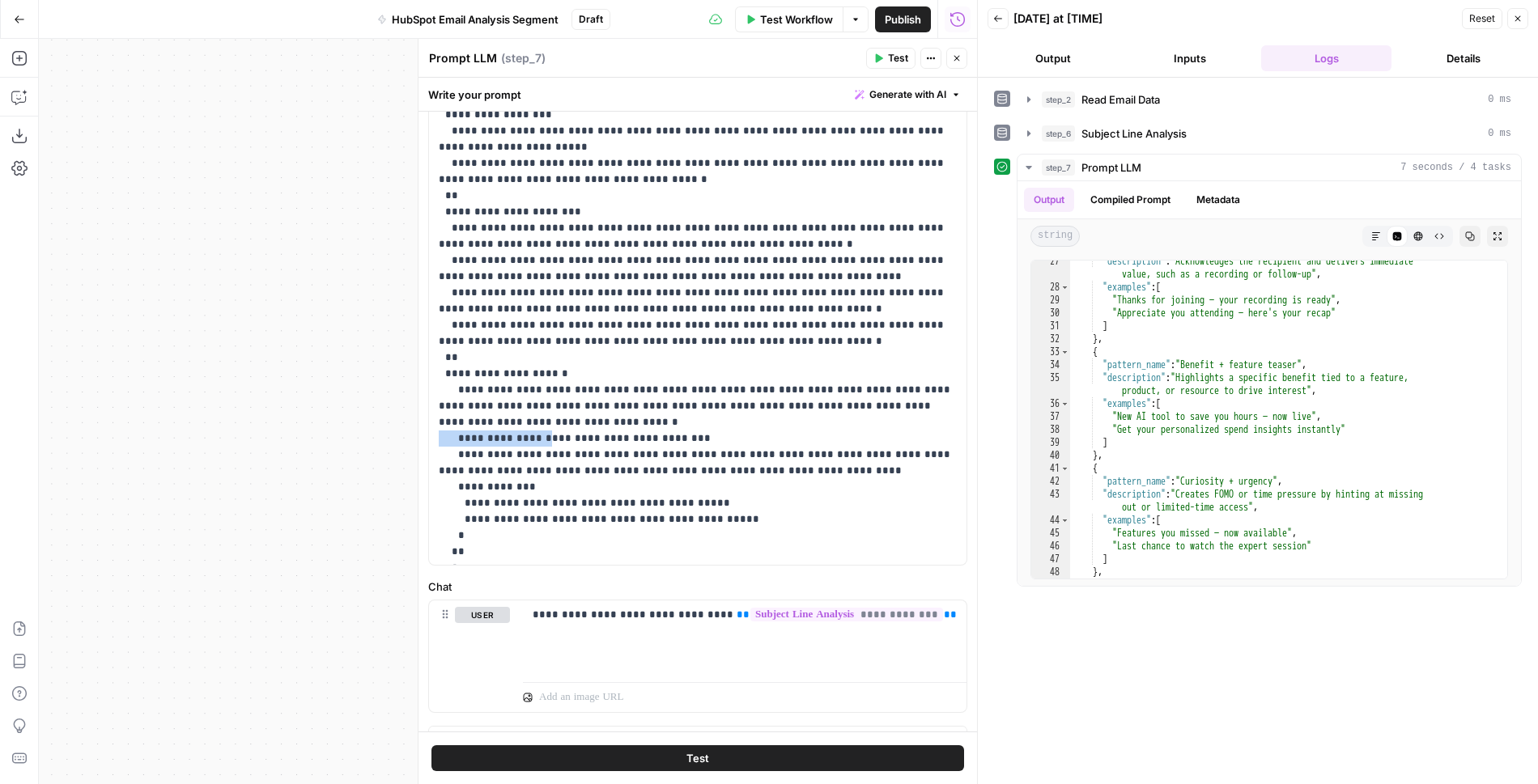 click on "**********" at bounding box center (698, 422) 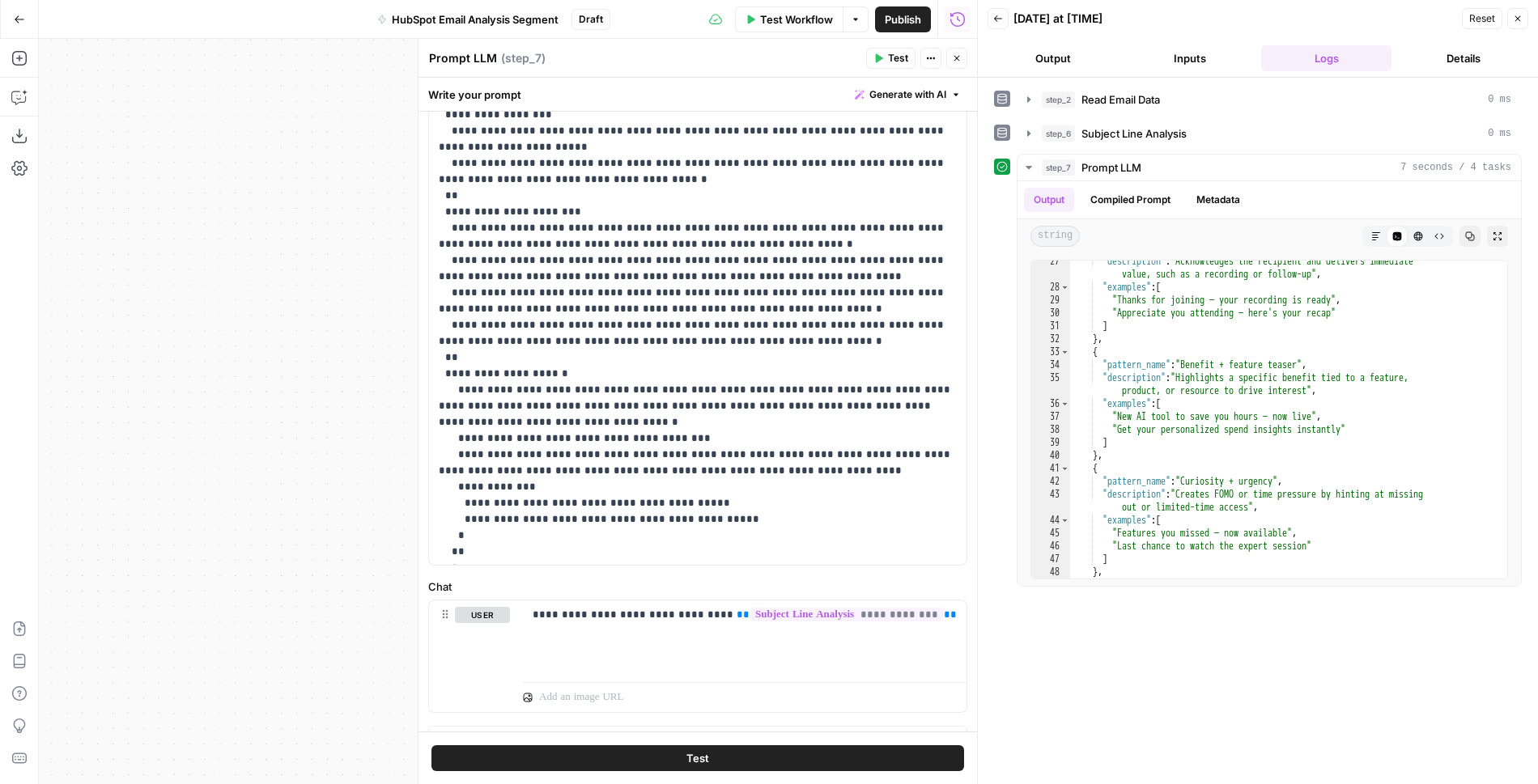 click on "**********" at bounding box center [698, 487] 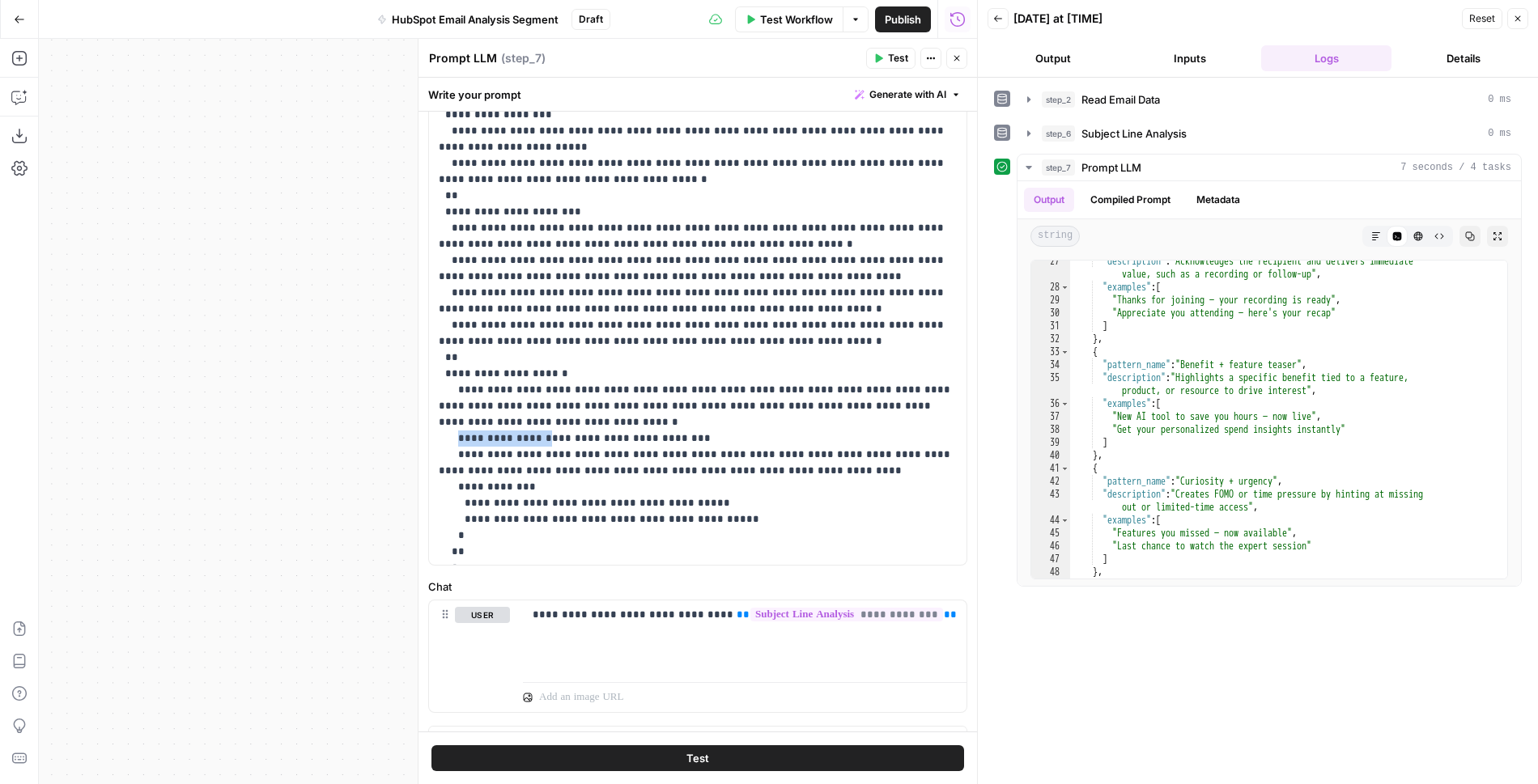 drag, startPoint x: 541, startPoint y: 422, endPoint x: 457, endPoint y: 417, distance: 84.148678 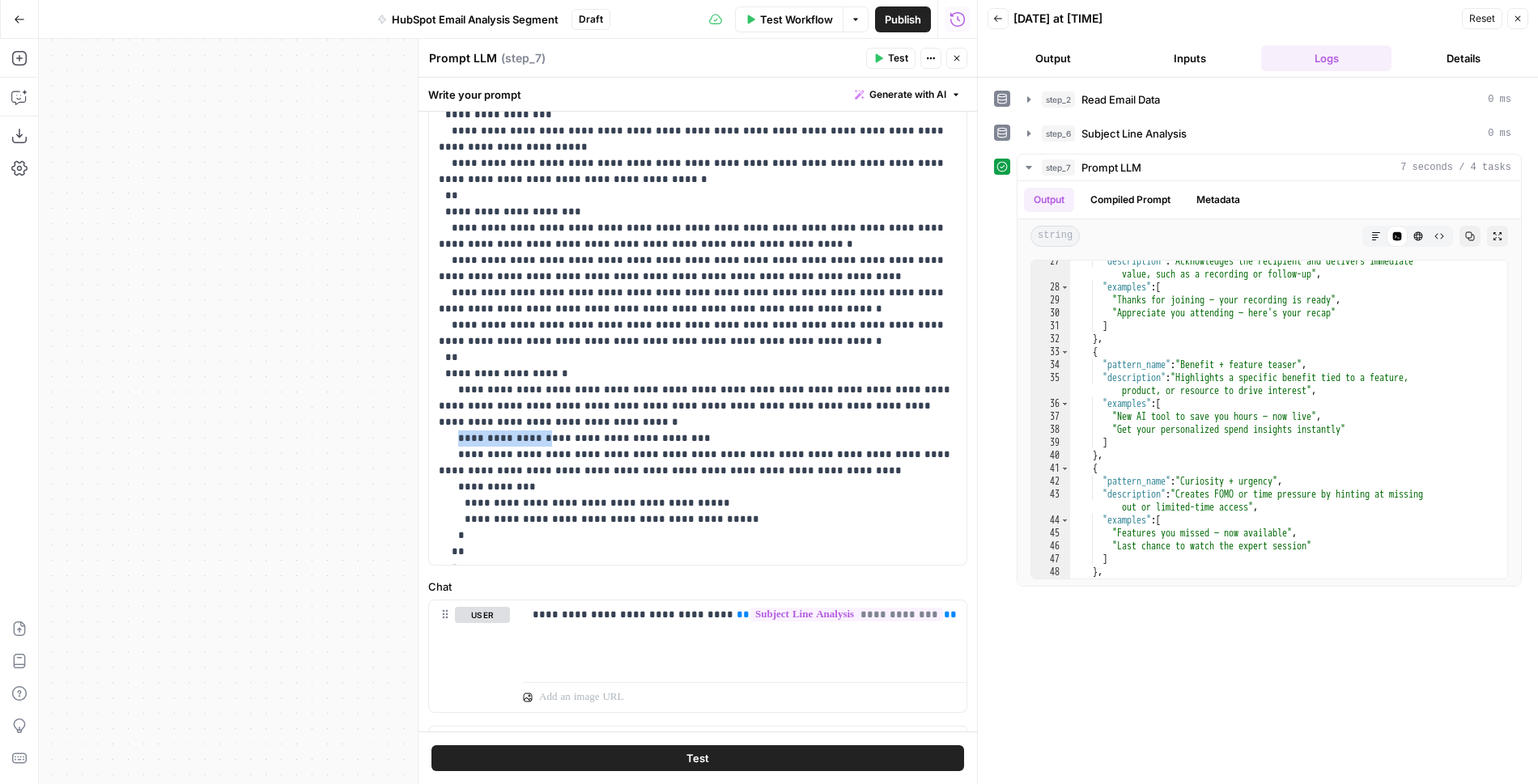 click on "**********" at bounding box center (698, 487) 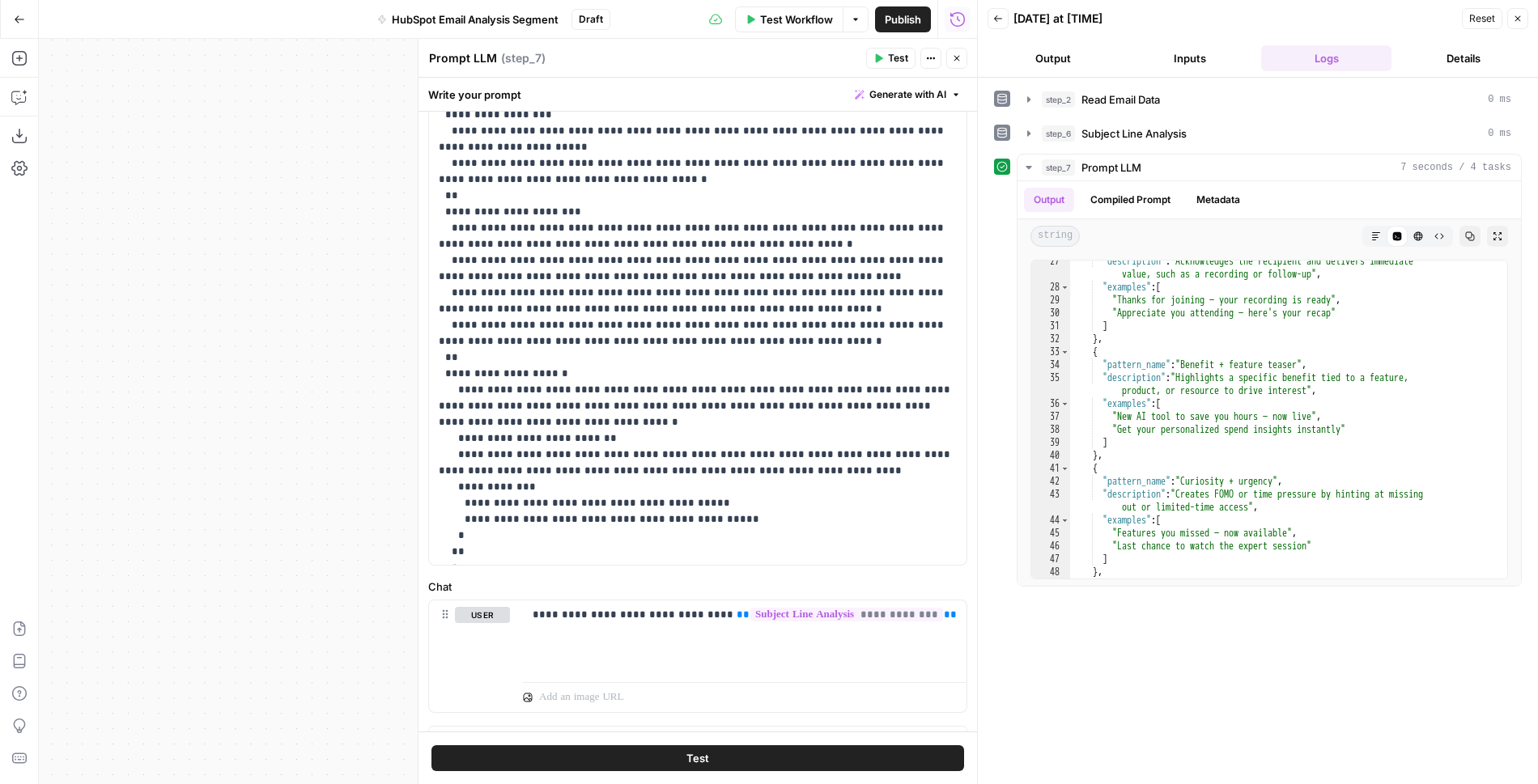 click on "**********" at bounding box center [698, 487] 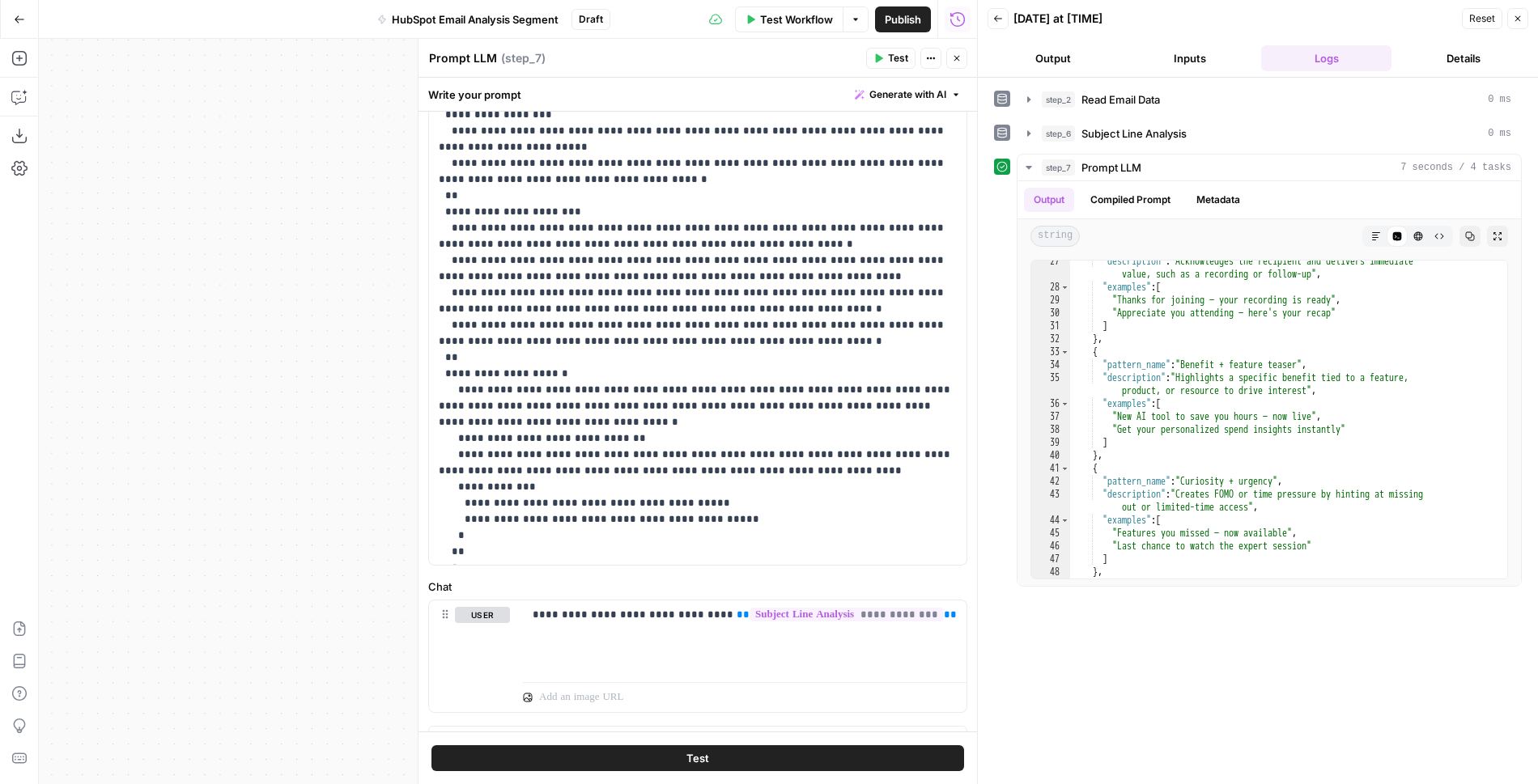 click on "**********" at bounding box center [698, 487] 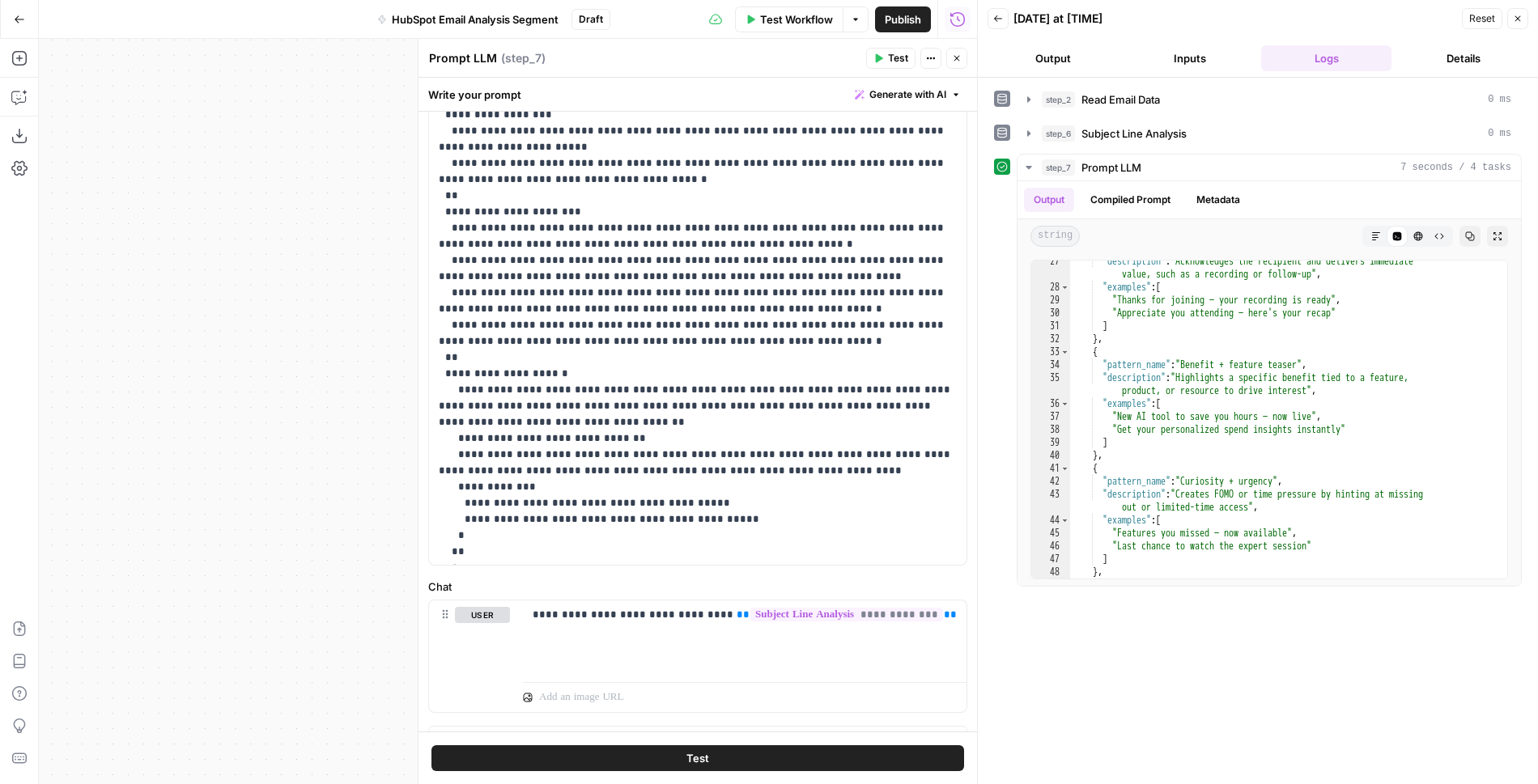 click on "**********" at bounding box center [698, 487] 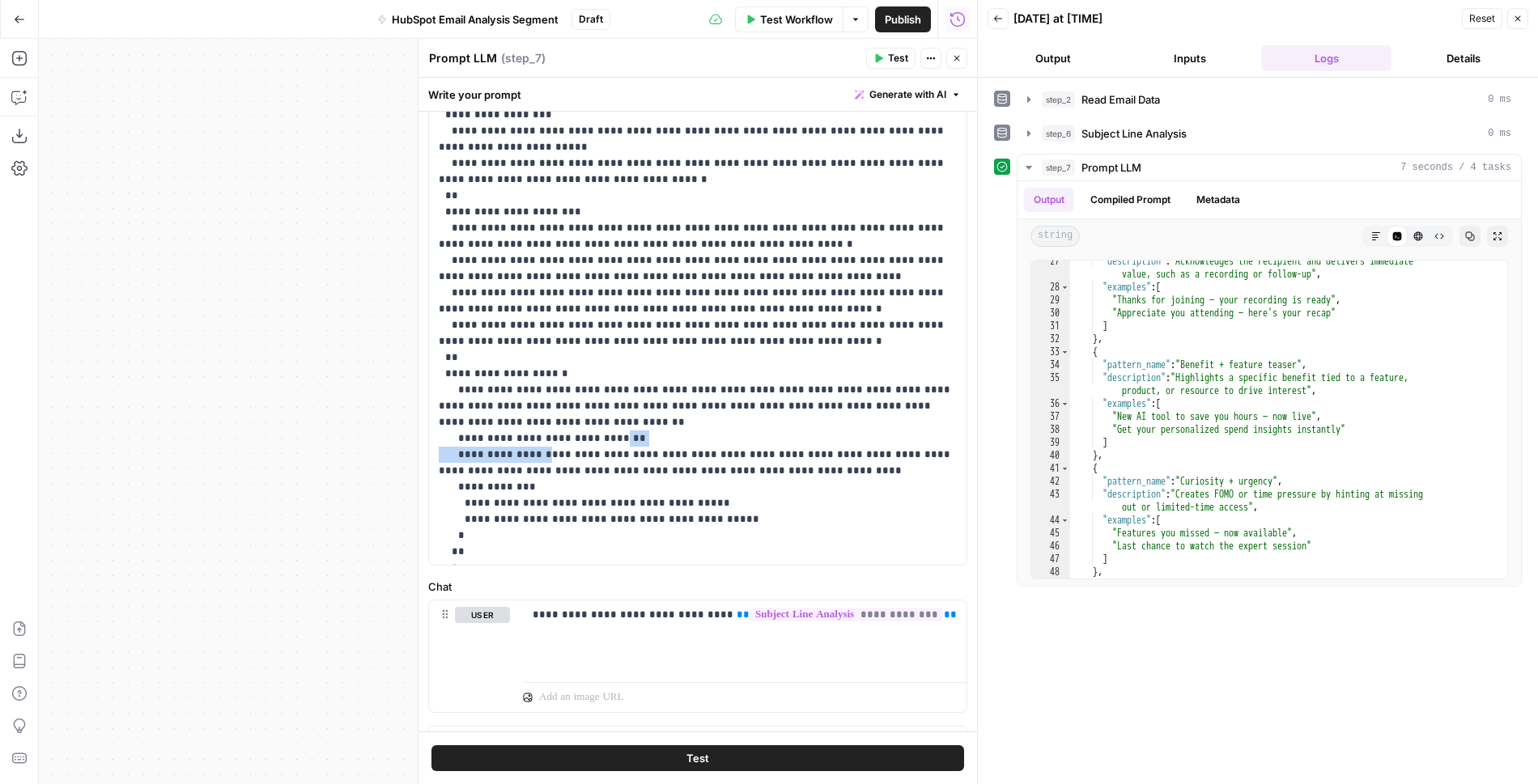 drag, startPoint x: 531, startPoint y: 435, endPoint x: 595, endPoint y: 424, distance: 64.93843 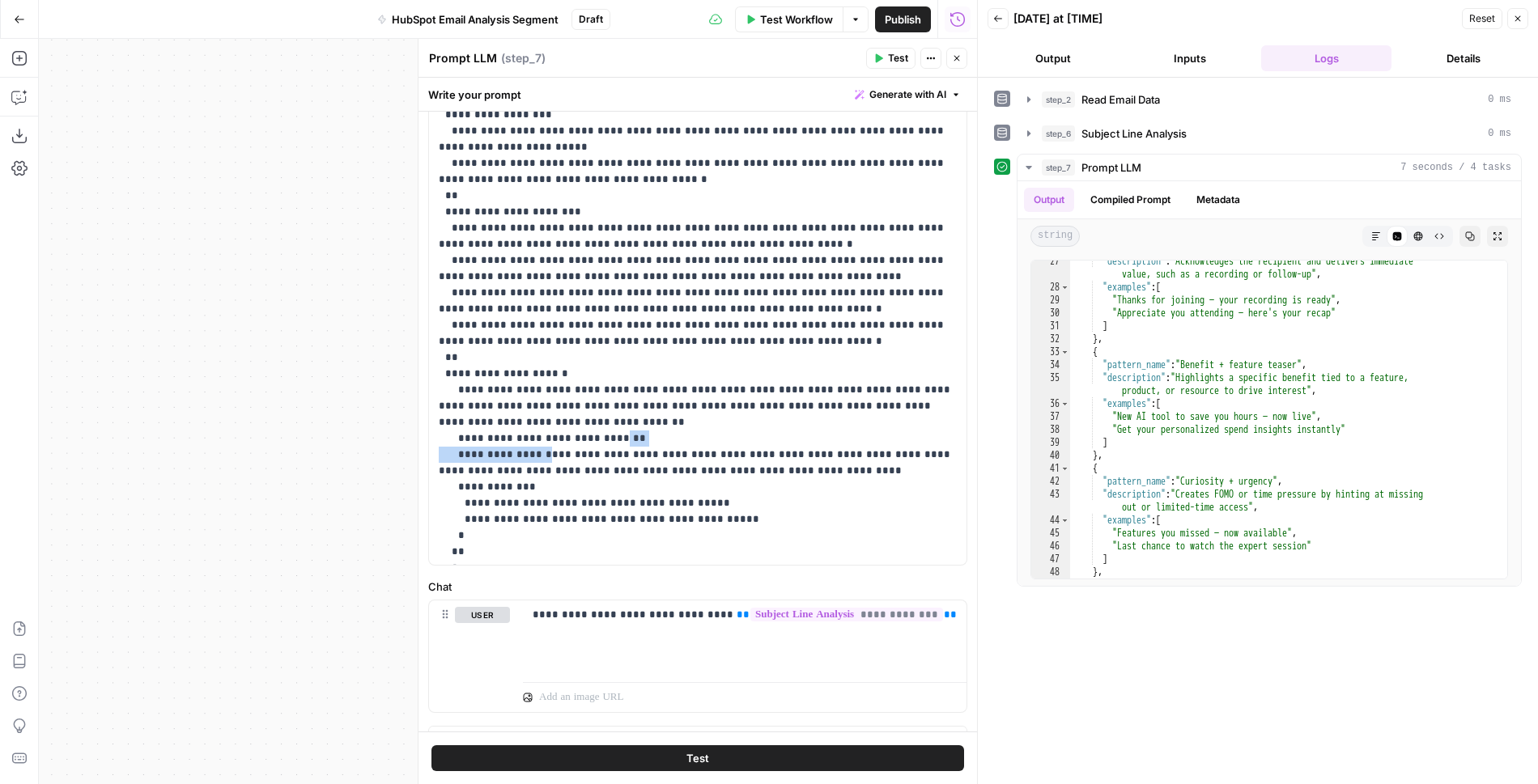 click on "**********" at bounding box center (698, 487) 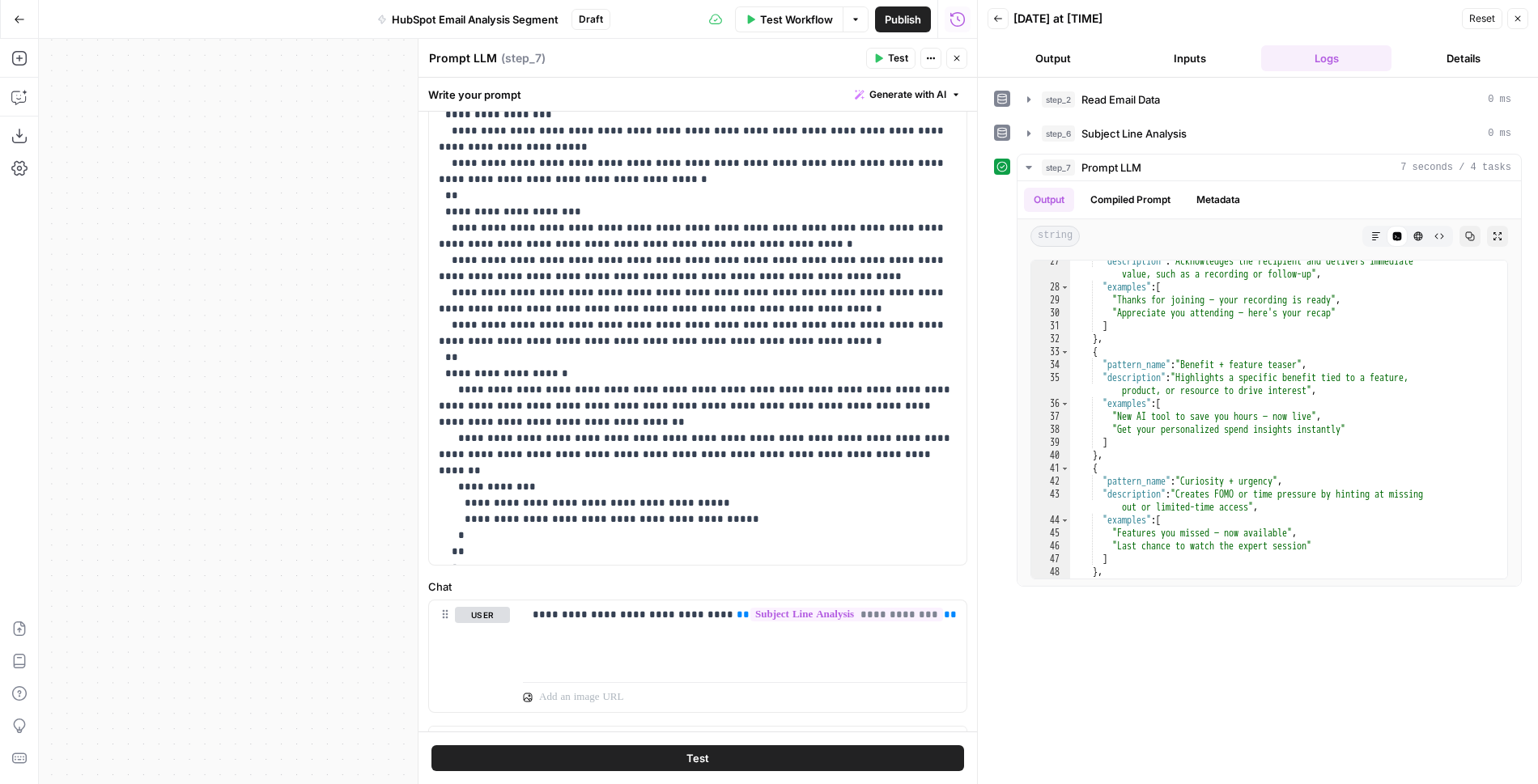 click on "**********" at bounding box center (698, 479) 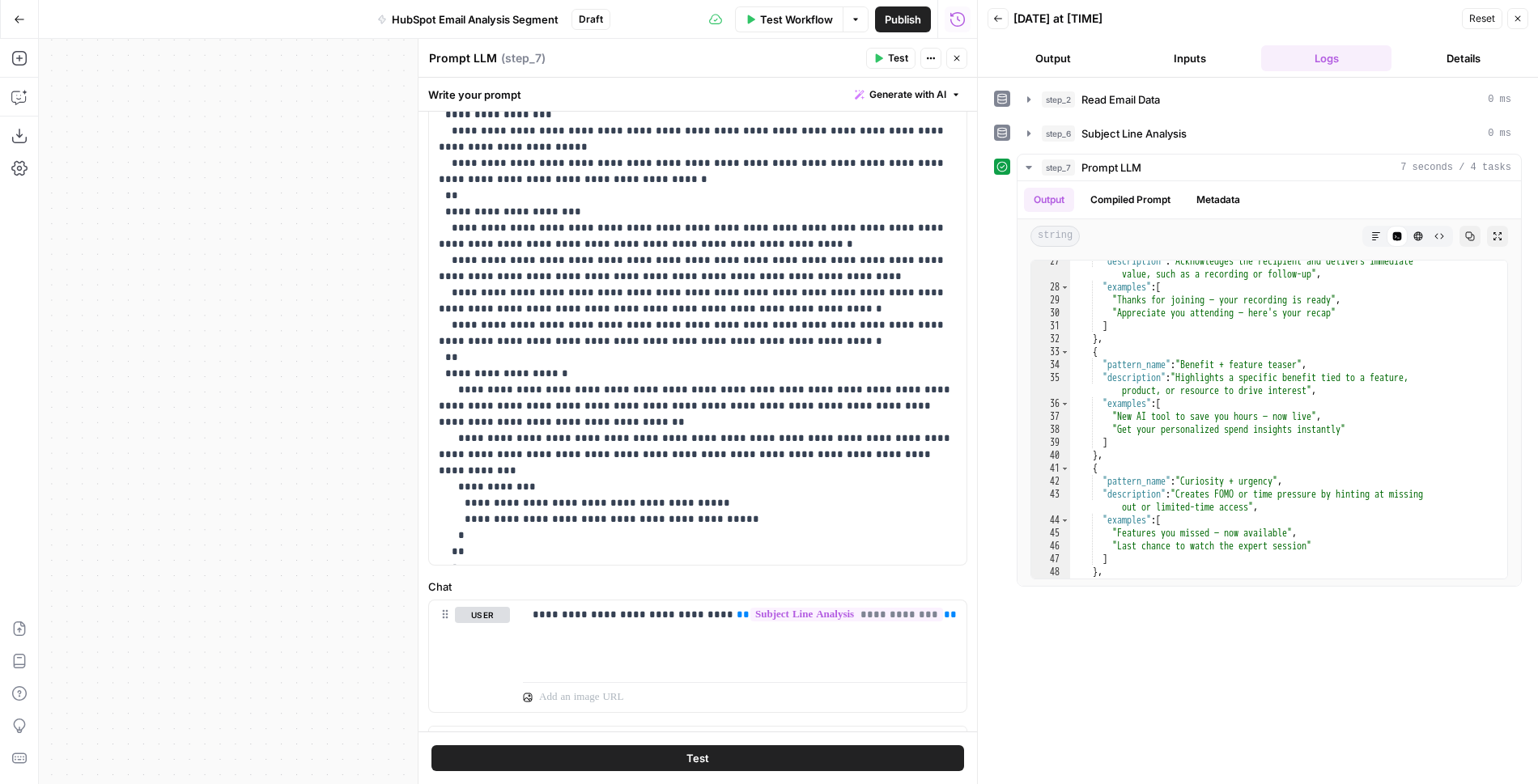click on "**********" at bounding box center [698, 479] 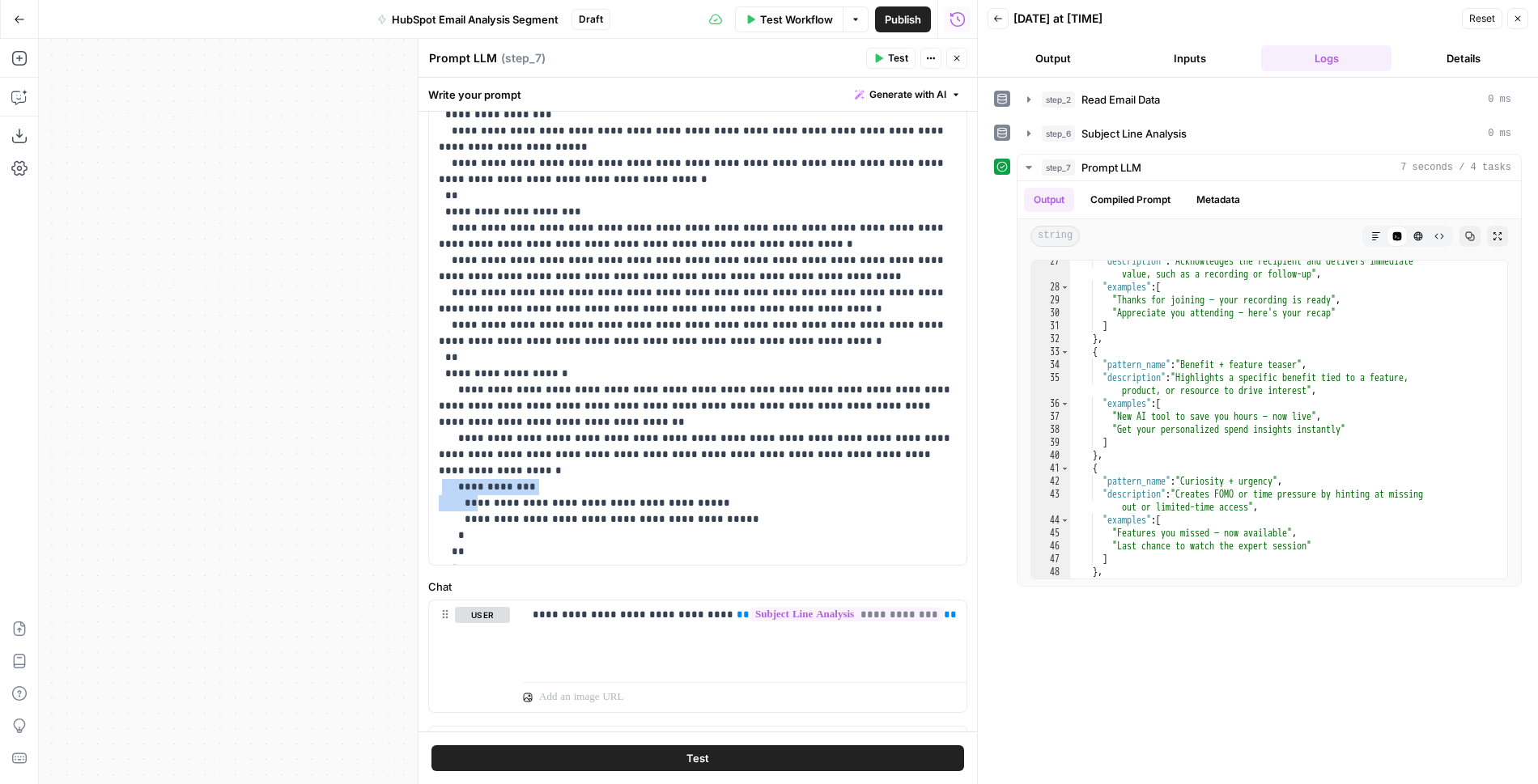 drag, startPoint x: 472, startPoint y: 466, endPoint x: 441, endPoint y: 456, distance: 32.57299 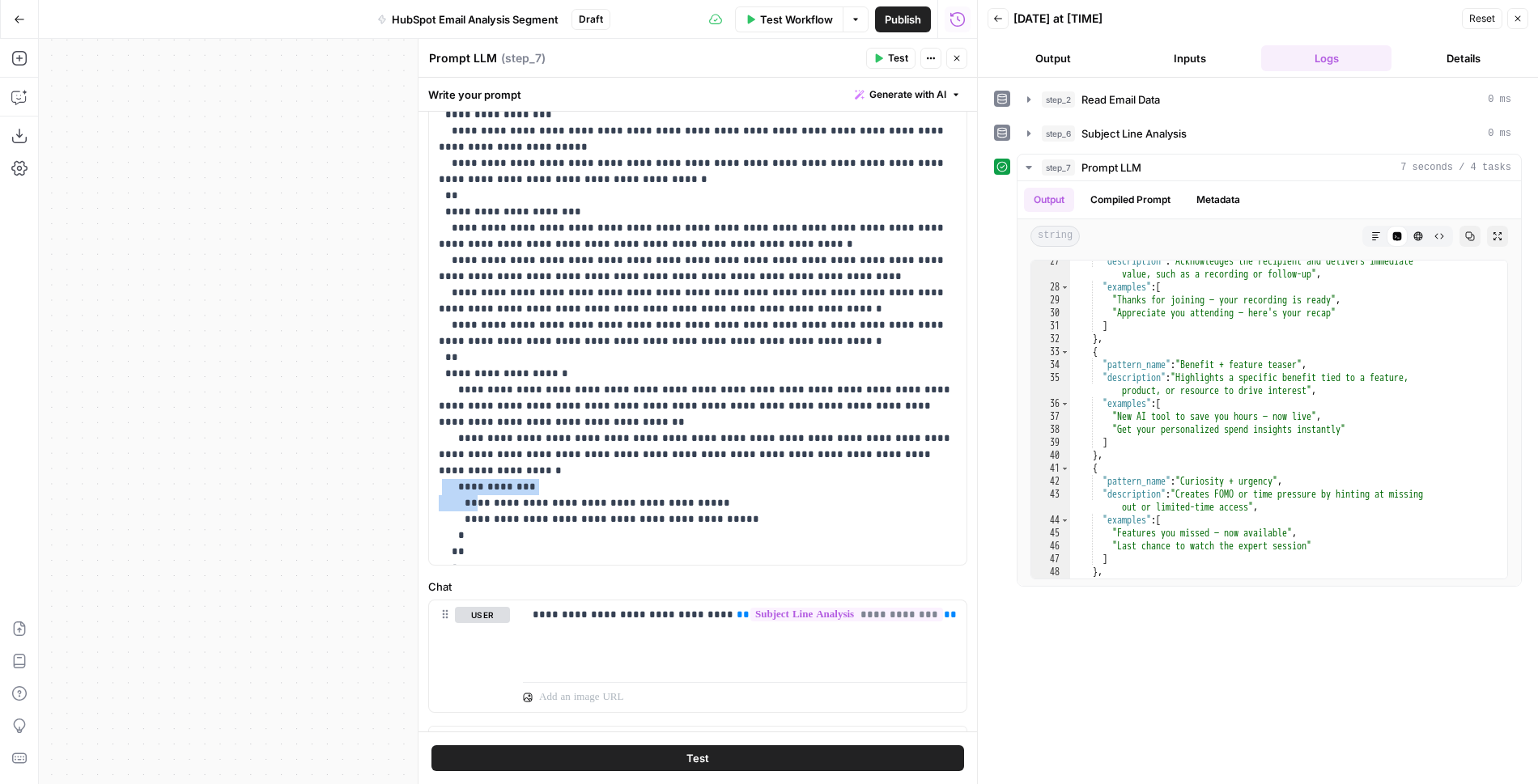 click on "**********" at bounding box center (698, 479) 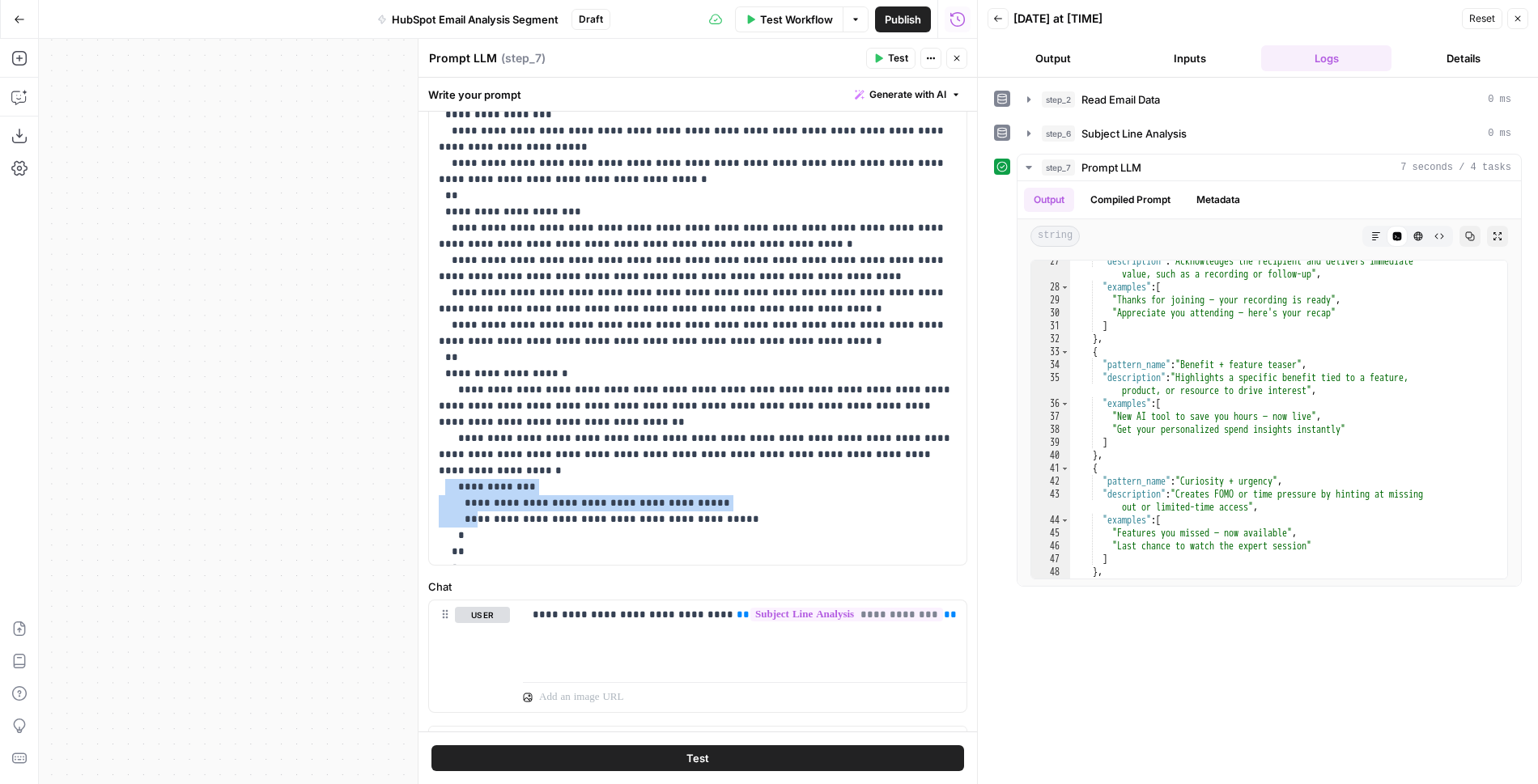 drag, startPoint x: 472, startPoint y: 483, endPoint x: 444, endPoint y: 449, distance: 44.045431 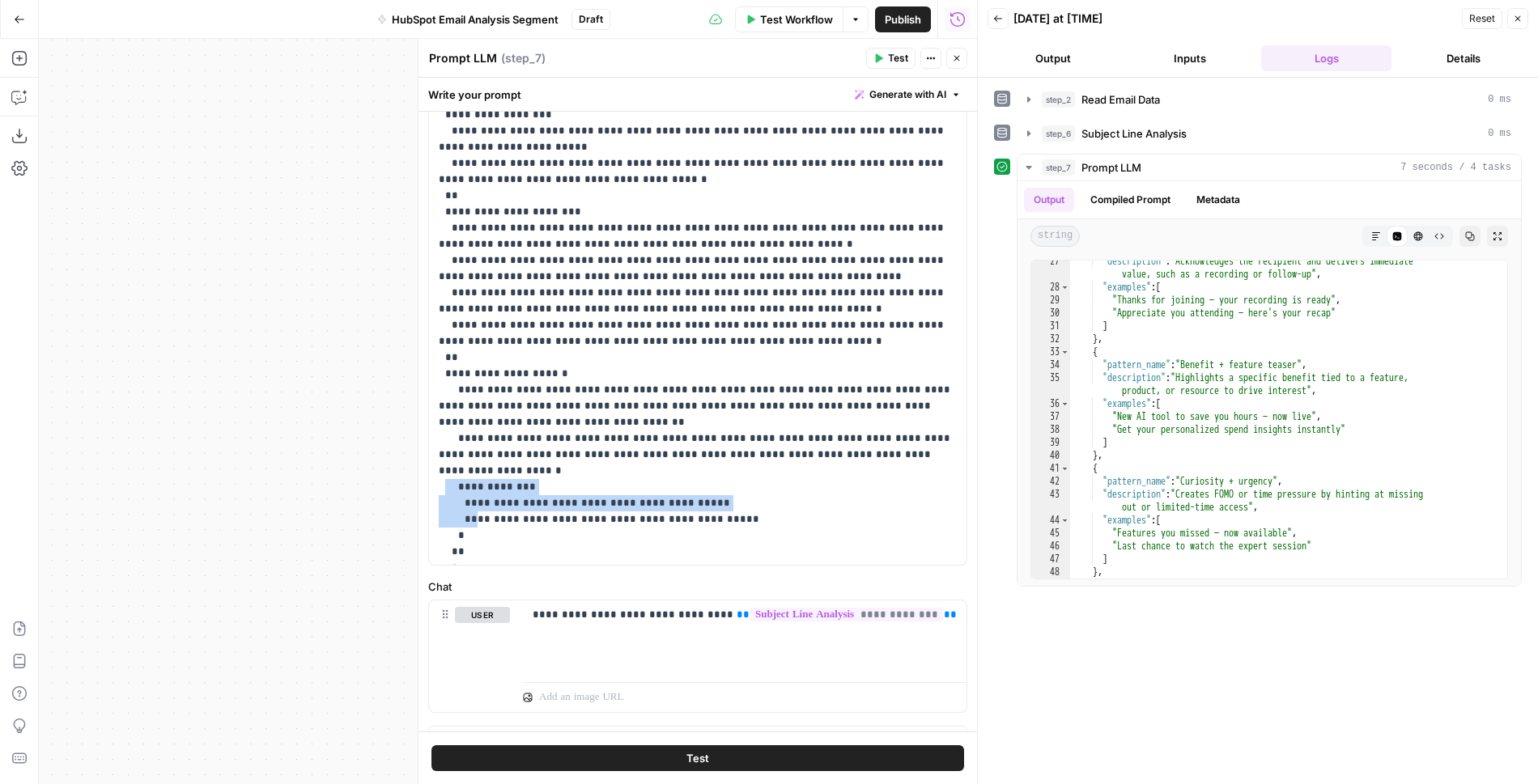 click on "**********" at bounding box center [698, 479] 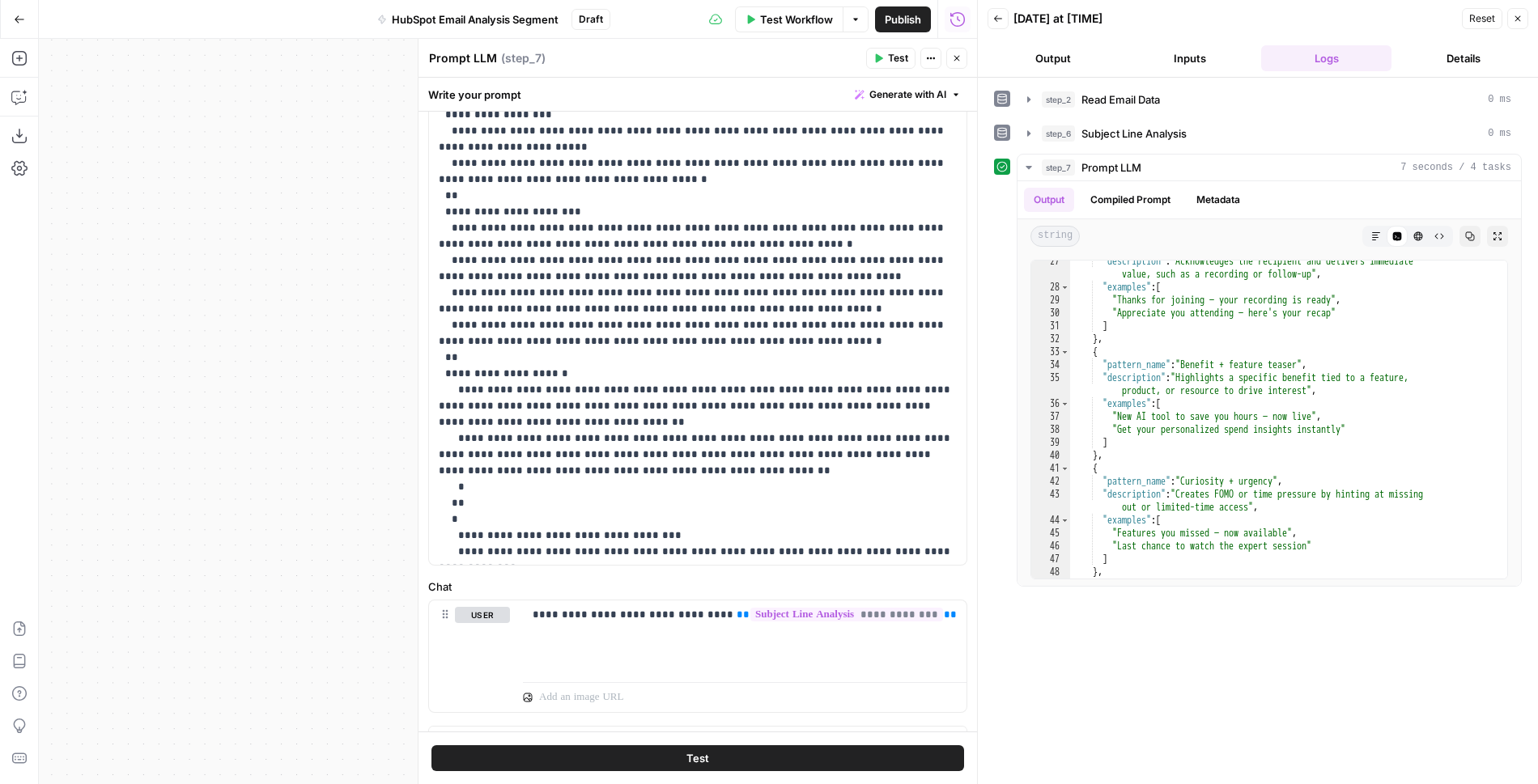 click on "**********" at bounding box center [698, 463] 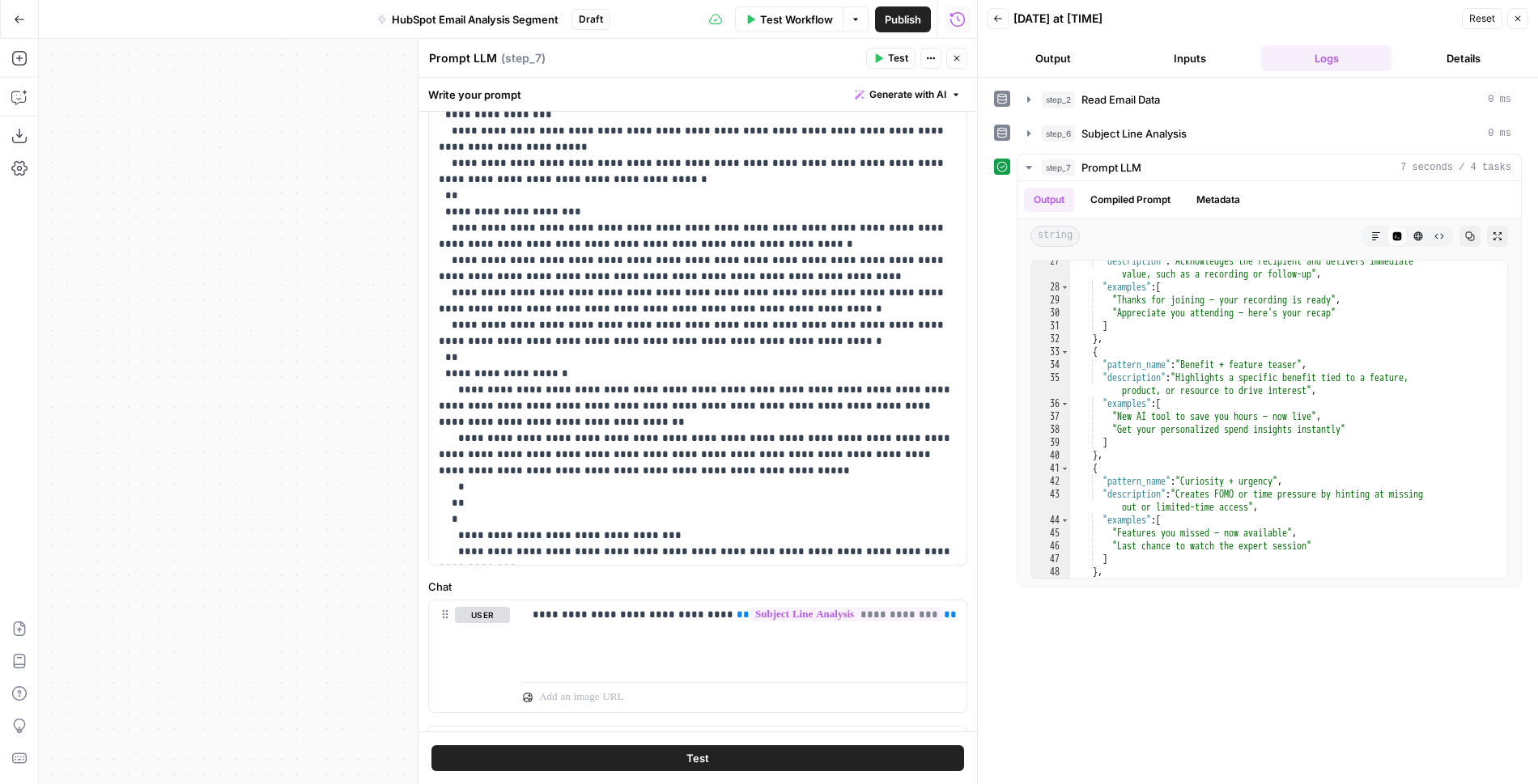 click on "**********" at bounding box center (698, 463) 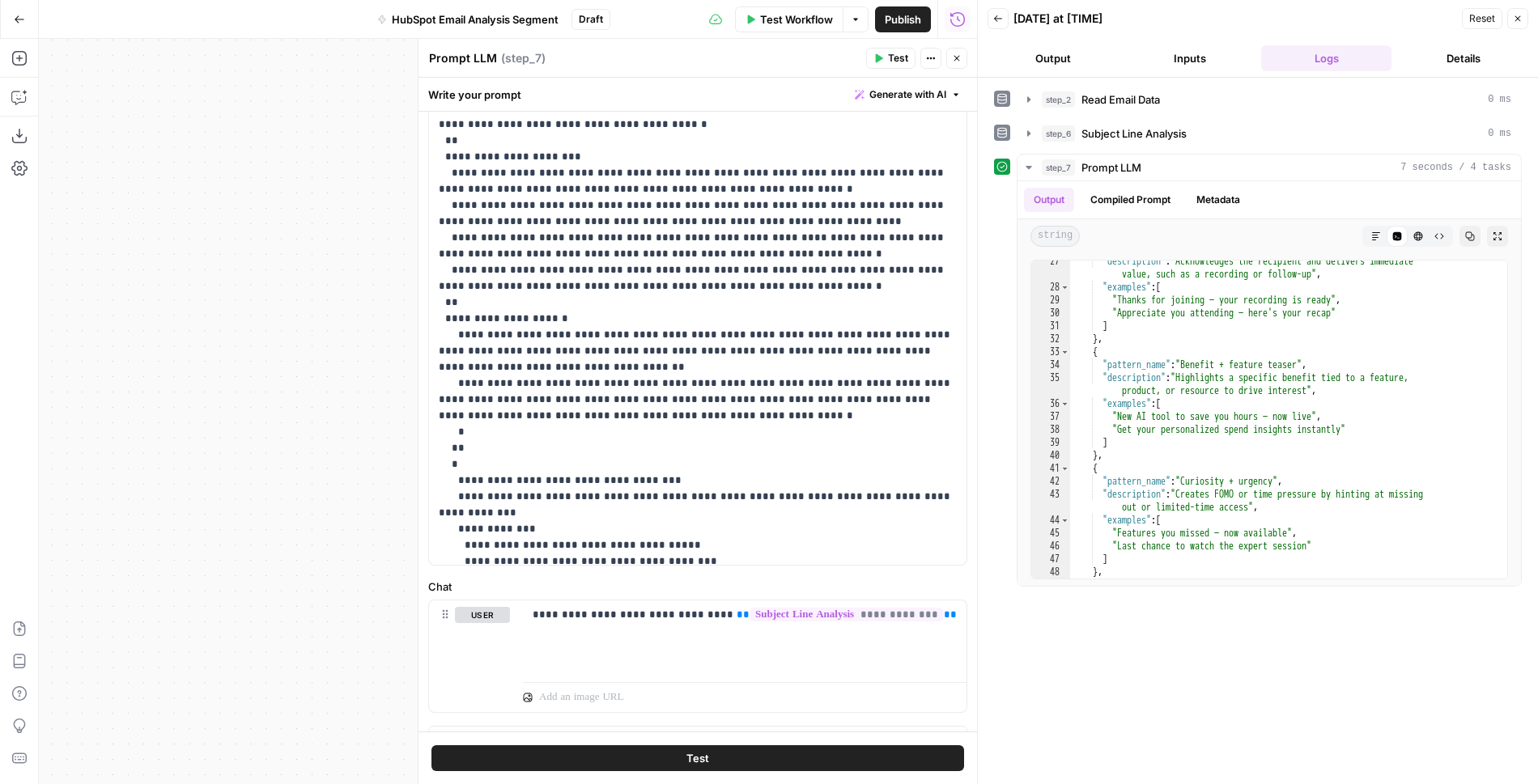 scroll, scrollTop: 189, scrollLeft: 0, axis: vertical 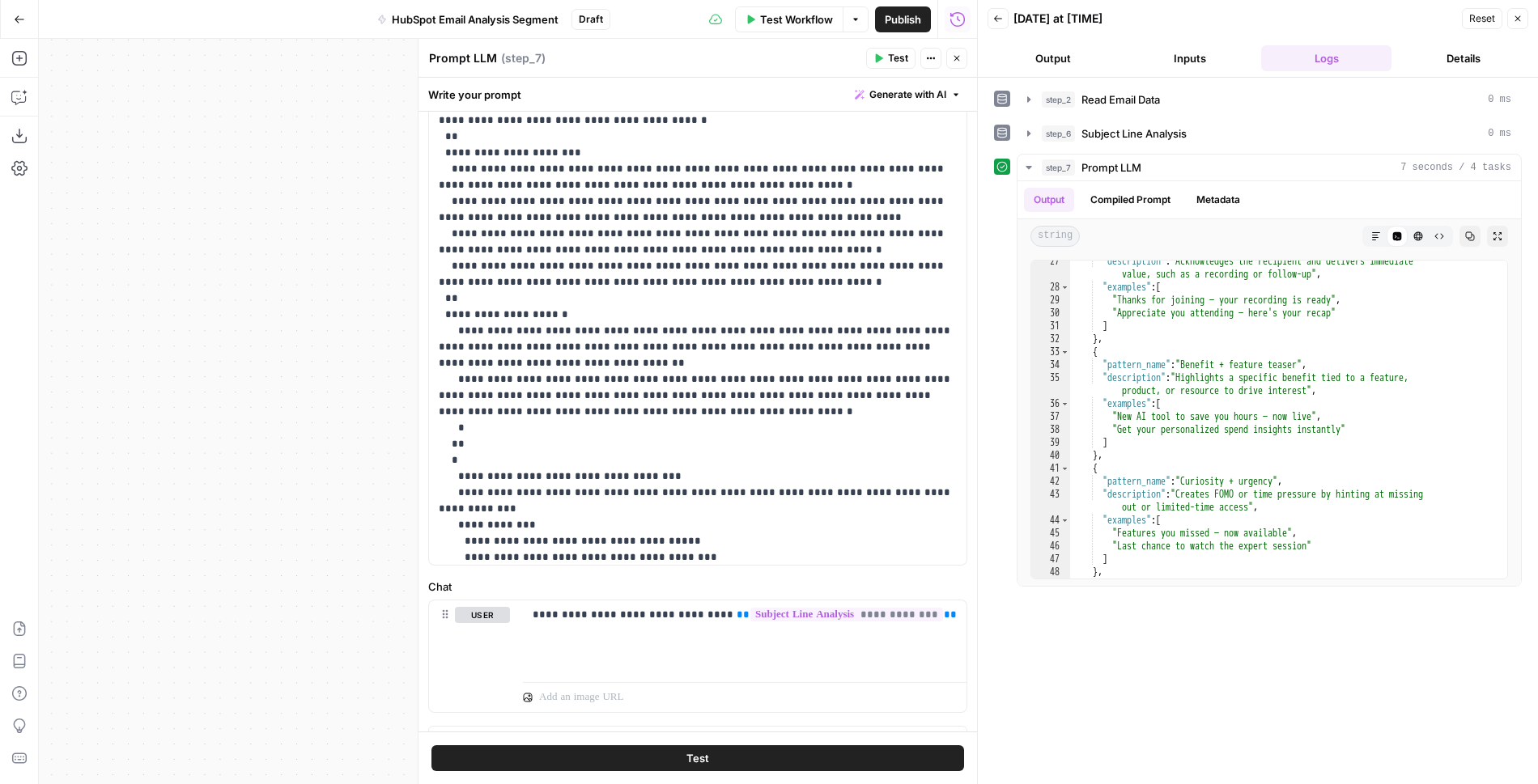click on "**********" at bounding box center [698, 404] 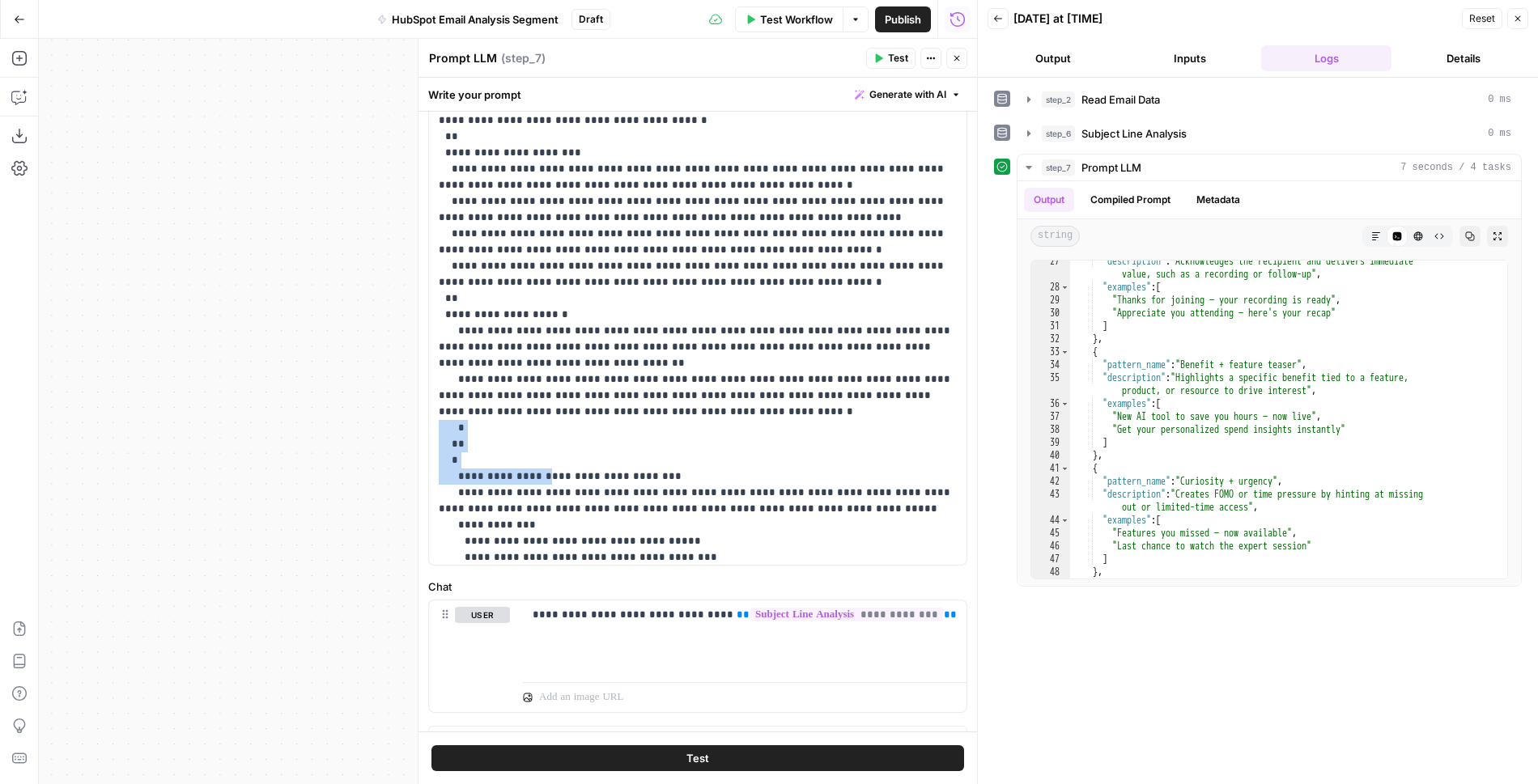 drag, startPoint x: 539, startPoint y: 459, endPoint x: 458, endPoint y: 409, distance: 95.18929 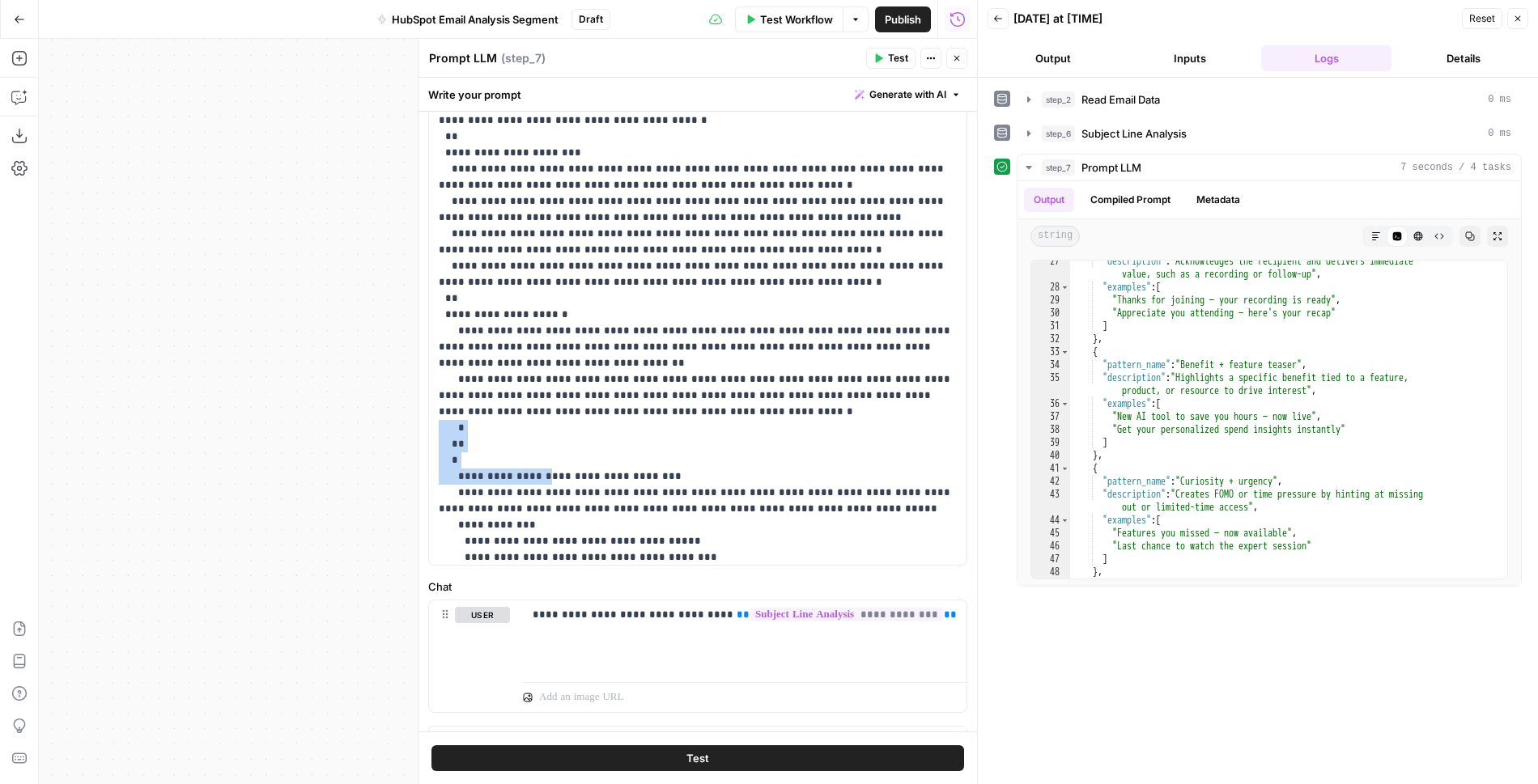click on "**********" at bounding box center [698, 412] 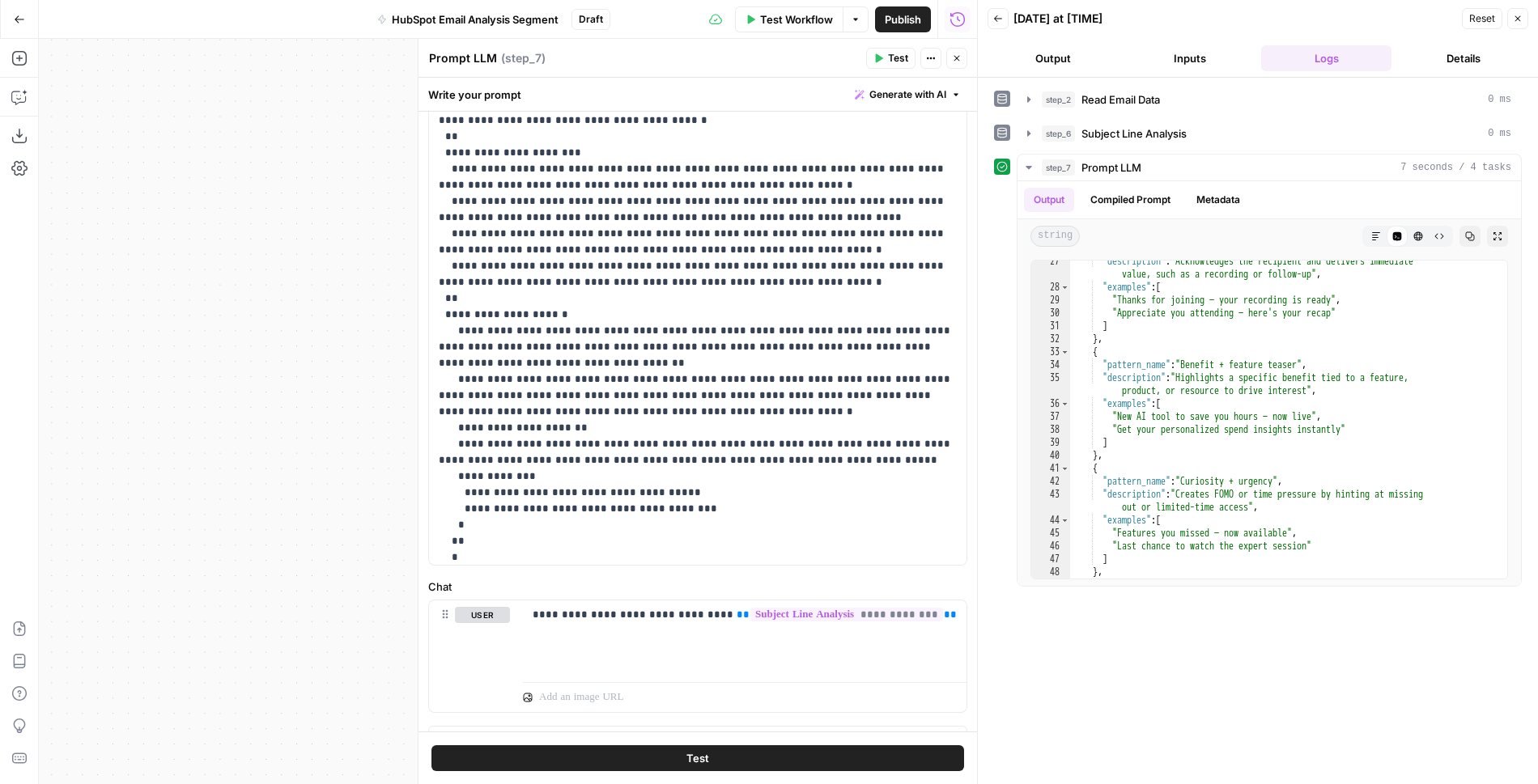 click on "**********" at bounding box center (698, 388) 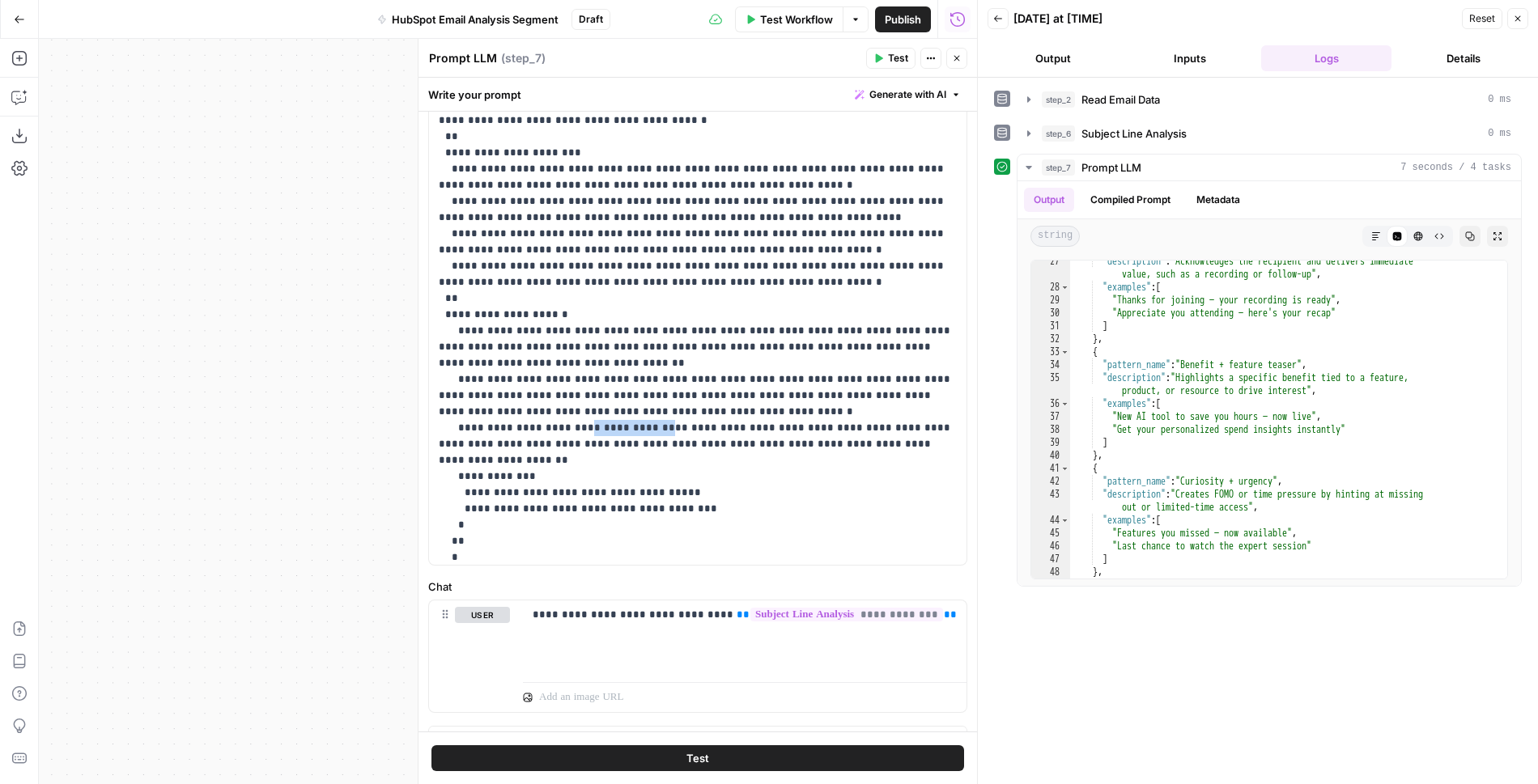 drag, startPoint x: 637, startPoint y: 412, endPoint x: 568, endPoint y: 413, distance: 69.00725 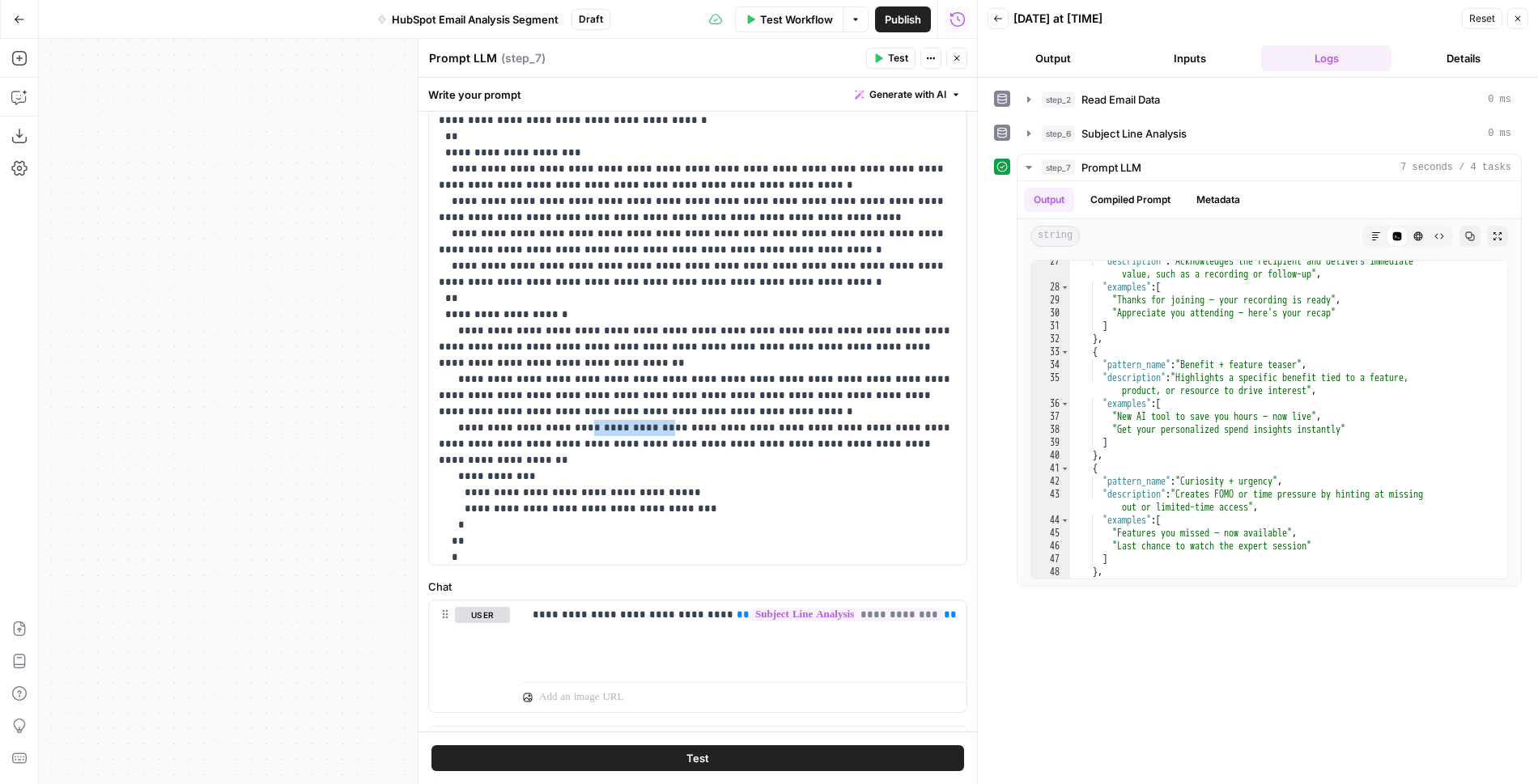 click on "**********" at bounding box center [698, 379] 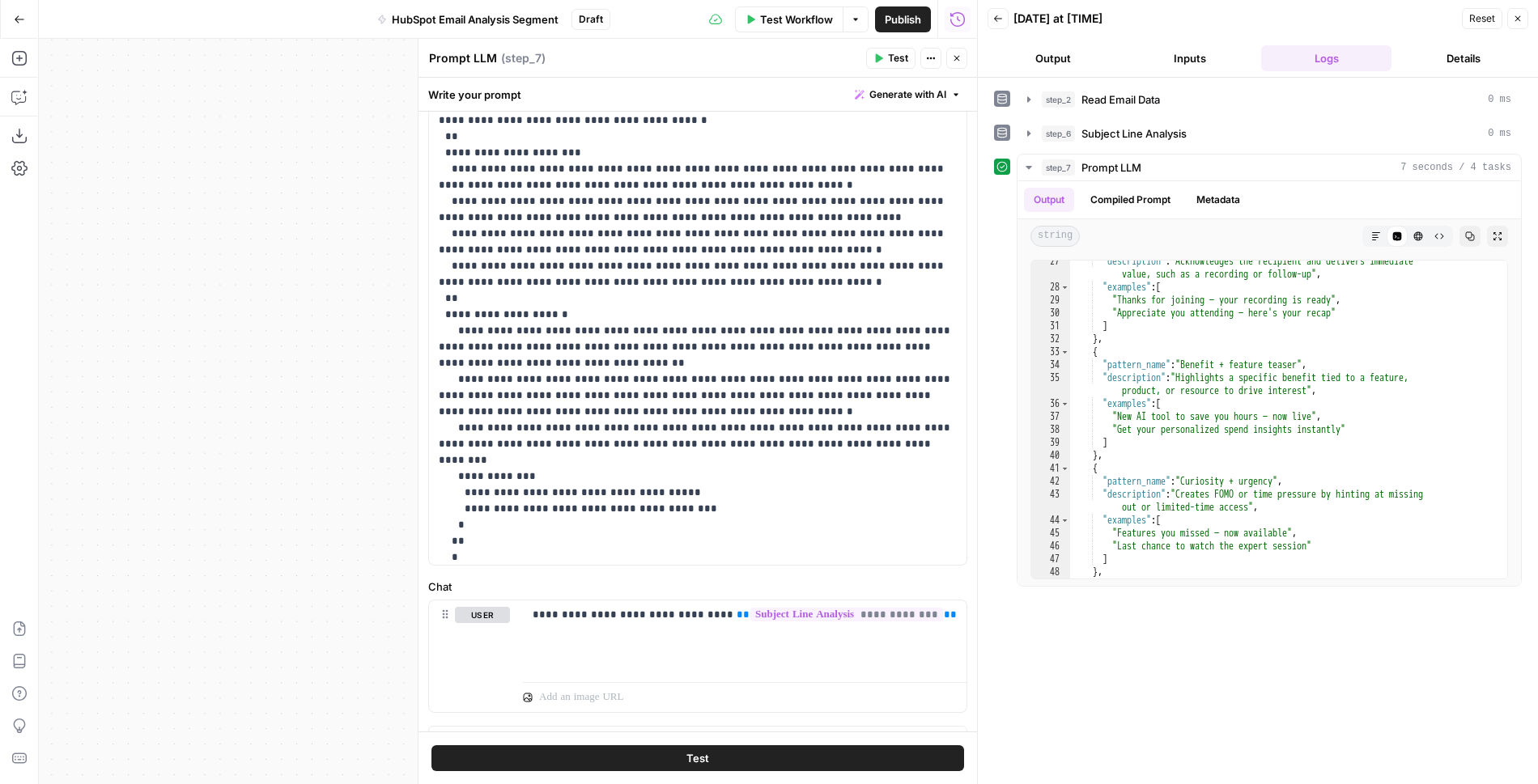 click on "**********" at bounding box center [698, 379] 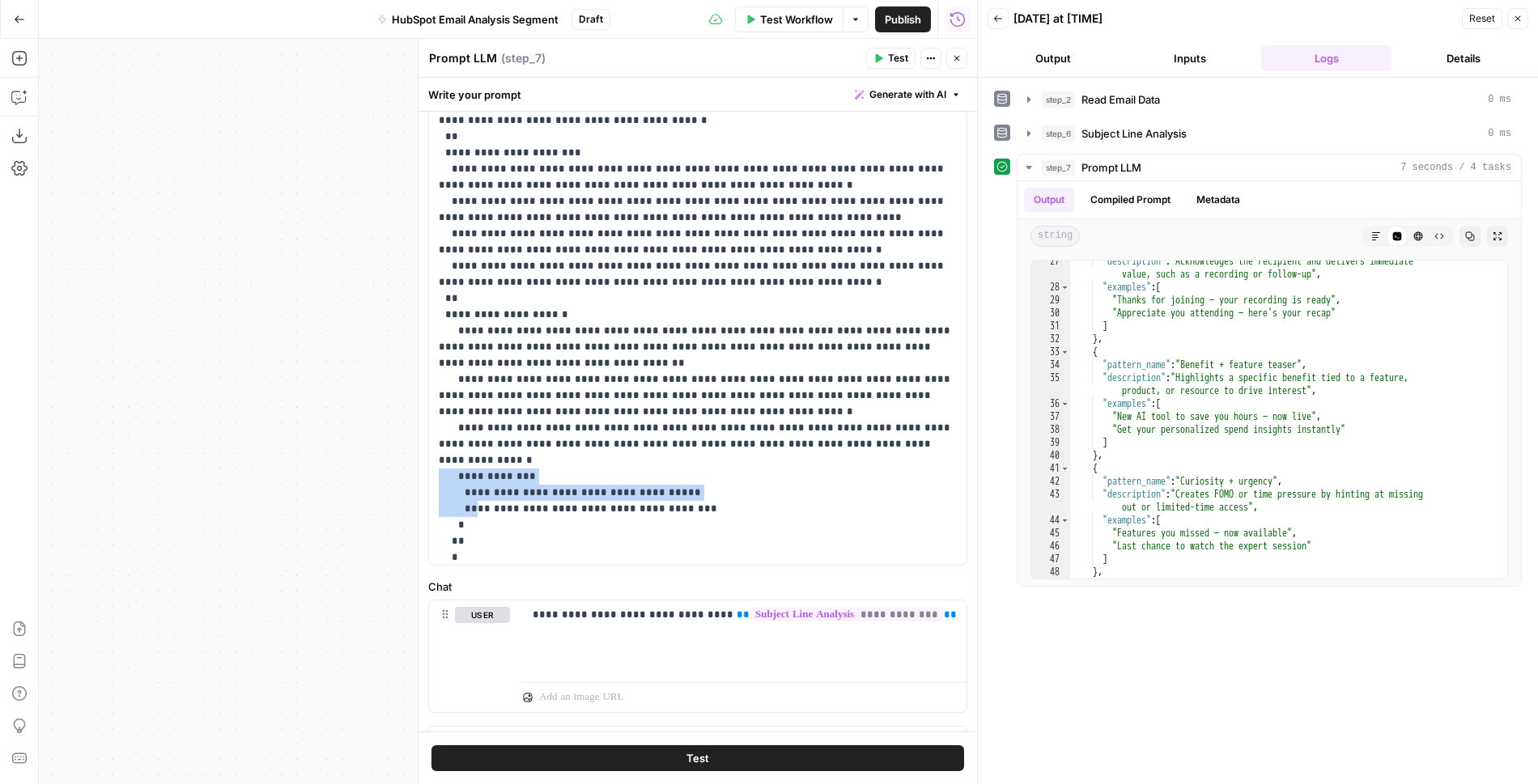 drag, startPoint x: 471, startPoint y: 474, endPoint x: 434, endPoint y: 439, distance: 50.931326 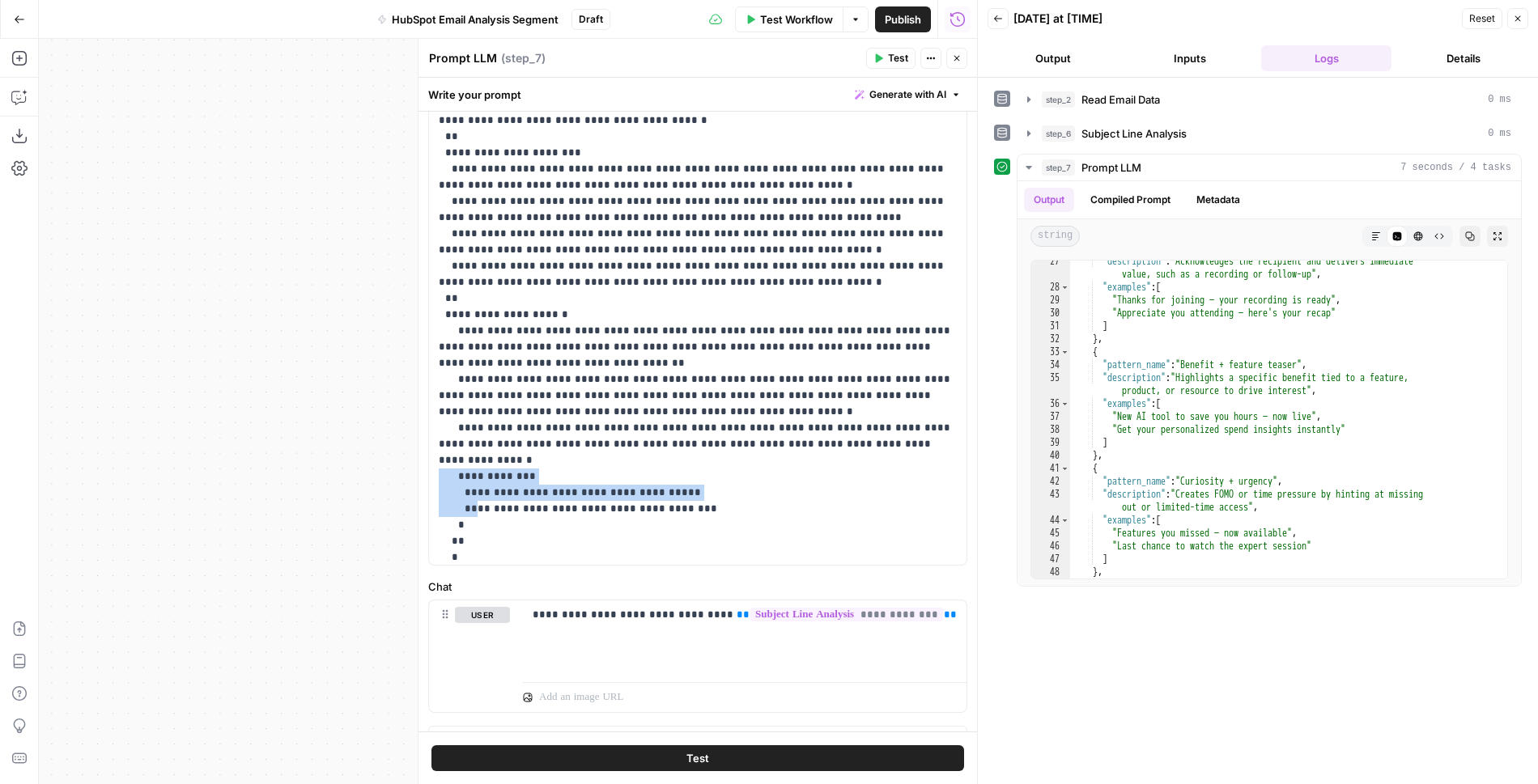 click on "**********" at bounding box center (698, 235) 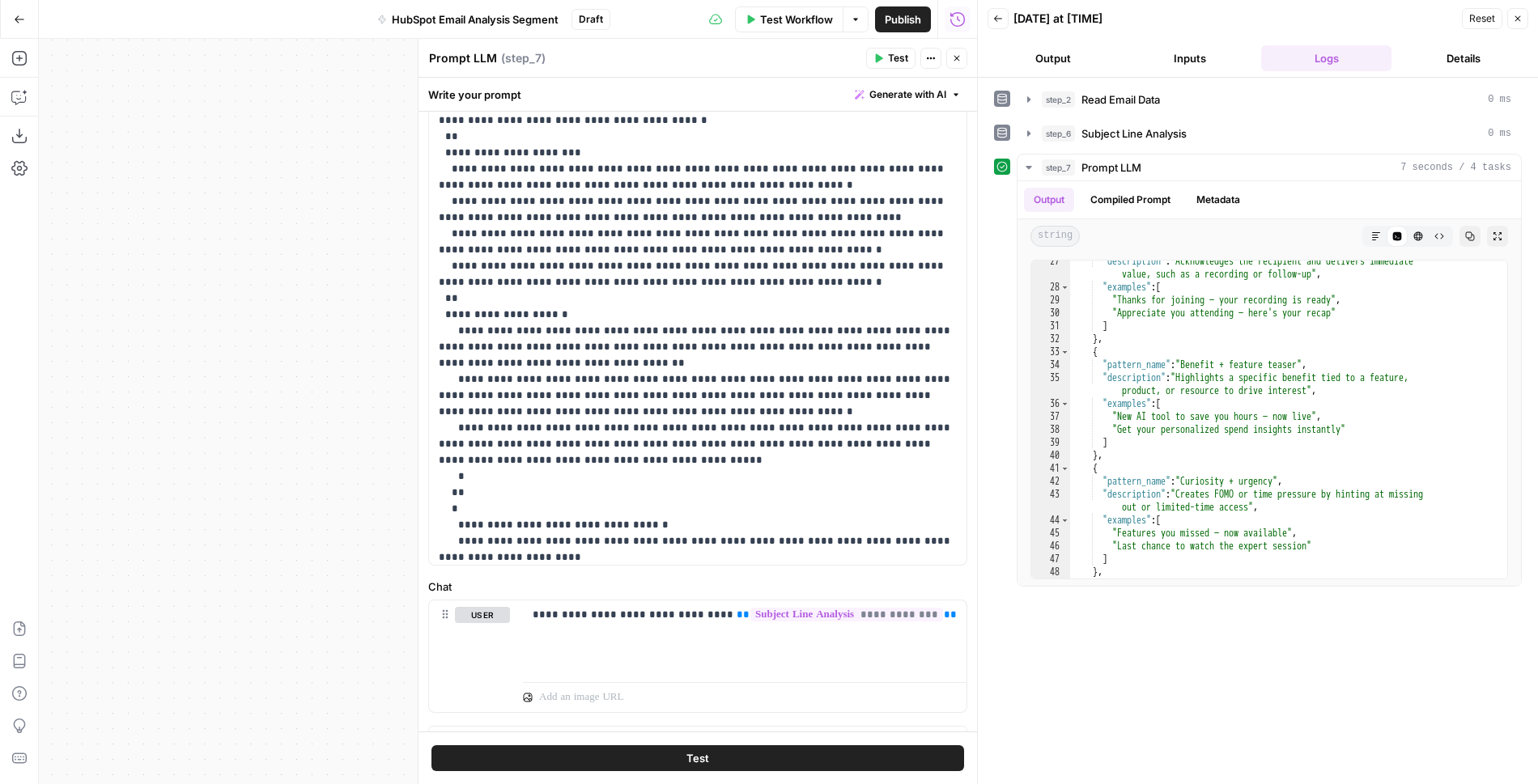 click on "**********" at bounding box center (698, 363) 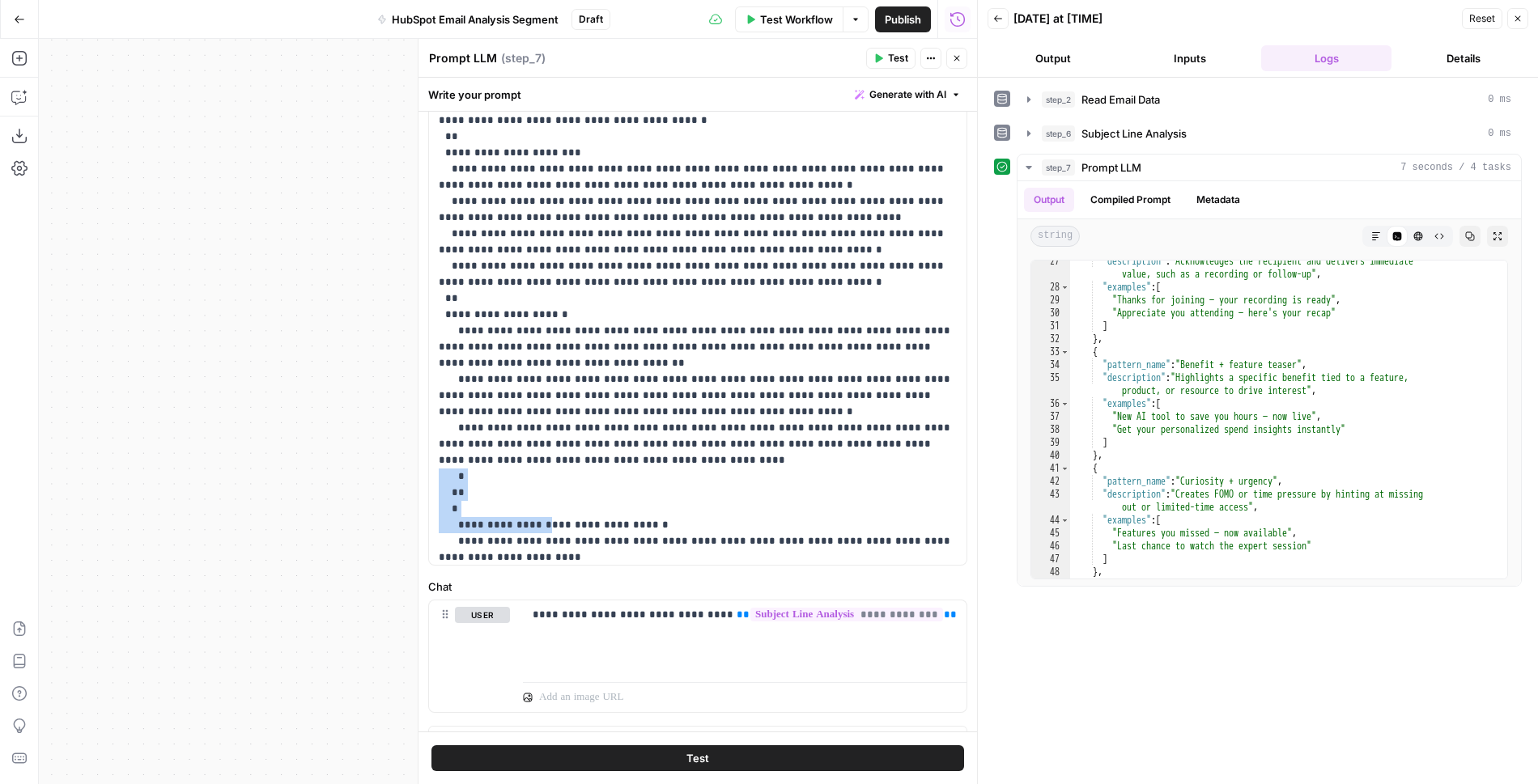 drag, startPoint x: 541, startPoint y: 506, endPoint x: 460, endPoint y: 452, distance: 97.34988 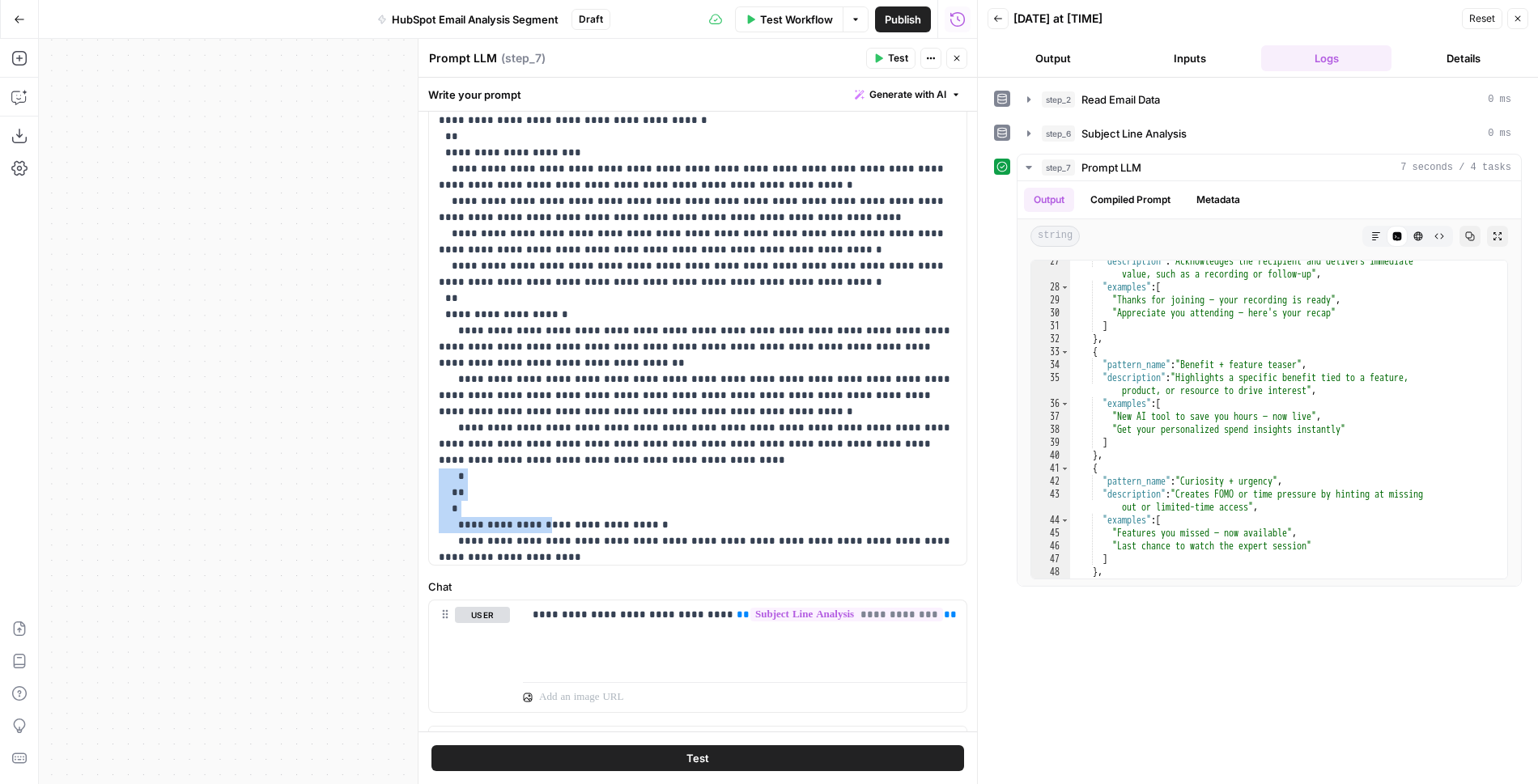 click on "**********" at bounding box center (698, 363) 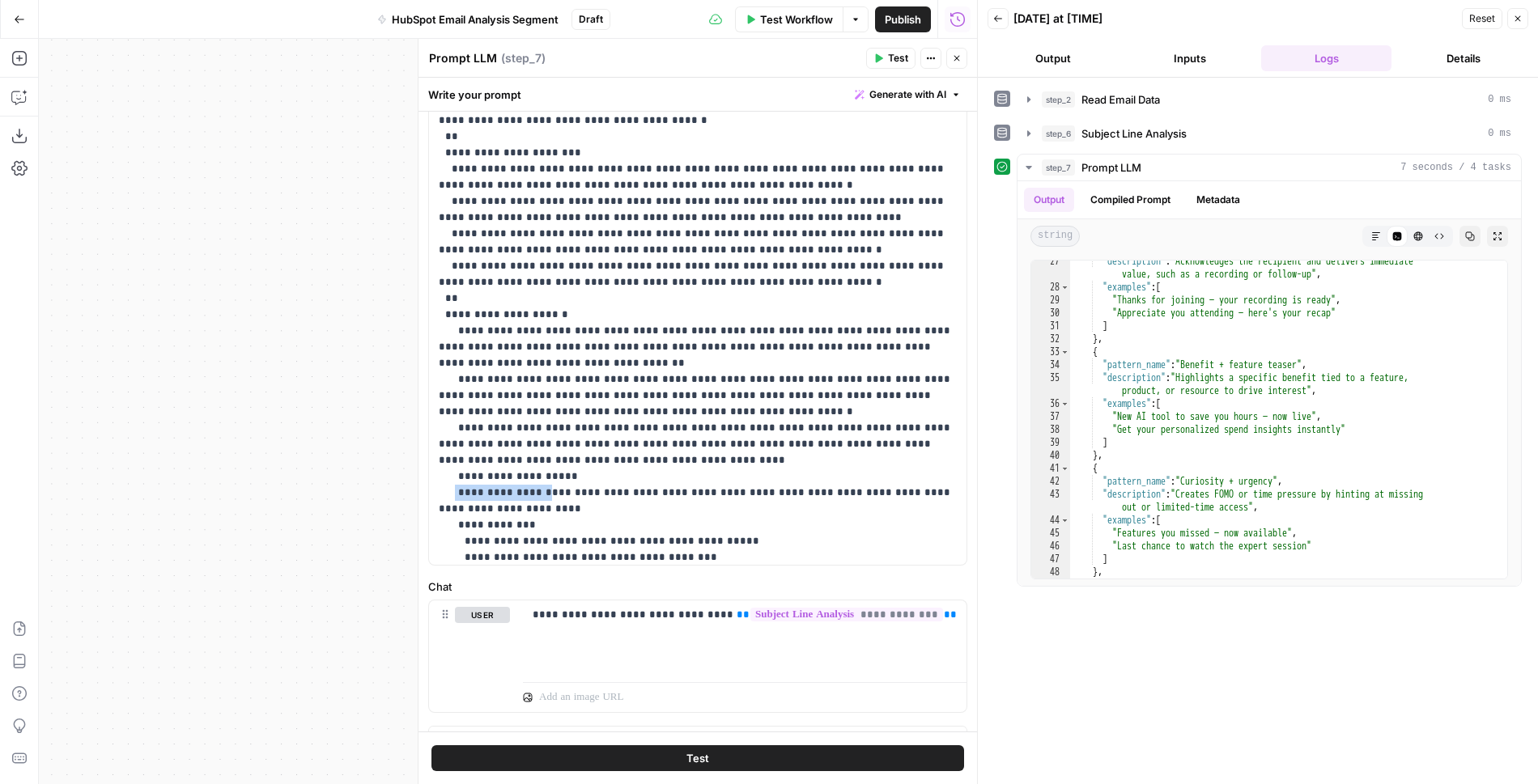 drag, startPoint x: 533, startPoint y: 474, endPoint x: 454, endPoint y: 473, distance: 79.00633 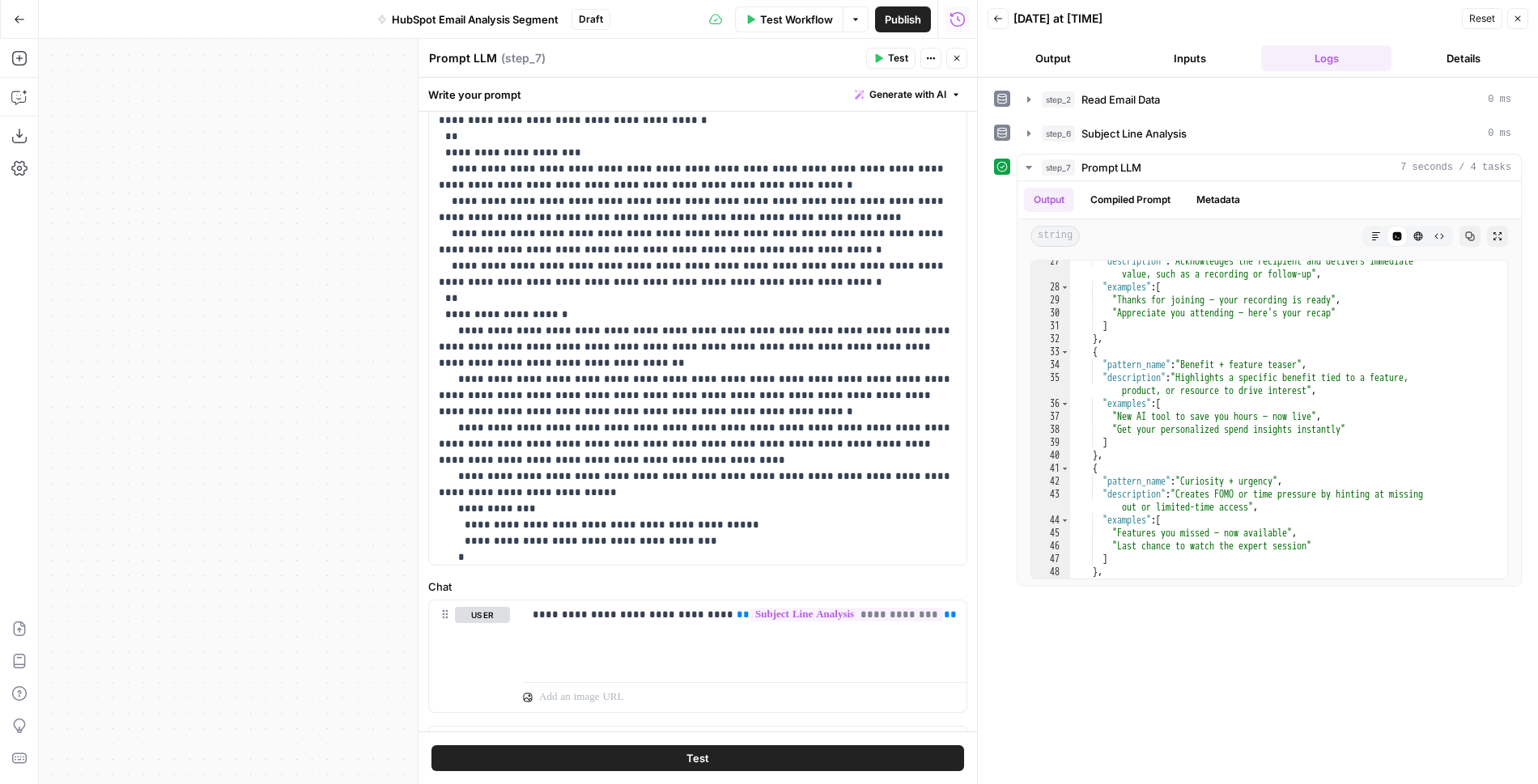 click on "**********" at bounding box center (698, 331) 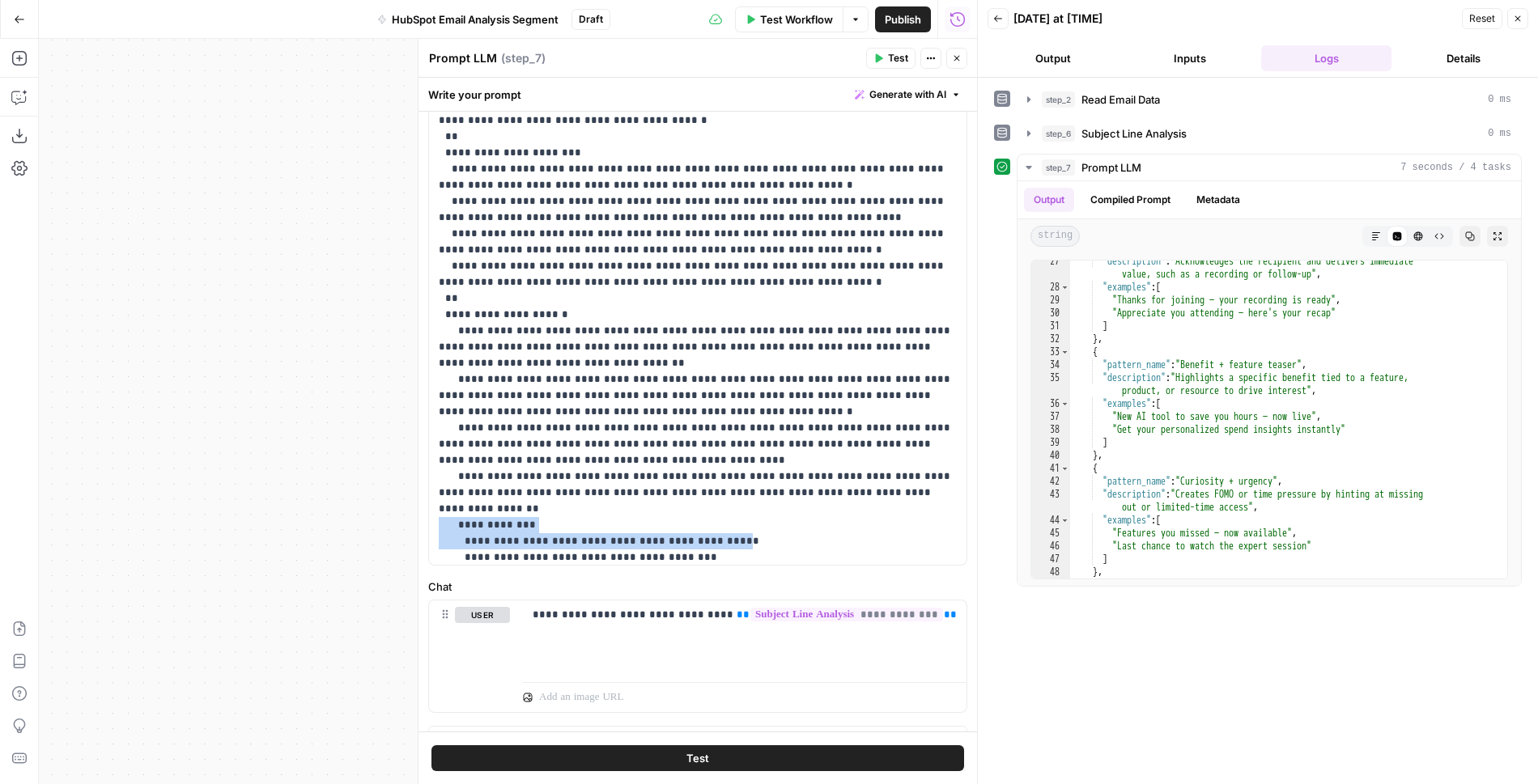 drag, startPoint x: 704, startPoint y: 502, endPoint x: 425, endPoint y: 490, distance: 279.25795 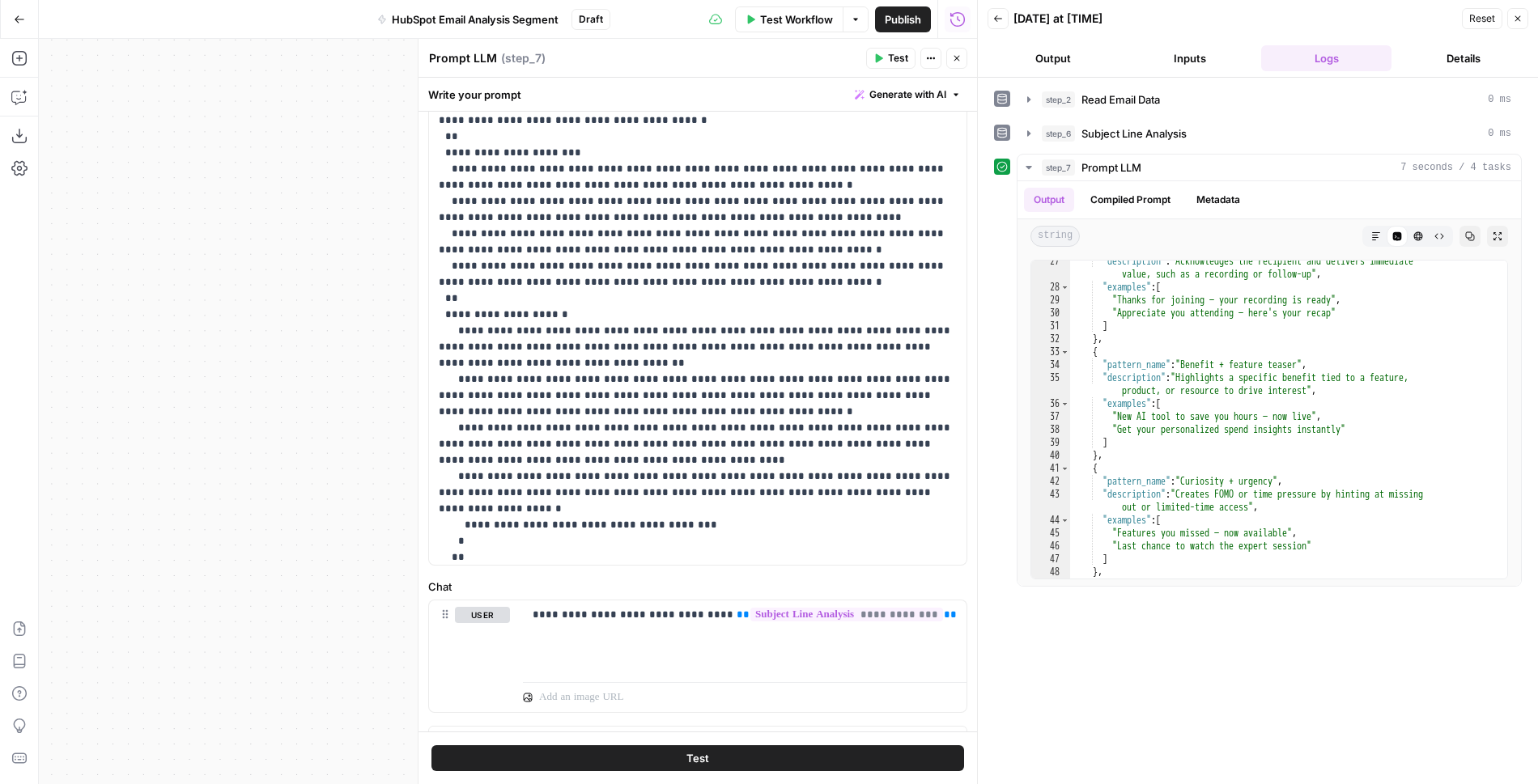 click on "**********" at bounding box center (698, 315) 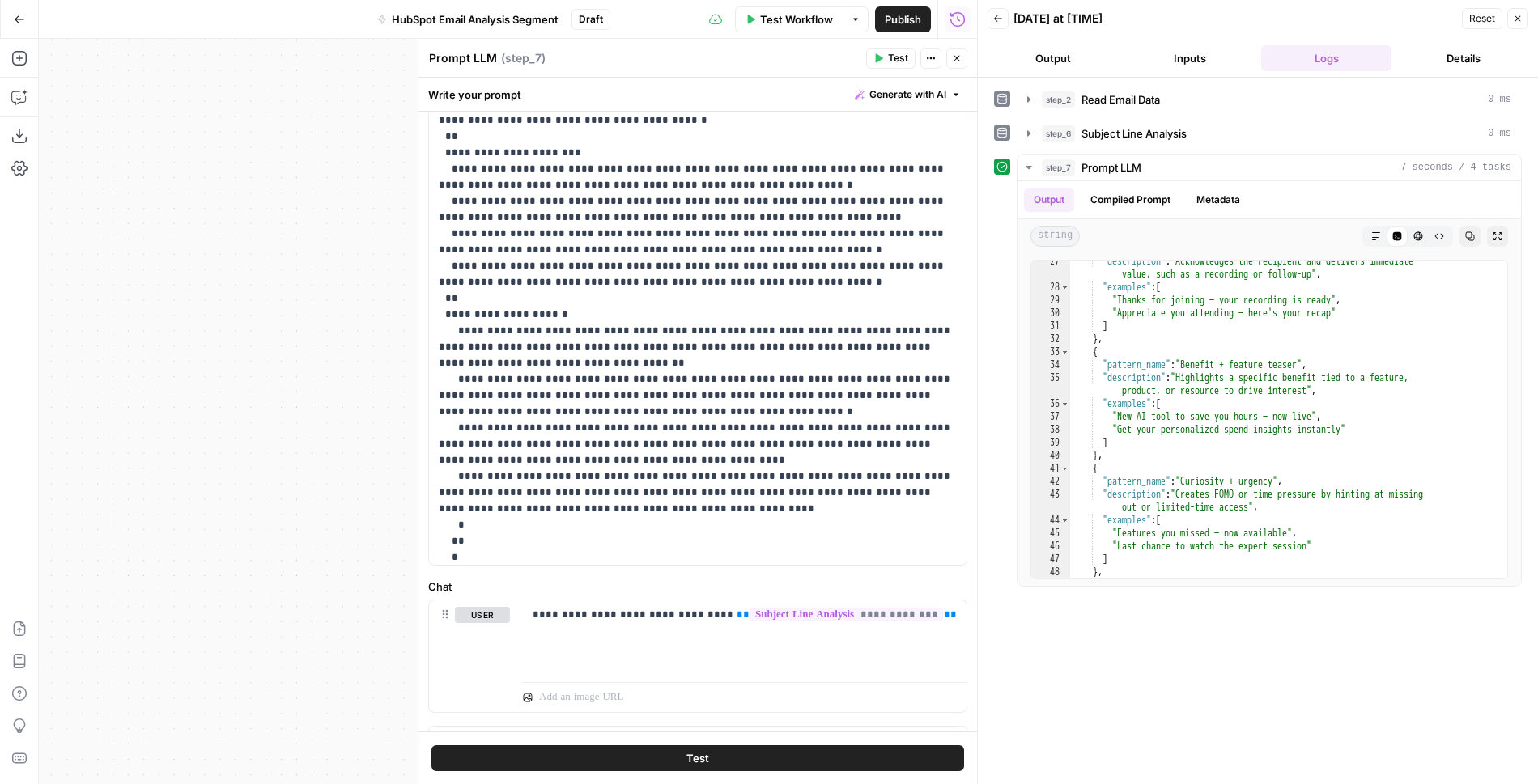 click on "**********" at bounding box center (698, 315) 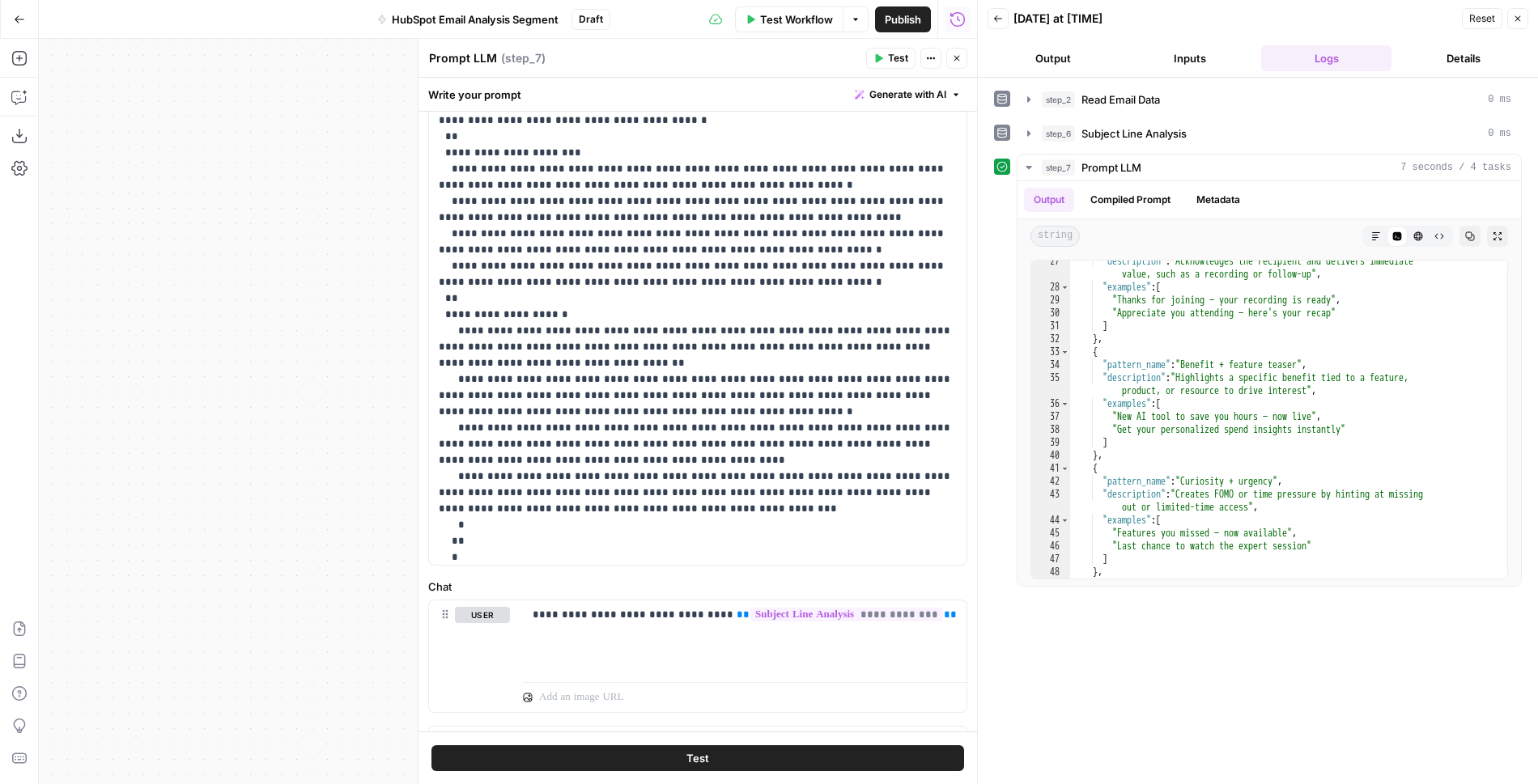 click on "**********" at bounding box center (698, 315) 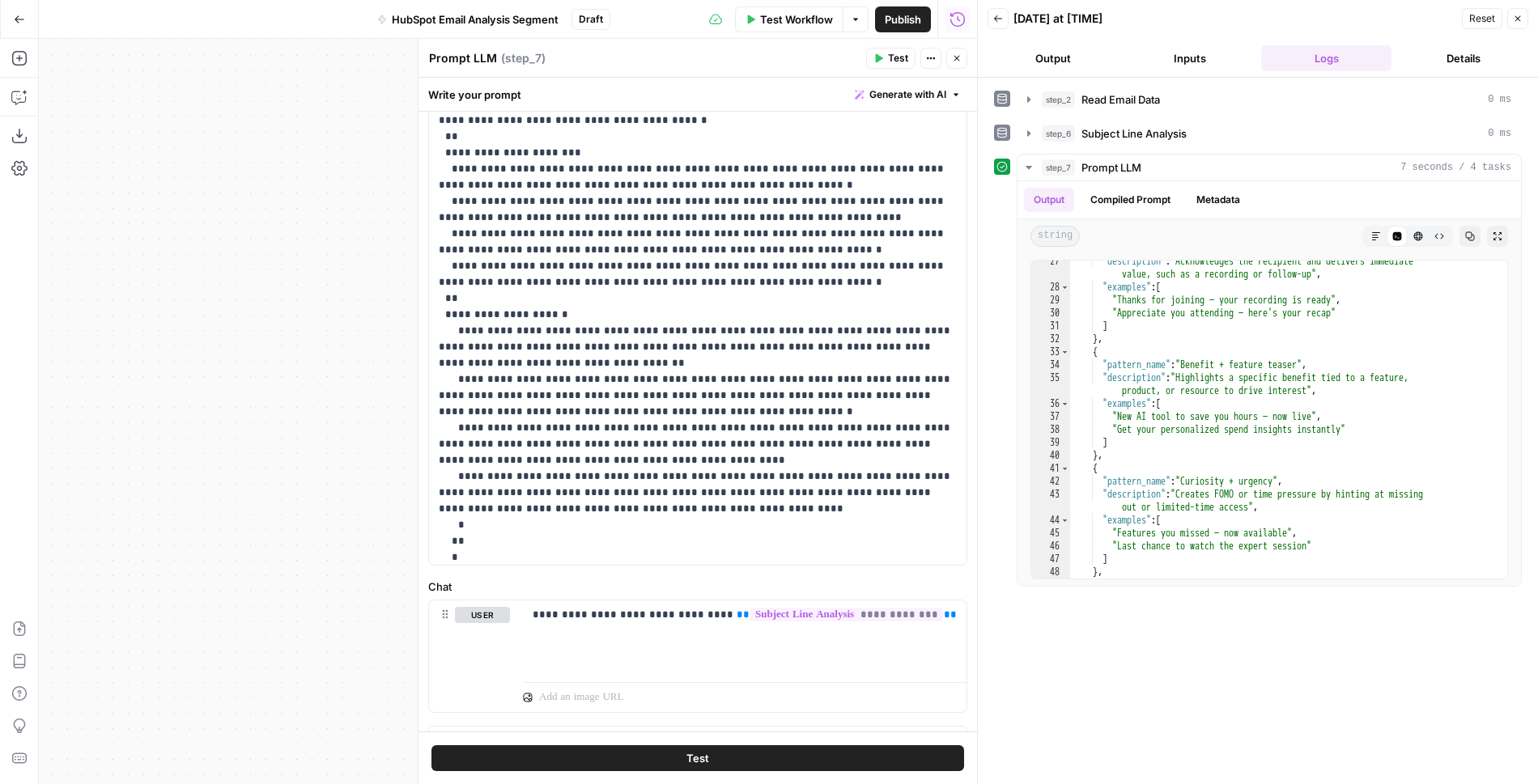 scroll, scrollTop: 215, scrollLeft: 0, axis: vertical 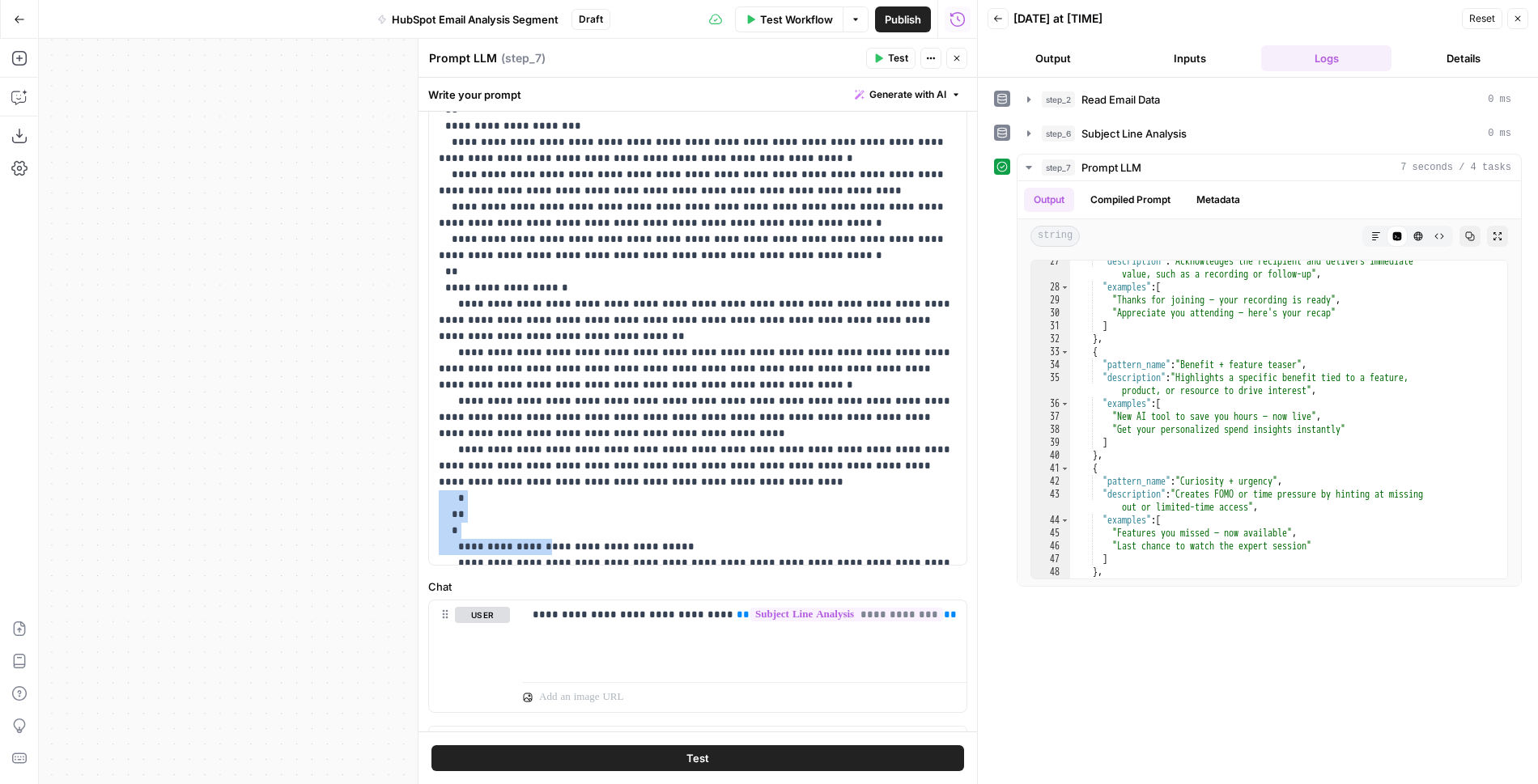 drag, startPoint x: 540, startPoint y: 524, endPoint x: 459, endPoint y: 472, distance: 96.25487 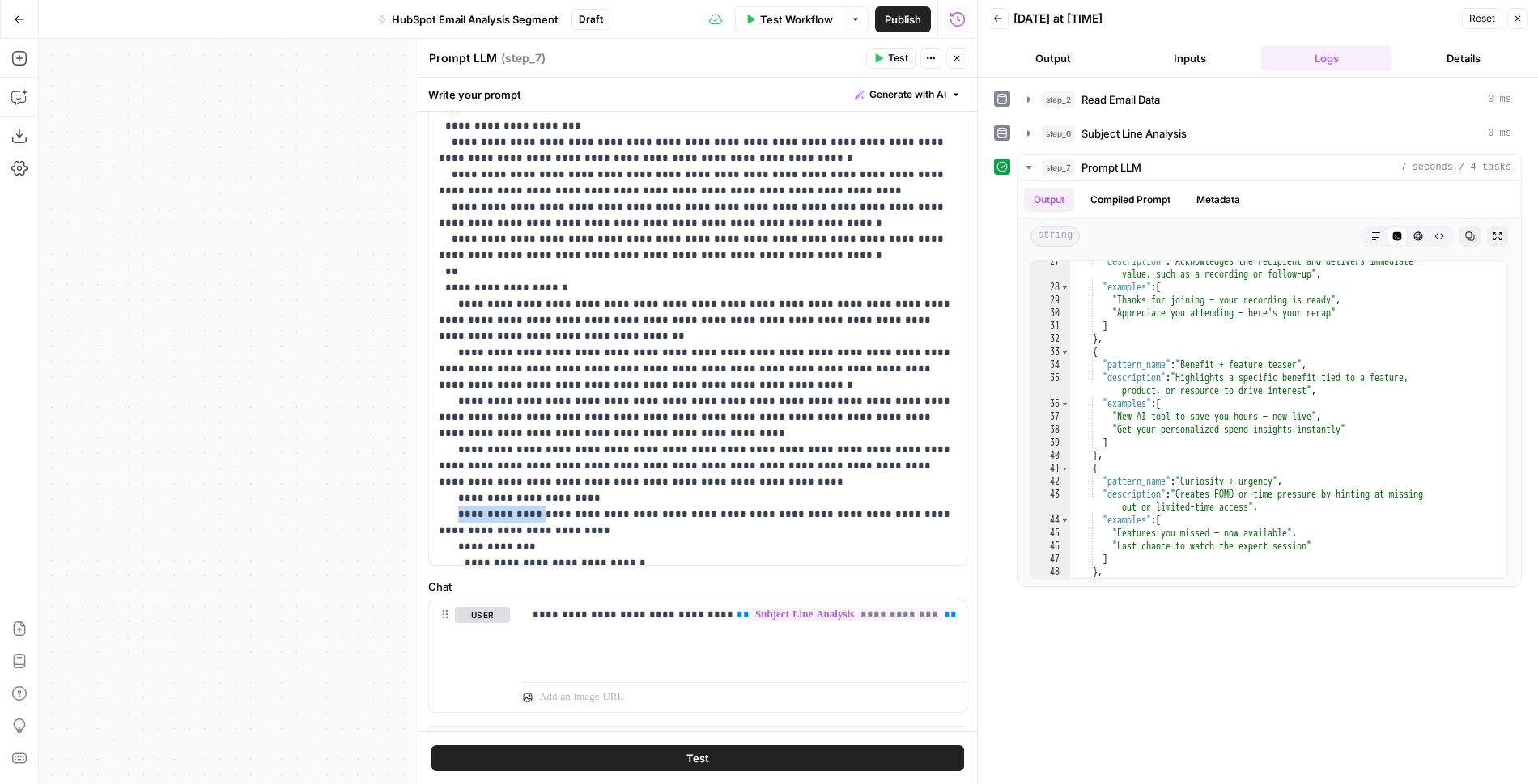 drag, startPoint x: 525, startPoint y: 497, endPoint x: 457, endPoint y: 497, distance: 68 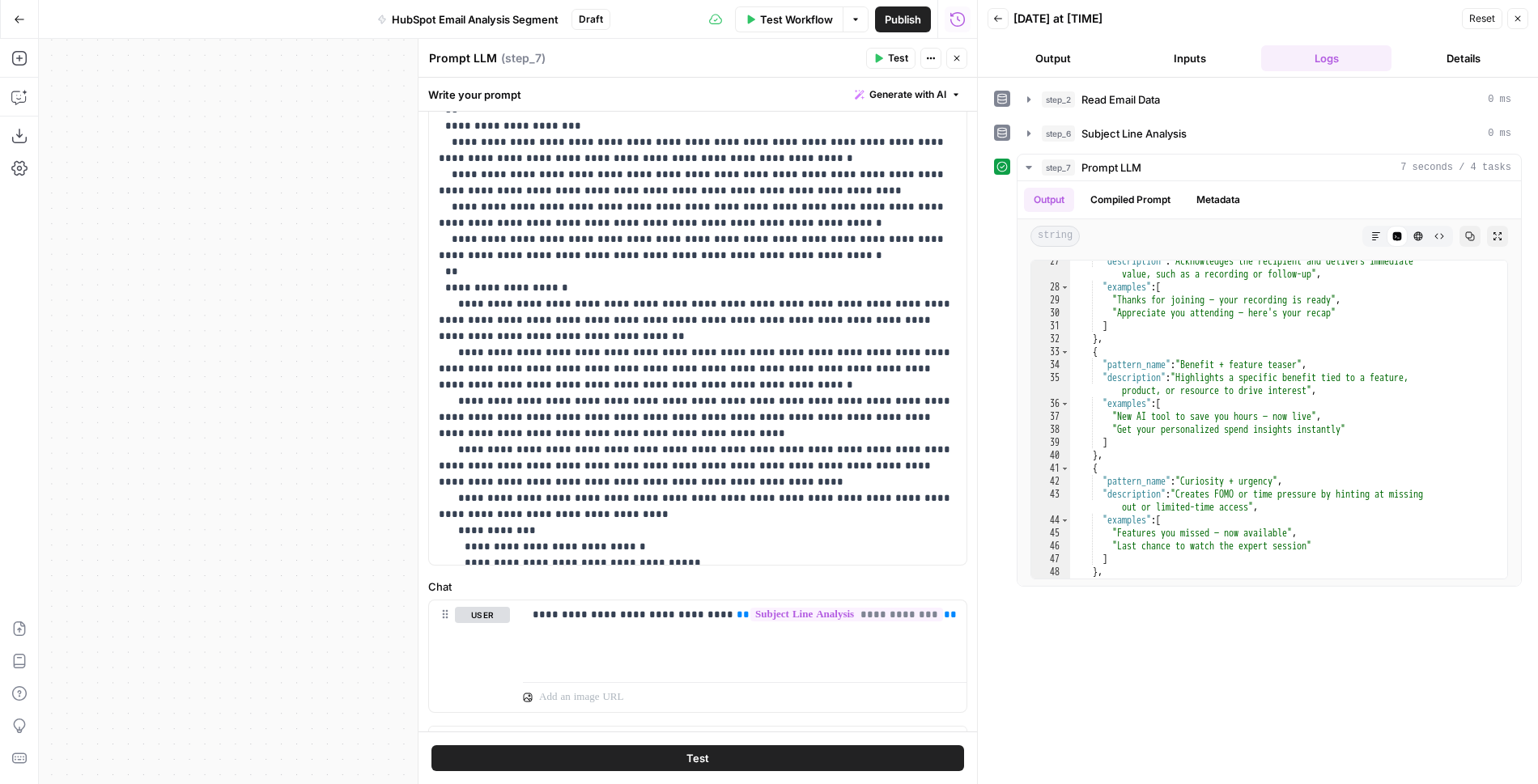 click on "**********" at bounding box center [698, 256] 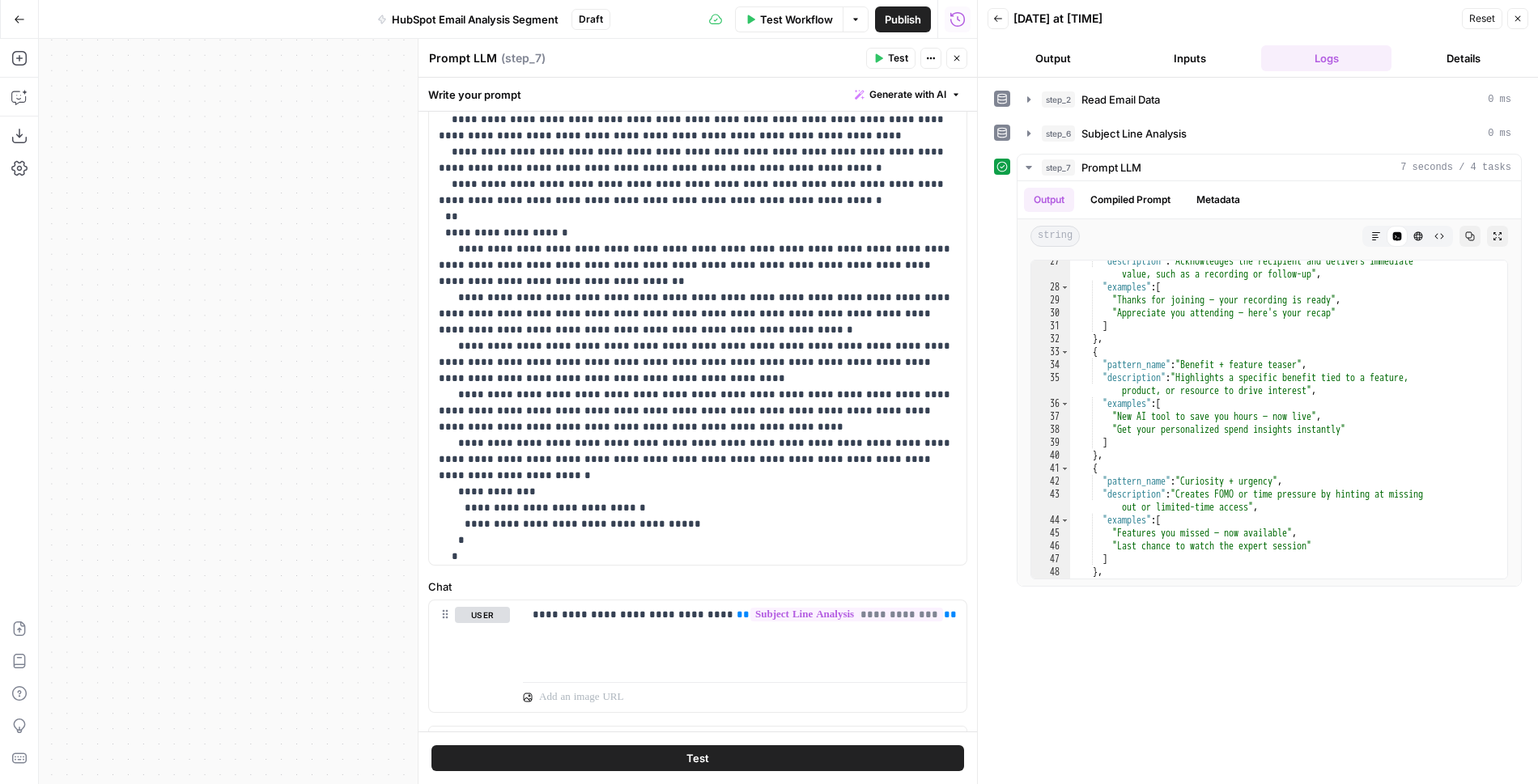 scroll, scrollTop: 273, scrollLeft: 0, axis: vertical 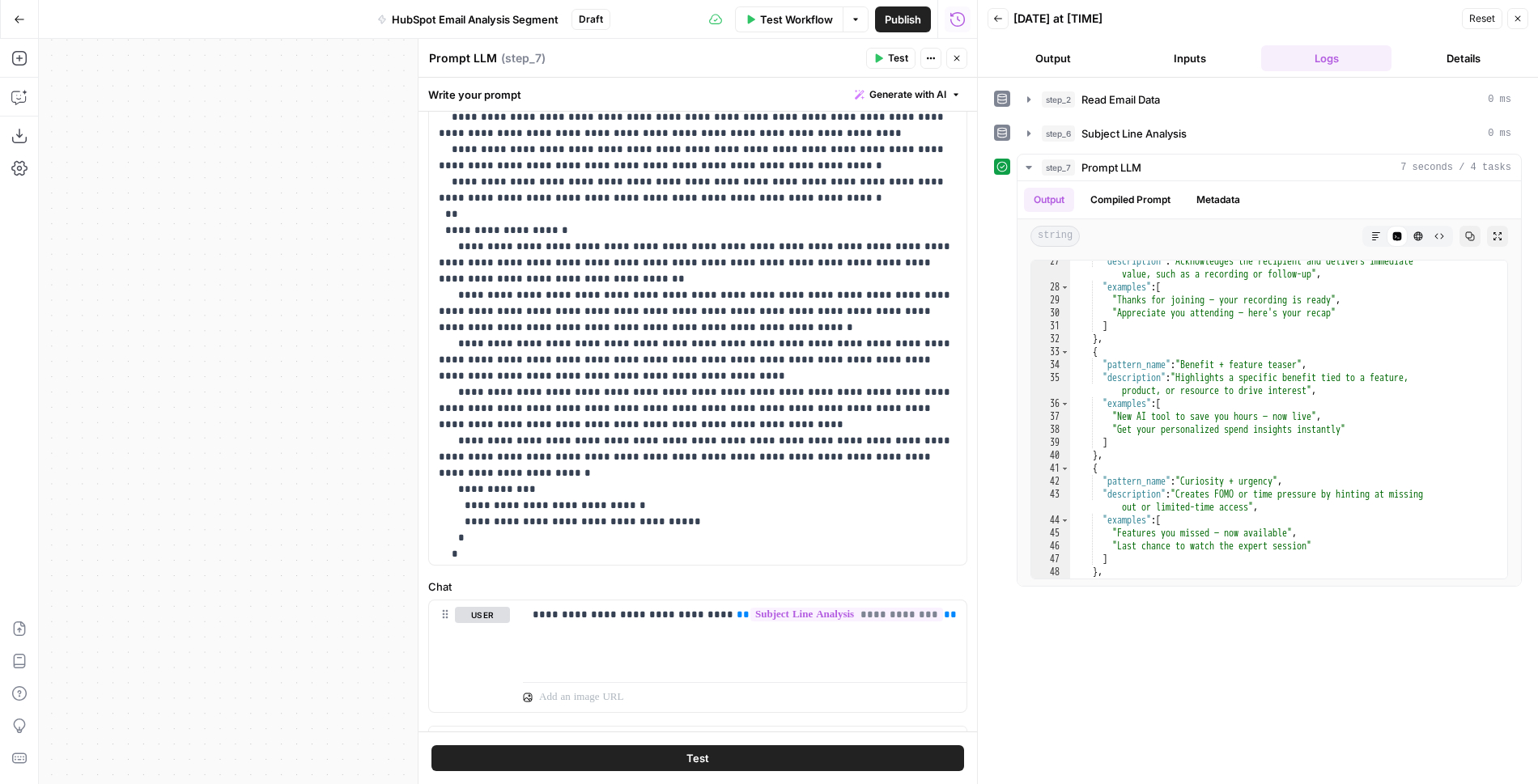 click on "**********" at bounding box center (698, 198) 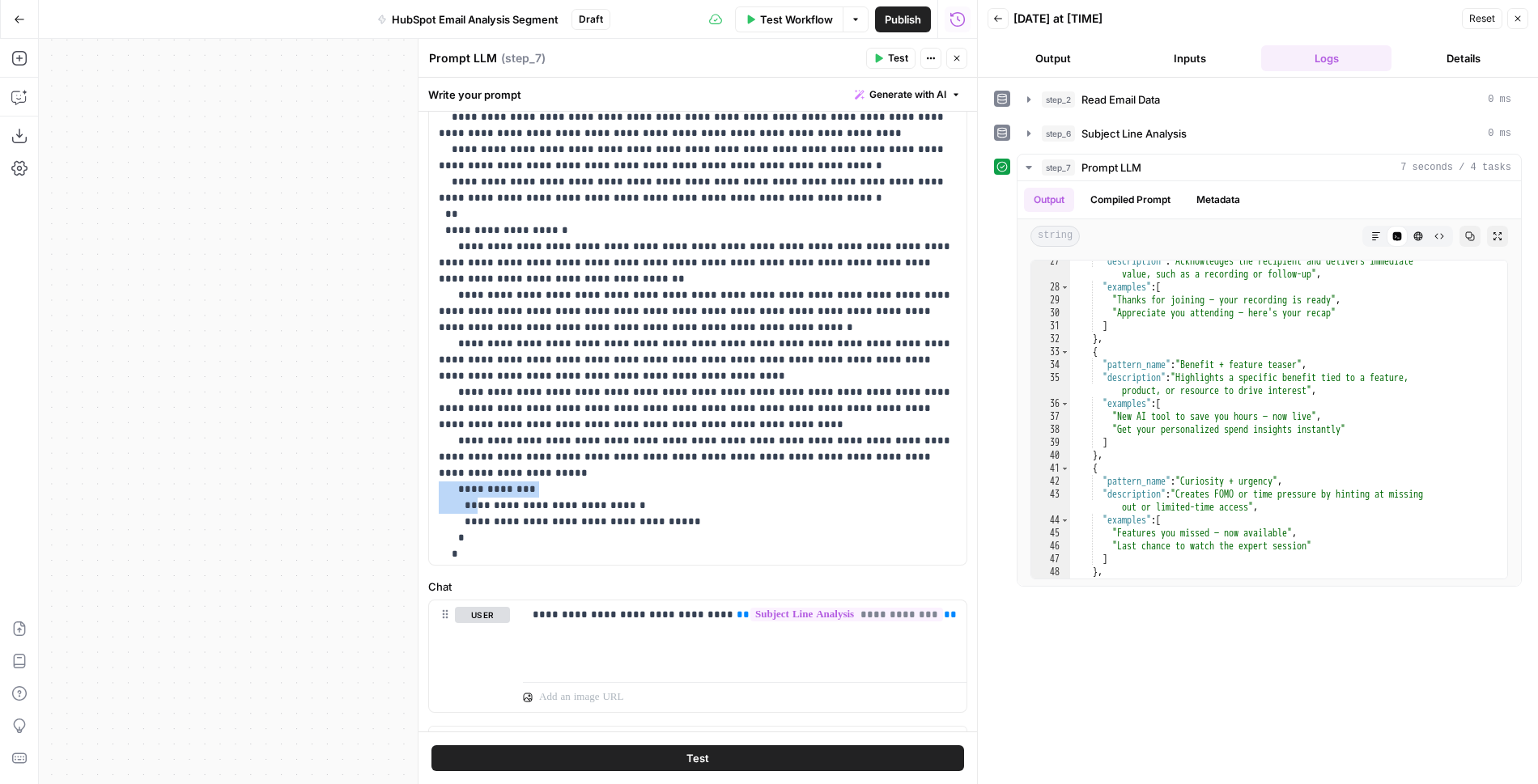 drag, startPoint x: 471, startPoint y: 469, endPoint x: 428, endPoint y: 456, distance: 44.922155 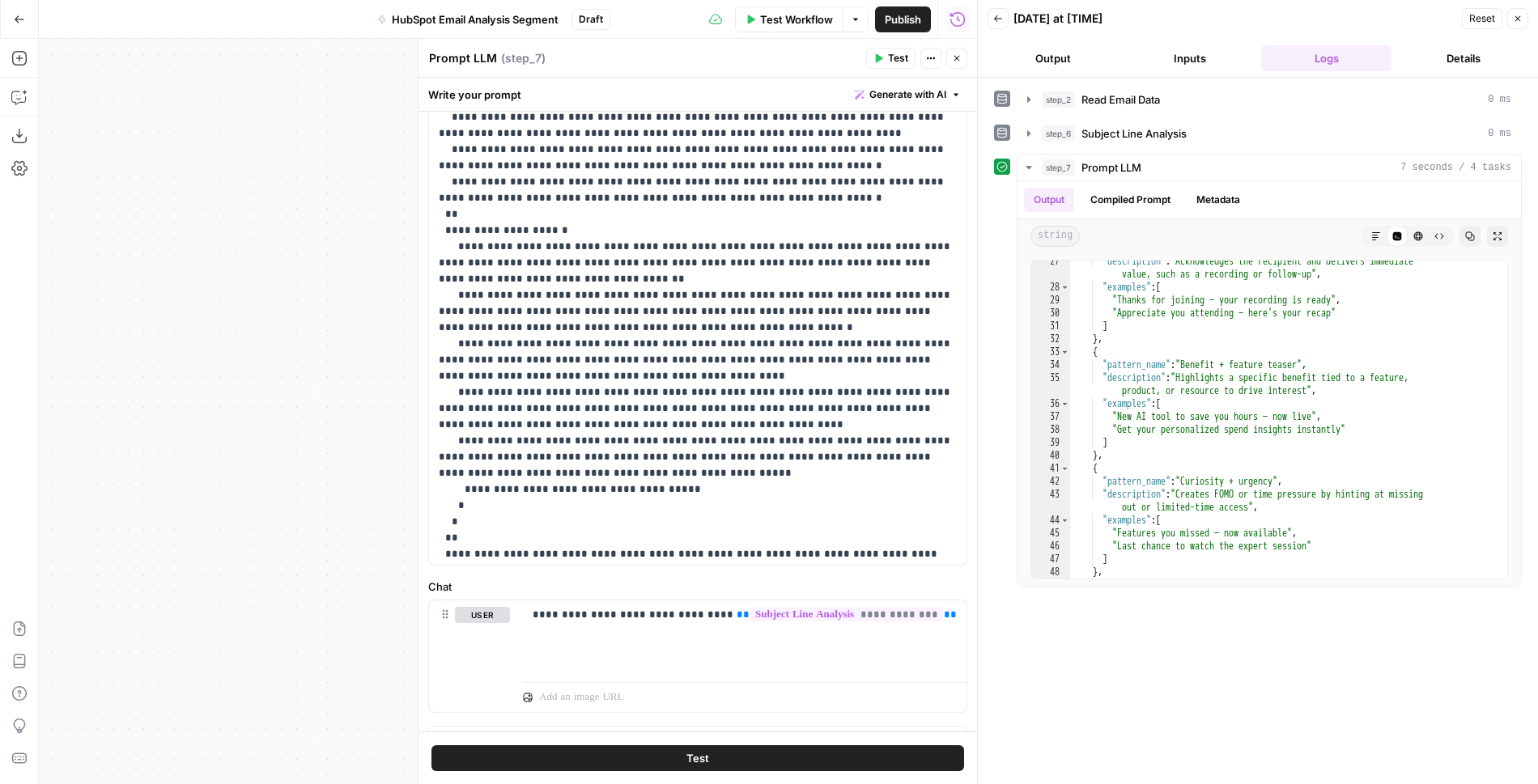 click on "**********" at bounding box center [698, 190] 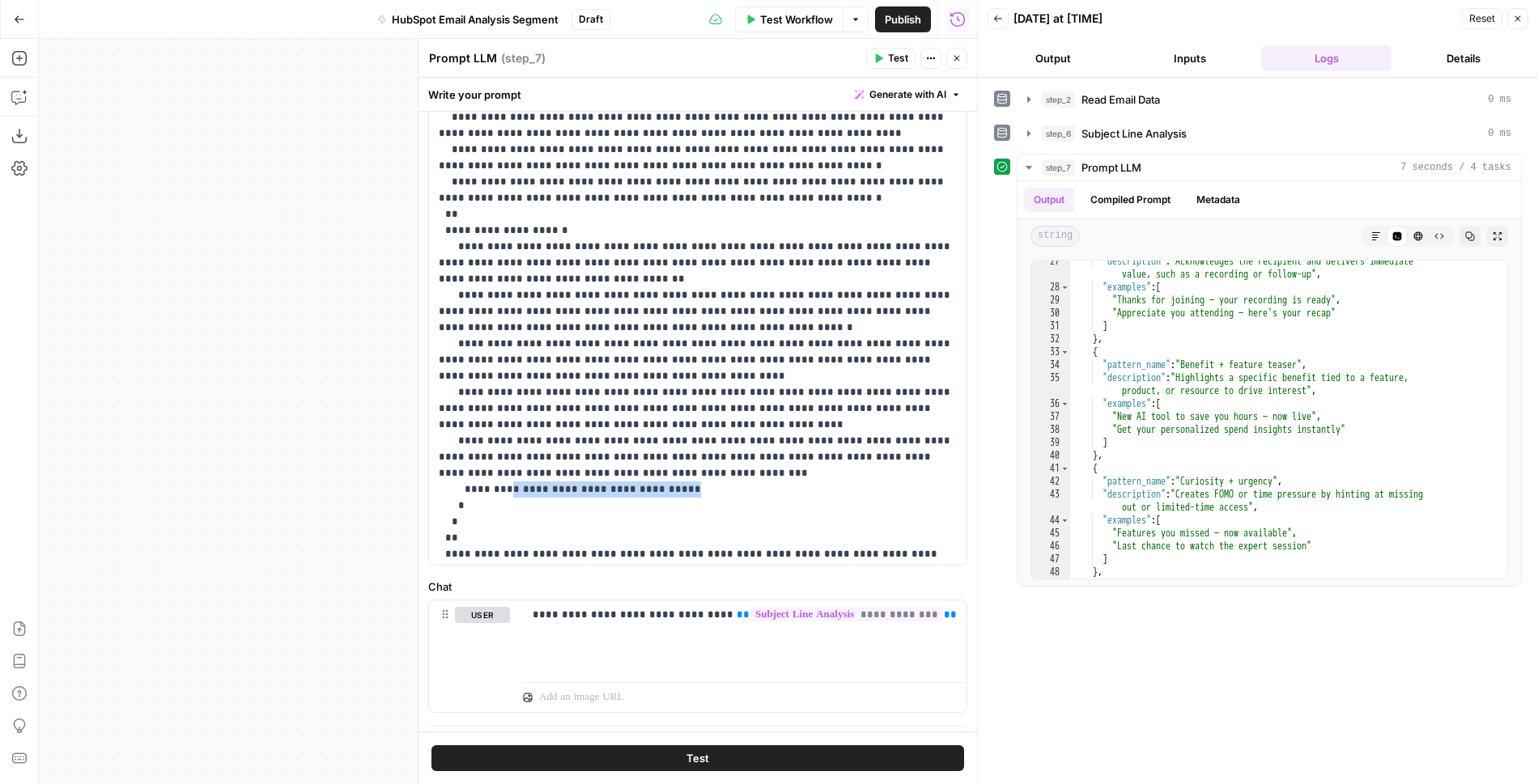 drag, startPoint x: 684, startPoint y: 474, endPoint x: 503, endPoint y: 477, distance: 181.02486 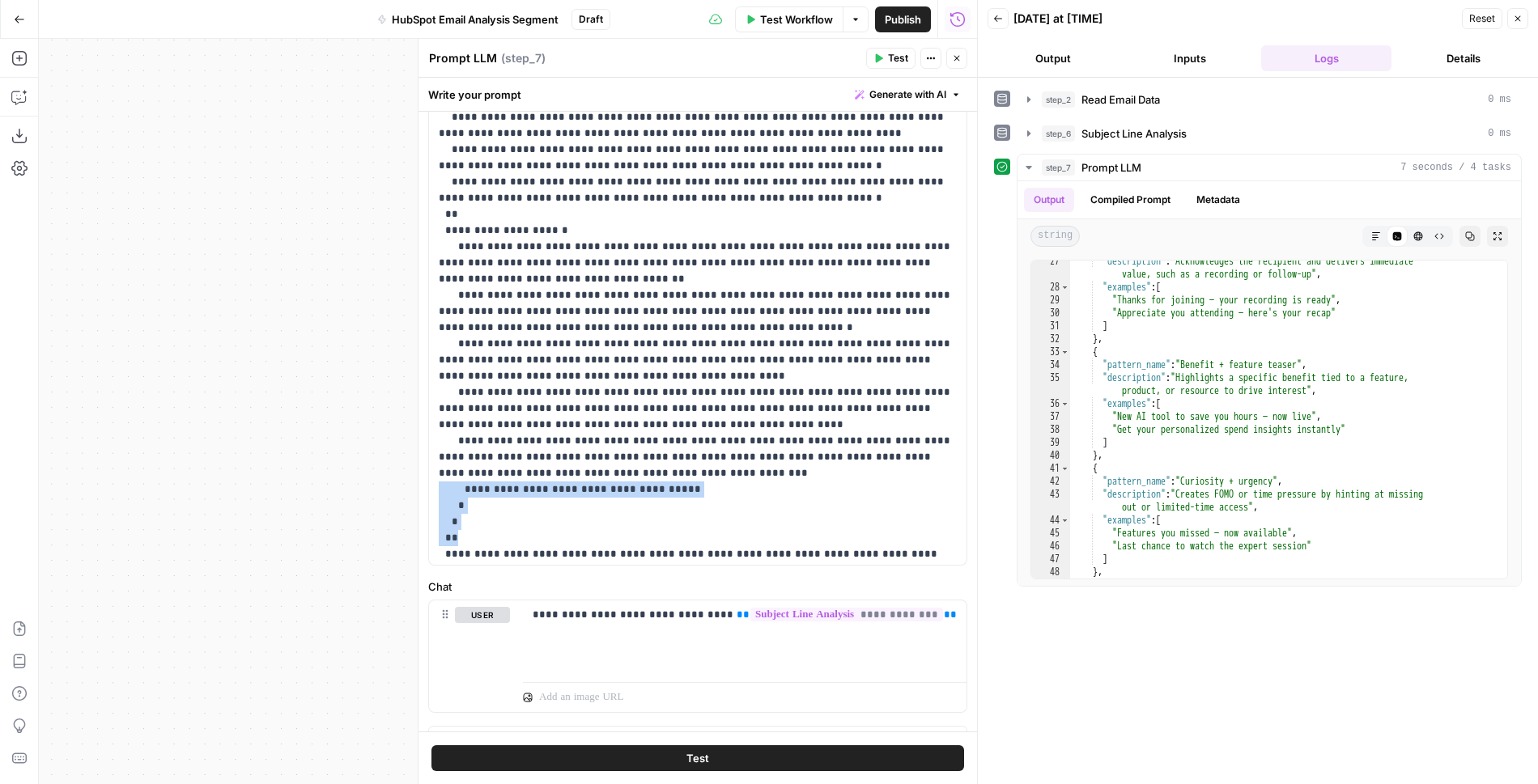 drag, startPoint x: 458, startPoint y: 518, endPoint x: 431, endPoint y: 470, distance: 55.07268 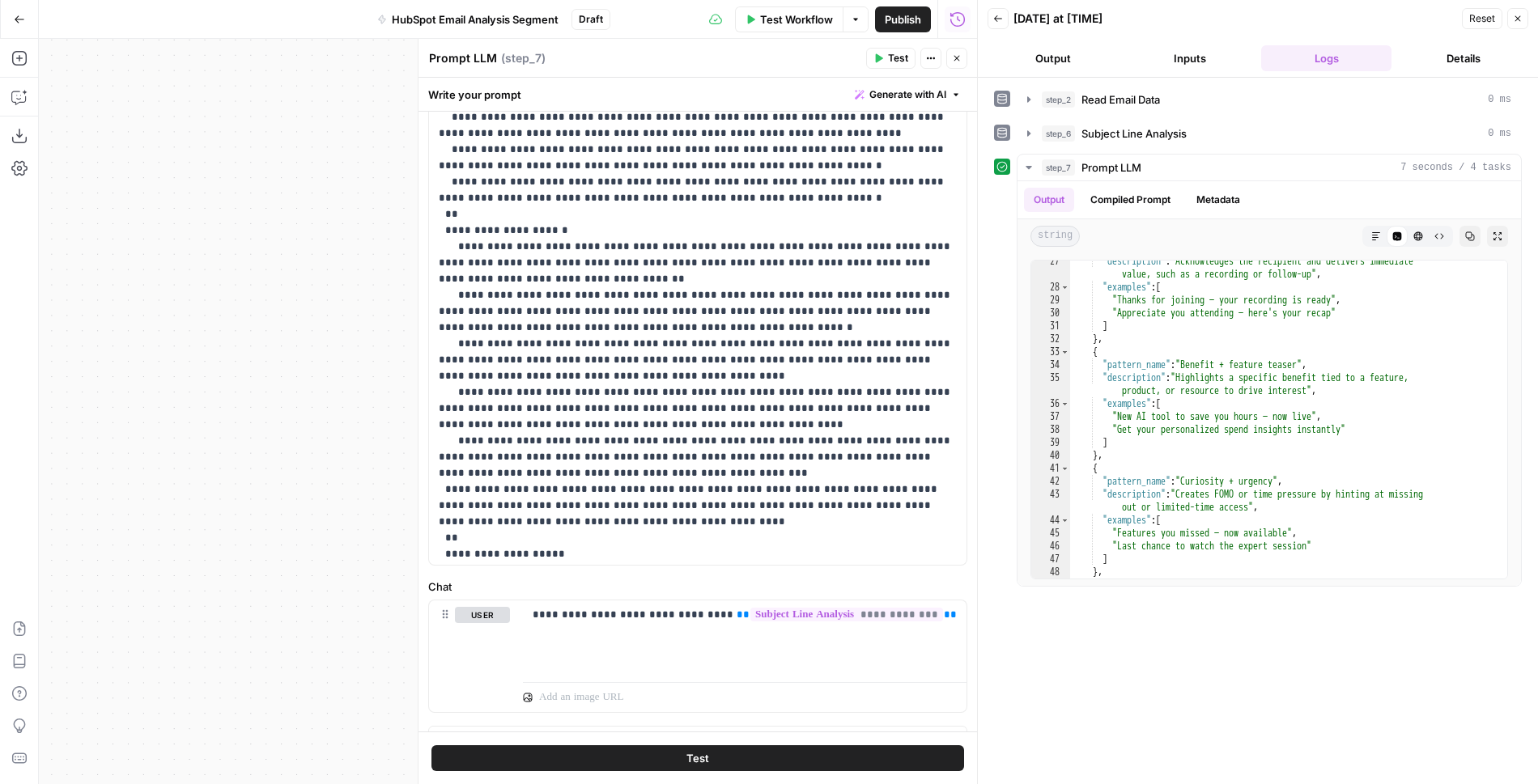 click on "**********" at bounding box center (698, 158) 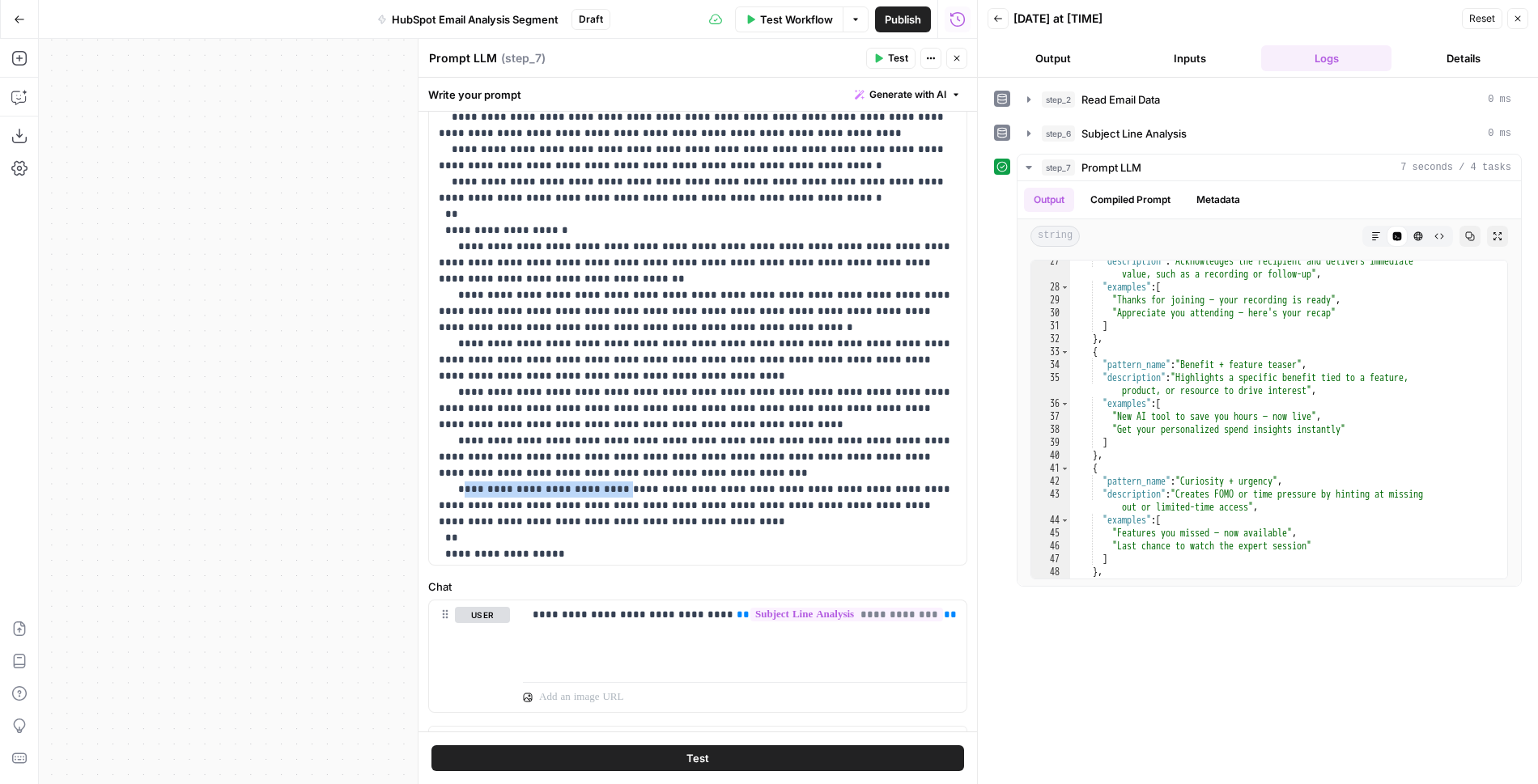 drag, startPoint x: 608, startPoint y: 470, endPoint x: 461, endPoint y: 473, distance: 147.03061 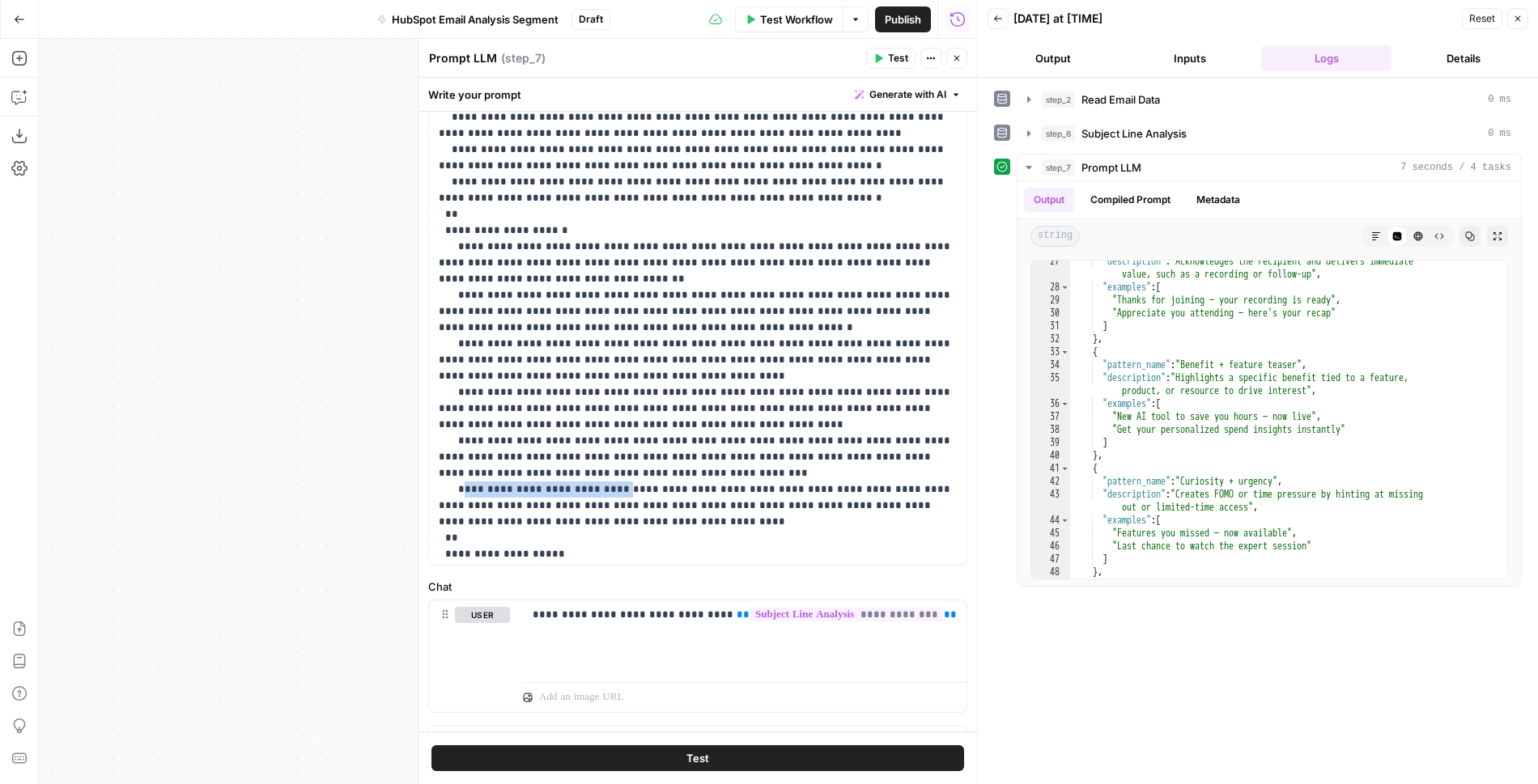 click on "**********" at bounding box center (698, 158) 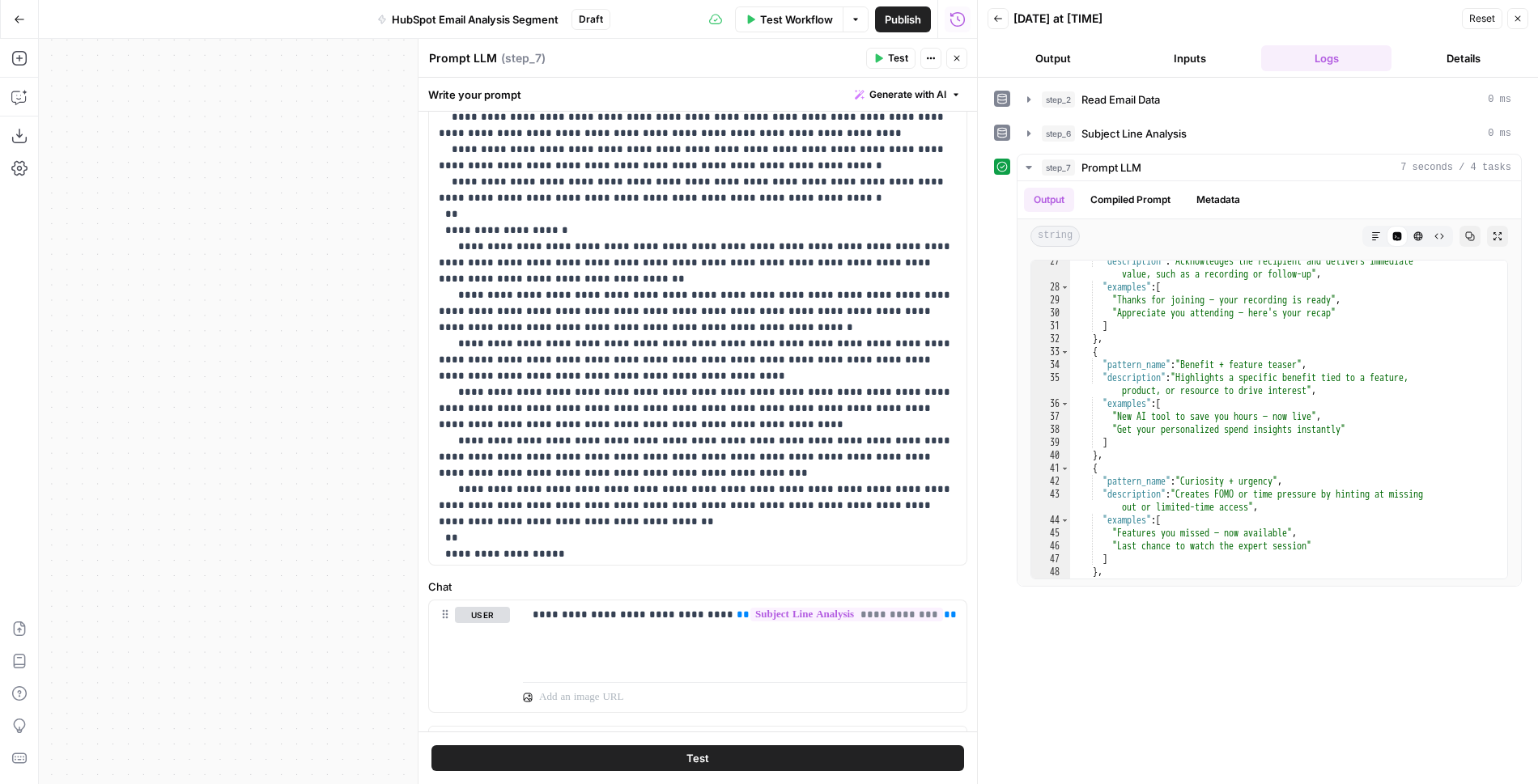 click on "**********" at bounding box center (698, 158) 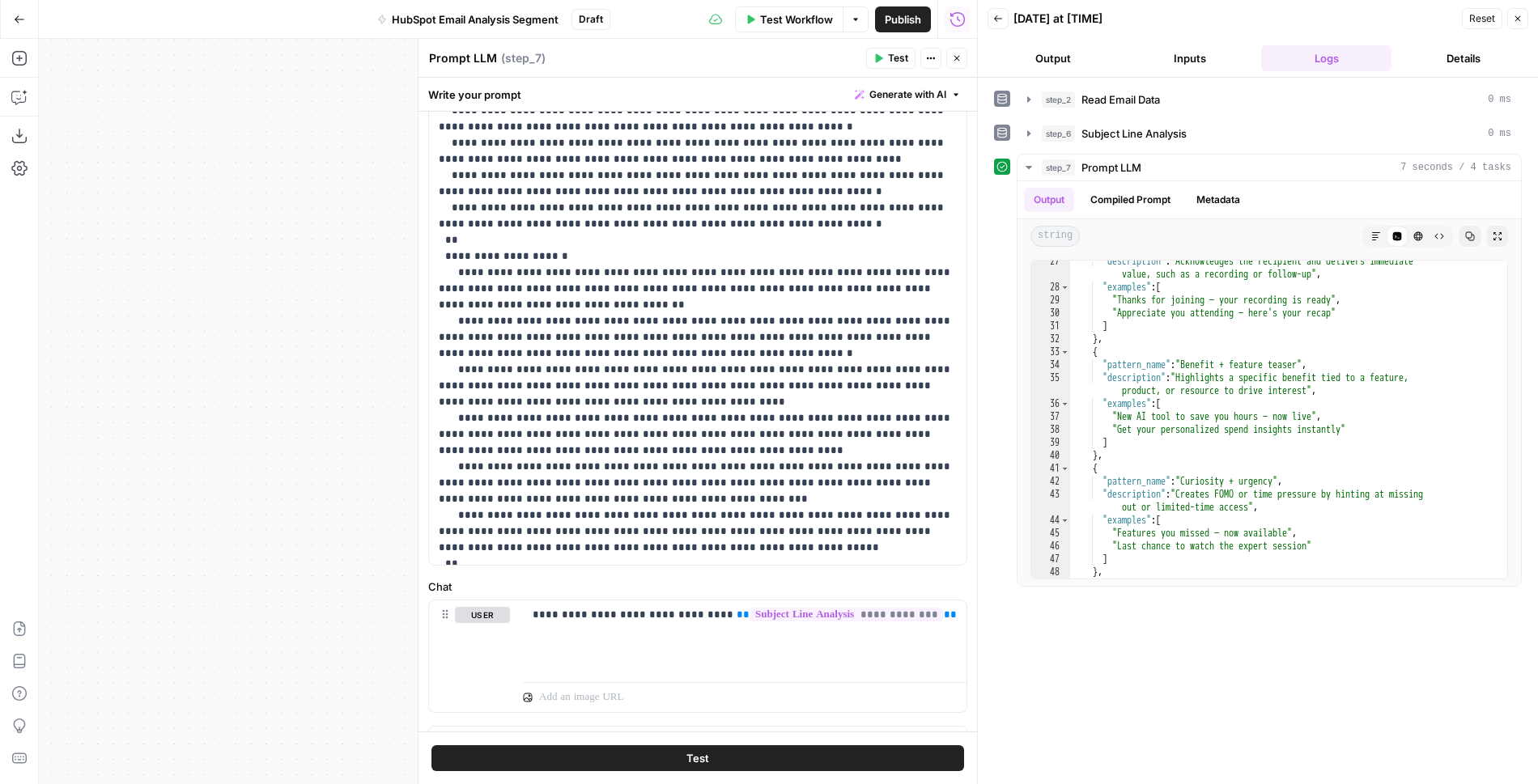scroll, scrollTop: 210, scrollLeft: 0, axis: vertical 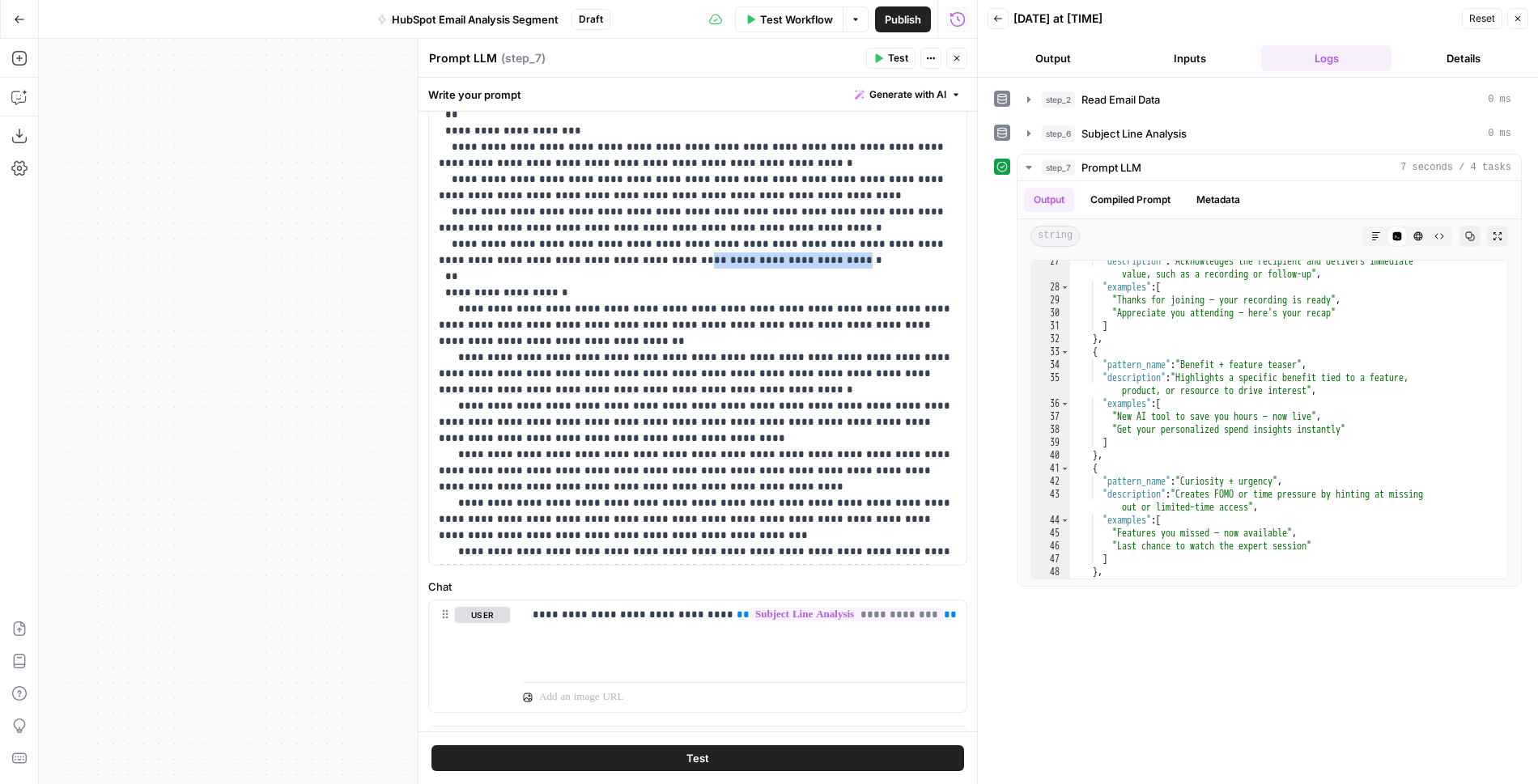 drag, startPoint x: 700, startPoint y: 243, endPoint x: 580, endPoint y: 236, distance: 120.20399 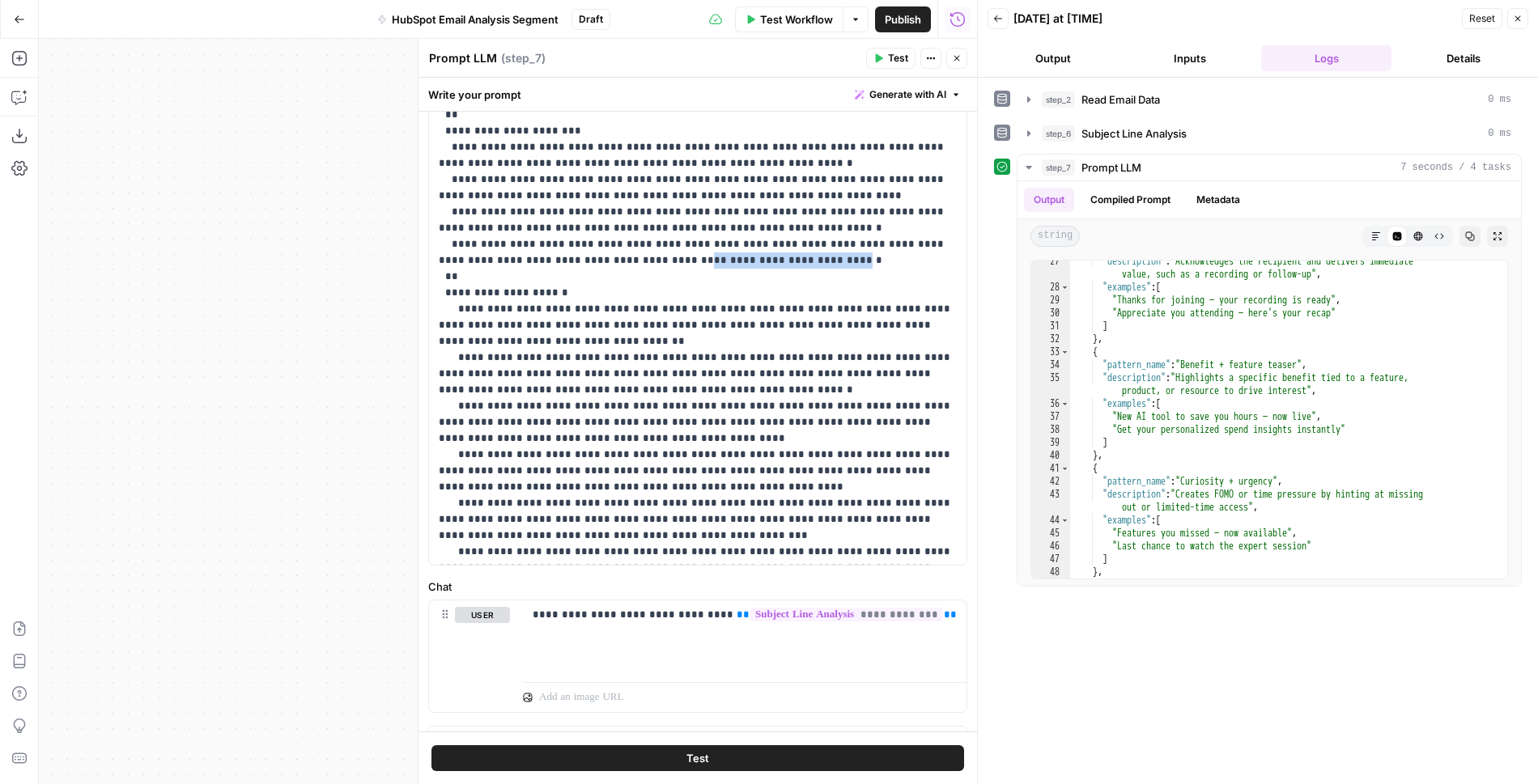 click on "**********" at bounding box center (698, 220) 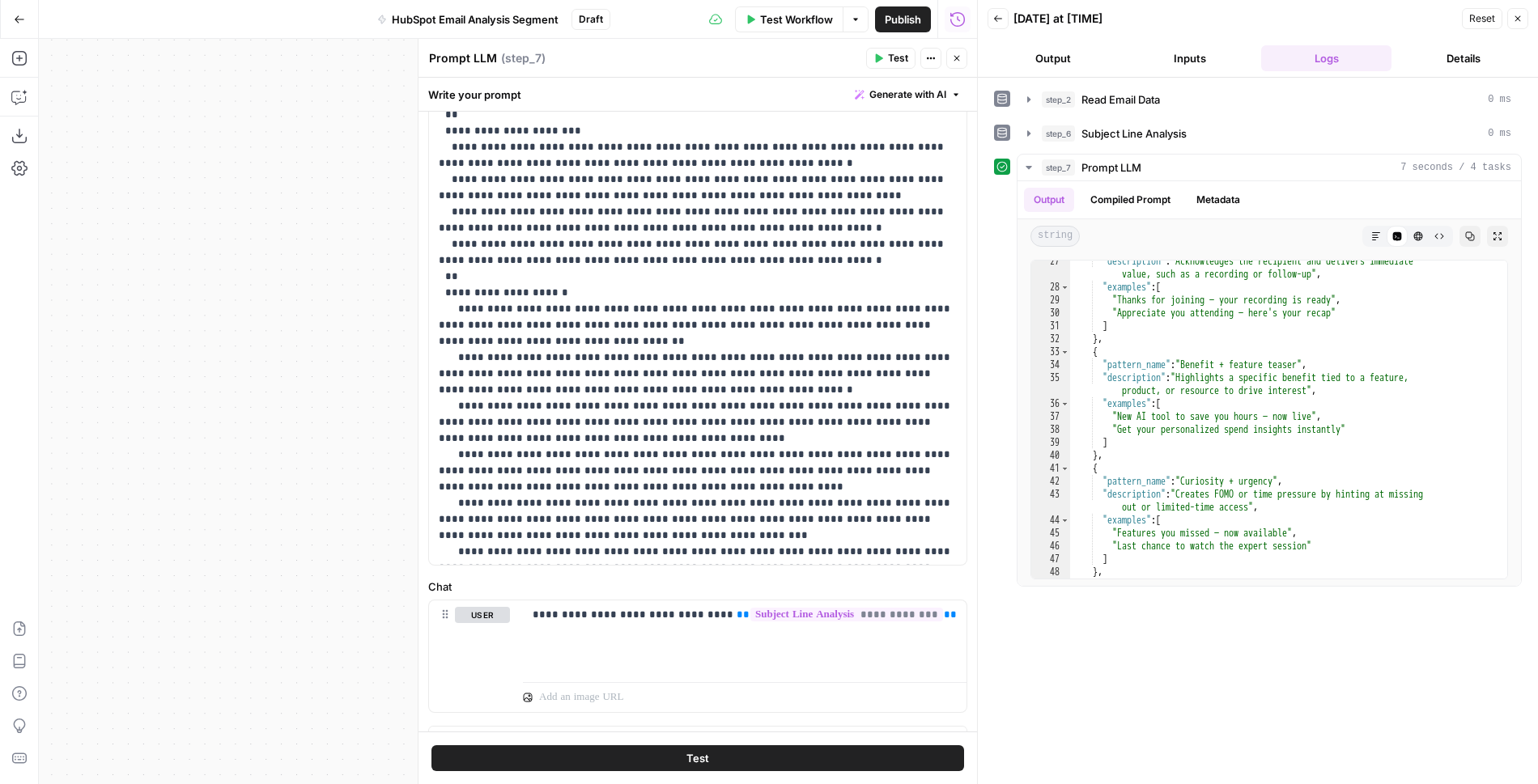 click on "**********" at bounding box center [698, 220] 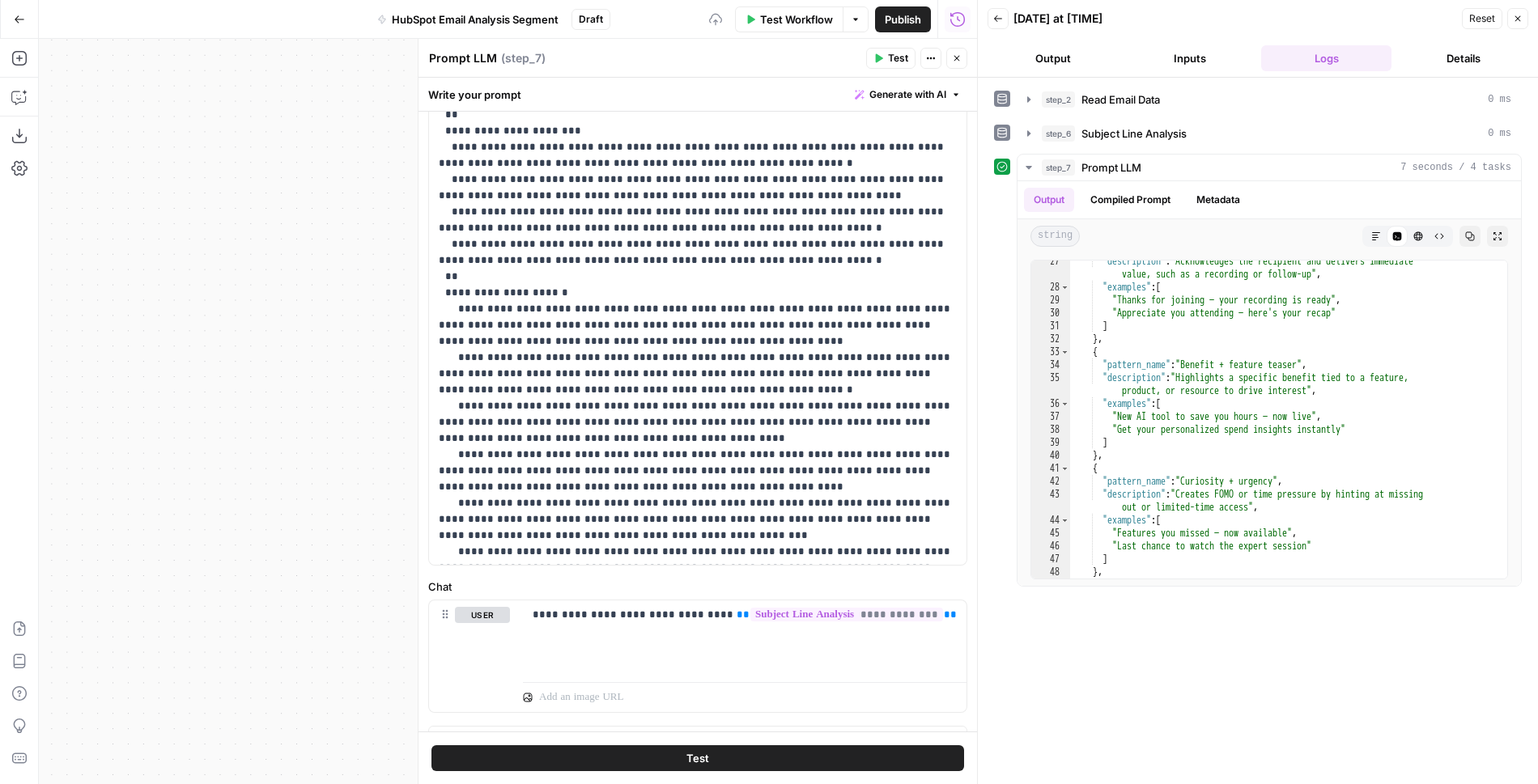 click on "**********" at bounding box center [698, 220] 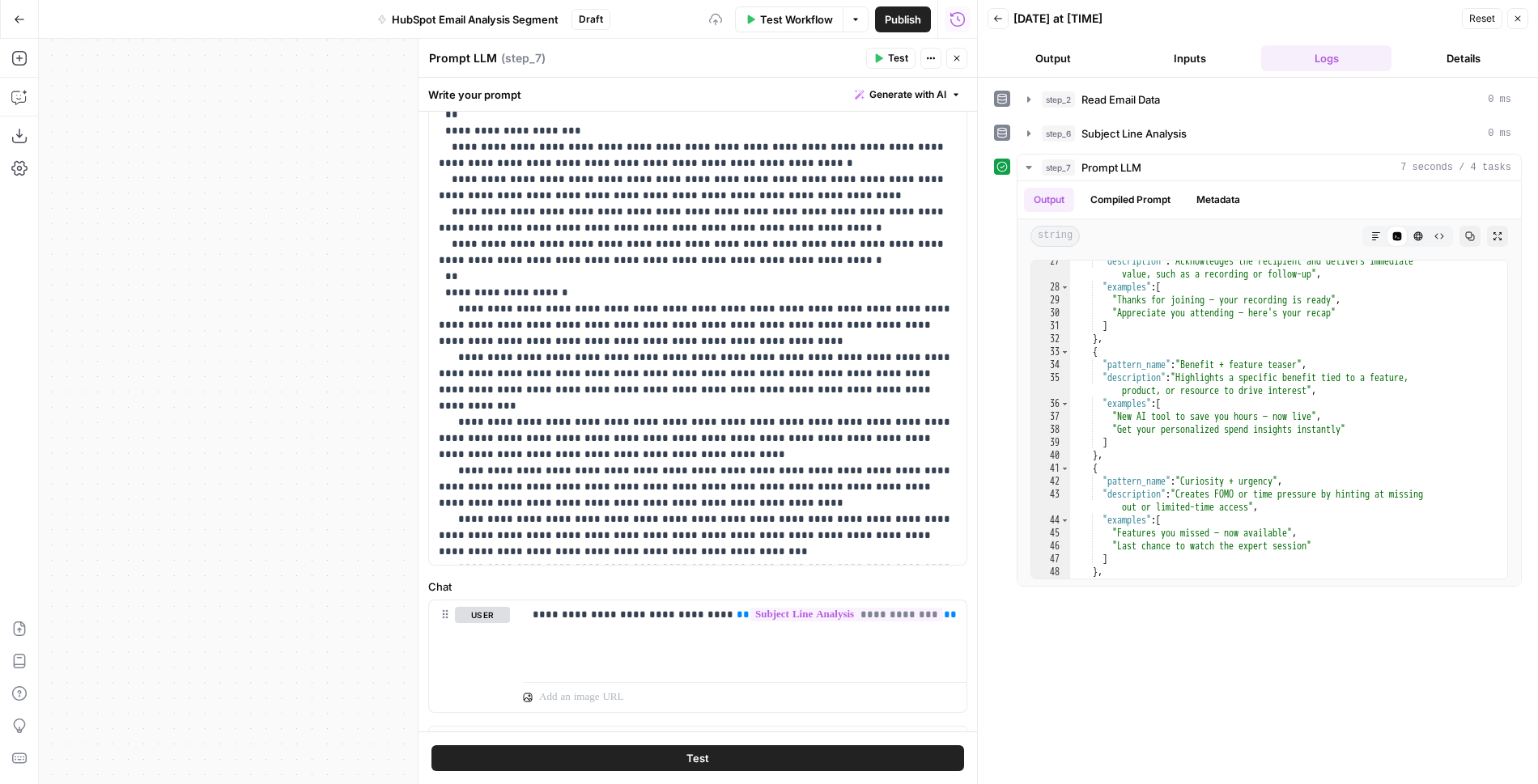 click on "**********" at bounding box center [698, 220] 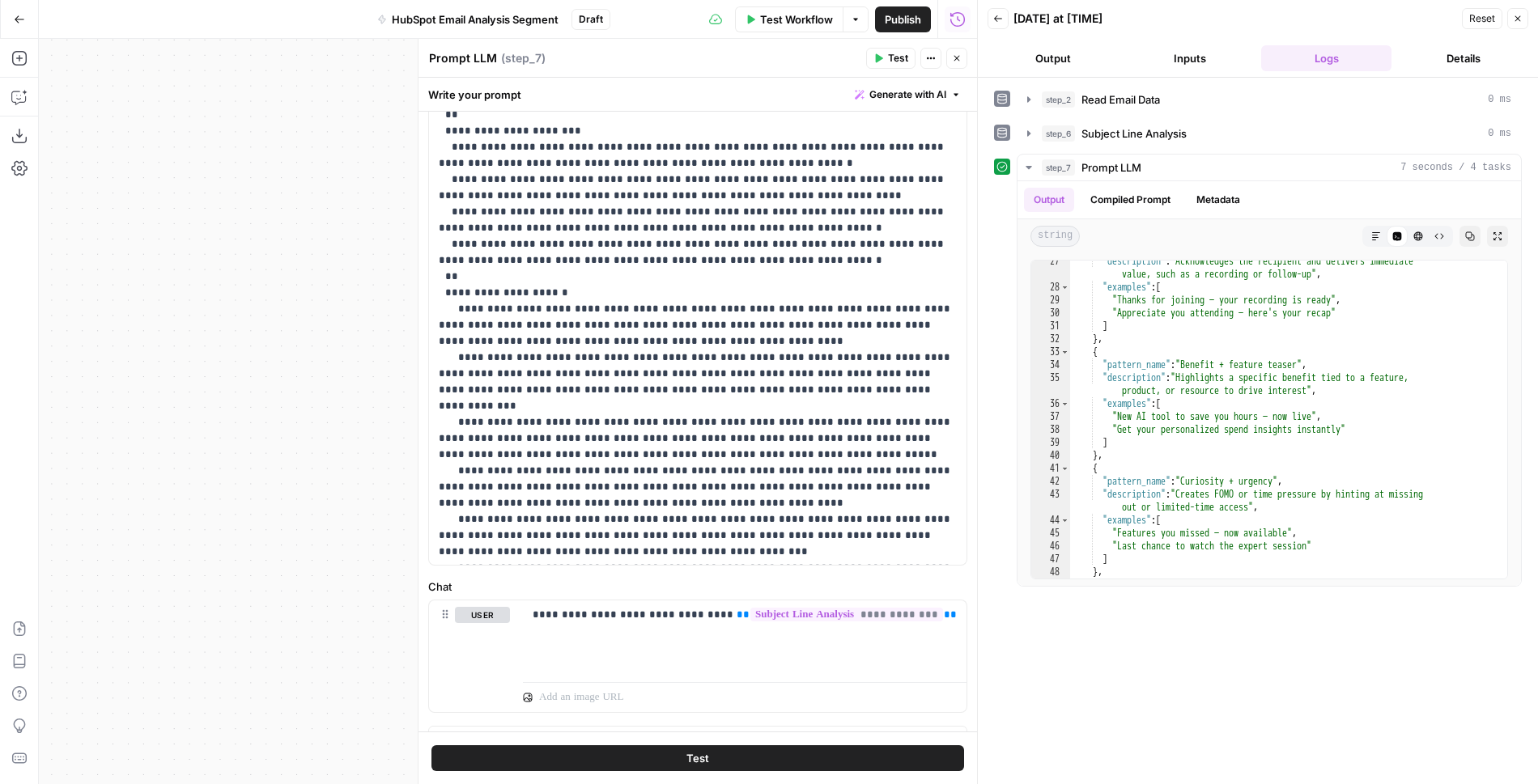 click on "**********" at bounding box center [698, 220] 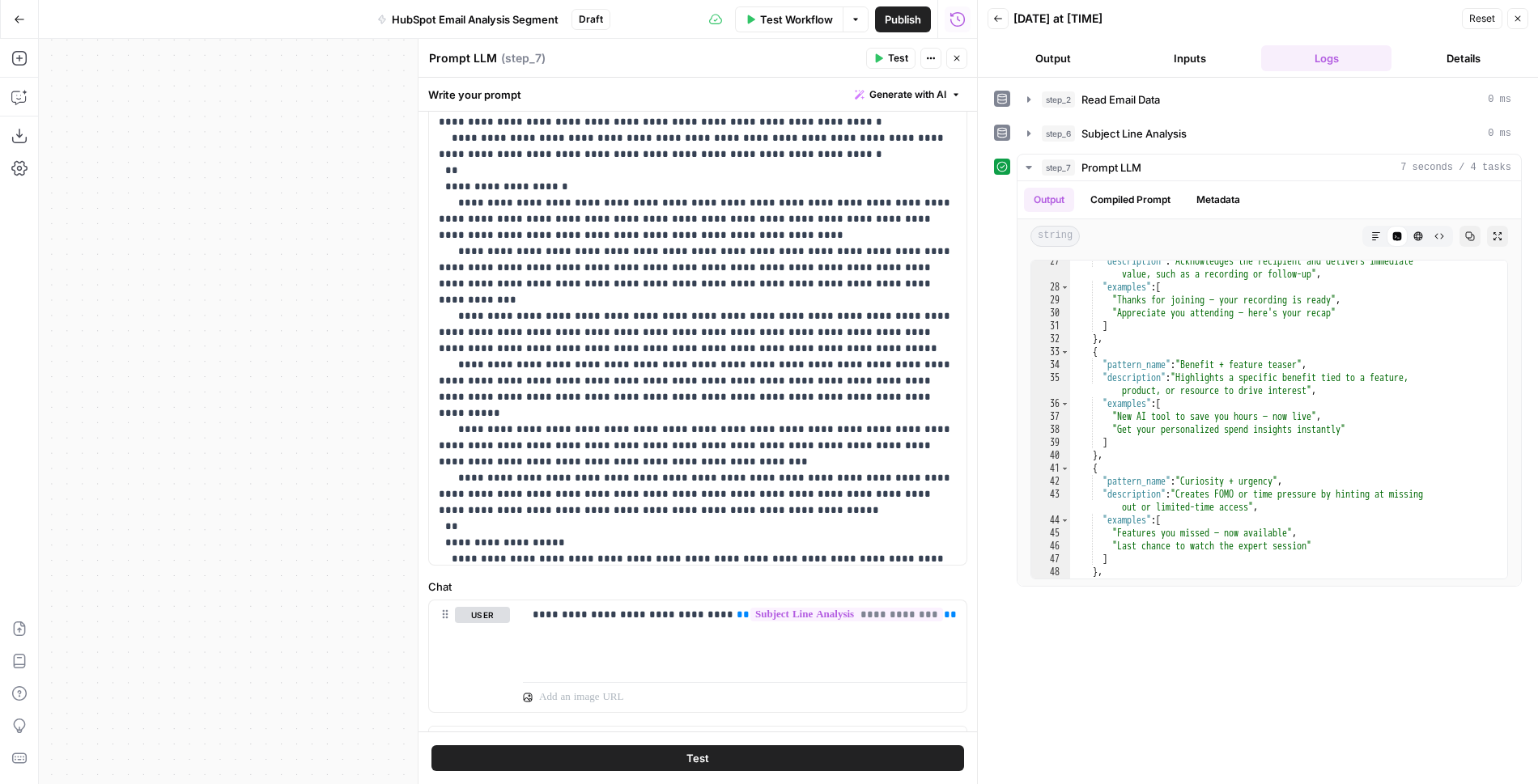 scroll, scrollTop: 320, scrollLeft: 0, axis: vertical 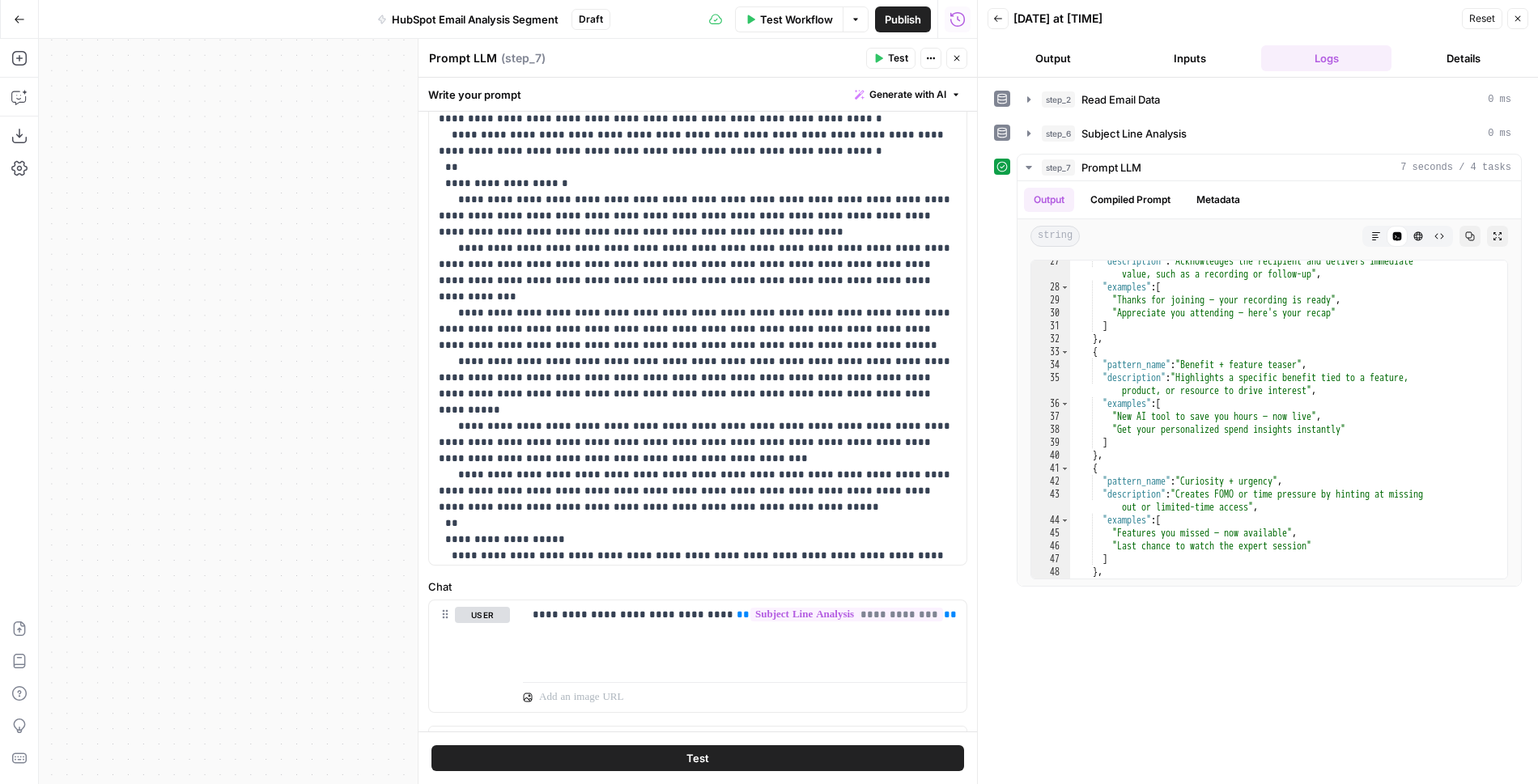 click on "**********" at bounding box center (698, 111) 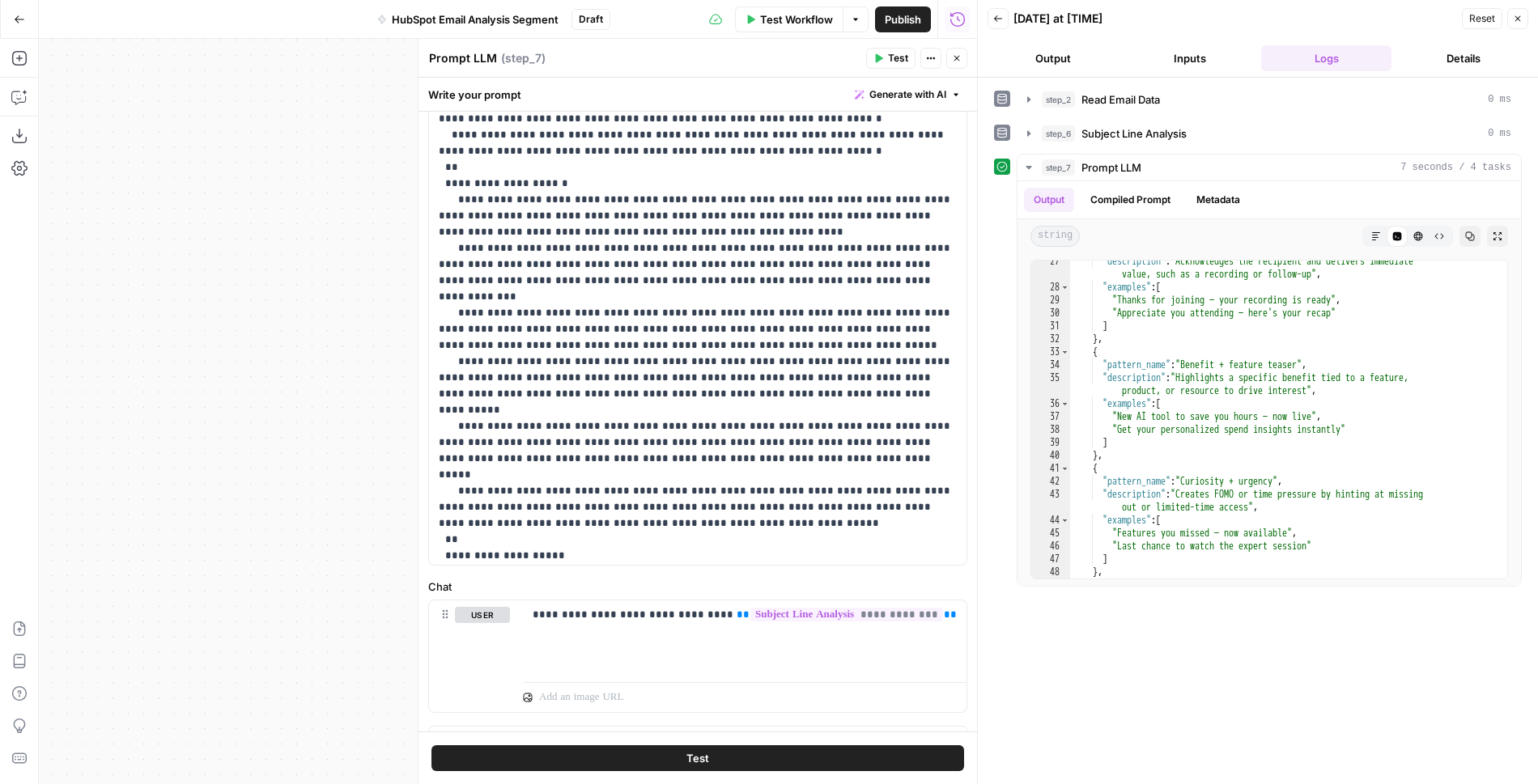 click on "**********" at bounding box center [698, 111] 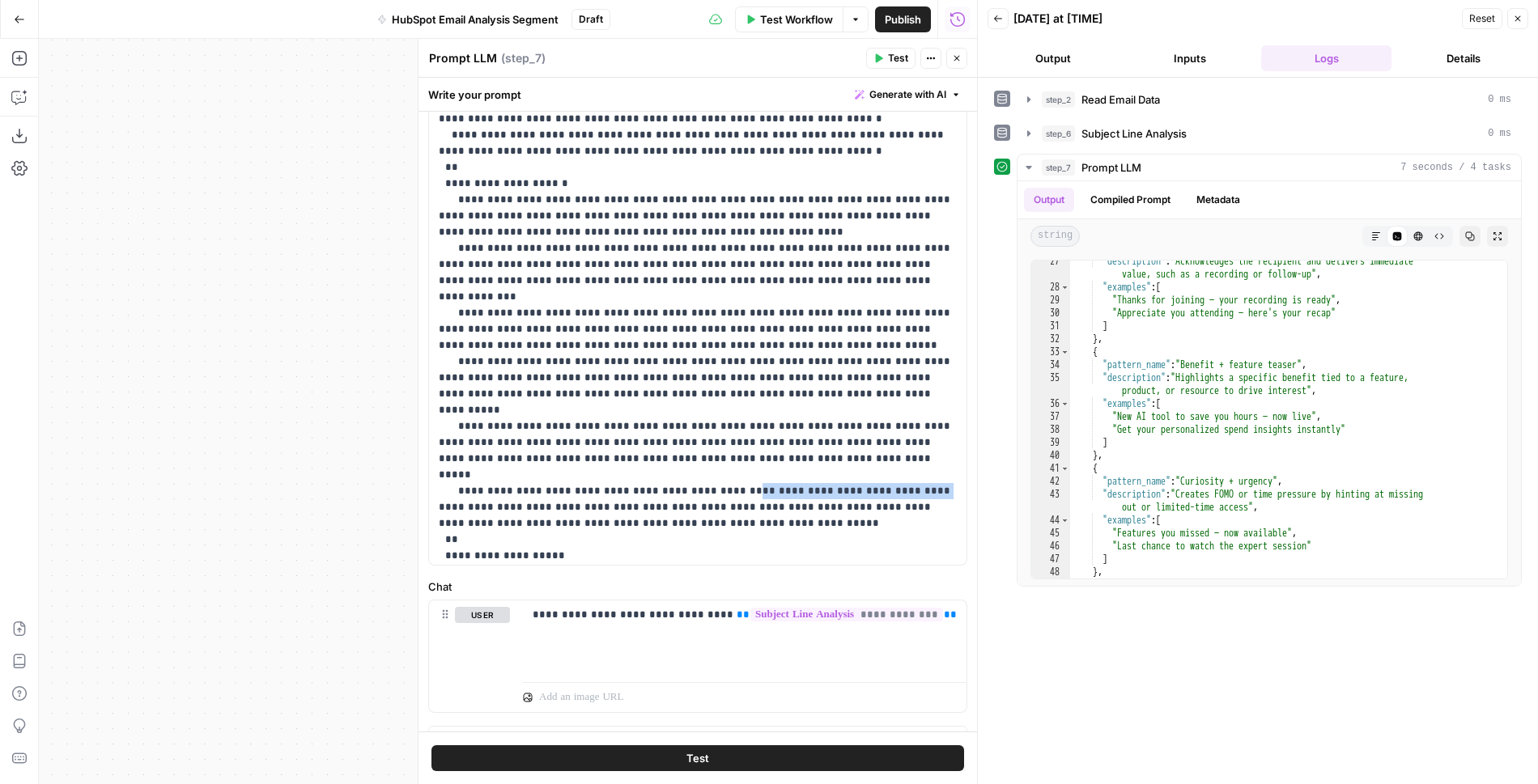 drag, startPoint x: 702, startPoint y: 425, endPoint x: 877, endPoint y: 424, distance: 175.0029 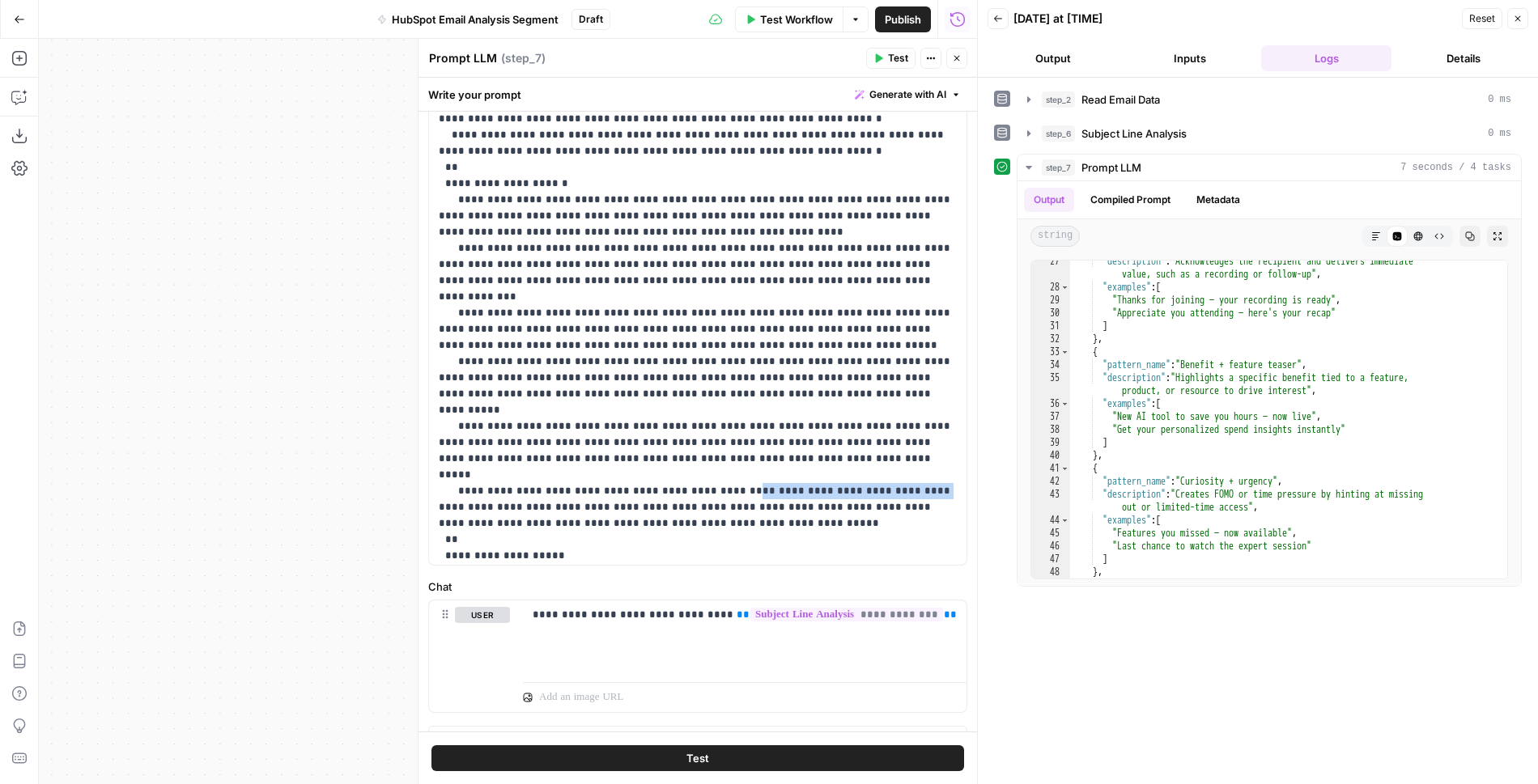 click on "**********" at bounding box center (698, 111) 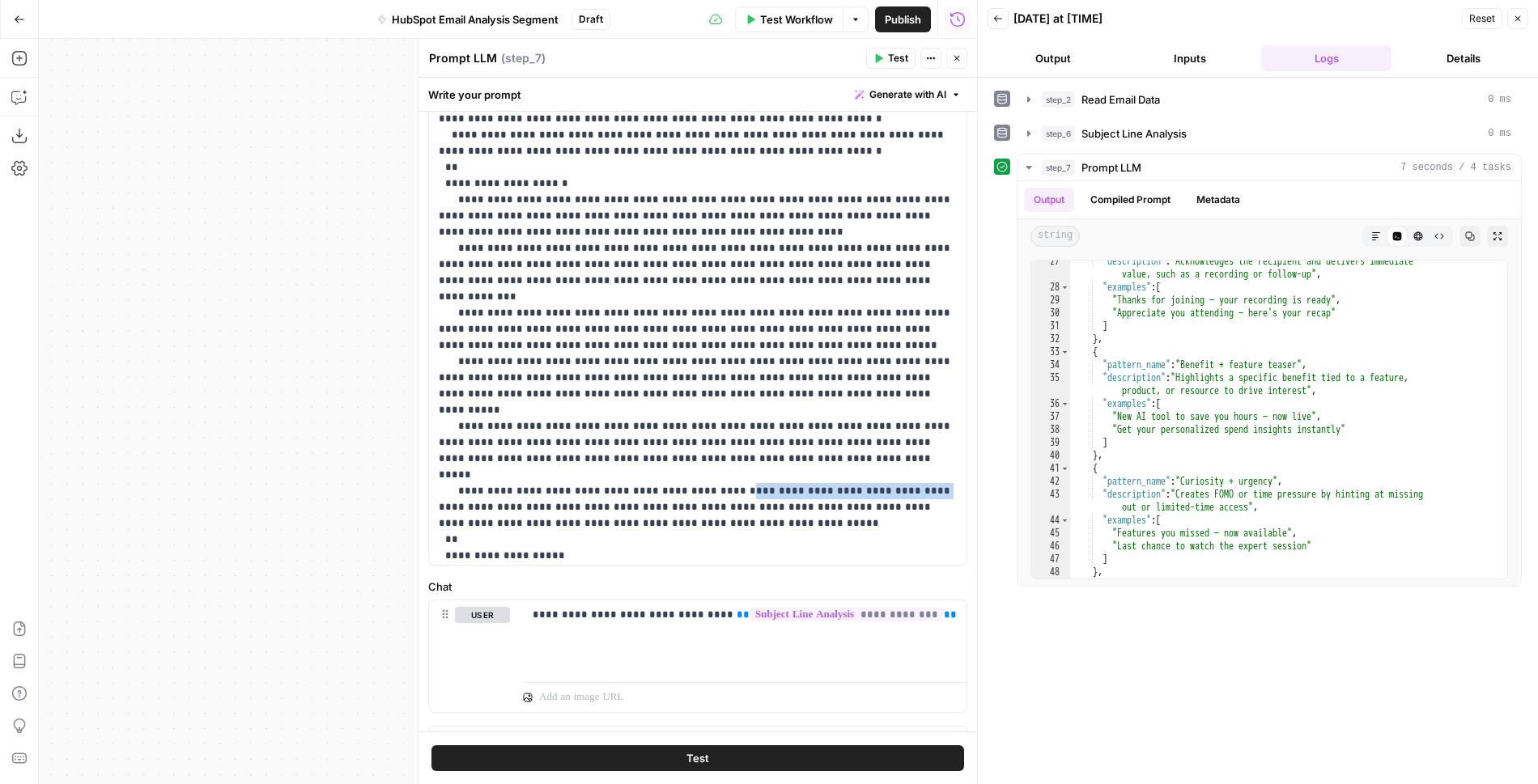 drag, startPoint x: 878, startPoint y: 423, endPoint x: 700, endPoint y: 430, distance: 178.13759 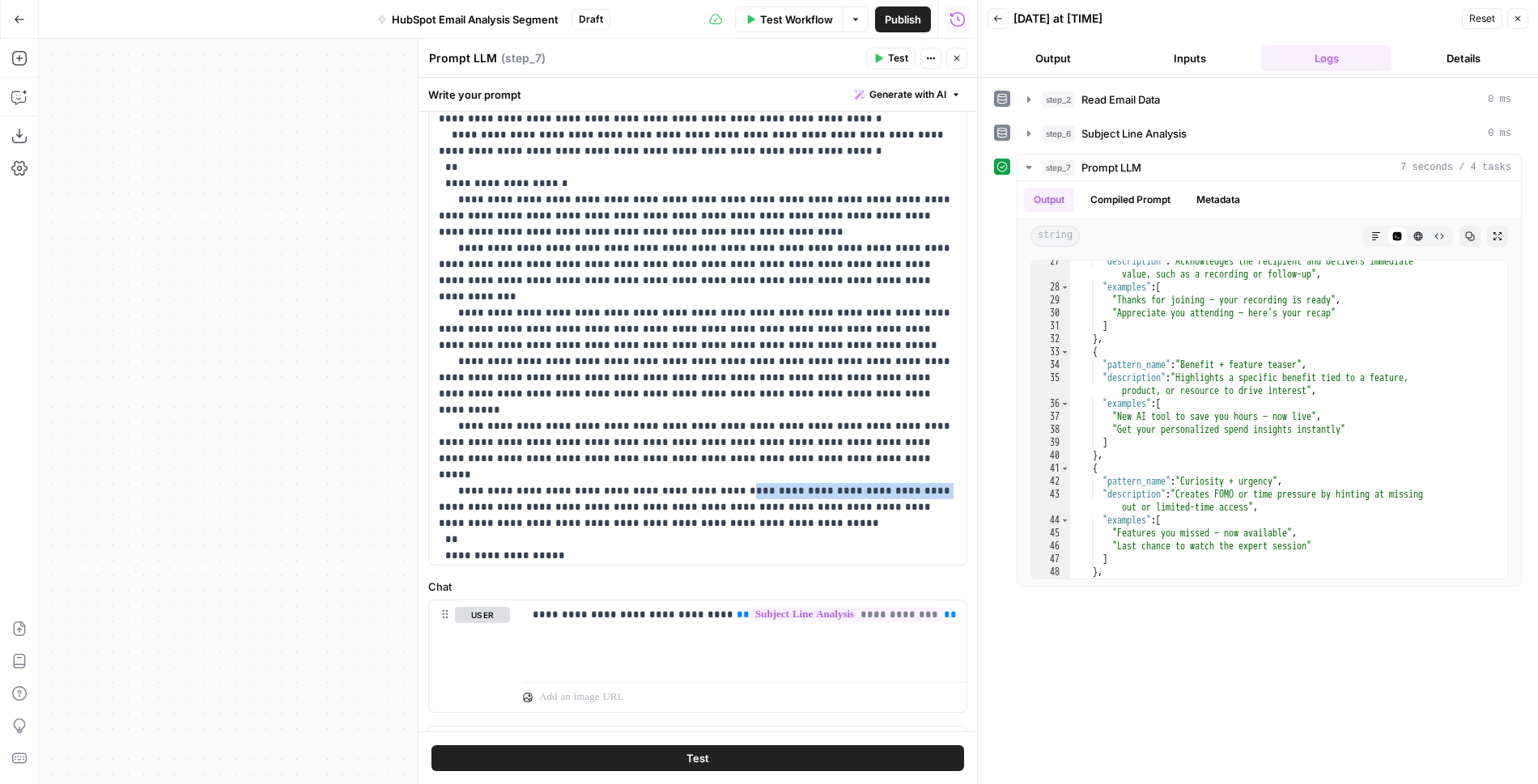 click on "**********" at bounding box center [698, 111] 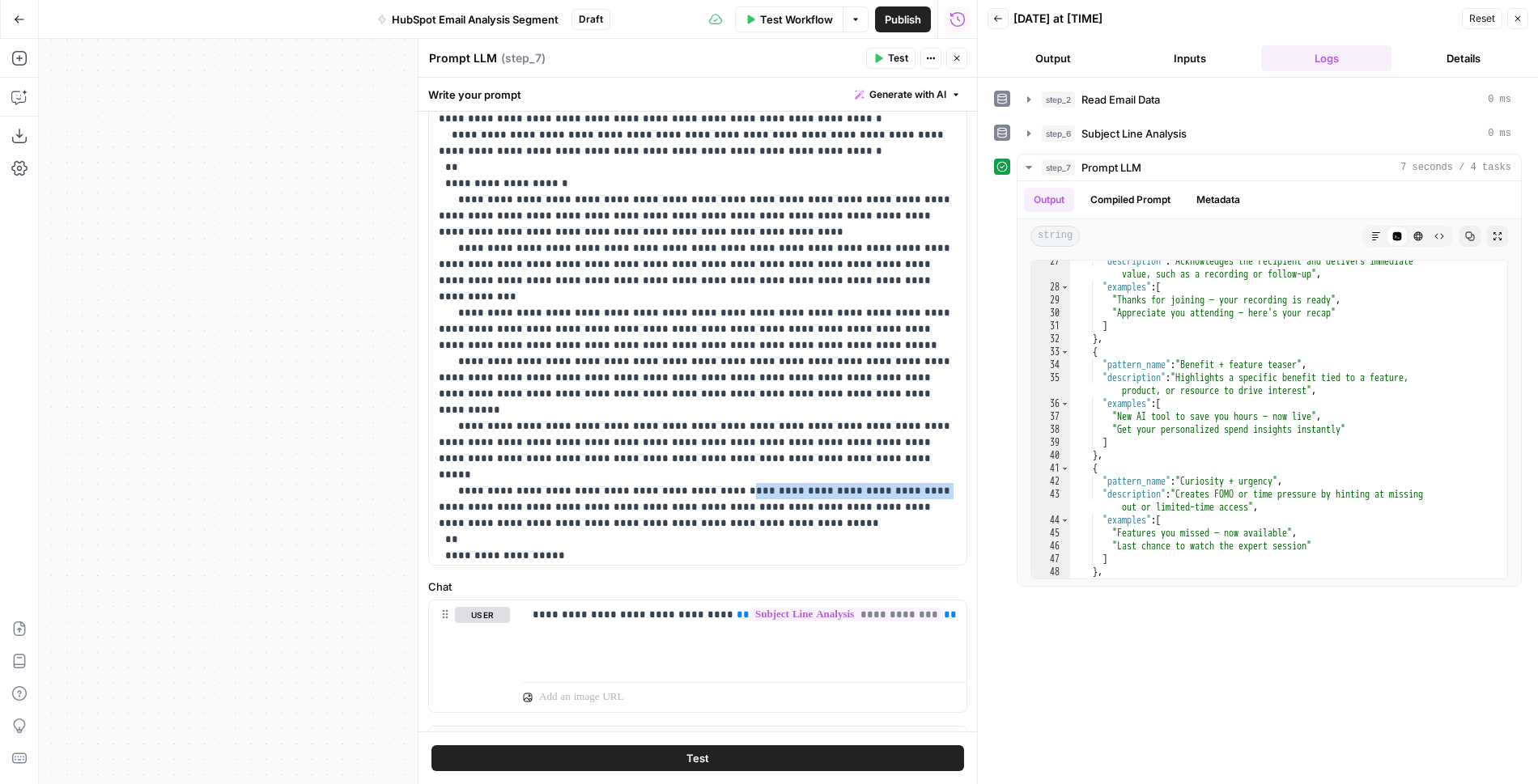 copy on "**********" 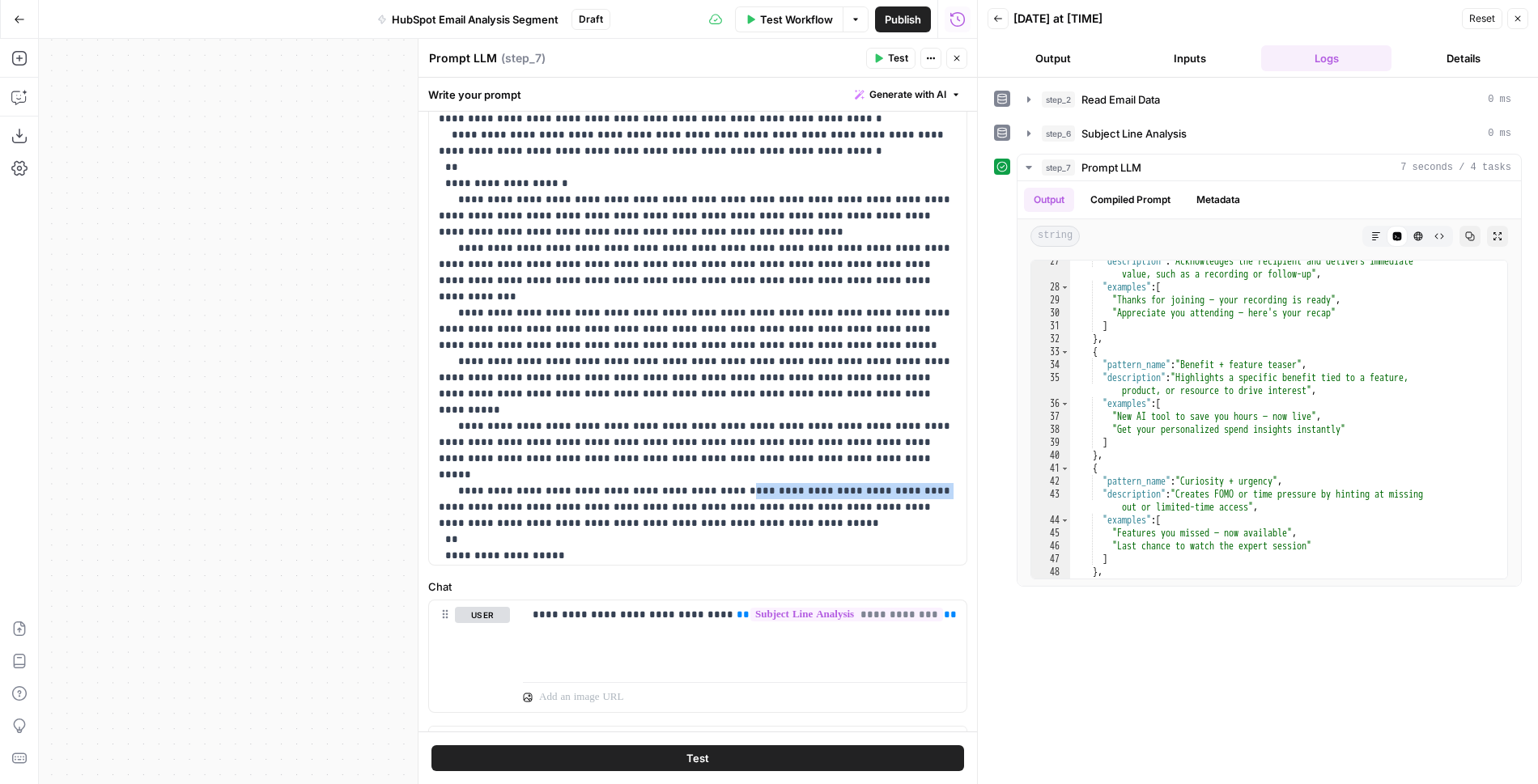 click on "**********" at bounding box center [698, 111] 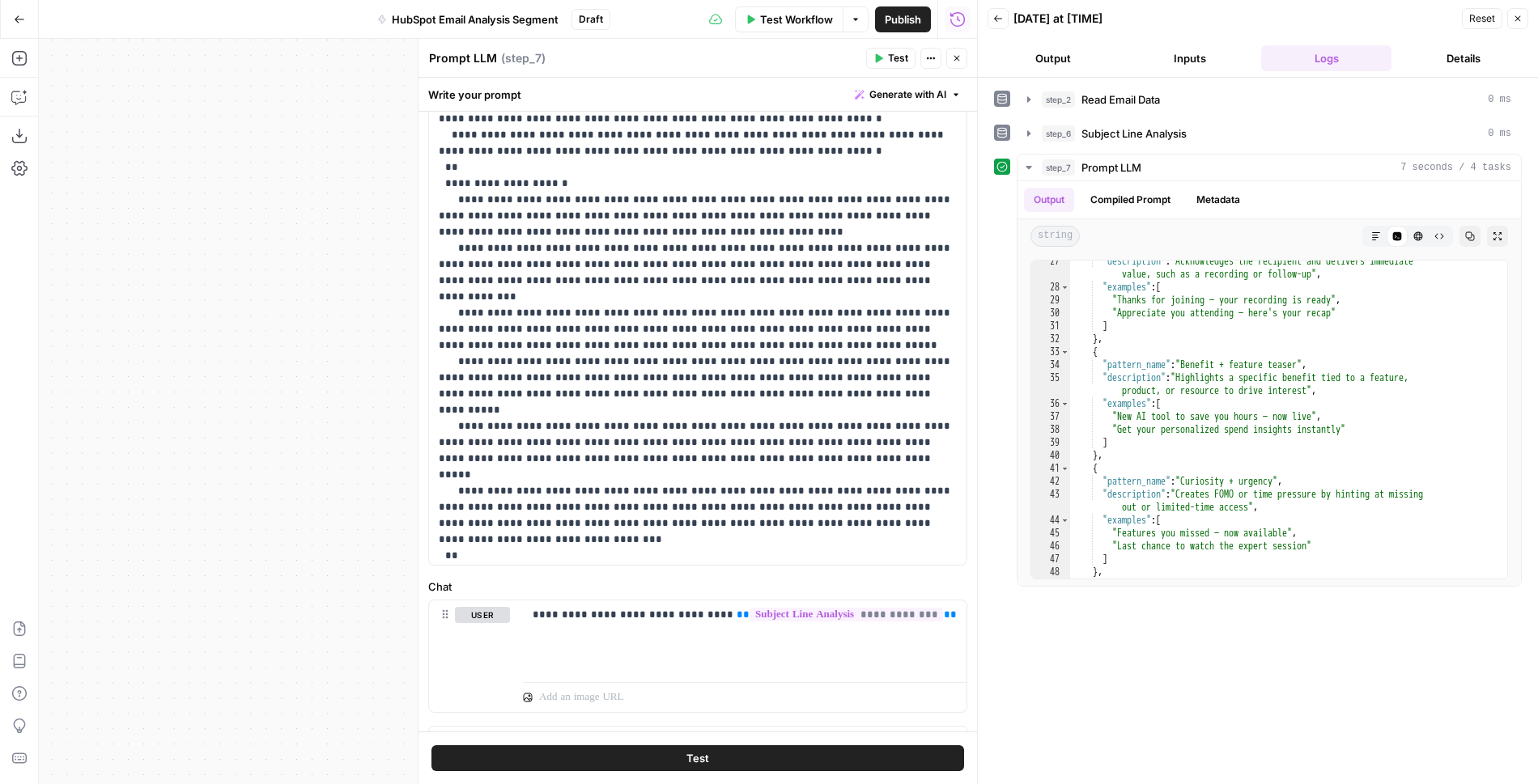 click on "**********" at bounding box center [698, 111] 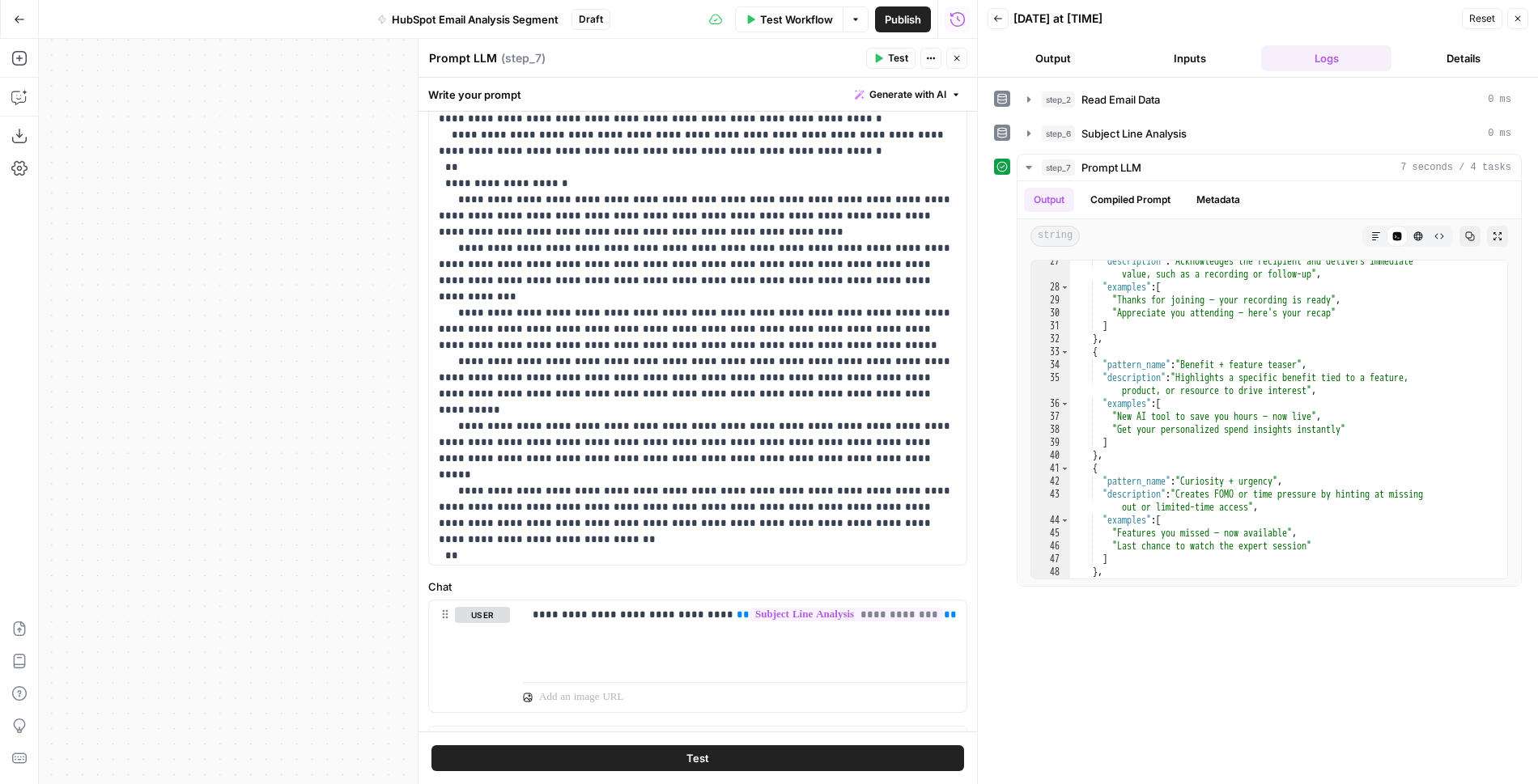 click on "**********" at bounding box center [698, 111] 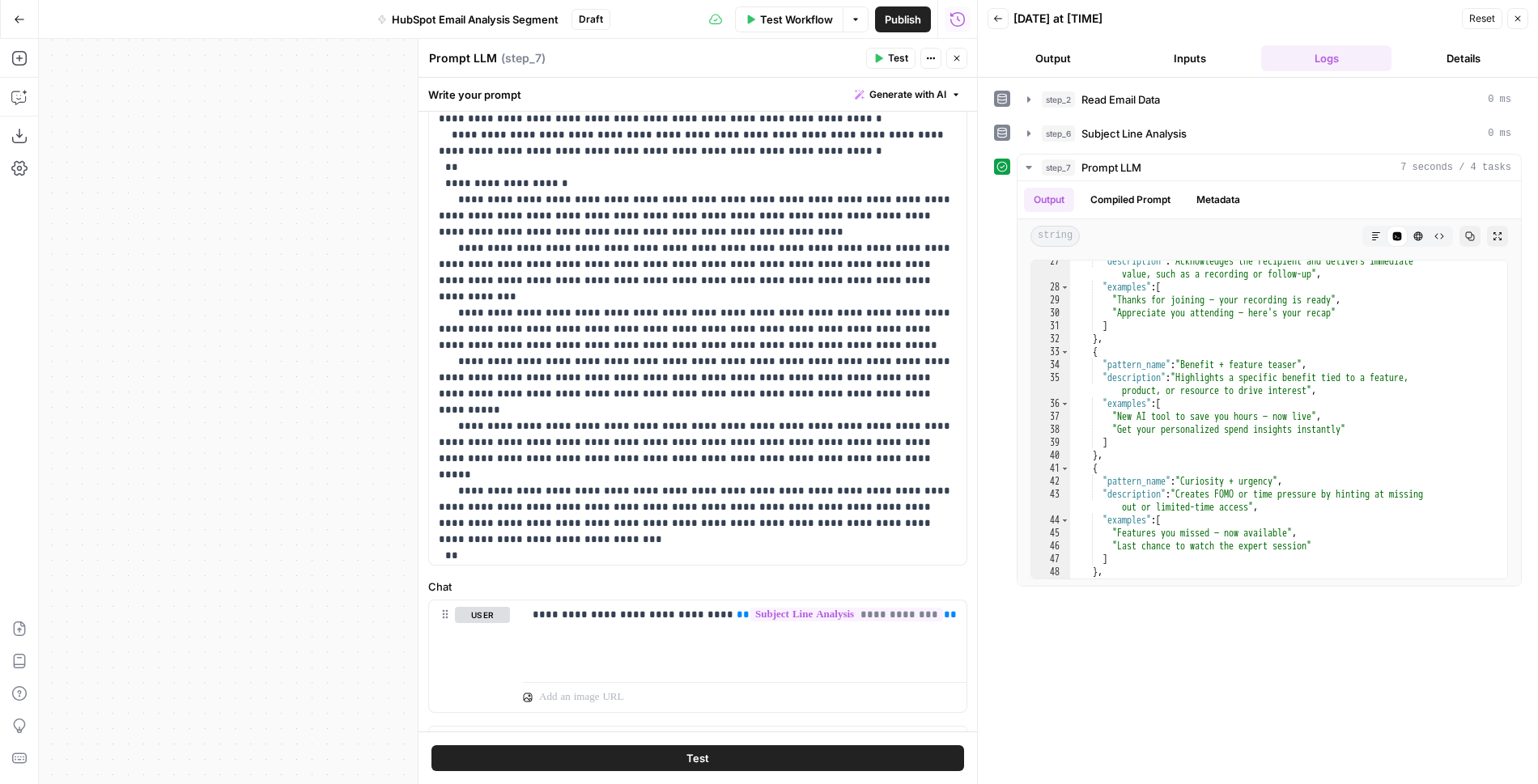 scroll, scrollTop: 389, scrollLeft: 0, axis: vertical 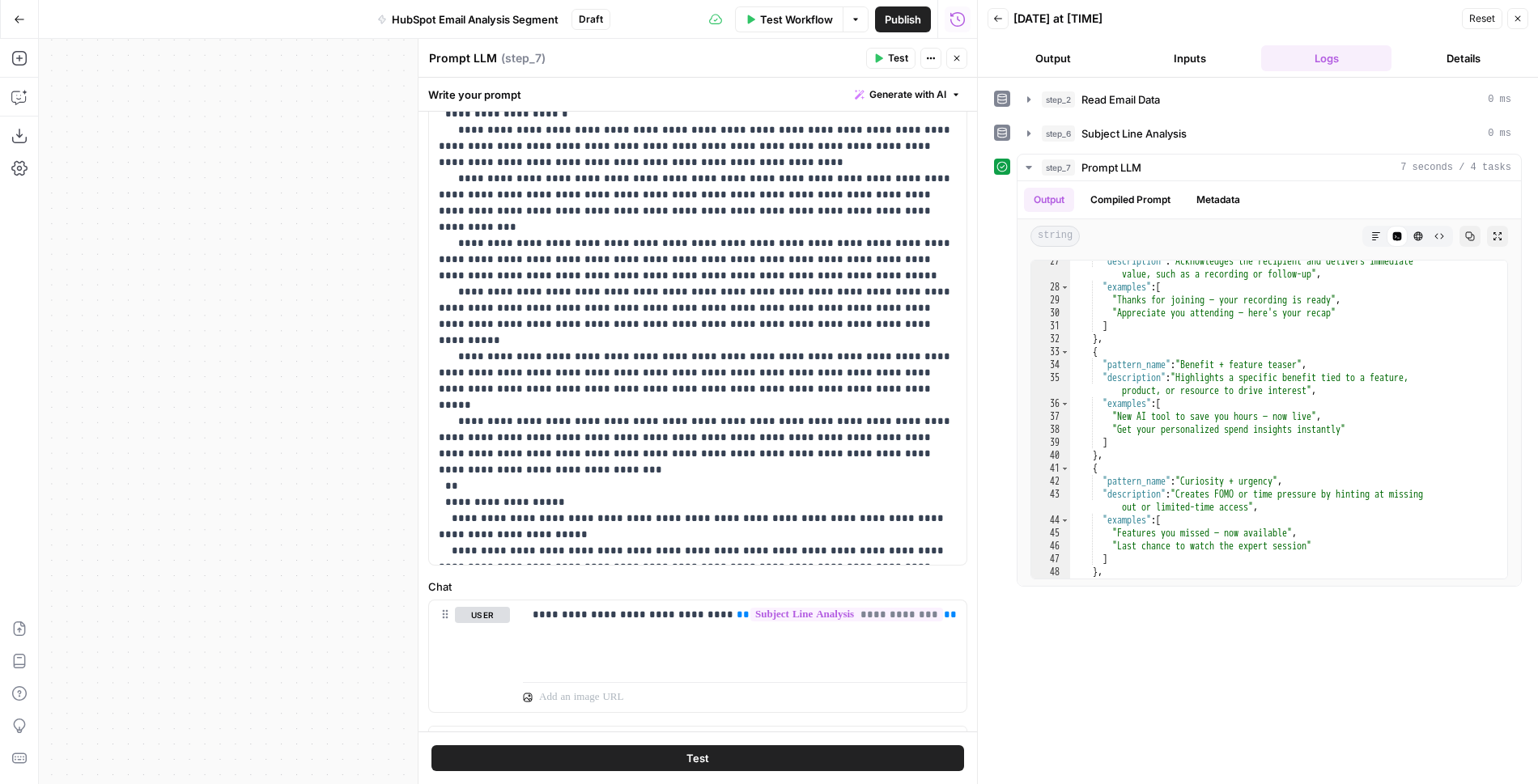 click on "Test" at bounding box center [698, 758] 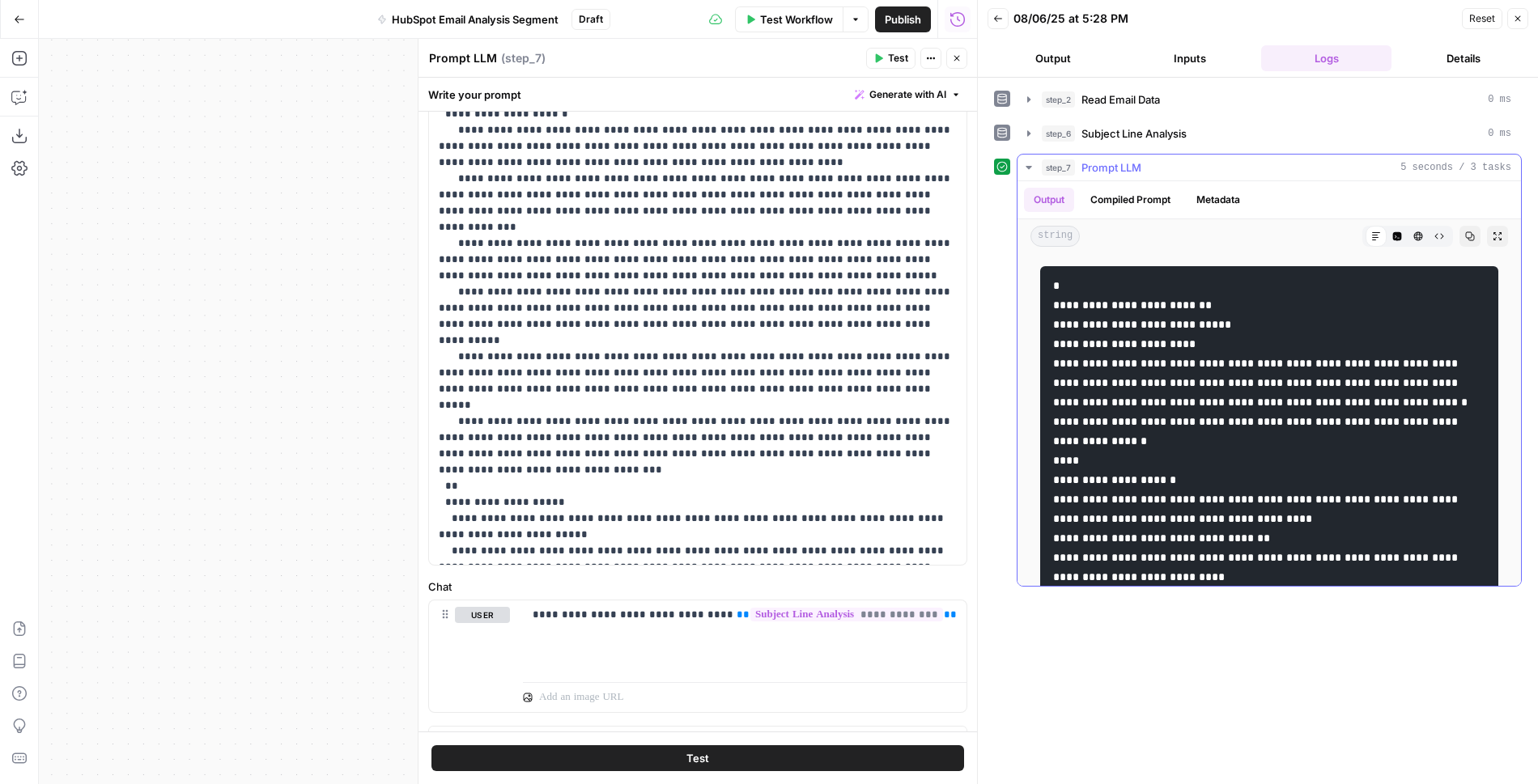 click on "Code Editor" at bounding box center [1397, 236] 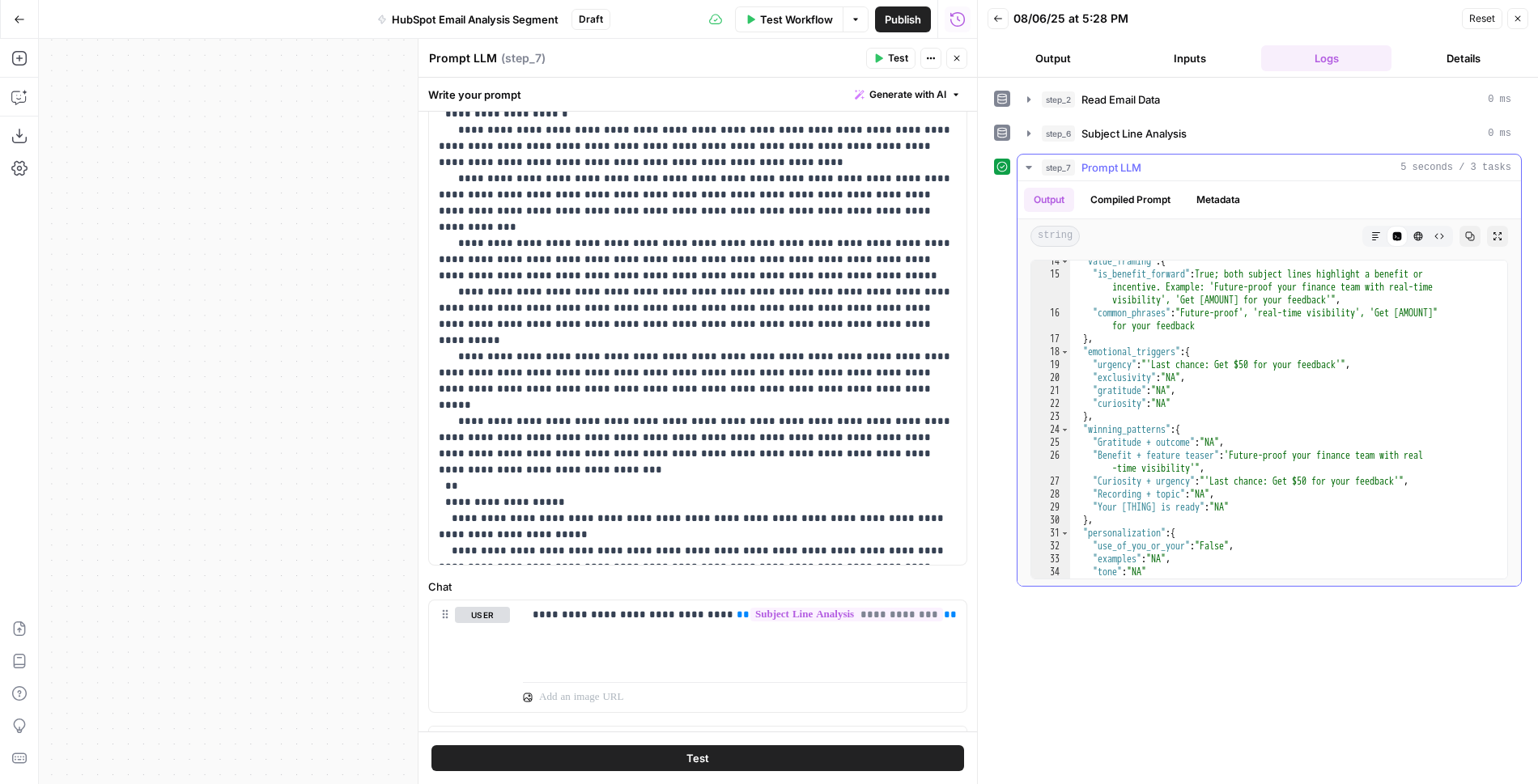 scroll, scrollTop: 248, scrollLeft: 0, axis: vertical 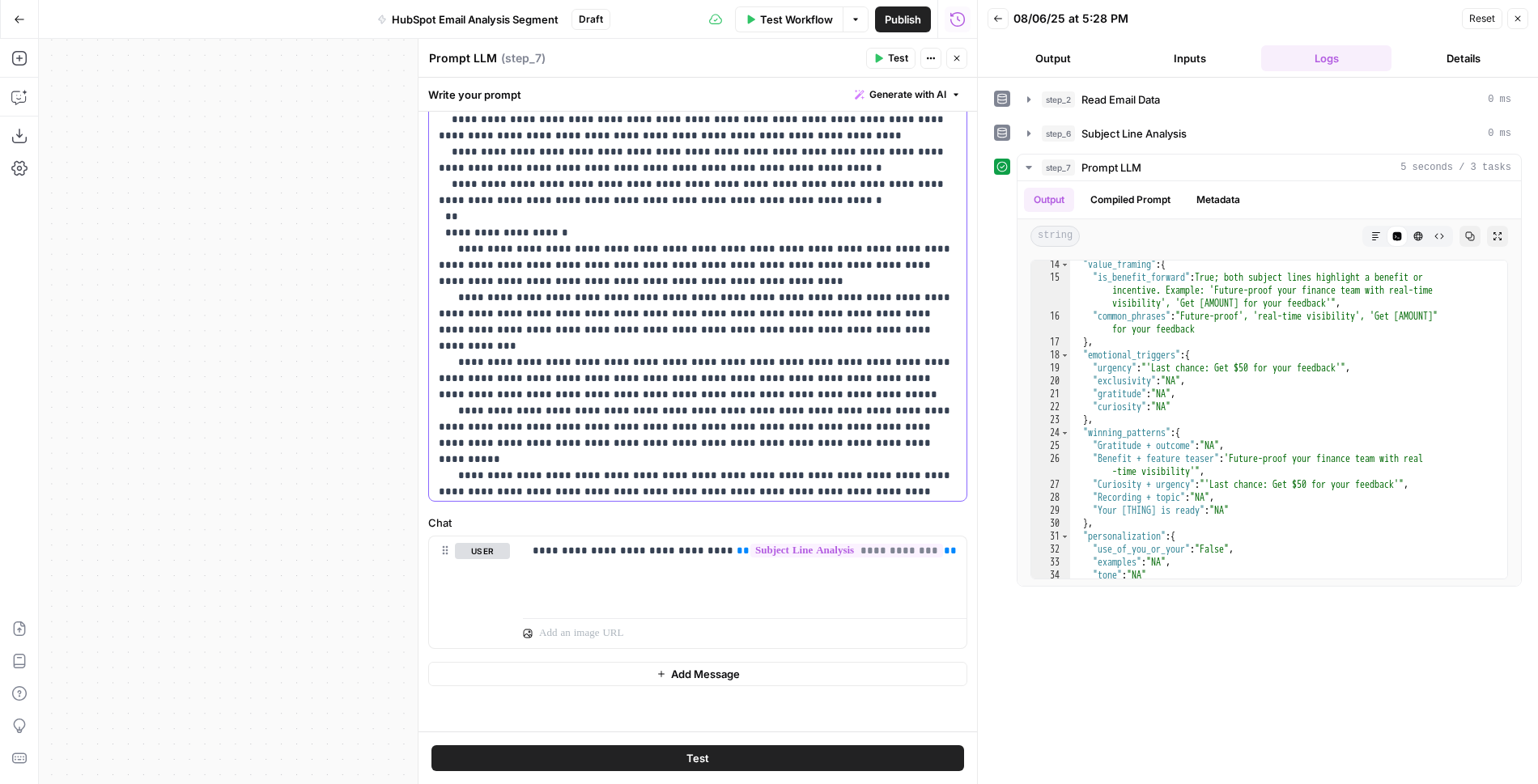 click on "**********" at bounding box center [698, 160] 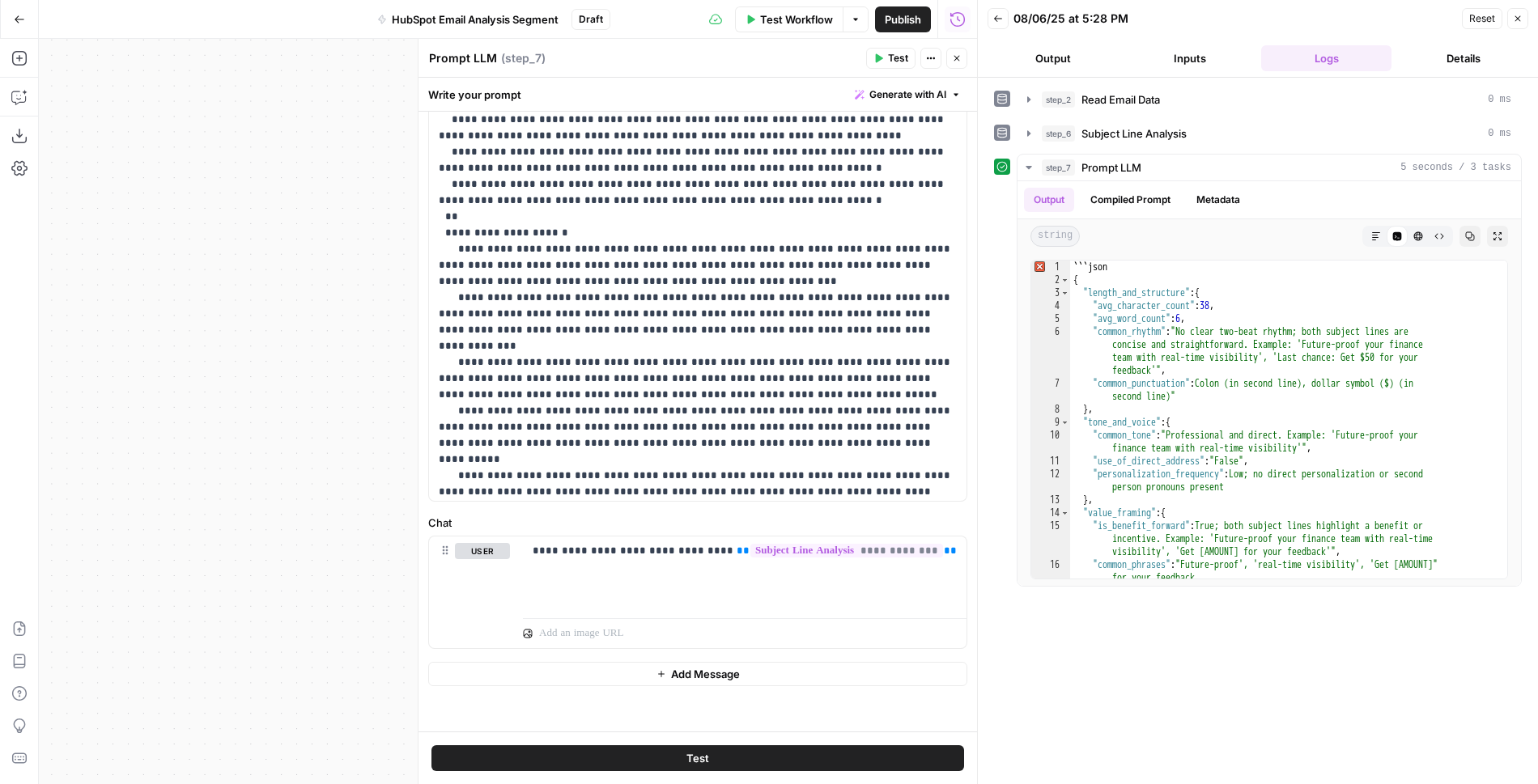 scroll, scrollTop: 289, scrollLeft: 0, axis: vertical 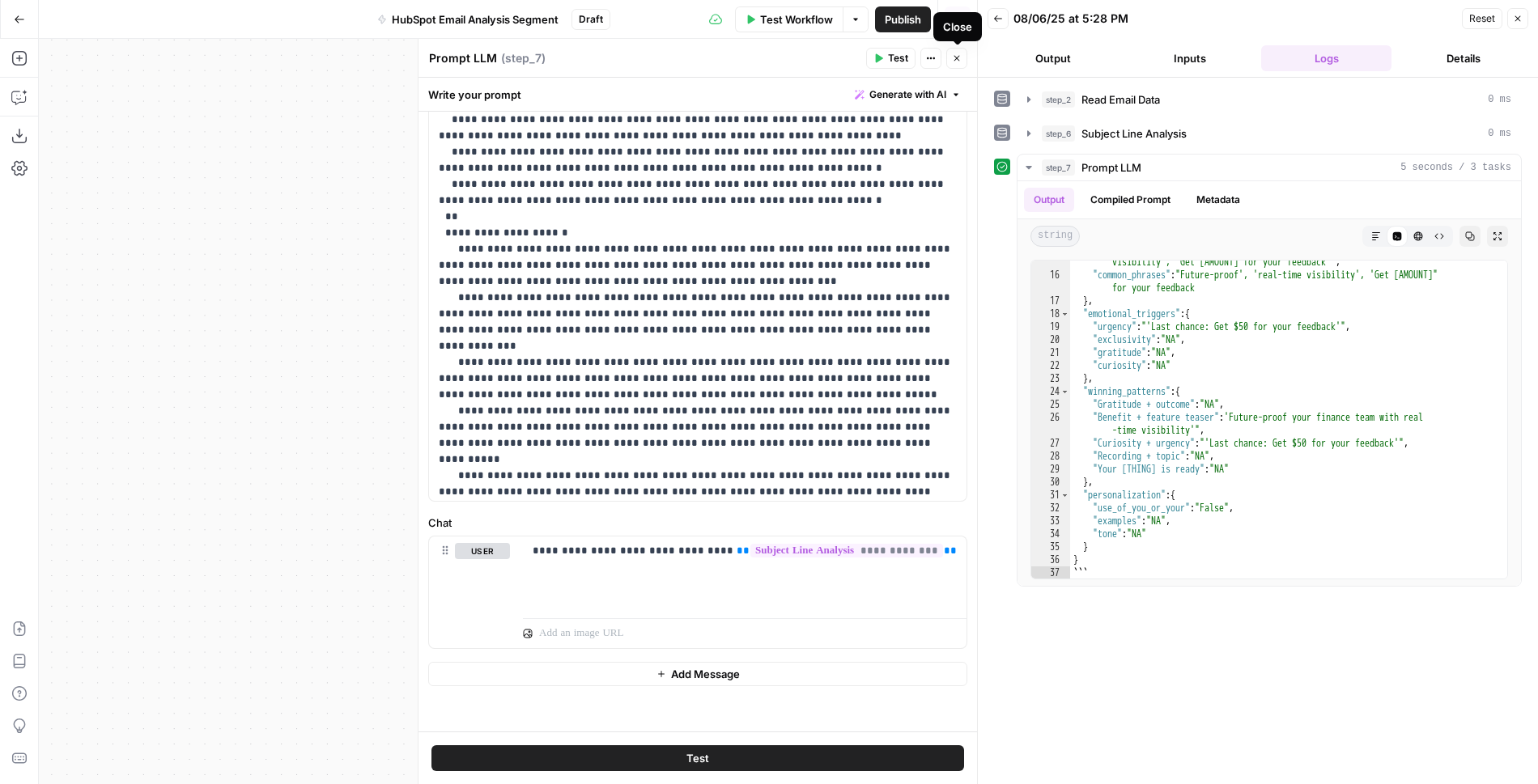 click on "Close" at bounding box center (957, 58) 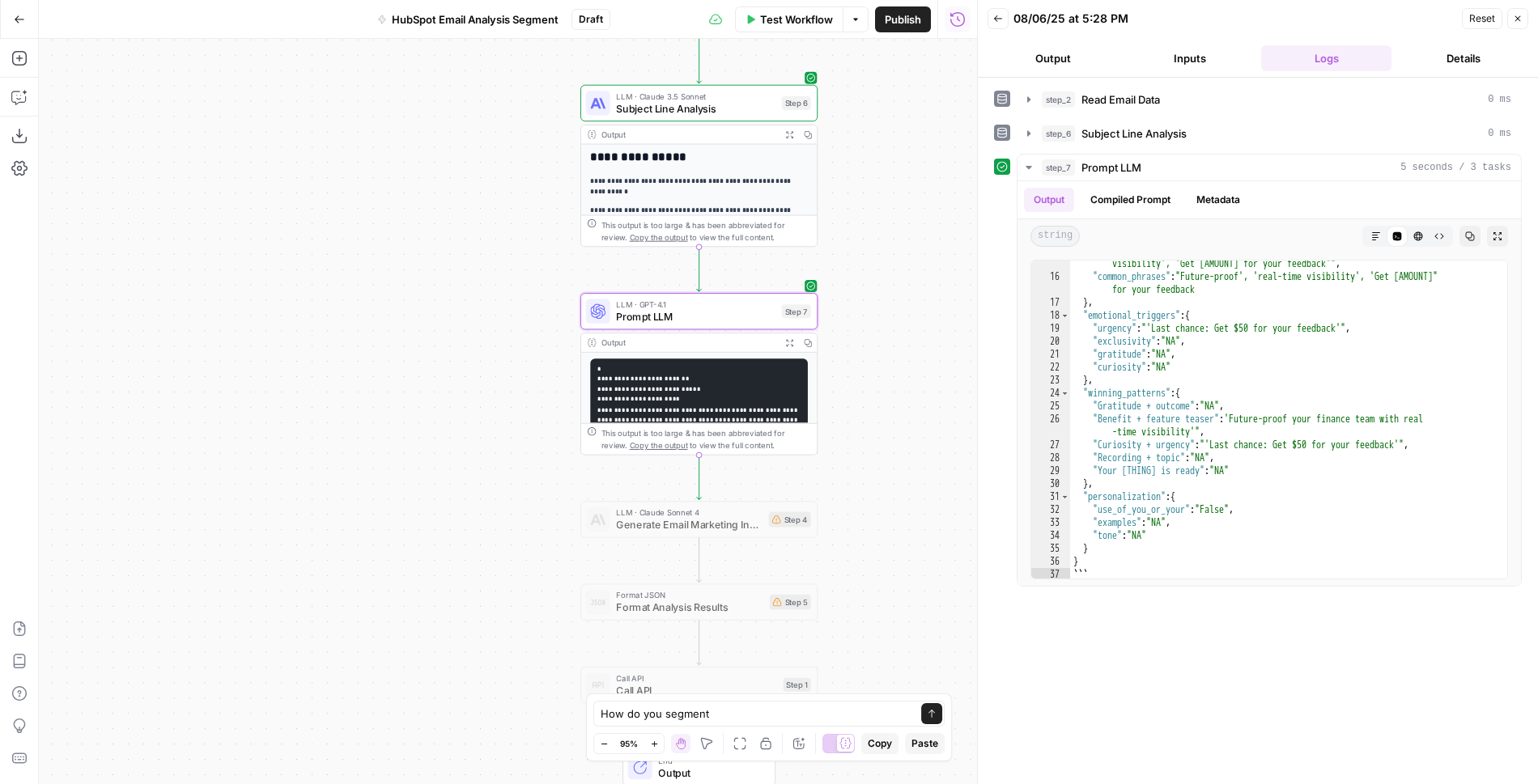 scroll, scrollTop: 288, scrollLeft: 0, axis: vertical 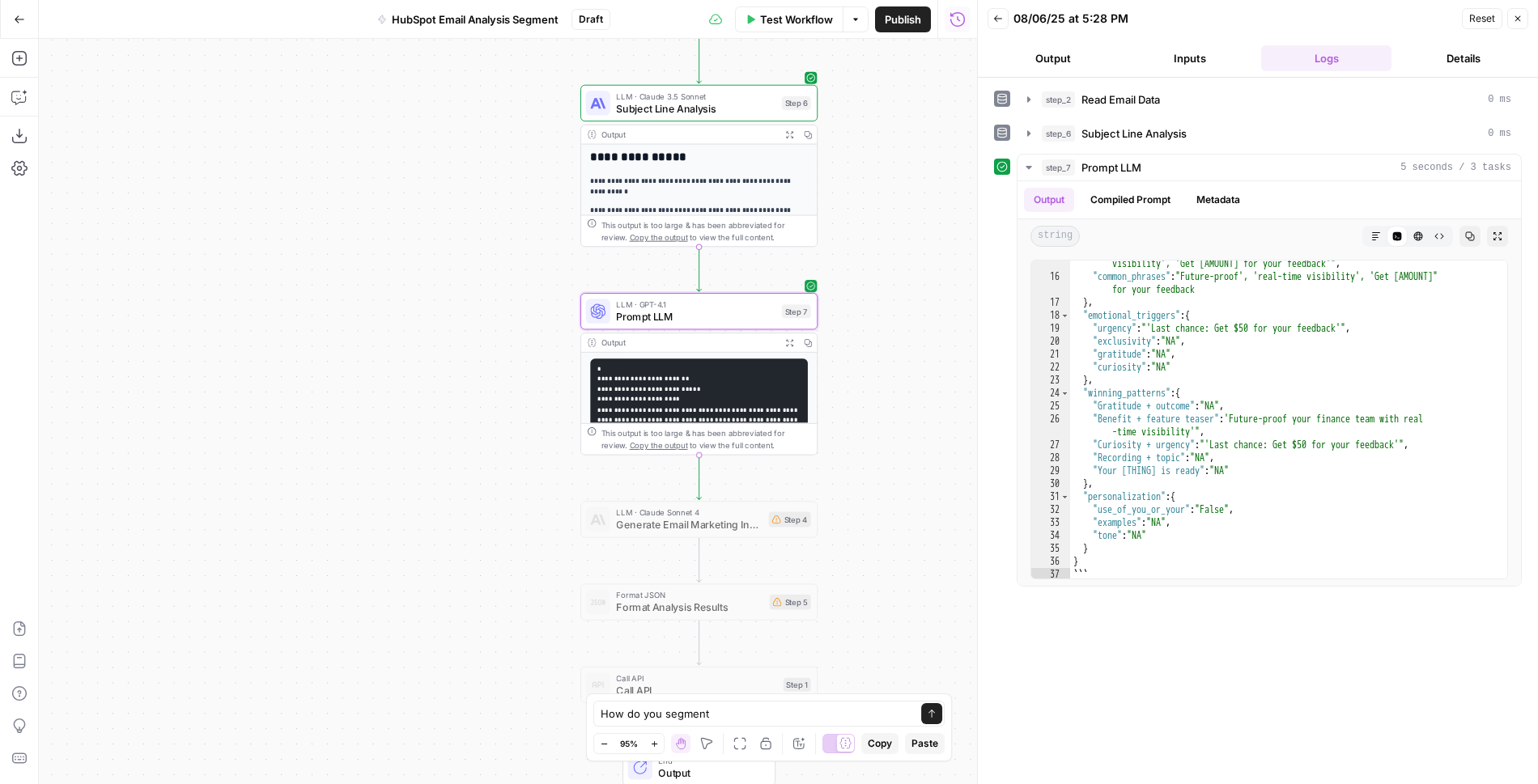 click on "Prompt LLM" at bounding box center (695, 316) 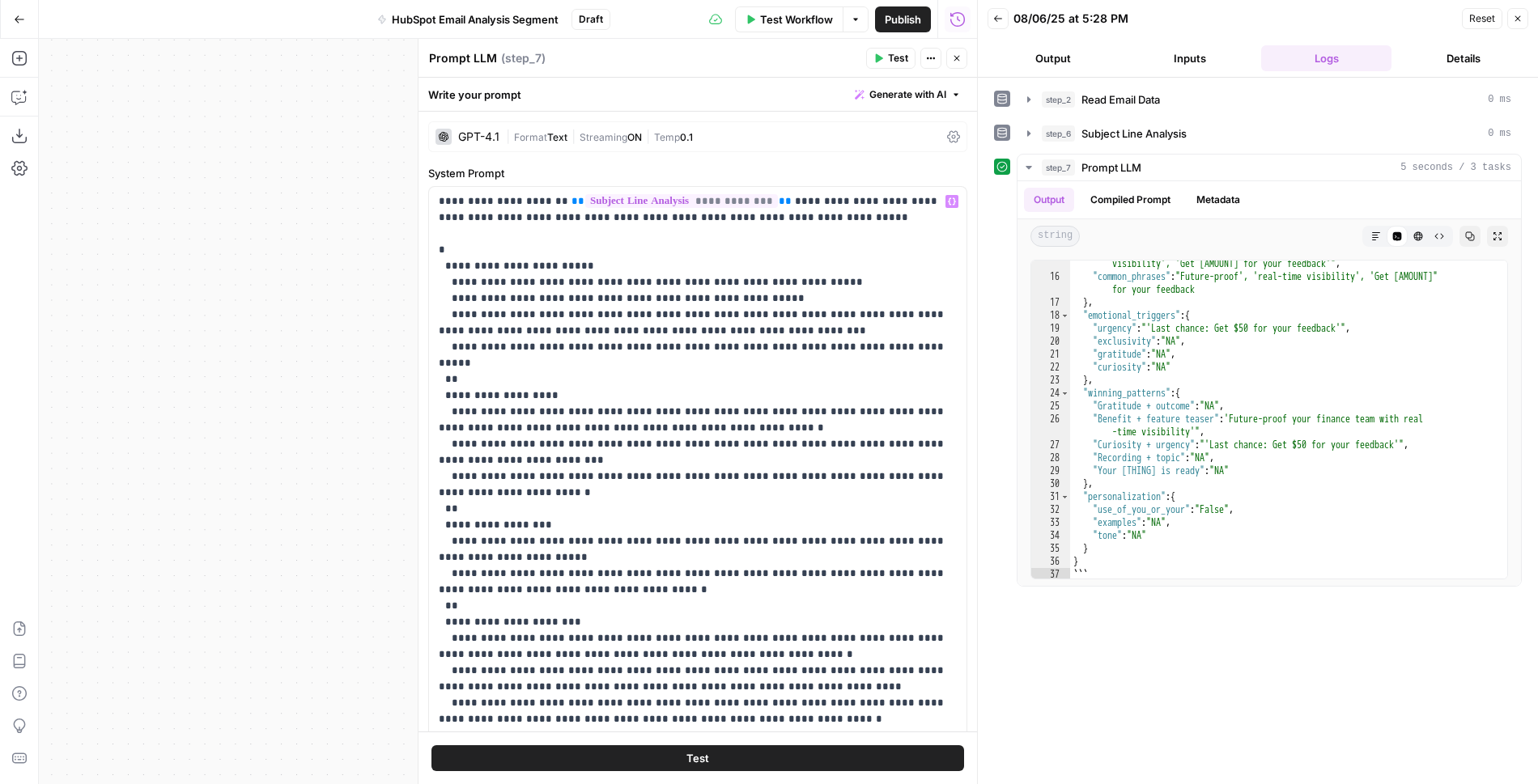 scroll, scrollTop: 389, scrollLeft: 0, axis: vertical 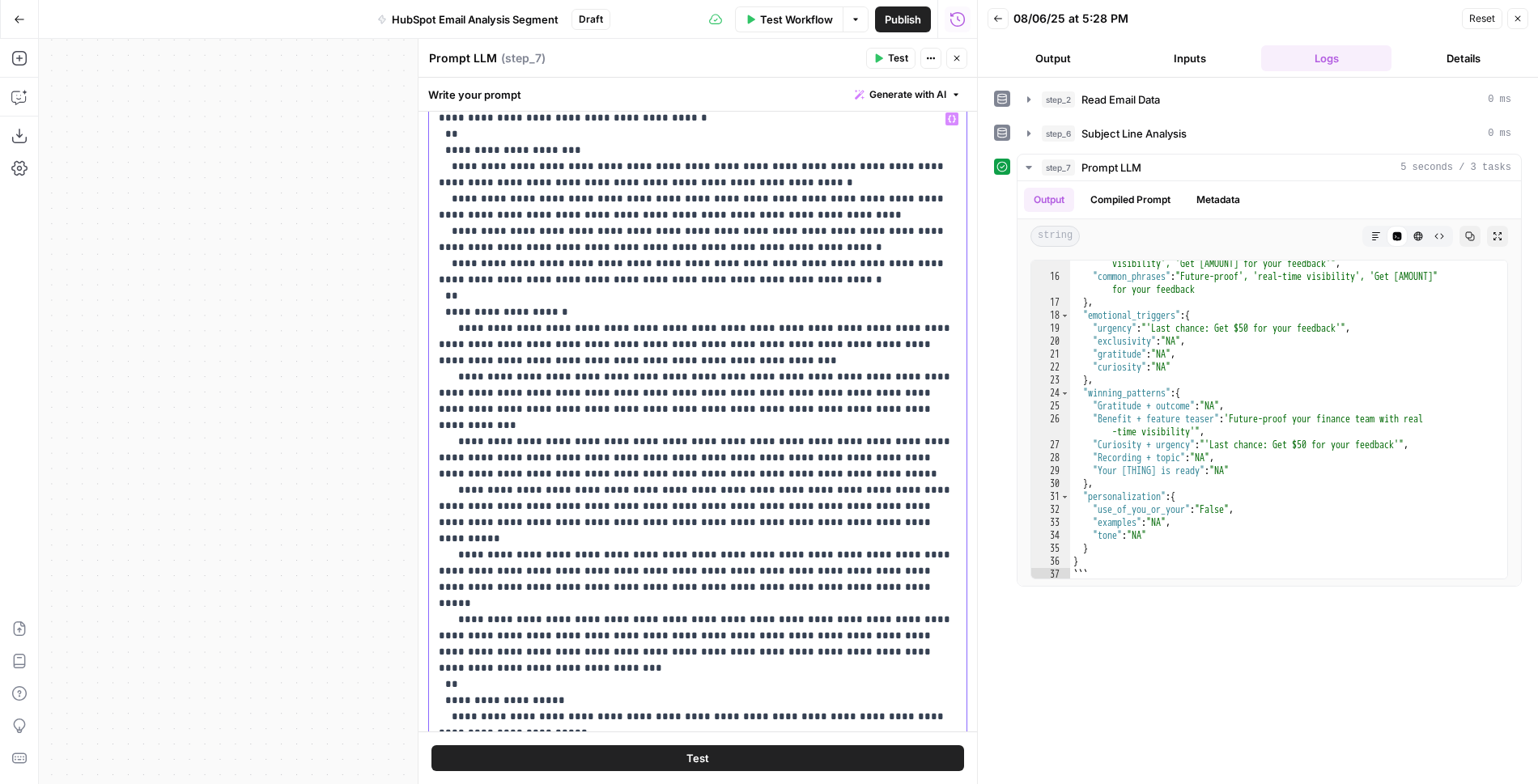 click on "**********" at bounding box center (698, 239) 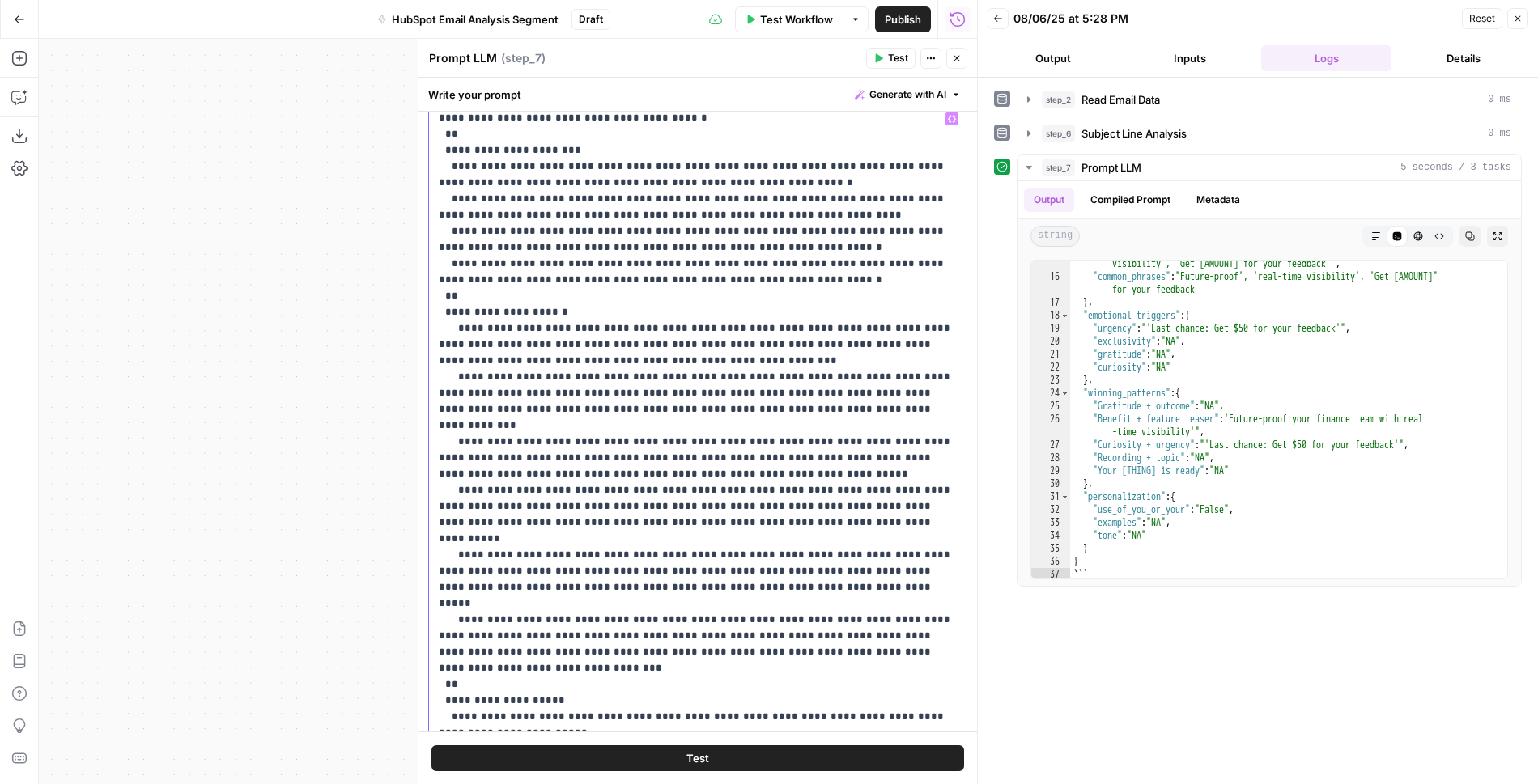 drag, startPoint x: 568, startPoint y: 503, endPoint x: 463, endPoint y: 502, distance: 105.00476 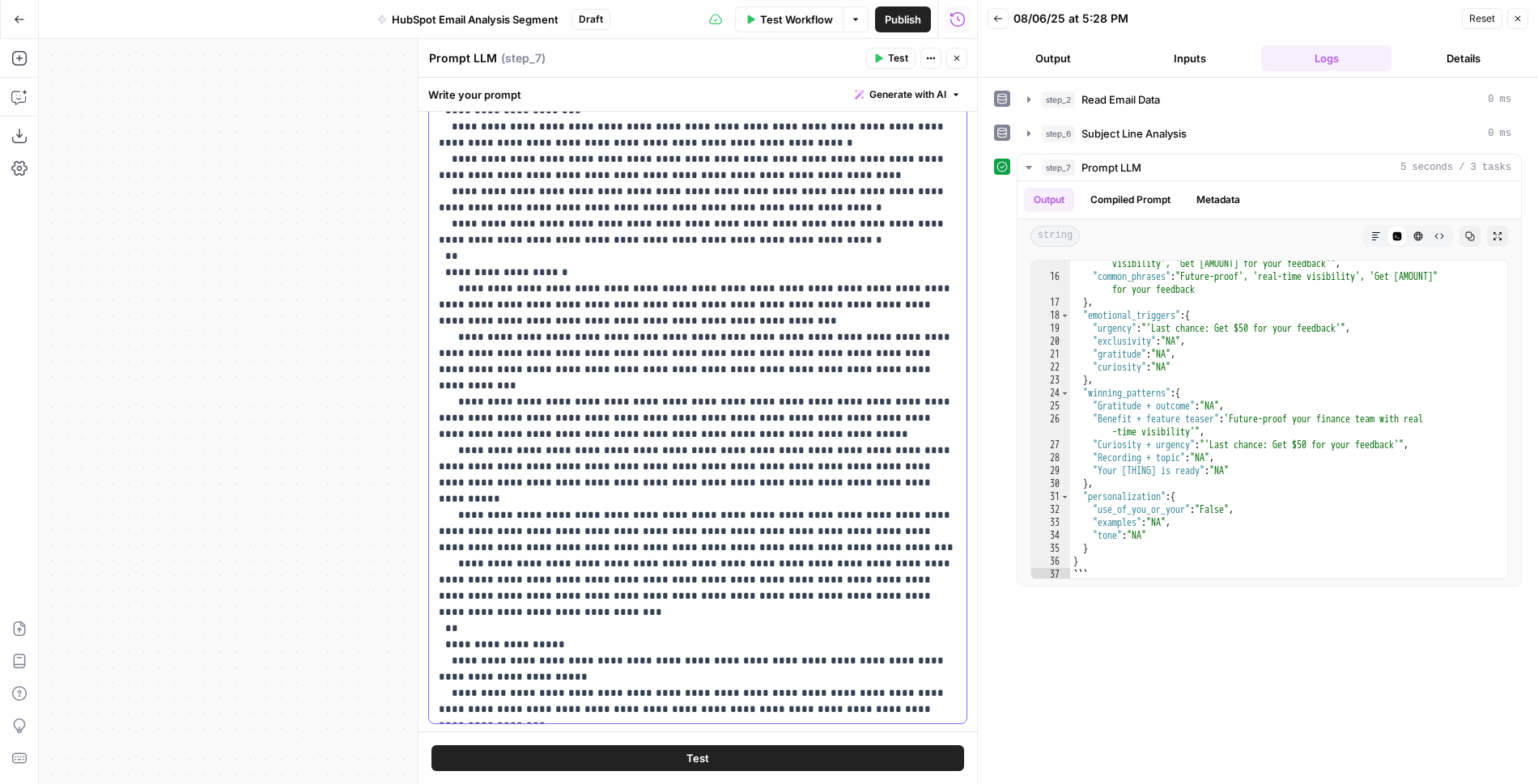 scroll, scrollTop: 133, scrollLeft: 0, axis: vertical 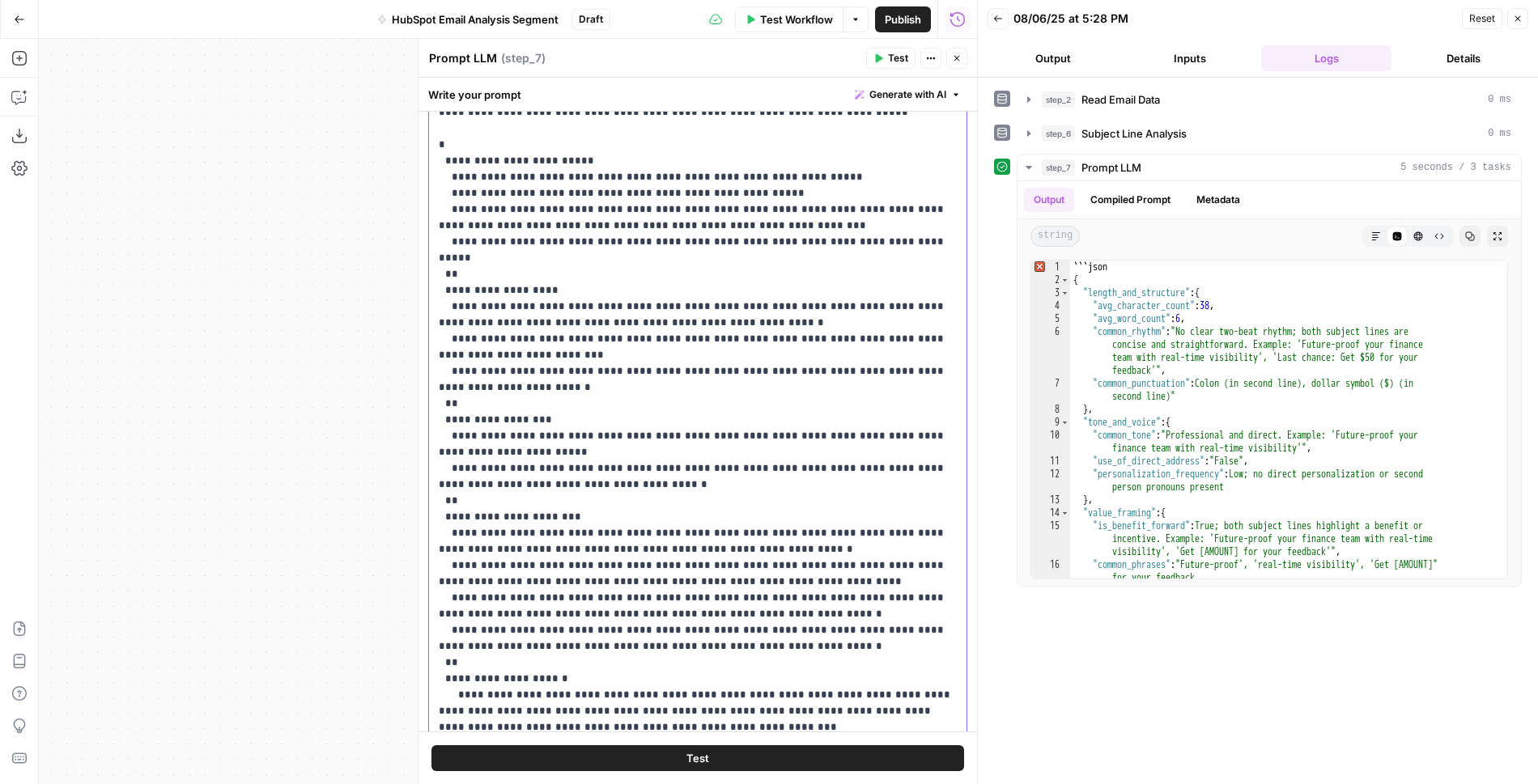 click on "**********" at bounding box center (698, 606) 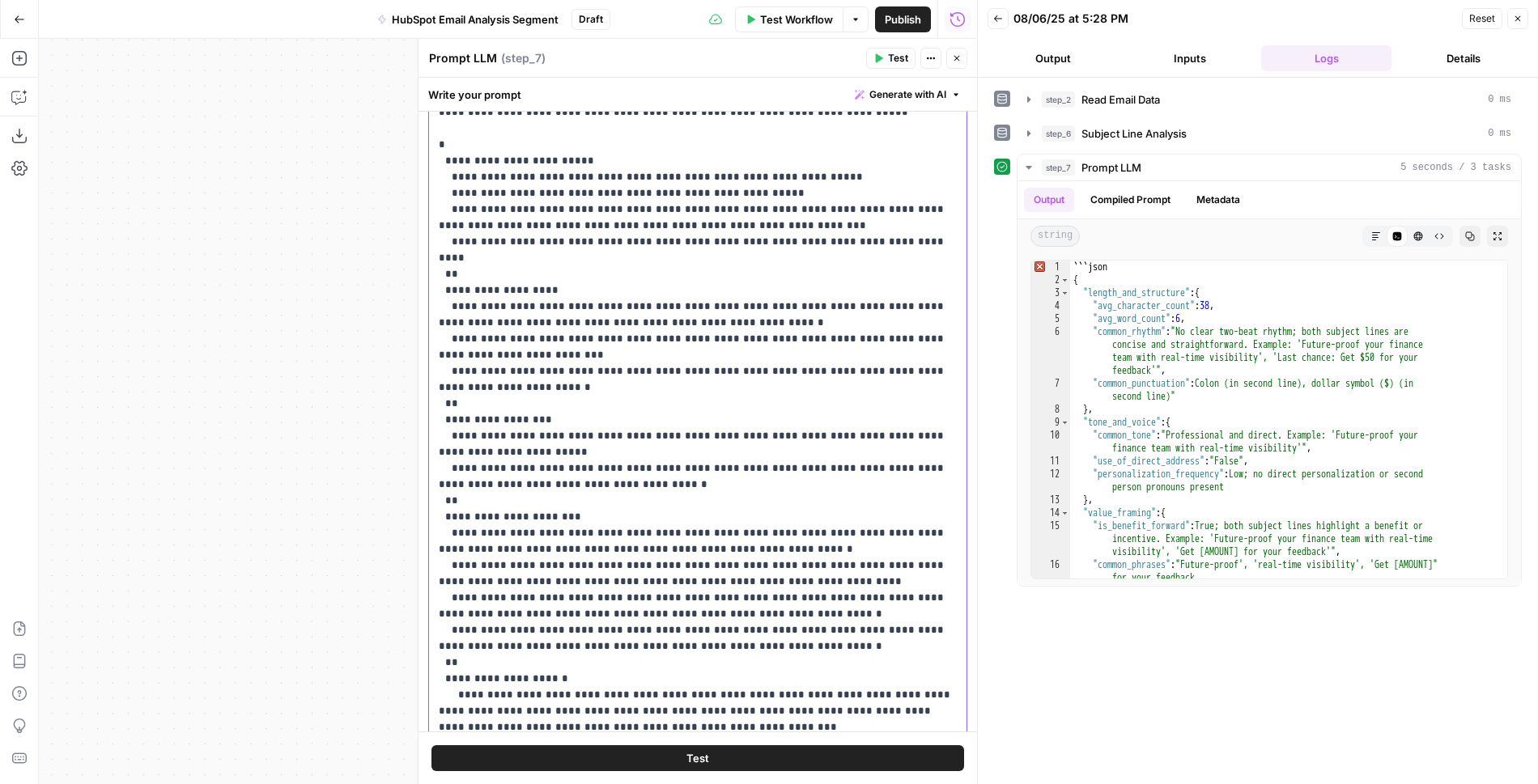 click on "**********" at bounding box center [698, 606] 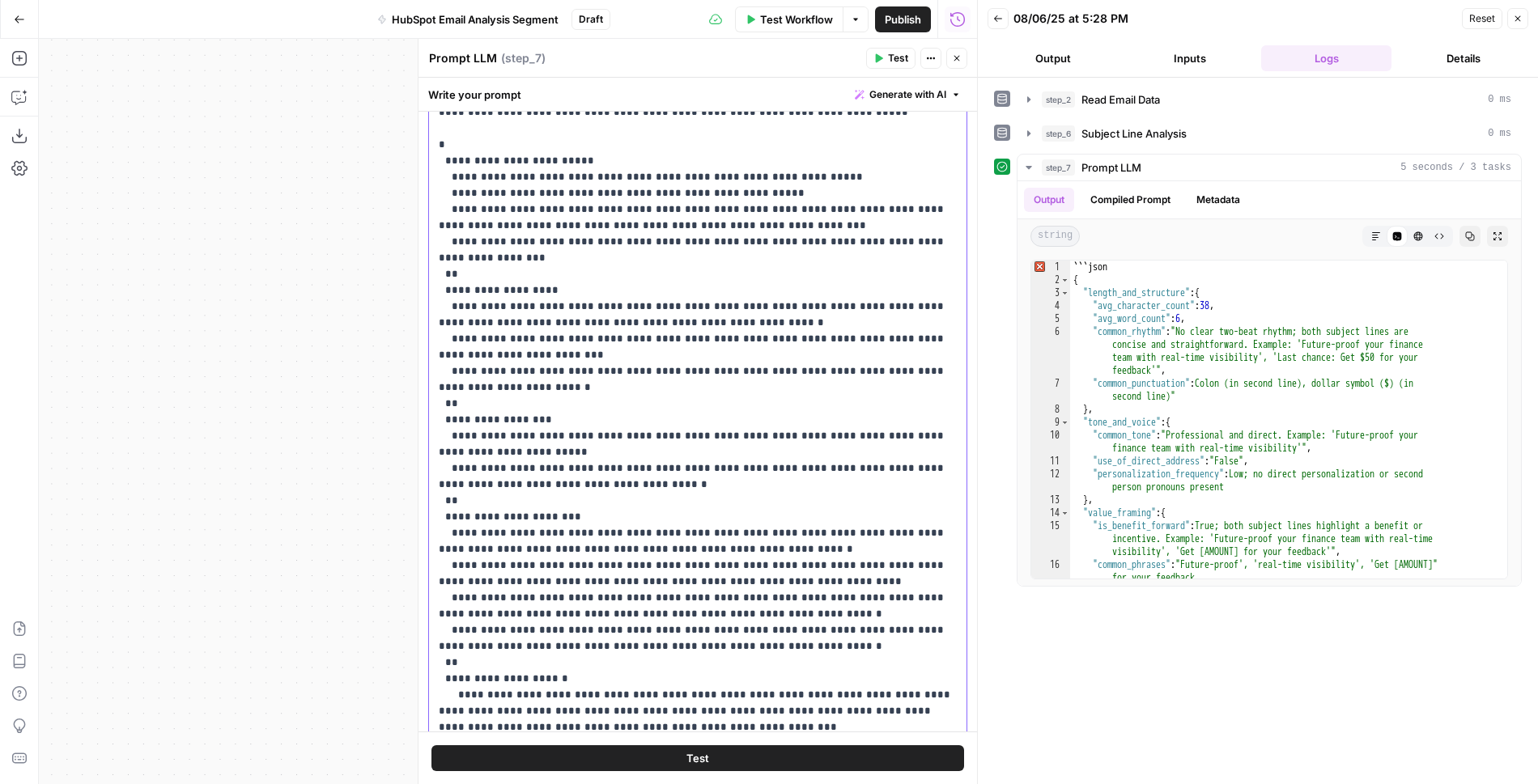 drag, startPoint x: 942, startPoint y: 241, endPoint x: 843, endPoint y: 237, distance: 99.080775 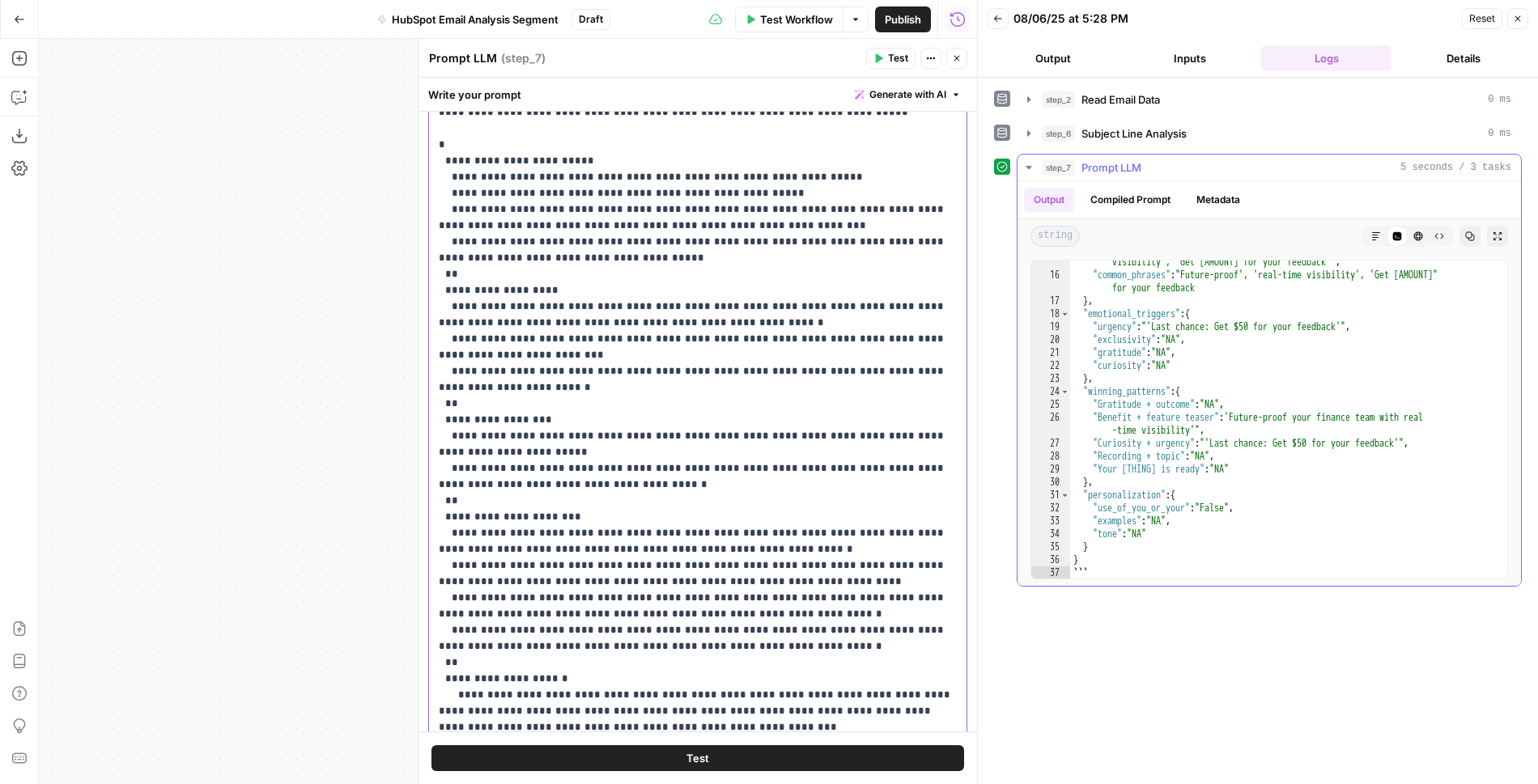 scroll, scrollTop: 289, scrollLeft: 0, axis: vertical 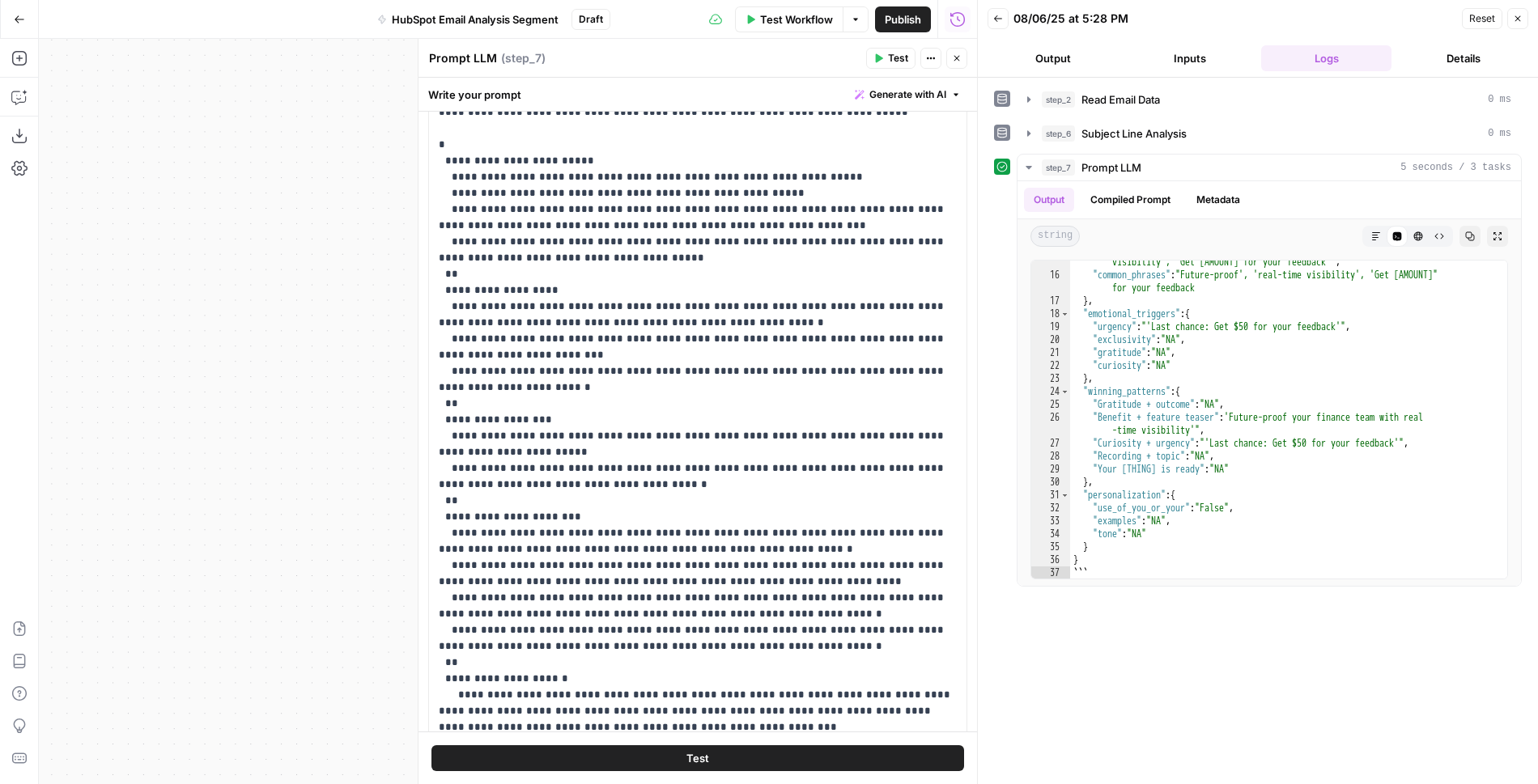 click on "Test" at bounding box center (698, 758) 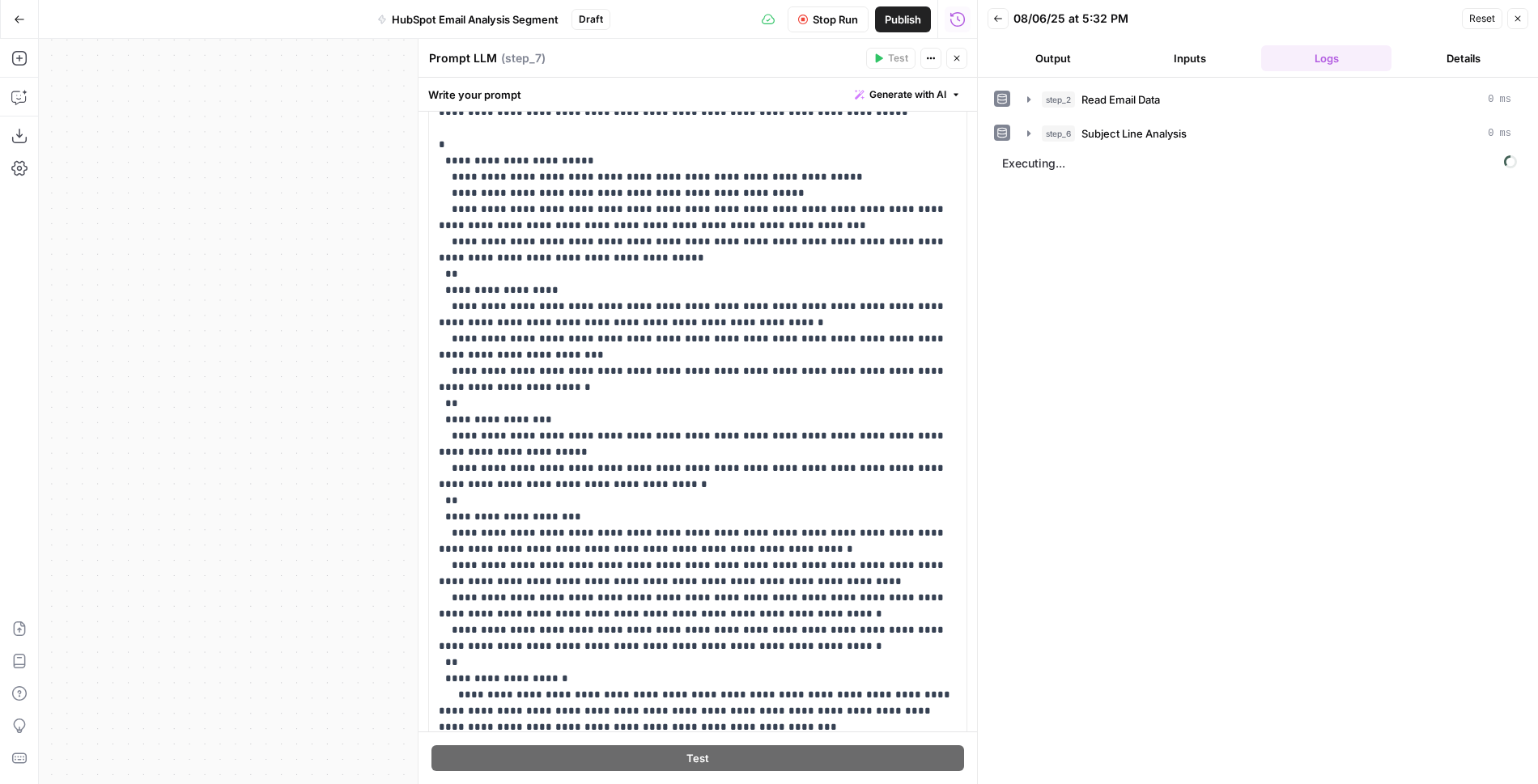 scroll, scrollTop: 0, scrollLeft: 0, axis: both 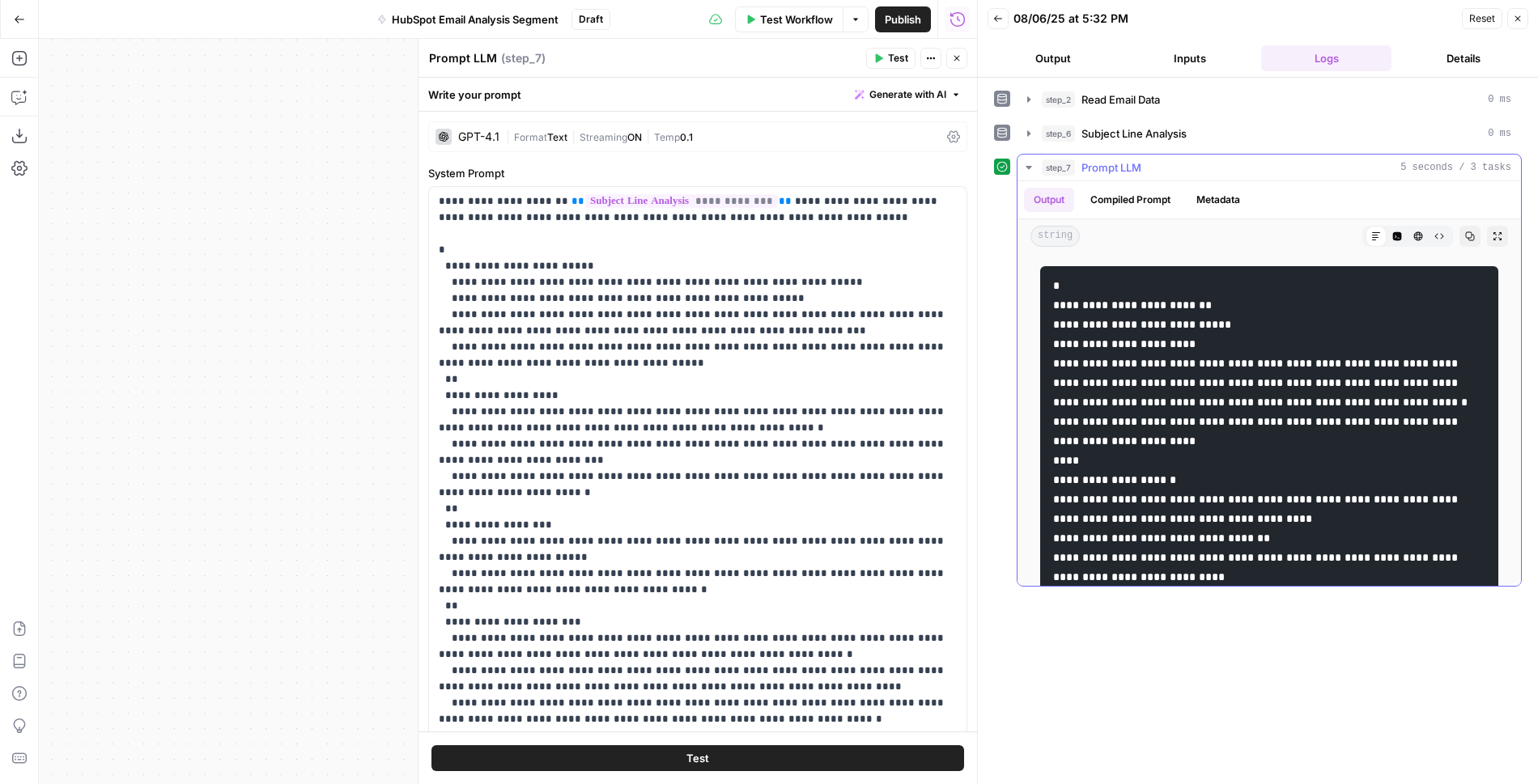 click 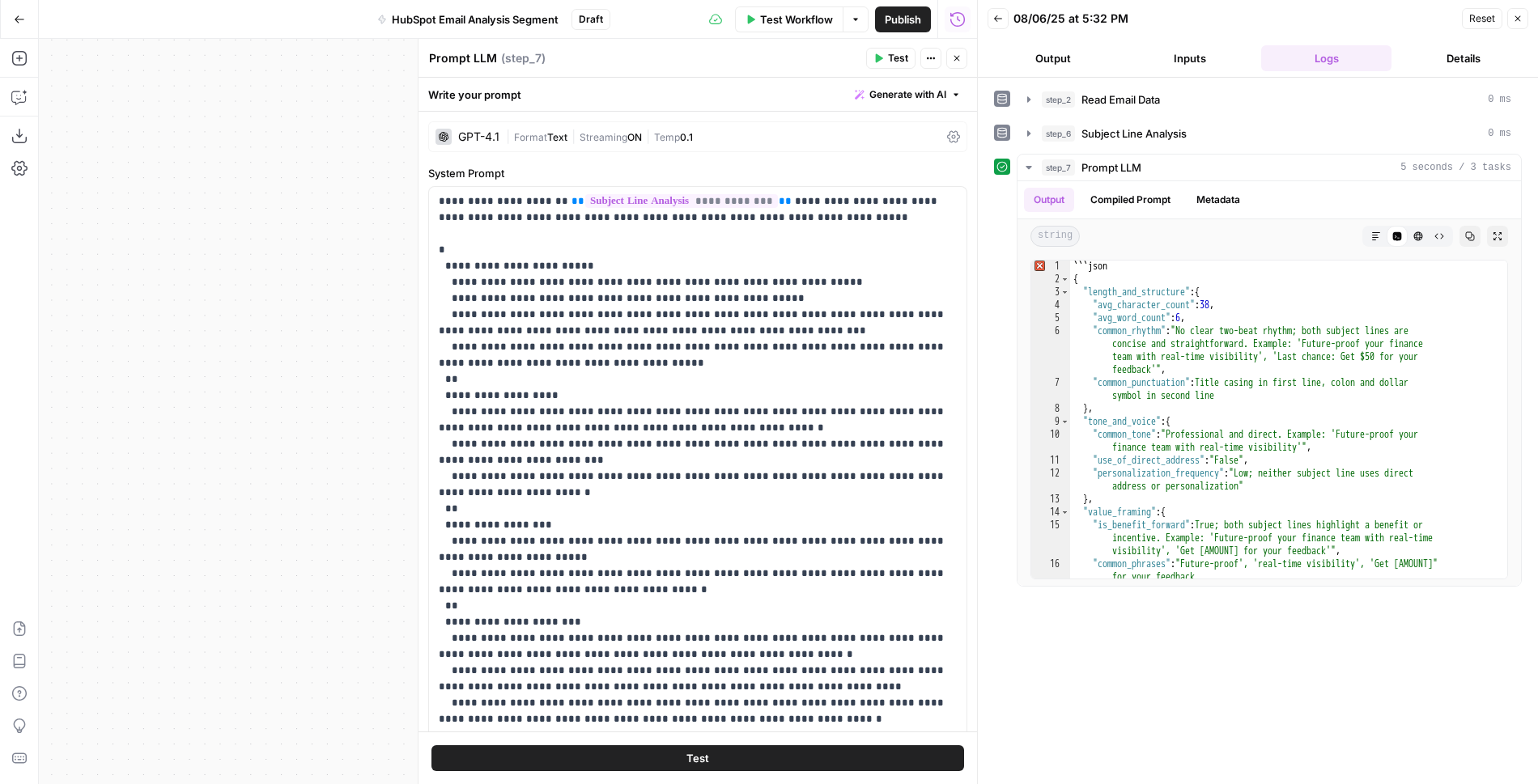scroll, scrollTop: 0, scrollLeft: 0, axis: both 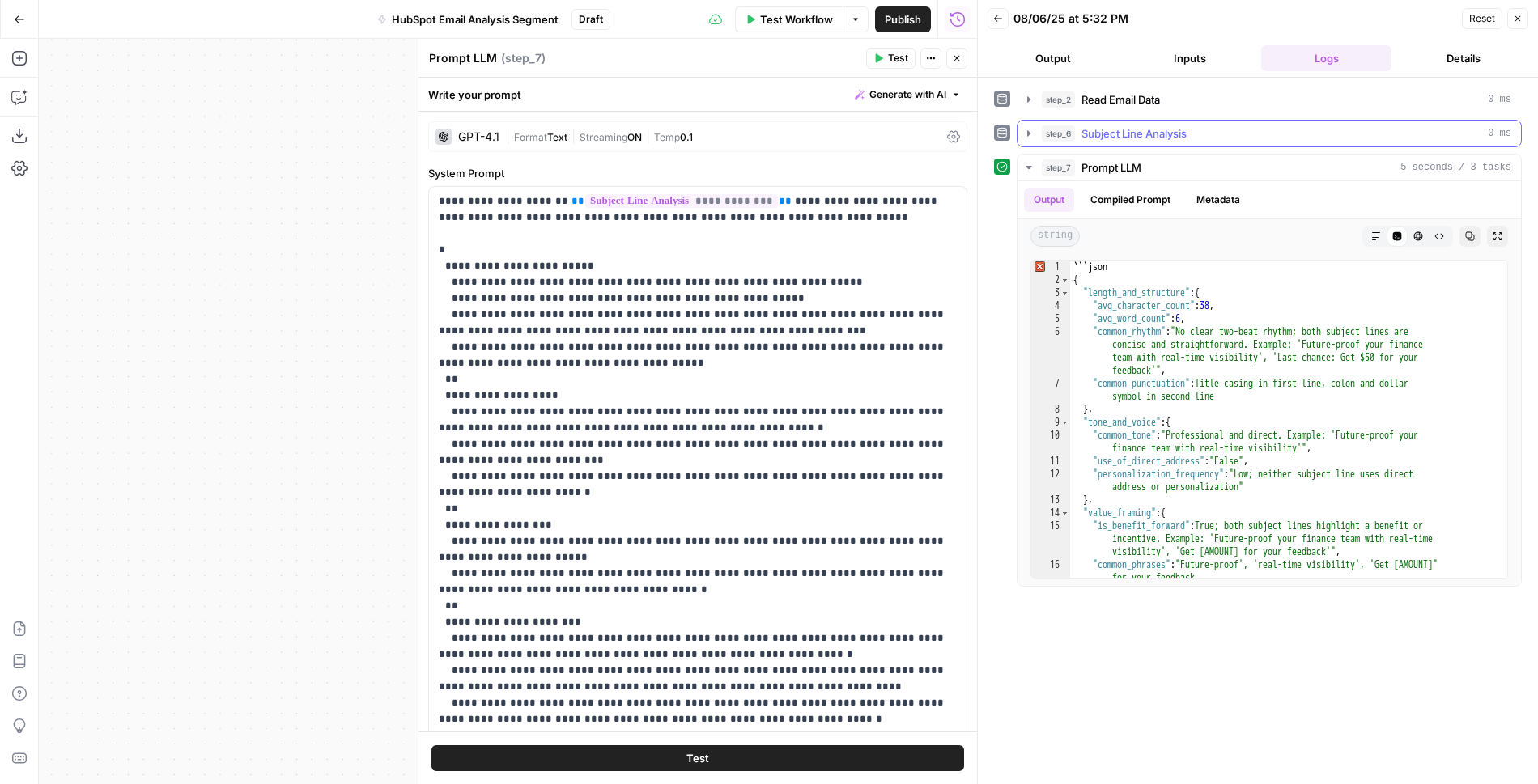 click 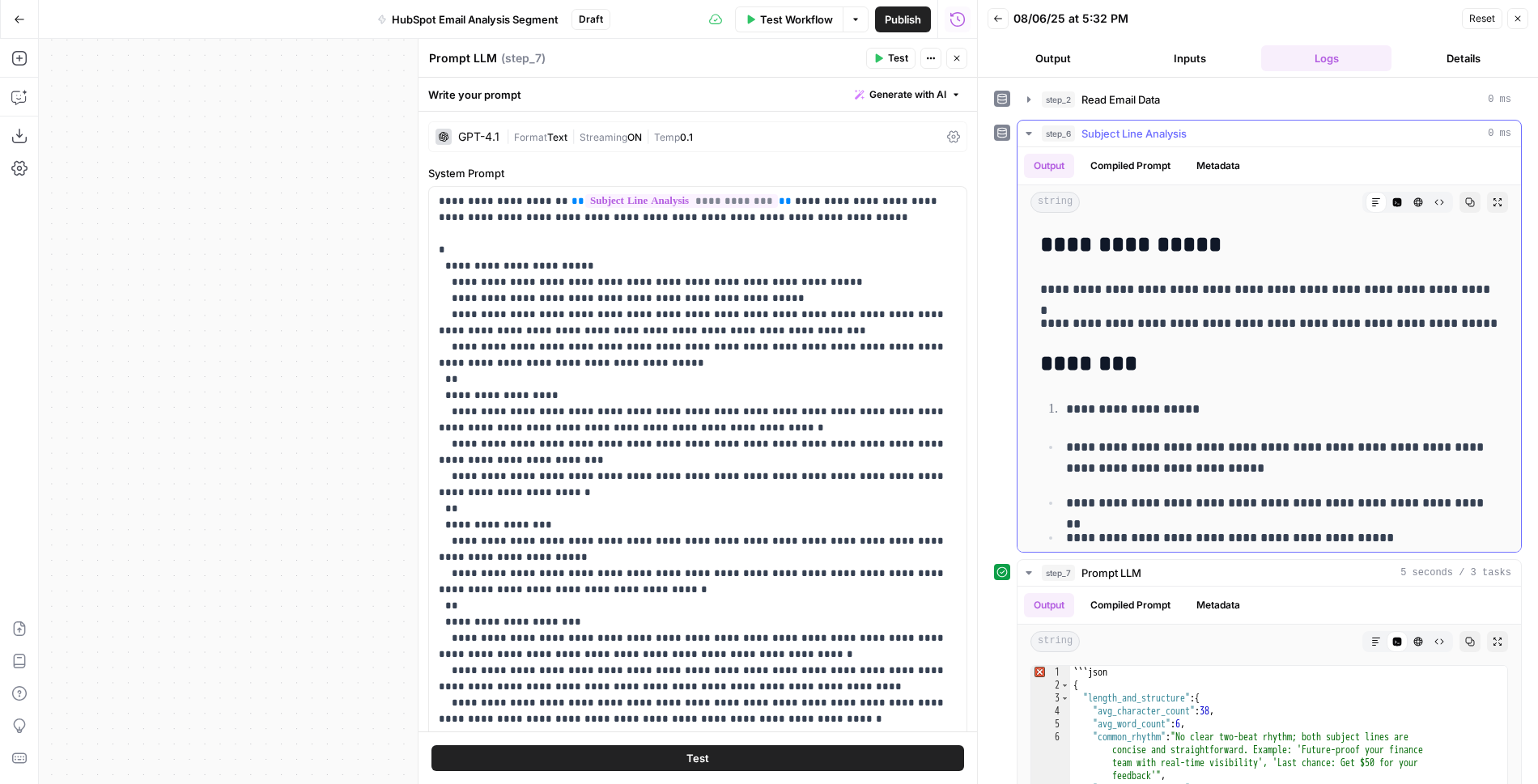 click 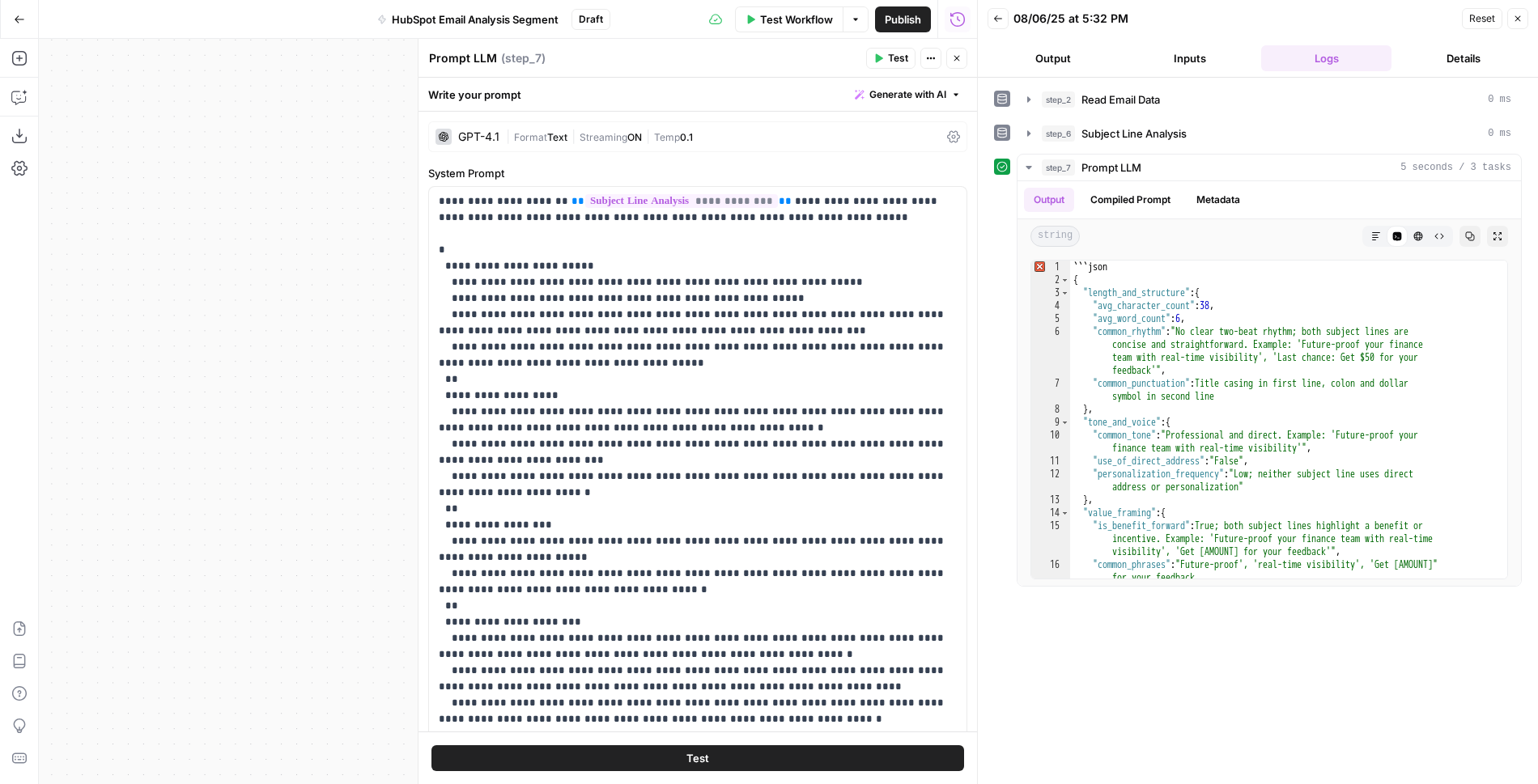 click on "Close" at bounding box center [957, 58] 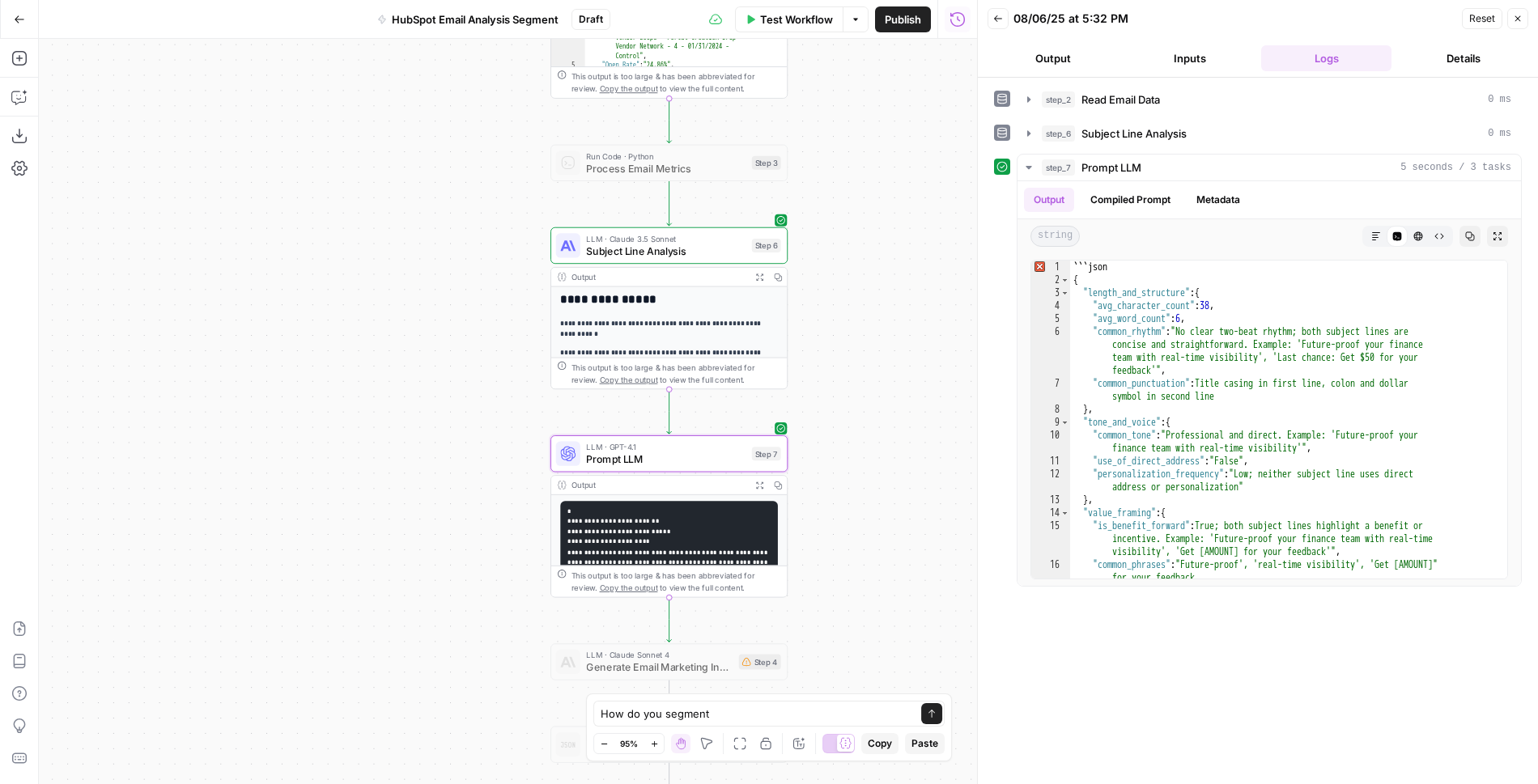 drag, startPoint x: 870, startPoint y: 222, endPoint x: 825, endPoint y: 451, distance: 233.37952 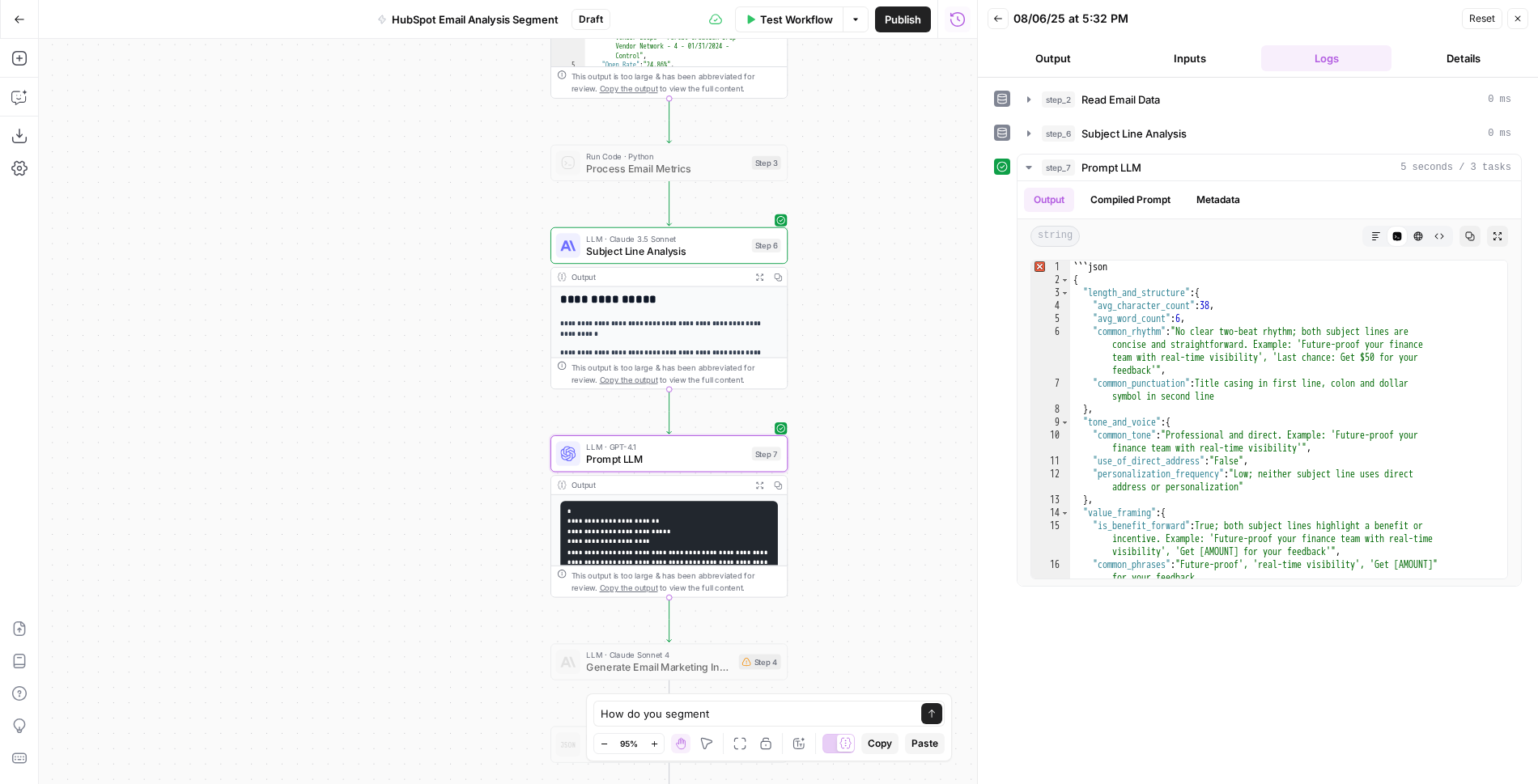 click on "Workflow Set Inputs Inputs Read from Grid Read Email Data Step 2 Output Expand Output Copy 1 2 3 4 5 6 [    {      "__id" :  "9399490" ,      "File Name (Not Subject Line)" :  "NRT -           Vendor Loops - Portal Creation Drip -           Vendor Network - 4 - 01/31/2024 -           Control" ,      "Open Rate" :  "24.86%" ,      "Unique Opens" :  "3144" ,     XXXXXXXXXXXXXXXXXXXXXXXXXXXXXXXXXXXXXXXXXXXXXXXXXXXXXXXXXXXXXXXXXXXXXXXXXXXXXXXXXXXXXXXXXXXXXXXXXXXXXXXXXXXXXXXXXXXXXXXXXXXXXXXXXXXXXXXXXXXXXXXXXXXXXXXXXXXXXXXXXXXXXXXXXXXXXXXXXXXXXXXXXXXXXXXXXXXXXXXXXXXXXXXXXXXXXXXXXXXXXXXXXXXXXXXXXXXXXXXXXXXXXXXXXXXXXXXXXXXXXXXXXXXXXXXXXXXXXXXXXXXXXXXXXXXXXXXXXXXXXXXXXXXXXXXXXXXXXXXXXXXXXXXXXXXXXXXXXXXXXXXXXXXXXXXXXXXXXXXXXXXXXXXXXXXXXXXXXXXXXXXXXXXXXXXXXXXXXXXXXXXXXXXXXXXXXXXXXXXXXXXXXXXXXXXXXXXXXXXXXXXXXXXXXXXXXXXXXXXXXXXXXXXXXXXXXXXXXXXXXXXXXXXXXXXXXXXXXXXXXXXXXXXXXXXX This output is too large & has been abbreviated for review.   Copy the output   to view the full content. Step 3 Step 6" at bounding box center [508, 411] 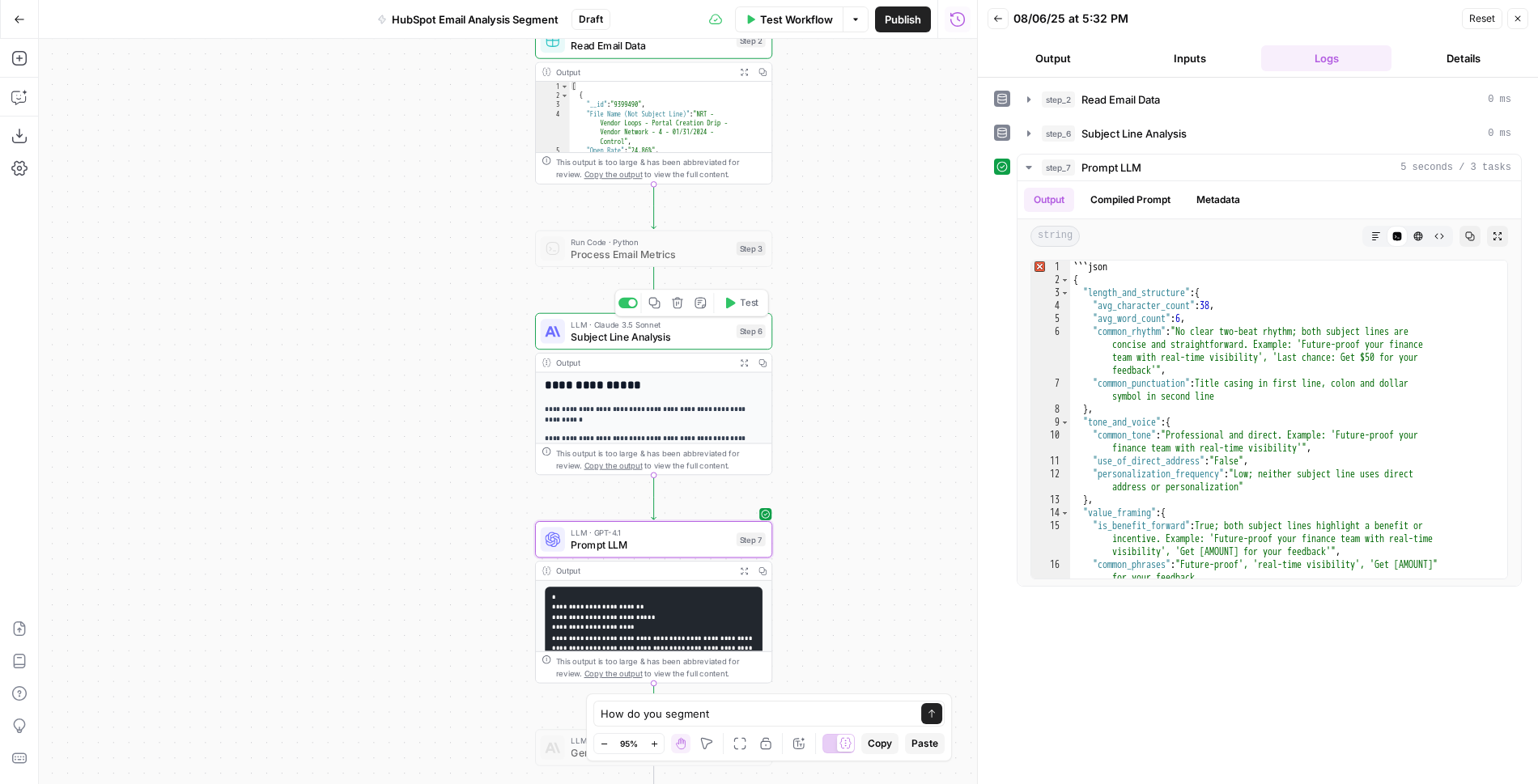 click on "Subject Line Analysis" at bounding box center [650, 337] 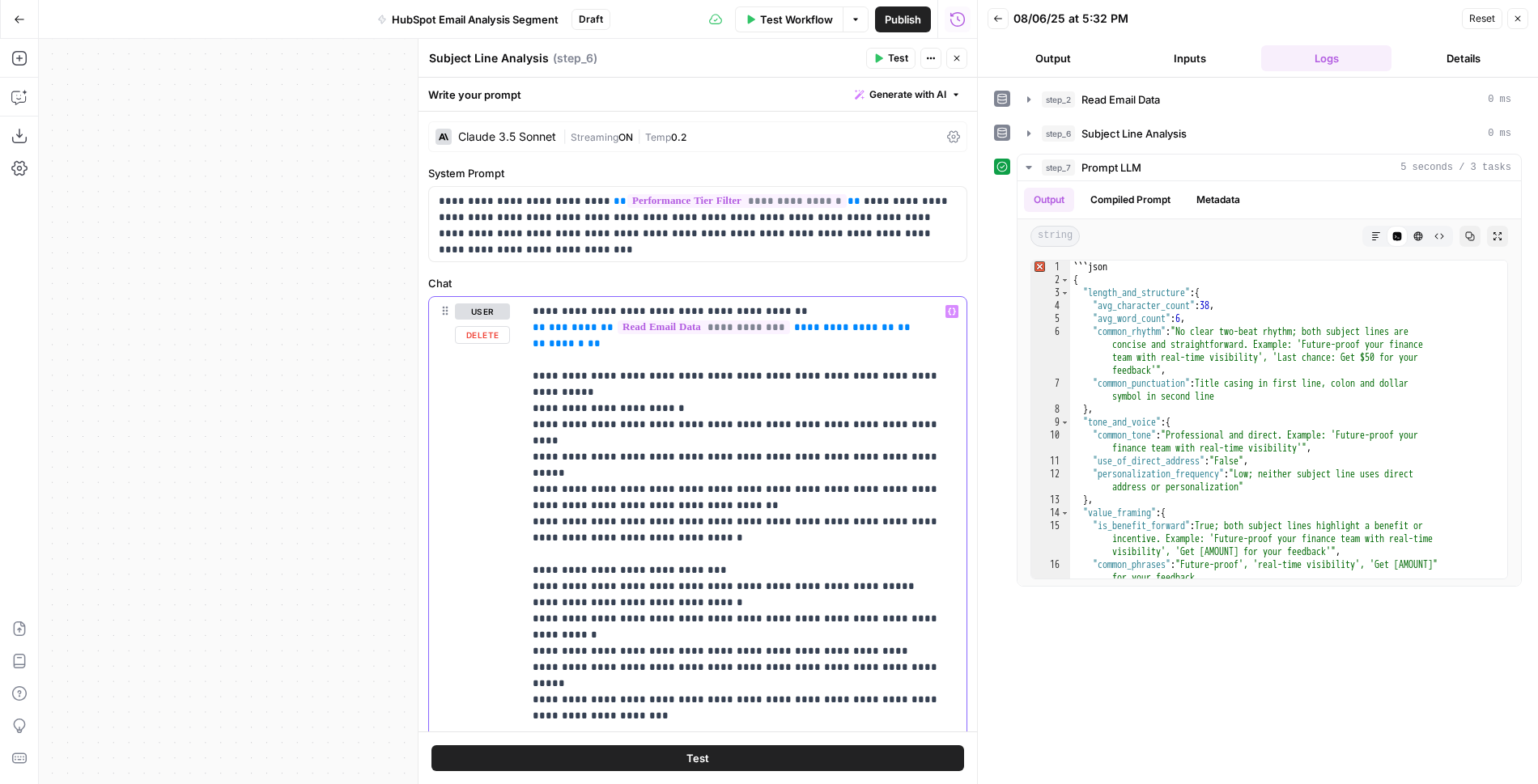 drag, startPoint x: 916, startPoint y: 418, endPoint x: 479, endPoint y: 424, distance: 437.04119 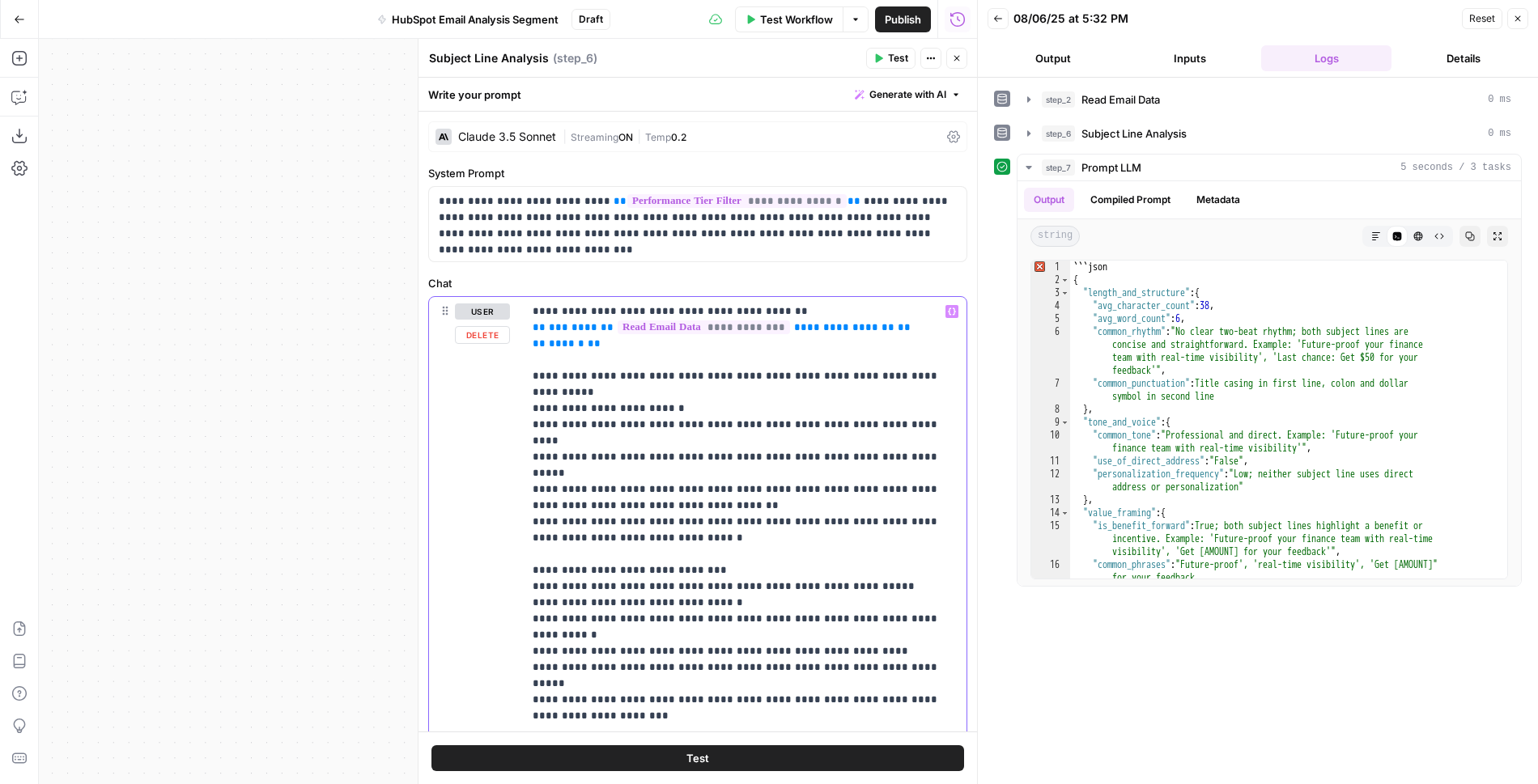 click on "**********" at bounding box center (698, 645) 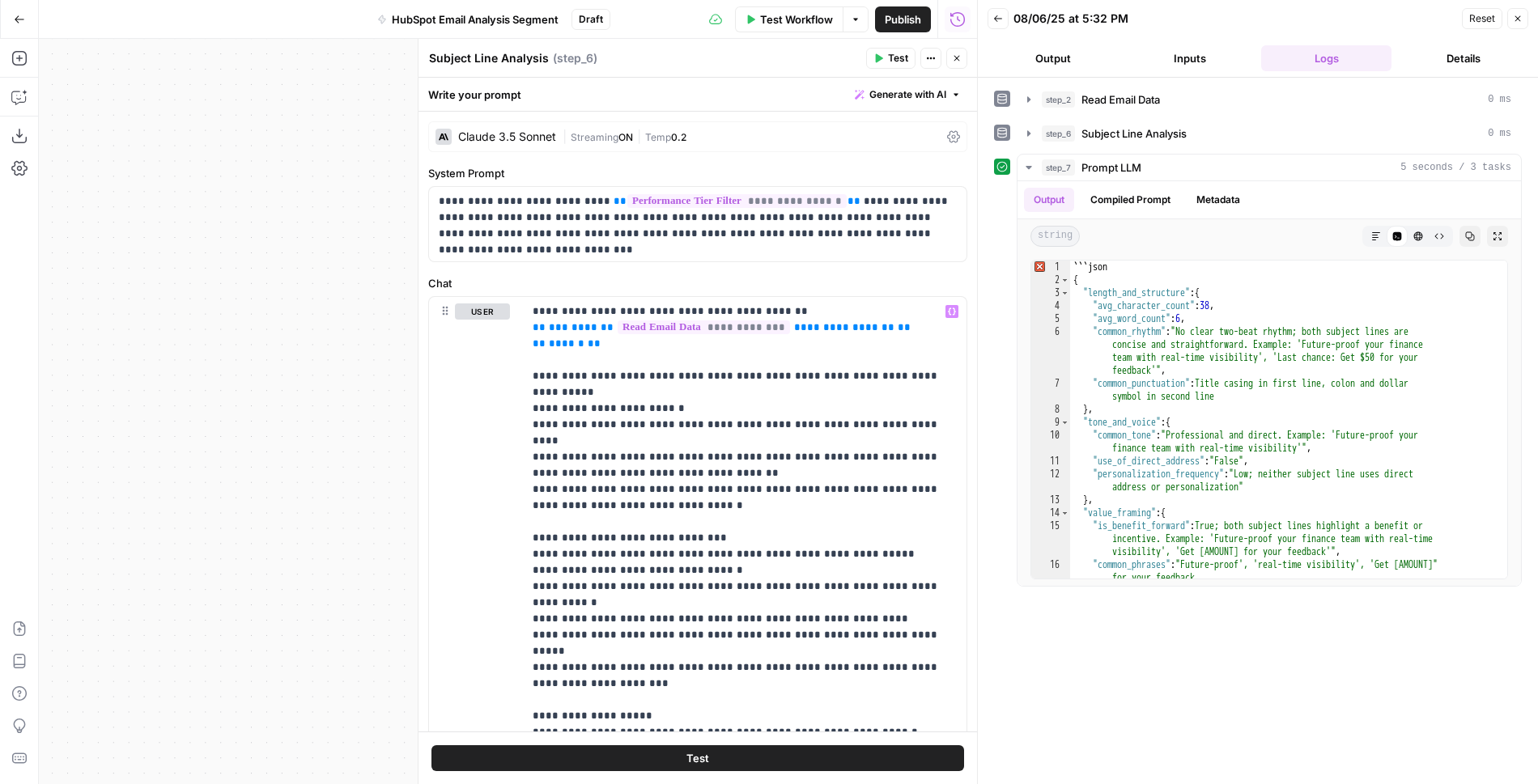 click on "Test" at bounding box center [698, 758] 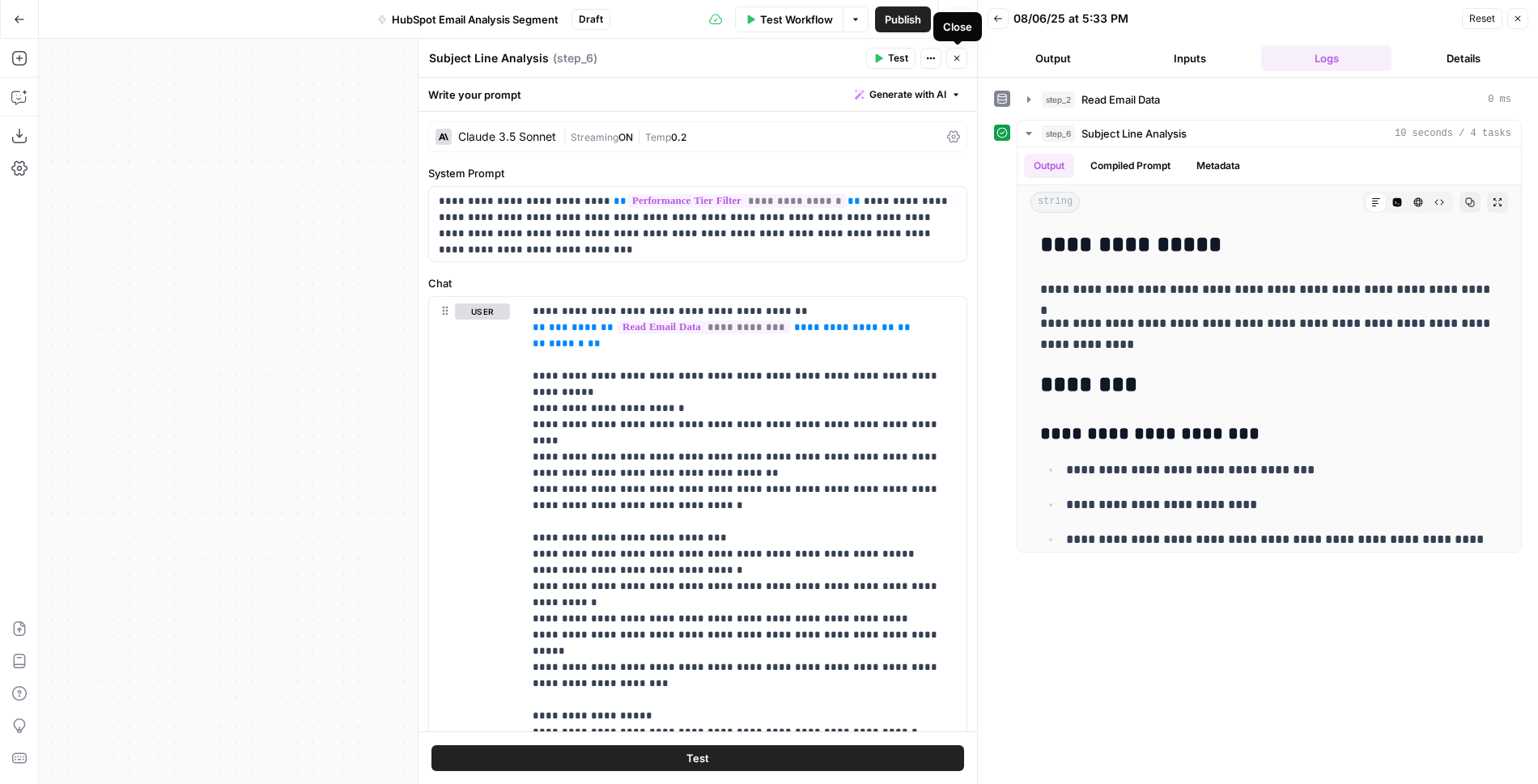 scroll, scrollTop: 82, scrollLeft: 0, axis: vertical 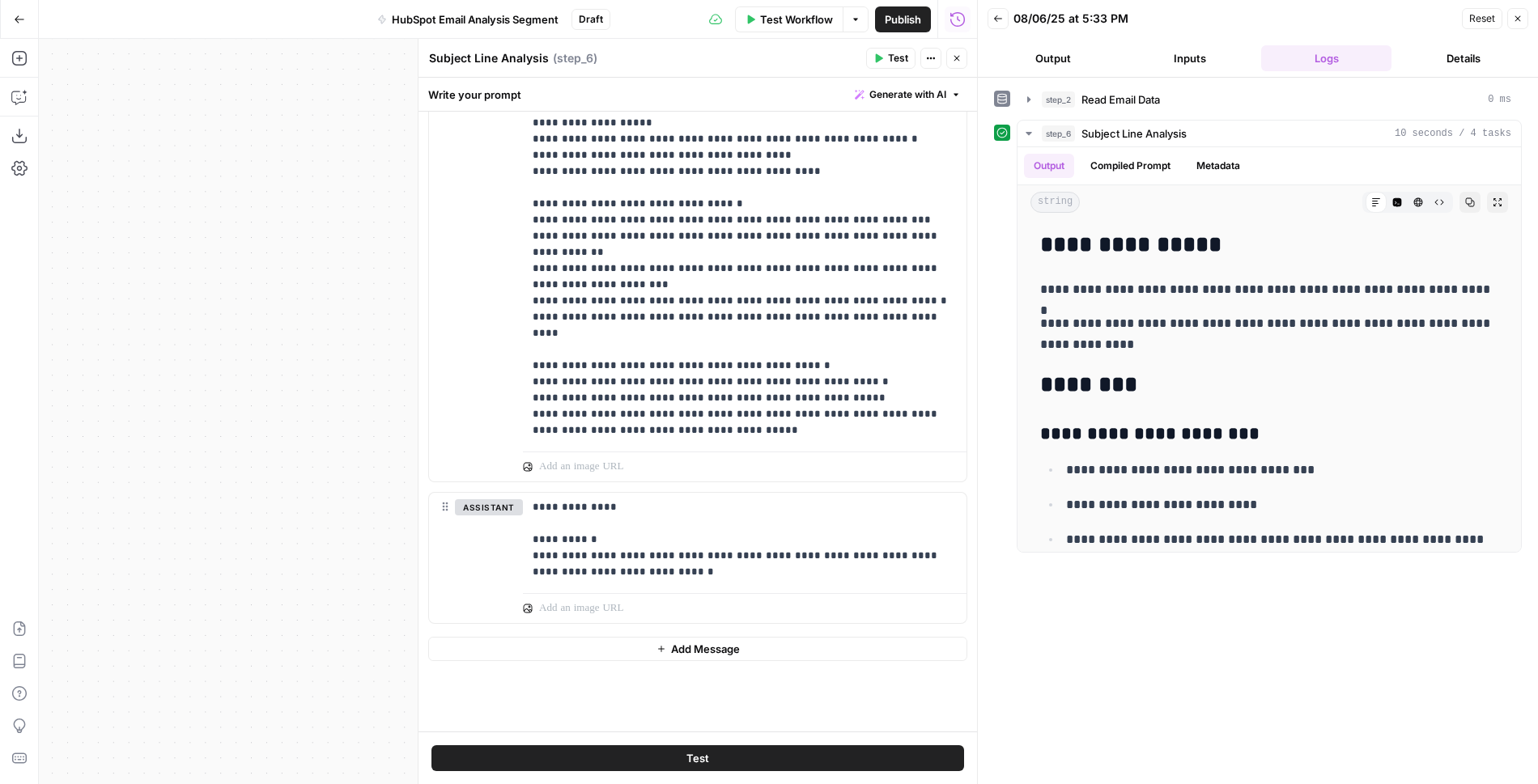 click 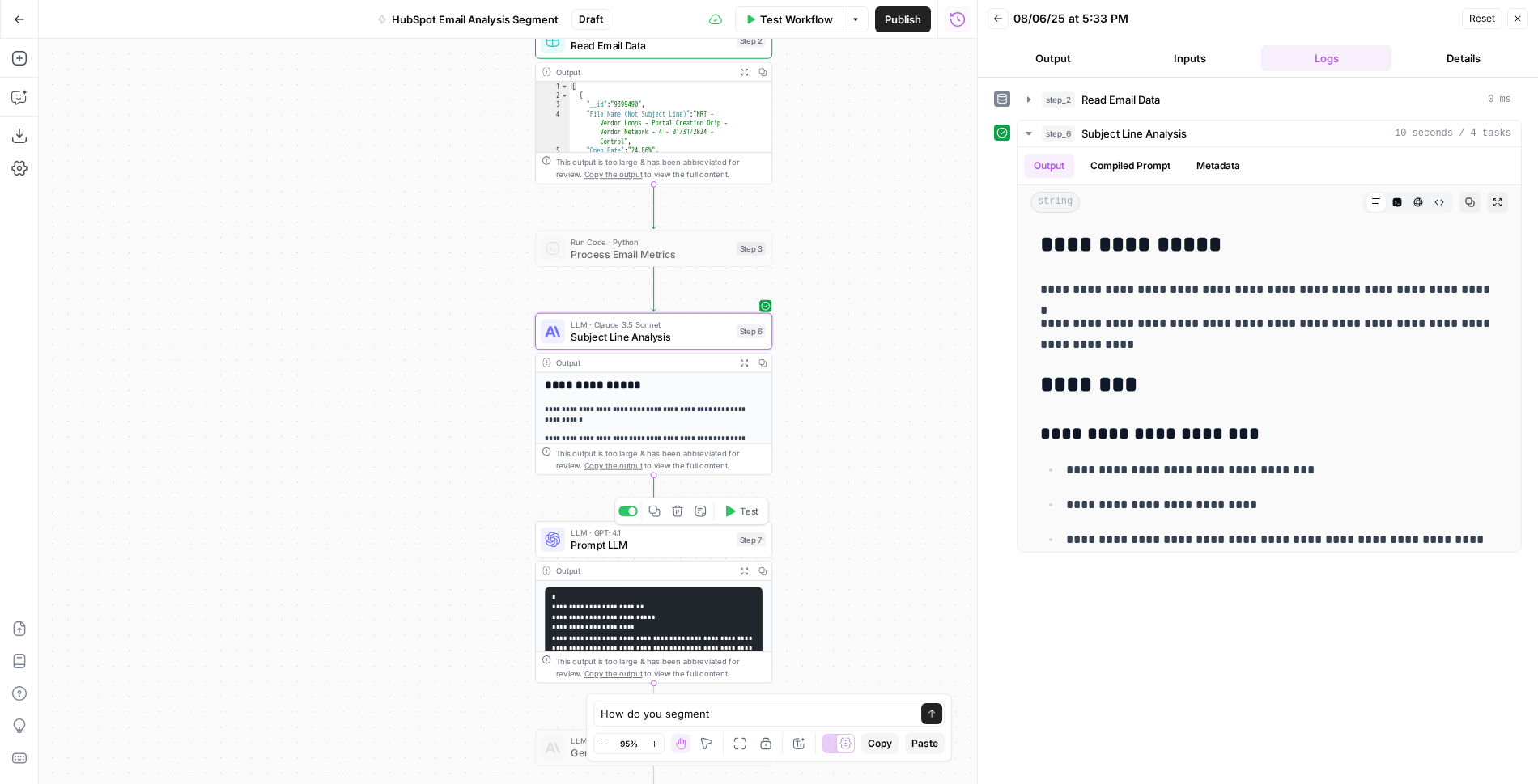 click on "Test" at bounding box center [749, 511] 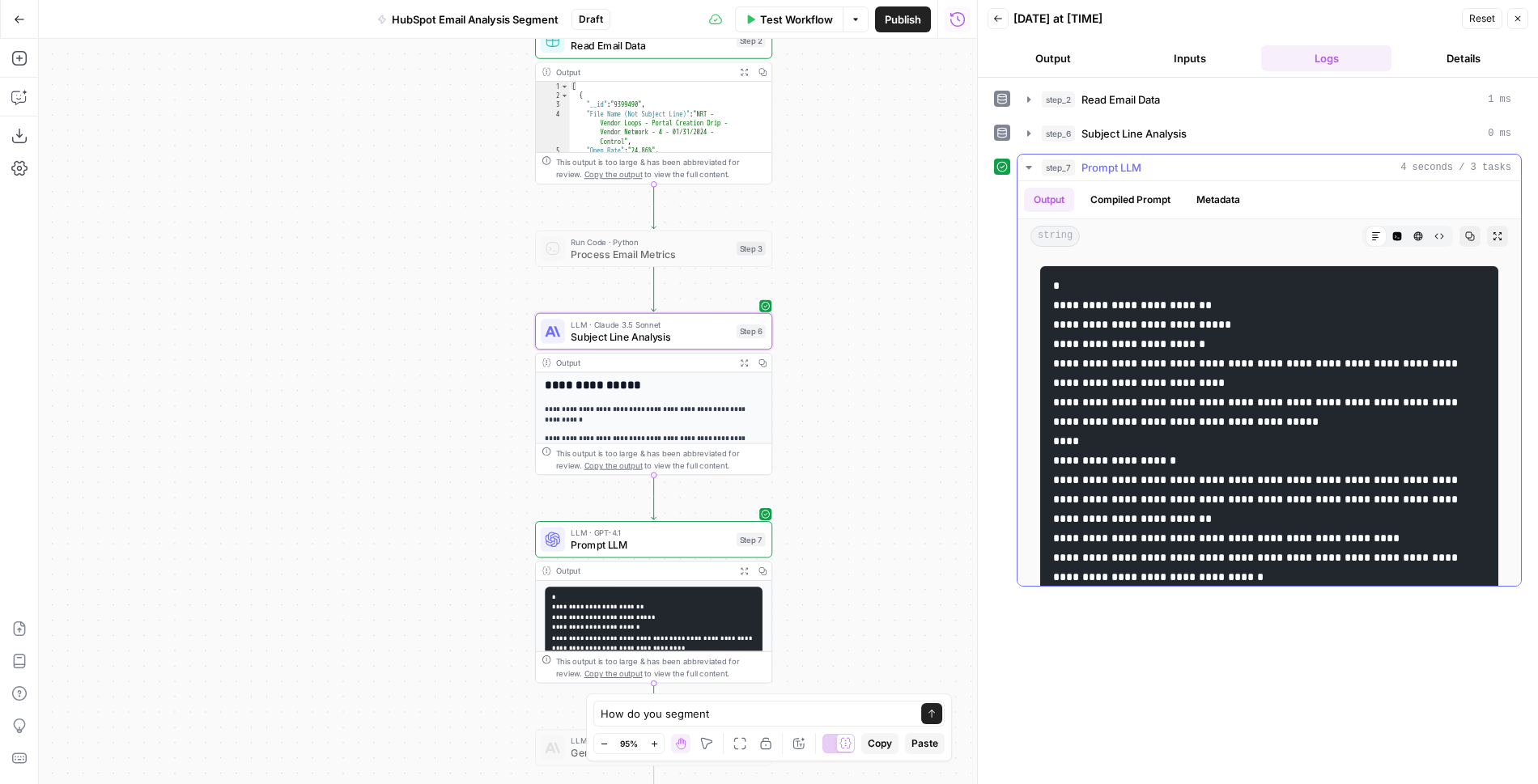 click 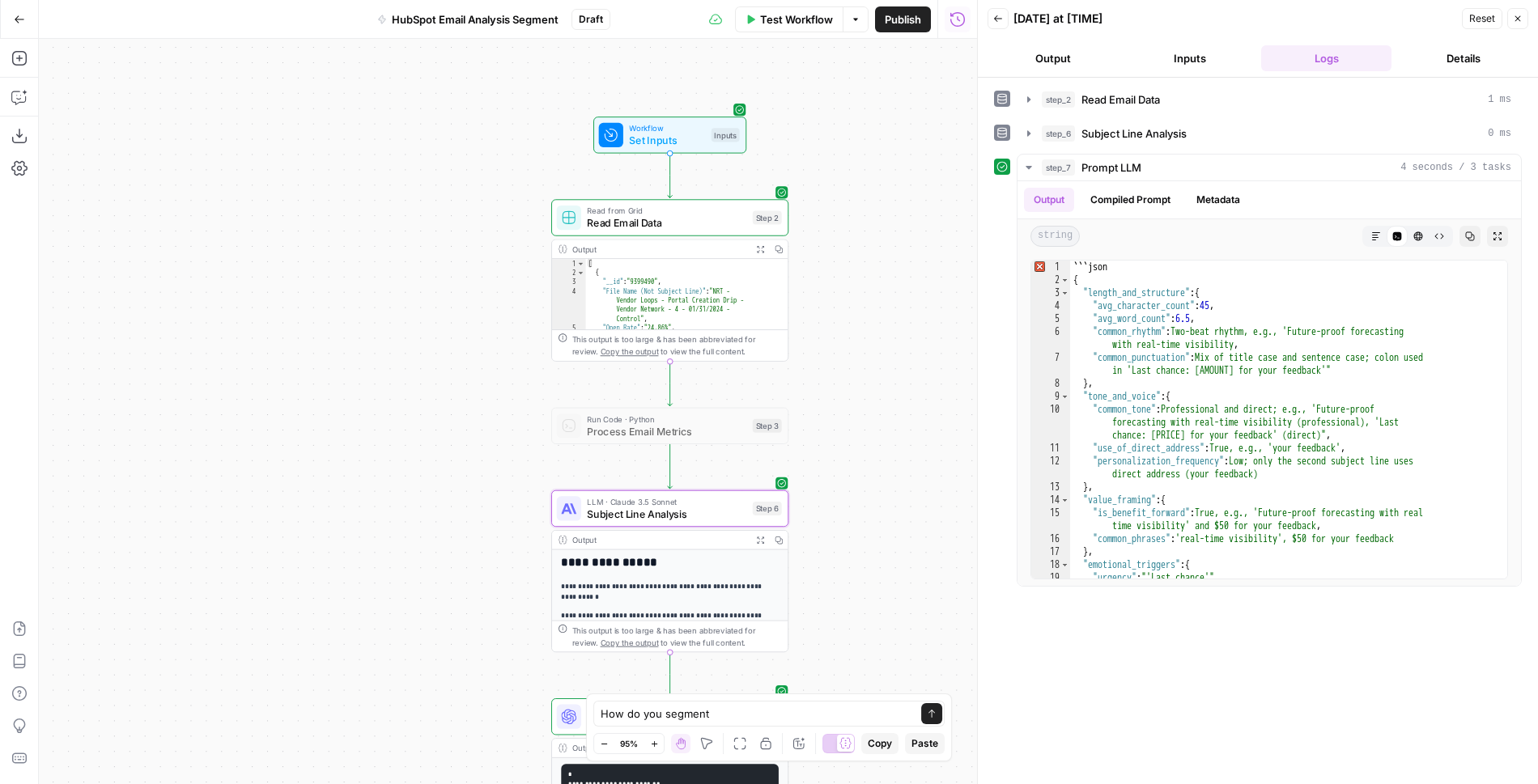 drag, startPoint x: 846, startPoint y: 278, endPoint x: 862, endPoint y: 455, distance: 177.72169 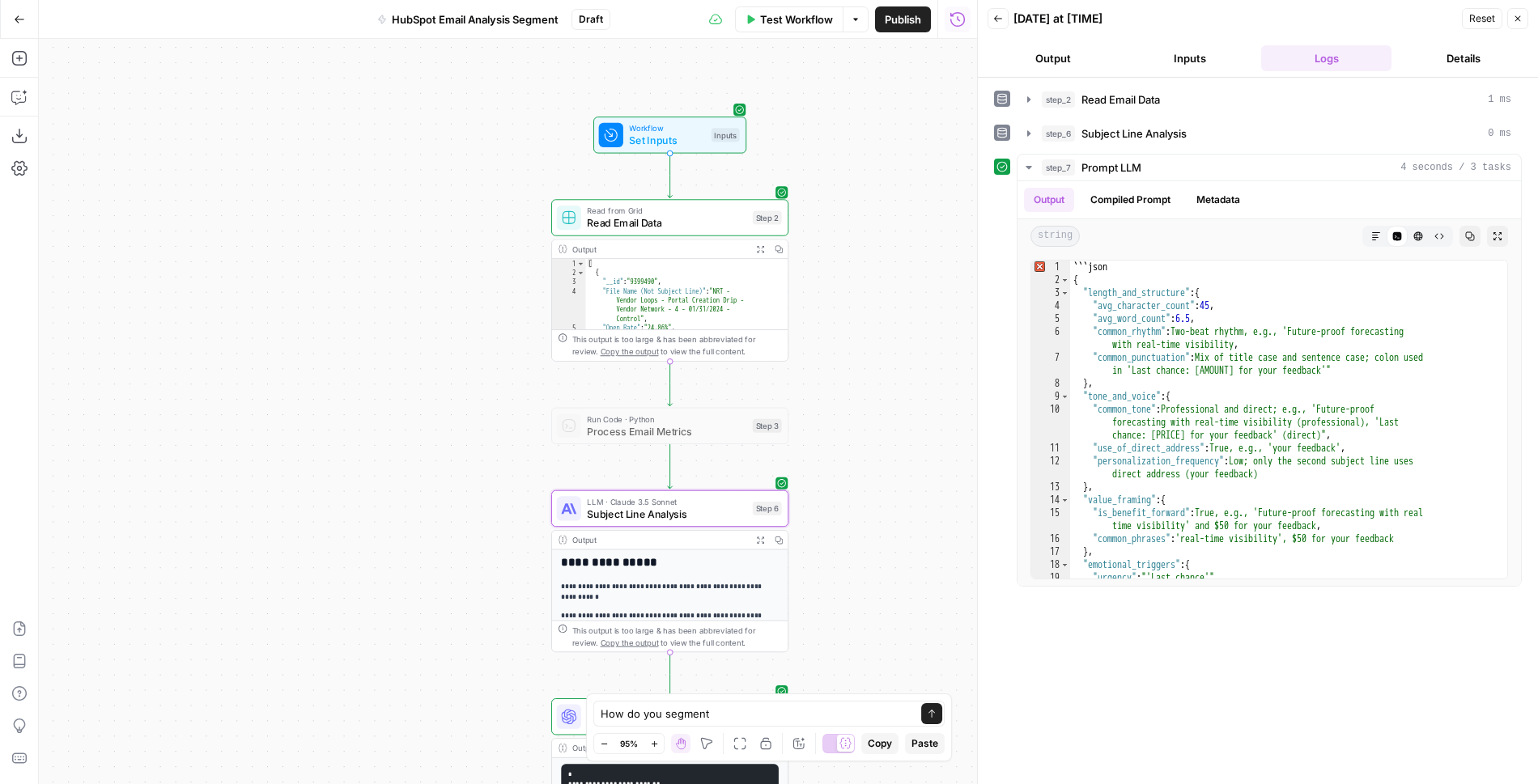 click on "Workflow Set Inputs Inputs Read from Grid Read Email Data Step 2 Output Expand Output Copy 1 2 3 4 5 6 [    {      "__id" :  "9399490" ,      "File Name (Not Subject Line)" :  "NRT -           Vendor Loops - Portal Creation Drip -           Vendor Network - 4 - 01/31/2024 -           Control" ,      "Open Rate" :  "24.86%" ,      "Unique Opens" :  "3144" ,     XXXXXXXXXXXXXXXXXXXXXXXXXXXXXXXXXXXXXXXXXXXXXXXXXXXXXXXXXXXXXXXXXXXXXXXXXXXXXXXXXXXXXXXXXXXXXXXXXXXXXXXXXXXXXXXXXXXXXXXXXXXXXXXXXXXXXXXXXXXXXXXXXXXXXXXXXXXXXXXXXXXXXXXXXXXXXXXXXXXXXXXXXXXXXXXXXXXXXXXXXXXXXXXXXXXXXXXXXXXXXXXXXXXXXXXXXXXXXXXXXXXXXXXXXXXXXXXXXXXXXXXXXXXXXXXXXXXXXXXXXXXXXXXXXXXXXXXXXXXXXXXXXXXXXXXXXXXXXXXXXXXXXXXXXXXXXXXXXXXXXXXXXXXXXXXXXXXXXXXXXXXXXXXXXXXXXXXXXXXXXXXXXXXXXXXXXXXXXXXXXXXXXXXXXXXXXXXXXXXXXXXXXXXXXXXXXXXXXXXXXXXXXXXXXXXXXXXXXXXXXXXXXXXXXXXXXXXXXXXXXXXXXXXXXXXXXXXXXXXXXXXXXXXXXXXX This output is too large & has been abbreviated for review.   Copy the output   to view the full content. Step 3 Step 6" at bounding box center (508, 411) 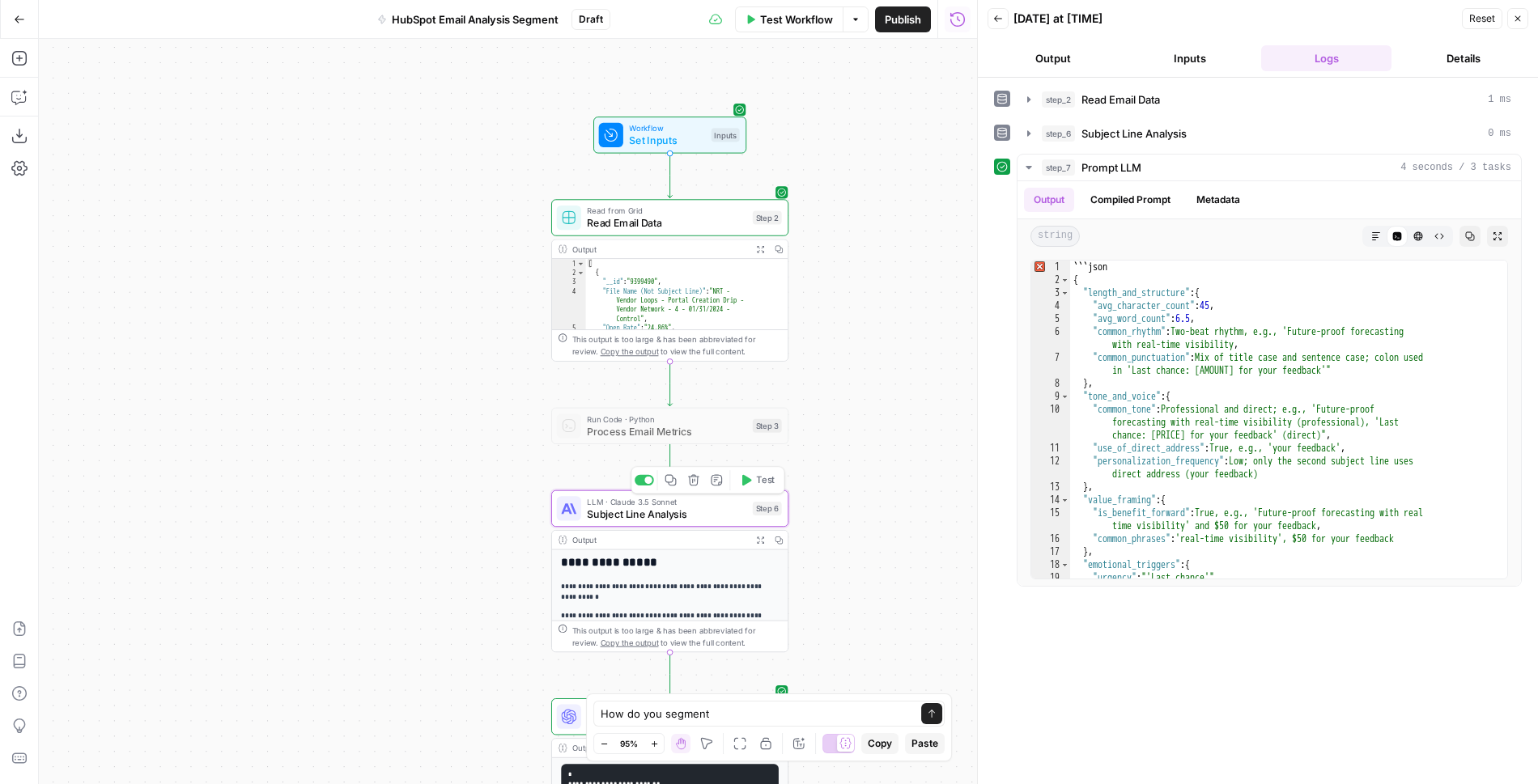 click on "LLM · Claude 3.5 Sonnet" at bounding box center (666, 501) 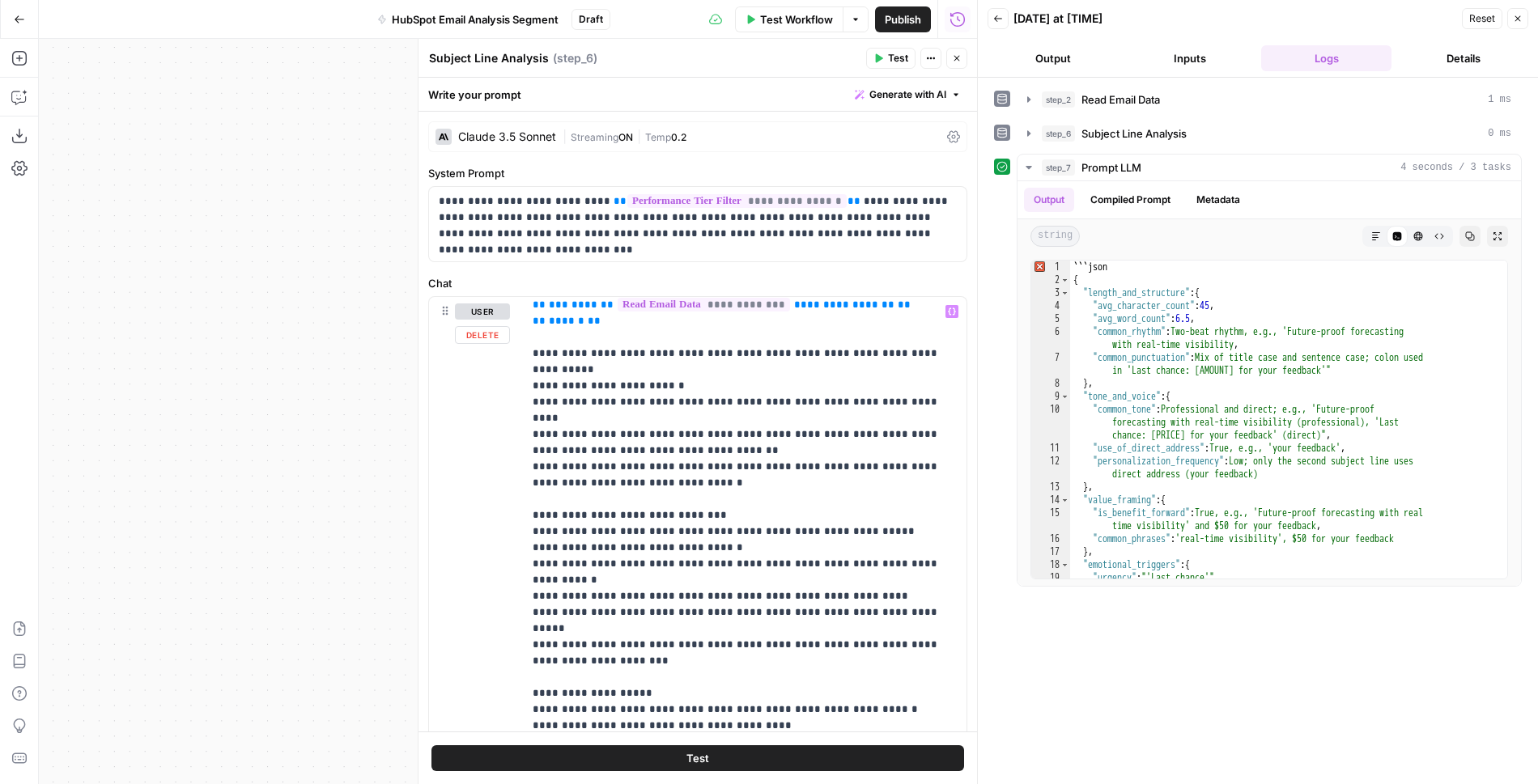 scroll, scrollTop: 31, scrollLeft: 0, axis: vertical 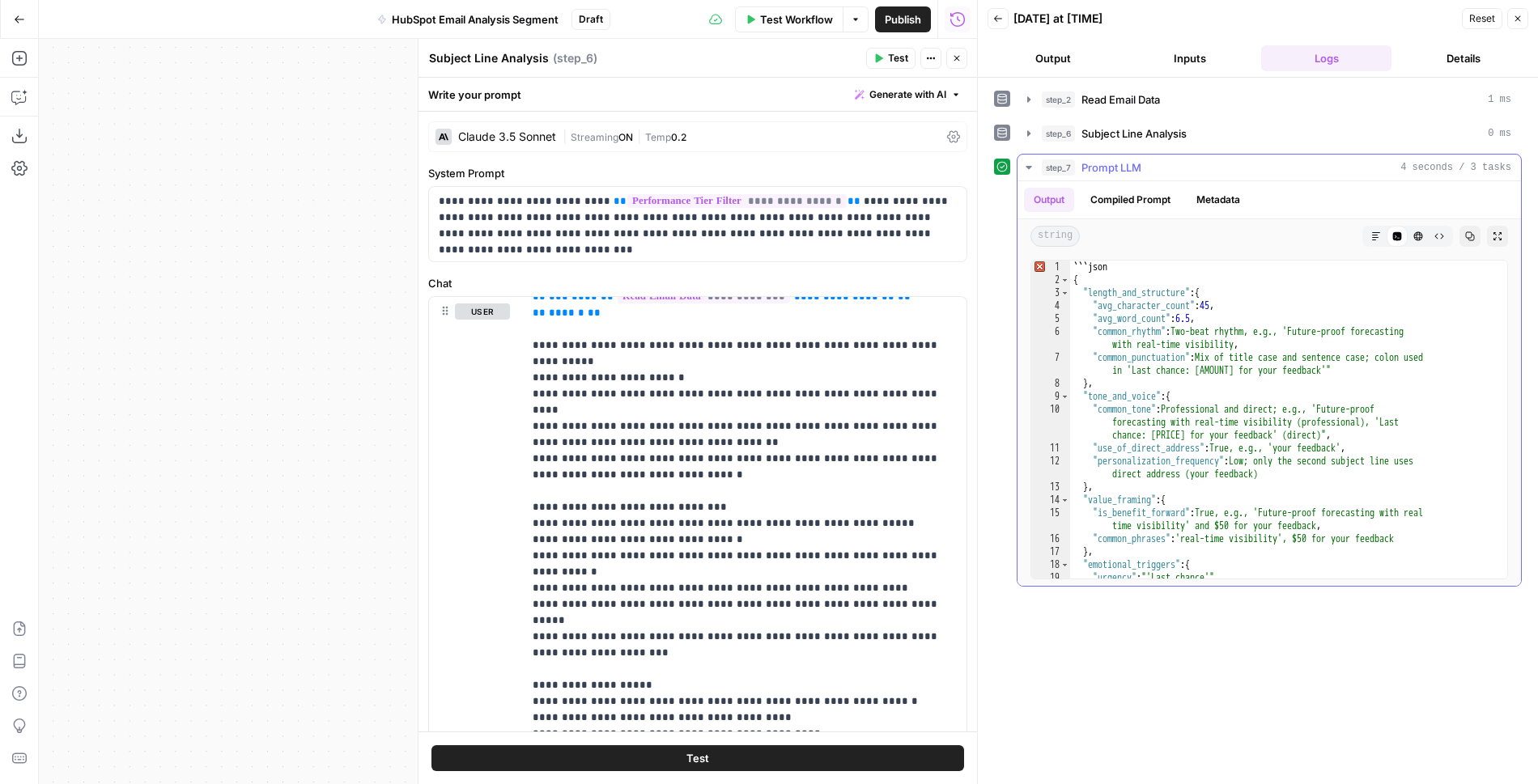 type on "**********" 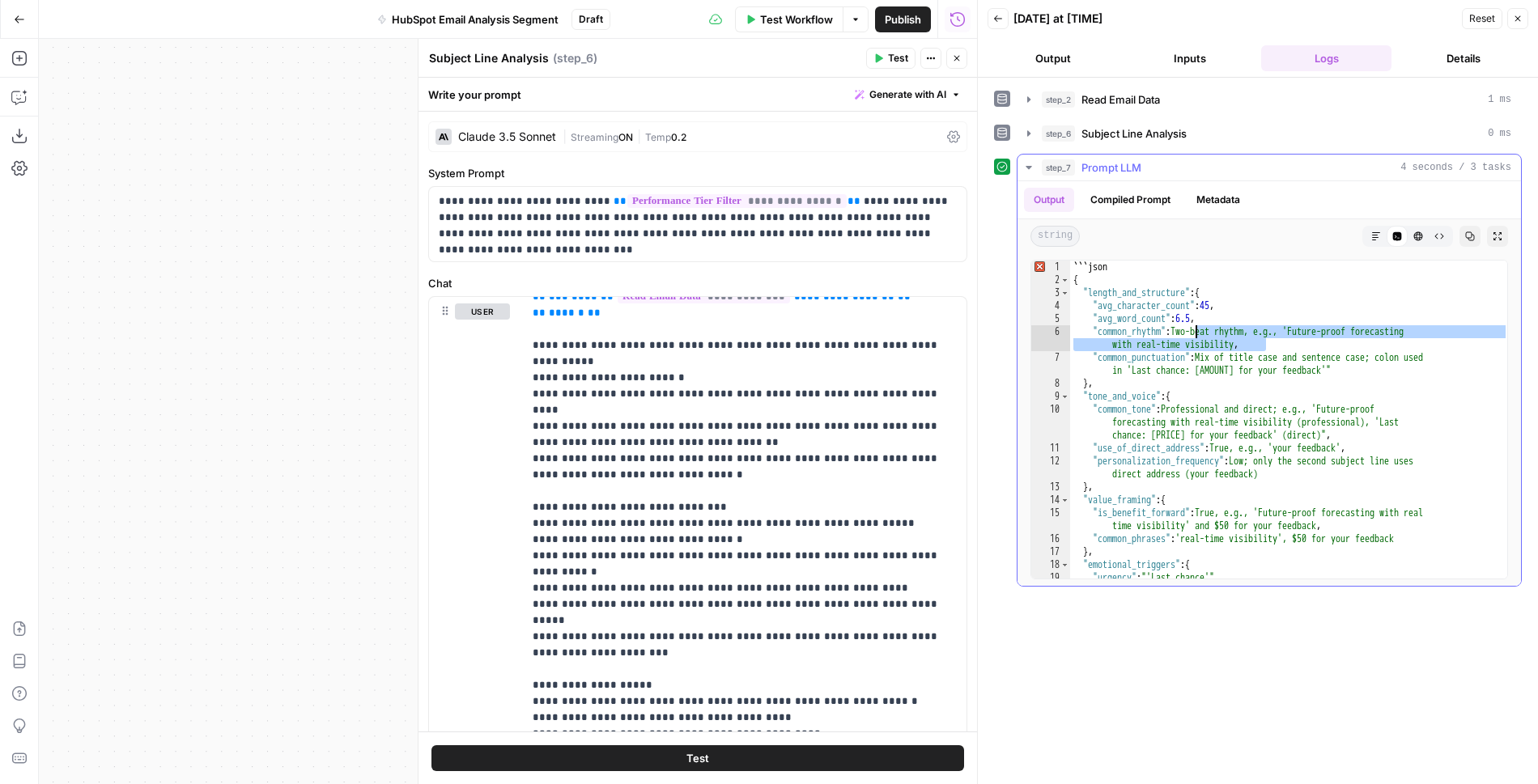 drag, startPoint x: 1267, startPoint y: 341, endPoint x: 1192, endPoint y: 330, distance: 75.80237 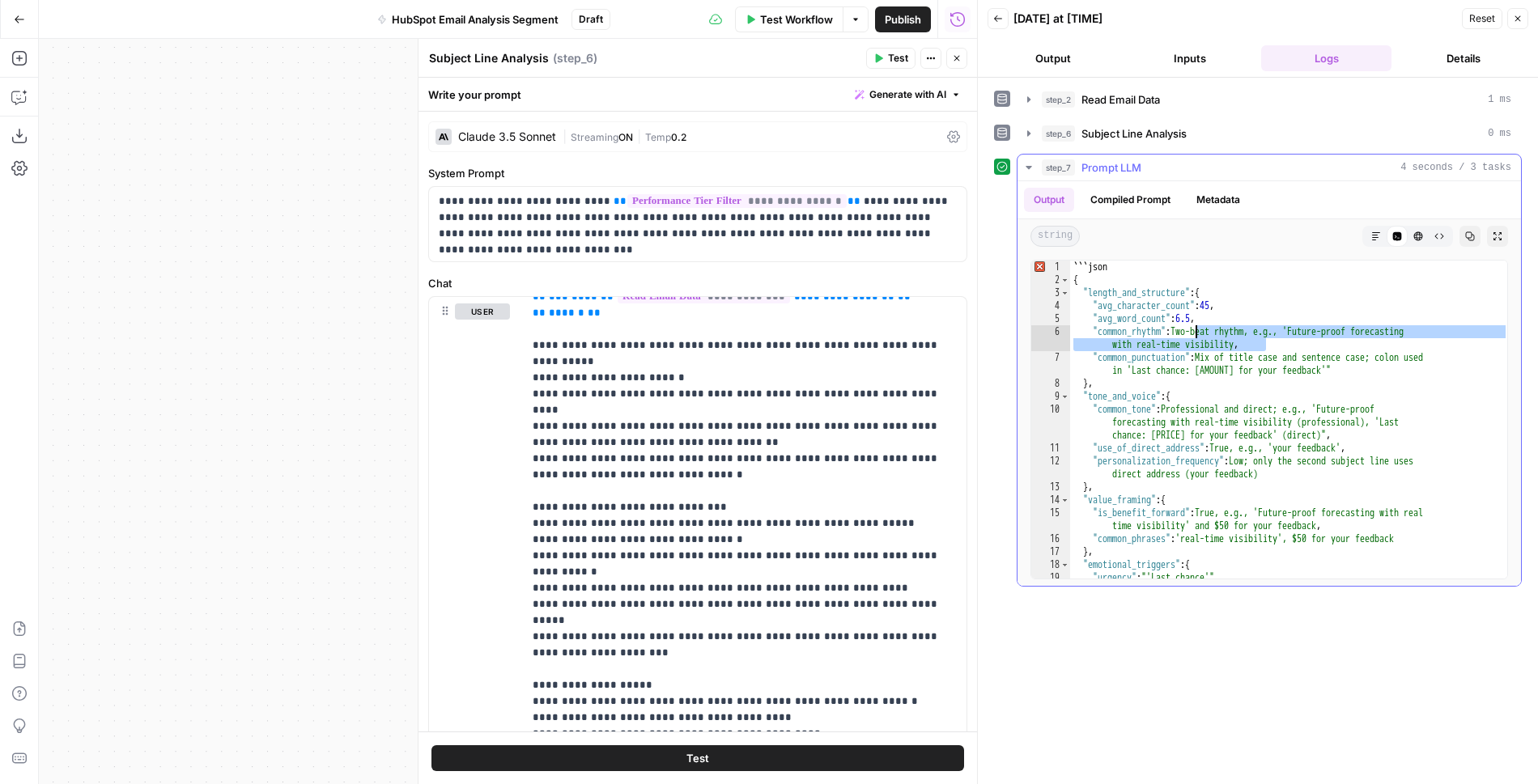 click on "```json {    "length_and_structure" :  {      "avg_character_count" :  45 ,      "avg_word_count" :  6.5 ,      "common_rhythm" :  "Two-beat rhythm, e.g., 'Future-proof forecasting           with real-time visibility'" ,      "common_punctuation" :  "Mix of title case and sentence case; colon used           in 'Last chance: $50 for your feedback'"    } ,    "tone_and_voice" :  {      "common_tone" :  "Professional and direct; e.g., 'Future-proof           forecasting with real-time visibility' (professional), 'Last           chance: $50 for your feedback' (direct)" ,      "use_of_direct_address" :  "True, e.g., 'your feedback'" ,      "personalization_frequency" :  "Low; only the second subject line uses           direct address ('your feedback')"    } ,    "value_framing" :  {      "is_benefit_forward" :  "True, e.g., 'Future-proof forecasting with real          -time visibility' and '$50 for your feedback'" ,      "common_phrases" :     } ,    :  {      :  , ," at bounding box center [1289, 433] 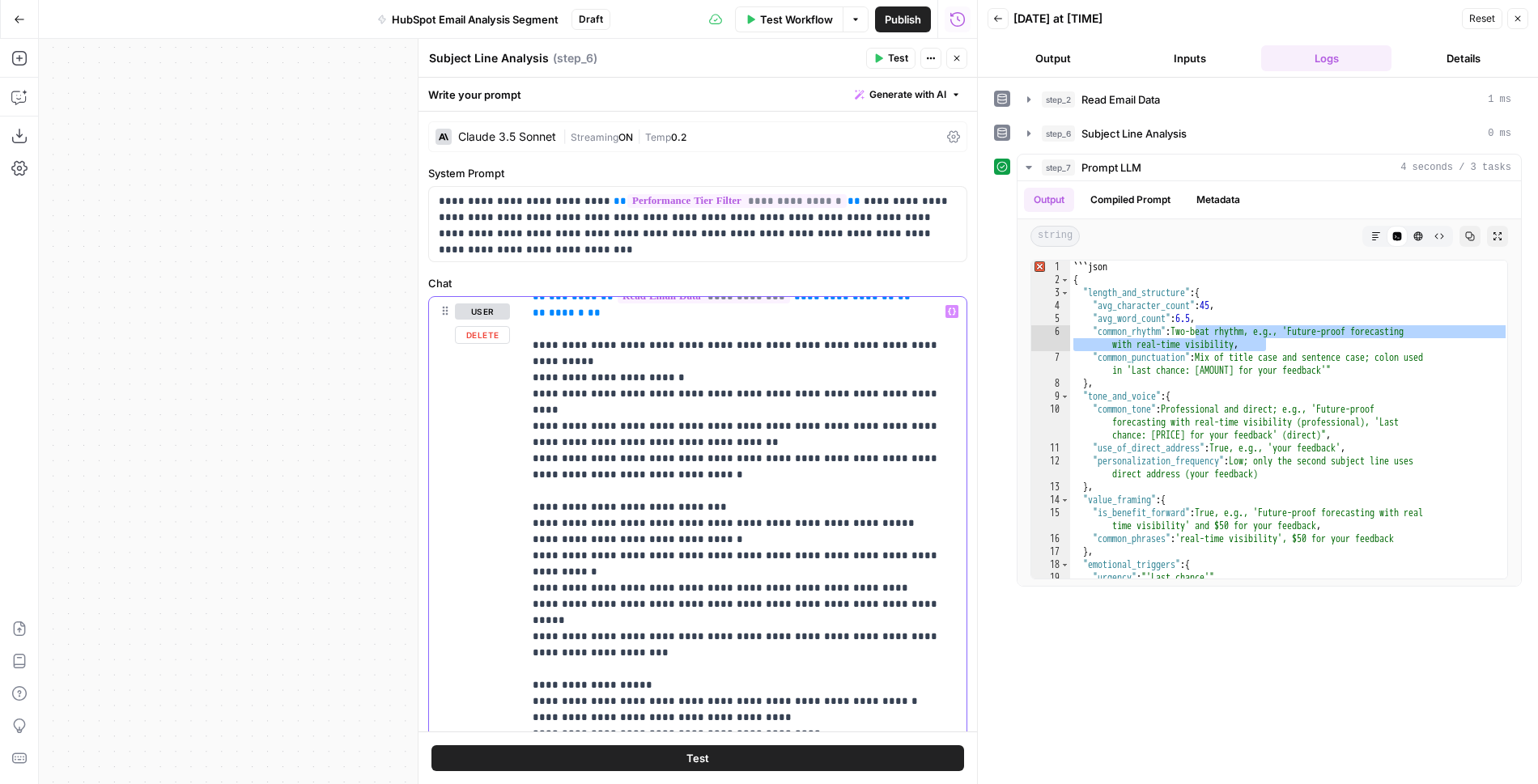 drag, startPoint x: 797, startPoint y: 388, endPoint x: 662, endPoint y: 408, distance: 136.47344 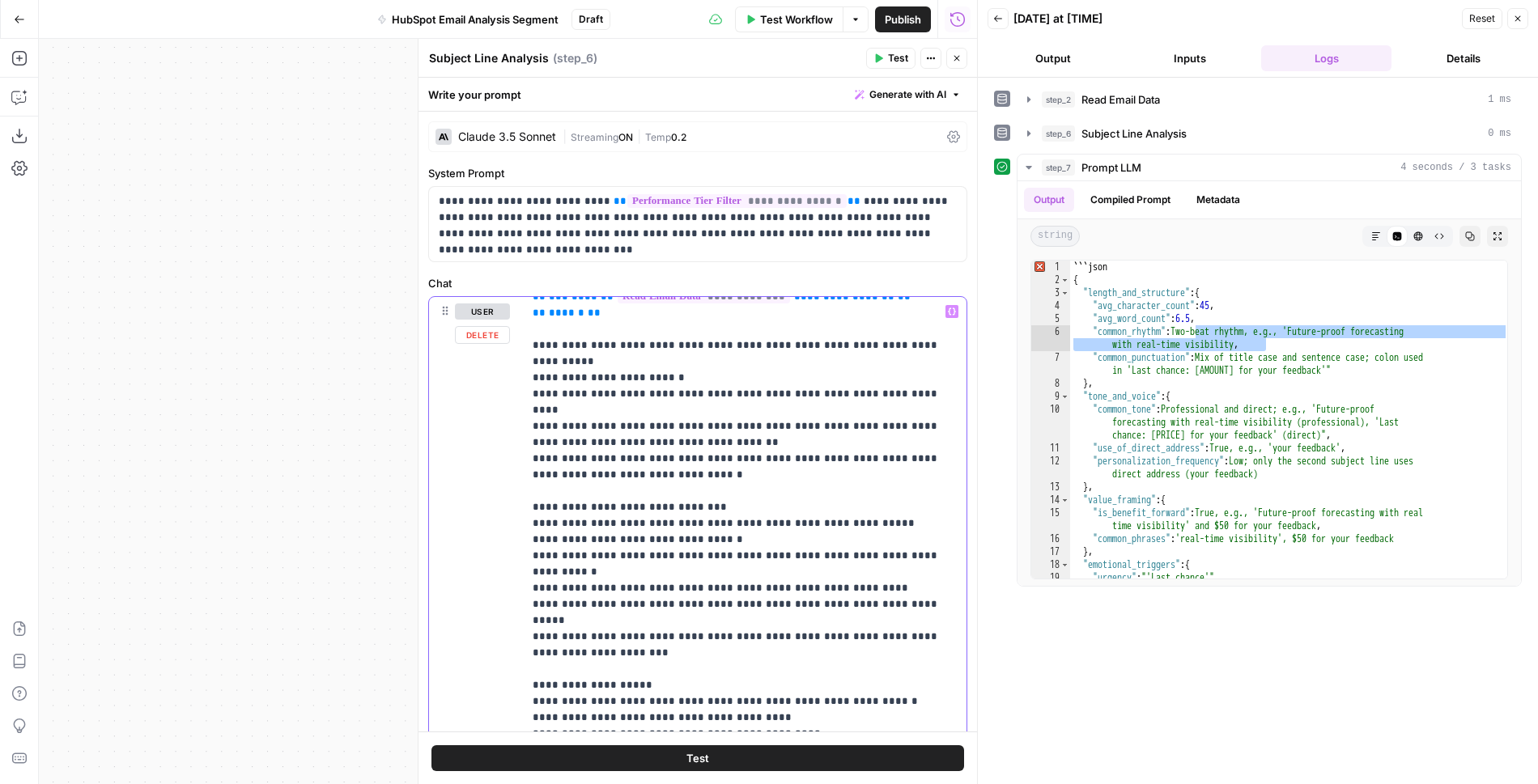 click on "**********" at bounding box center [745, 637] 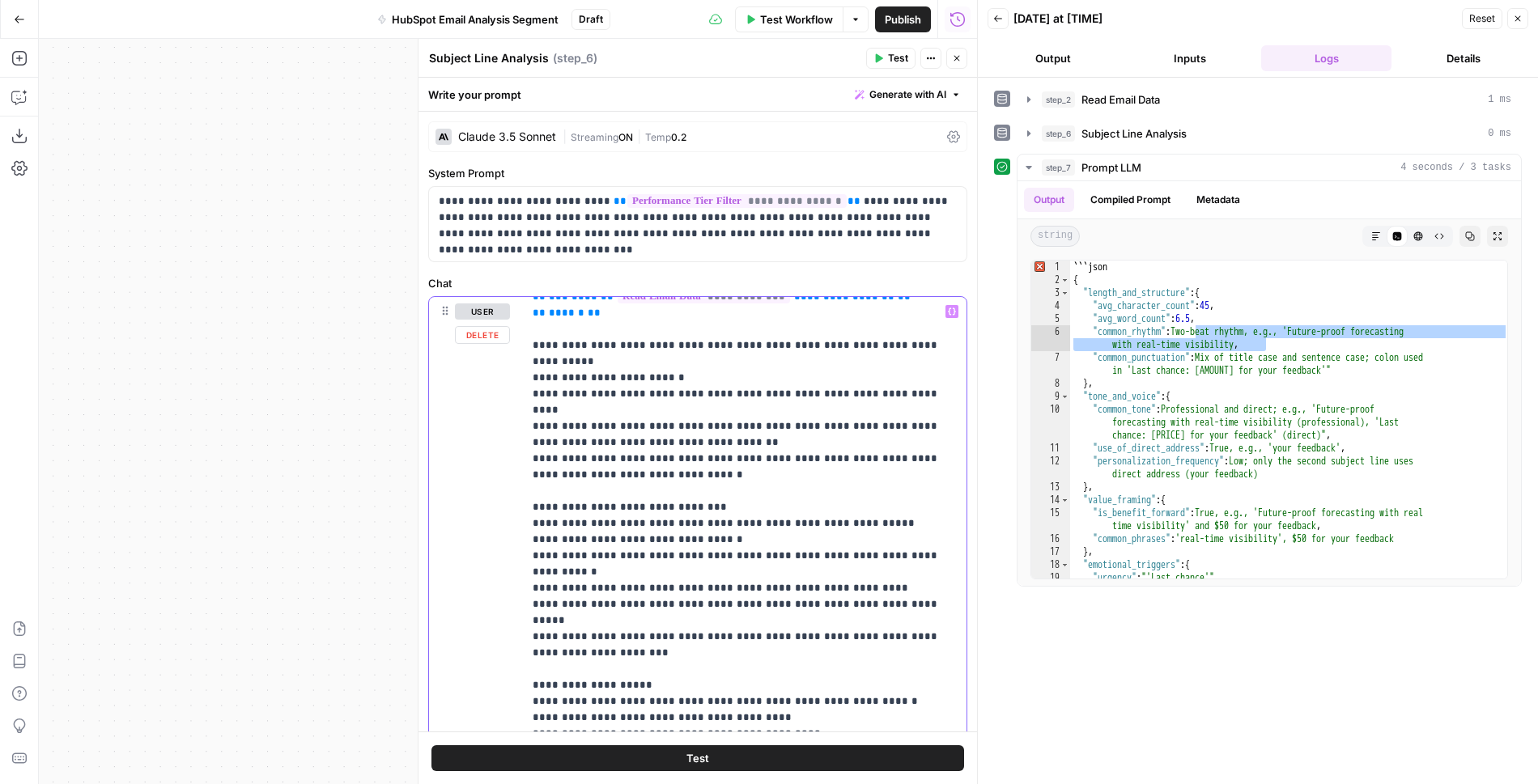 copy on "**********" 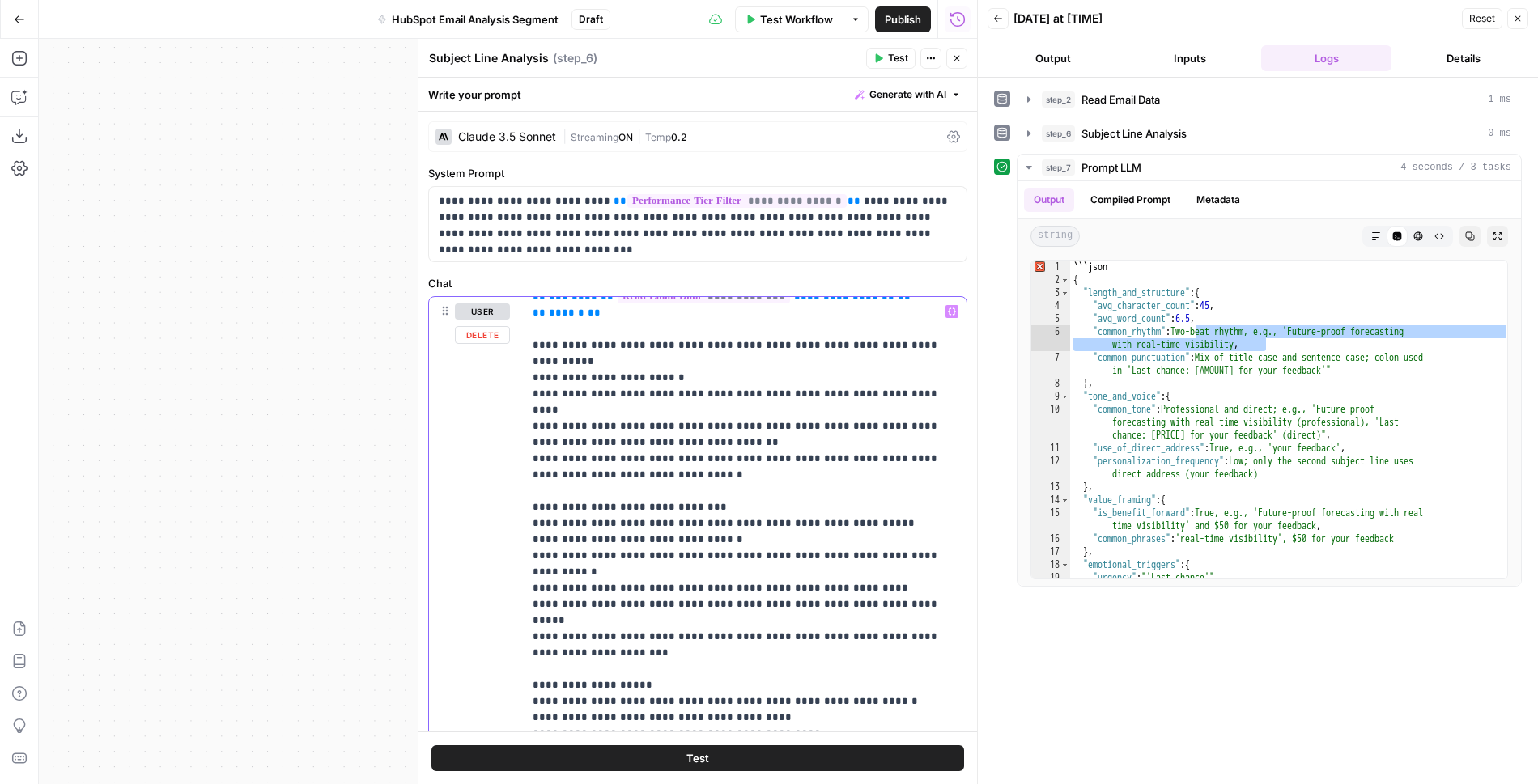 click on "**********" at bounding box center (745, 637) 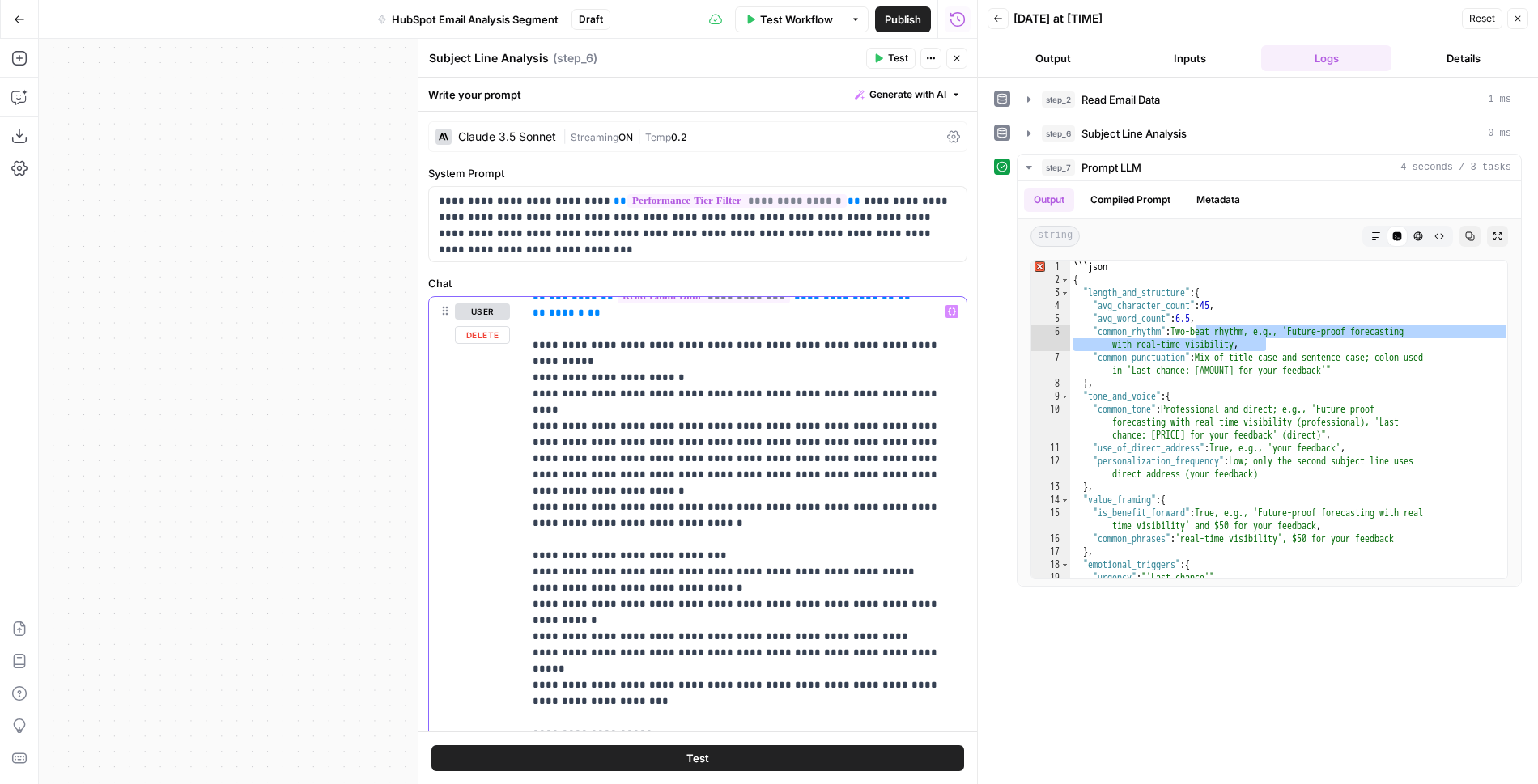 click on "**********" at bounding box center (745, 653) 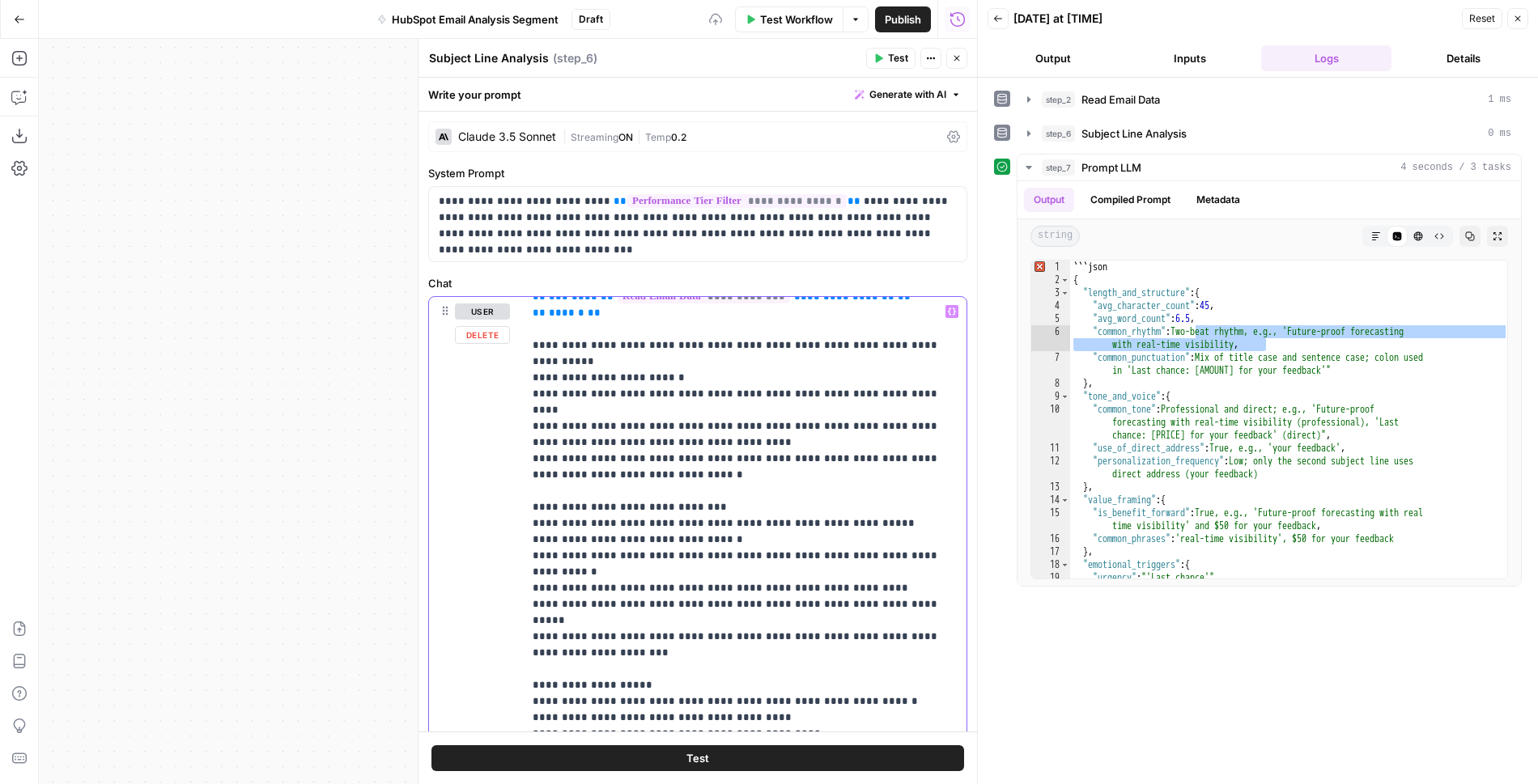 click on "**********" at bounding box center (745, 637) 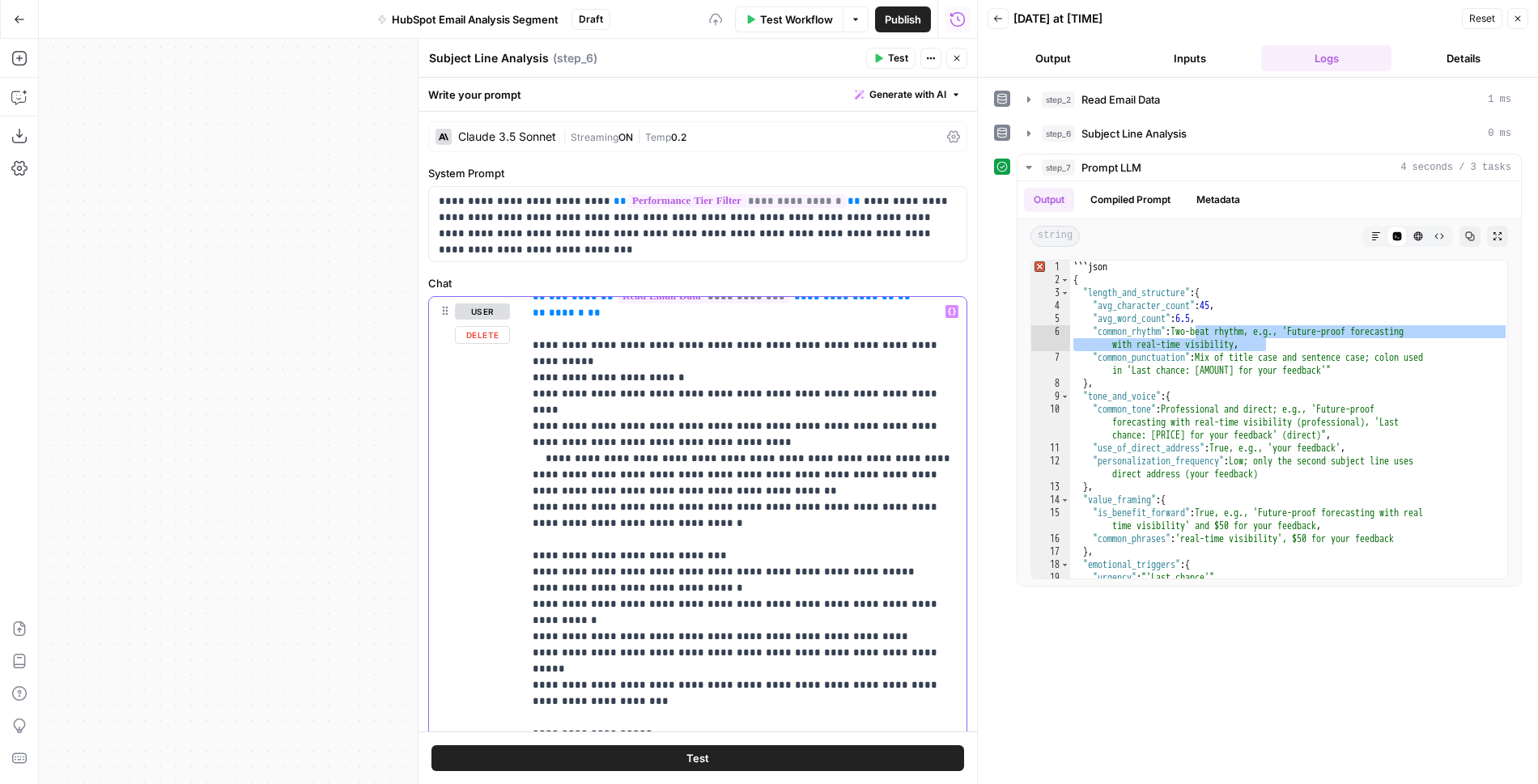 click on "**********" at bounding box center (745, 661) 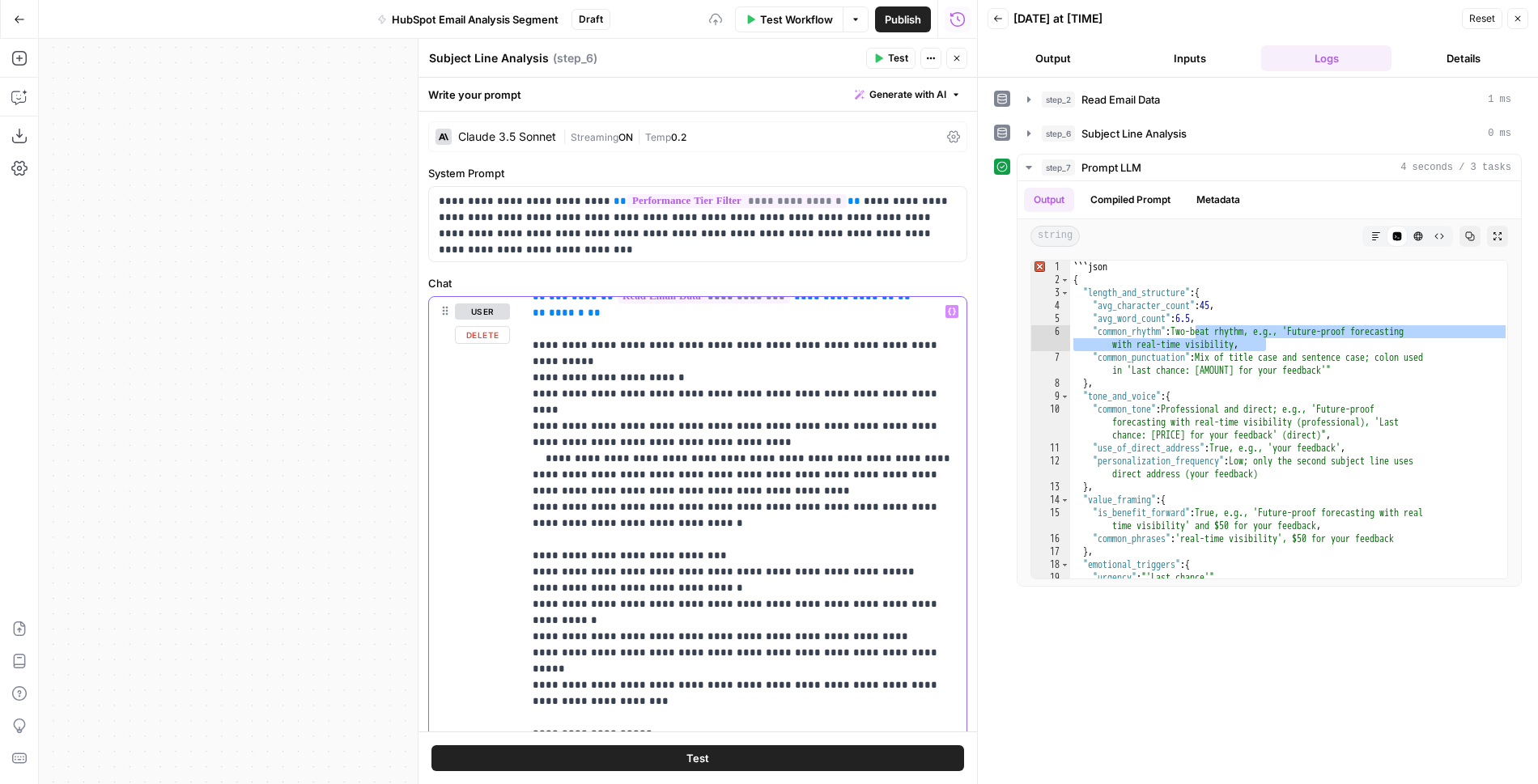 click on "**********" at bounding box center (745, 661) 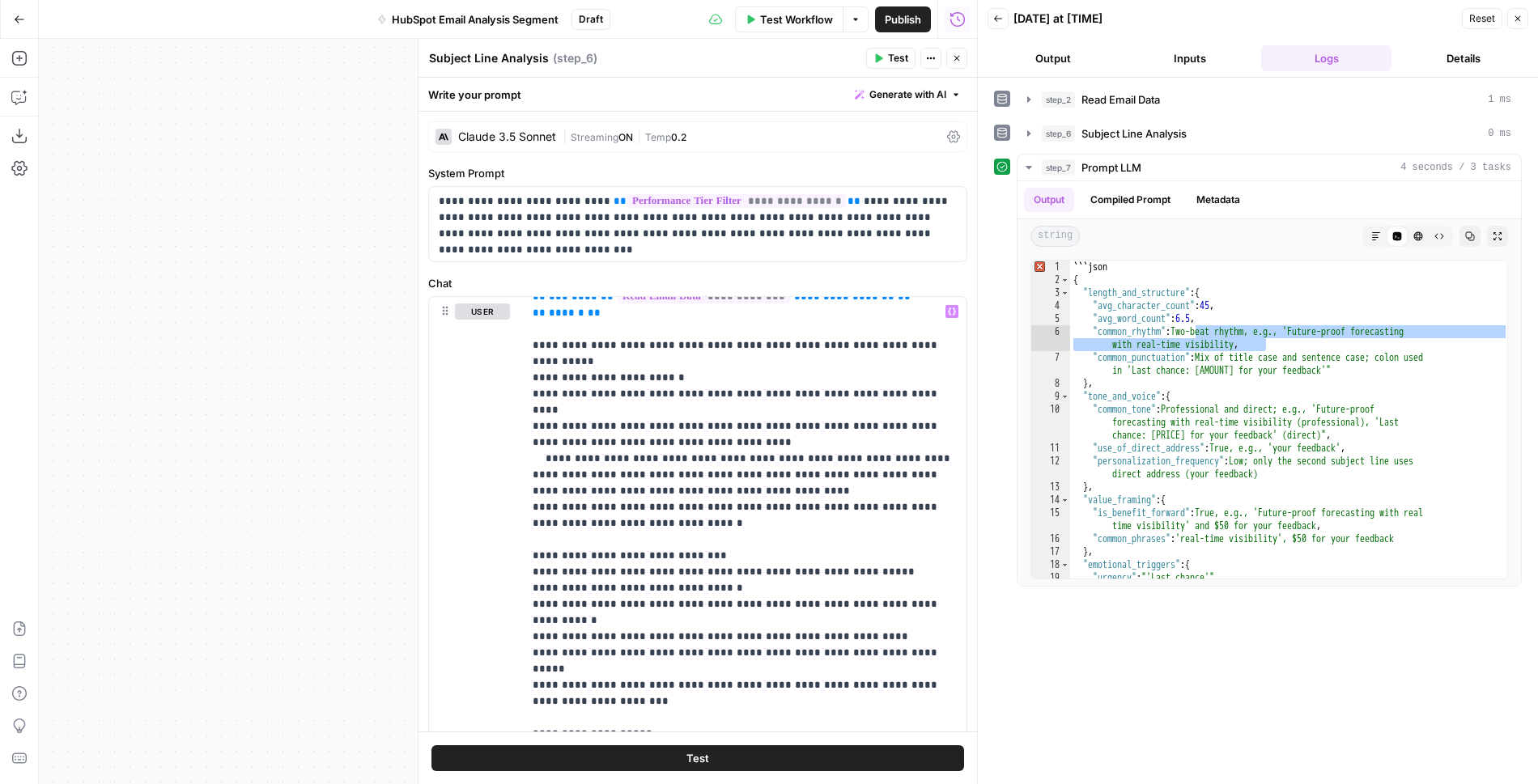click on "Test" at bounding box center (698, 758) 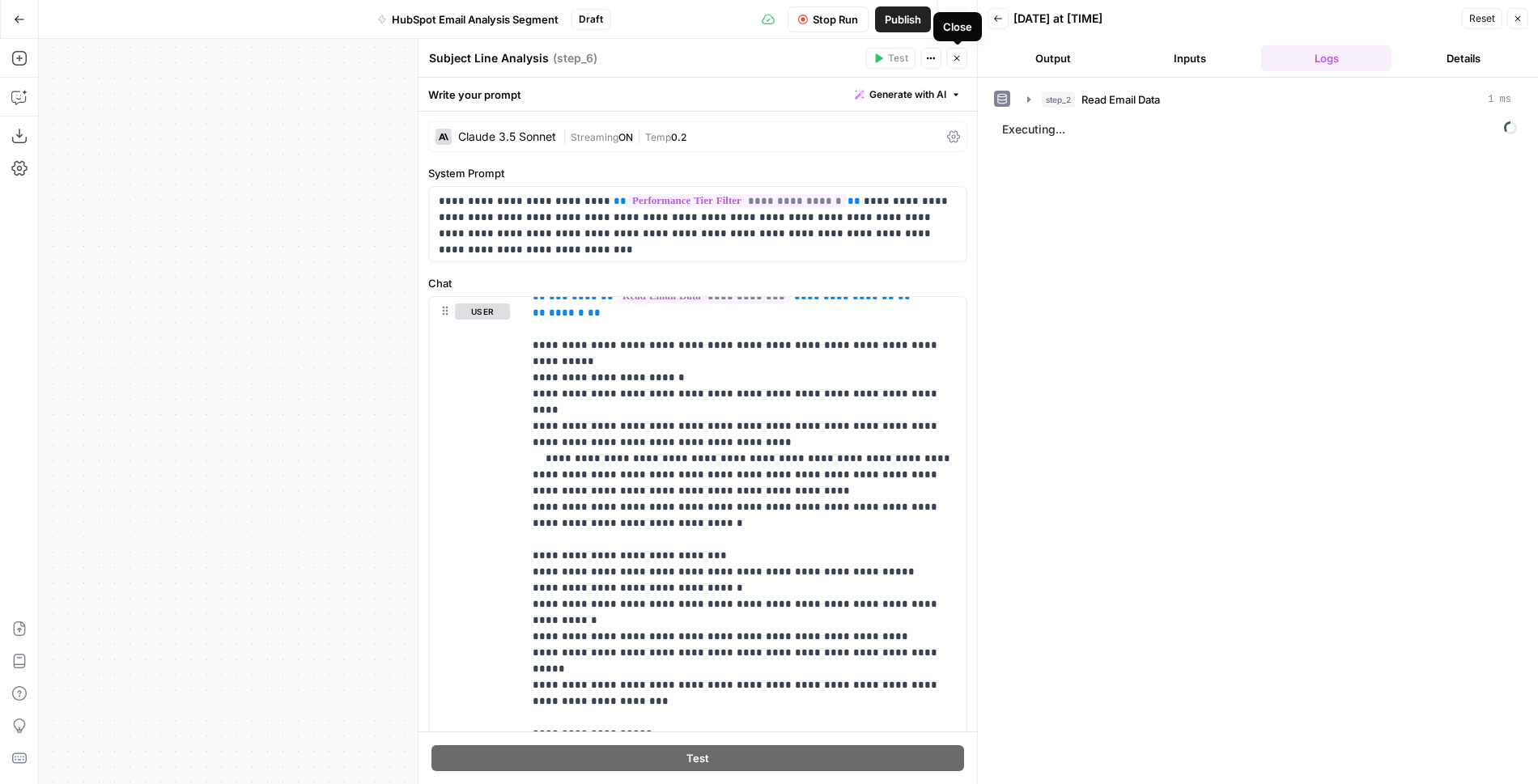 click on "Close" at bounding box center (957, 58) 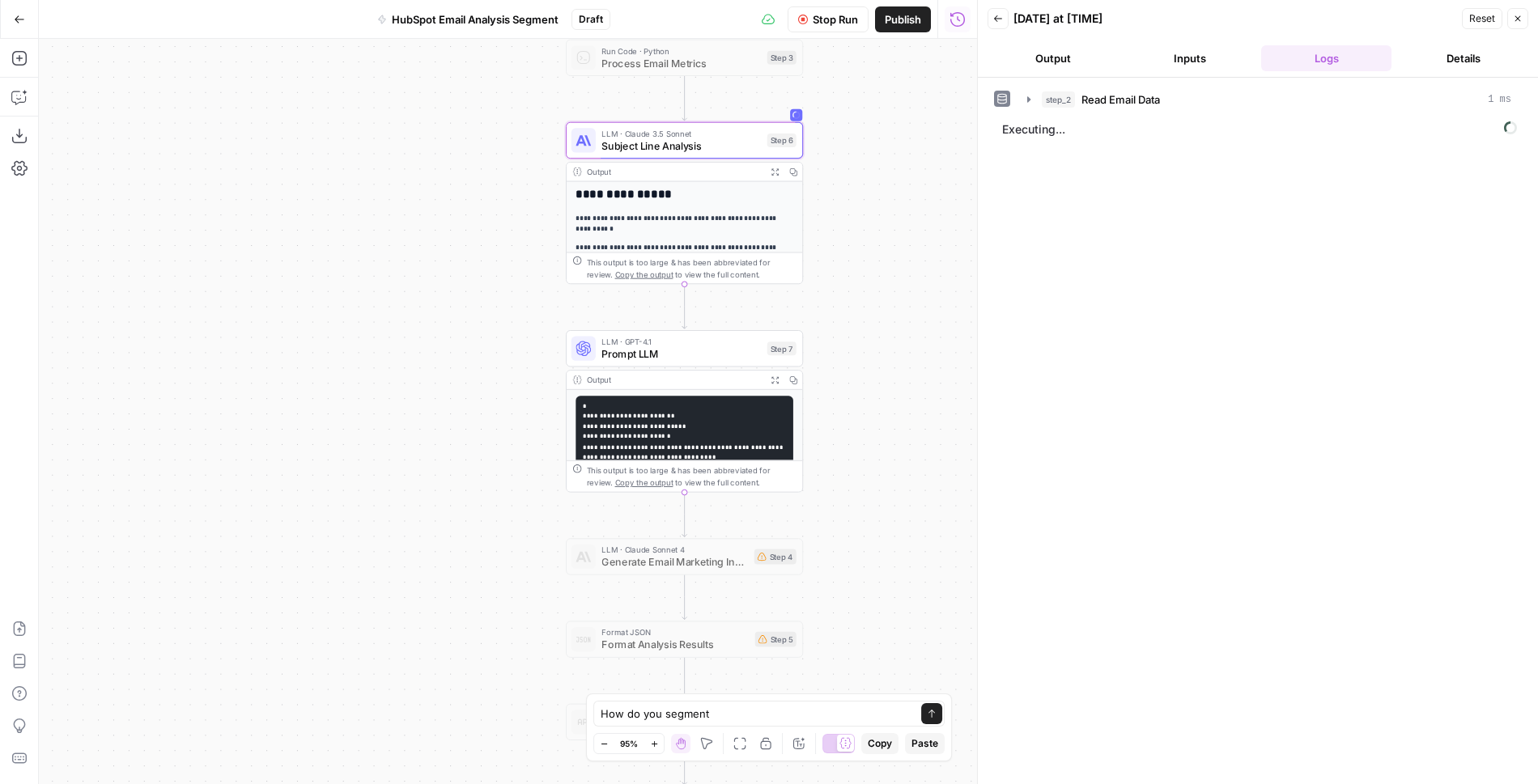 drag, startPoint x: 835, startPoint y: 551, endPoint x: 849, endPoint y: 183, distance: 368.2662 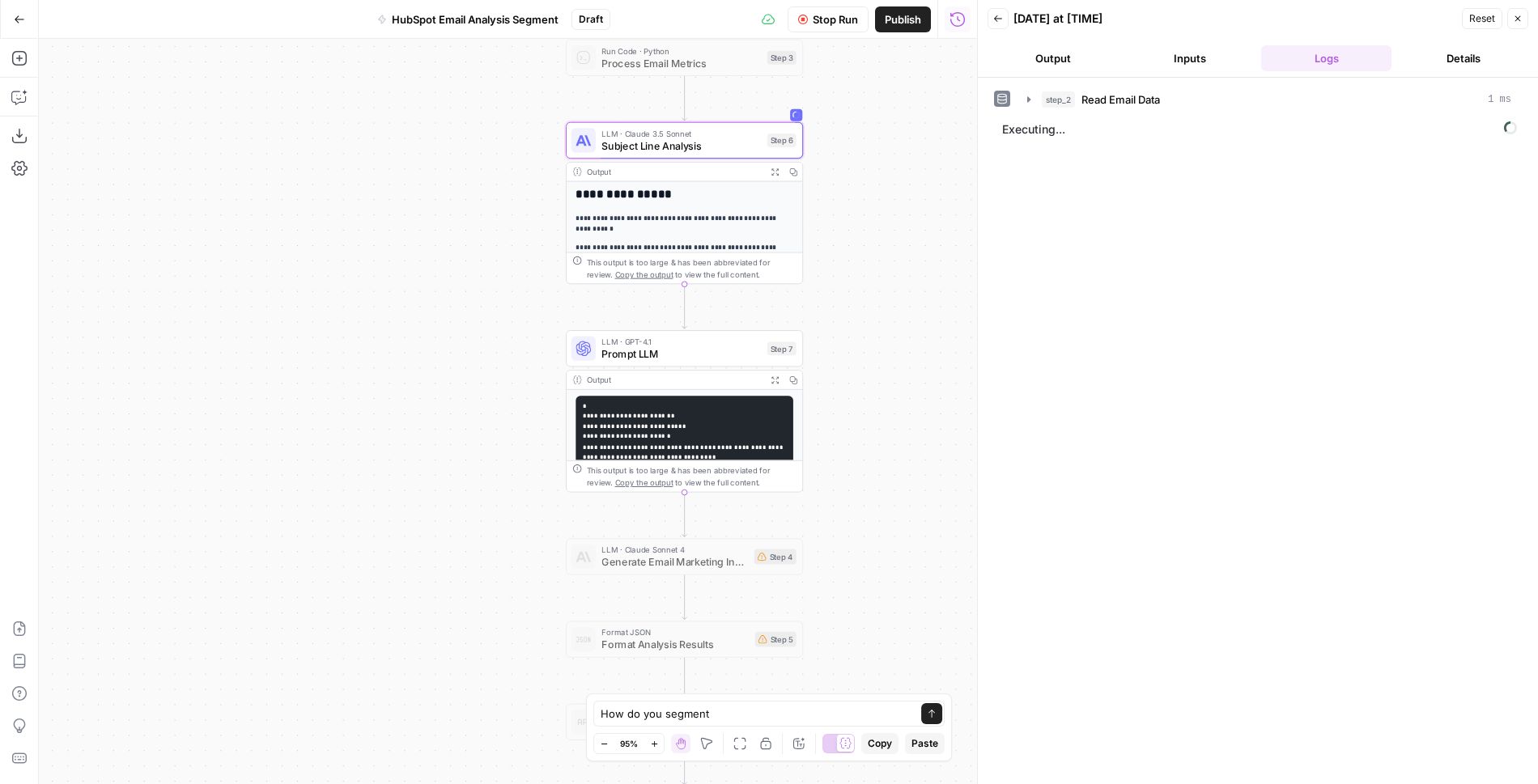 click on "Workflow Set Inputs Inputs Read from Grid Read Email Data Step 2 Output Expand Output Copy 1 2 3 4 5 6 [    {      "__id" :  "9399490" ,      "File Name (Not Subject Line)" :  "NRT -           Vendor Loops - Portal Creation Drip -           Vendor Network - 4 - 01/31/2024 -           Control" ,      "Open Rate" :  "24.86%" ,      "Unique Opens" :  "3144" ,     XXXXXXXXXXXXXXXXXXXXXXXXXXXXXXXXXXXXXXXXXXXXXXXXXXXXXXXXXXXXXXXXXXXXXXXXXXXXXXXXXXXXXXXXXXXXXXXXXXXXXXXXXXXXXXXXXXXXXXXXXXXXXXXXXXXXXXXXXXXXXXXXXXXXXXXXXXXXXXXXXXXXXXXXXXXXXXXXXXXXXXXXXXXXXXXXXXXXXXXXXXXXXXXXXXXXXXXXXXXXXXXXXXXXXXXXXXXXXXXXXXXXXXXXXXXXXXXXXXXXXXXXXXXXXXXXXXXXXXXXXXXXXXXXXXXXXXXXXXXXXXXXXXXXXXXXXXXXXXXXXXXXXXXXXXXXXXXXXXXXXXXXXXXXXXXXXXXXXXXXXXXXXXXXXXXXXXXXXXXXXXXXXXXXXXXXXXXXXXXXXXXXXXXXXXXXXXXXXXXXXXXXXXXXXXXXXXXXXXXXXXXXXXXXXXXXXXXXXXXXXXXXXXXXXXXXXXXXXXXXXXXXXXXXXXXXXXXXXXXXXXXXXXXXXXXX This output is too large & has been abbreviated for review.   Copy the output   to view the full content. Step 3 Step 6" at bounding box center [508, 411] 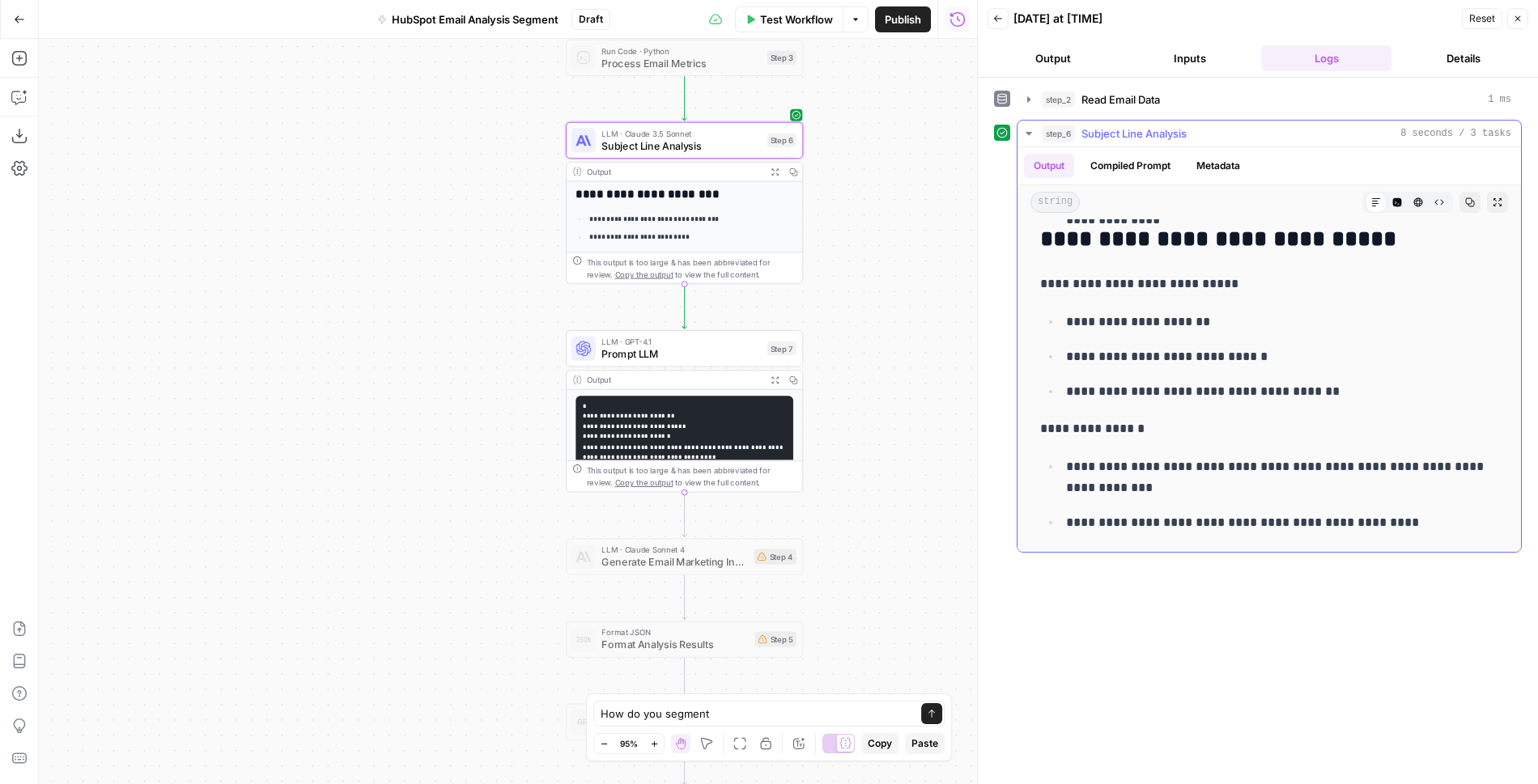 scroll, scrollTop: 247, scrollLeft: 0, axis: vertical 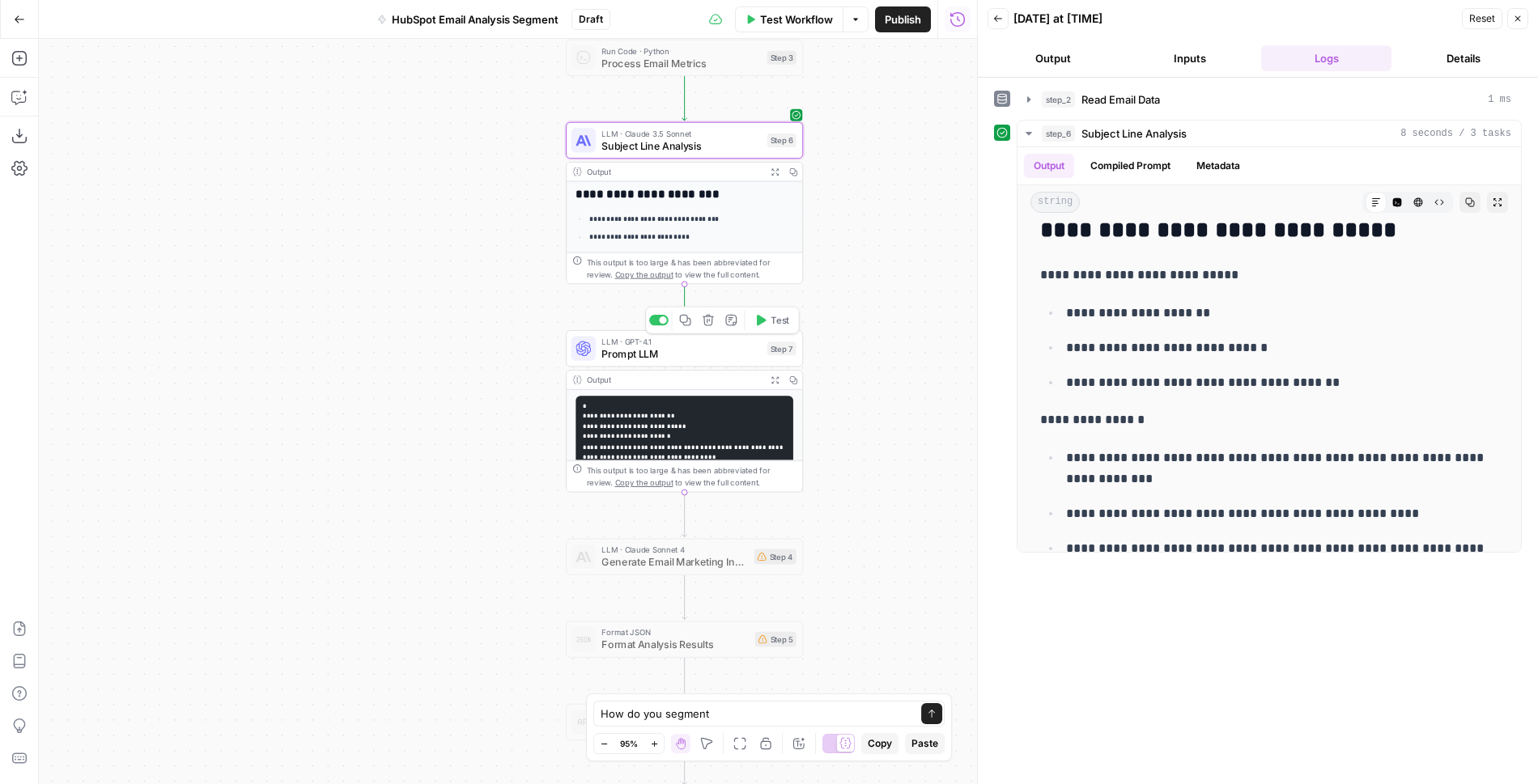click on "Test" at bounding box center [771, 320] 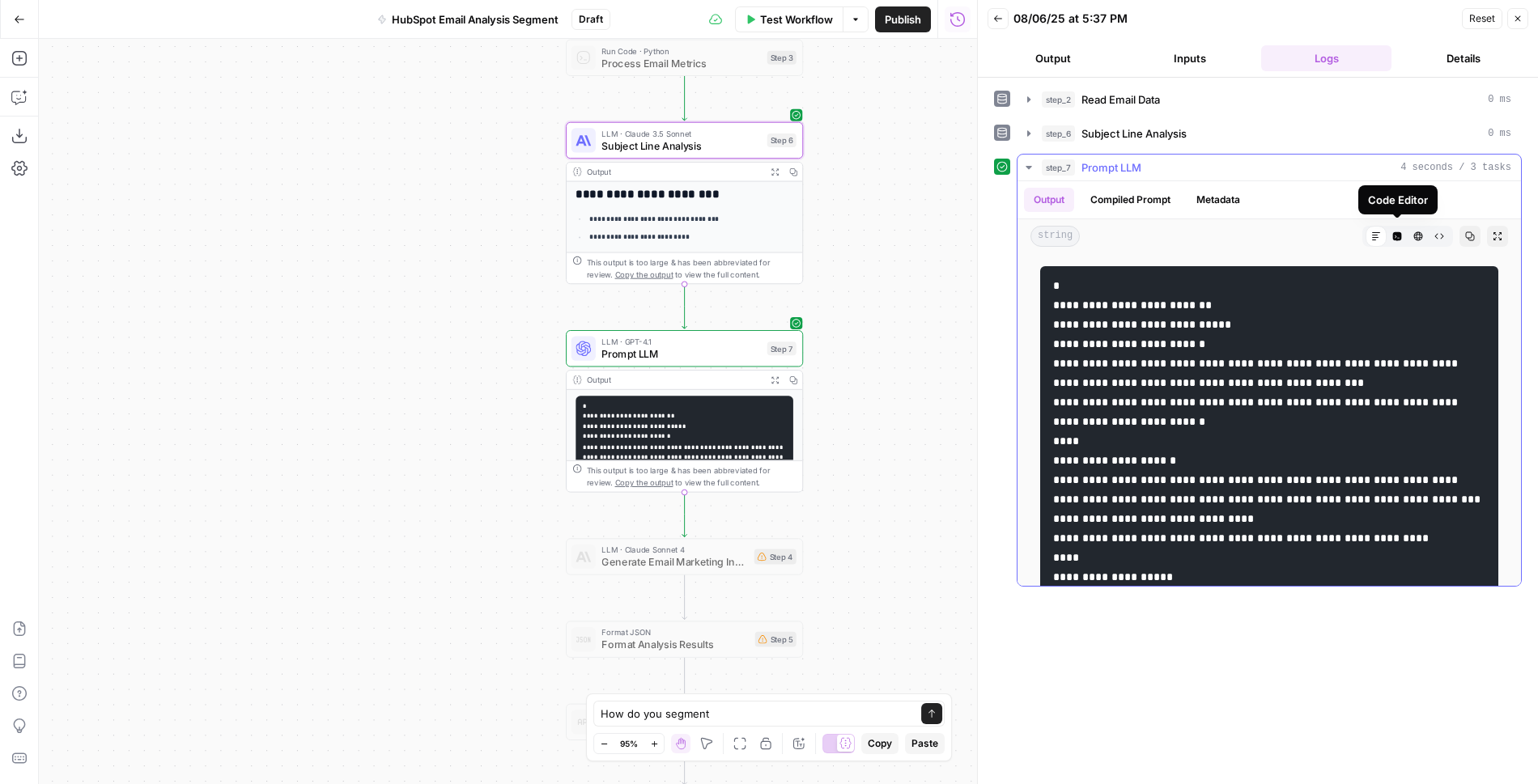 click 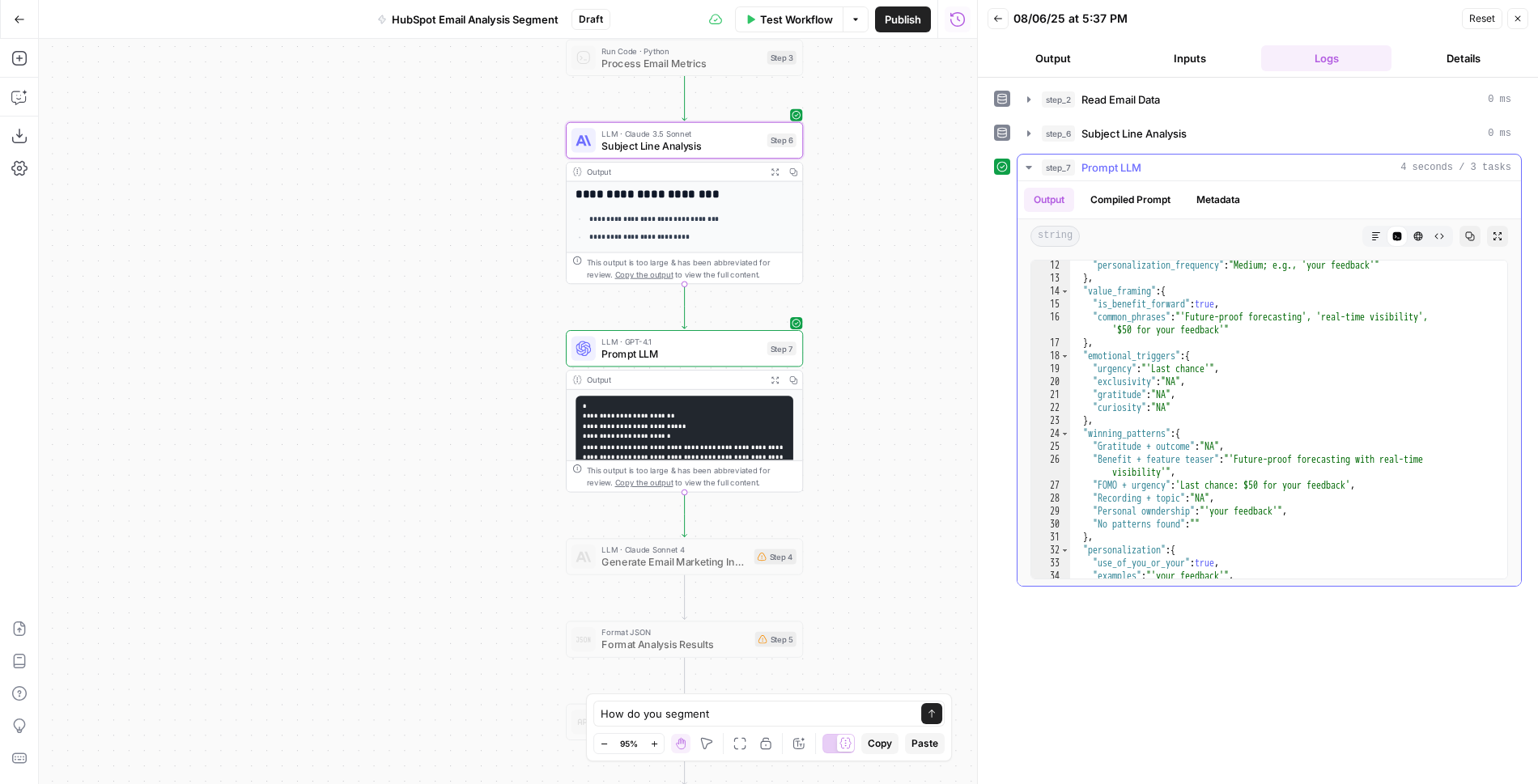 scroll, scrollTop: 196, scrollLeft: 0, axis: vertical 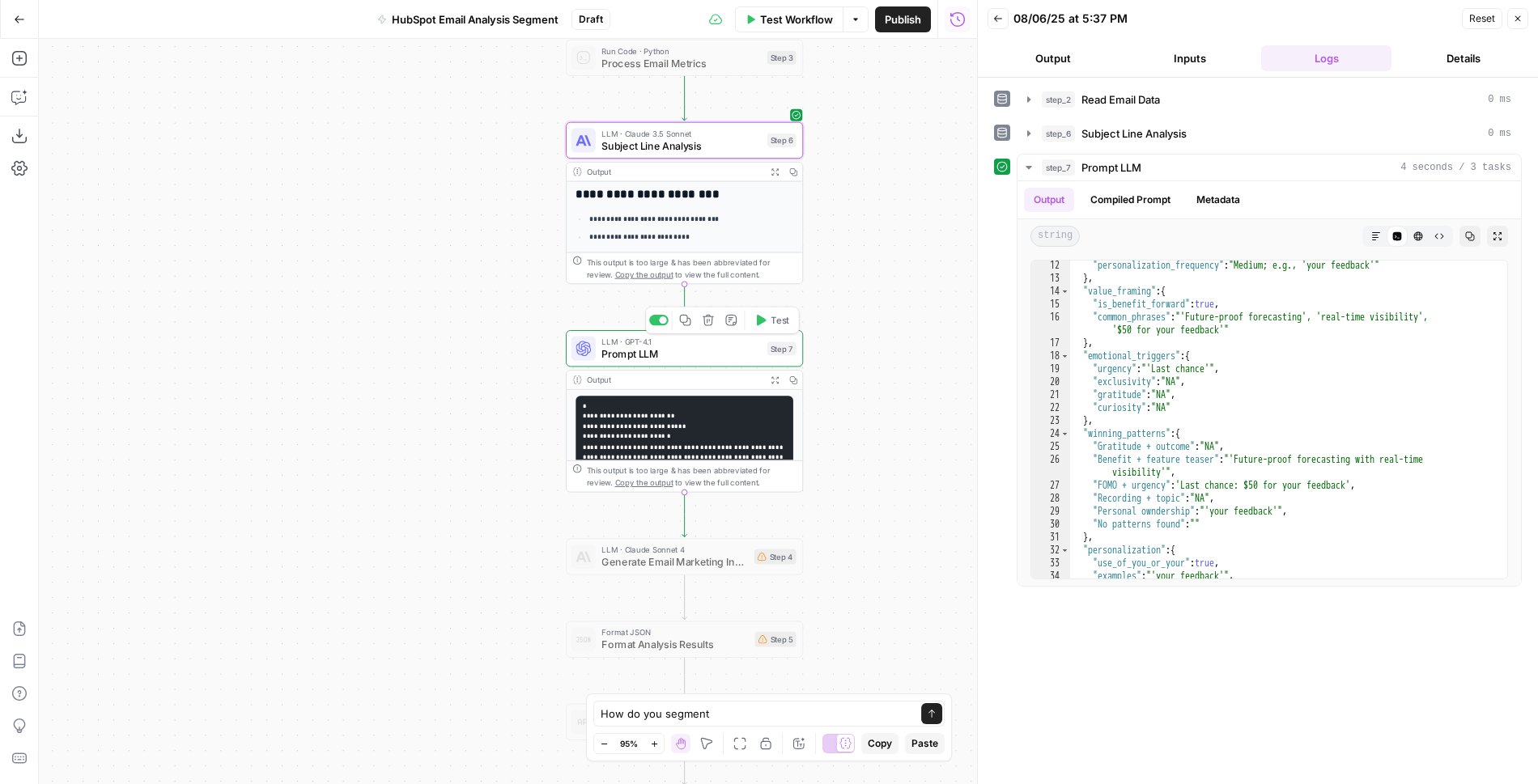 click on "Prompt LLM" at bounding box center (681, 354) 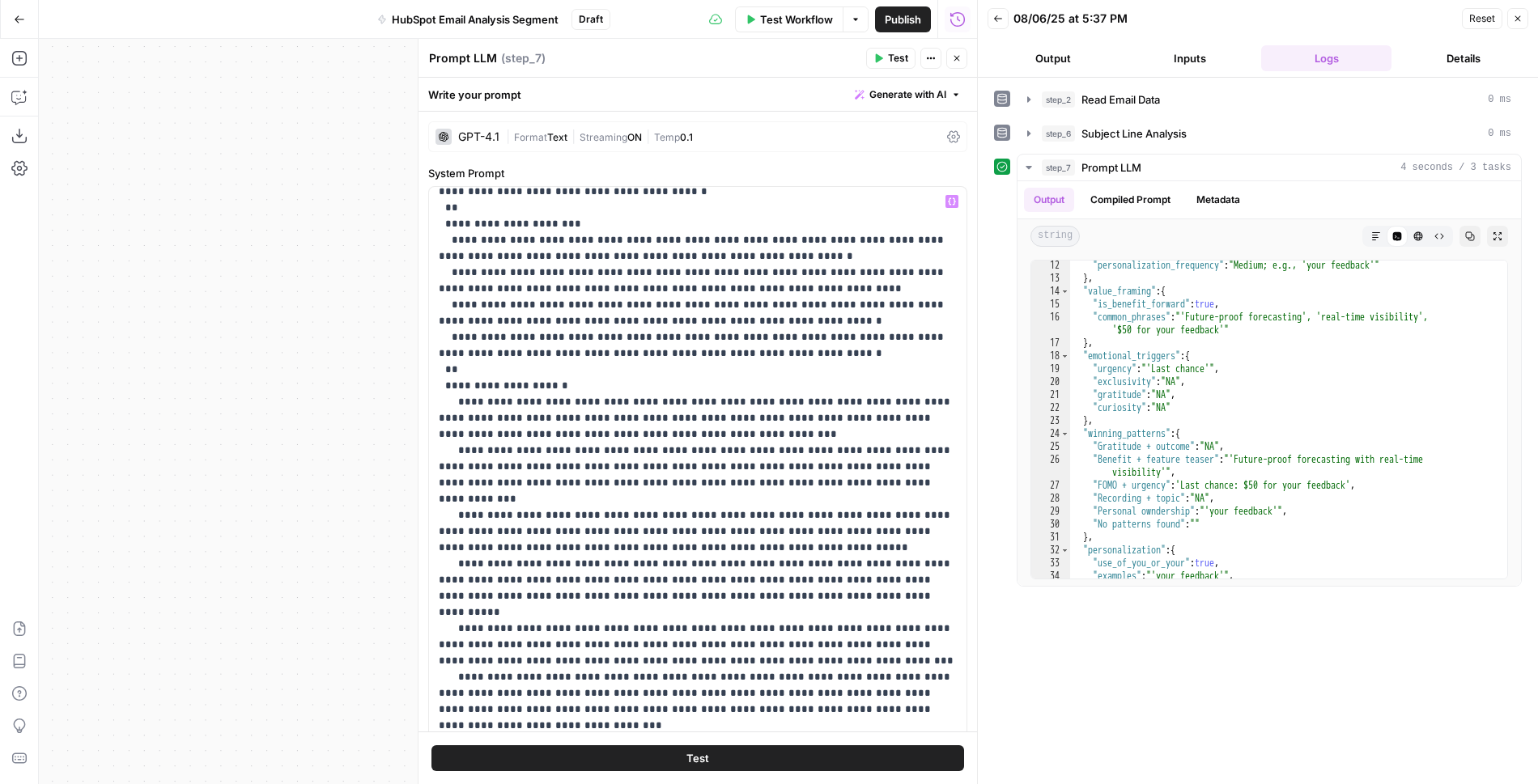 scroll, scrollTop: 405, scrollLeft: 0, axis: vertical 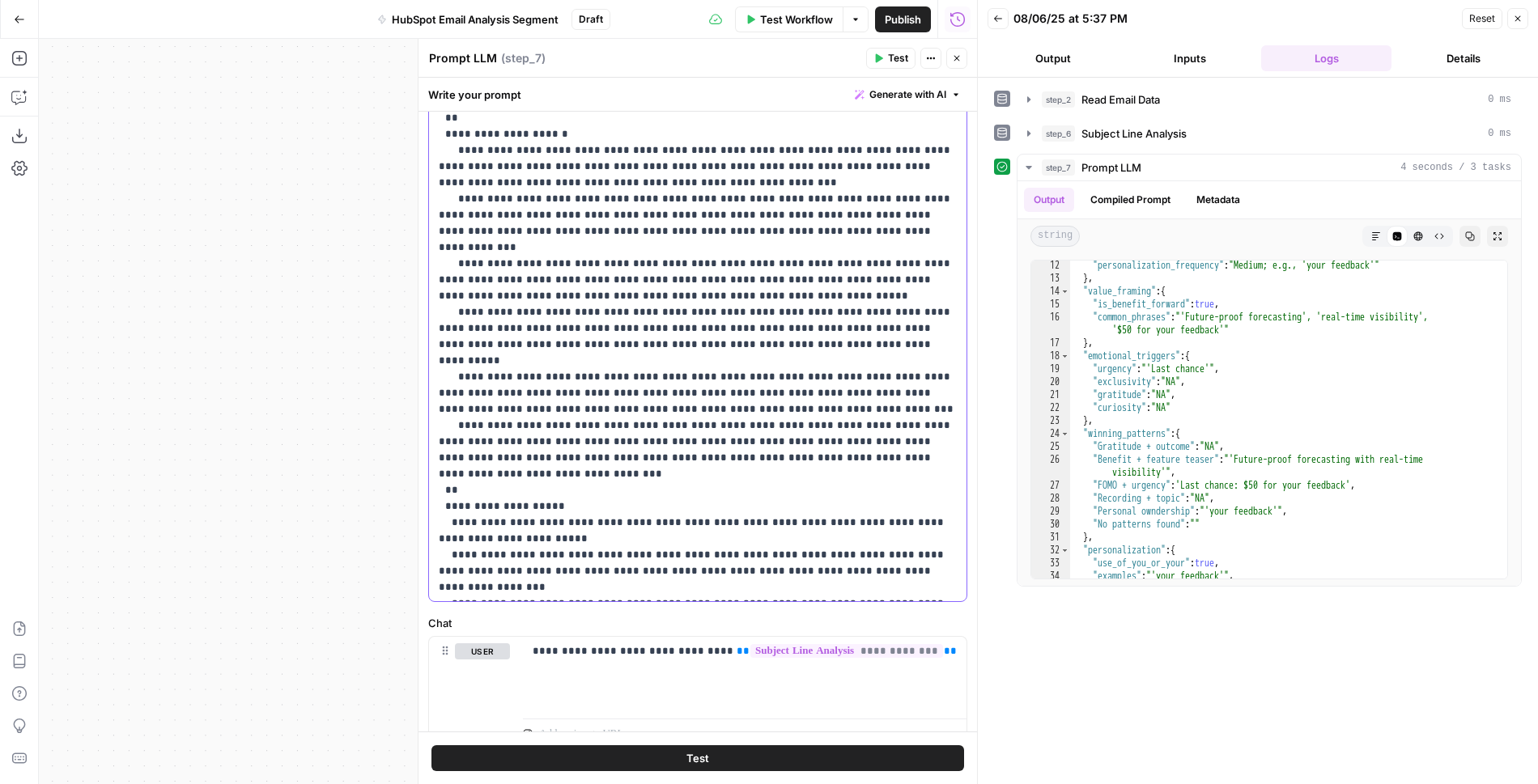 drag, startPoint x: 550, startPoint y: 471, endPoint x: 475, endPoint y: 474, distance: 75.059976 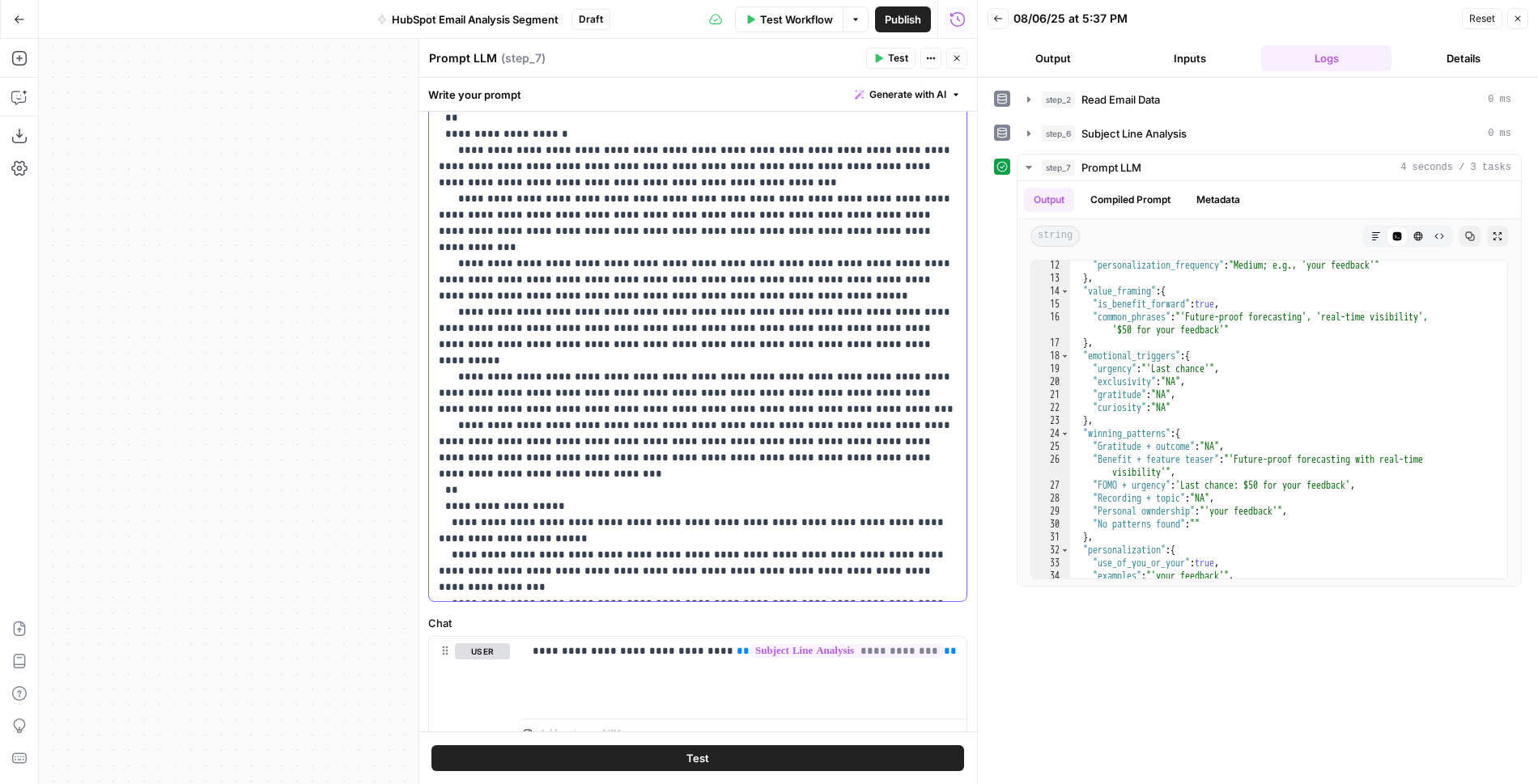 click on "**********" at bounding box center (698, 70) 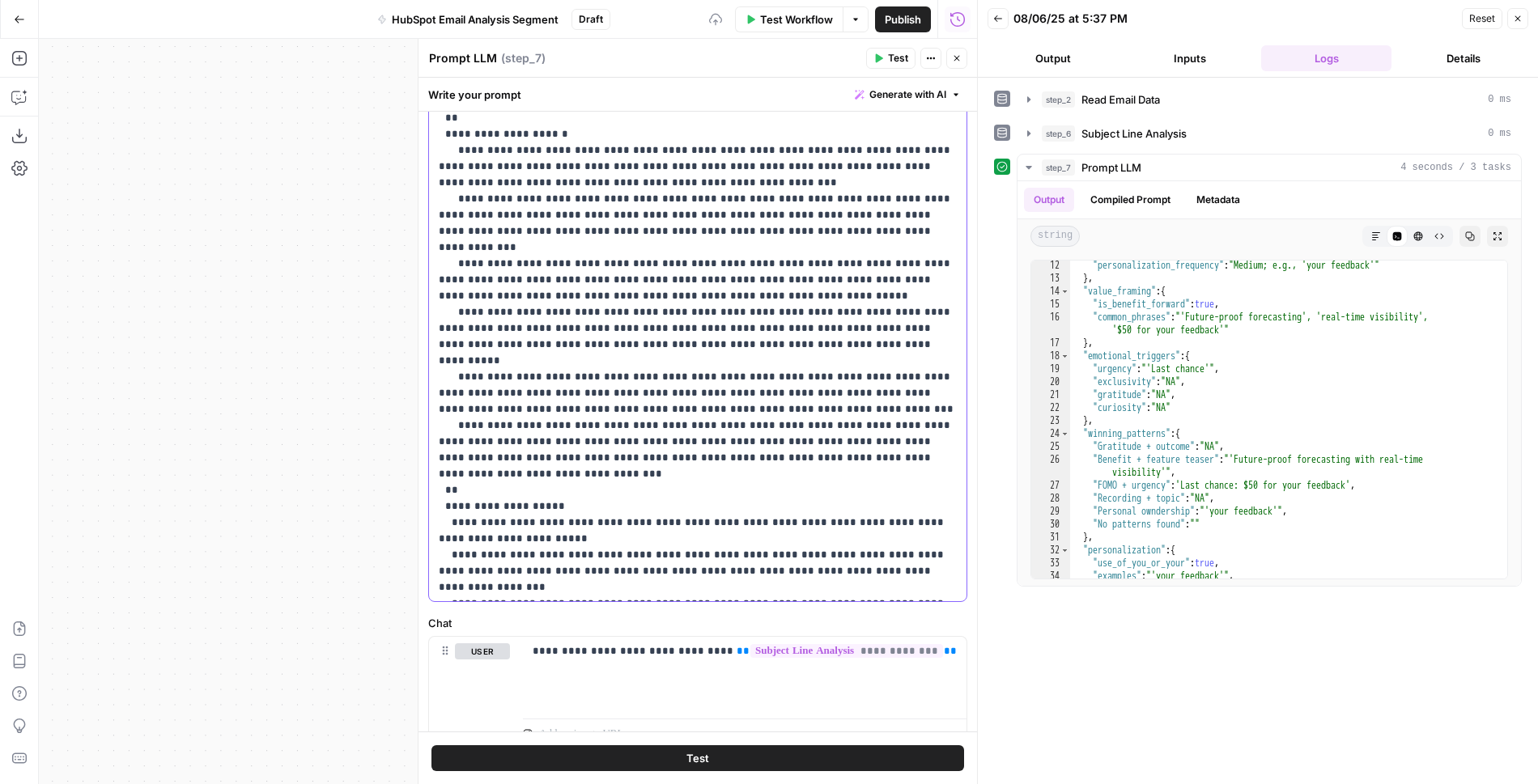 click on "**********" at bounding box center (698, 70) 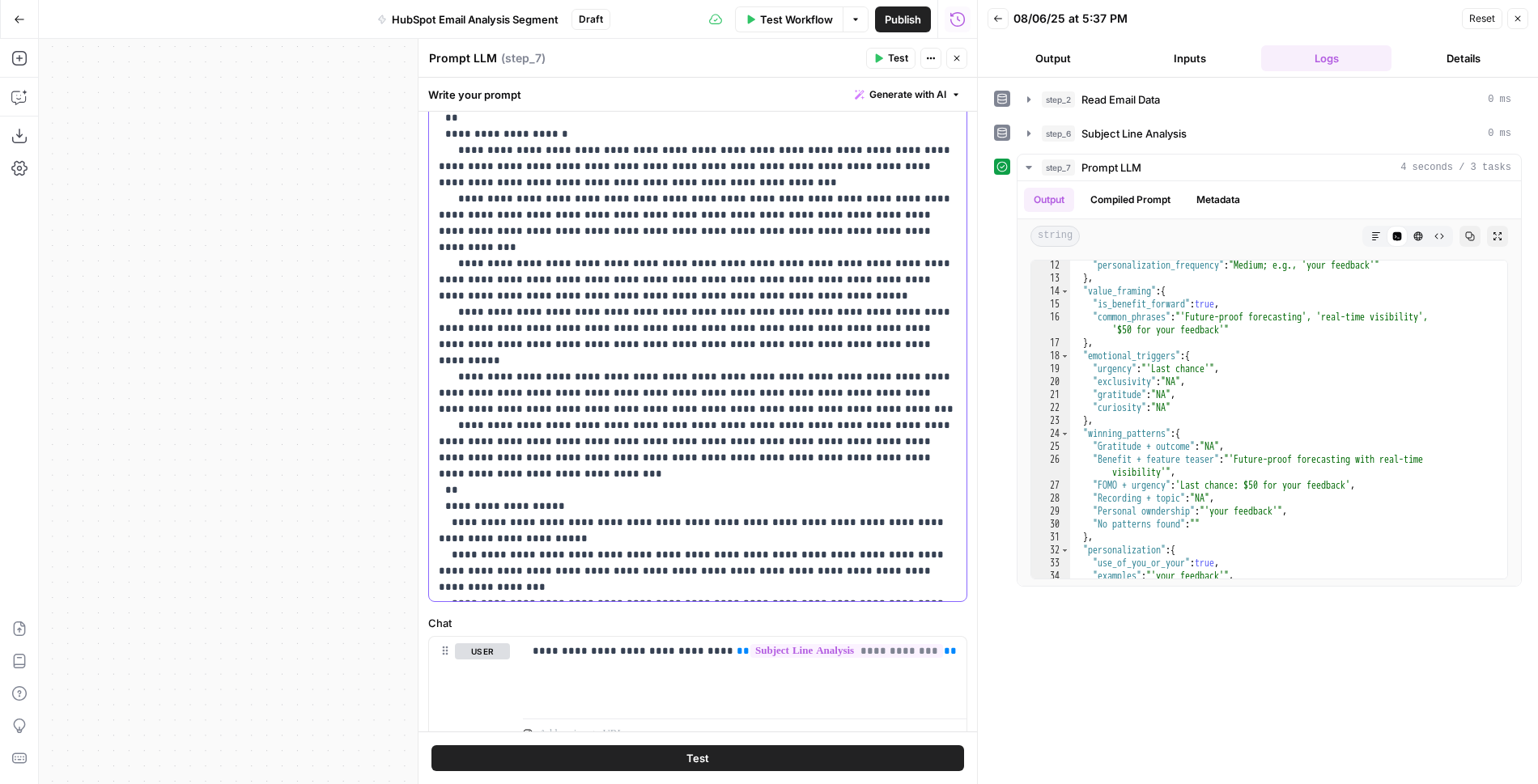 click on "**********" at bounding box center [698, 70] 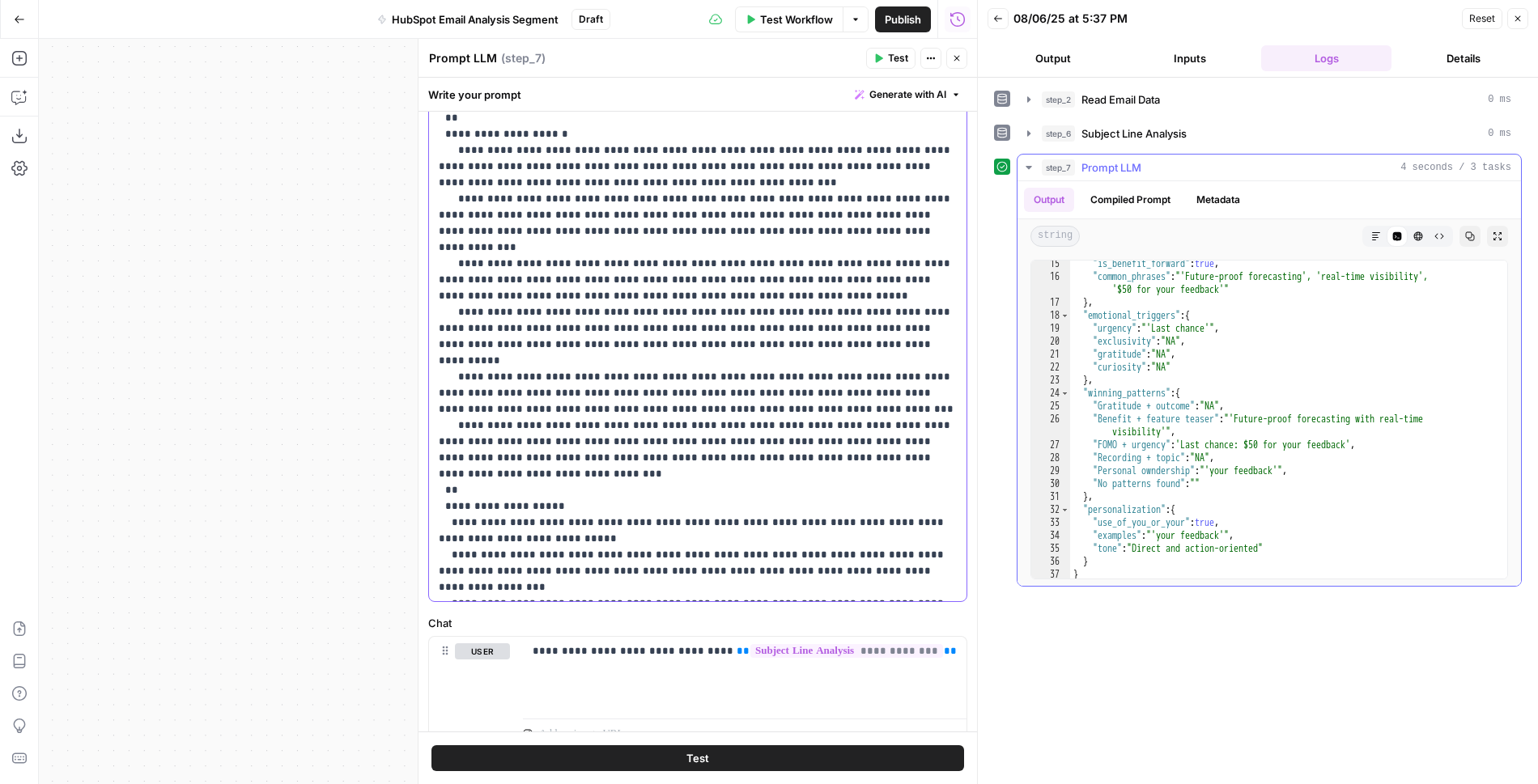 scroll, scrollTop: 244, scrollLeft: 0, axis: vertical 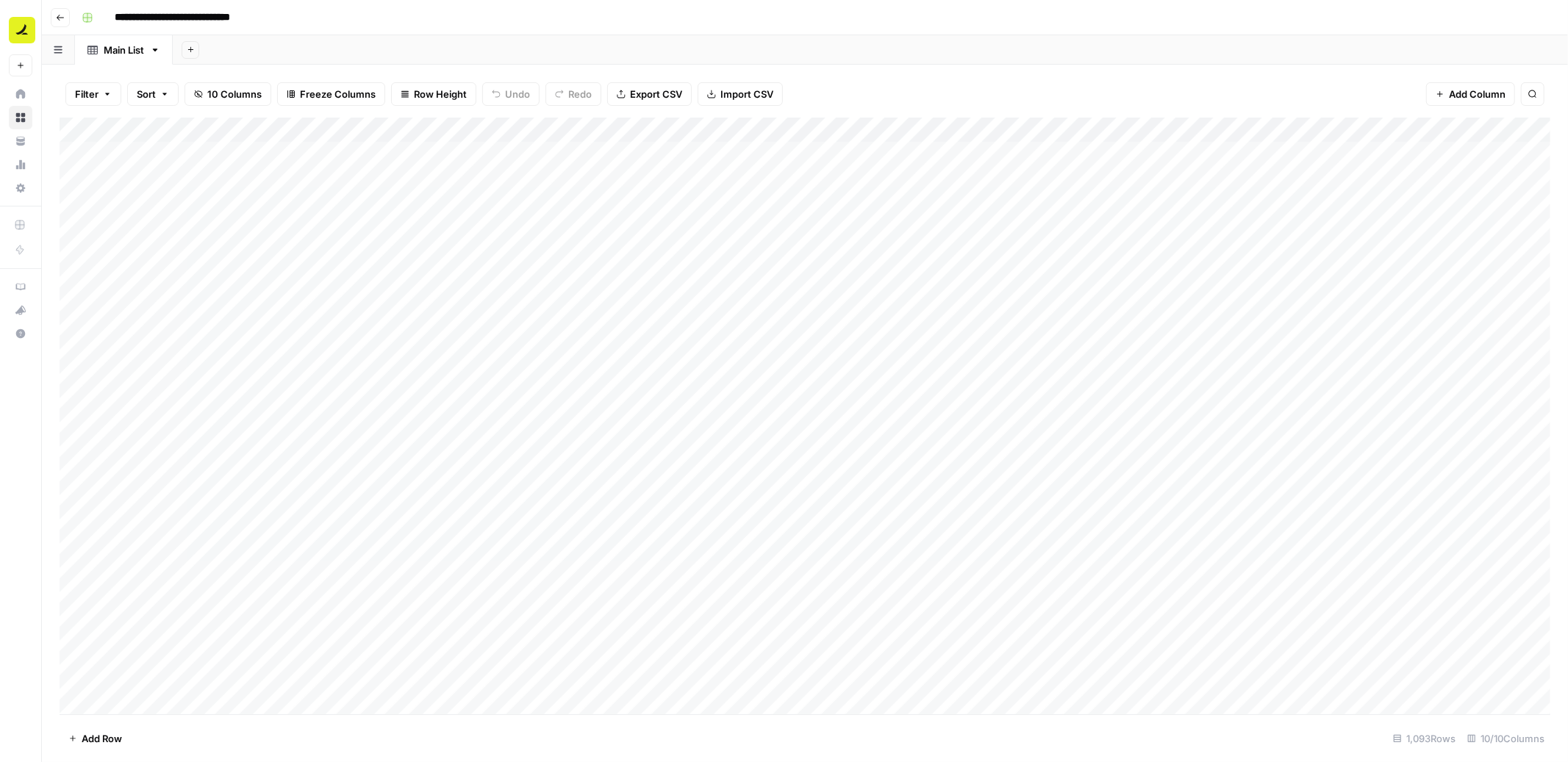 click 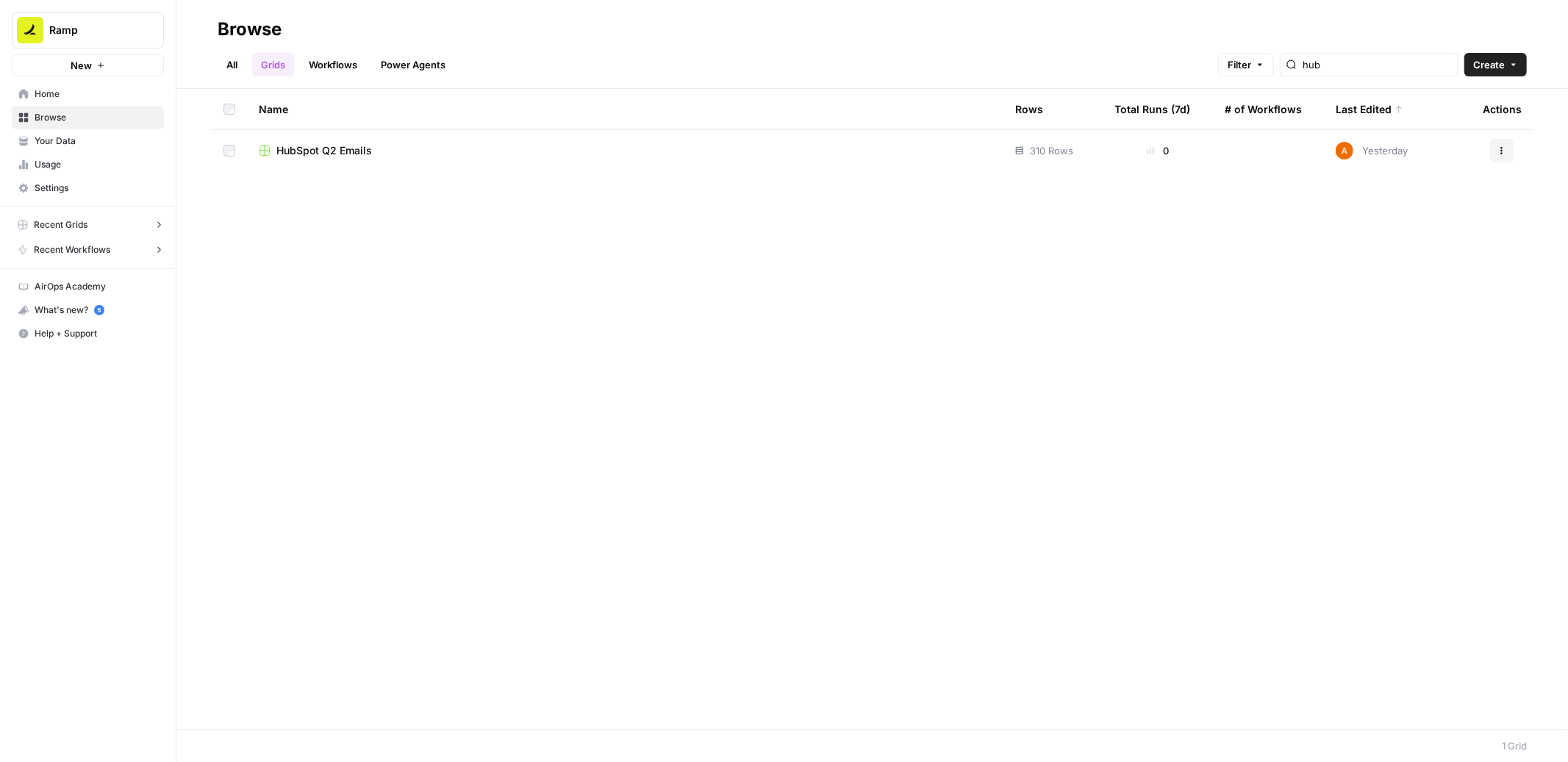 click on "HubSpot Q2 Emails" at bounding box center [324, 151] 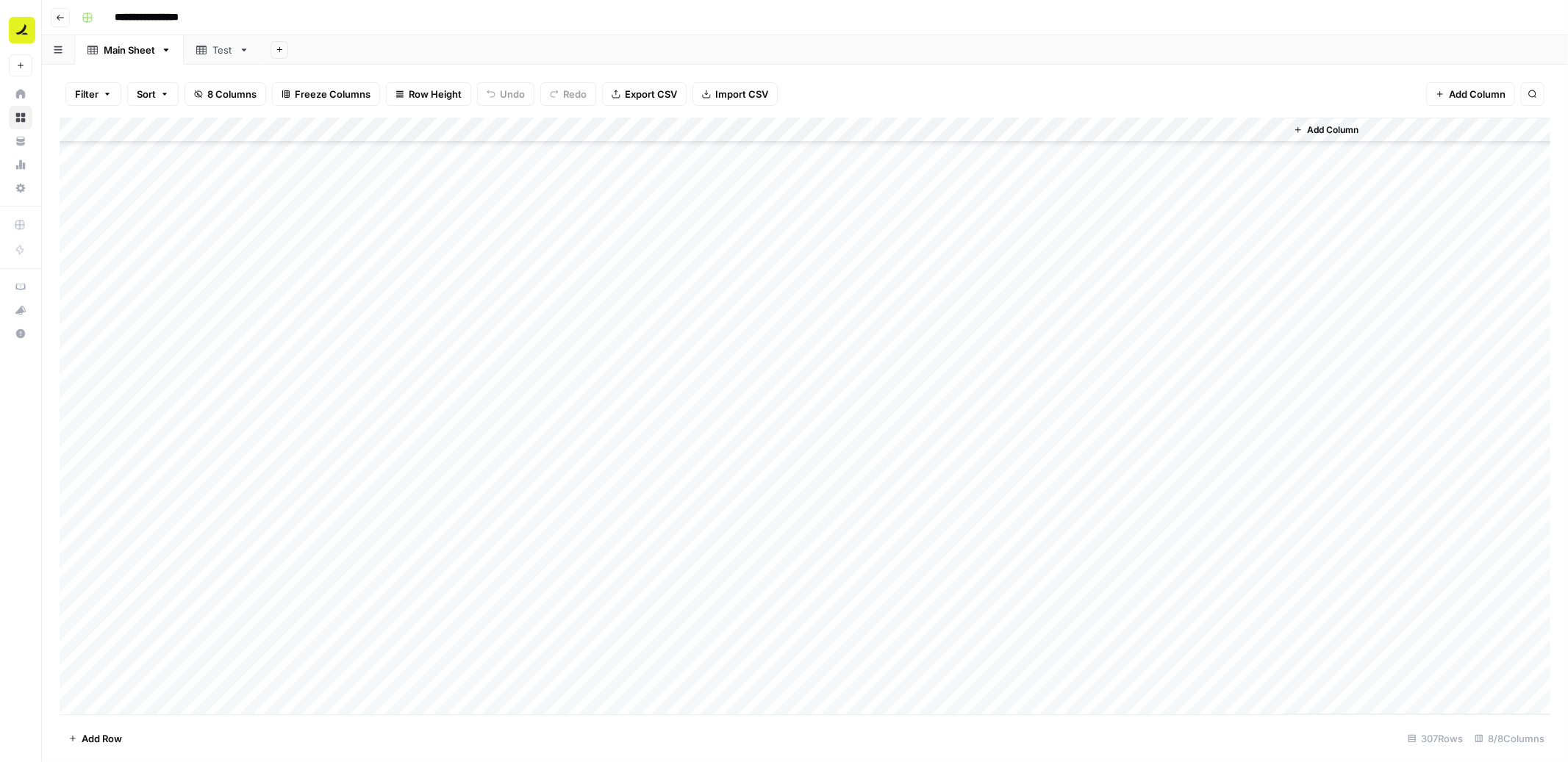 scroll, scrollTop: 0, scrollLeft: 0, axis: both 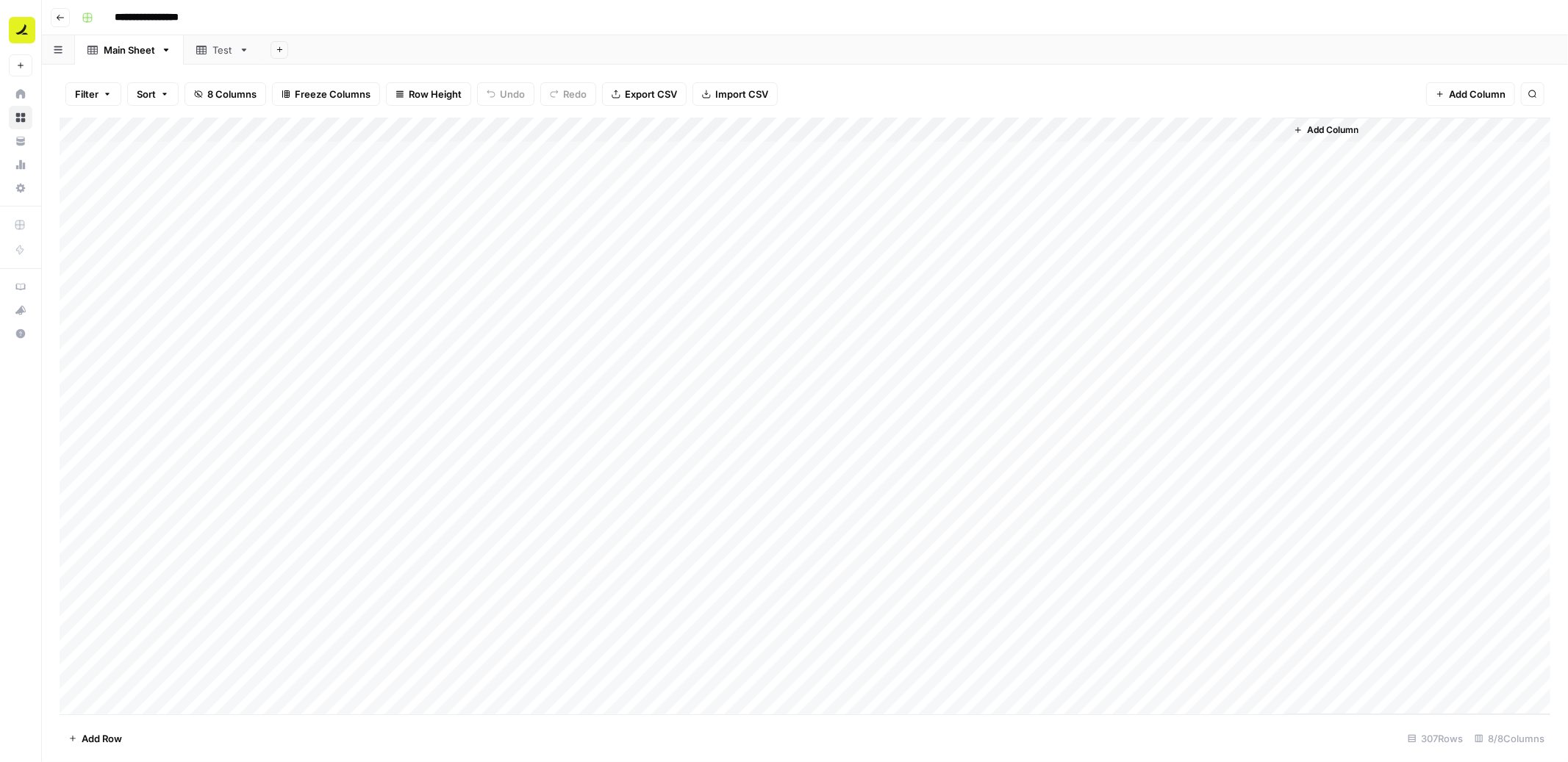 click on "Test" at bounding box center [223, 50] 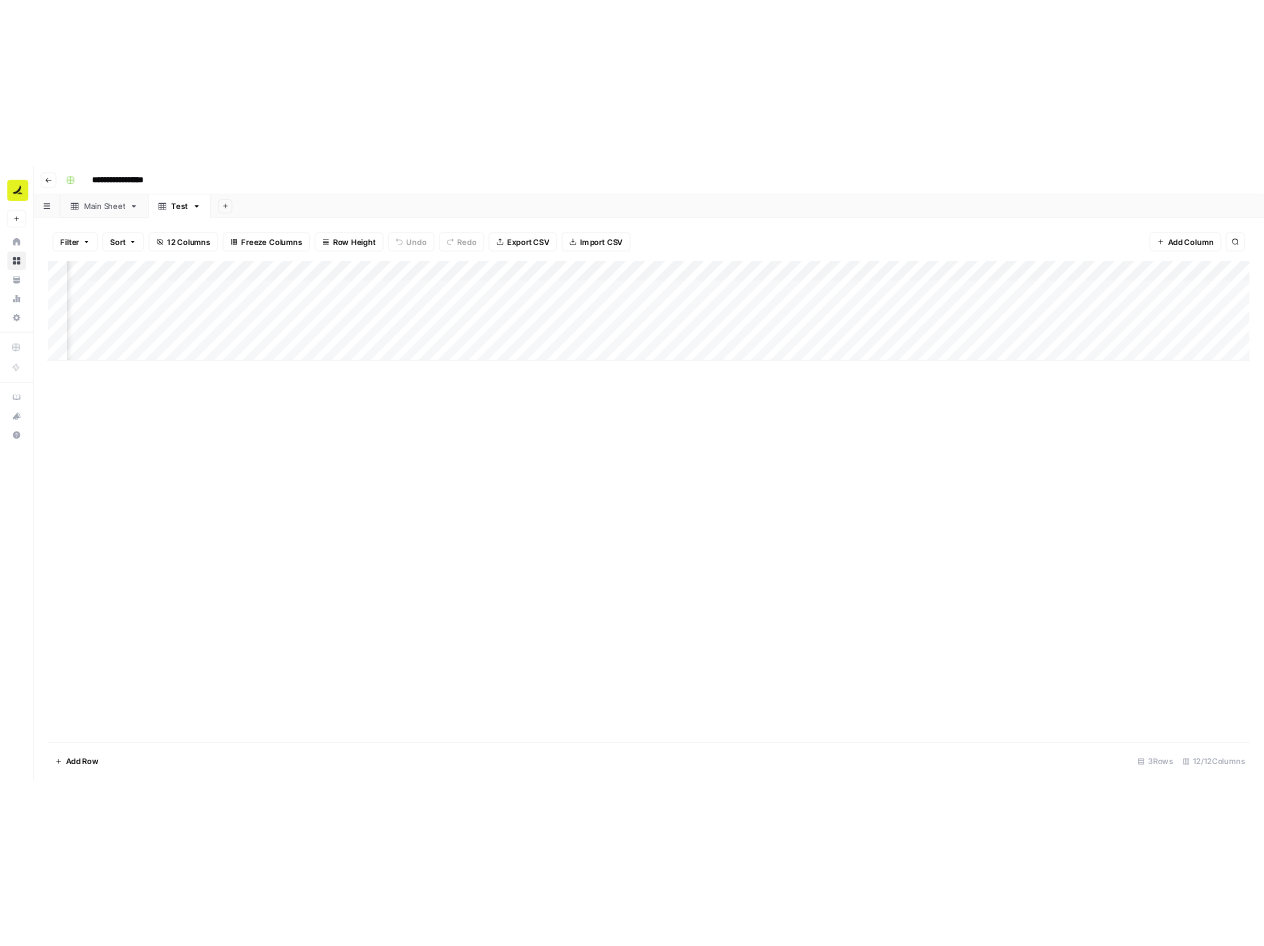scroll, scrollTop: 0, scrollLeft: 264, axis: horizontal 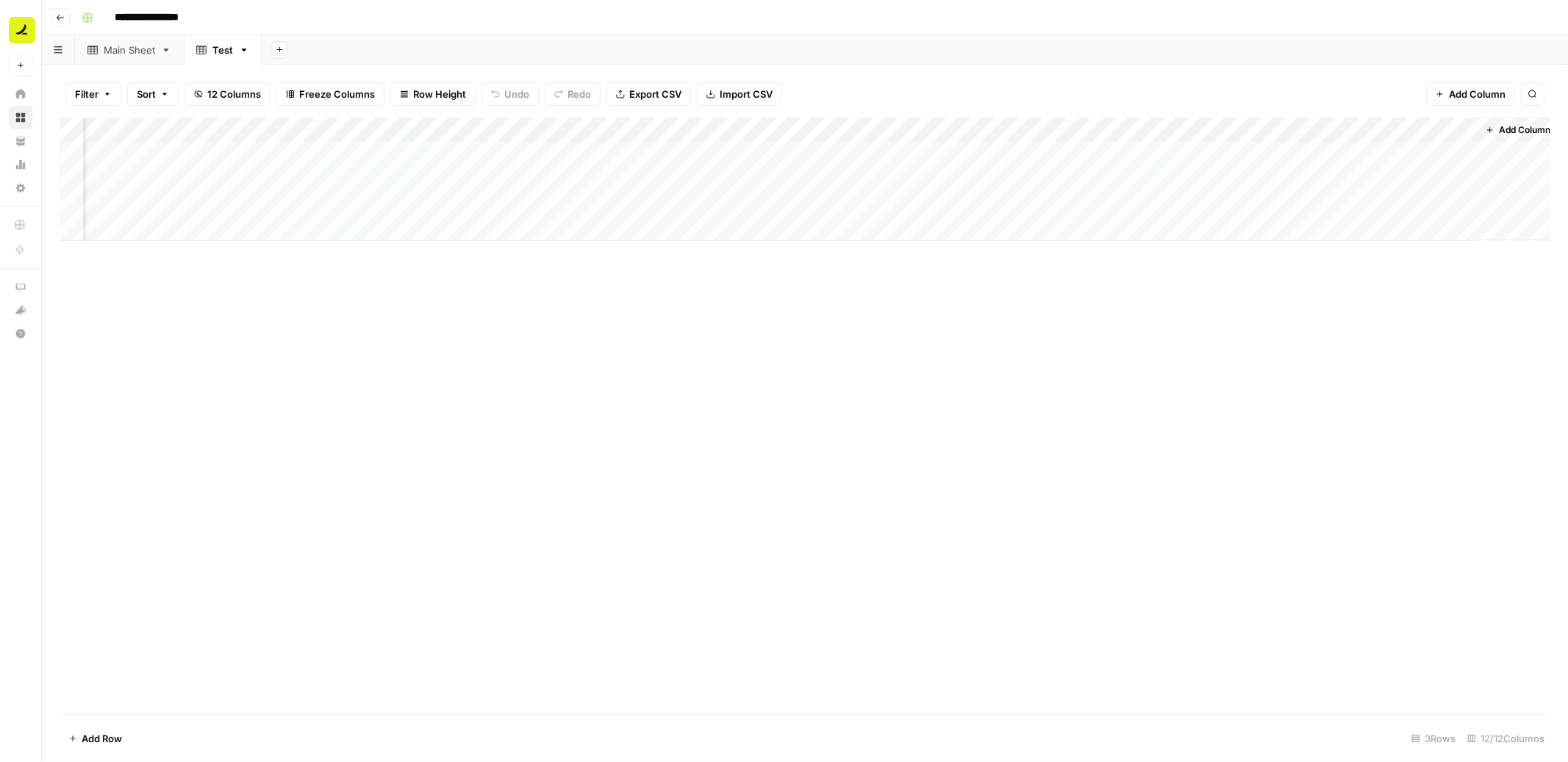 click on "Add Column" at bounding box center [805, 179] 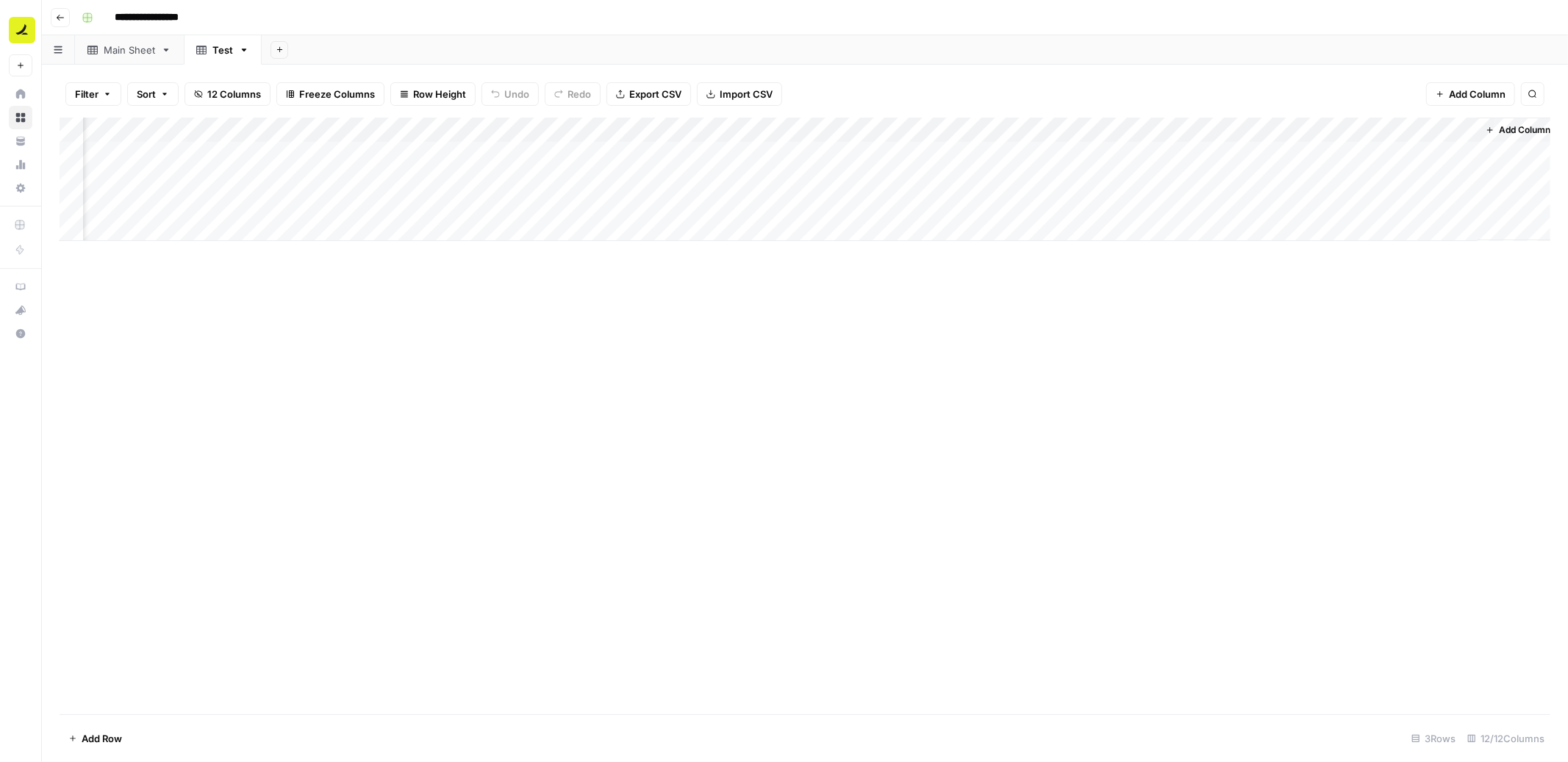 click on "Add Column" at bounding box center [805, 179] 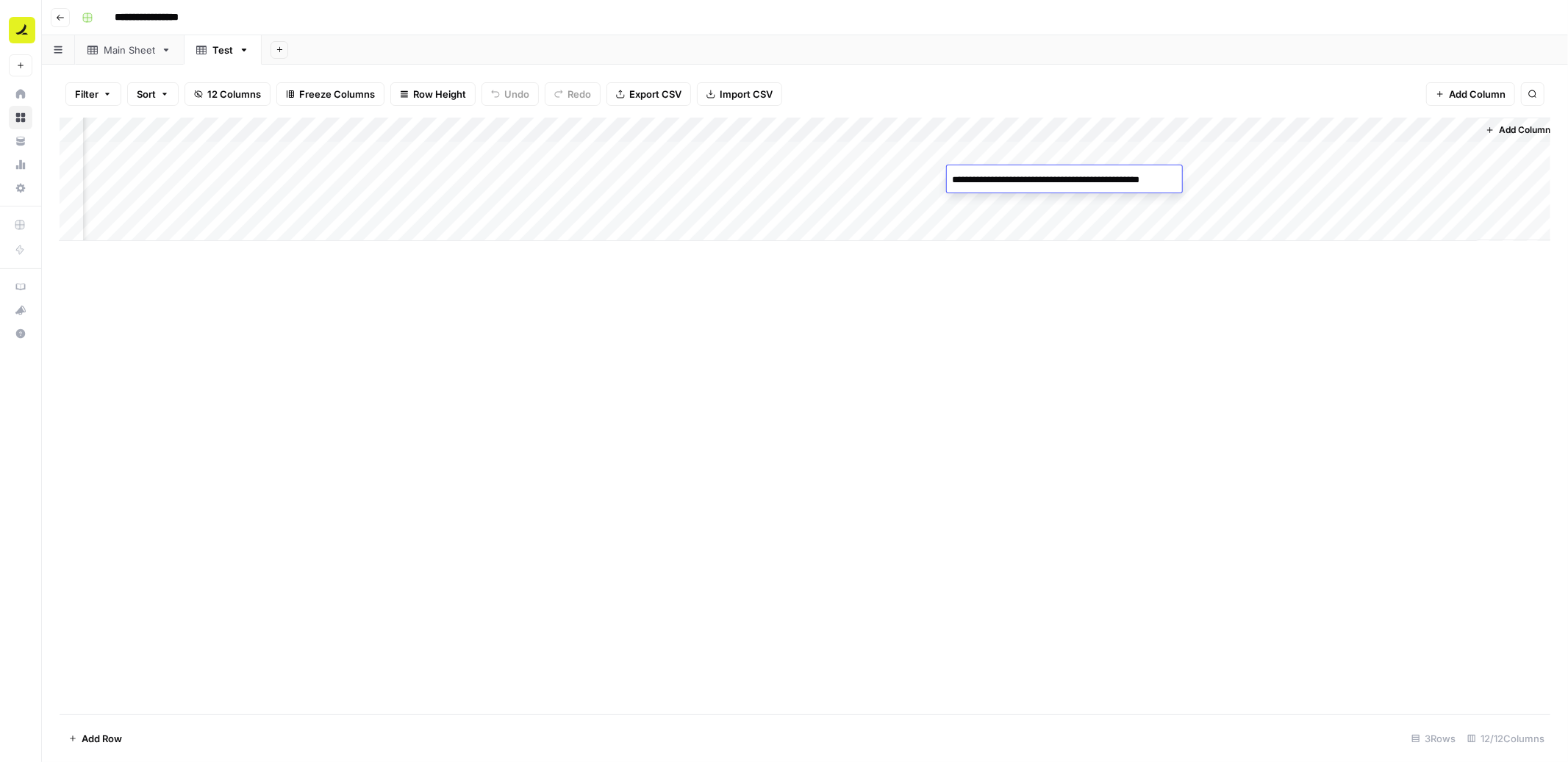 type on "**********" 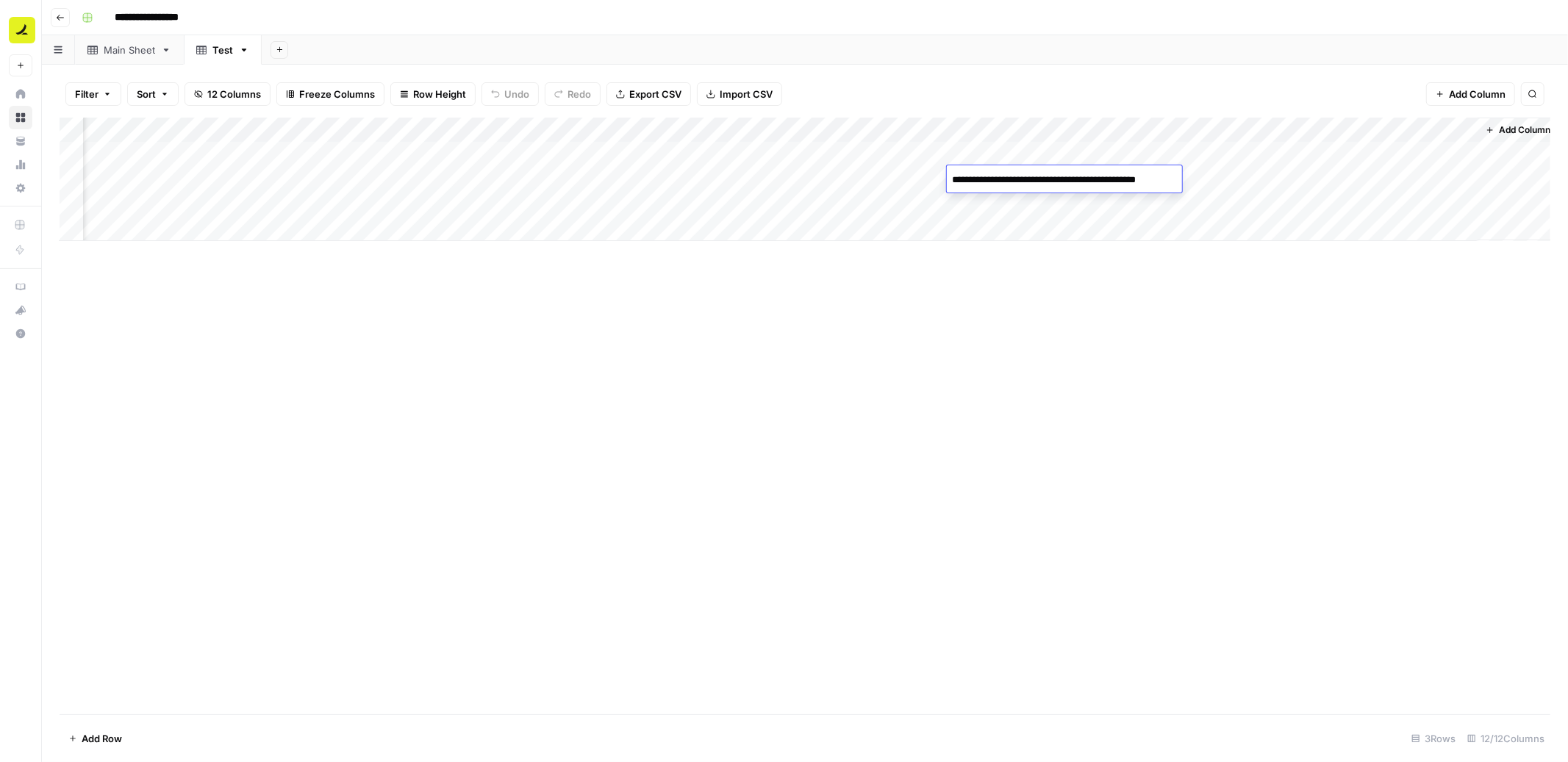click on "Add Column" at bounding box center [805, 416] 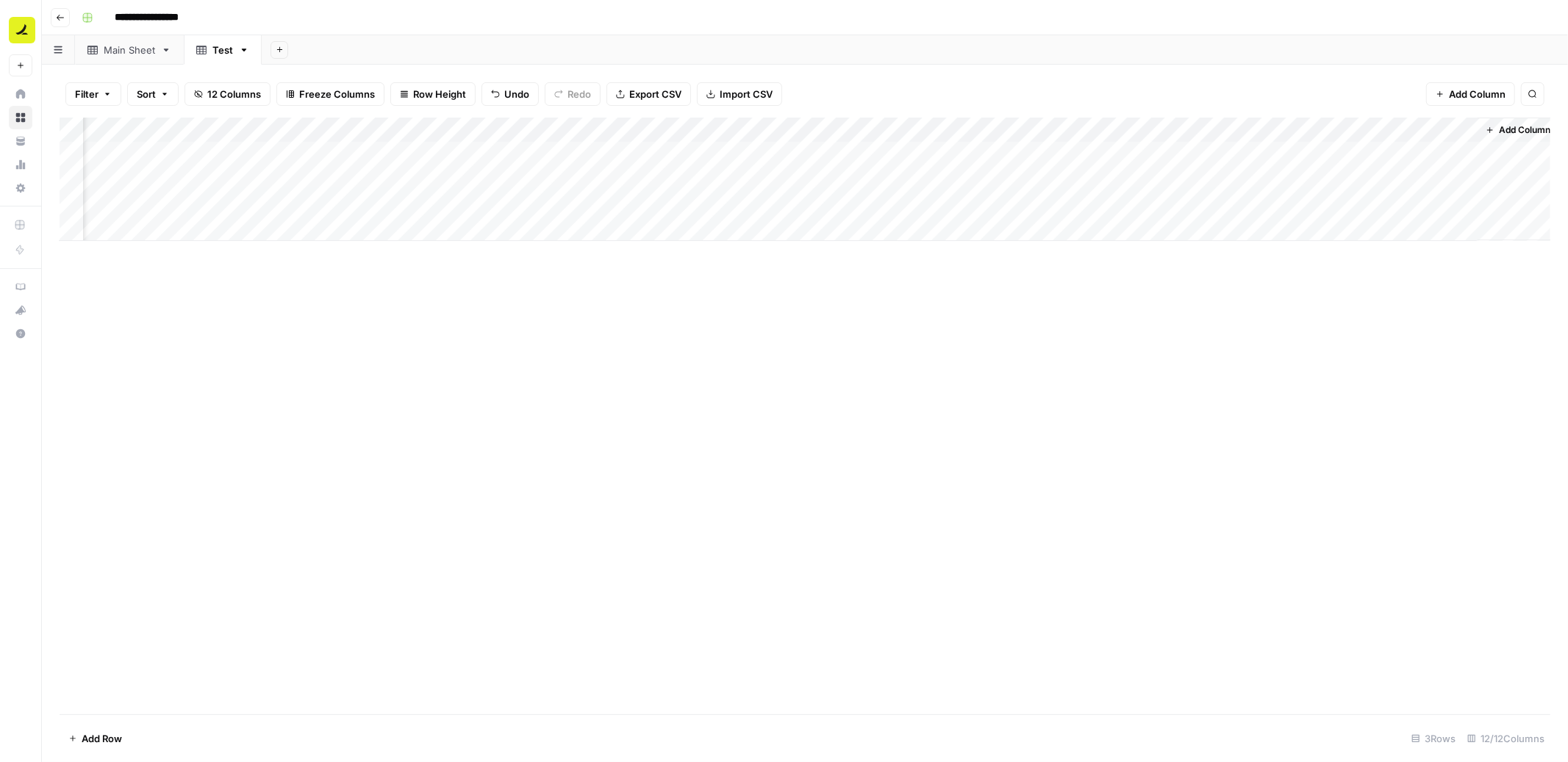 click on "Add Column" at bounding box center (805, 179) 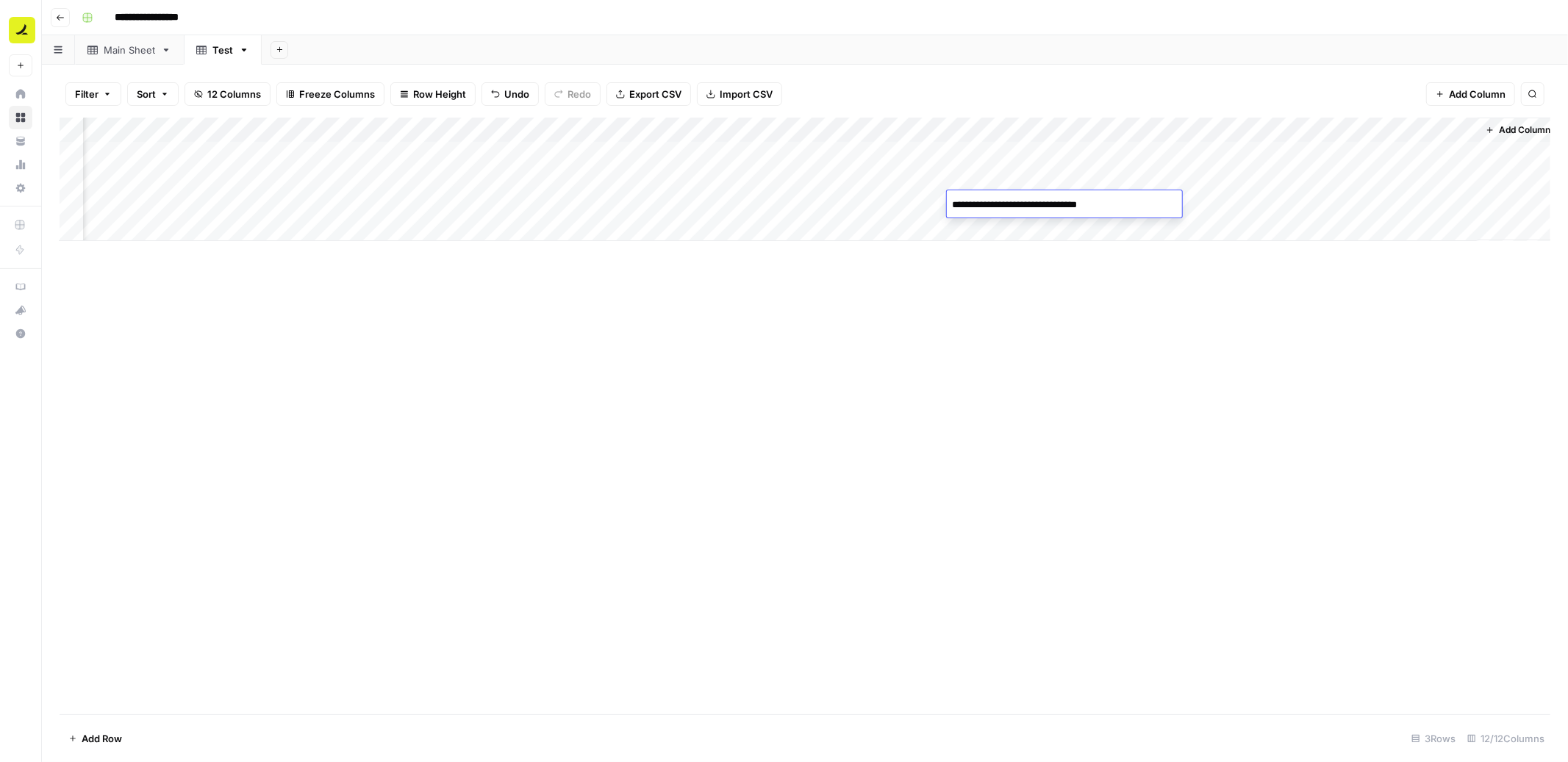 click on "Add Column" at bounding box center (805, 416) 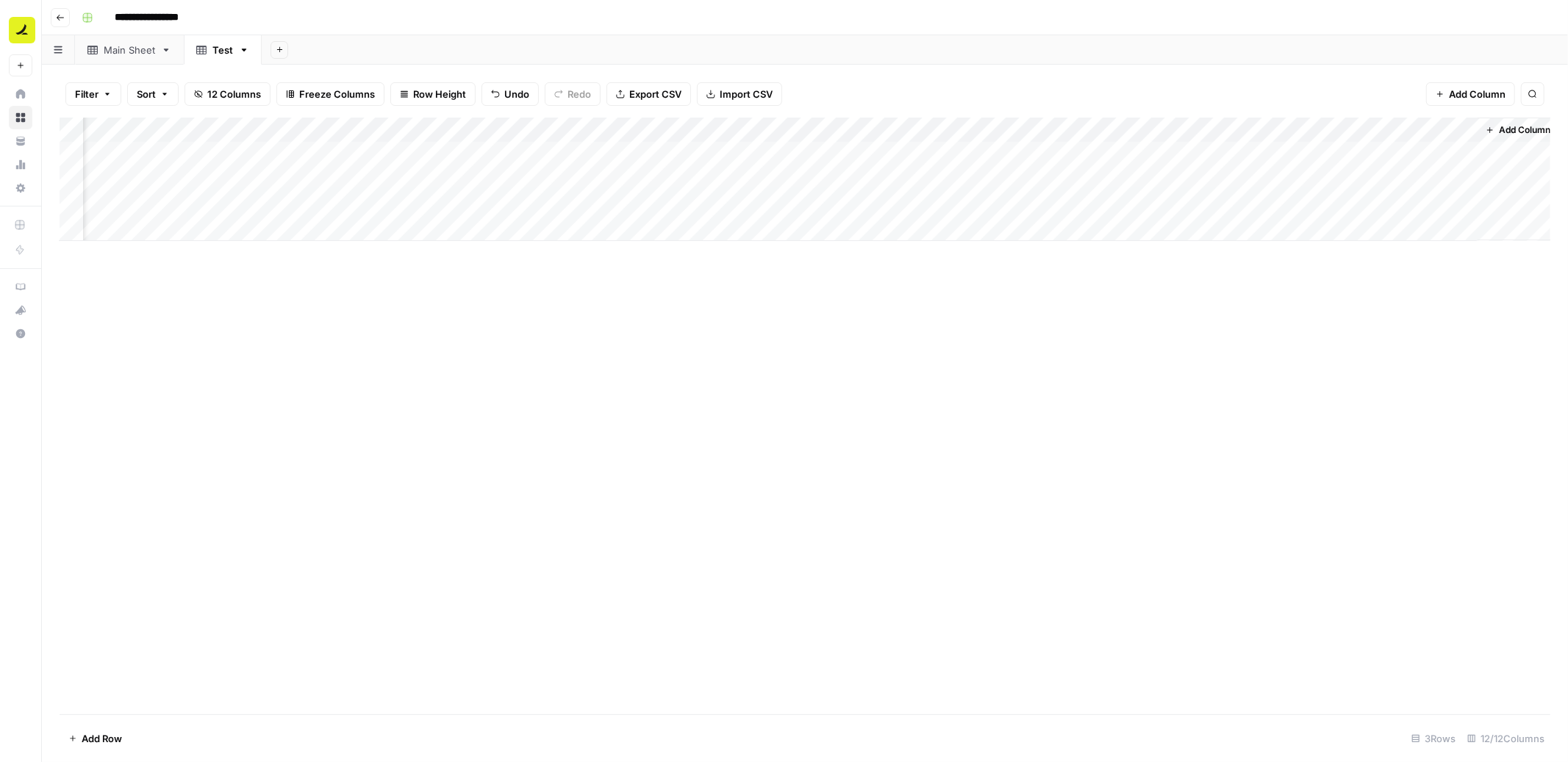 click on "Add Column" at bounding box center [805, 179] 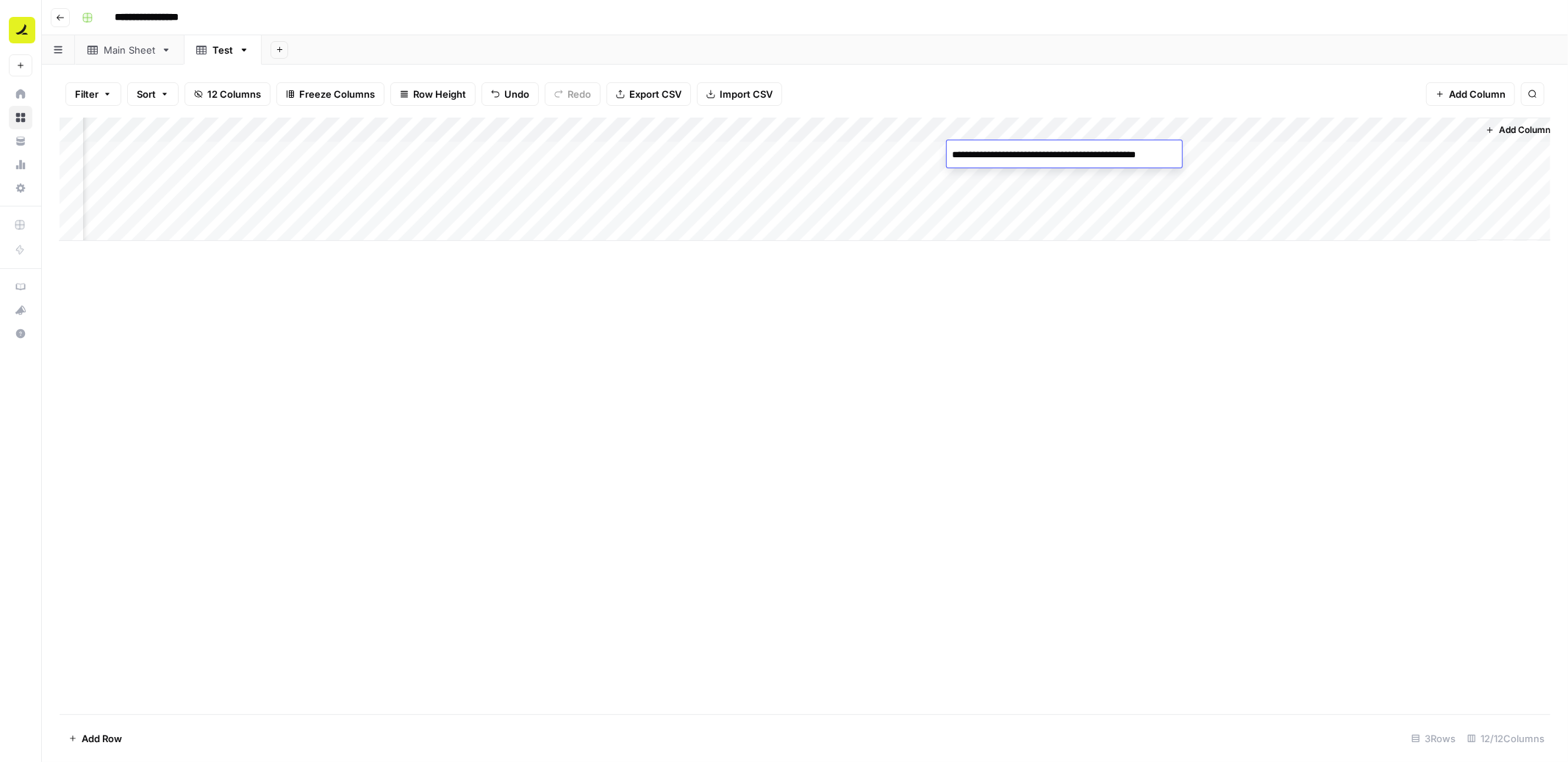 click on "Add Column" at bounding box center (805, 416) 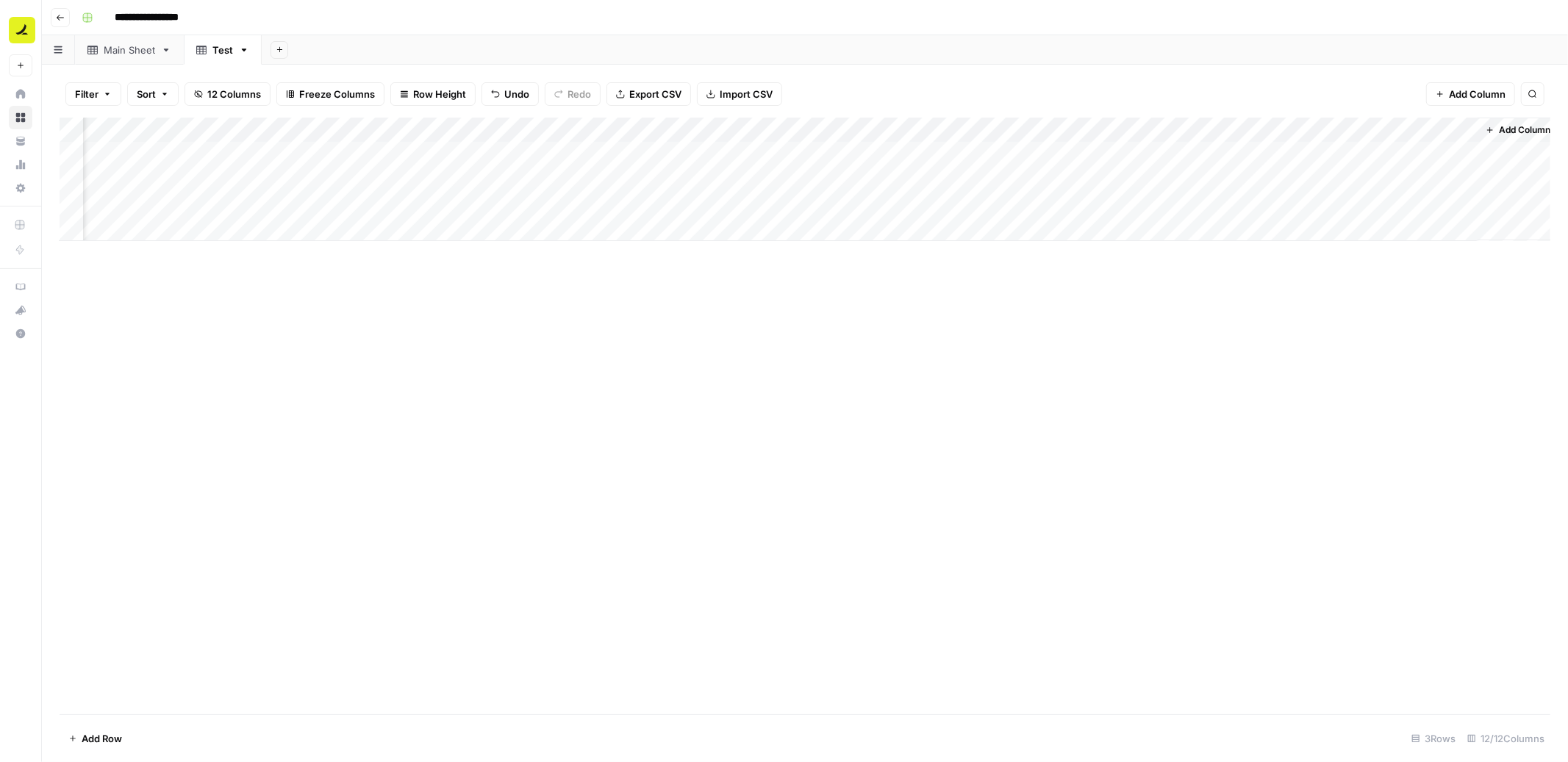 click on "Add Column" at bounding box center (805, 179) 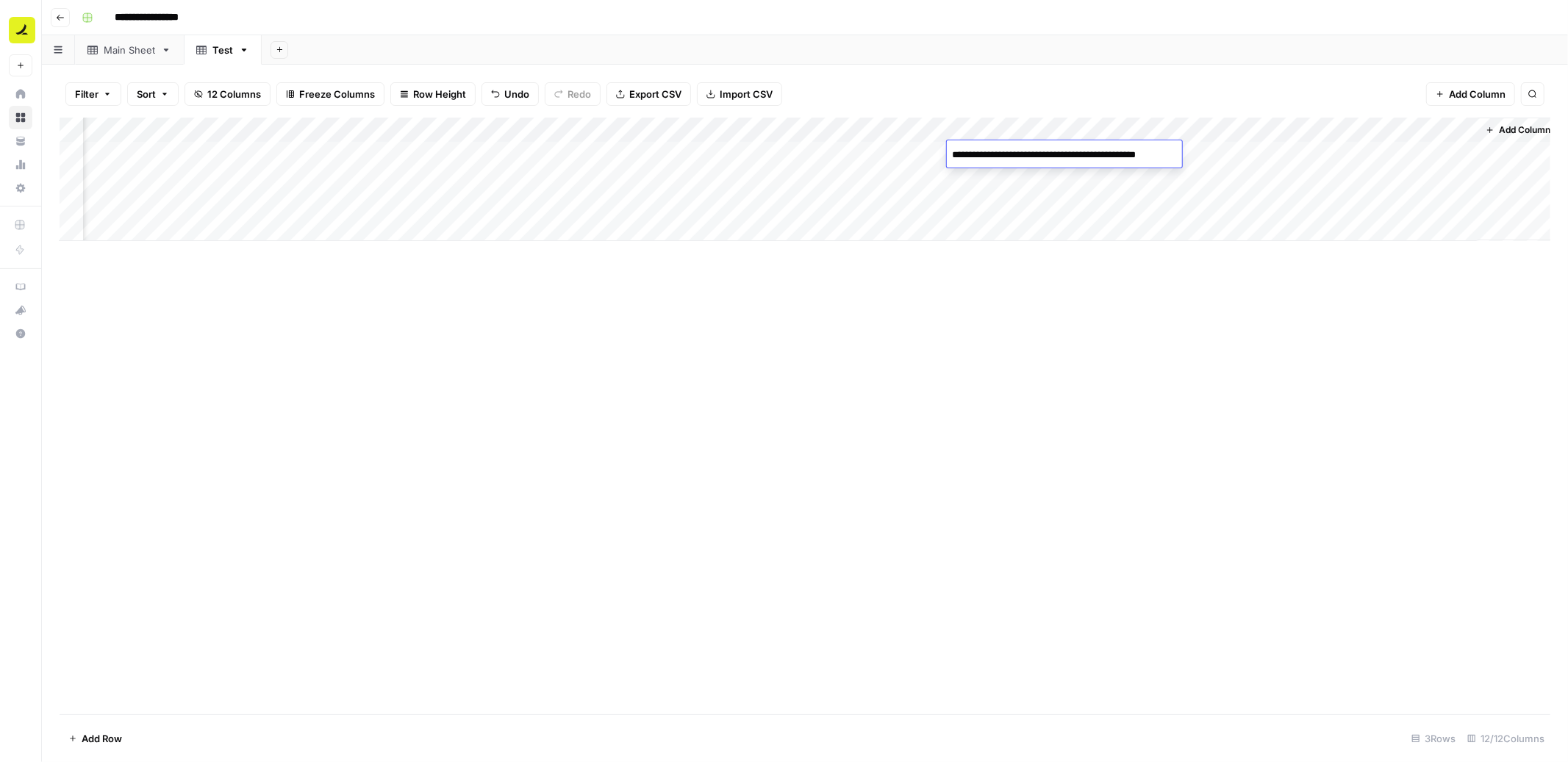 click on "**********" at bounding box center (1064, 155) 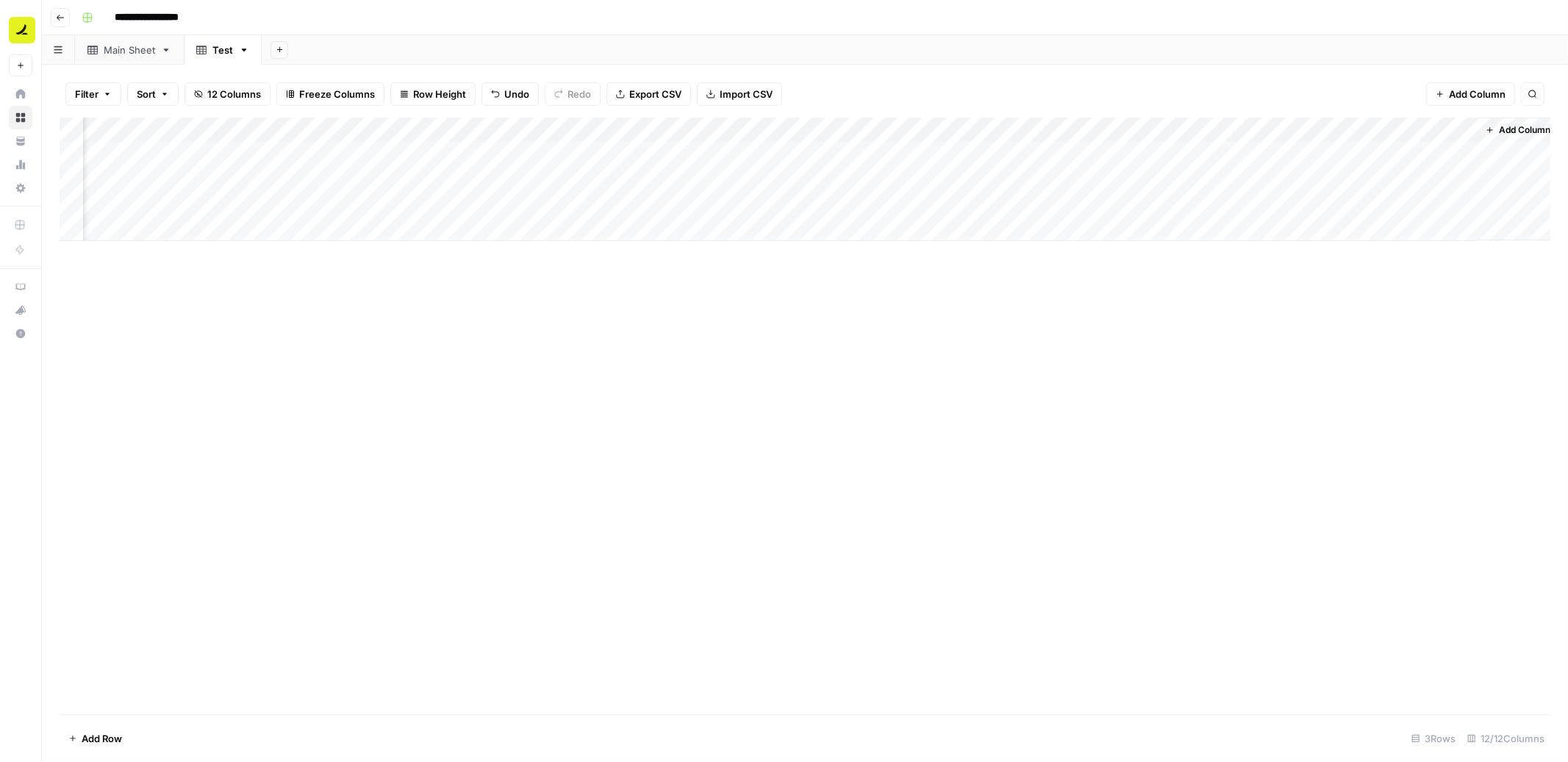 click on "Add Column" at bounding box center (805, 416) 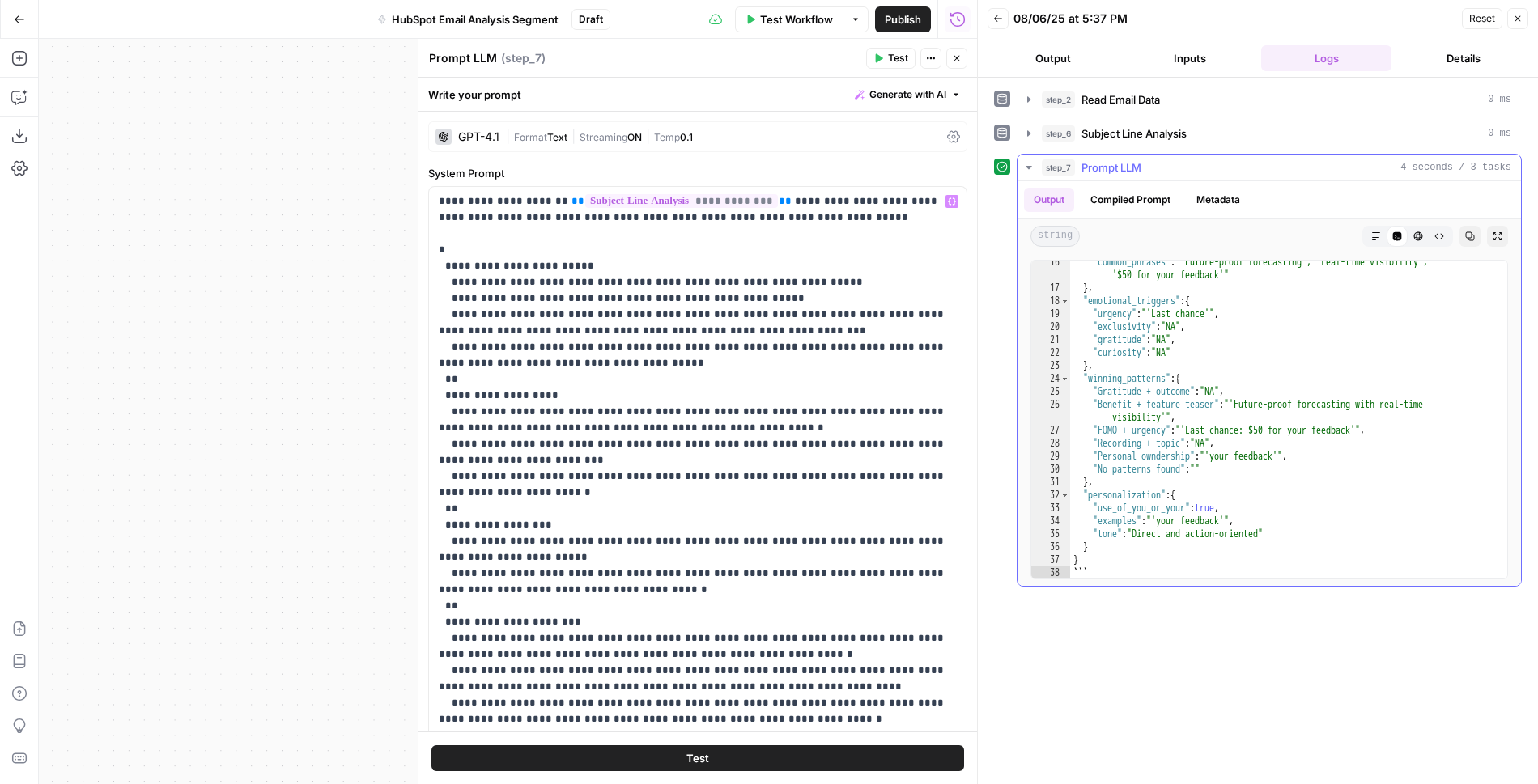 scroll, scrollTop: 0, scrollLeft: 0, axis: both 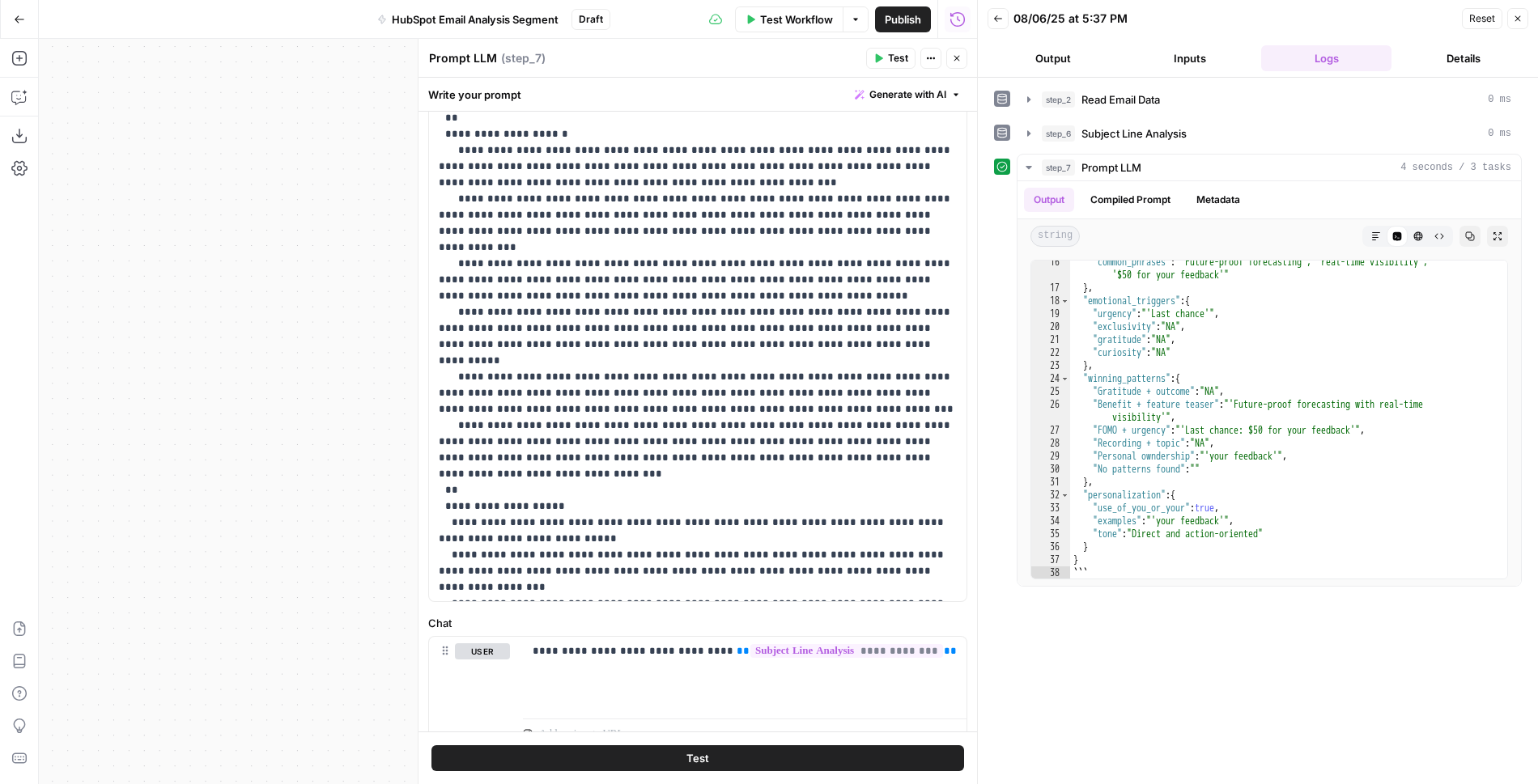 click on "Publish" at bounding box center [903, 19] 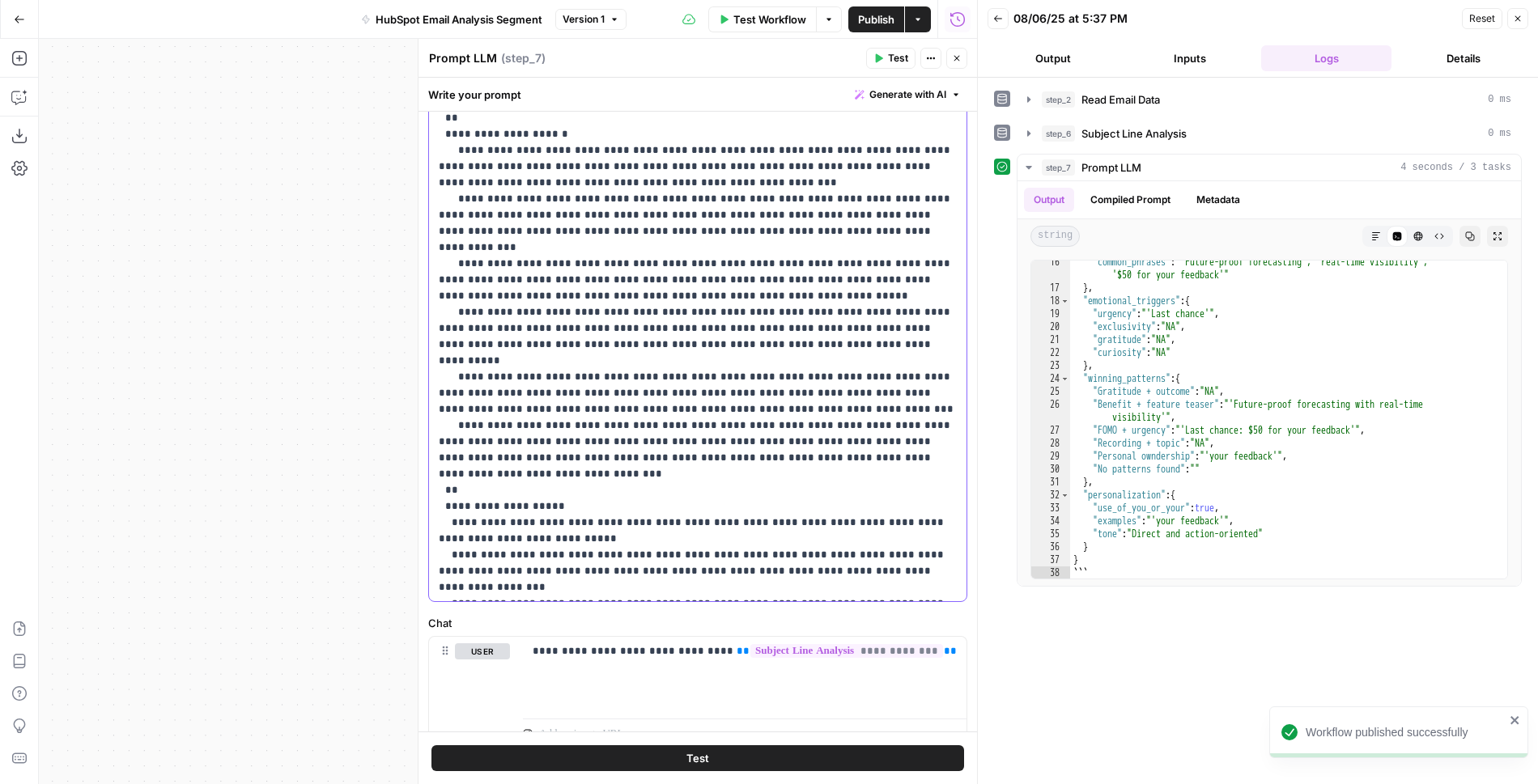 click on "**********" at bounding box center (698, 70) 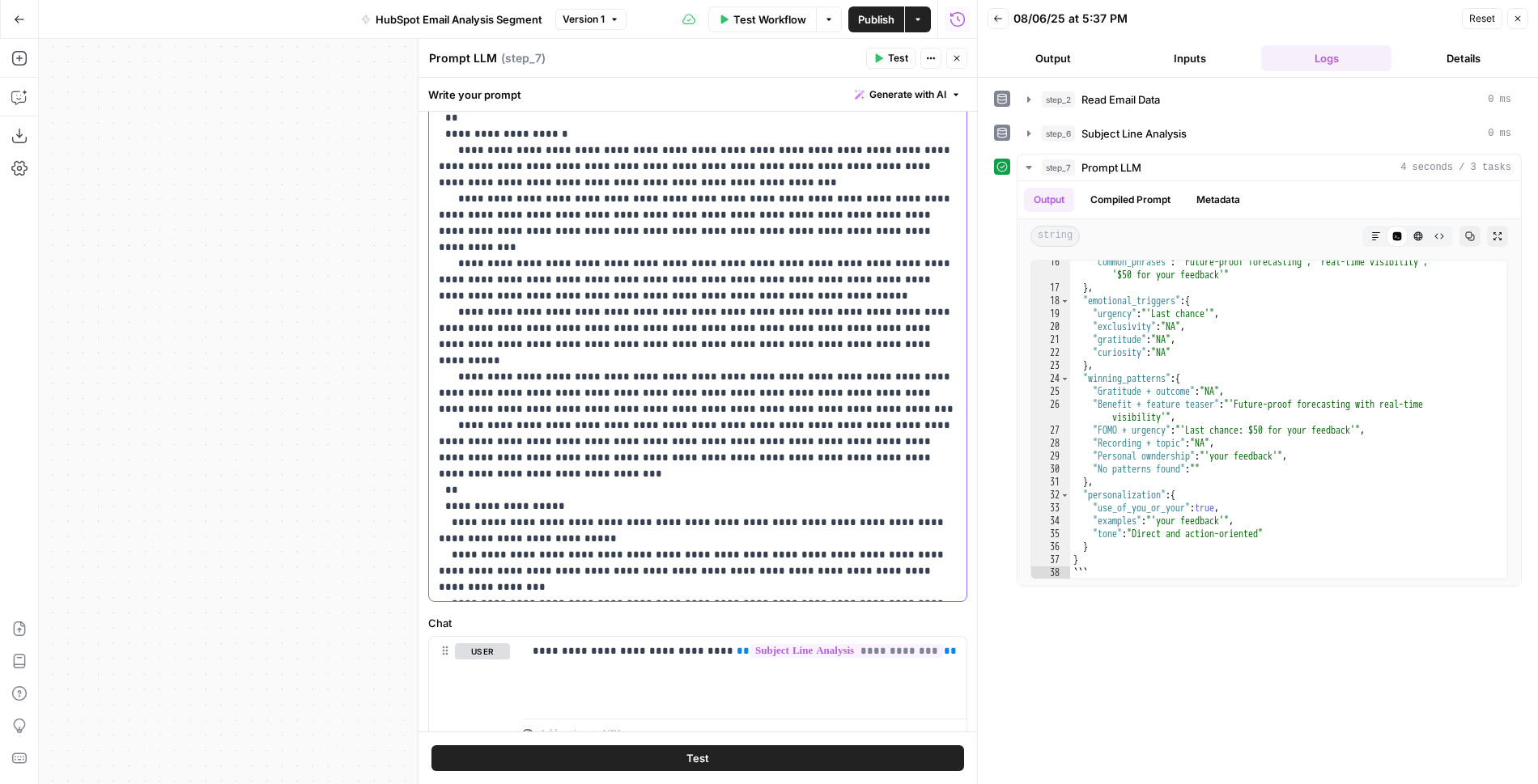 click on "**********" at bounding box center [698, 70] 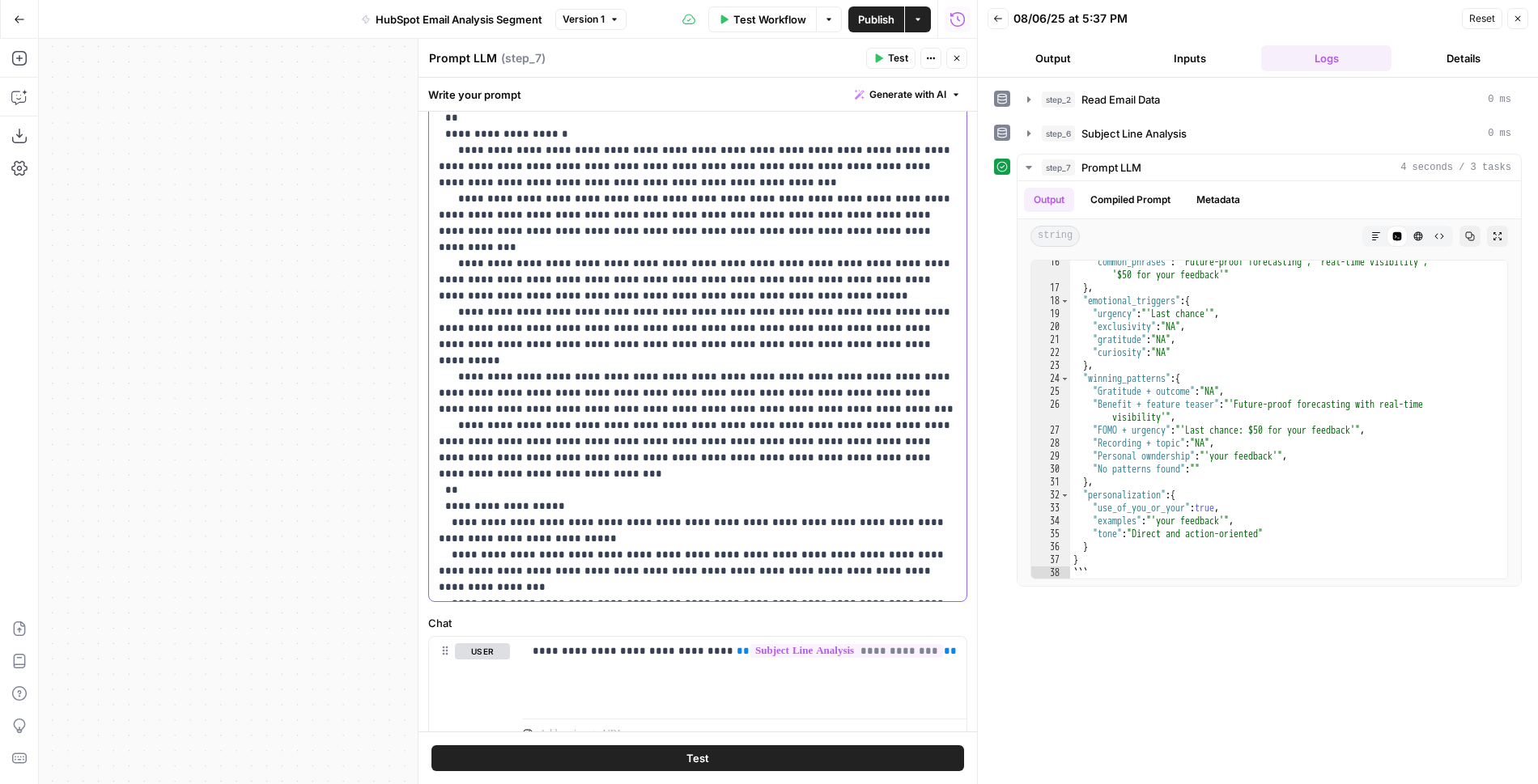 type 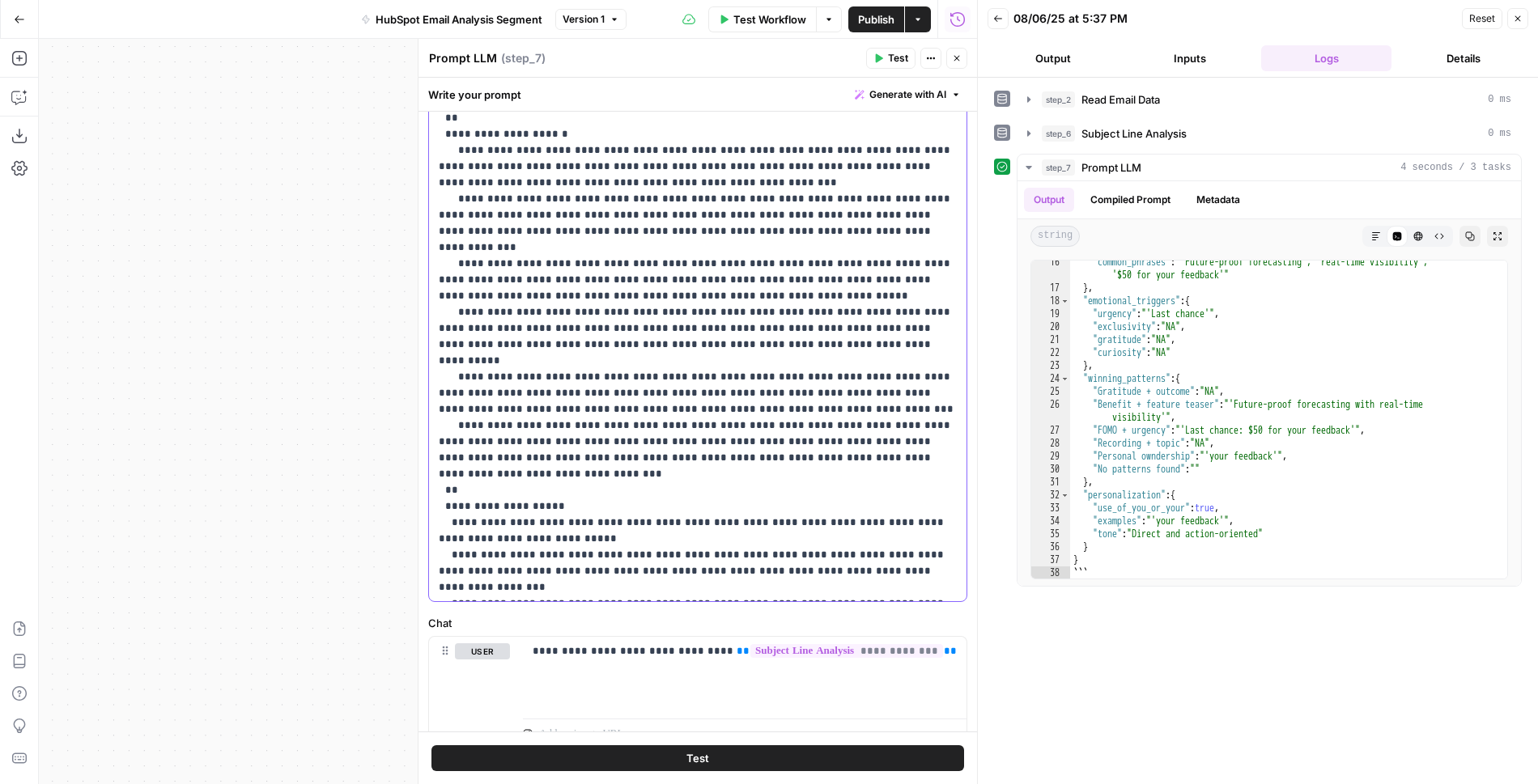 scroll, scrollTop: 389, scrollLeft: 0, axis: vertical 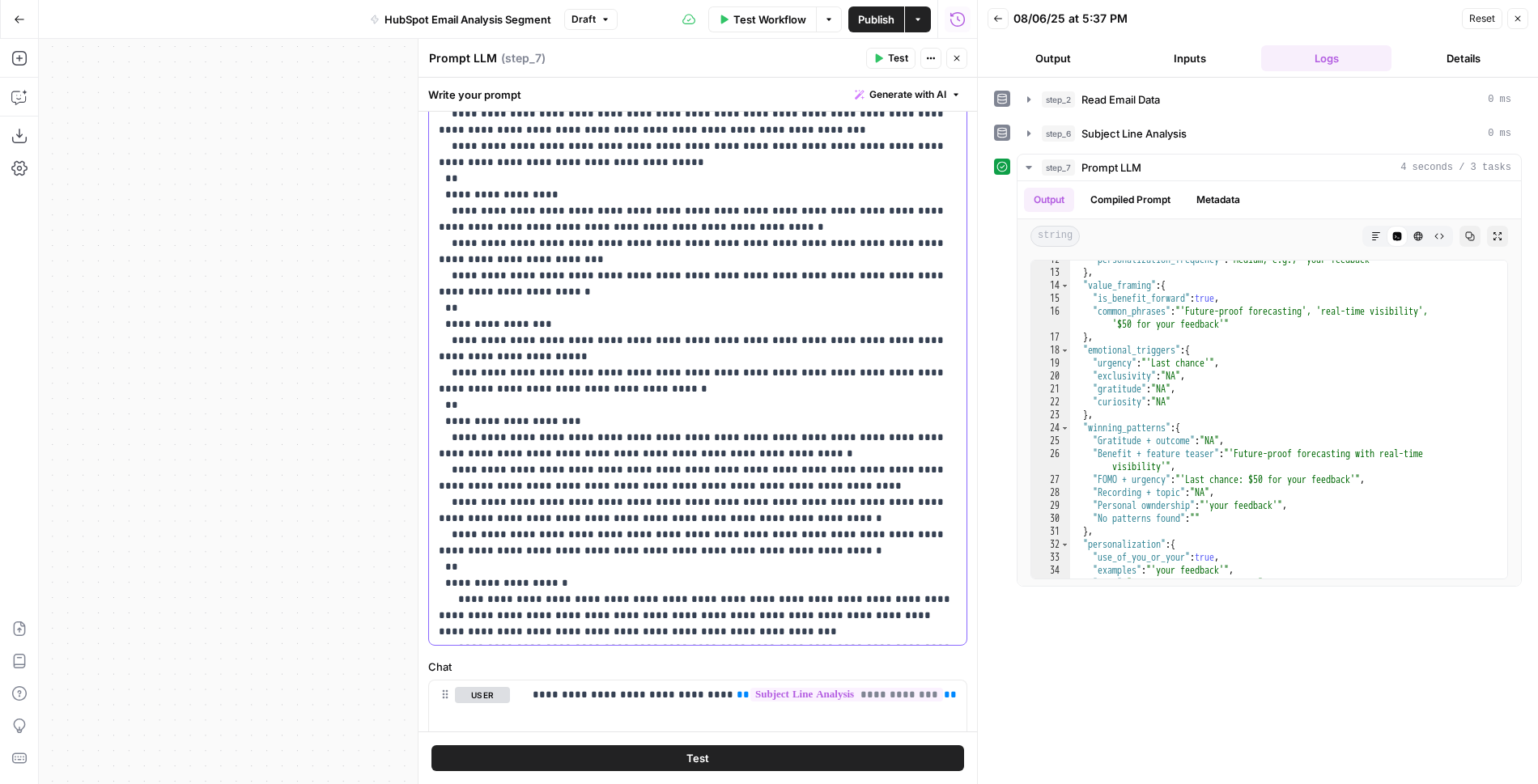 click on "**********" at bounding box center (698, 511) 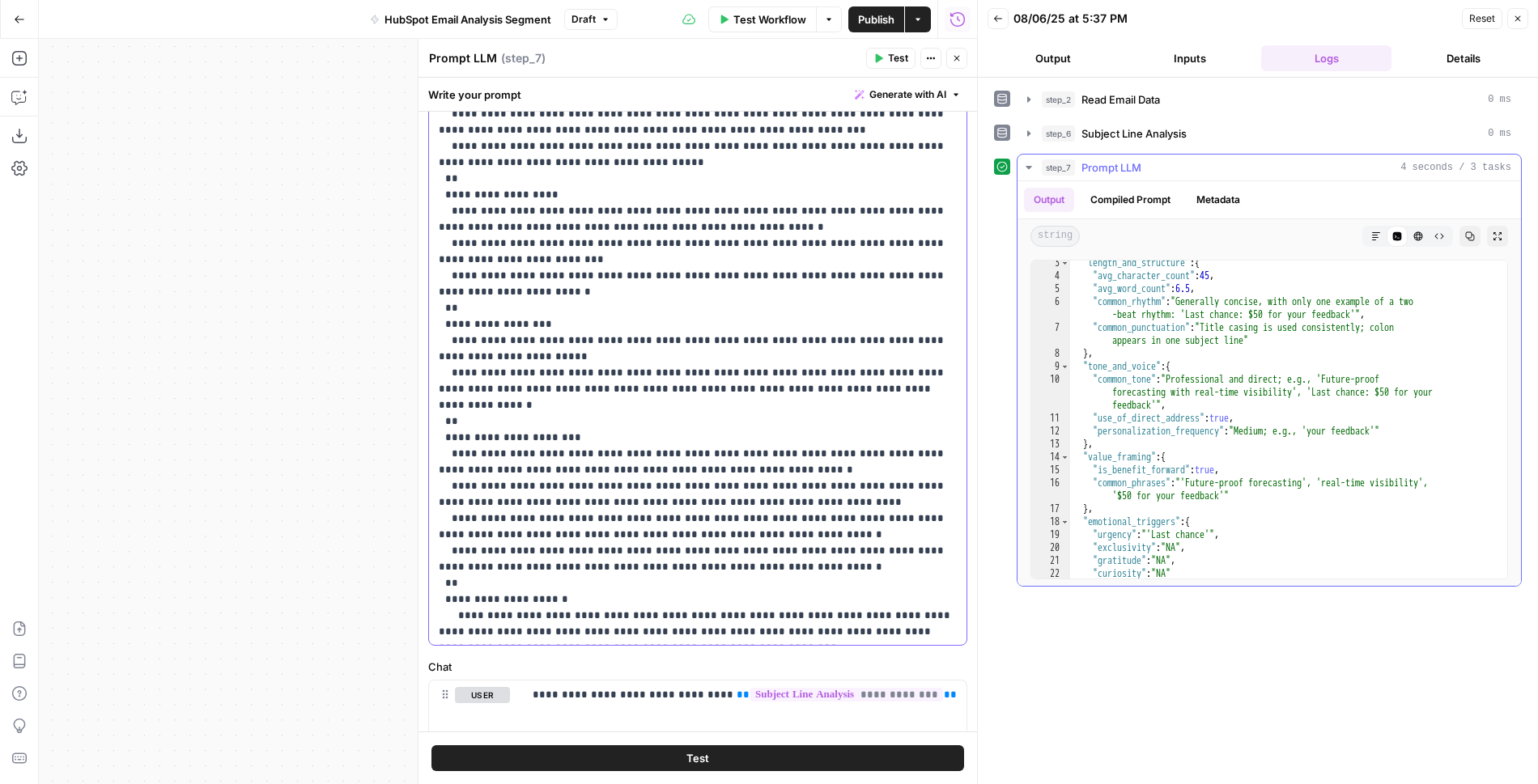 scroll, scrollTop: 0, scrollLeft: 0, axis: both 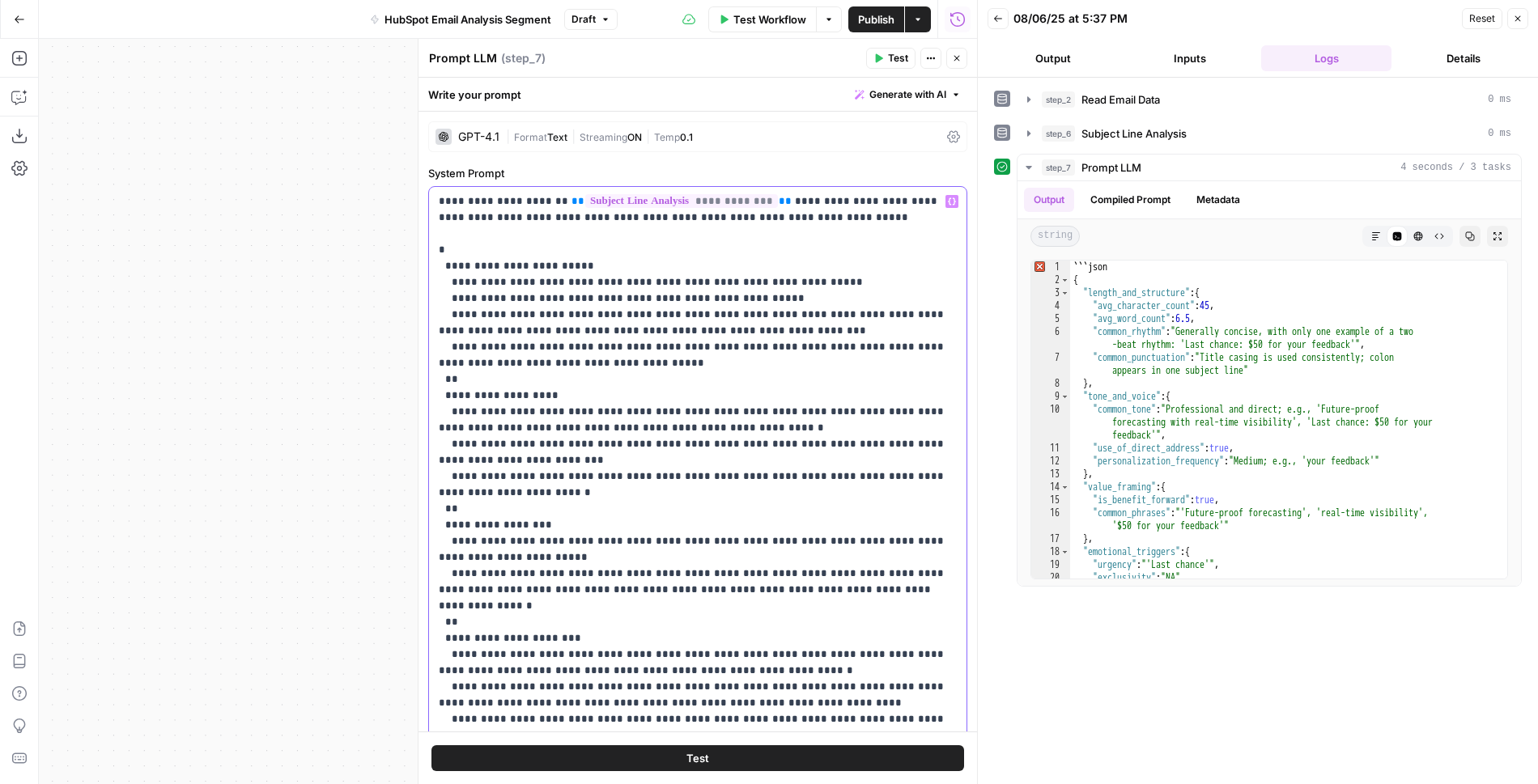 click on "**********" at bounding box center (698, 711) 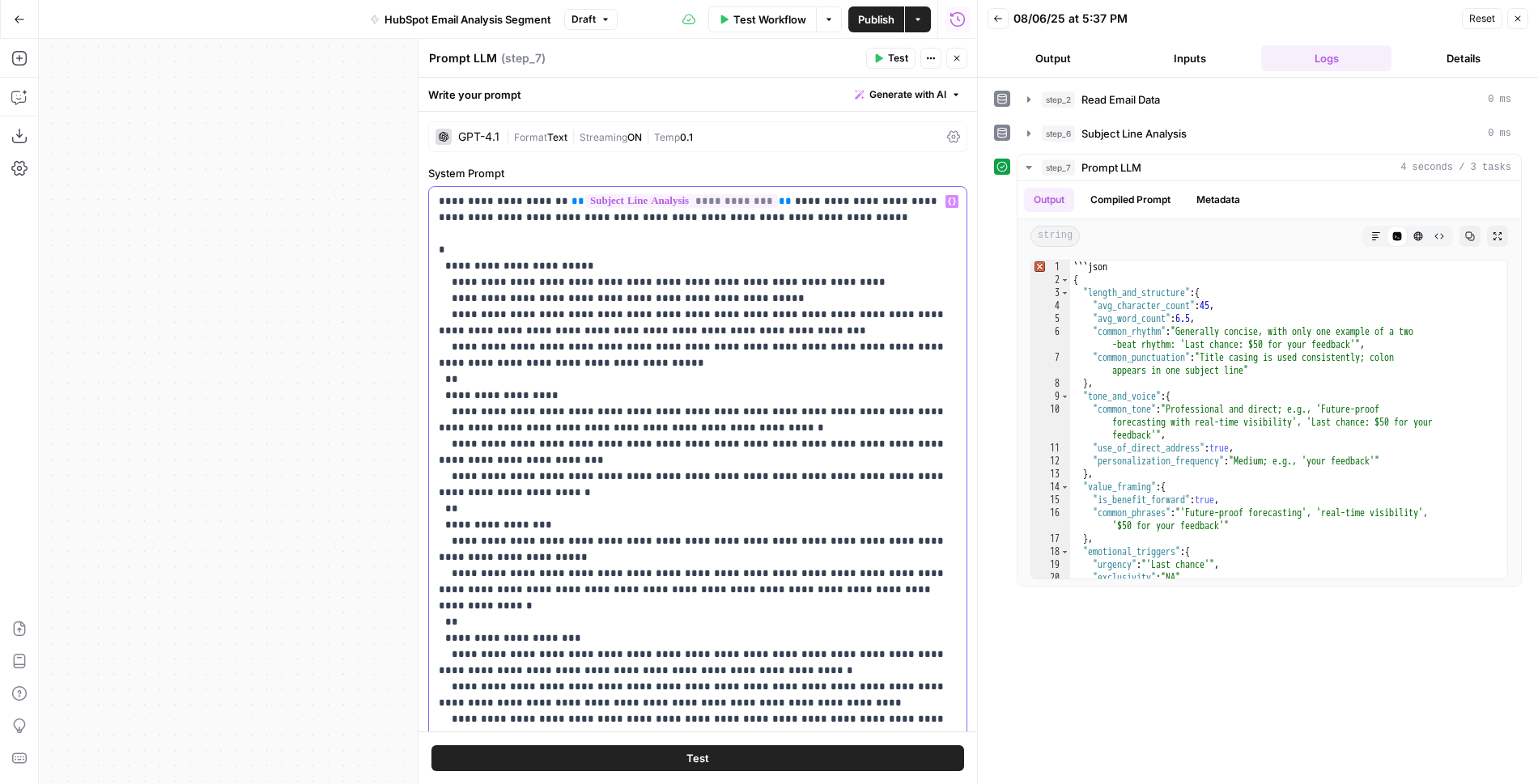 click on "**********" at bounding box center [698, 711] 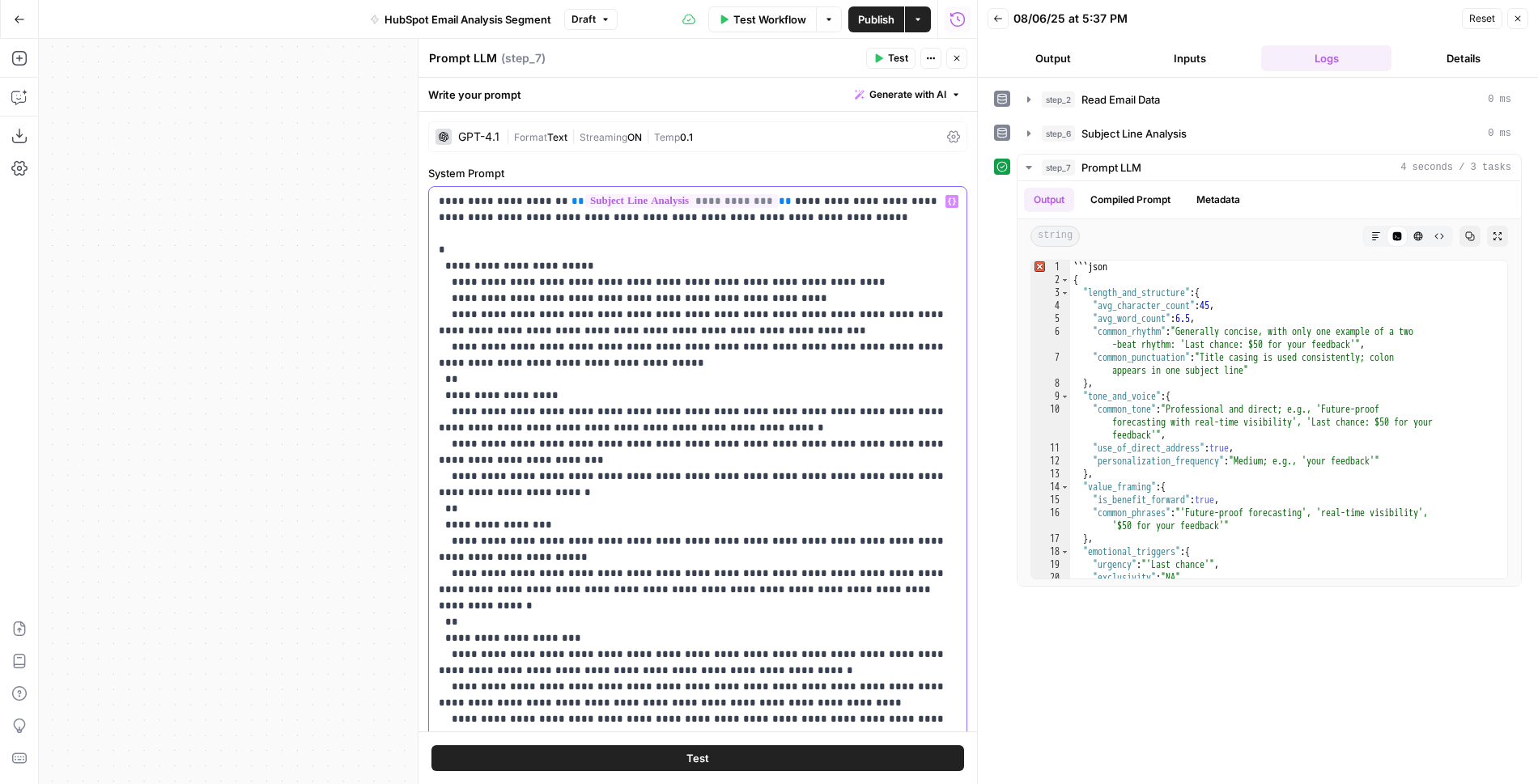 click on "**********" at bounding box center (698, 711) 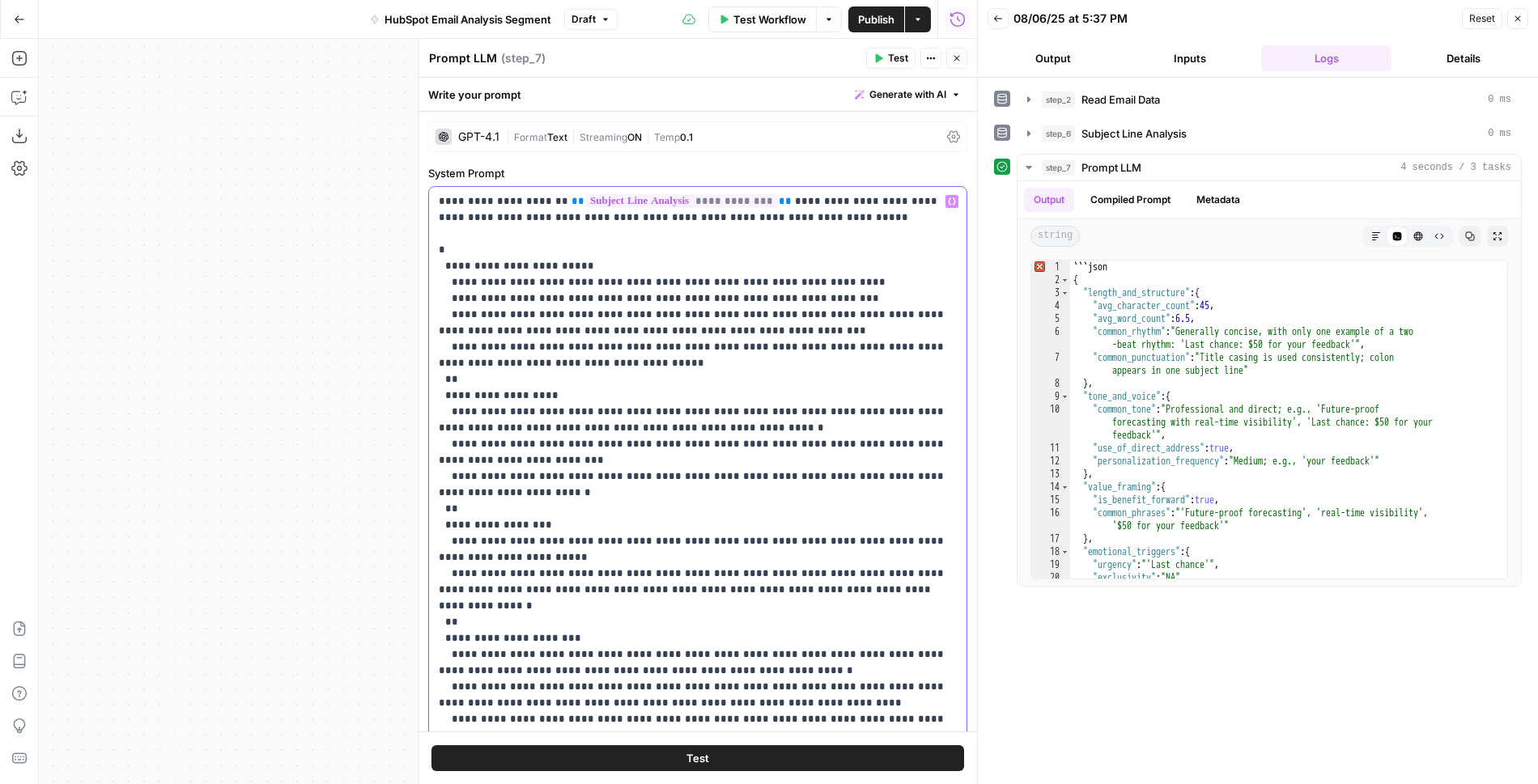 click on "**********" at bounding box center [698, 711] 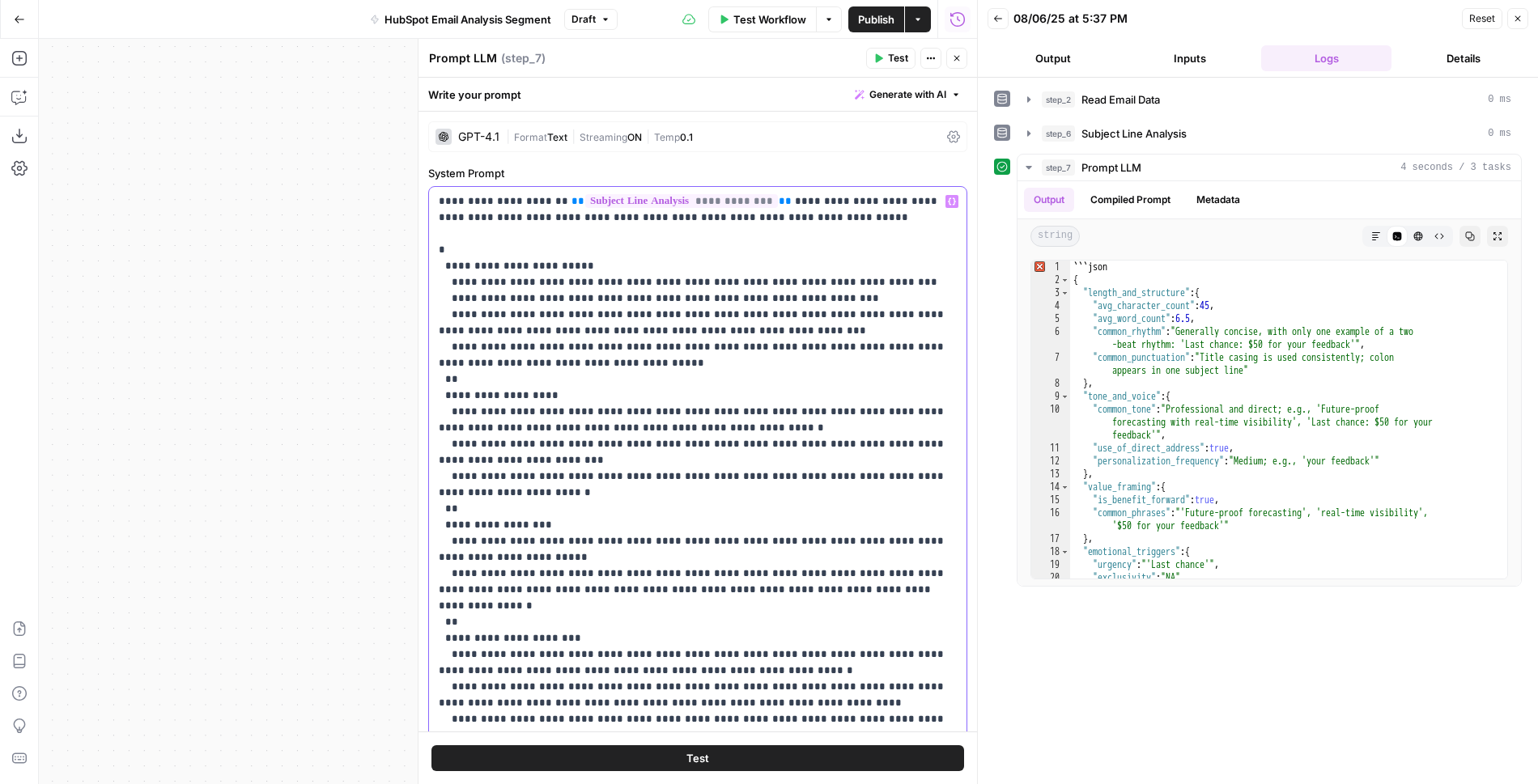 click on "**********" at bounding box center (698, 711) 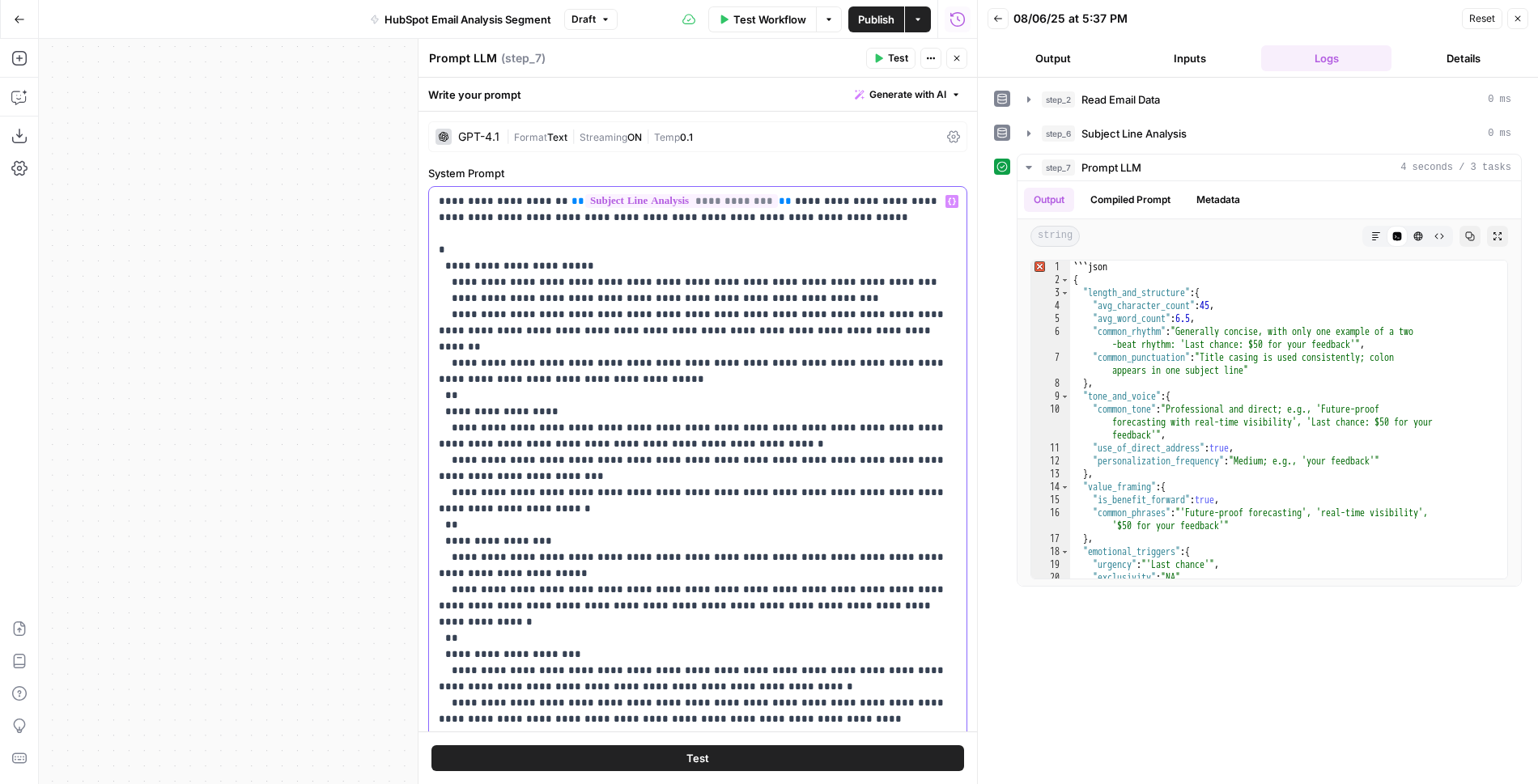 drag, startPoint x: 822, startPoint y: 312, endPoint x: 658, endPoint y: 315, distance: 164.02744 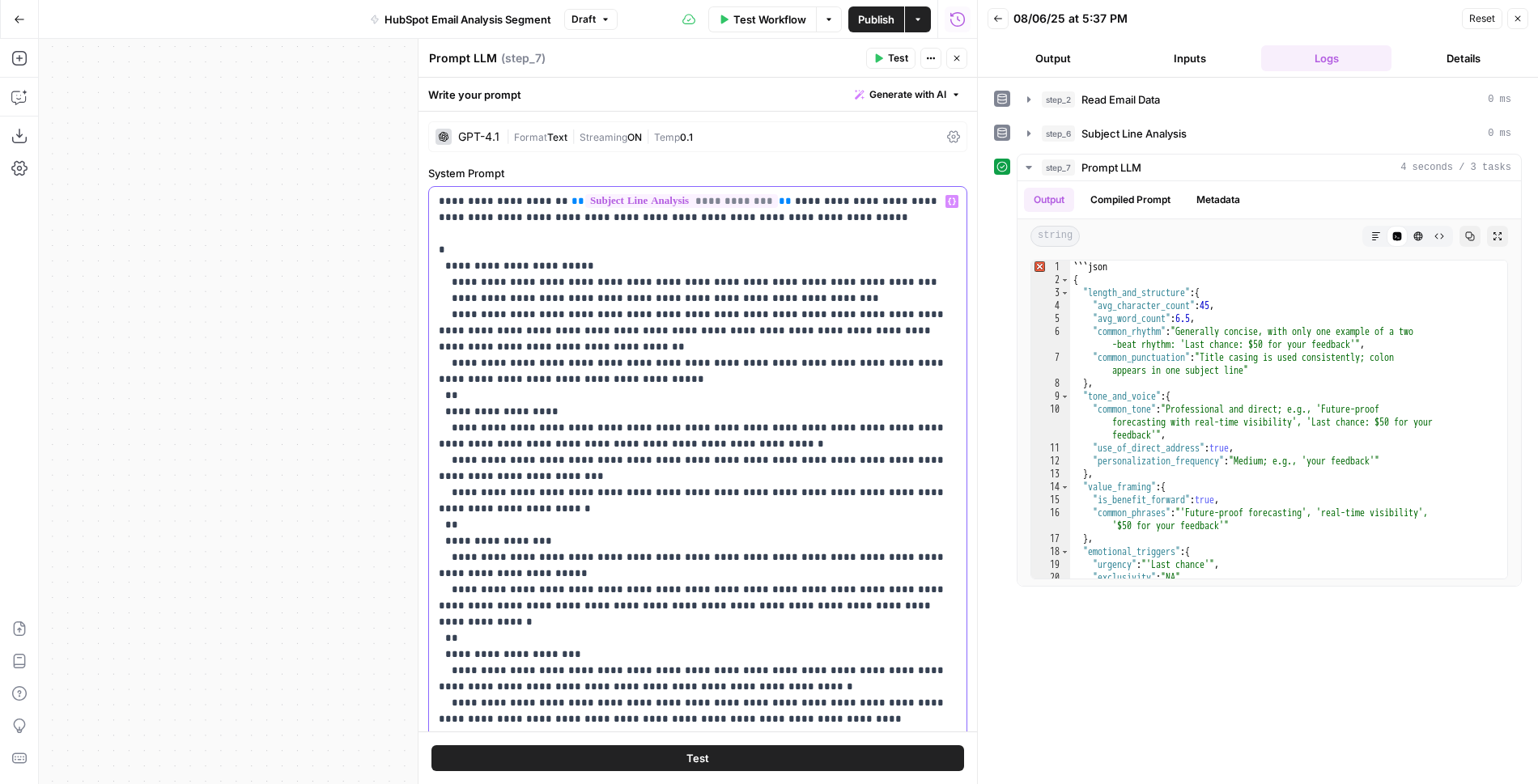 drag, startPoint x: 499, startPoint y: 344, endPoint x: 735, endPoint y: 325, distance: 236.7636 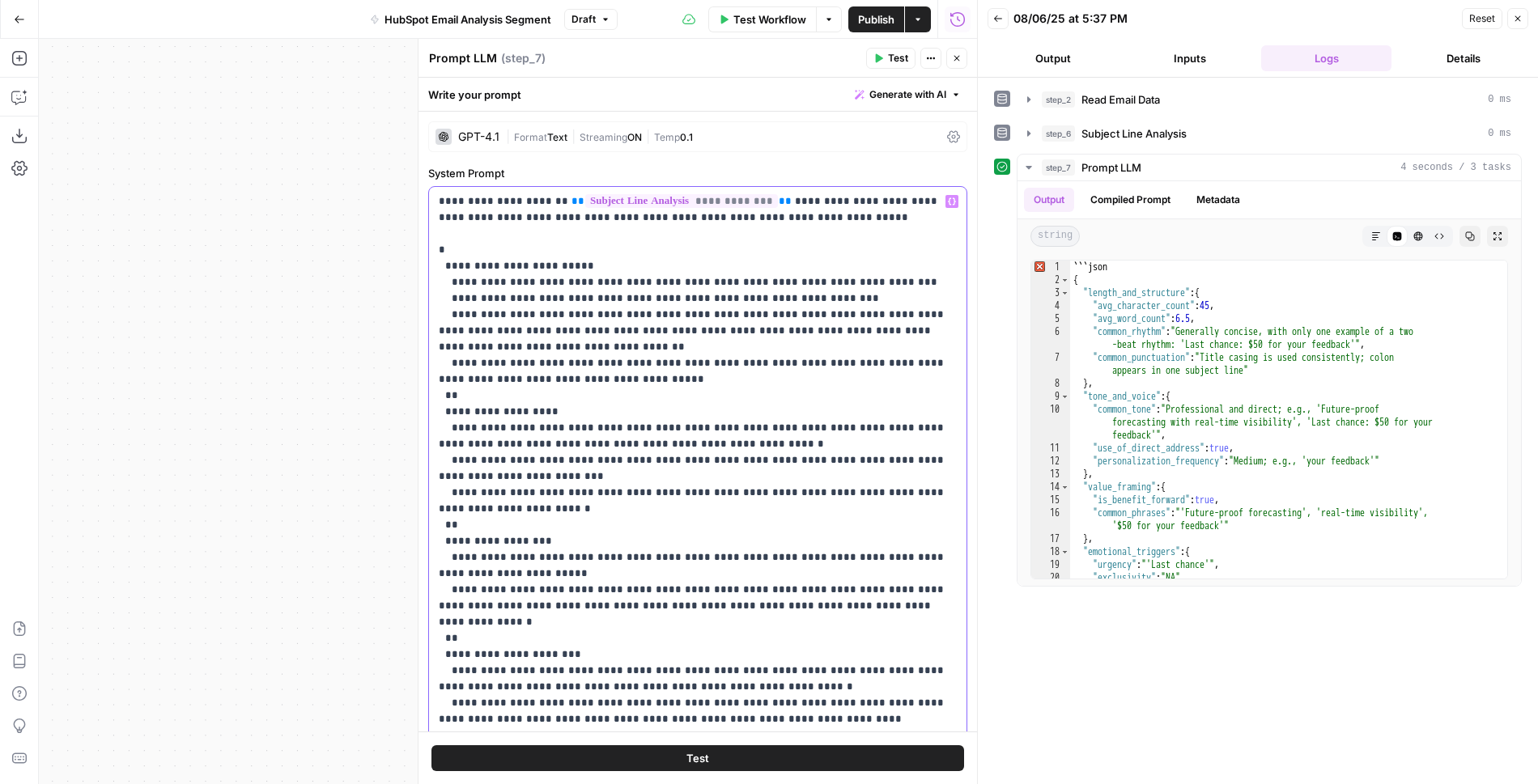 click on "**********" at bounding box center (698, 719) 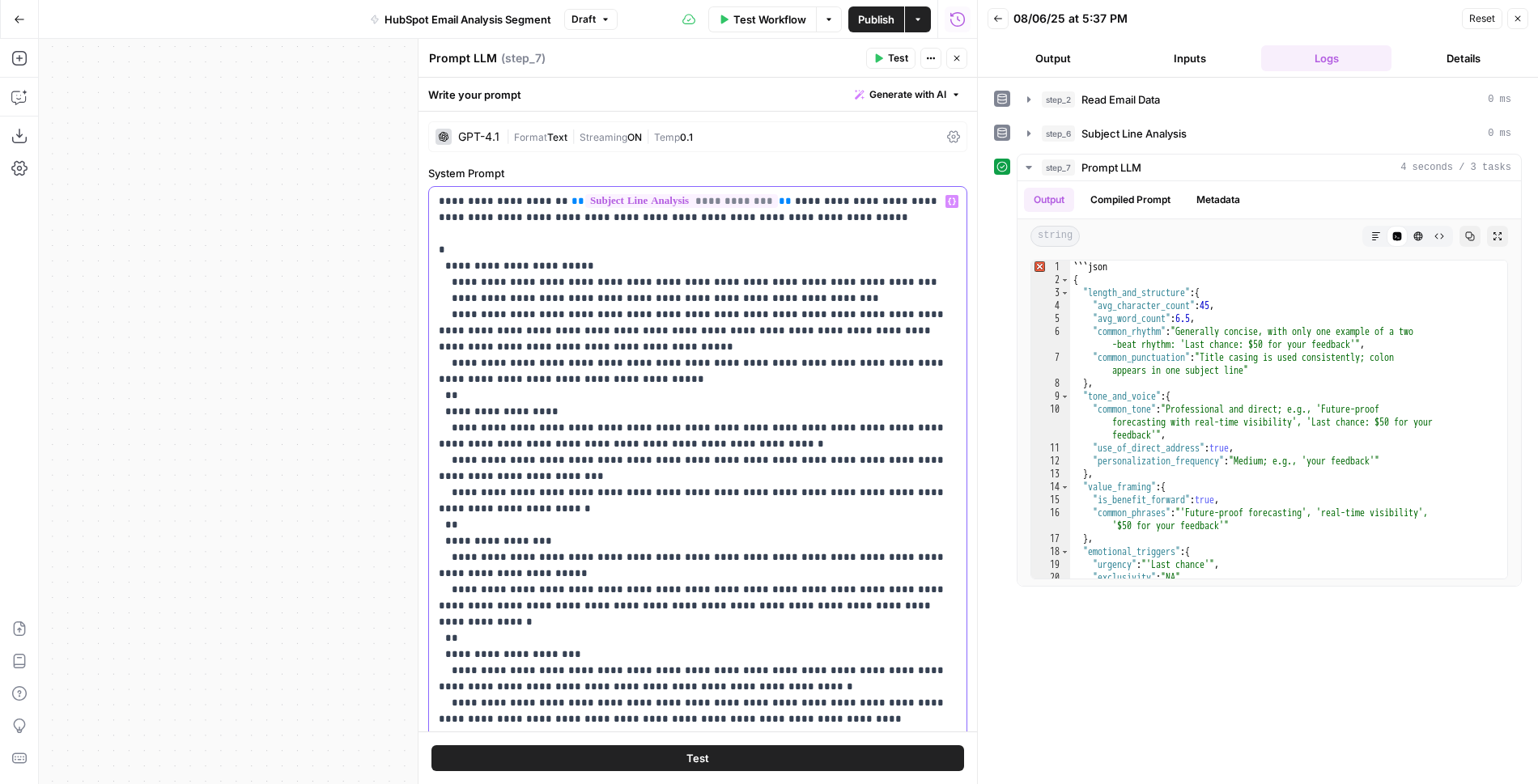 scroll, scrollTop: 20, scrollLeft: 0, axis: vertical 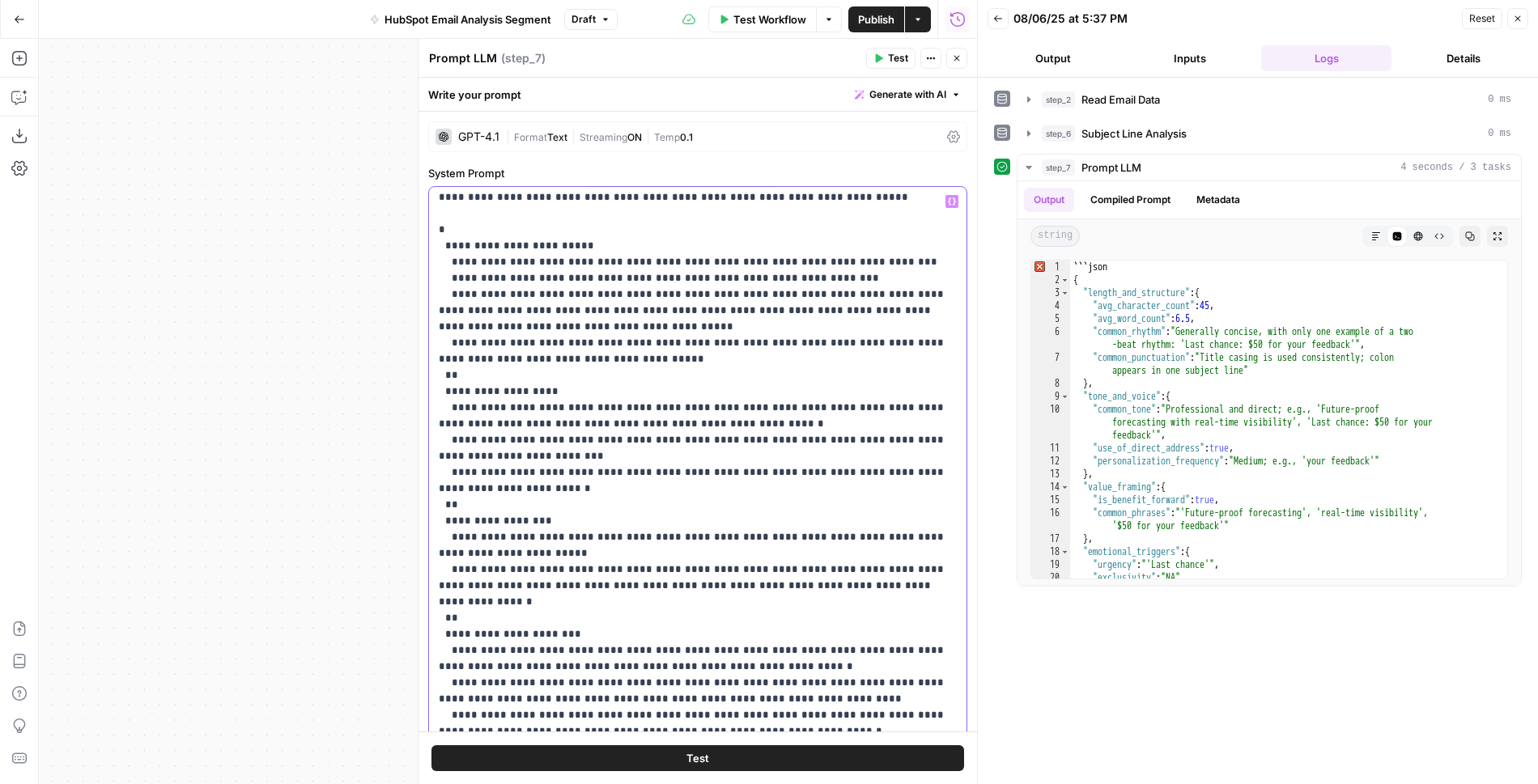 drag, startPoint x: 890, startPoint y: 582, endPoint x: 768, endPoint y: 578, distance: 122.06556 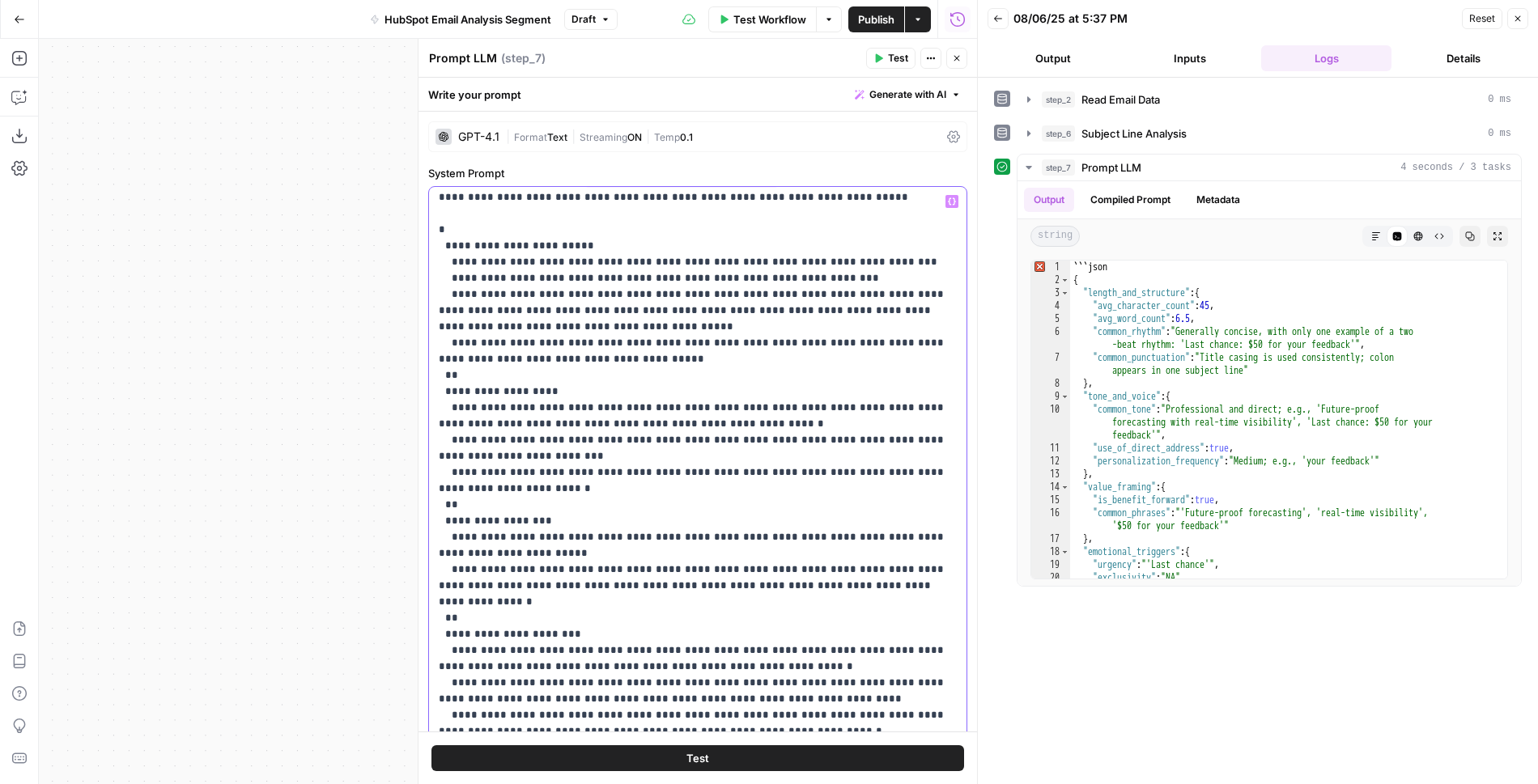 click on "**********" at bounding box center (698, 699) 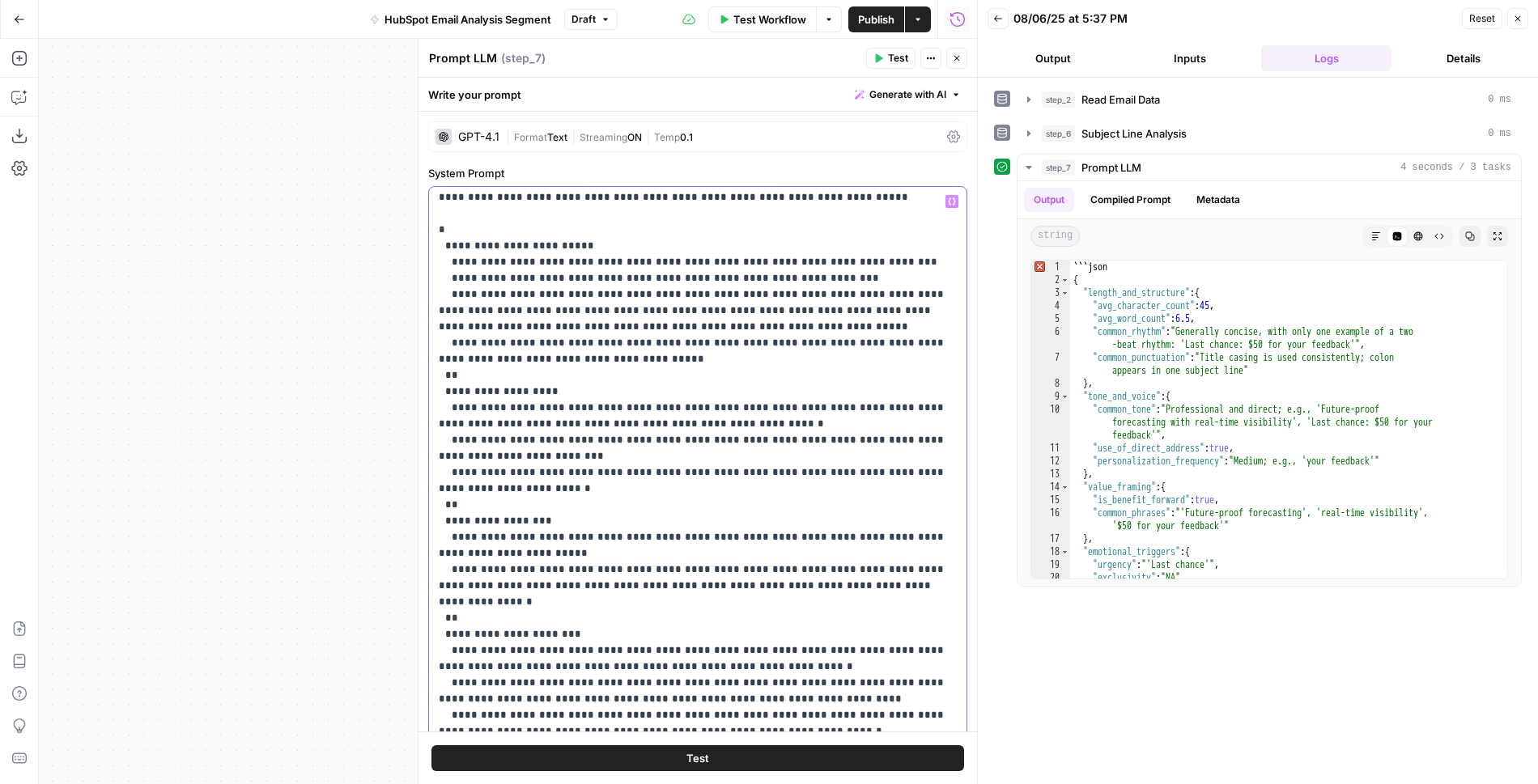 click on "**********" at bounding box center [698, 699] 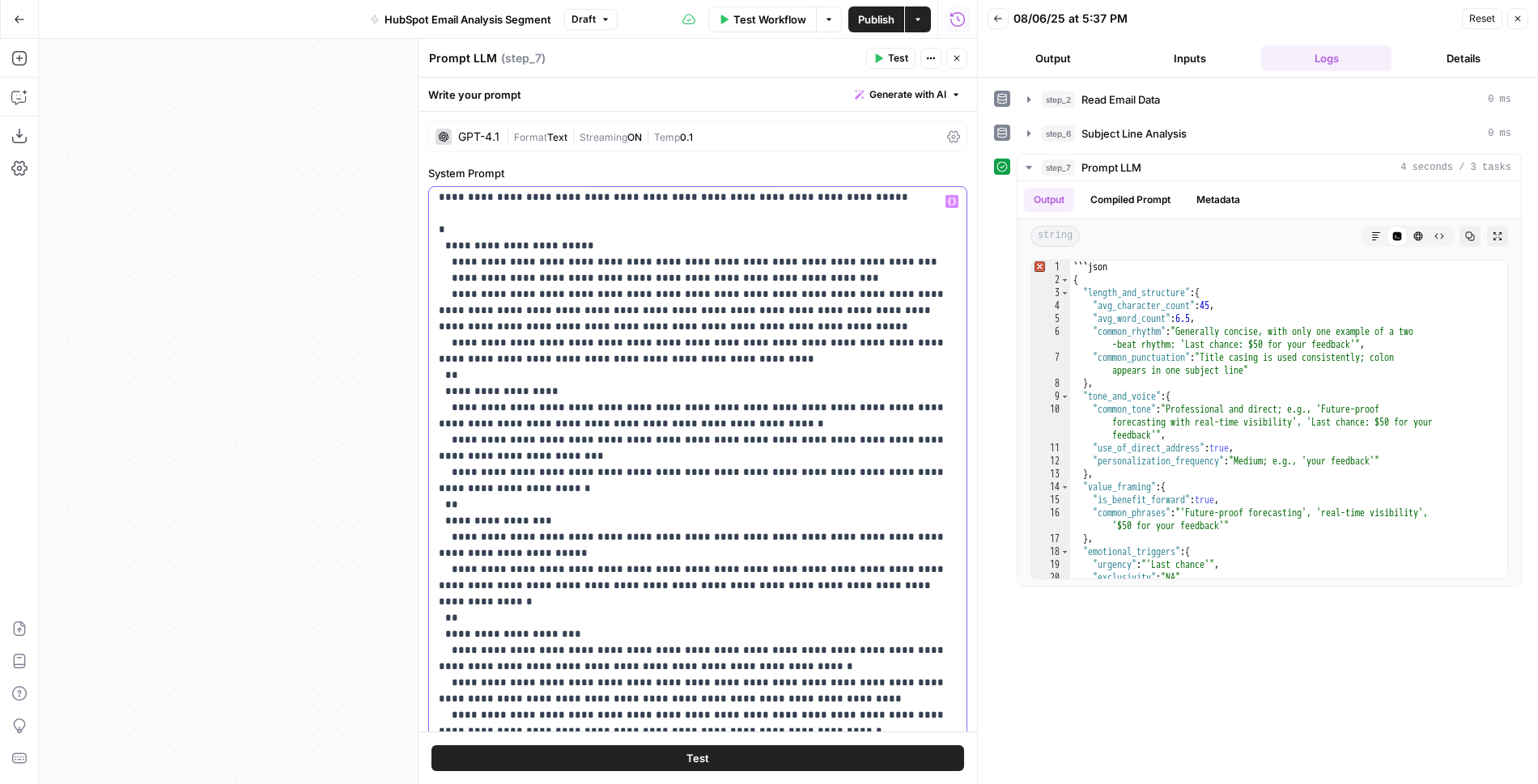 click on "**********" at bounding box center [698, 699] 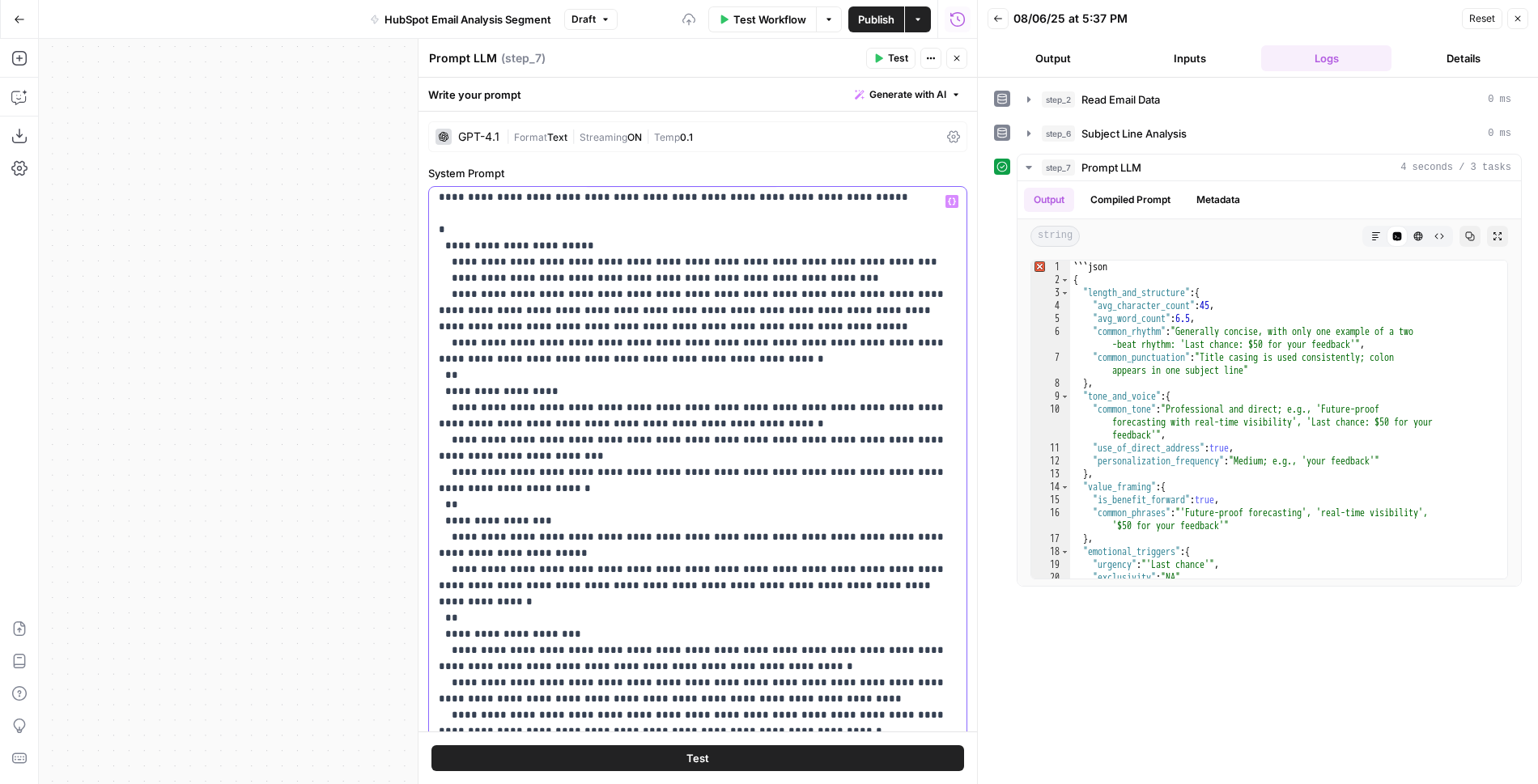 click on "**********" at bounding box center (698, 699) 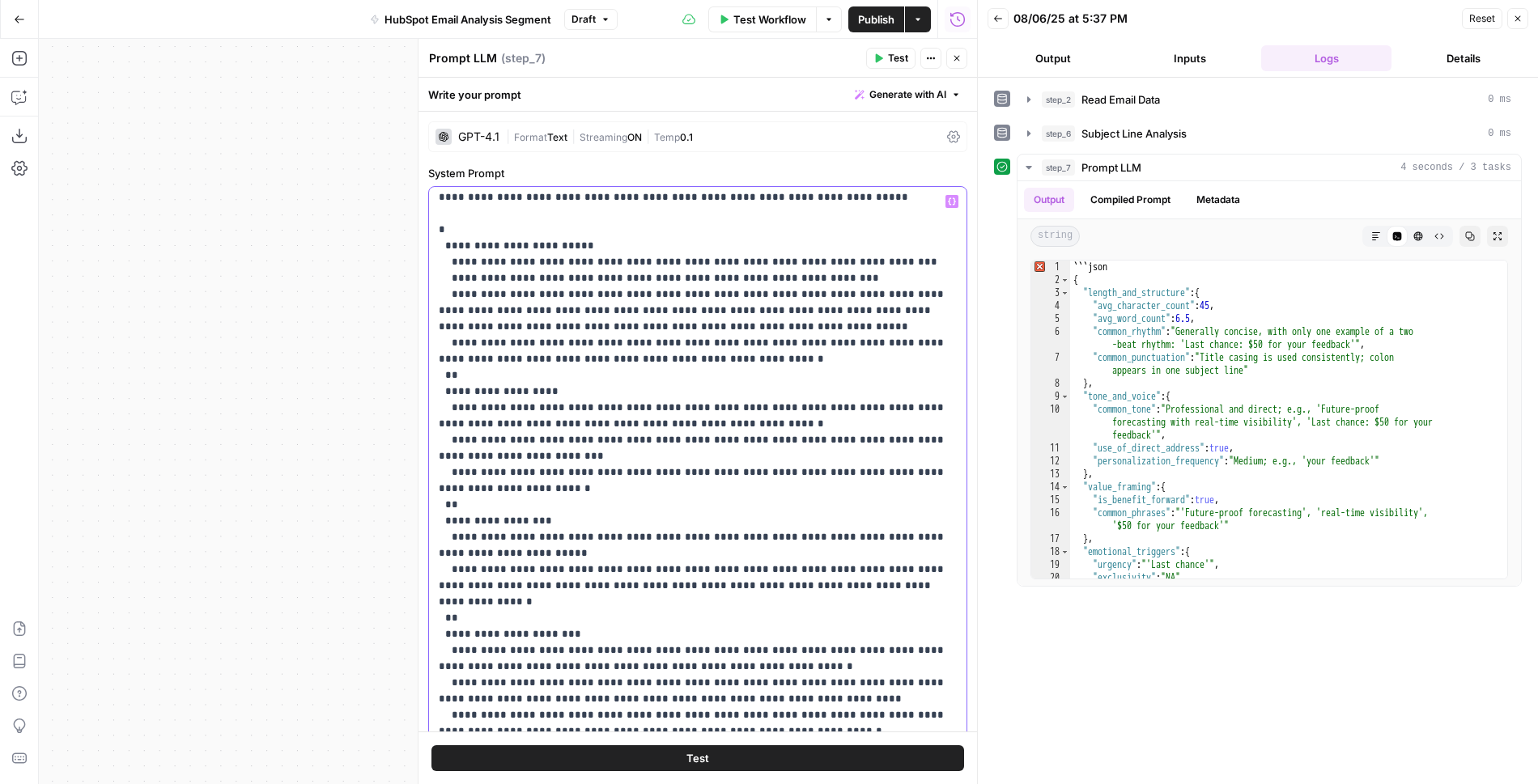 click on "**********" at bounding box center [698, 699] 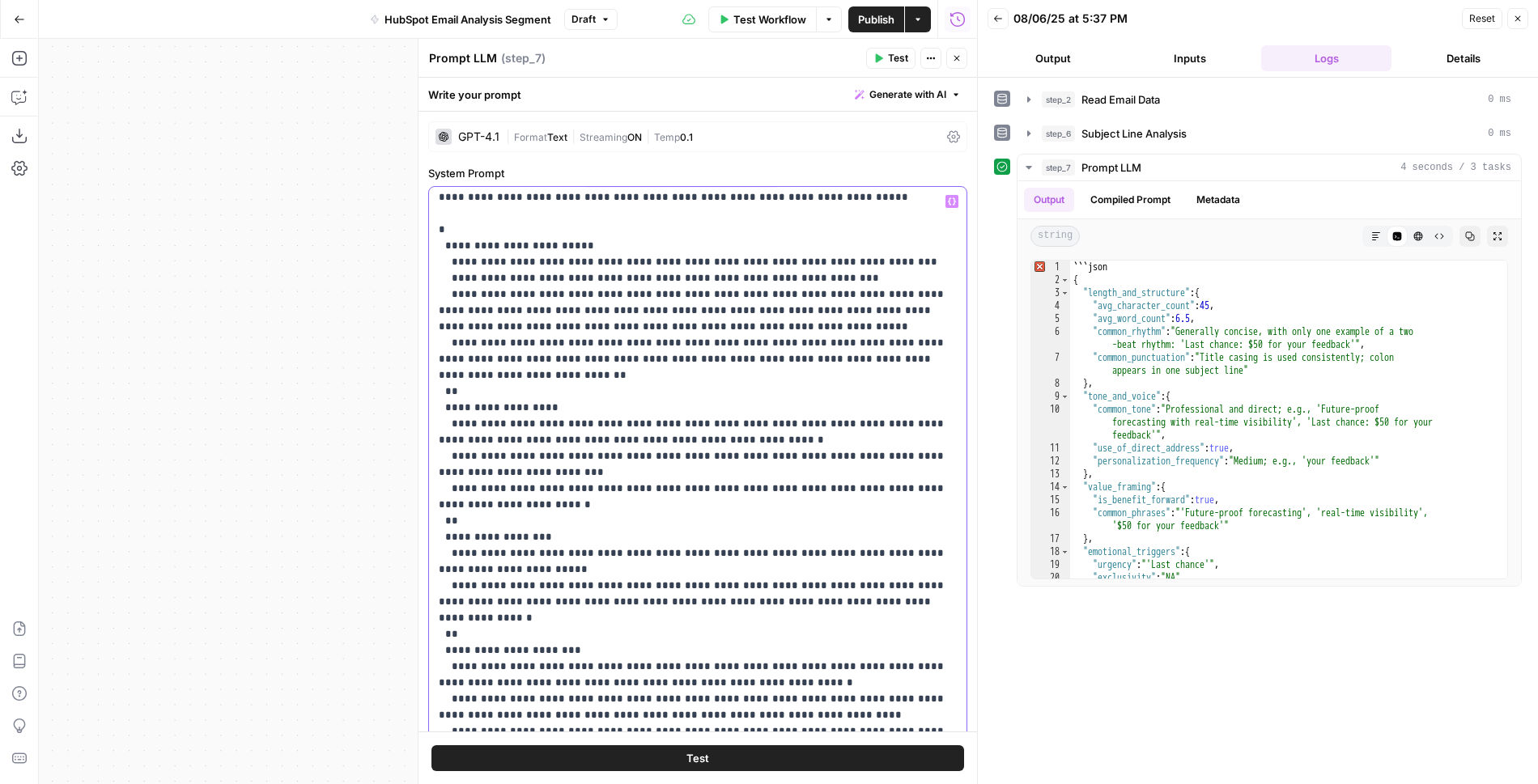 drag, startPoint x: 928, startPoint y: 357, endPoint x: 661, endPoint y: 350, distance: 267.09174 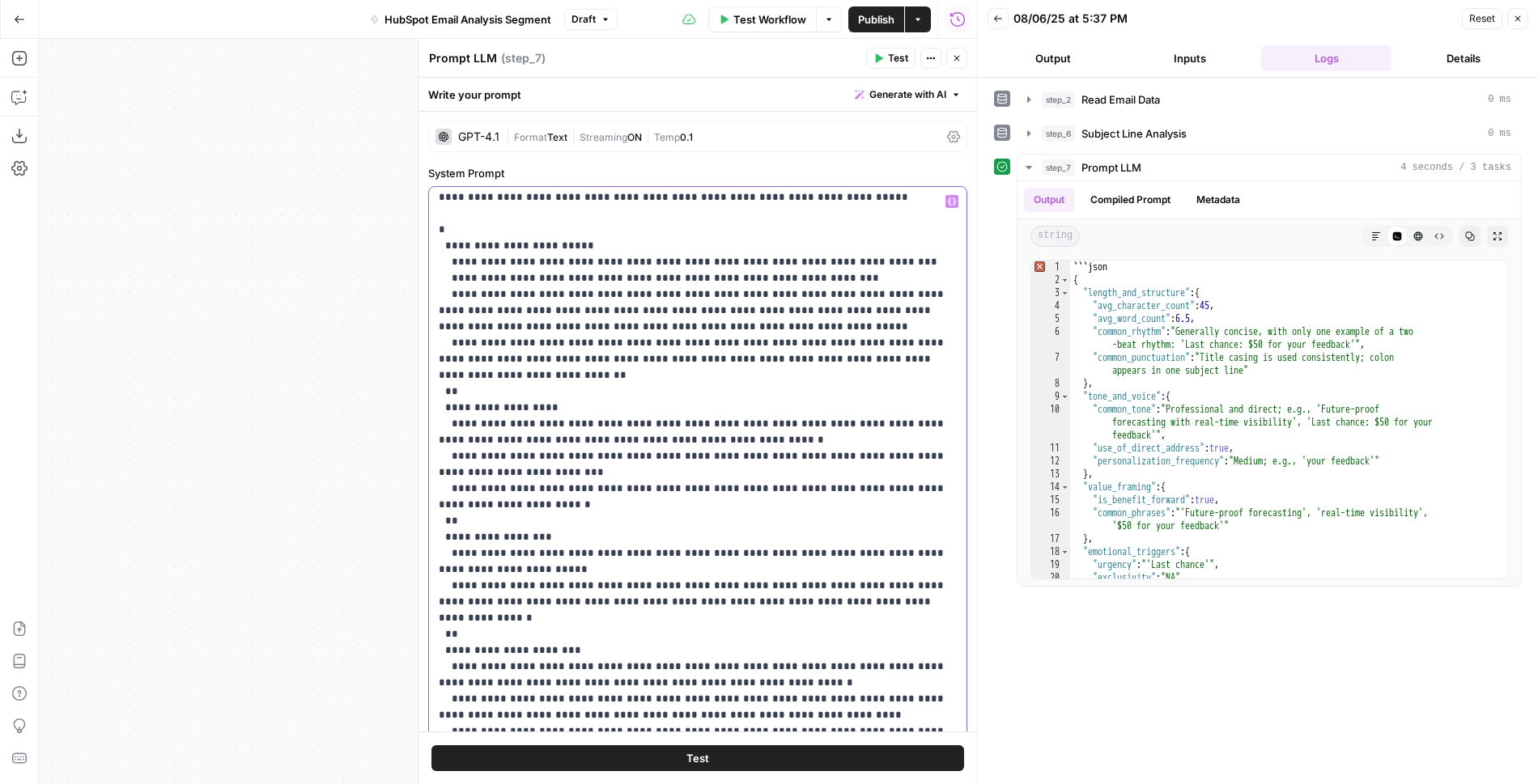 click on "**********" at bounding box center (698, 699) 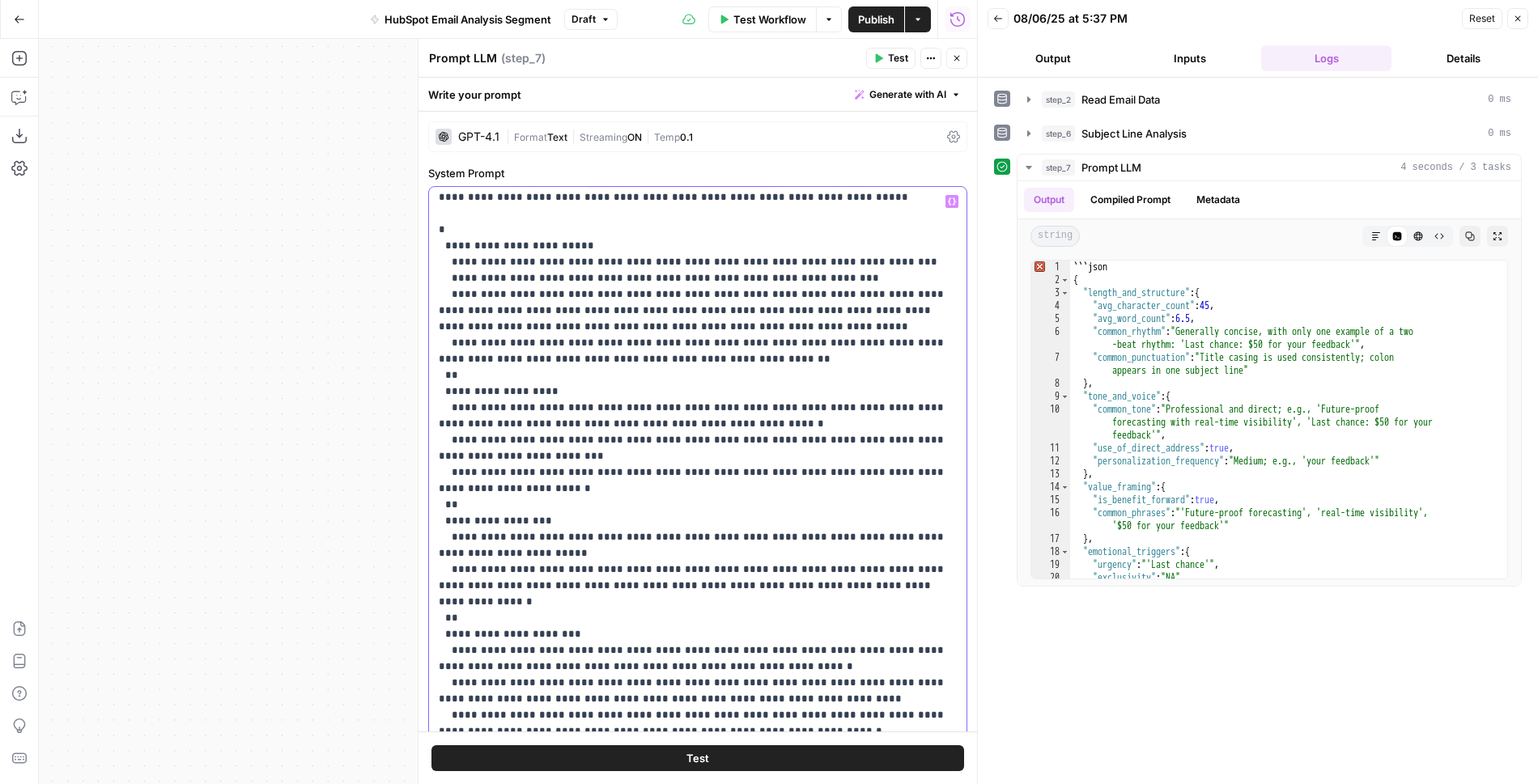 click on "**********" at bounding box center (698, 699) 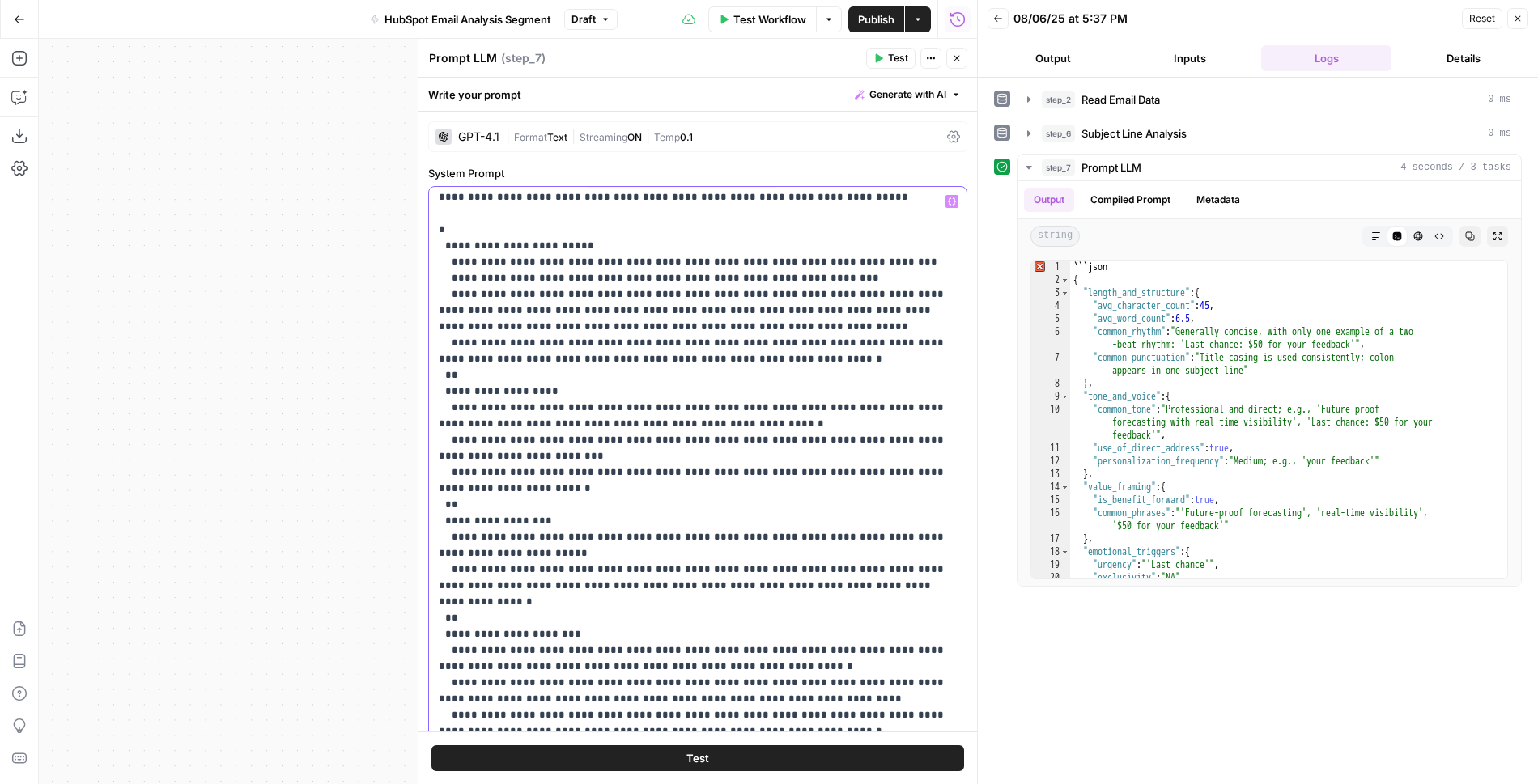 click on "**********" at bounding box center (698, 699) 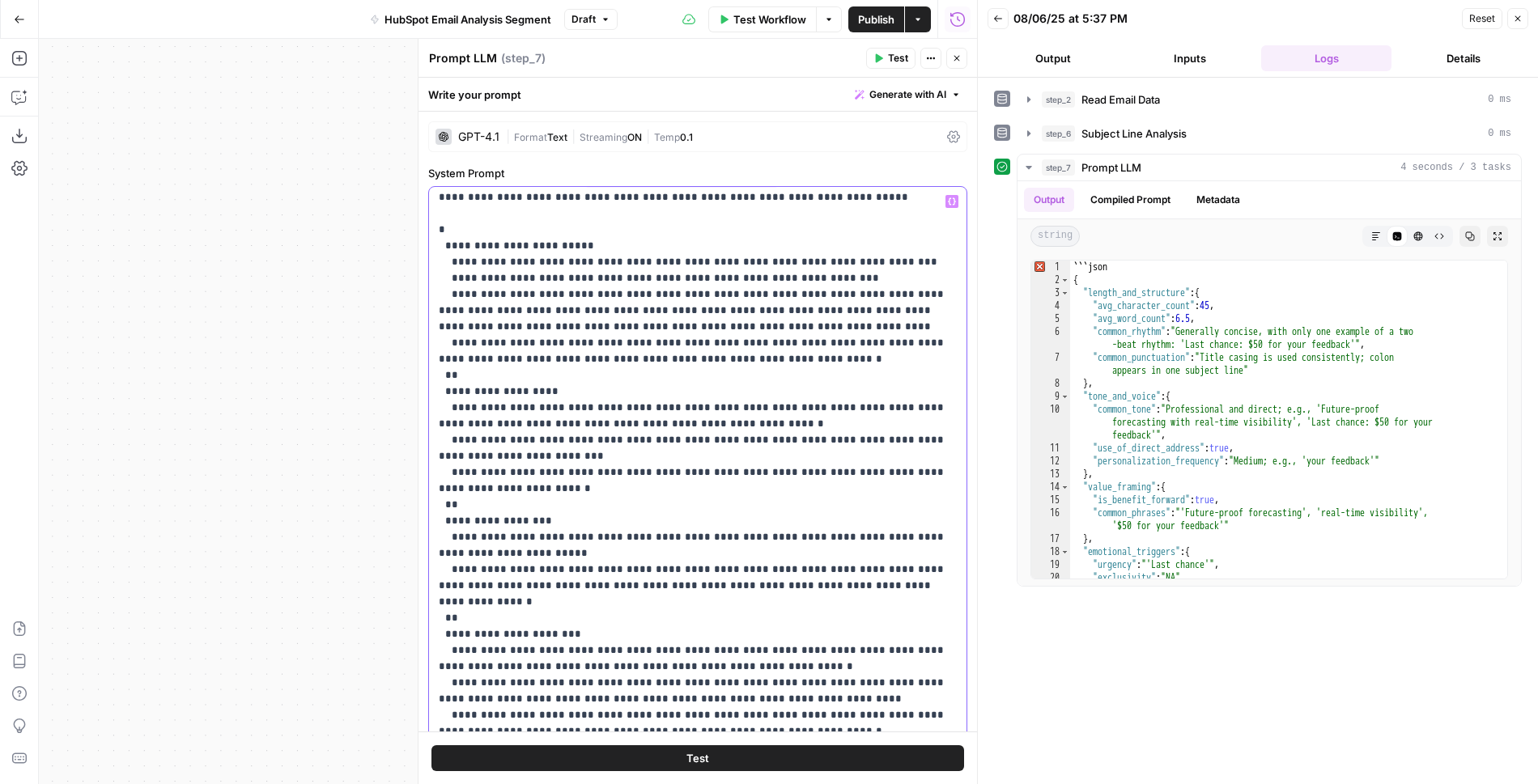 click on "**********" at bounding box center [698, 699] 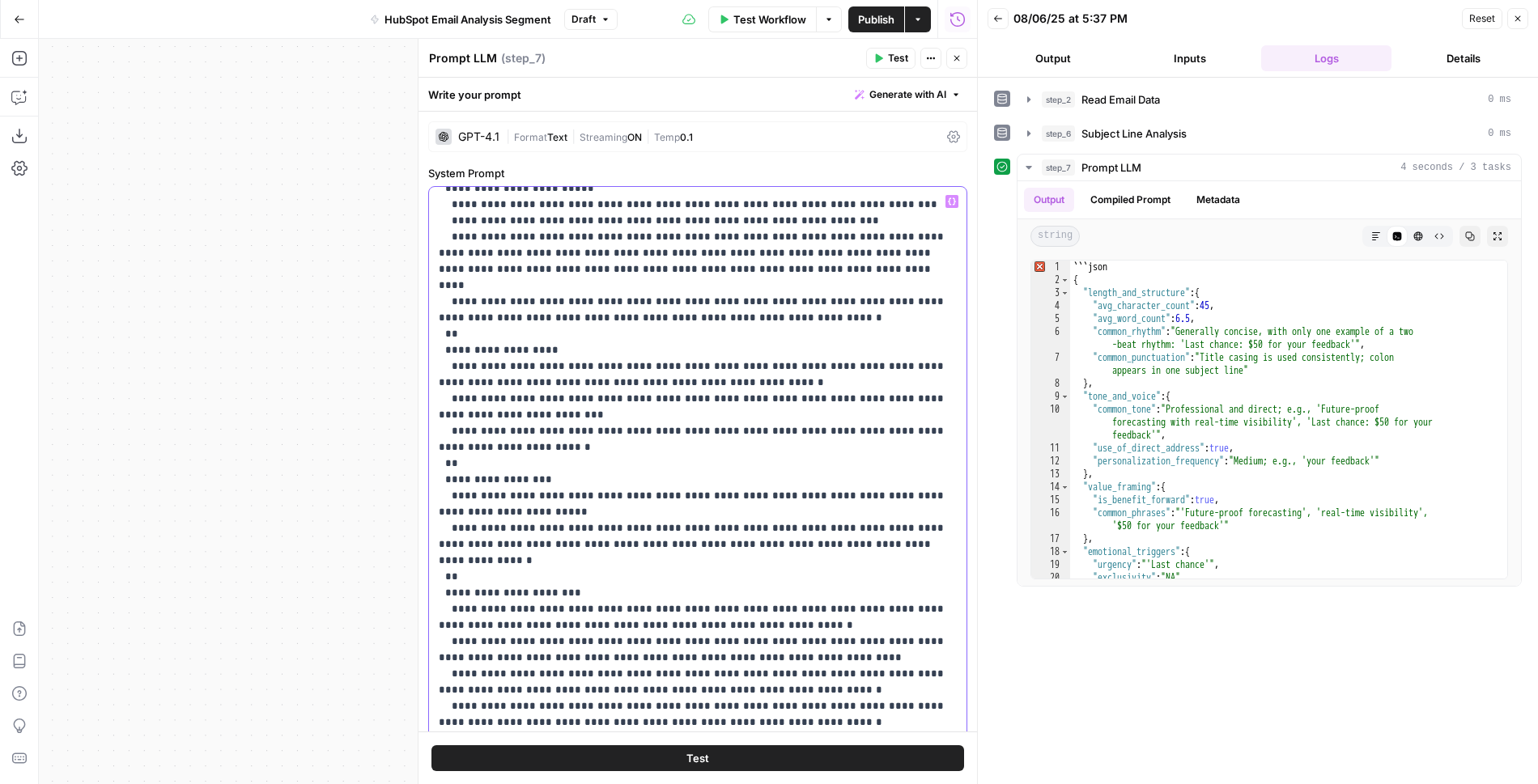 scroll, scrollTop: 79, scrollLeft: 0, axis: vertical 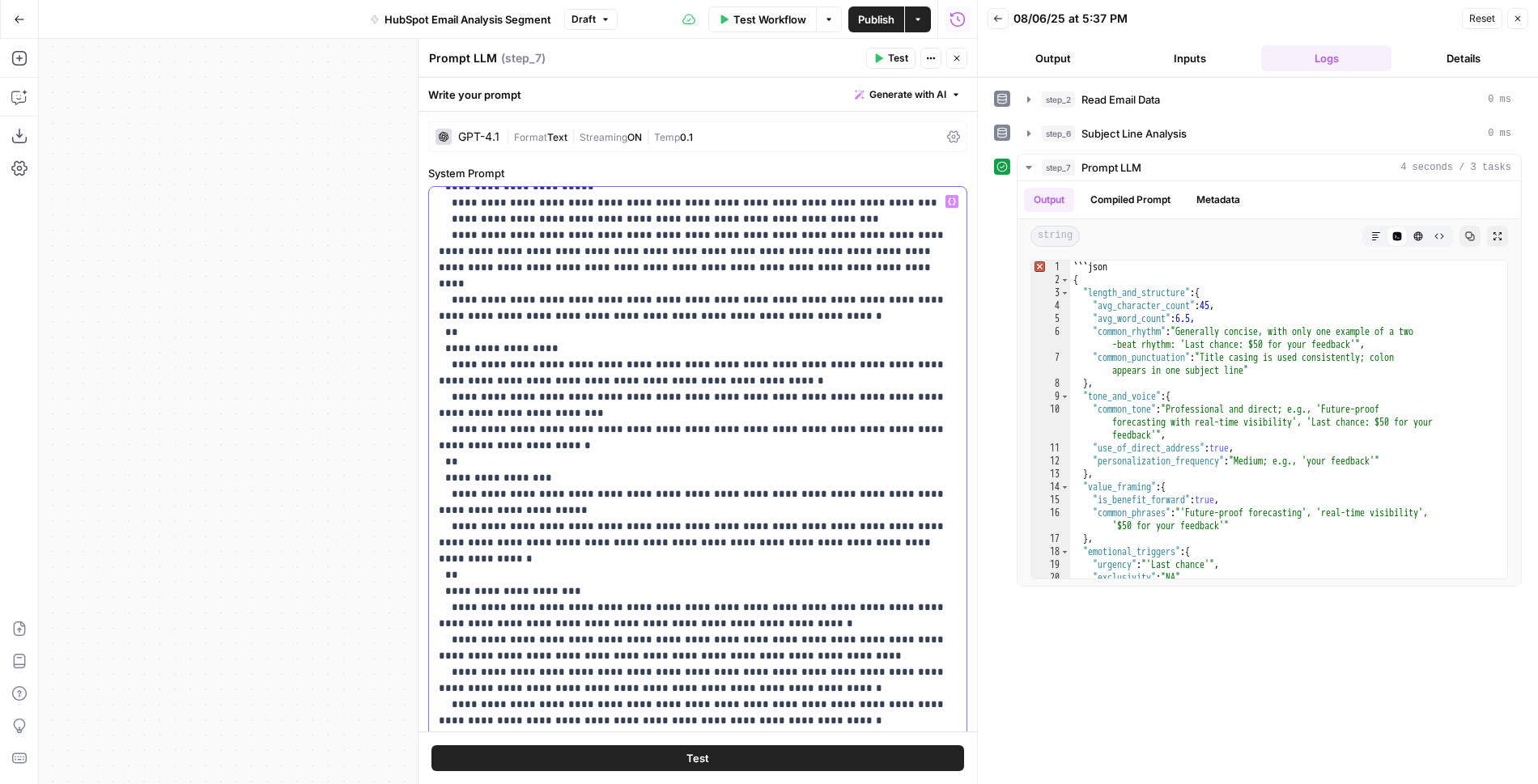click on "**********" at bounding box center [698, 640] 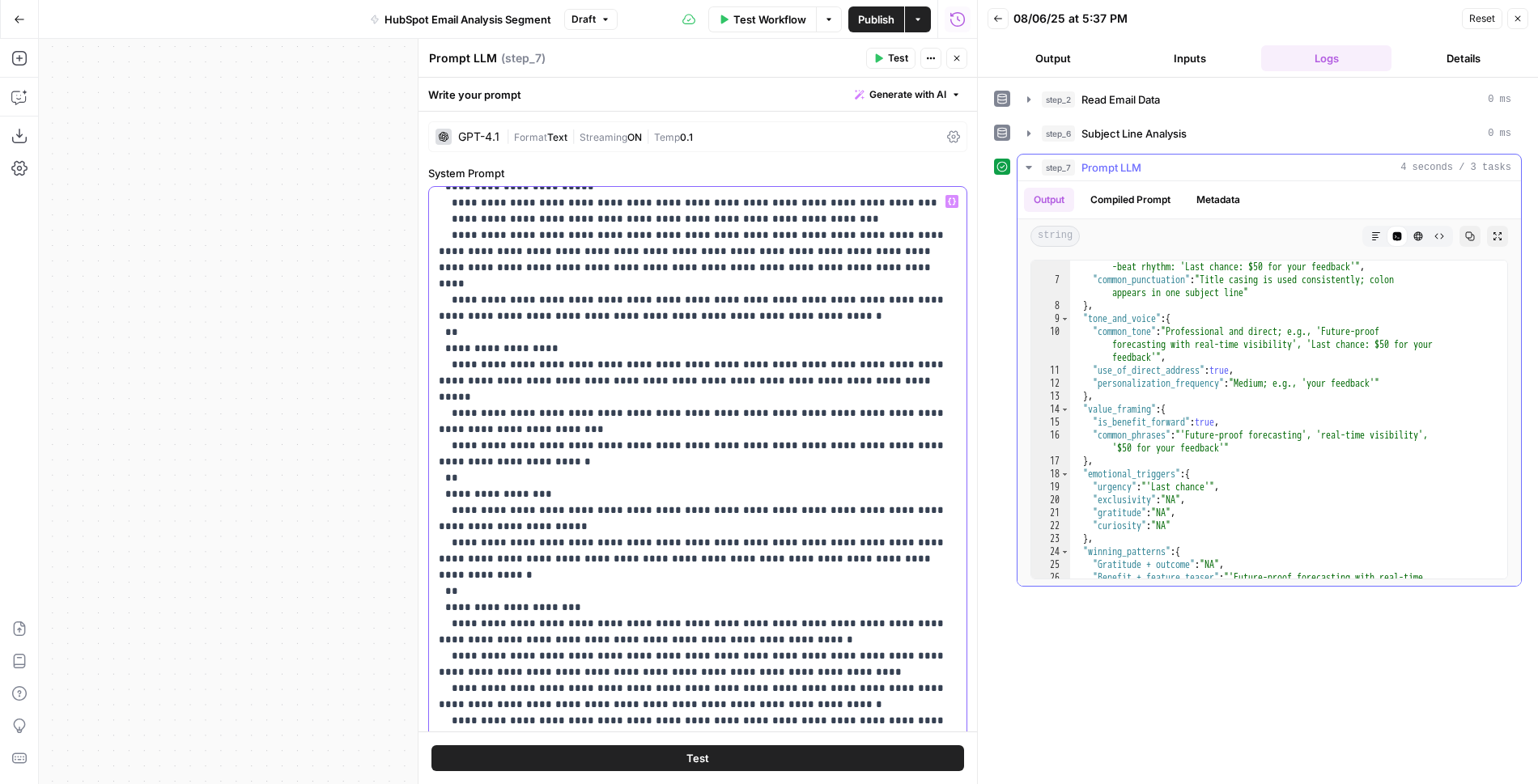 scroll, scrollTop: 0, scrollLeft: 0, axis: both 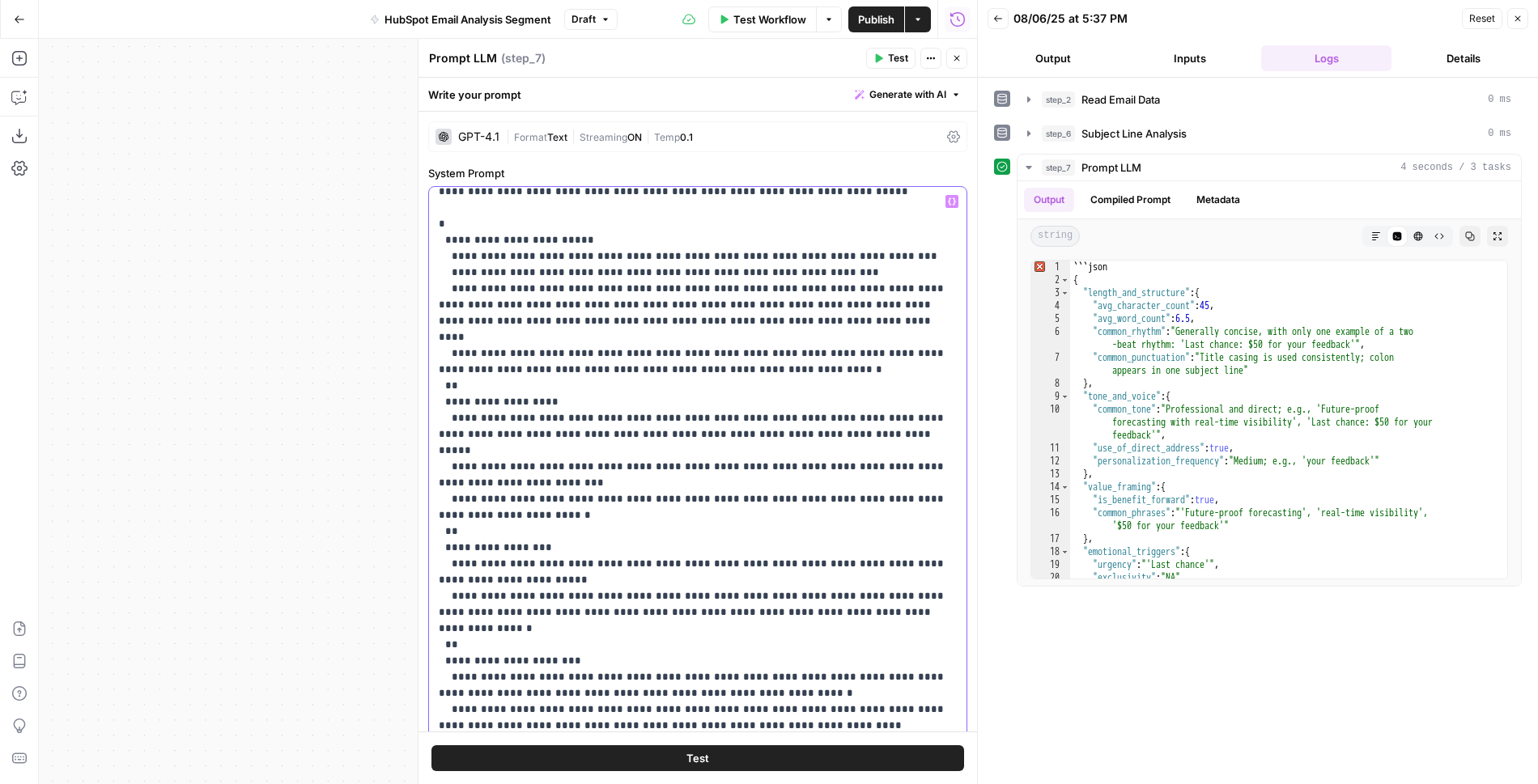 click on "**********" at bounding box center [698, 693] 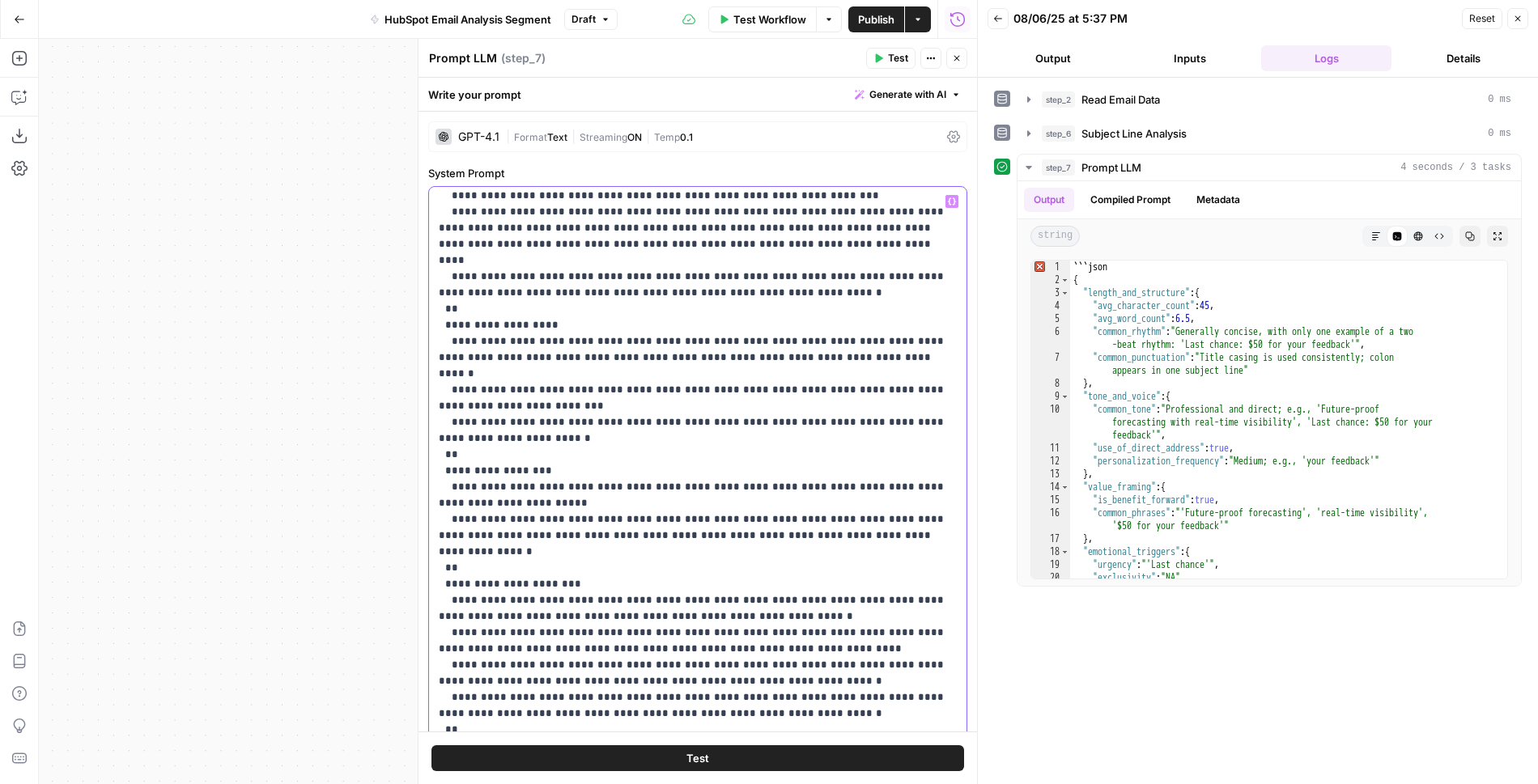 scroll, scrollTop: 107, scrollLeft: 0, axis: vertical 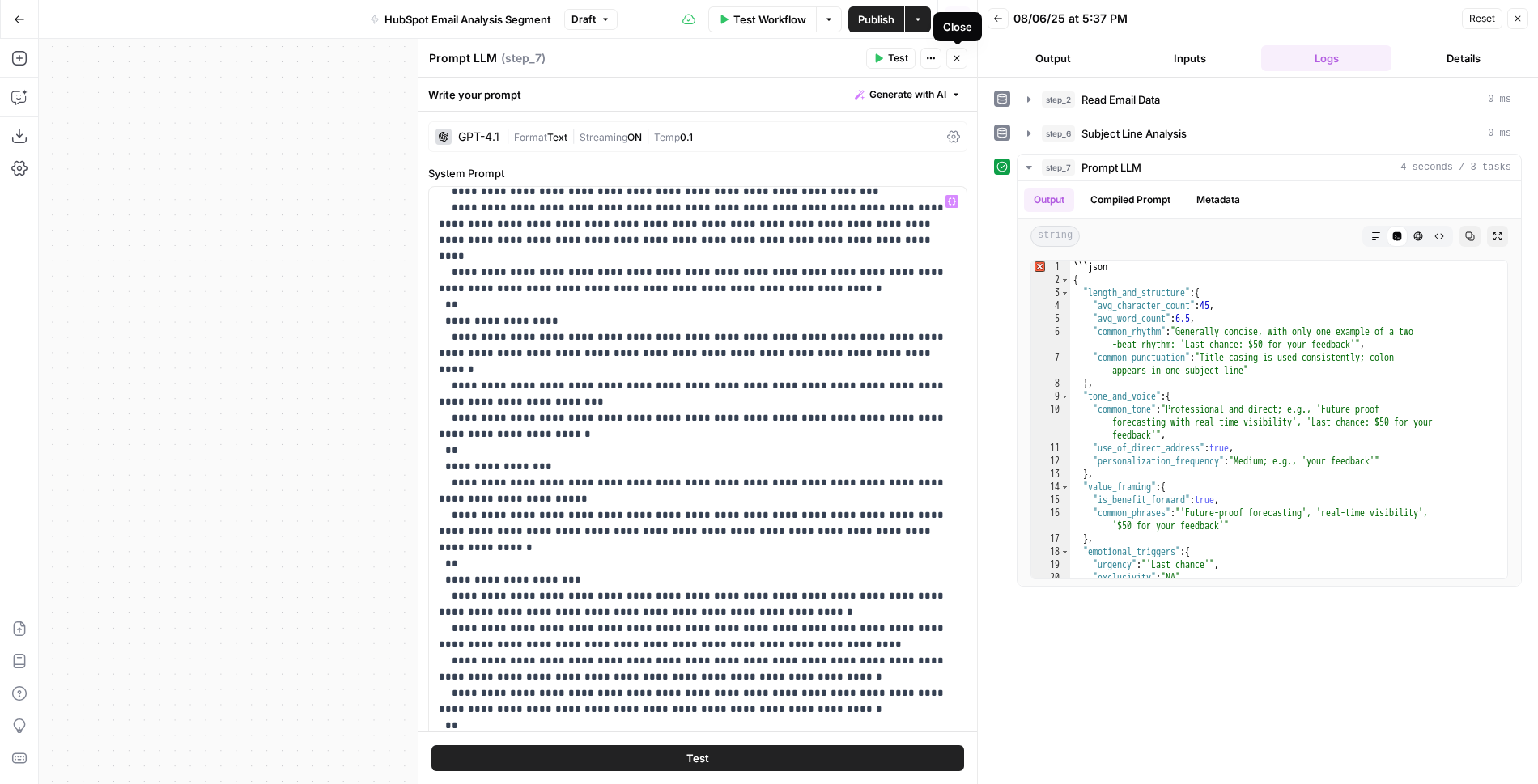 click 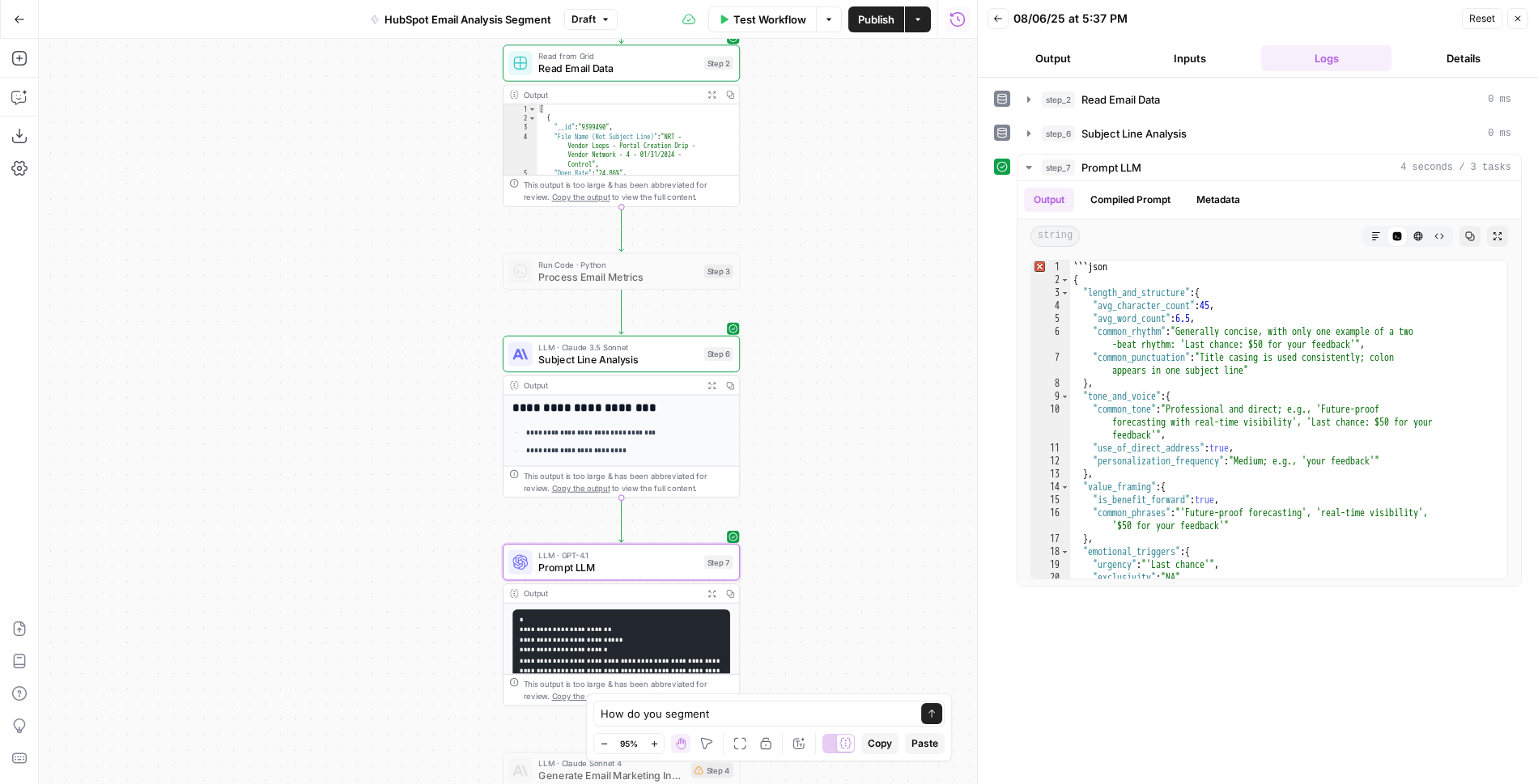 drag, startPoint x: 849, startPoint y: 178, endPoint x: 786, endPoint y: 392, distance: 223.0807 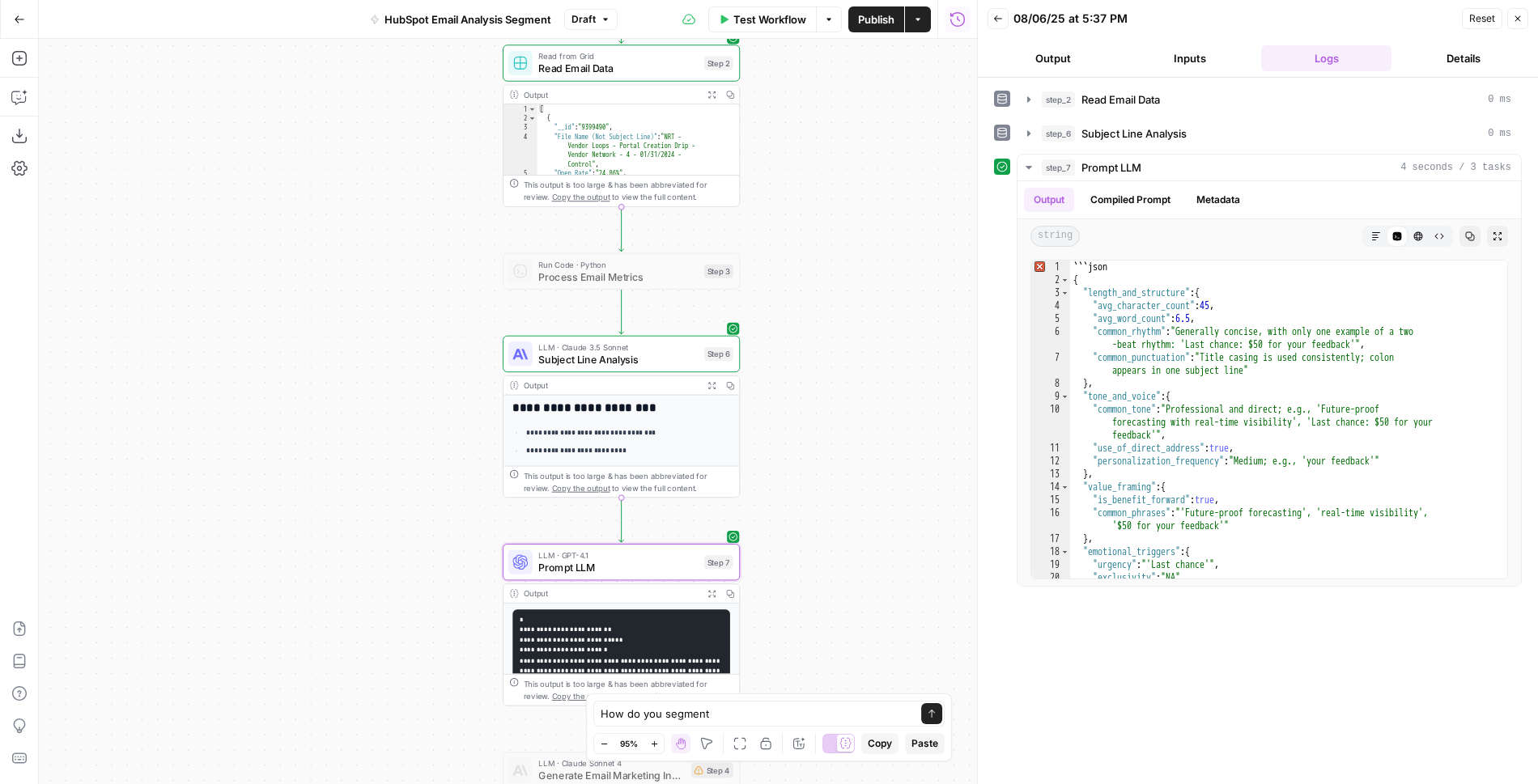 click on "Workflow Set Inputs Inputs Read from Grid Read Email Data Step 2 Output Expand Output Copy 1 2 3 4 5 6 [    {      "__id" :  "9399490" ,      "File Name (Not Subject Line)" :  "NRT -           Vendor Loops - Portal Creation Drip -           Vendor Network - 4 - 01/31/2024 -           Control" ,      "Open Rate" :  "24.86%" ,      "Unique Opens" :  "3144" ,     XXXXXXXXXXXXXXXXXXXXXXXXXXXXXXXXXXXXXXXXXXXXXXXXXXXXXXXXXXXXXXXXXXXXXXXXXXXXXXXXXXXXXXXXXXXXXXXXXXXXXXXXXXXXXXXXXXXXXXXXXXXXXXXXXXXXXXXXXXXXXXXXXXXXXXXXXXXXXXXXXXXXXXXXXXXXXXXXXXXXXXXXXXXXXXXXXXXXXXXXXXXXXXXXXXXXXXXXXXXXXXXXXXXXXXXXXXXXXXXXXXXXXXXXXXXXXXXXXXXXXXXXXXXXXXXXXXXXXXXXXXXXXXXXXXXXXXXXXXXXXXXXXXXXXXXXXXXXXXXXXXXXXXXXXXXXXXXXXXXXXXXXXXXXXXXXXXXXXXXXXXXXXXXXXXXXXXXXXXXXXXXXXXXXXXXXXXXXXXXXXXXXXXXXXXXXXXXXXXXXXXXXXXXXXXXXXXXXXXXXXXXXXXXXXXXXXXXXXXXXXXXXXXXXXXXXXXXXXXXXXXXXXXXXXXXXXXXXXXXXXXXXXXXXXXXX This output is too large & has been abbreviated for review.   Copy the output   to view the full content. Step 3 Step 6" at bounding box center [508, 411] 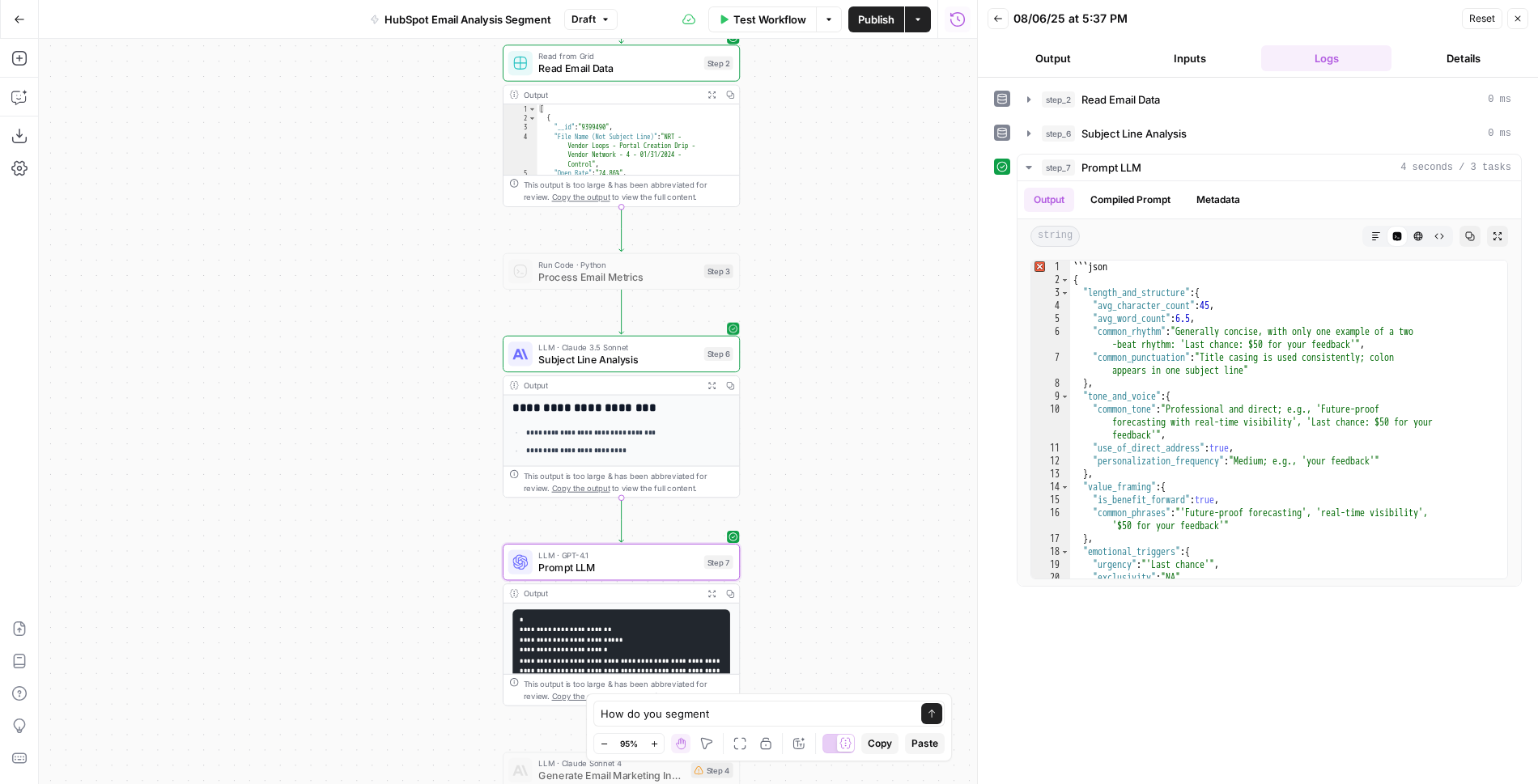 click on "Subject Line Analysis" at bounding box center [618, 359] 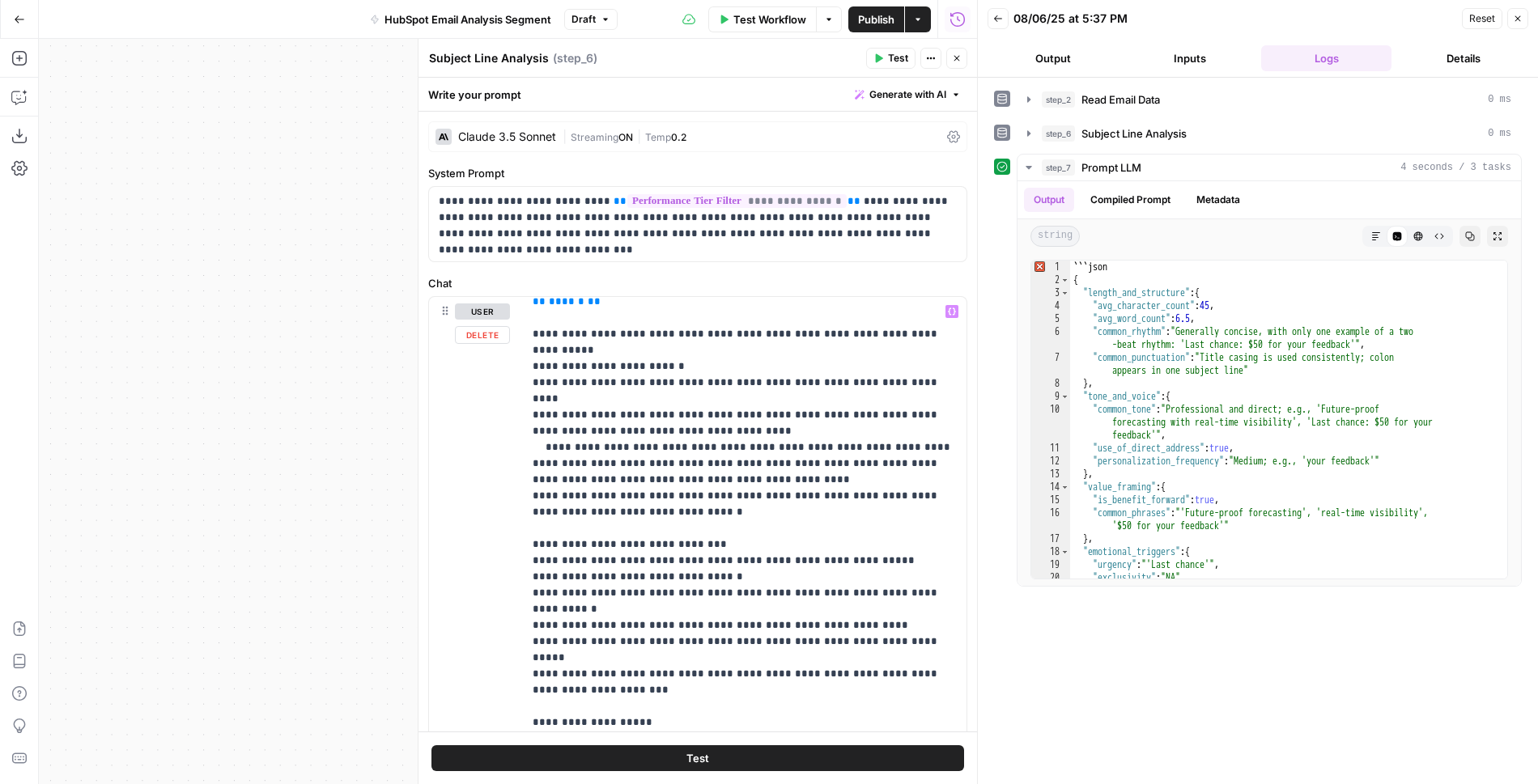 scroll, scrollTop: 130, scrollLeft: 0, axis: vertical 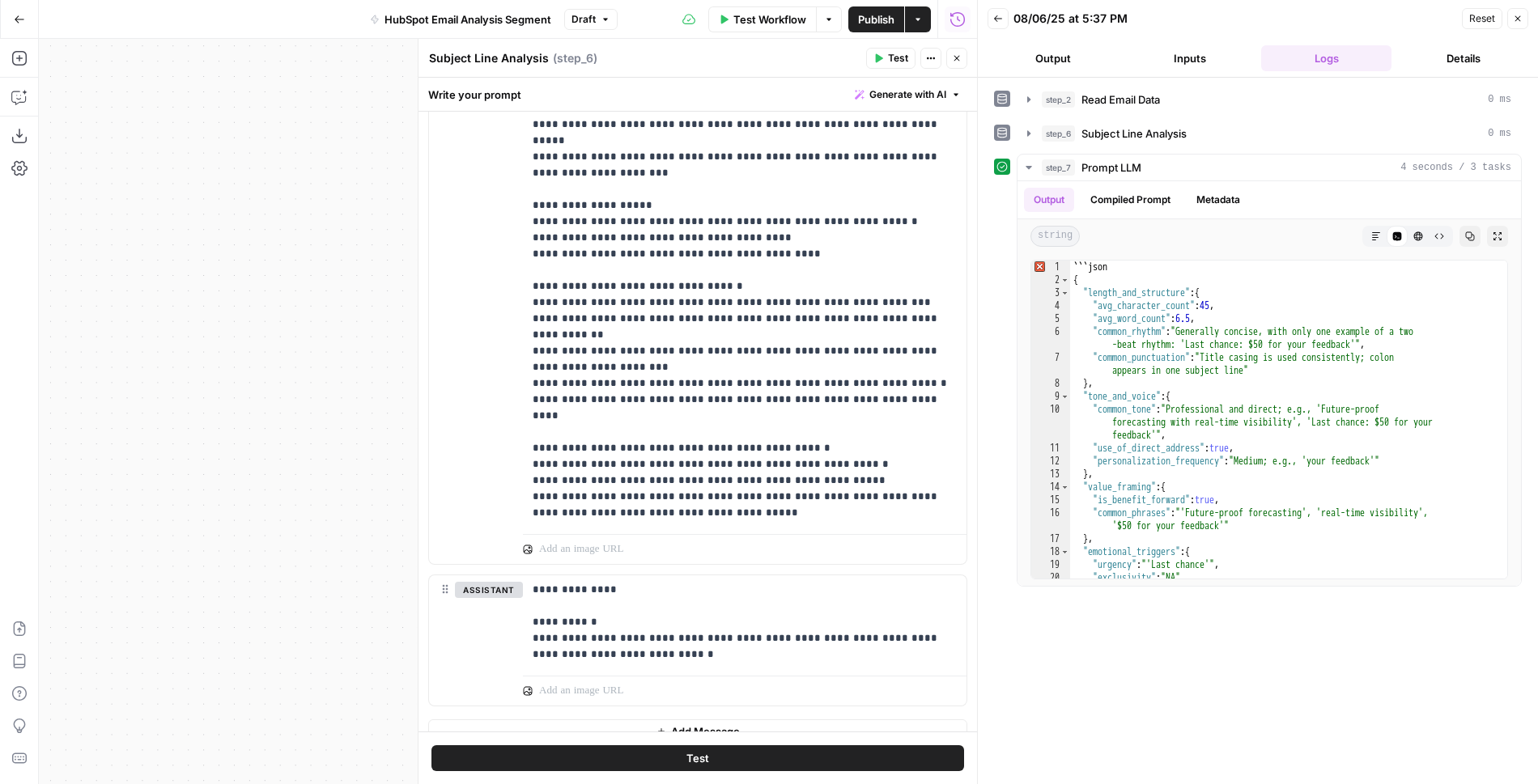 click on "Close" at bounding box center (957, 58) 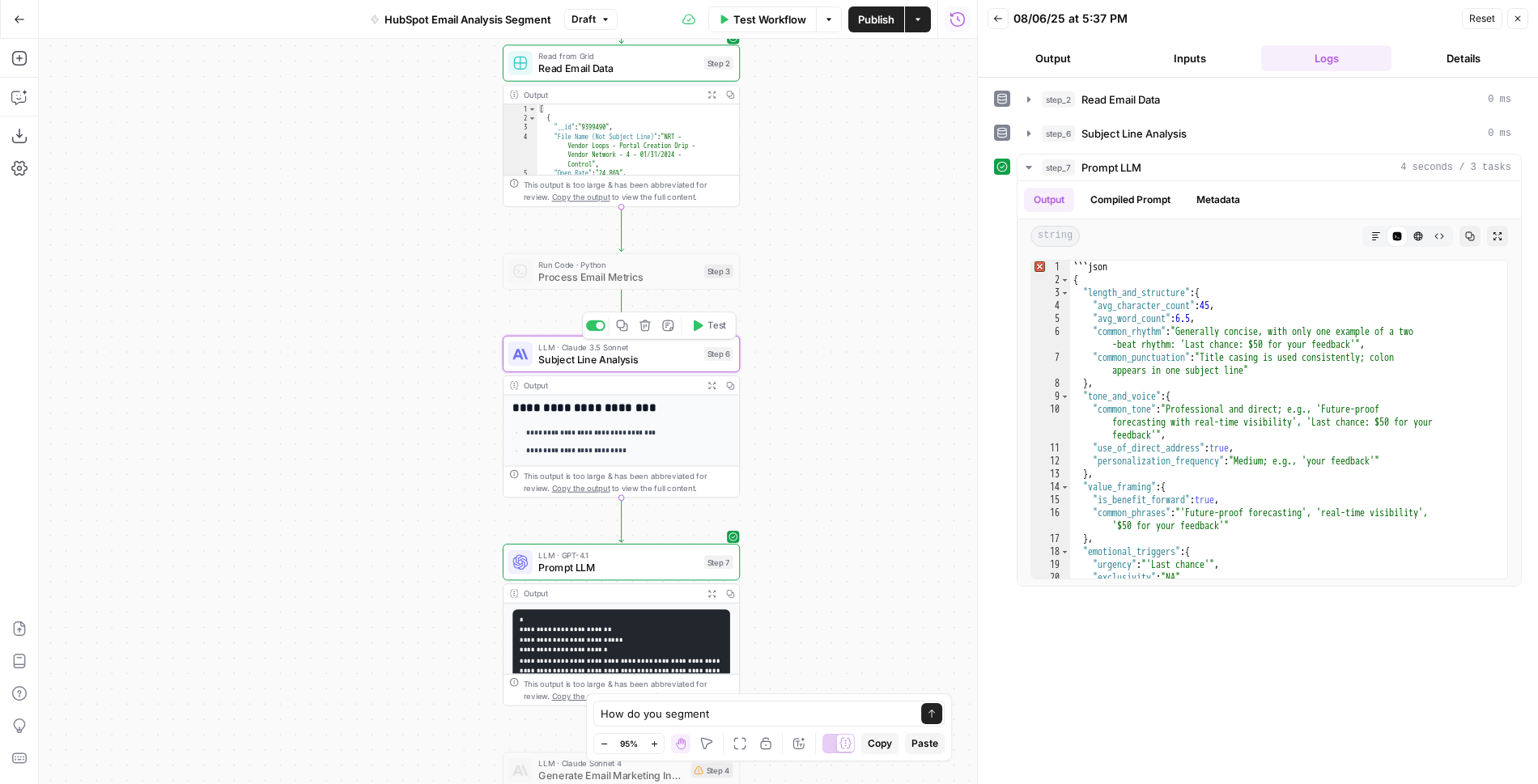click on "Subject Line Analysis" at bounding box center (618, 359) 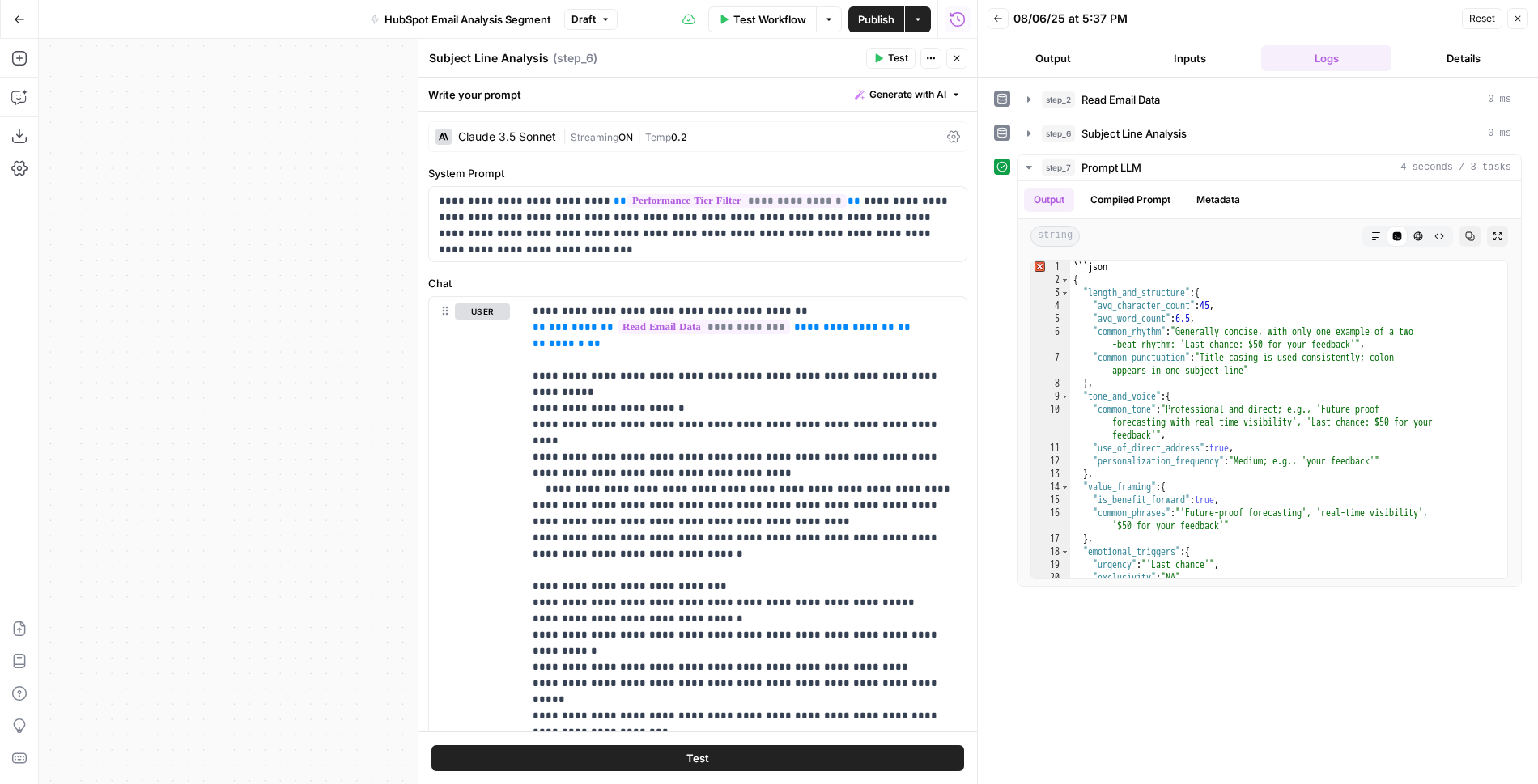 click 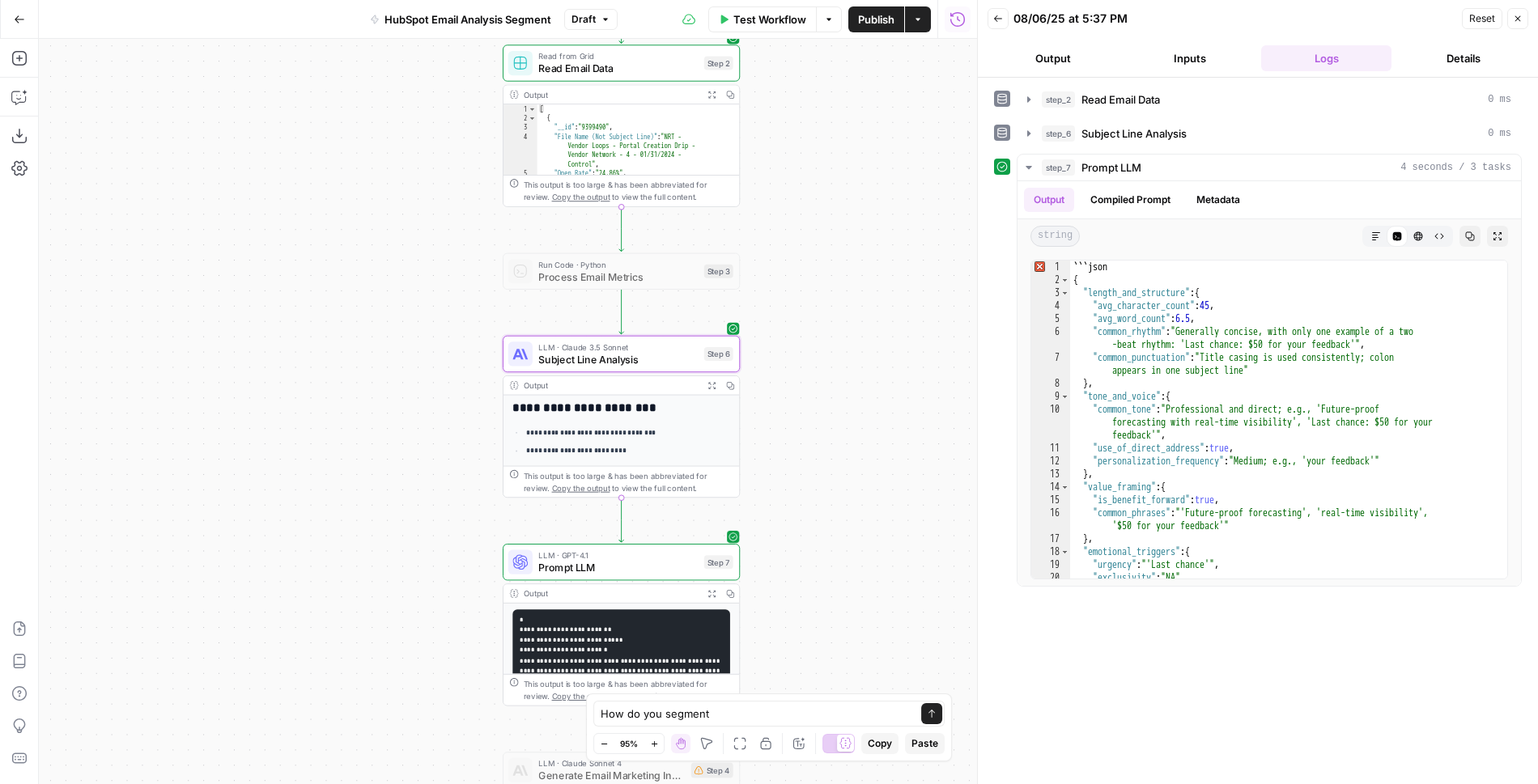 click on "Prompt LLM" at bounding box center (618, 567) 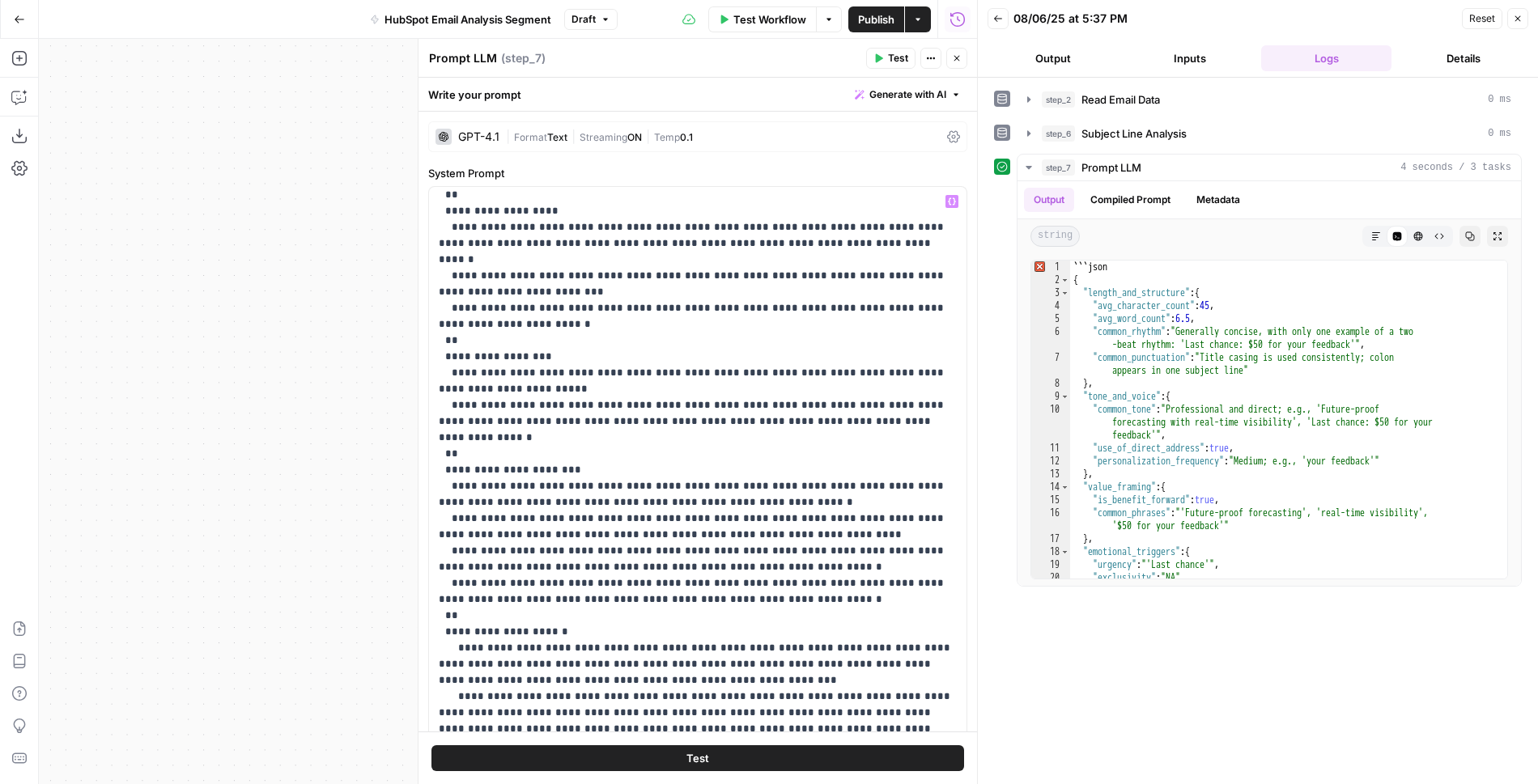 scroll, scrollTop: 219, scrollLeft: 0, axis: vertical 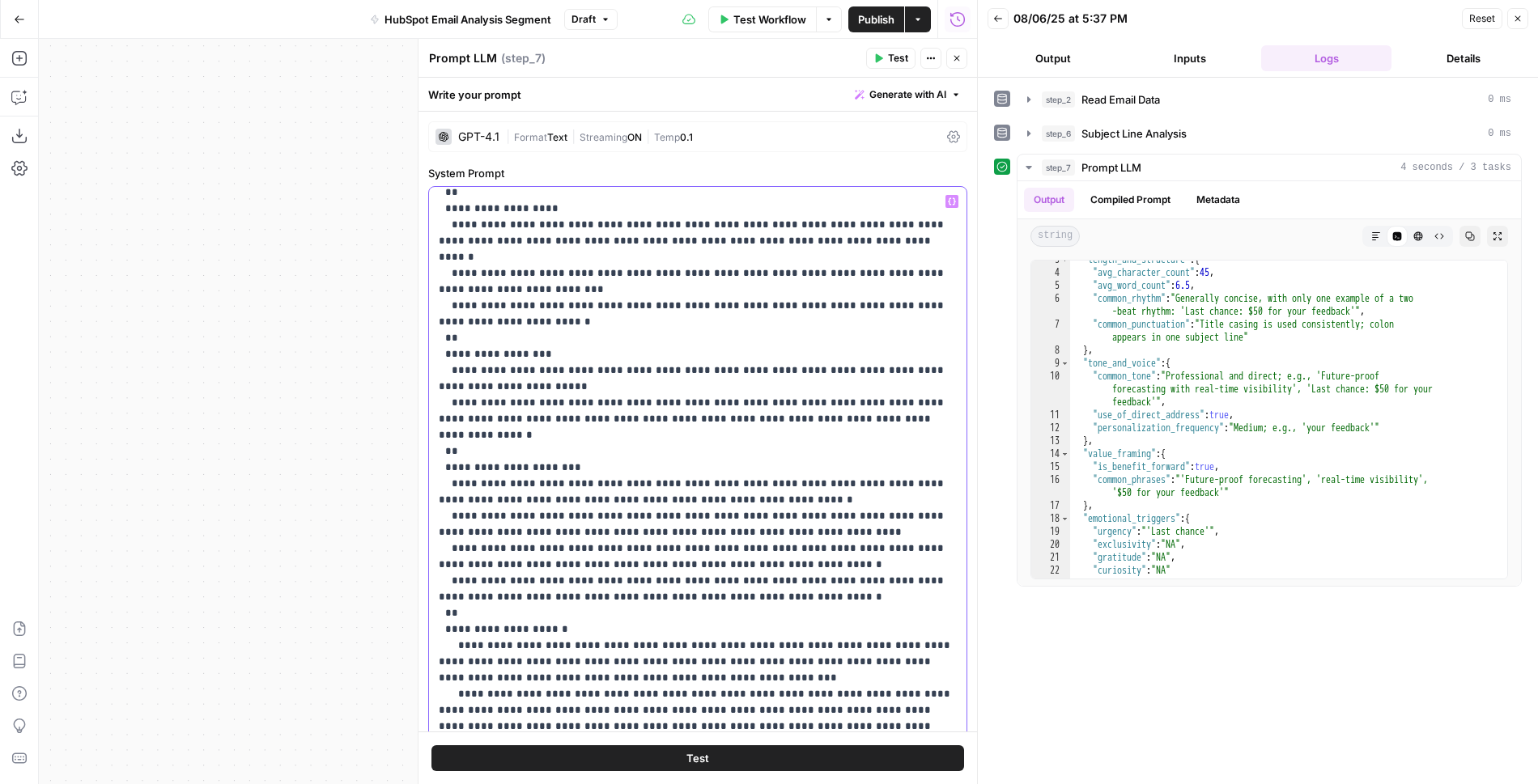 drag, startPoint x: 483, startPoint y: 350, endPoint x: 631, endPoint y: 333, distance: 148.97315 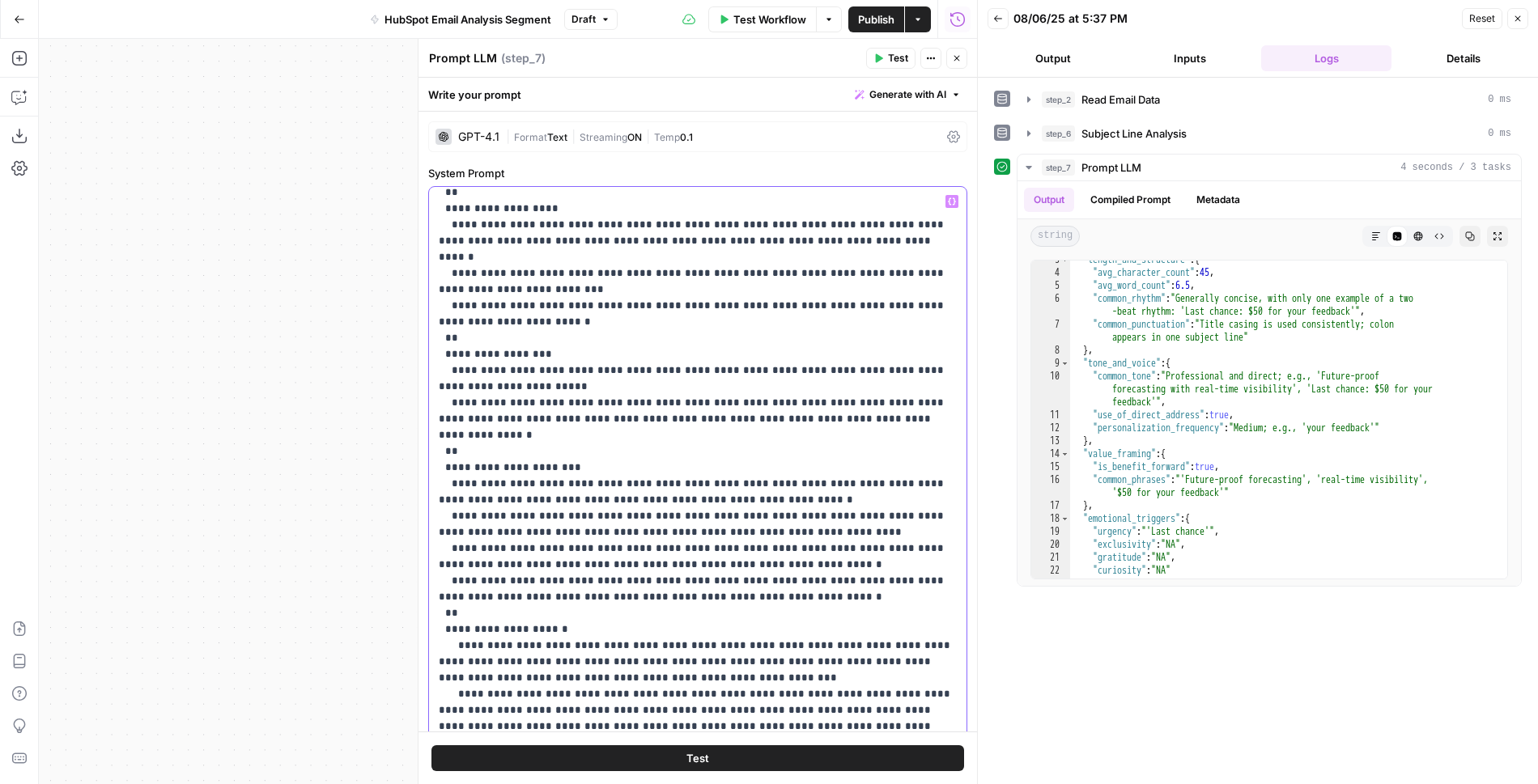 click on "**********" at bounding box center (698, 500) 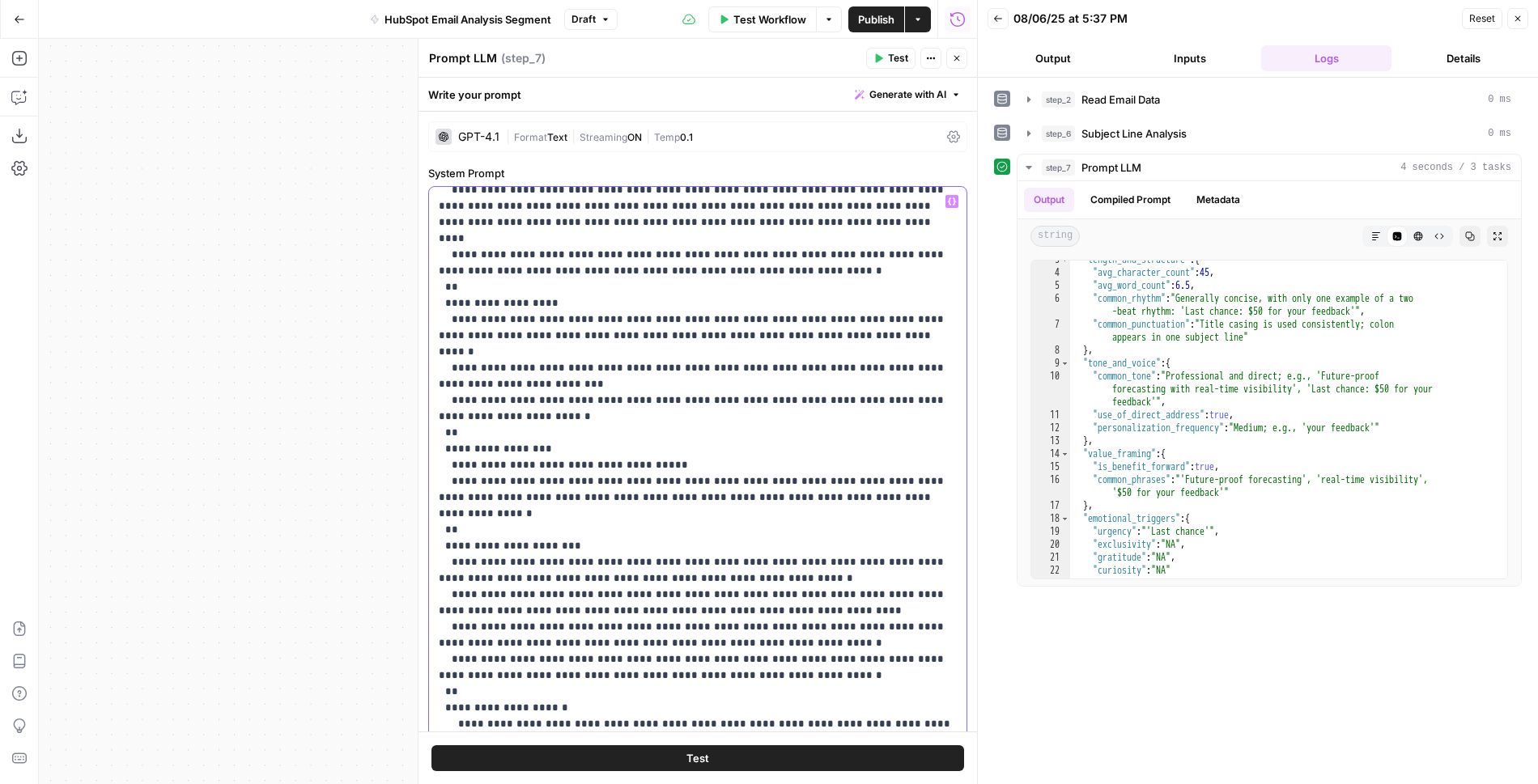 scroll, scrollTop: 116, scrollLeft: 0, axis: vertical 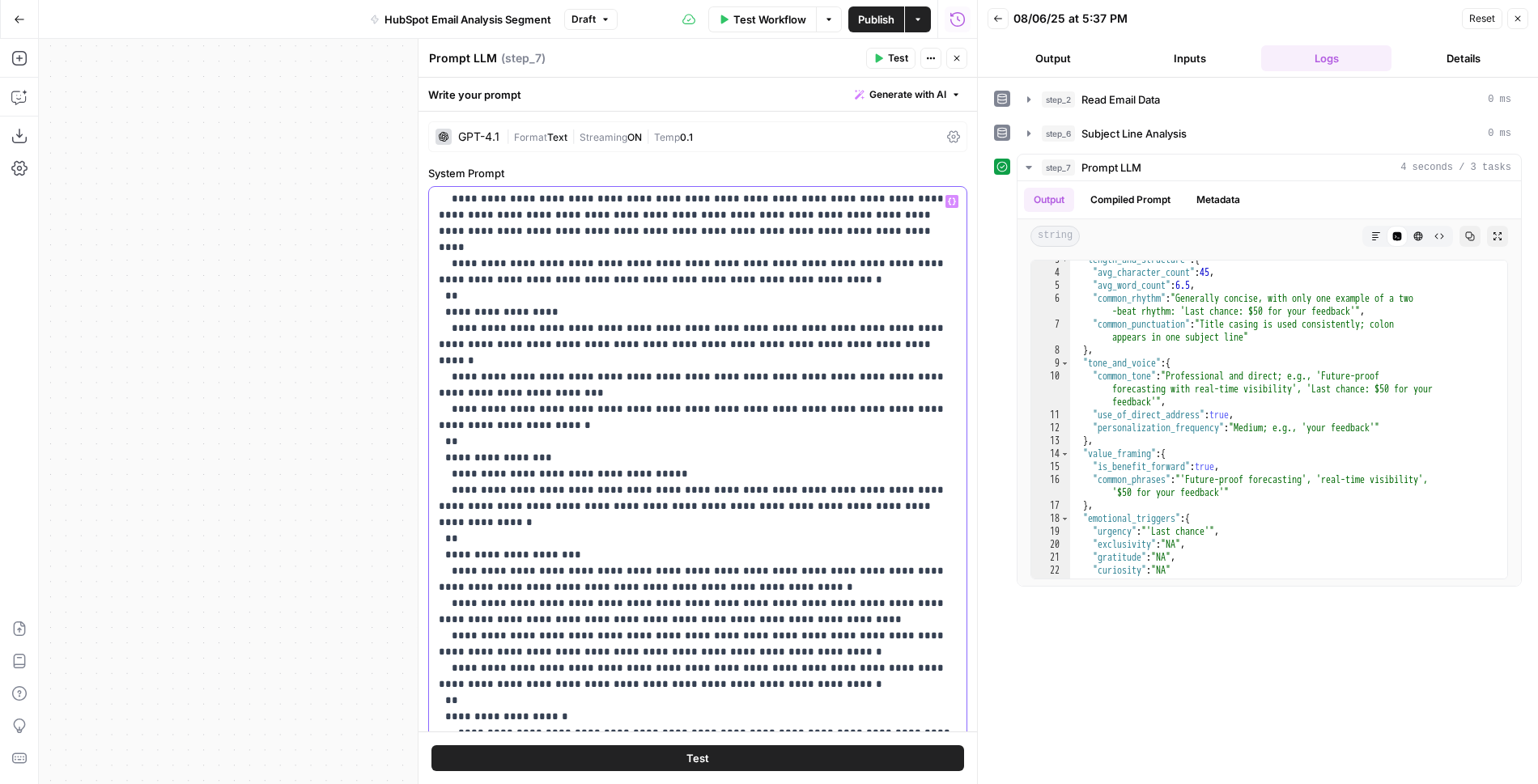 click on "**********" at bounding box center [698, 595] 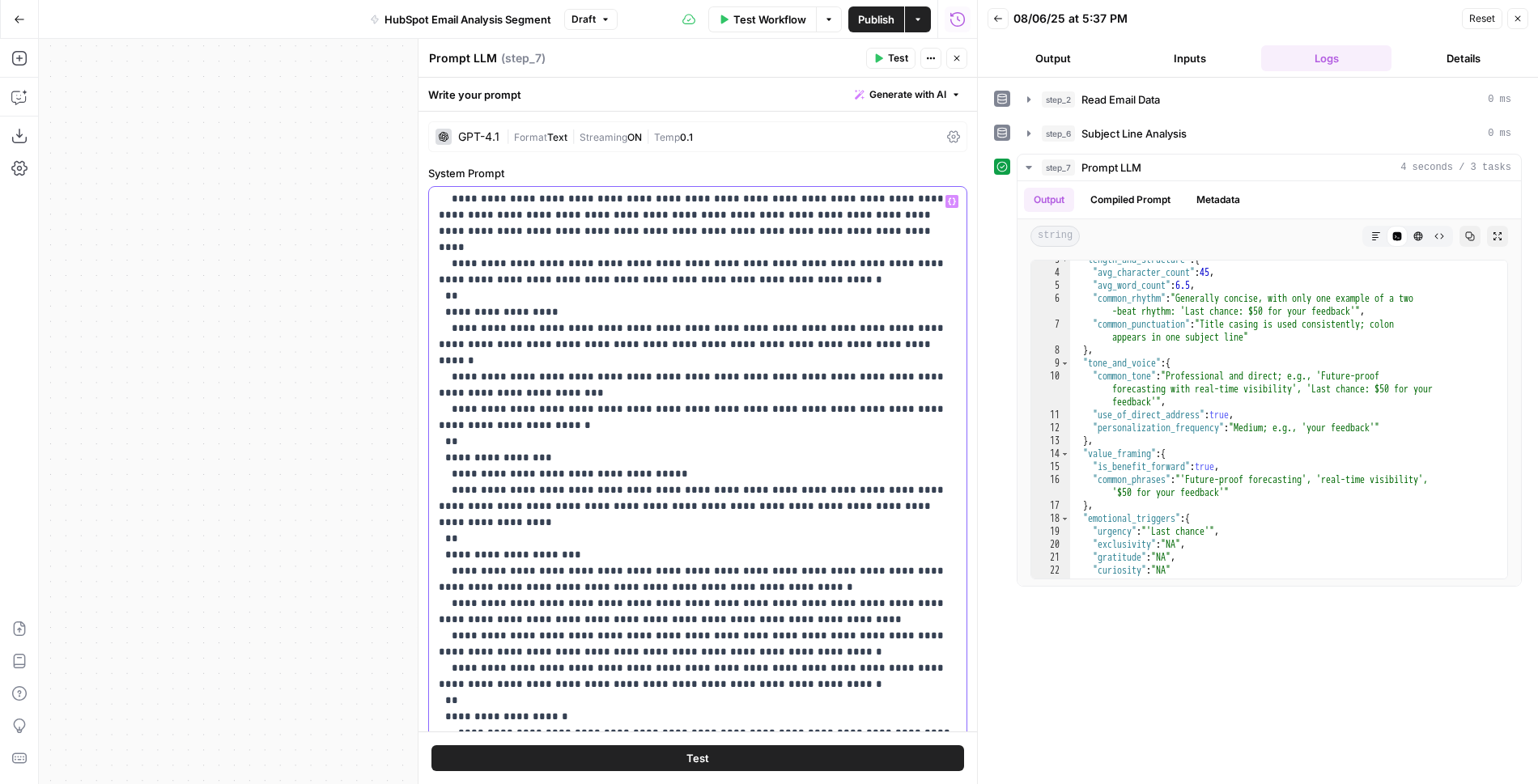 drag, startPoint x: 550, startPoint y: 441, endPoint x: 450, endPoint y: 442, distance: 100.005 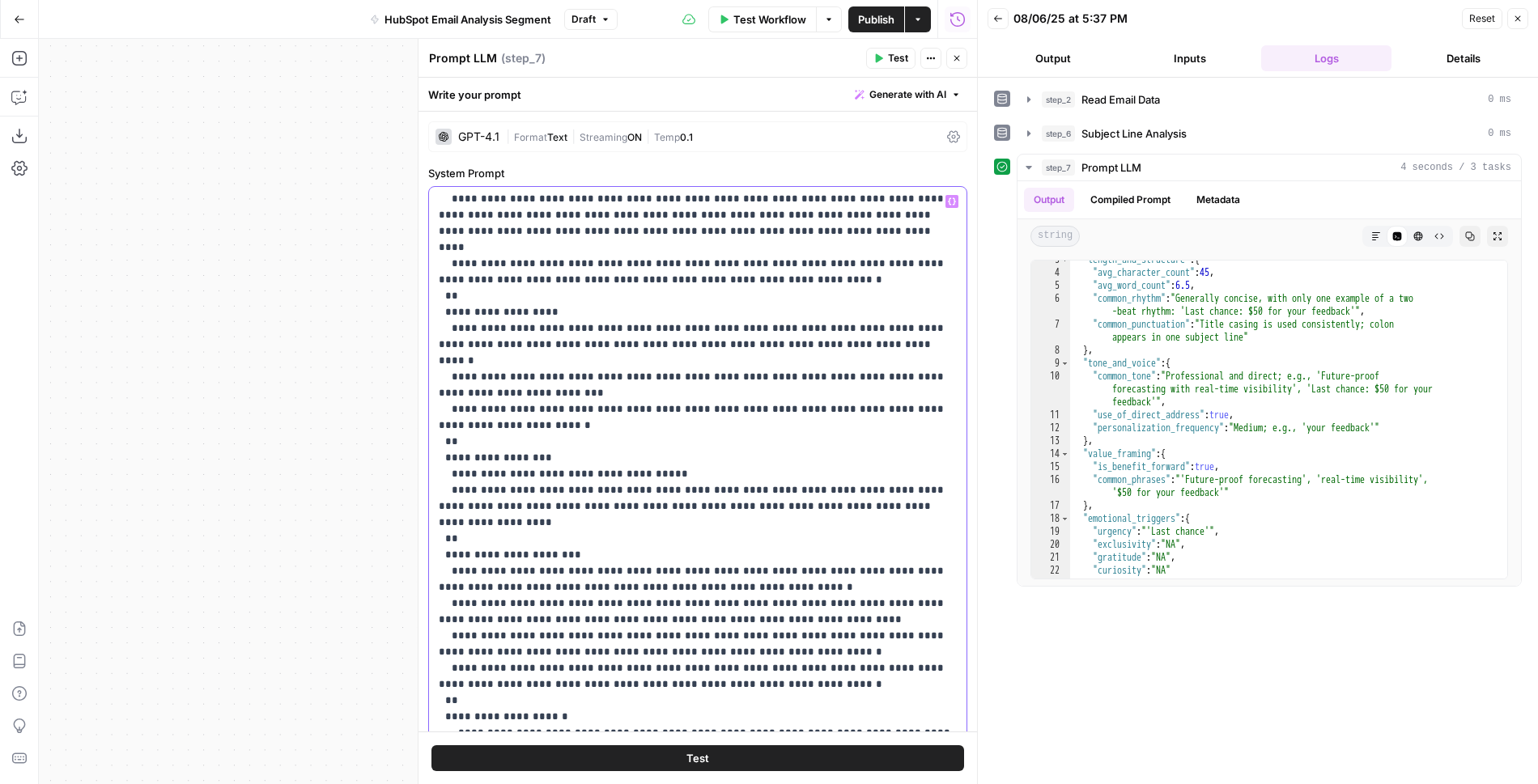 click on "**********" at bounding box center [698, 595] 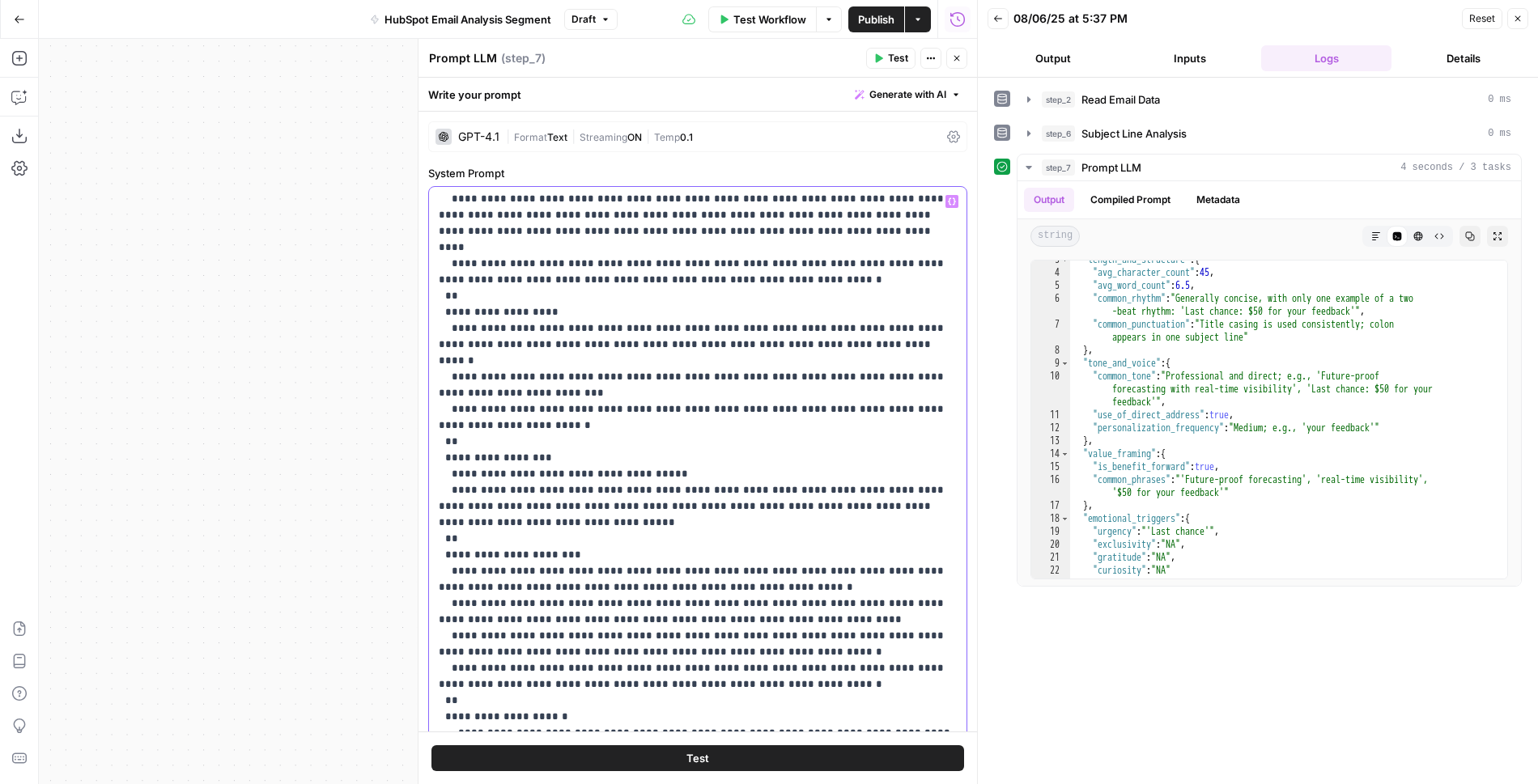 click on "**********" at bounding box center [698, 604] 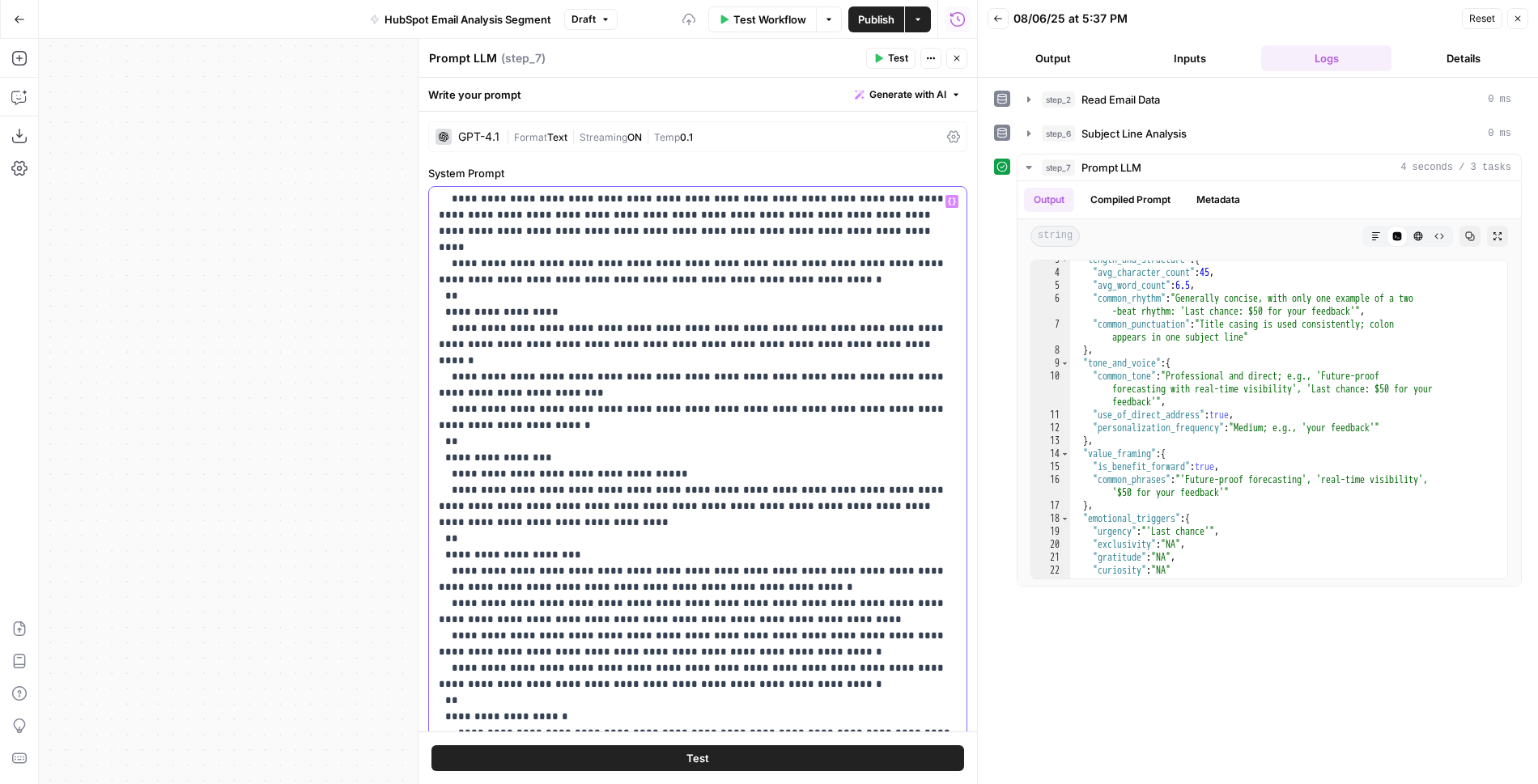 click on "**********" at bounding box center [698, 604] 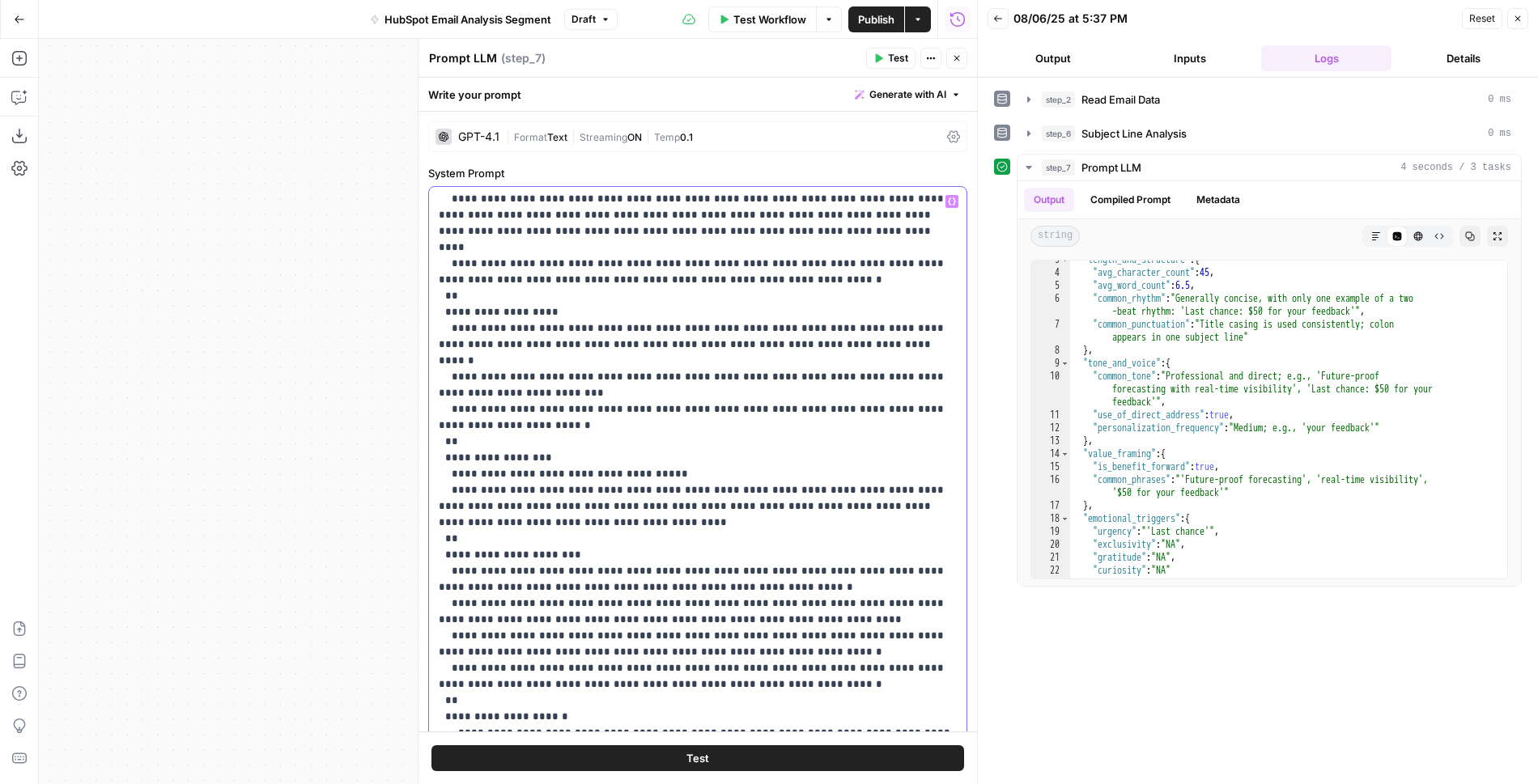 click on "**********" at bounding box center [698, 604] 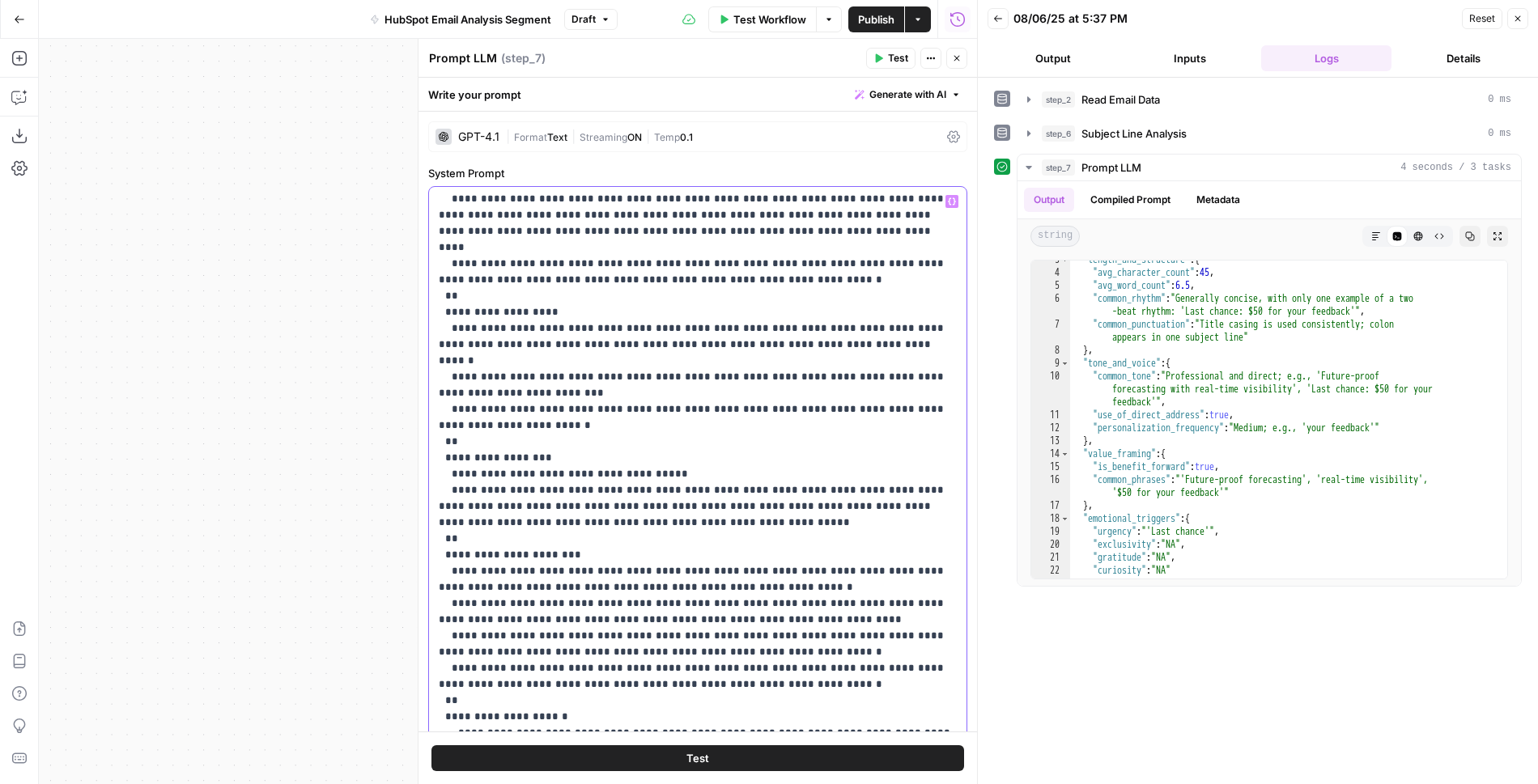 click on "**********" at bounding box center (698, 604) 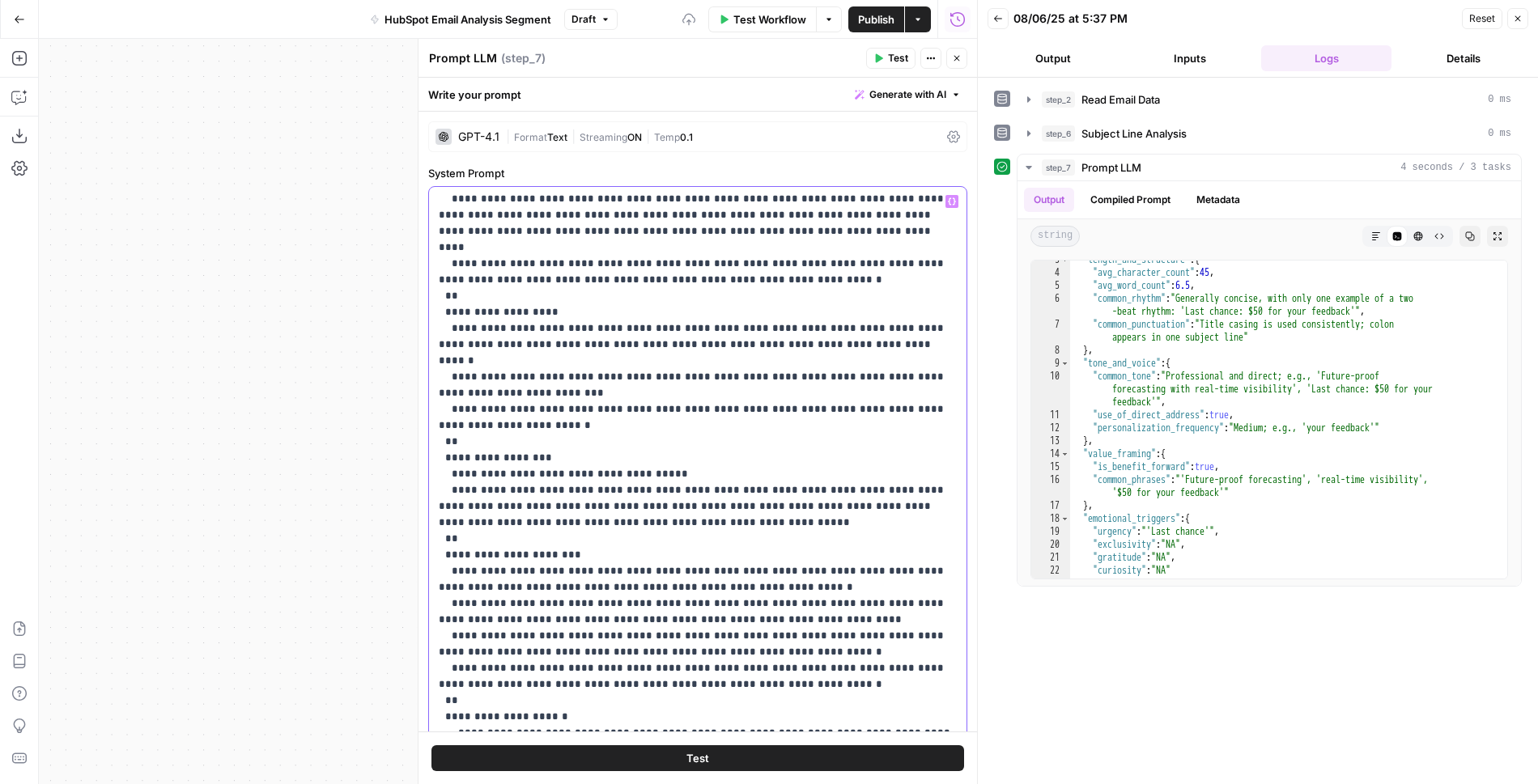 click on "**********" at bounding box center [698, 604] 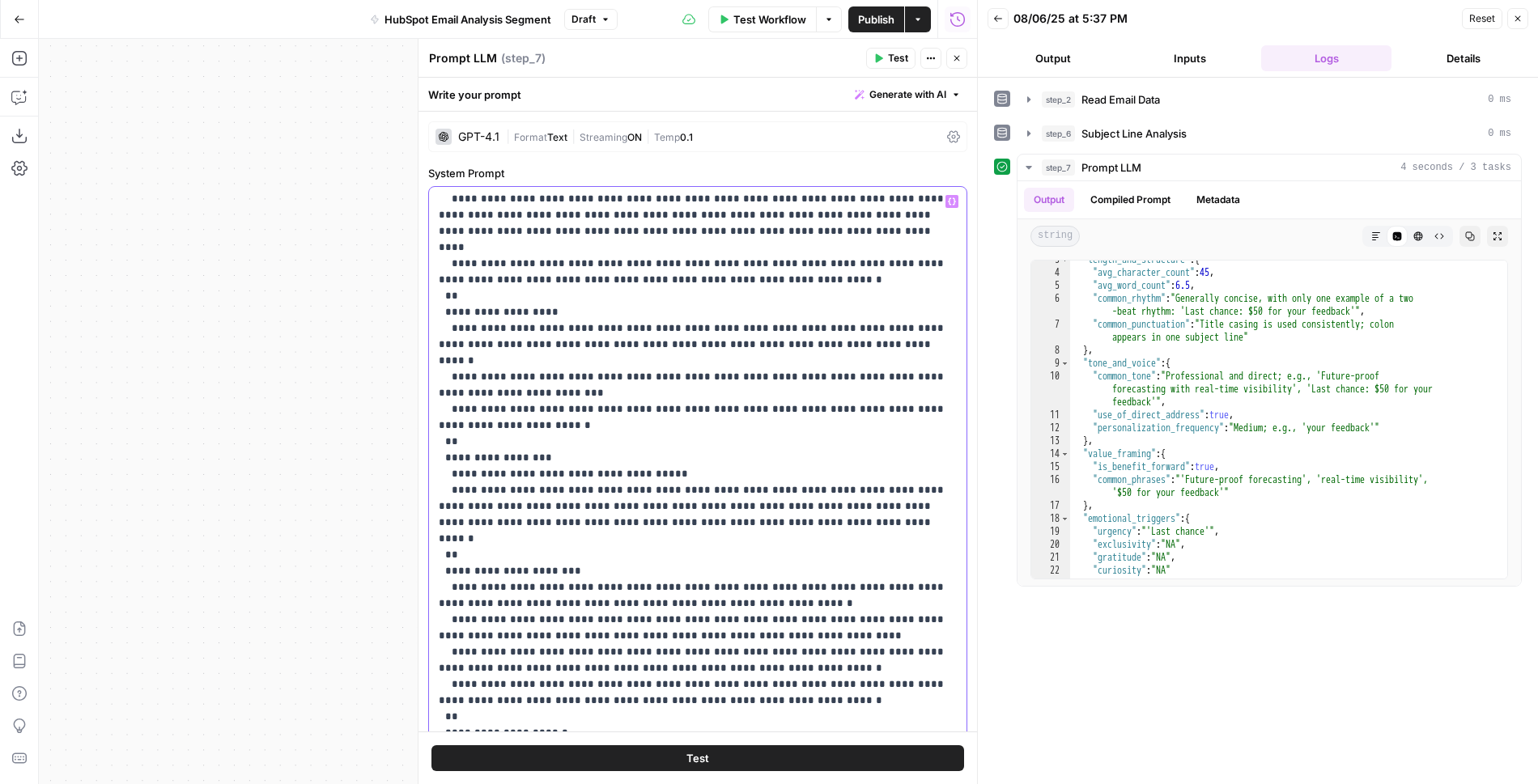 drag, startPoint x: 724, startPoint y: 483, endPoint x: 604, endPoint y: 484, distance: 120.00417 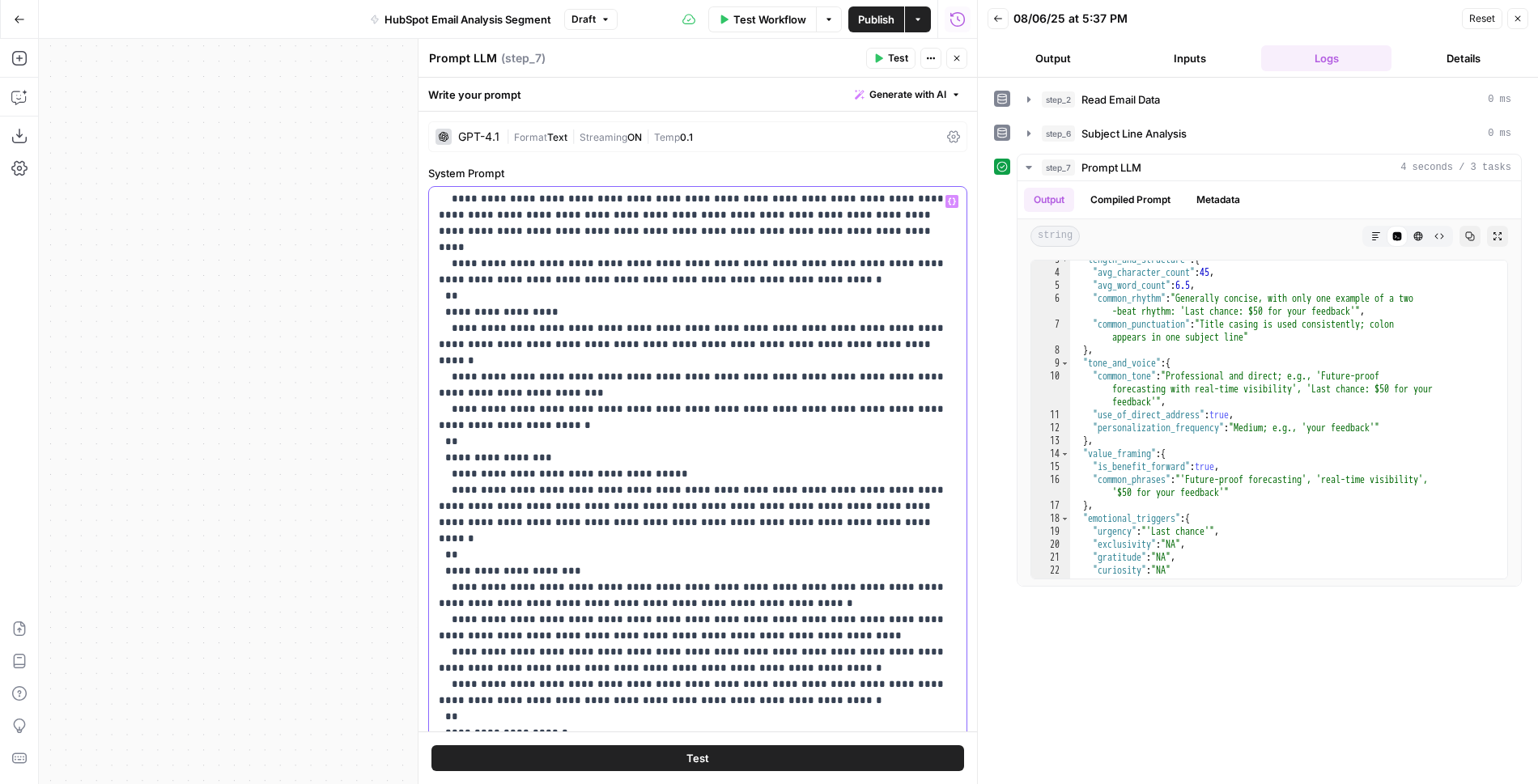 click on "**********" at bounding box center (698, 604) 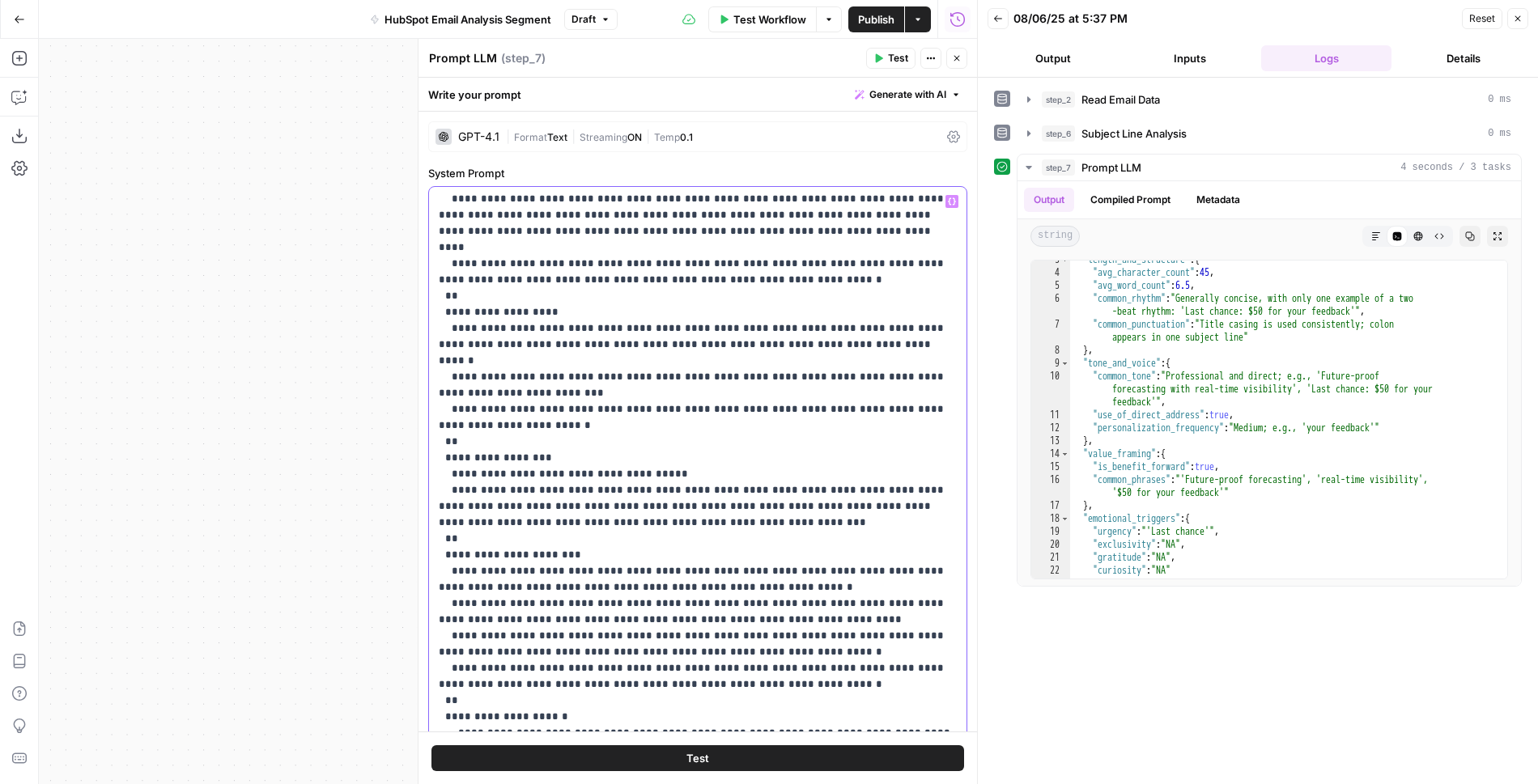 click on "**********" at bounding box center [698, 604] 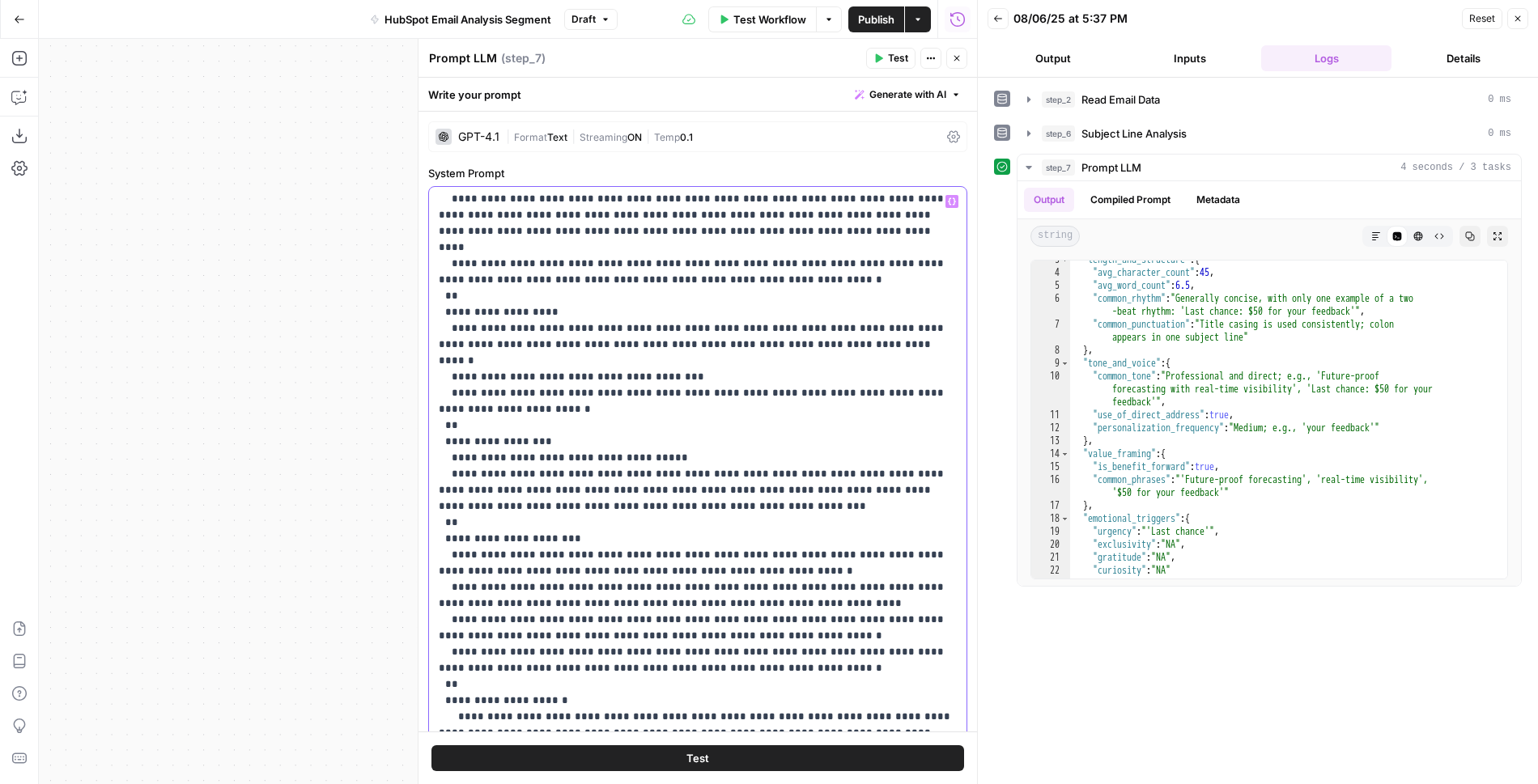 click on "[FIRST] [LAST] [STREET] [CITY], [STATE] [ZIP] [COUNTRY] [PHONE] [EMAIL] [SSN] [DLN] [CC] [DOB]" at bounding box center [698, 595] 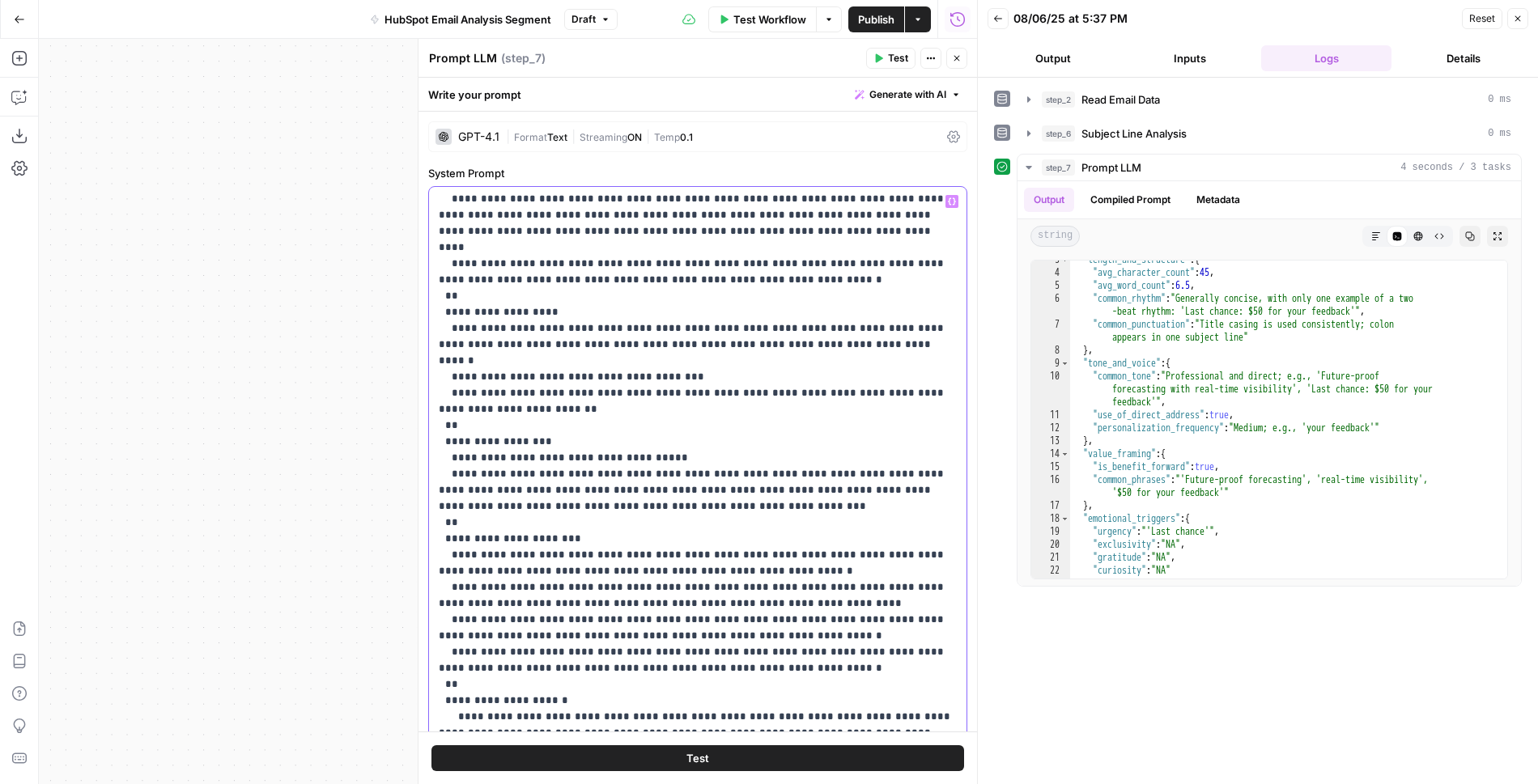 drag, startPoint x: 562, startPoint y: 439, endPoint x: 656, endPoint y: 474, distance: 100.30454 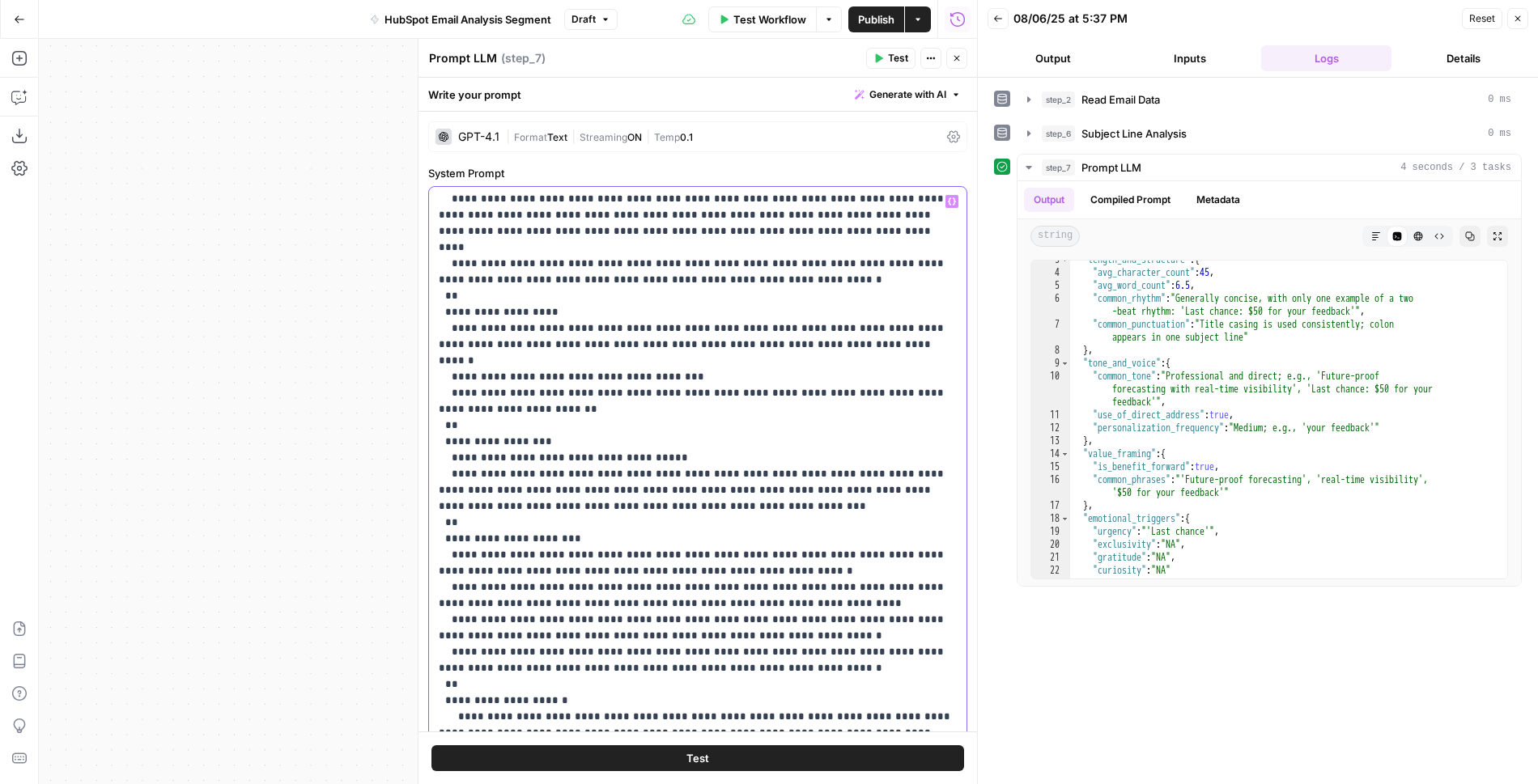 copy on "**********" 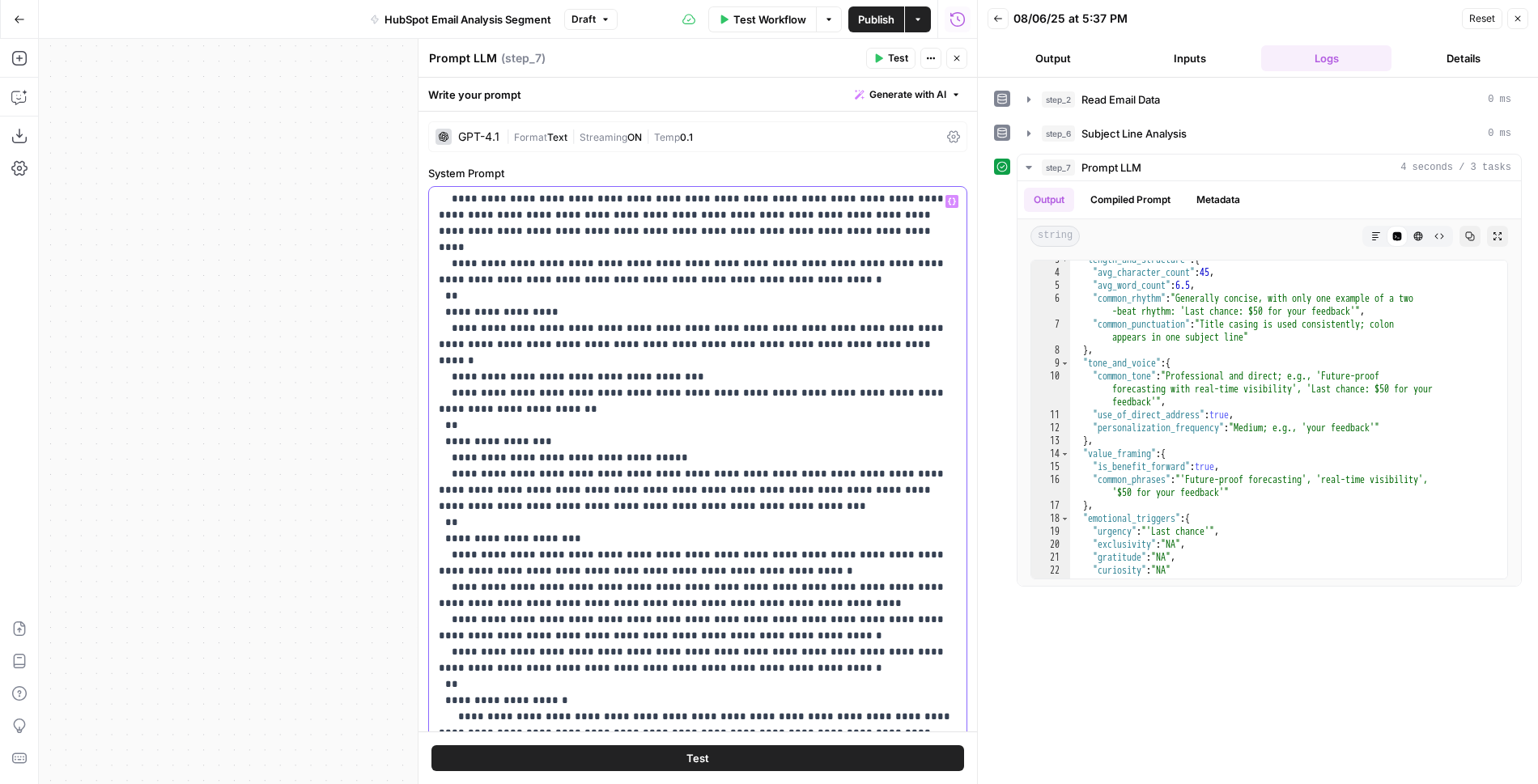 drag, startPoint x: 716, startPoint y: 361, endPoint x: 504, endPoint y: 371, distance: 212.23572 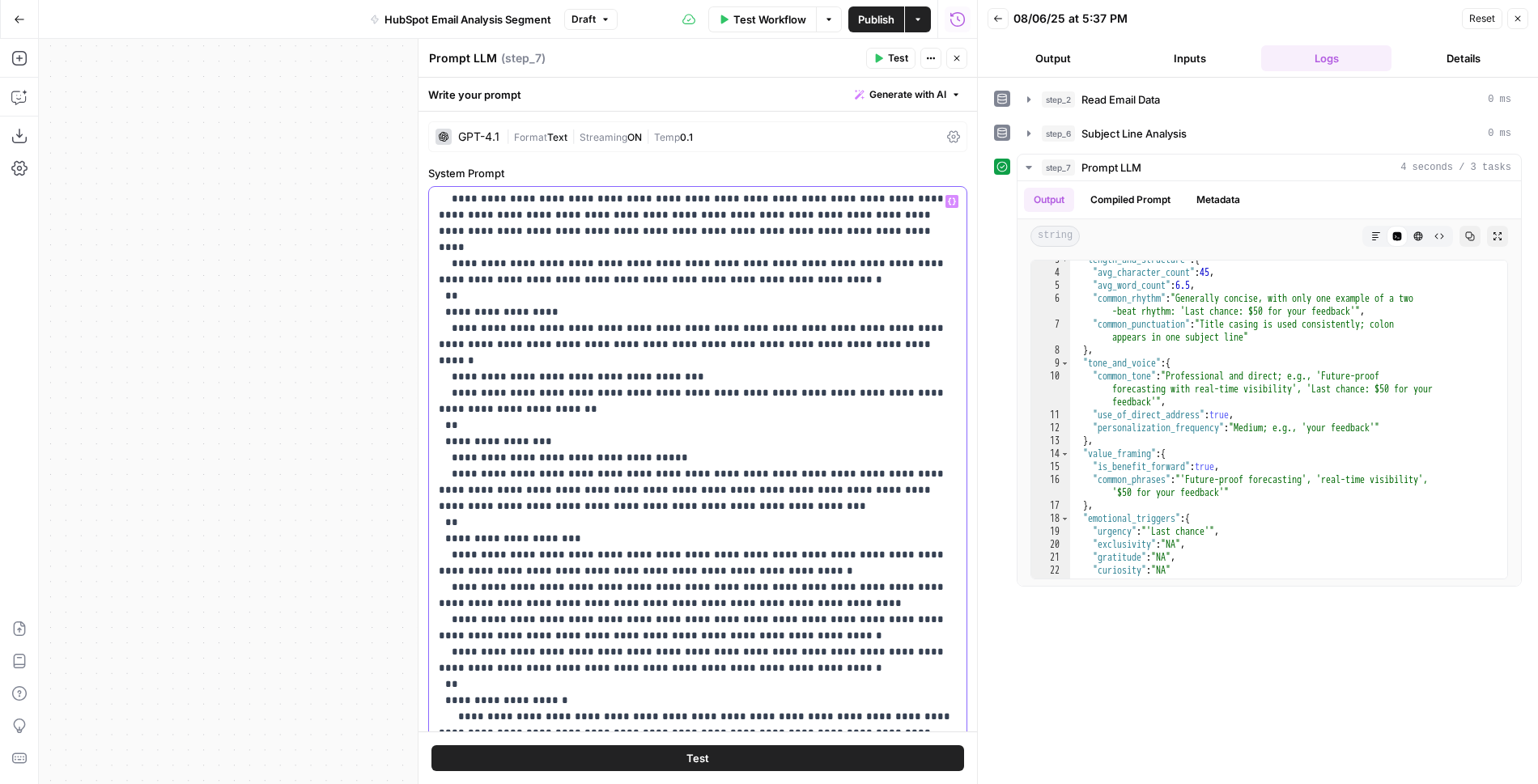 click on "[FIRST] [LAST] [STREET] [CITY], [STATE] [ZIP] [COUNTRY] [PHONE] [EMAIL] [SSN] [DLN] [CC] [DOB]" at bounding box center (698, 595) 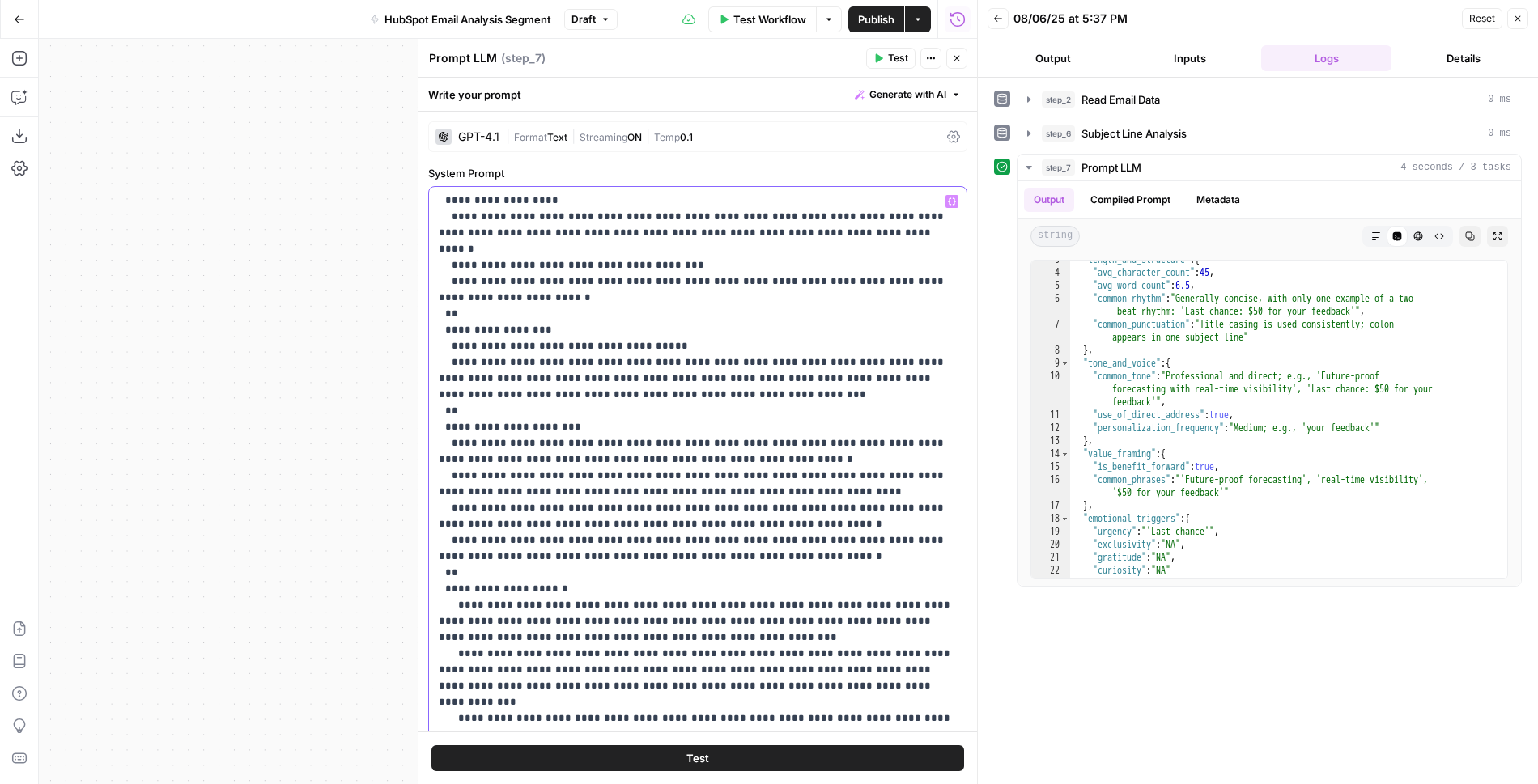 scroll, scrollTop: 229, scrollLeft: 0, axis: vertical 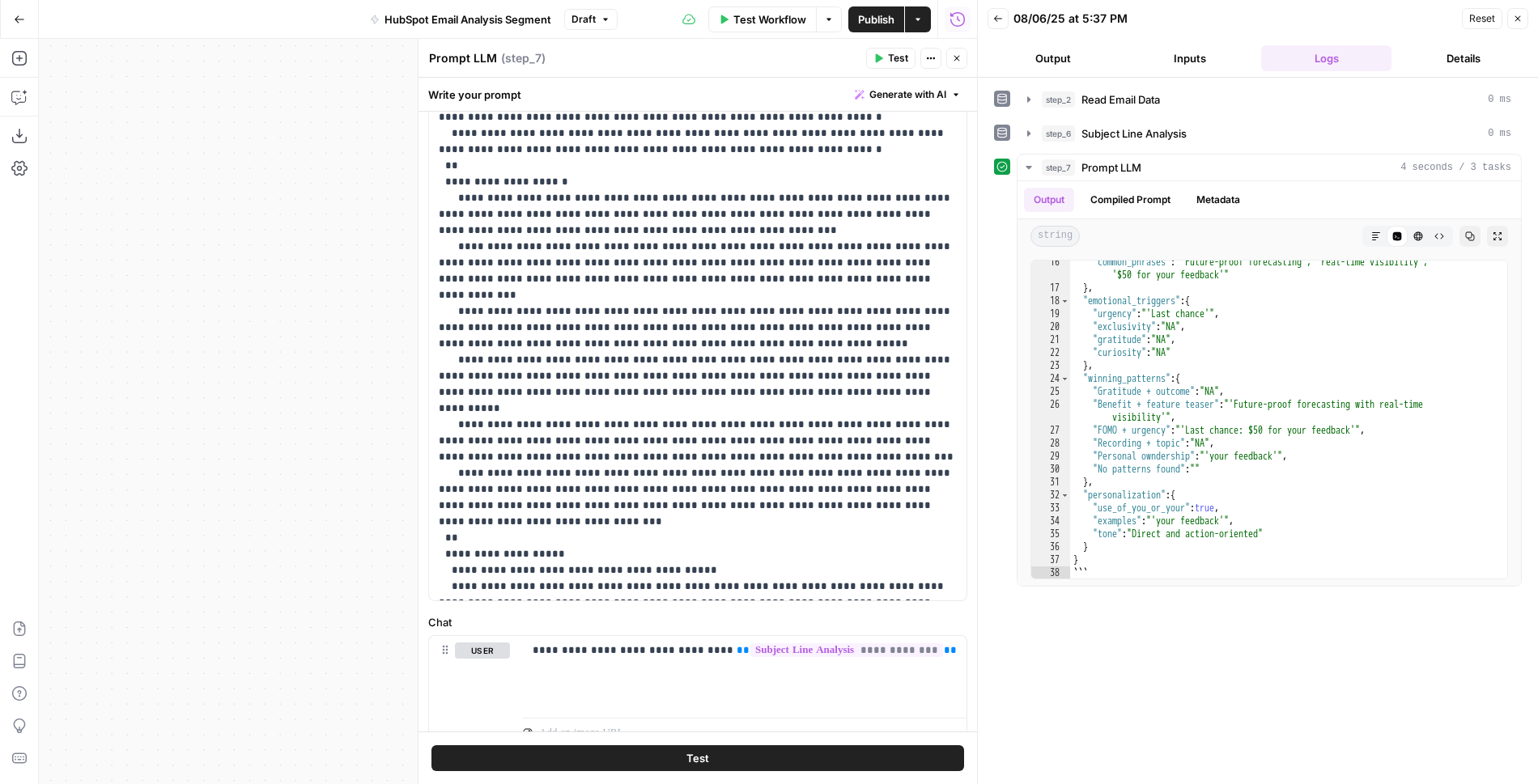 click on "Test" at bounding box center (698, 758) 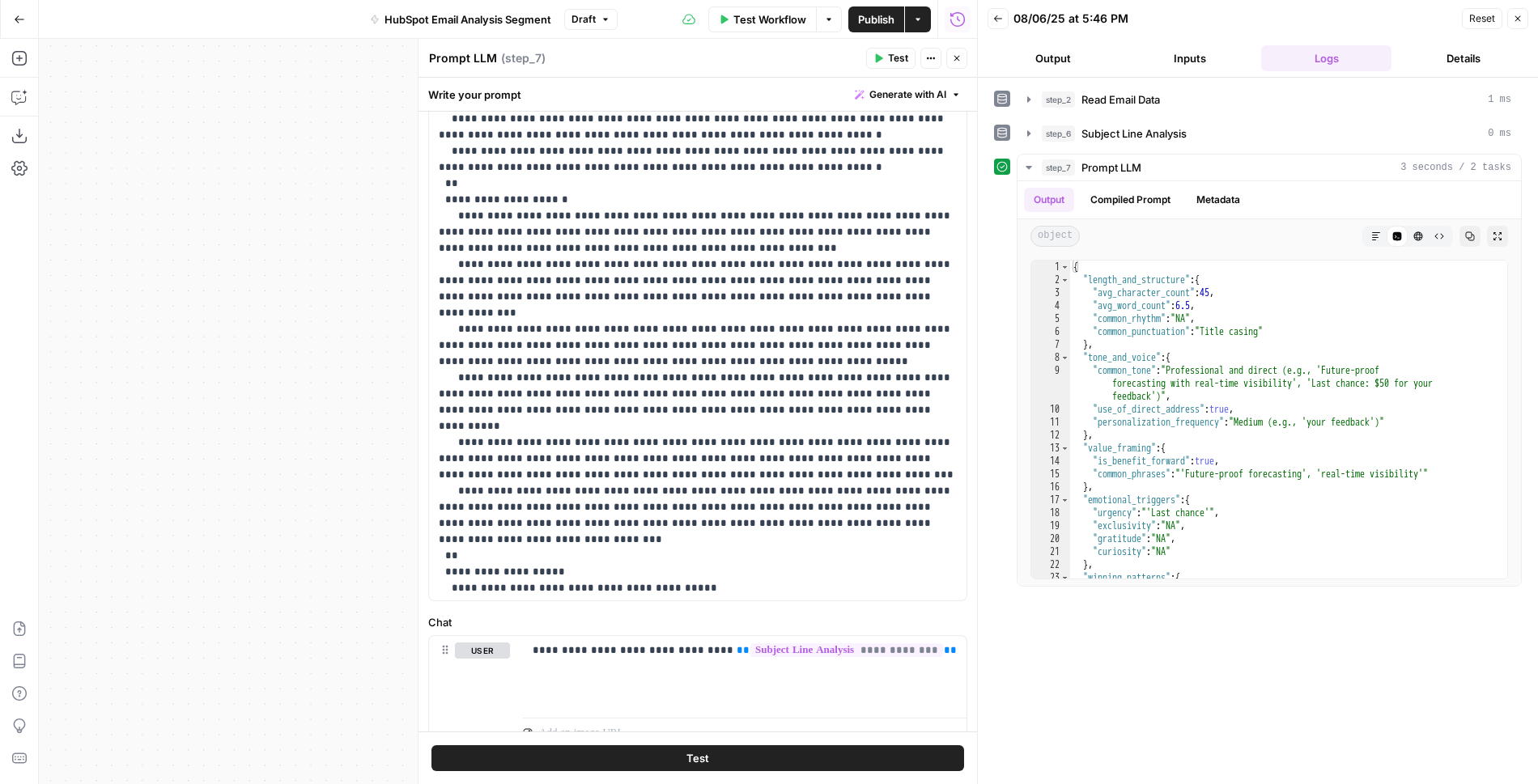 scroll, scrollTop: 0, scrollLeft: 0, axis: both 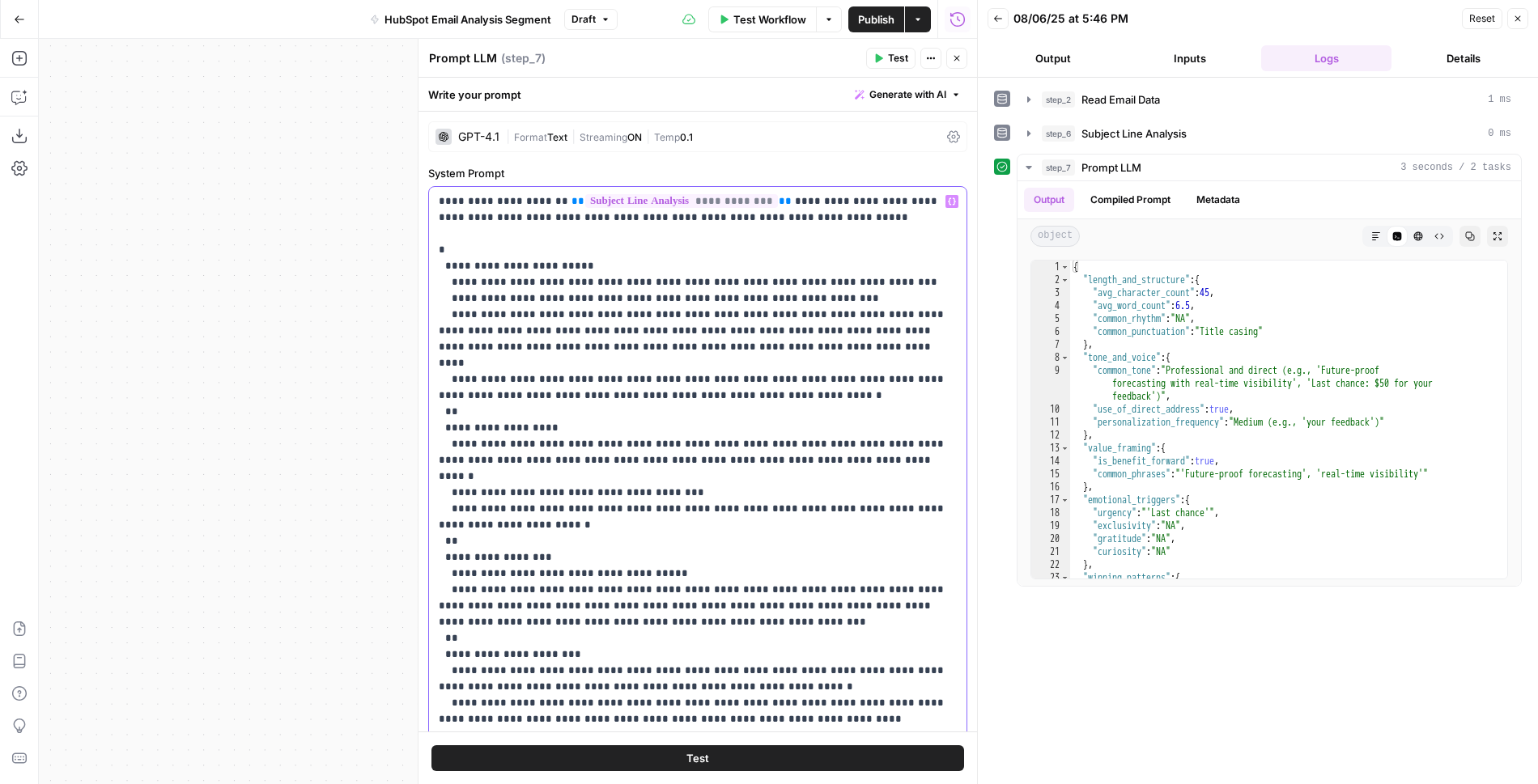 click on "[FIRST] [LAST] [STREET] [CITY], [STATE] [ZIP] [COUNTRY] [PHONE] [EMAIL] [SSN] [DLN] [CC] [DOB]" at bounding box center (698, 711) 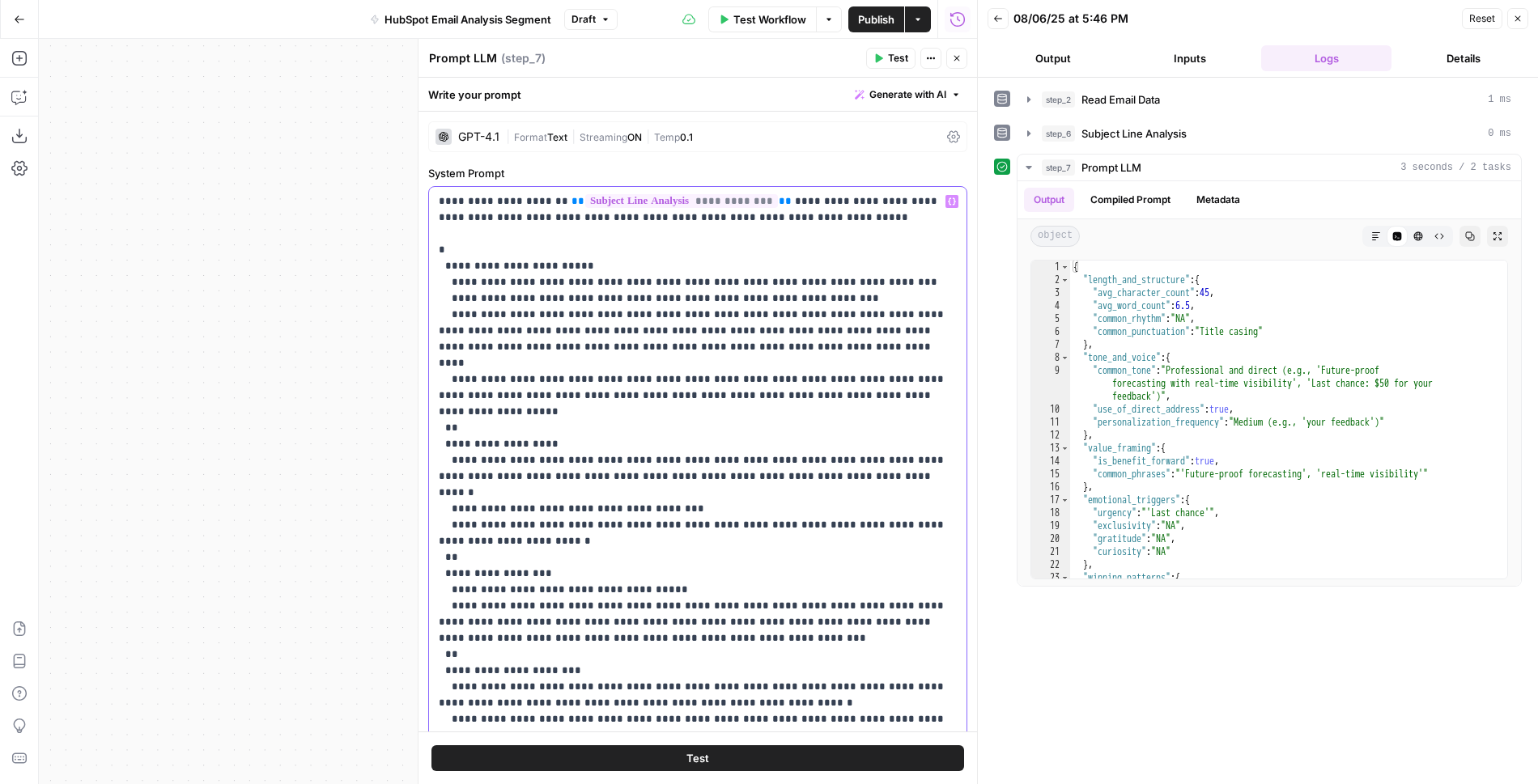 drag, startPoint x: 896, startPoint y: 385, endPoint x: 430, endPoint y: 362, distance: 466.56725 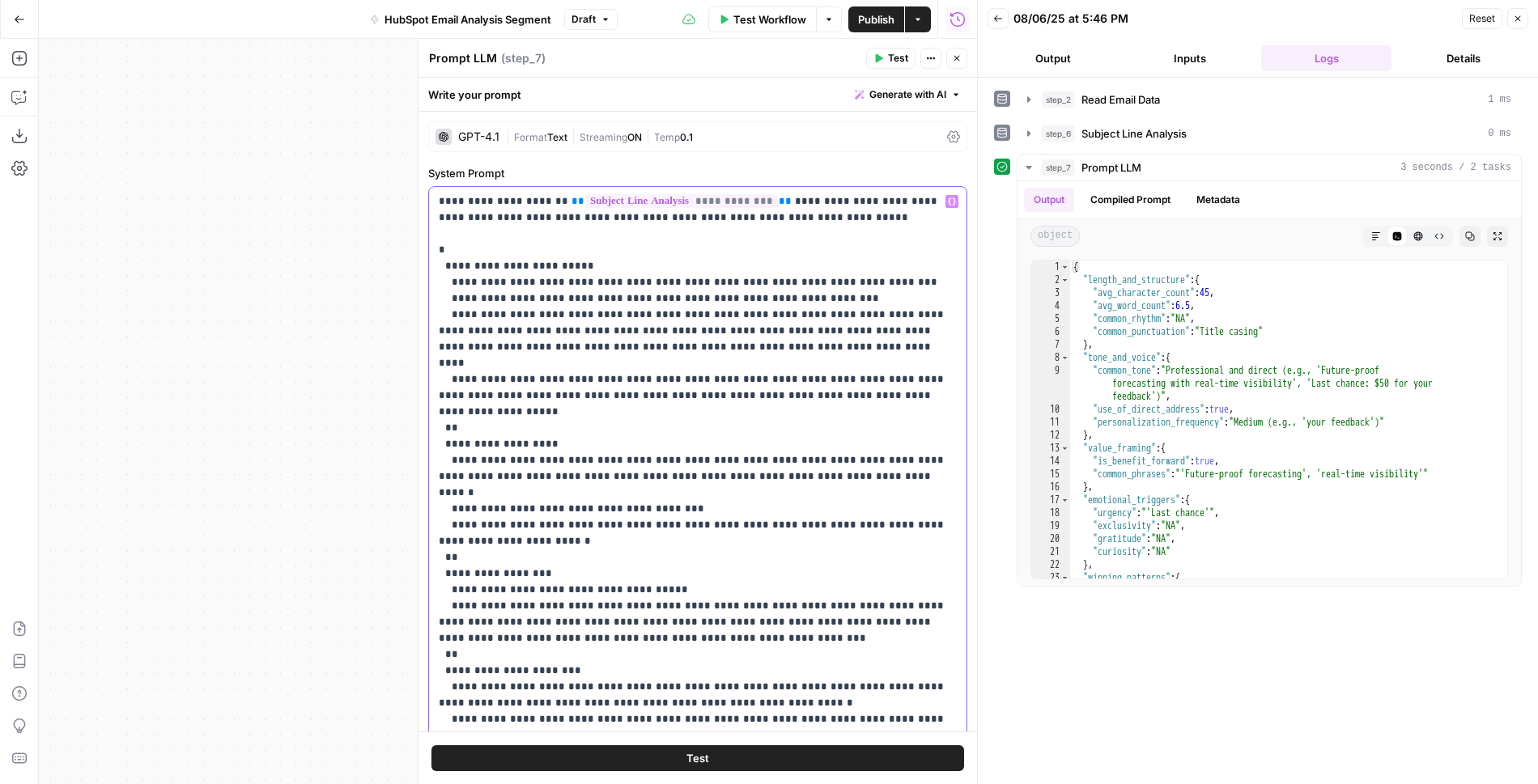 click on "**********" at bounding box center [698, 516] 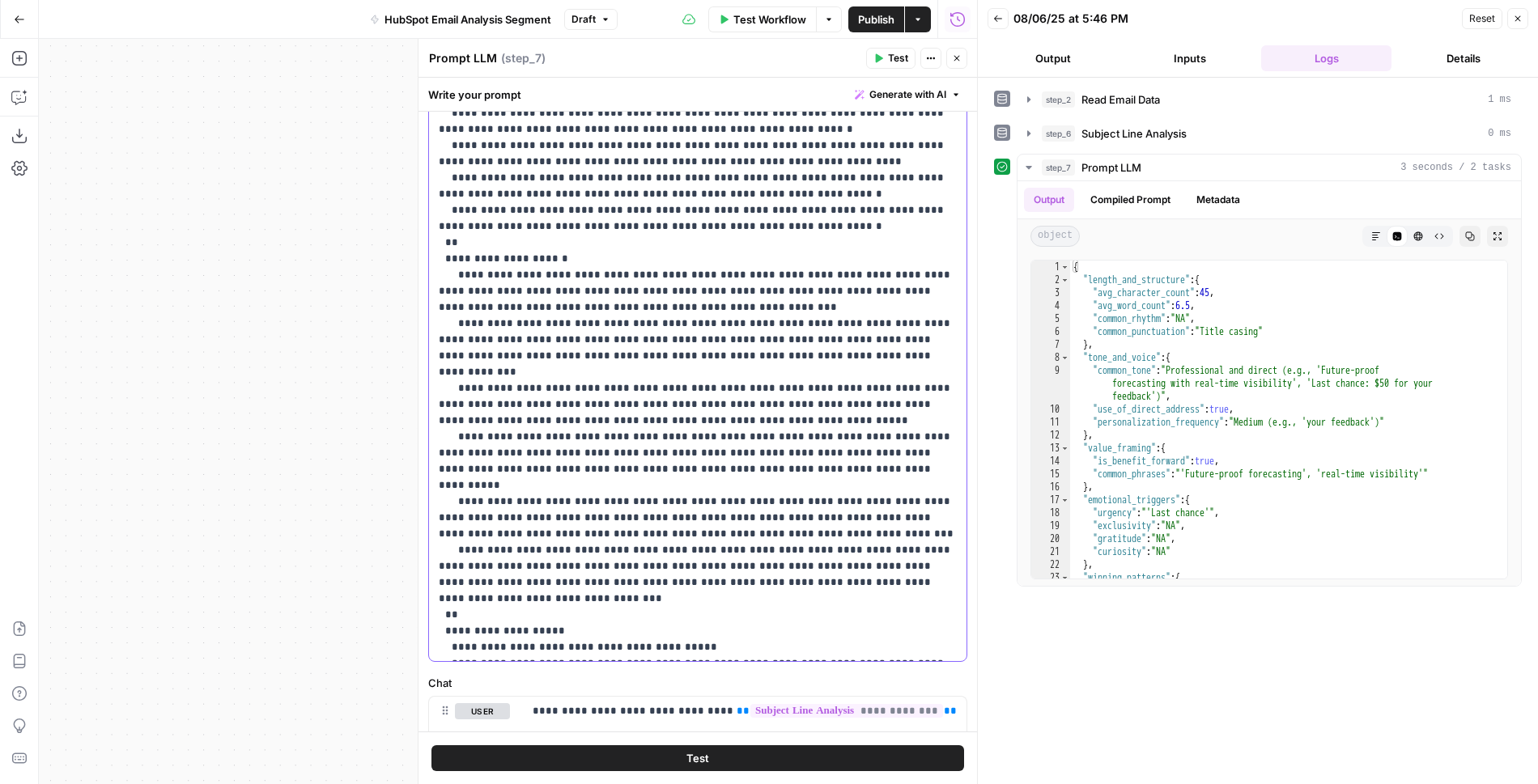 scroll, scrollTop: 345, scrollLeft: 0, axis: vertical 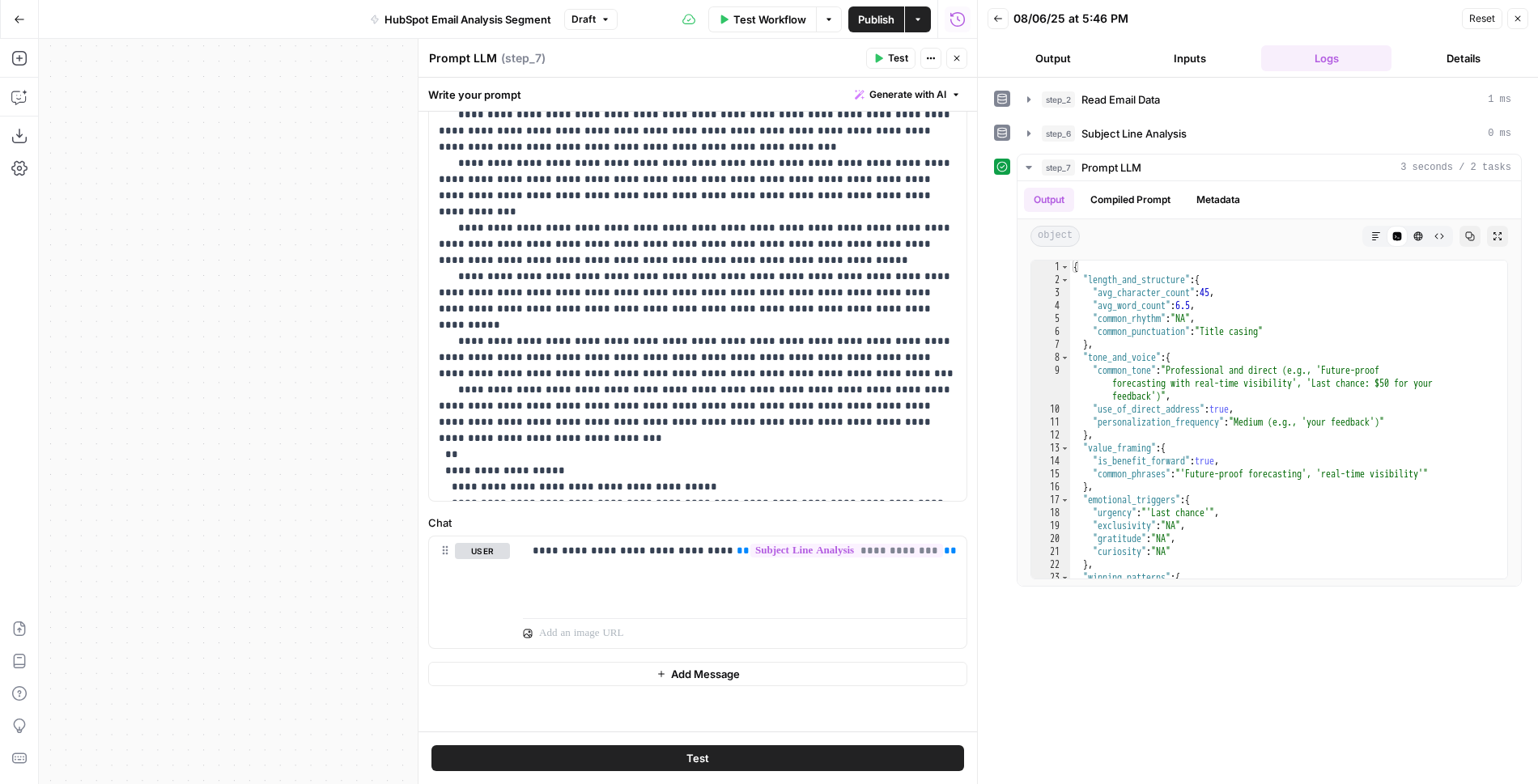 click 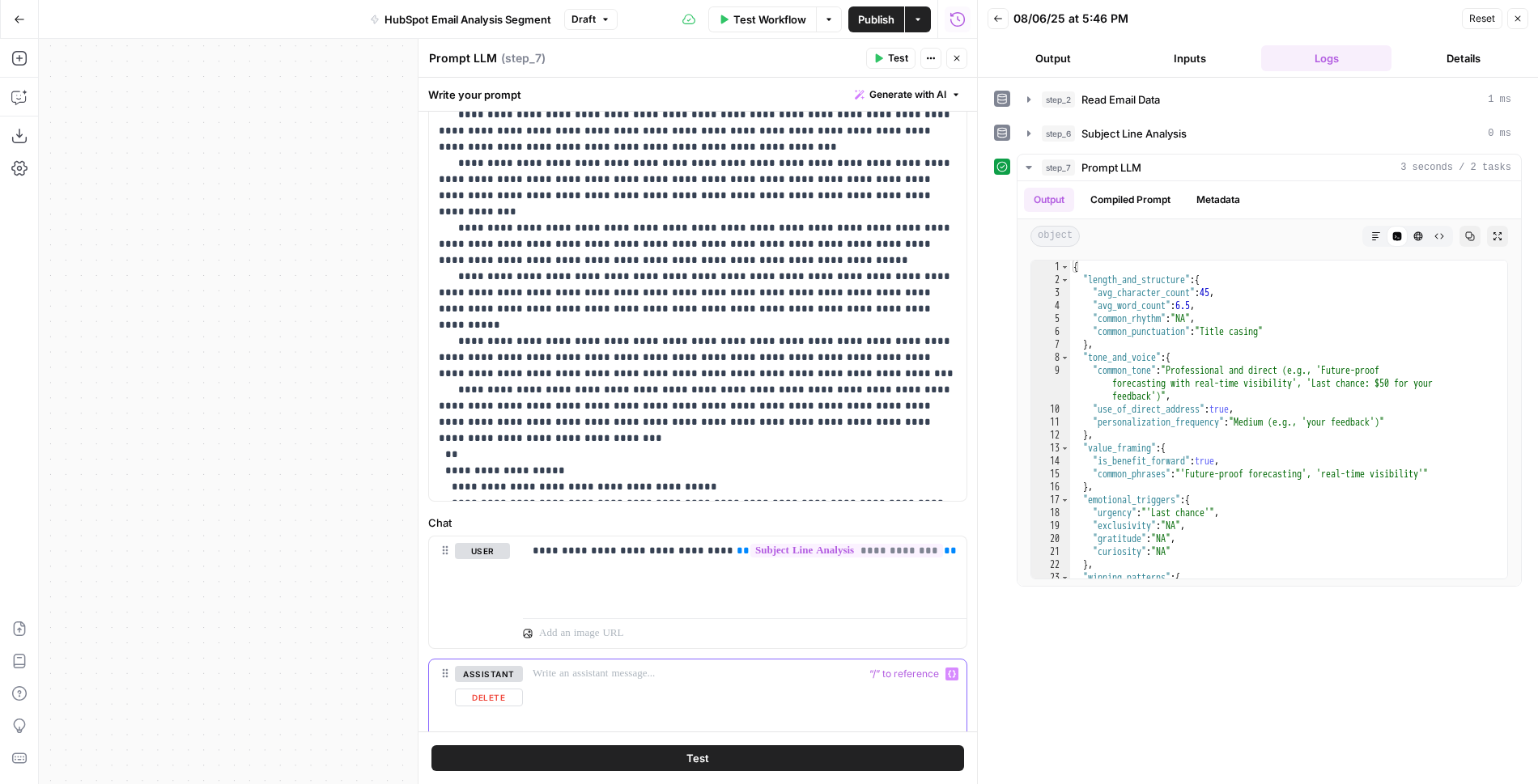 click at bounding box center (745, 697) 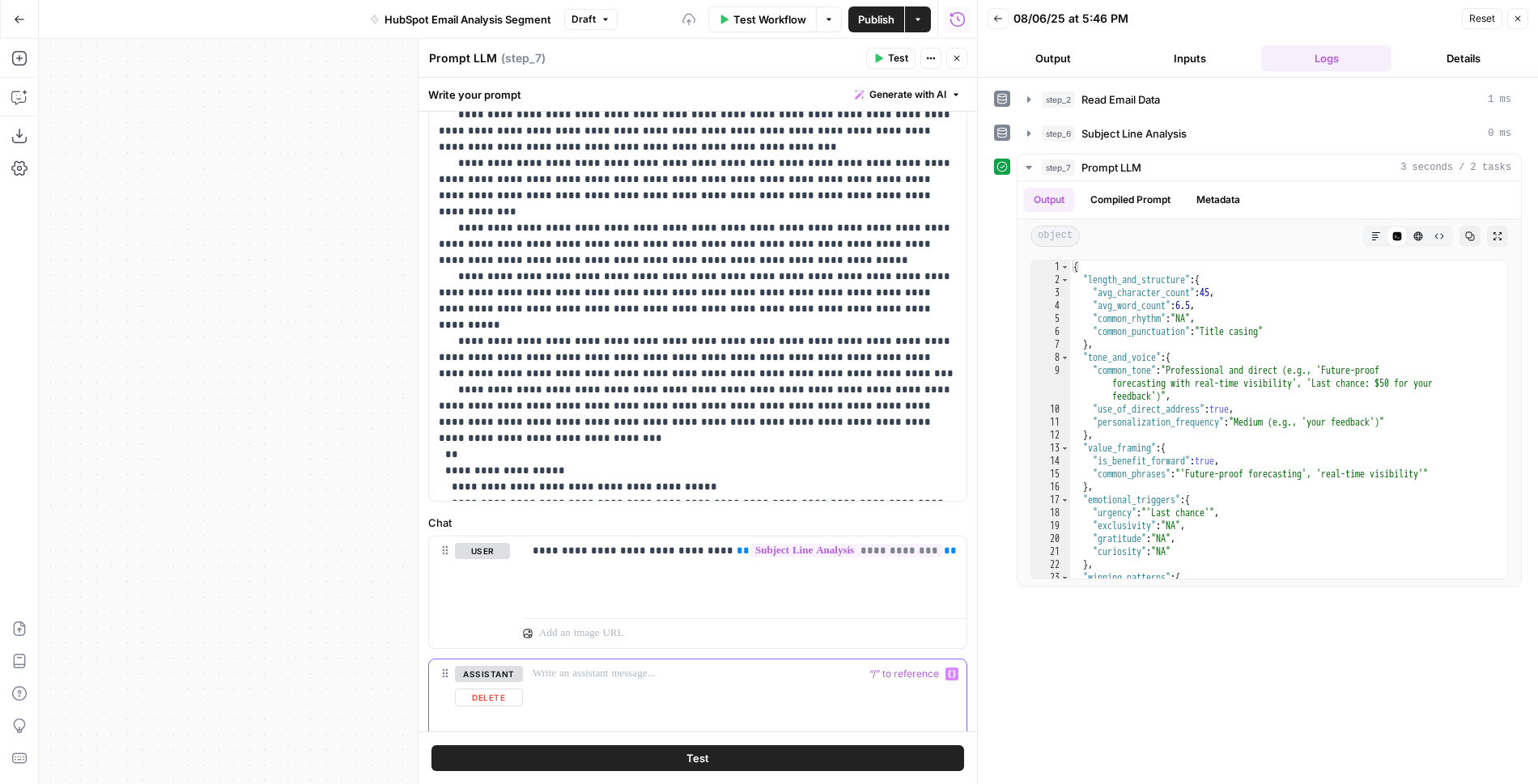 paste 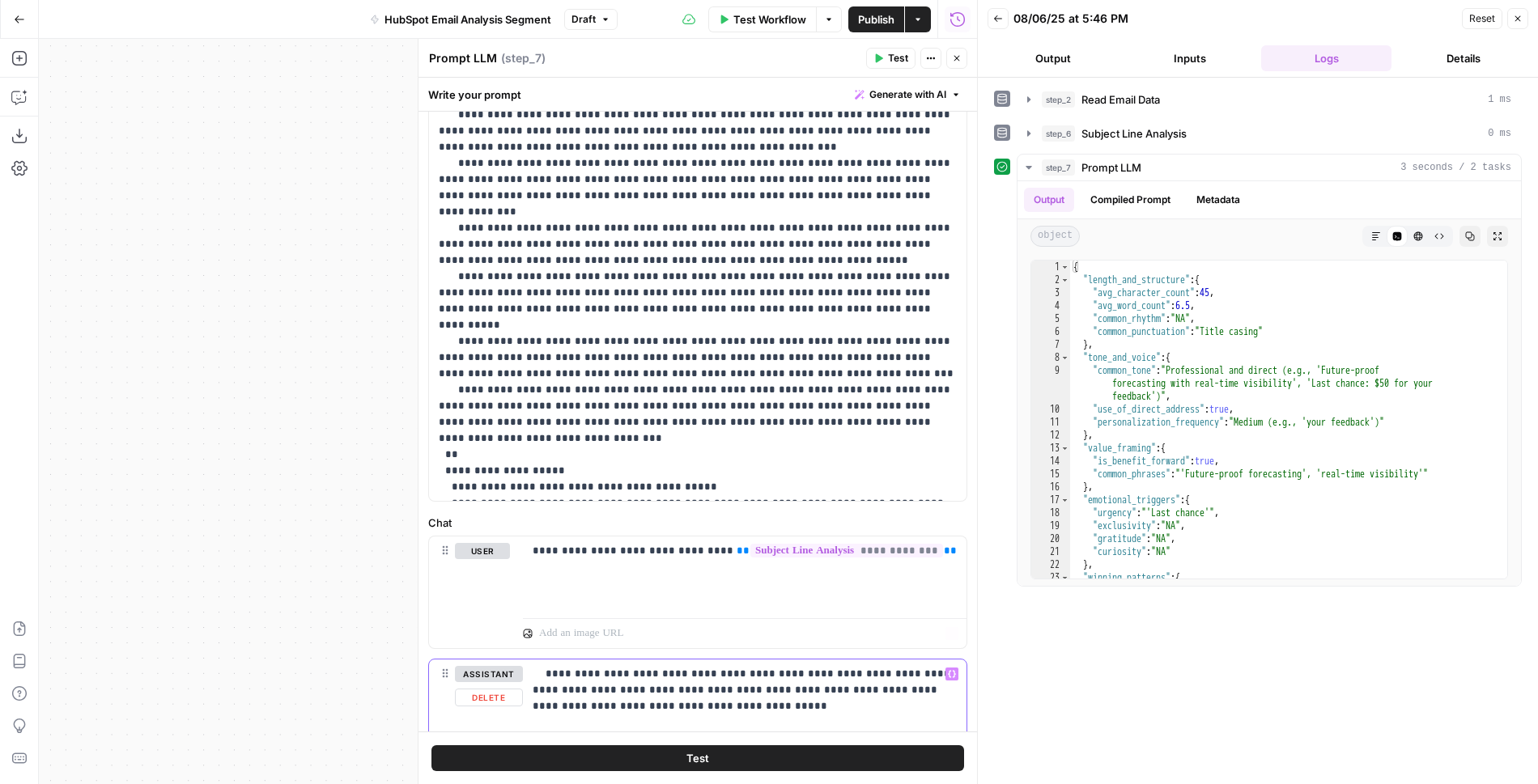 scroll, scrollTop: 492, scrollLeft: 0, axis: vertical 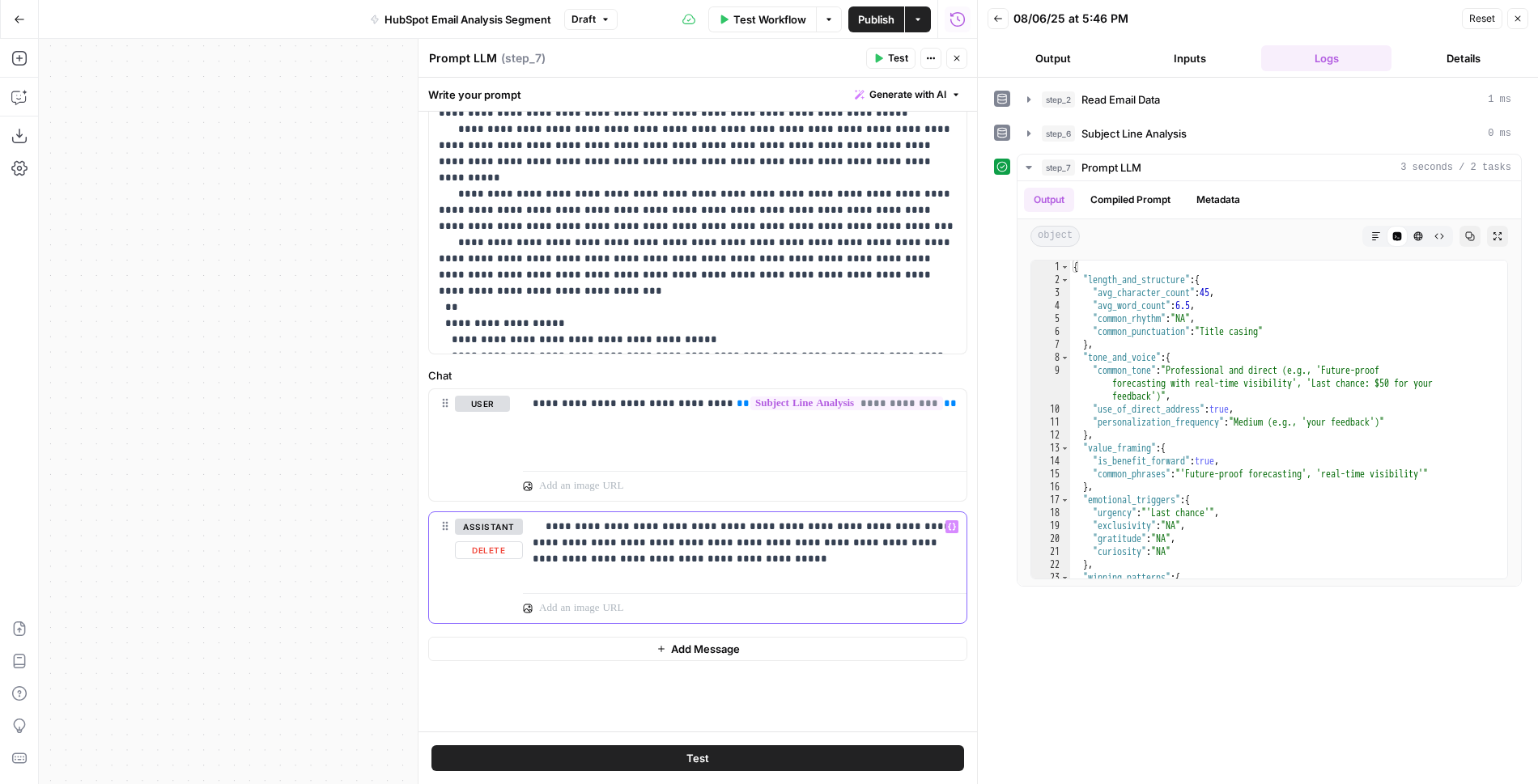 click on "**********" at bounding box center [745, 543] 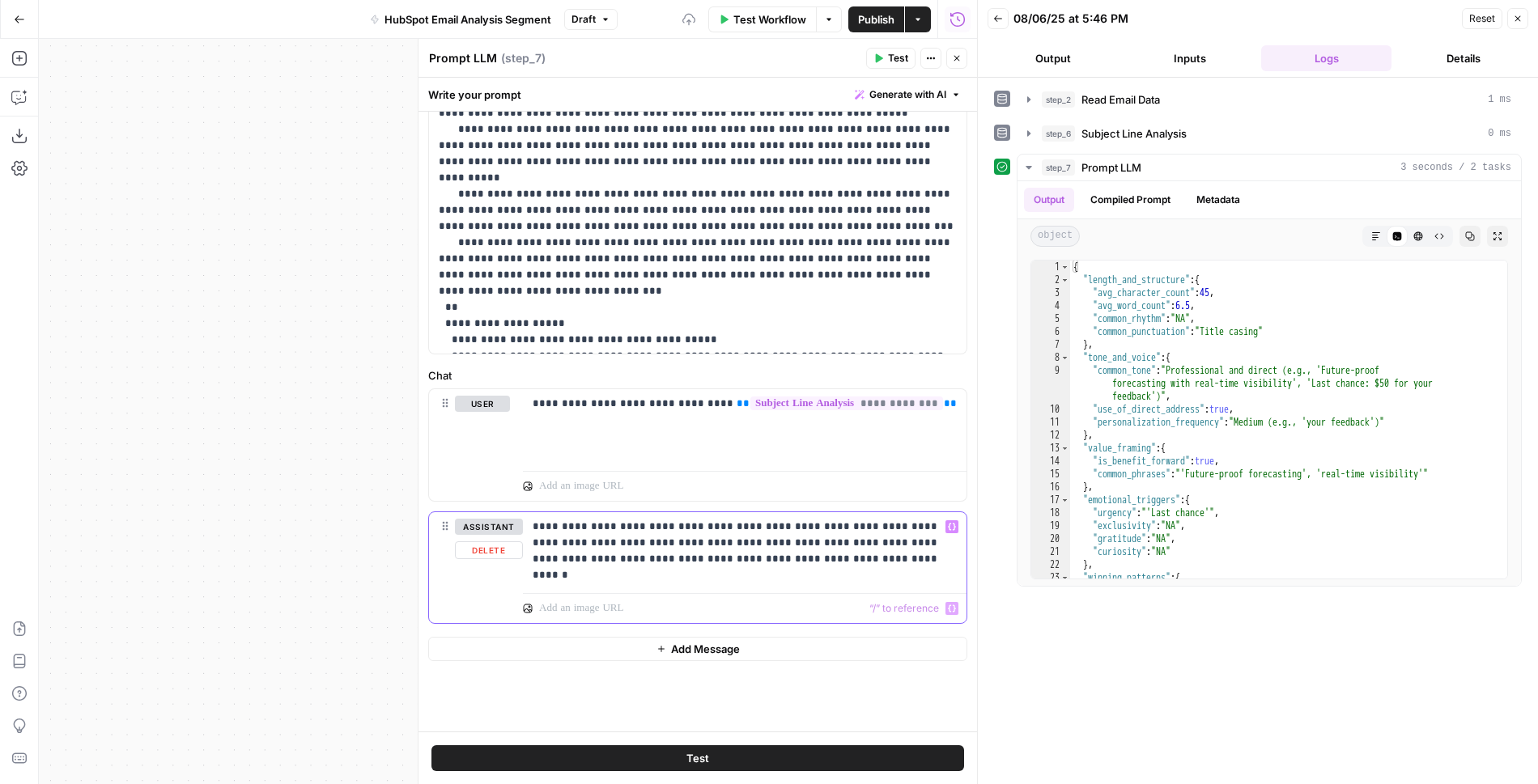 click on "**********" at bounding box center (745, 543) 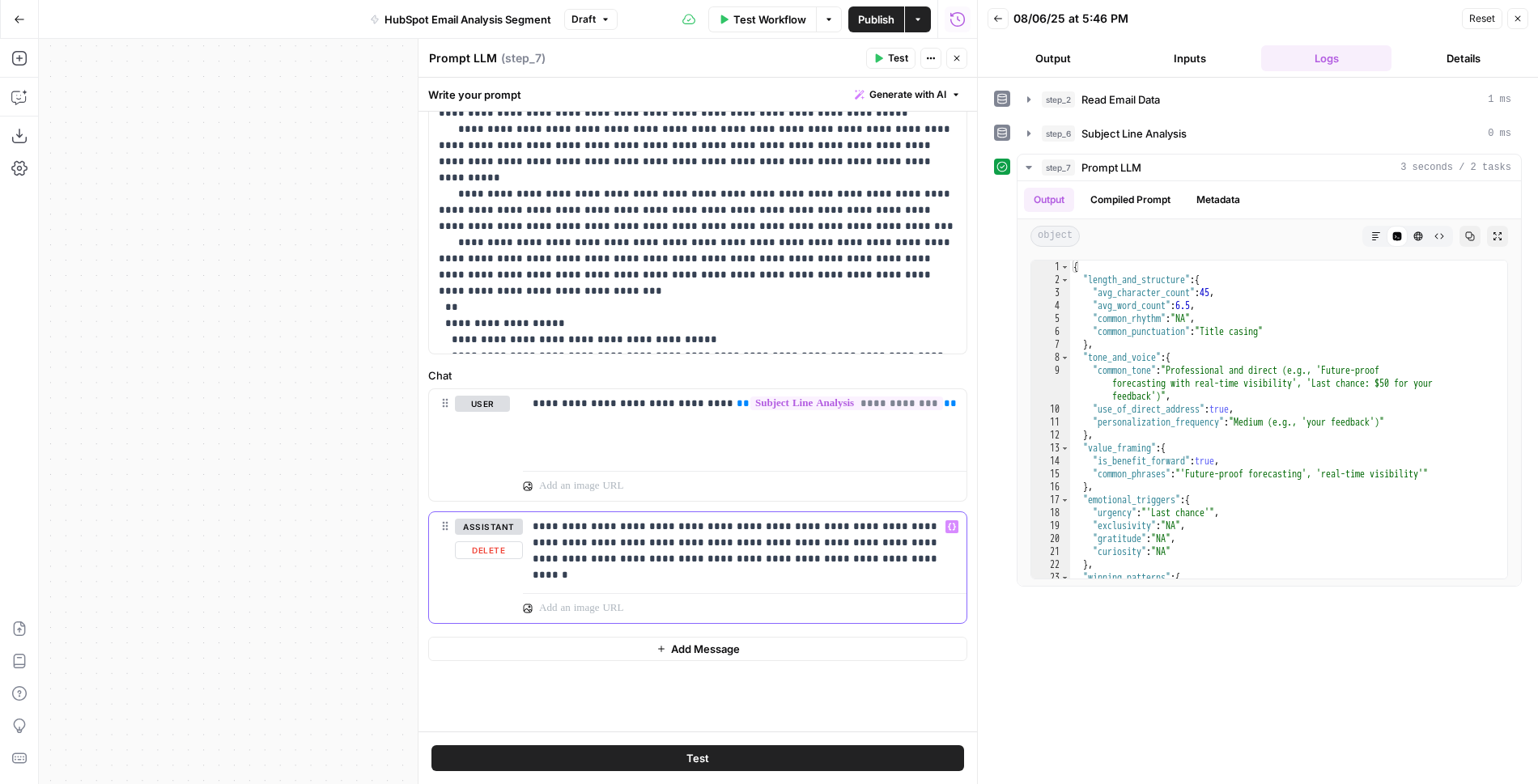click on "**********" at bounding box center (745, 543) 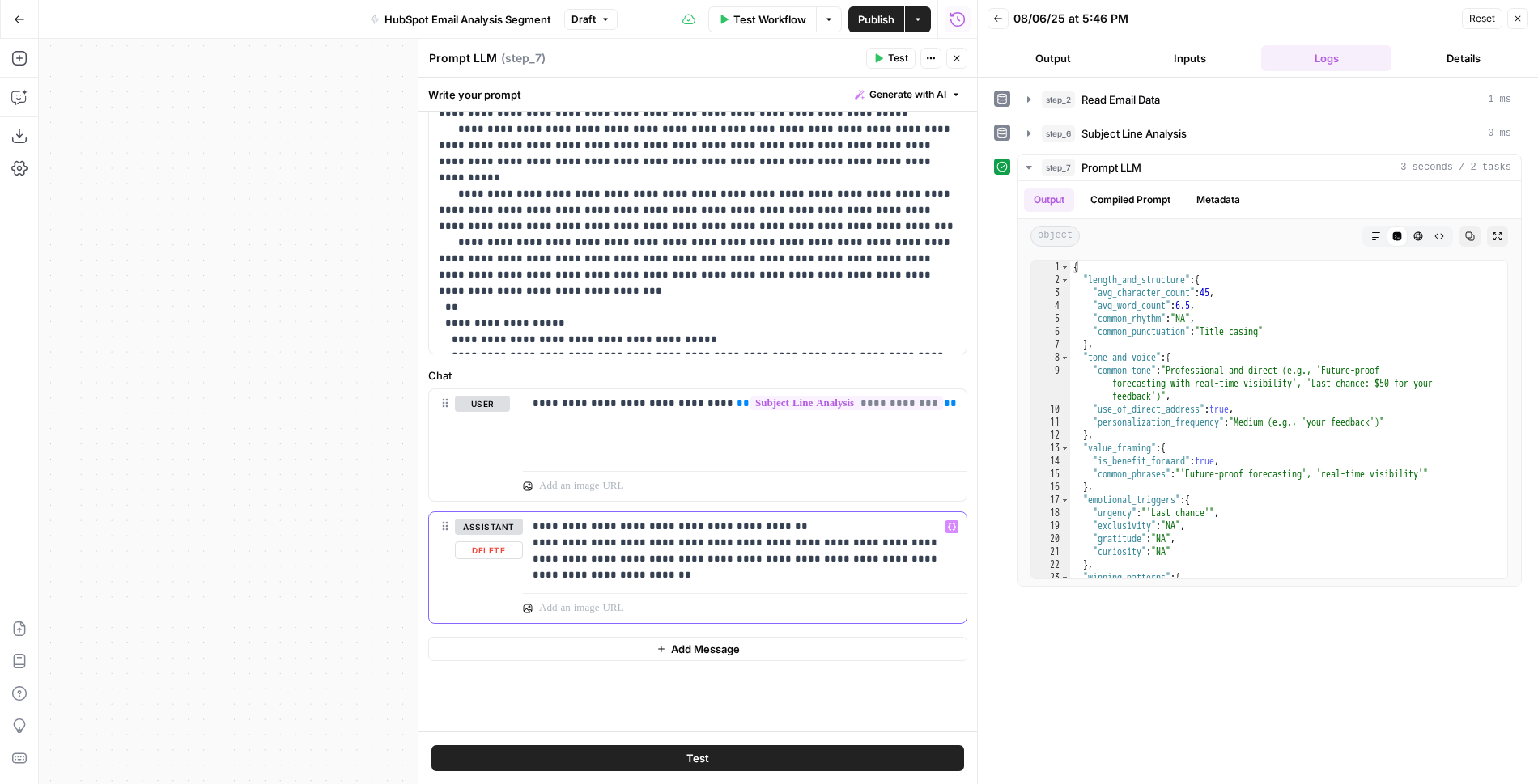 drag, startPoint x: 849, startPoint y: 540, endPoint x: 529, endPoint y: 541, distance: 320.00156 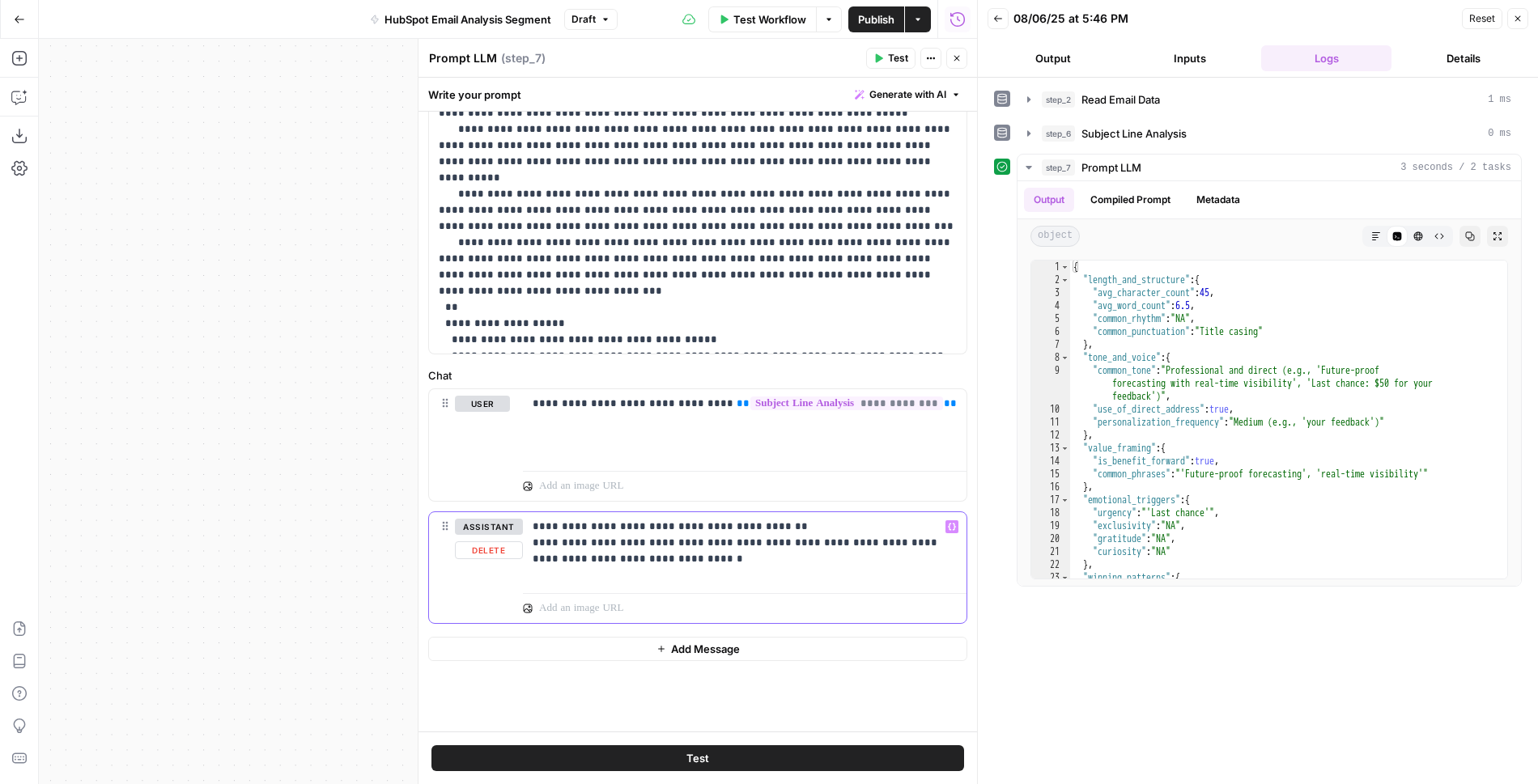click on "[FIRST] [LAST] [STREET] [CITY], [STATE] [ZIP]" at bounding box center [745, 543] 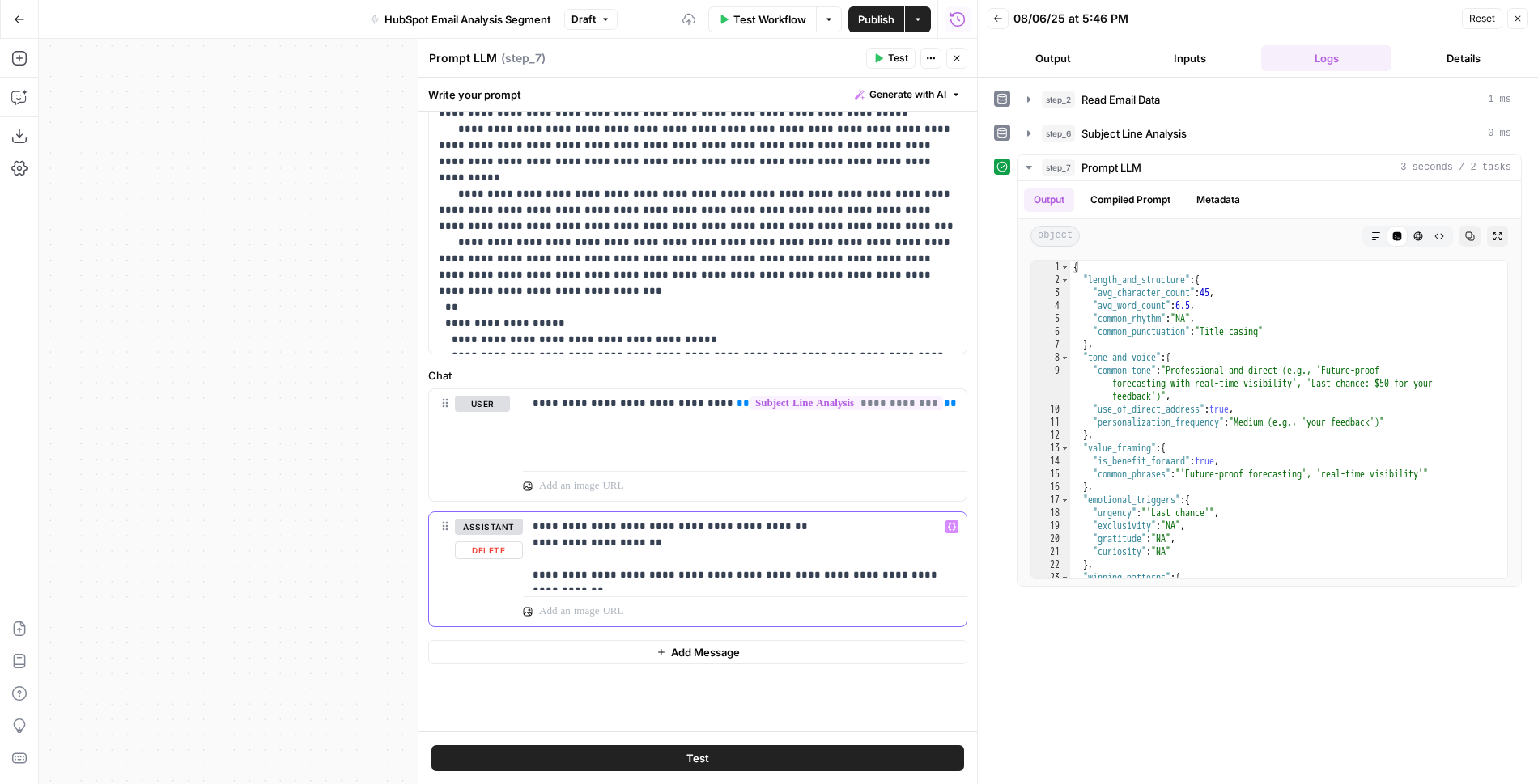 click on "**********" at bounding box center (745, 551) 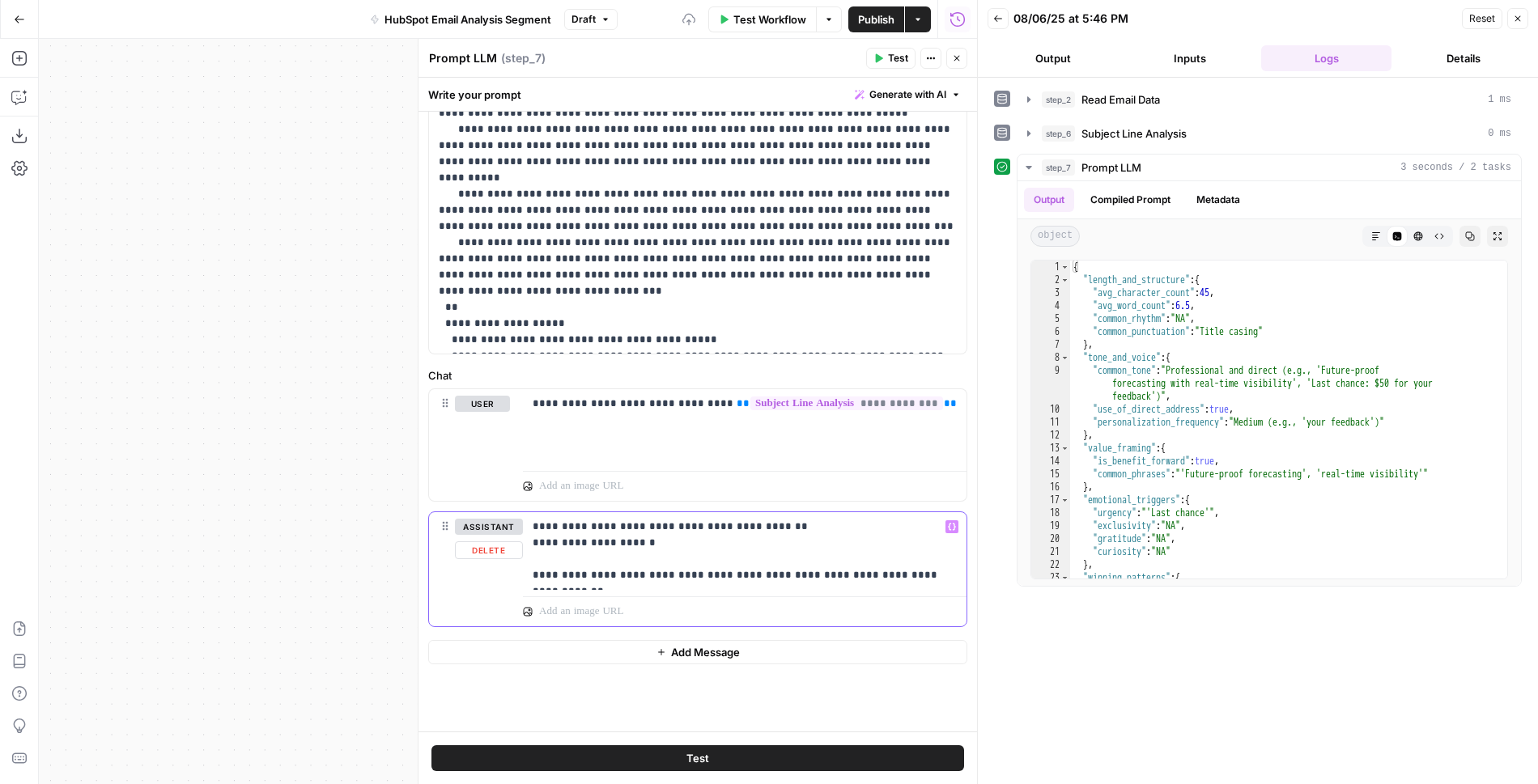 click on "**********" at bounding box center (745, 551) 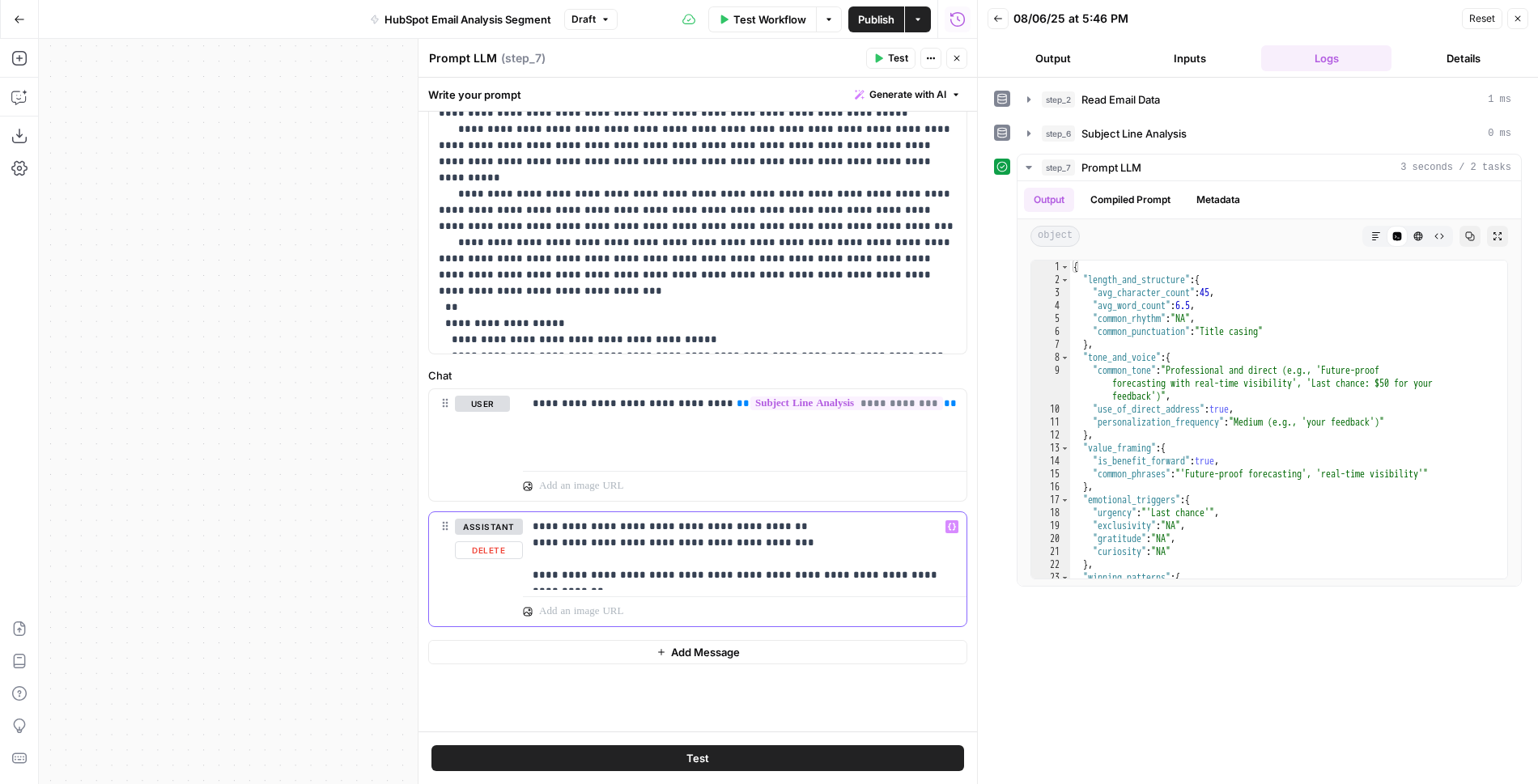 click on "**********" at bounding box center (745, 551) 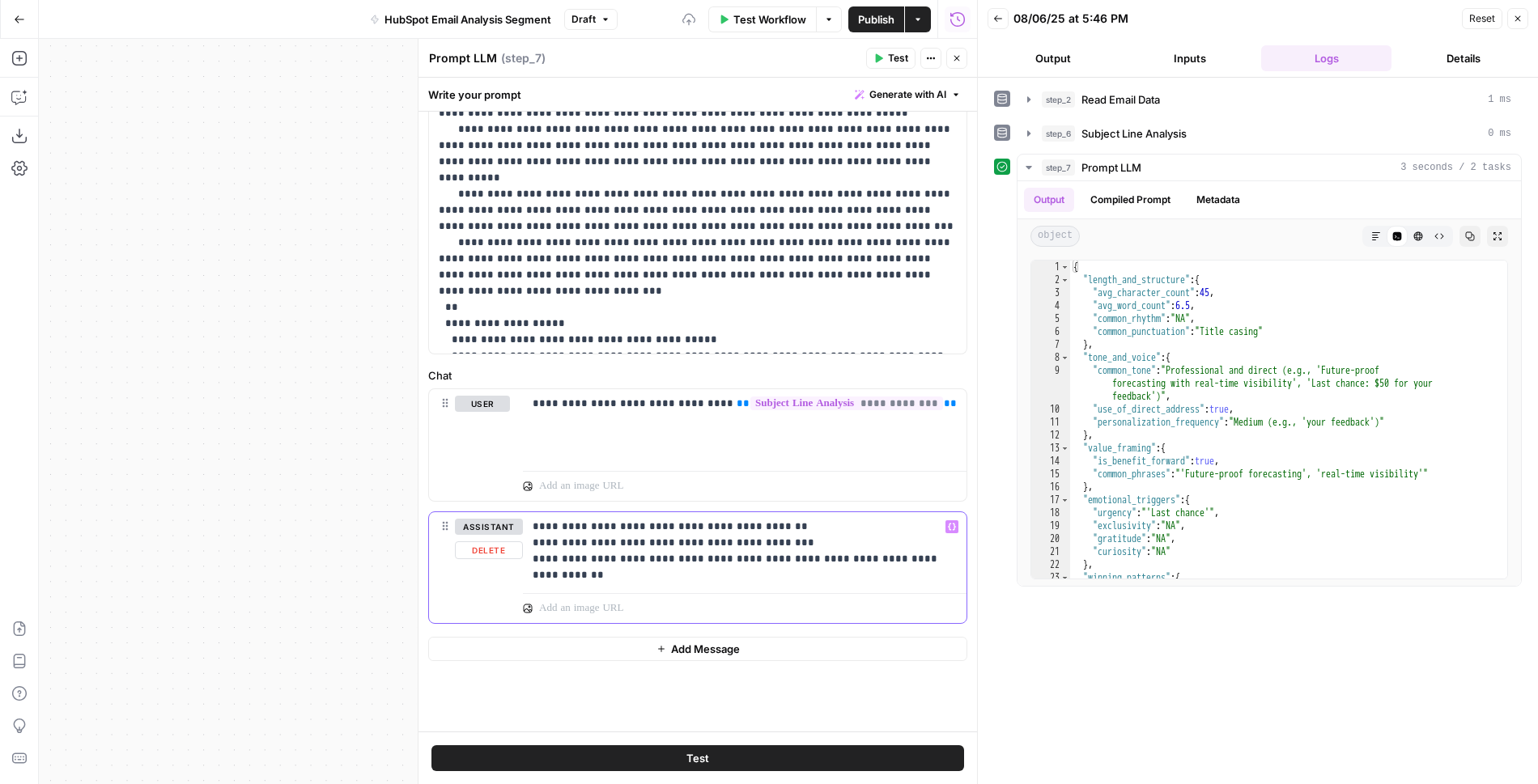 click on "**********" at bounding box center (745, 543) 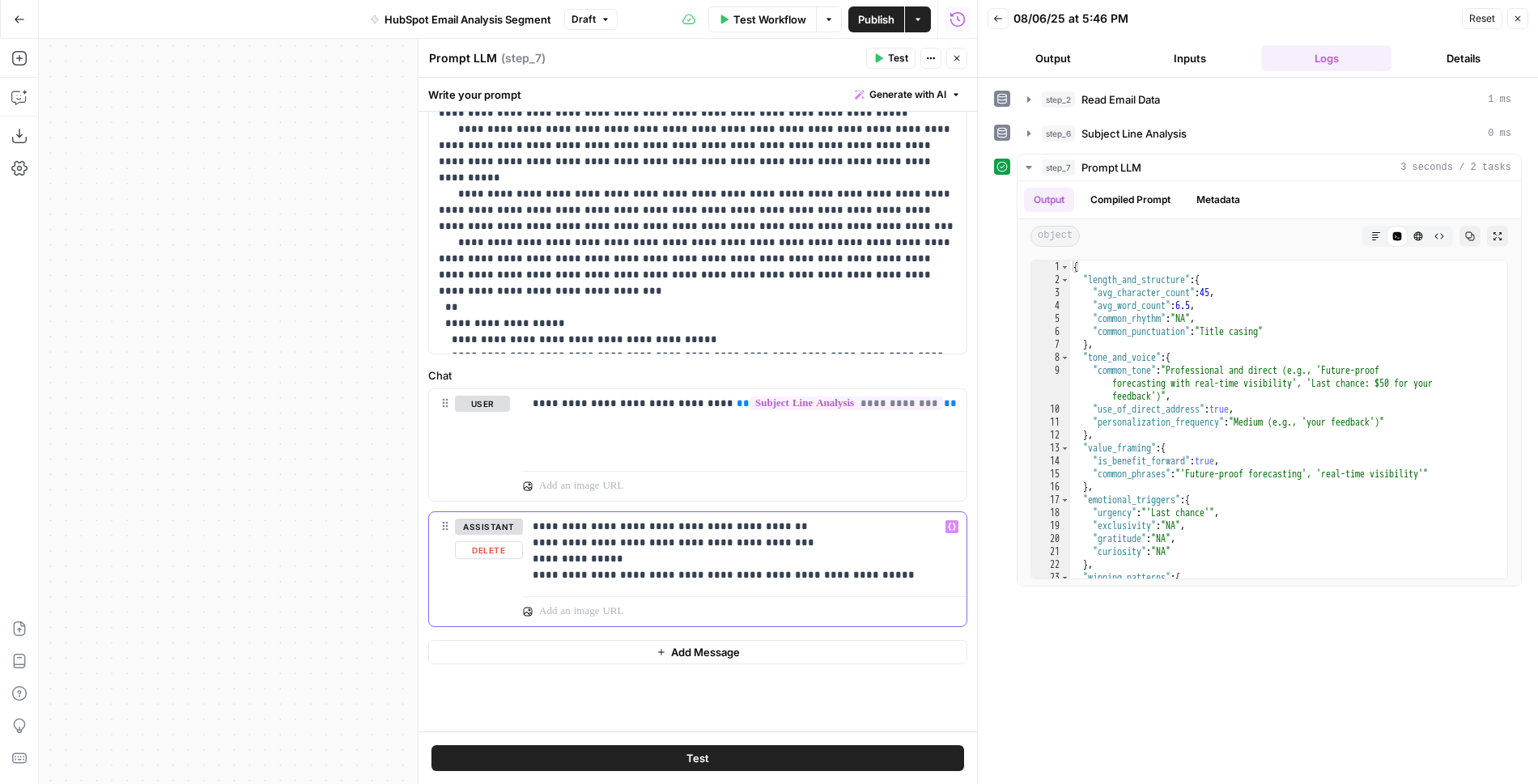 click on "**********" at bounding box center (745, 551) 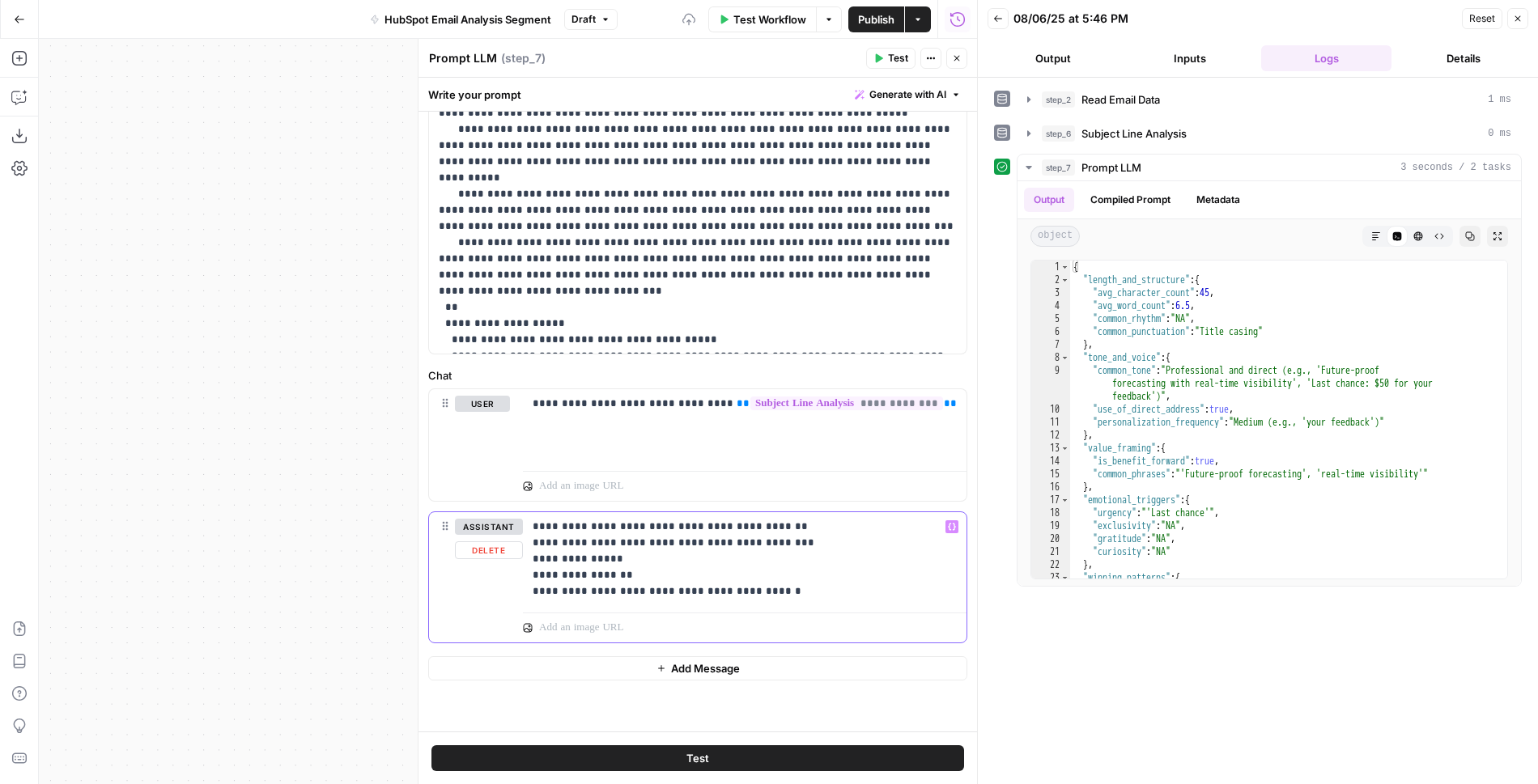 click on "**********" at bounding box center [745, 559] 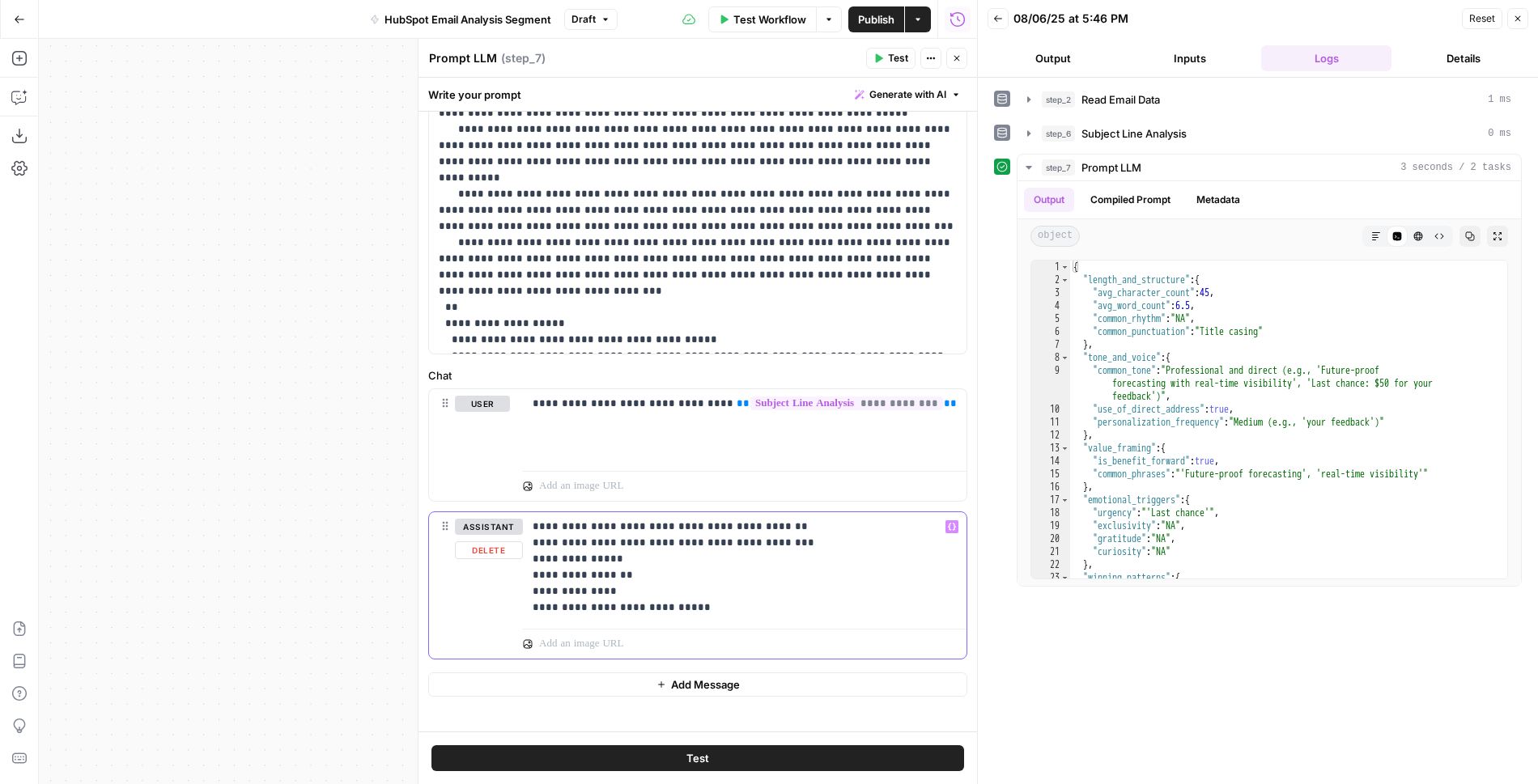 click on "**********" at bounding box center [745, 567] 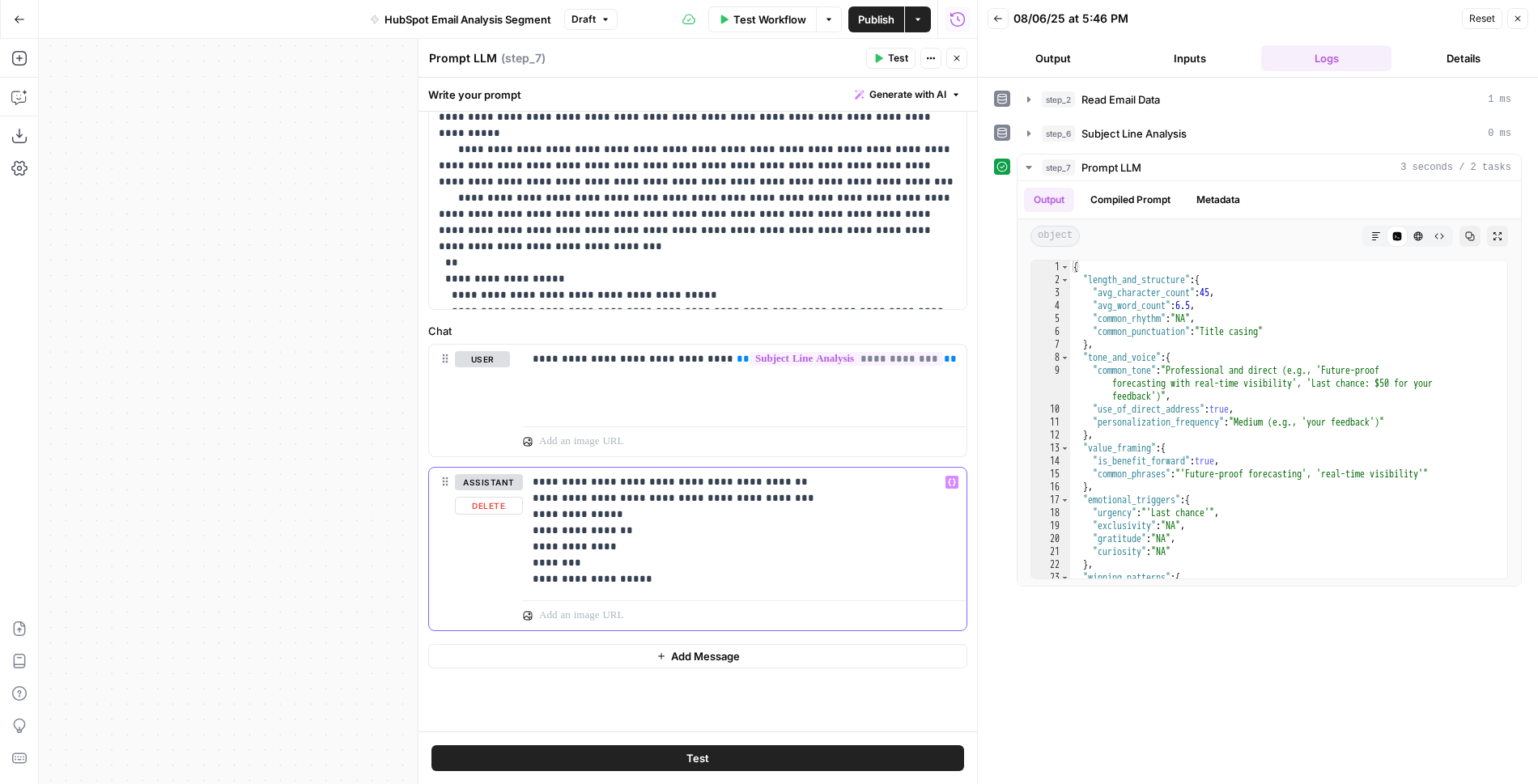 scroll, scrollTop: 542, scrollLeft: 0, axis: vertical 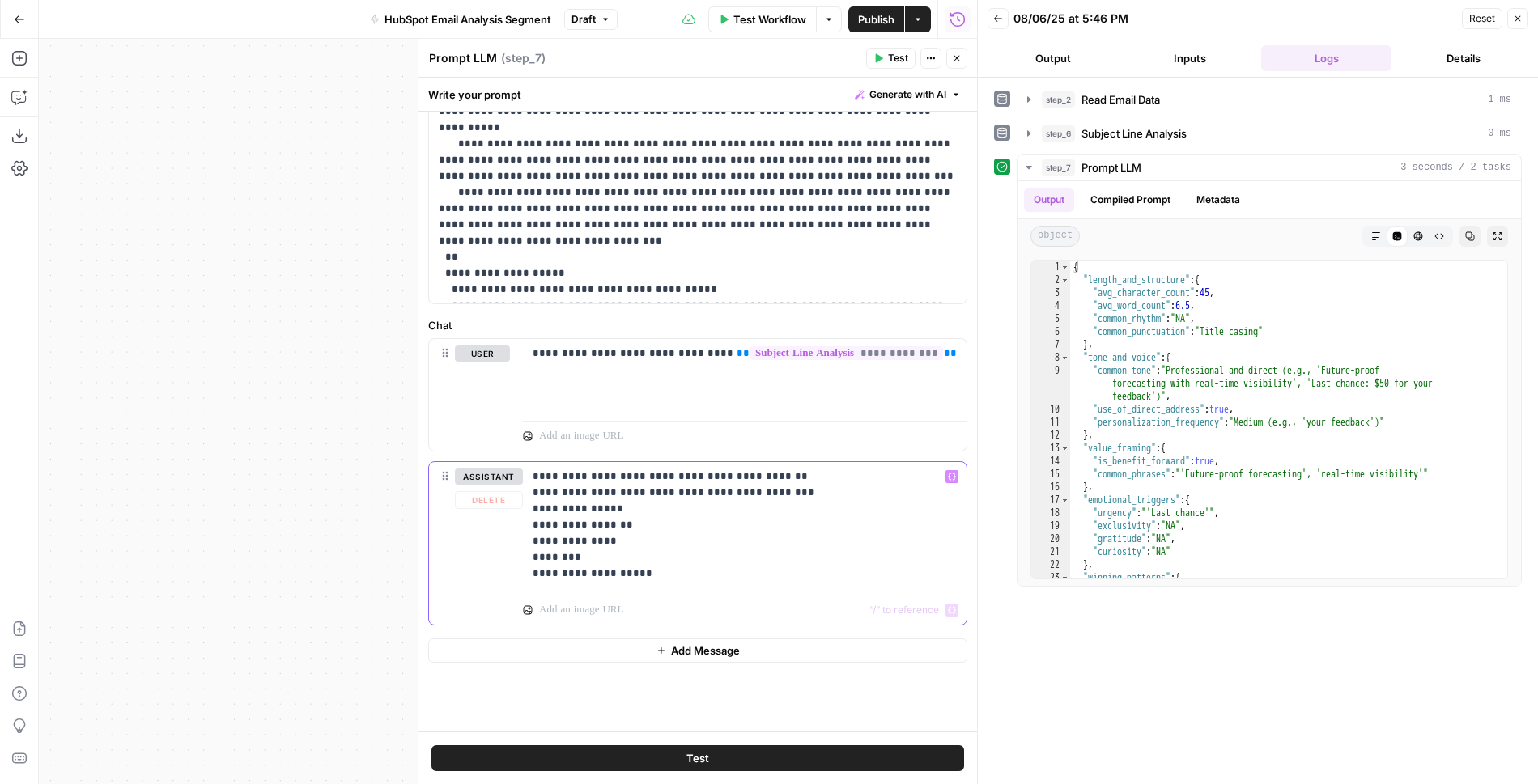 click on "**********" at bounding box center (745, 525) 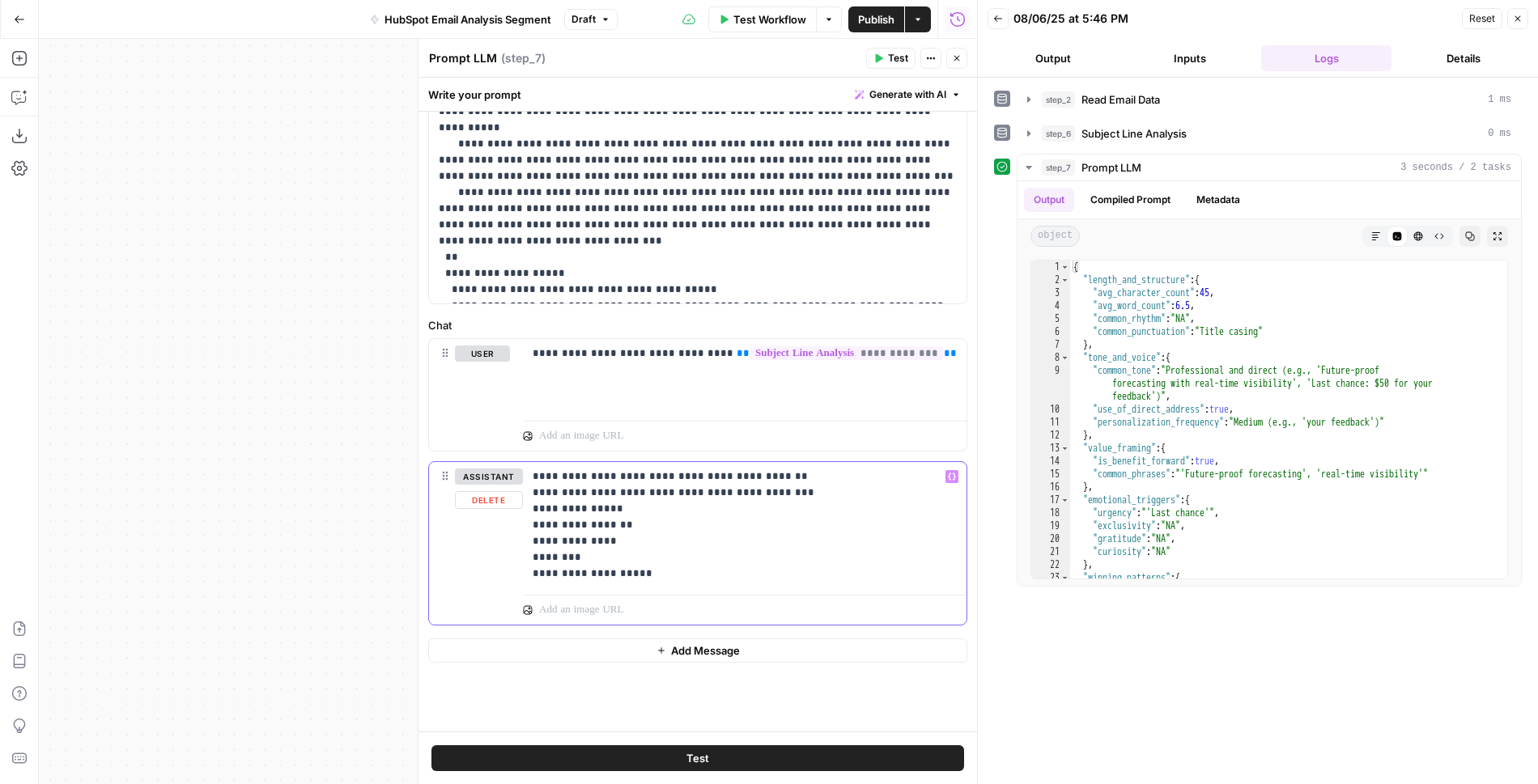 click on "**********" at bounding box center [745, 525] 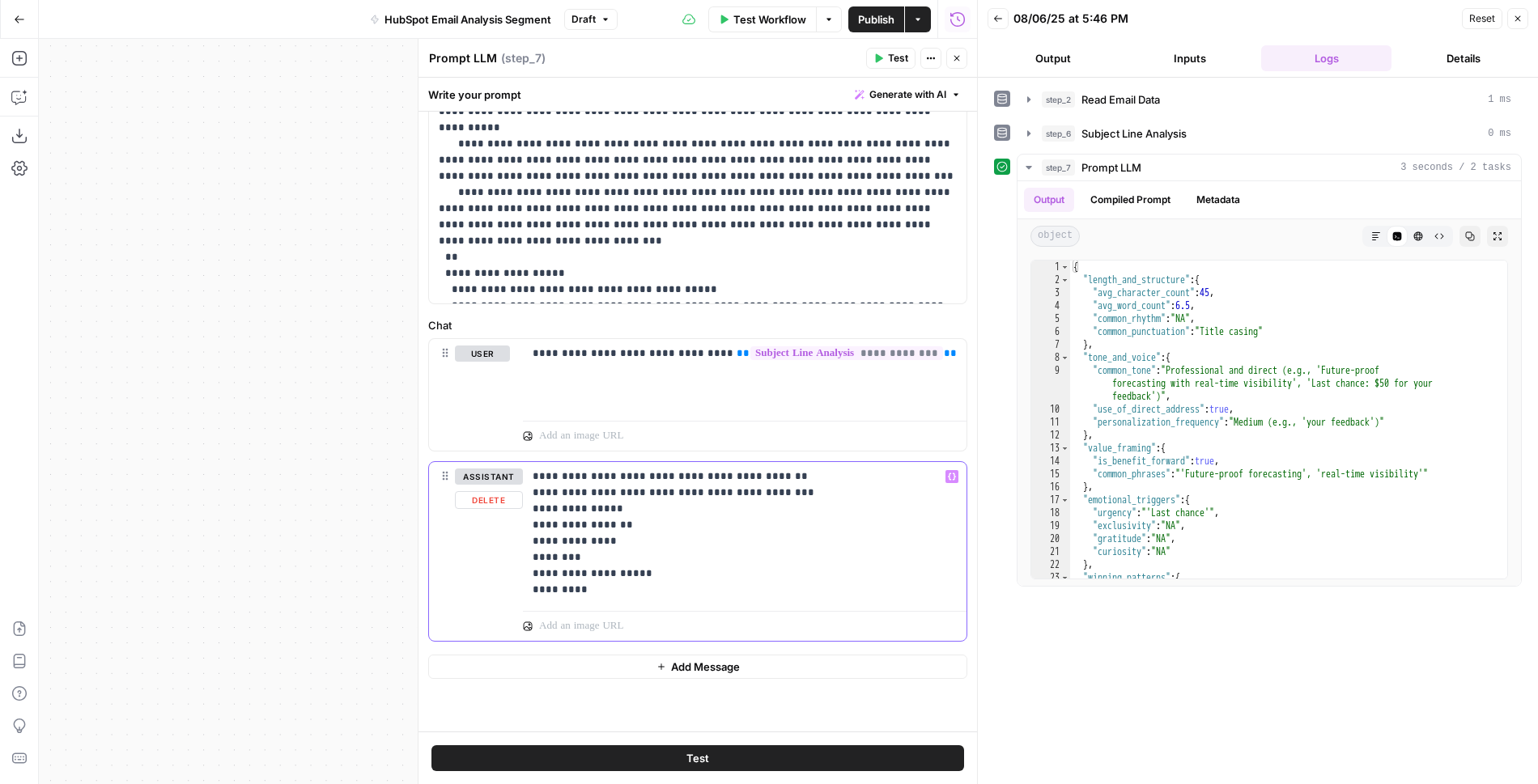 click on "**********" at bounding box center (745, 533) 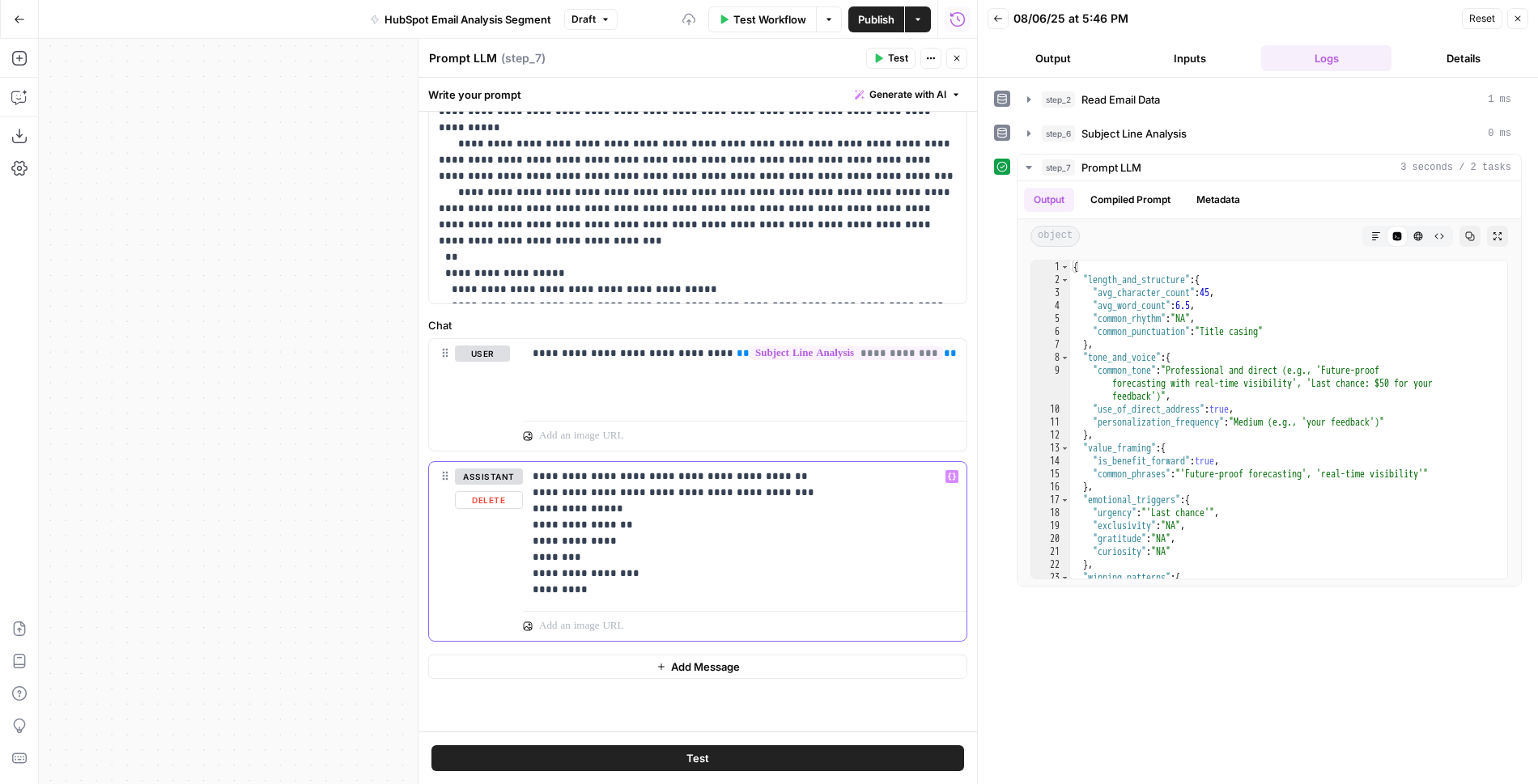 click on "[FIRST] [LAST] [STREET] [CITY], [STATE] [ZIP]" at bounding box center [745, 533] 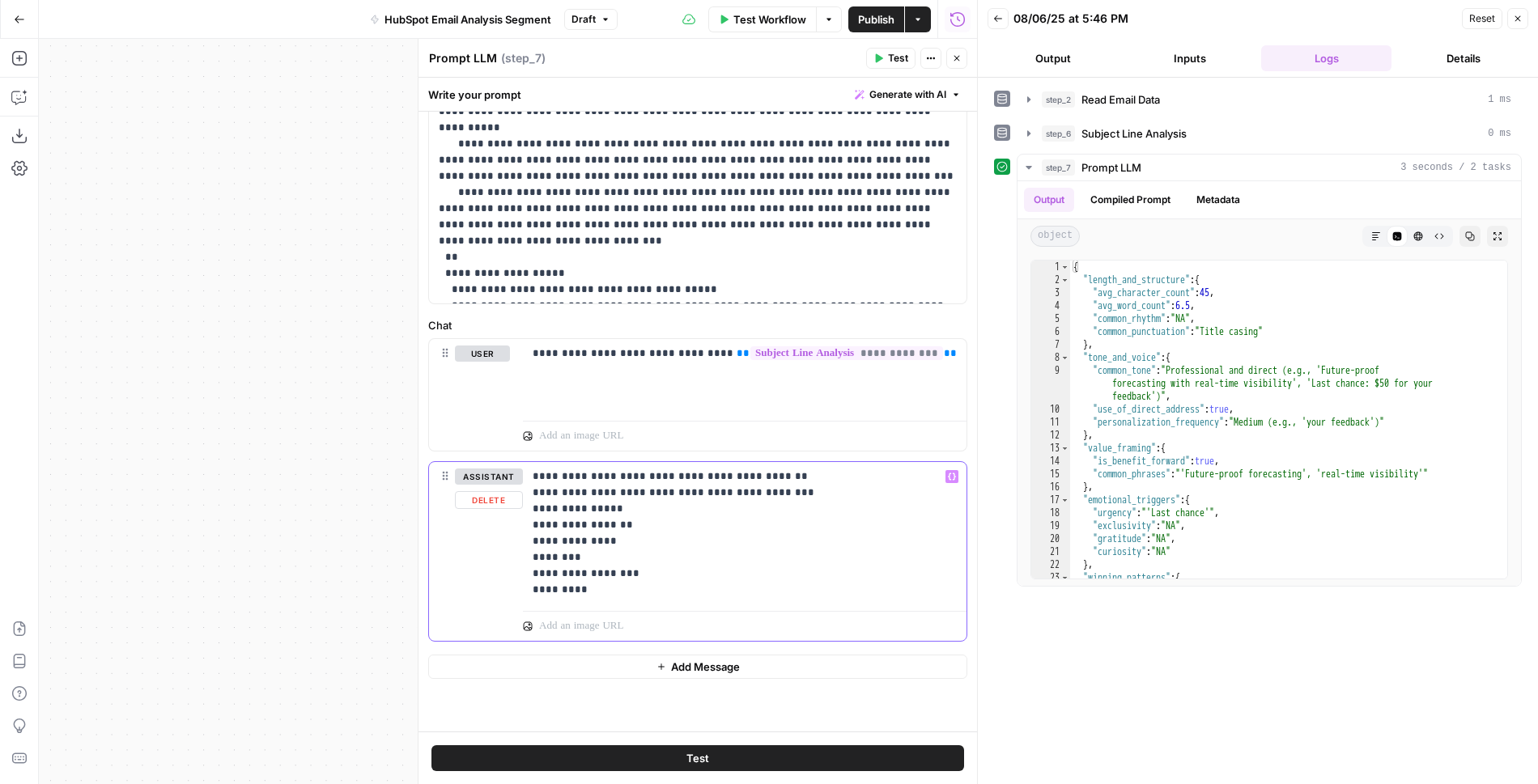 click on "[FIRST] [LAST] [STREET] [CITY], [STATE] [ZIP]" at bounding box center (745, 533) 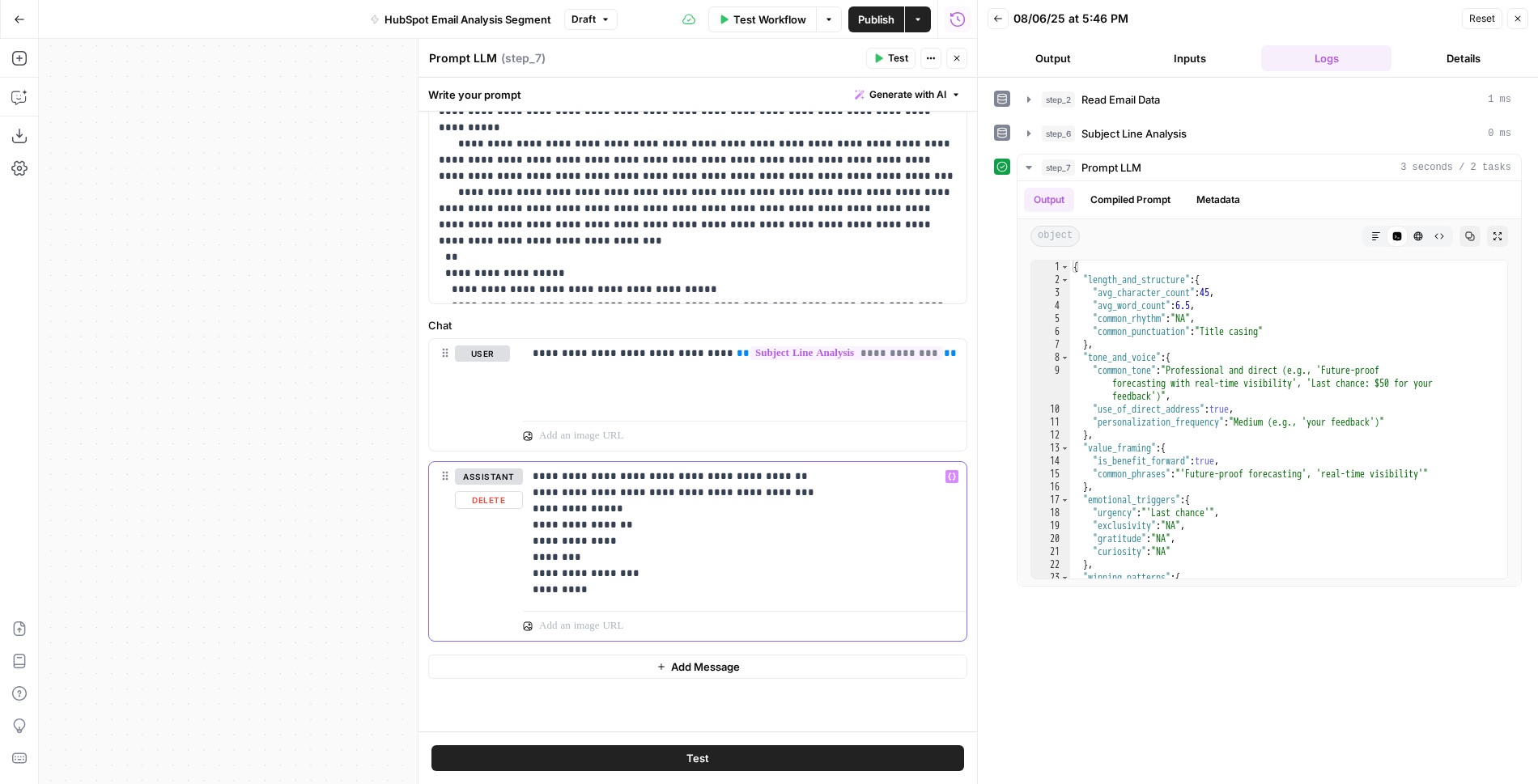drag, startPoint x: 797, startPoint y: 488, endPoint x: 623, endPoint y: 489, distance: 174.00287 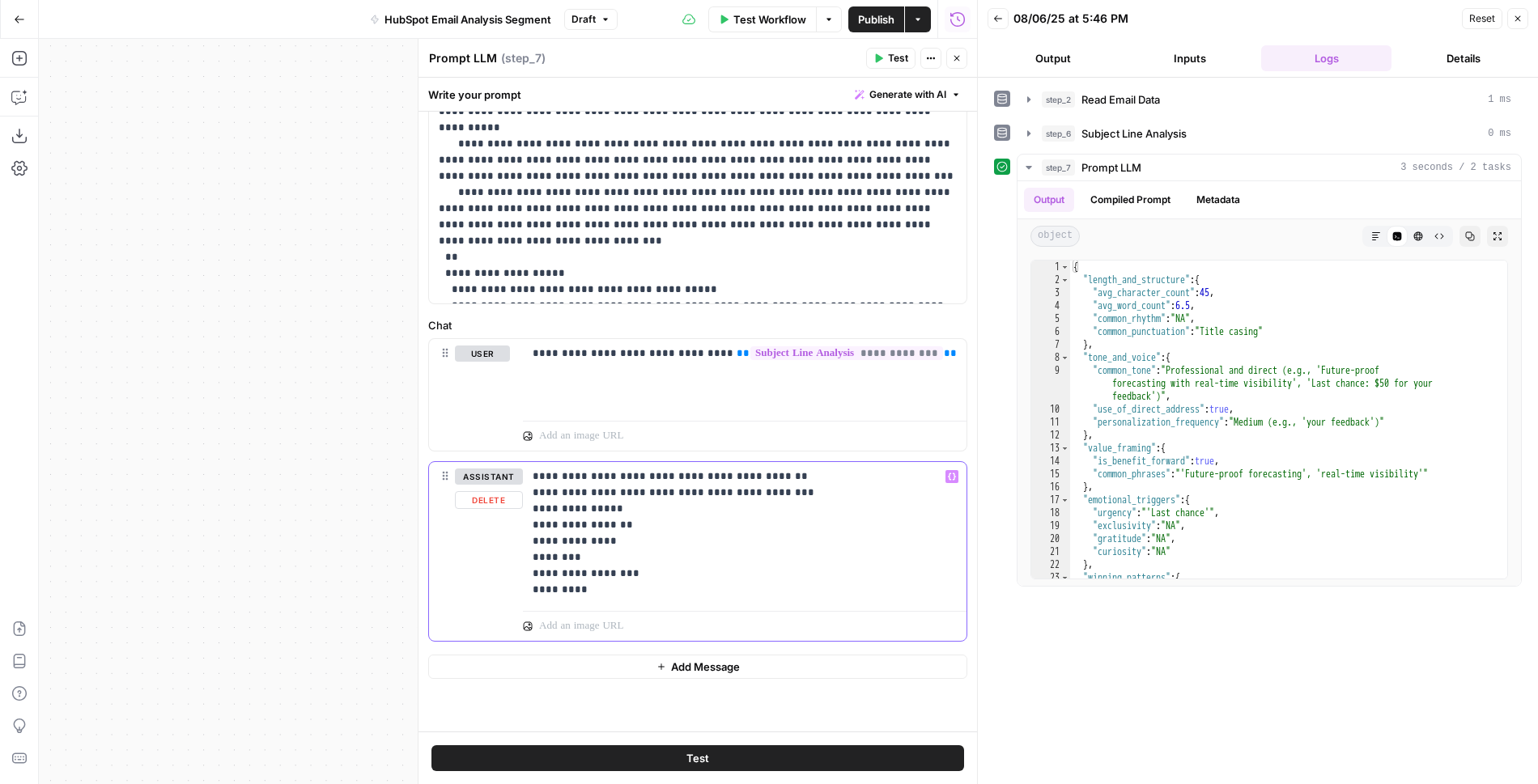 click on "[FIRST] [LAST] [STREET] [CITY], [STATE] [ZIP]" at bounding box center [745, 533] 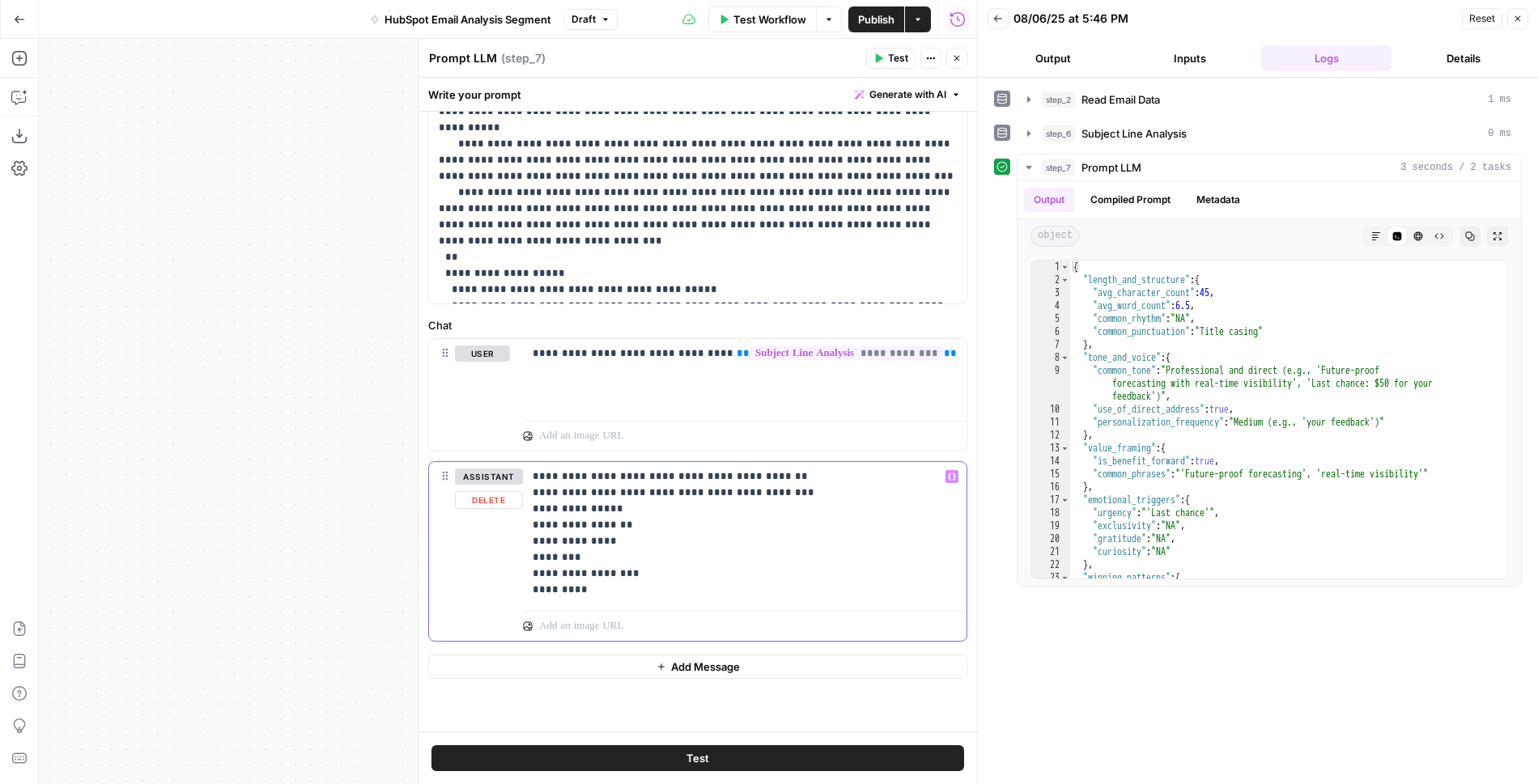 drag, startPoint x: 691, startPoint y: 490, endPoint x: 623, endPoint y: 489, distance: 68.0074 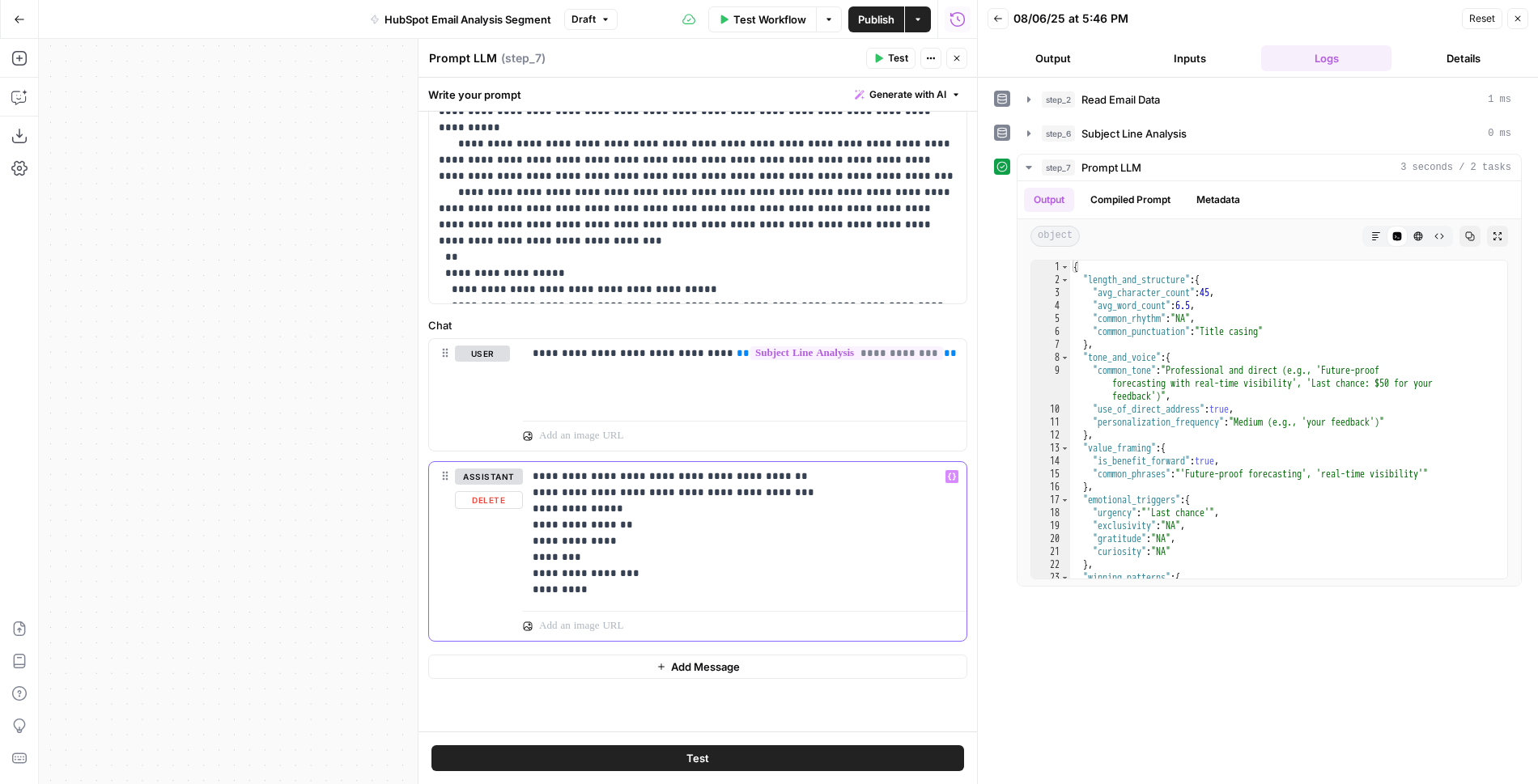 click on "[FIRST] [LAST] [STREET] [CITY], [STATE] [ZIP]" at bounding box center (745, 533) 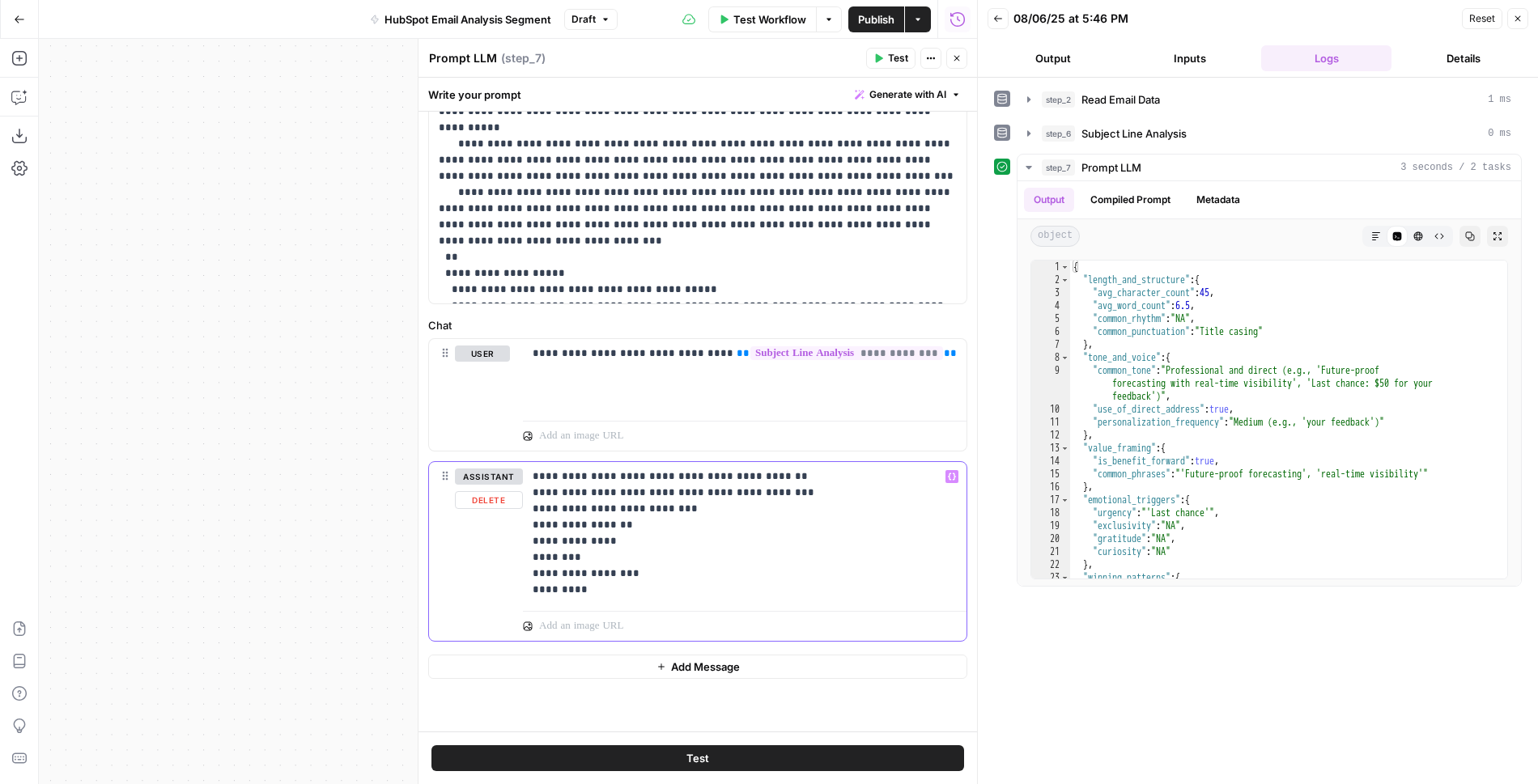 click on "**********" at bounding box center [745, 533] 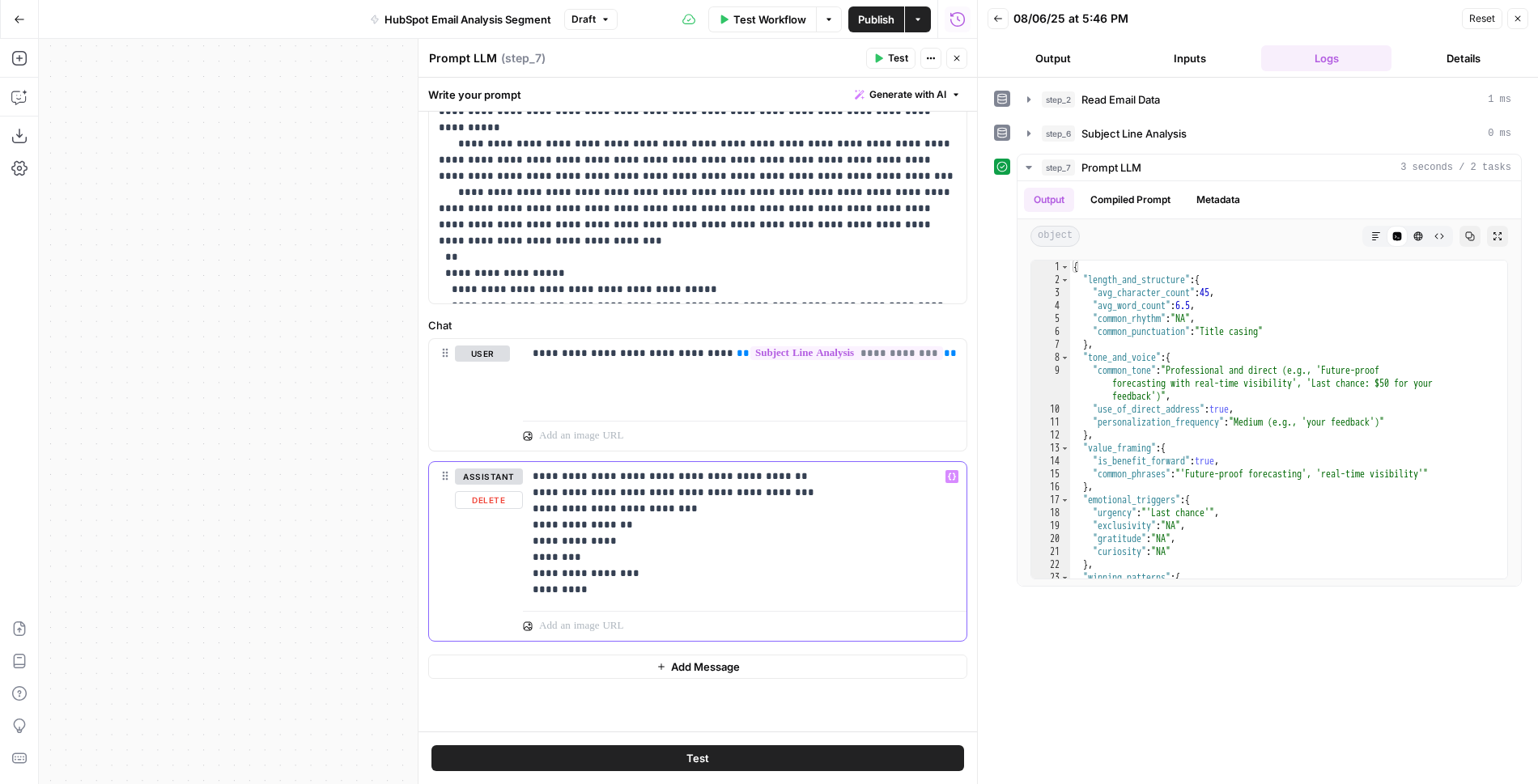 click on "**********" at bounding box center [745, 533] 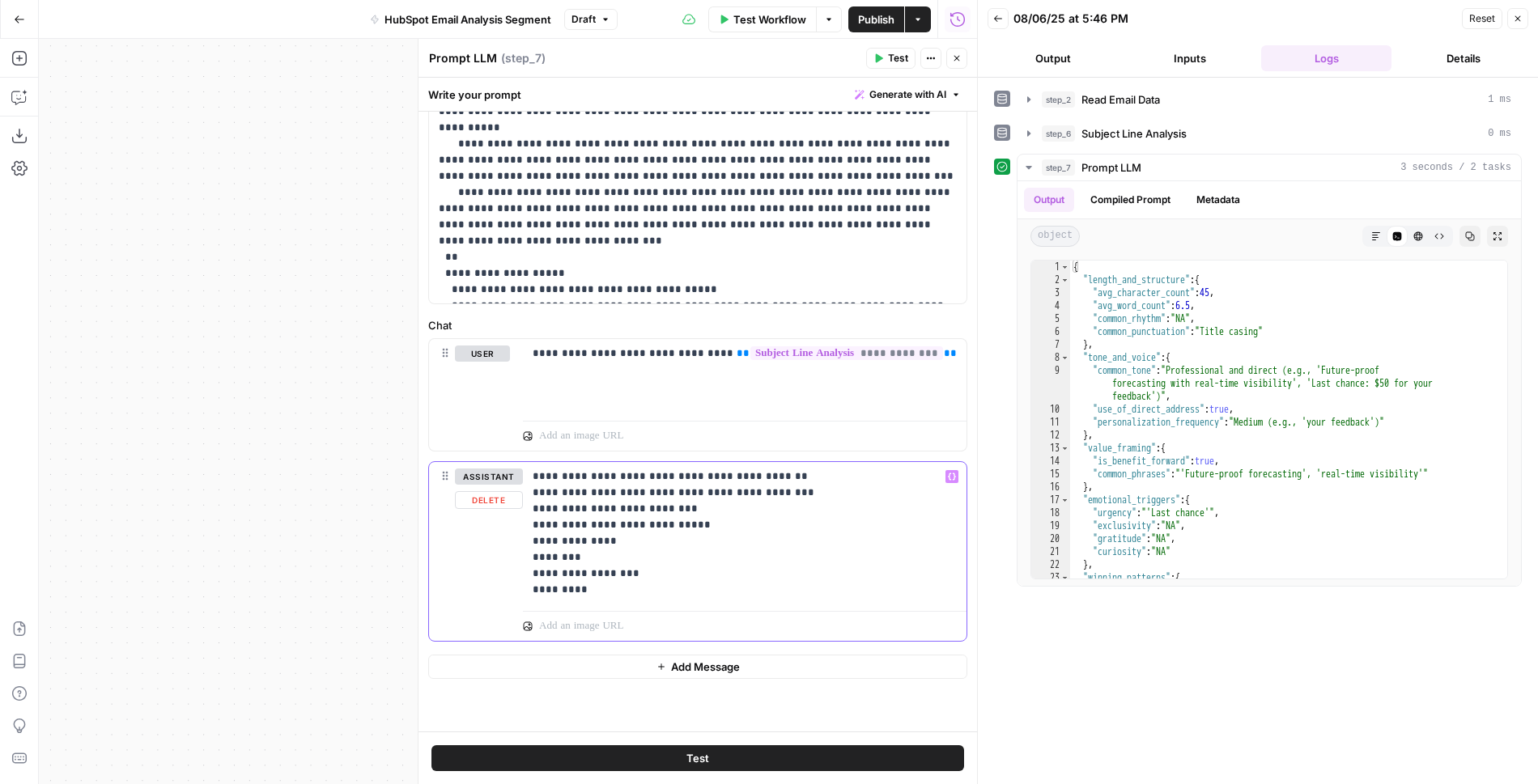 click on "**********" at bounding box center (745, 533) 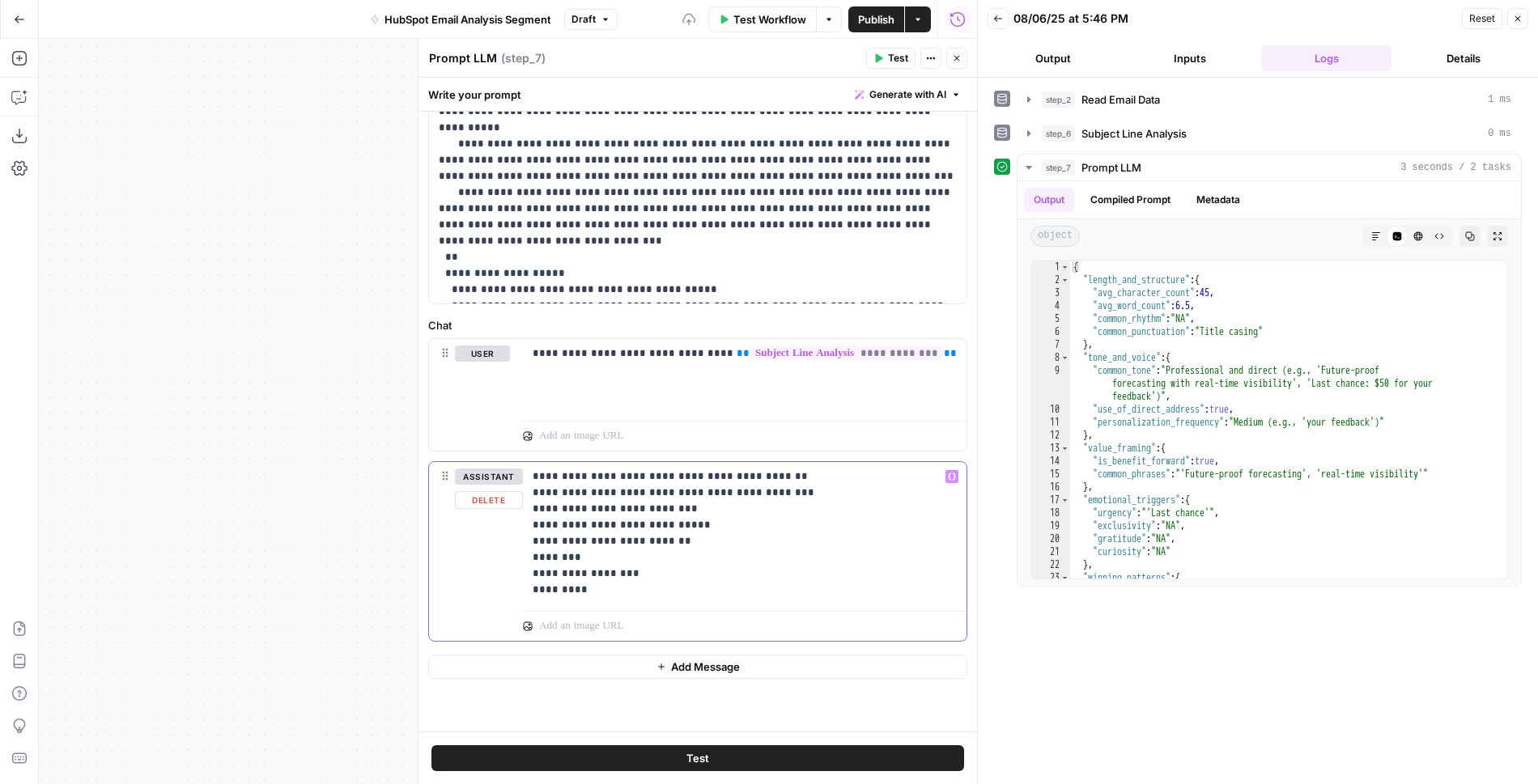 click on "**********" at bounding box center [745, 533] 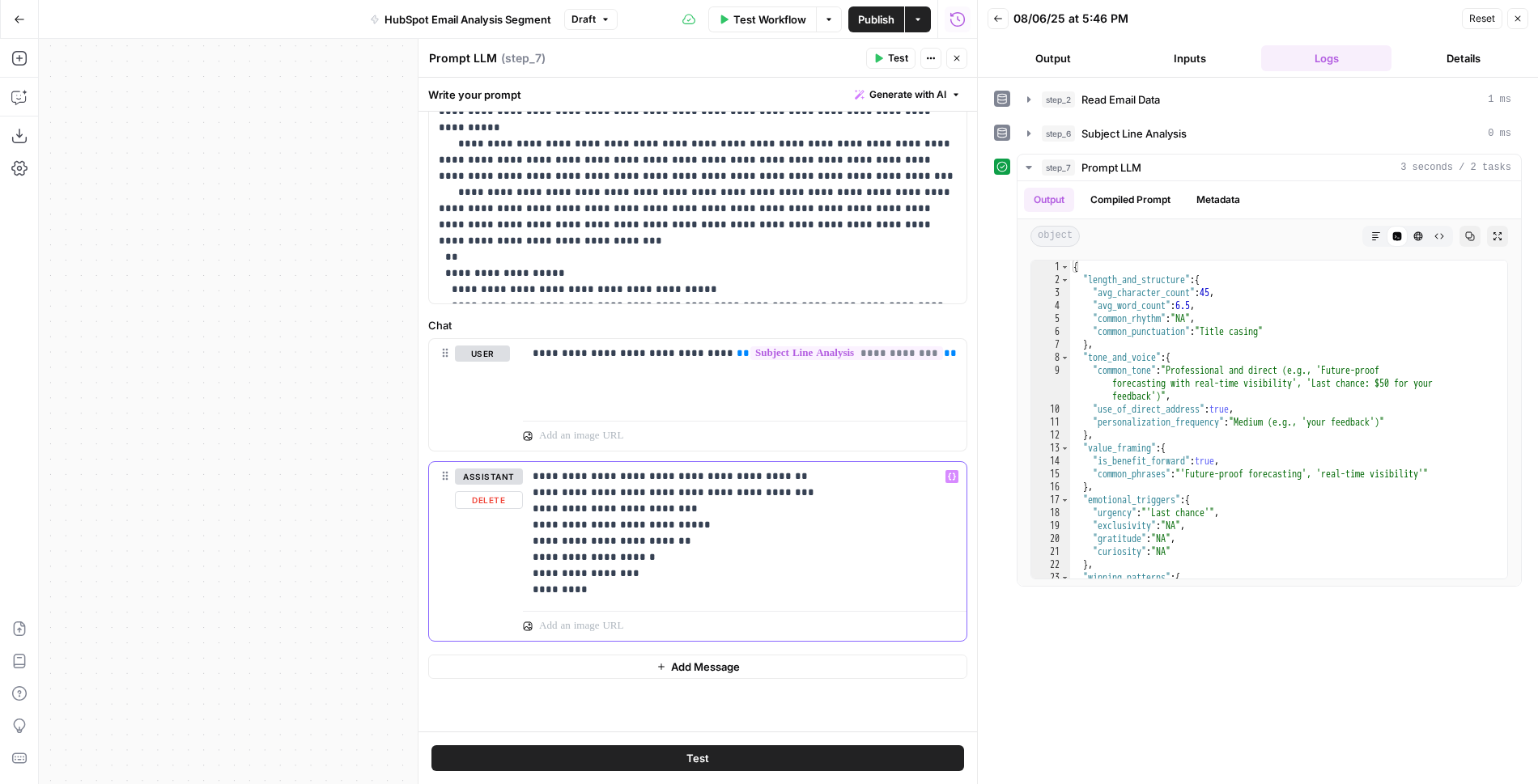 click on "**********" at bounding box center (745, 533) 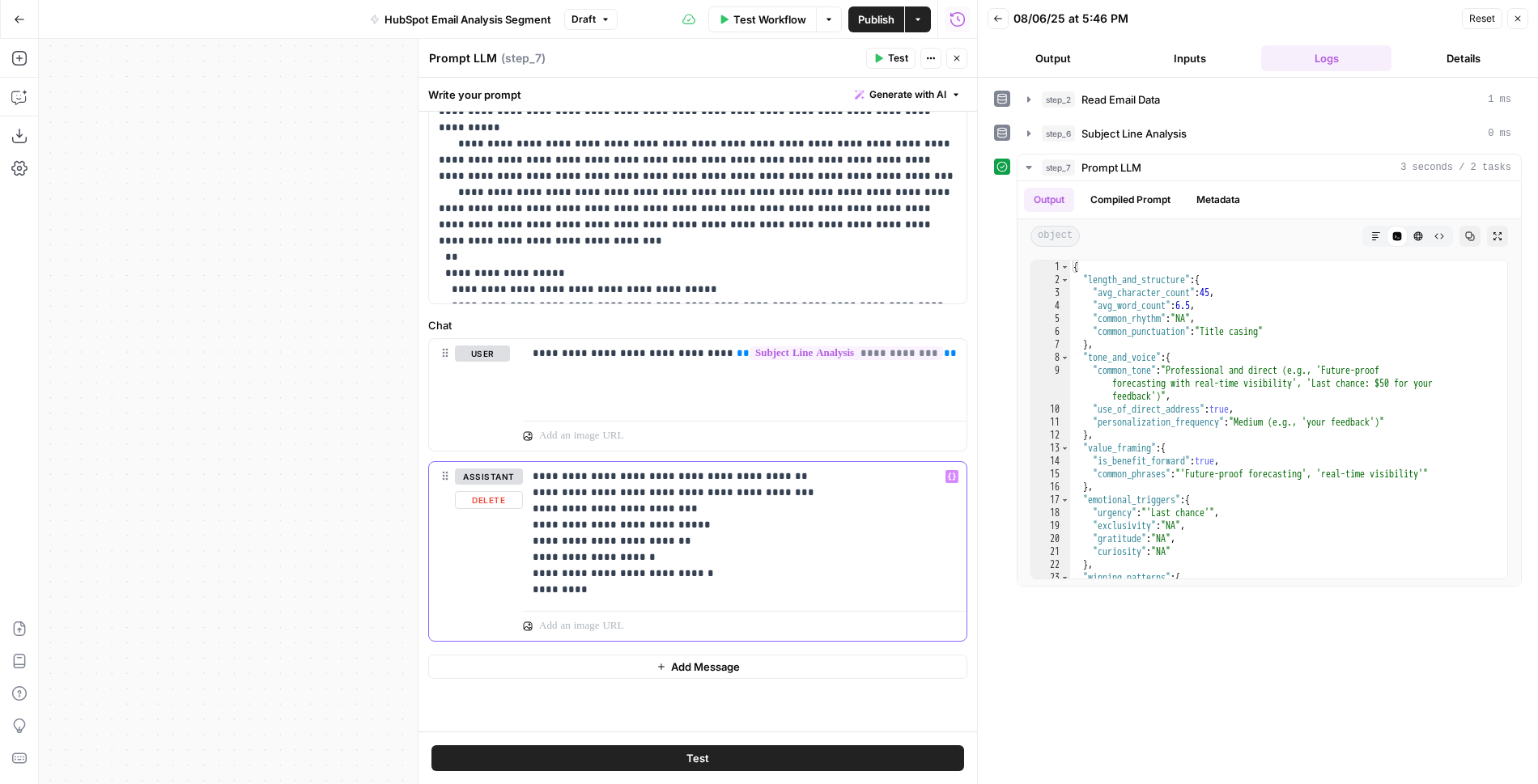 click on "**********" at bounding box center [745, 533] 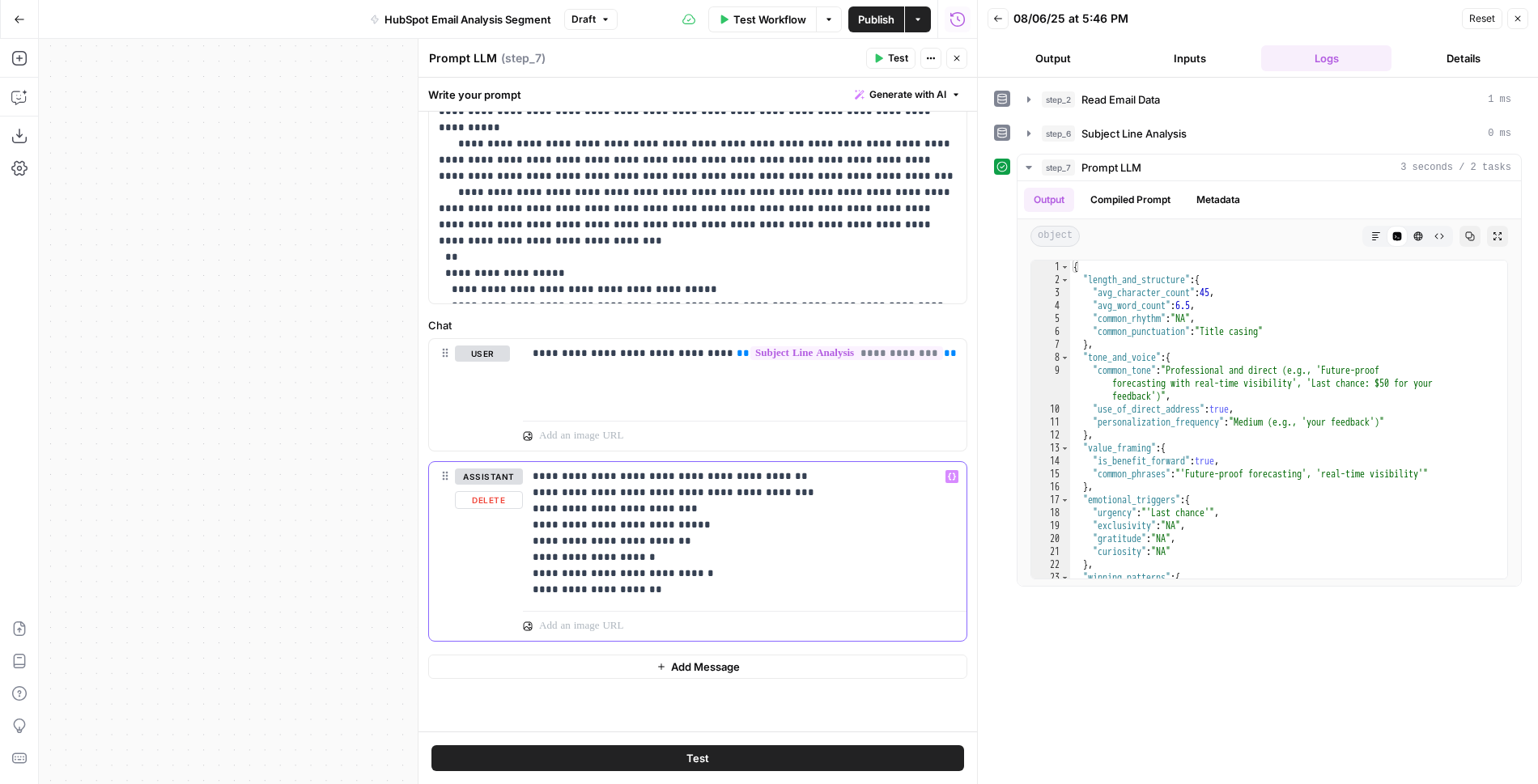 click on "**********" at bounding box center (745, 533) 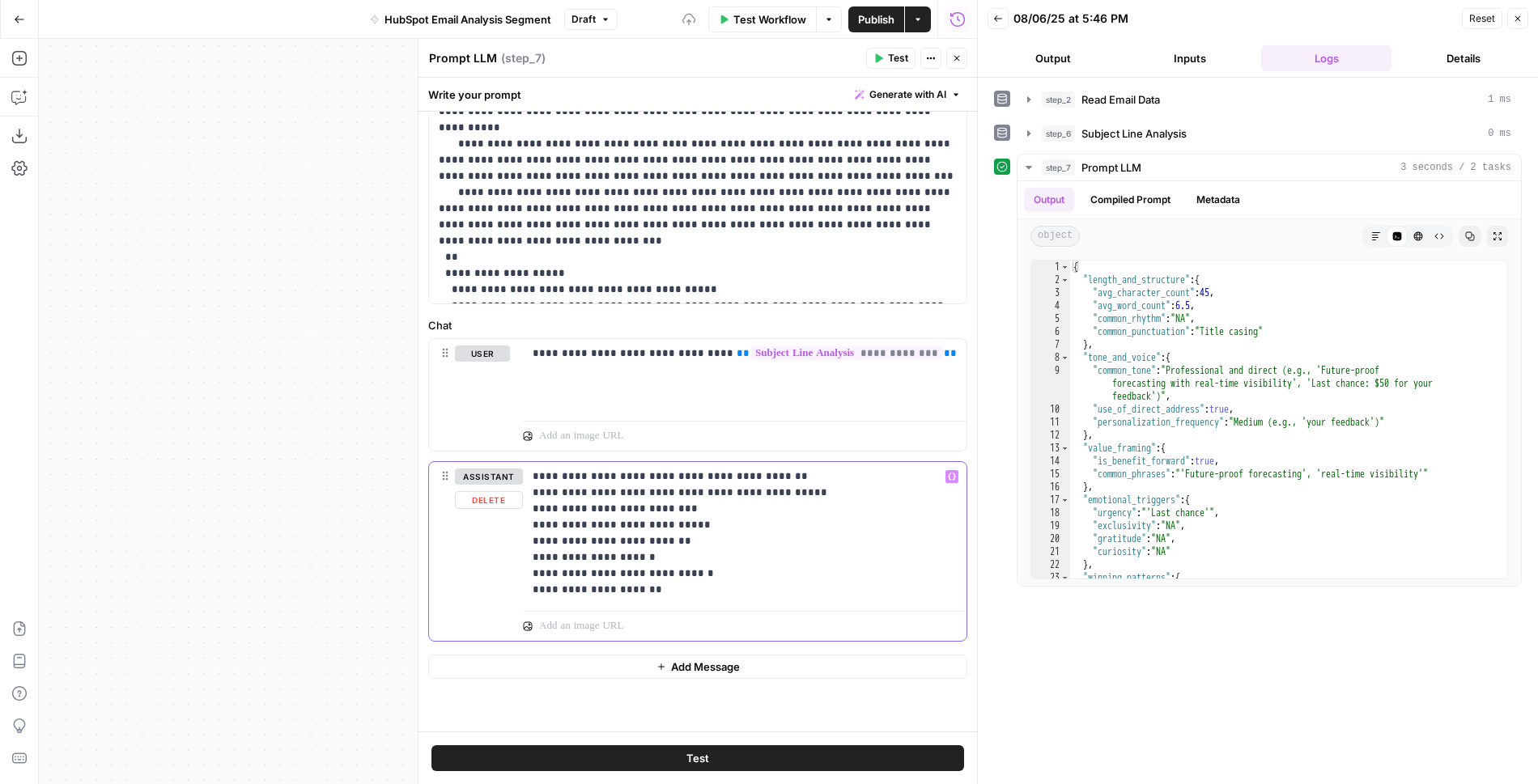click on "**********" at bounding box center (745, 533) 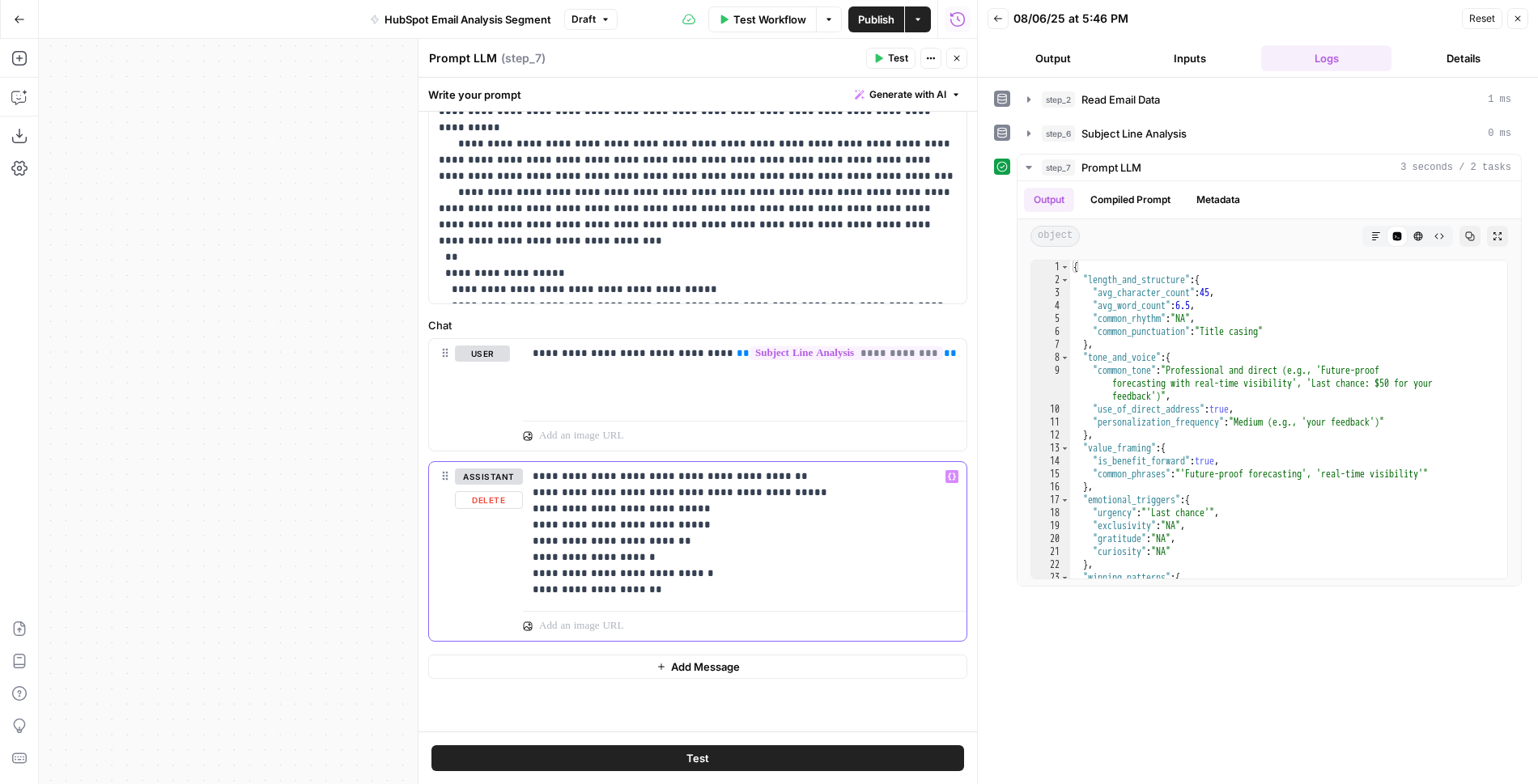click on "**********" at bounding box center (745, 533) 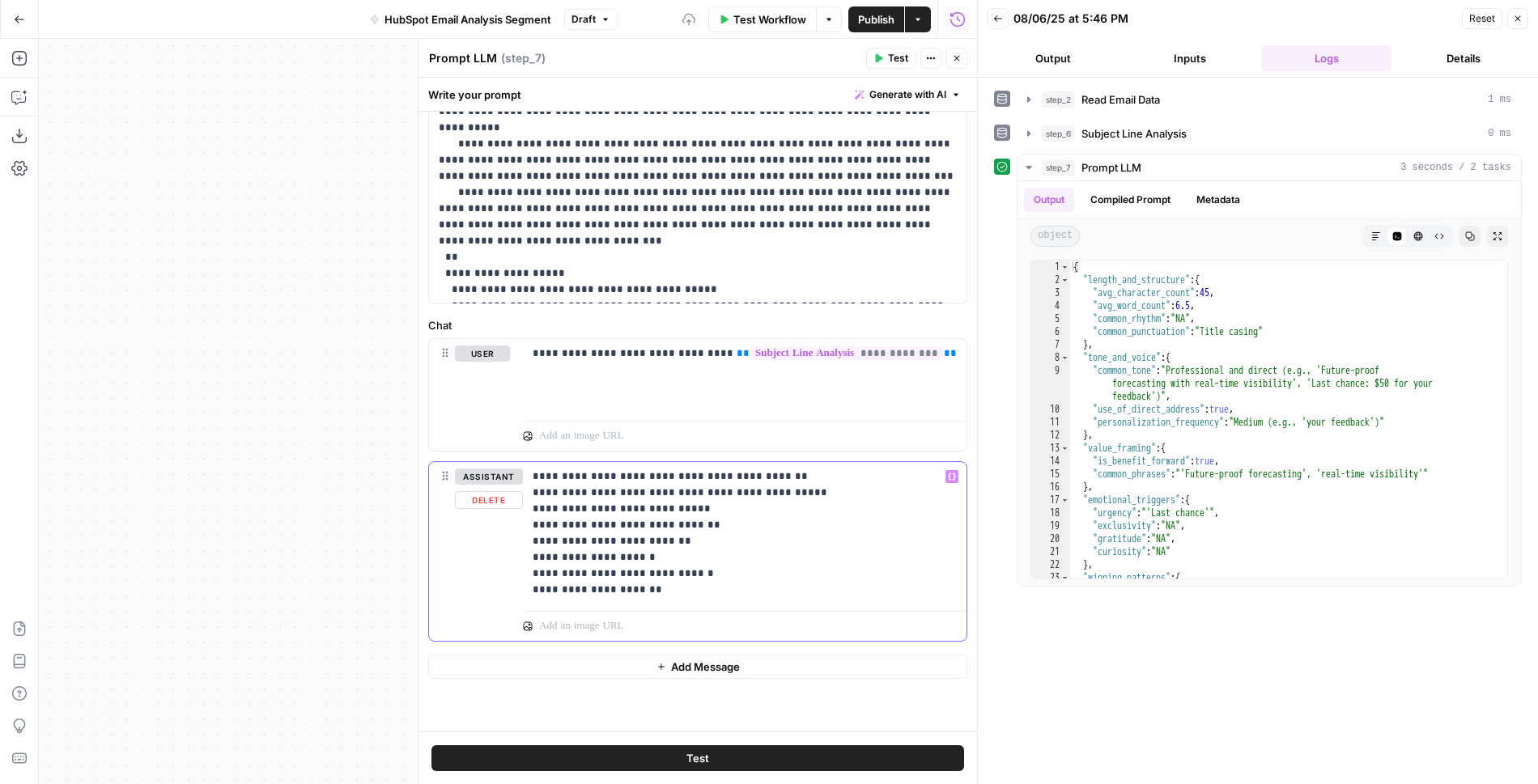 click on "**********" at bounding box center (745, 533) 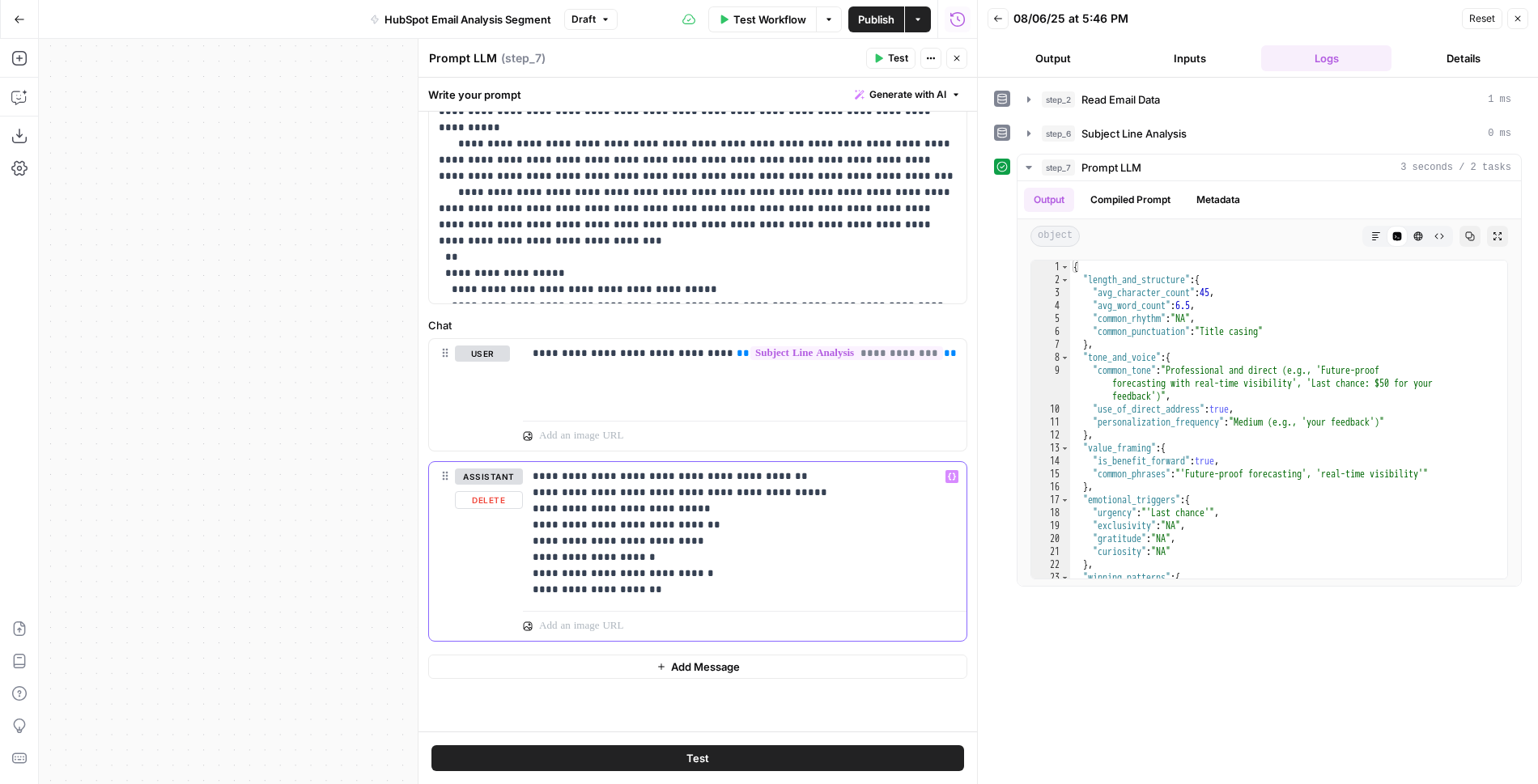 click on "**********" at bounding box center [745, 533] 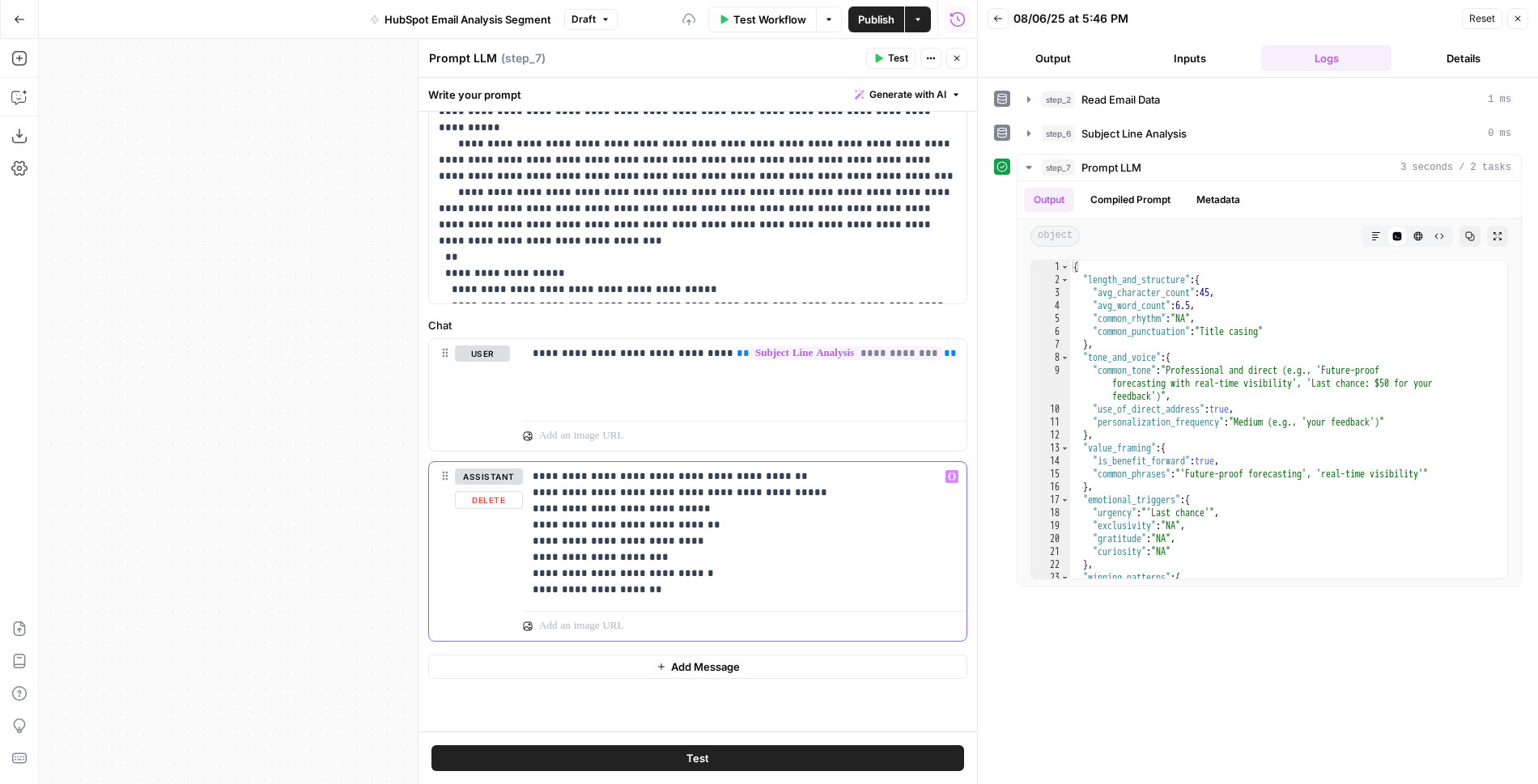 click on "**********" at bounding box center (745, 533) 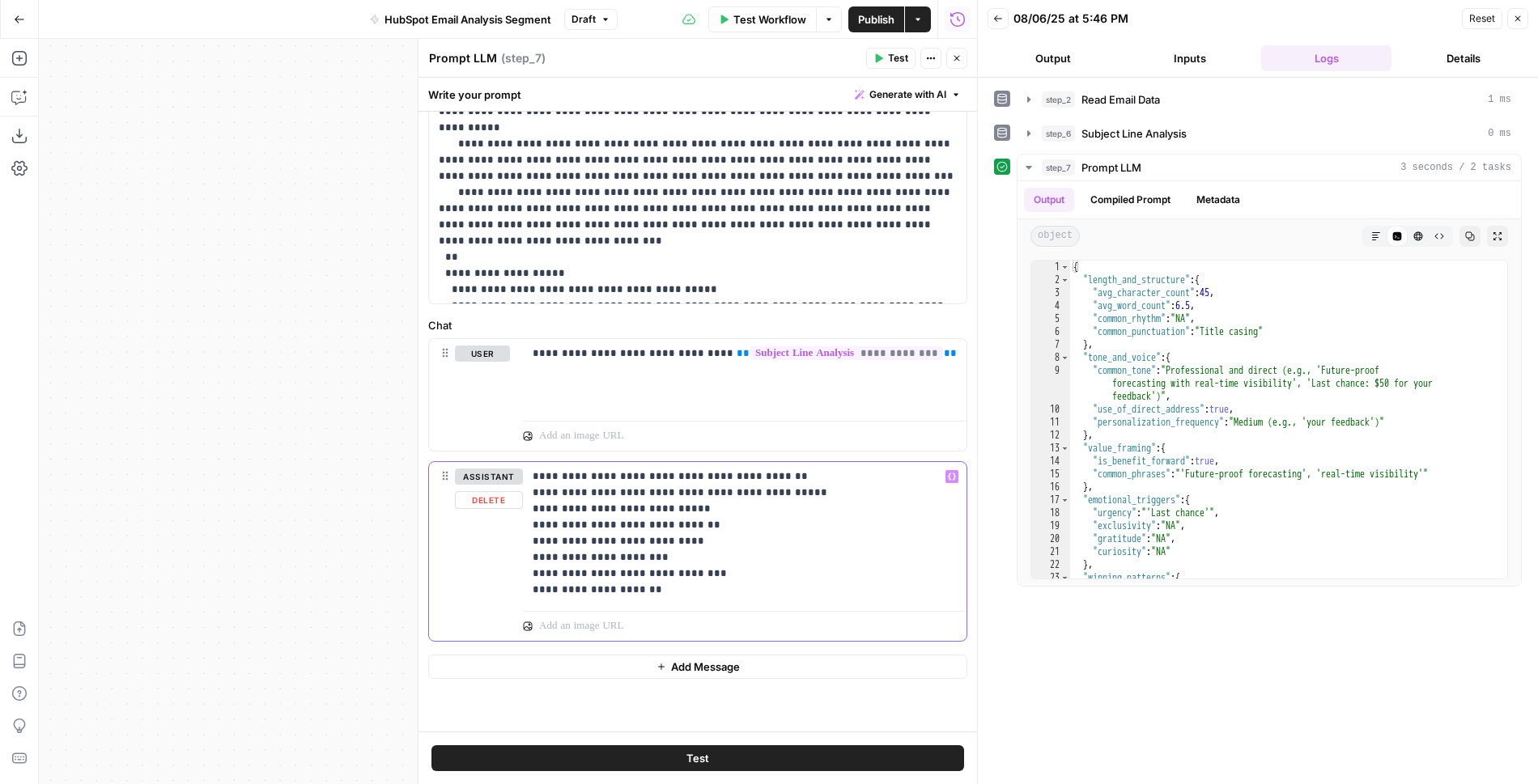 click on "**********" at bounding box center [745, 533] 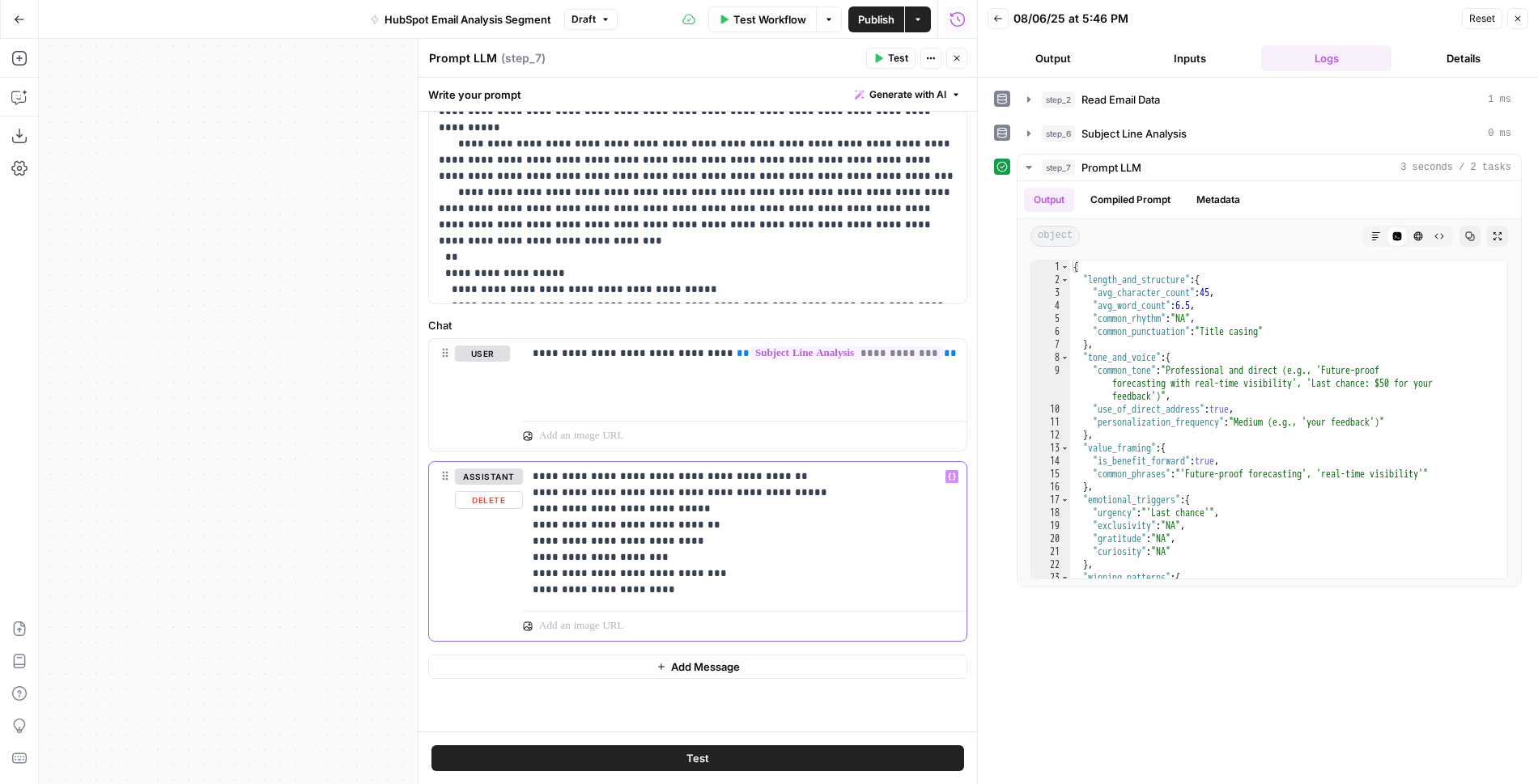 click on "**********" at bounding box center (745, 533) 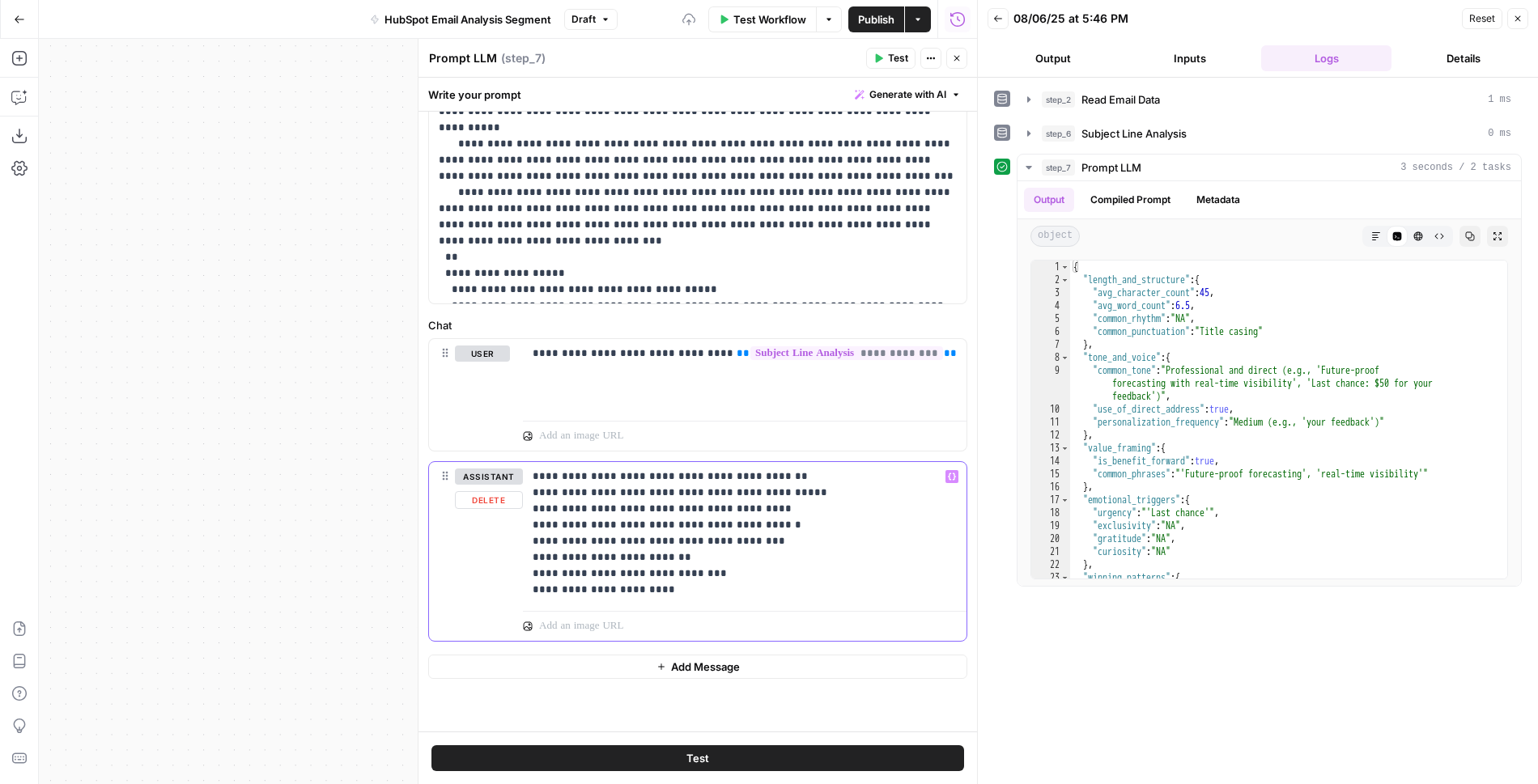 click on "**********" at bounding box center (745, 533) 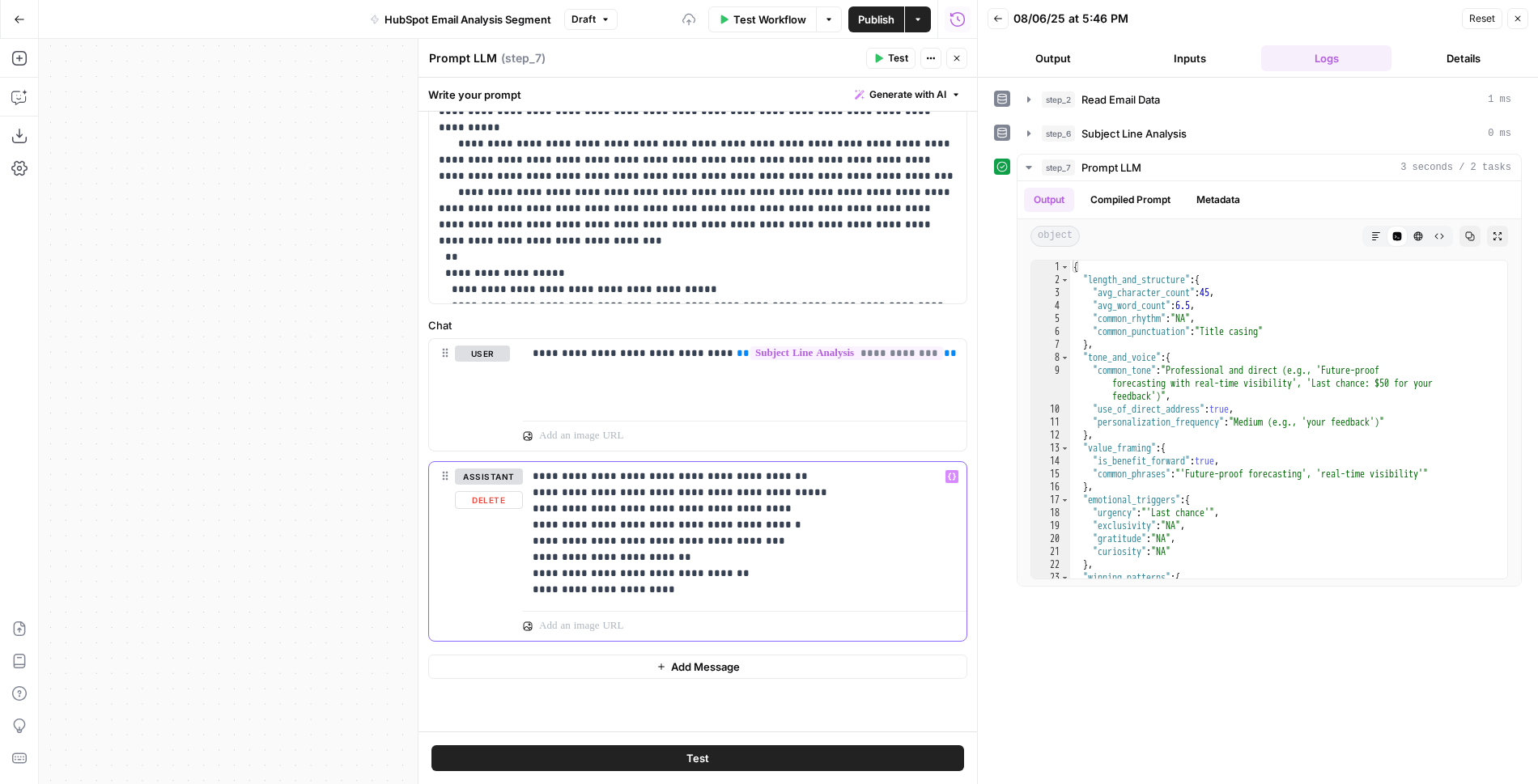 click on "**********" at bounding box center (745, 533) 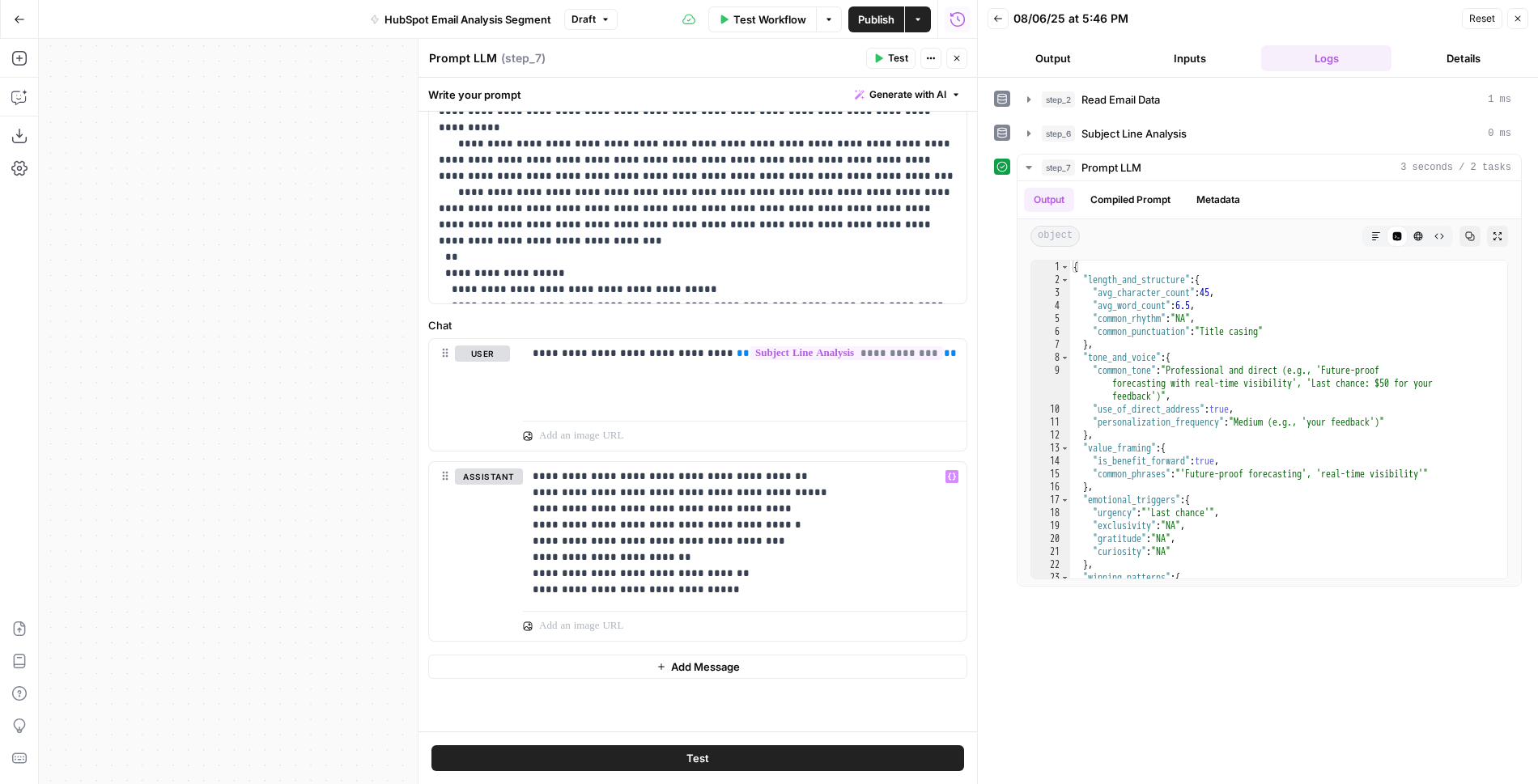 click on "Test" at bounding box center [698, 758] 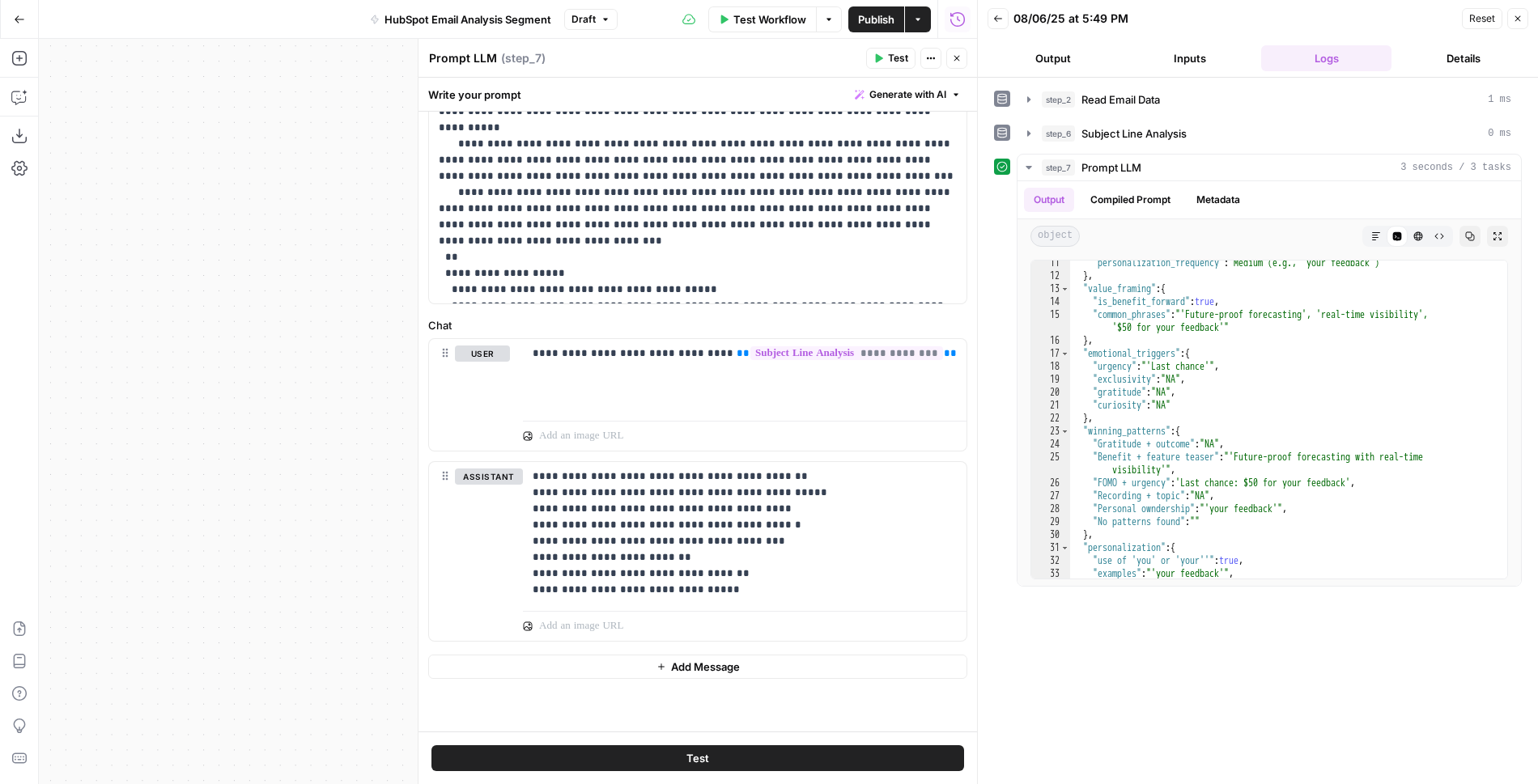scroll, scrollTop: 199, scrollLeft: 0, axis: vertical 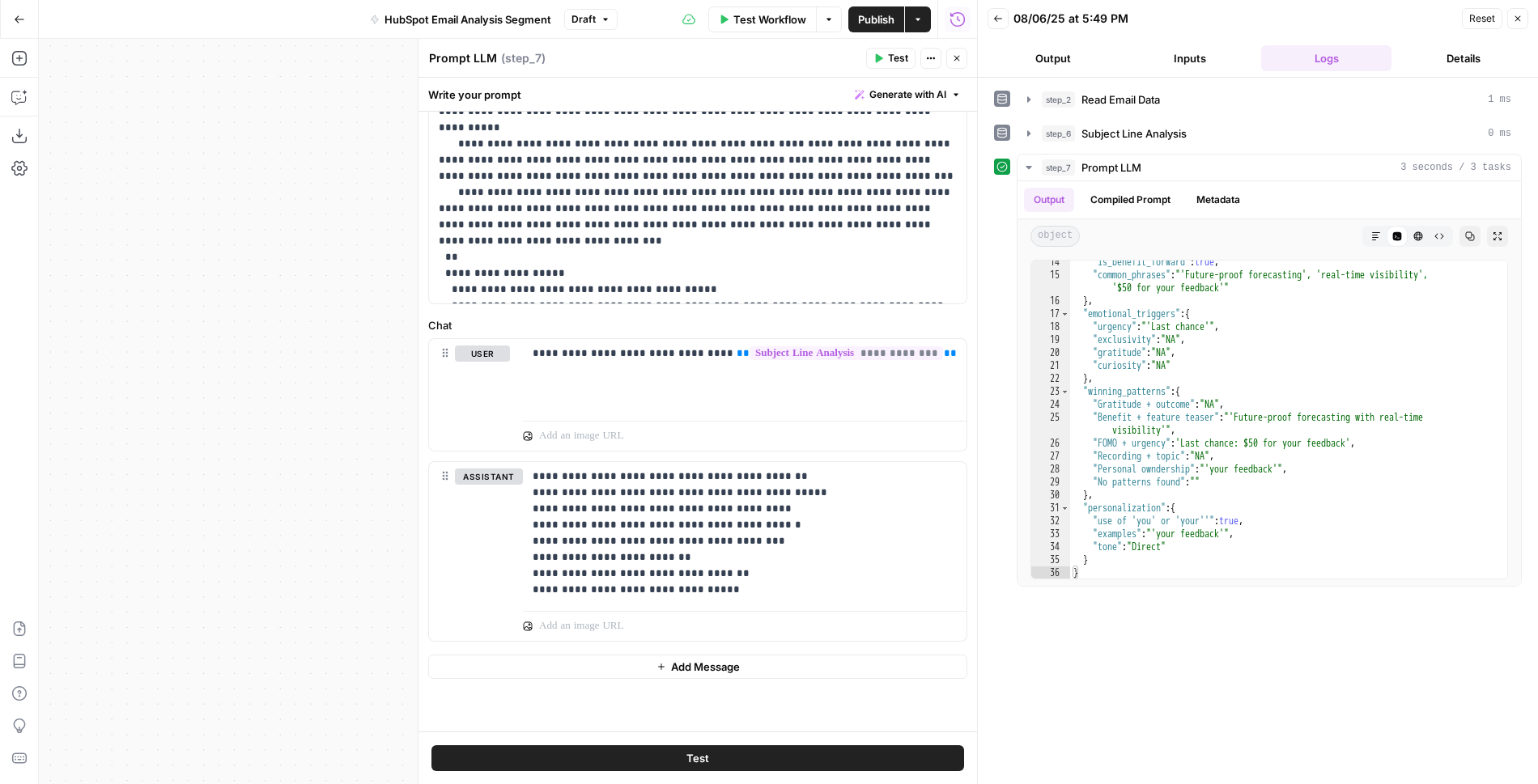 click on "Publish" at bounding box center [876, 19] 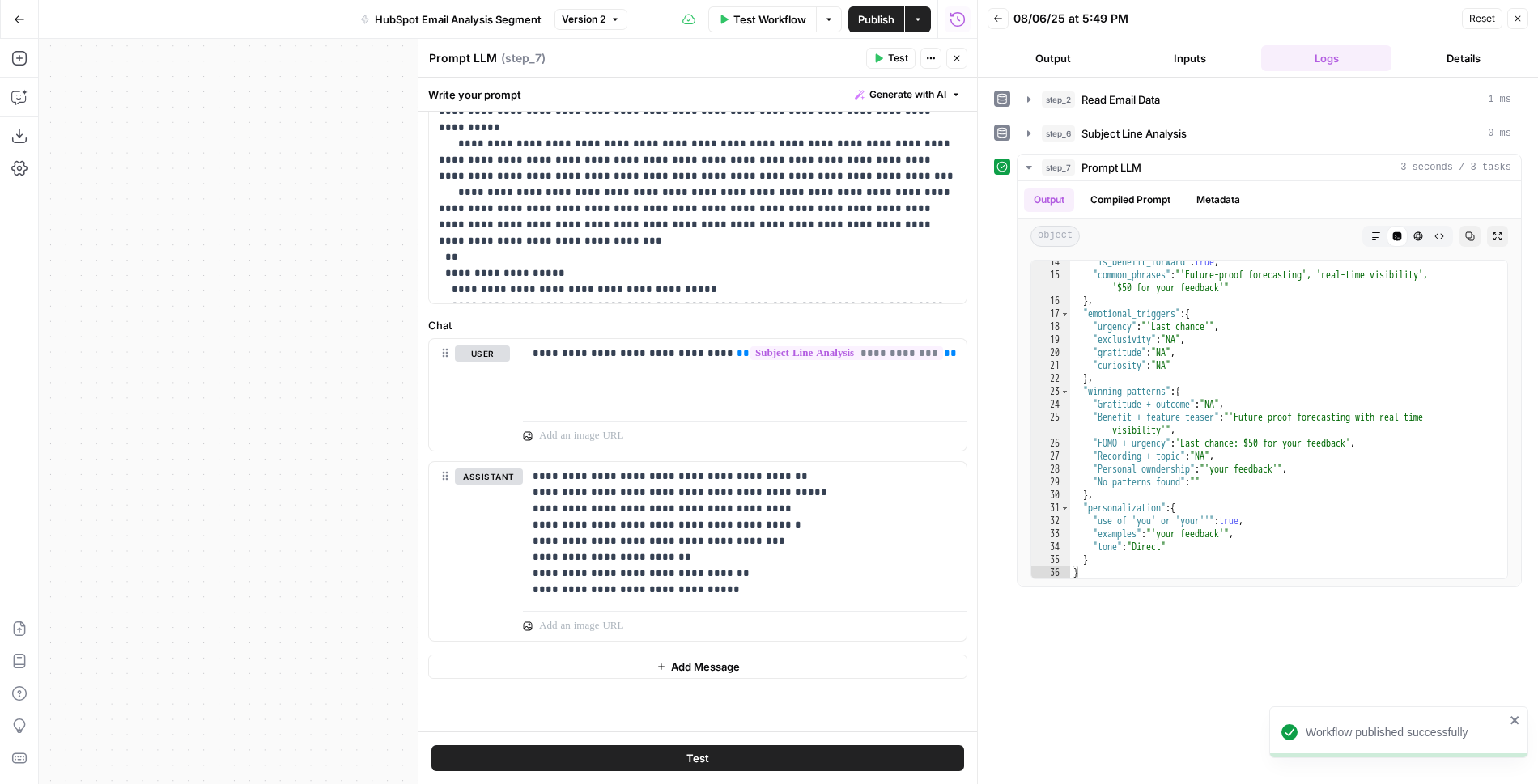 click on "step_7 Prompt LLM 3 seconds / 3 tasks Output Compiled Prompt Metadata object Markdown Code Editor HTML Viewer Raw Output Copy Expand Output 14 15 16 17 18 19 20 21 22 23 24 25 26 27 28 29 30 31 32 33 34 35 36      "is_benefit_forward" :  true ,      "common_phrases" :  "'Future-proof forecasting', 'real-time visibility',           '[PRICE] for your feedback'"    } ,    "emotional_triggers" :  {      "urgency" :  "'Last chance'" ,      "exclusivity" :  "NA" ,      "gratitude" :  "NA" ,      "curiosity" :  "NA"    } ,    "winning_patterns" :  {      "Gratitude + outcome" :  "NA" ,      "Benefit + feature teaser" :  "'Future-proof forecasting with real-time           visibility'" ,      "FOMO + urgency" :  "'Last chance: [PRICE] for your feedback'" ,      "Recording + topic" :  "NA" ,      "Personal owndership" :  "'your feedback'" ,      "No patterns found" :  ""    } ,    "personalization" :  {      "use of 'you' or 'your''" :  true ,      "examples" :  "'your feedback'" ,      "tone" :  "Direct"    }" at bounding box center (1258, 370) 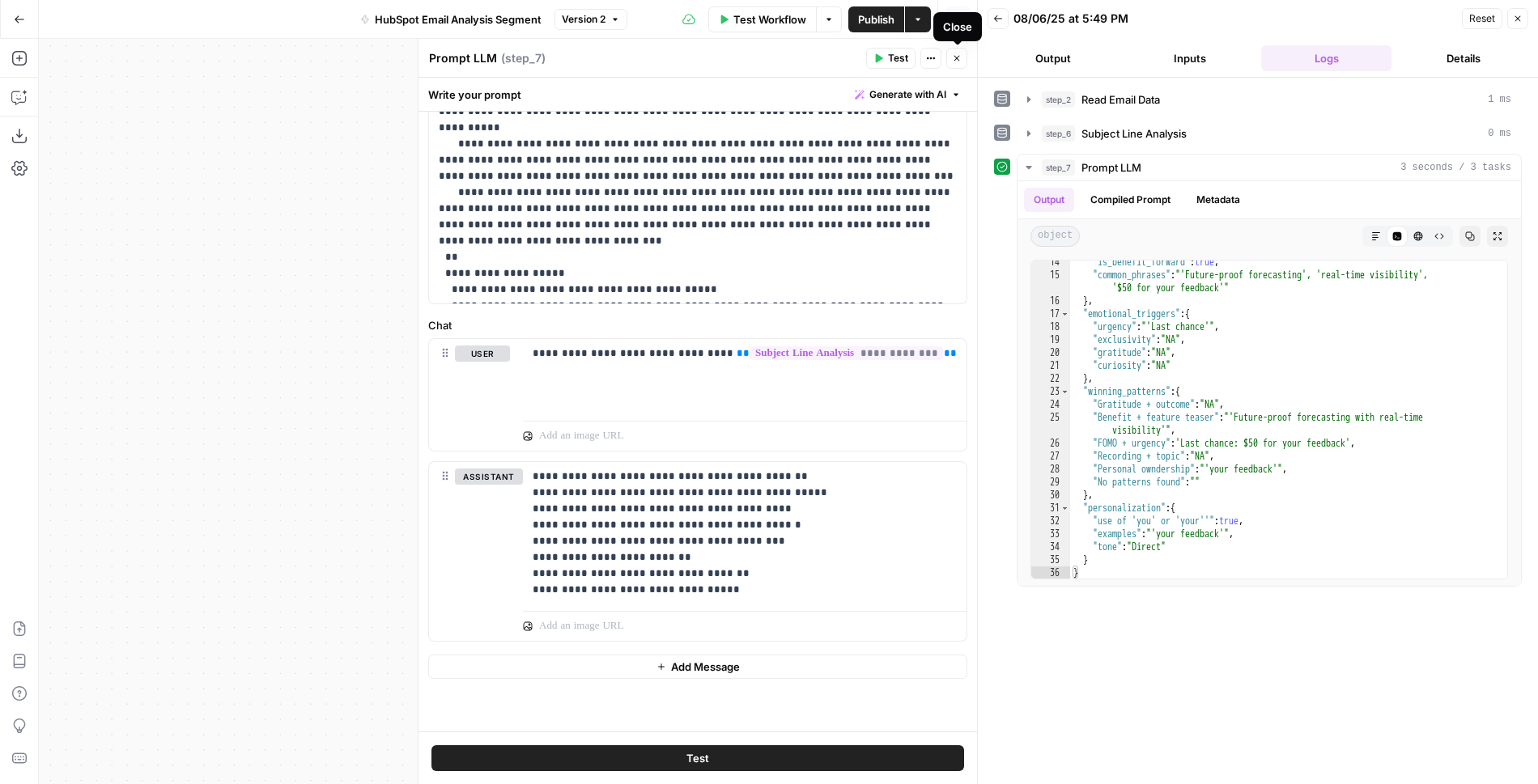 click 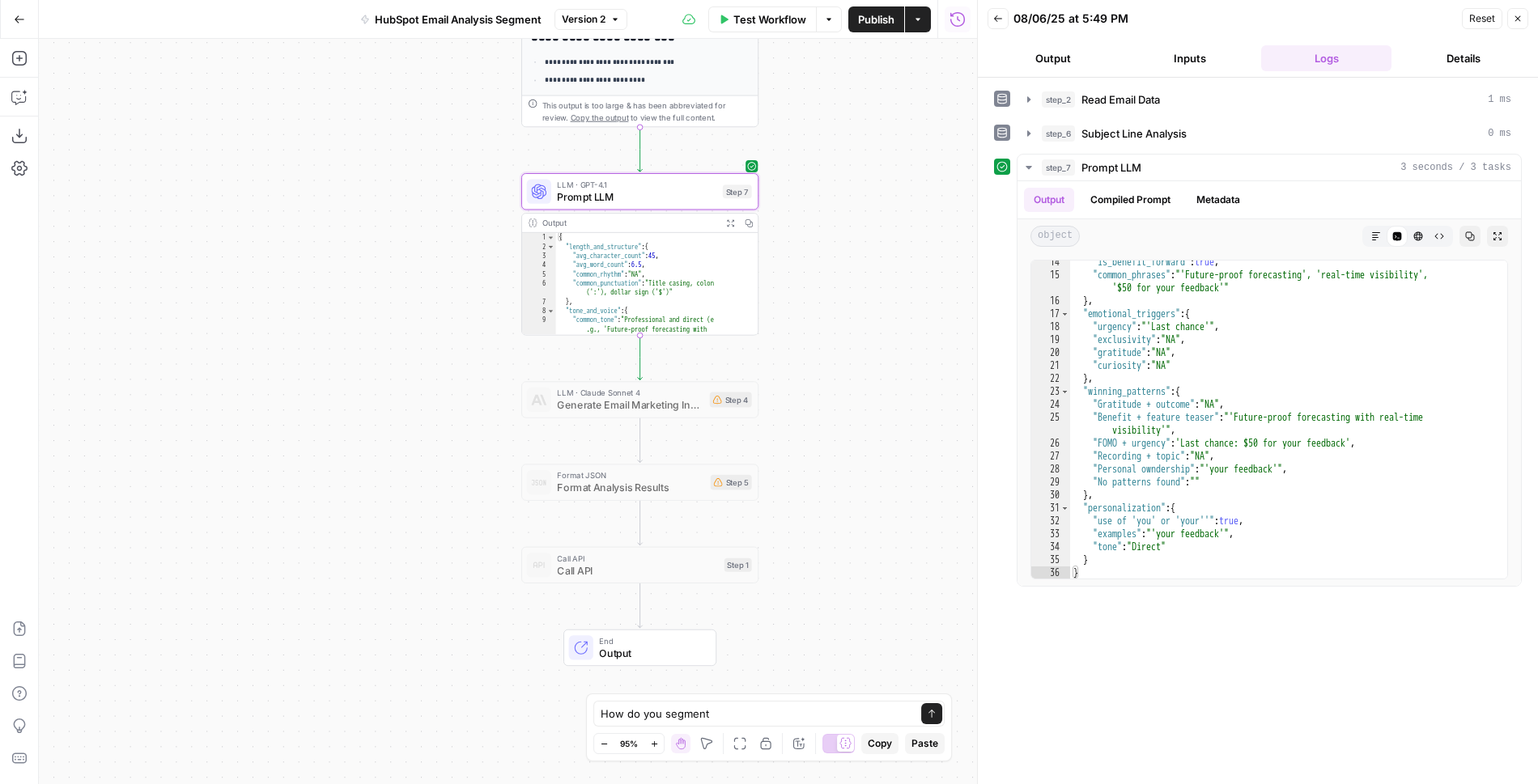 drag, startPoint x: 809, startPoint y: 591, endPoint x: 828, endPoint y: 220, distance: 371.4862 